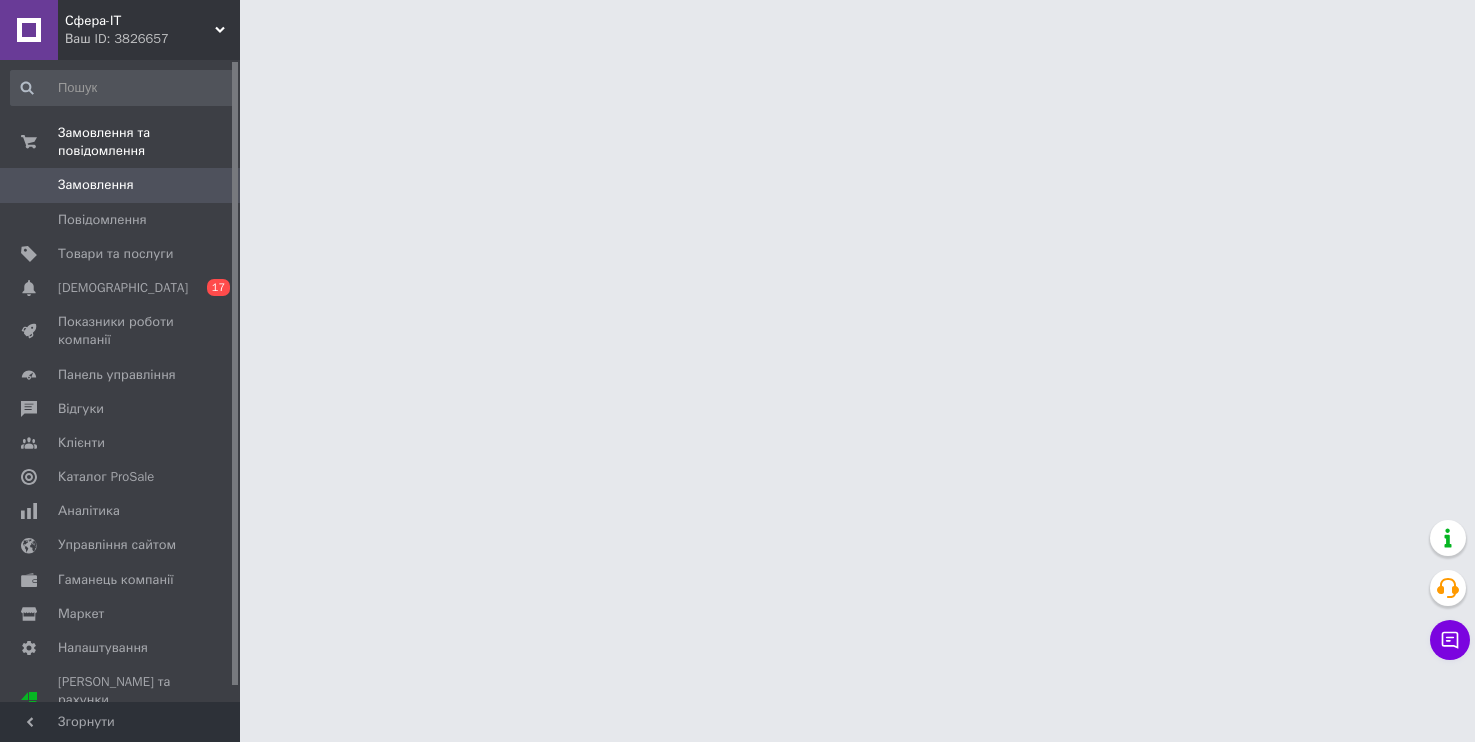 scroll, scrollTop: 0, scrollLeft: 0, axis: both 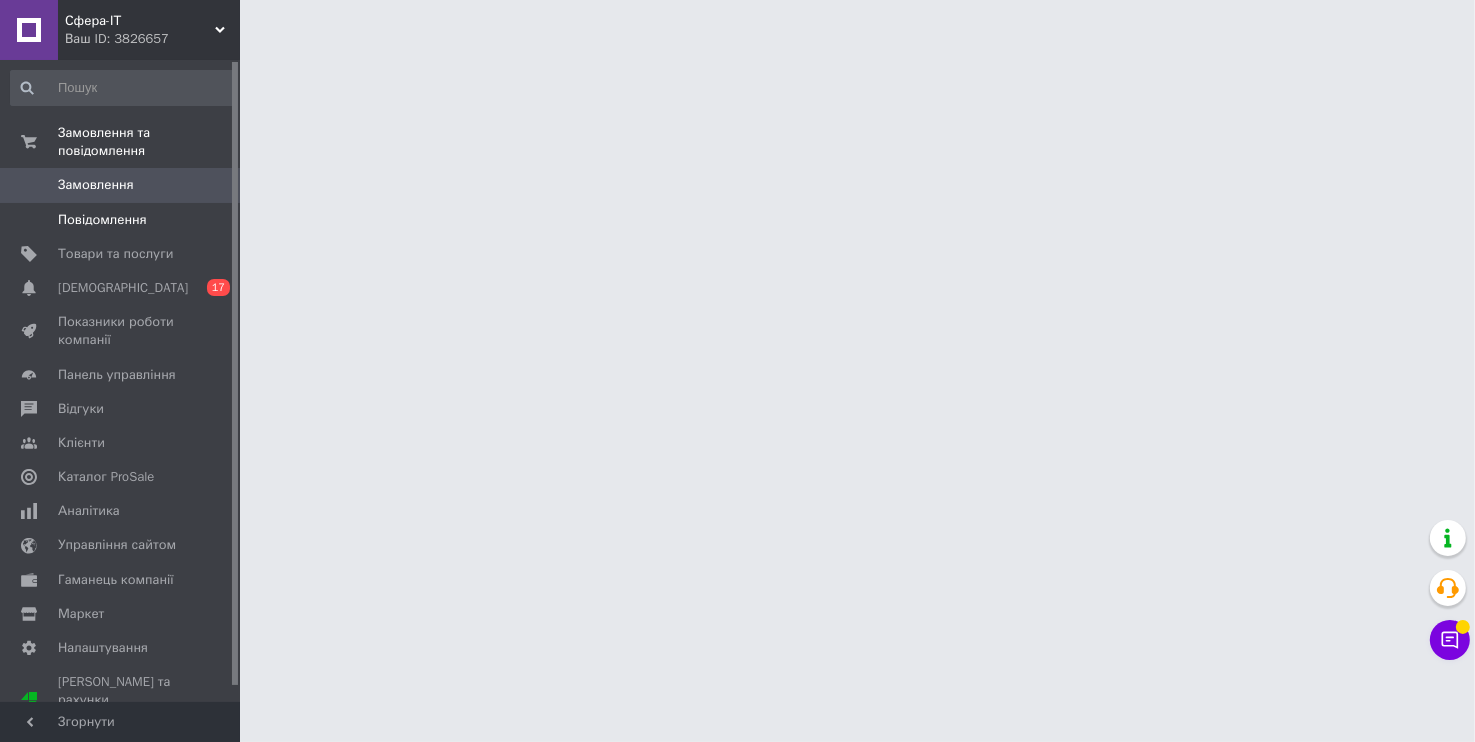 click on "Повідомлення 0" at bounding box center (123, 220) 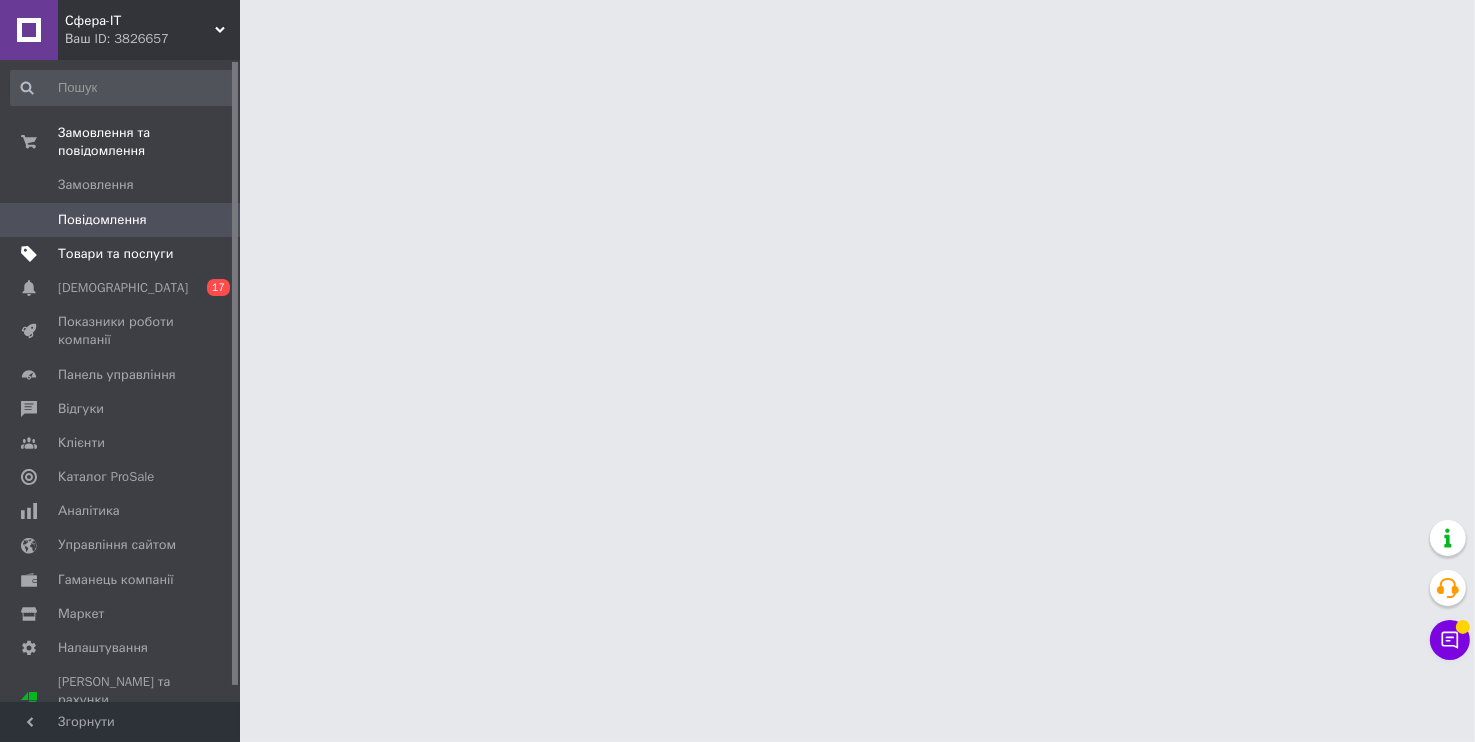 click on "Товари та послуги" at bounding box center (115, 254) 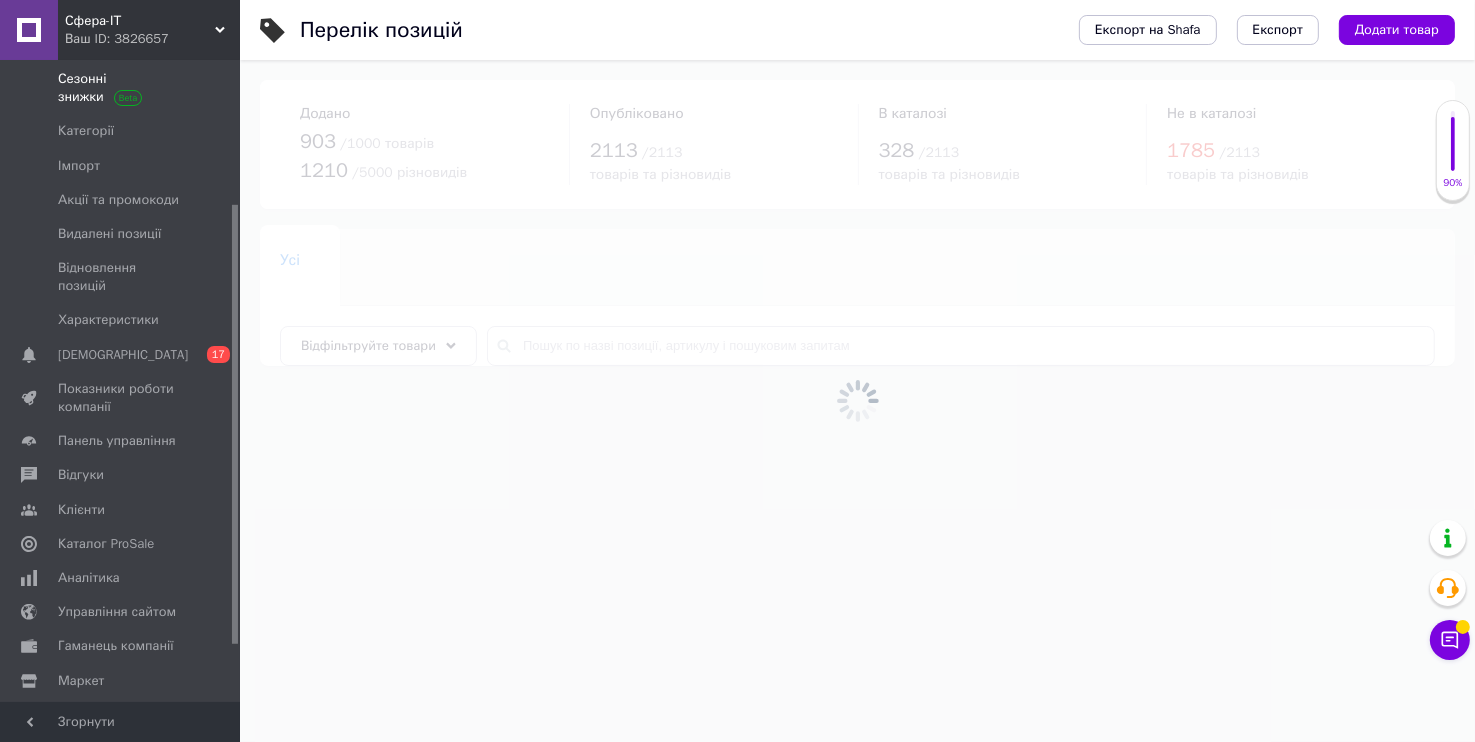 scroll, scrollTop: 99, scrollLeft: 0, axis: vertical 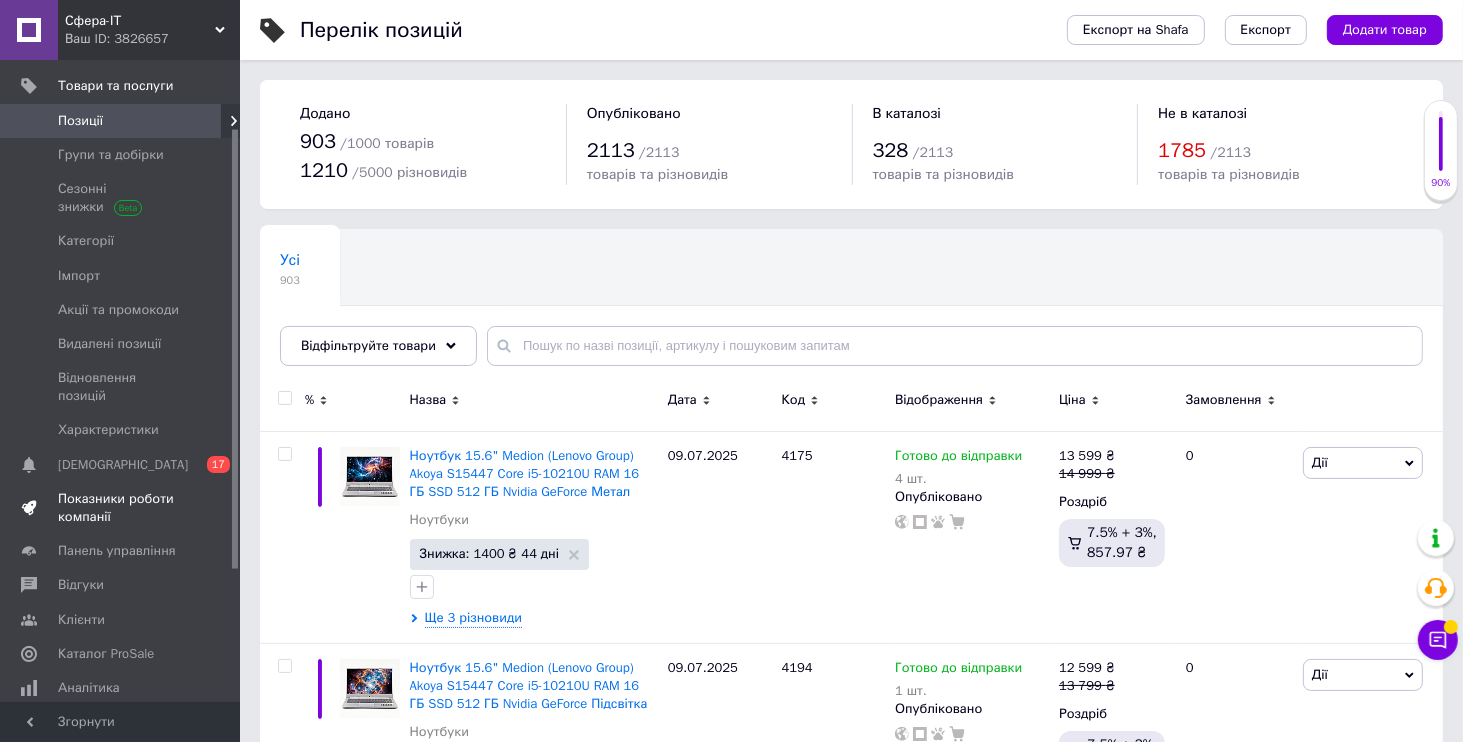 click on "Показники роботи компанії" at bounding box center (121, 508) 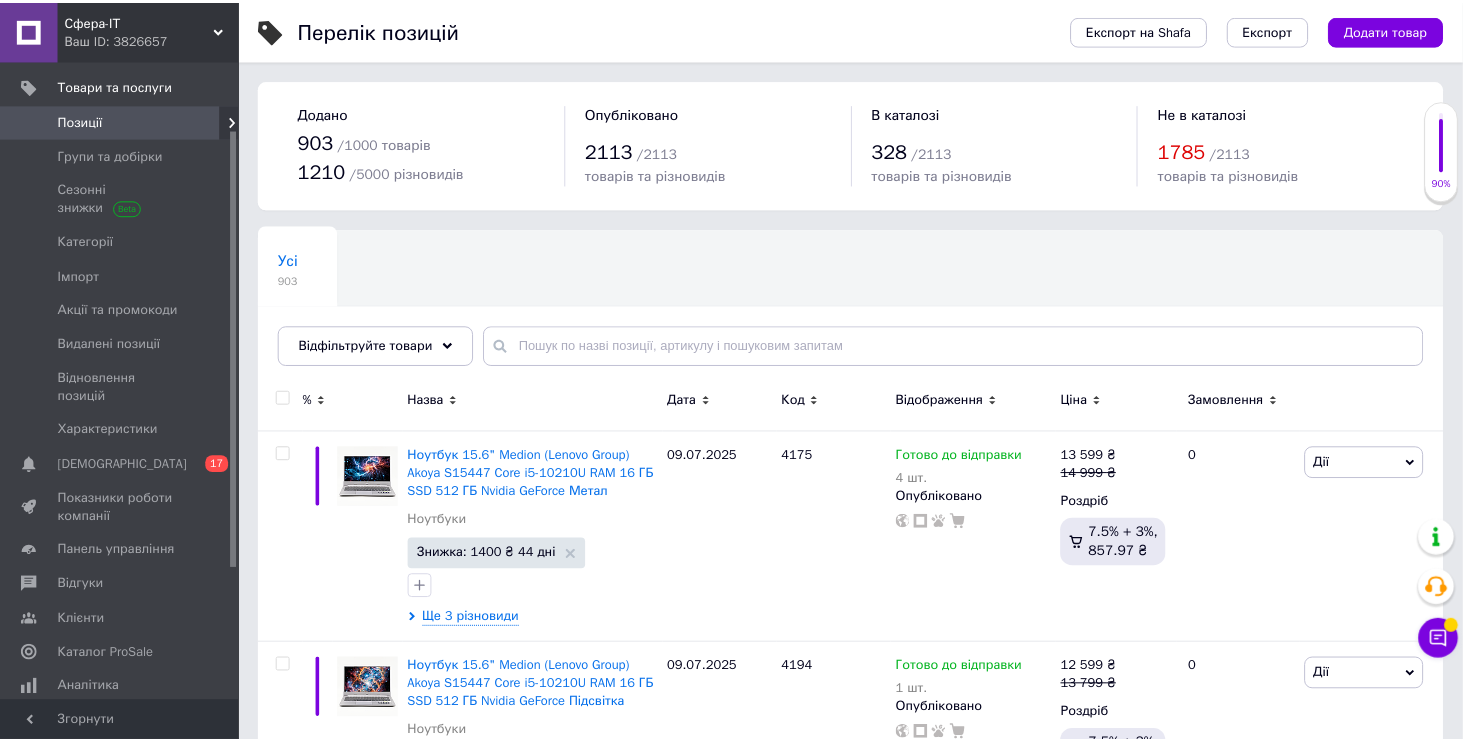 scroll, scrollTop: 0, scrollLeft: 0, axis: both 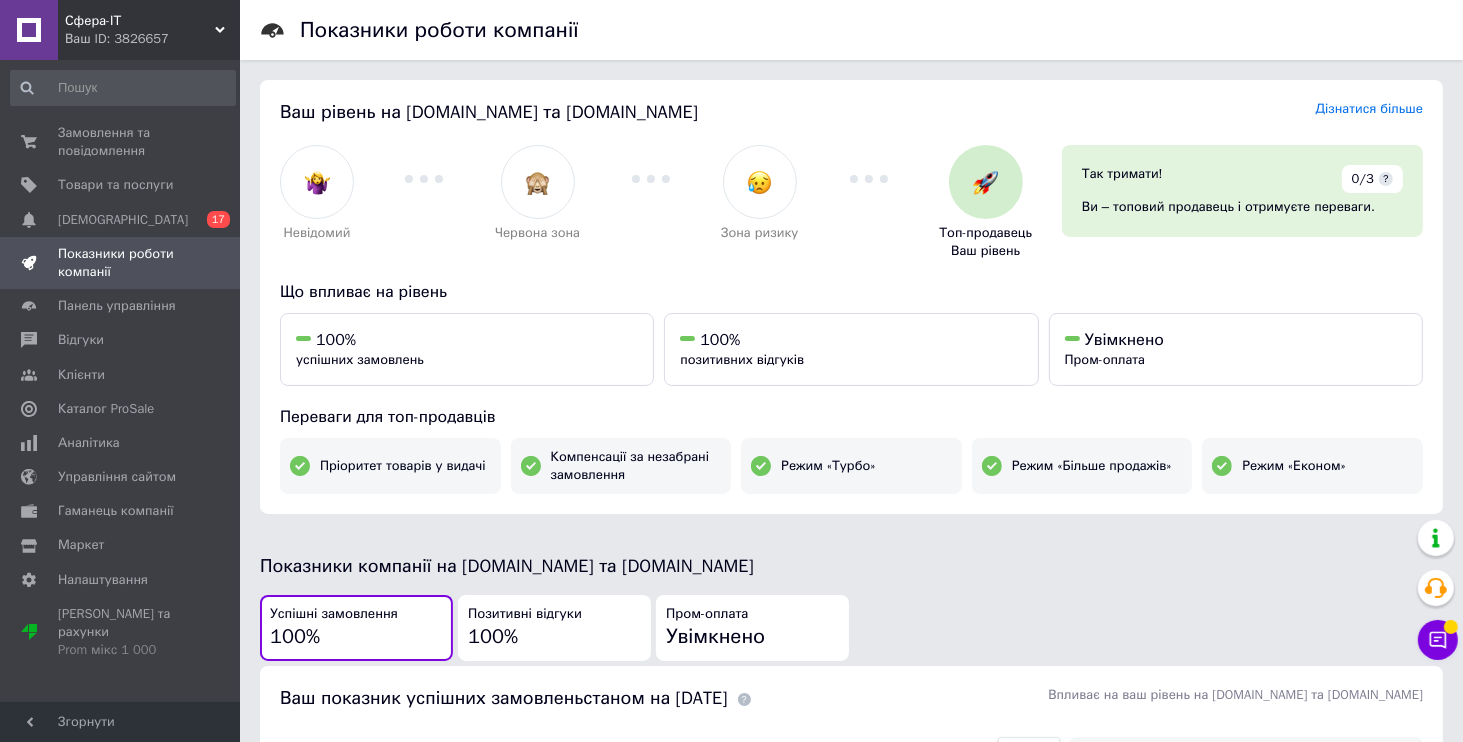 click on "Ваш ID: 3826657" at bounding box center [152, 39] 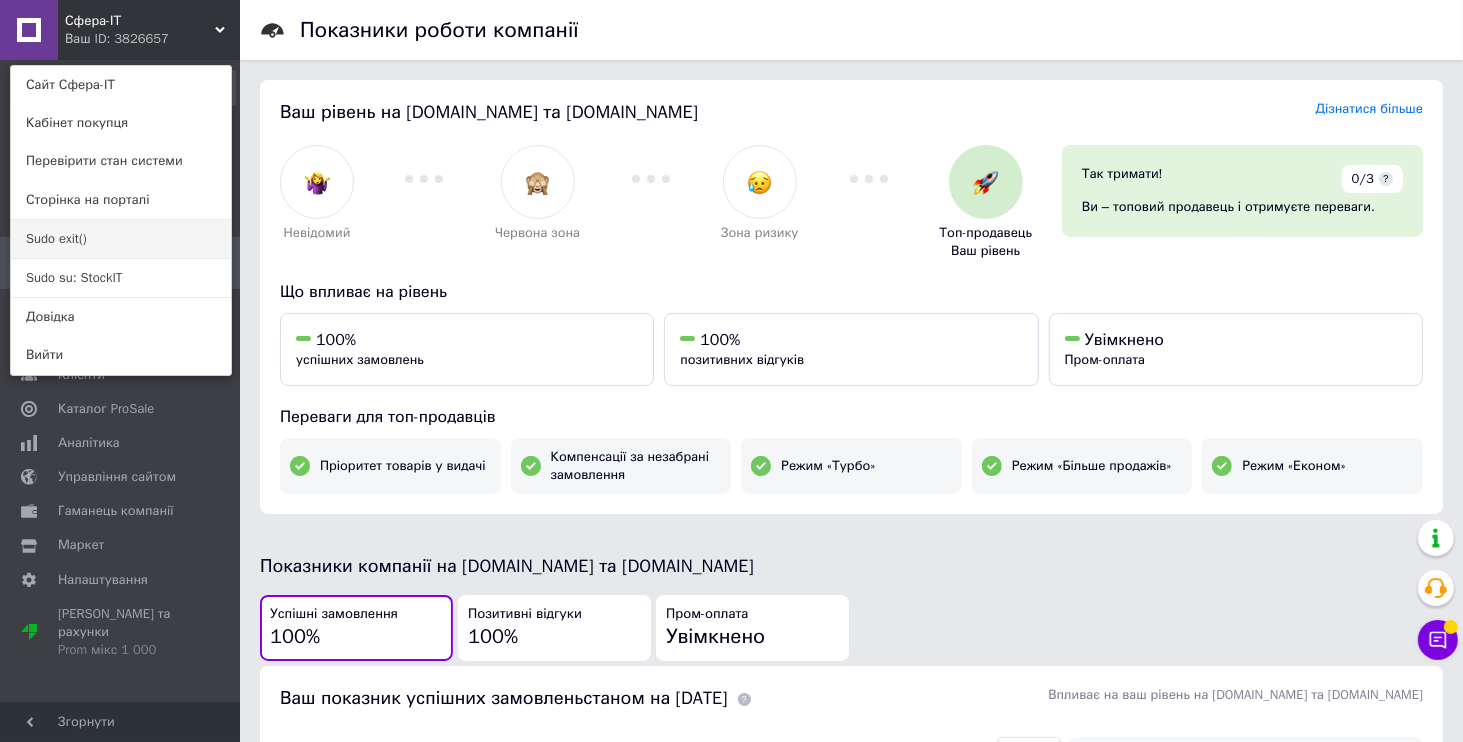 click on "Sudo exit()" at bounding box center [121, 239] 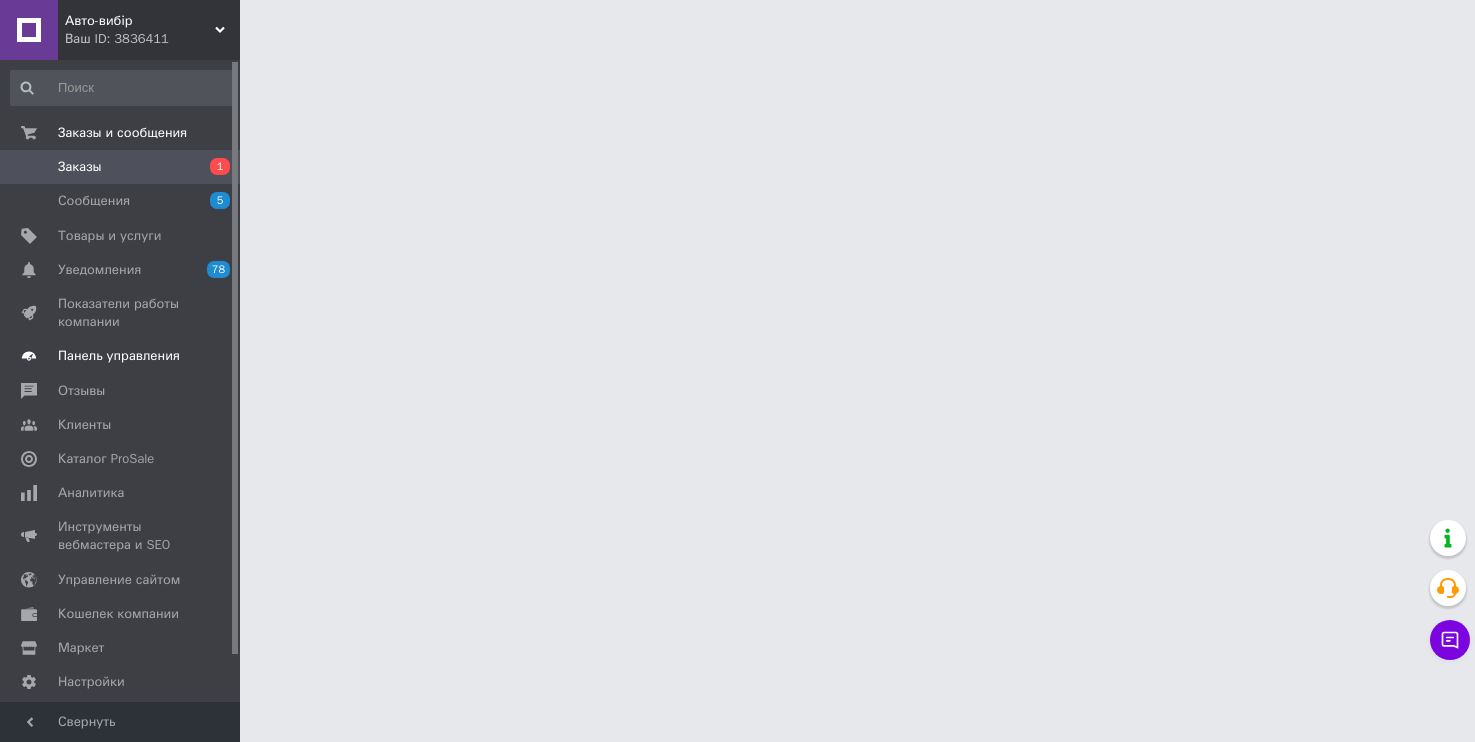 scroll, scrollTop: 0, scrollLeft: 0, axis: both 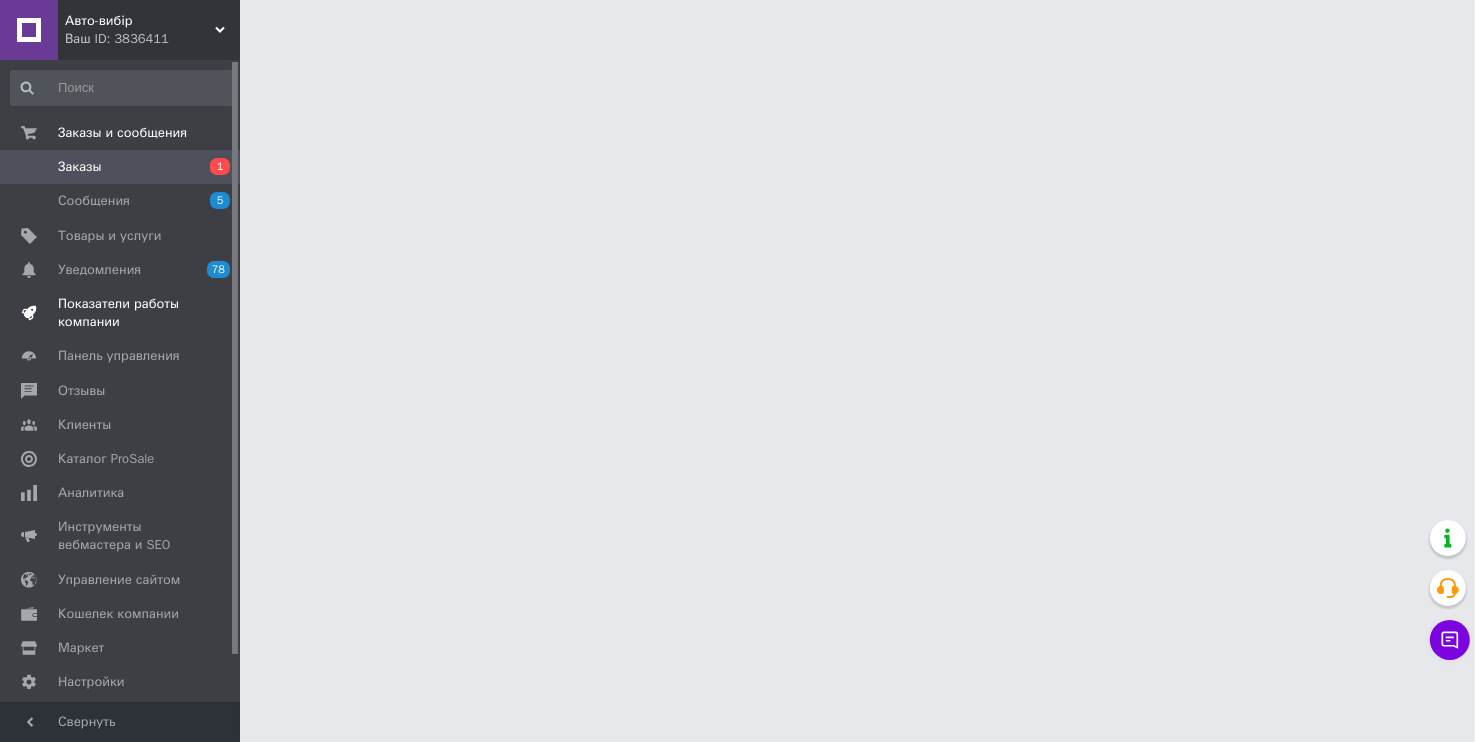 click on "Показатели работы компании" at bounding box center [121, 313] 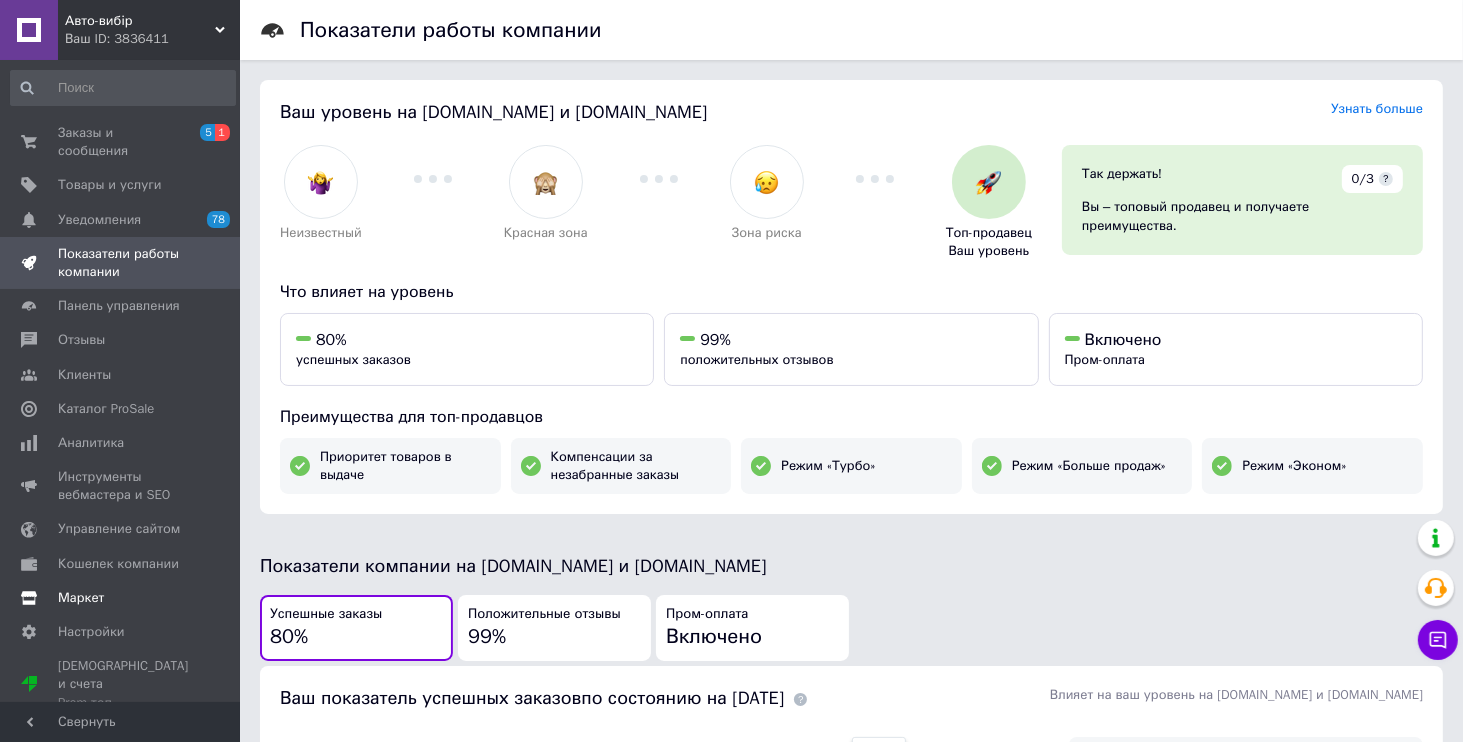 click on "Маркет" at bounding box center (123, 598) 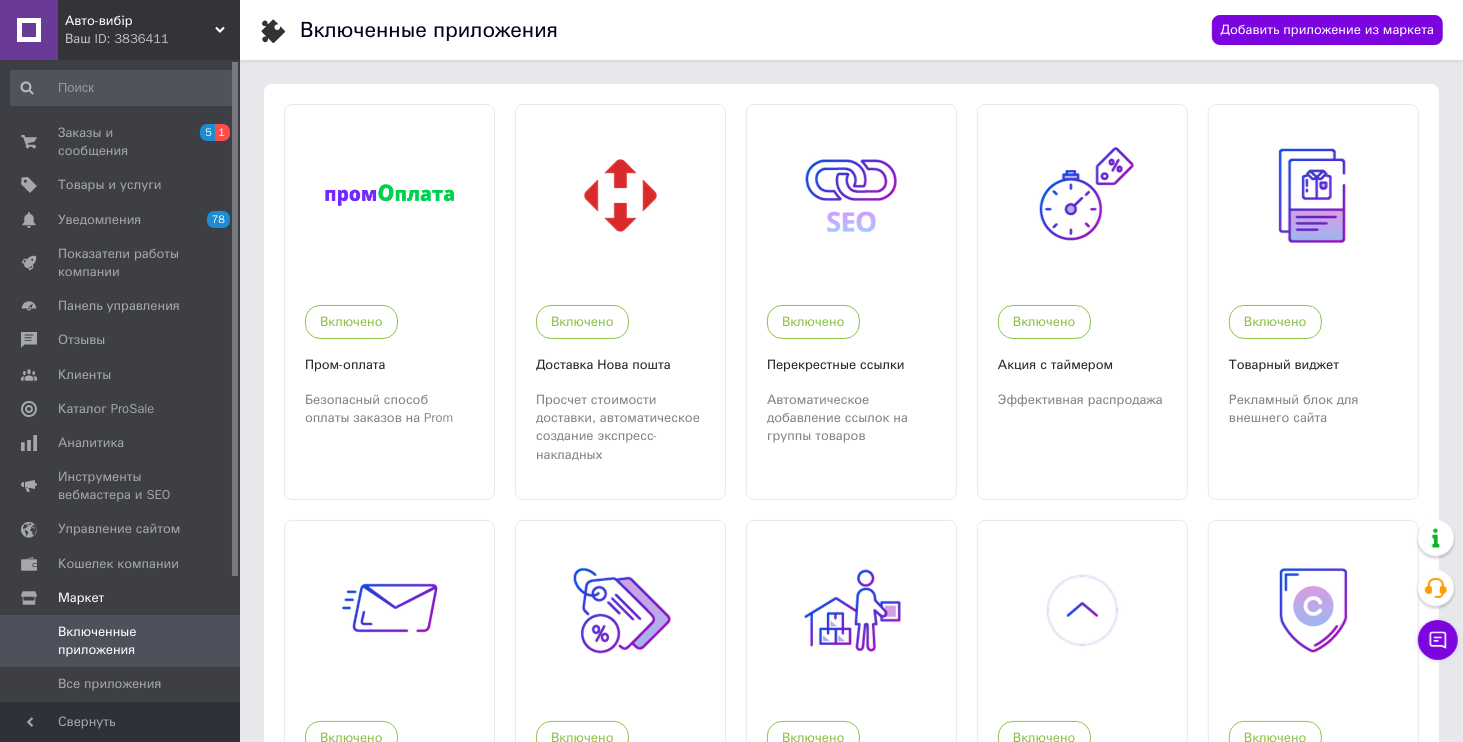 click on "Авто-вибір" at bounding box center (140, 21) 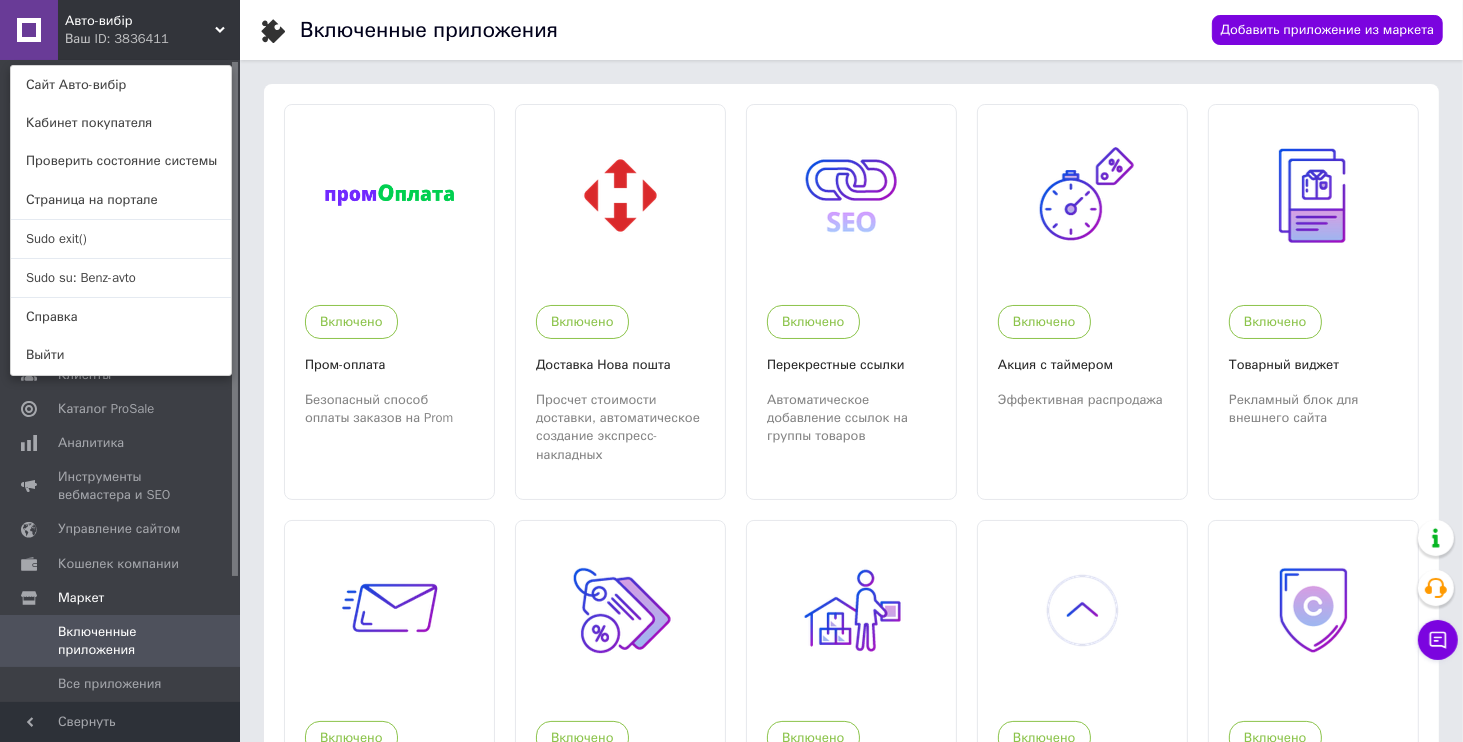 click on "Ваш ID: 3836411" at bounding box center (107, 39) 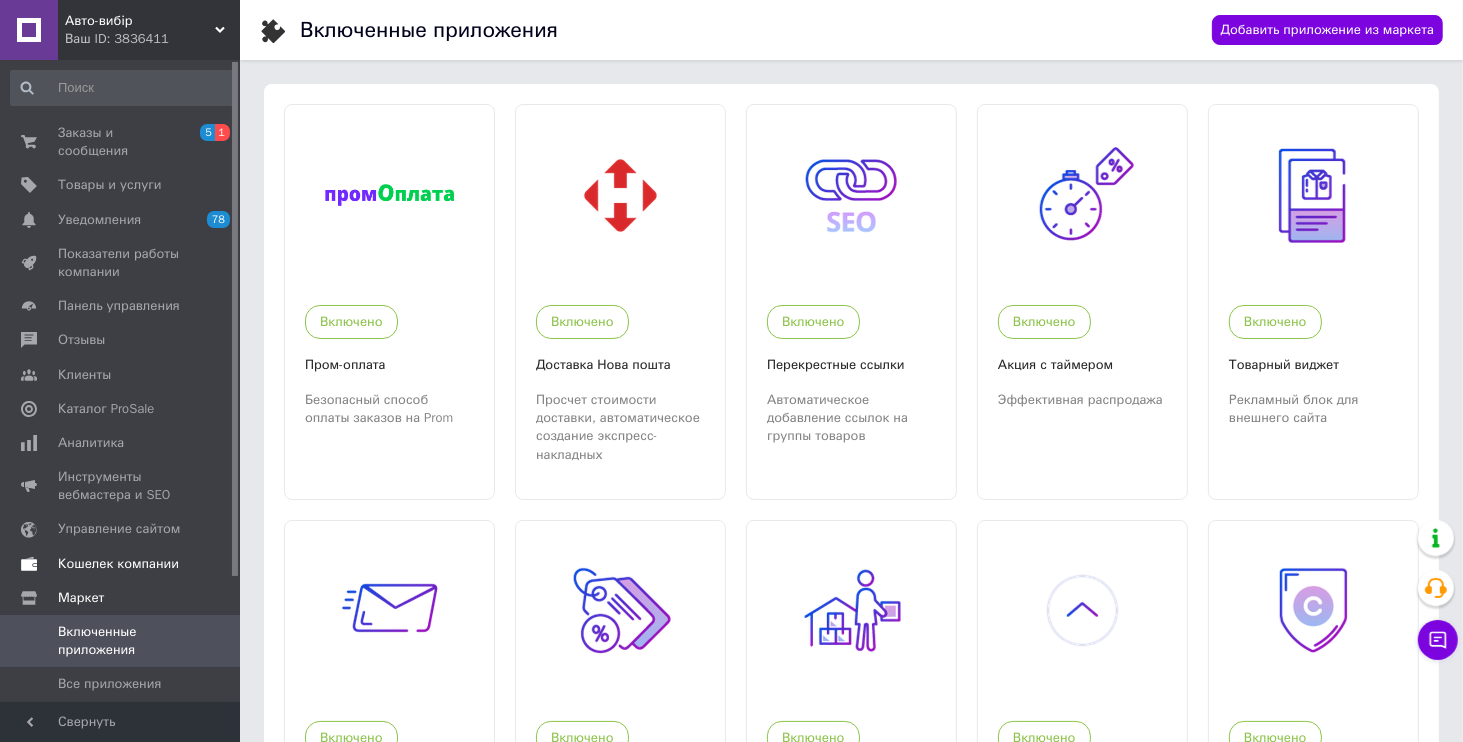 click on "Кошелек компании" at bounding box center [118, 564] 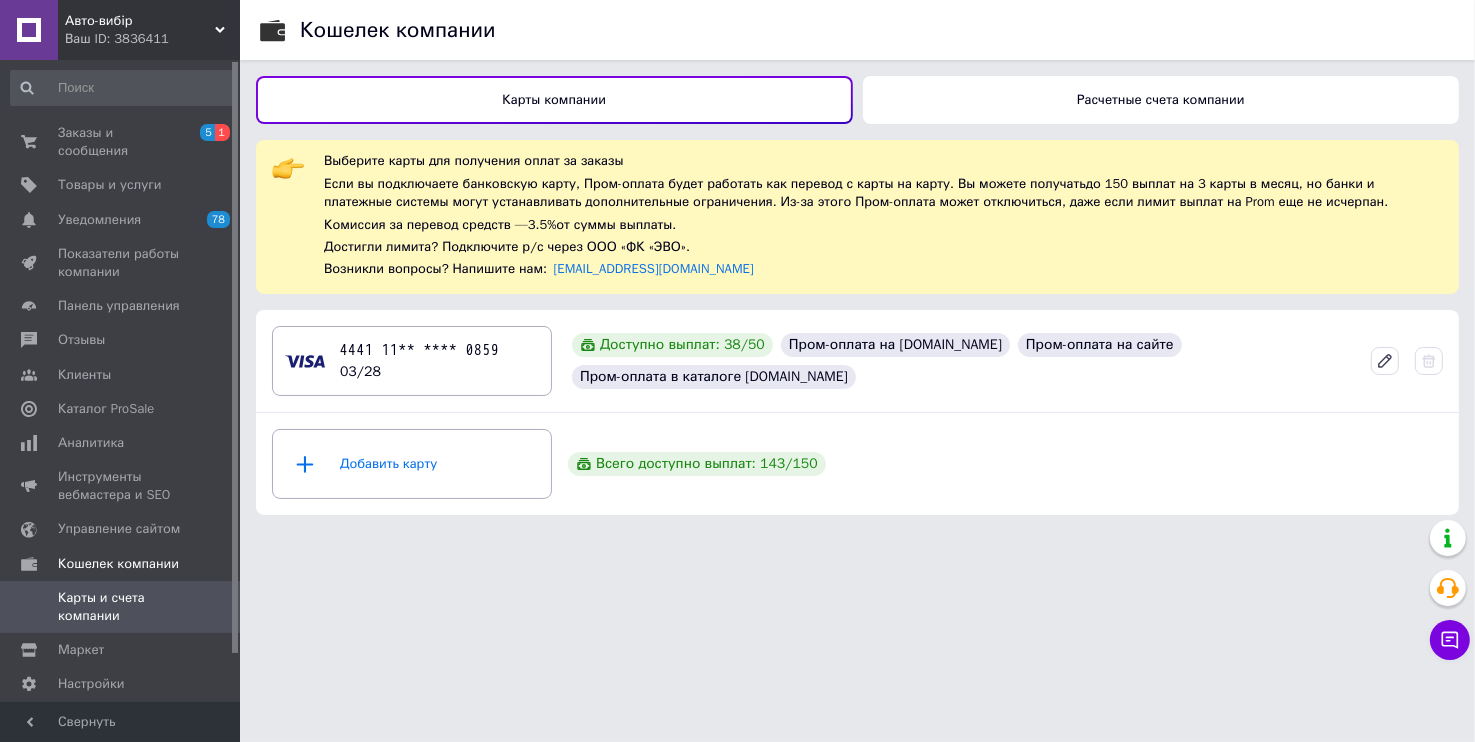 click on "Расчетные счета компании" at bounding box center (1161, 100) 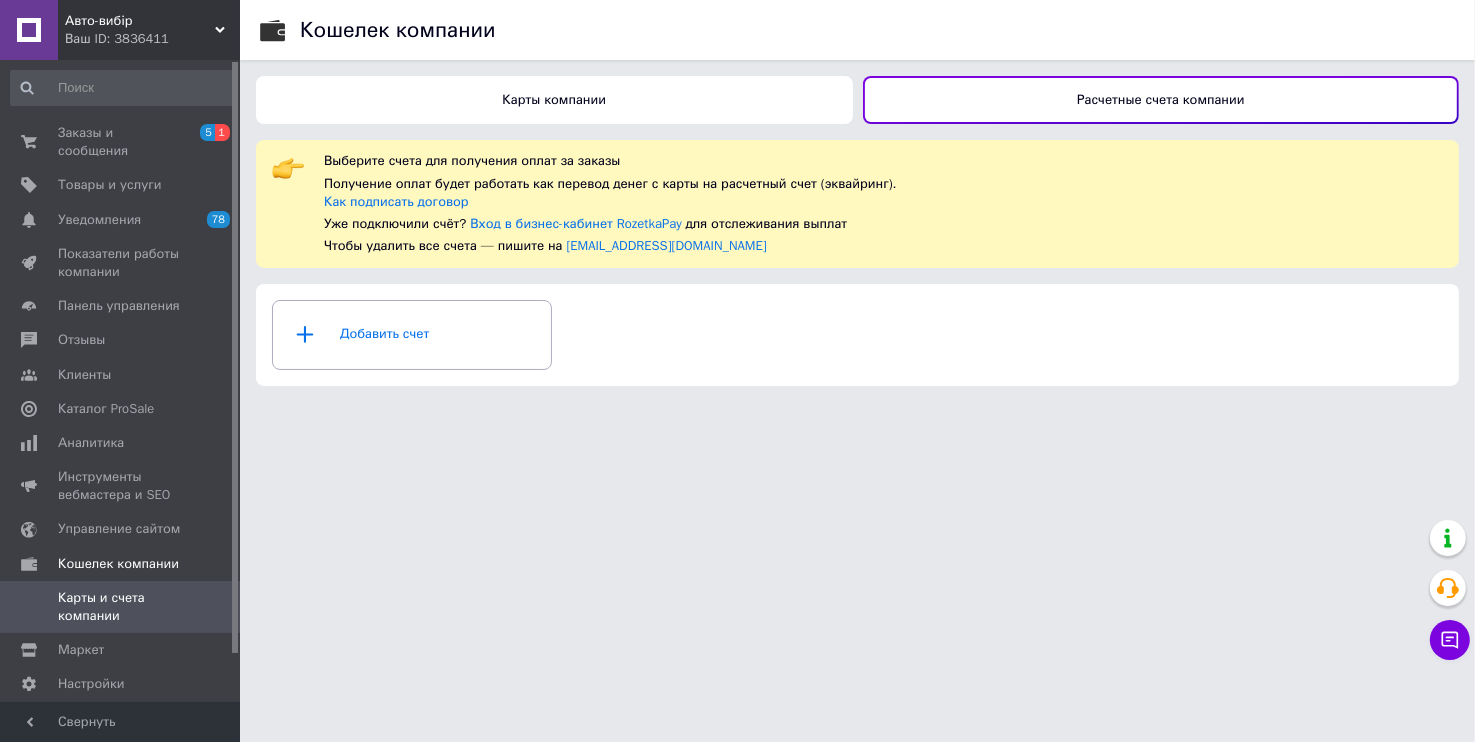 click on "Карты компании" at bounding box center [554, 100] 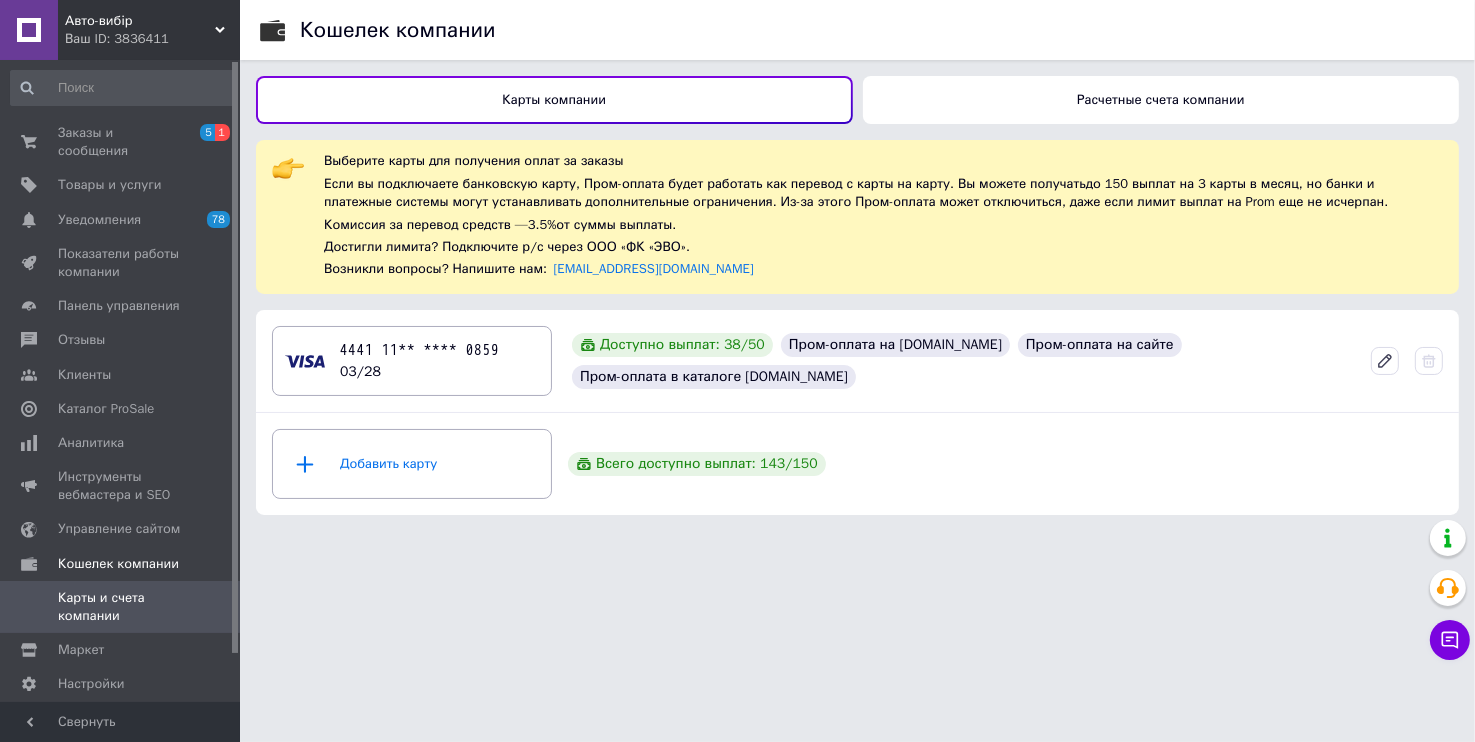 click on "Ваш ID: 3836411" at bounding box center [152, 39] 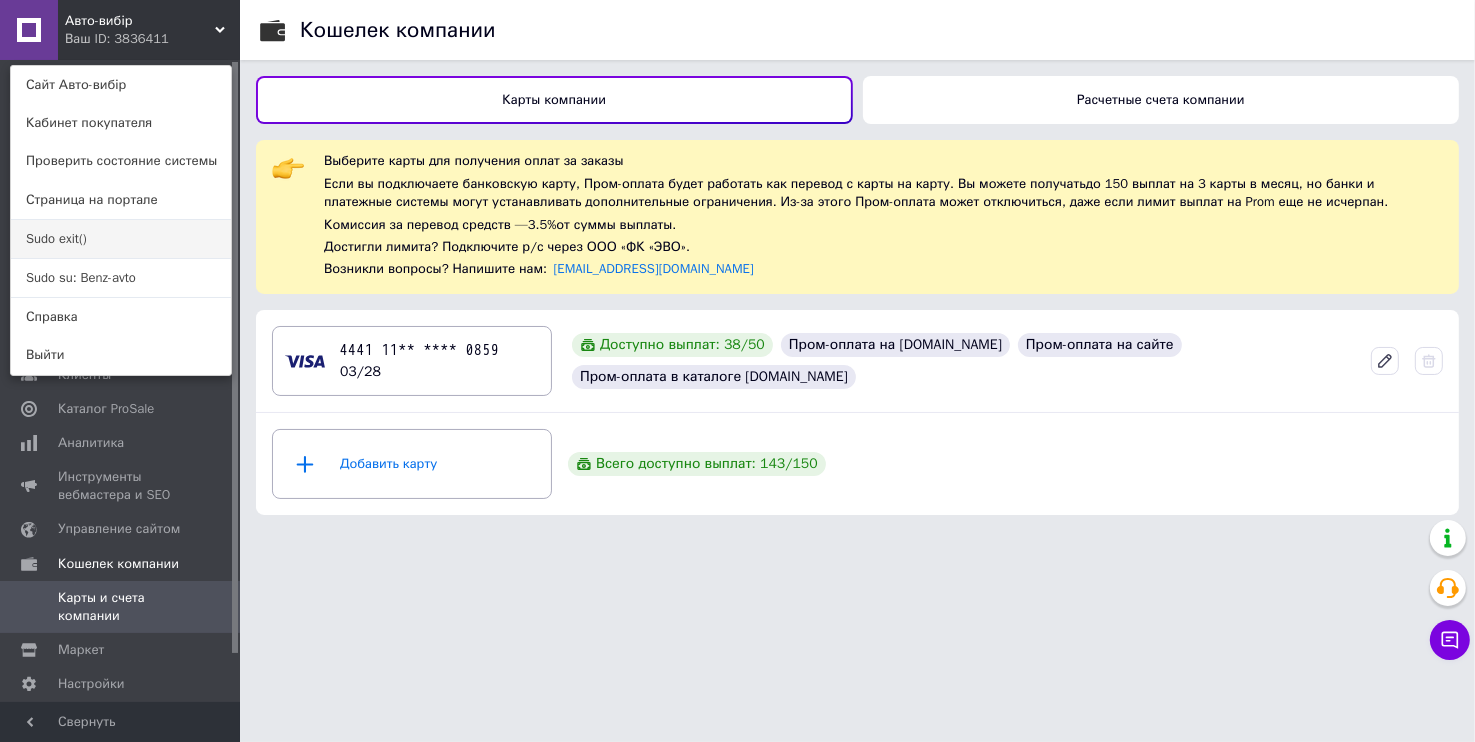 click on "Sudo exit()" at bounding box center (121, 239) 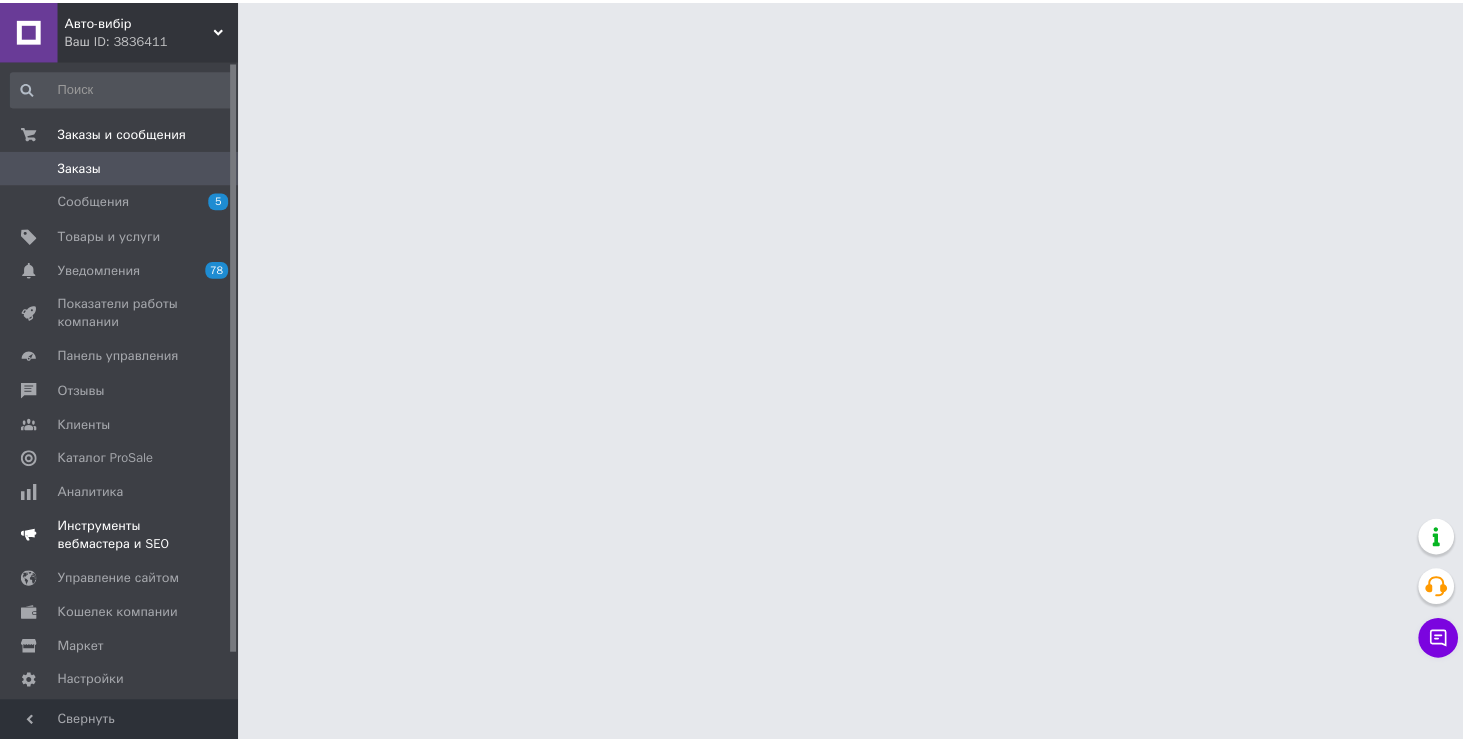 scroll, scrollTop: 0, scrollLeft: 0, axis: both 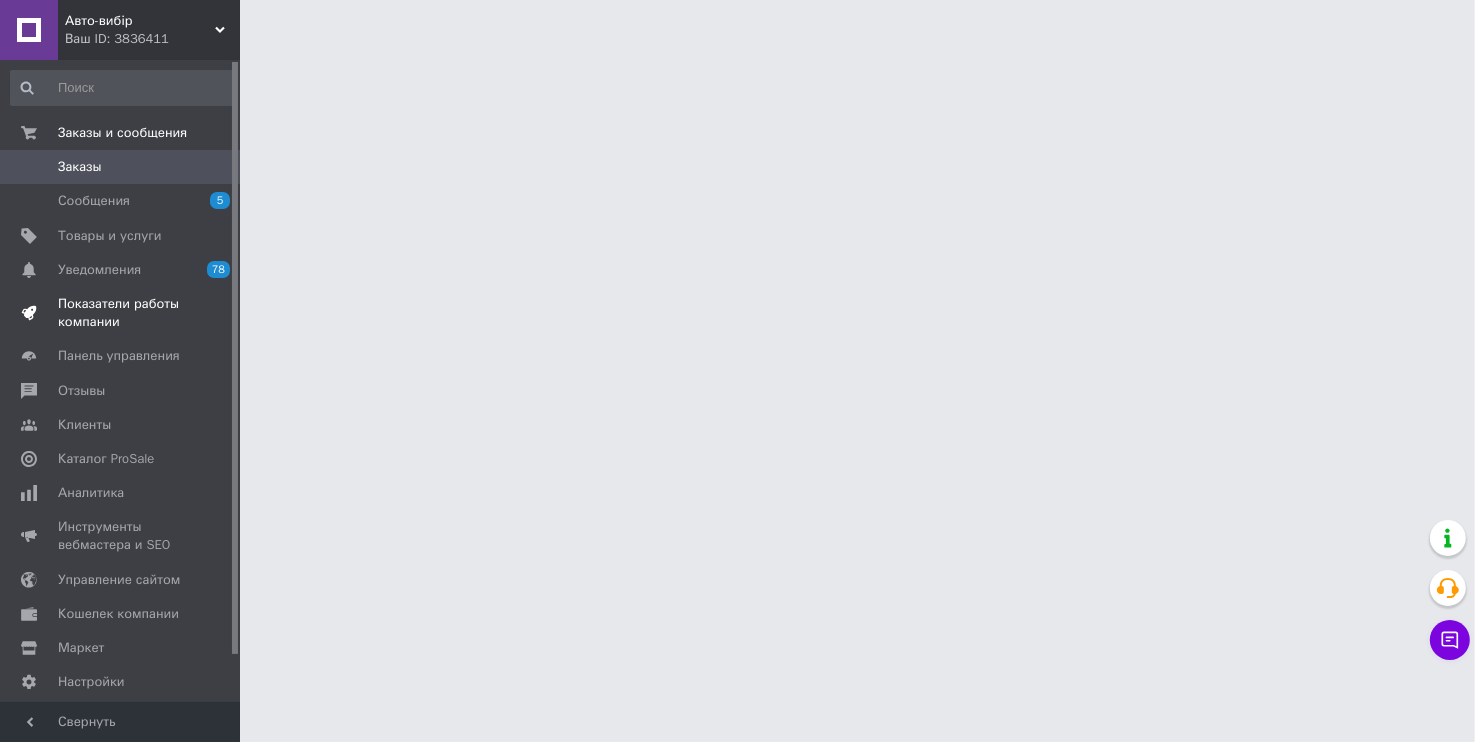 click on "Показатели работы компании" at bounding box center (121, 313) 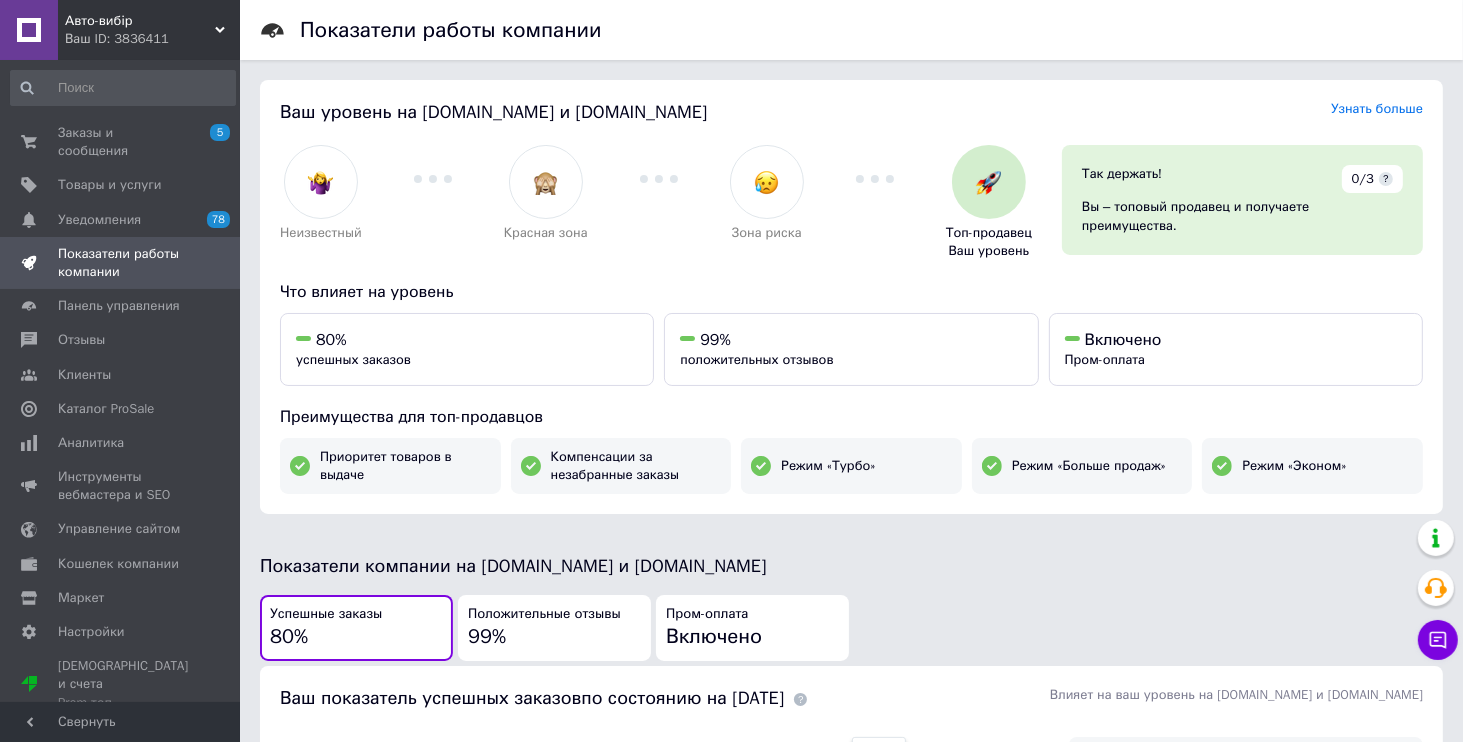 click on "Ваш ID: 3836411" at bounding box center [152, 39] 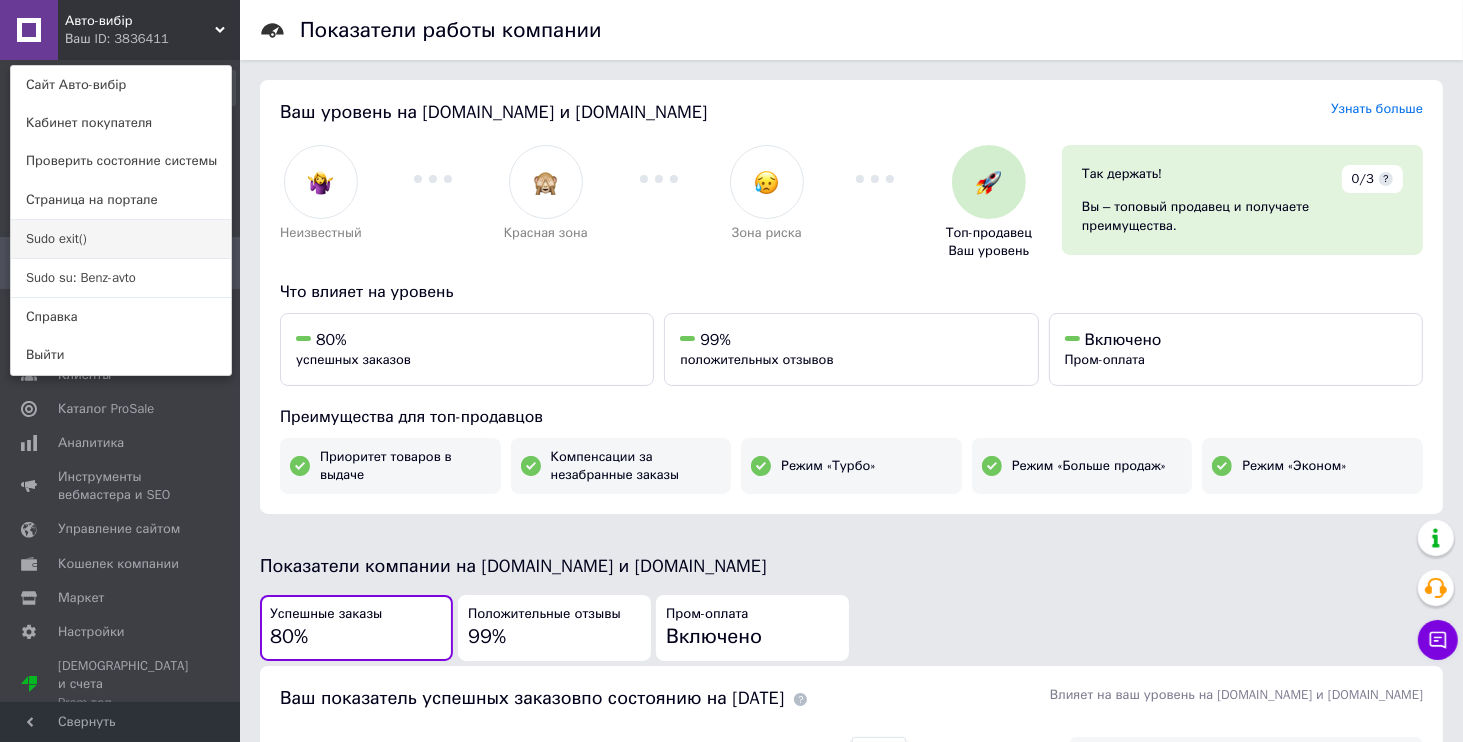 click on "Sudo exit()" at bounding box center (121, 239) 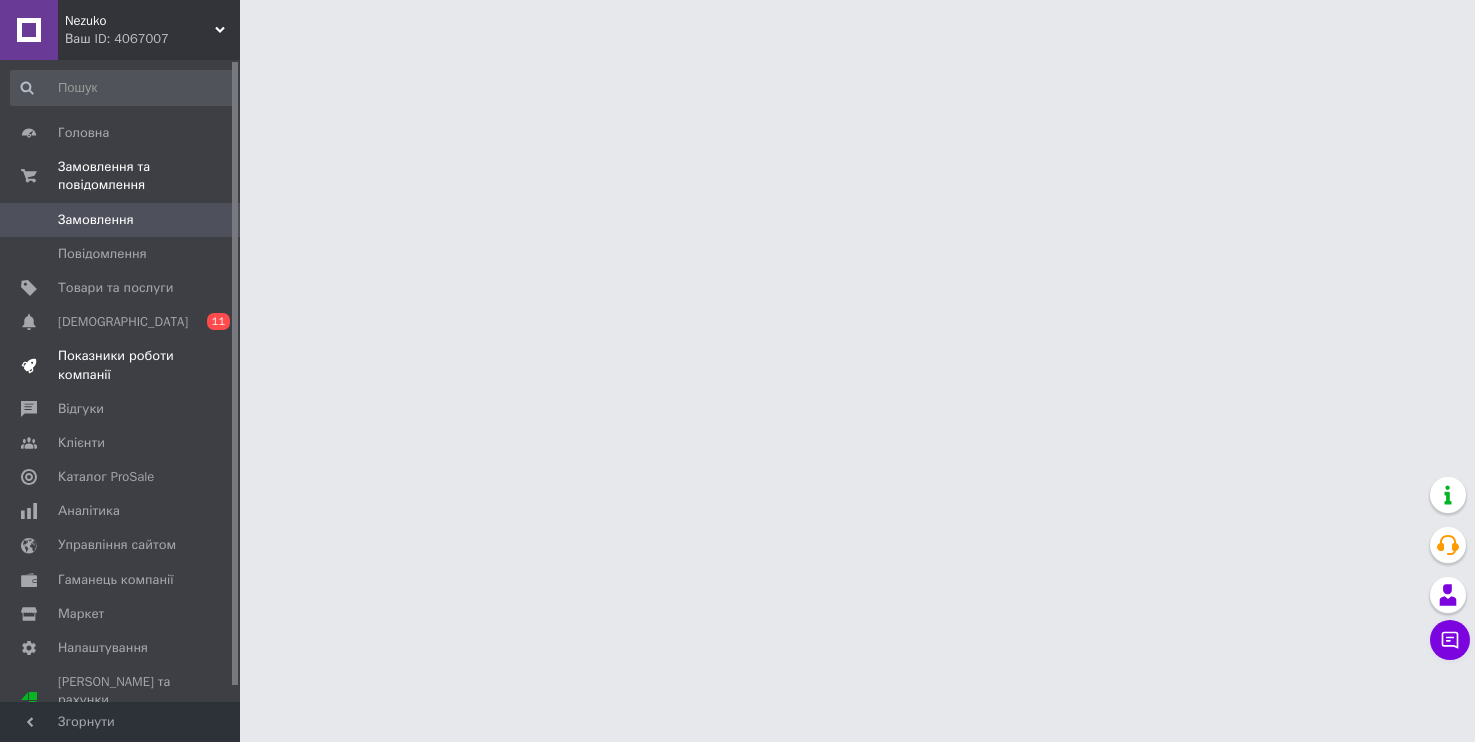 scroll, scrollTop: 0, scrollLeft: 0, axis: both 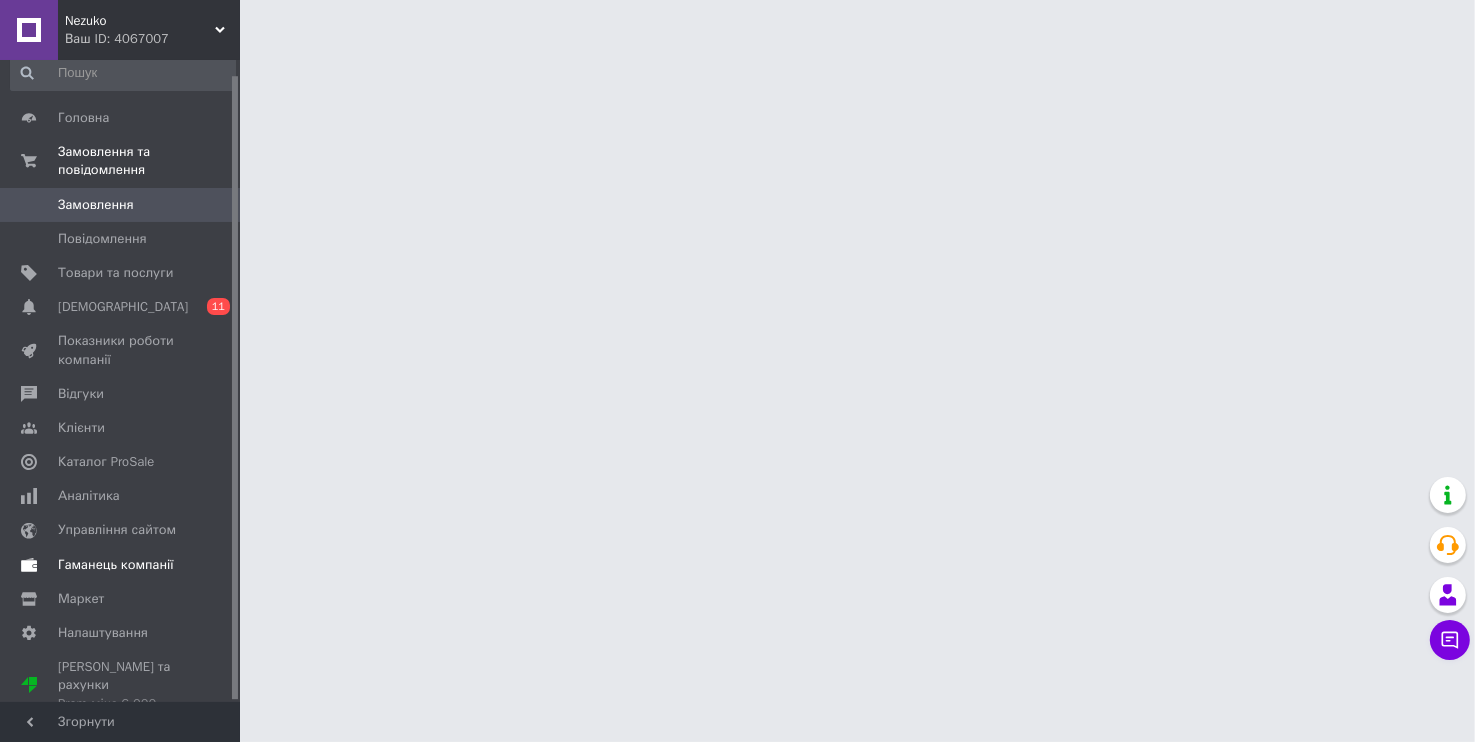 click on "Гаманець компанії" at bounding box center [116, 565] 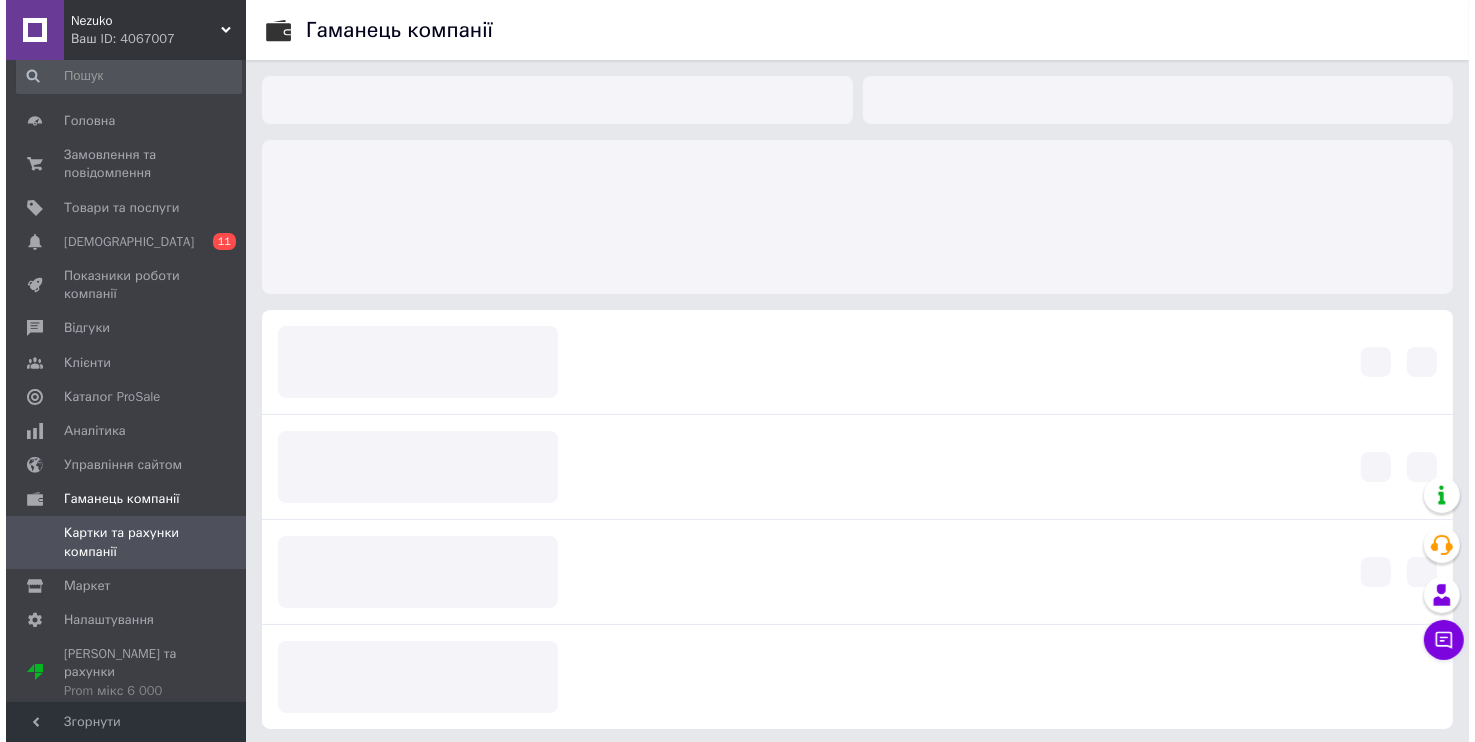 scroll, scrollTop: 0, scrollLeft: 0, axis: both 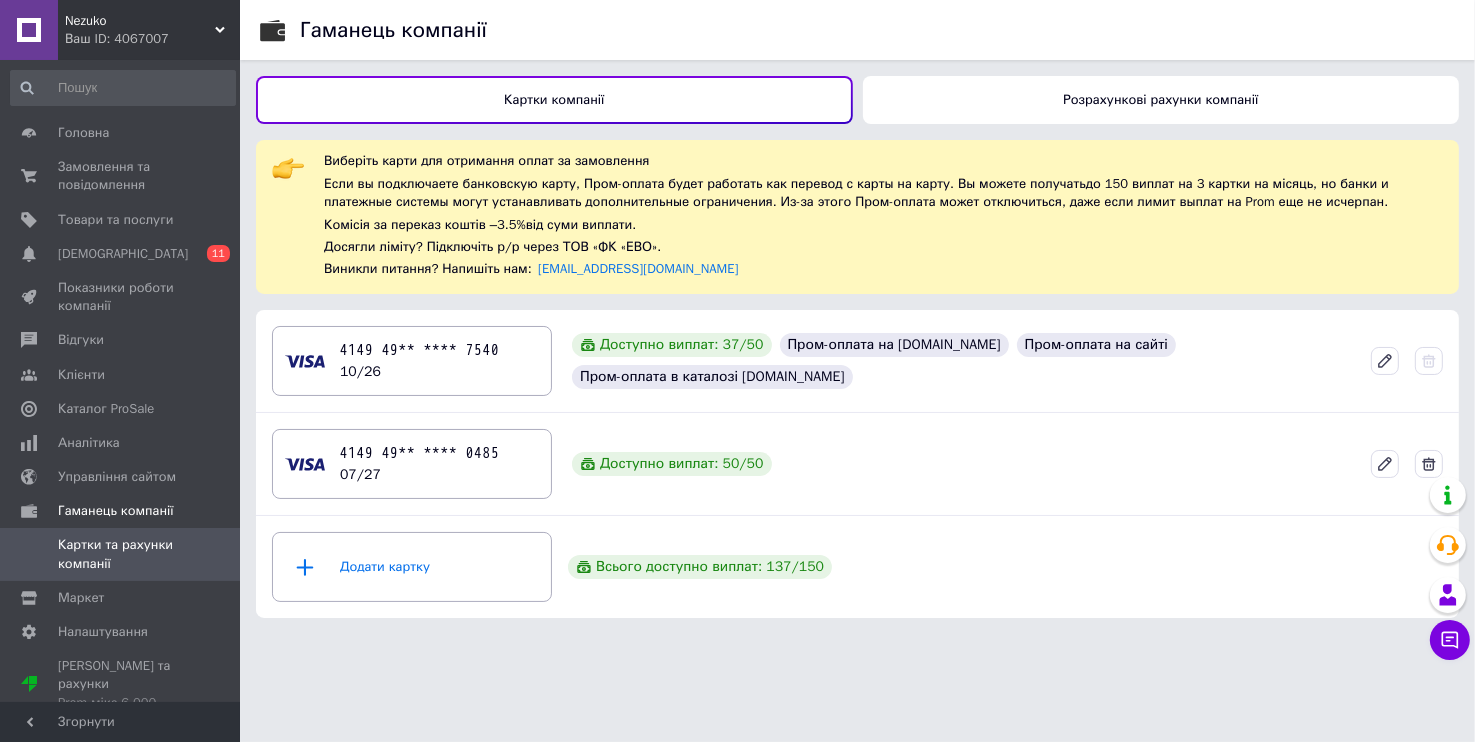 click on "Розрахункові рахунки компанії" at bounding box center [1161, 100] 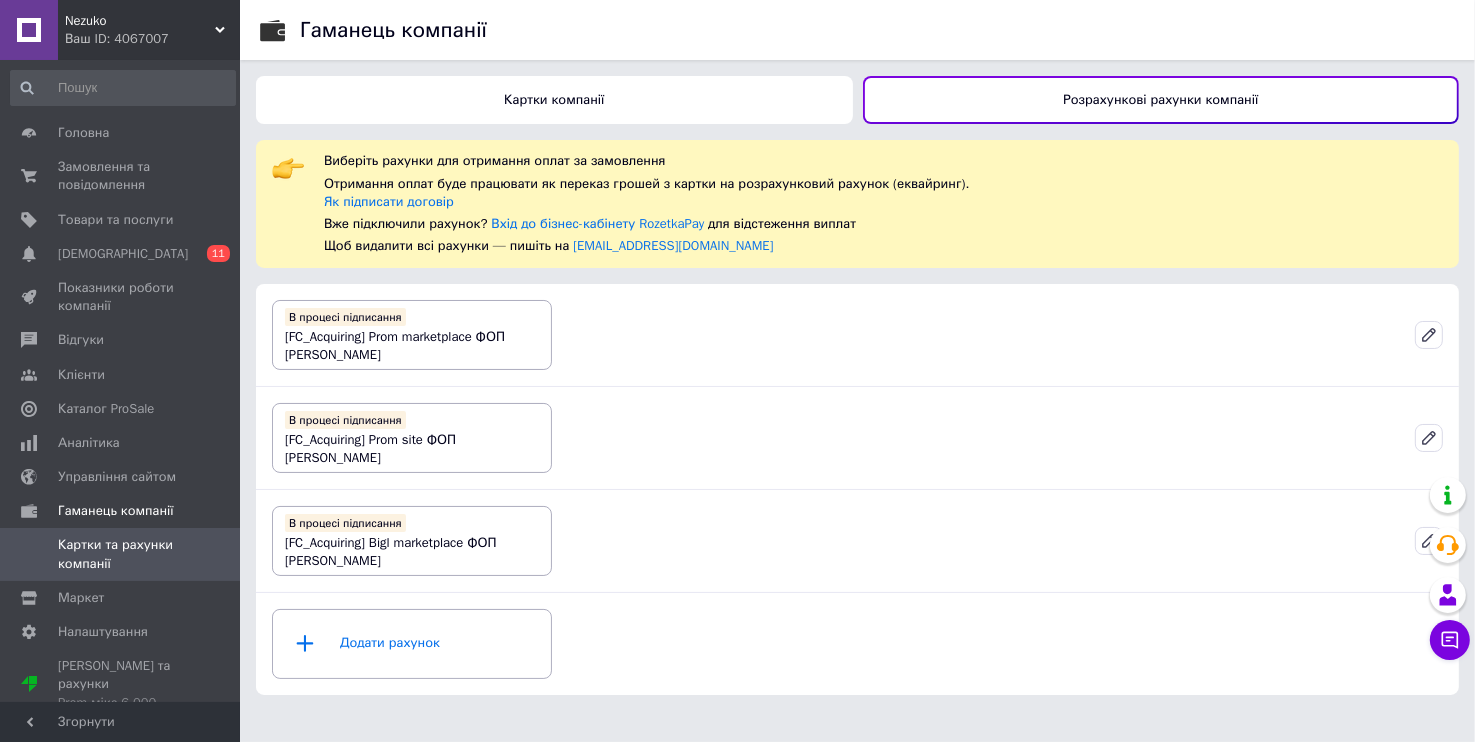 click on "Ваш ID: 4067007" at bounding box center [152, 39] 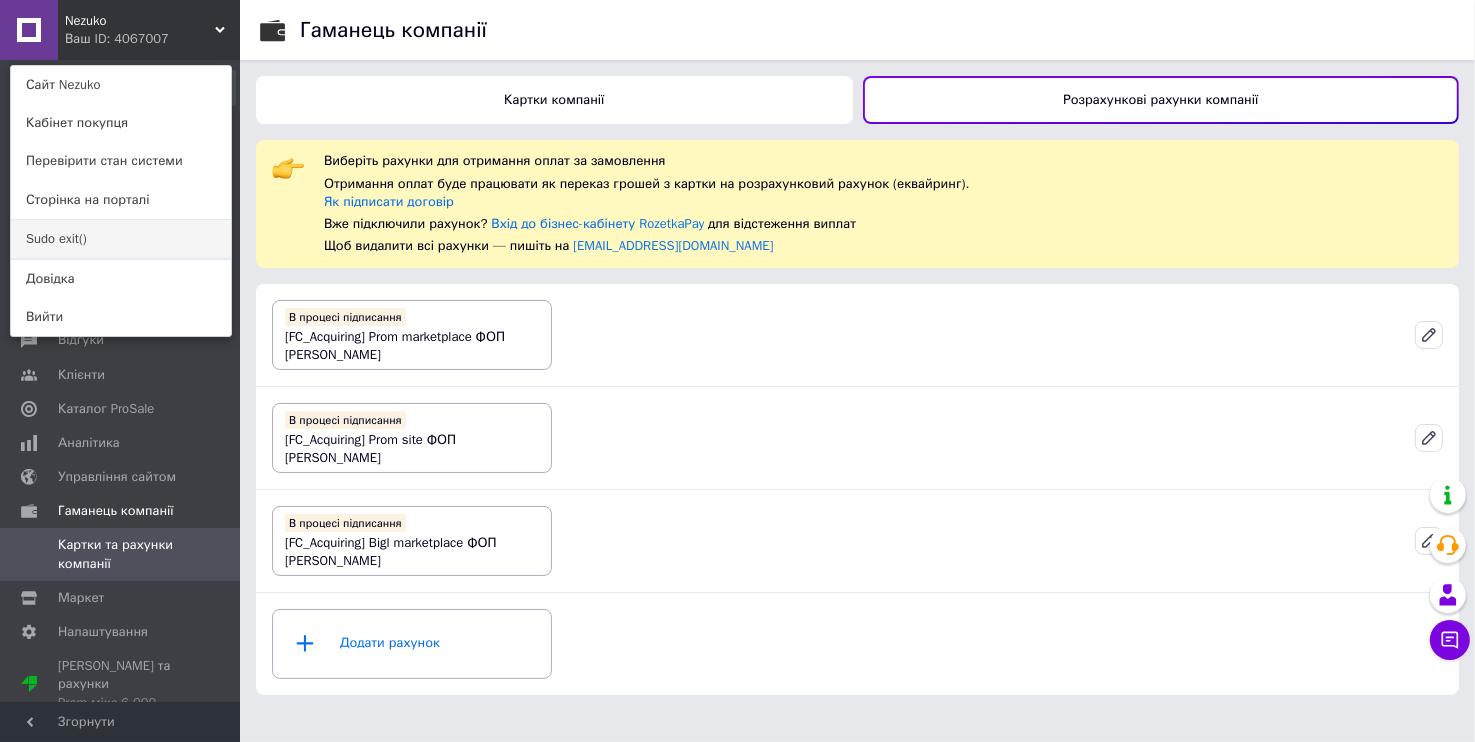 click on "Sudo exit()" at bounding box center (121, 239) 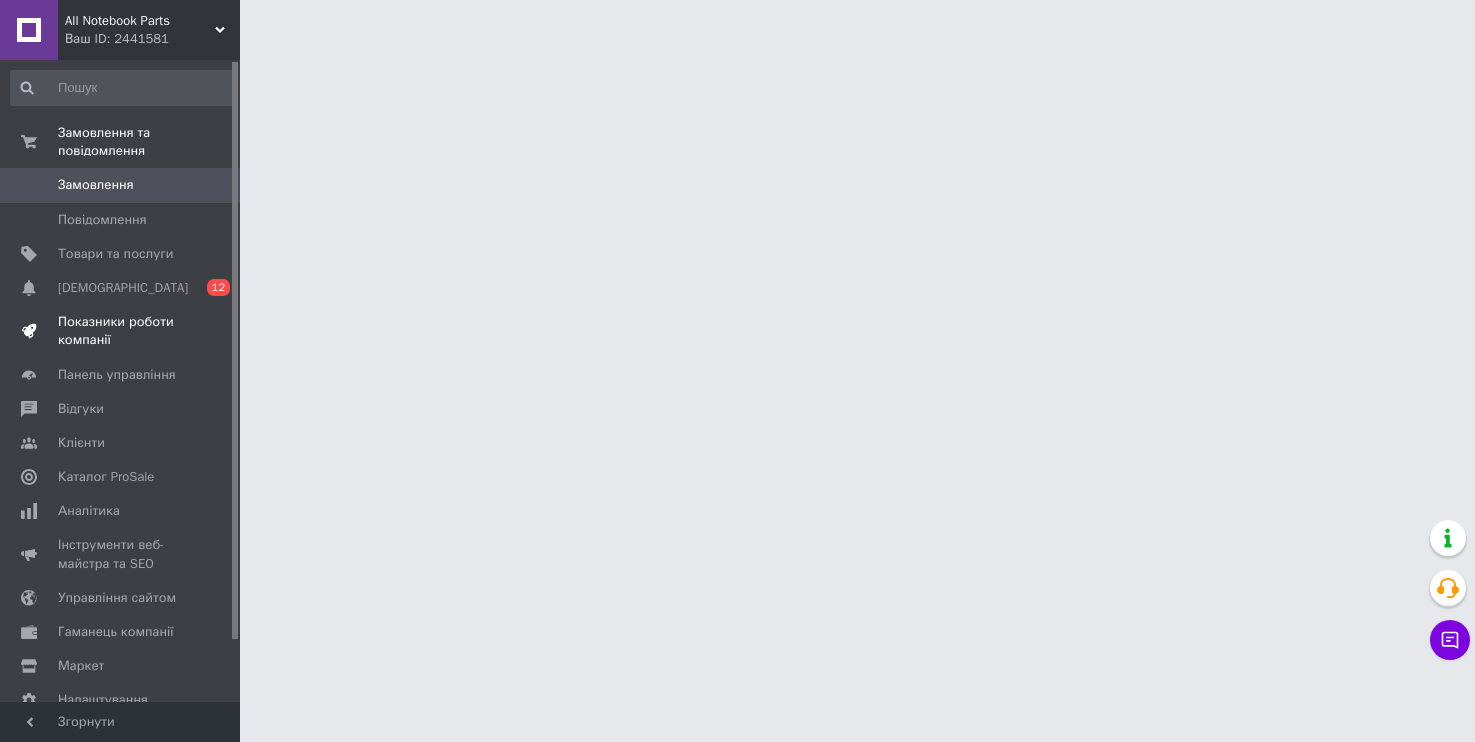 scroll, scrollTop: 0, scrollLeft: 0, axis: both 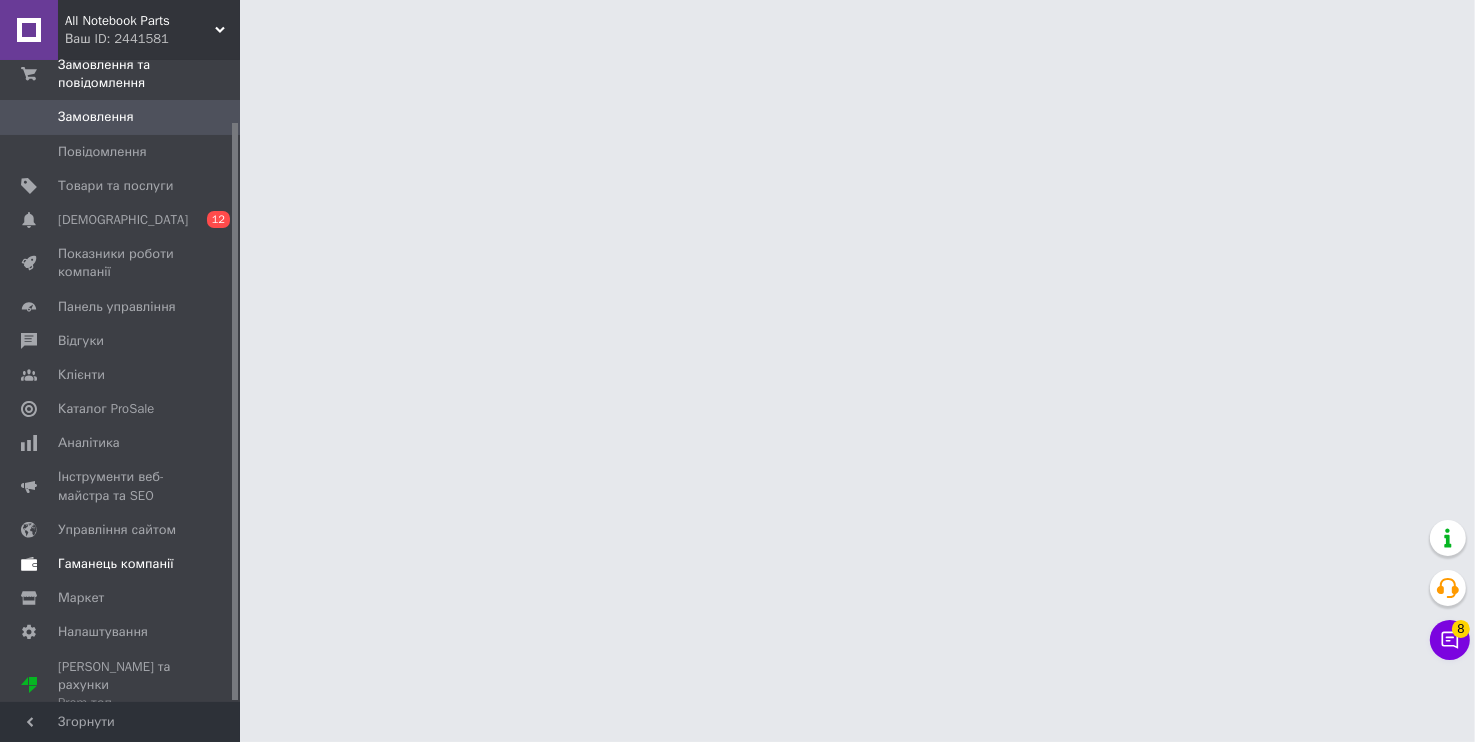 click on "Гаманець компанії" at bounding box center [123, 564] 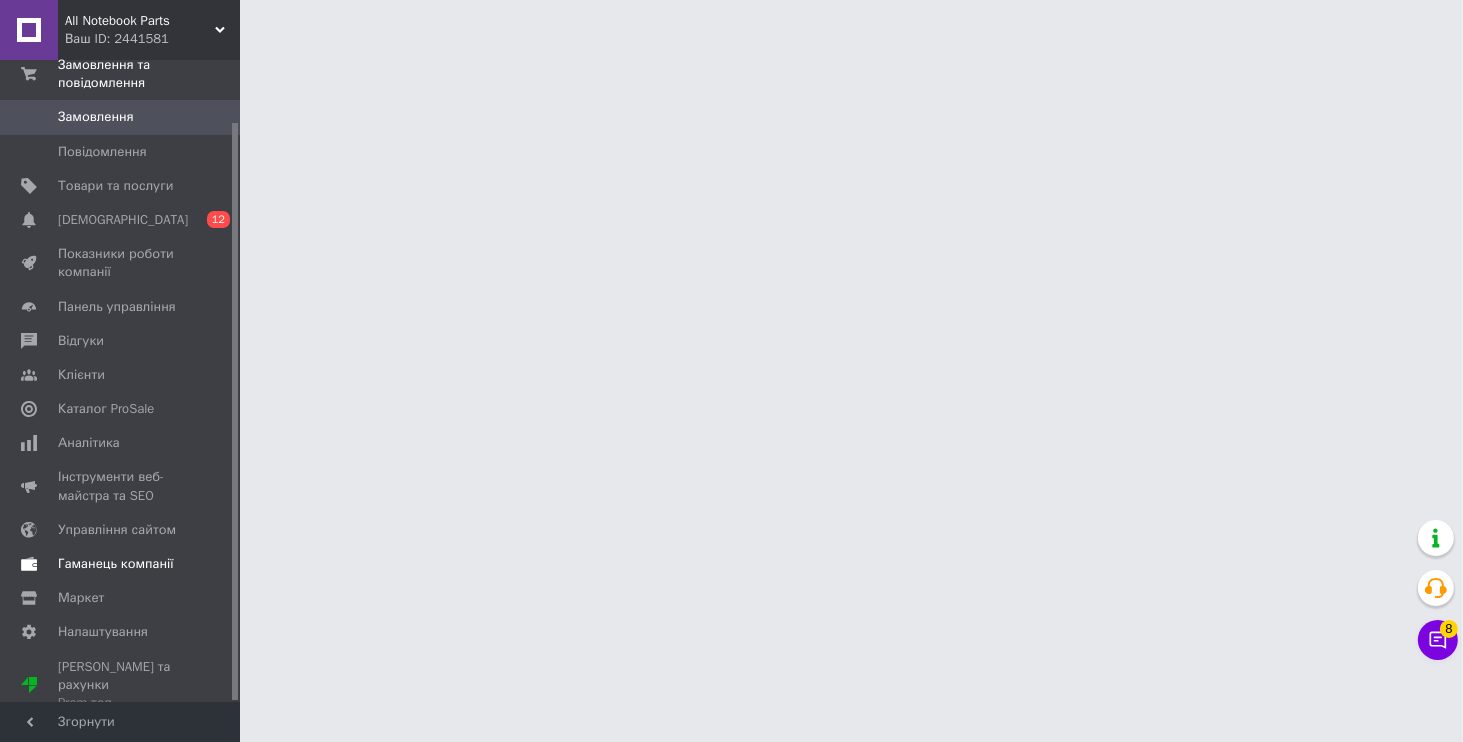 scroll, scrollTop: 52, scrollLeft: 0, axis: vertical 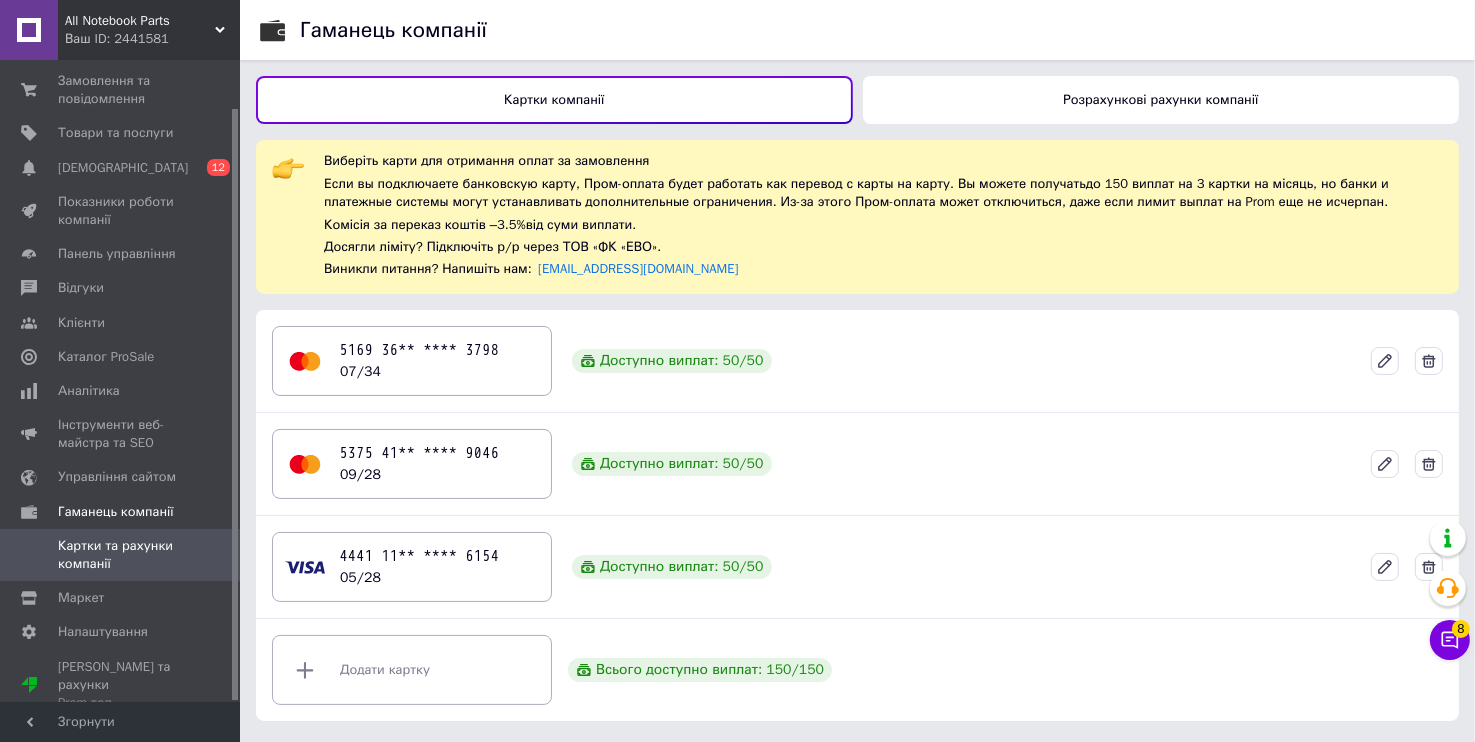 click on "Розрахункові рахунки компанії" at bounding box center (1161, 100) 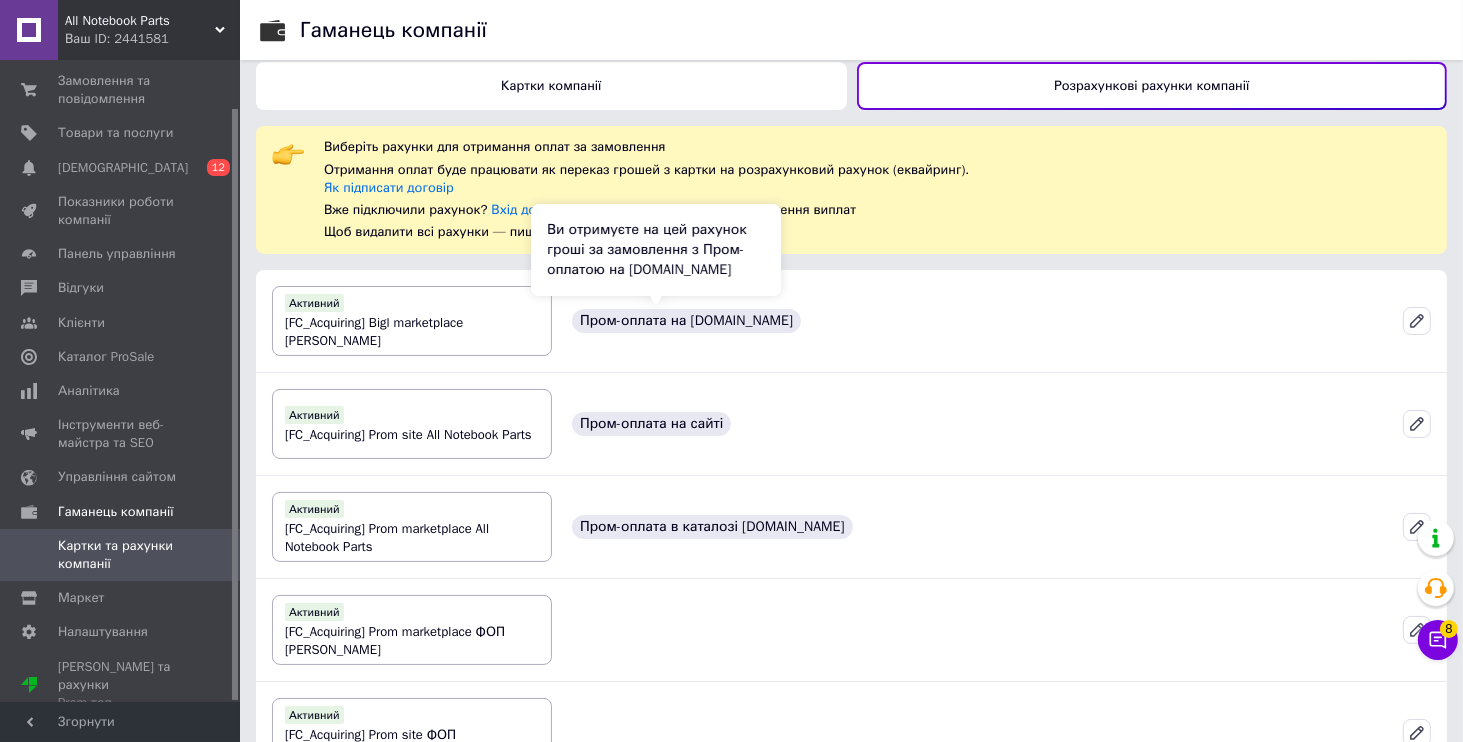 scroll, scrollTop: 273, scrollLeft: 0, axis: vertical 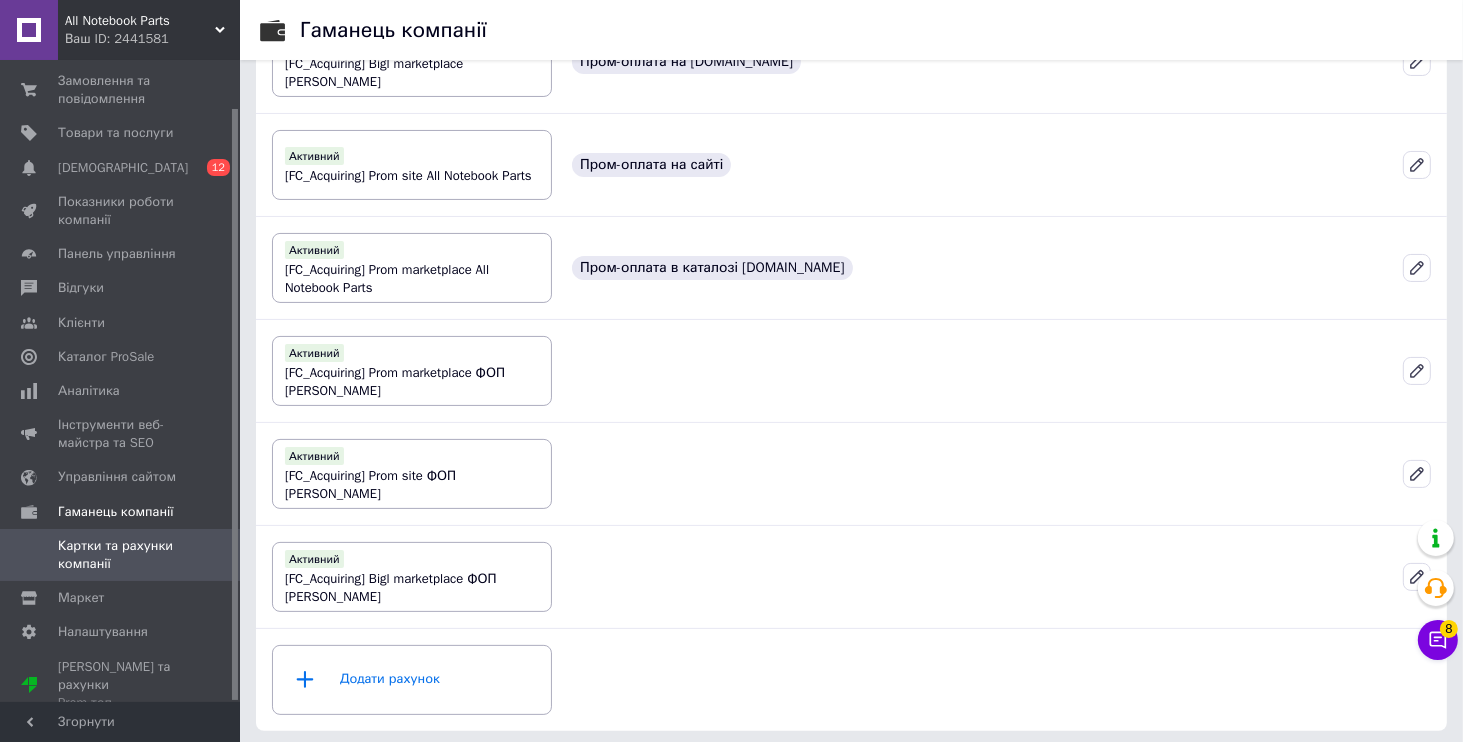 click on "All Notebook Parts" at bounding box center (140, 21) 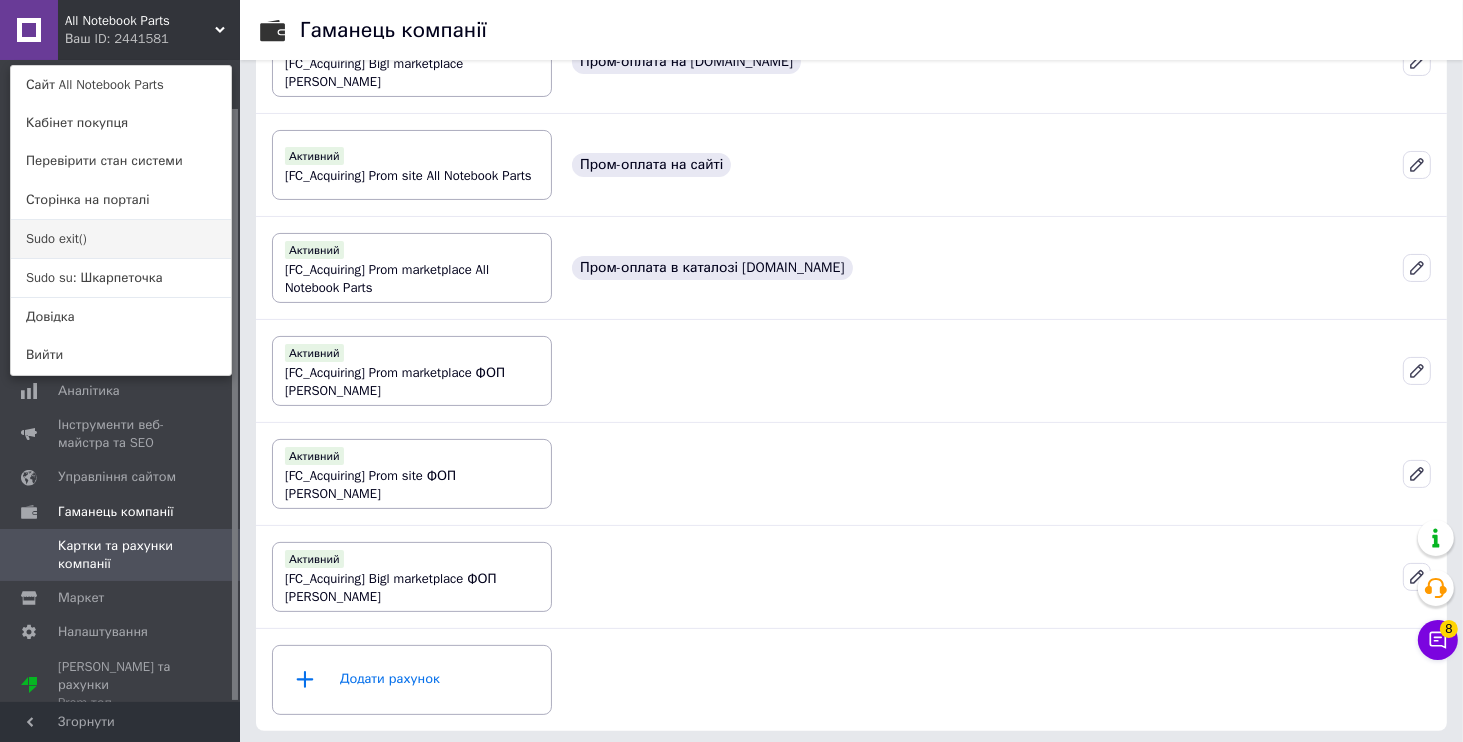 click on "Sudo exit()" at bounding box center [121, 239] 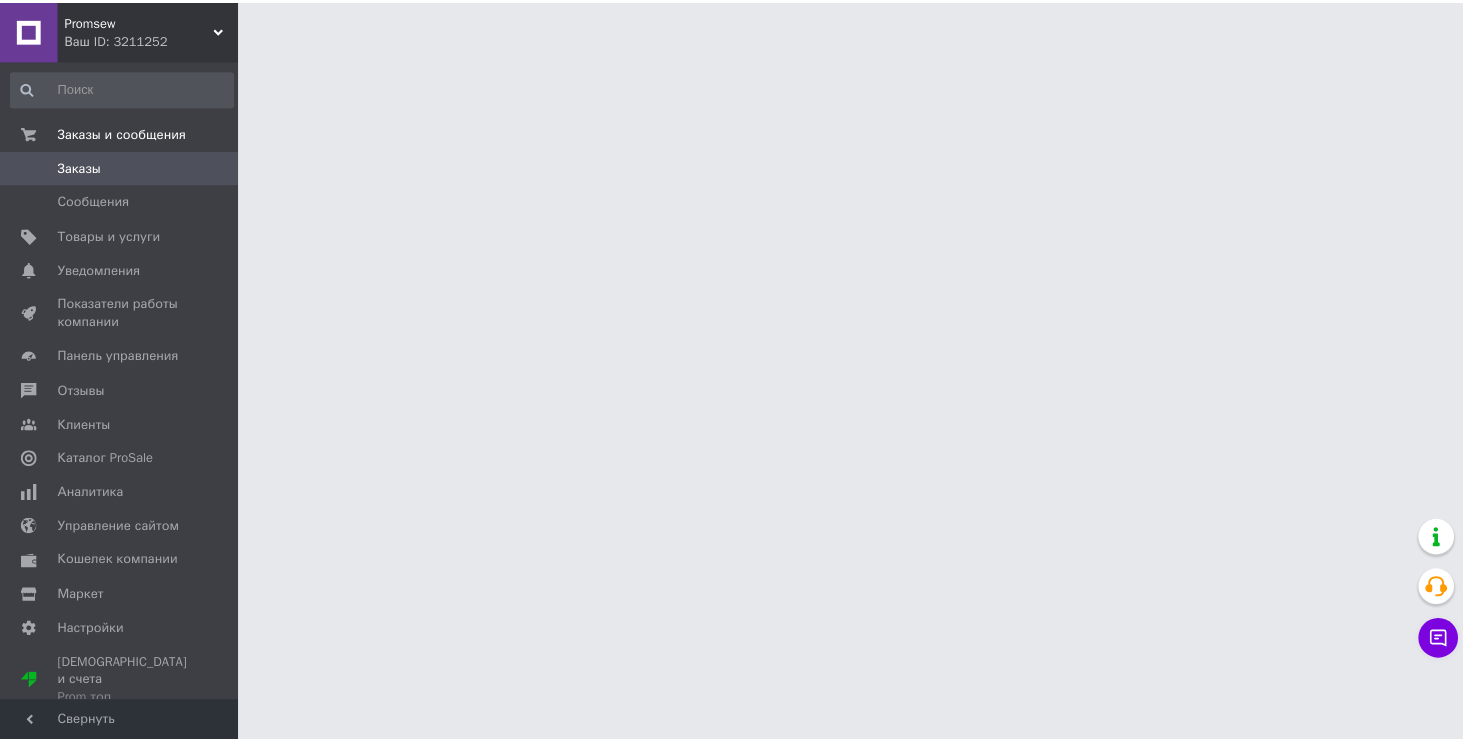 scroll, scrollTop: 0, scrollLeft: 0, axis: both 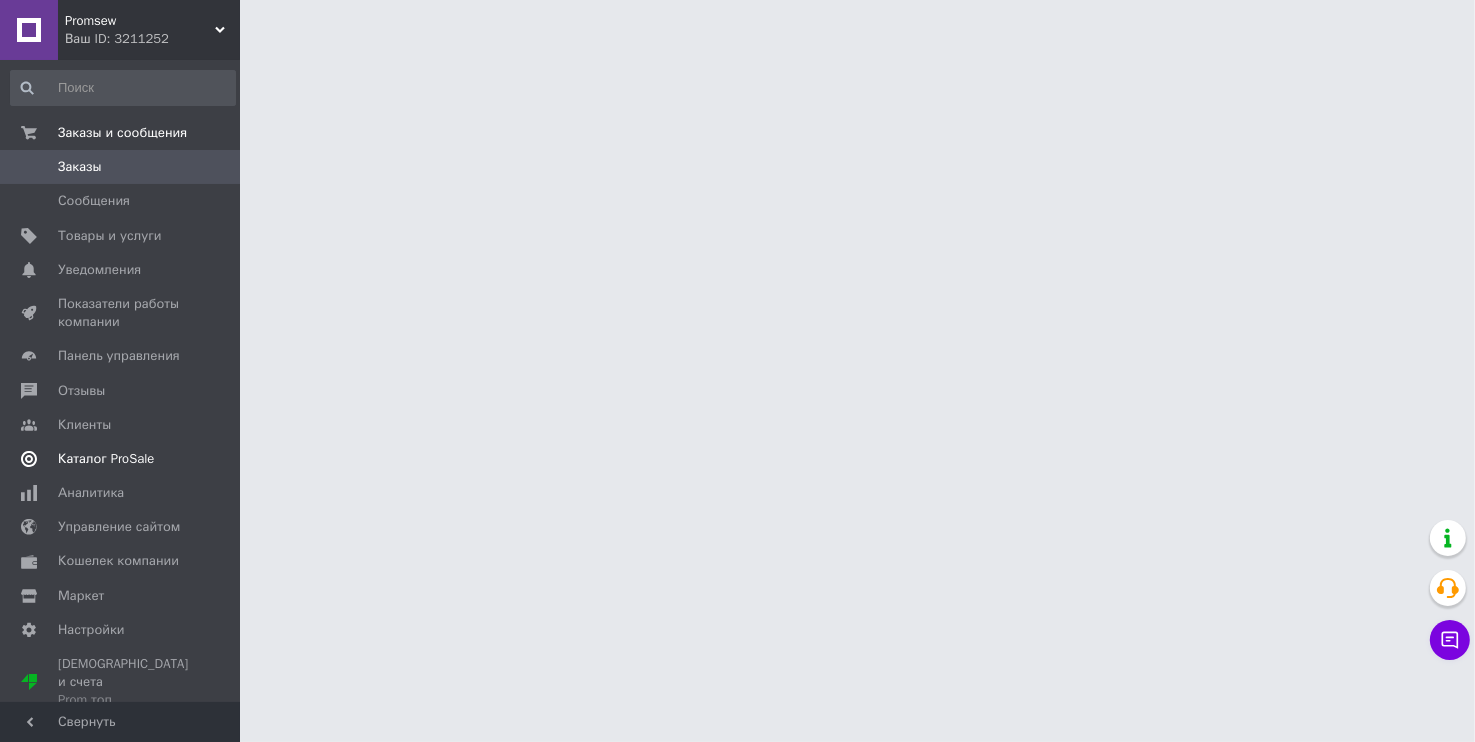 click on "Каталог ProSale" at bounding box center [106, 459] 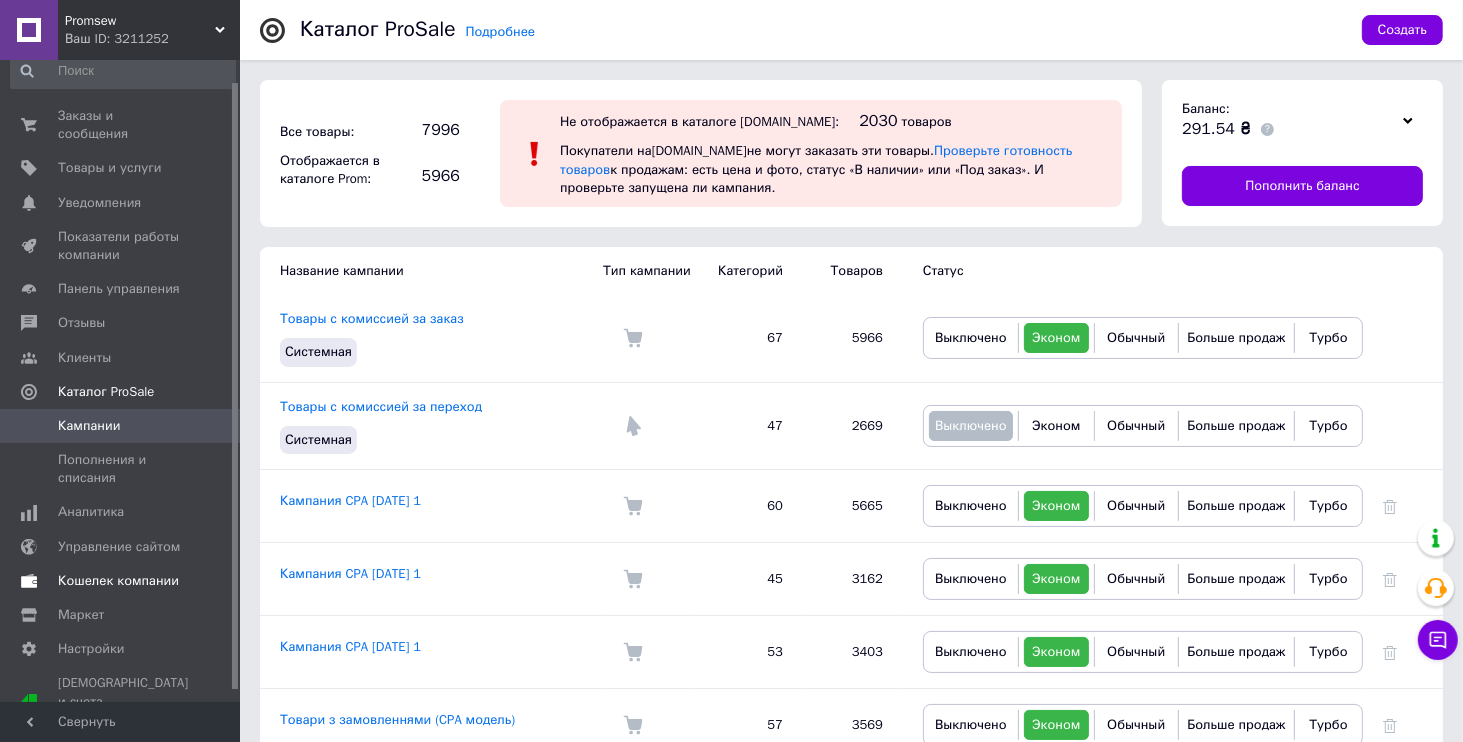 scroll, scrollTop: 33, scrollLeft: 0, axis: vertical 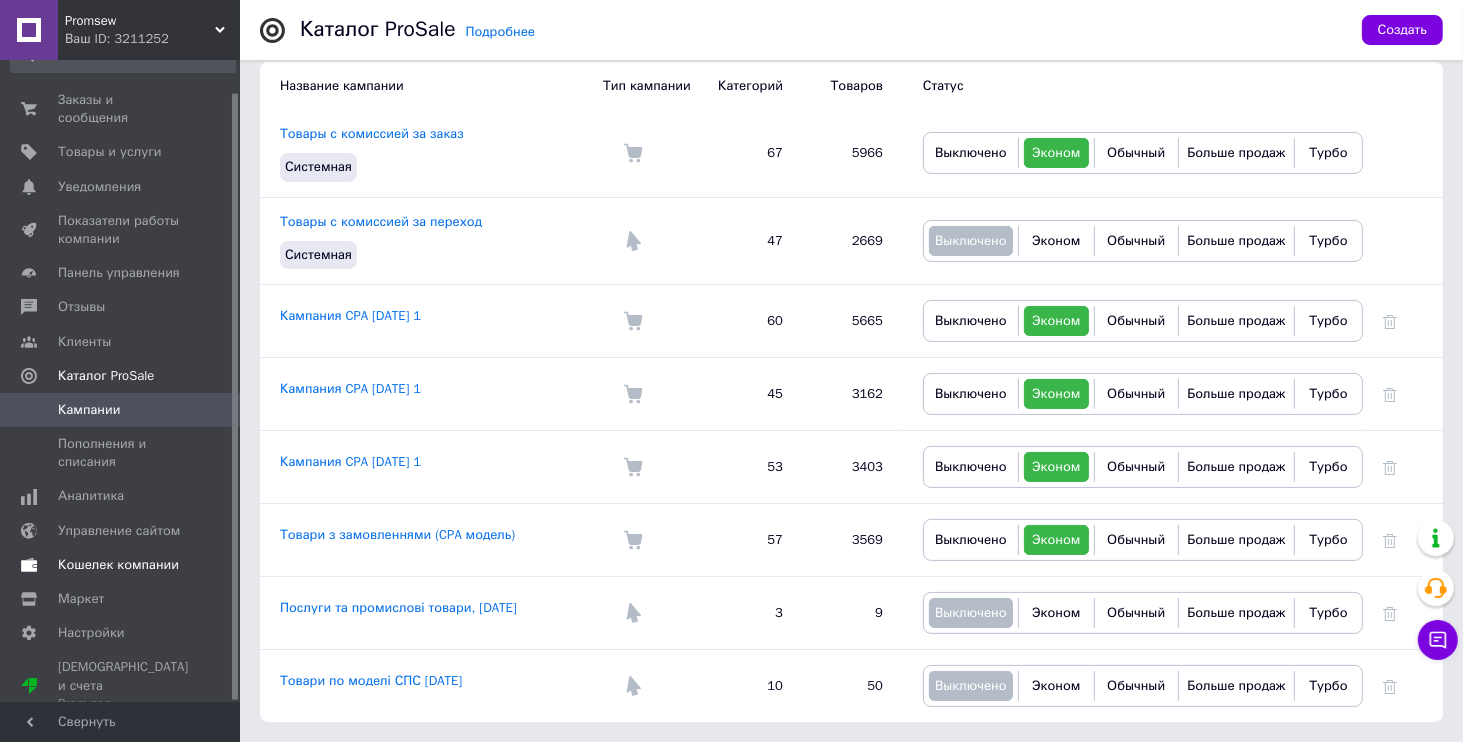 click on "Кошелек компании" at bounding box center (118, 565) 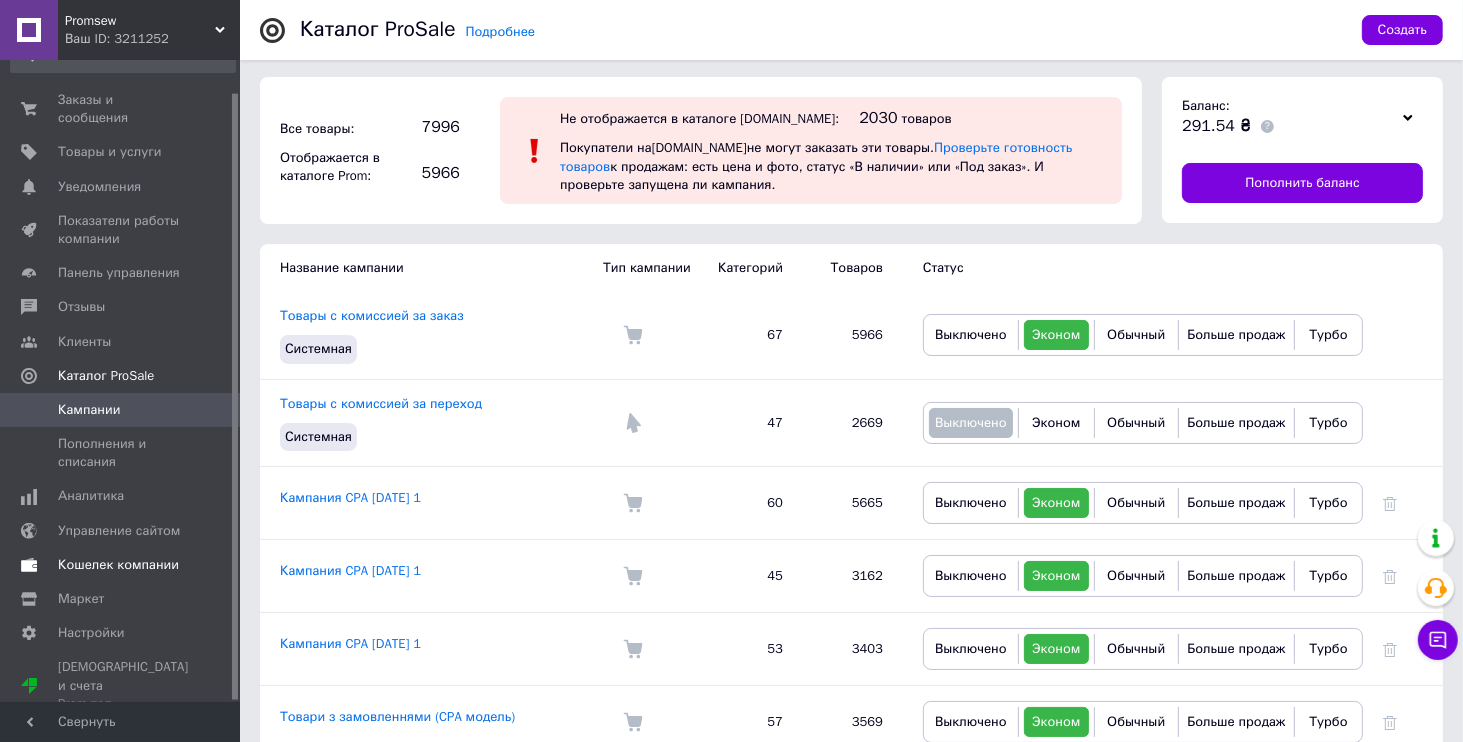 scroll, scrollTop: 0, scrollLeft: 0, axis: both 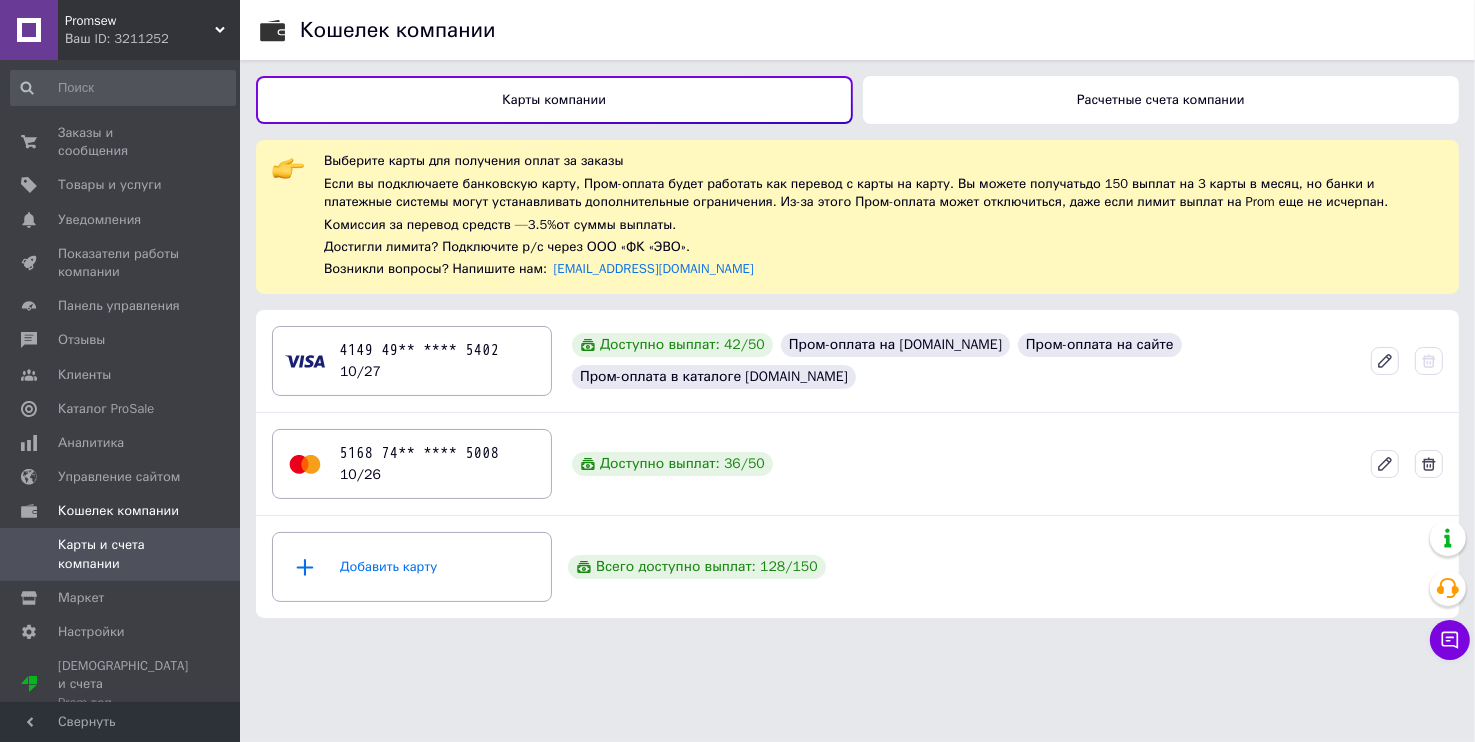 click on "Расчетные счета компании" at bounding box center [1161, 100] 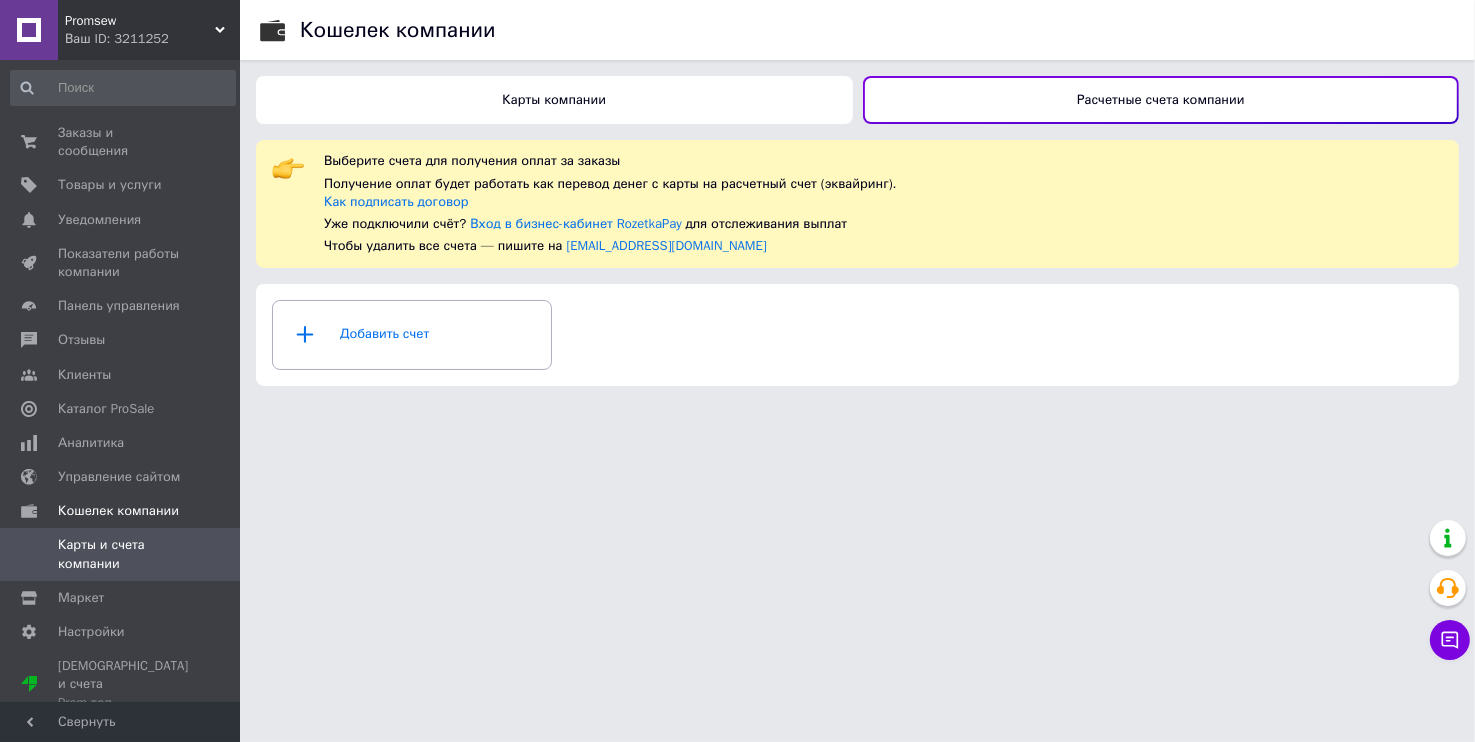 click on "Карты компании" at bounding box center [554, 100] 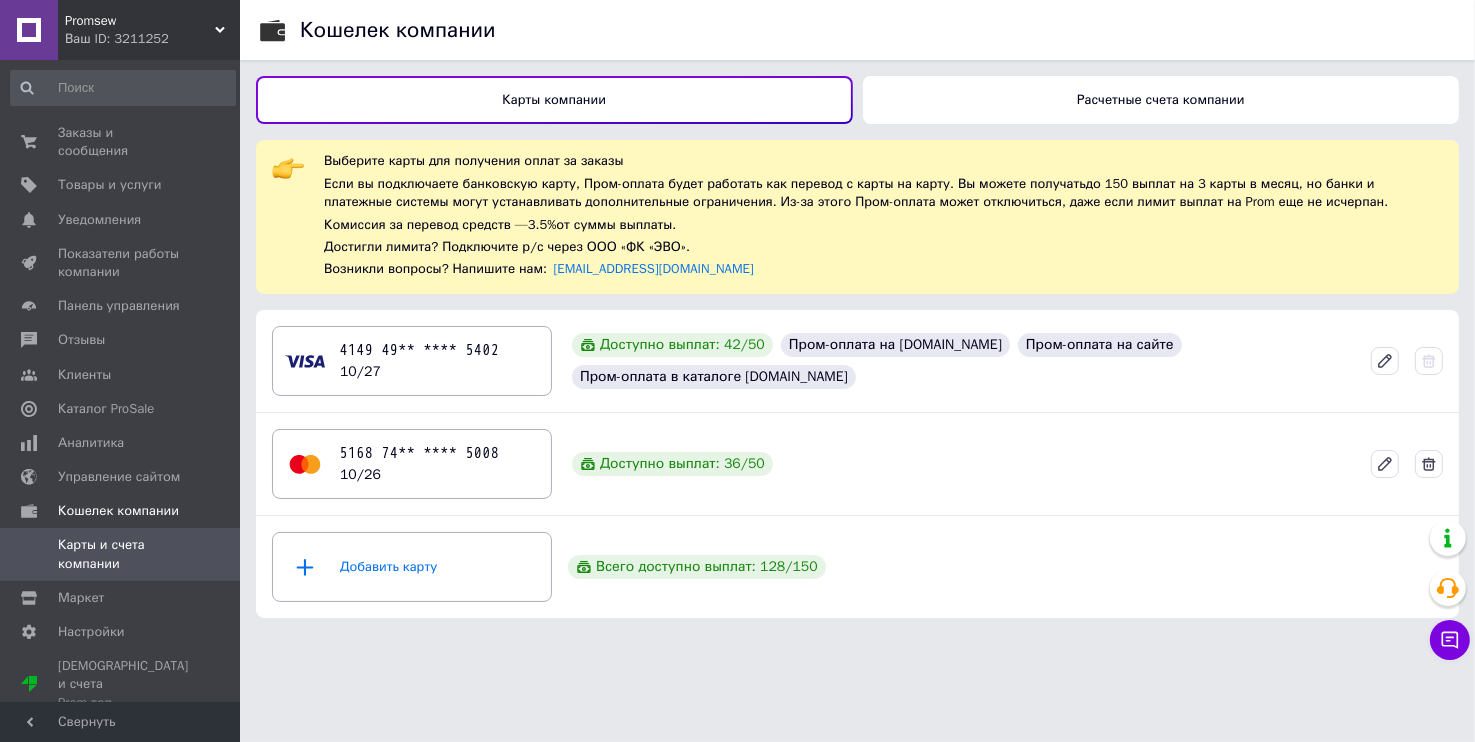 click on "Promsew" at bounding box center [140, 21] 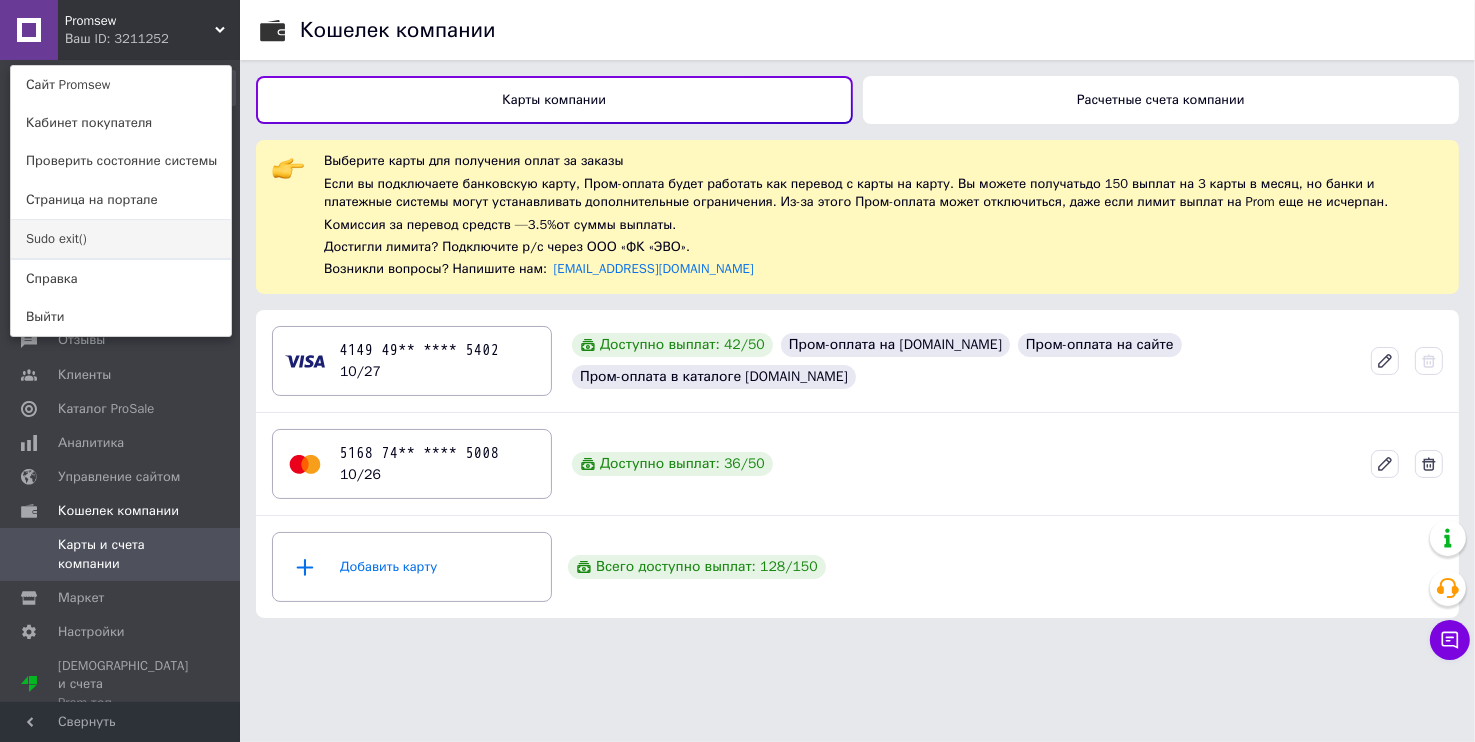 click on "Sudo exit()" at bounding box center (121, 239) 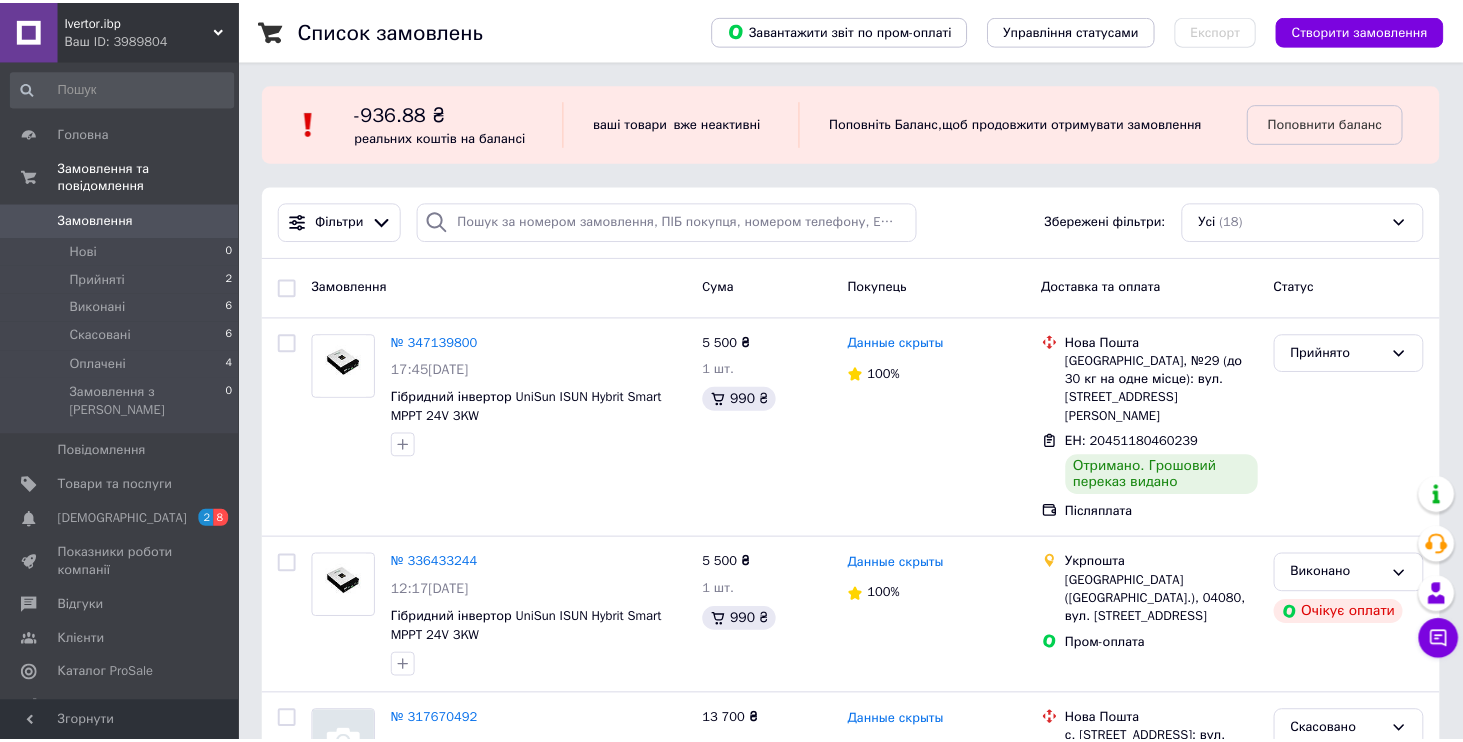 scroll, scrollTop: 0, scrollLeft: 0, axis: both 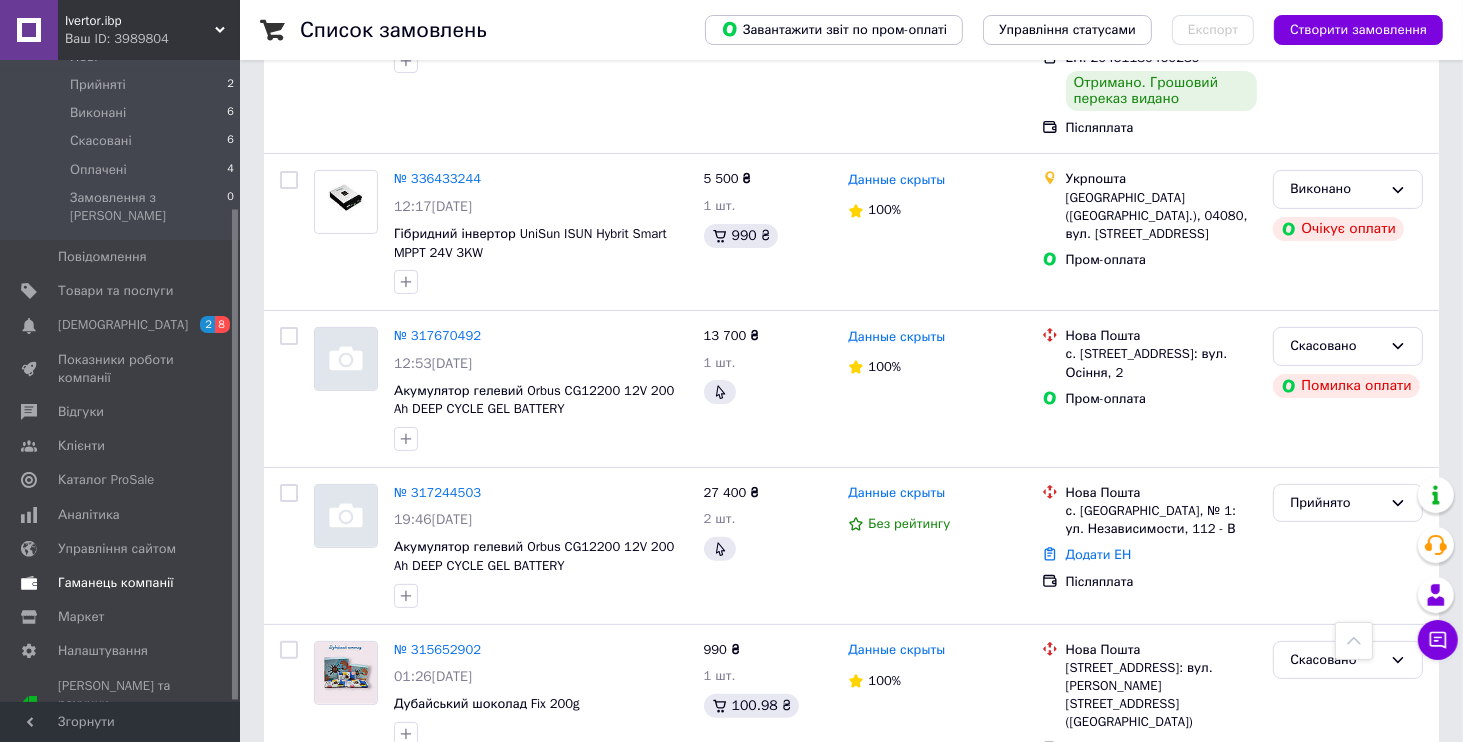 click on "Гаманець компанії" at bounding box center [116, 583] 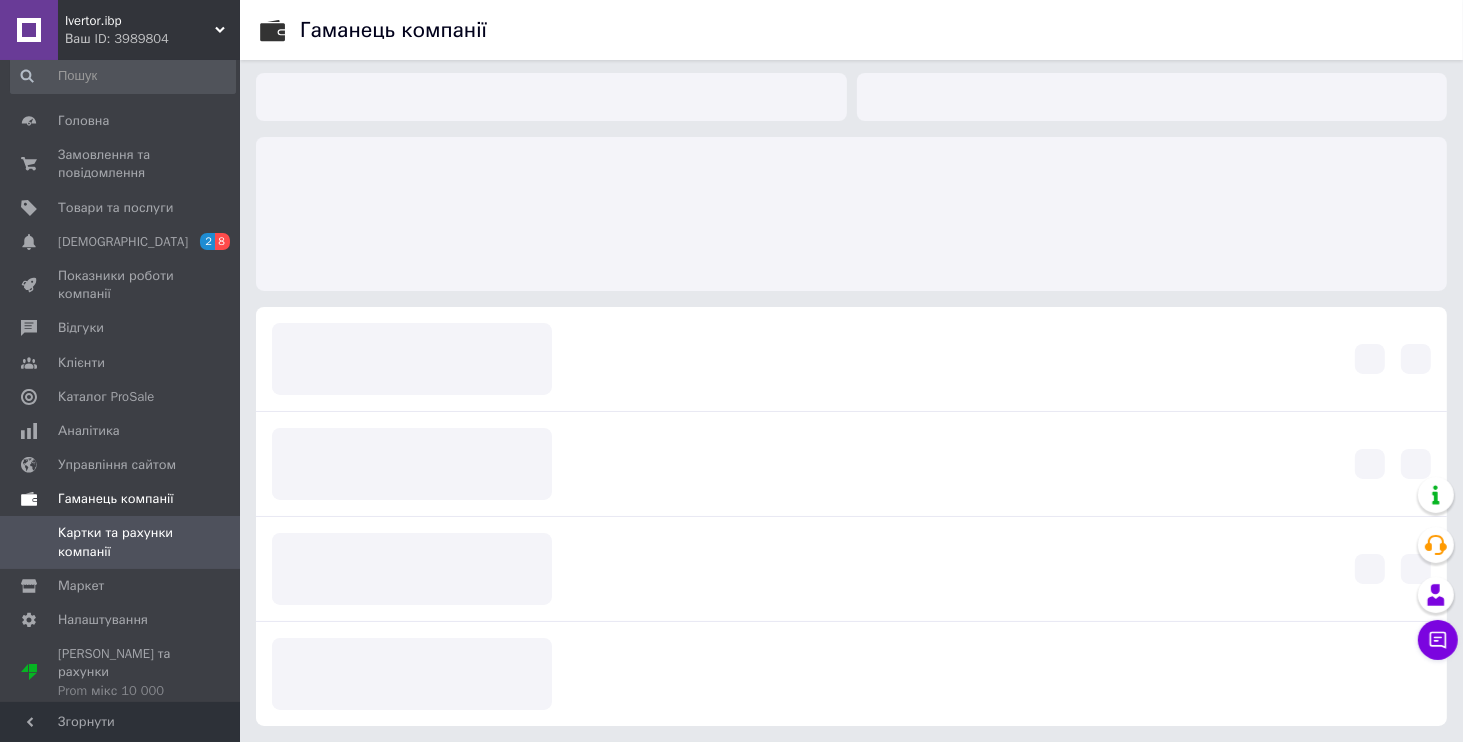 scroll, scrollTop: 3, scrollLeft: 0, axis: vertical 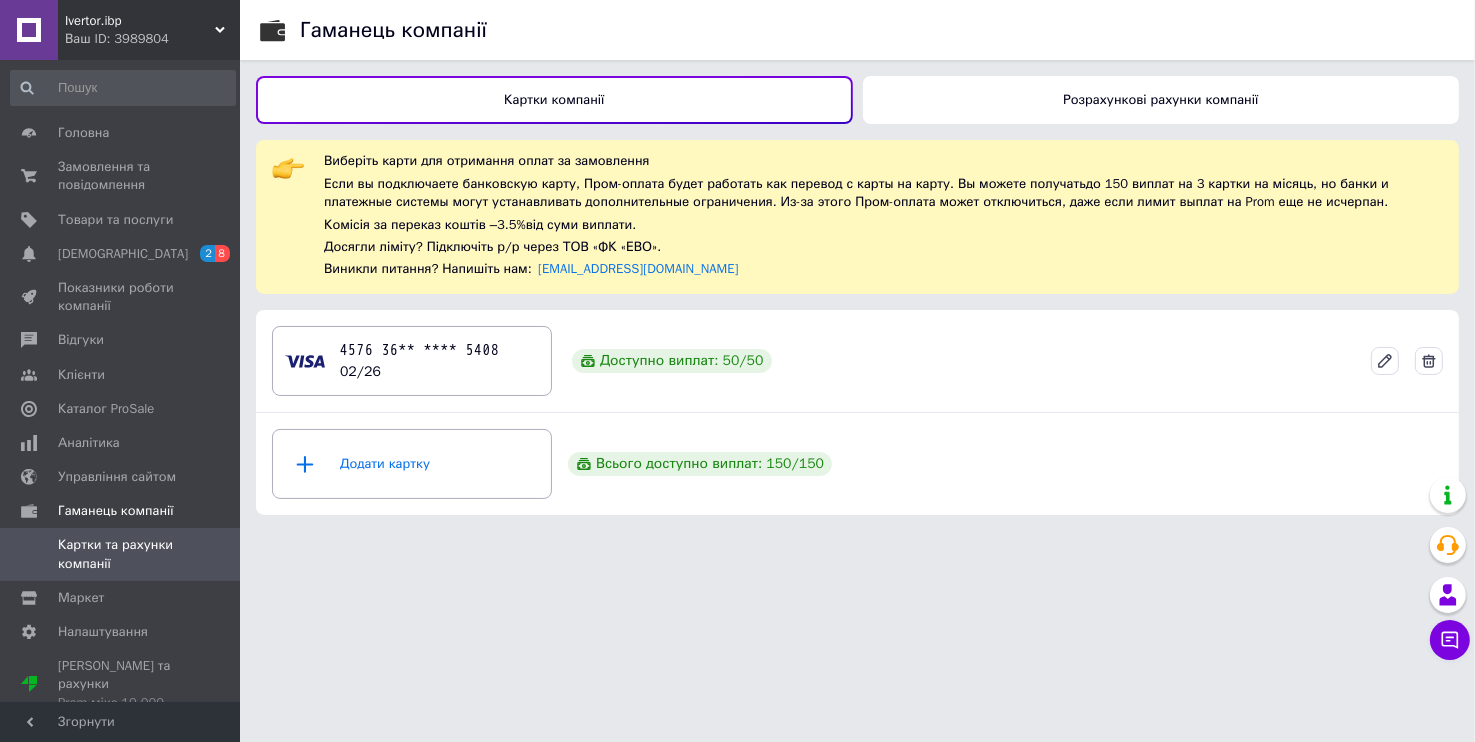 click on "Розрахункові рахунки компанії" at bounding box center [1161, 100] 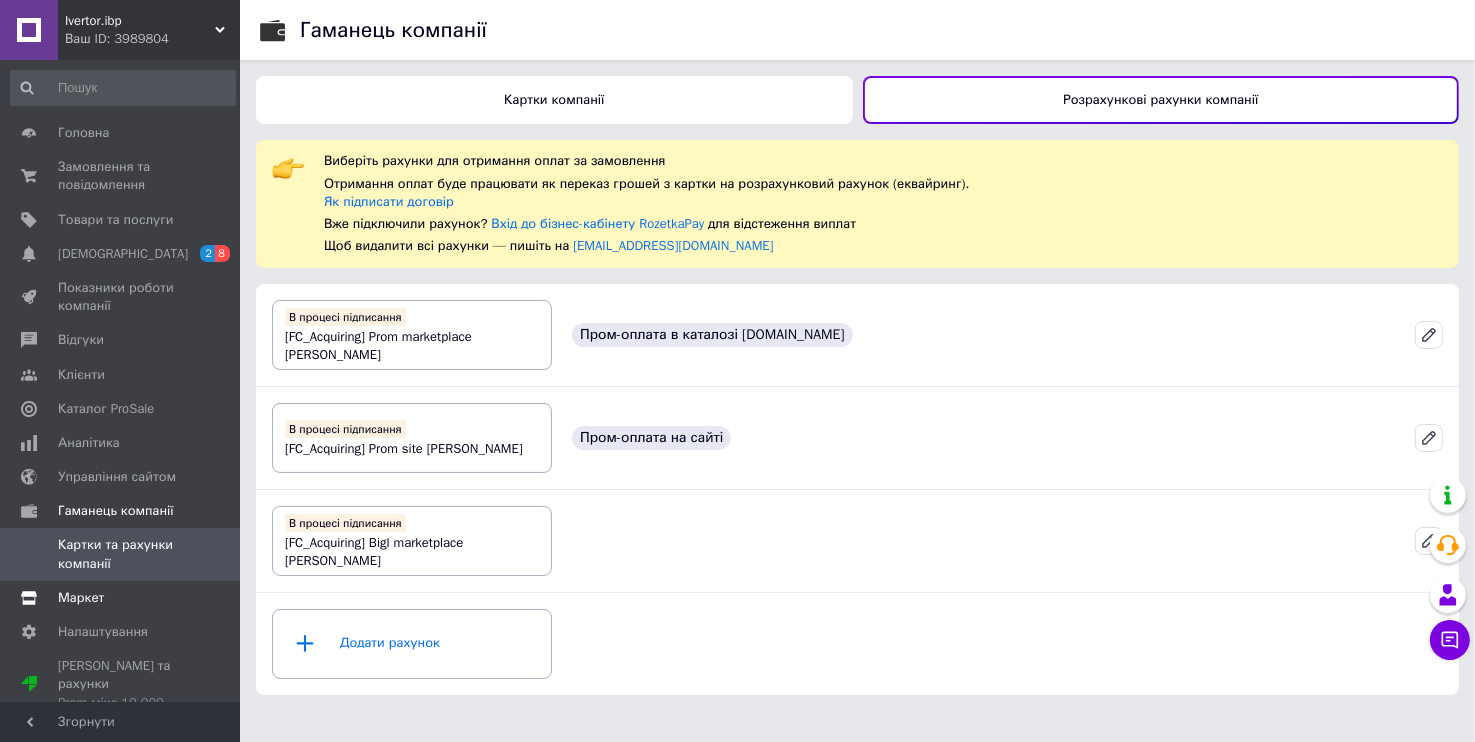 click on "Маркет" at bounding box center (123, 598) 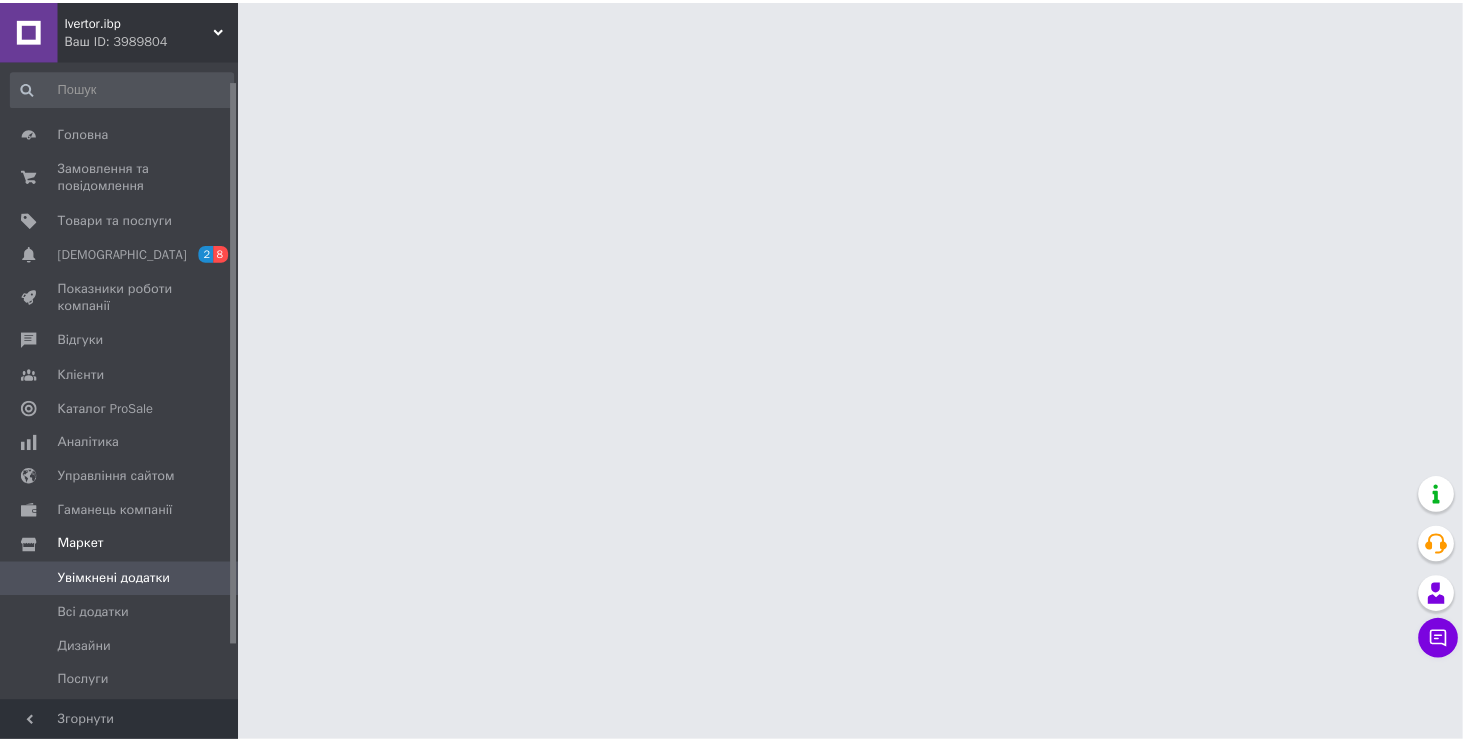 scroll, scrollTop: 84, scrollLeft: 0, axis: vertical 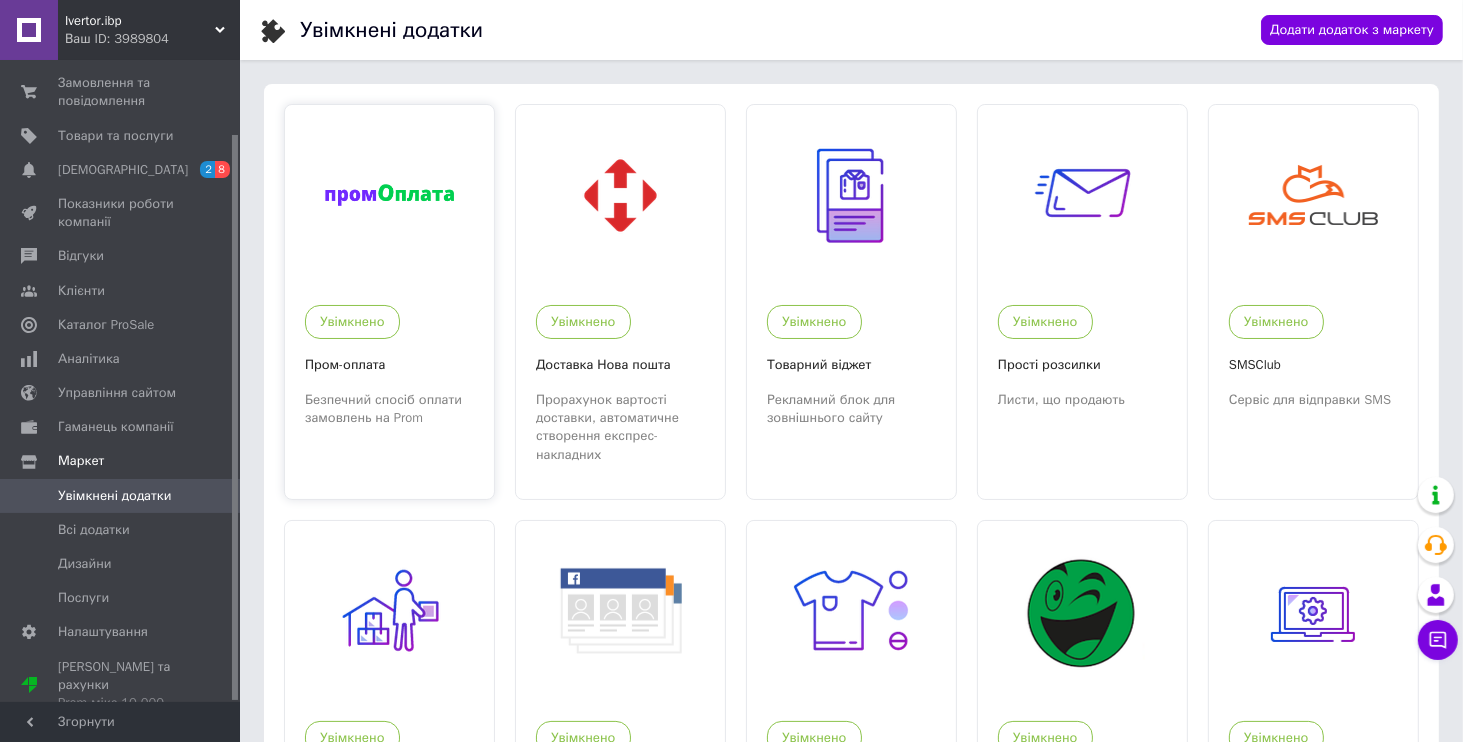 click at bounding box center [389, 195] 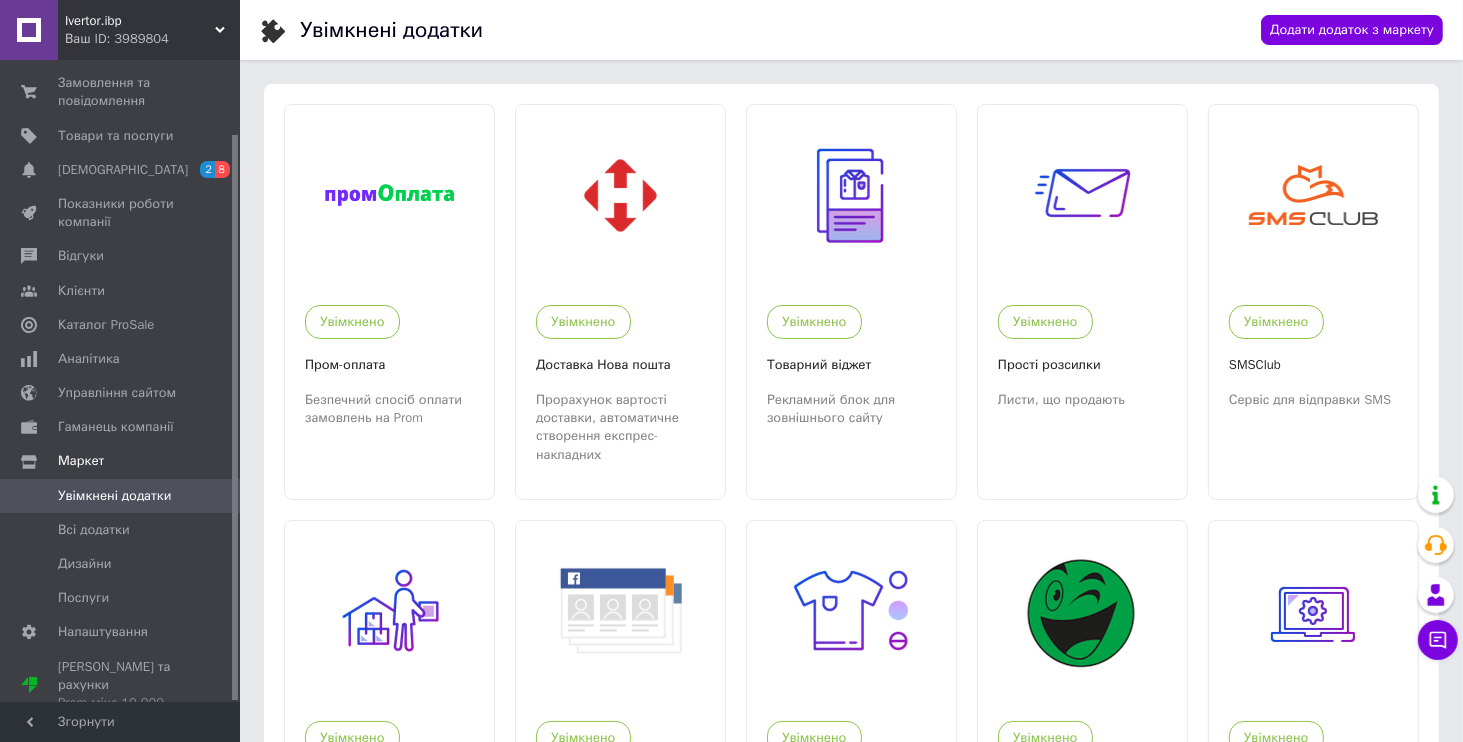 click on "Ivertor.ibp" at bounding box center [140, 21] 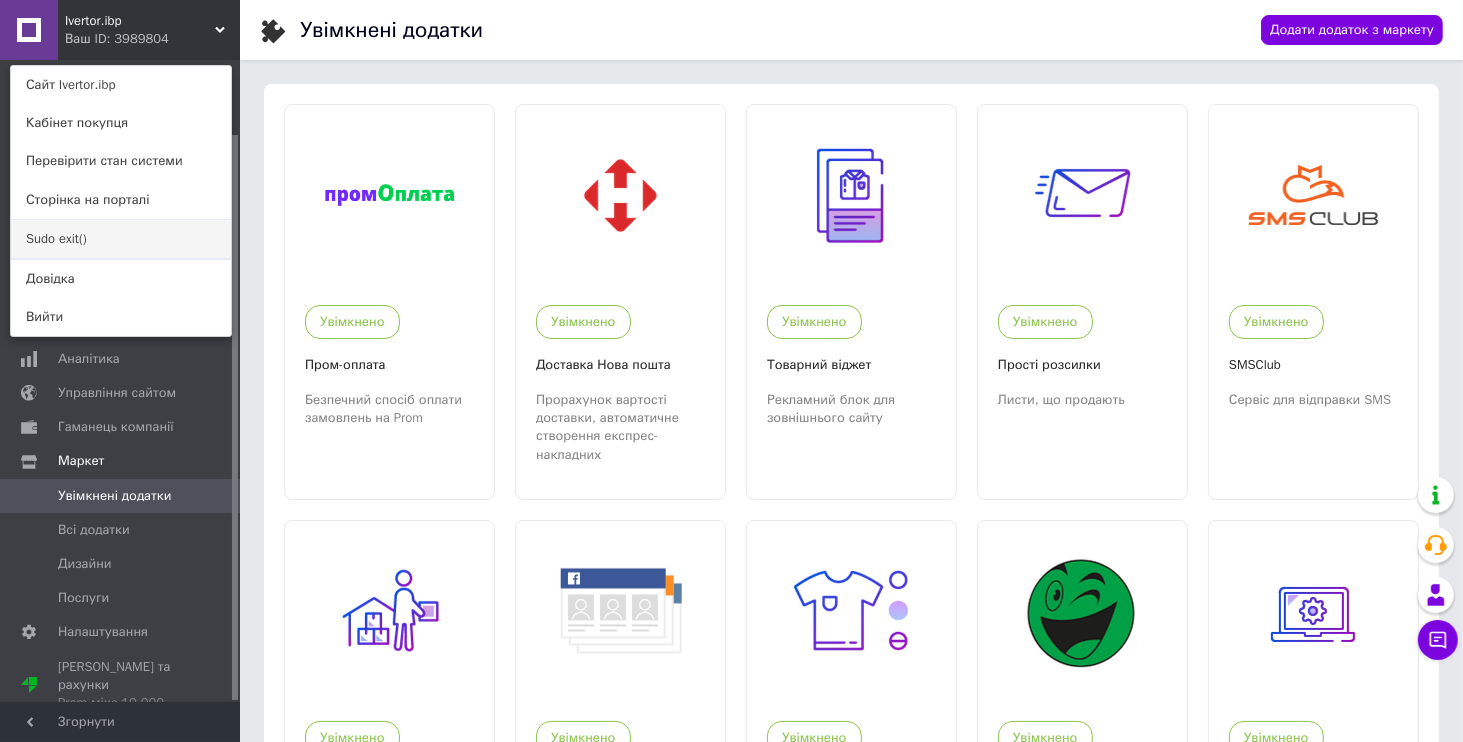 click on "Sudo exit()" at bounding box center (121, 239) 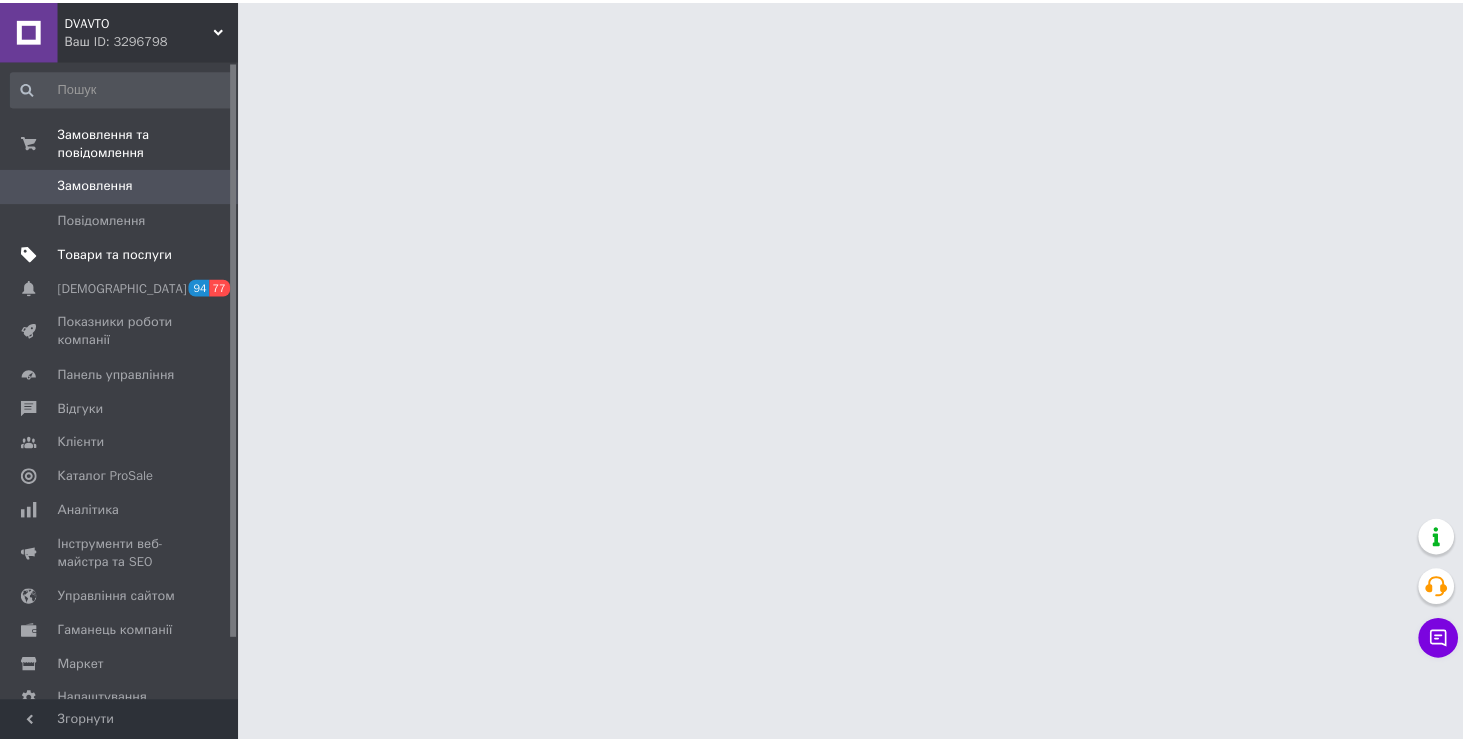 scroll, scrollTop: 0, scrollLeft: 0, axis: both 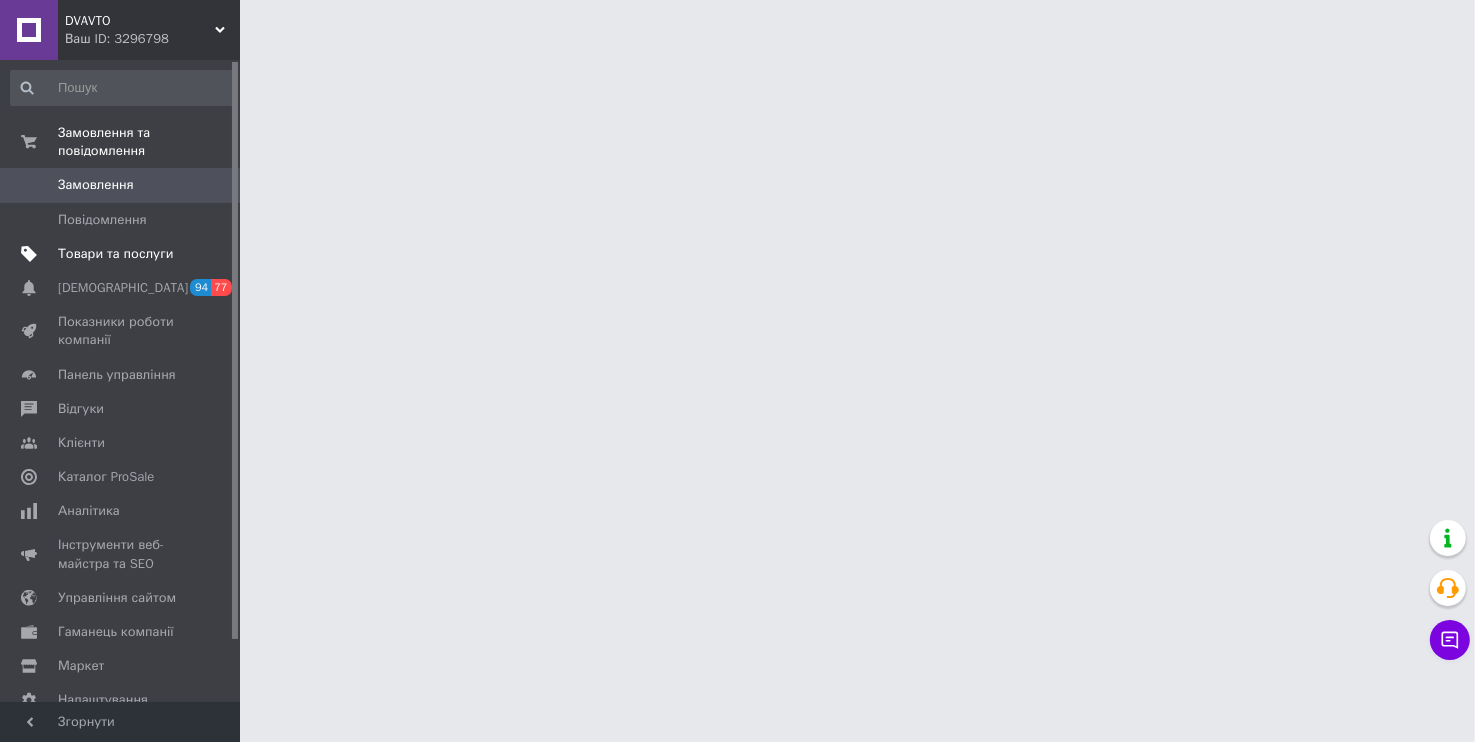 click on "Товари та послуги" at bounding box center [115, 254] 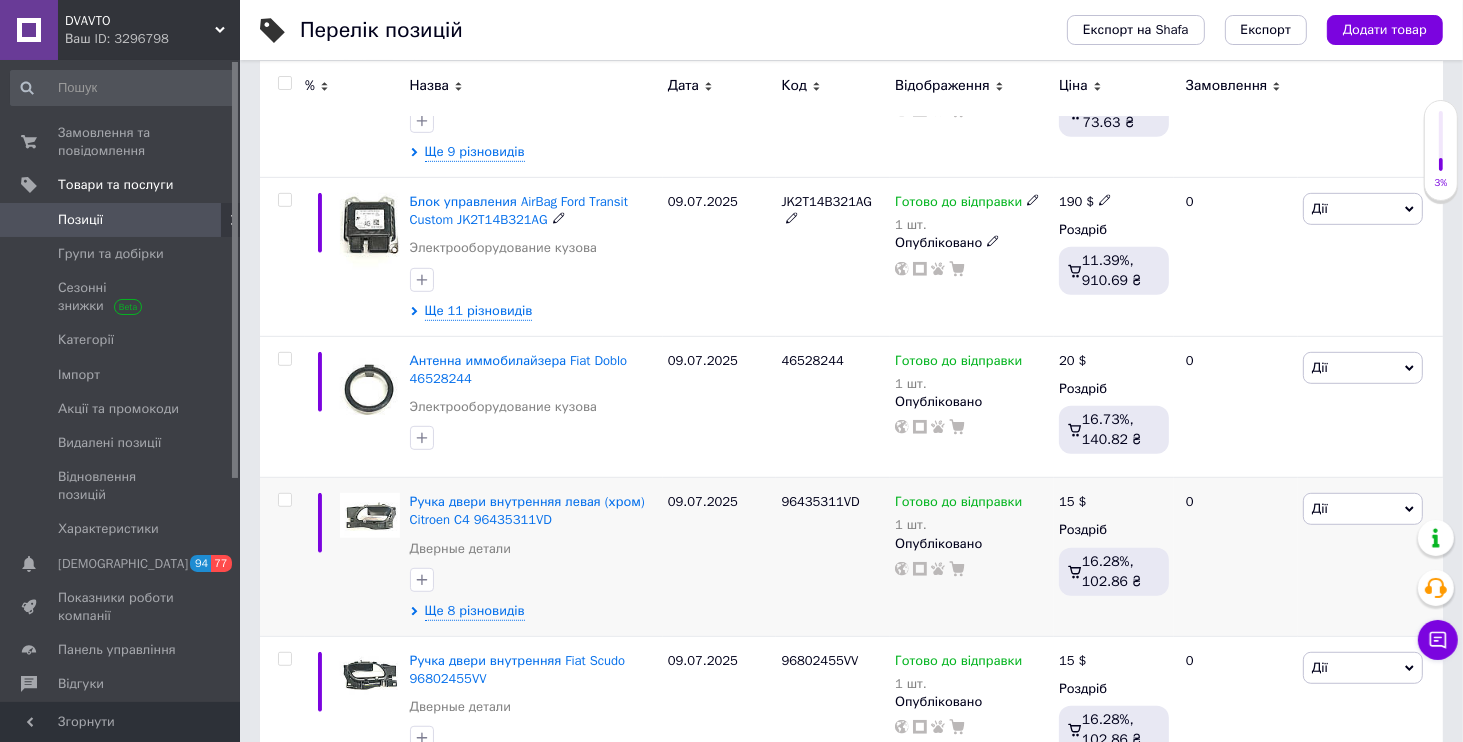 scroll, scrollTop: 1248, scrollLeft: 0, axis: vertical 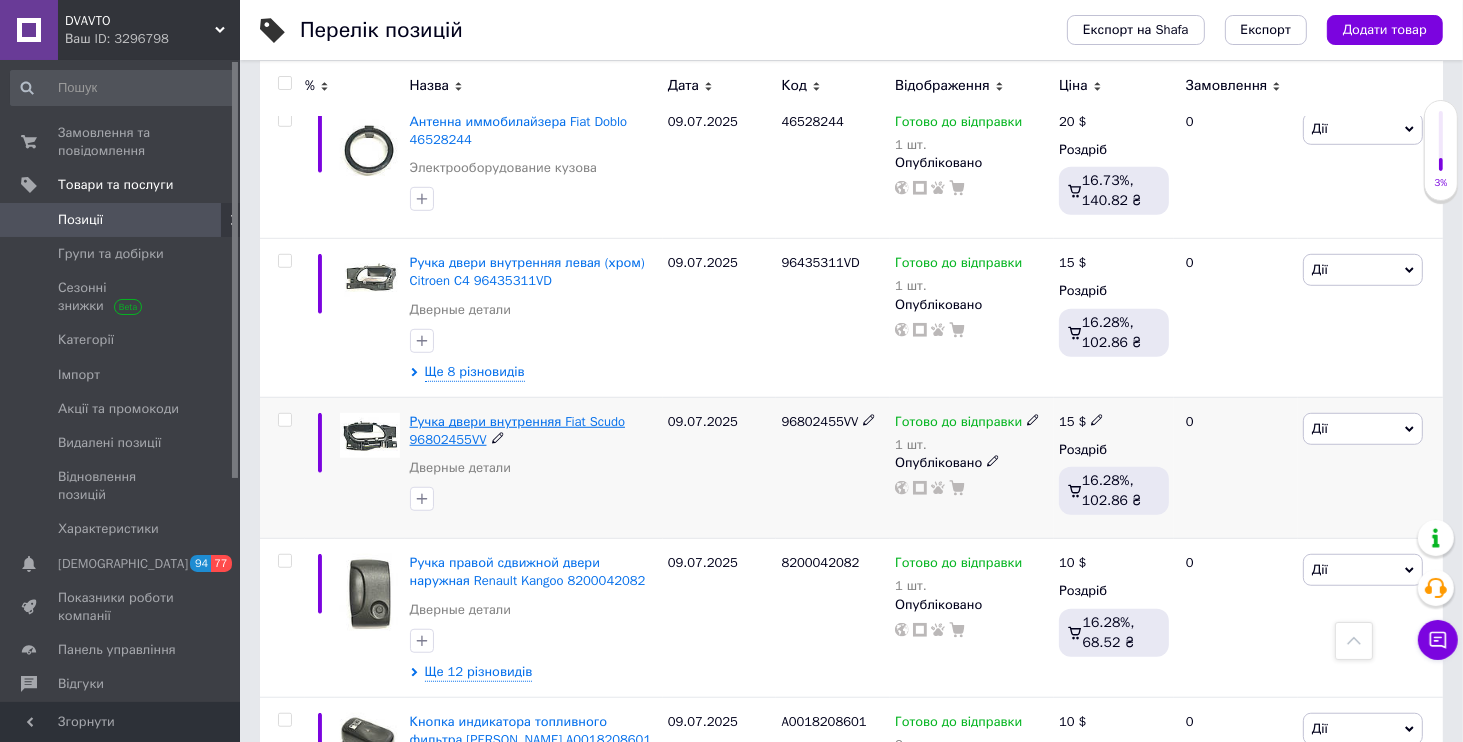 click on "Ручка двери внутренняя Fiat Scudo 96802455VV" at bounding box center (517, 430) 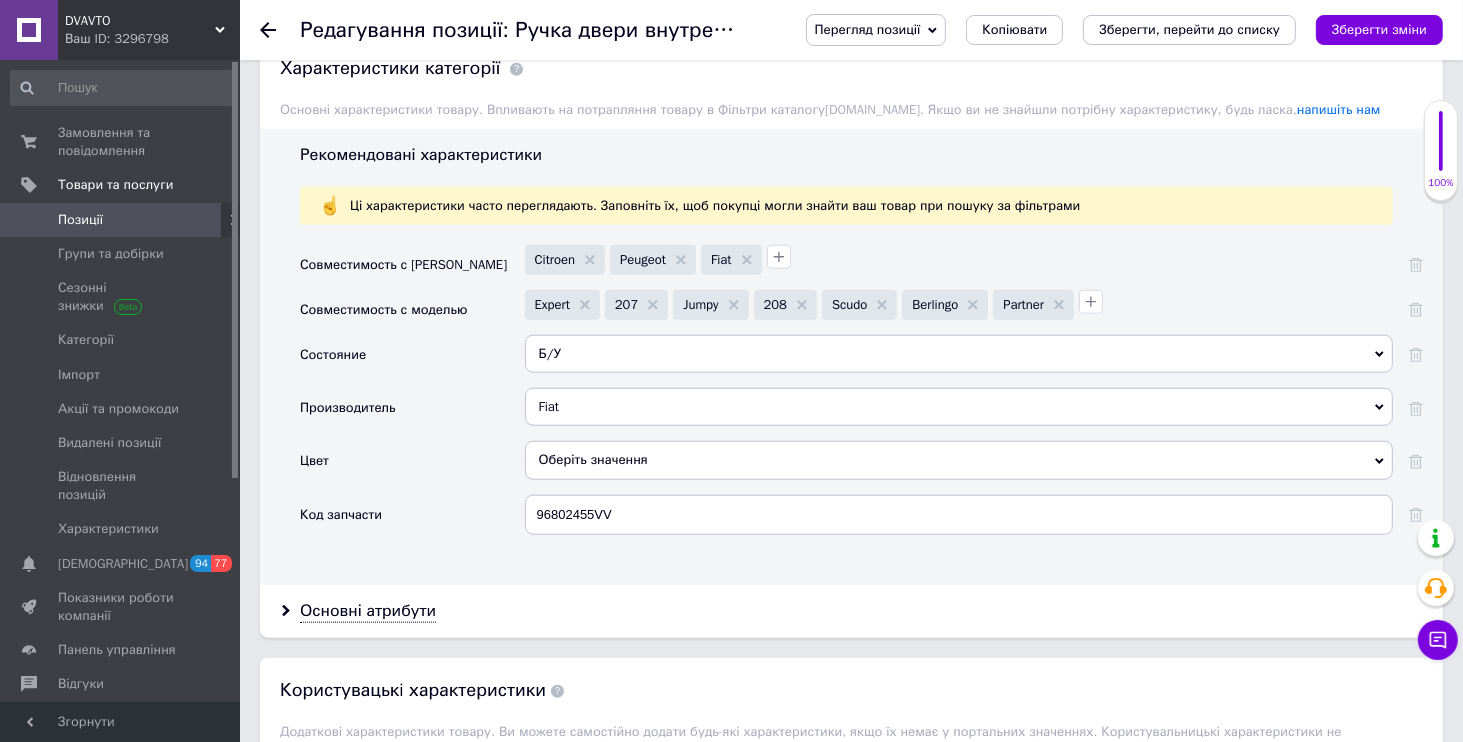 scroll, scrollTop: 2016, scrollLeft: 0, axis: vertical 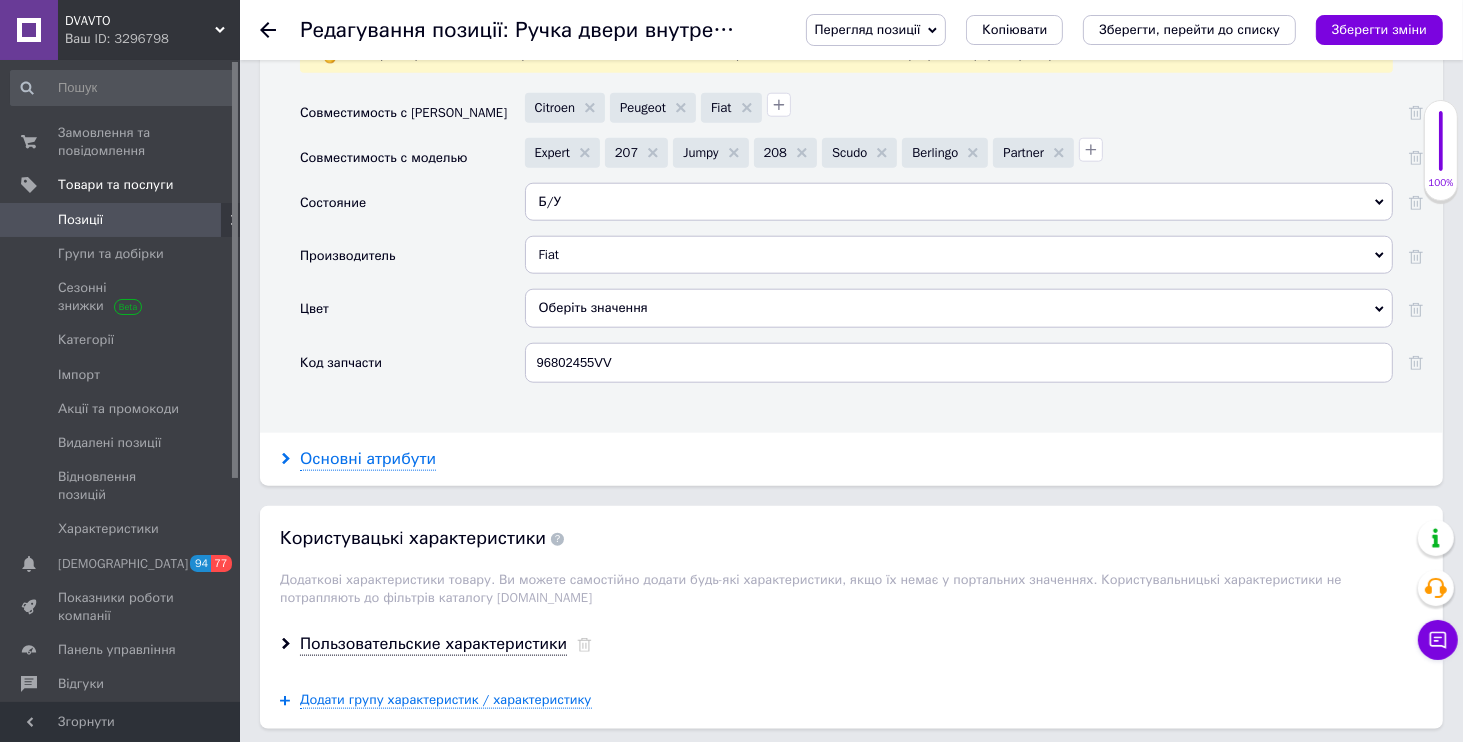 click on "Основні атрибути" at bounding box center [368, 459] 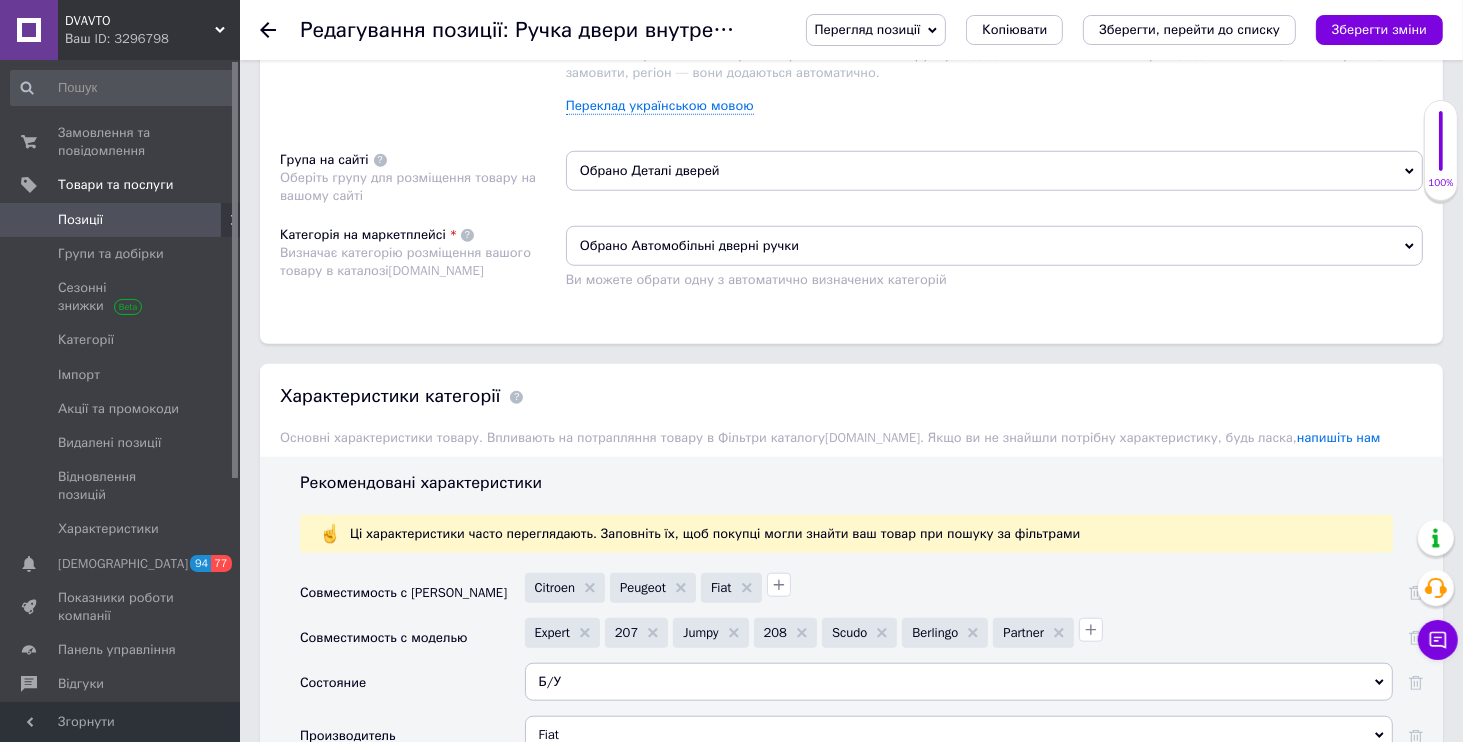scroll, scrollTop: 1152, scrollLeft: 0, axis: vertical 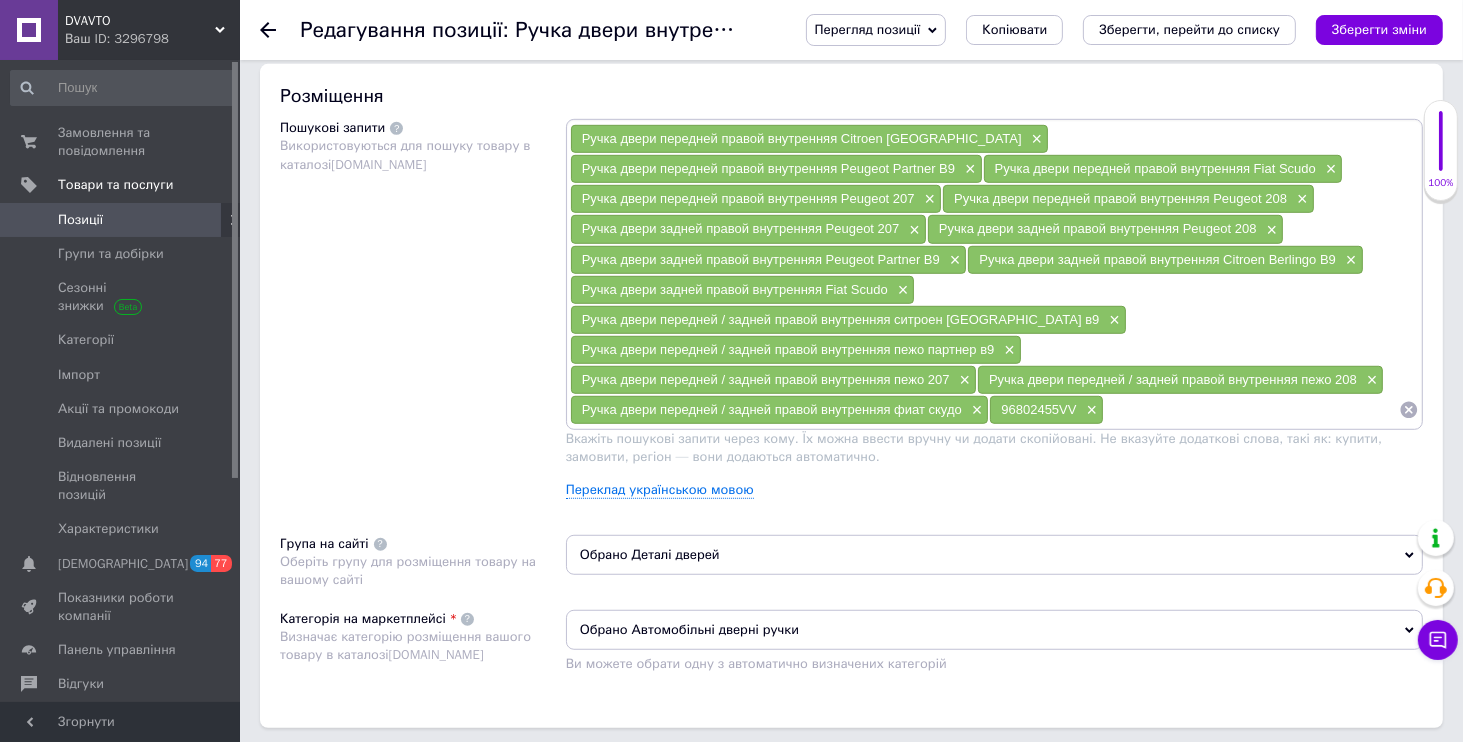 drag, startPoint x: 101, startPoint y: 25, endPoint x: 92, endPoint y: 36, distance: 14.21267 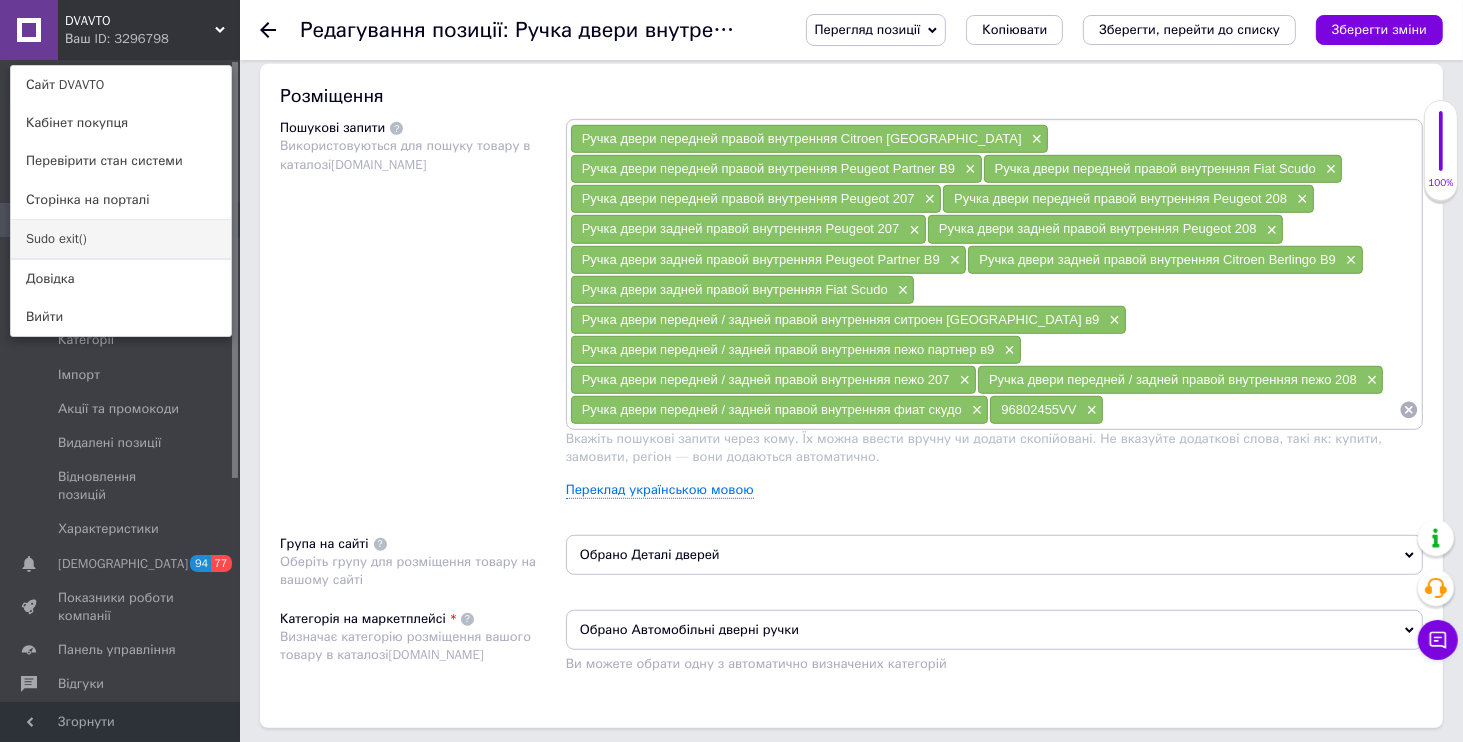click on "Sudo exit()" at bounding box center [121, 239] 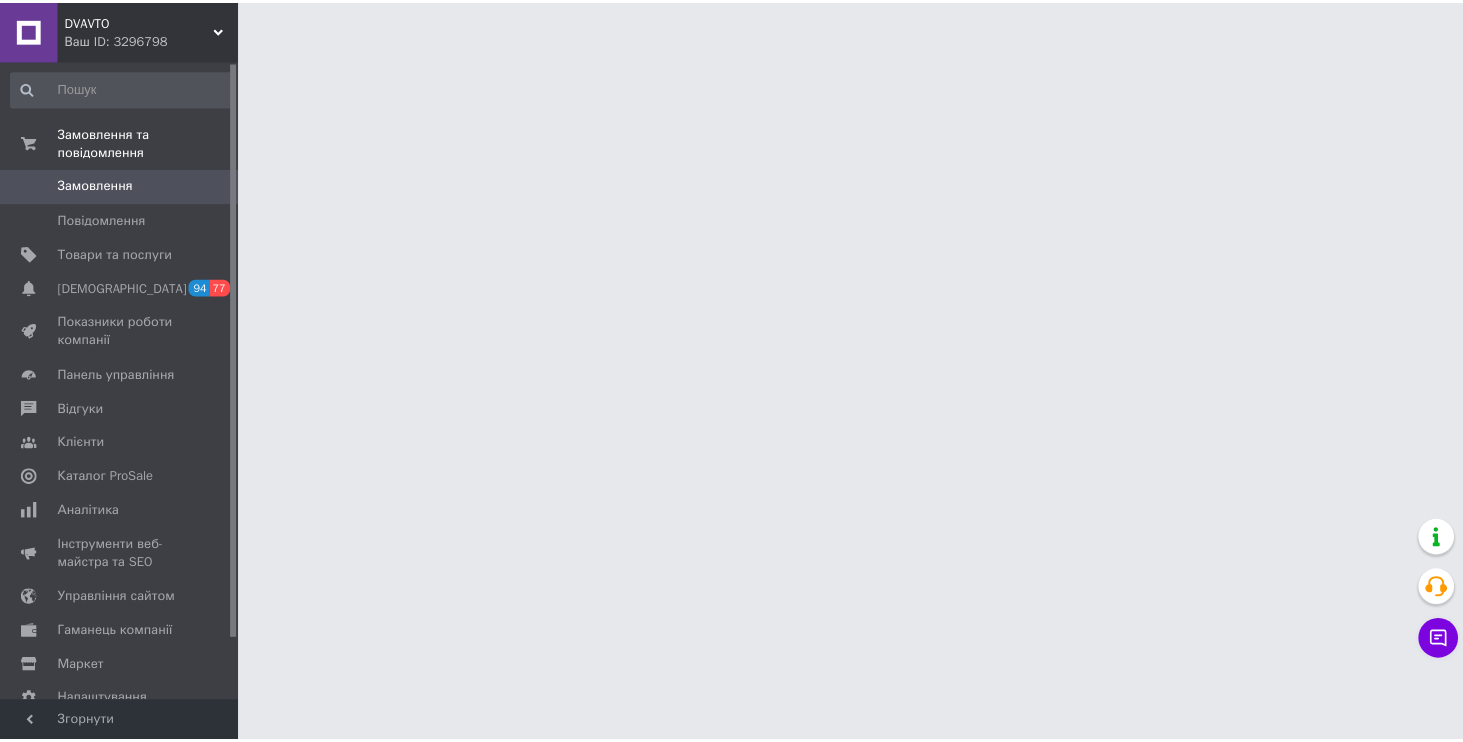 scroll, scrollTop: 0, scrollLeft: 0, axis: both 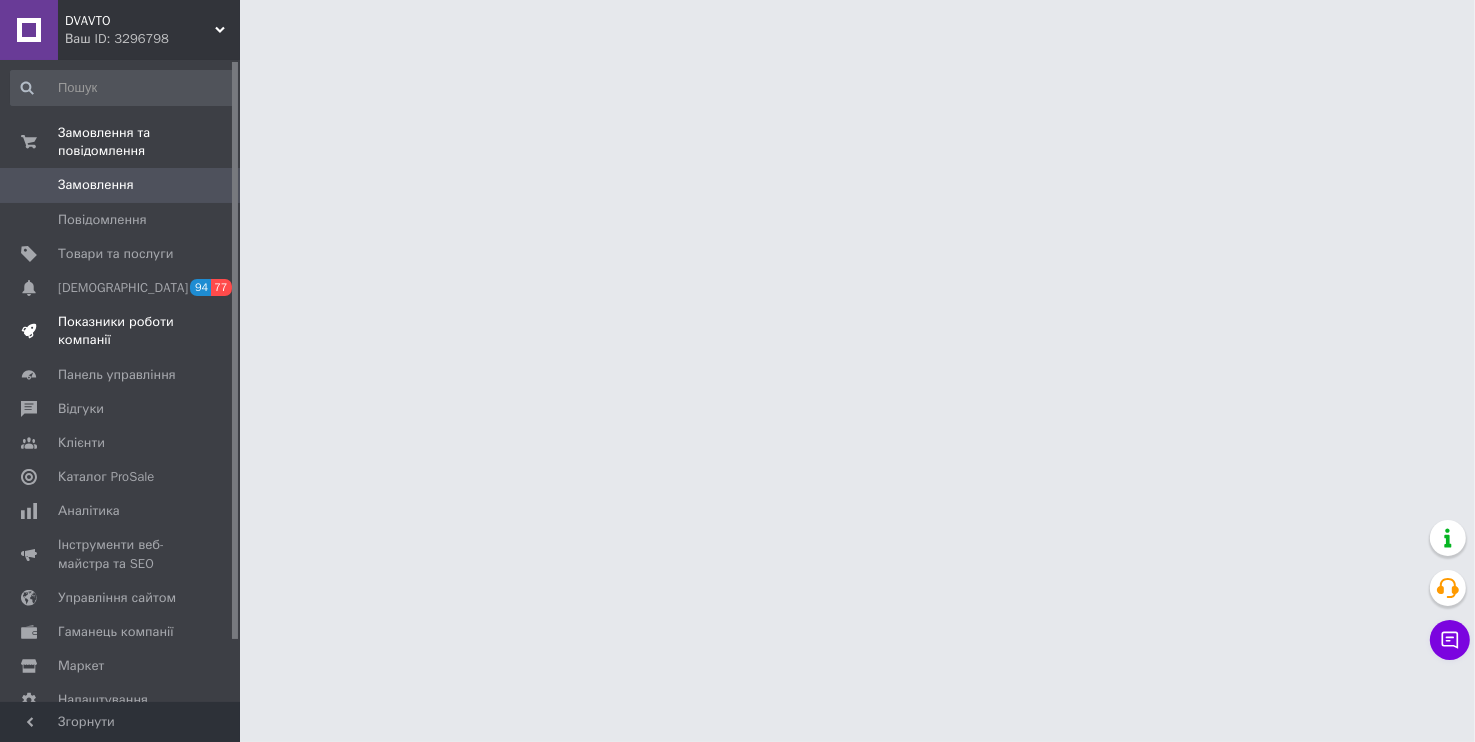 click on "Показники роботи компанії" at bounding box center (121, 331) 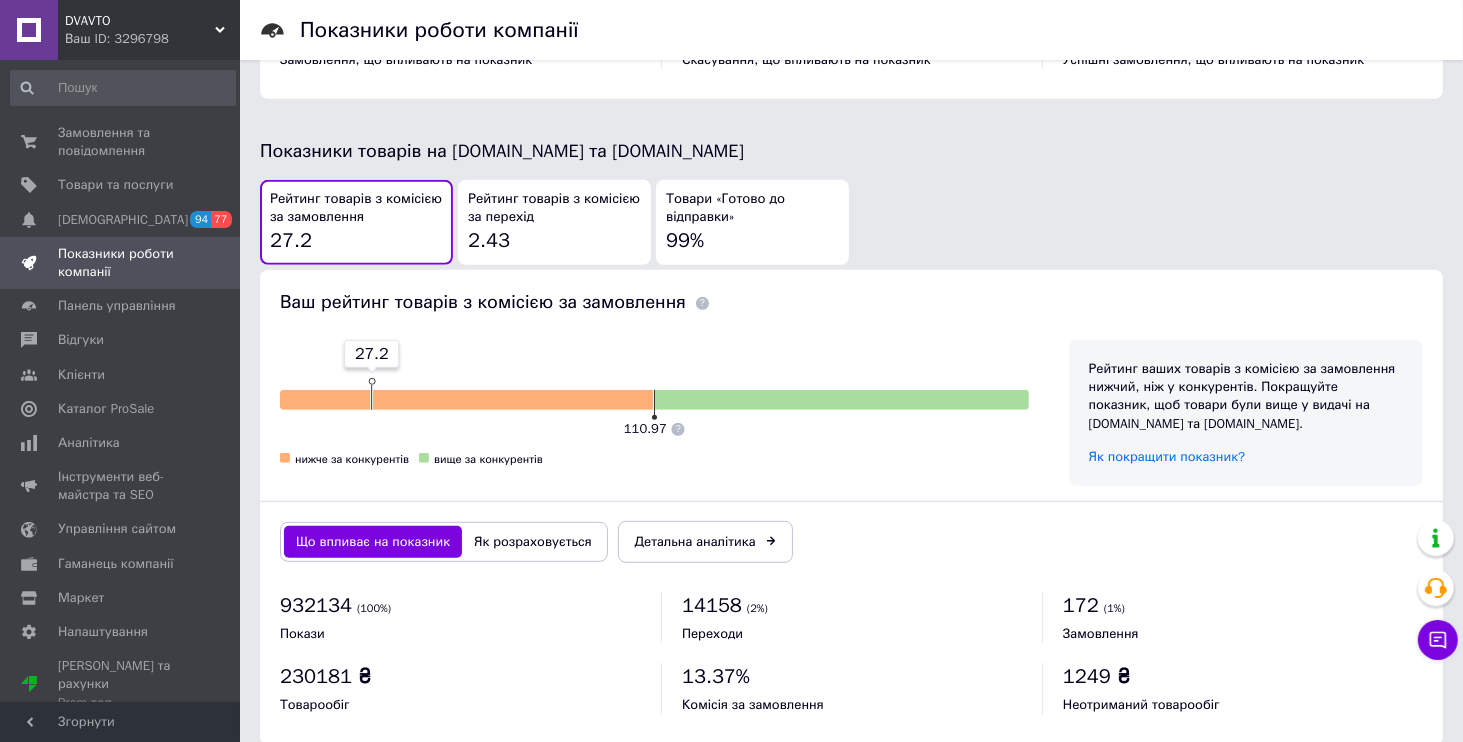 scroll, scrollTop: 1044, scrollLeft: 0, axis: vertical 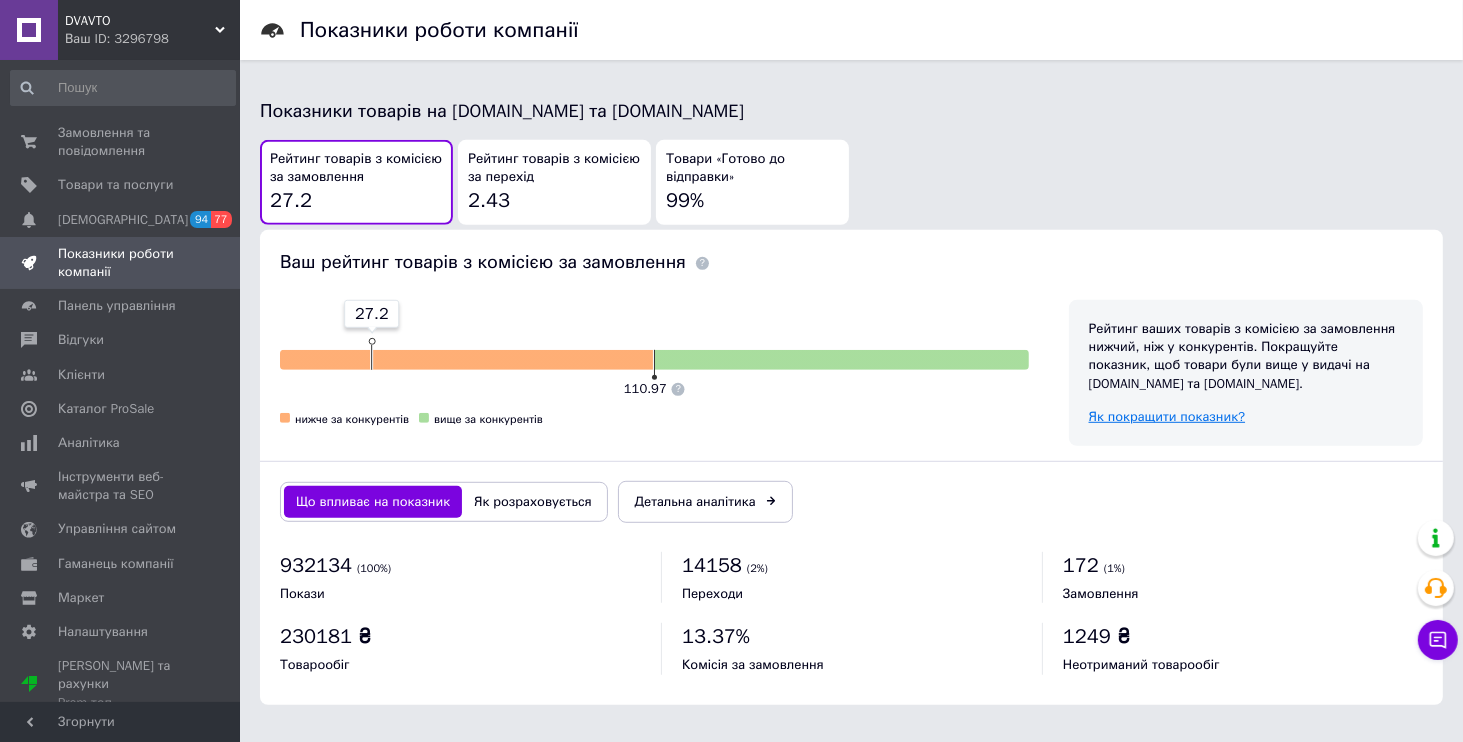 click on "Як покращити показник?" at bounding box center [1167, 416] 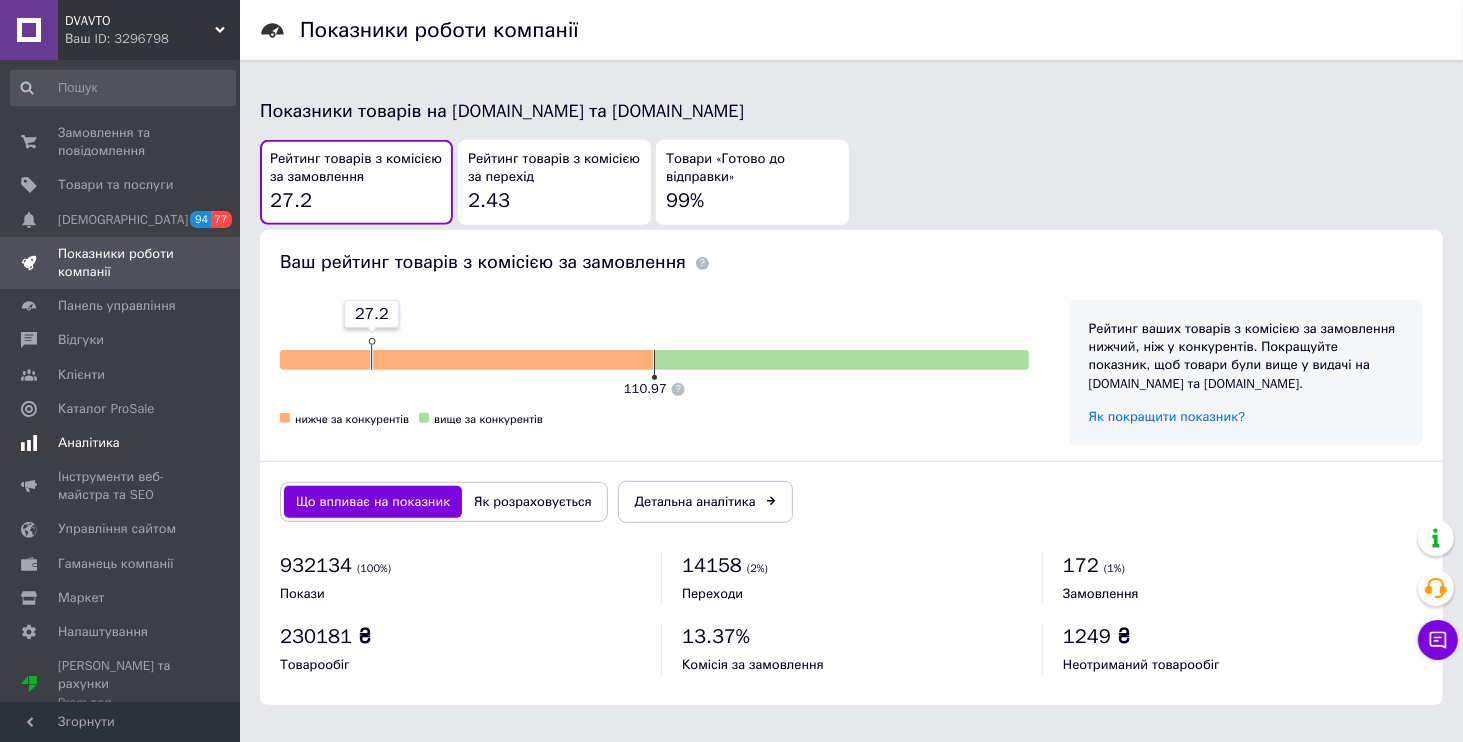 click on "Аналітика" at bounding box center [89, 443] 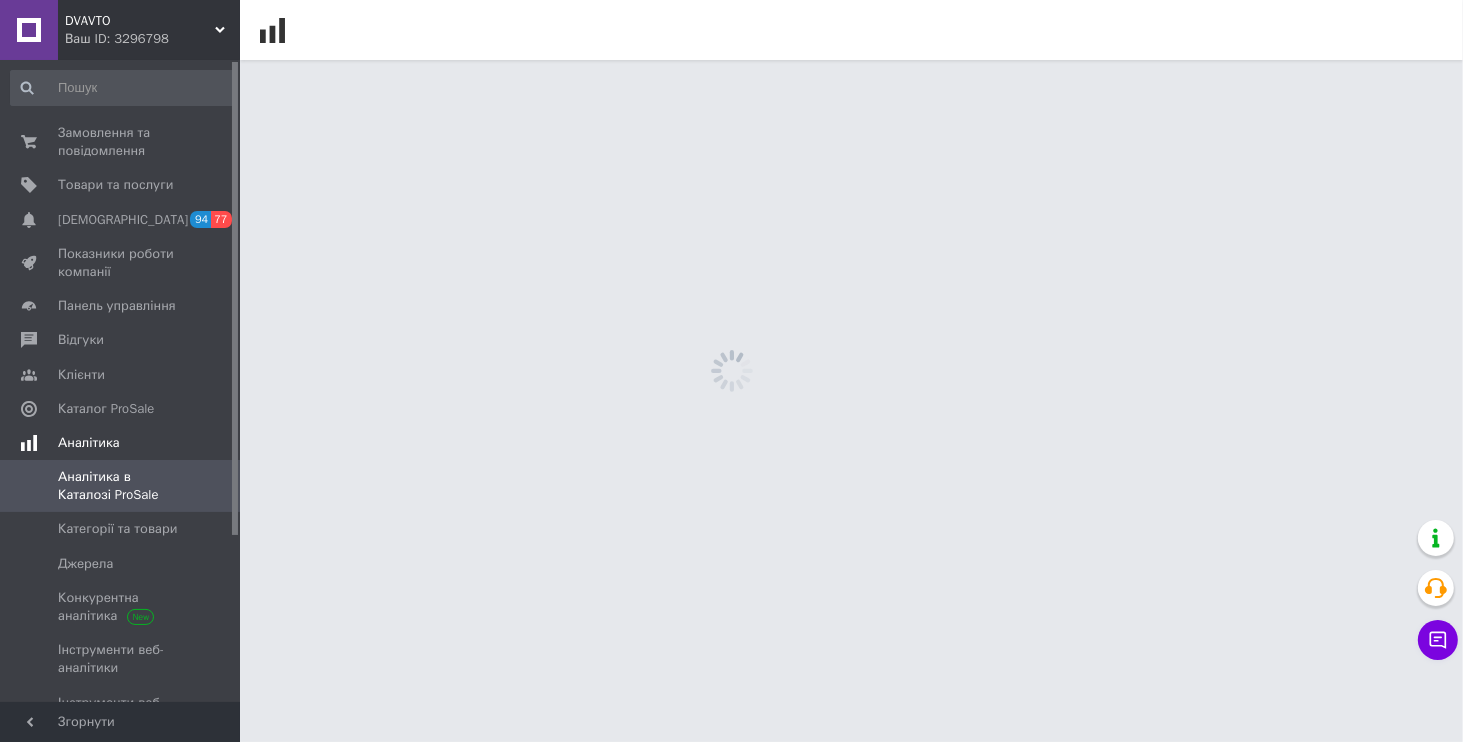 scroll, scrollTop: 0, scrollLeft: 0, axis: both 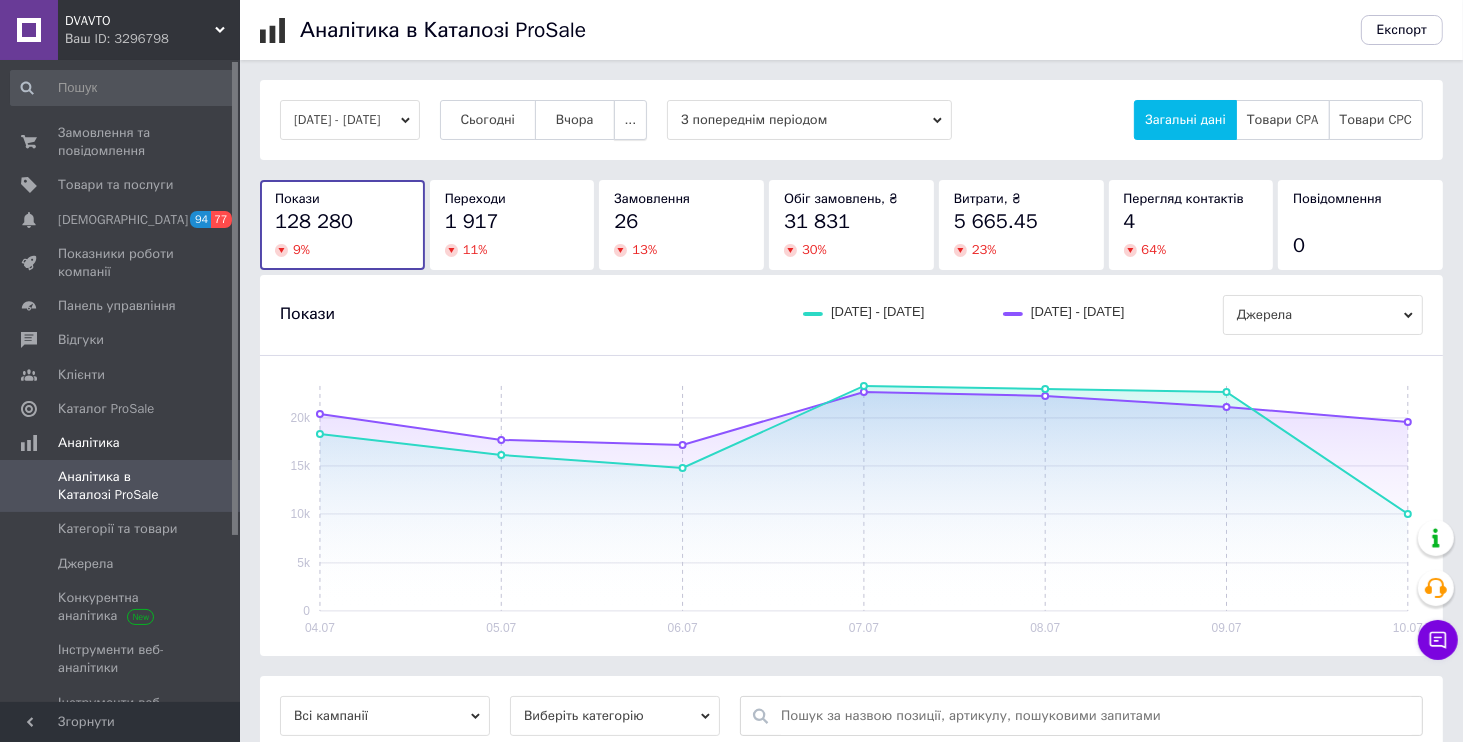 click on "..." at bounding box center [631, 120] 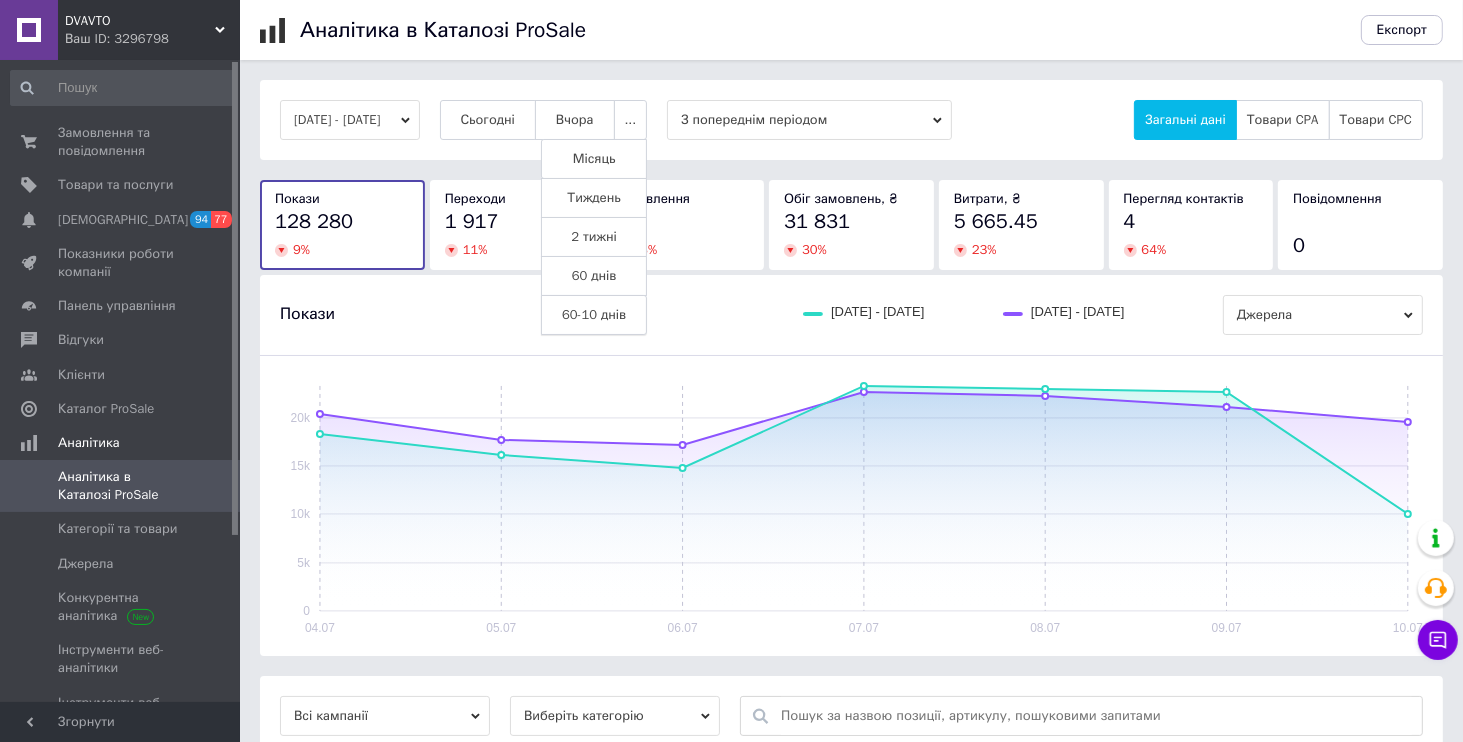 click on "60-10 днів" at bounding box center [594, 315] 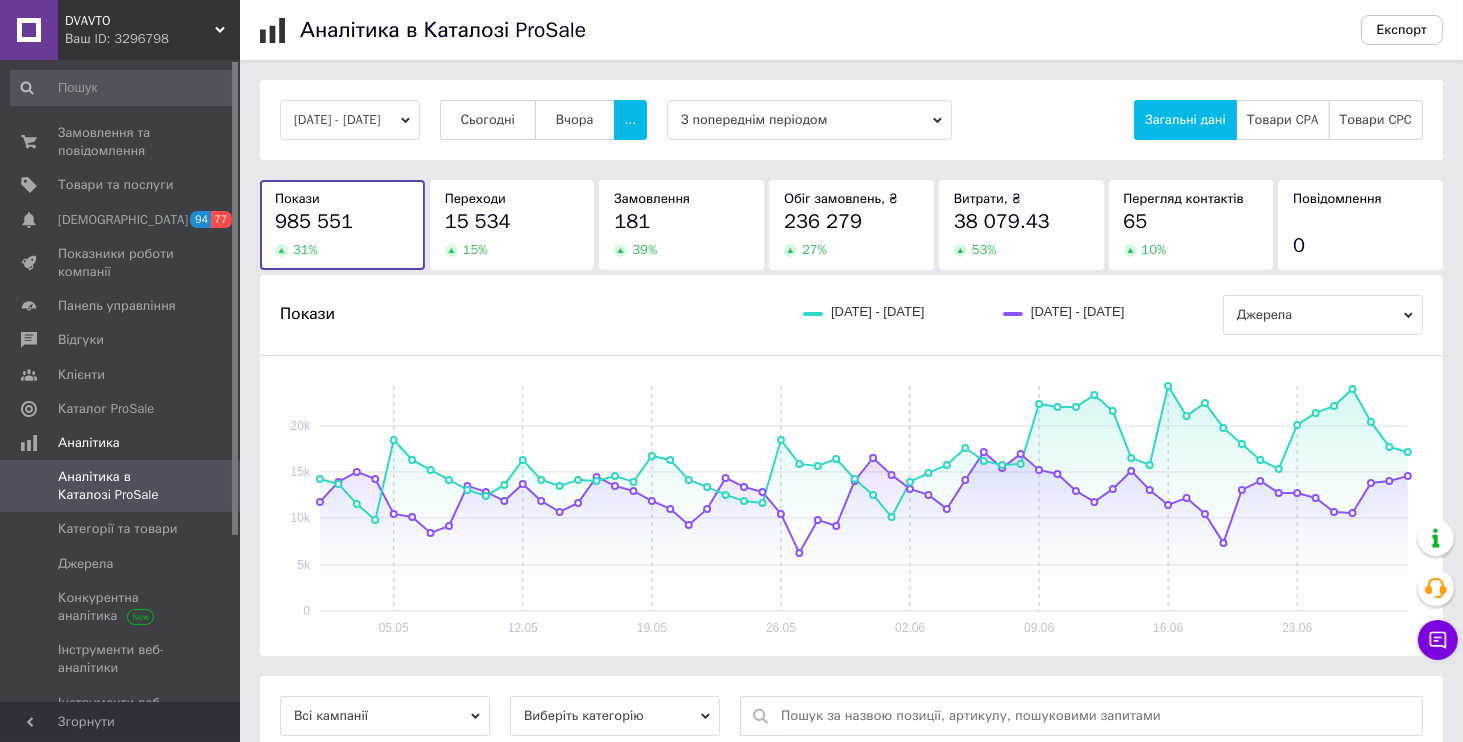 click on "39 %" at bounding box center (681, 250) 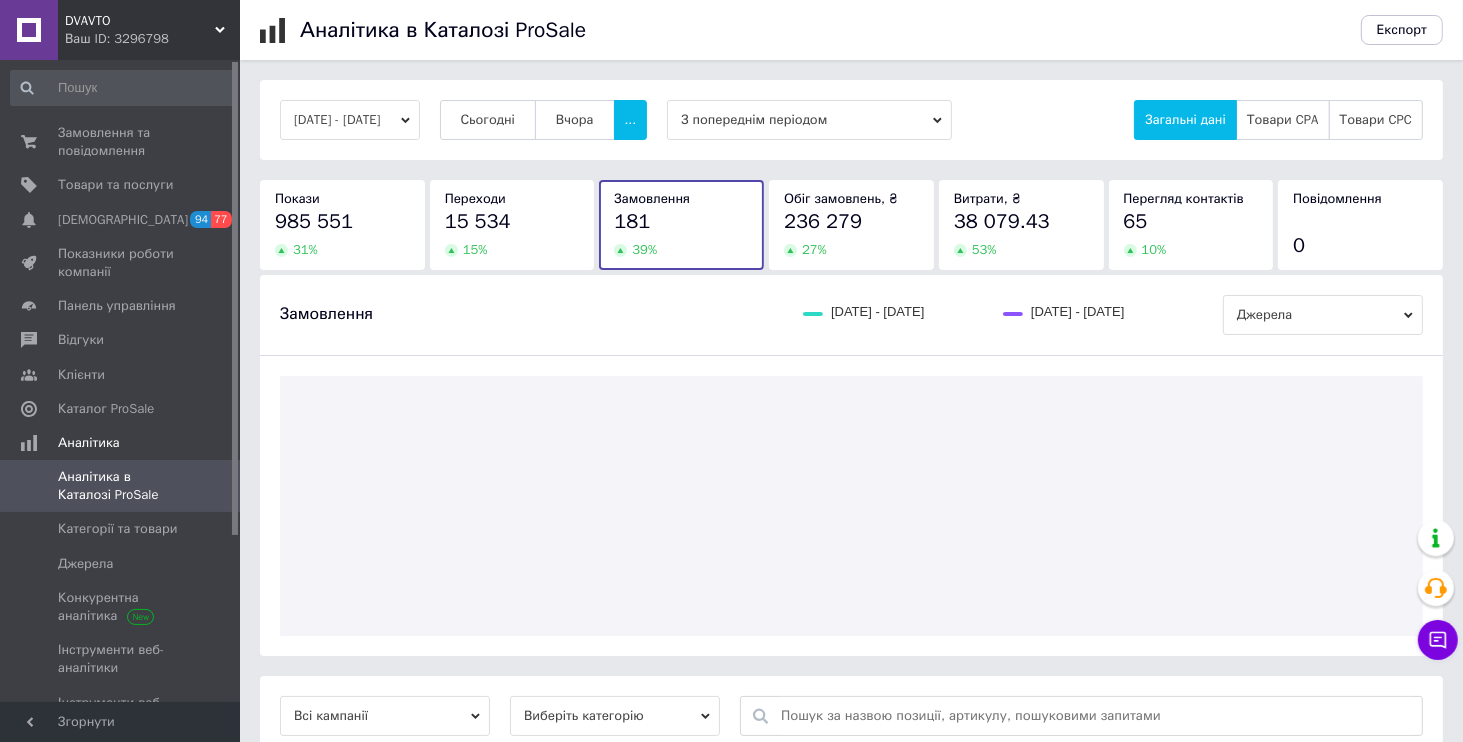 click on "985 551" at bounding box center [314, 221] 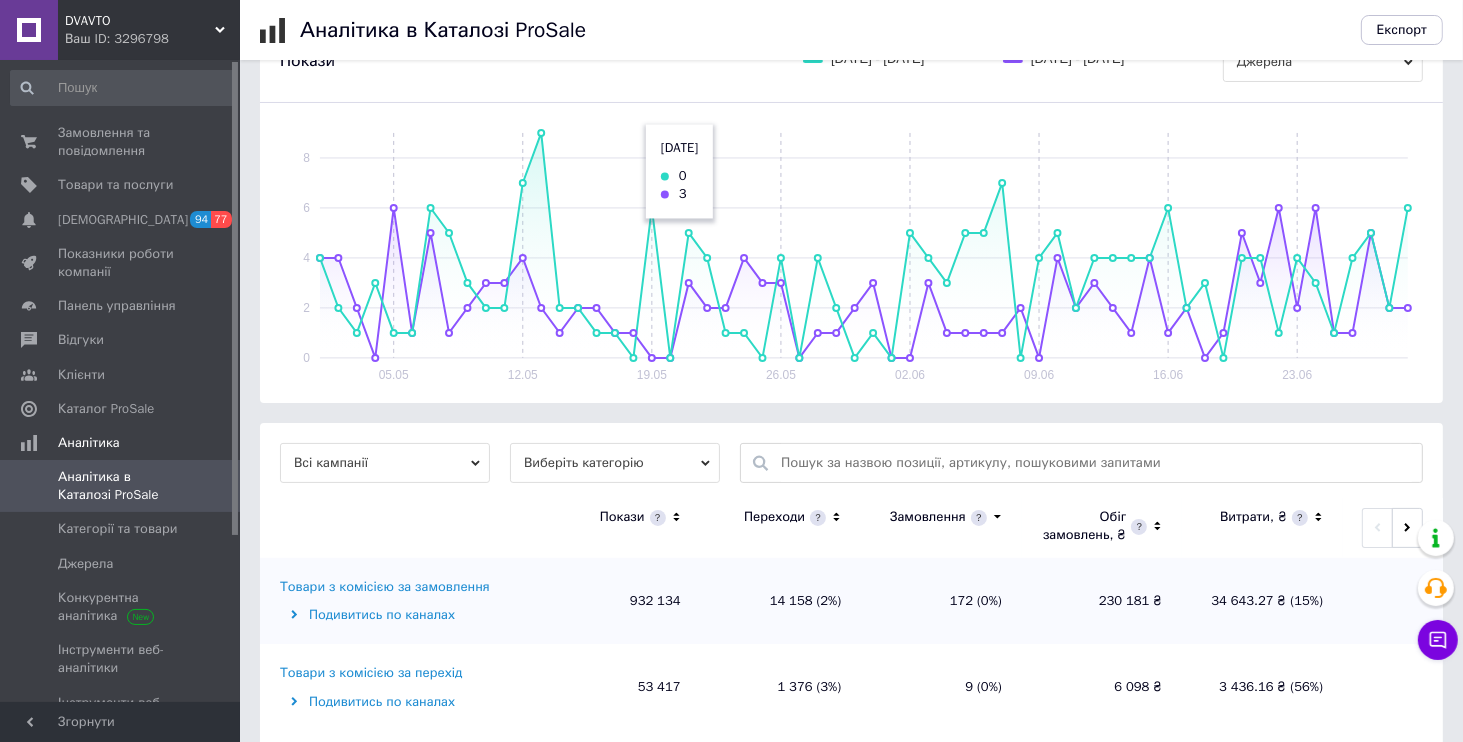 scroll, scrollTop: 281, scrollLeft: 0, axis: vertical 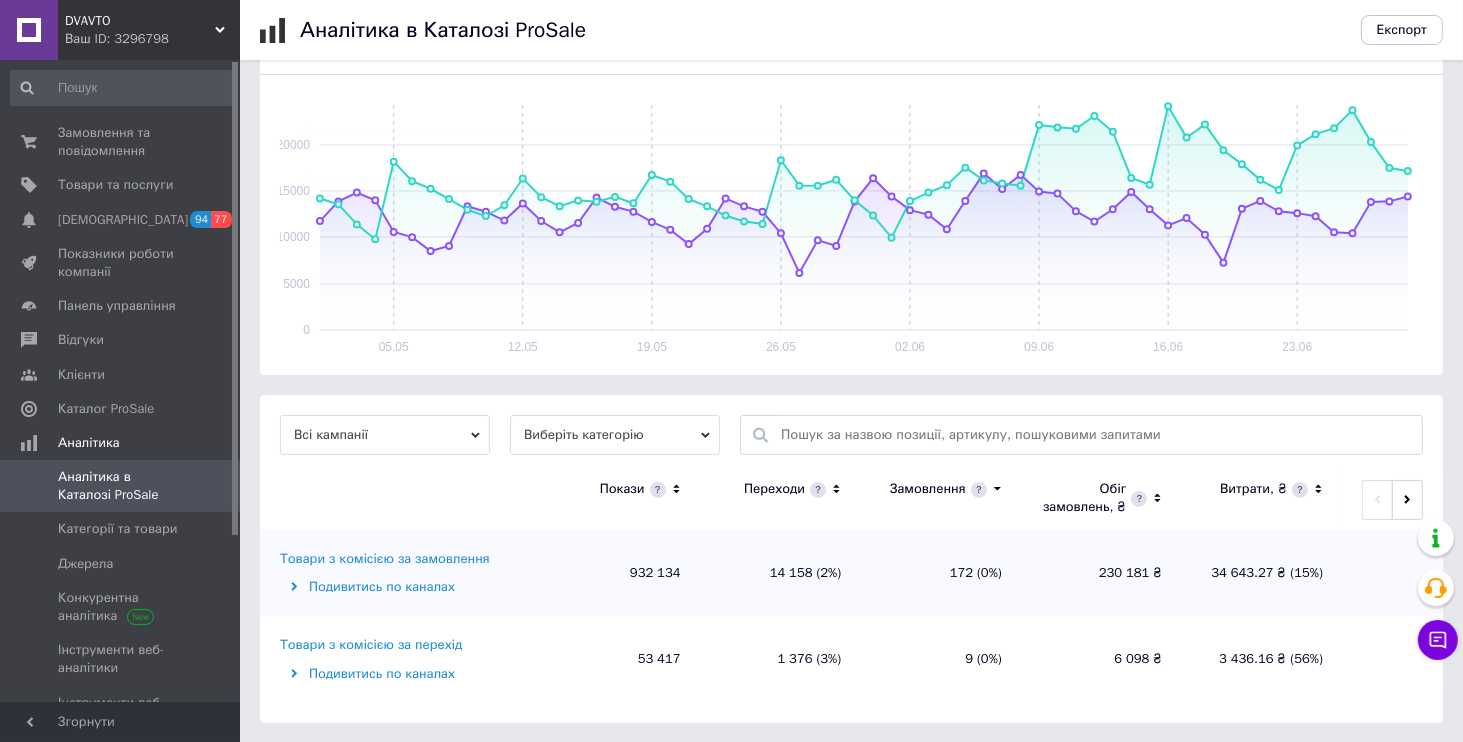 click on "Виберіть категорію" at bounding box center [615, 435] 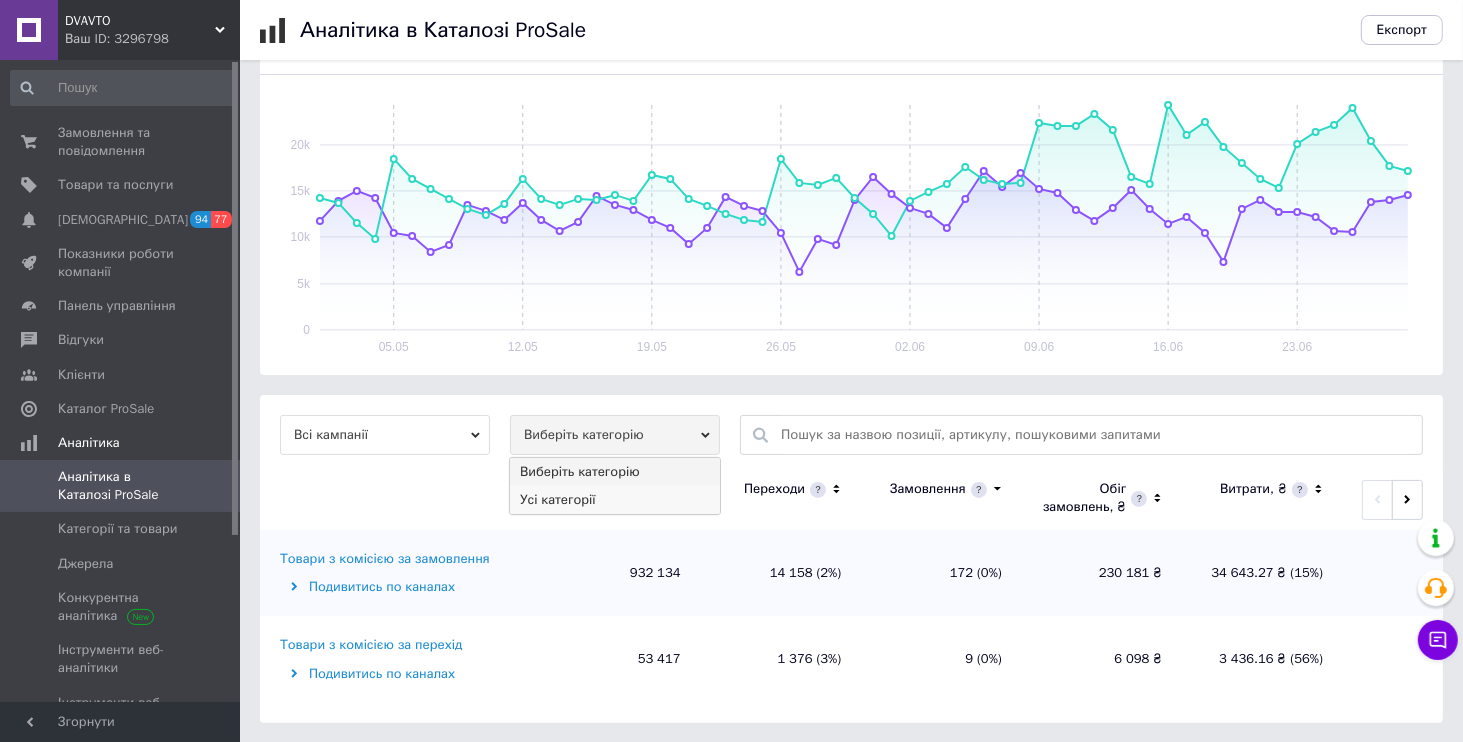 click on "Усі категорії" at bounding box center (615, 500) 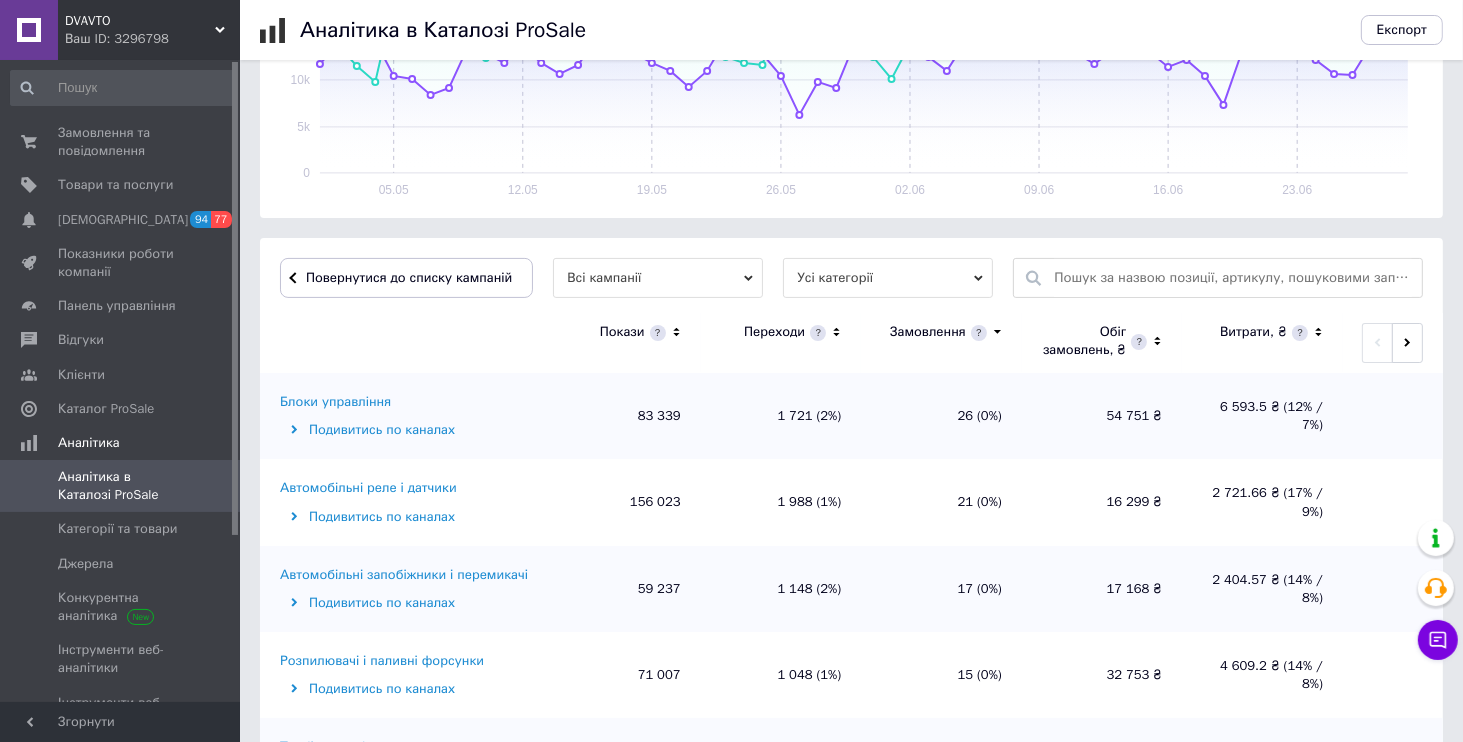 scroll, scrollTop: 569, scrollLeft: 0, axis: vertical 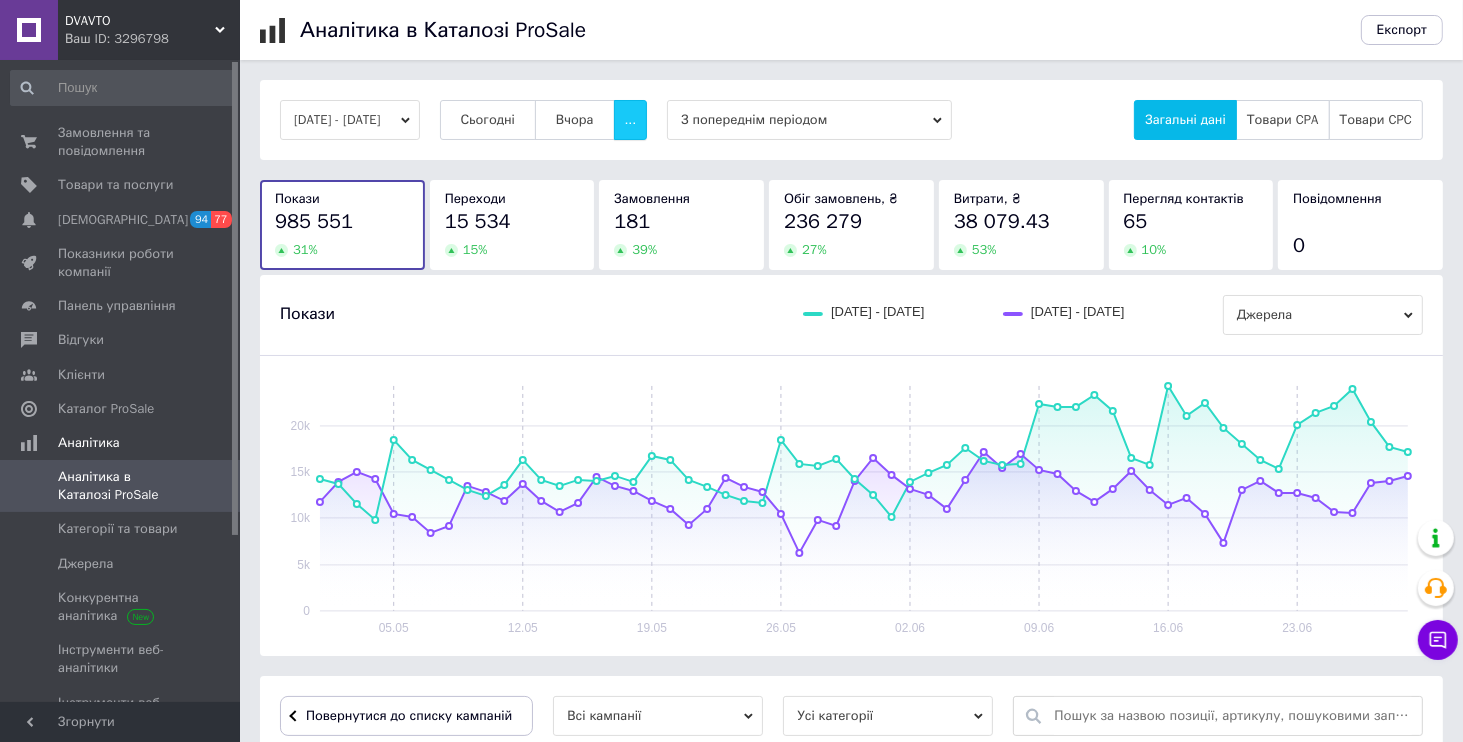 click on "..." at bounding box center [631, 120] 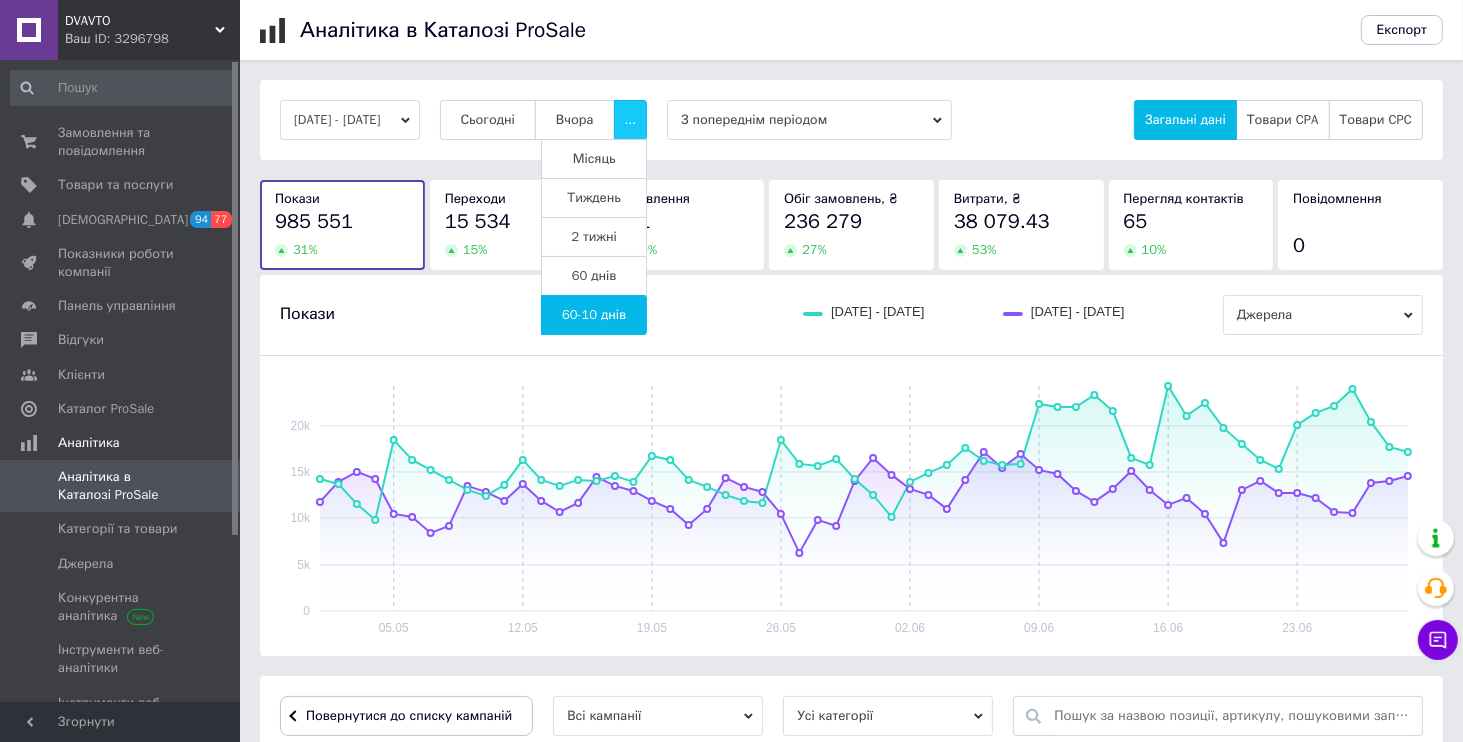 click on "..." at bounding box center [631, 120] 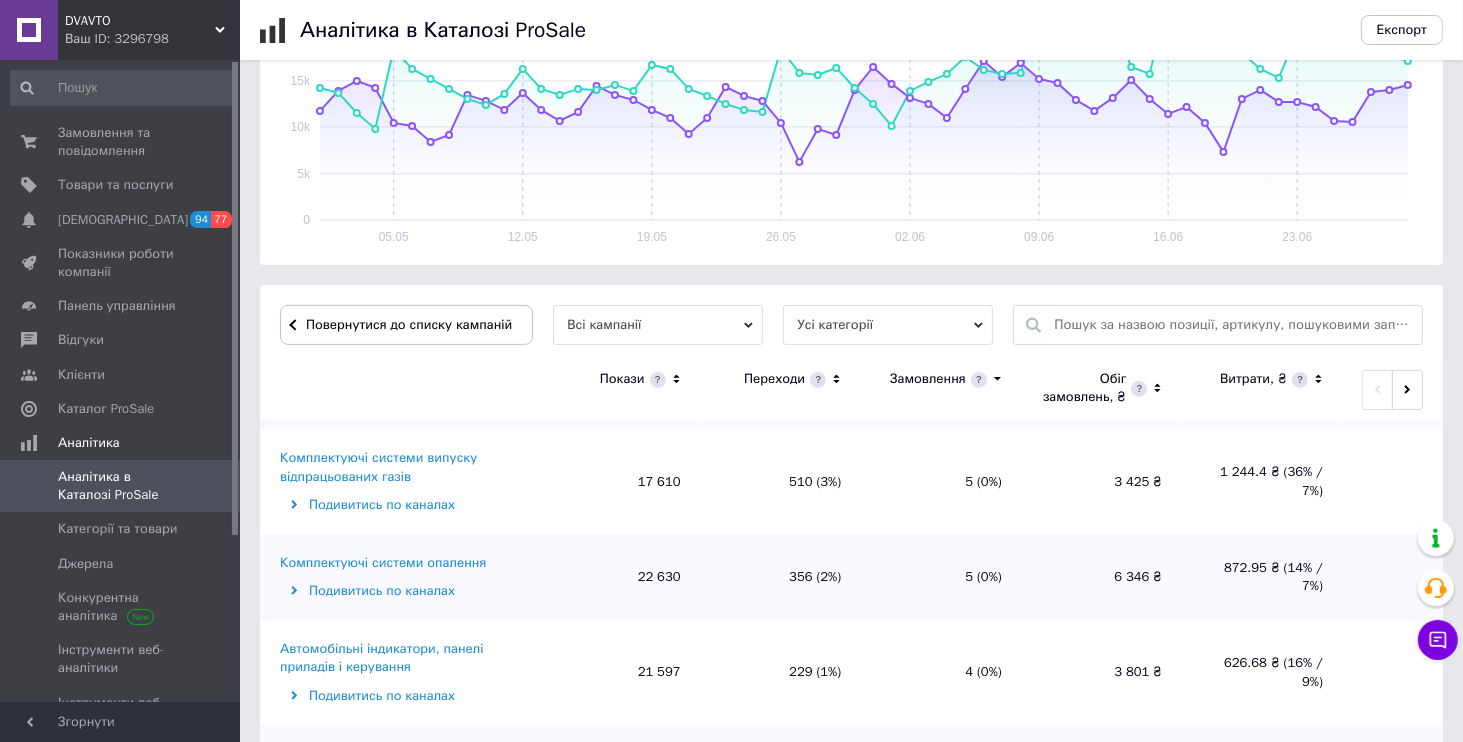 scroll, scrollTop: 600, scrollLeft: 0, axis: vertical 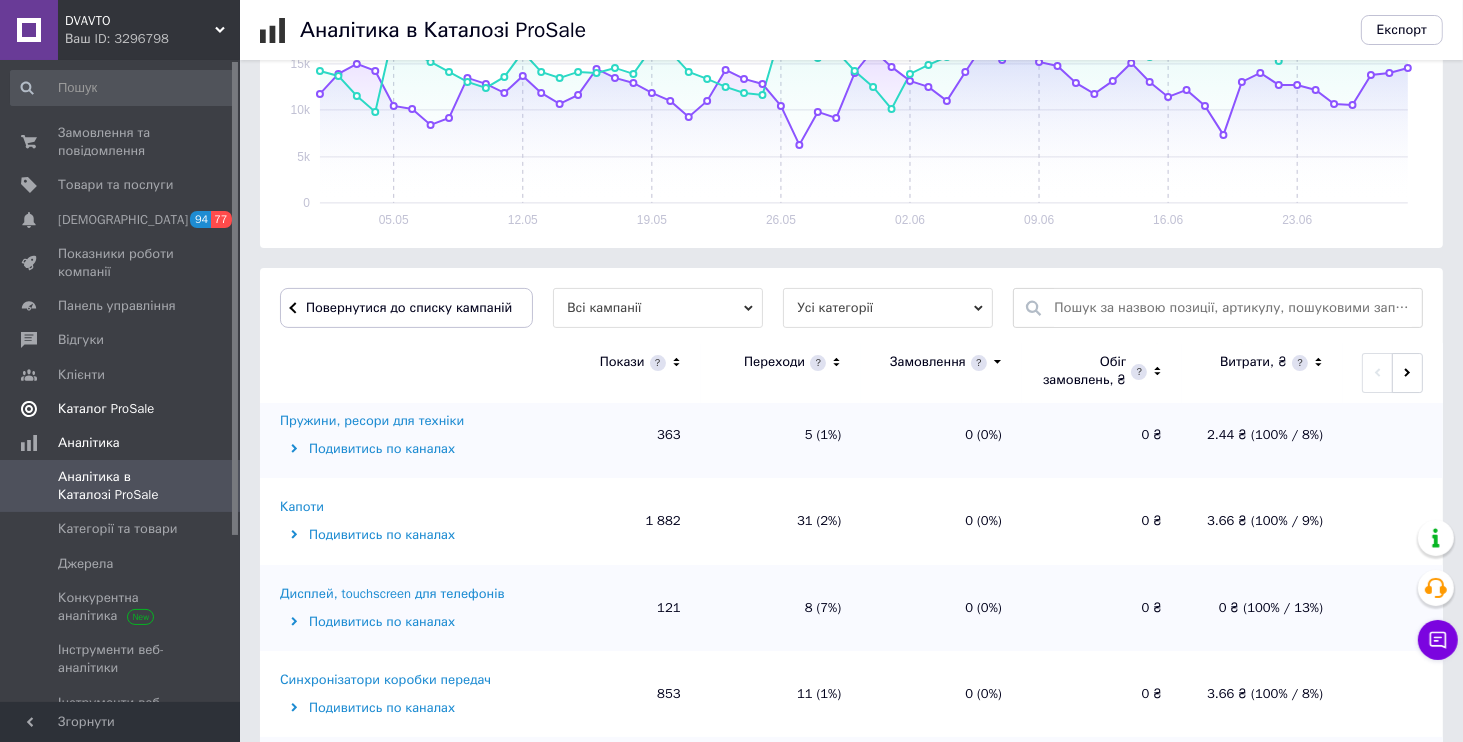 click on "Каталог ProSale" at bounding box center (106, 409) 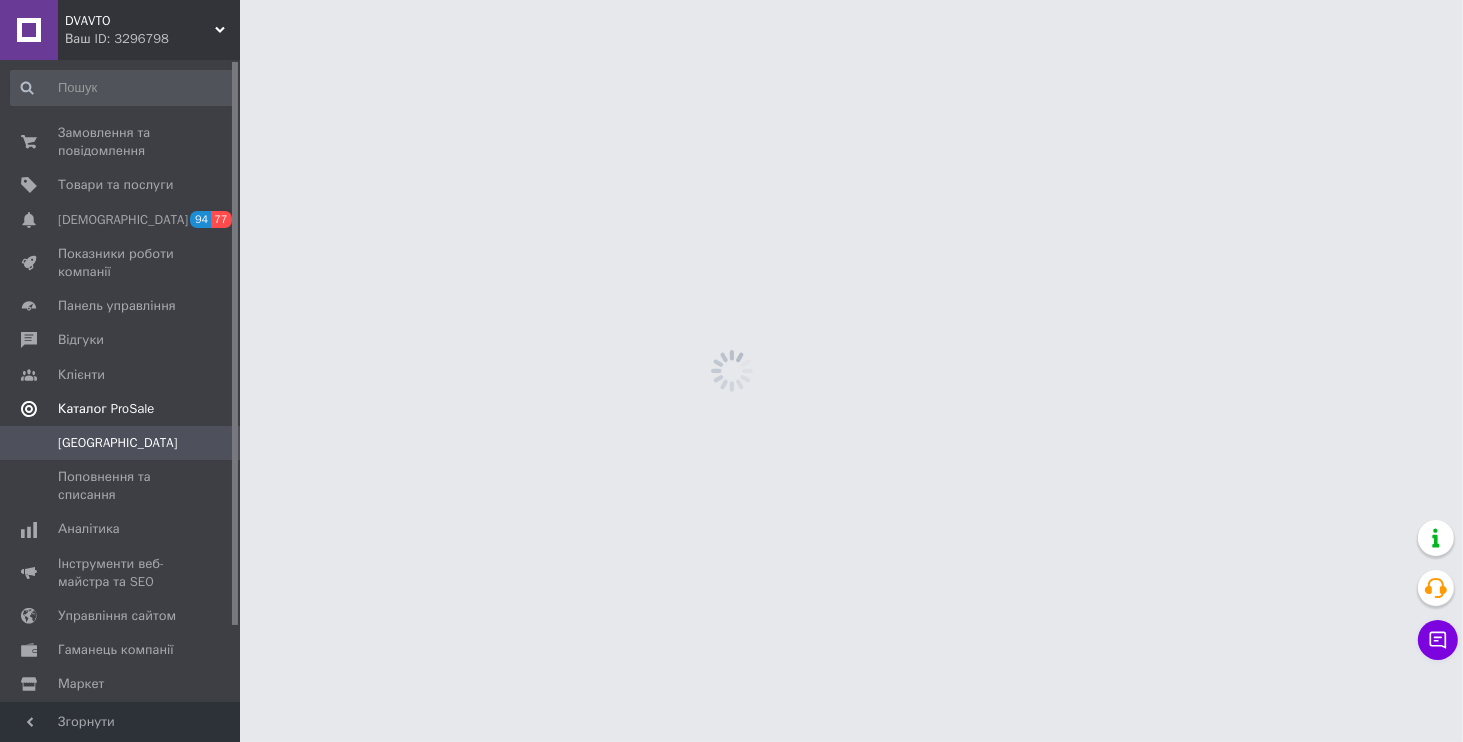 scroll, scrollTop: 0, scrollLeft: 0, axis: both 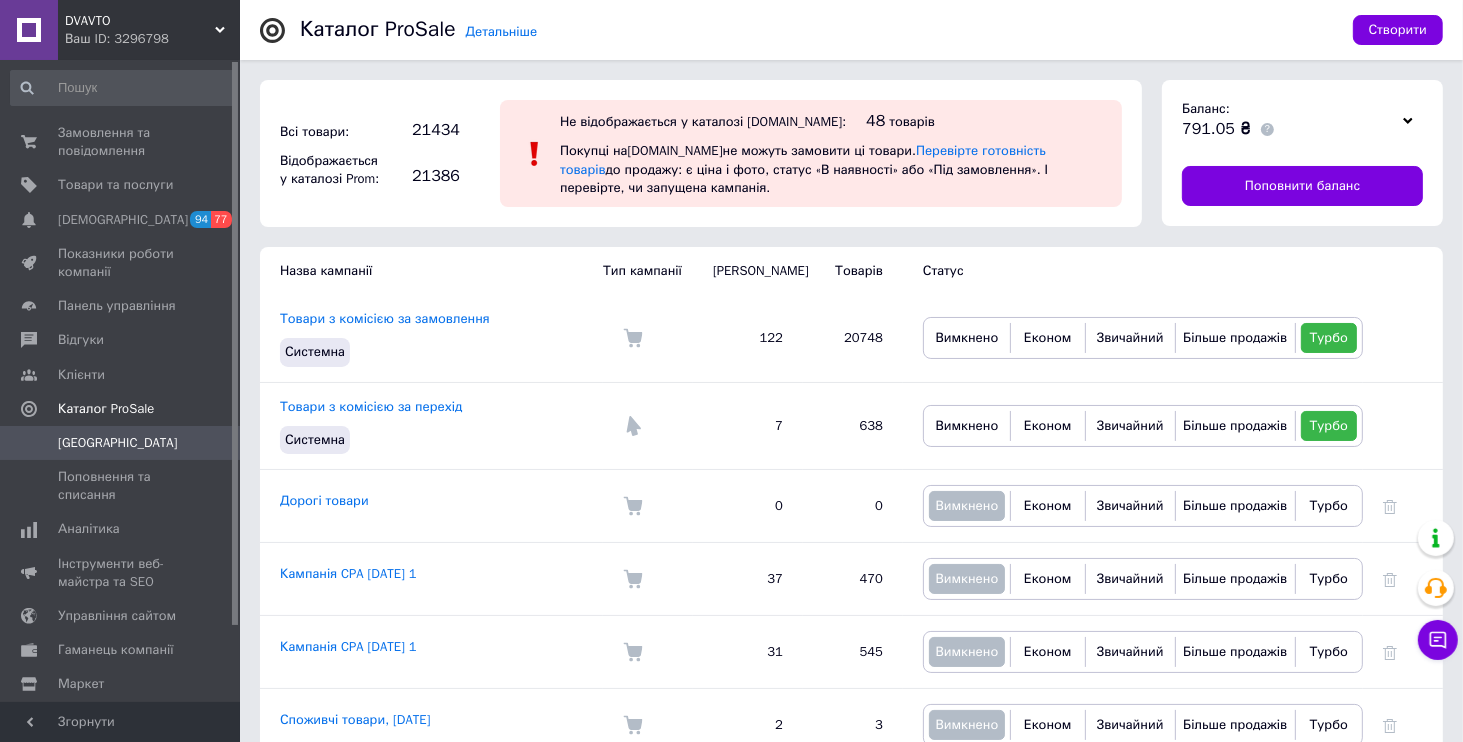 click on "Ваш ID: 3296798" at bounding box center (152, 39) 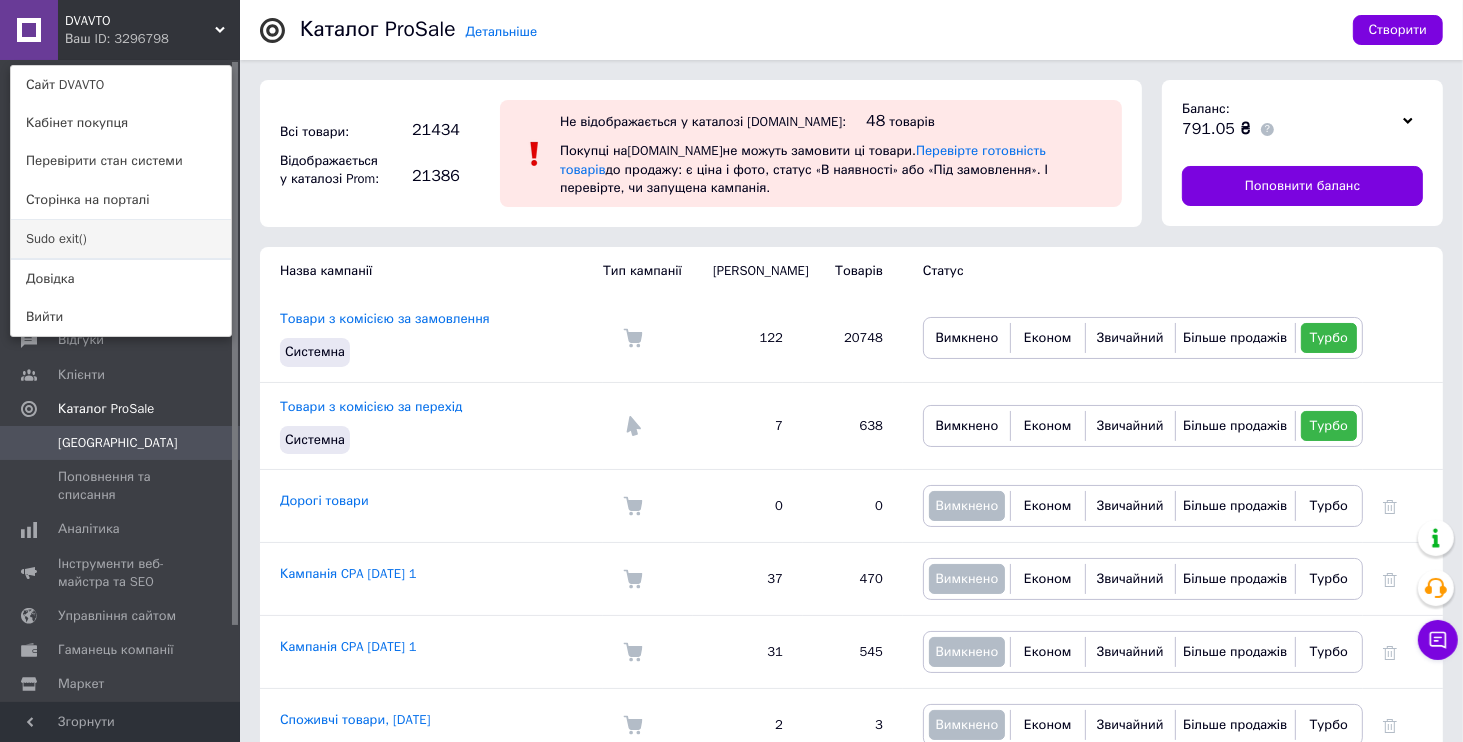 click on "Sudo exit()" at bounding box center [121, 239] 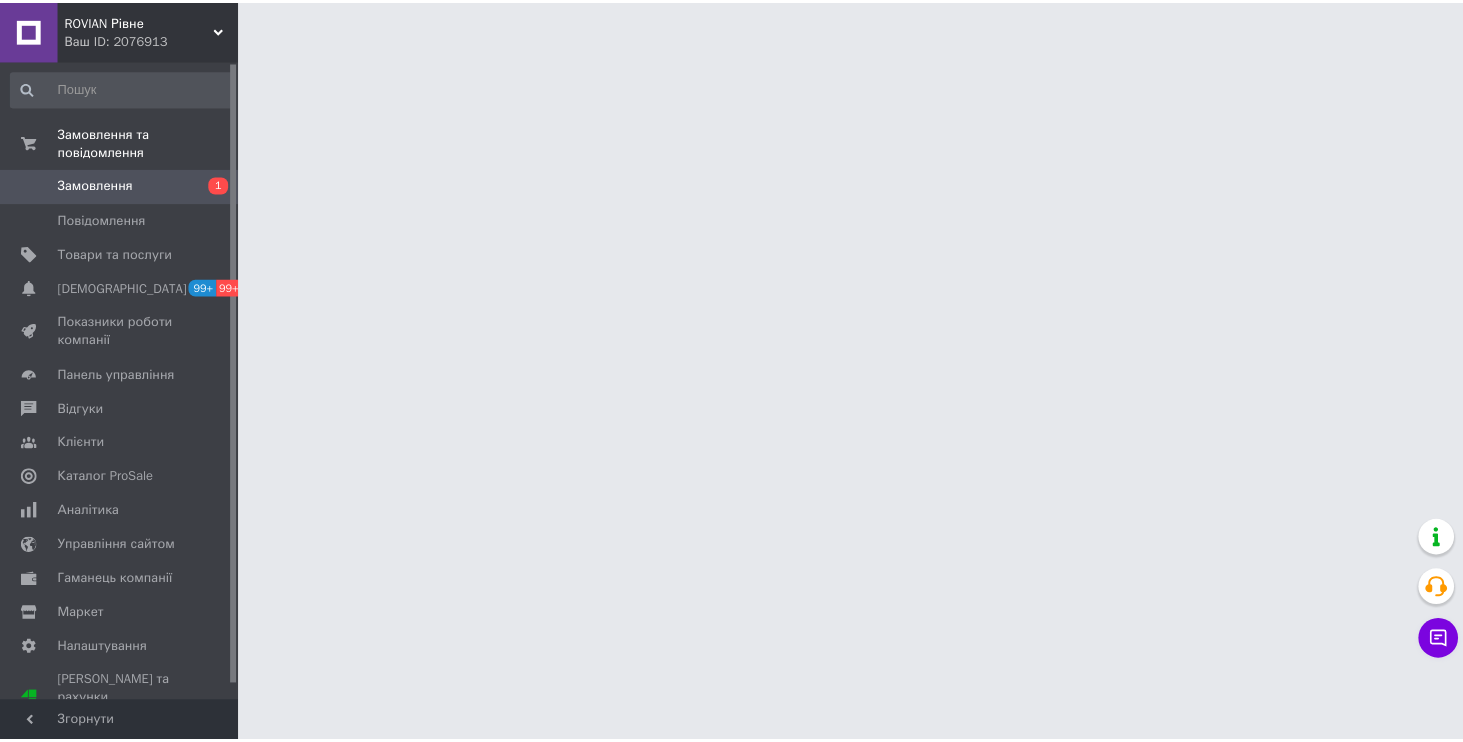 scroll, scrollTop: 0, scrollLeft: 0, axis: both 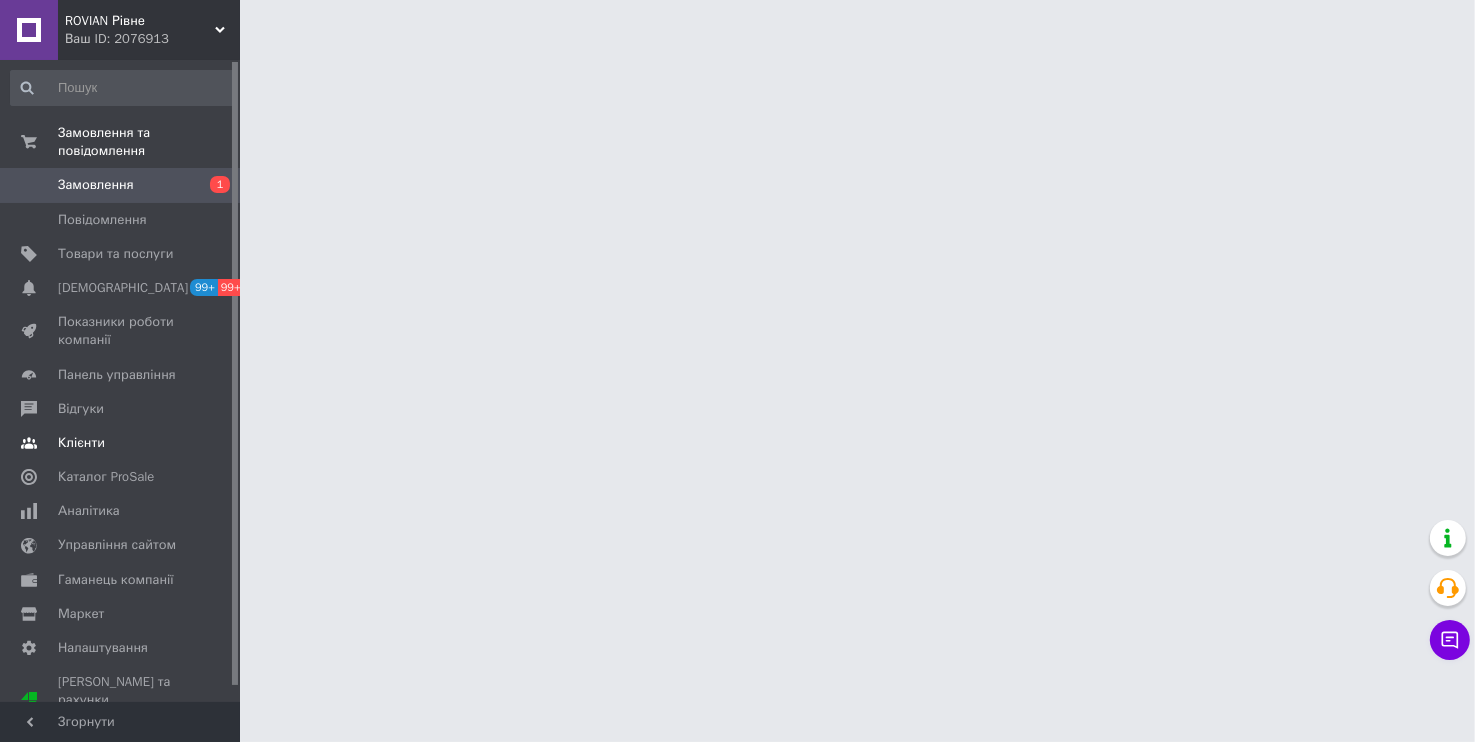 click on "Клієнти" at bounding box center (123, 443) 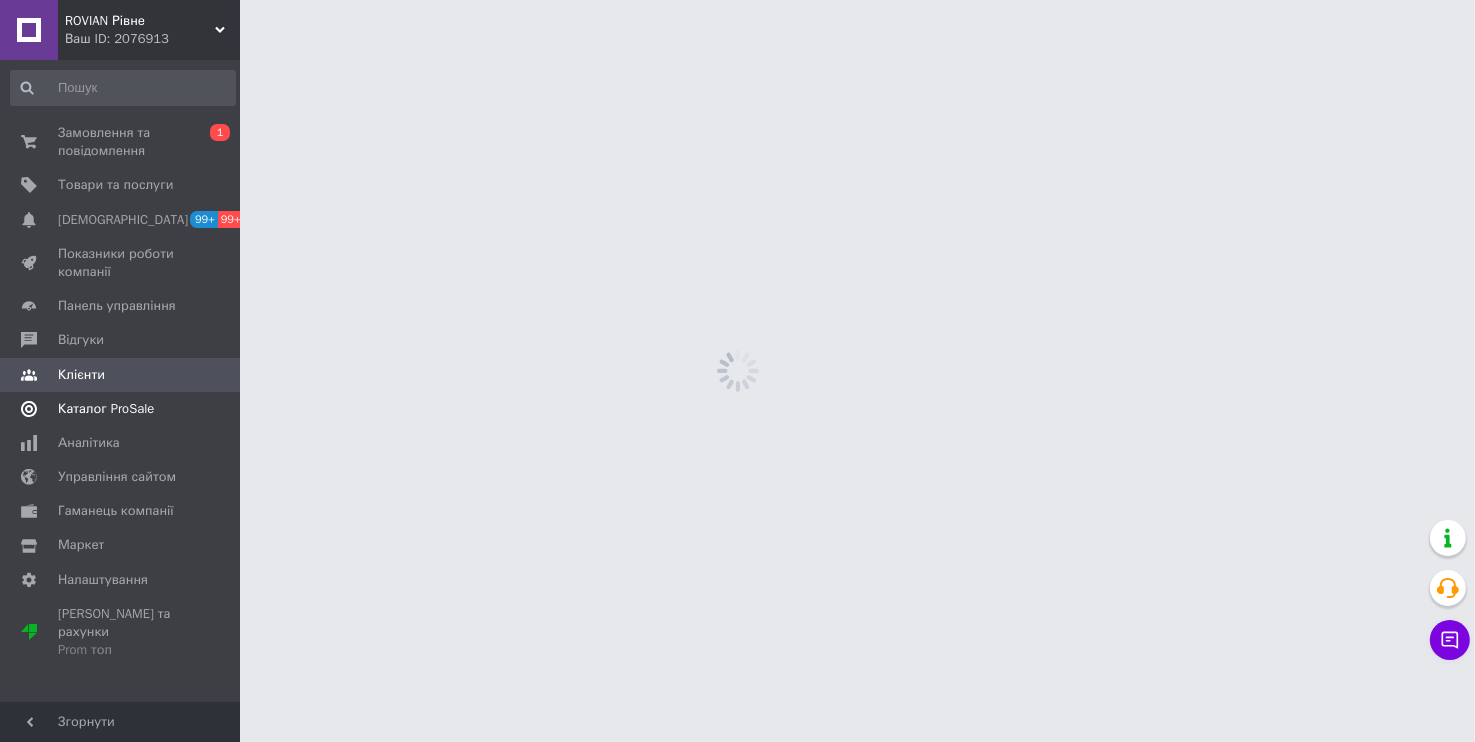 click on "Каталог ProSale" at bounding box center (106, 409) 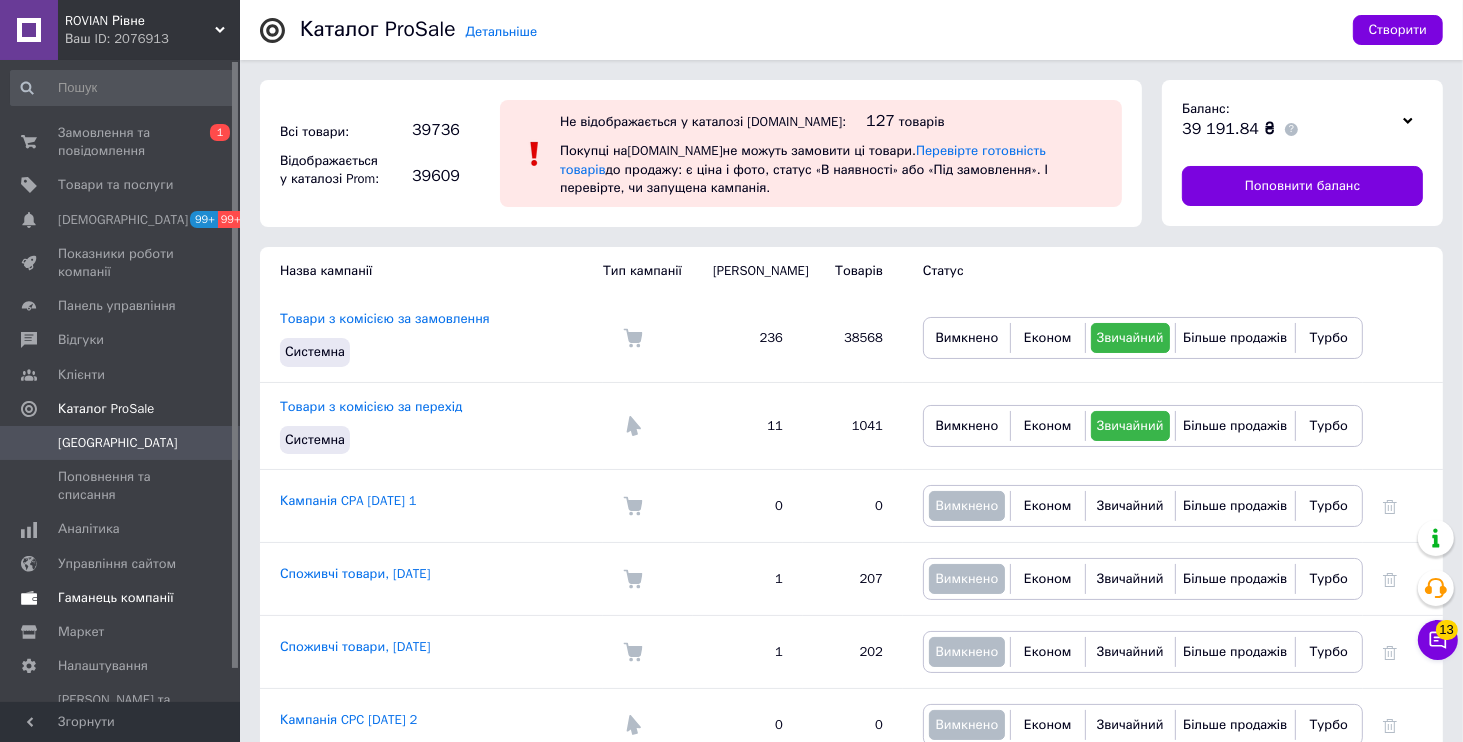 click at bounding box center [29, 598] 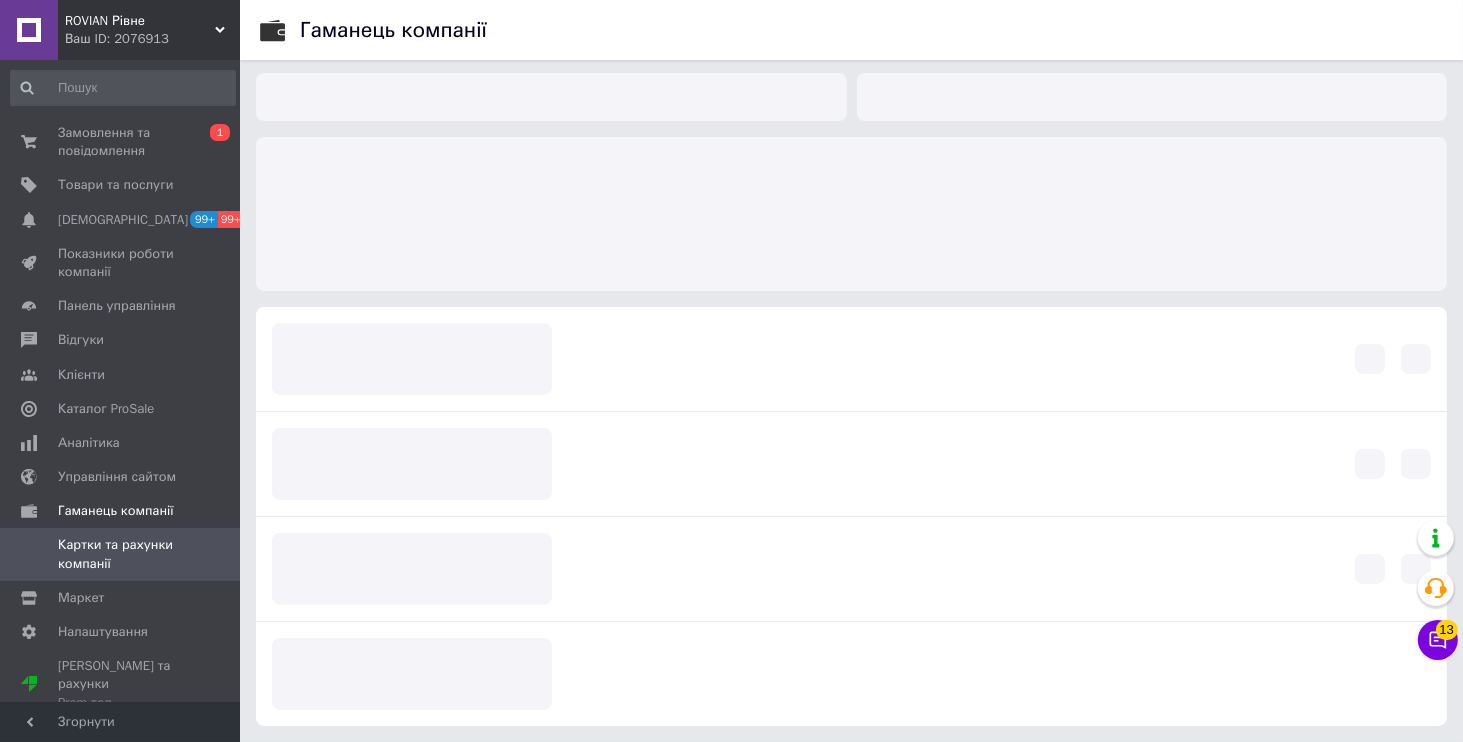 scroll, scrollTop: 0, scrollLeft: 0, axis: both 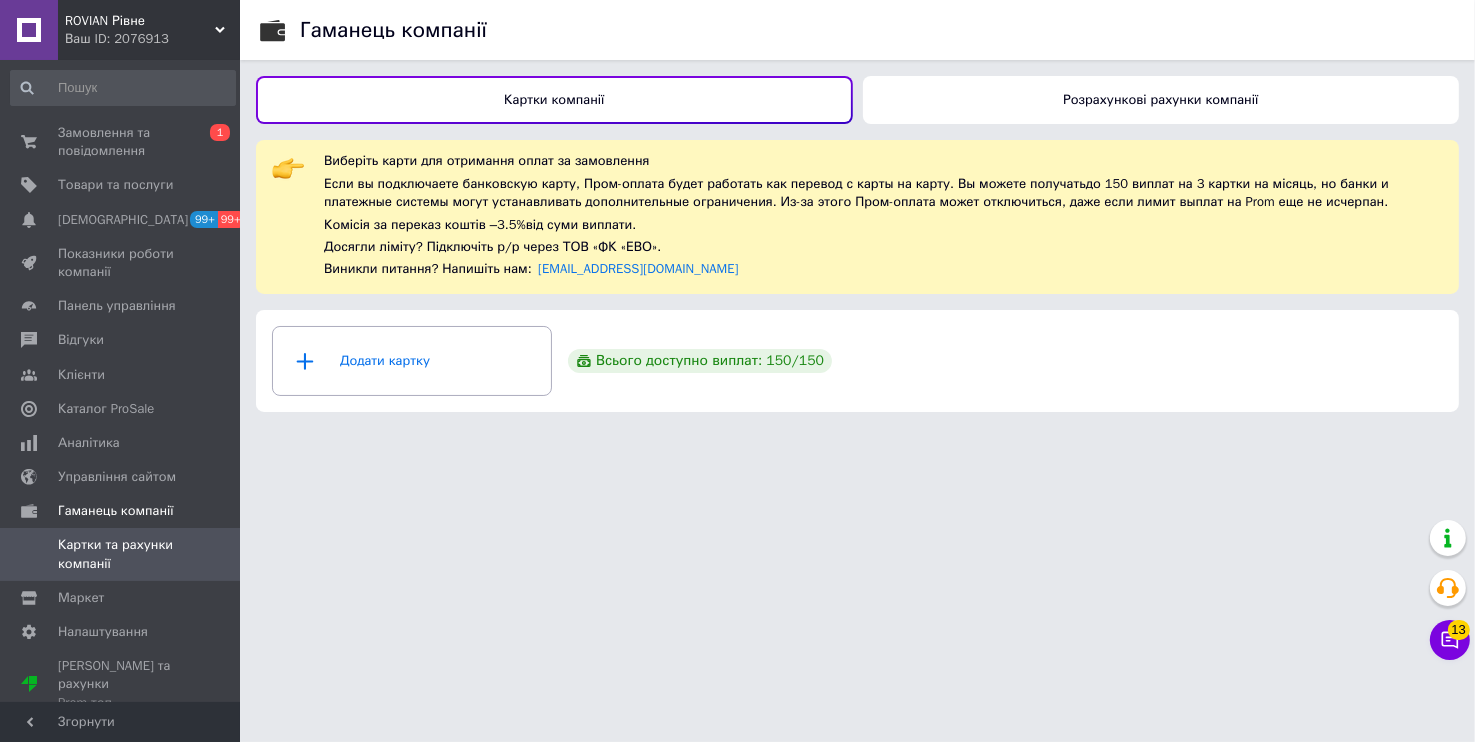 click on "Розрахункові рахунки компанії" at bounding box center [1161, 100] 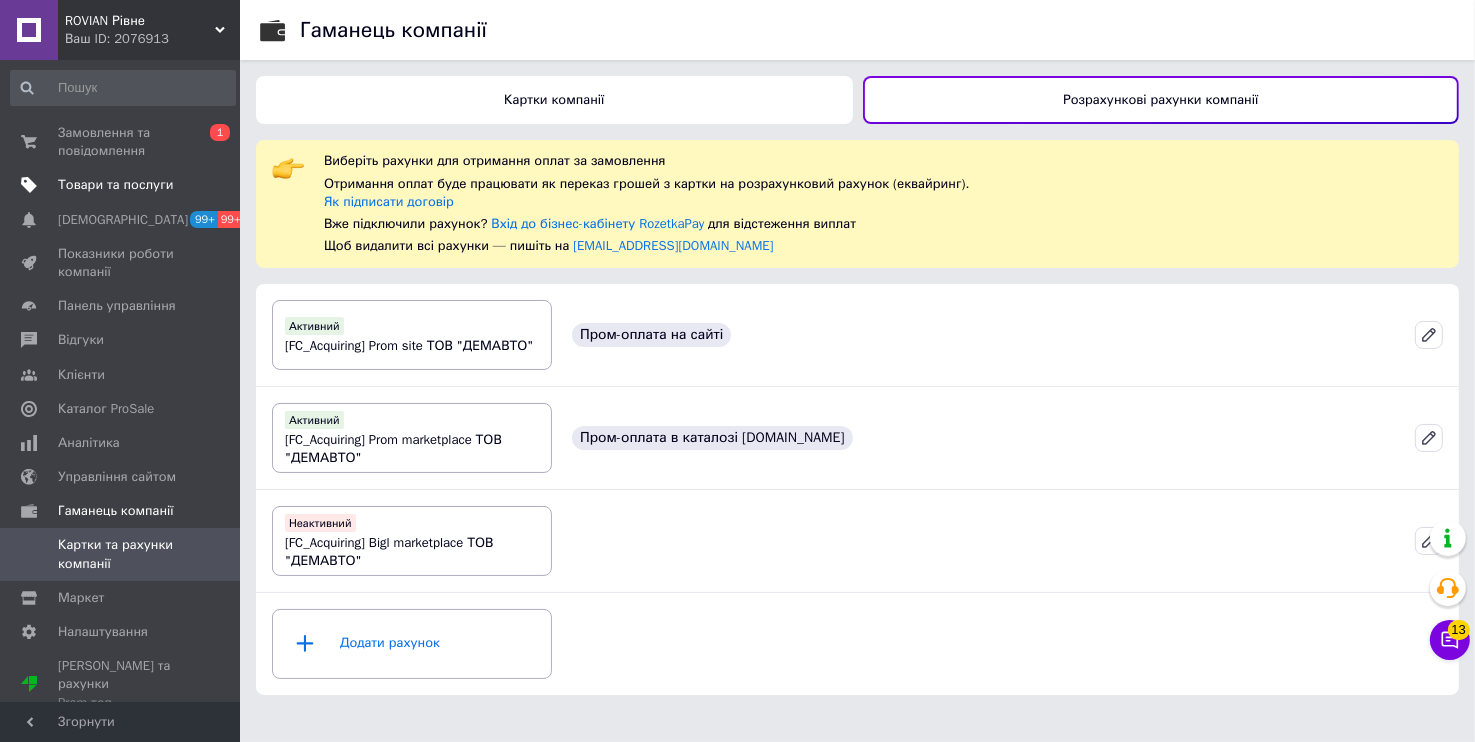 click on "Товари та послуги" at bounding box center (115, 185) 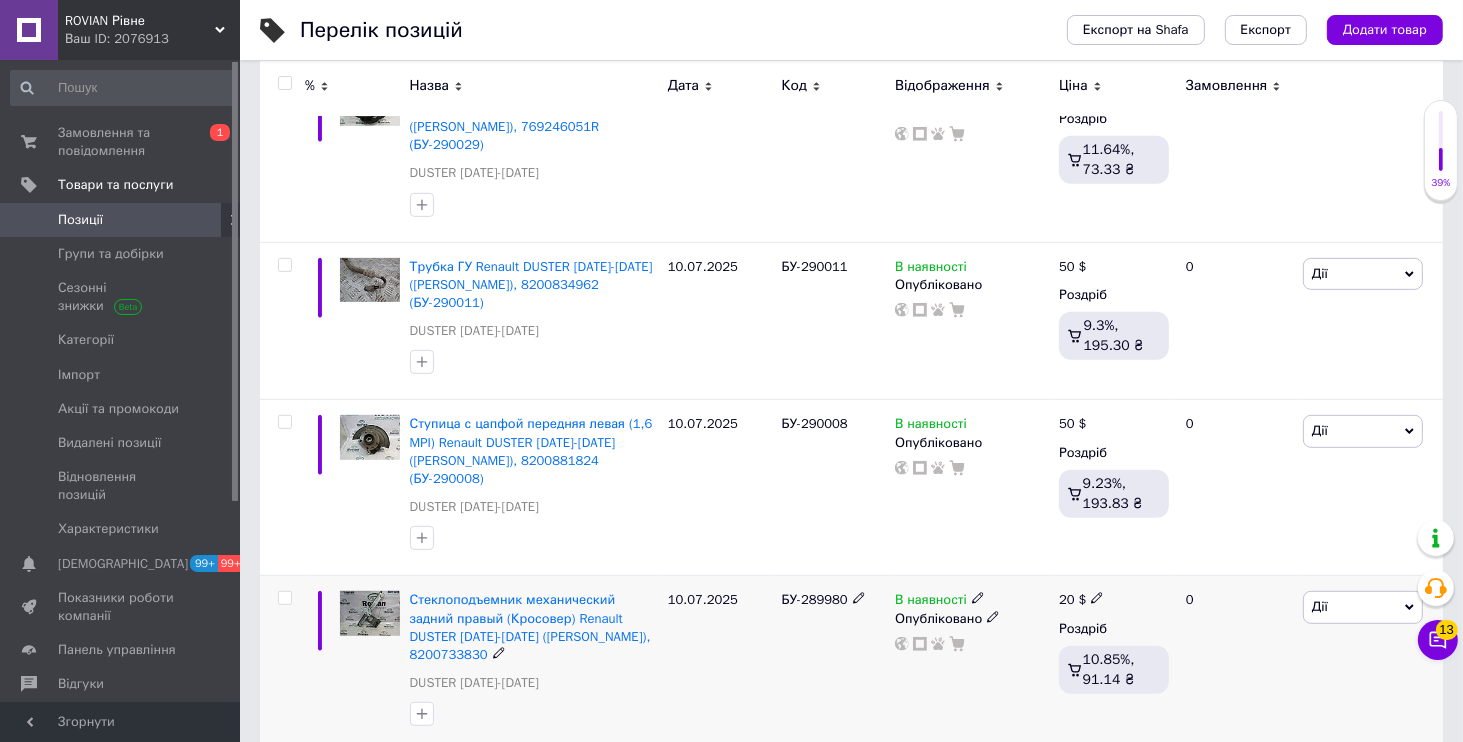 scroll, scrollTop: 960, scrollLeft: 0, axis: vertical 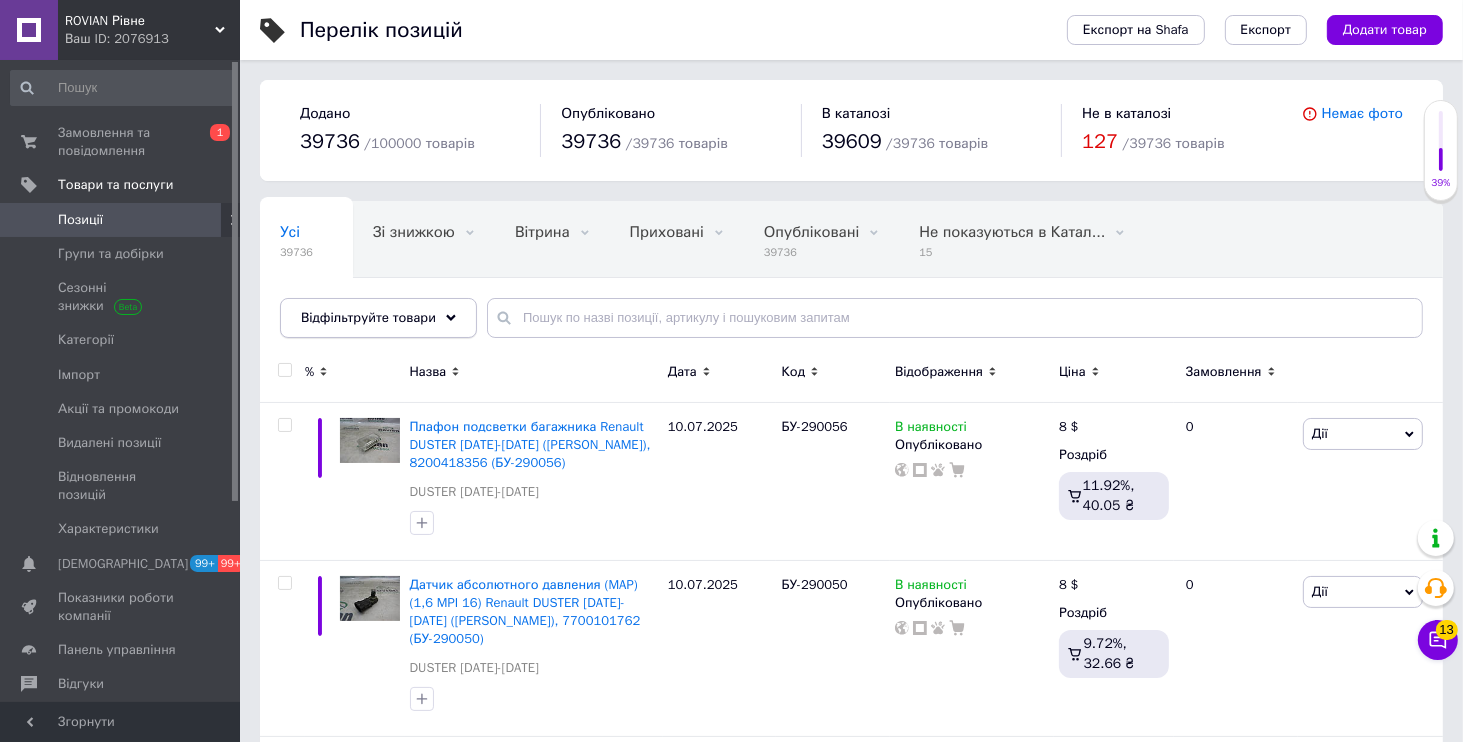 click on "Відфільтруйте товари" at bounding box center (368, 317) 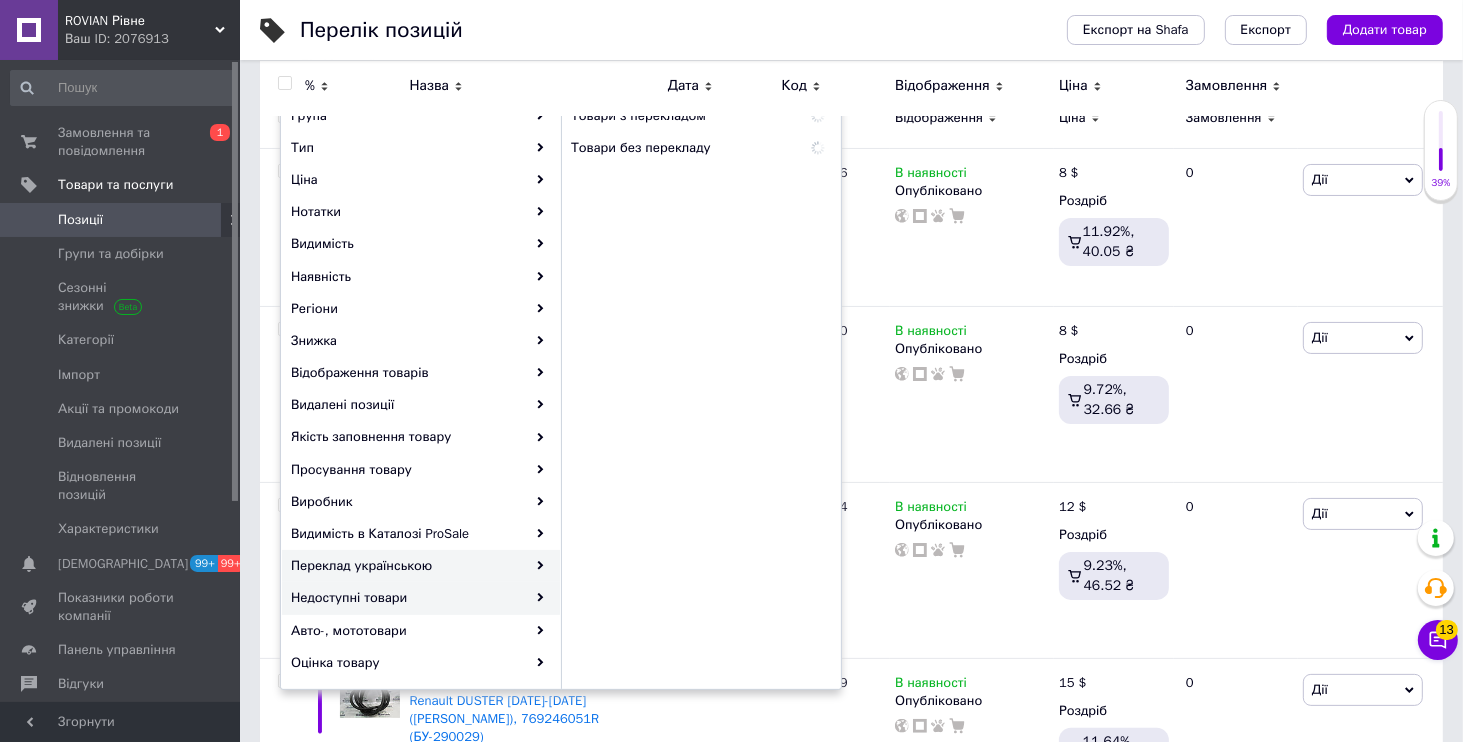 scroll, scrollTop: 288, scrollLeft: 0, axis: vertical 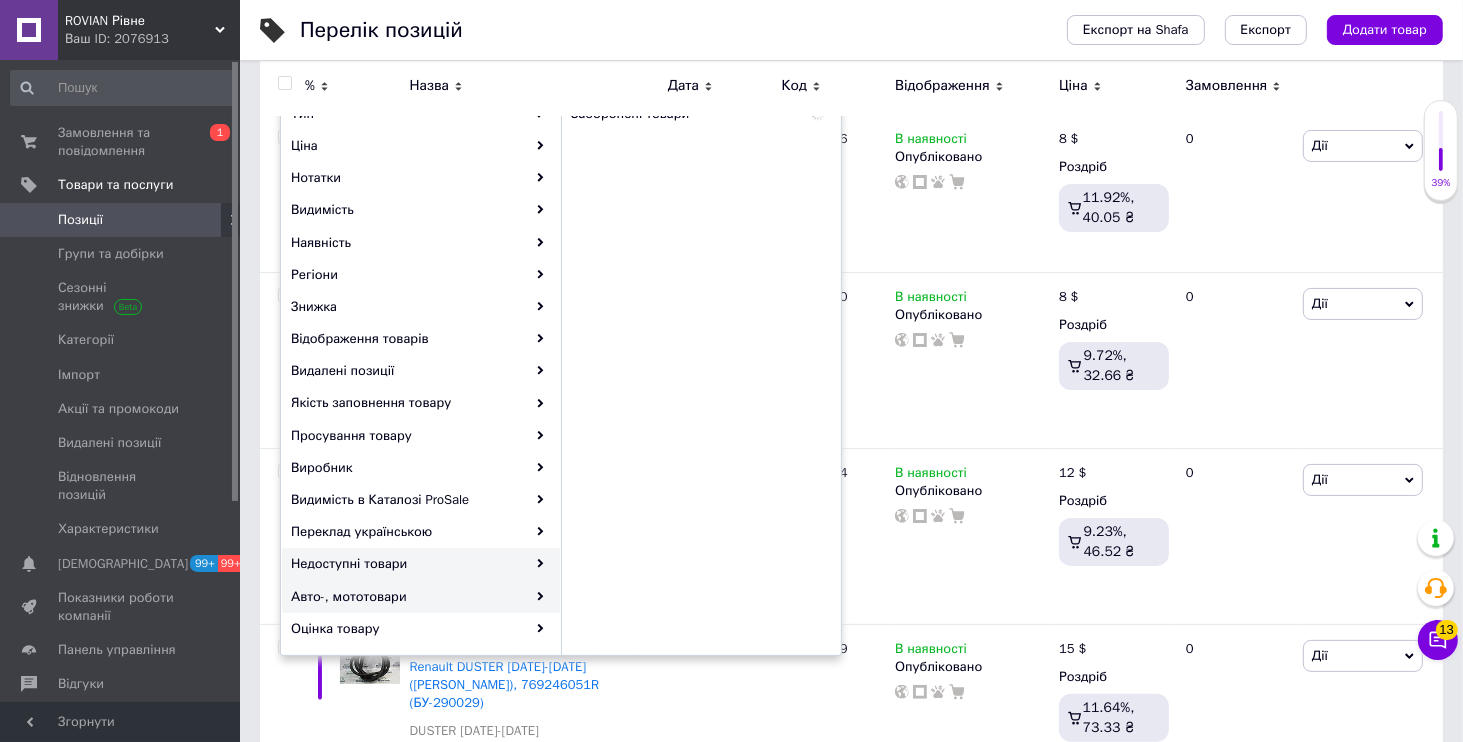 click on "Авто-, мототовари" at bounding box center [421, 597] 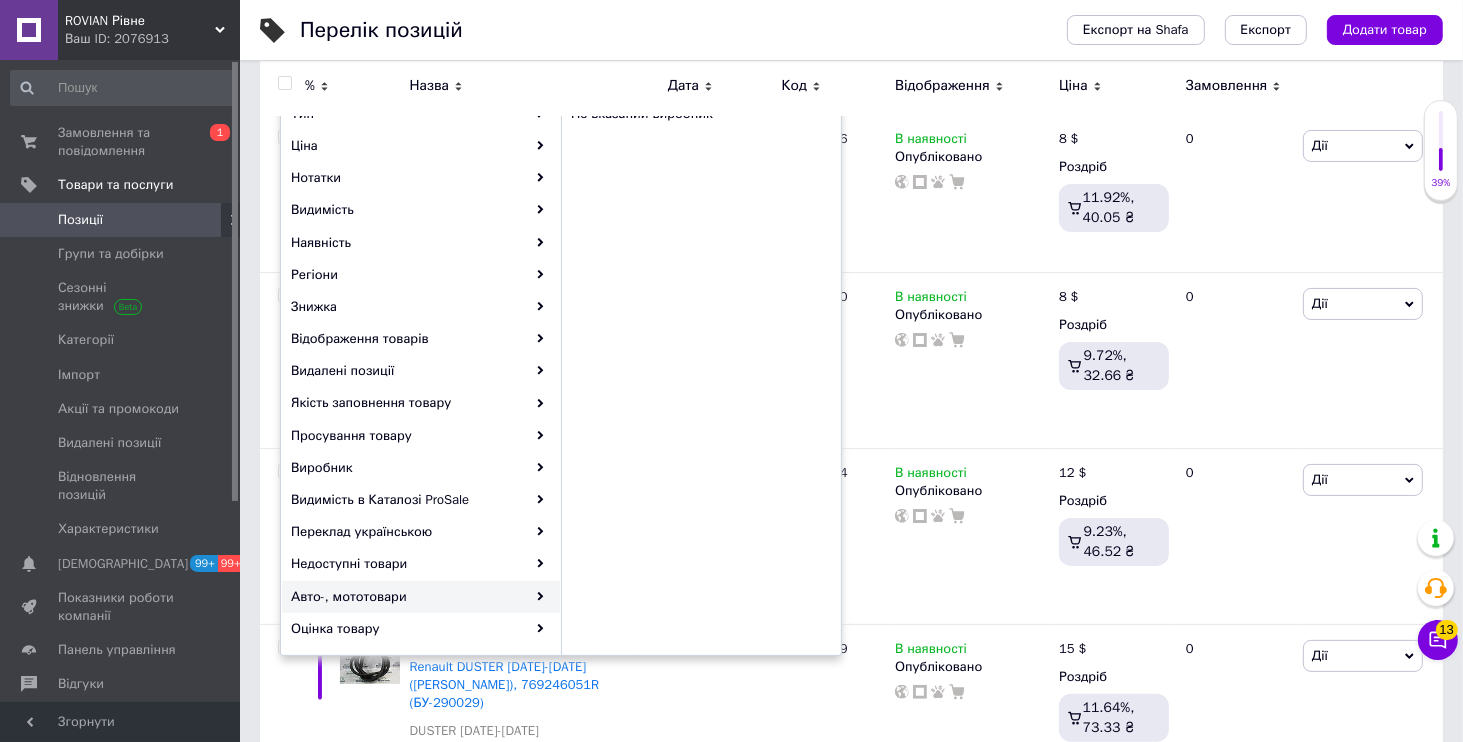 click on "Авто-, мототовари" at bounding box center (421, 597) 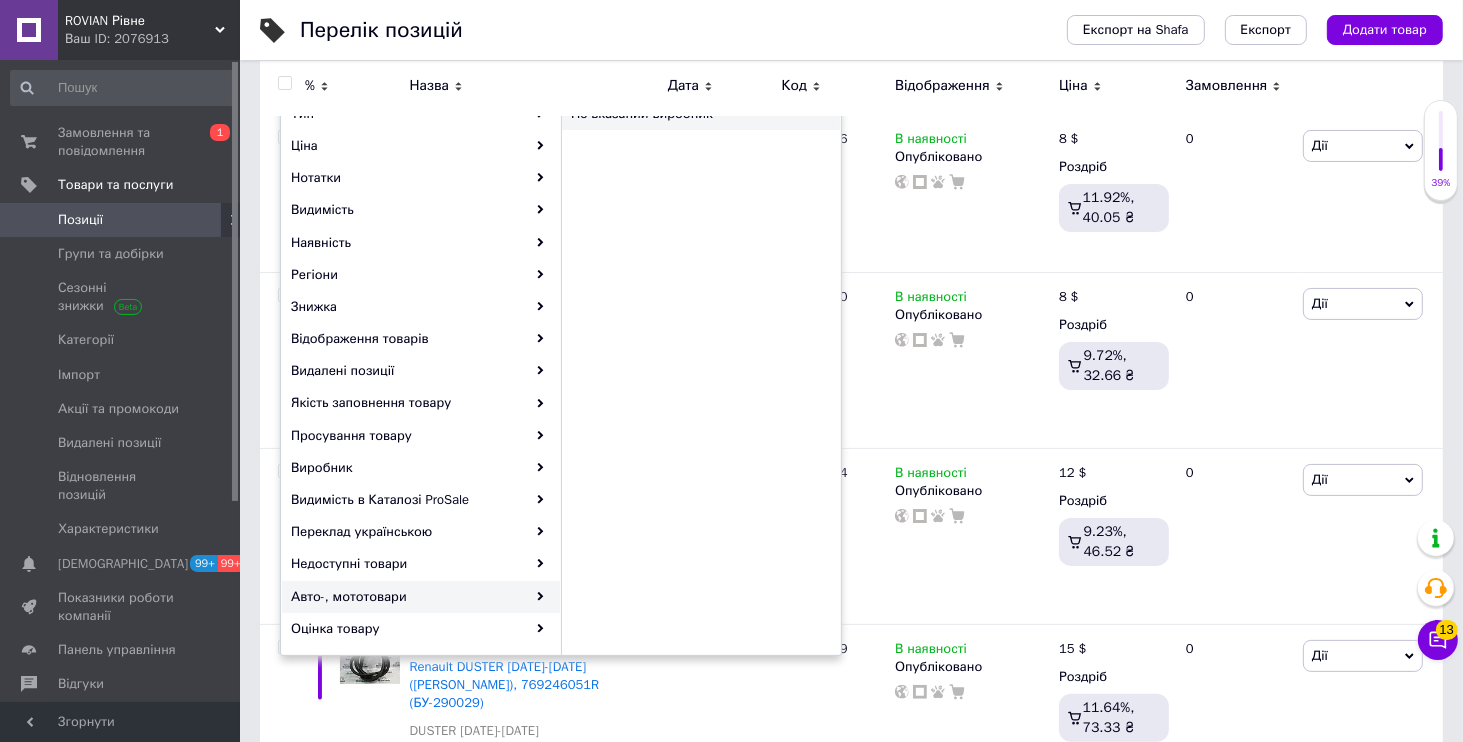 scroll, scrollTop: 0, scrollLeft: 0, axis: both 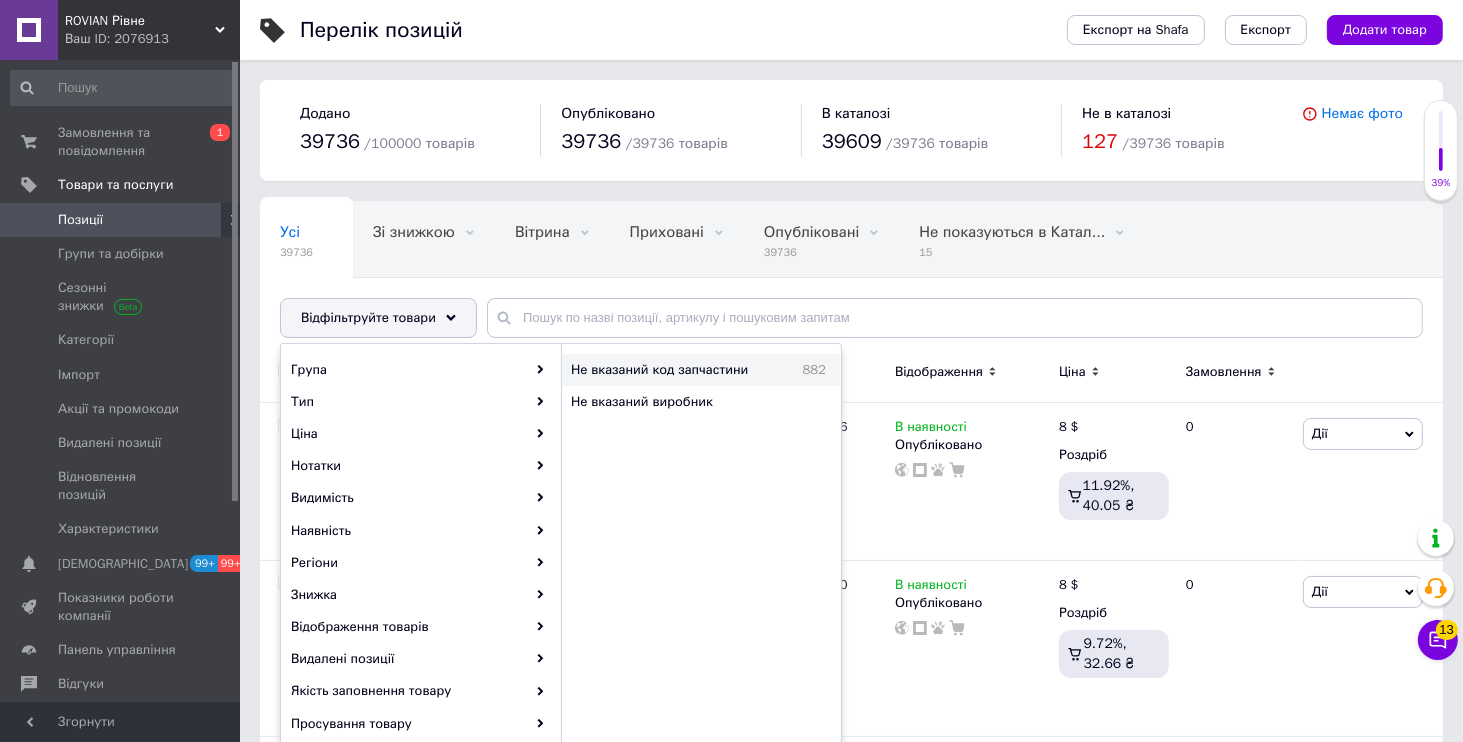 click on "Не вказаний код запчастини" at bounding box center [678, 370] 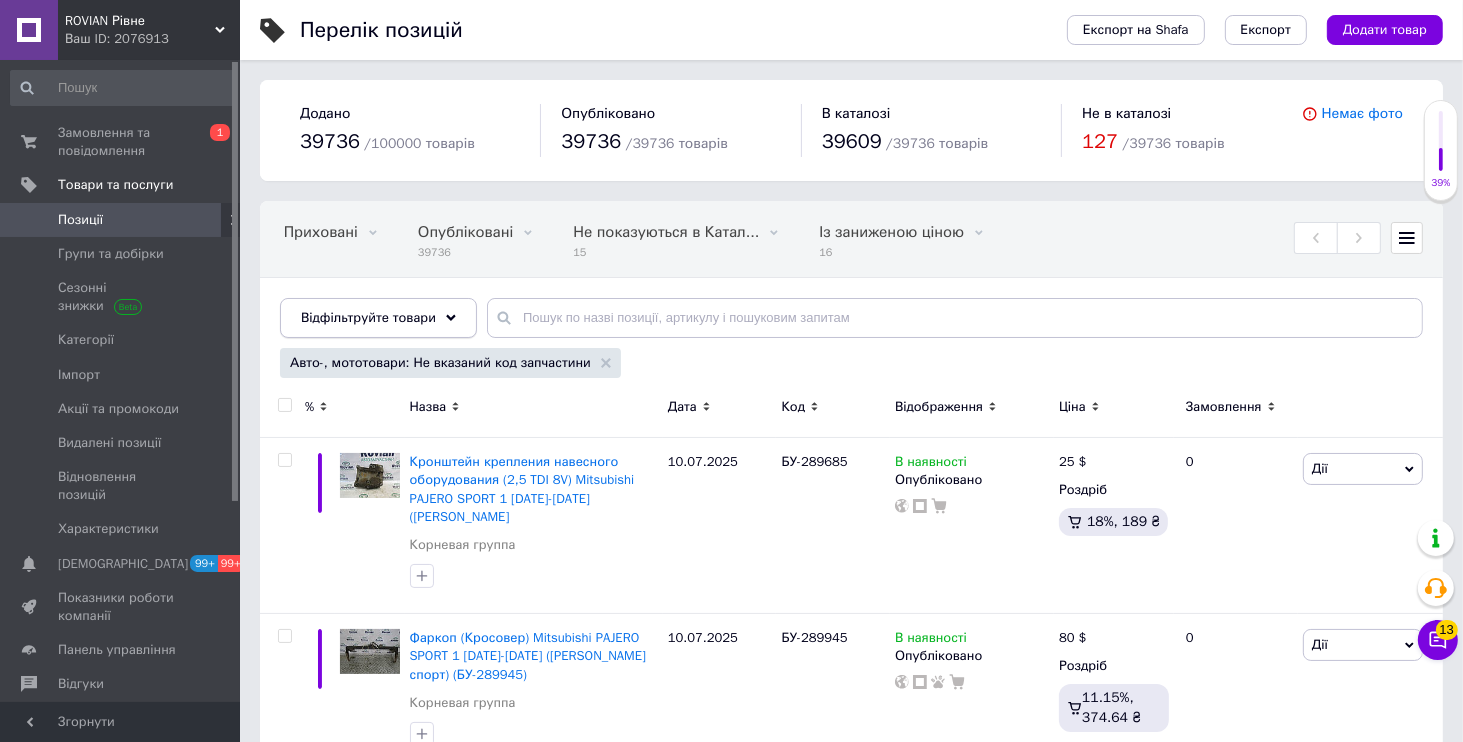 click on "Відфільтруйте товари" at bounding box center (368, 317) 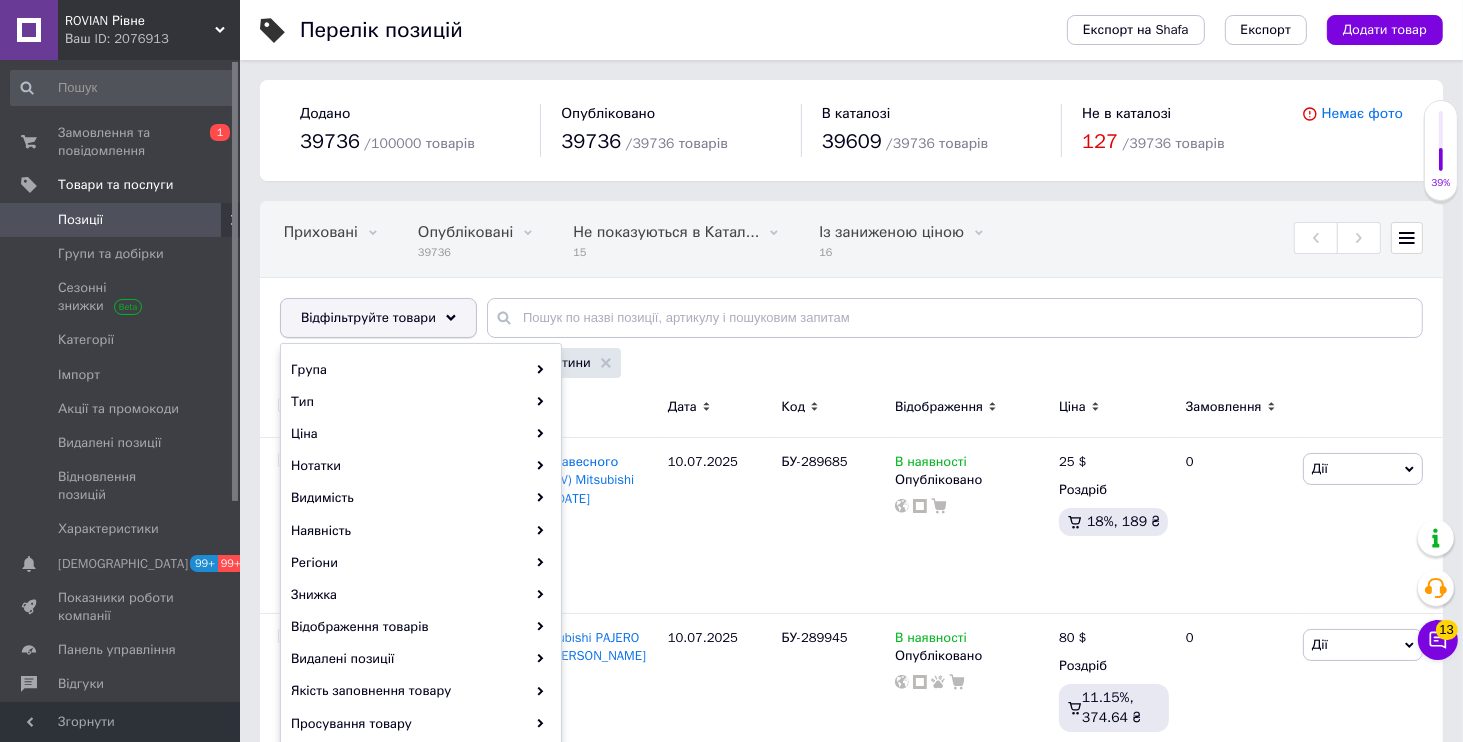 click on "Відфільтруйте товари" at bounding box center (368, 317) 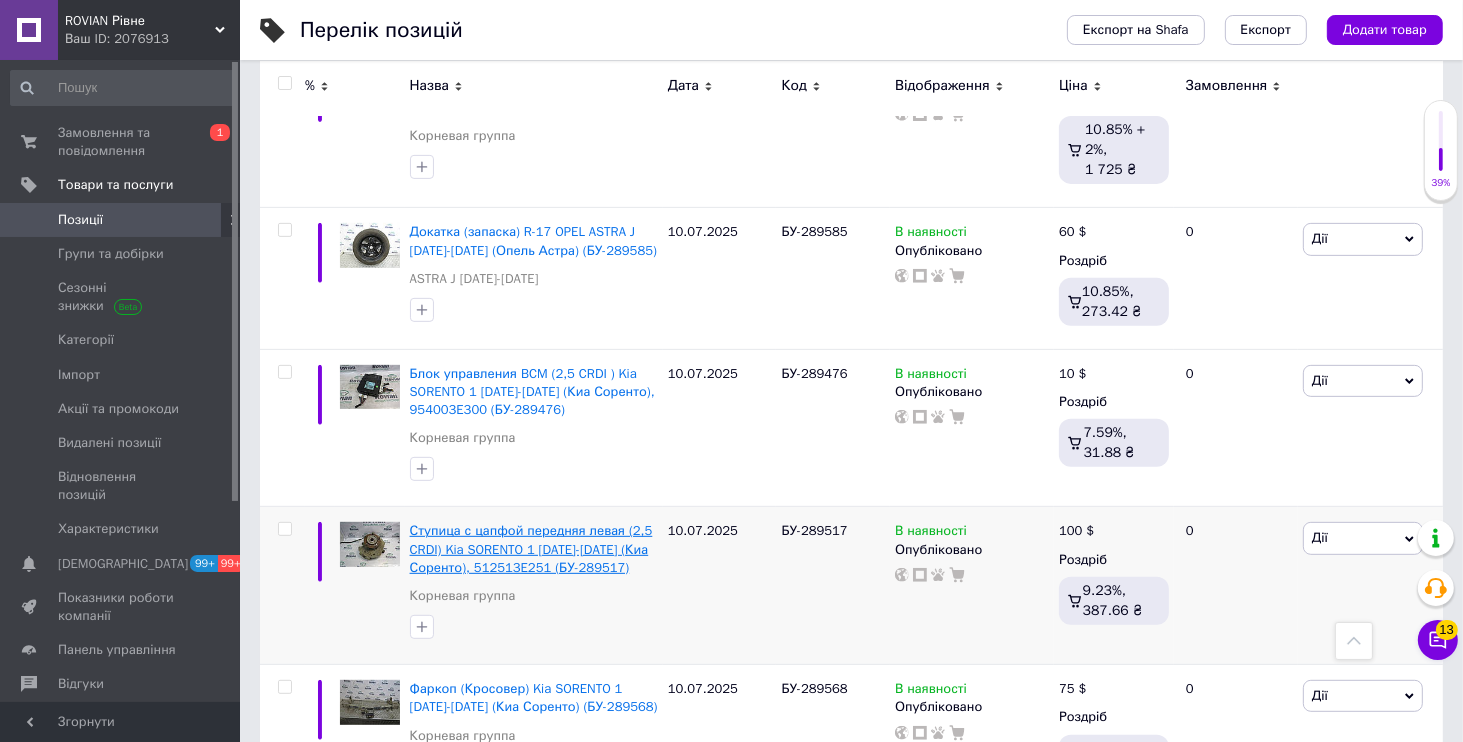 scroll, scrollTop: 864, scrollLeft: 0, axis: vertical 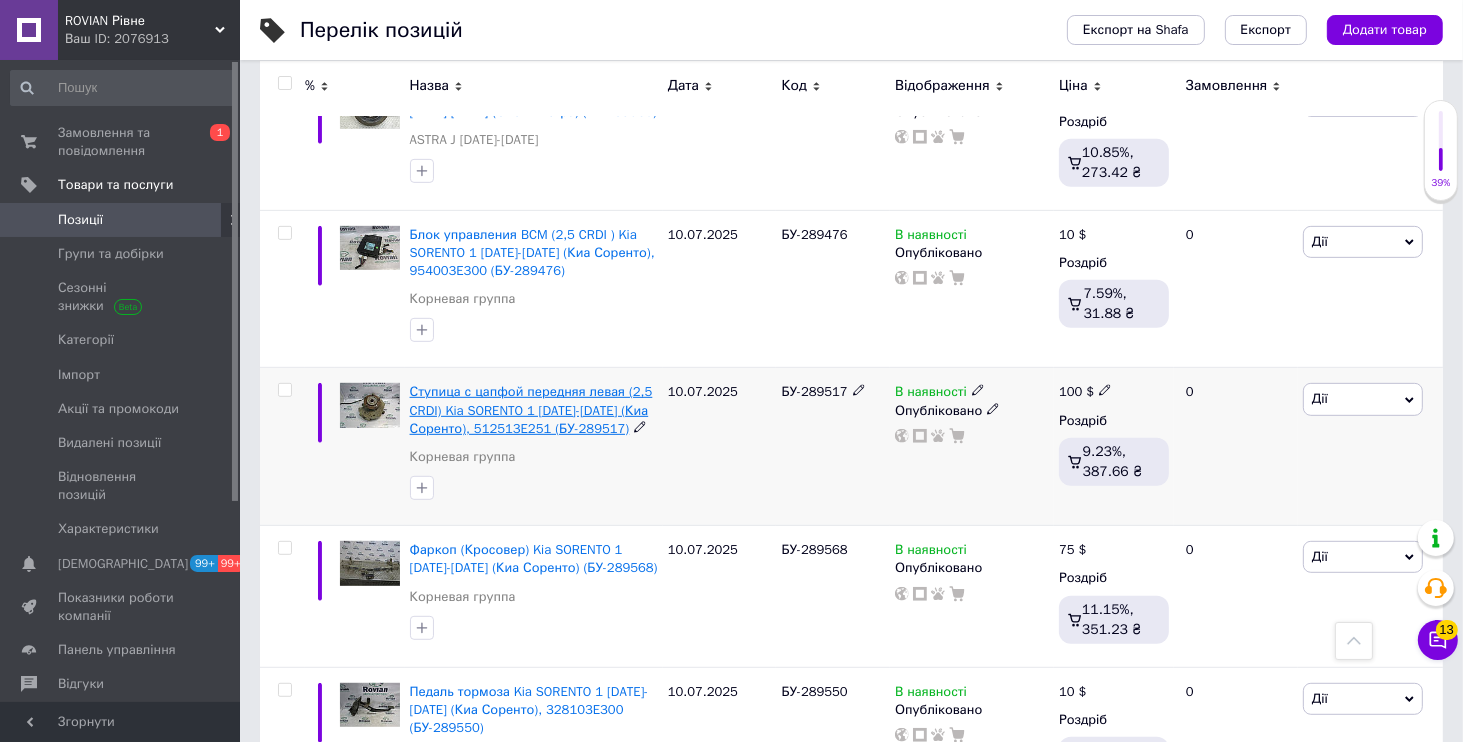 click on "Ступица с цапфой передняя левая (2,5 CRDI) Kia SORENTO 1 2002-2009 (Киа Соренто), 512513E251 (БУ-289517)" at bounding box center (531, 409) 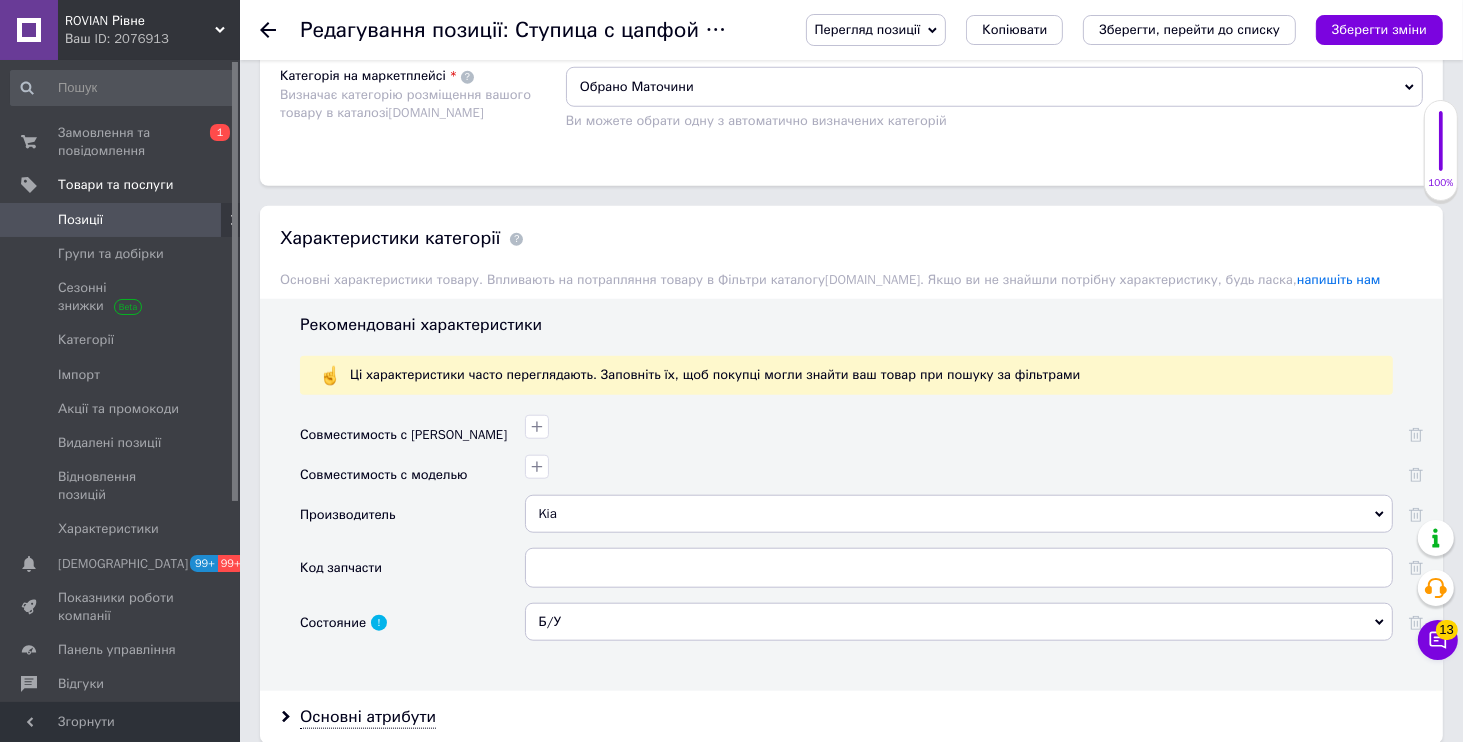 scroll, scrollTop: 1824, scrollLeft: 0, axis: vertical 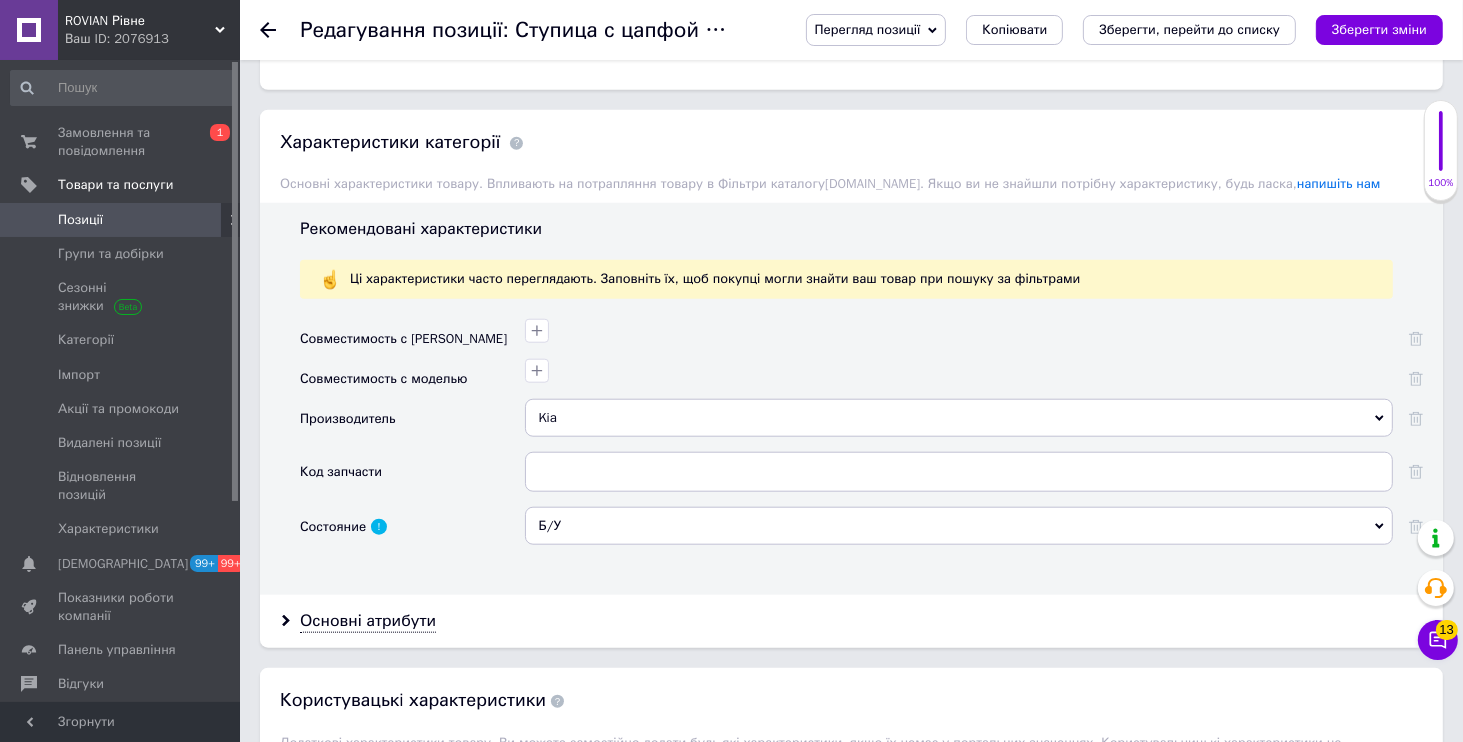 click on "ROVIAN Рівне" at bounding box center [140, 21] 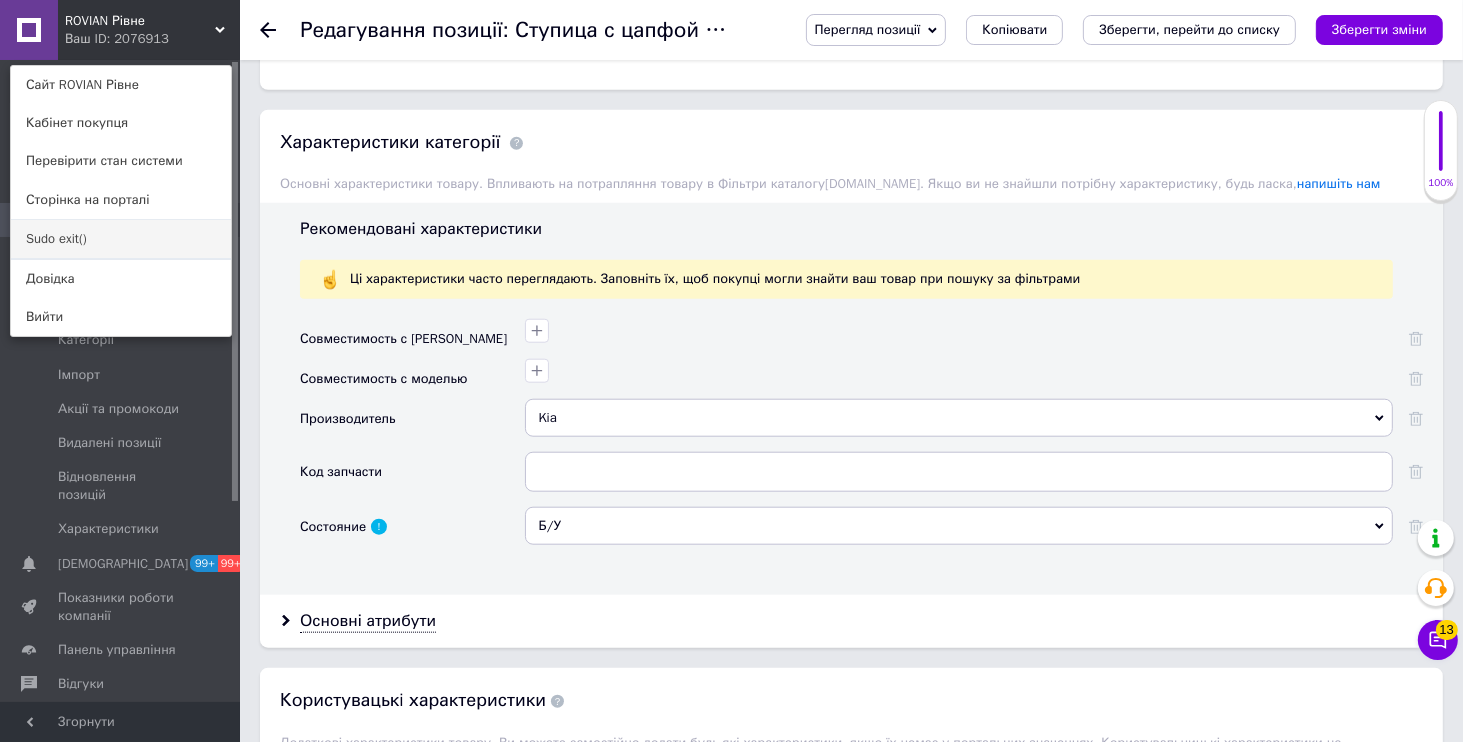 click on "Sudo exit()" at bounding box center [121, 239] 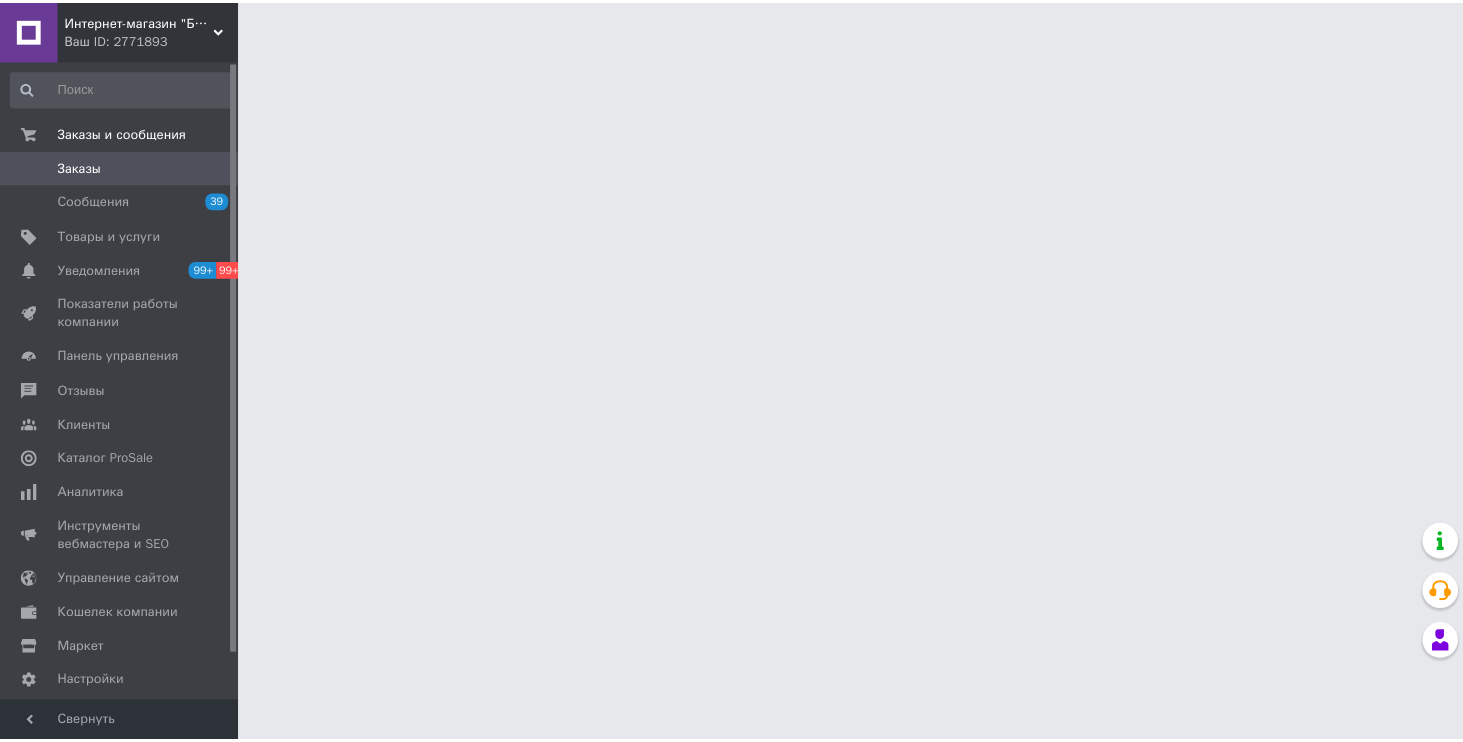 scroll, scrollTop: 0, scrollLeft: 0, axis: both 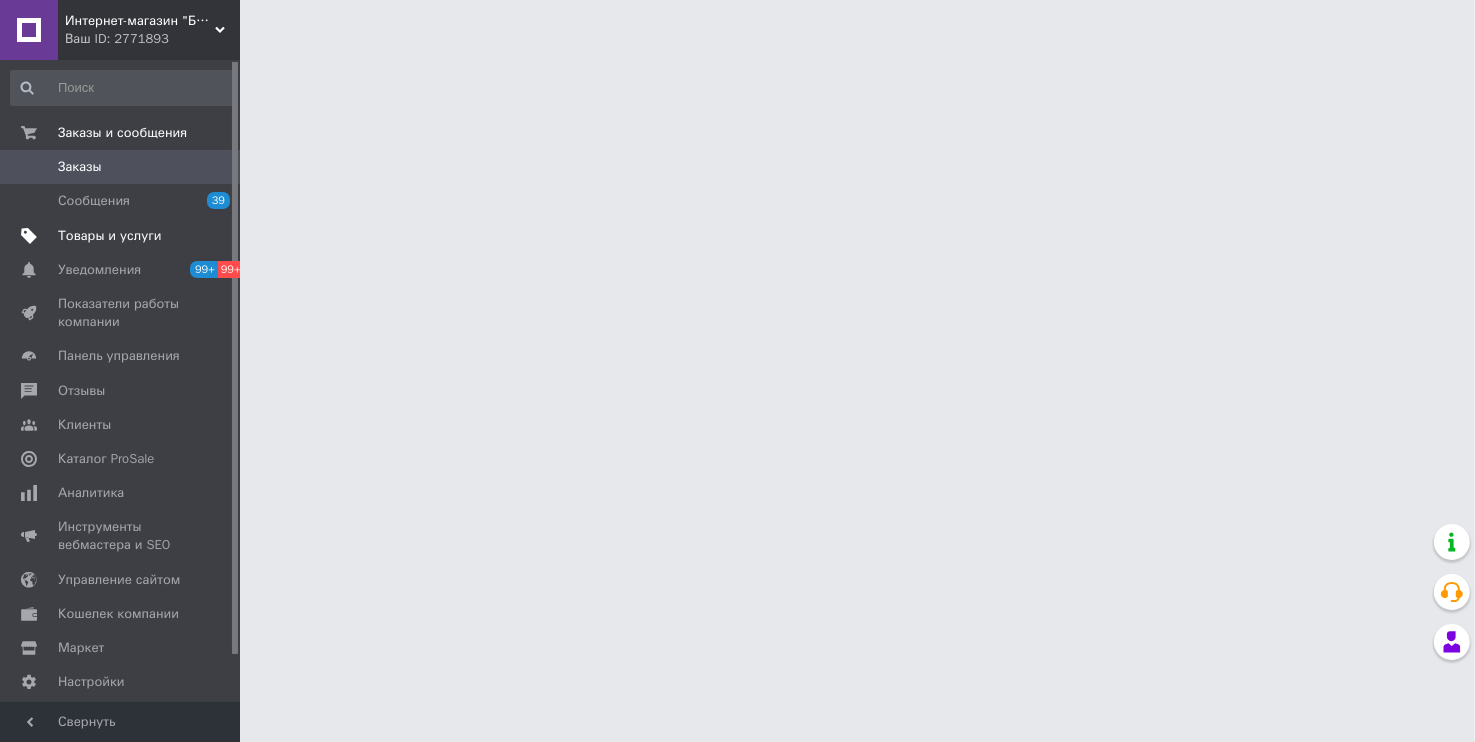 click on "Товары и услуги" at bounding box center [123, 236] 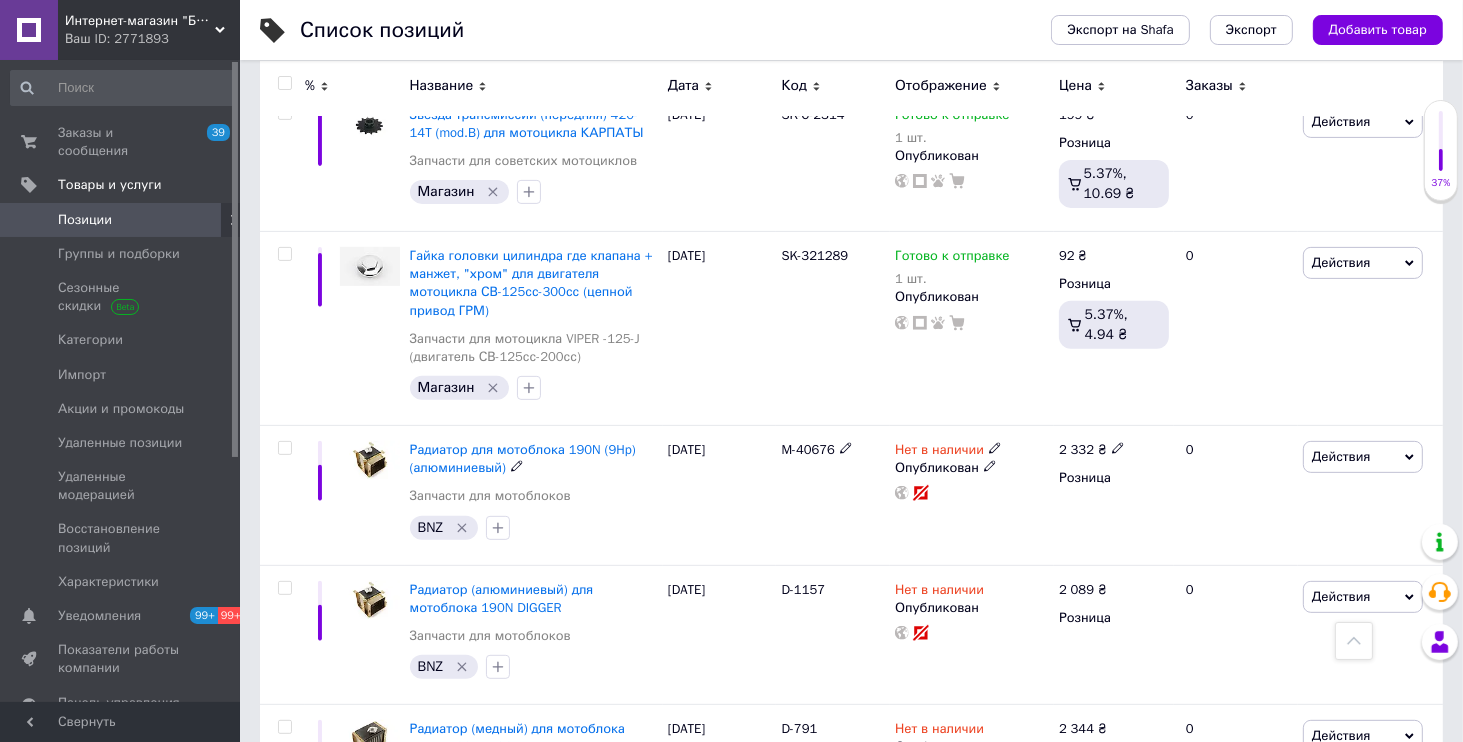 scroll, scrollTop: 768, scrollLeft: 0, axis: vertical 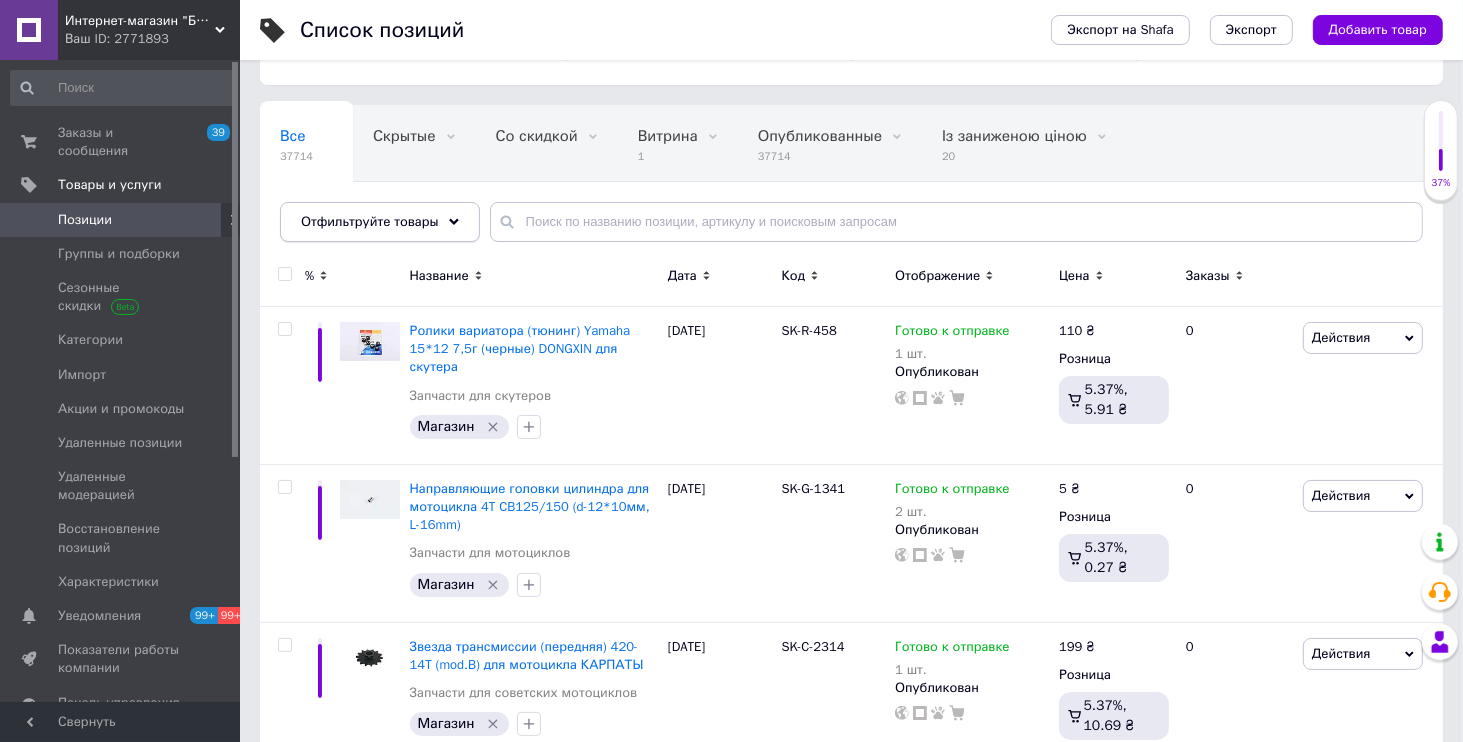 click on "Отфильтруйте товары" at bounding box center (370, 221) 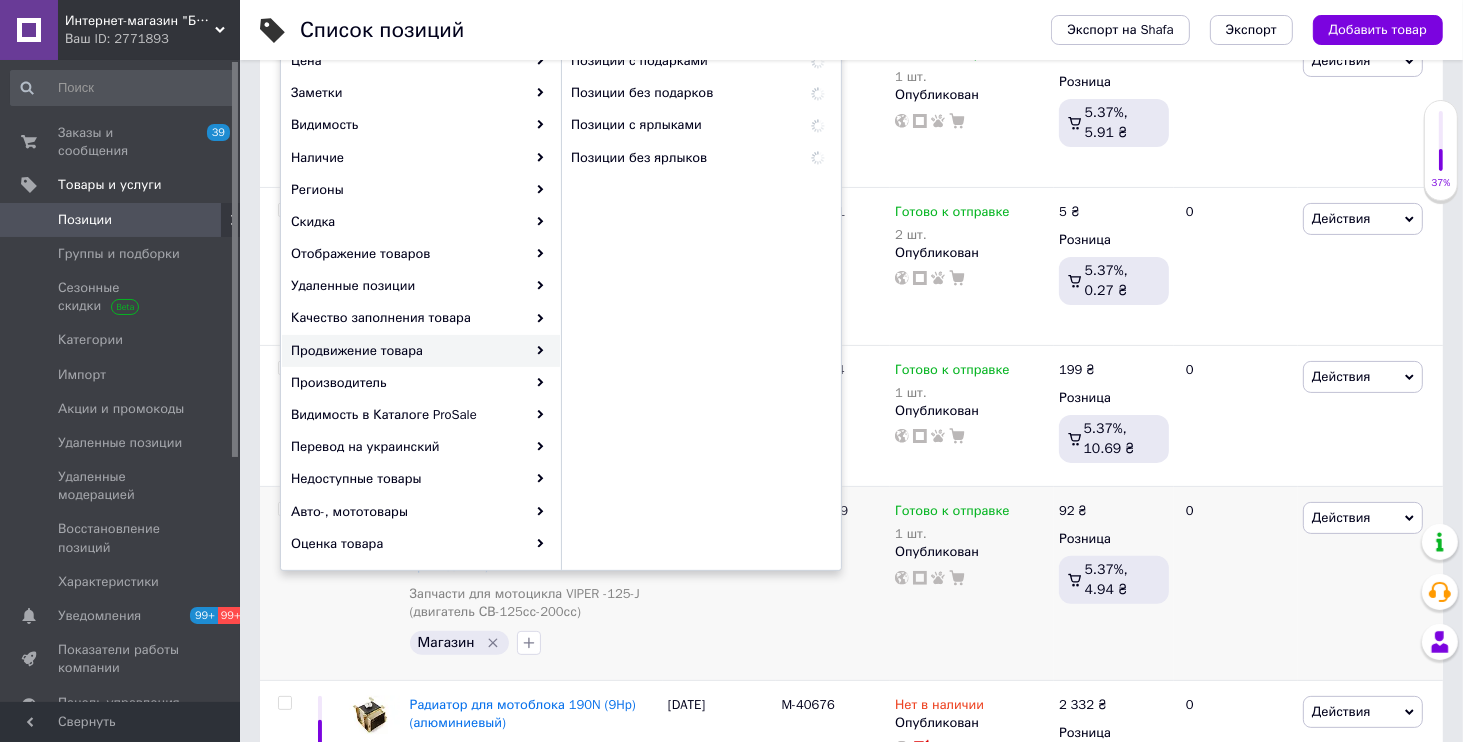 scroll, scrollTop: 384, scrollLeft: 0, axis: vertical 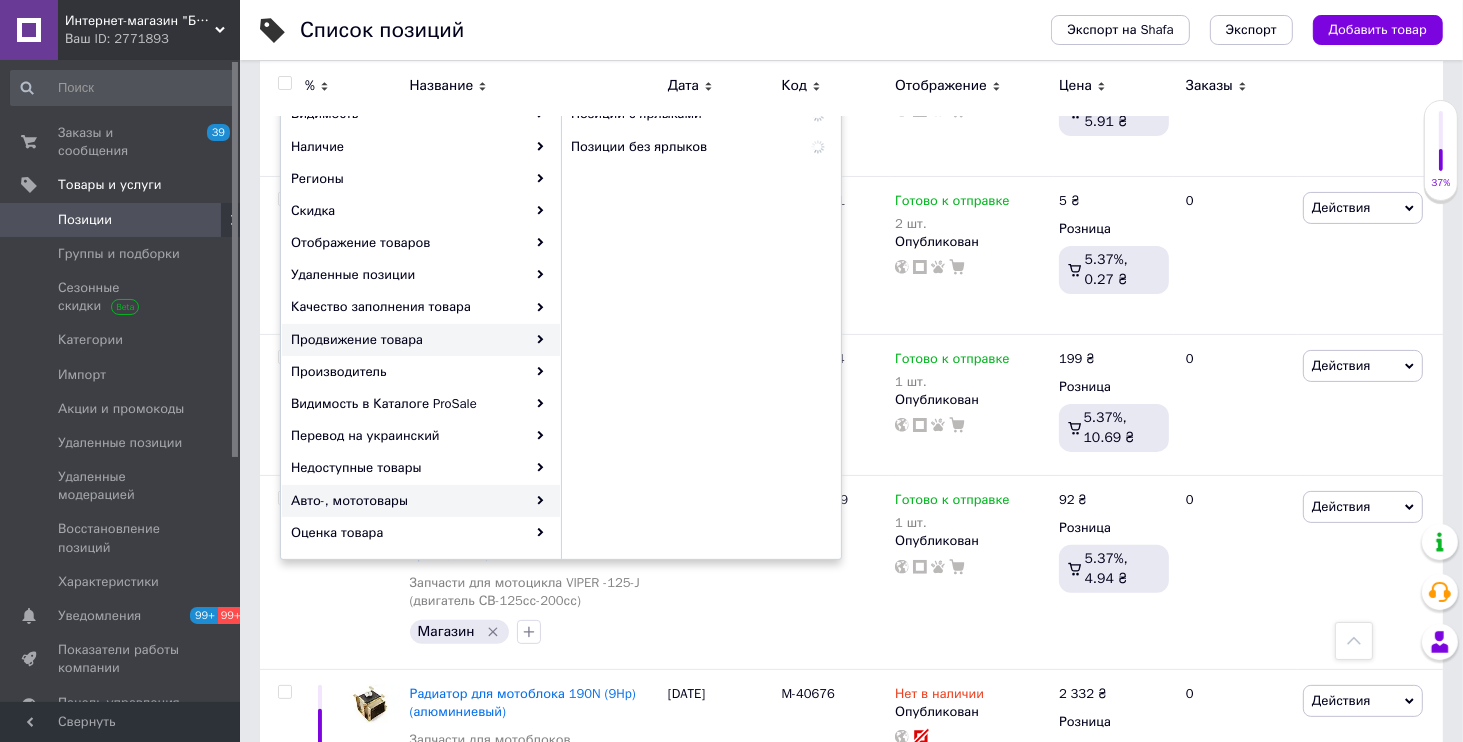 click on "Авто-, мототовары" at bounding box center (421, 501) 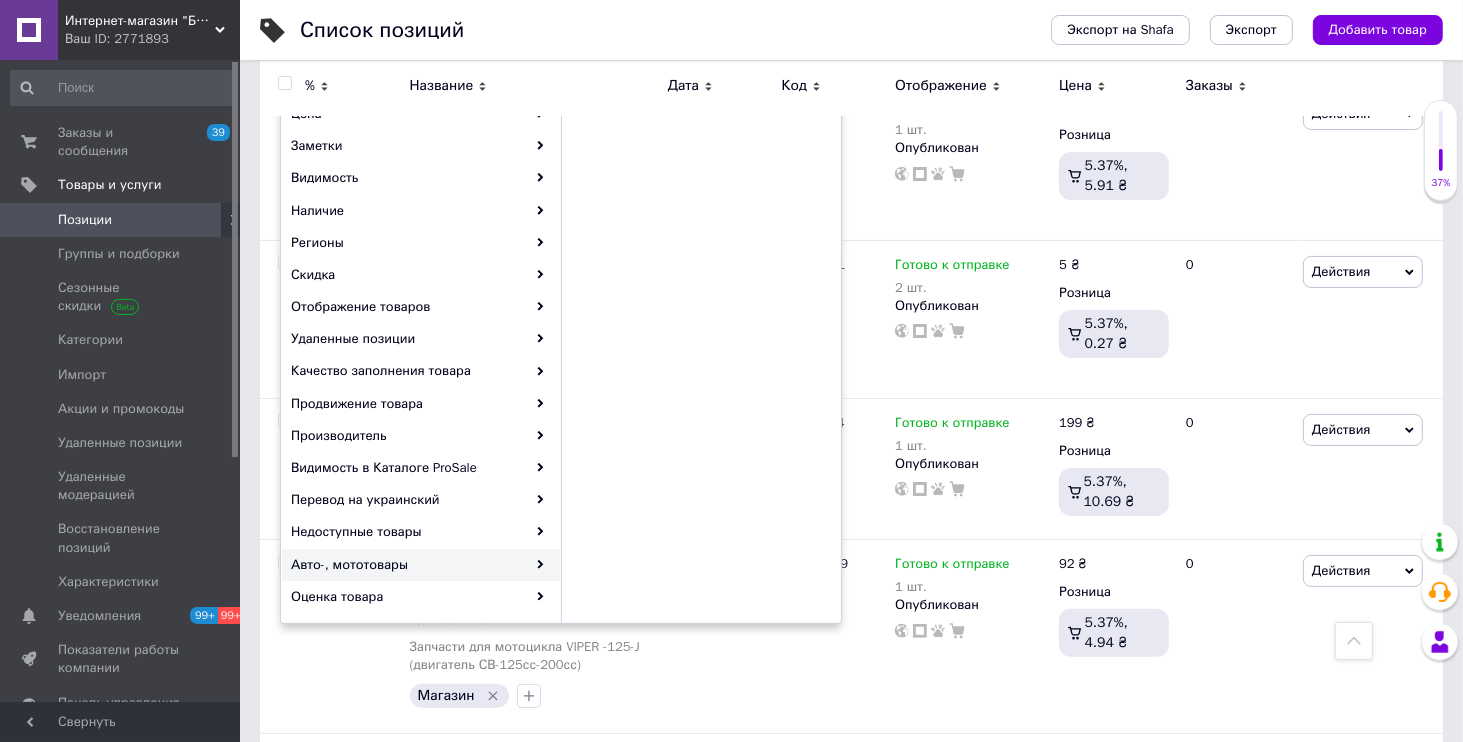 scroll, scrollTop: 192, scrollLeft: 0, axis: vertical 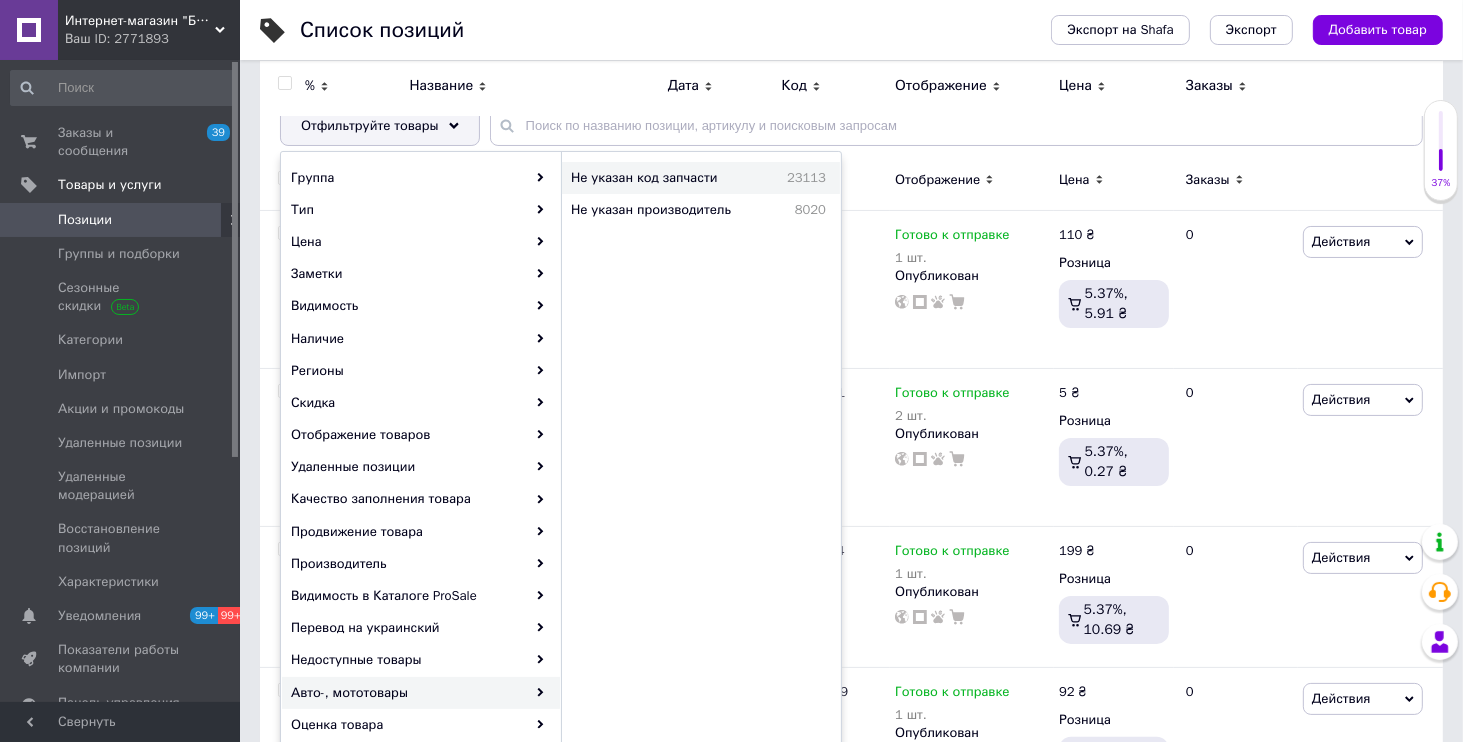 click on "Не указан код запчасти" at bounding box center [666, 178] 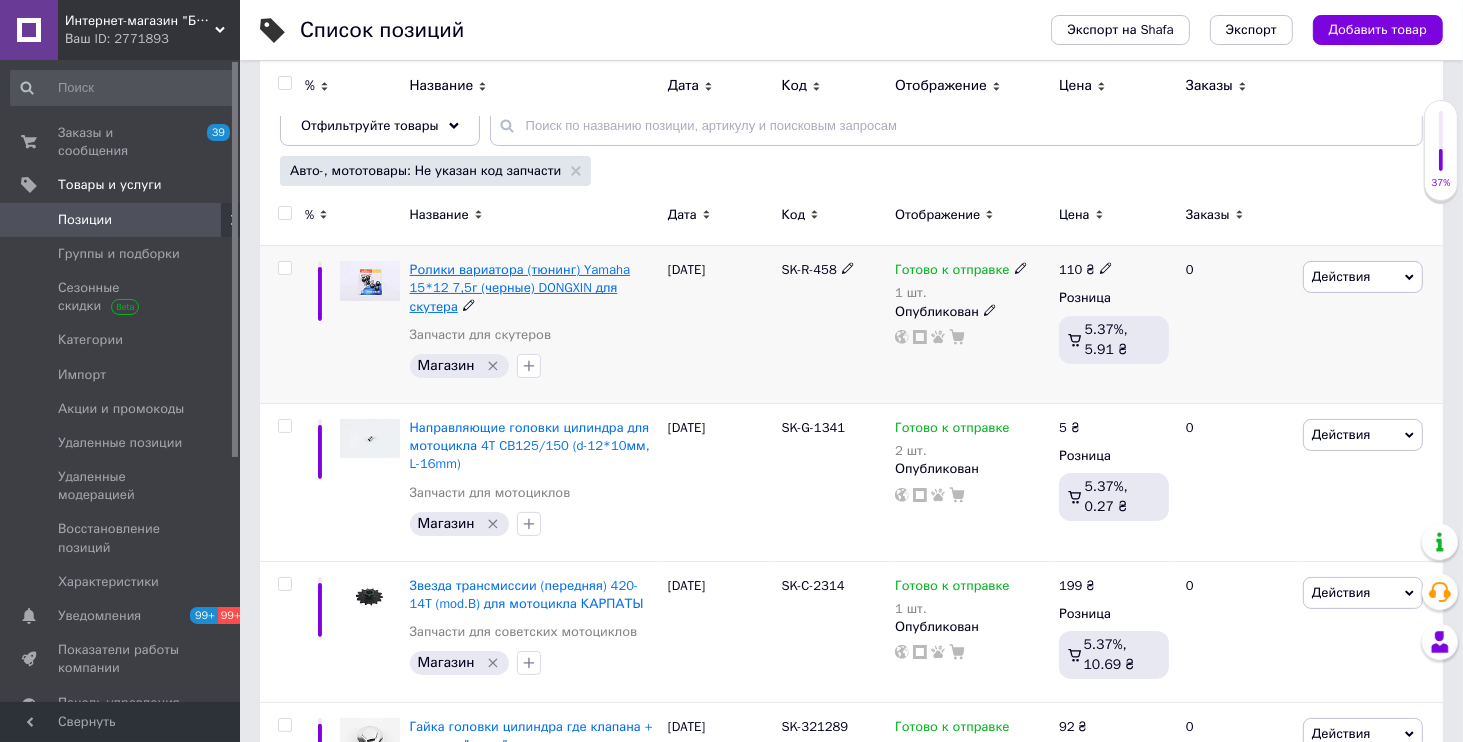 click on "Ролики вариатора (тюнинг) Yamaha 15*12 7,5г (черные) DONGXIN для скутера" at bounding box center (520, 287) 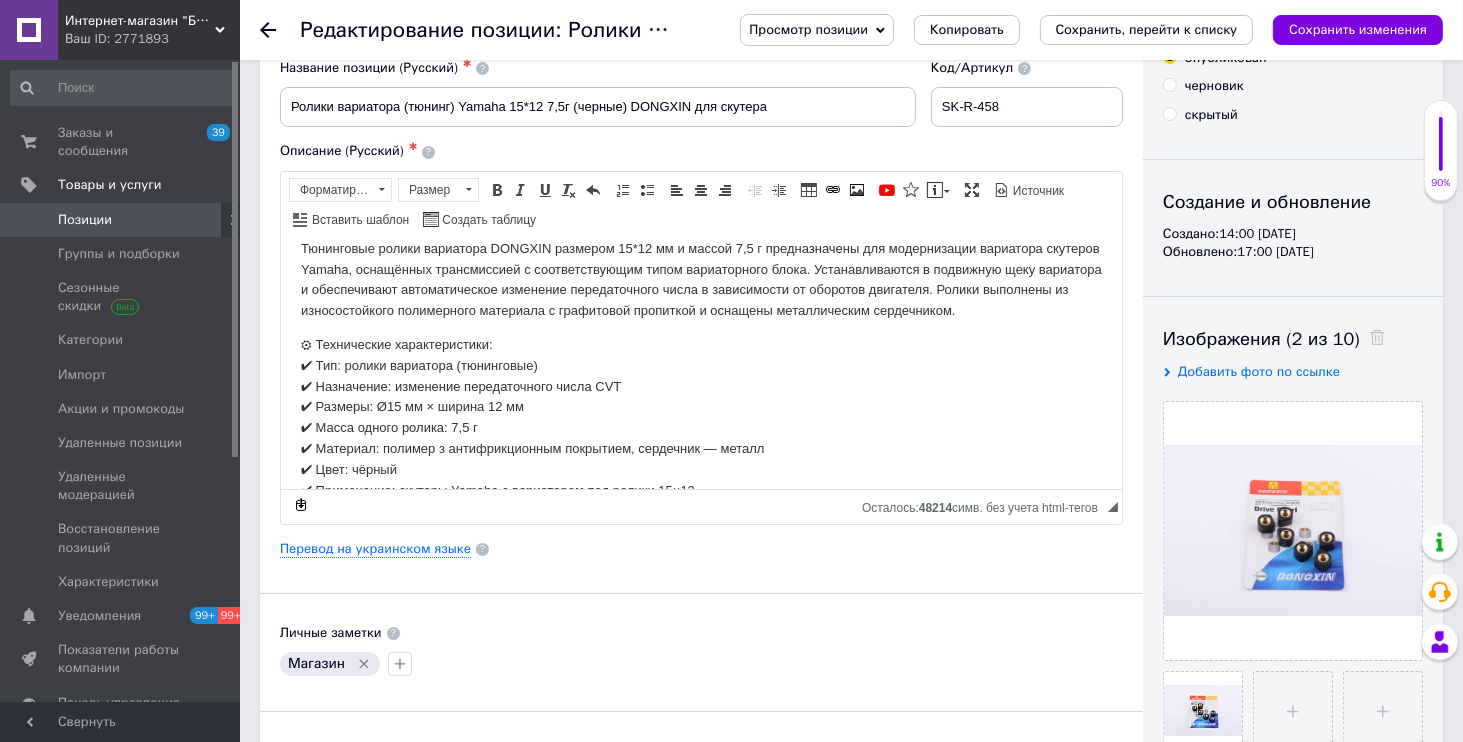 scroll, scrollTop: 0, scrollLeft: 0, axis: both 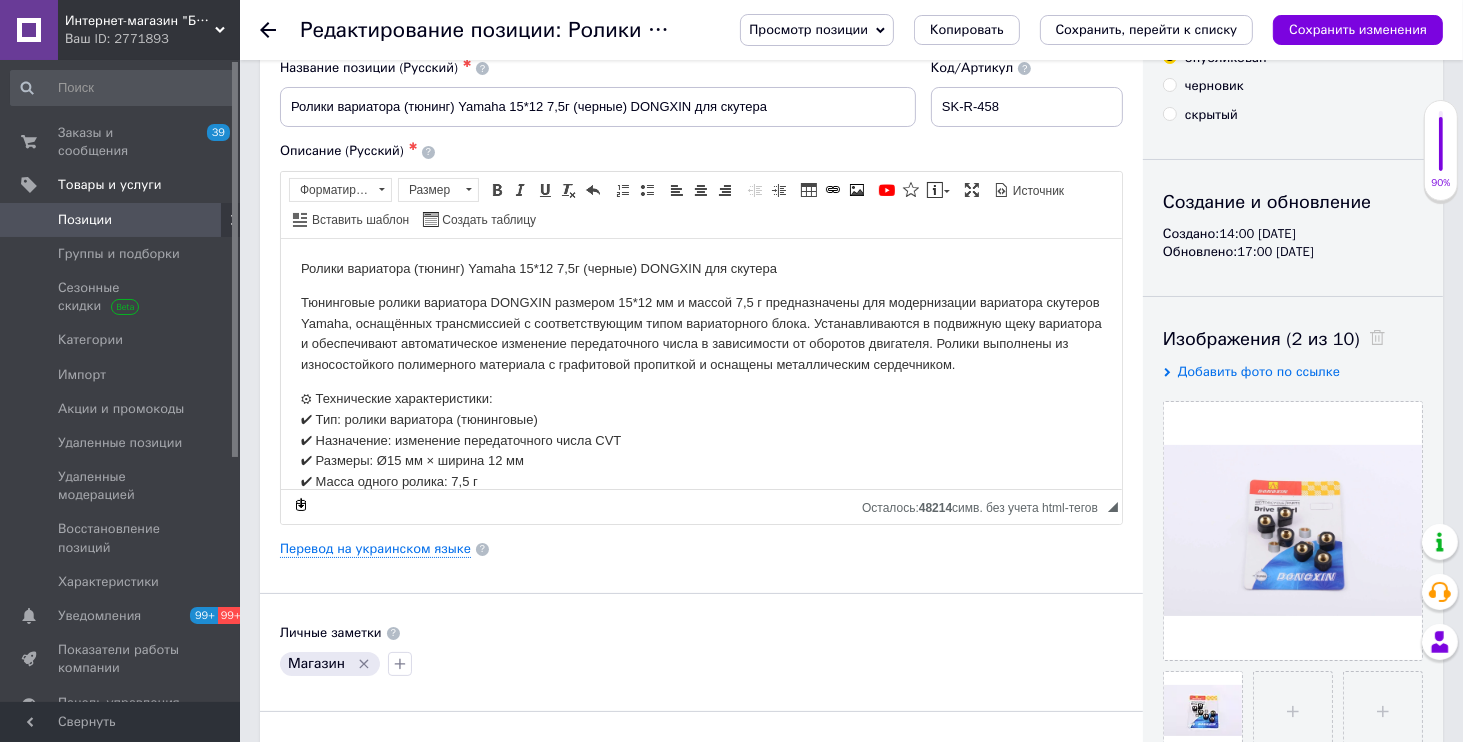 click on "Ваш ID: 2771893" at bounding box center (152, 39) 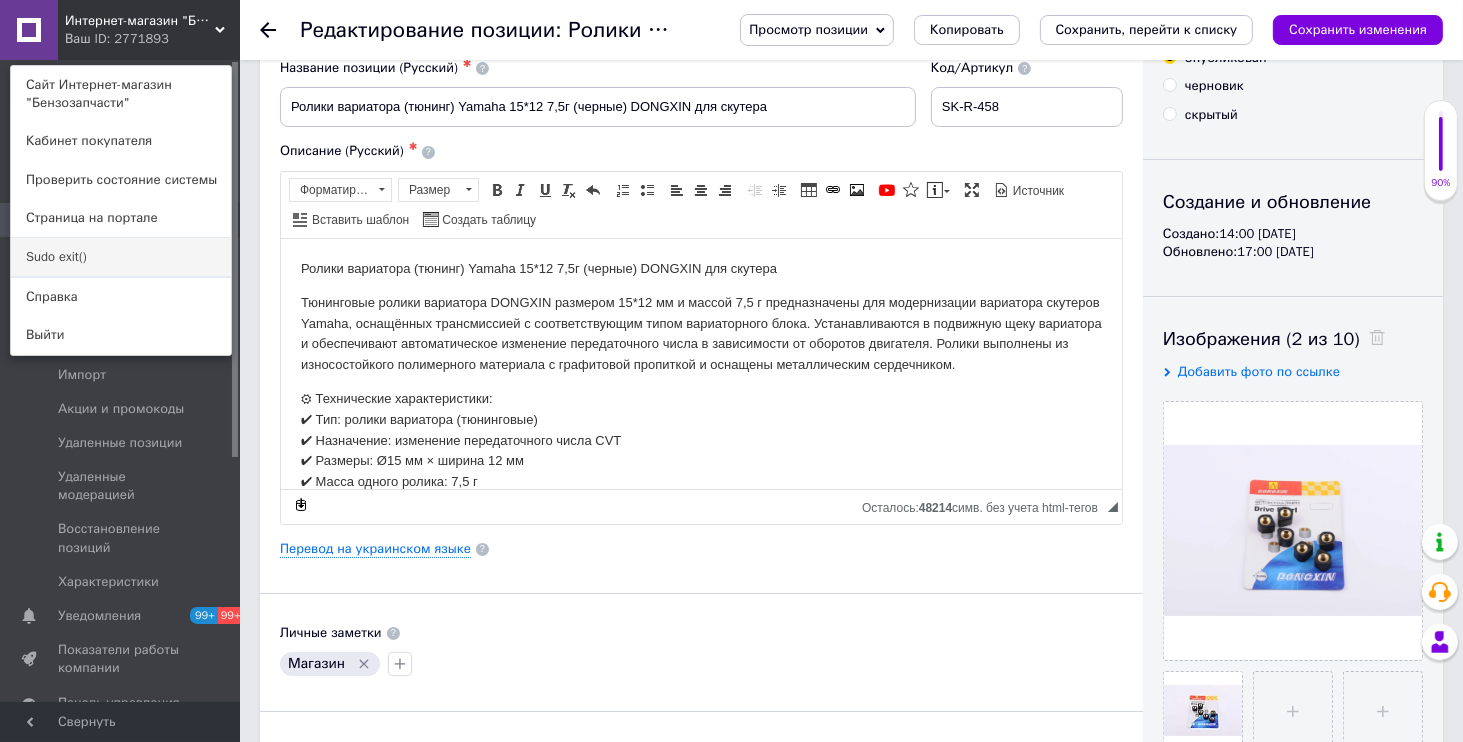 click on "Sudo exit()" at bounding box center (121, 257) 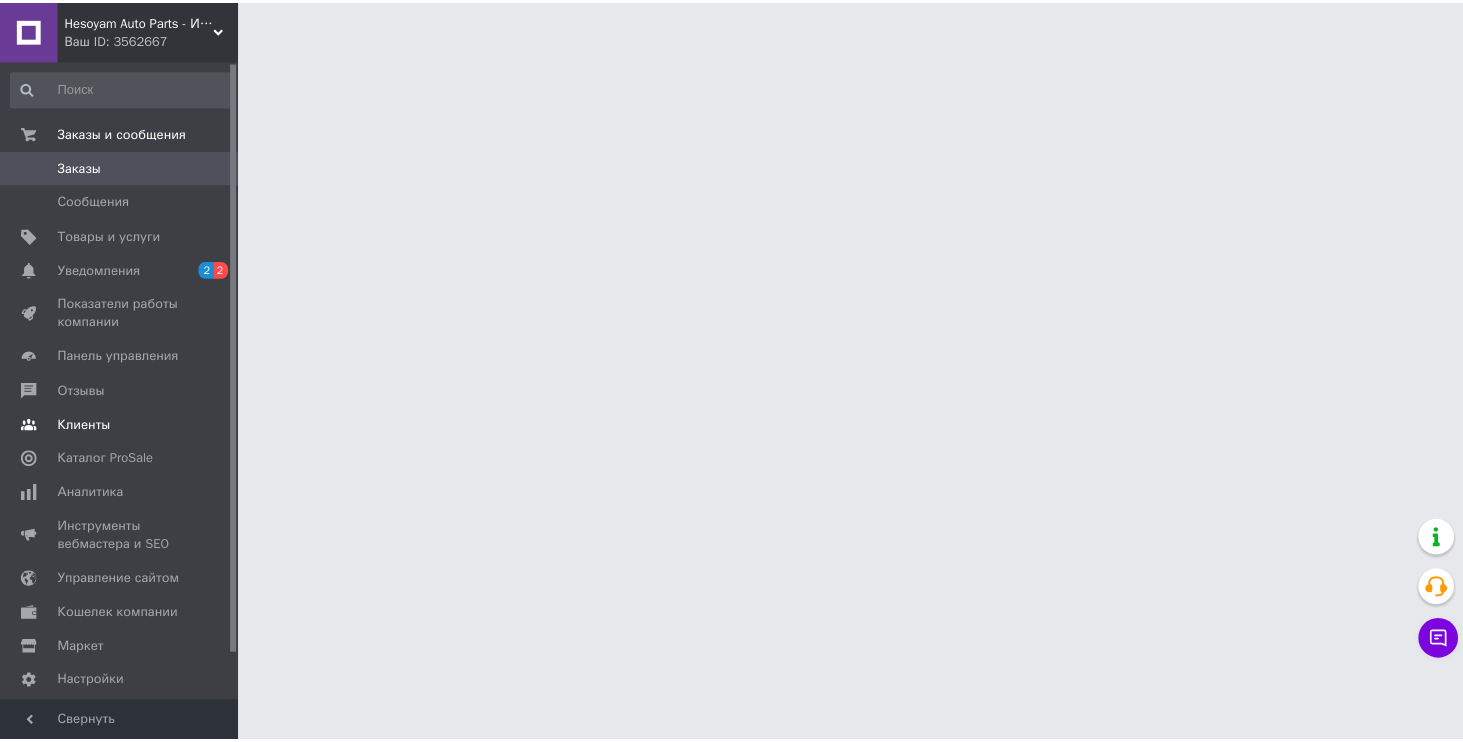 scroll, scrollTop: 0, scrollLeft: 0, axis: both 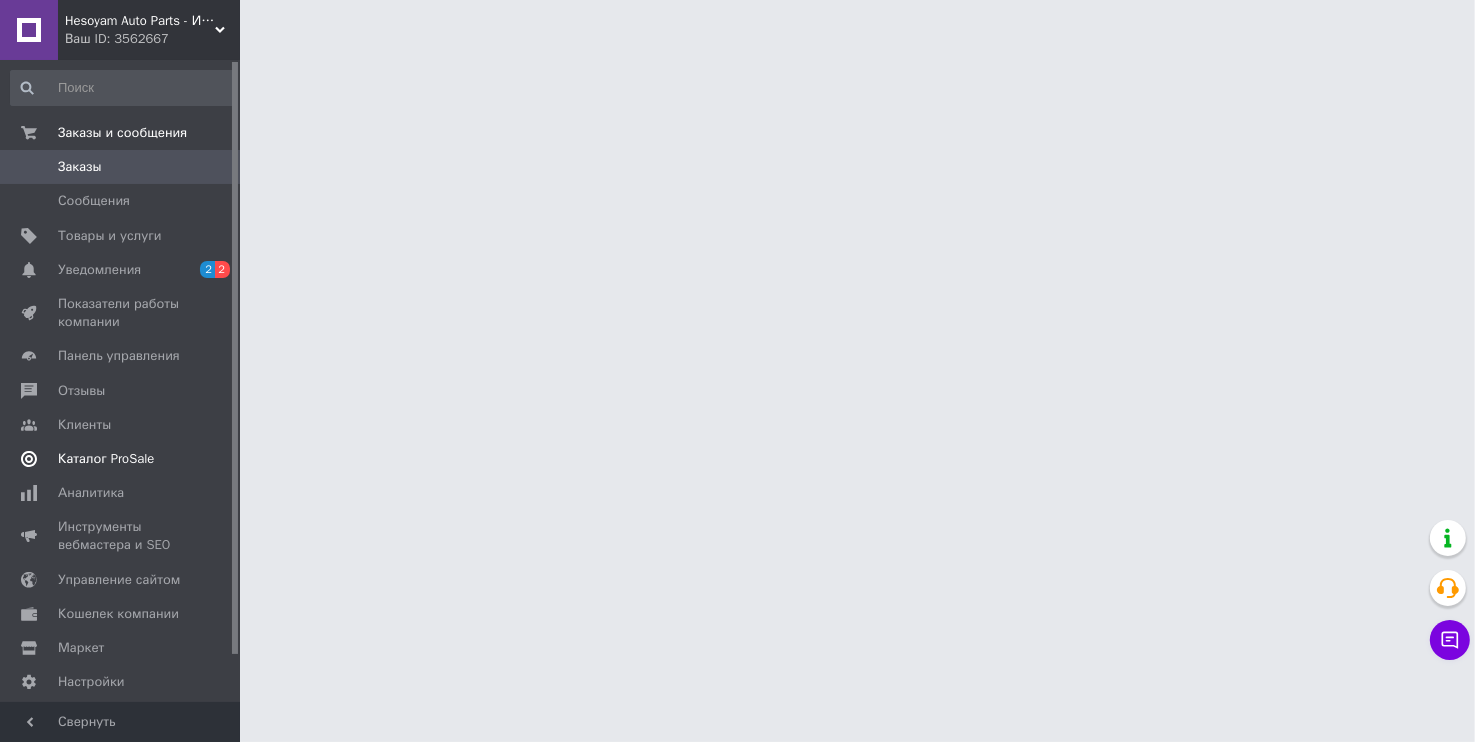 click on "Каталог ProSale" at bounding box center (106, 459) 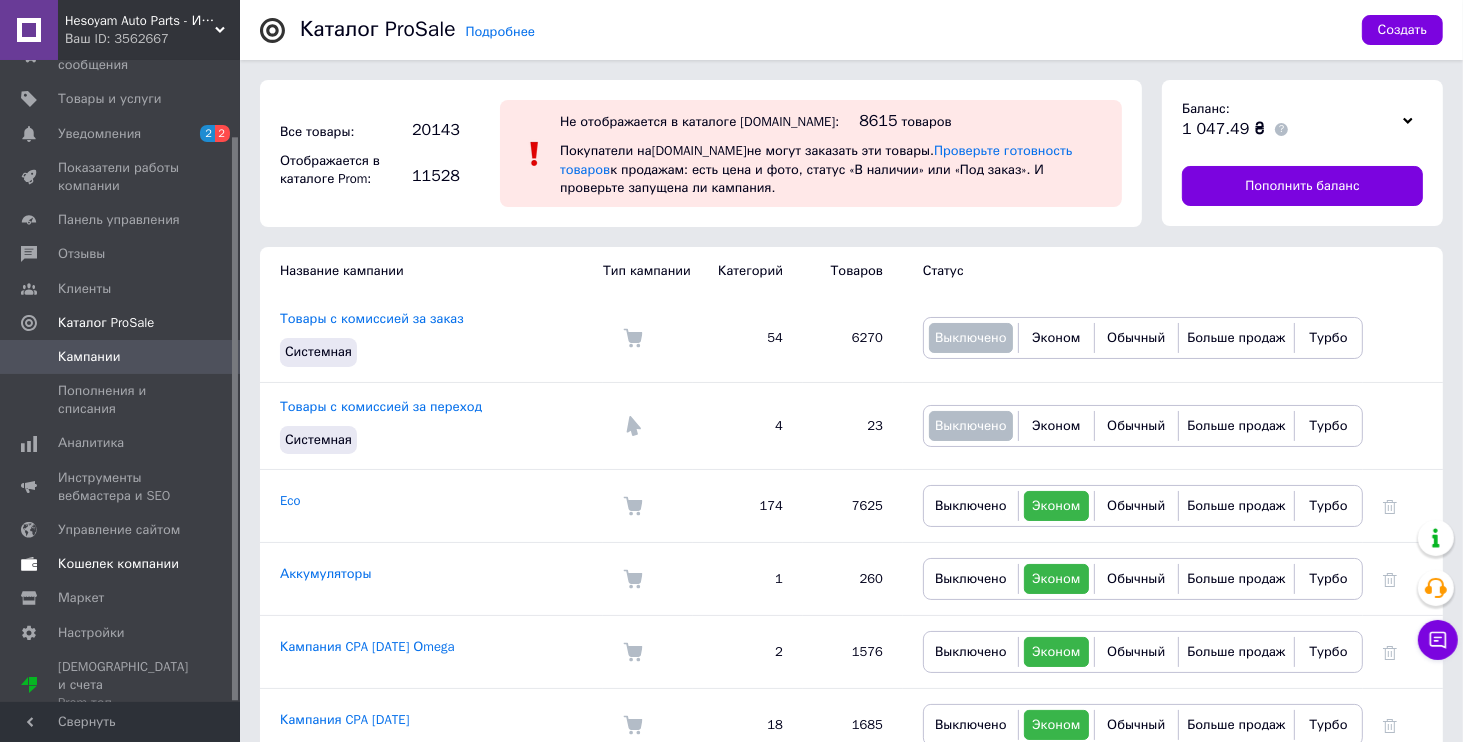 click on "Кошелек компании" at bounding box center [123, 564] 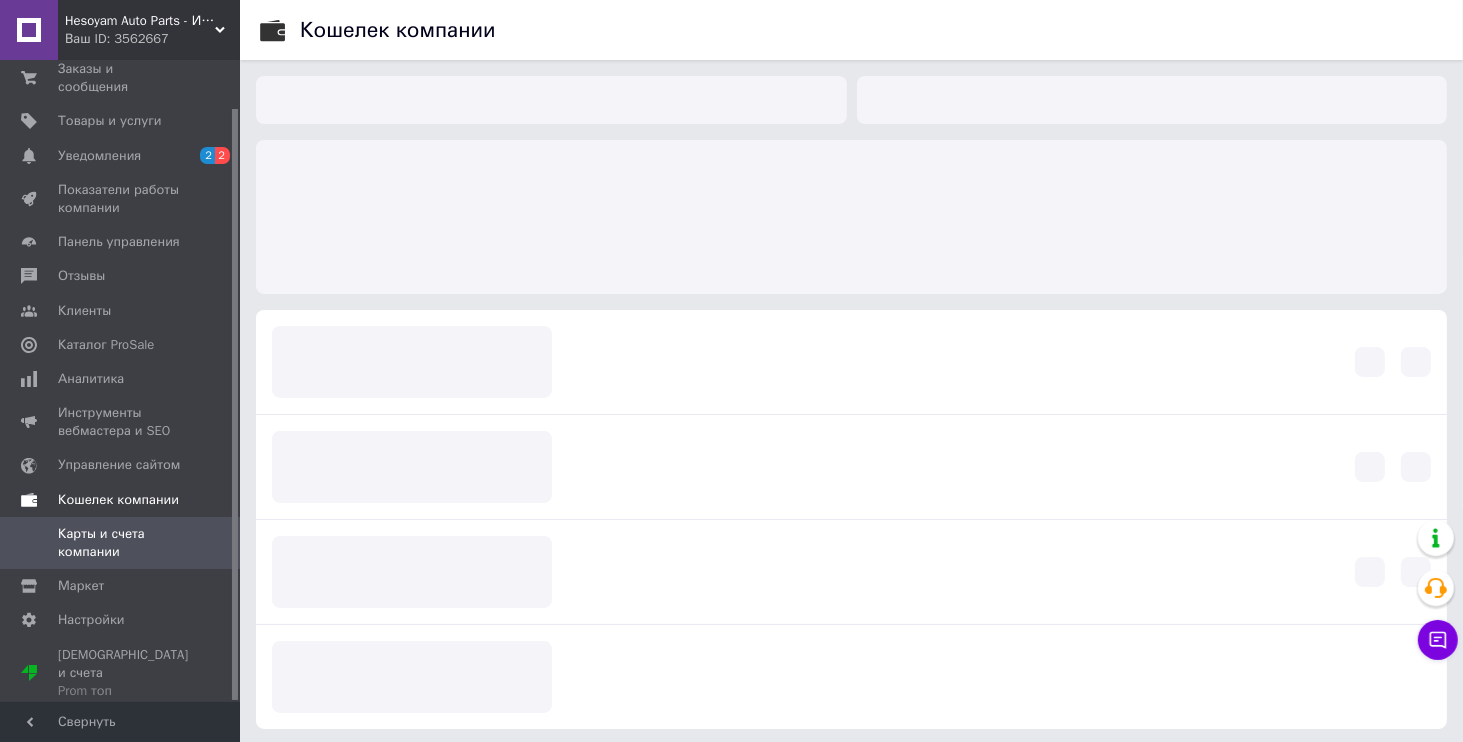 scroll, scrollTop: 52, scrollLeft: 0, axis: vertical 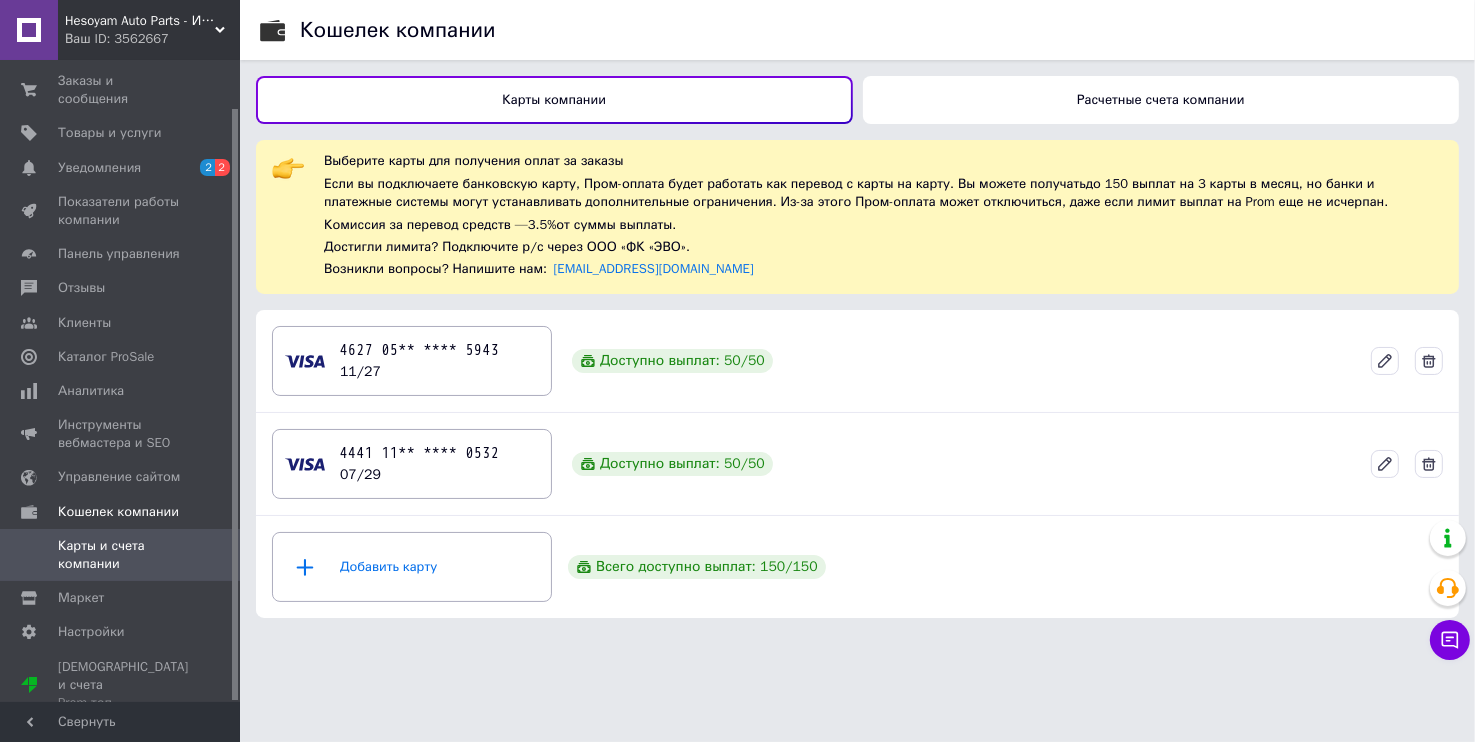 click on "Расчетные счета компании" at bounding box center (1161, 100) 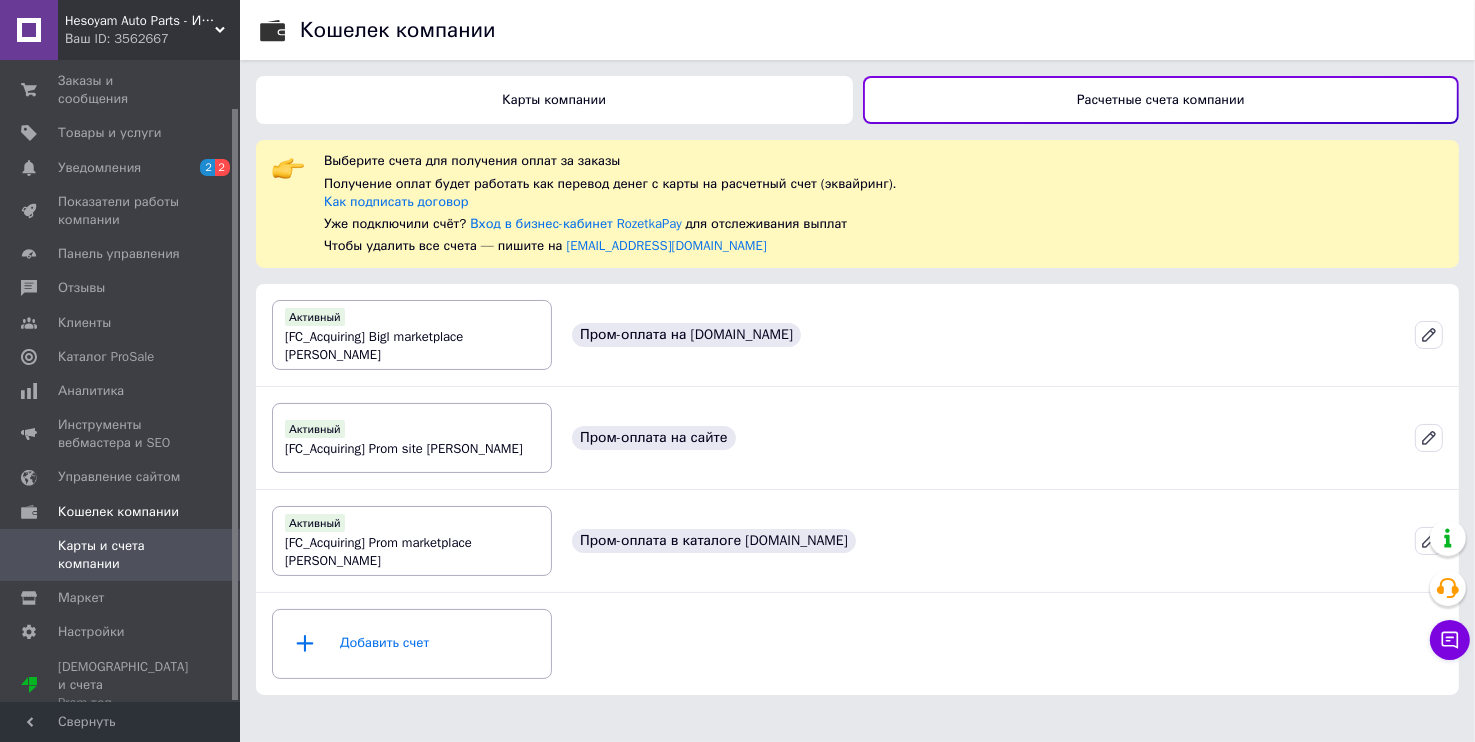 click on "Карты компании" at bounding box center [554, 100] 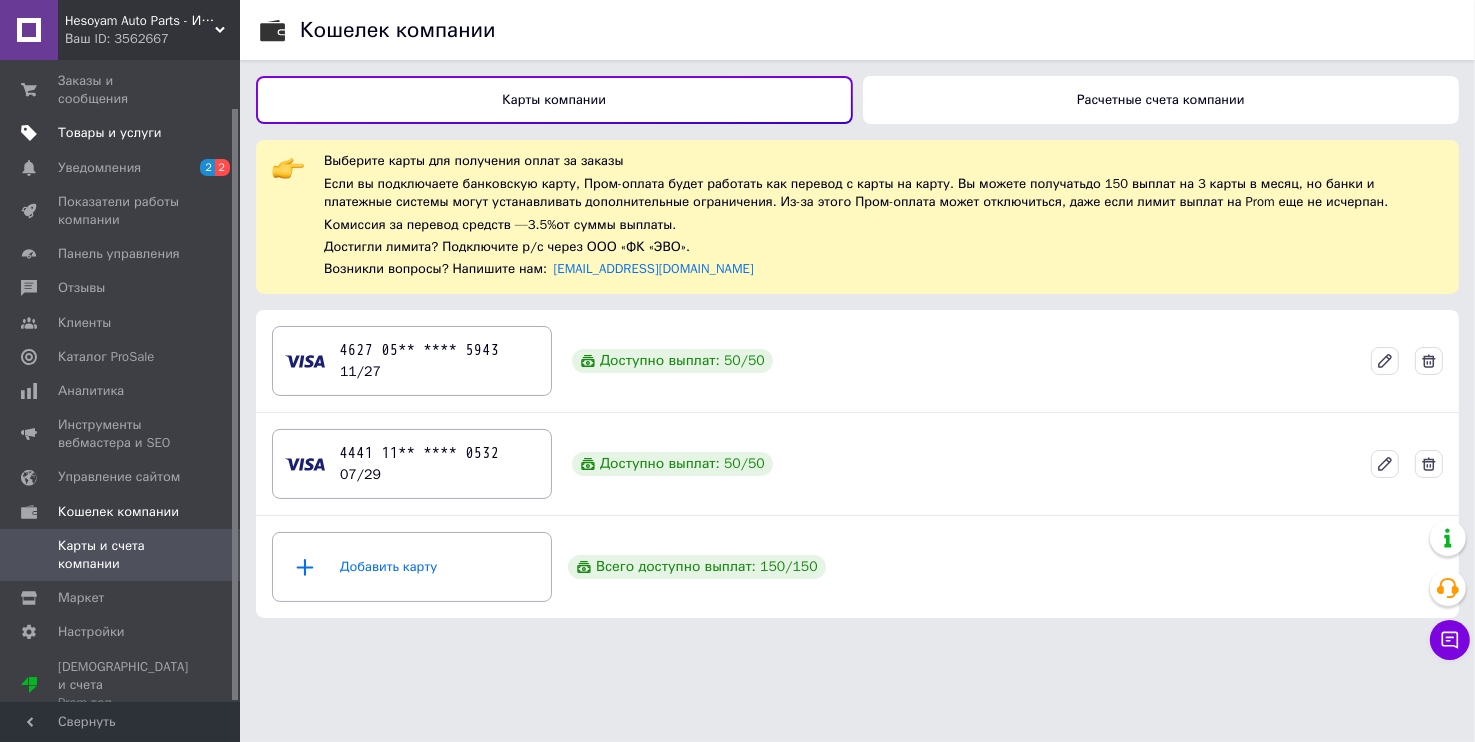 click on "Товары и услуги" at bounding box center [110, 133] 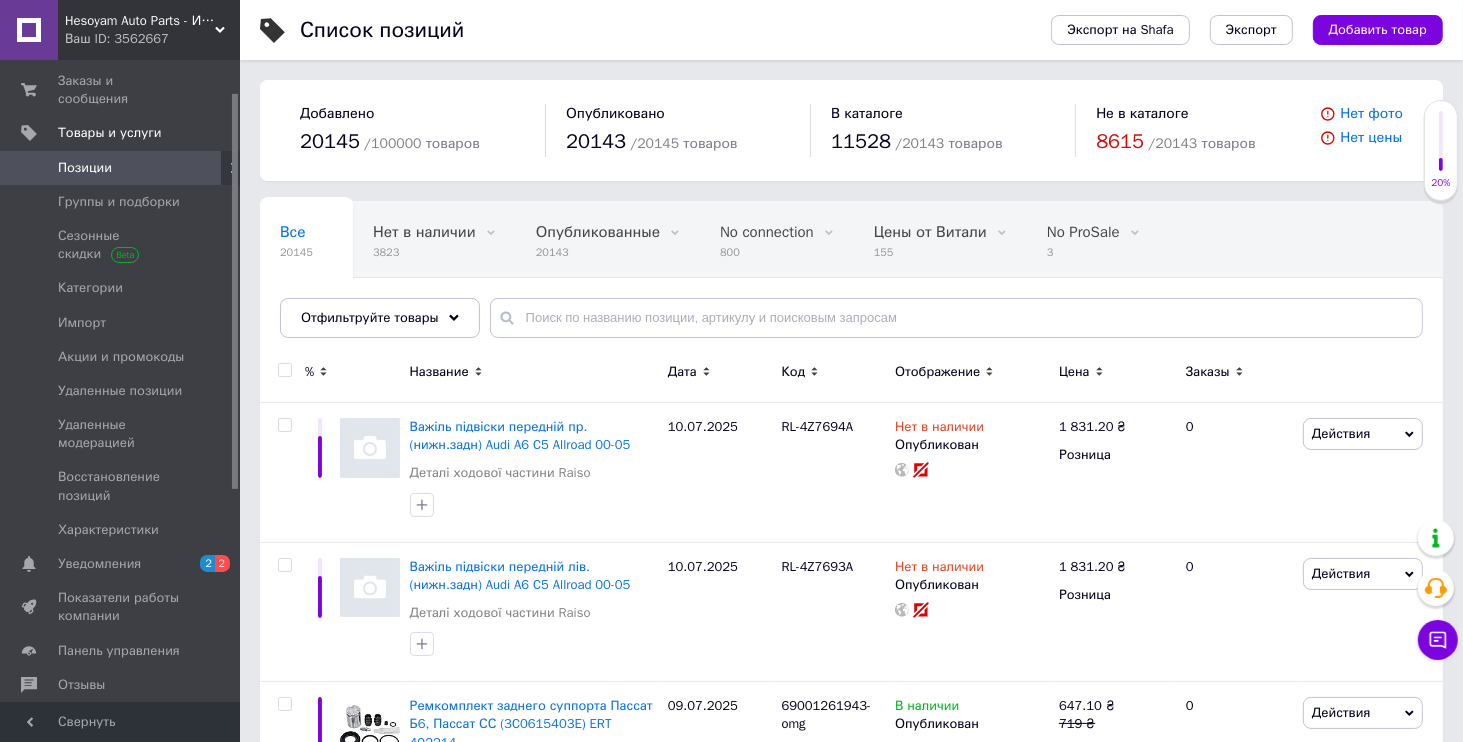 click on "Отфильтруйте товары" at bounding box center [370, 317] 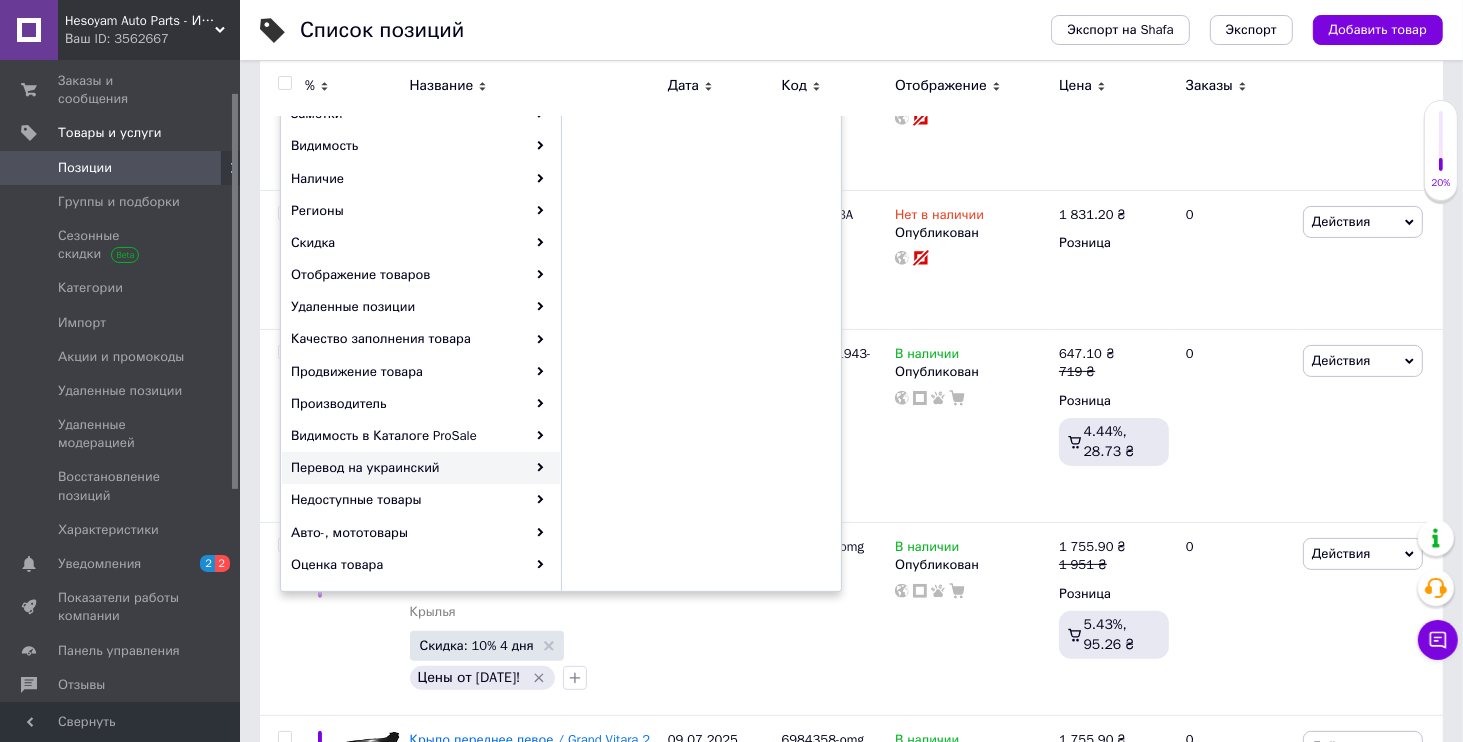 scroll, scrollTop: 384, scrollLeft: 0, axis: vertical 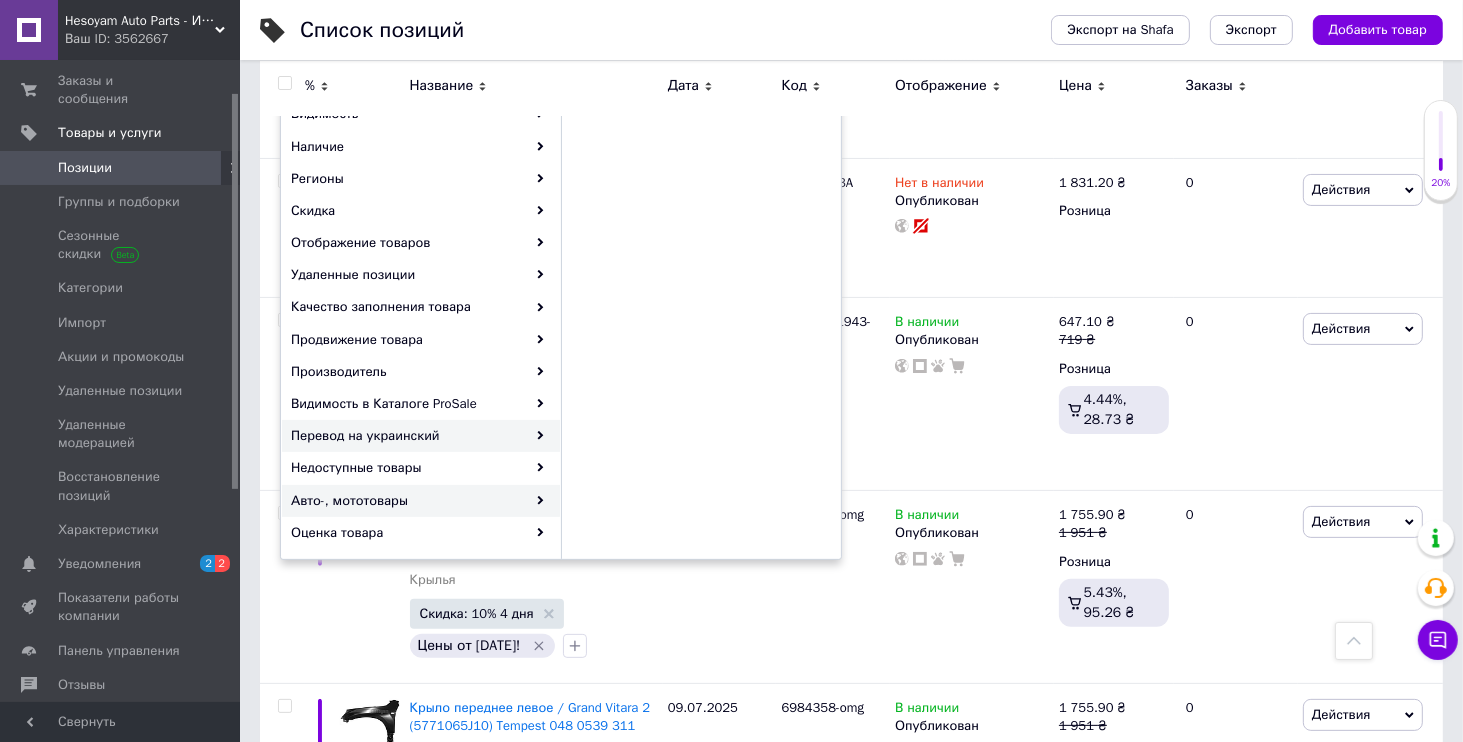 click on "Авто-, мототовары" at bounding box center (421, 501) 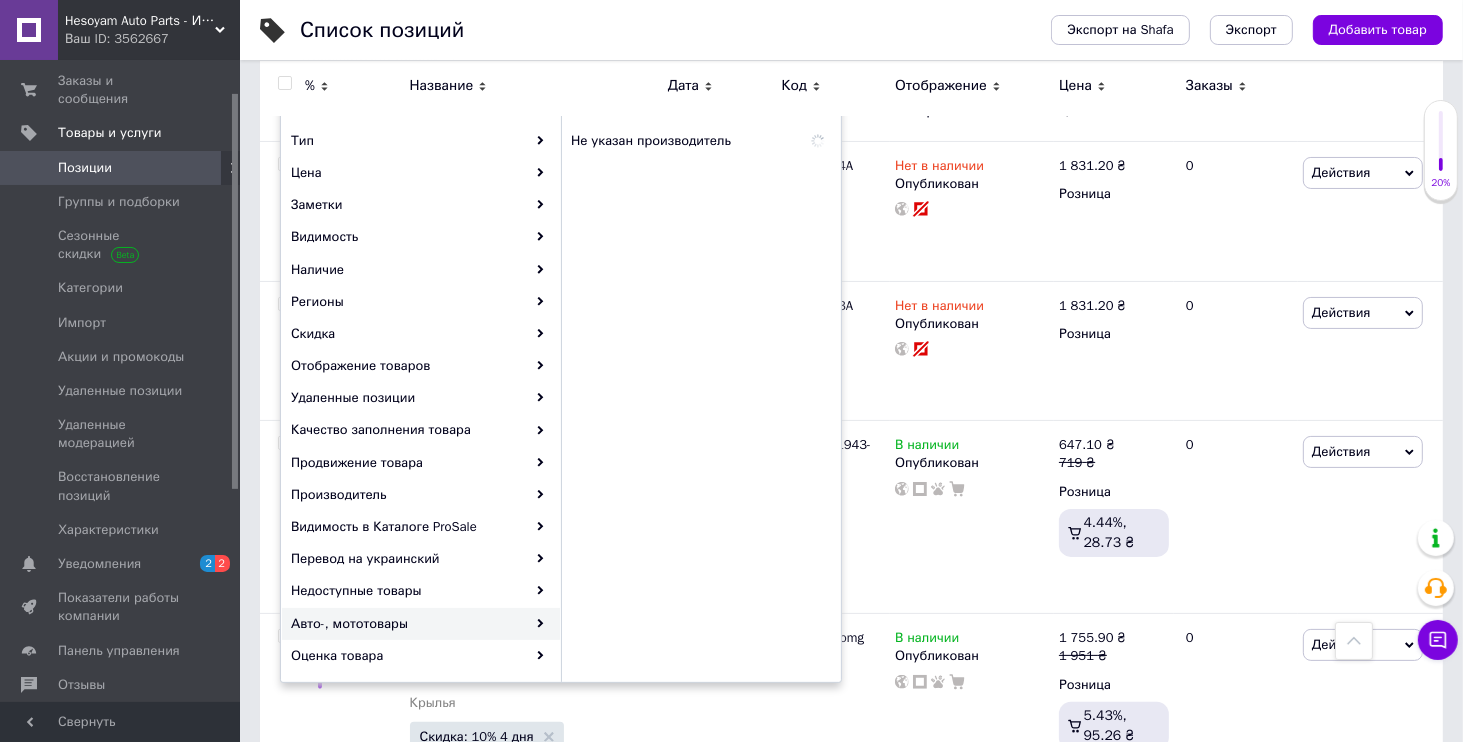 scroll, scrollTop: 192, scrollLeft: 0, axis: vertical 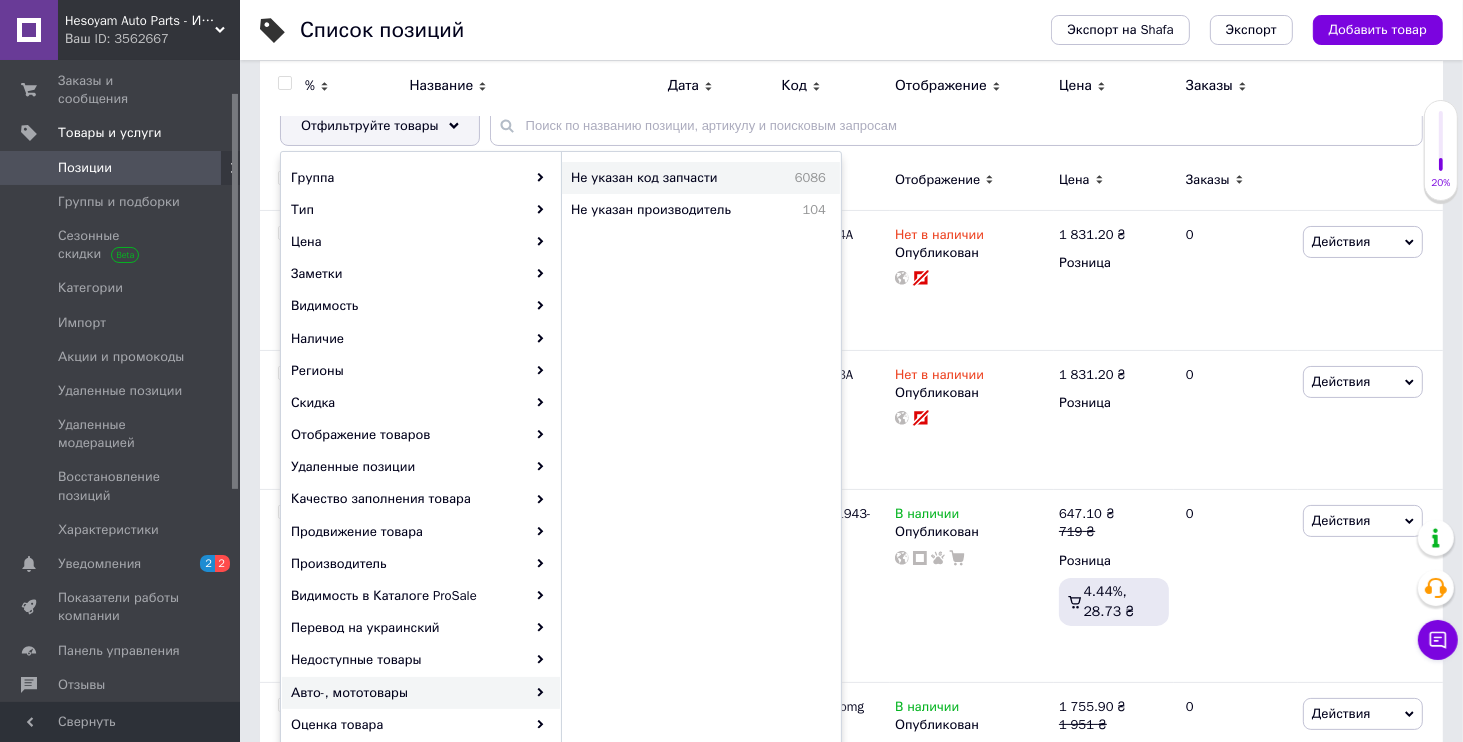 click on "Не указан код запчасти" at bounding box center [670, 178] 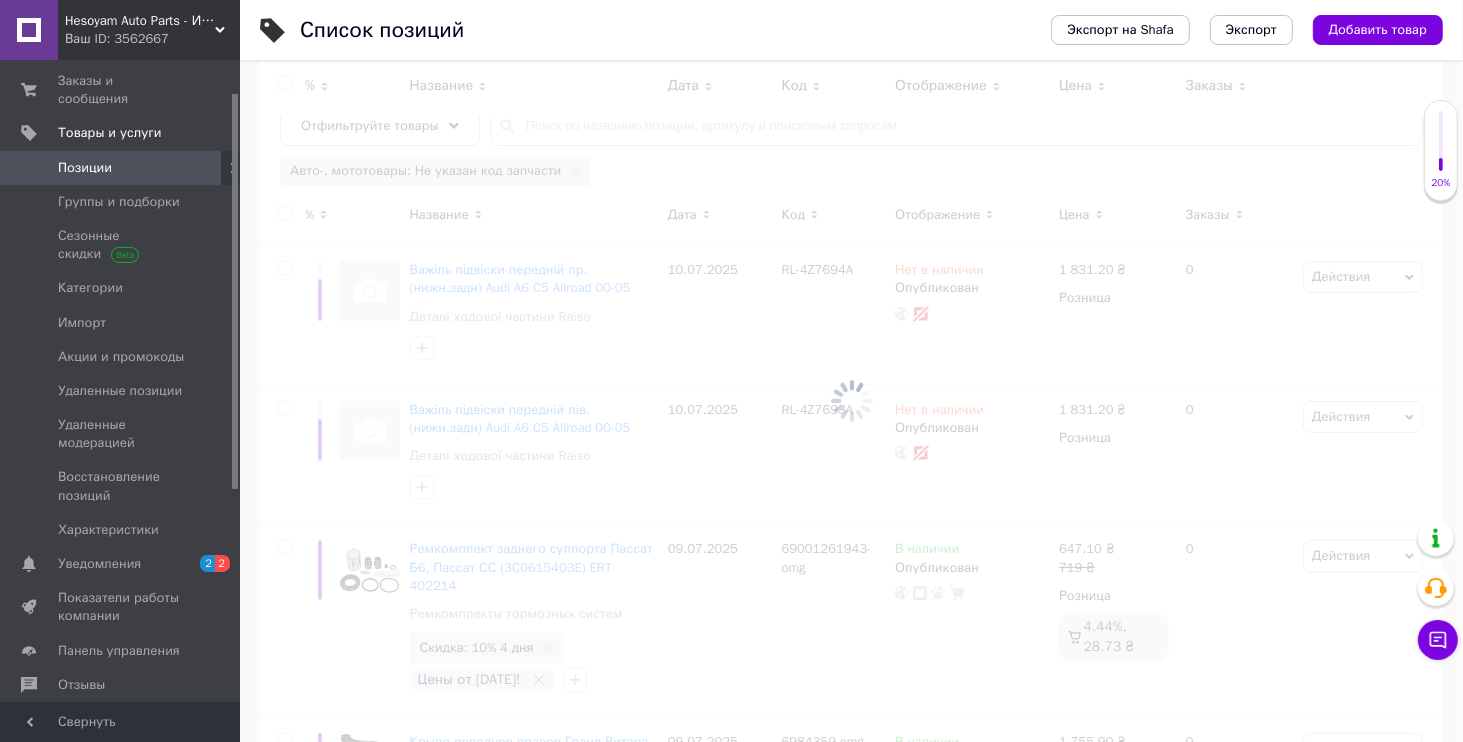 scroll, scrollTop: 0, scrollLeft: 183, axis: horizontal 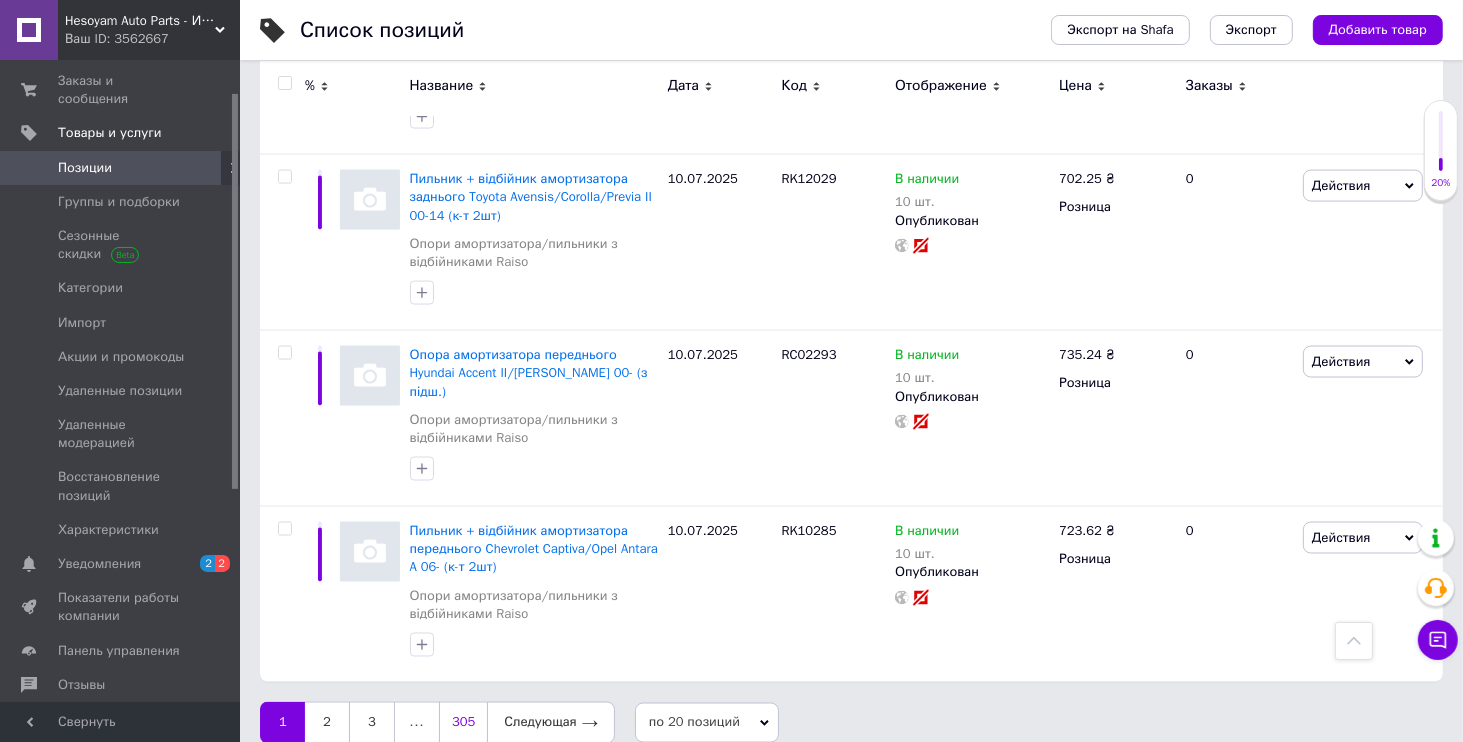 click on "305" at bounding box center (463, 723) 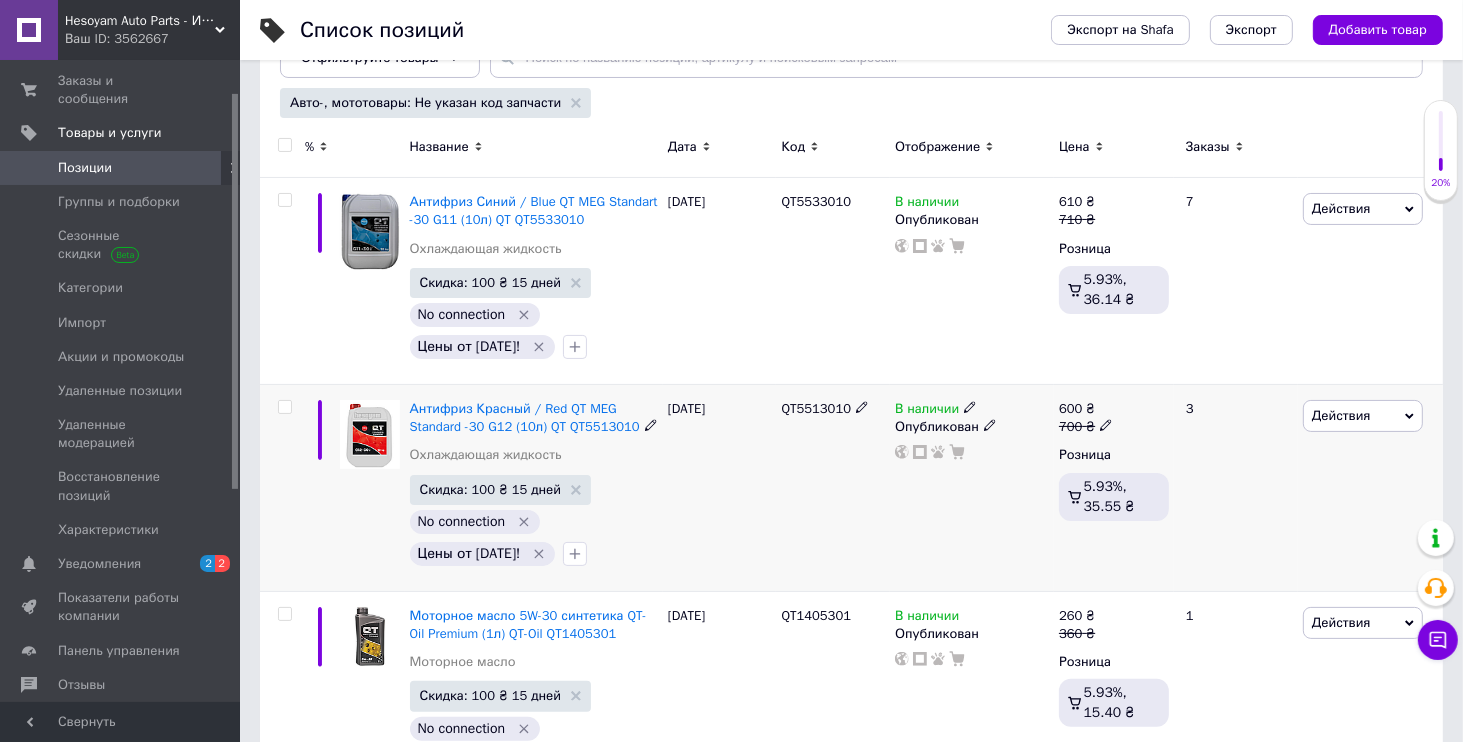 scroll, scrollTop: 384, scrollLeft: 0, axis: vertical 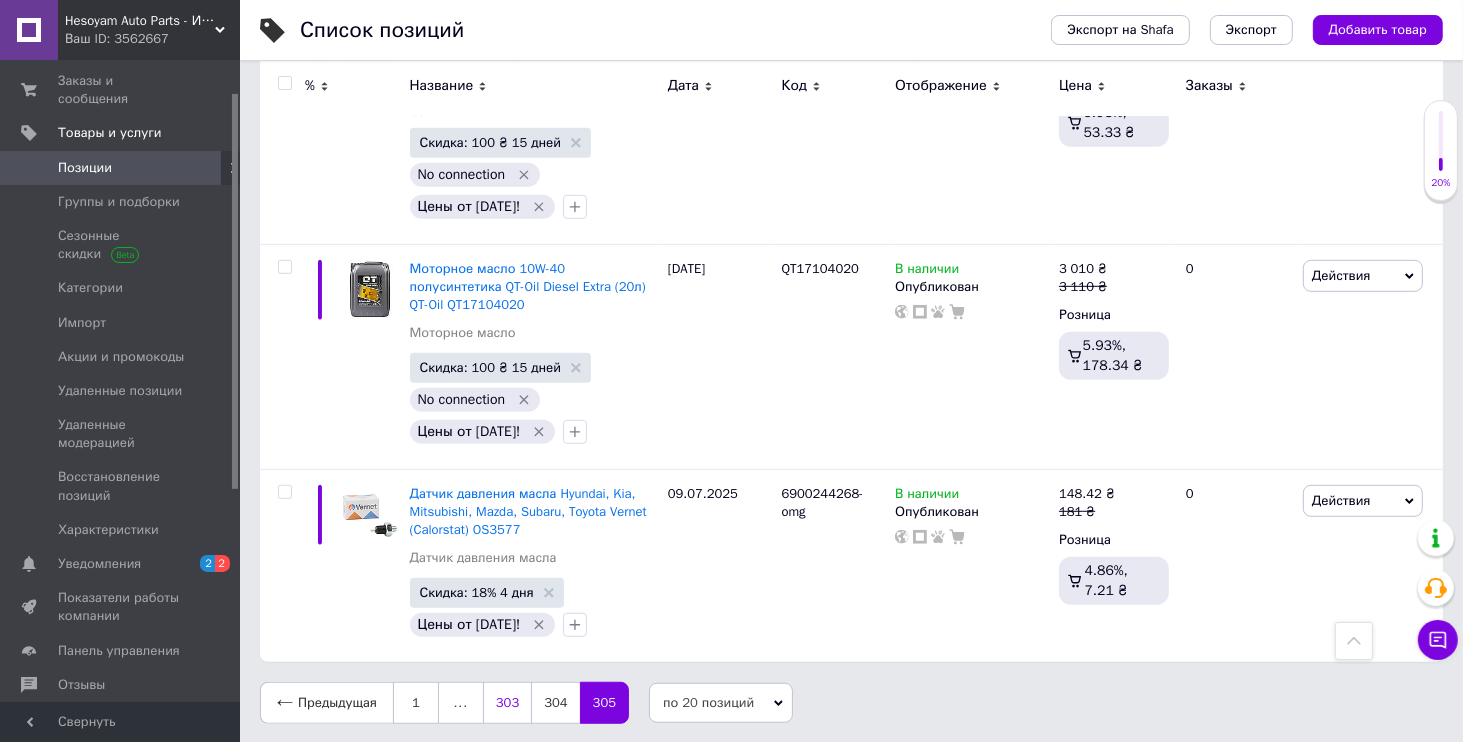 click on "303" at bounding box center [507, 703] 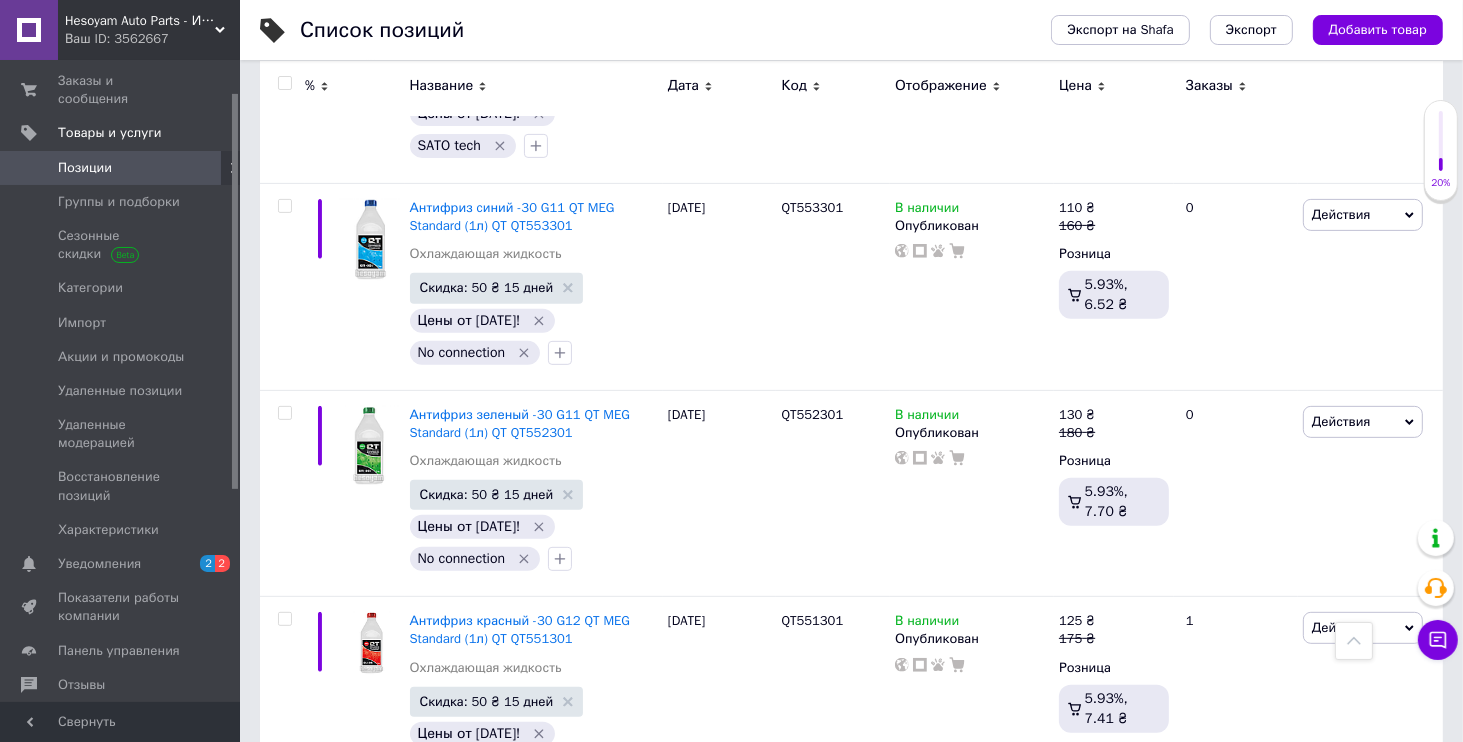 scroll, scrollTop: 0, scrollLeft: 0, axis: both 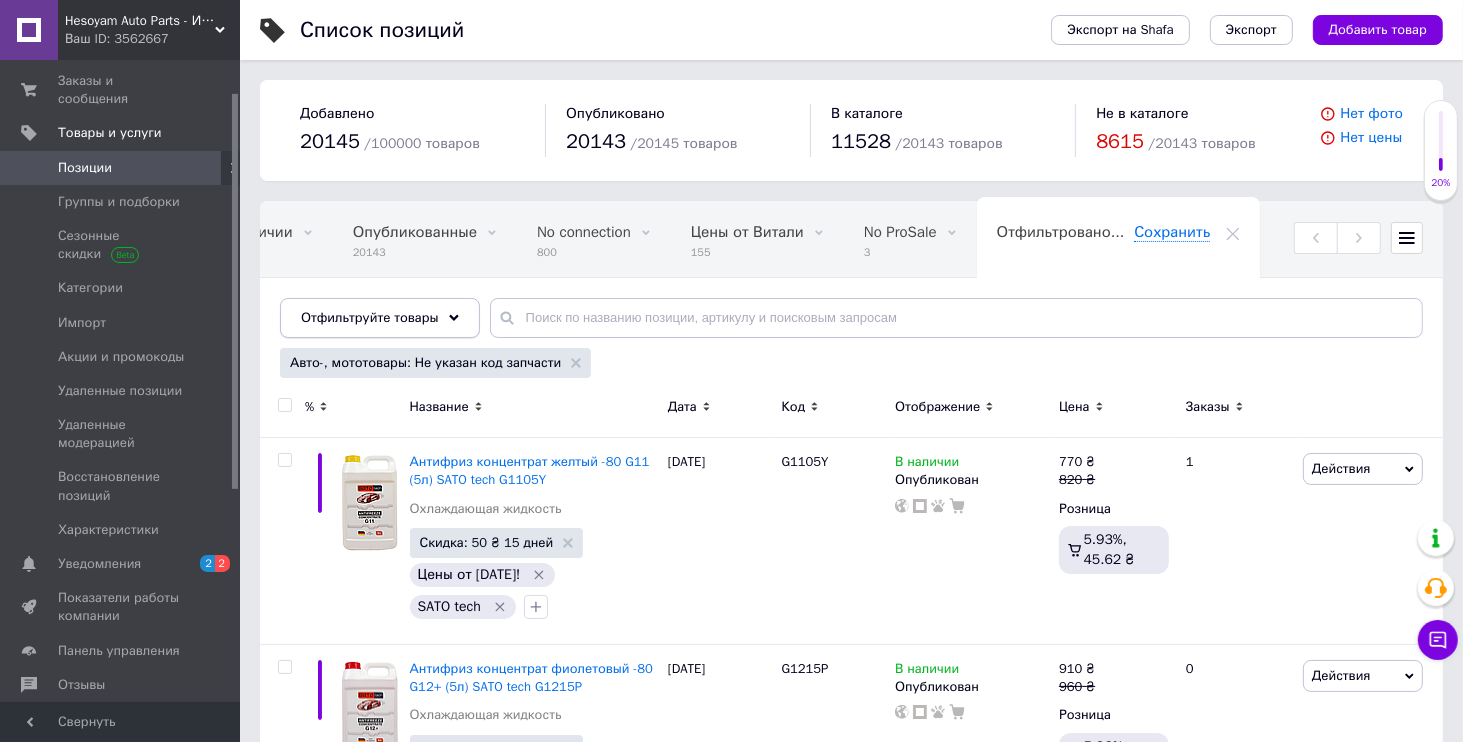 click on "Отфильтруйте товары" at bounding box center (380, 318) 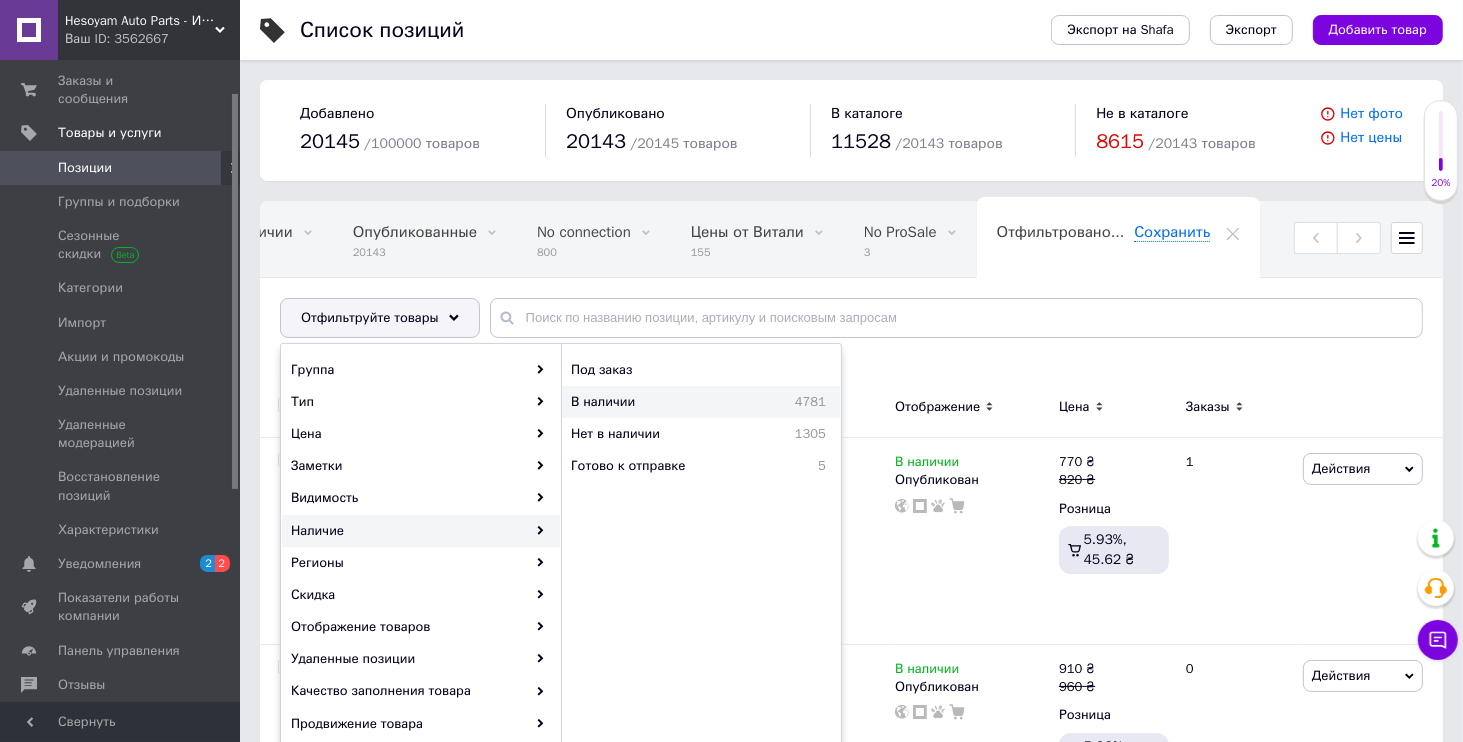 click on "В наличии  4781" at bounding box center (701, 402) 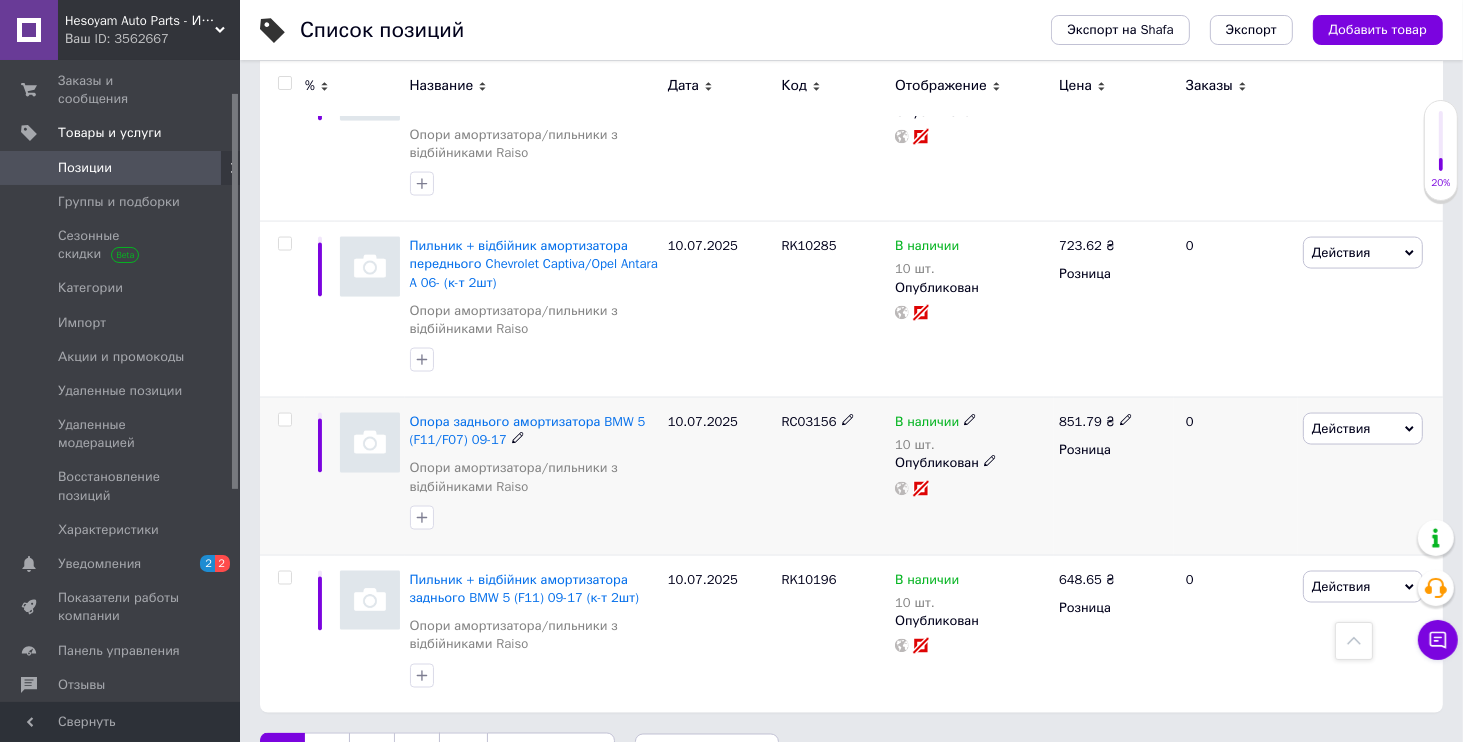 scroll, scrollTop: 3038, scrollLeft: 0, axis: vertical 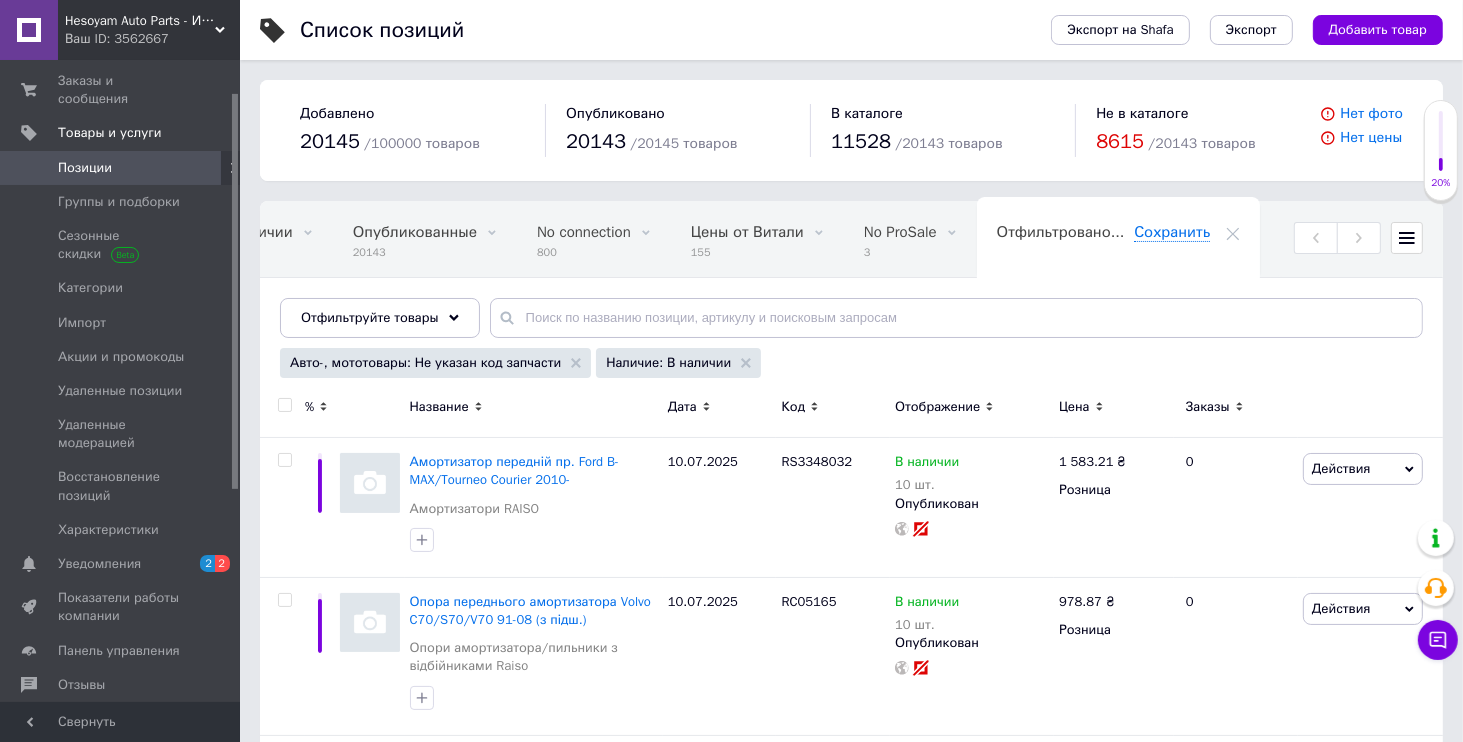 click on "Все 20145 Нет в наличии 3823 Удалить Редактировать Опубликованные 20143 Удалить Редактировать No connection 800 Удалить Редактировать Цены от Витали 155 Удалить Редактировать No ProSale 3 Удалить Редактировать Ok Отфильтровано...  Сохранить" at bounding box center (851, 279) 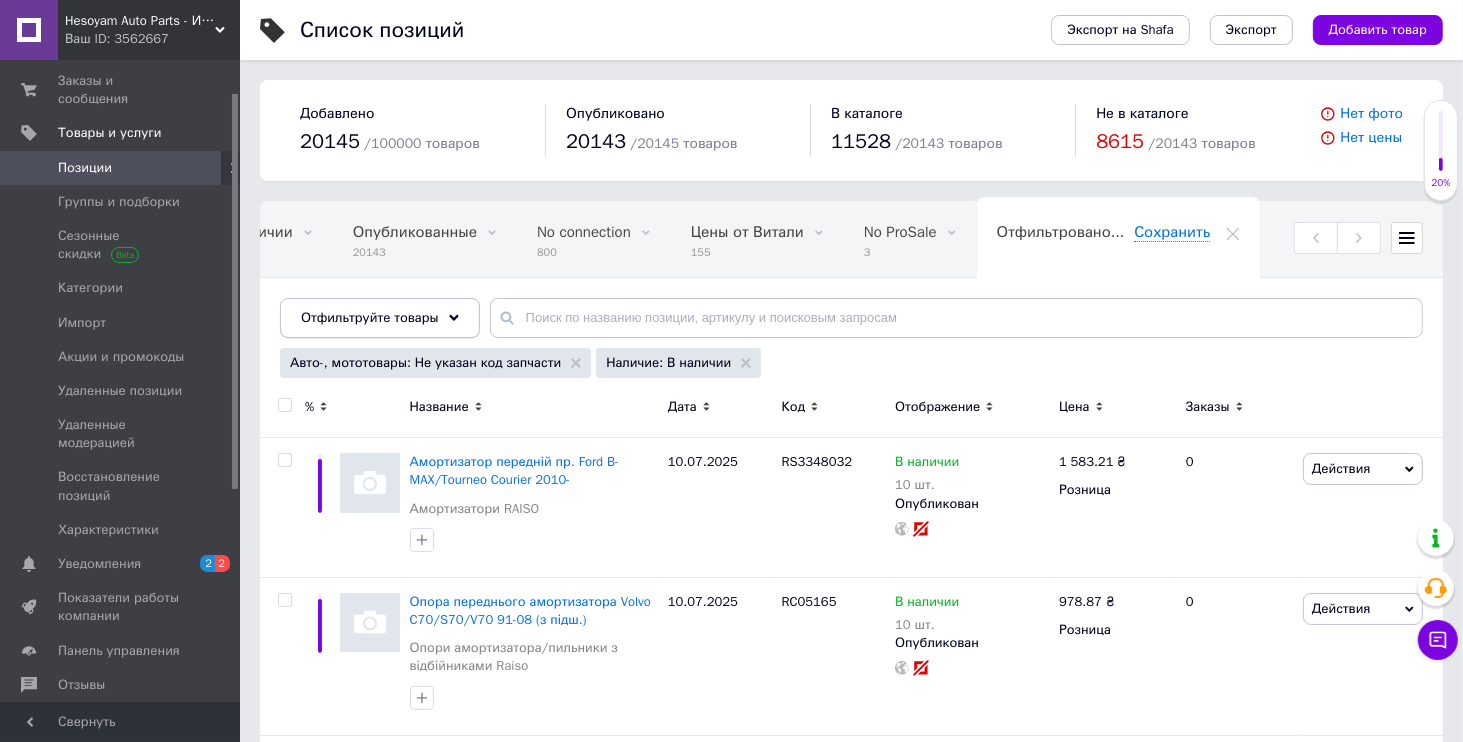 click on "Отфильтруйте товары" at bounding box center [370, 317] 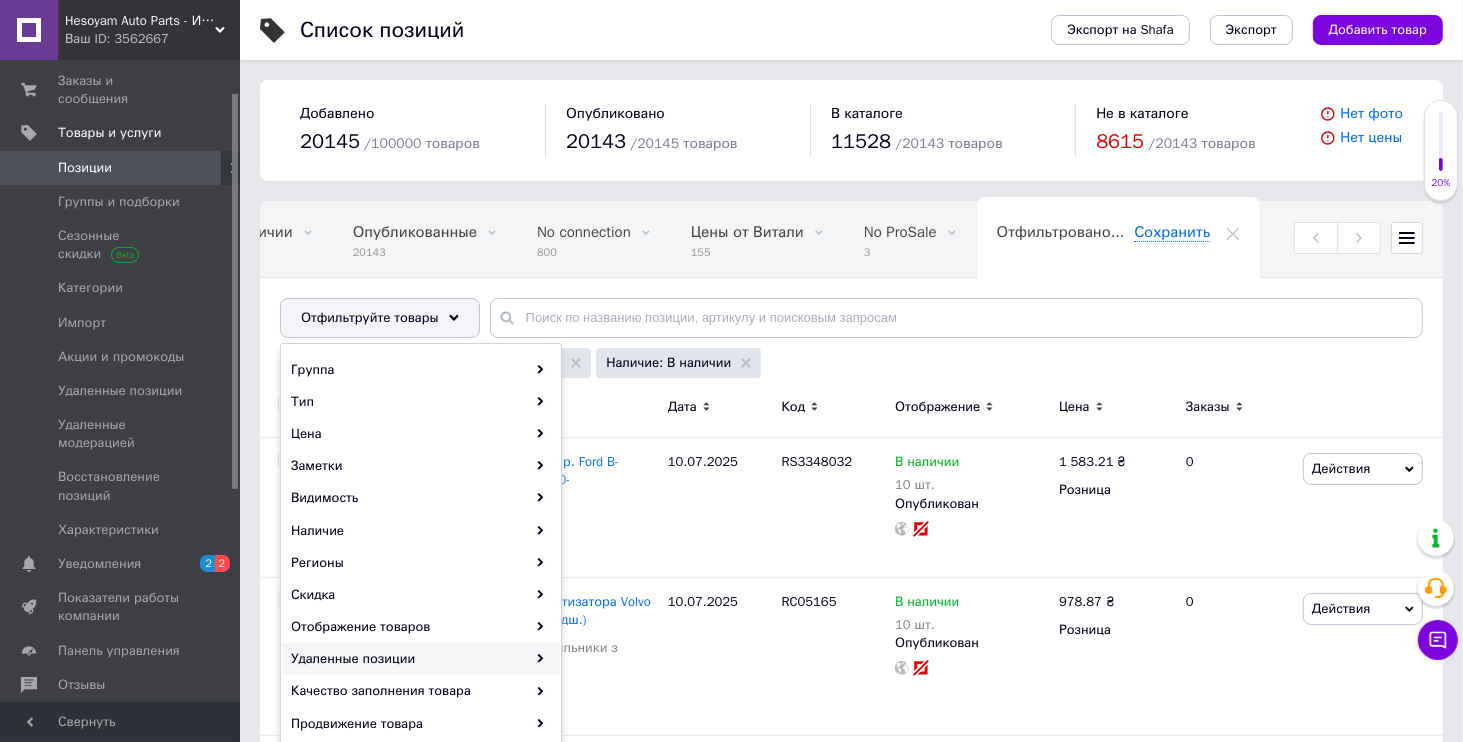 scroll, scrollTop: 192, scrollLeft: 0, axis: vertical 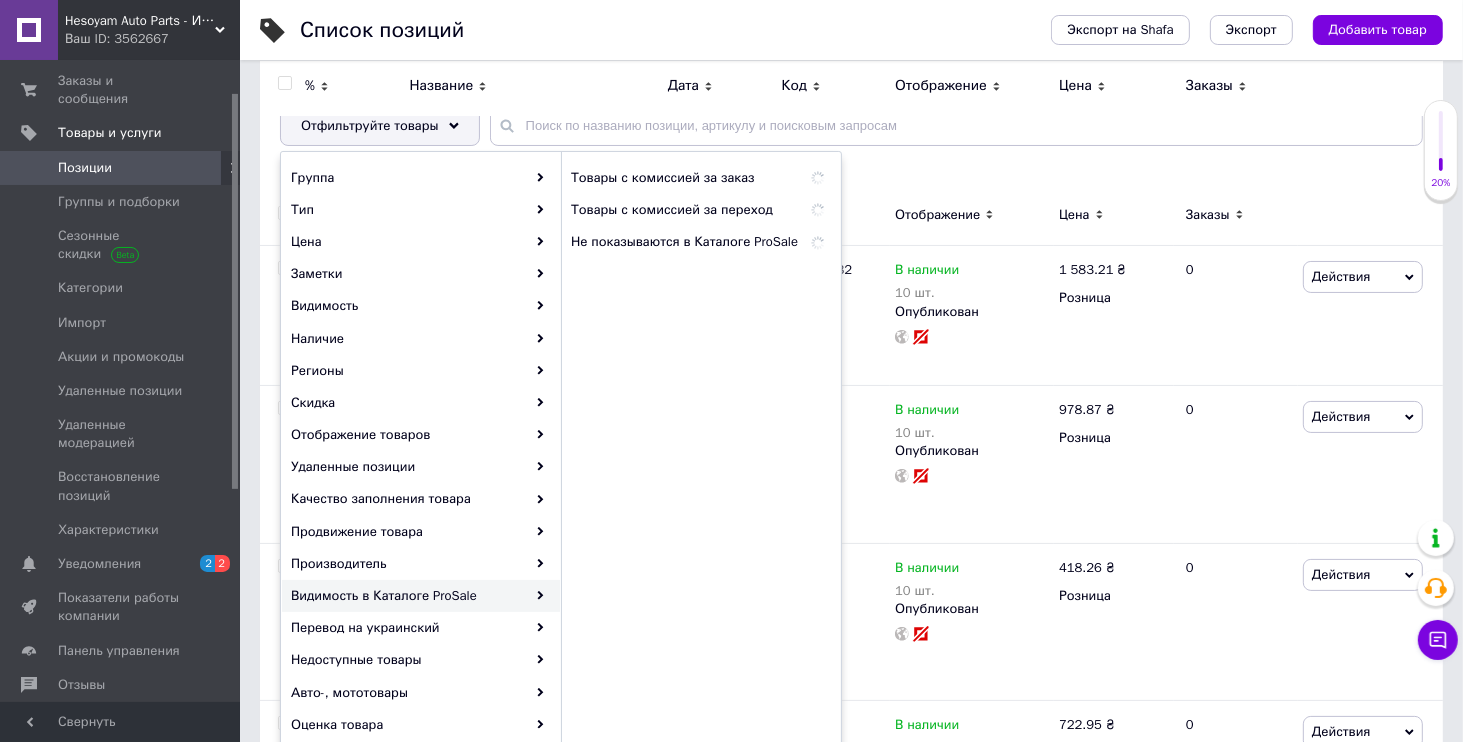 click on "Видимость в Каталоге ProSale" at bounding box center (421, 596) 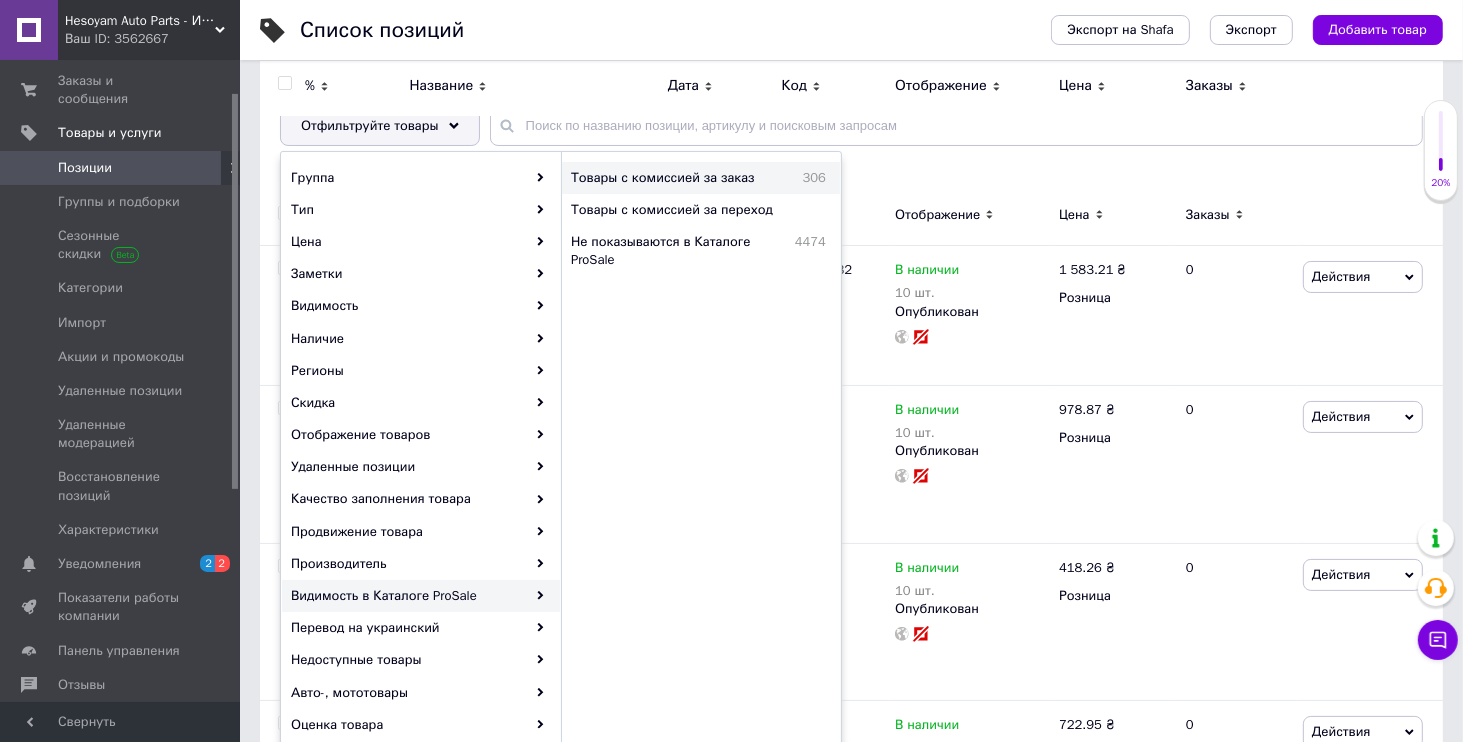click on "Товары с комиссией за заказ" at bounding box center (679, 178) 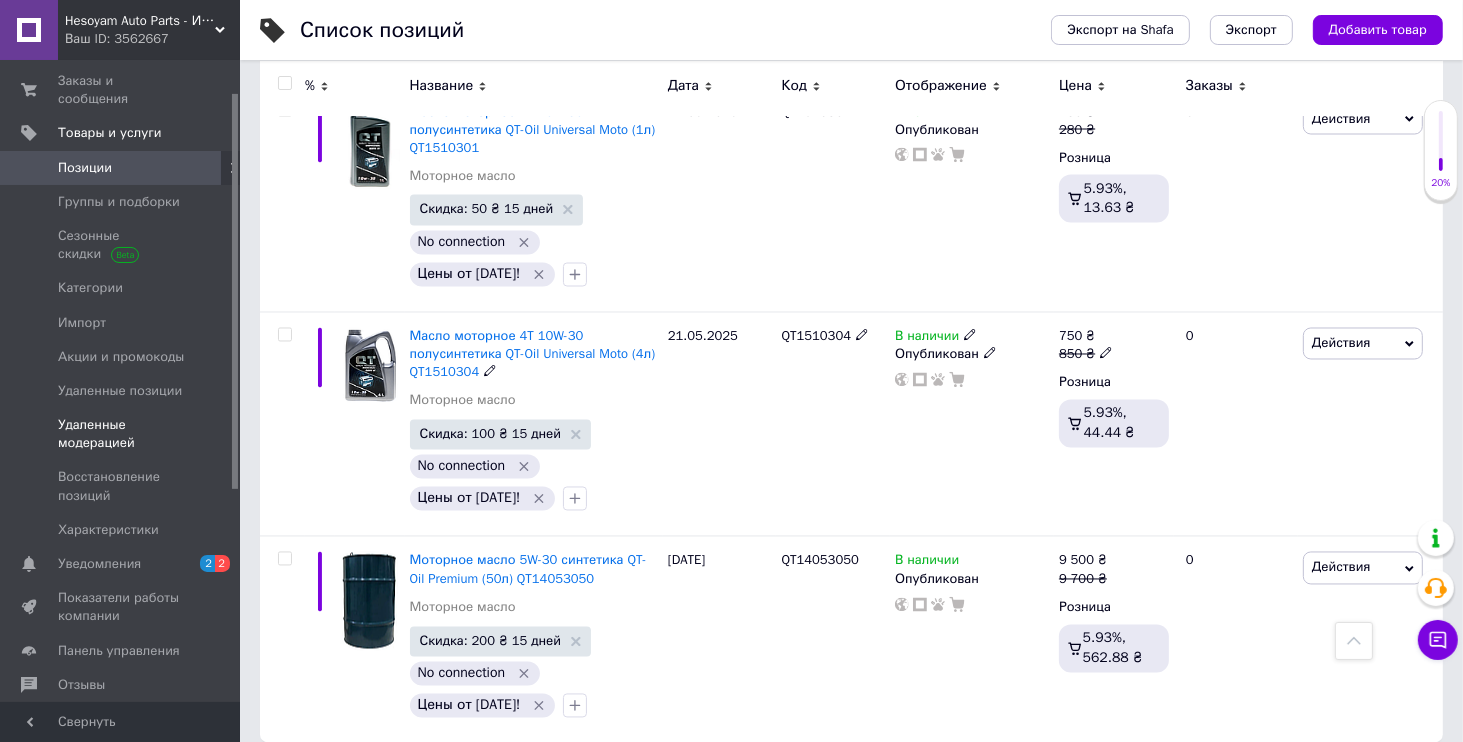 scroll, scrollTop: 3523, scrollLeft: 0, axis: vertical 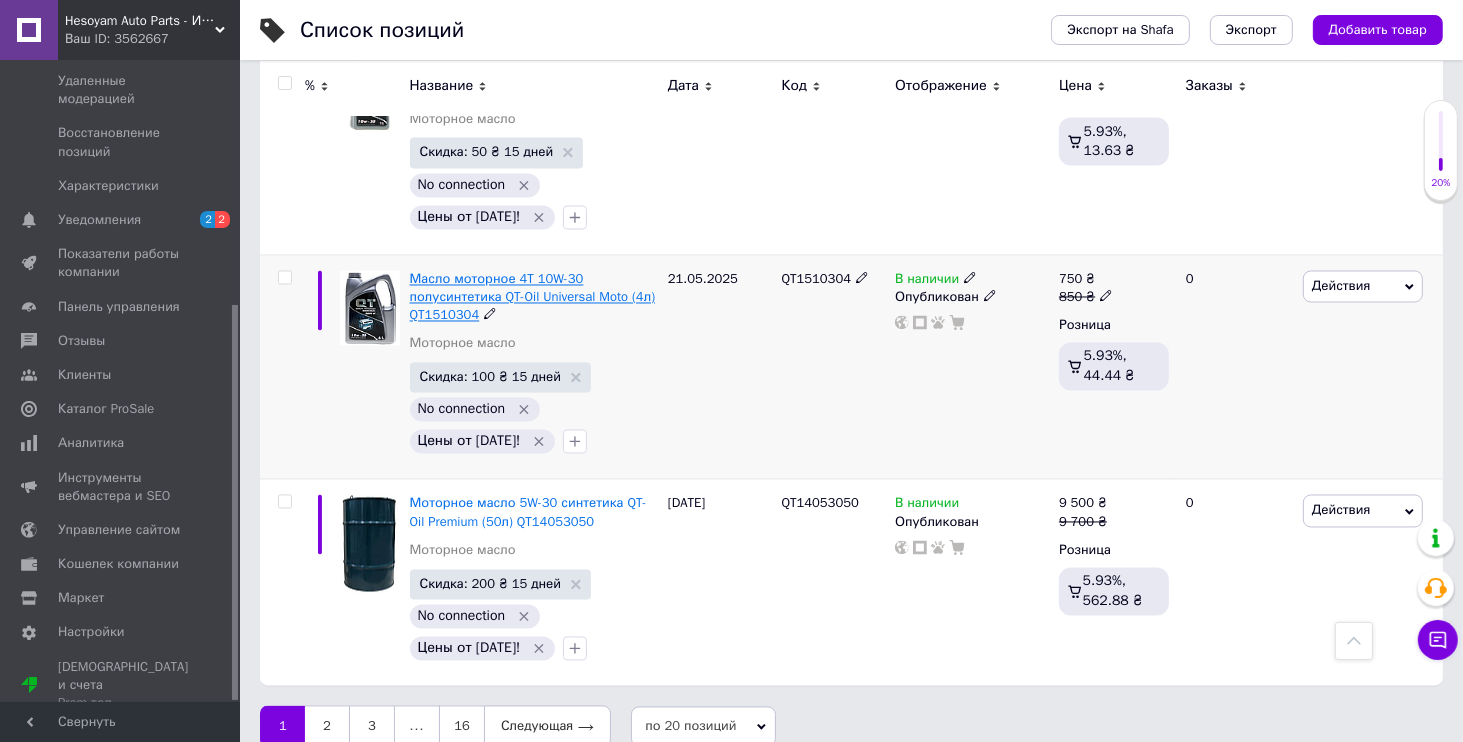 click on "Масло моторное 4T 10W-30 полусинтетика QT-Oil Universal Moto (4л) QT1510304" at bounding box center (533, 297) 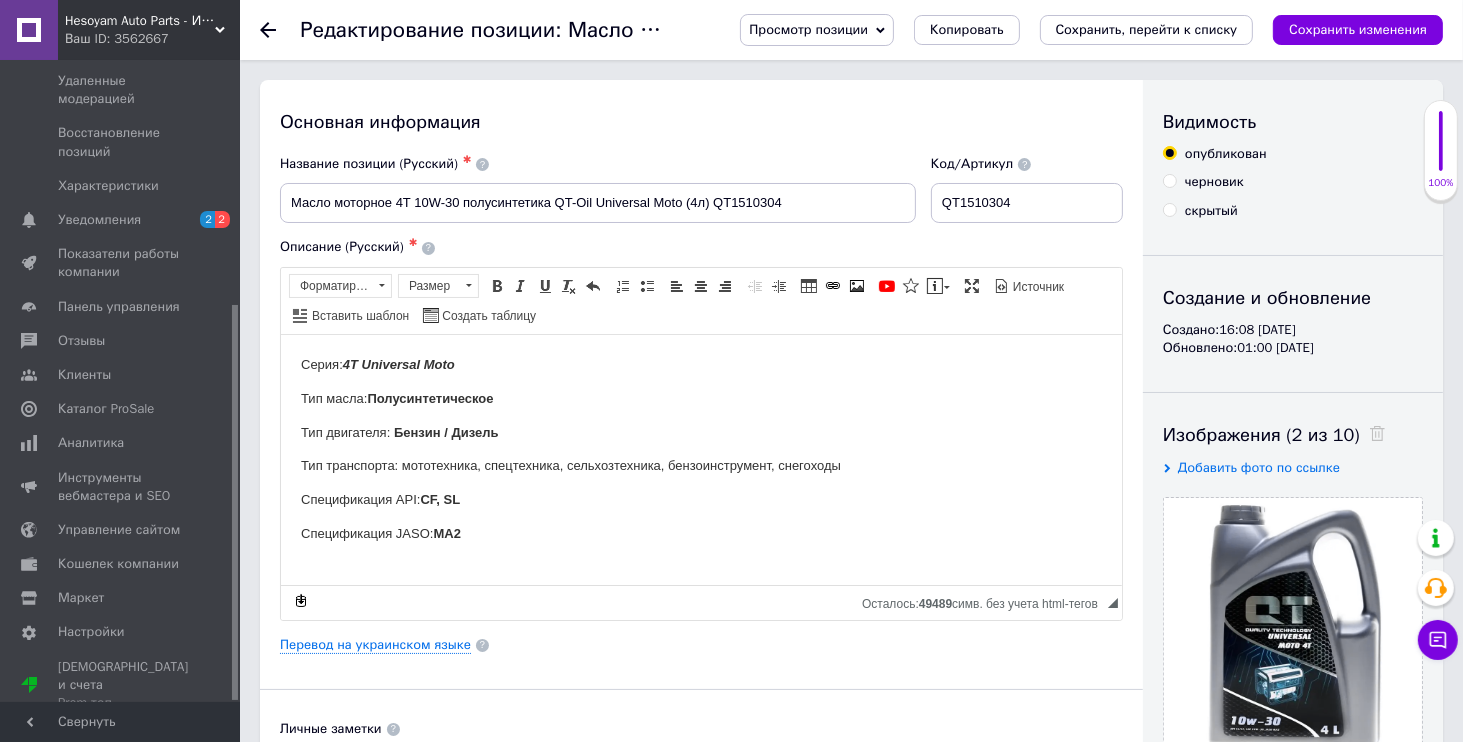scroll, scrollTop: 480, scrollLeft: 0, axis: vertical 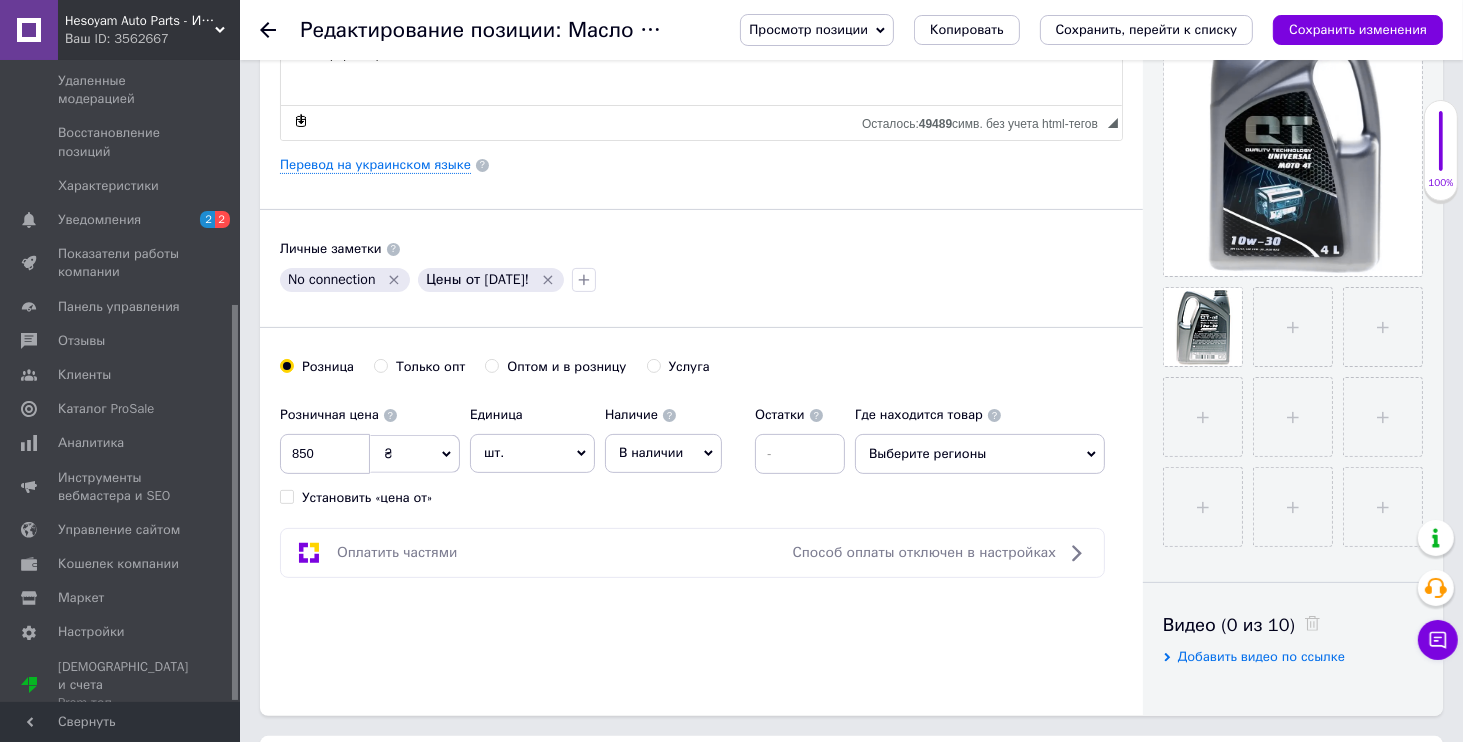 click on "Hesoyam Auto Parts - Интернет-магазин автомобильных запчастей и комплектующих Ваш ID: 3562667" at bounding box center (149, 30) 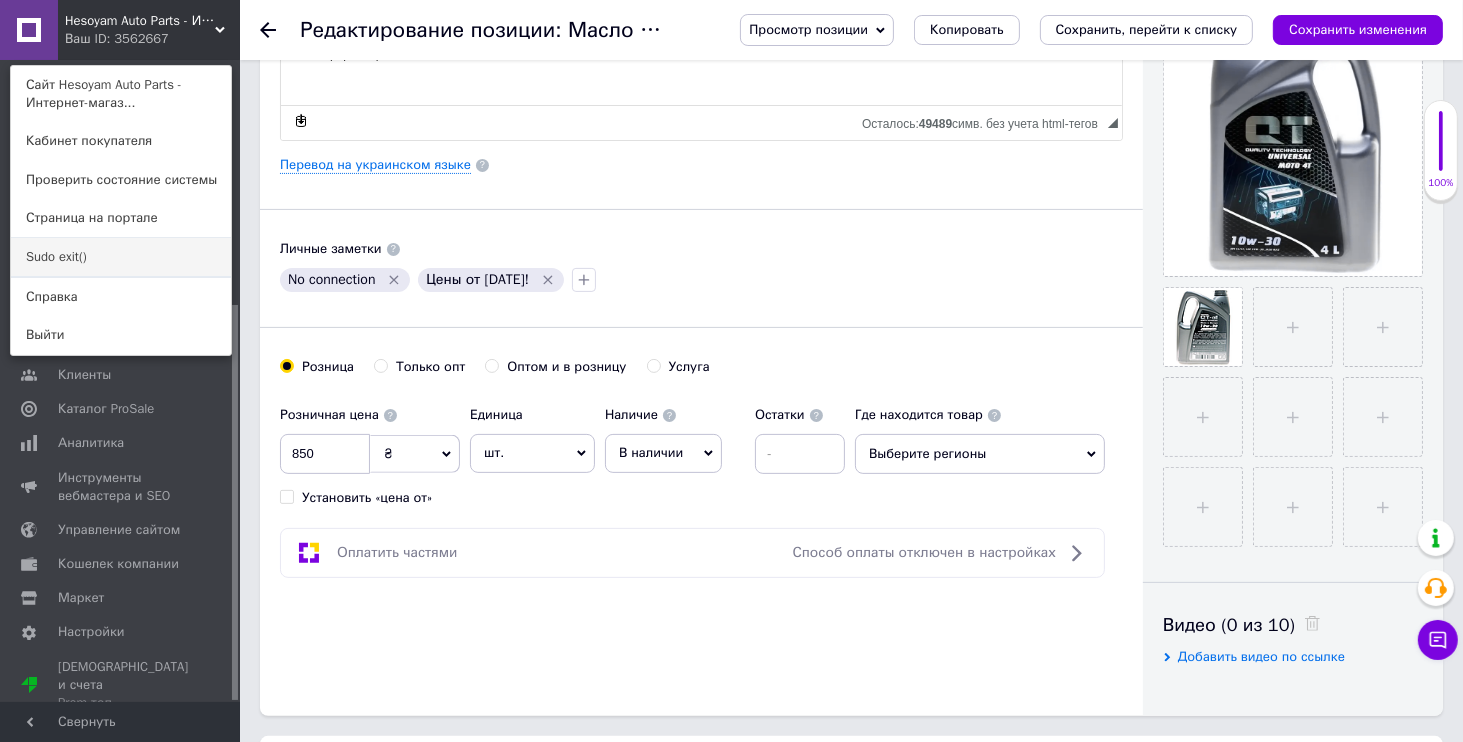 click on "Sudo exit()" at bounding box center (121, 257) 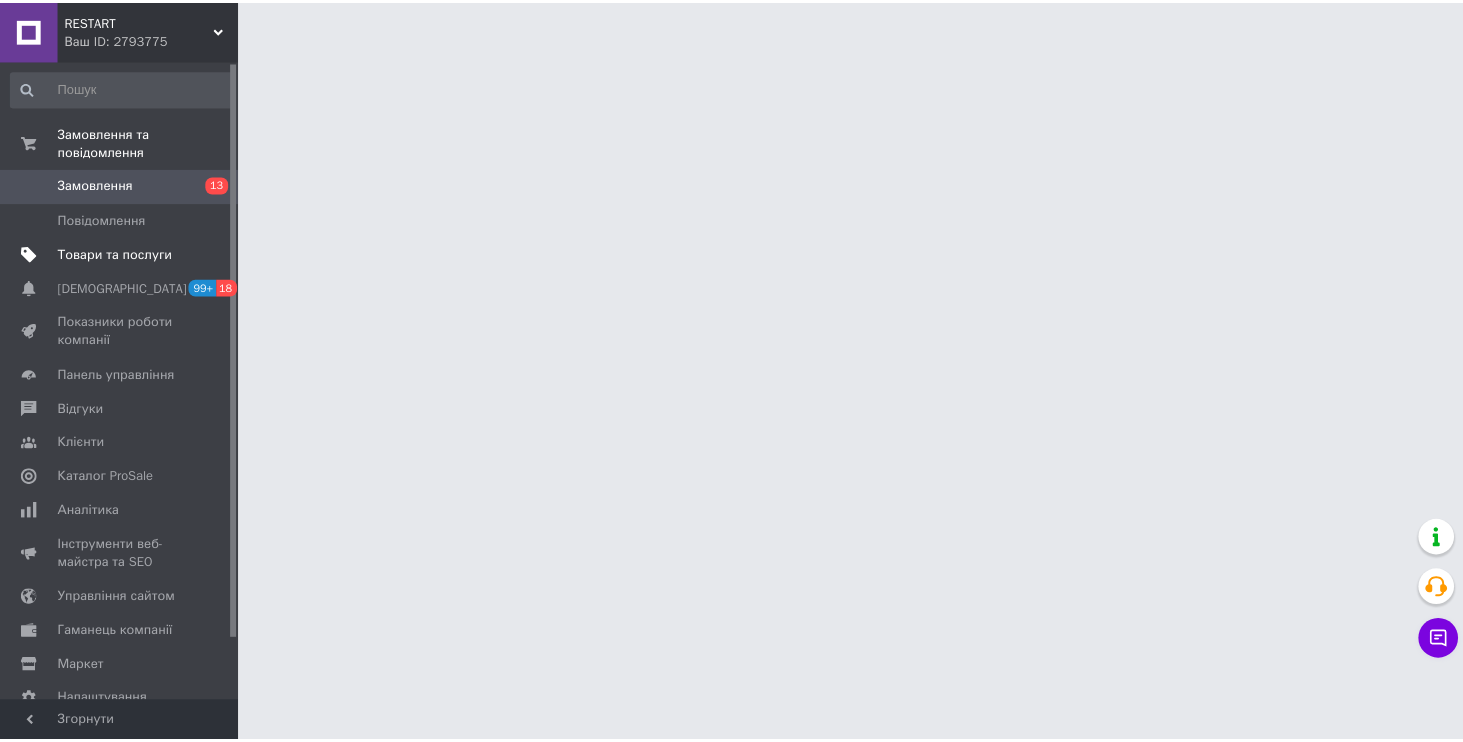 scroll, scrollTop: 0, scrollLeft: 0, axis: both 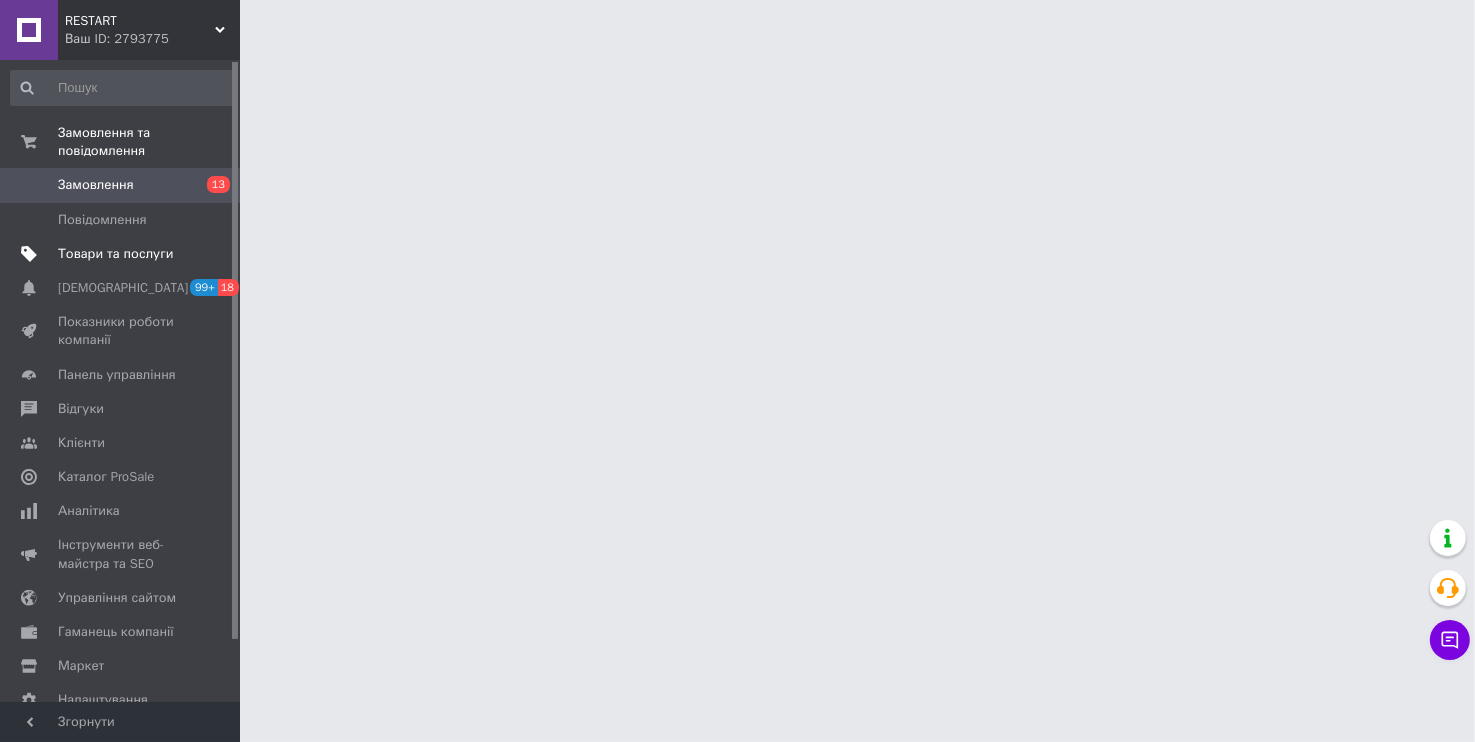 click on "Товари та послуги" at bounding box center (123, 254) 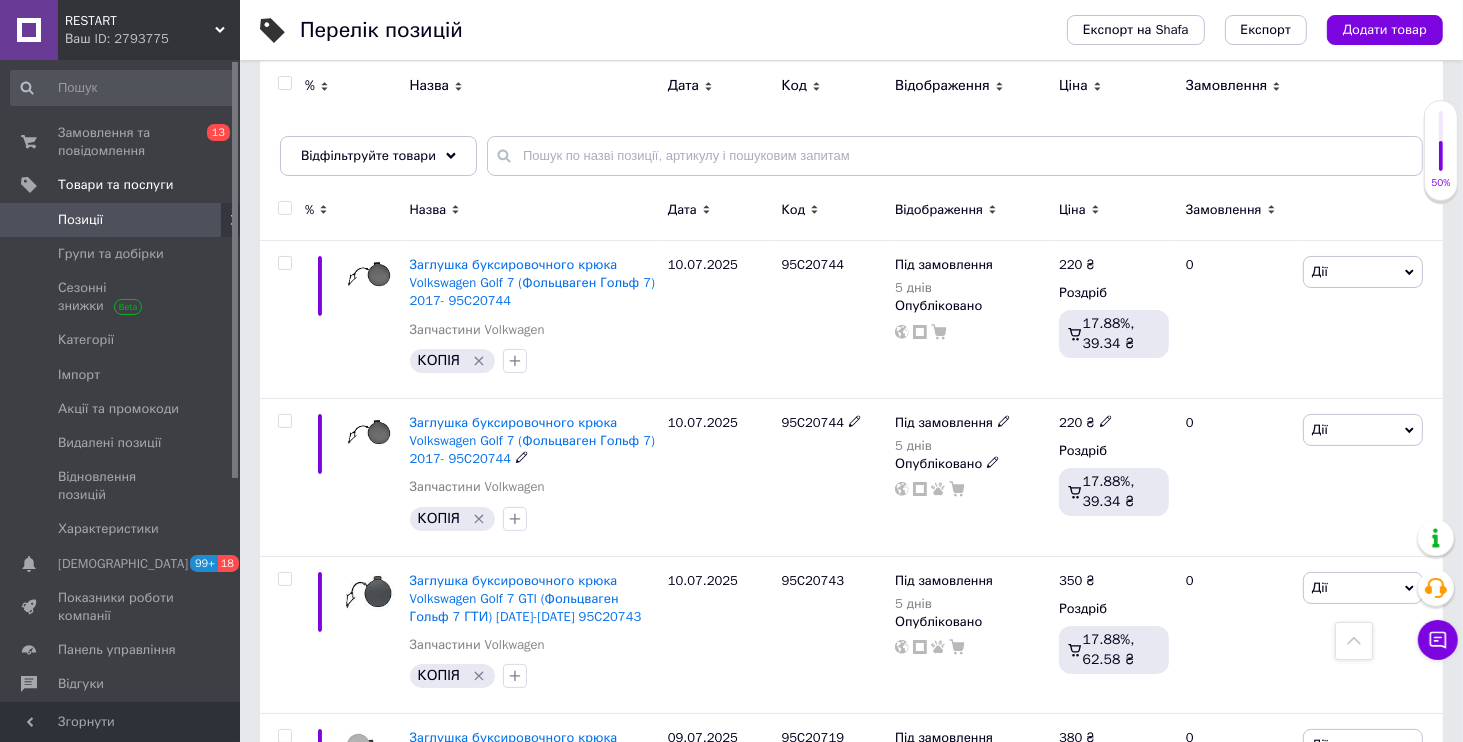scroll, scrollTop: 0, scrollLeft: 0, axis: both 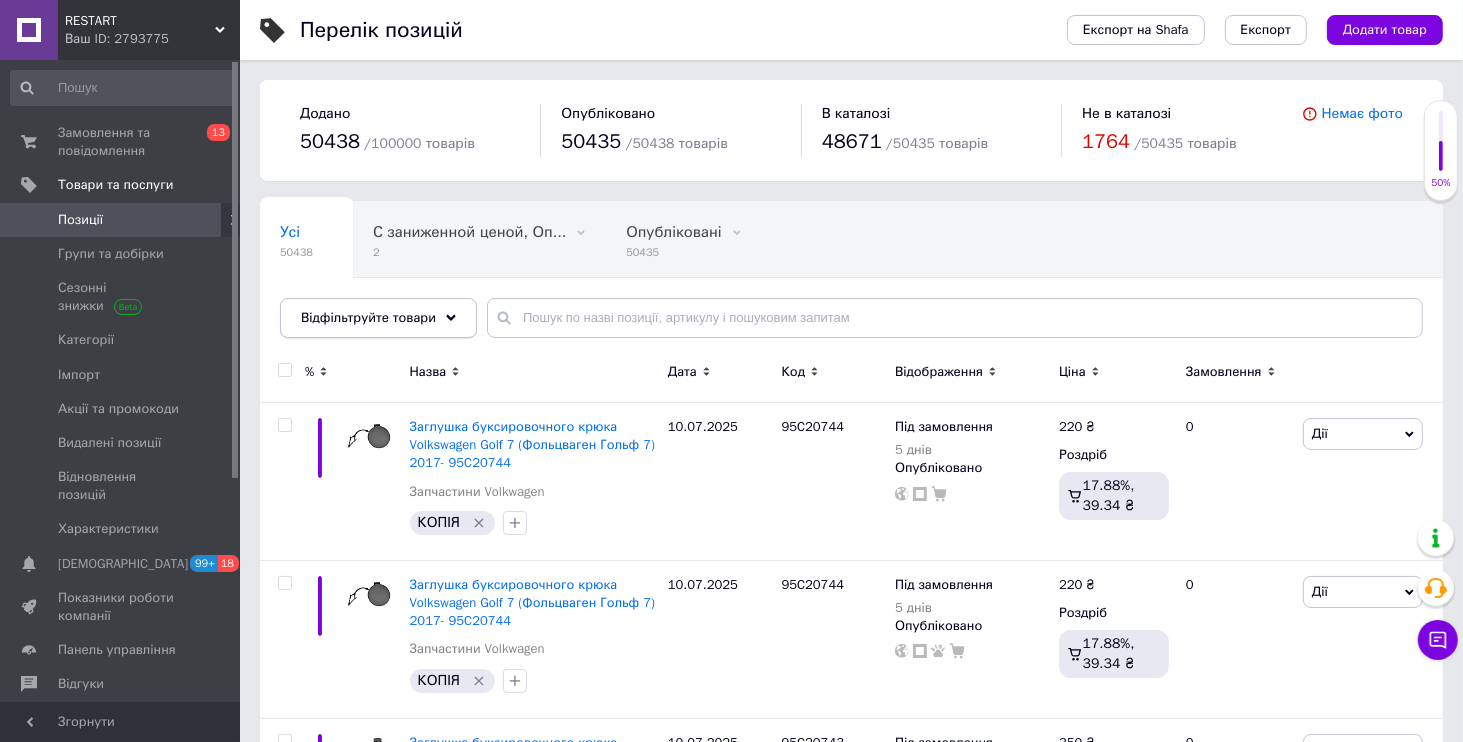 click on "Відфільтруйте товари" at bounding box center (368, 317) 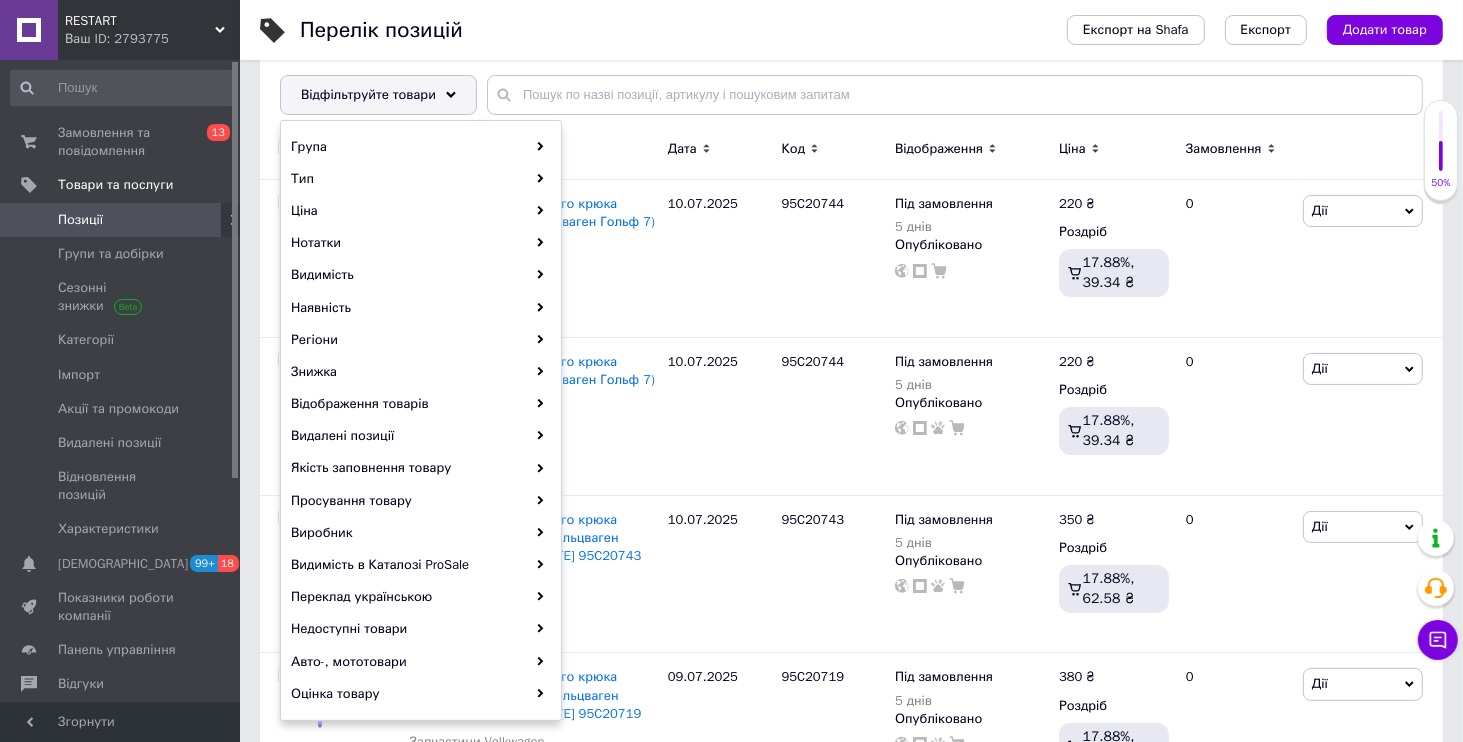 scroll, scrollTop: 480, scrollLeft: 0, axis: vertical 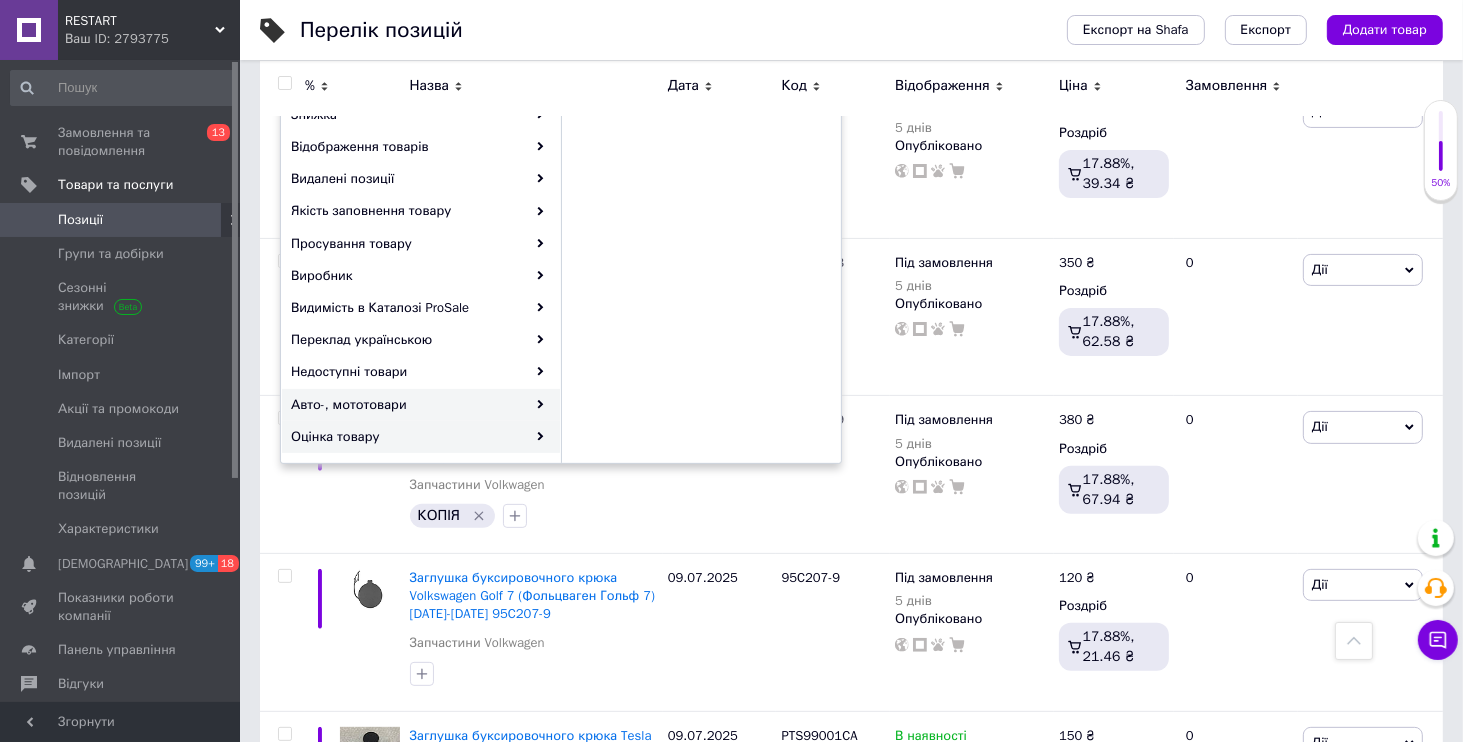 click on "Авто-, мототовари" at bounding box center [421, 405] 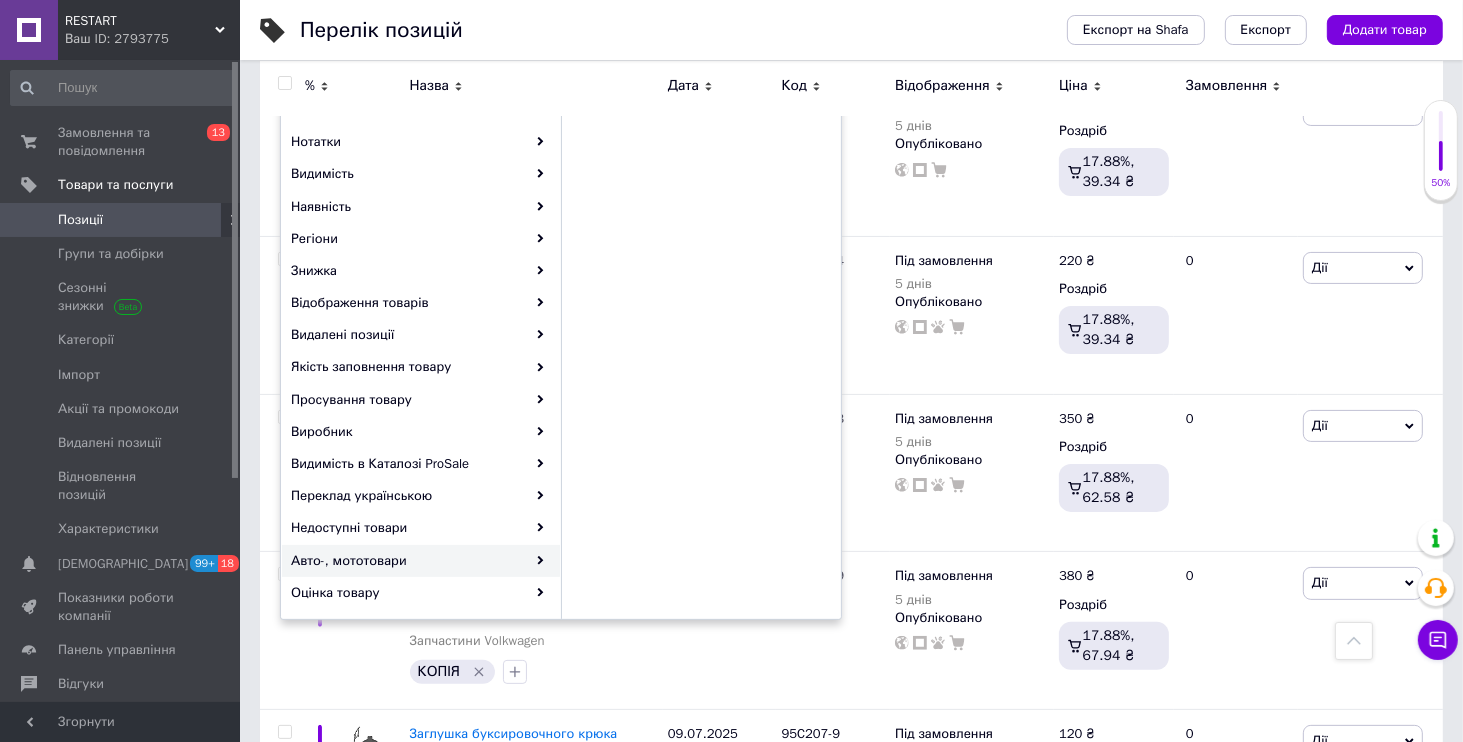 scroll, scrollTop: 96, scrollLeft: 0, axis: vertical 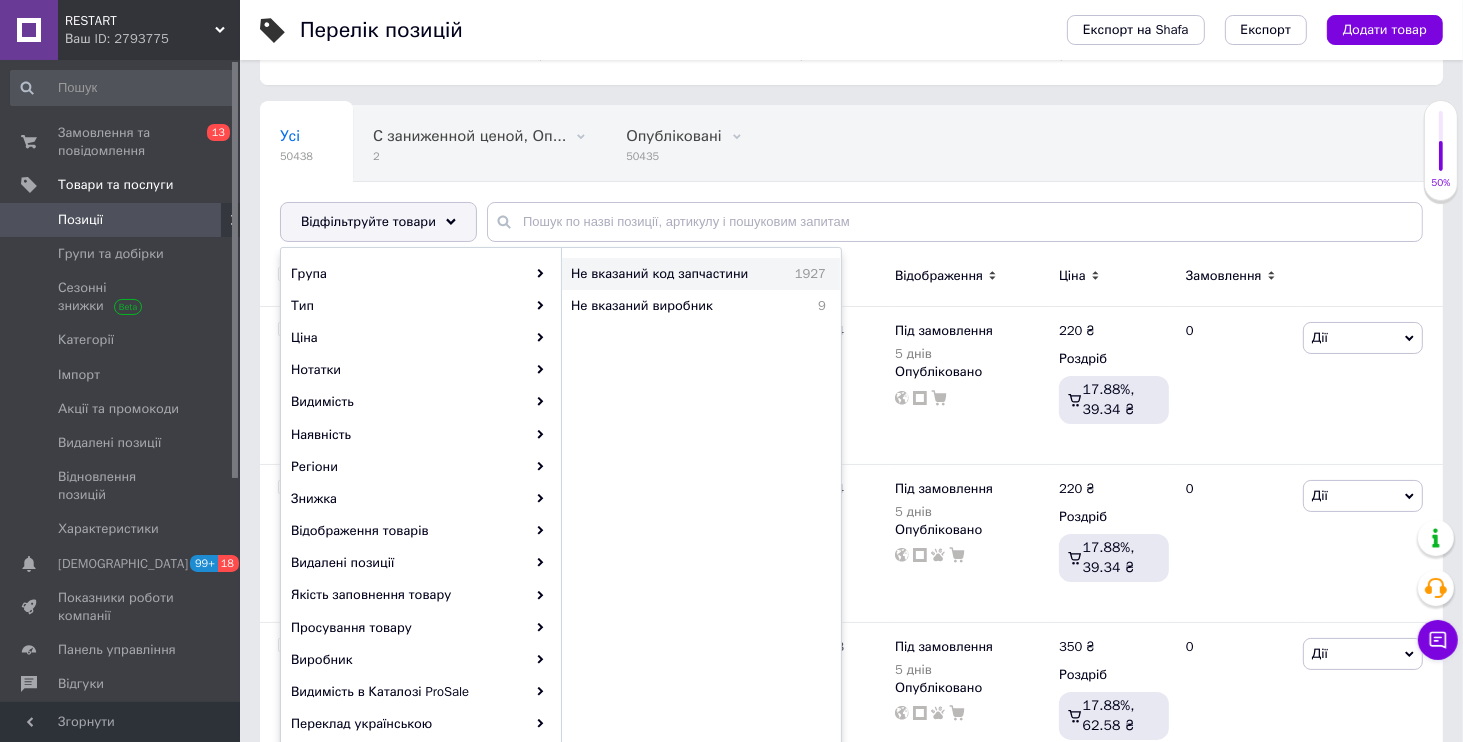 click on "Не вказаний код запчастини" at bounding box center (674, 274) 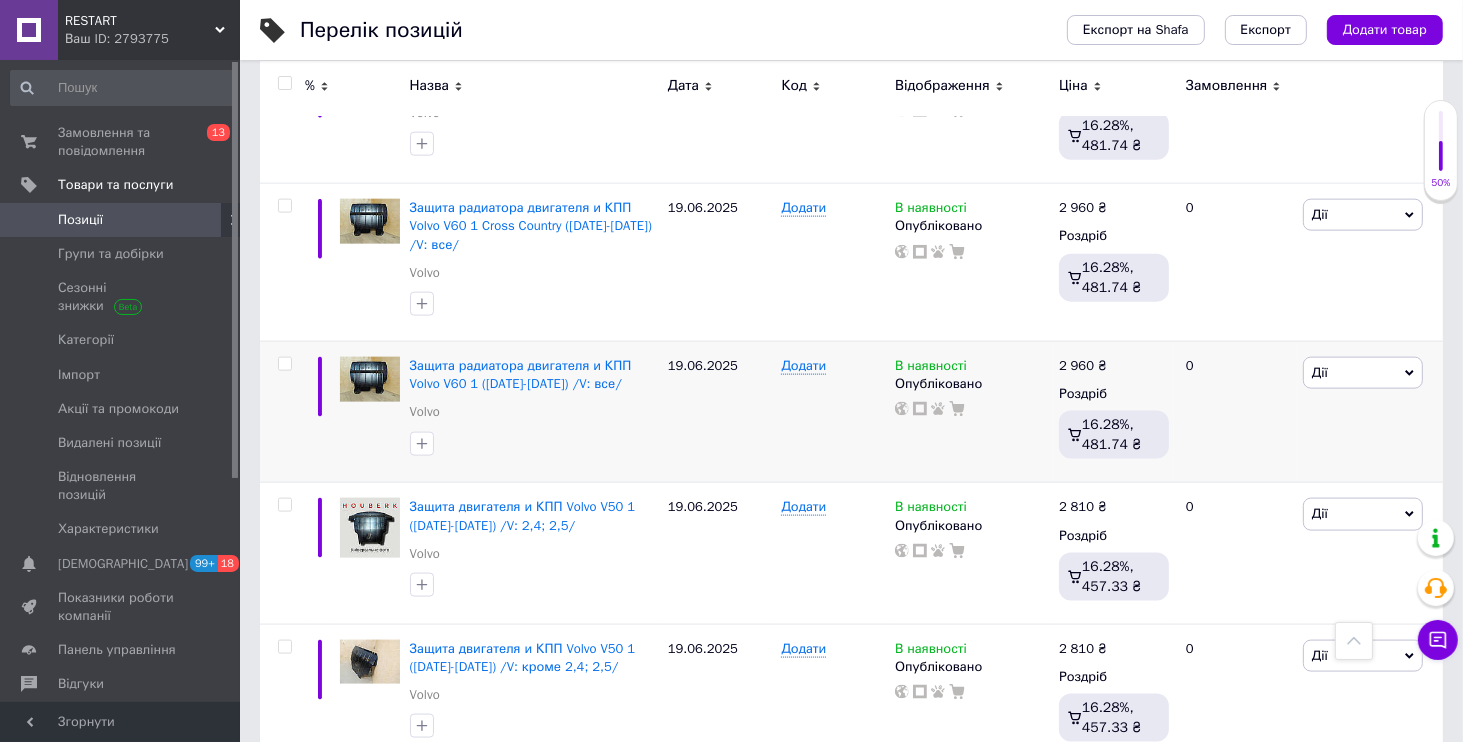 scroll, scrollTop: 2496, scrollLeft: 0, axis: vertical 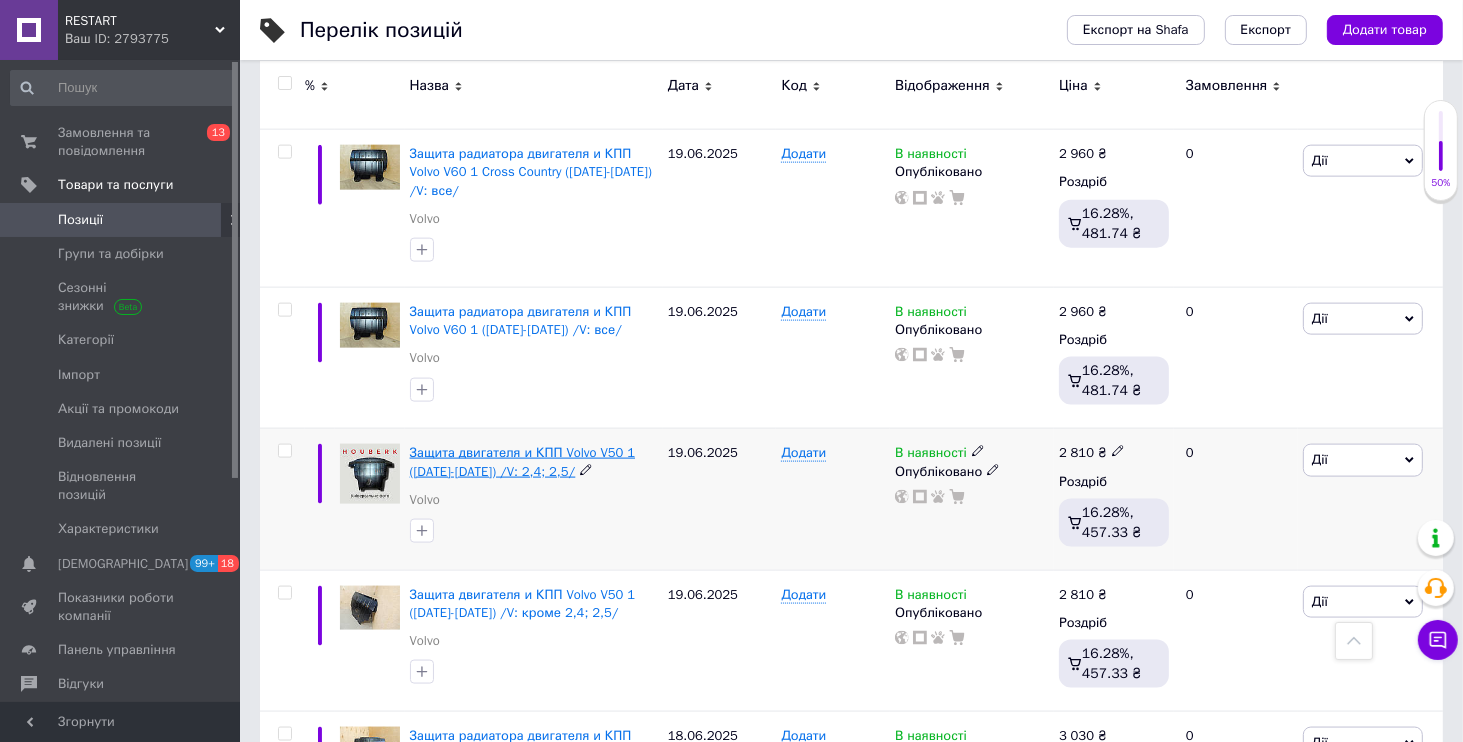 click on "Защита двигателя и КПП Volvo V50 1 (2003-2012) /V: 2,4; 2,5/" at bounding box center (522, 461) 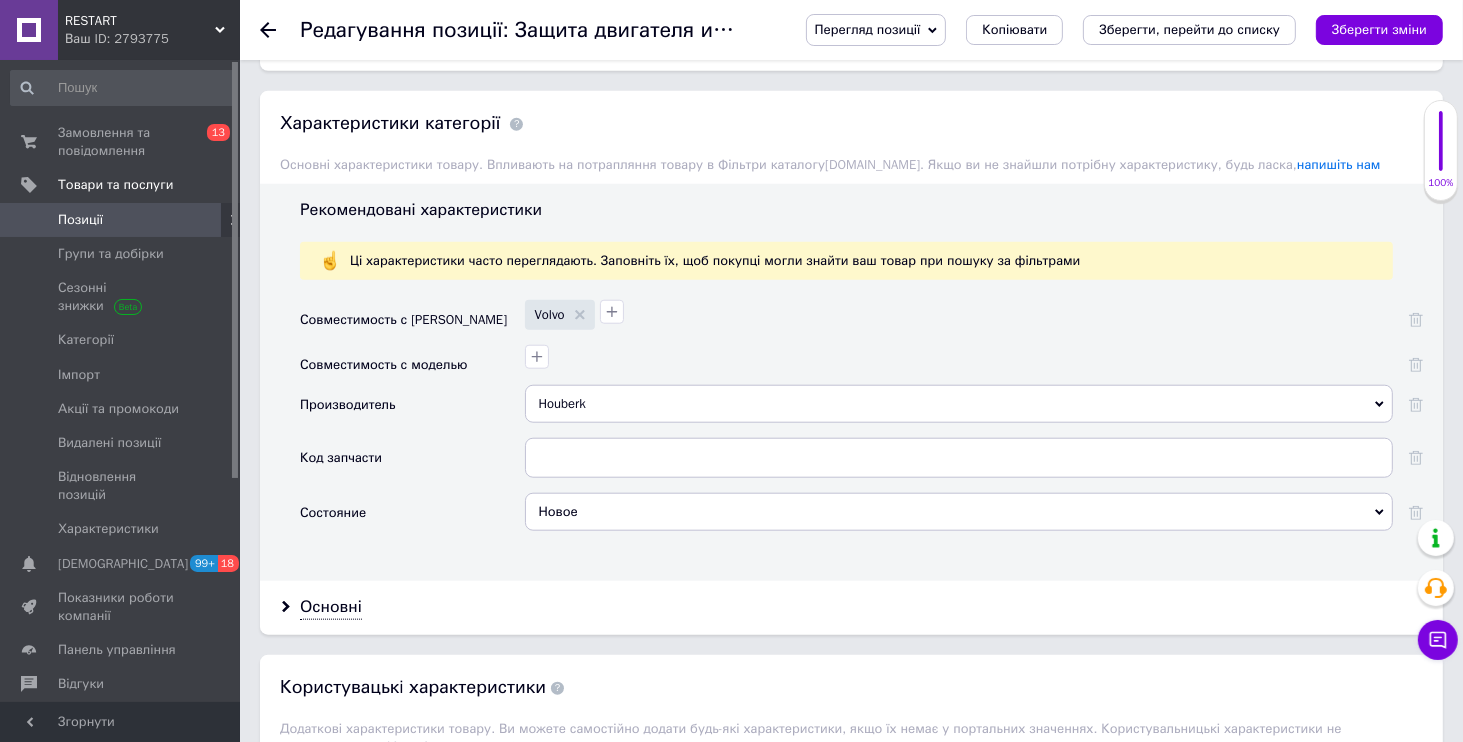 scroll, scrollTop: 2016, scrollLeft: 0, axis: vertical 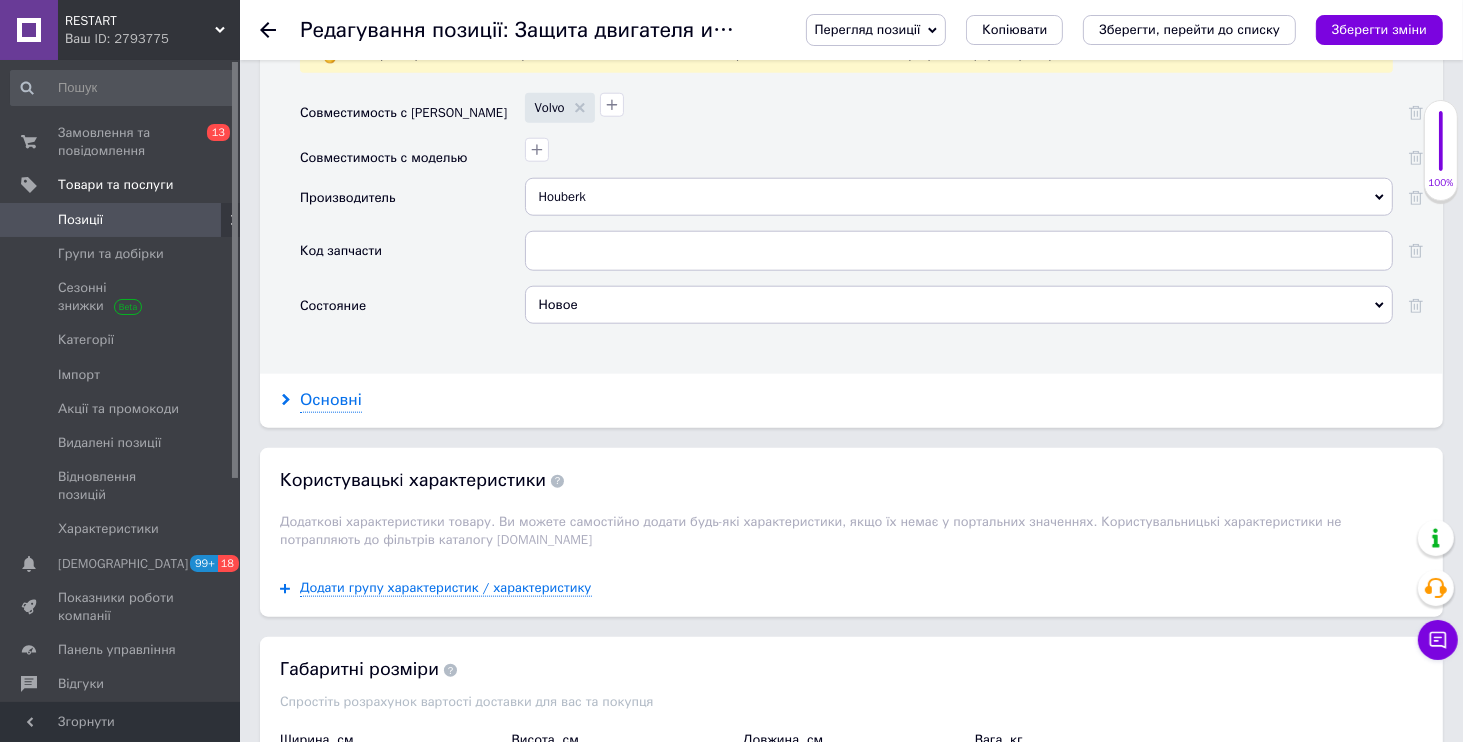 click on "Основні" at bounding box center [331, 400] 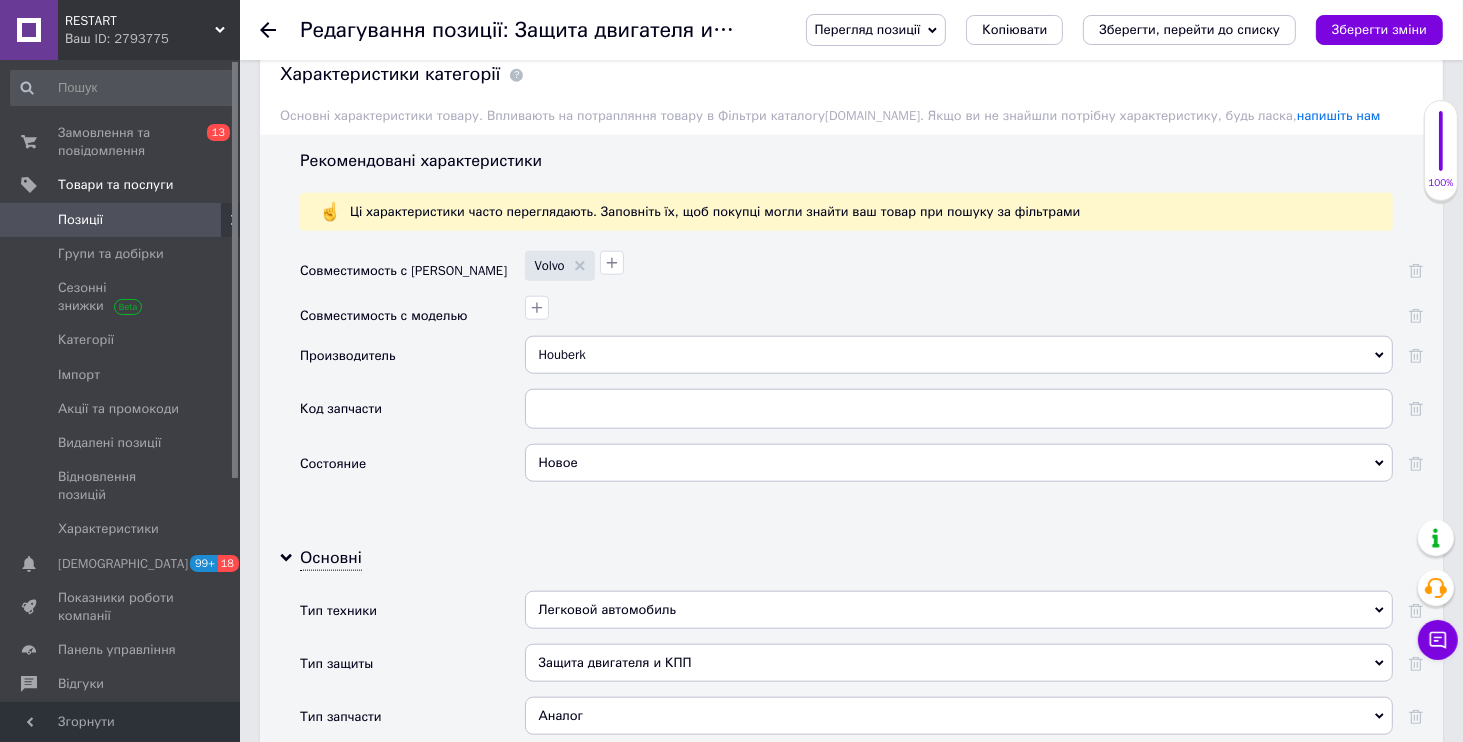 scroll, scrollTop: 1728, scrollLeft: 0, axis: vertical 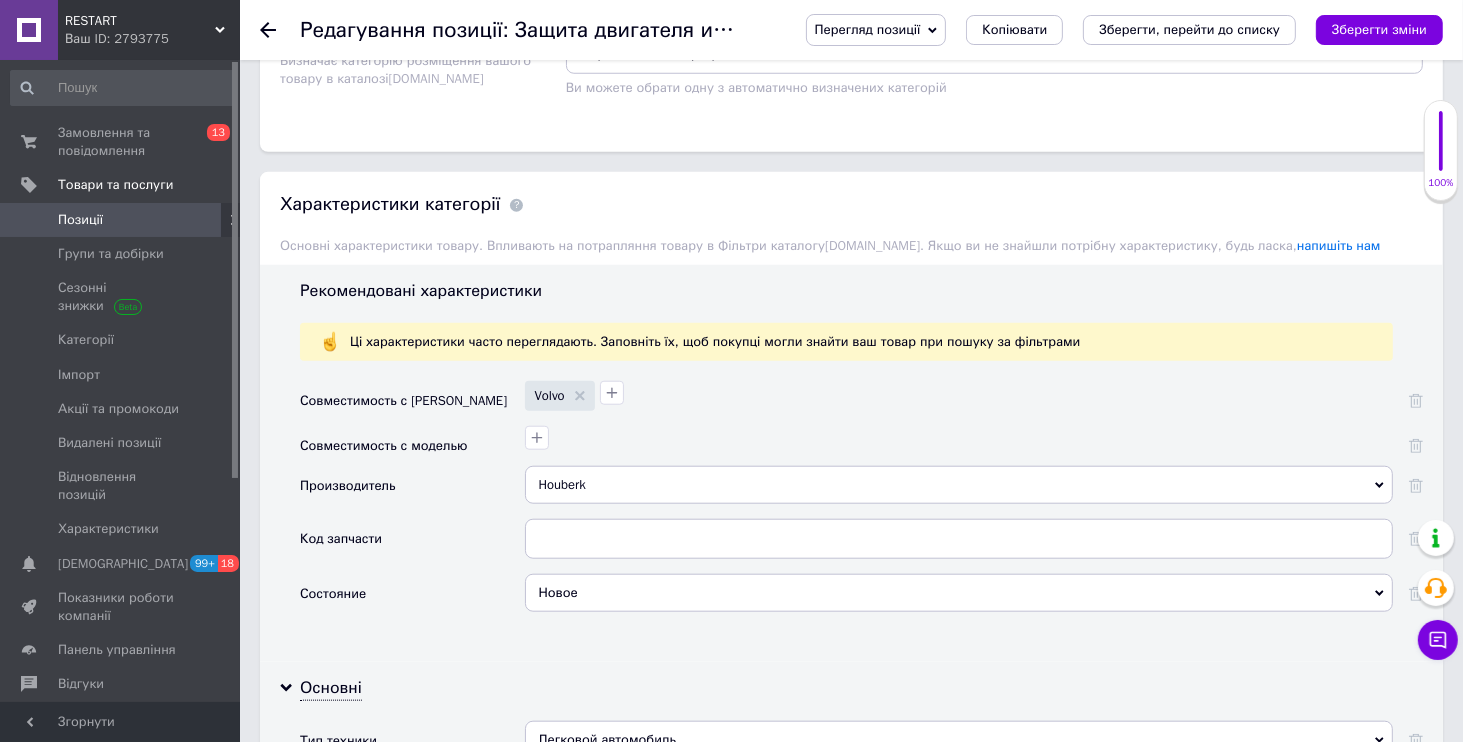 click on "RESTART" at bounding box center [140, 21] 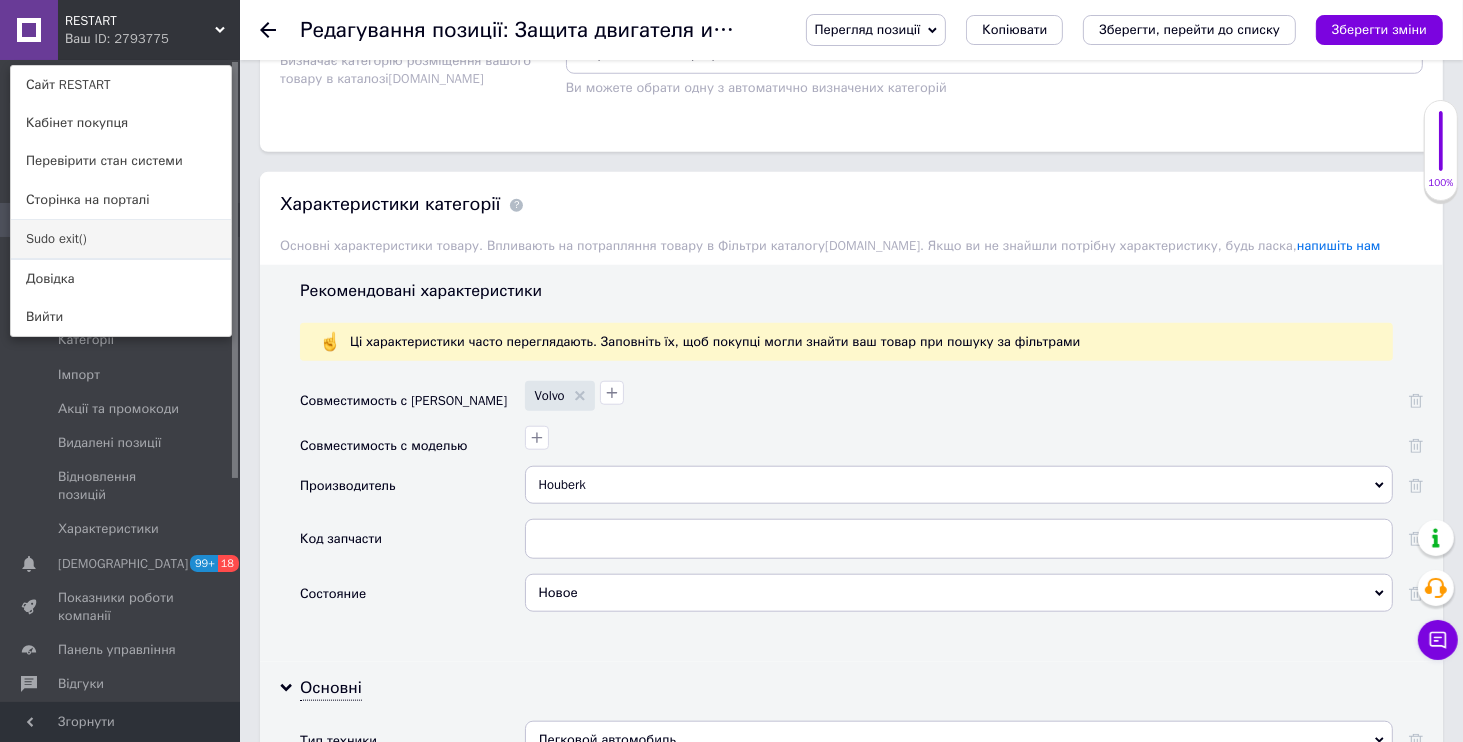 click on "Sudo exit()" at bounding box center (121, 239) 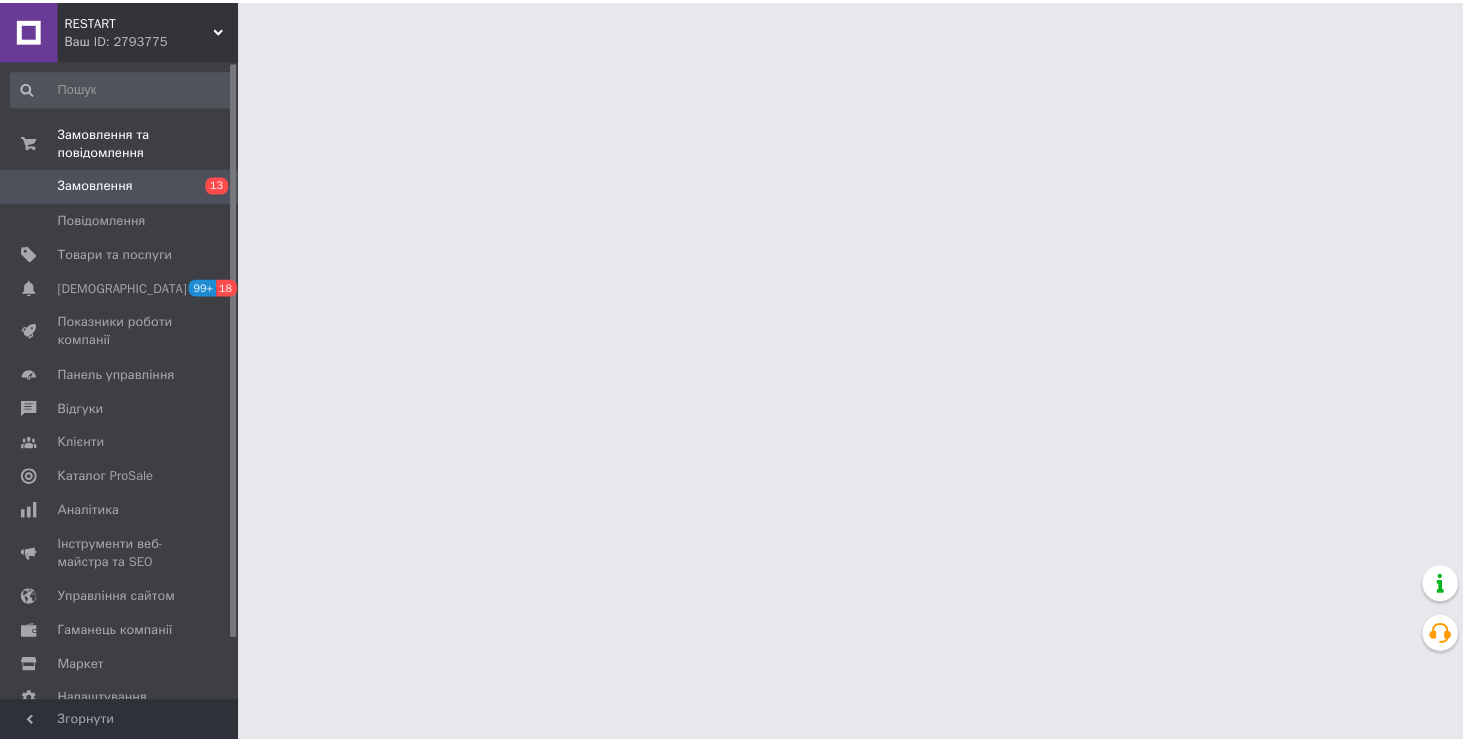 scroll, scrollTop: 0, scrollLeft: 0, axis: both 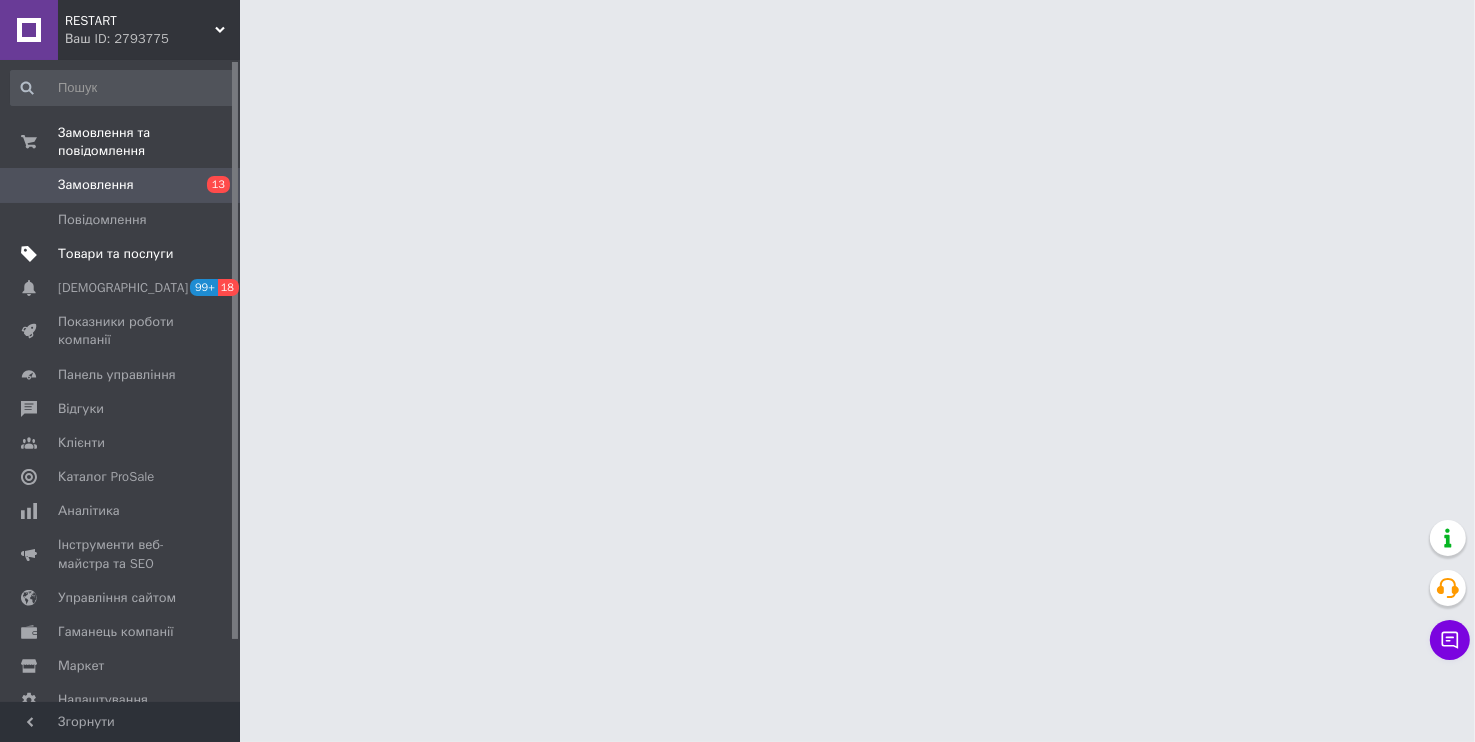 click on "Товари та послуги" at bounding box center [115, 254] 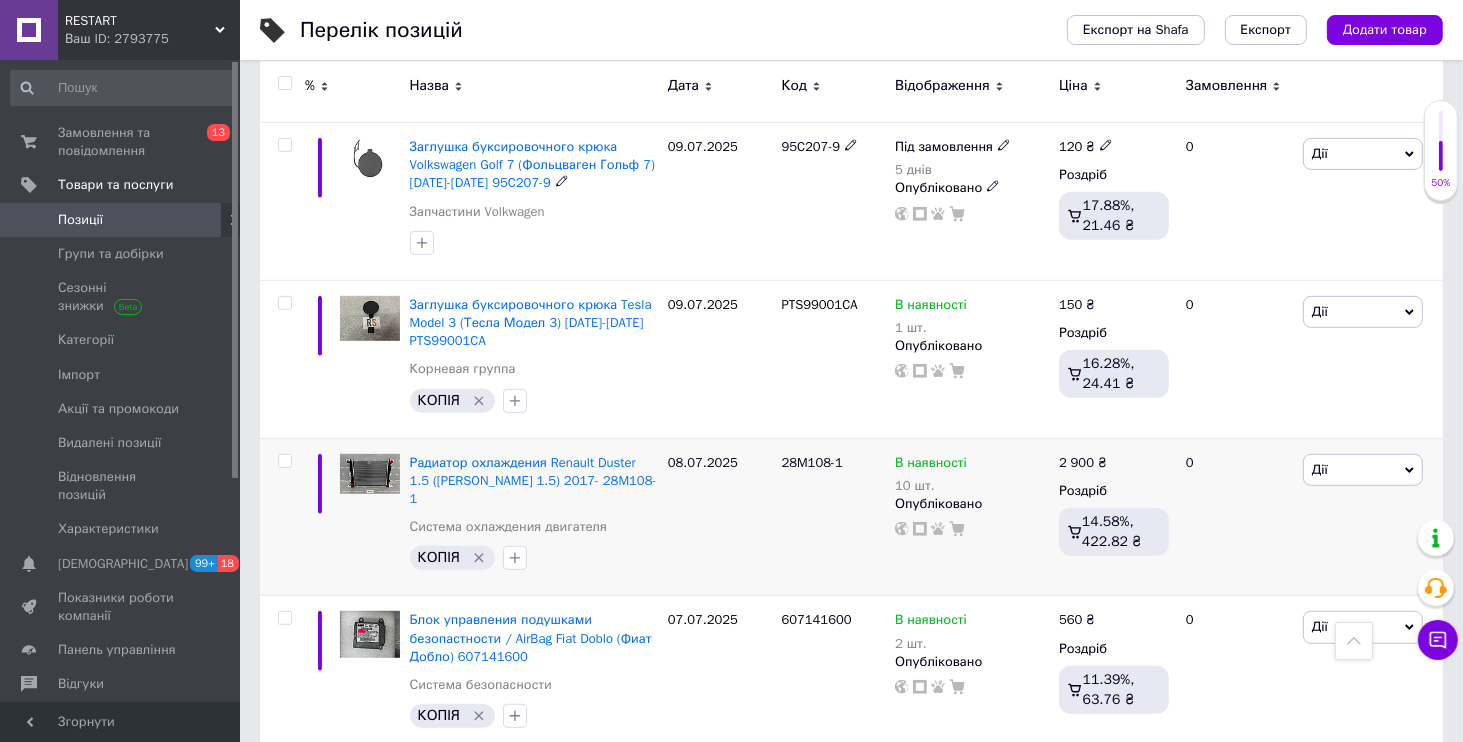scroll, scrollTop: 1056, scrollLeft: 0, axis: vertical 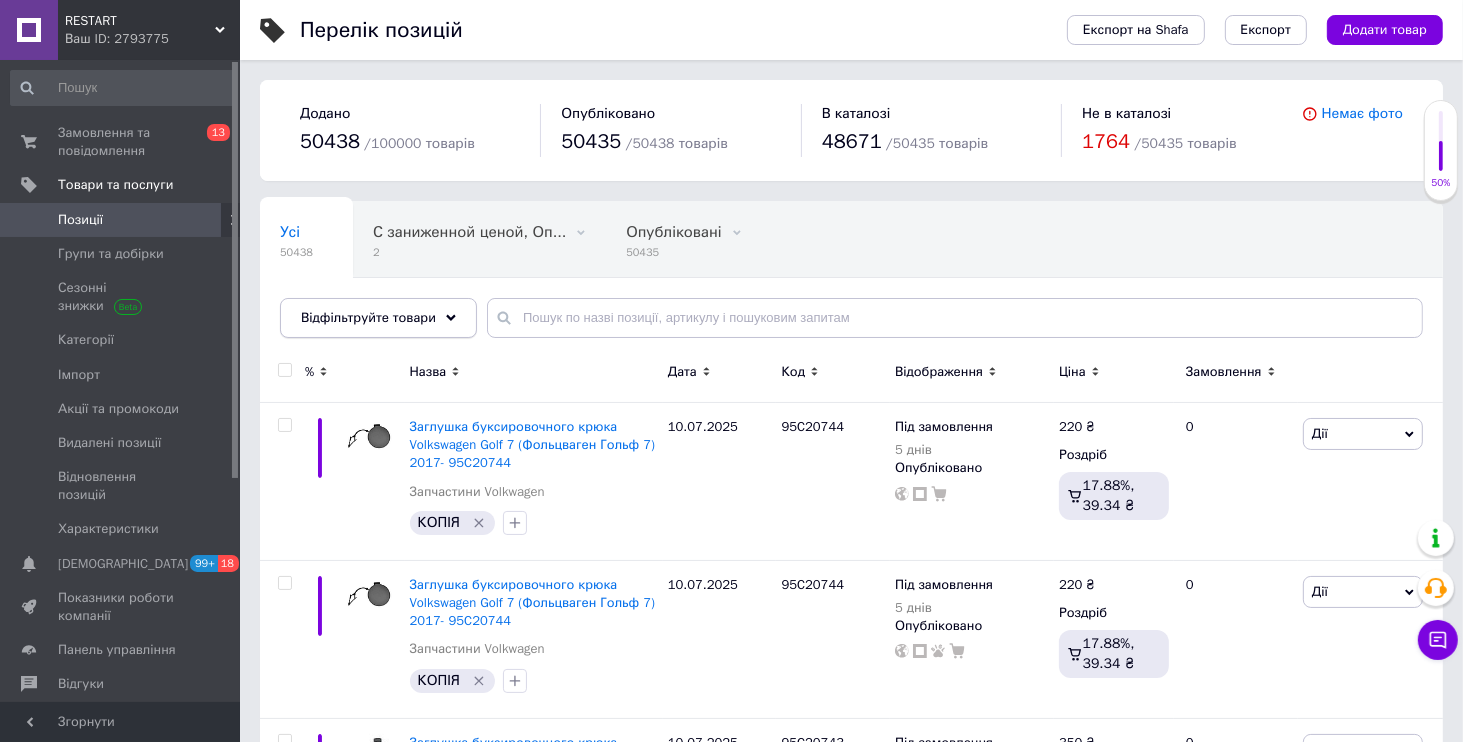 click on "Відфільтруйте товари" at bounding box center [368, 317] 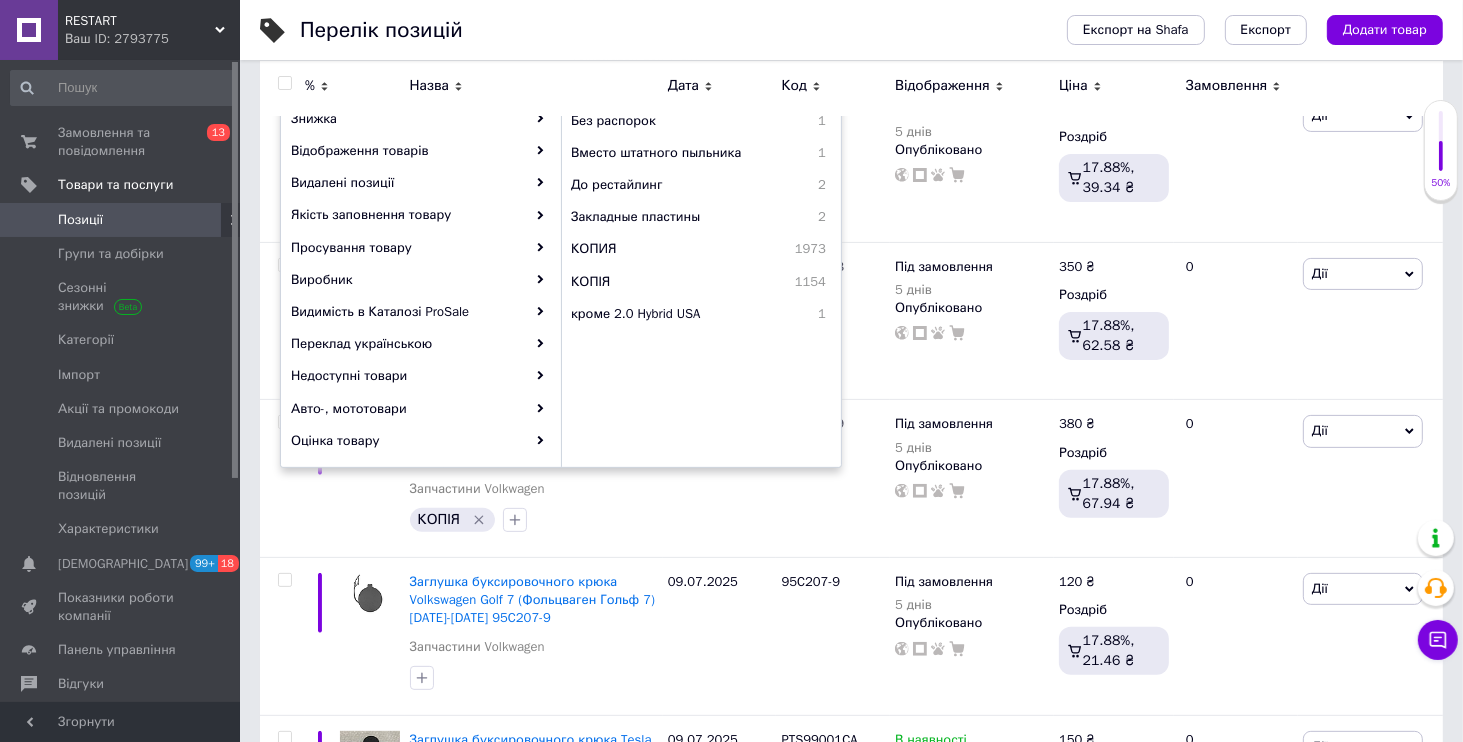 scroll, scrollTop: 480, scrollLeft: 0, axis: vertical 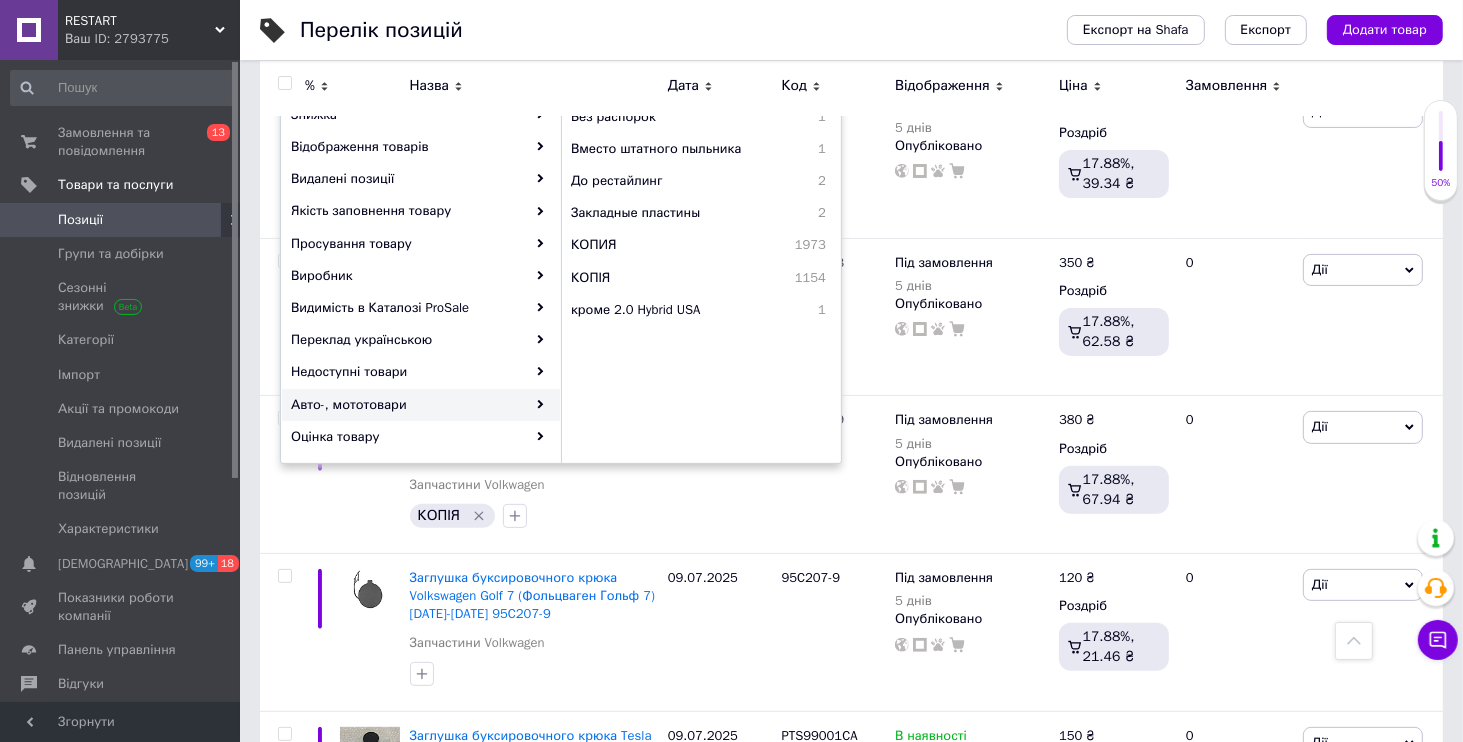 click on "Авто-, мототовари" at bounding box center (421, 405) 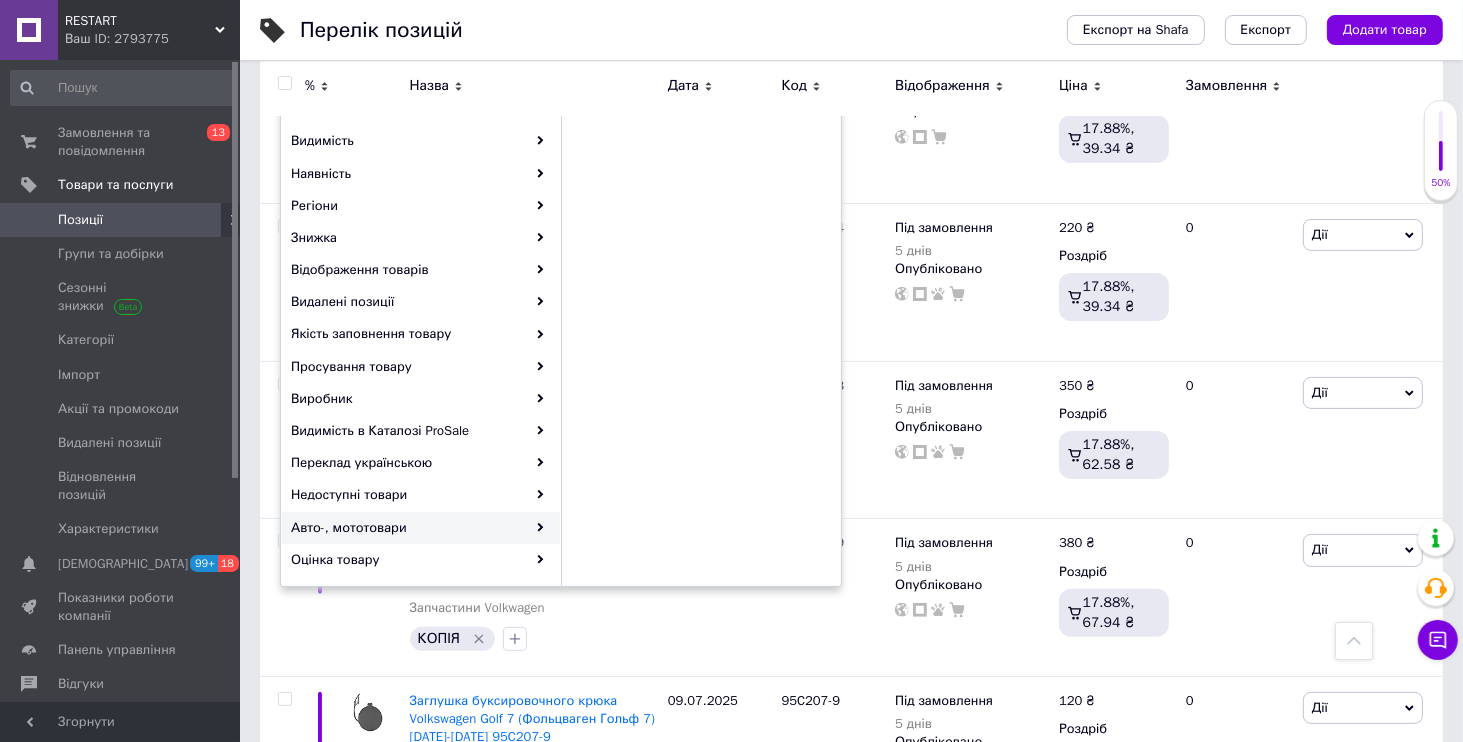 scroll, scrollTop: 192, scrollLeft: 0, axis: vertical 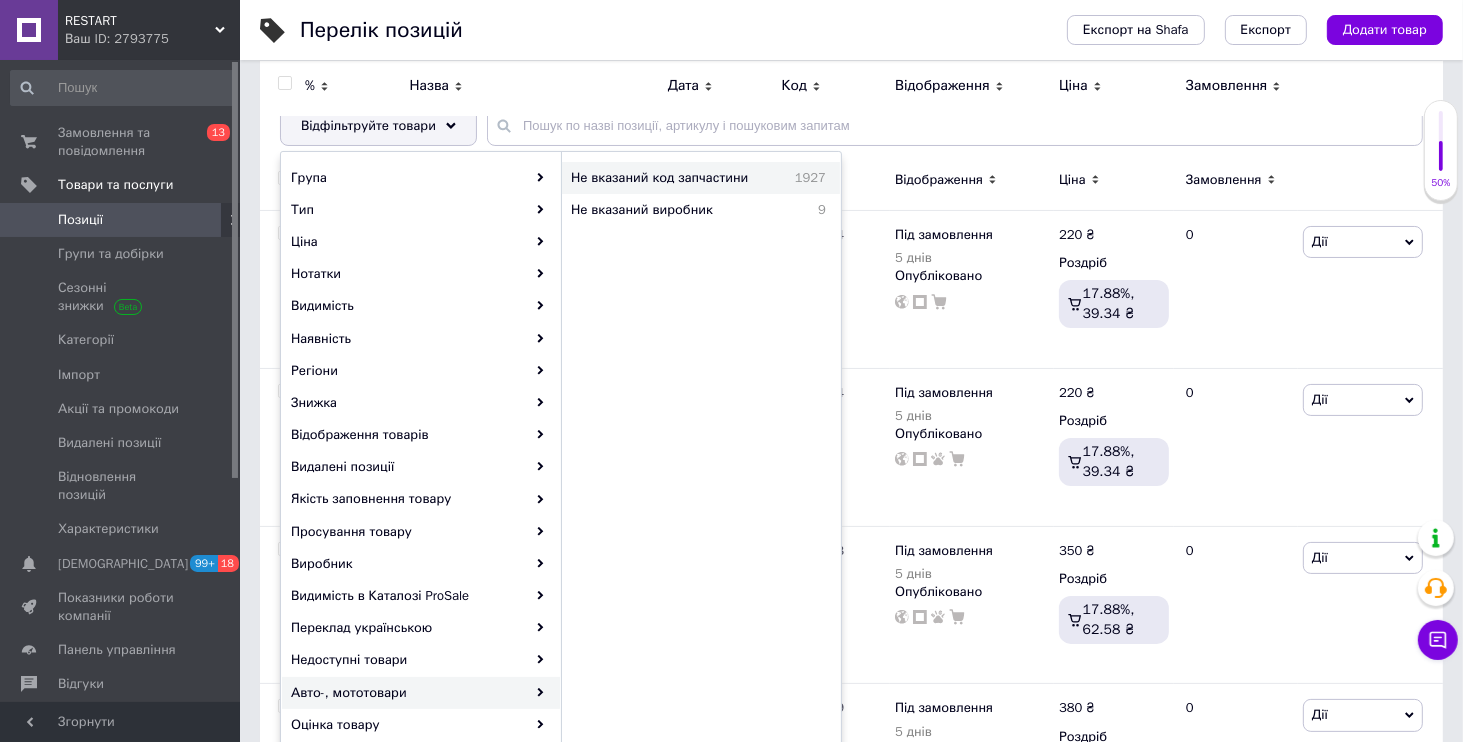 click on "Не вказаний код запчастини" at bounding box center (674, 178) 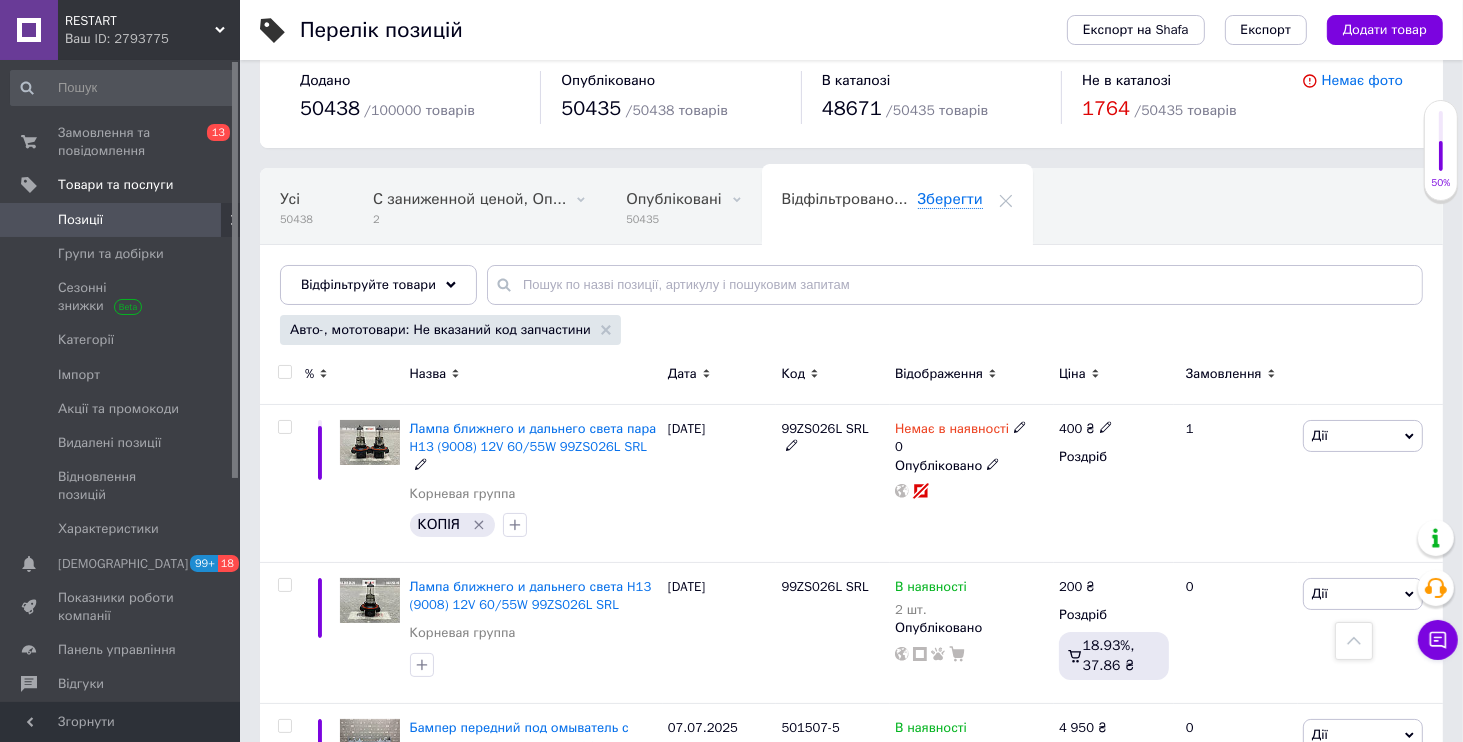 scroll, scrollTop: 0, scrollLeft: 0, axis: both 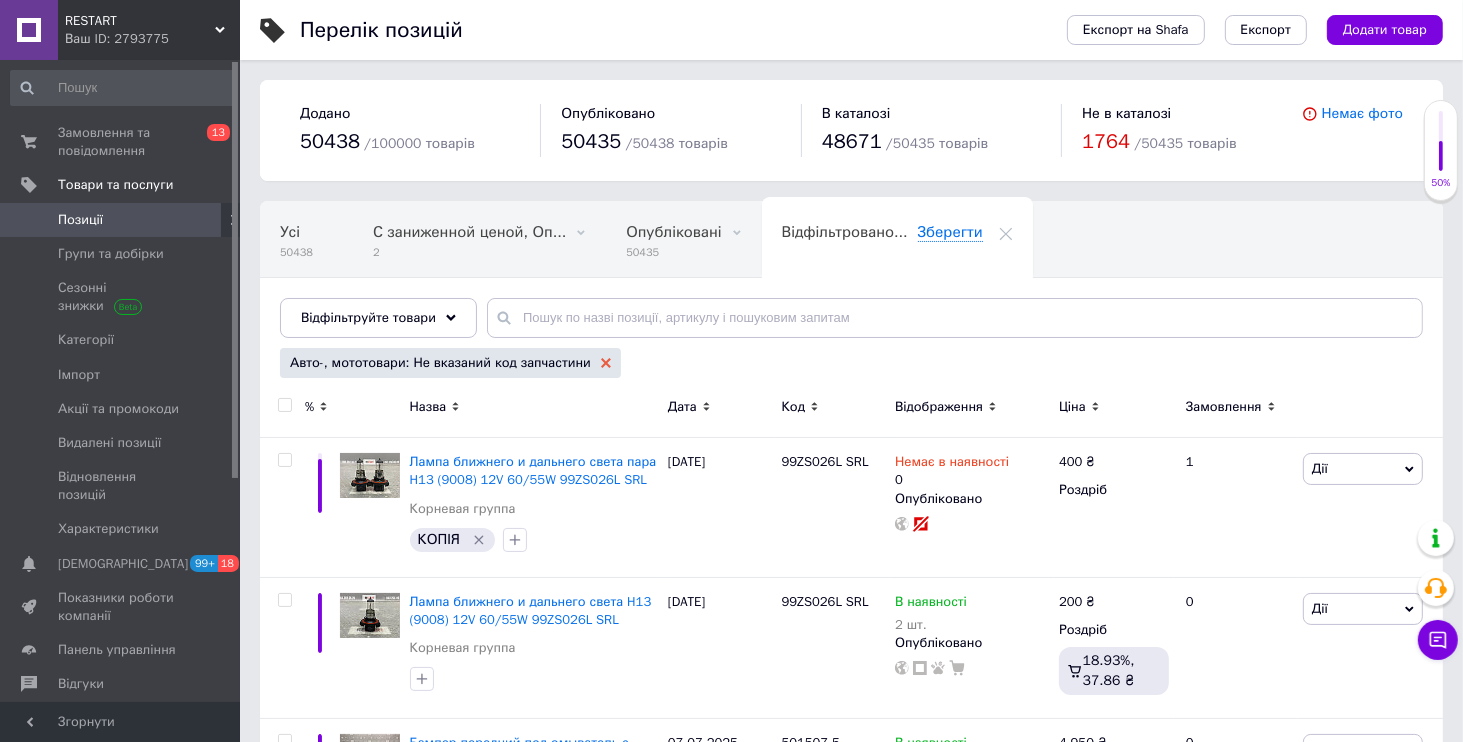 click 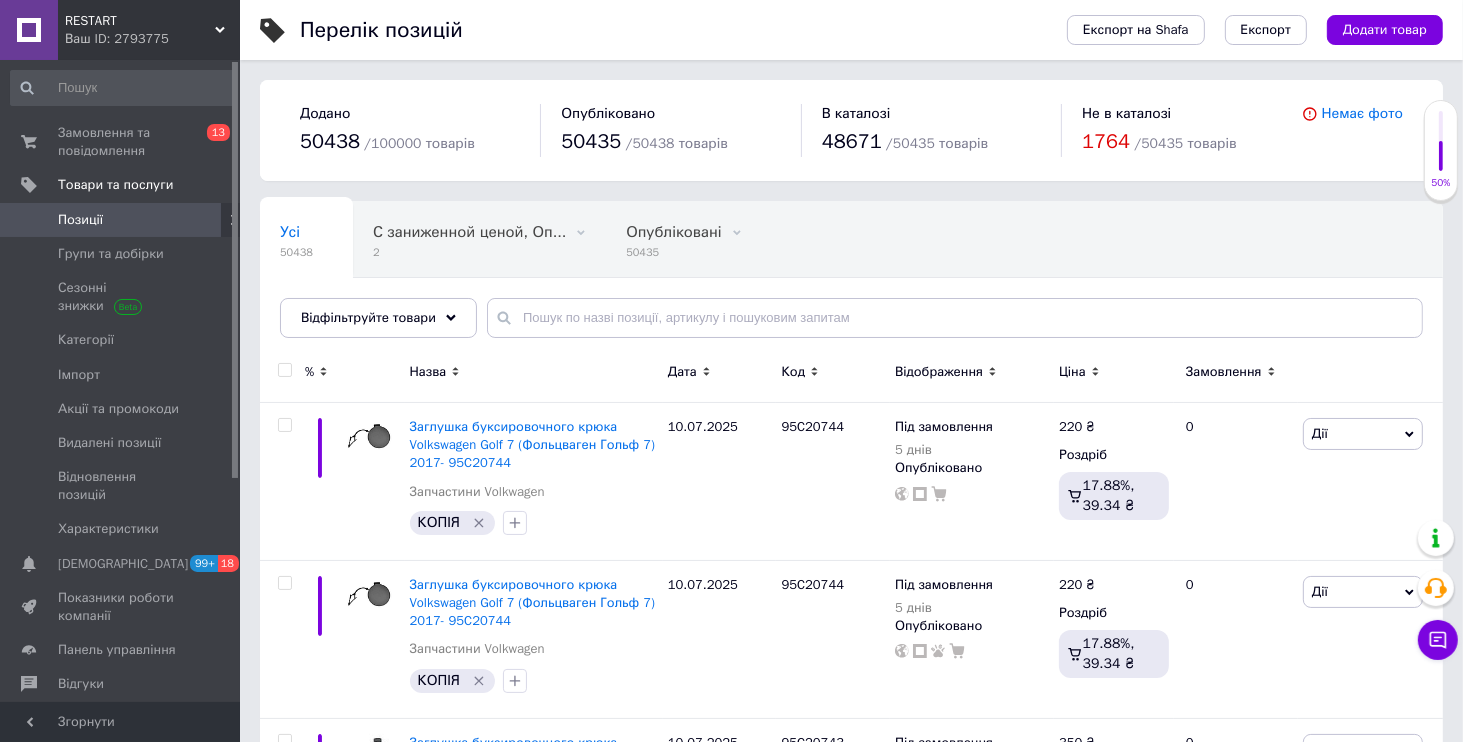 click on "Відфільтруйте товари" at bounding box center [368, 317] 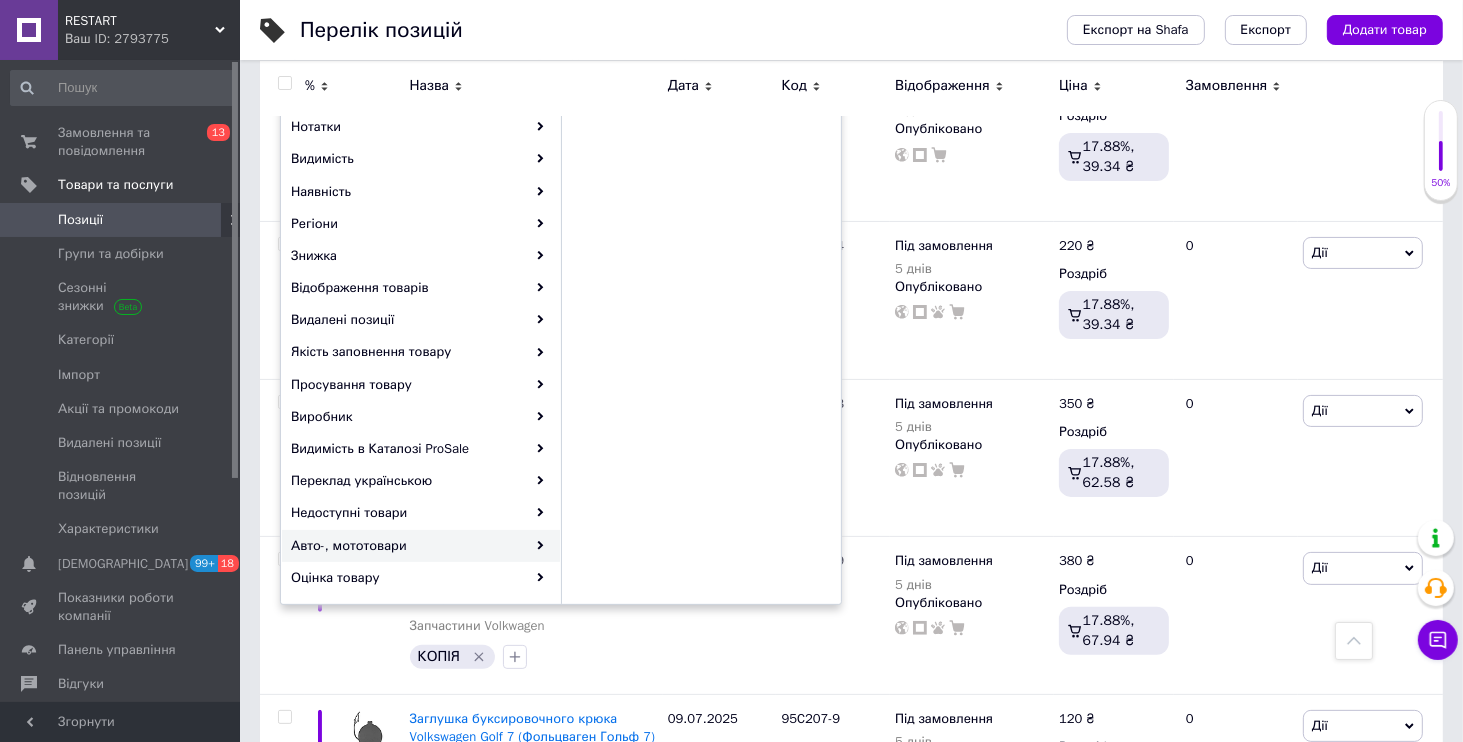 scroll, scrollTop: 192, scrollLeft: 0, axis: vertical 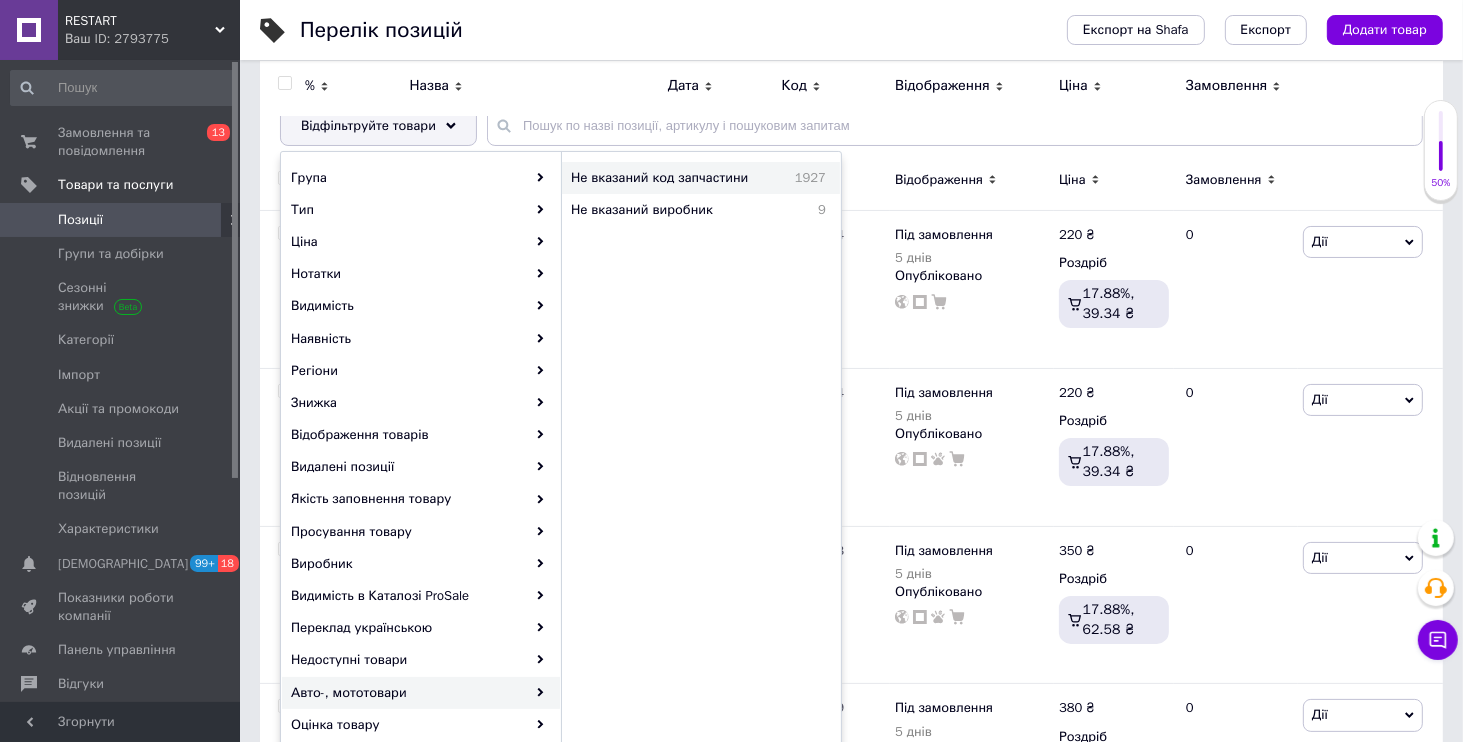 click on "Не вказаний код запчастини" at bounding box center (674, 178) 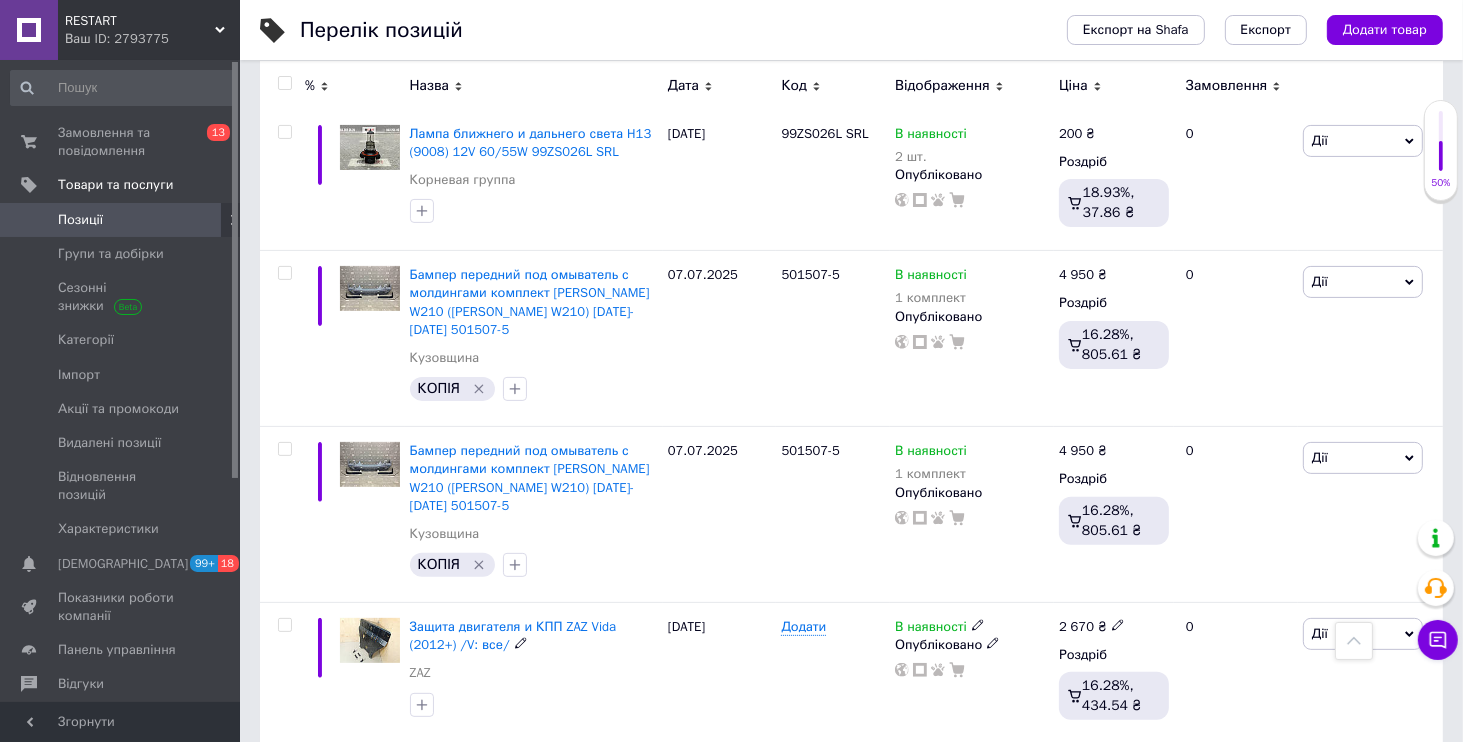 scroll, scrollTop: 284, scrollLeft: 0, axis: vertical 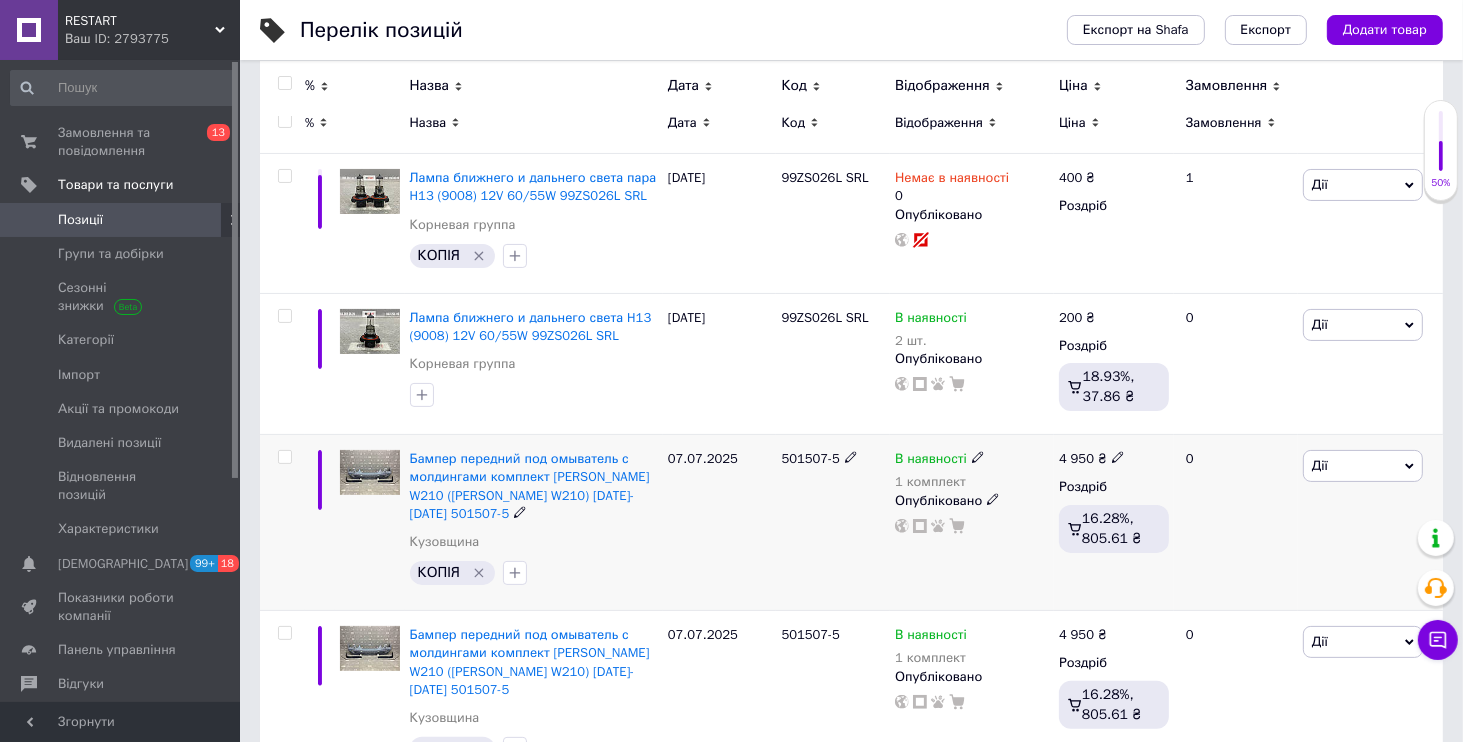click 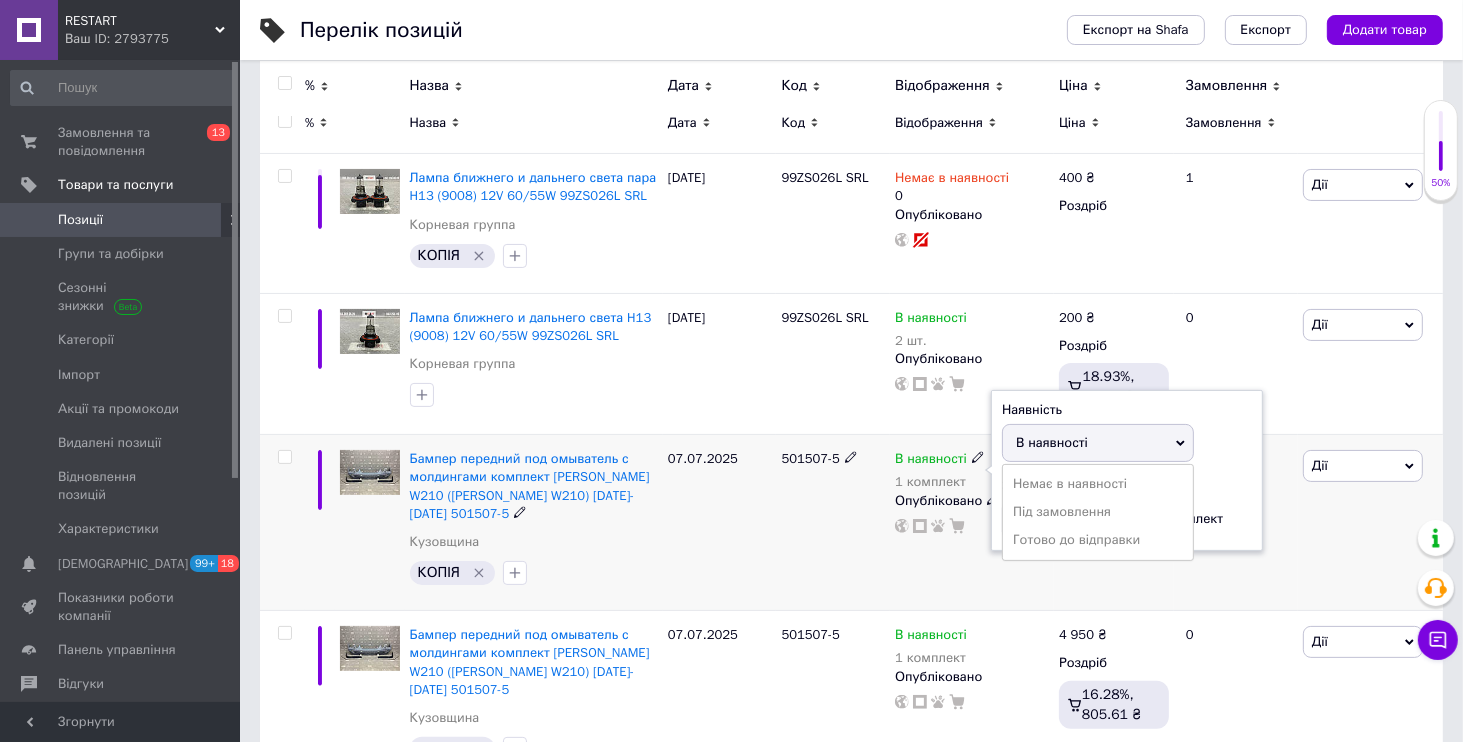 click 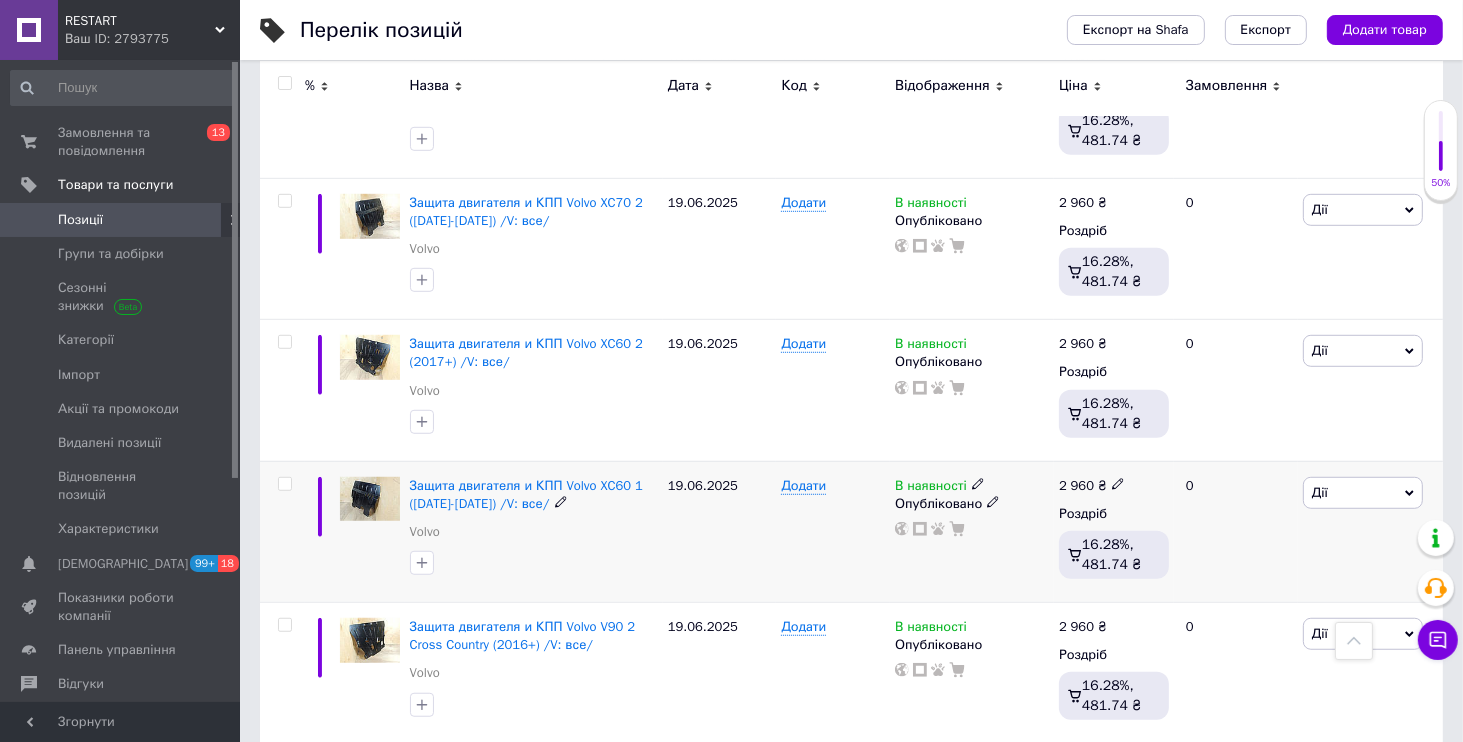 scroll, scrollTop: 1340, scrollLeft: 0, axis: vertical 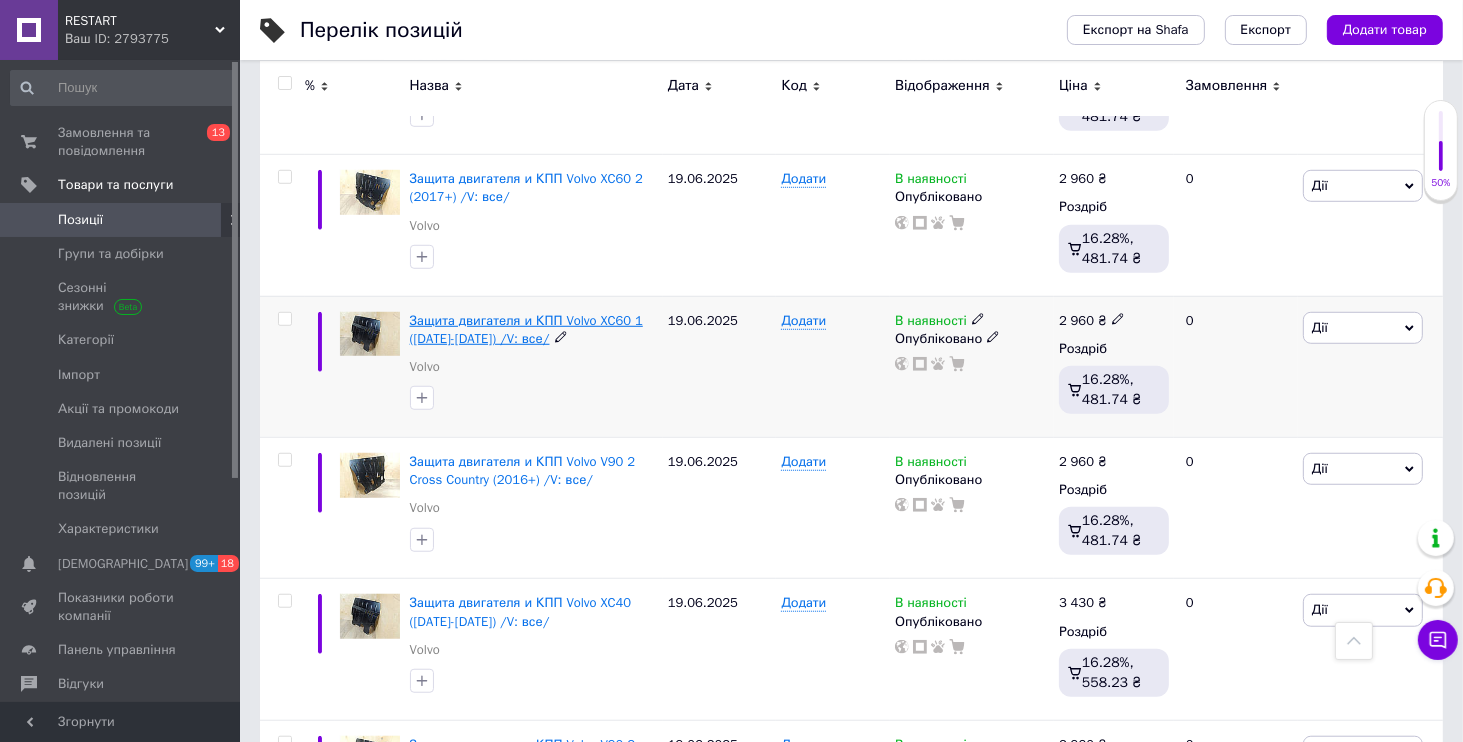 click on "Защита двигателя и КПП Volvo XC60 1 (2008-2017) /V: все/" at bounding box center [526, 329] 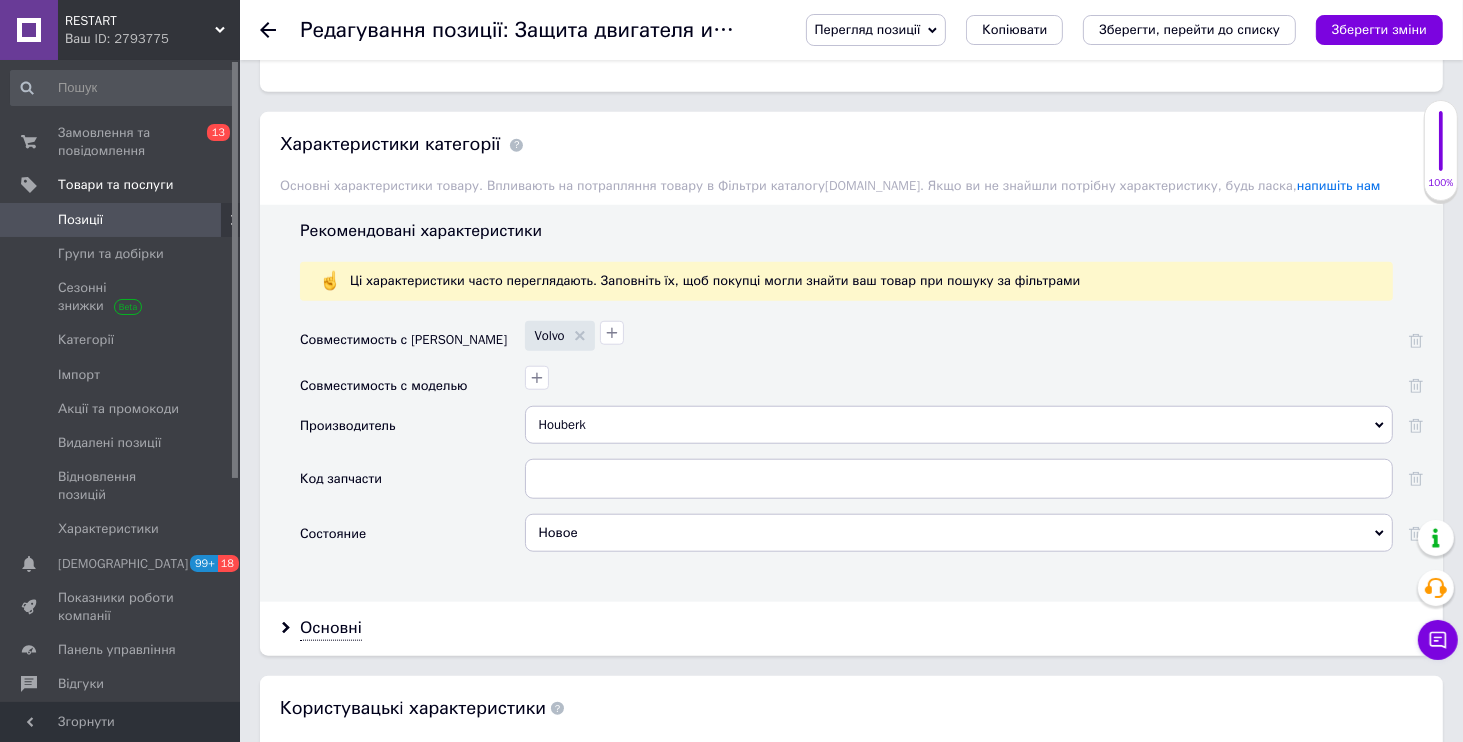 scroll, scrollTop: 1344, scrollLeft: 0, axis: vertical 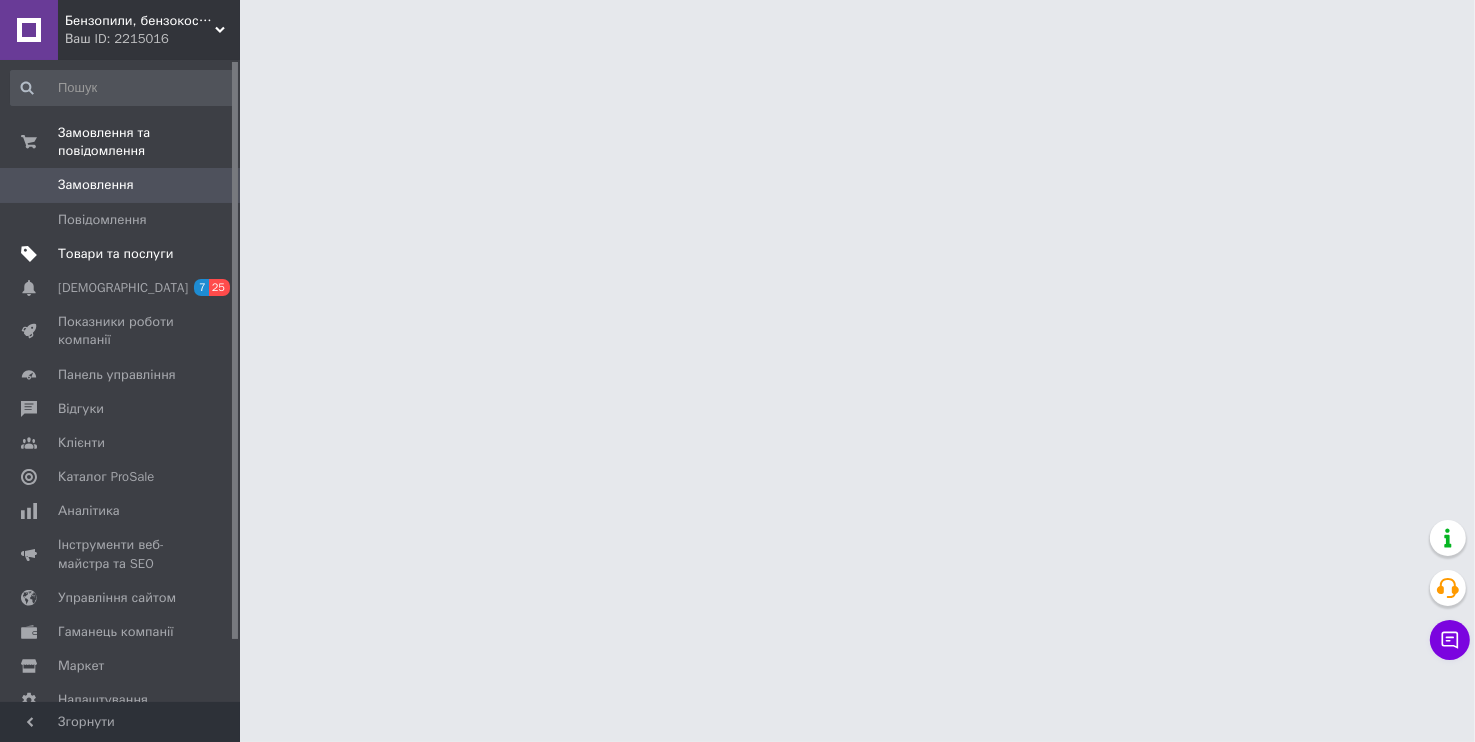 click on "Товари та послуги" at bounding box center [115, 254] 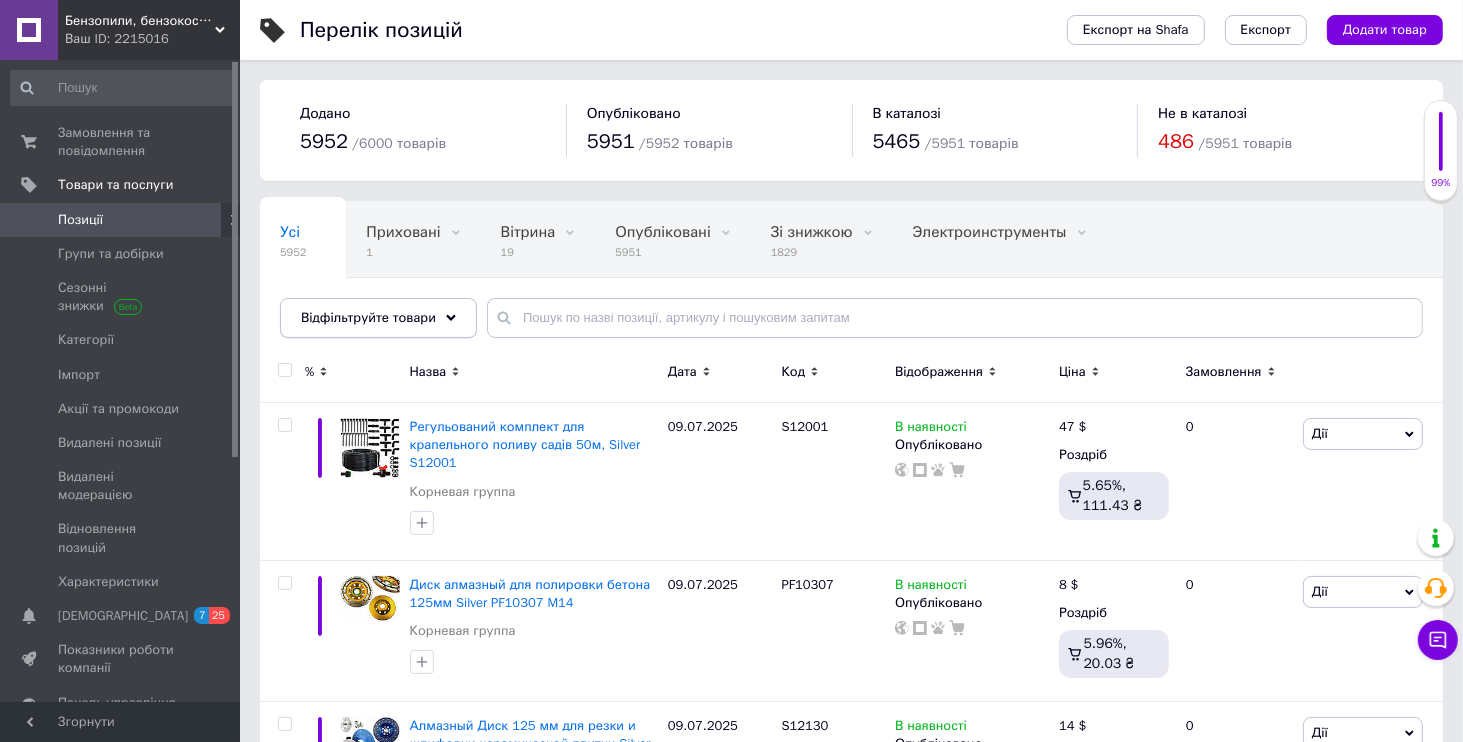 click on "Відфільтруйте товари" at bounding box center (378, 318) 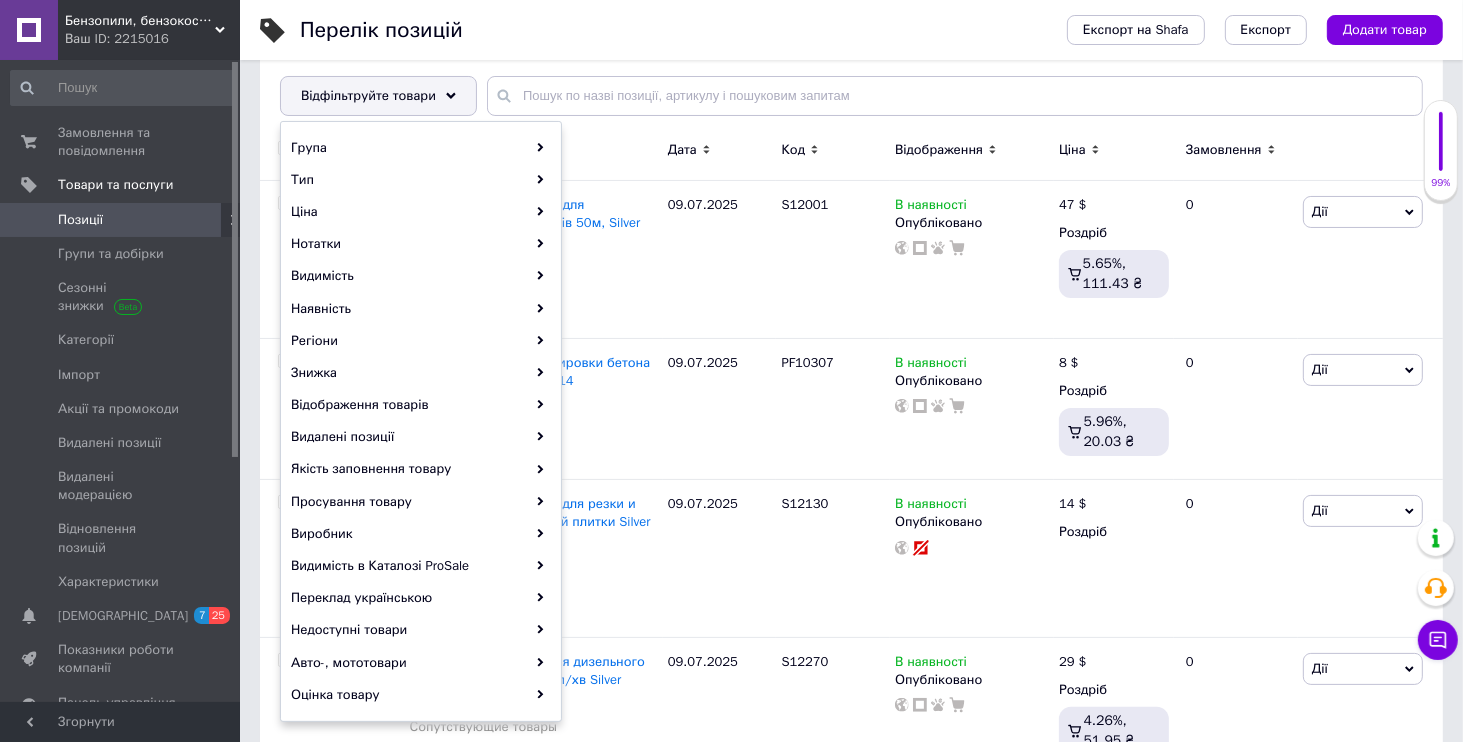 scroll, scrollTop: 480, scrollLeft: 0, axis: vertical 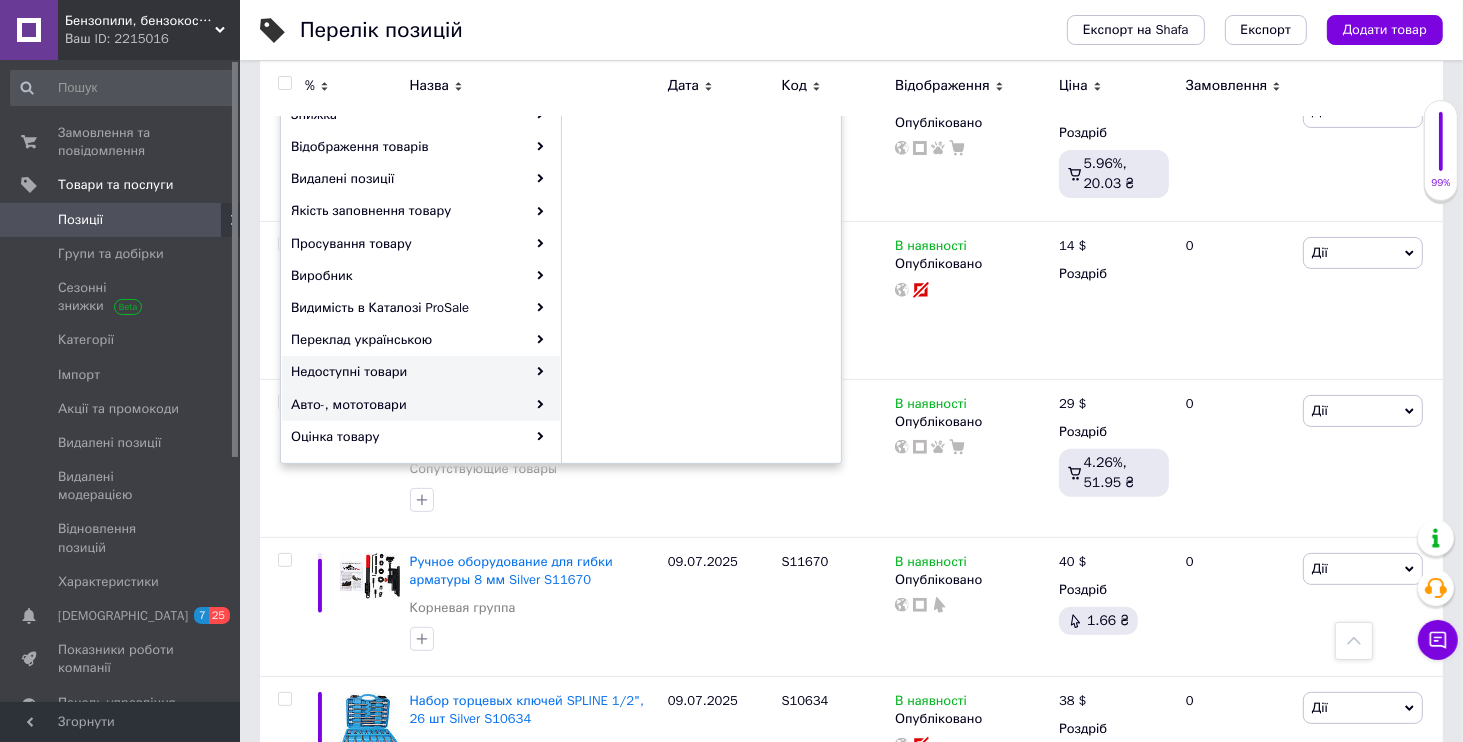 click on "Авто-, мототовари" at bounding box center (421, 405) 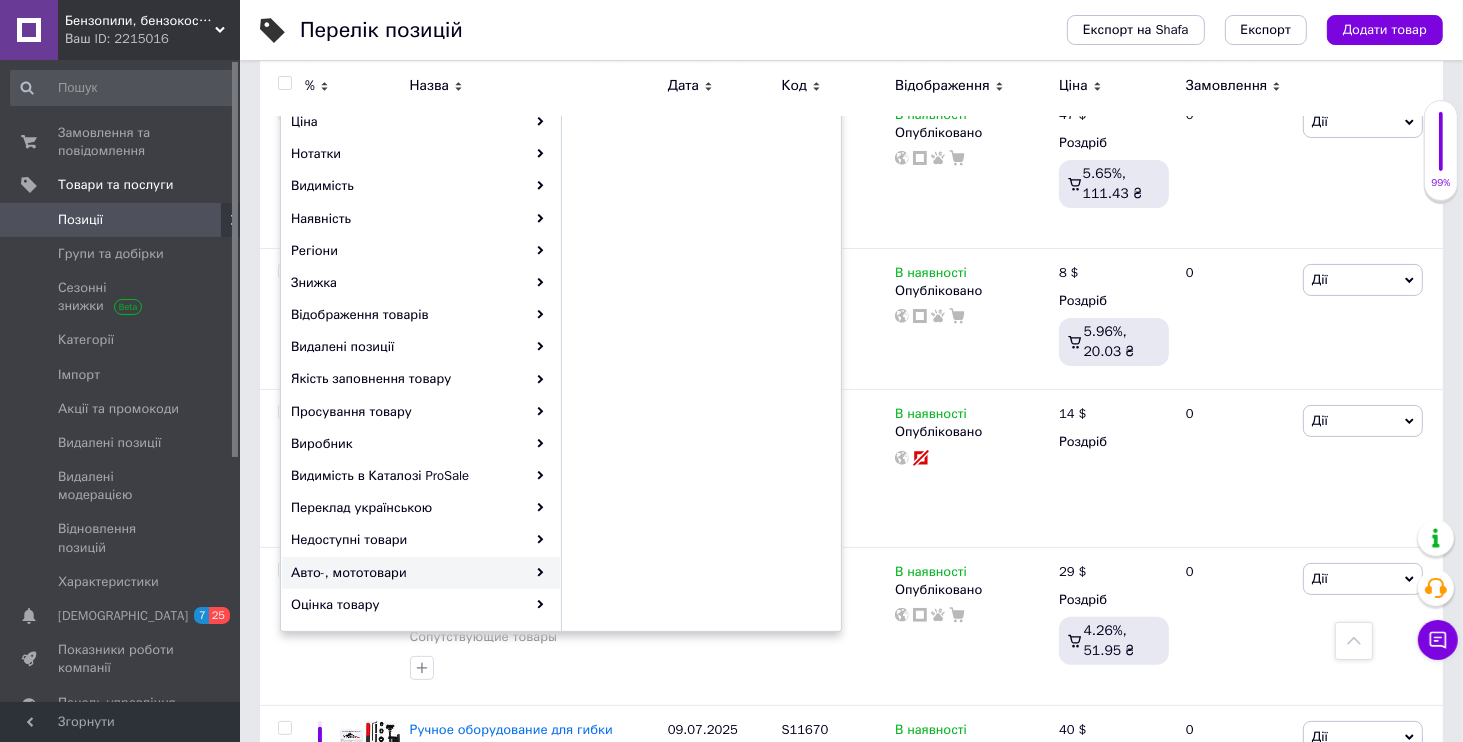 scroll, scrollTop: 192, scrollLeft: 0, axis: vertical 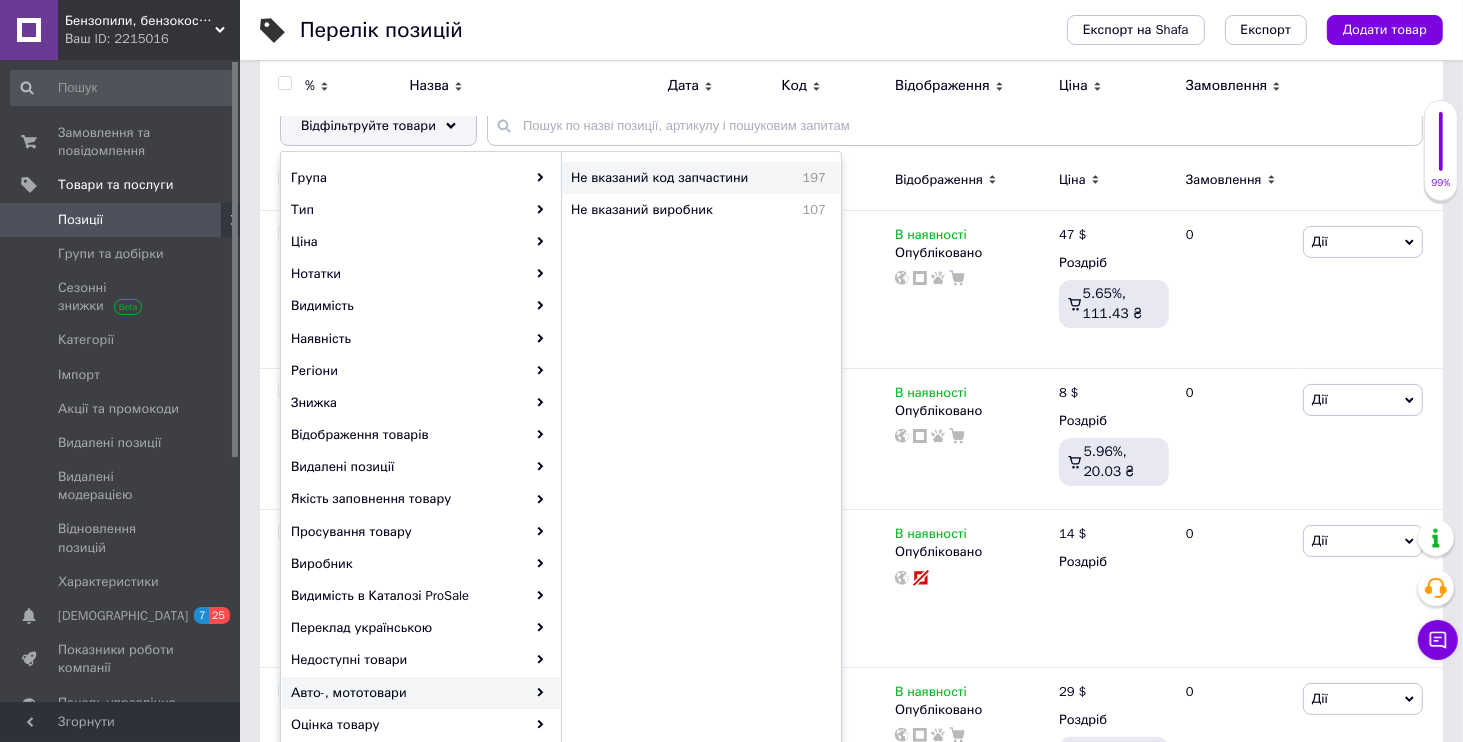 click on "Не вказаний код запчастини" at bounding box center (678, 178) 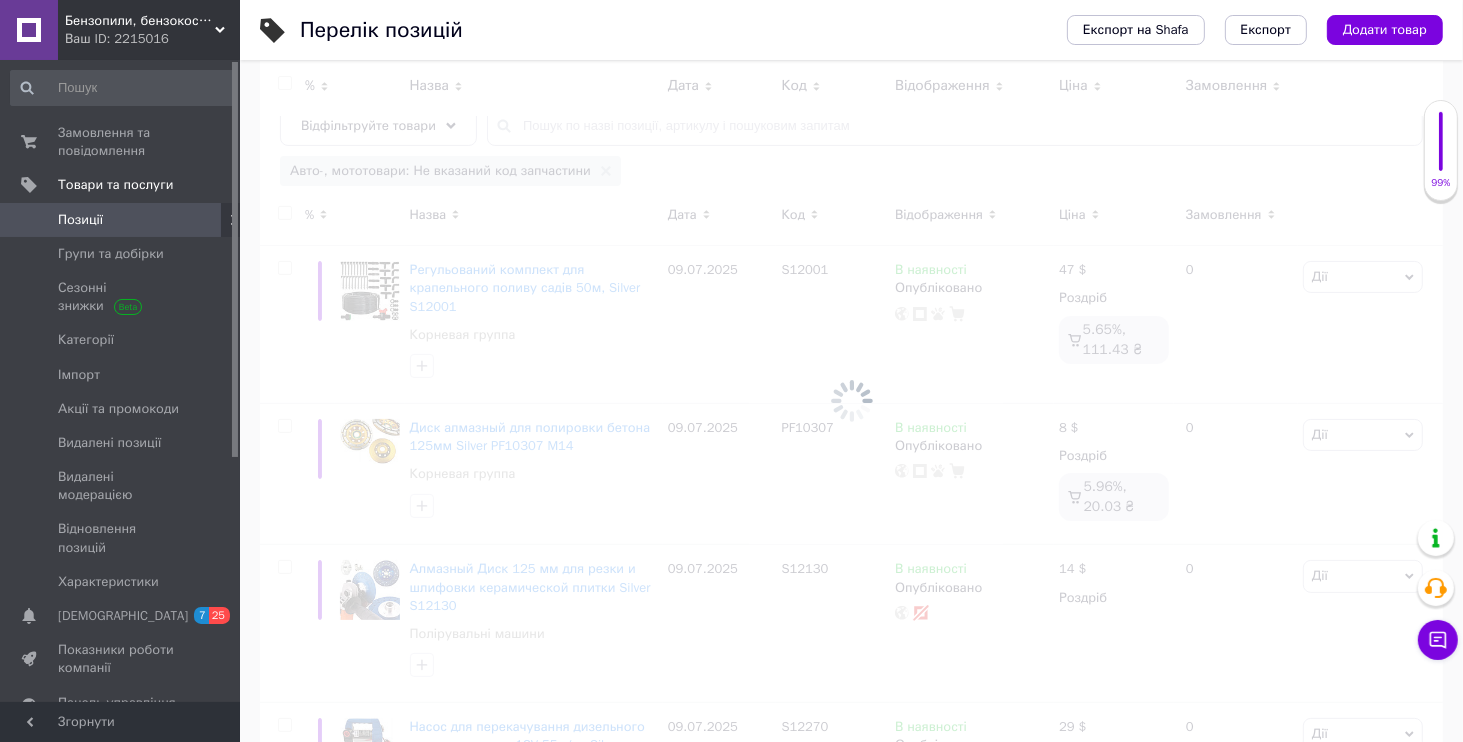 scroll, scrollTop: 0, scrollLeft: 110, axis: horizontal 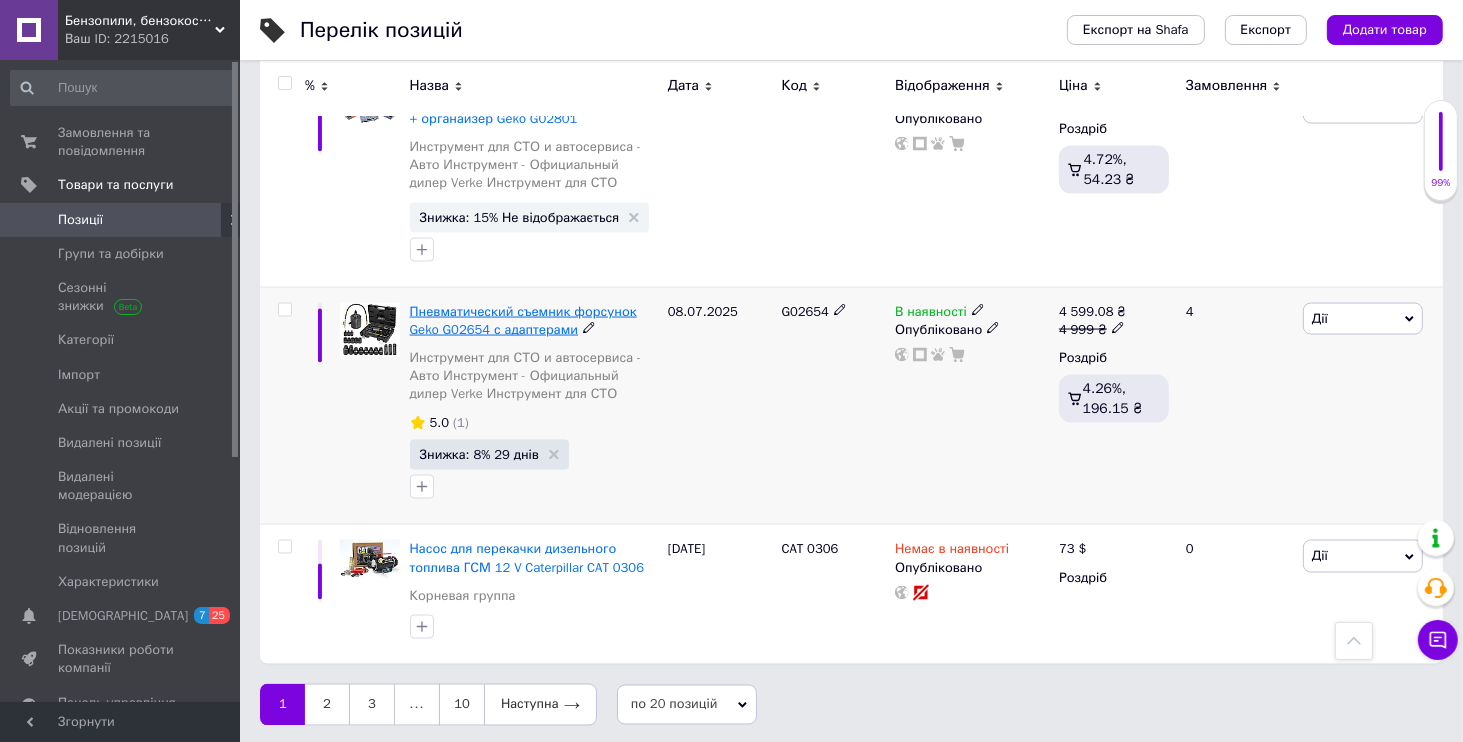 click on "Пневматический съемник форсунок Geko G02654 с адаптерами" at bounding box center [523, 320] 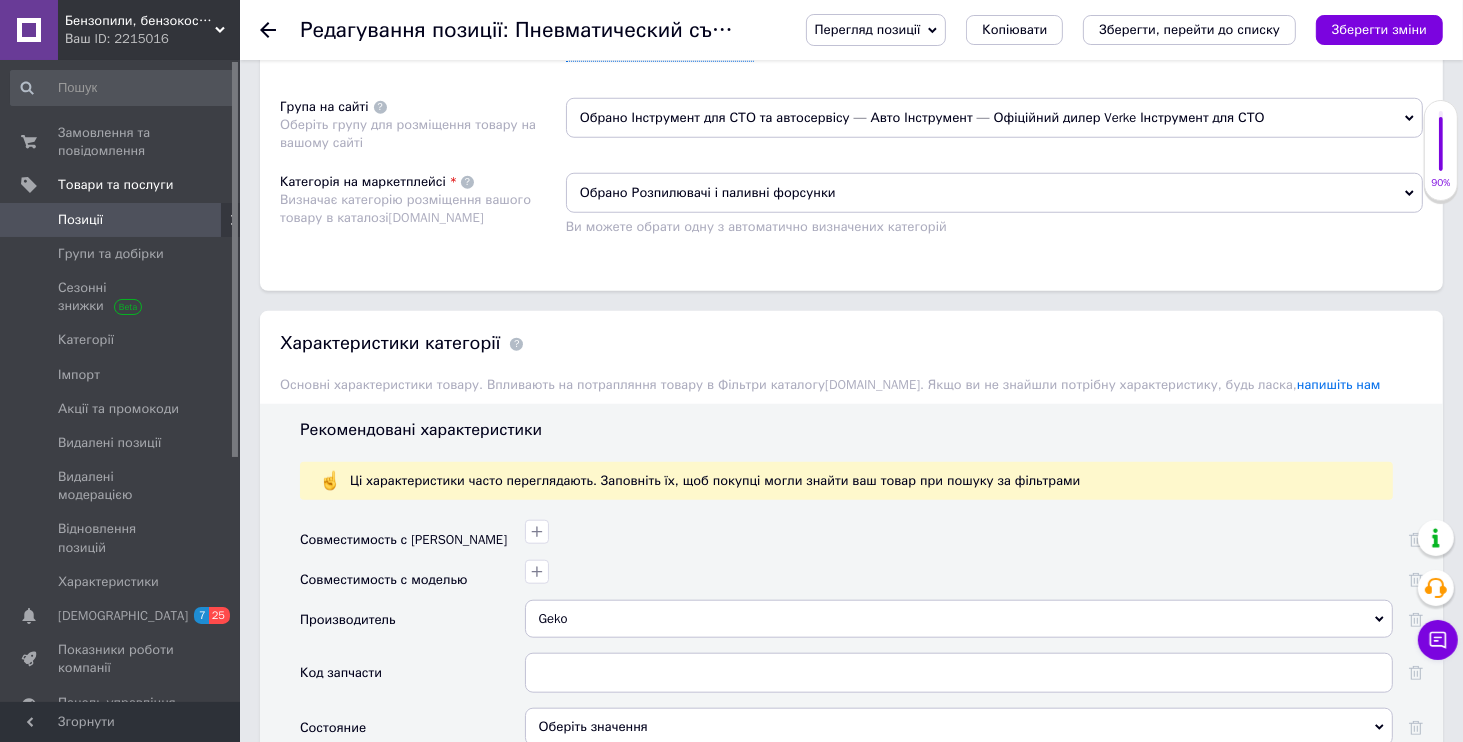 scroll, scrollTop: 1728, scrollLeft: 0, axis: vertical 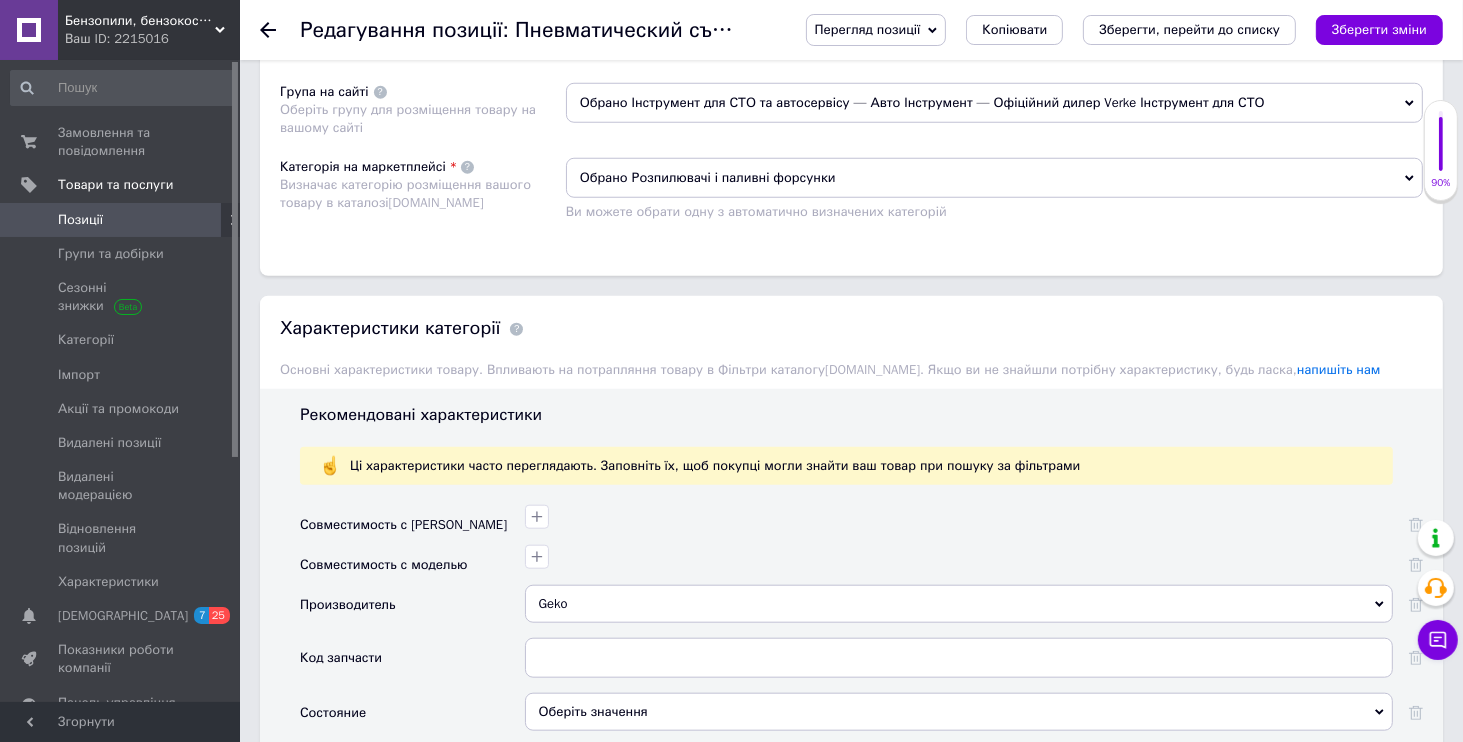 click on "Бензопили, бензокоси, перфоратори, дрилі, лобзики, фени промислові" at bounding box center [140, 21] 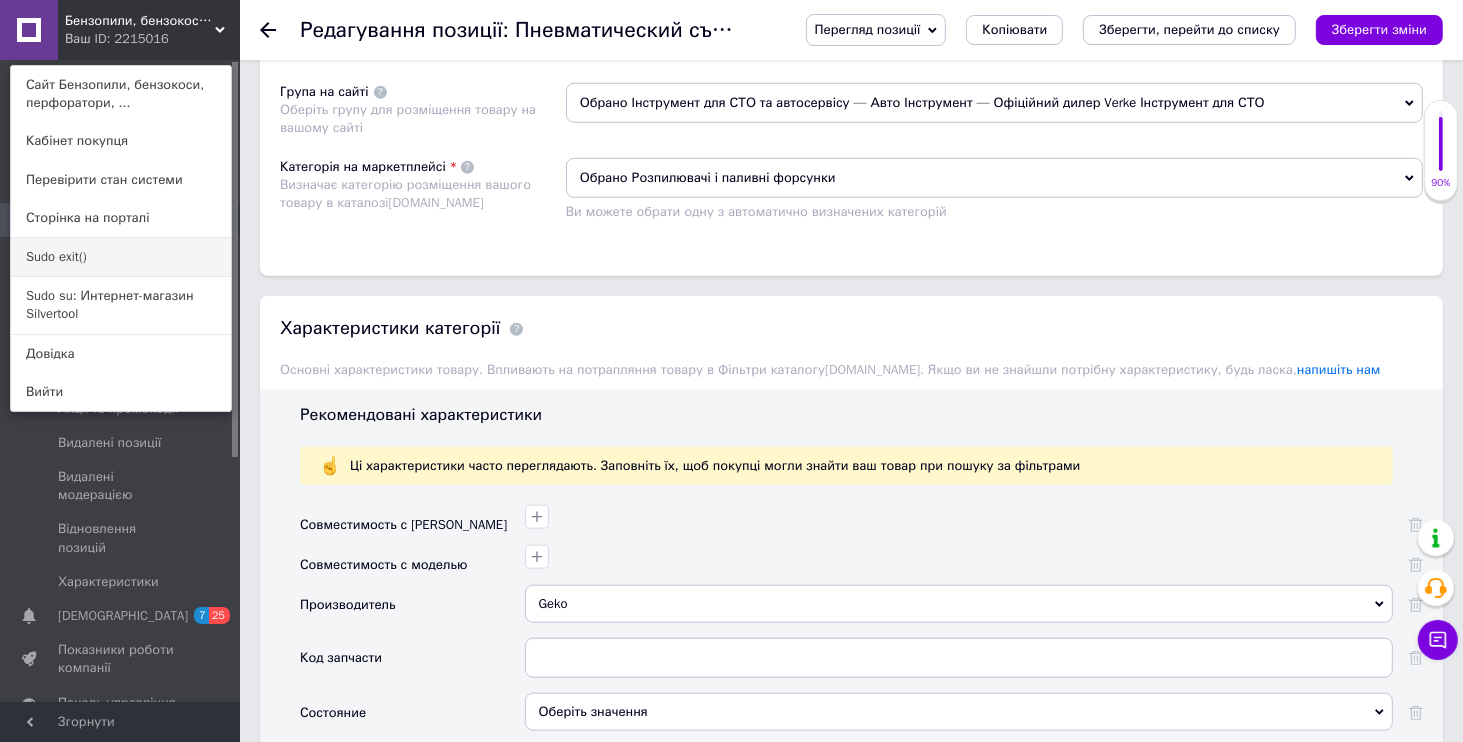 click on "Sudo exit()" at bounding box center (121, 257) 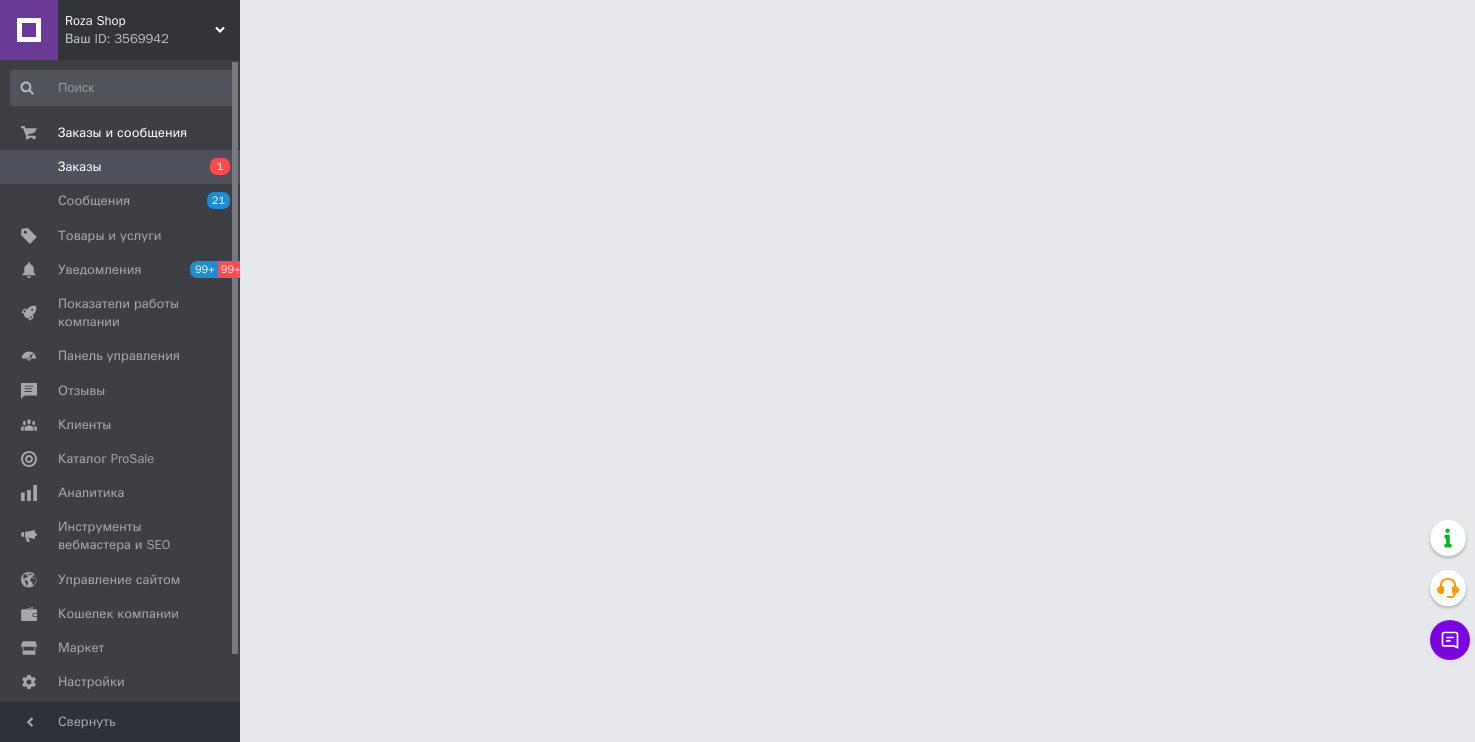 scroll, scrollTop: 0, scrollLeft: 0, axis: both 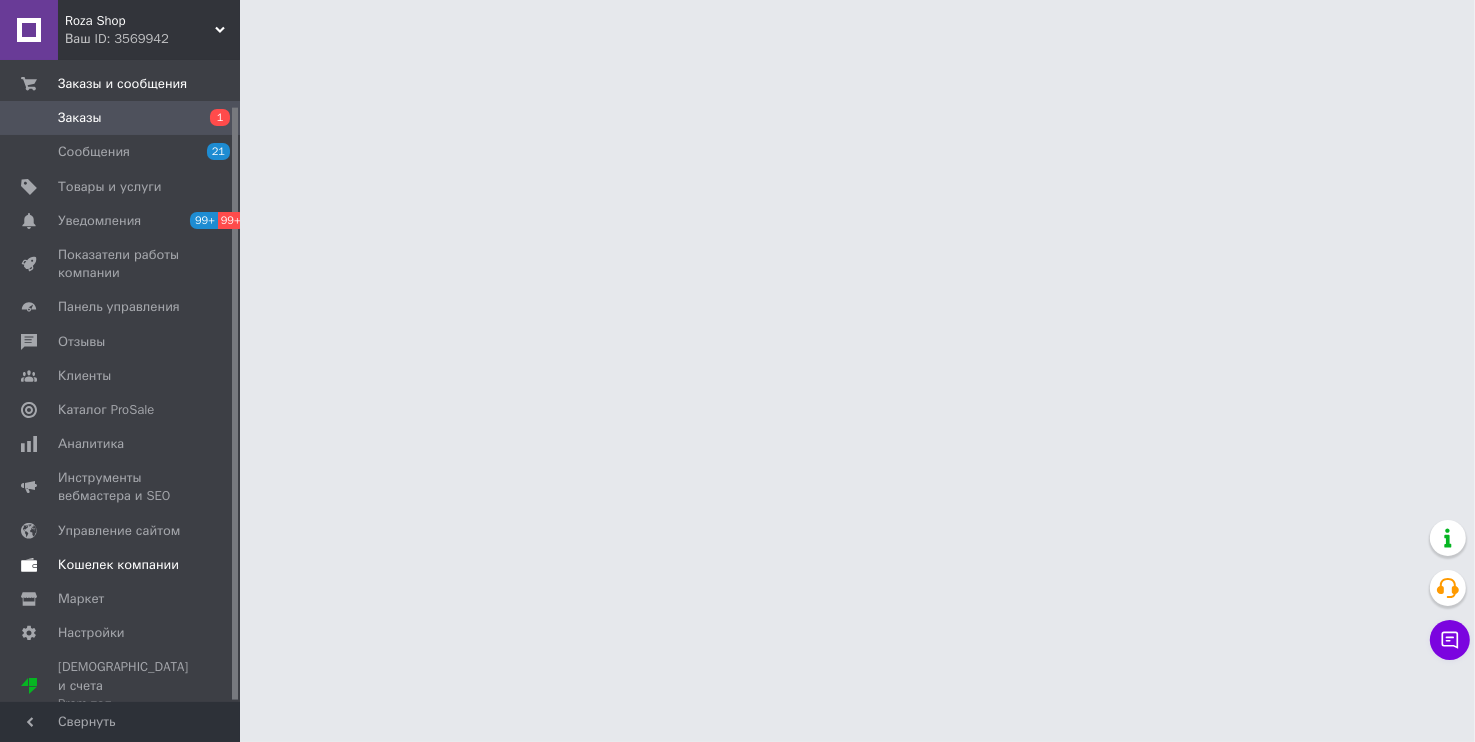 click on "Кошелек компании" at bounding box center [118, 565] 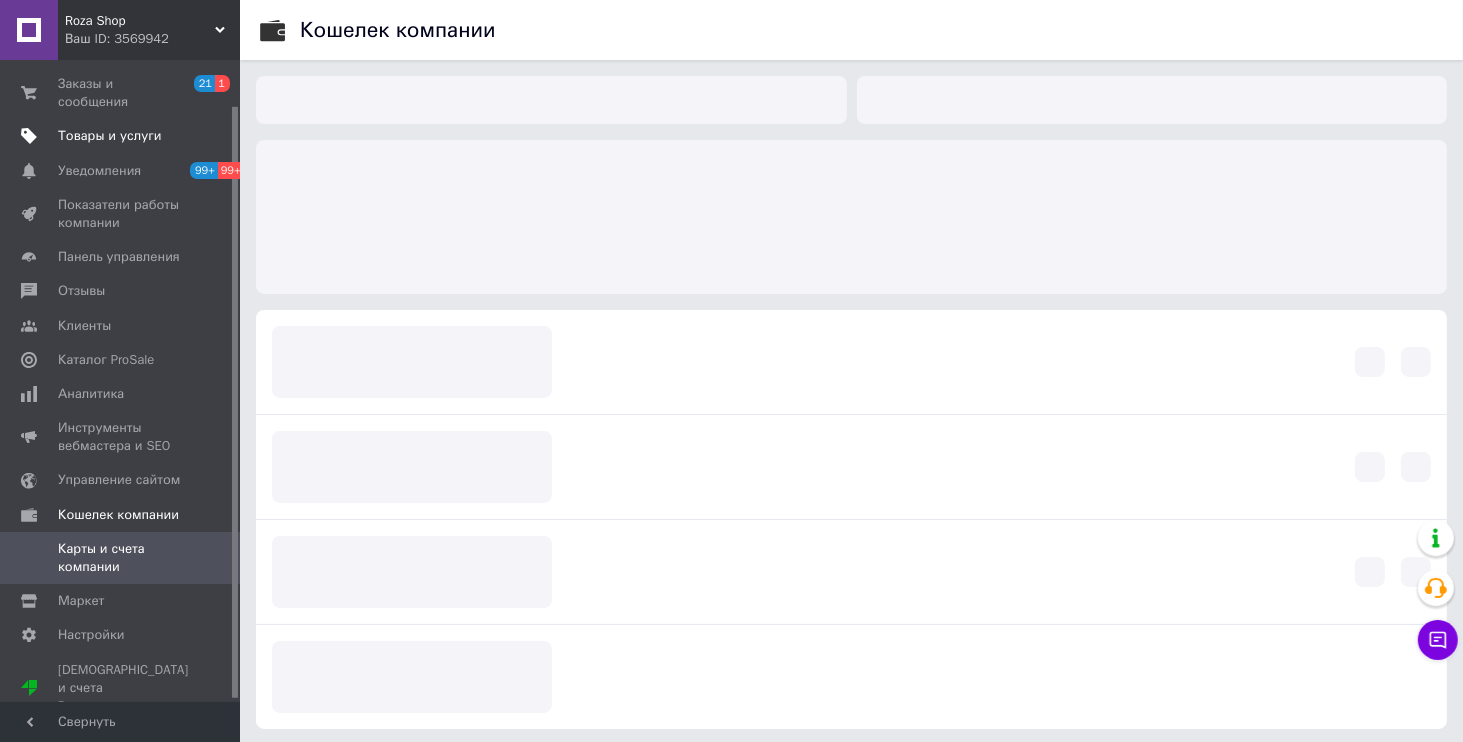 click on "Товары и услуги" at bounding box center (123, 136) 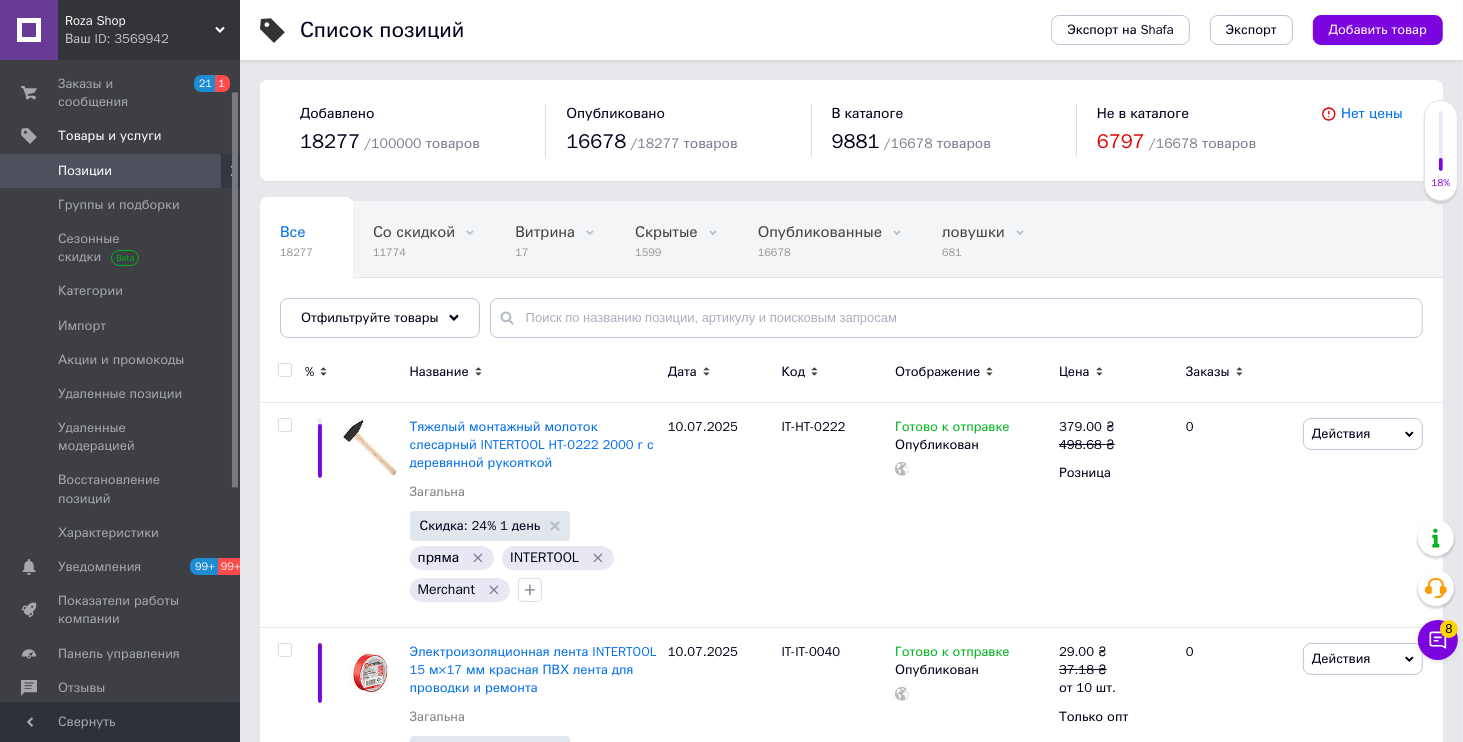 click on "Отфильтруйте товары" at bounding box center [370, 317] 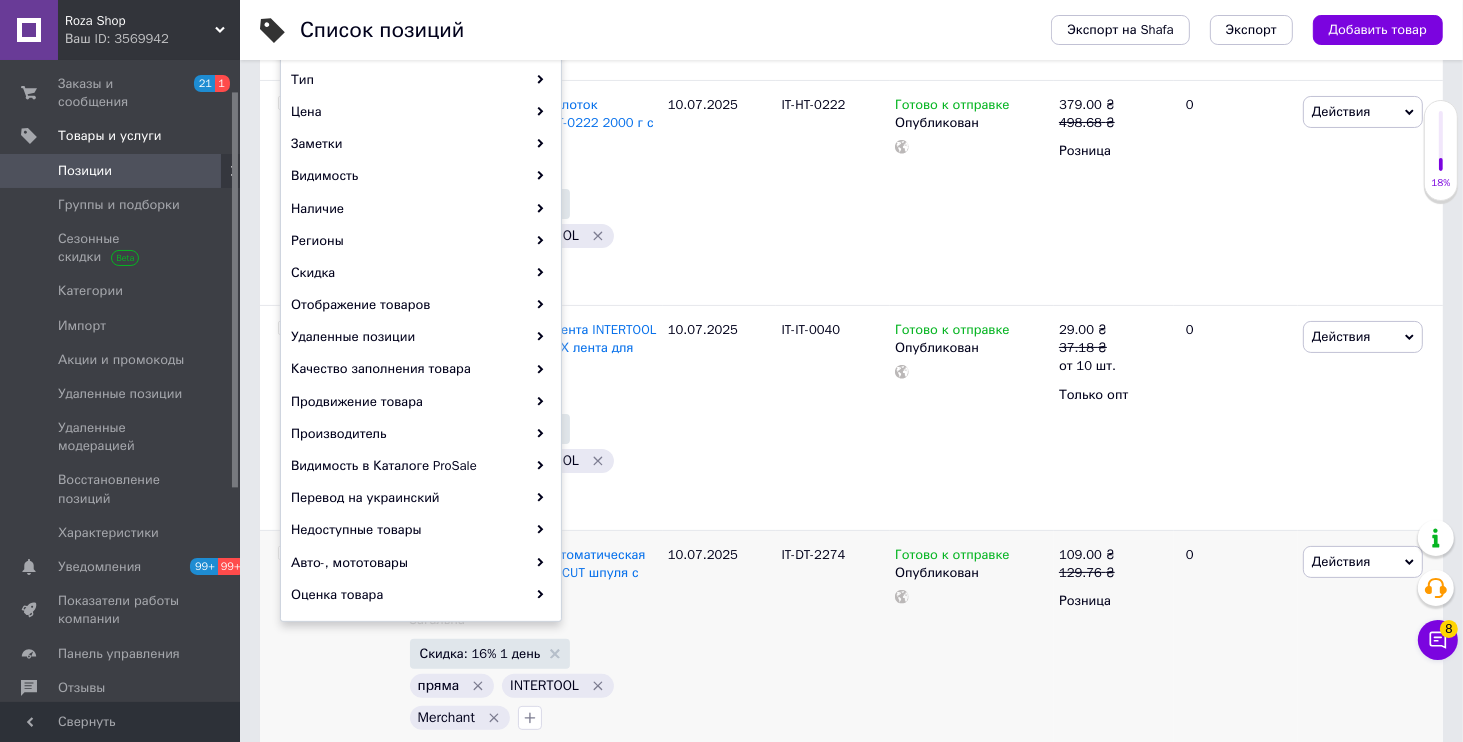 scroll, scrollTop: 576, scrollLeft: 0, axis: vertical 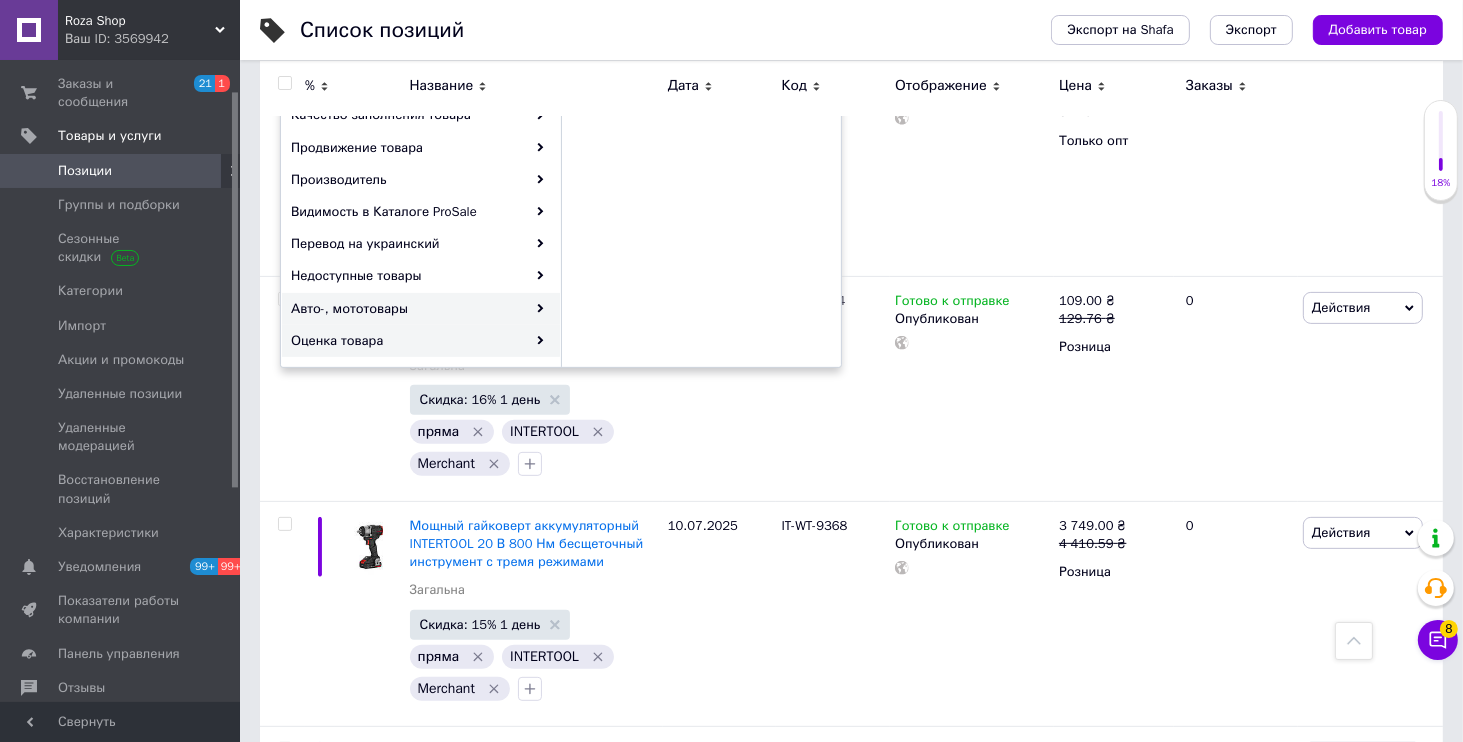 click on "Авто-, мототовары" at bounding box center (421, 309) 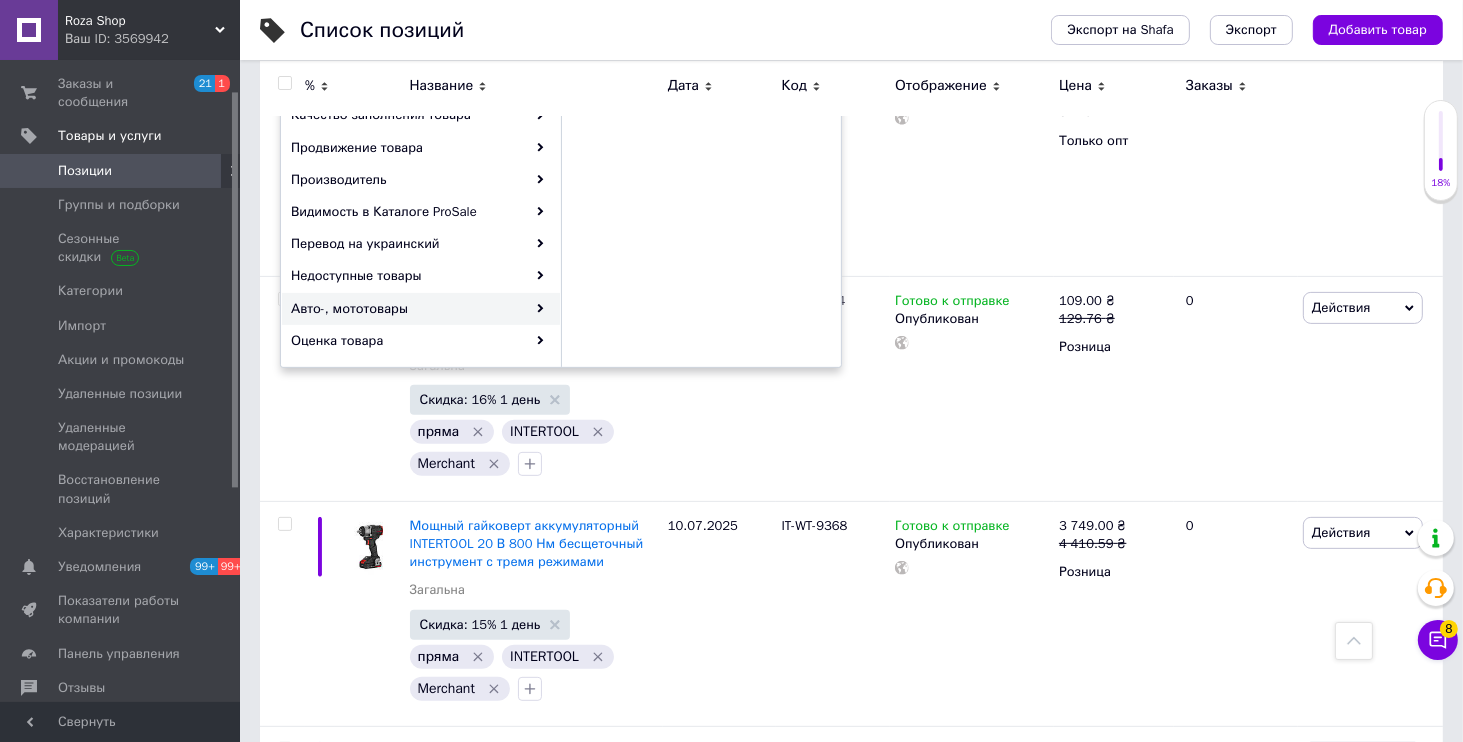 click on "Мы ничего не нашли Возможно, ошибка в слове  или нет соответствий по вашему запросу. Не указан код запчасти  296 Не указан производитель  120" at bounding box center [701, 67] 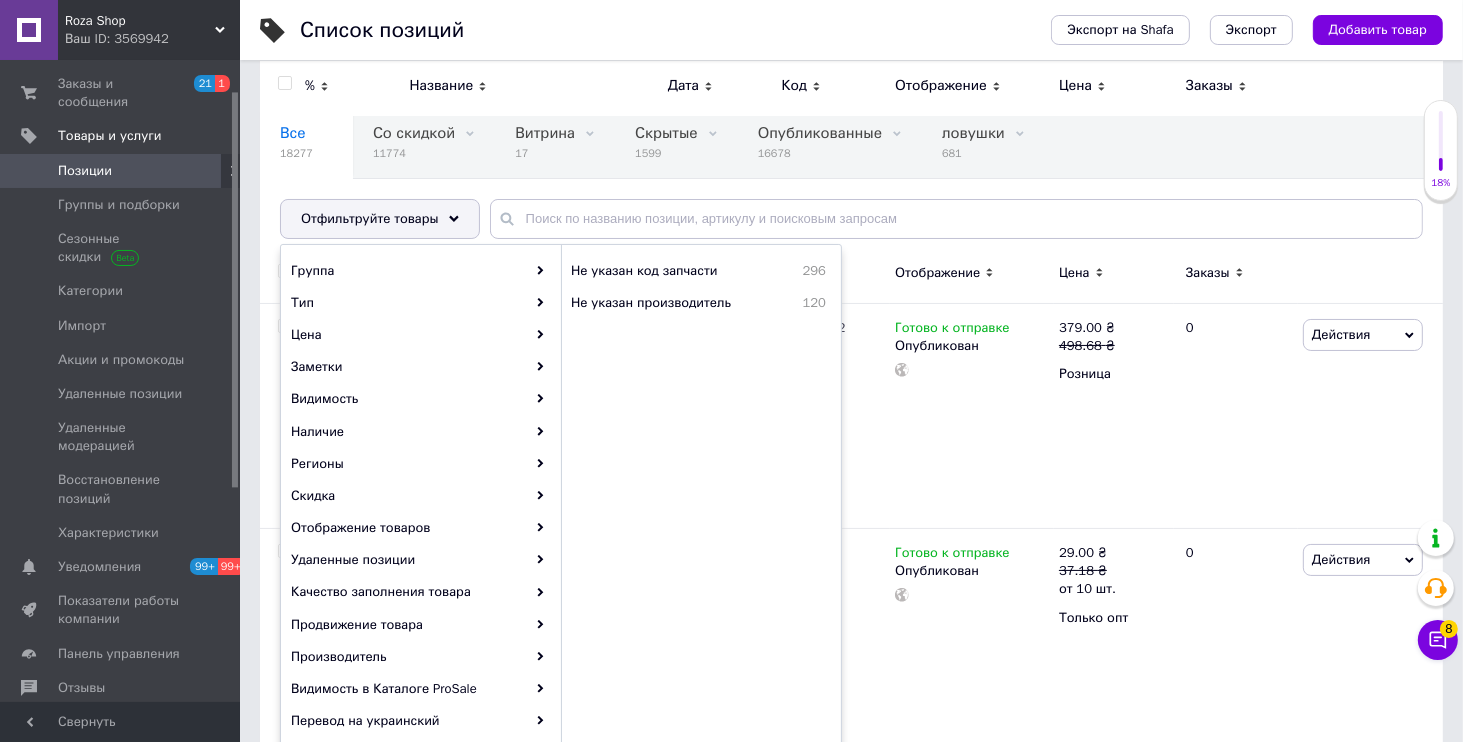 scroll, scrollTop: 96, scrollLeft: 0, axis: vertical 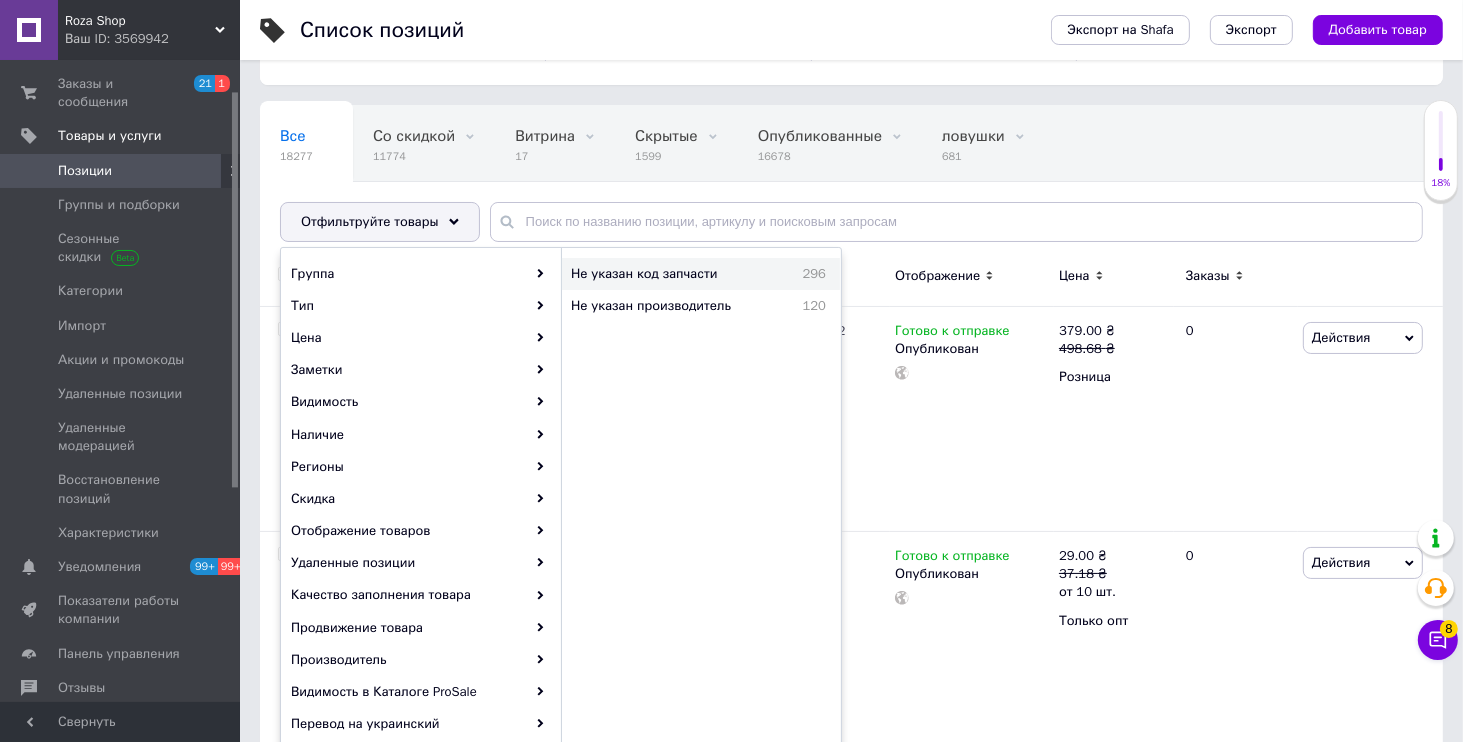click on "Не указан код запчасти" at bounding box center [675, 274] 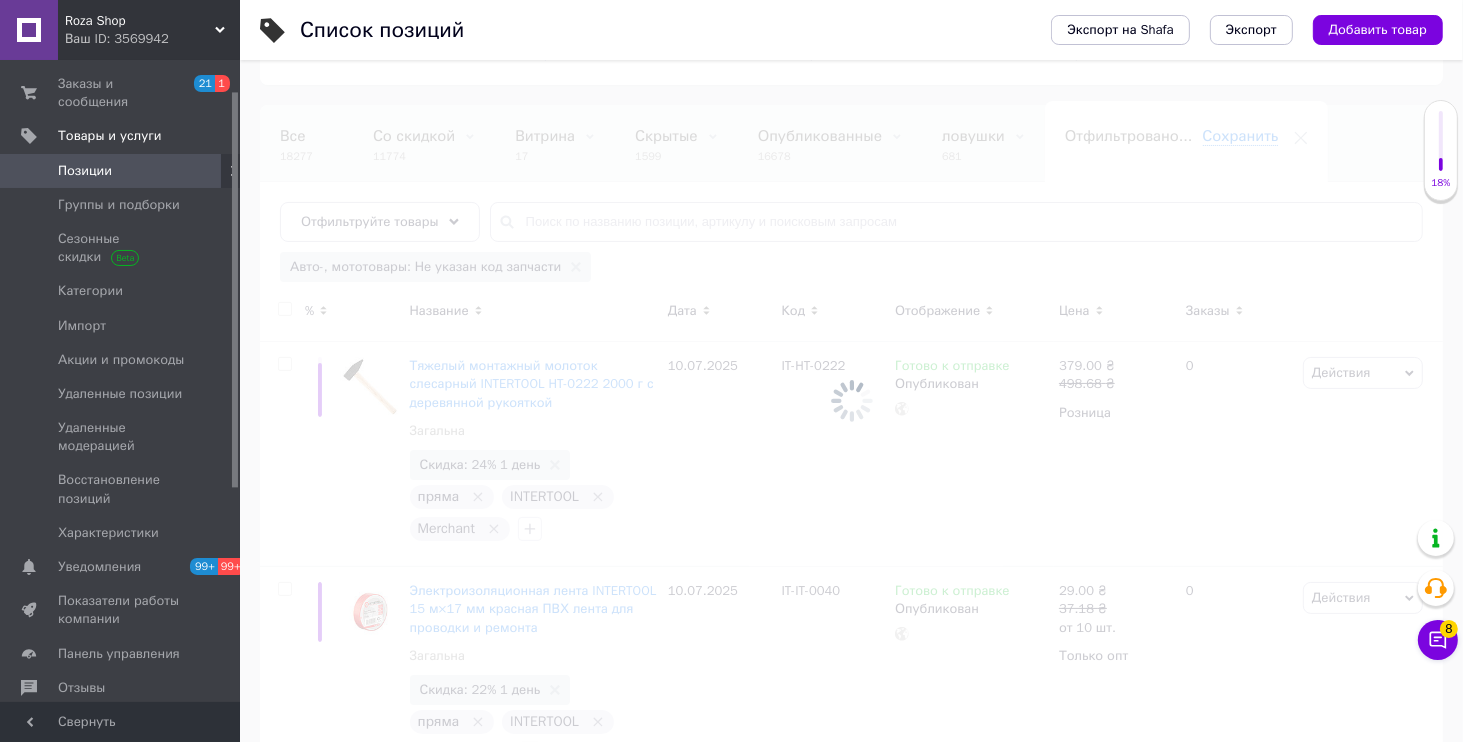 scroll, scrollTop: 0, scrollLeft: 61, axis: horizontal 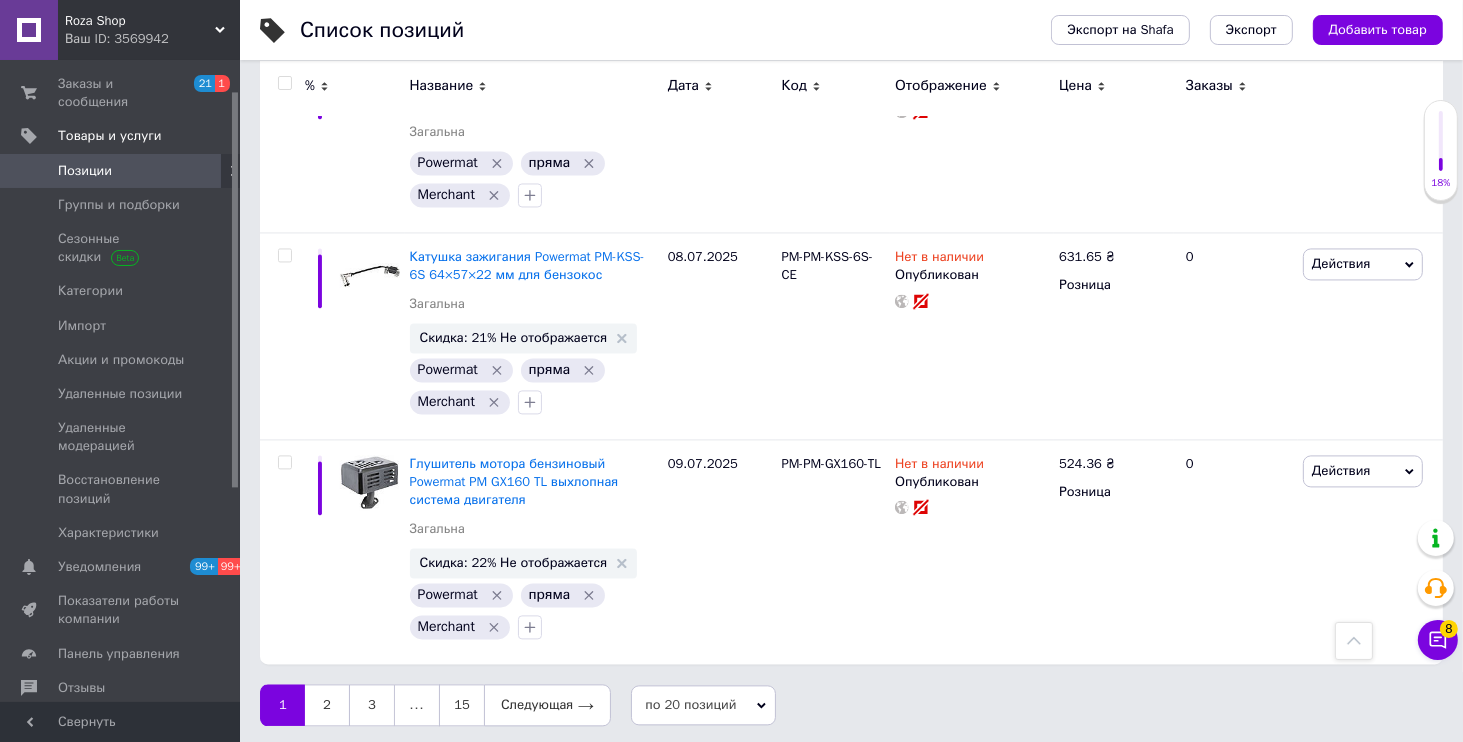 click on "Roza Shop" at bounding box center (140, 21) 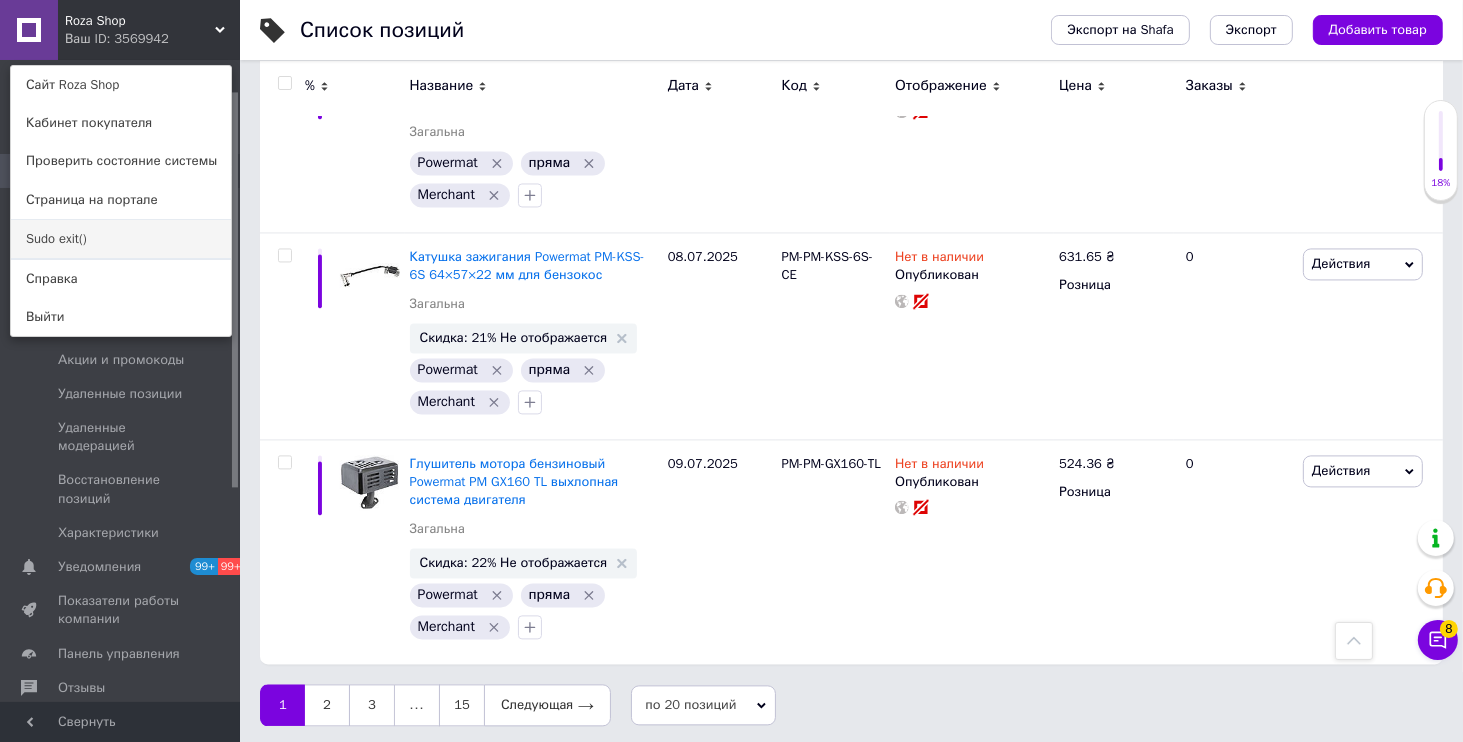 click on "Sudo exit()" at bounding box center (121, 239) 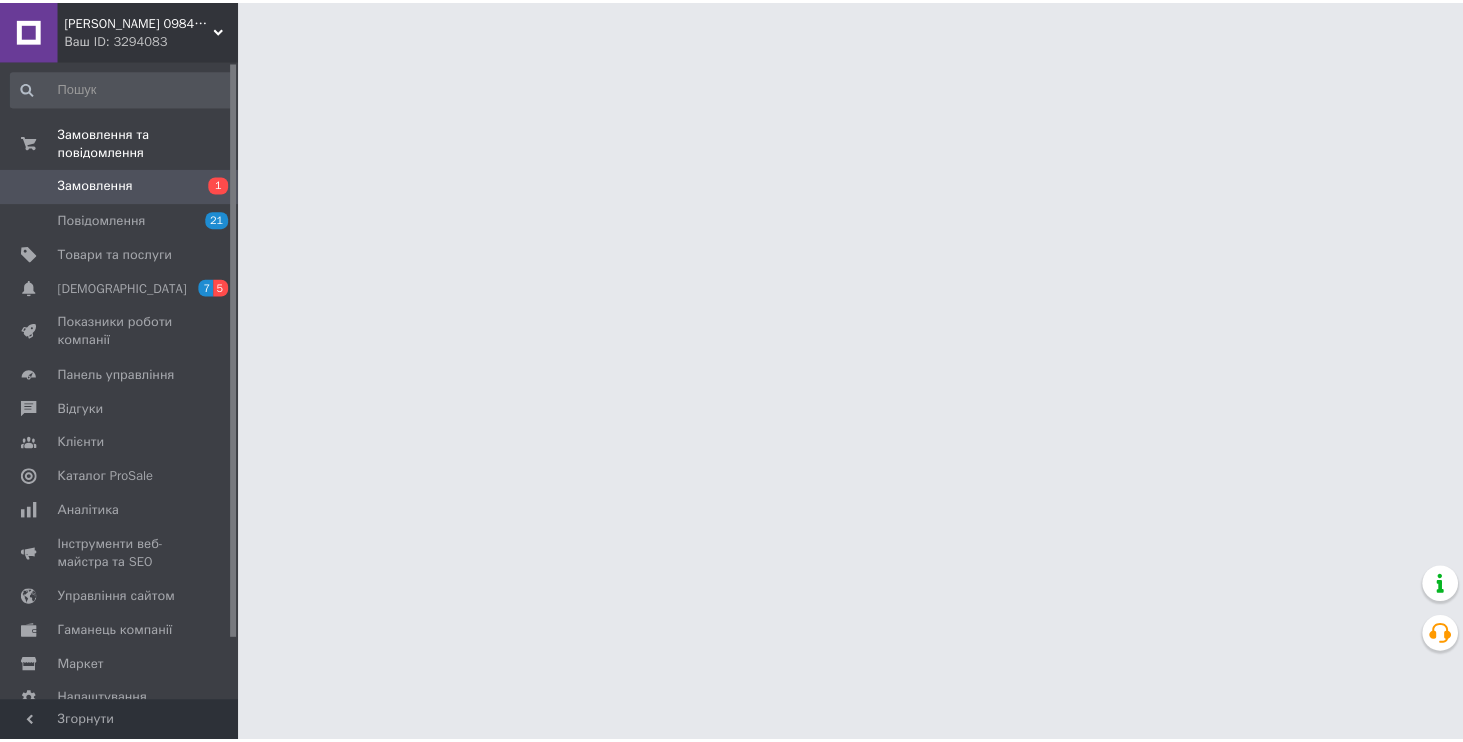 scroll, scrollTop: 0, scrollLeft: 0, axis: both 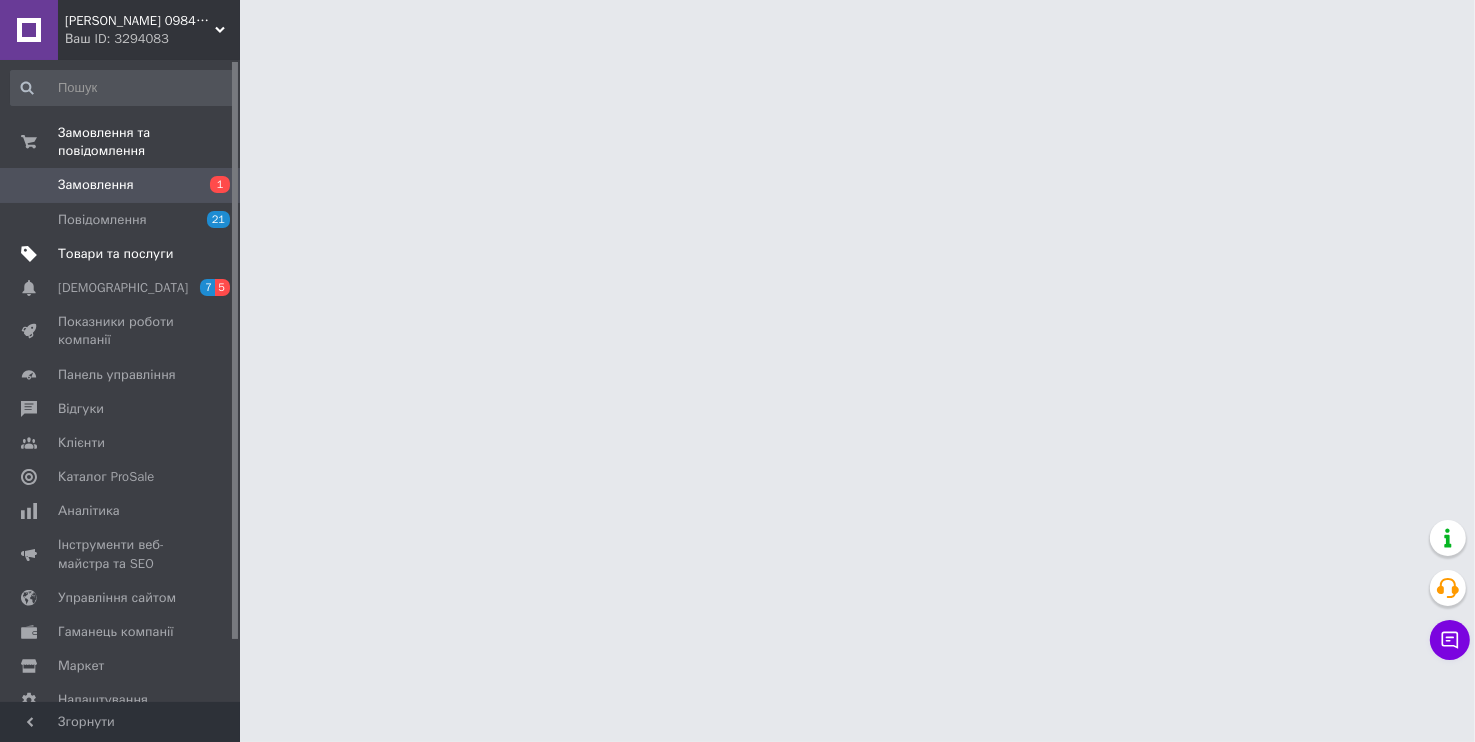click on "Товари та послуги" at bounding box center (115, 254) 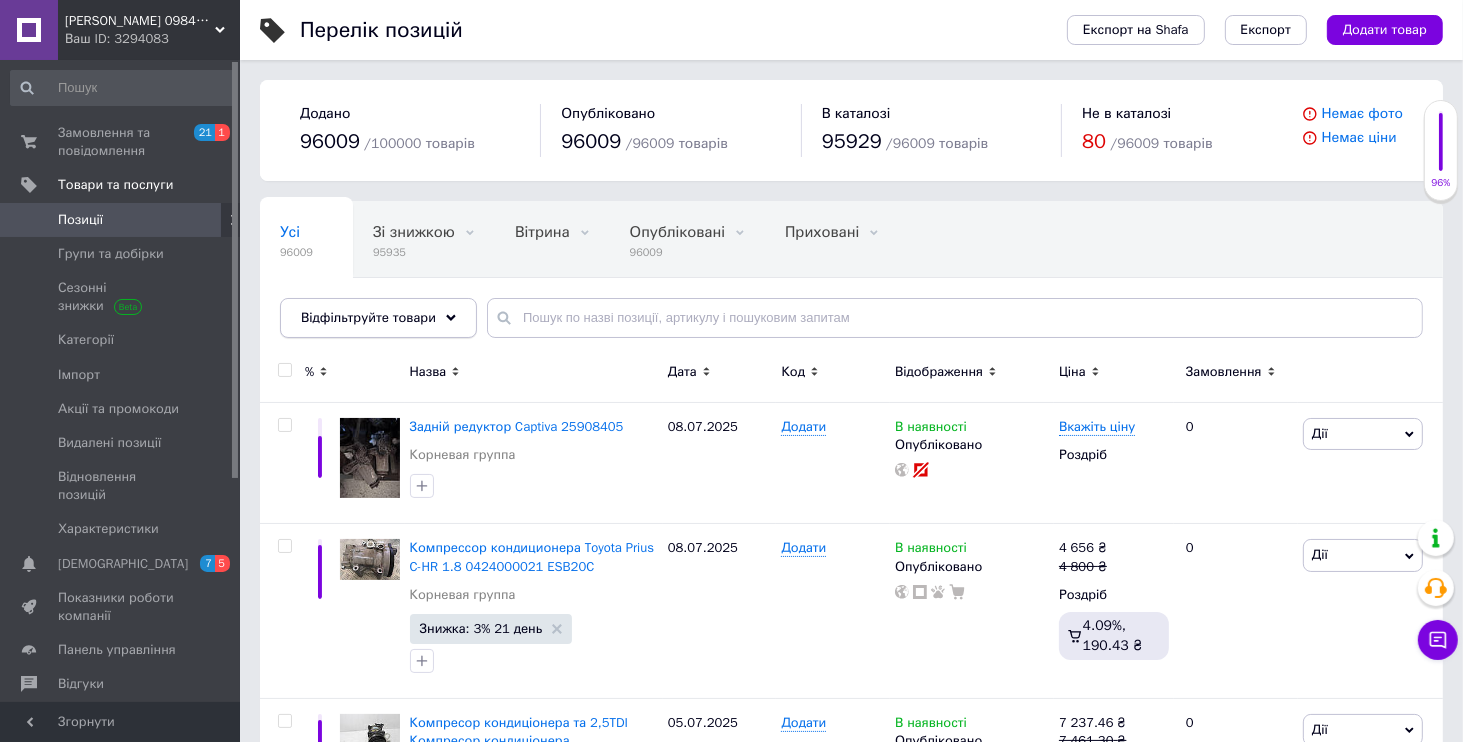click on "Відфільтруйте товари" at bounding box center (368, 317) 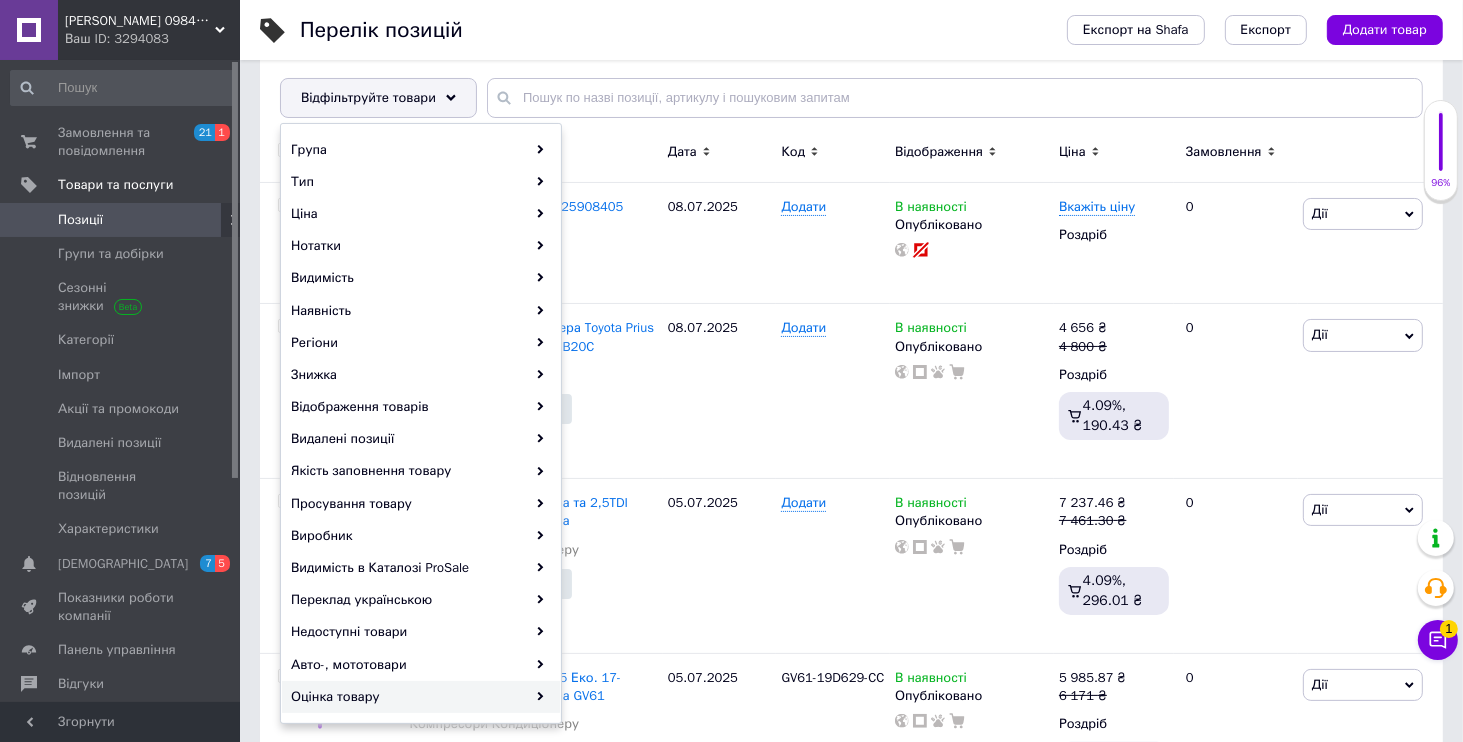 scroll, scrollTop: 384, scrollLeft: 0, axis: vertical 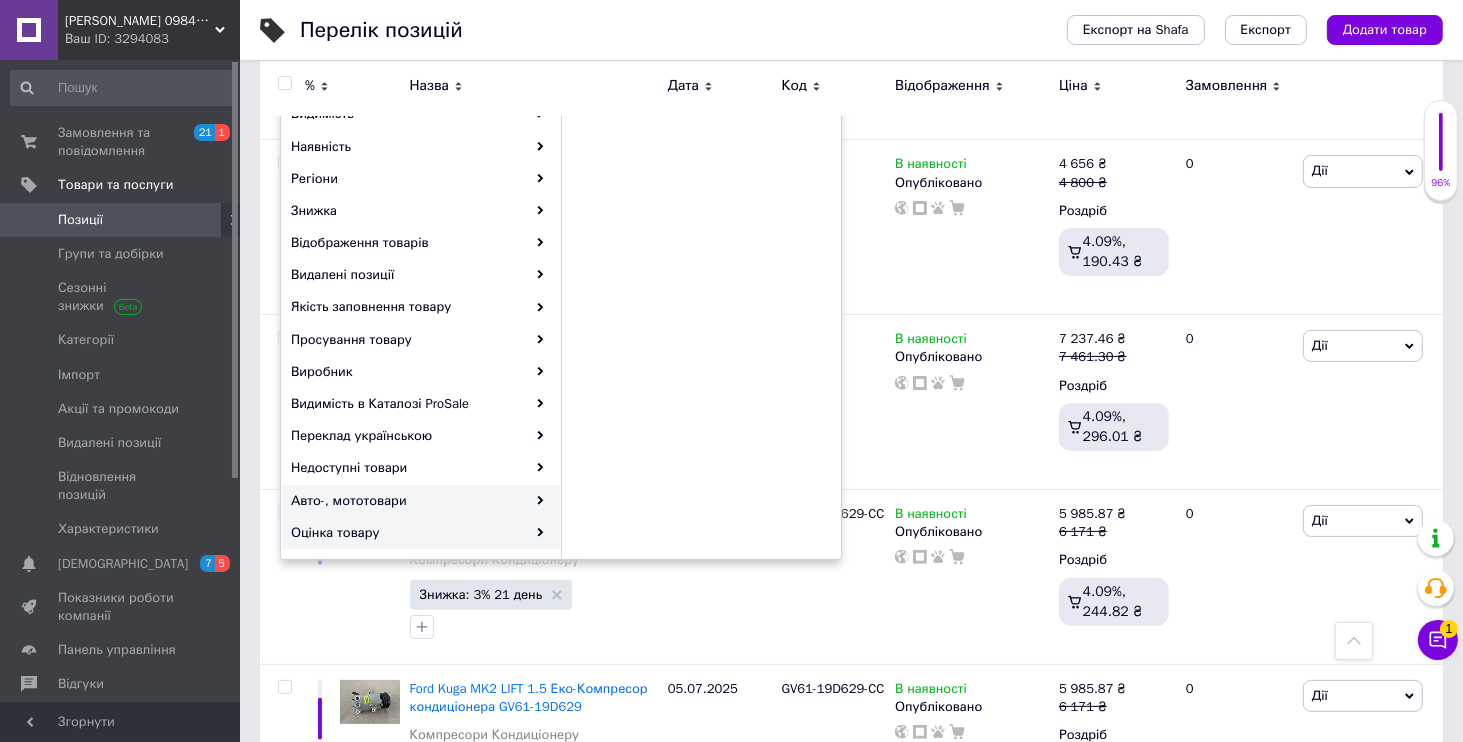 click on "Авто-, мототовари" at bounding box center [421, 501] 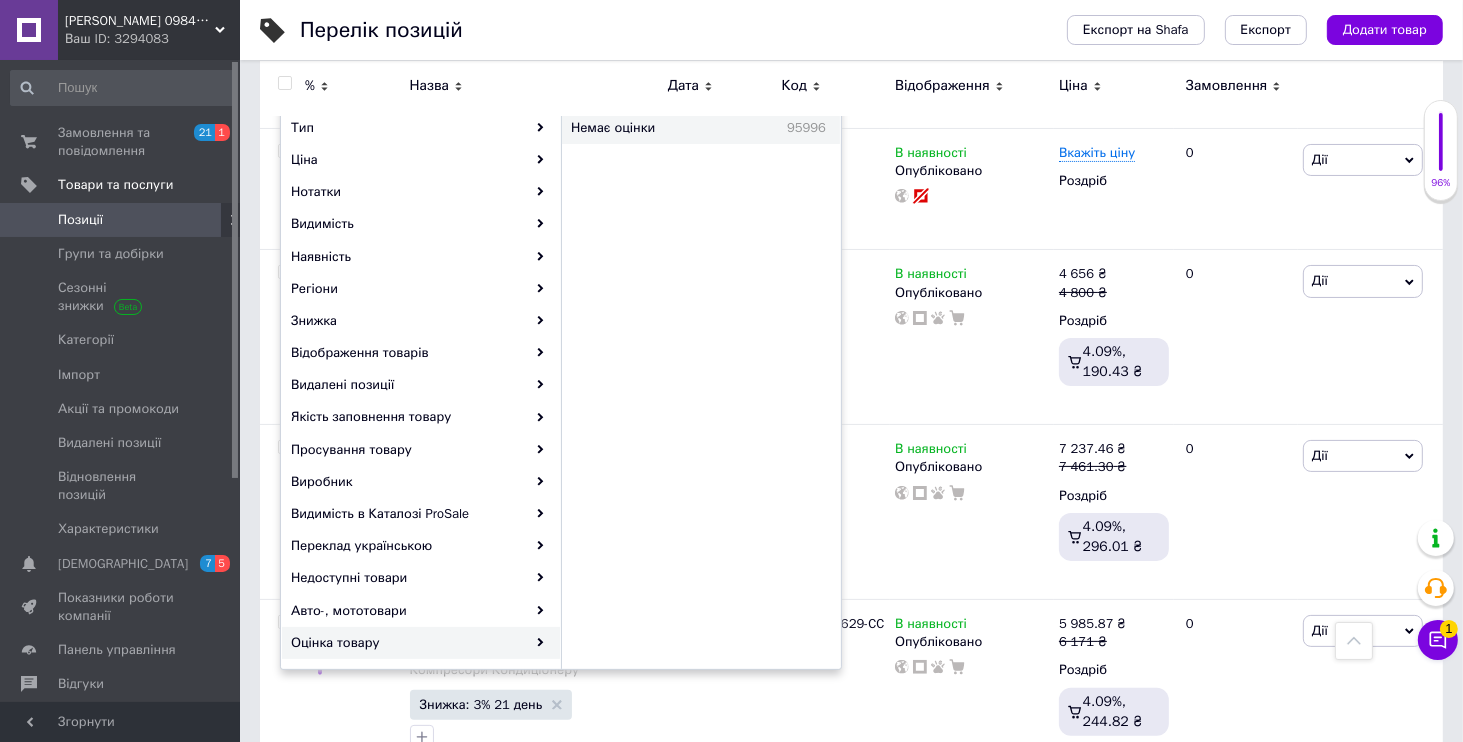scroll, scrollTop: 96, scrollLeft: 0, axis: vertical 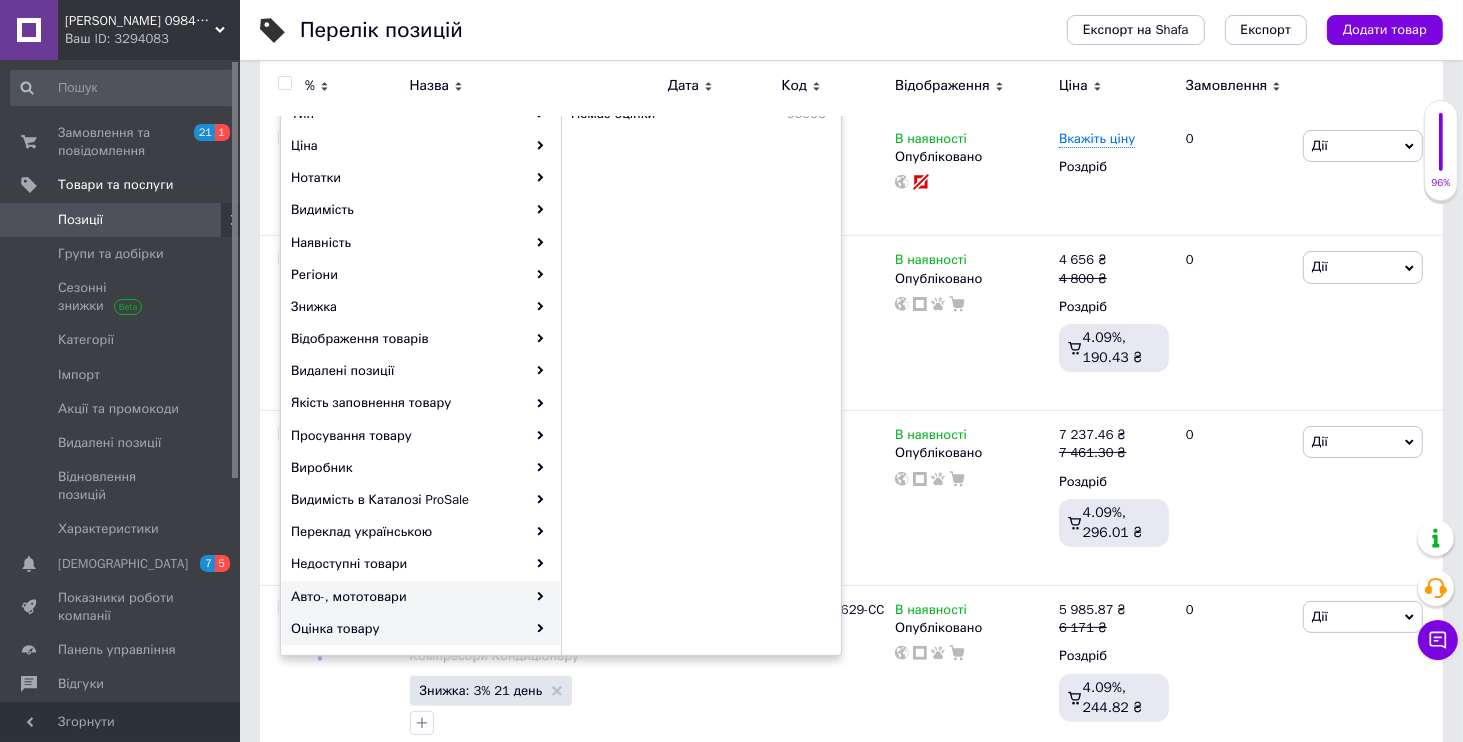 click on "Авто-, мототовари" at bounding box center (421, 597) 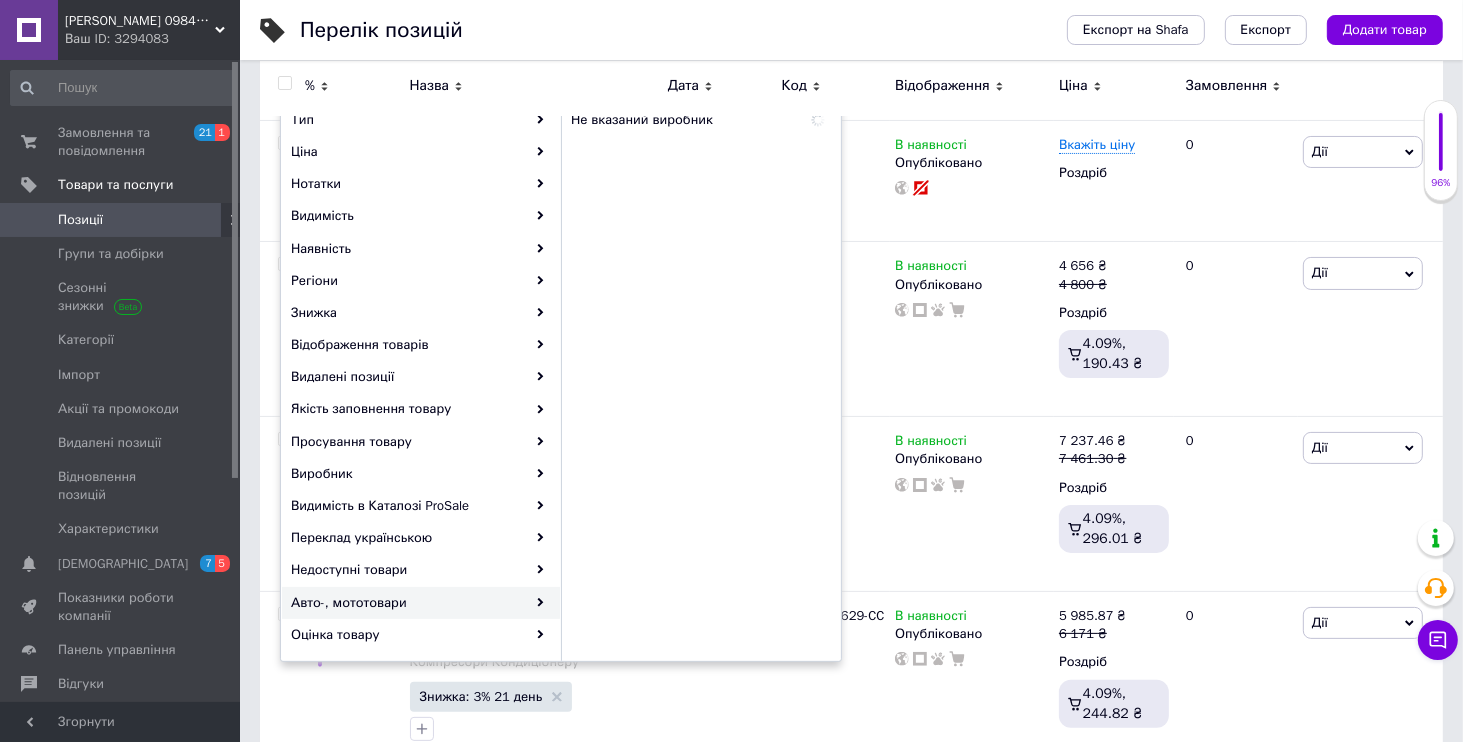 scroll, scrollTop: 96, scrollLeft: 0, axis: vertical 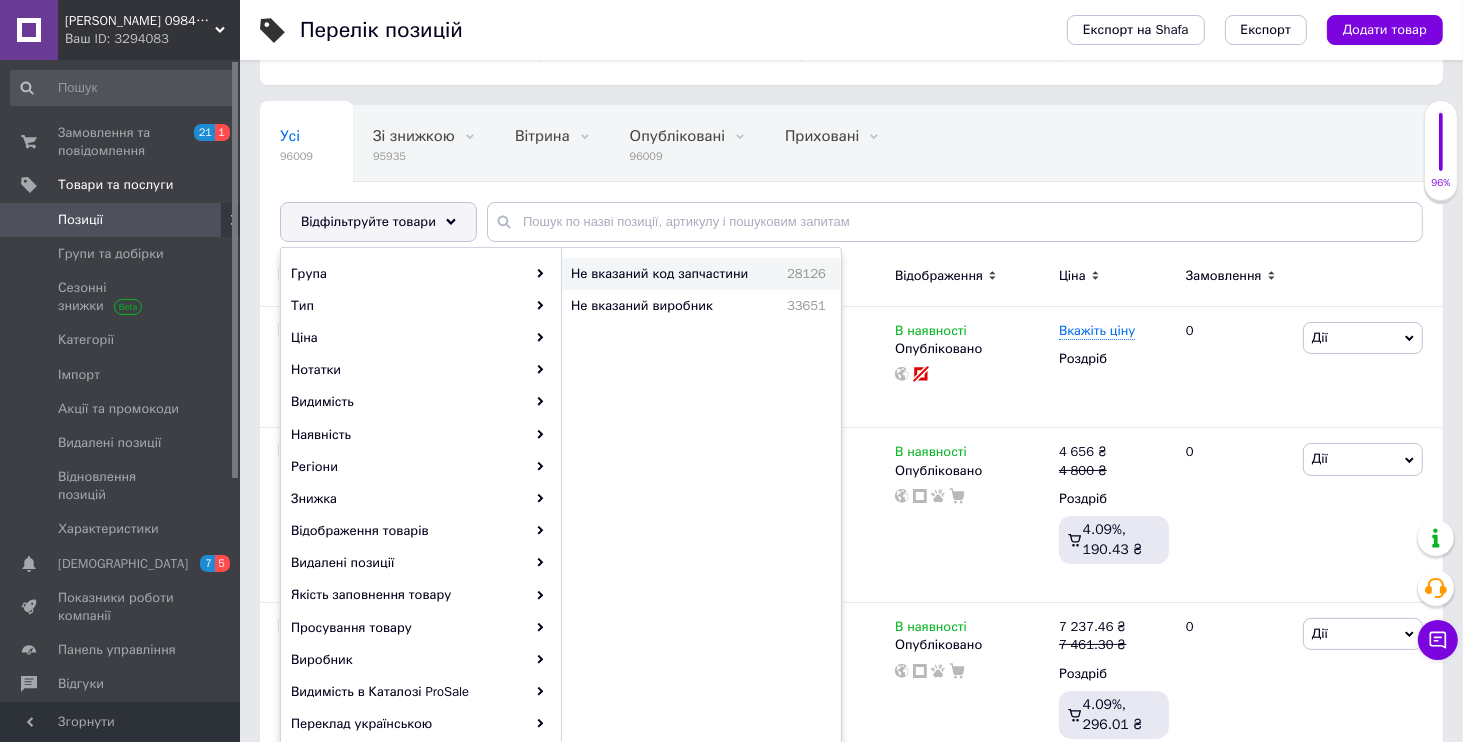 click on "Не вказаний код запчастини" at bounding box center (671, 274) 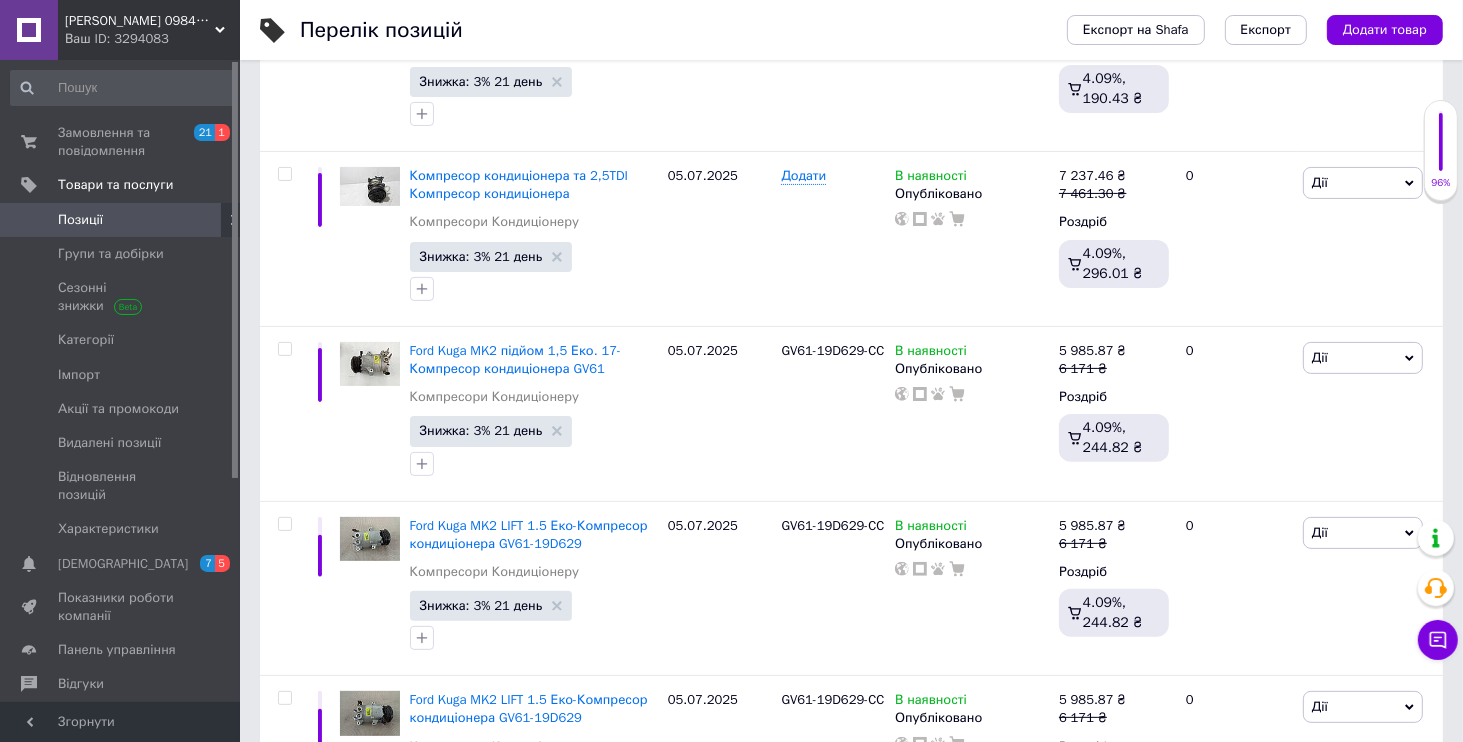 scroll, scrollTop: 576, scrollLeft: 0, axis: vertical 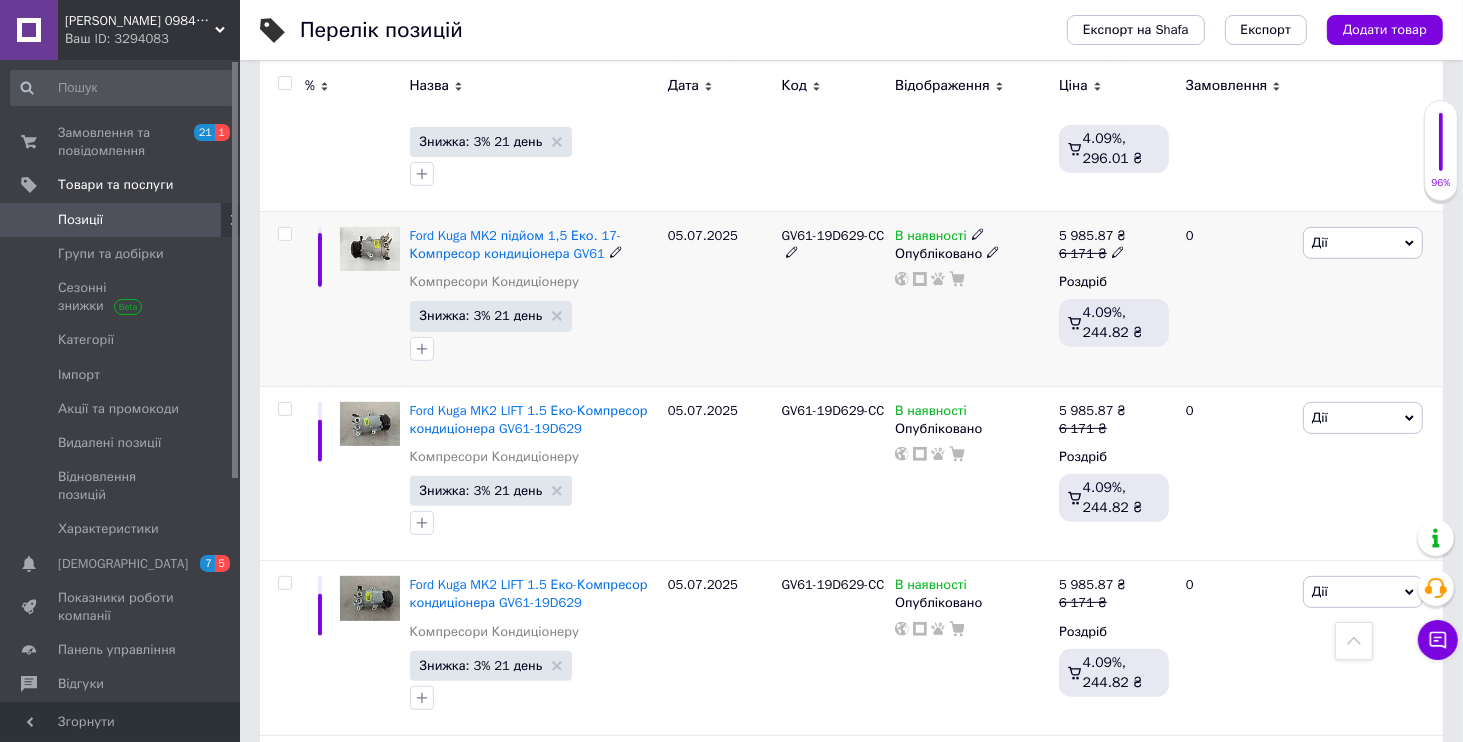 click at bounding box center (370, 298) 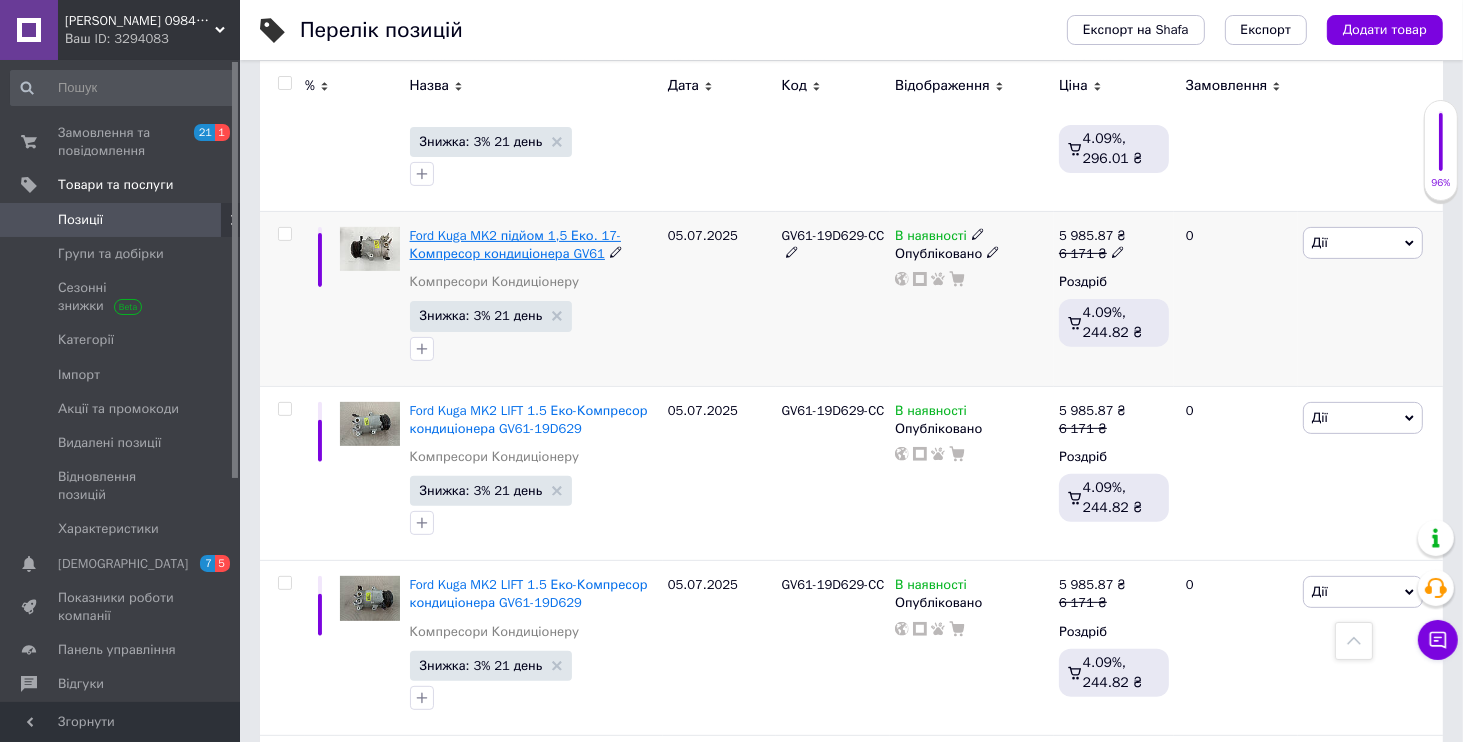 click on "Ford Kuga MK2 підйом 1,5 Еко. 17- Компресор кондиціонера GV61" at bounding box center [515, 244] 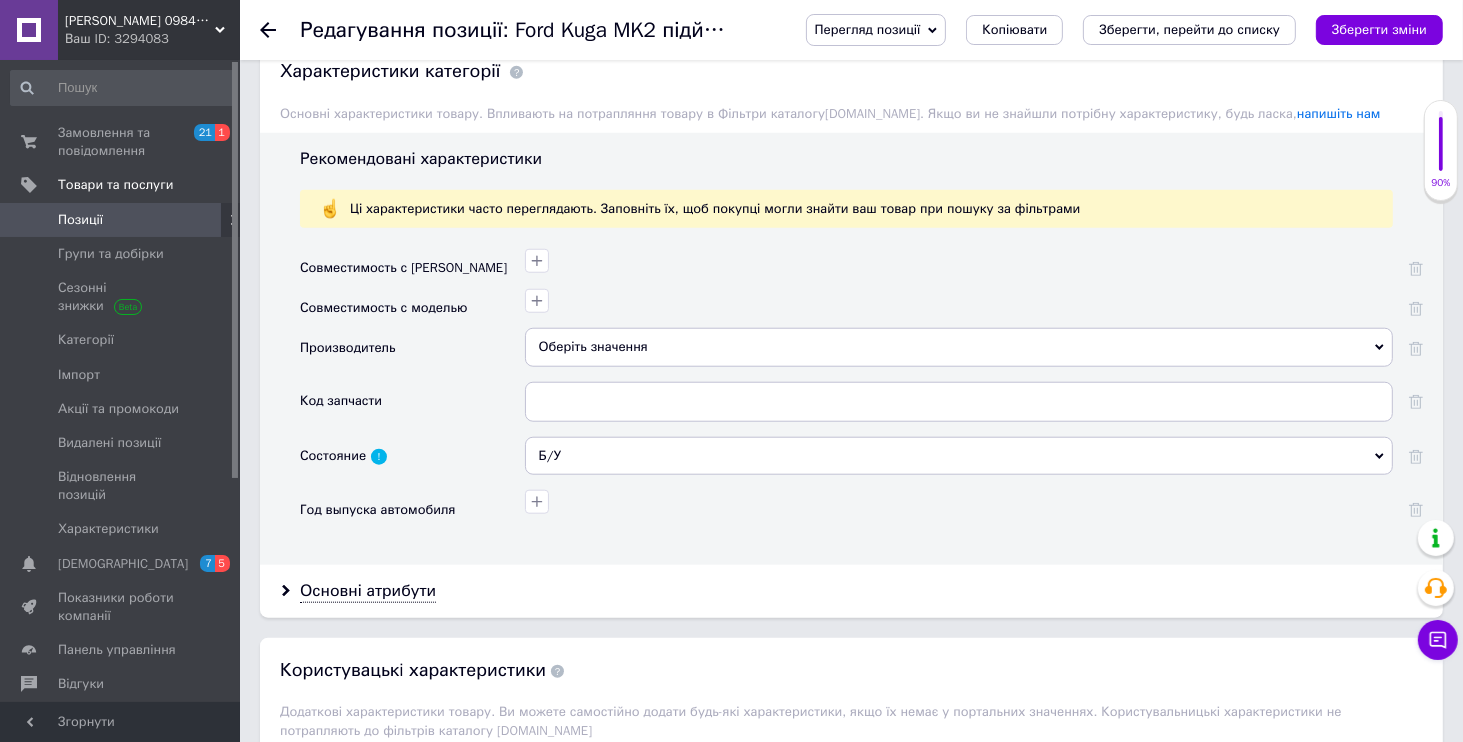 scroll, scrollTop: 1920, scrollLeft: 0, axis: vertical 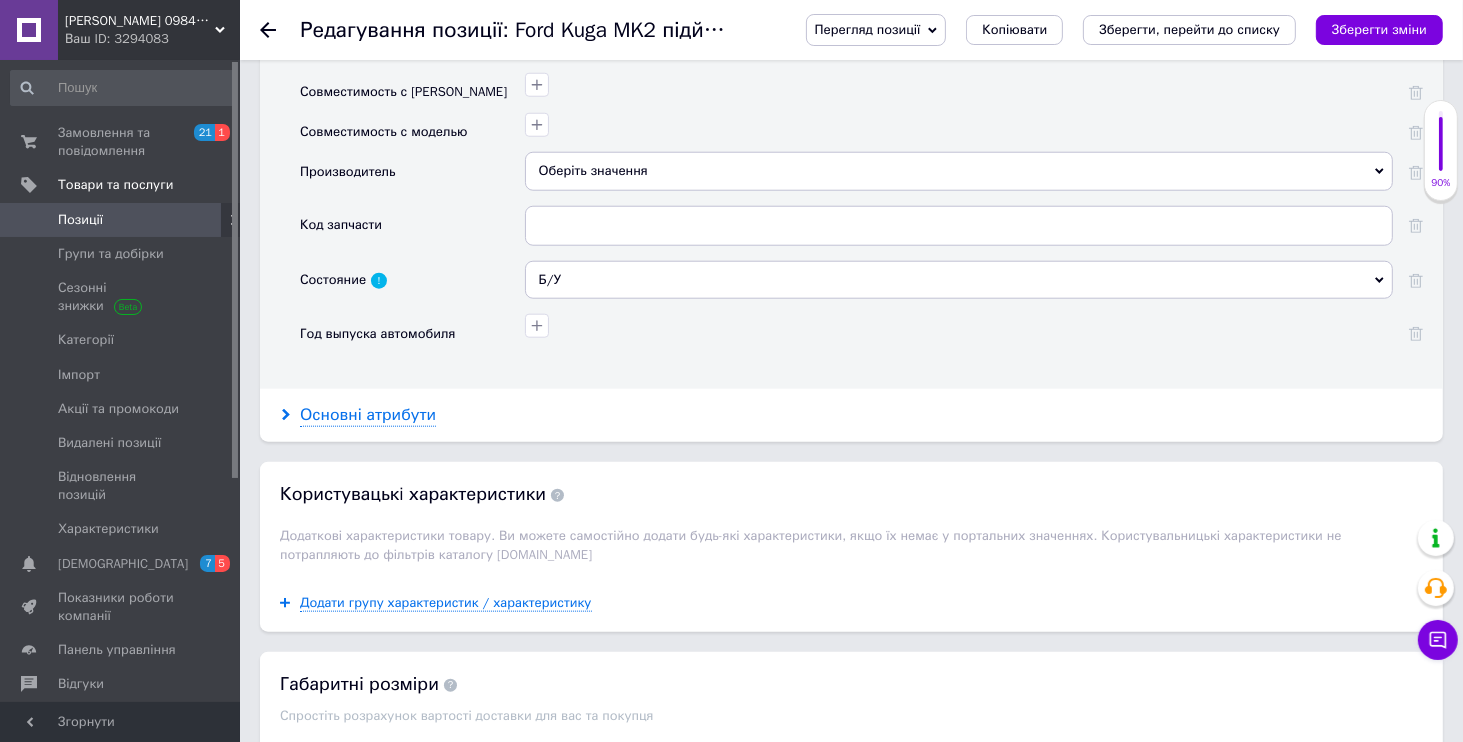 click on "Основні атрибути" at bounding box center (368, 415) 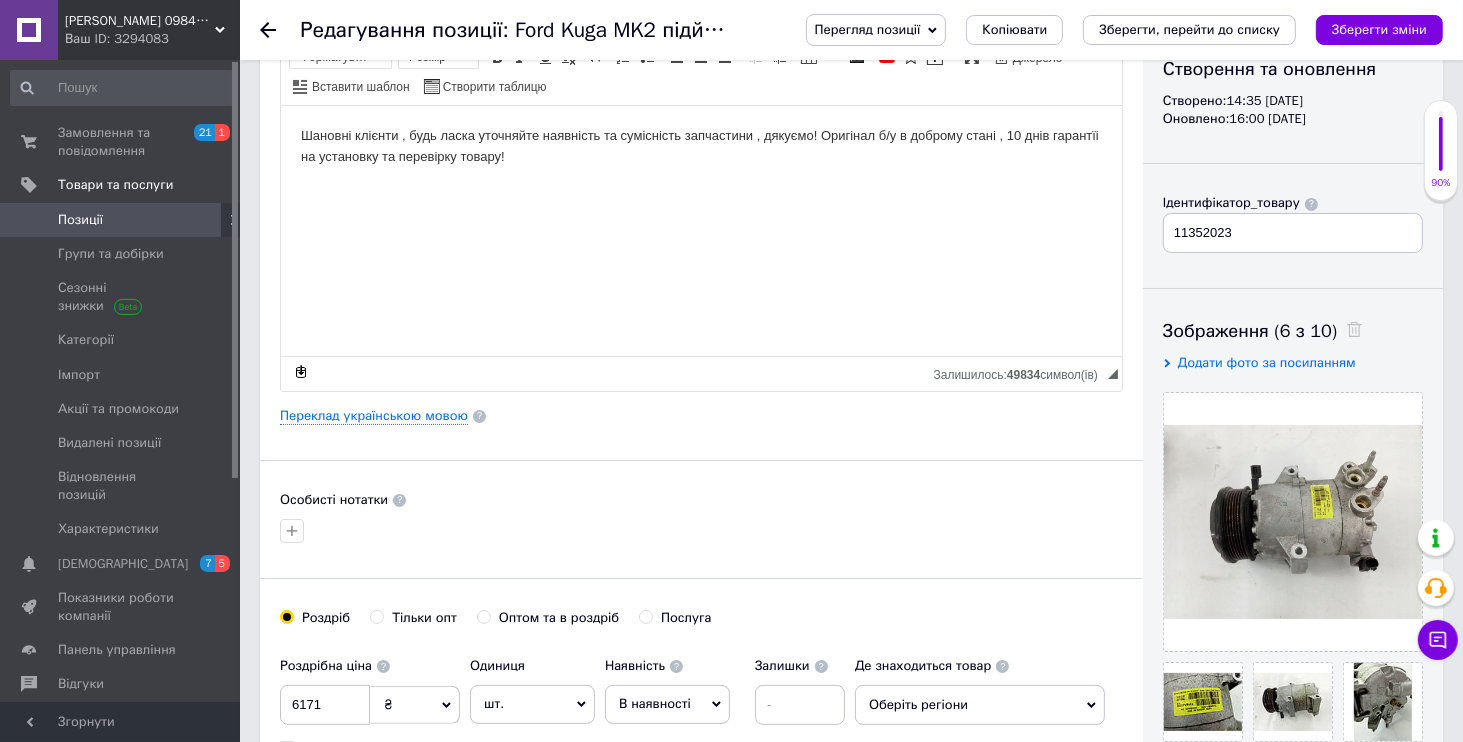 scroll, scrollTop: 0, scrollLeft: 0, axis: both 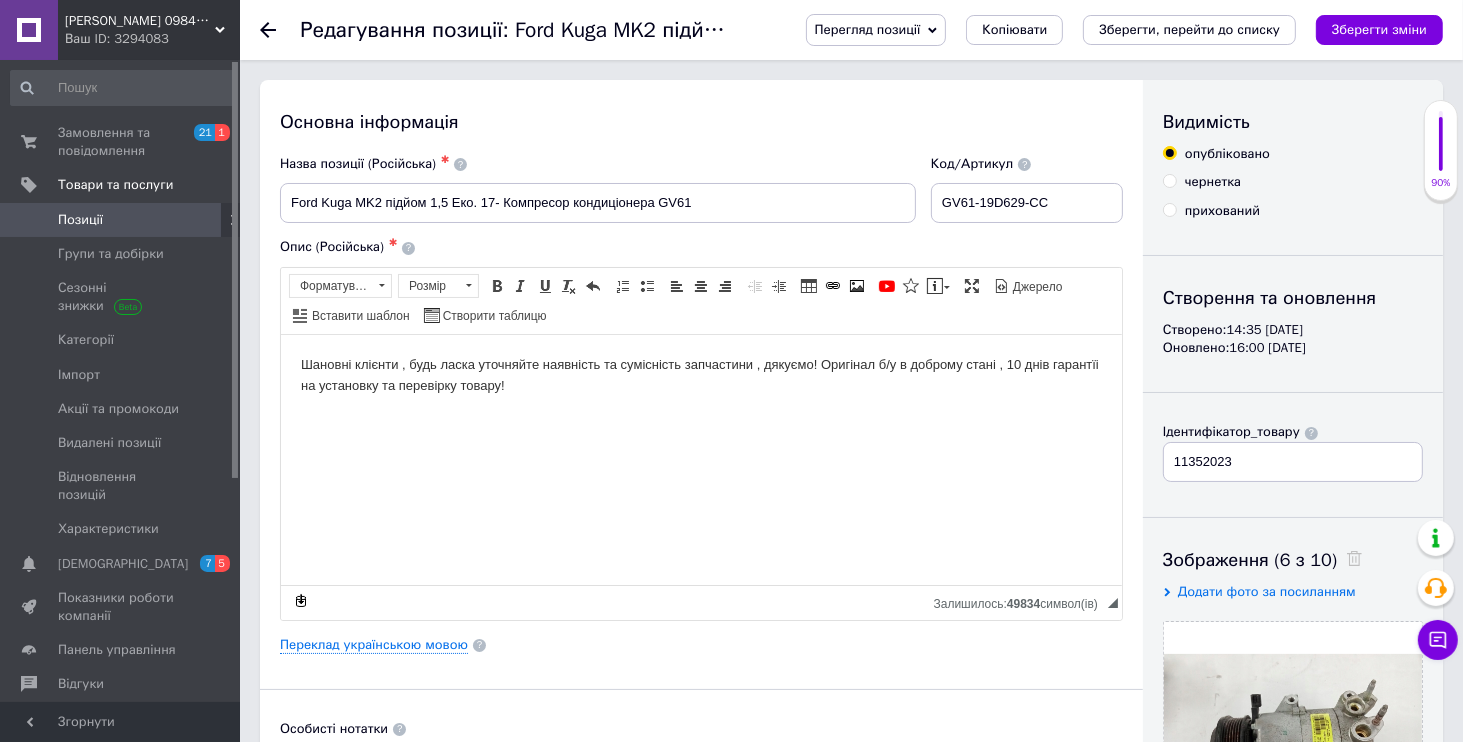 click on "Дізель ЮА 0984784109 автозапчастини" at bounding box center (140, 21) 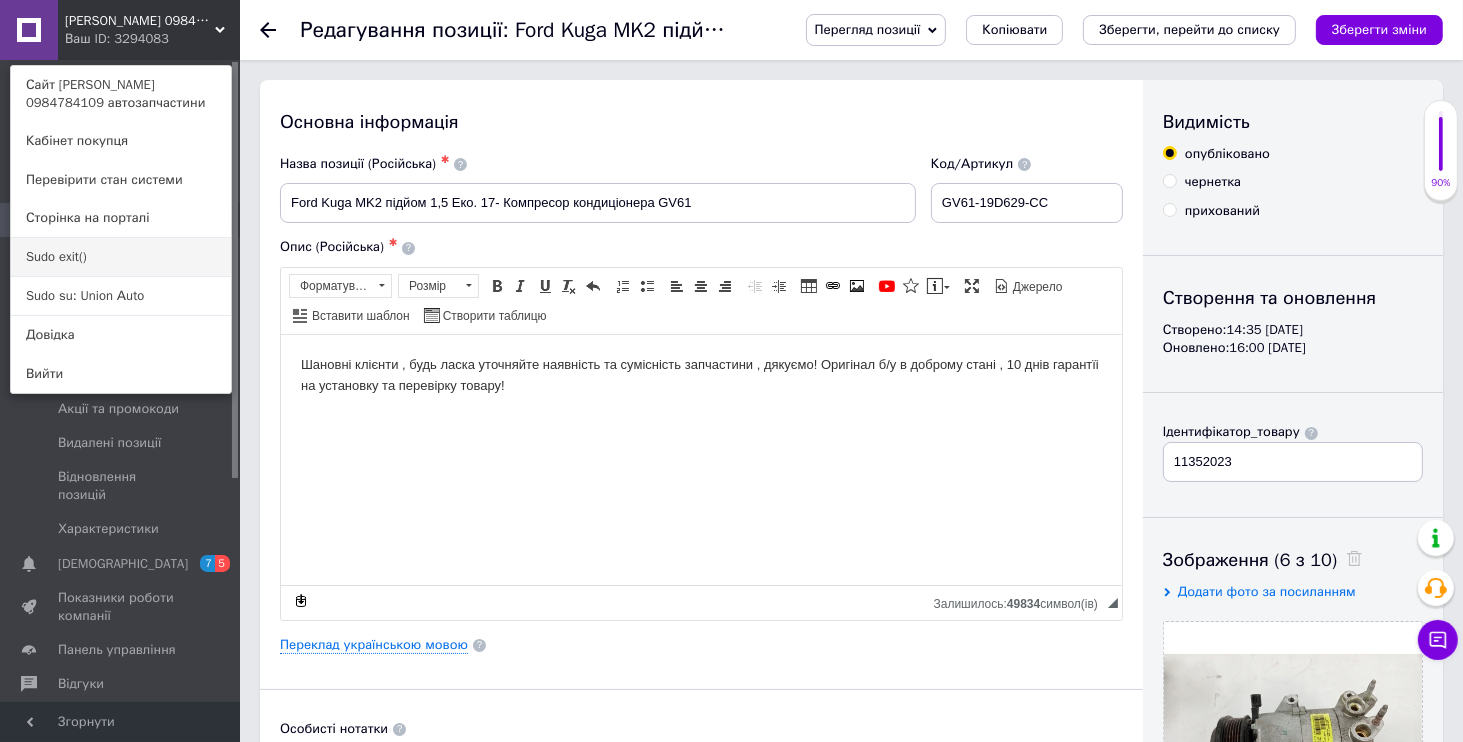 click on "Sudo exit()" at bounding box center (121, 257) 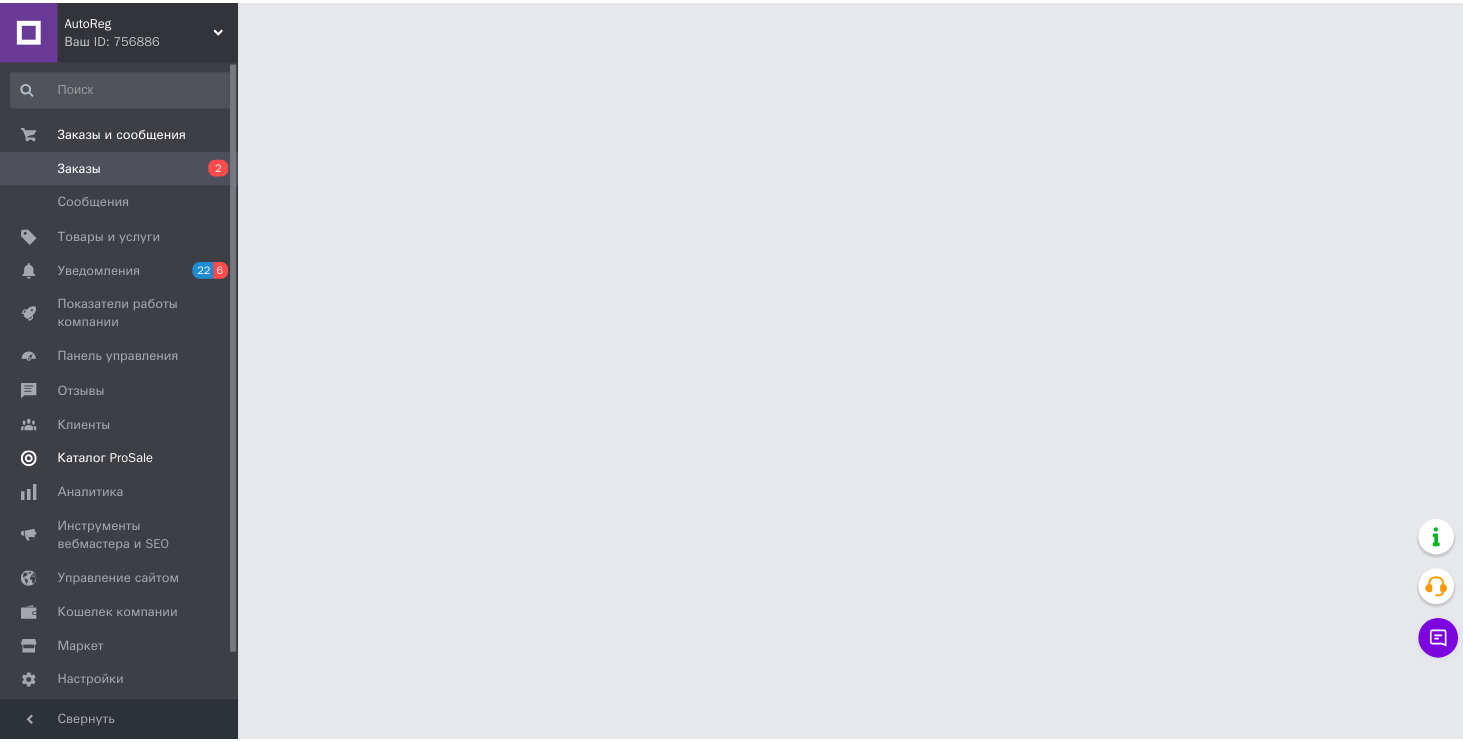 scroll, scrollTop: 0, scrollLeft: 0, axis: both 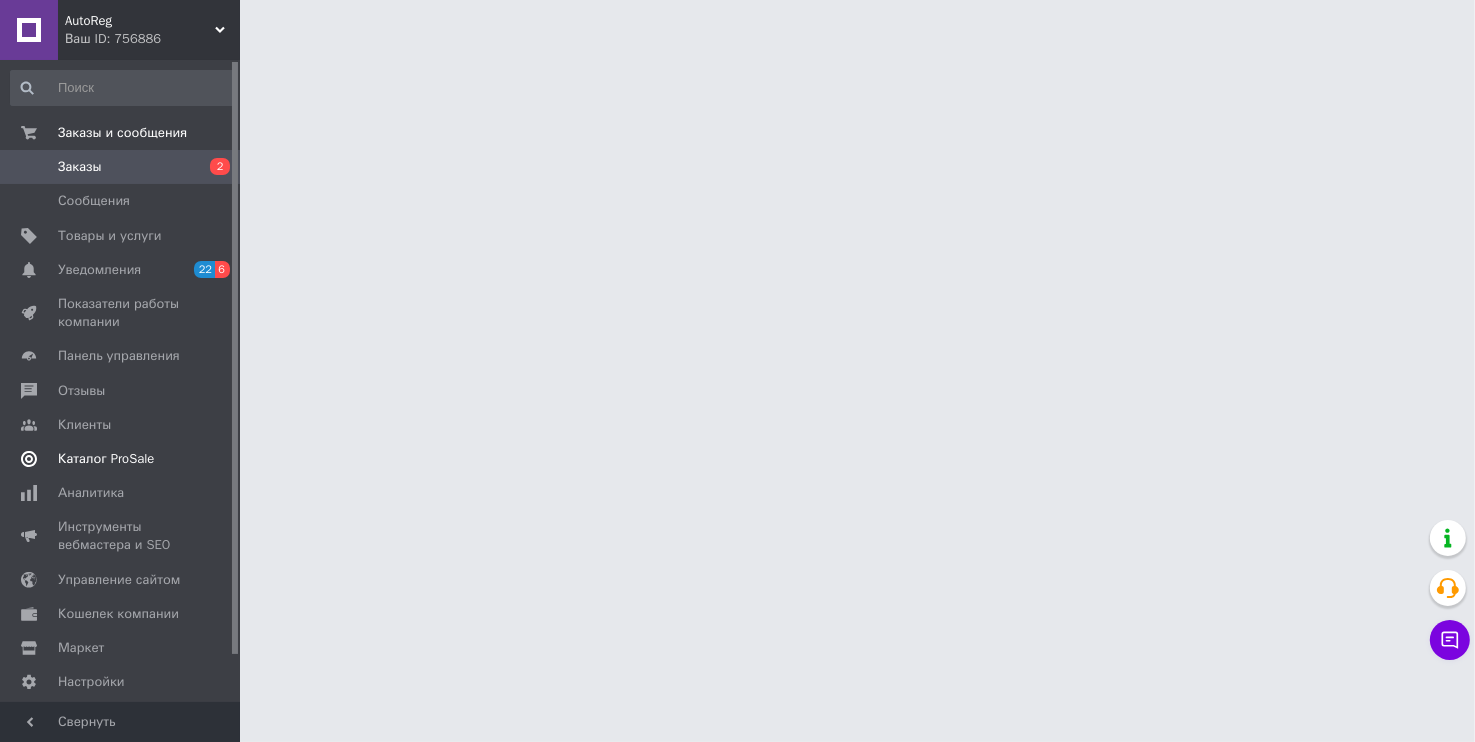 click on "Каталог ProSale" at bounding box center (123, 459) 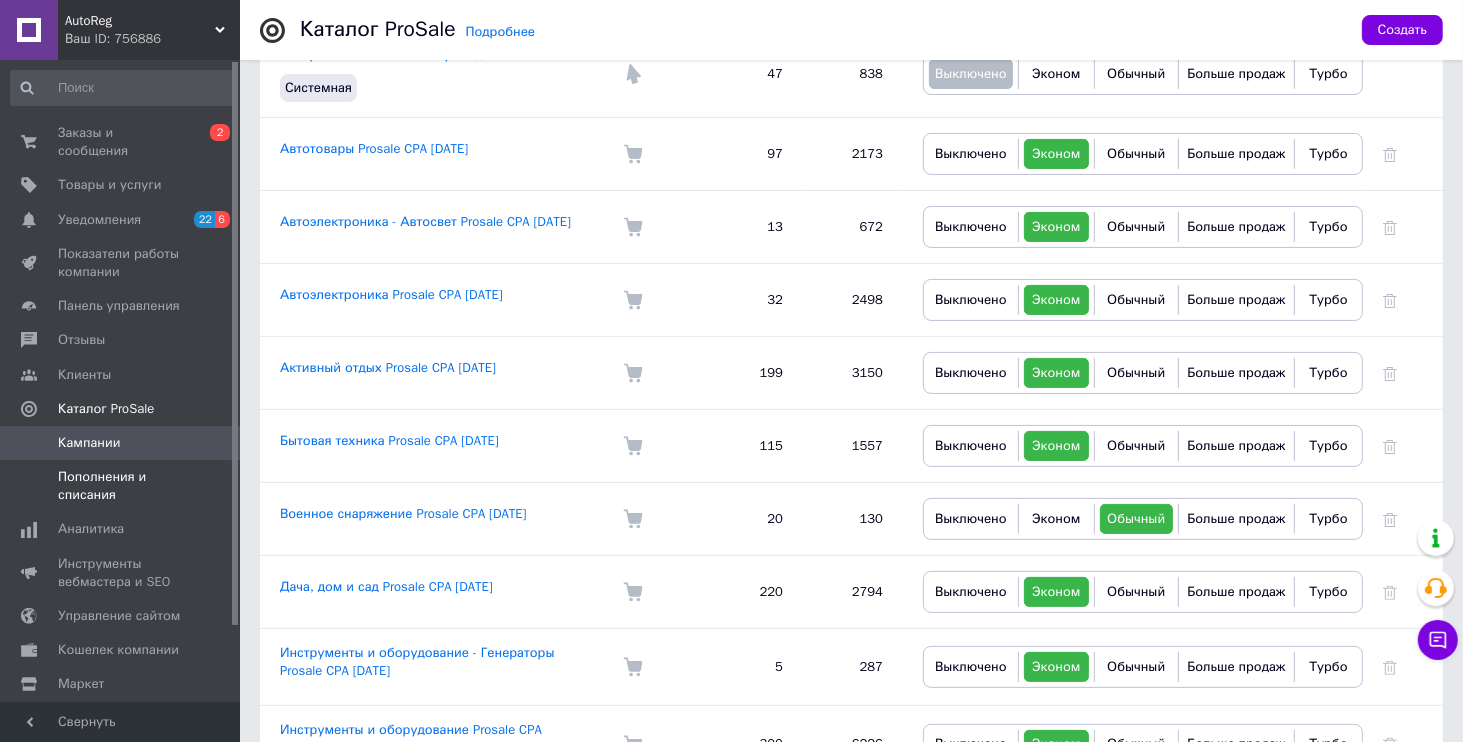 scroll, scrollTop: 384, scrollLeft: 0, axis: vertical 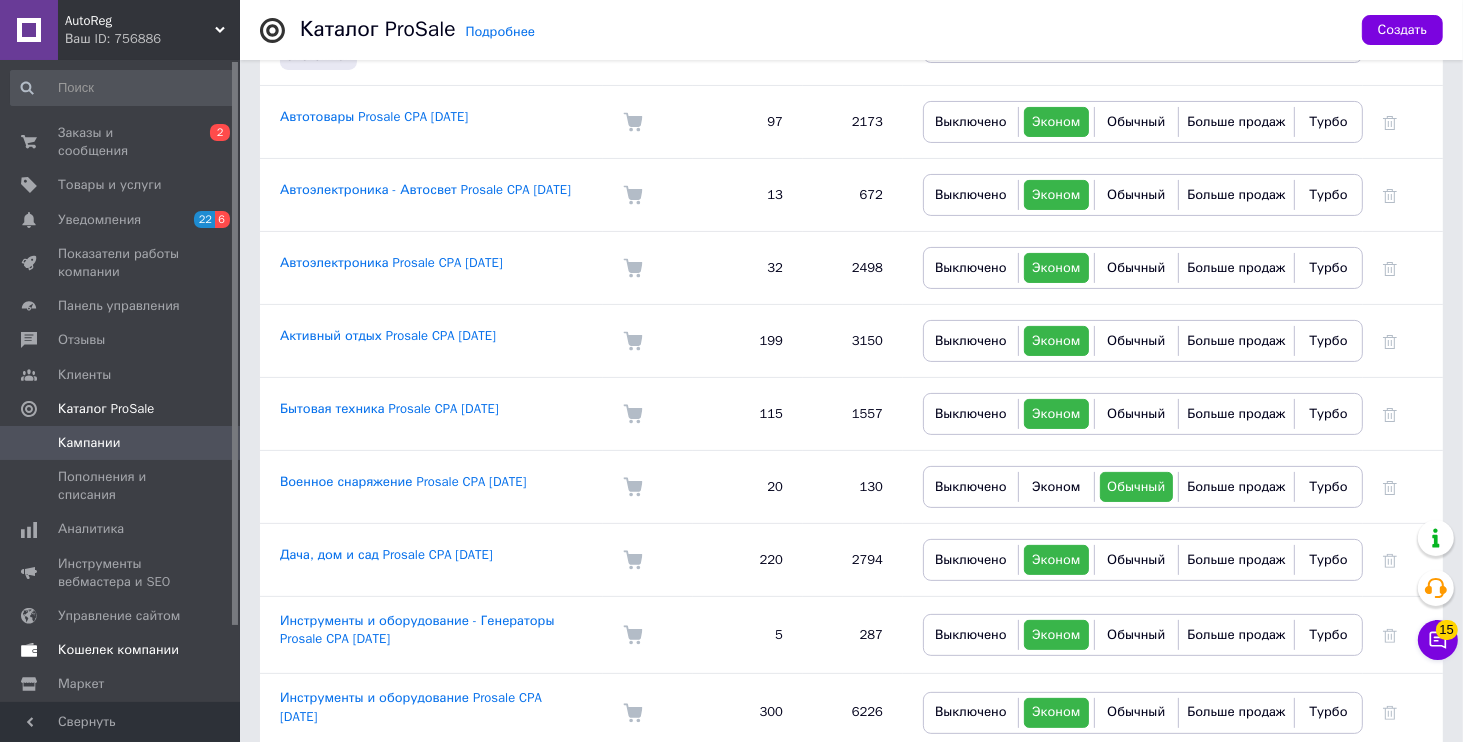 click on "Кошелек компании" at bounding box center [118, 650] 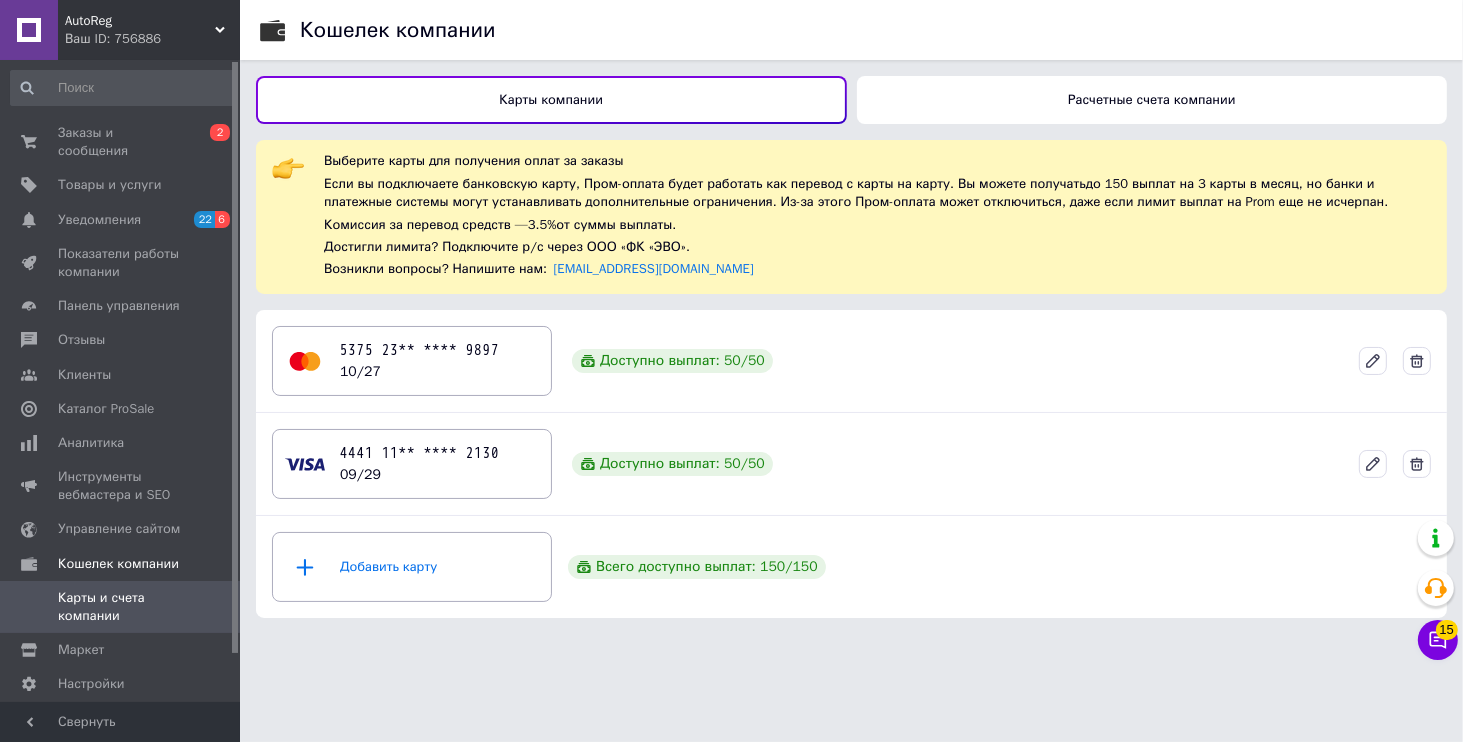 scroll, scrollTop: 0, scrollLeft: 0, axis: both 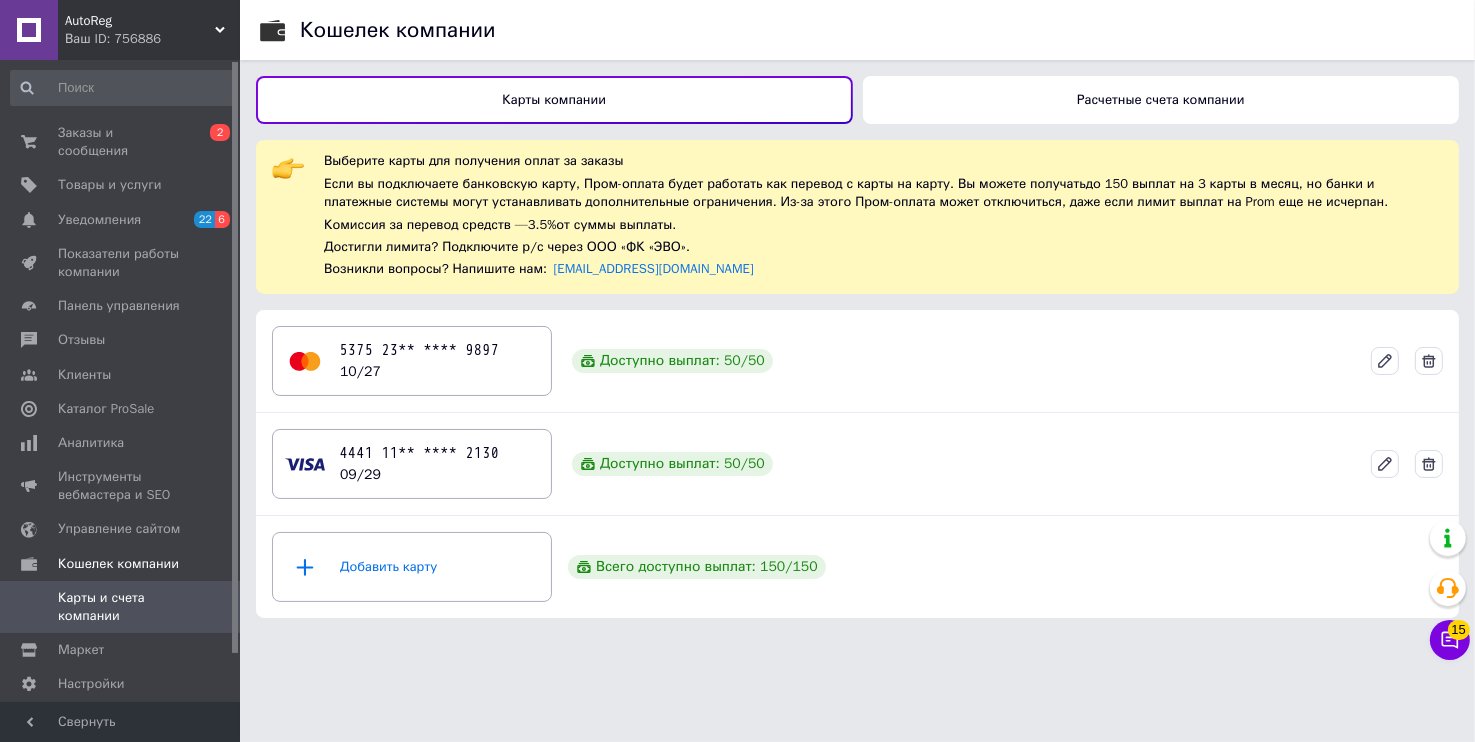 click on "Расчетные счета компании" at bounding box center [1161, 100] 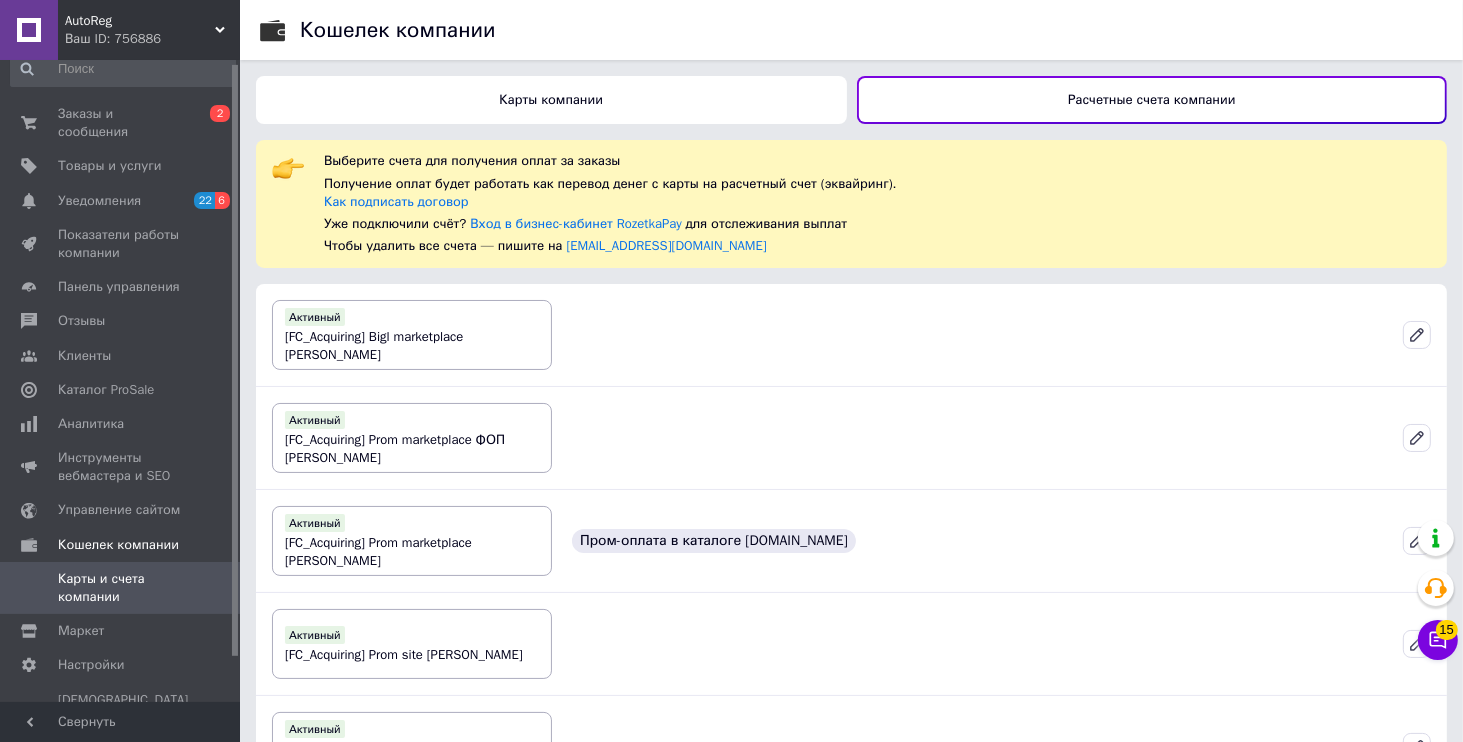 scroll, scrollTop: 52, scrollLeft: 0, axis: vertical 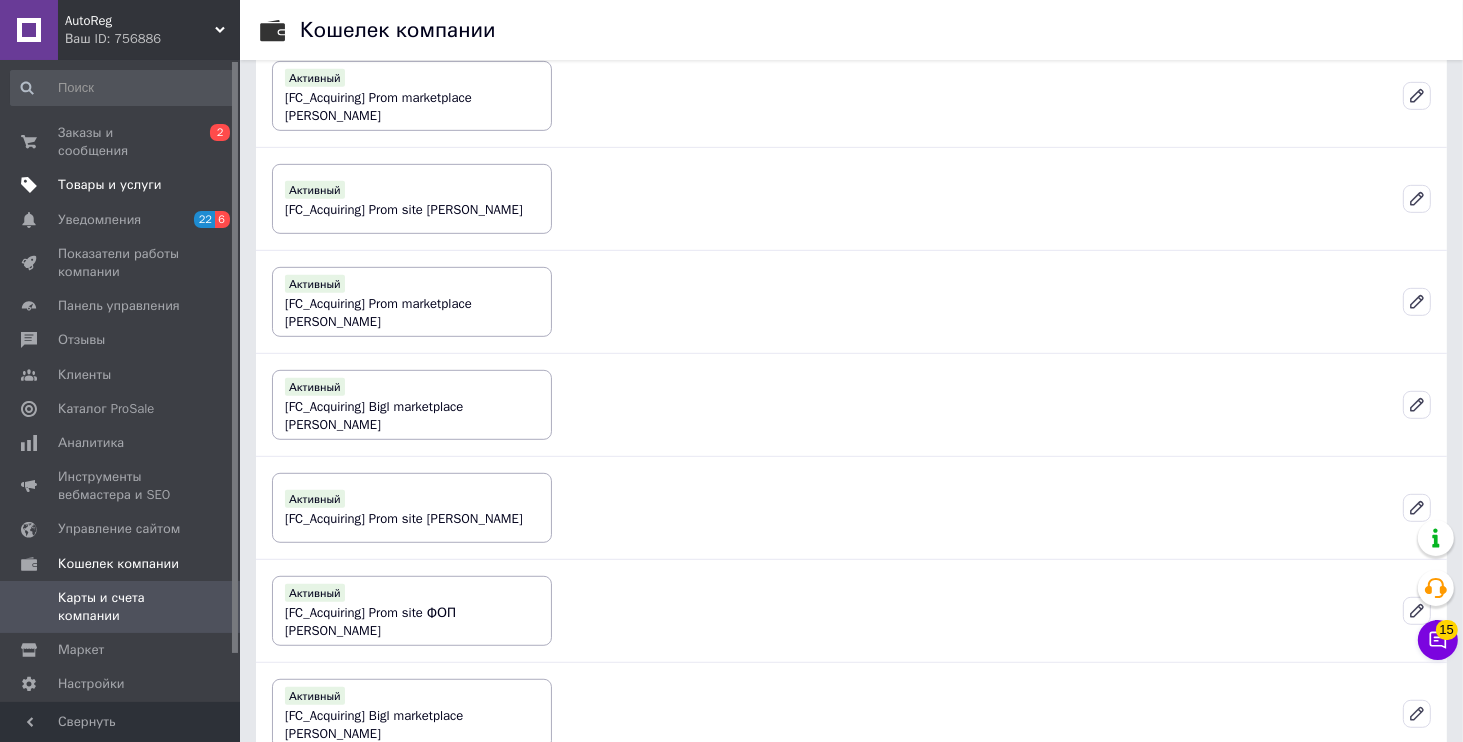 click on "Товары и услуги" at bounding box center [110, 185] 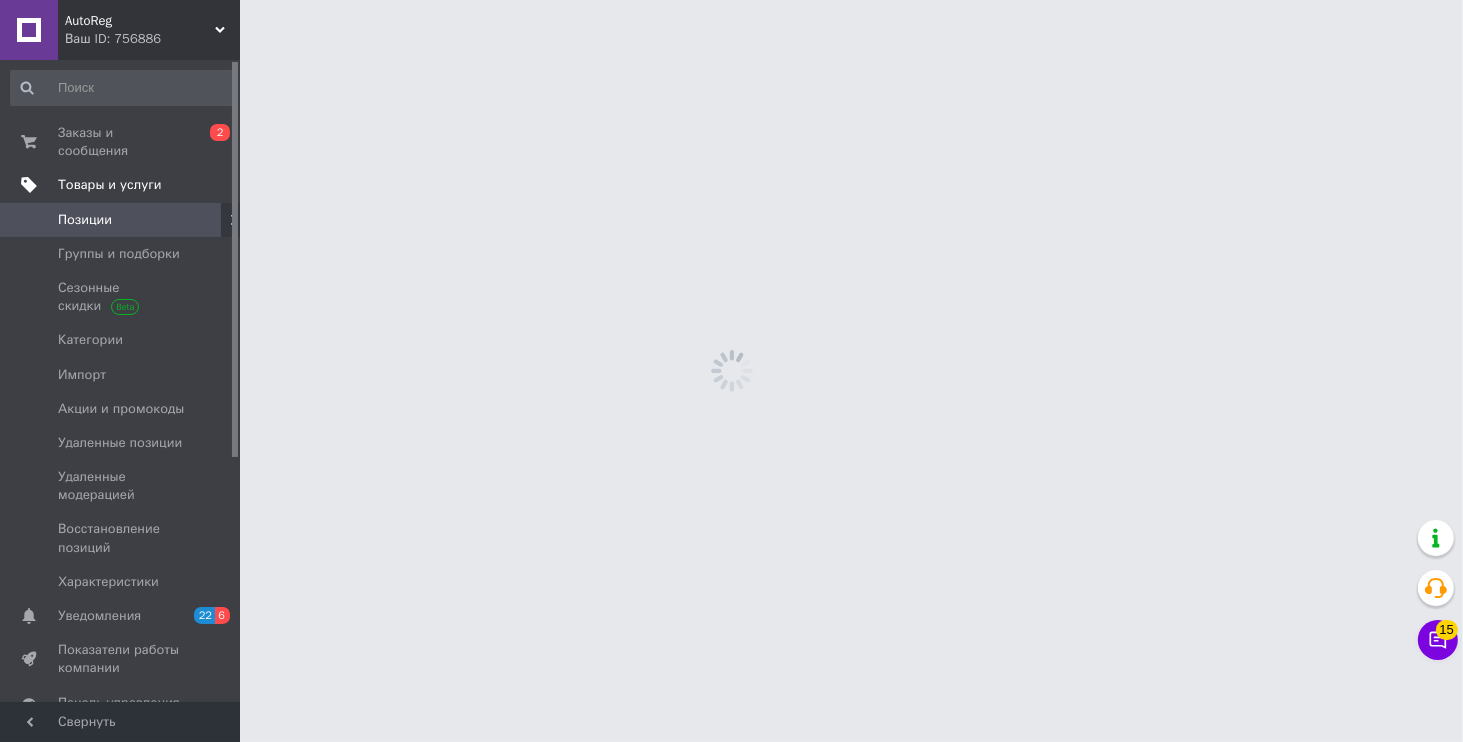 scroll, scrollTop: 0, scrollLeft: 0, axis: both 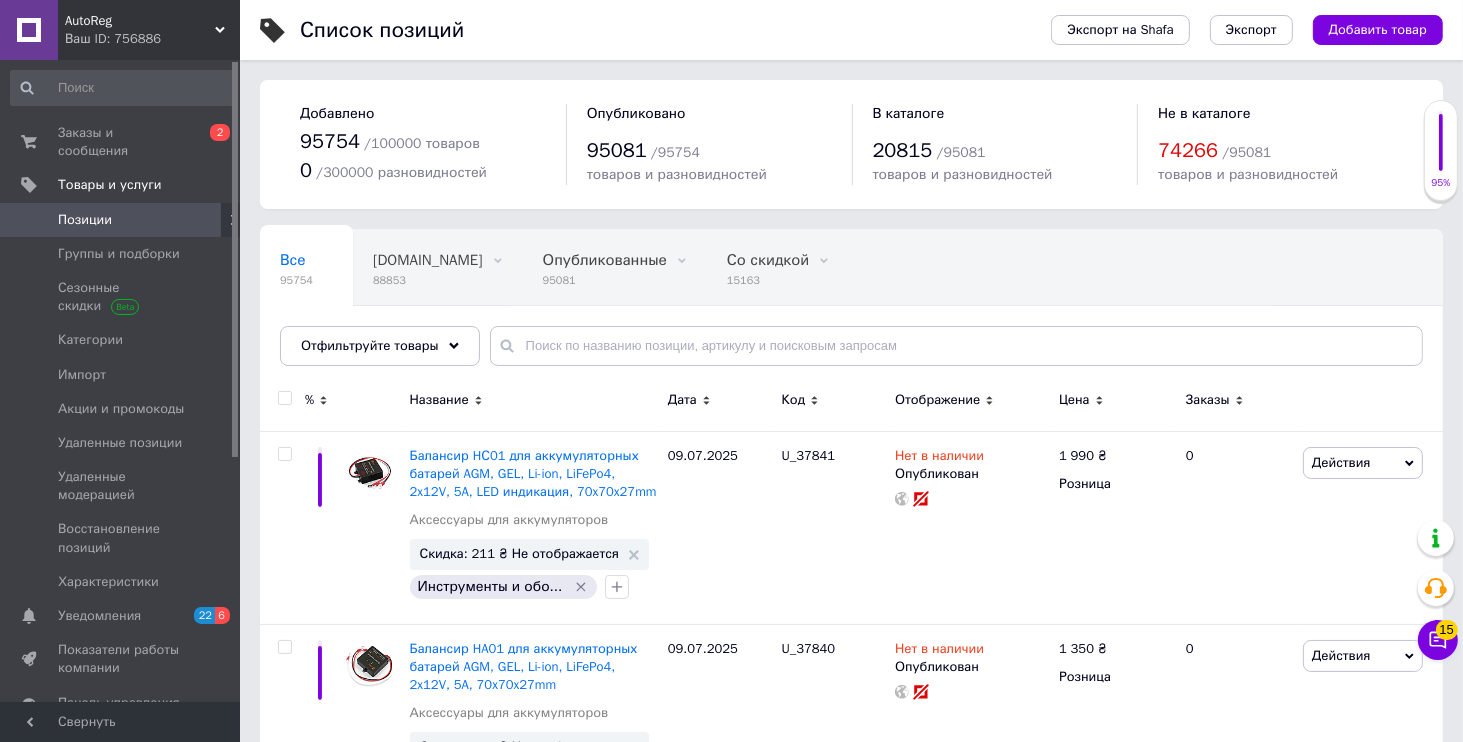 click on "Отфильтруйте товары" at bounding box center (370, 345) 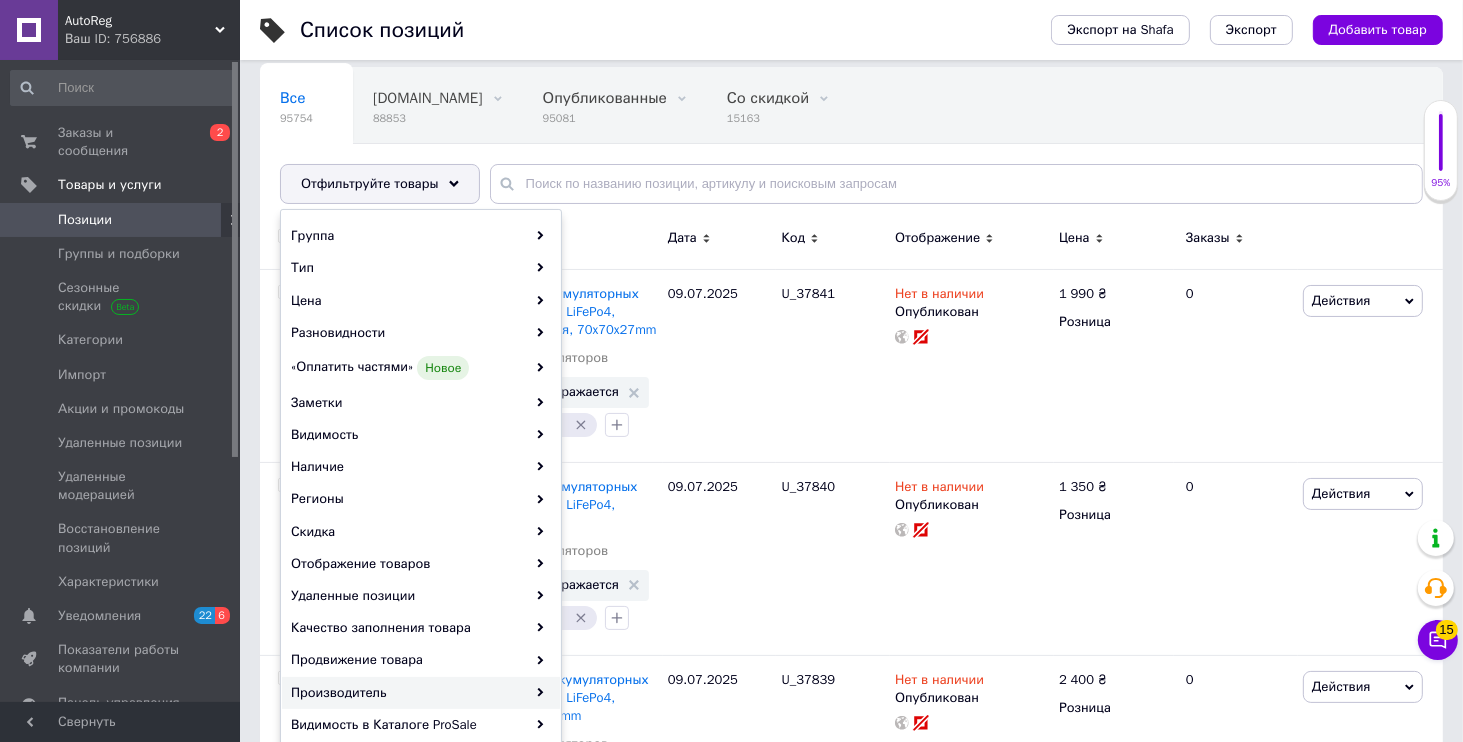 scroll, scrollTop: 384, scrollLeft: 0, axis: vertical 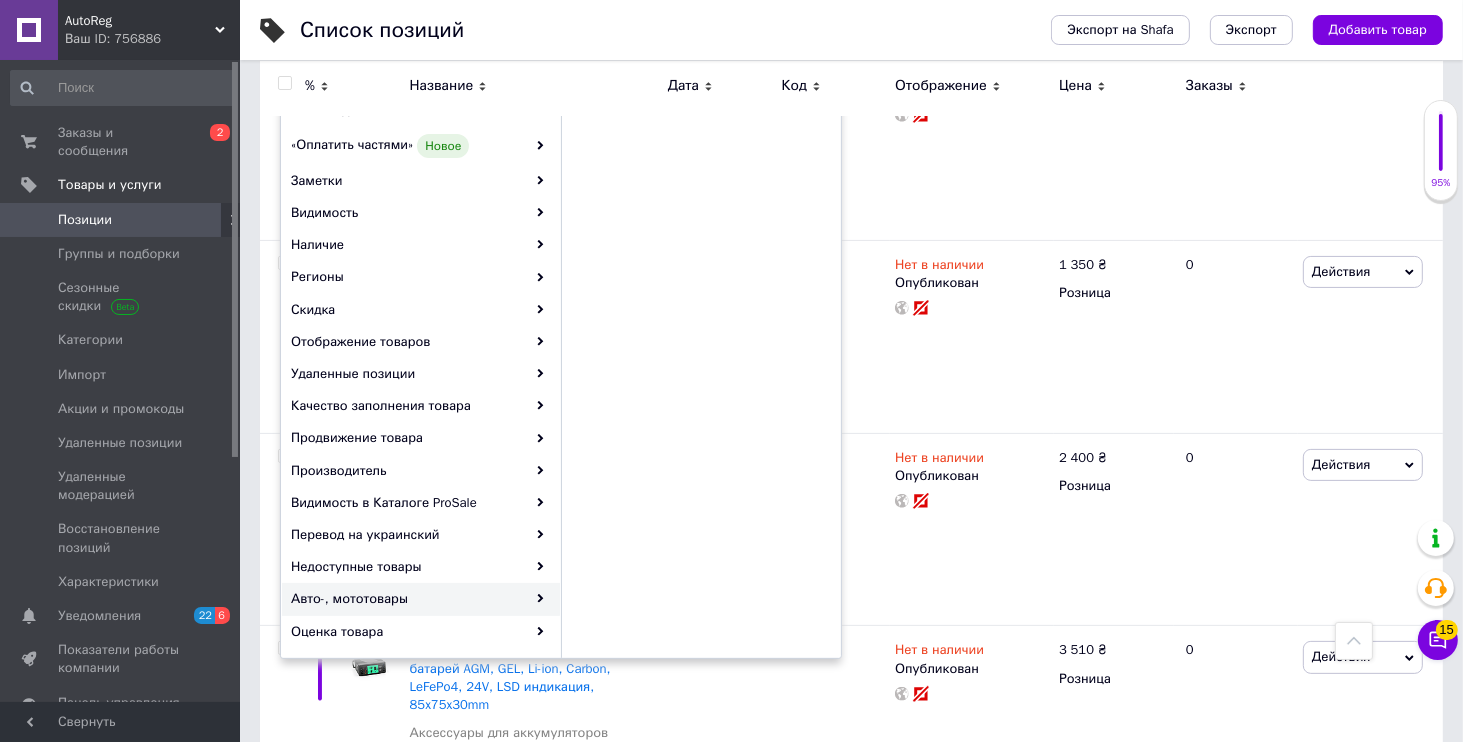 click on "Авто-, мототовары" at bounding box center (421, 599) 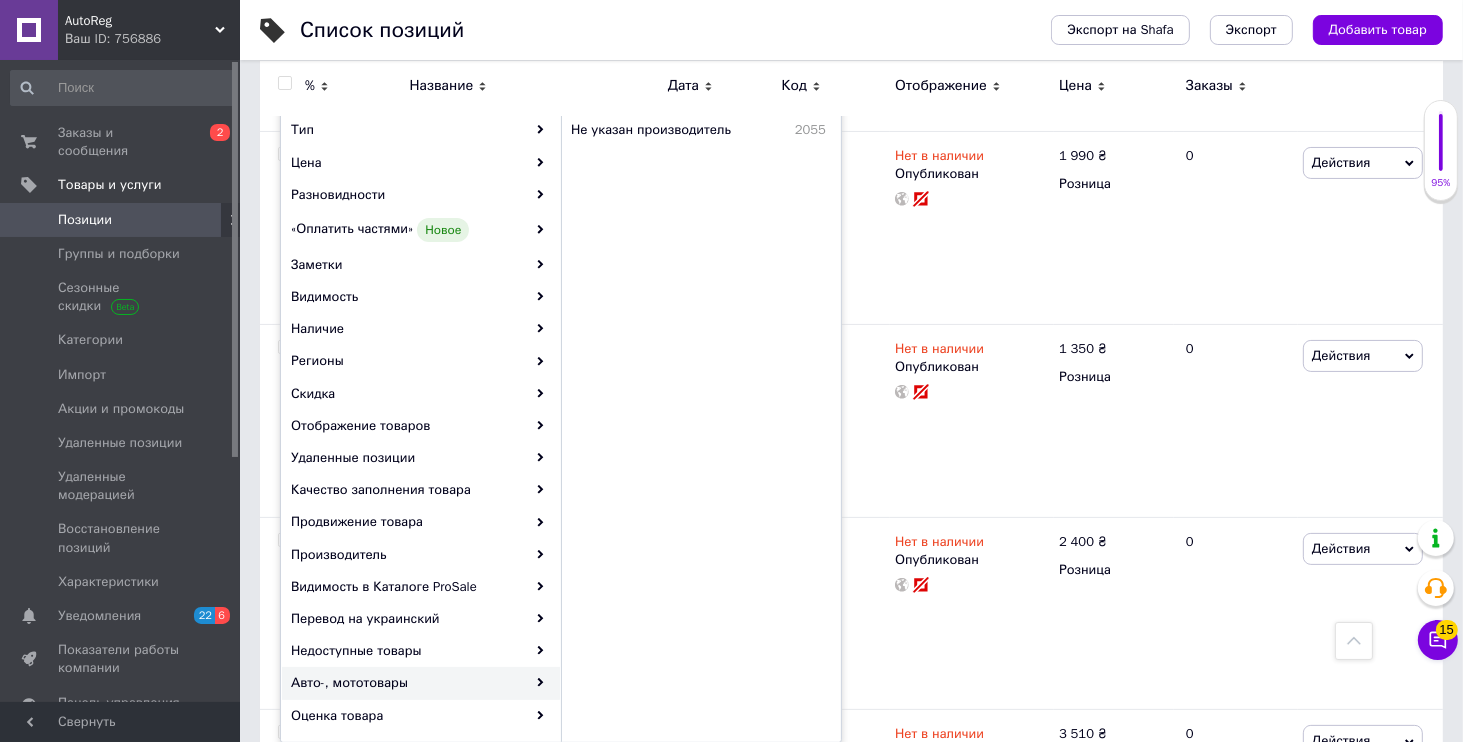 scroll, scrollTop: 192, scrollLeft: 0, axis: vertical 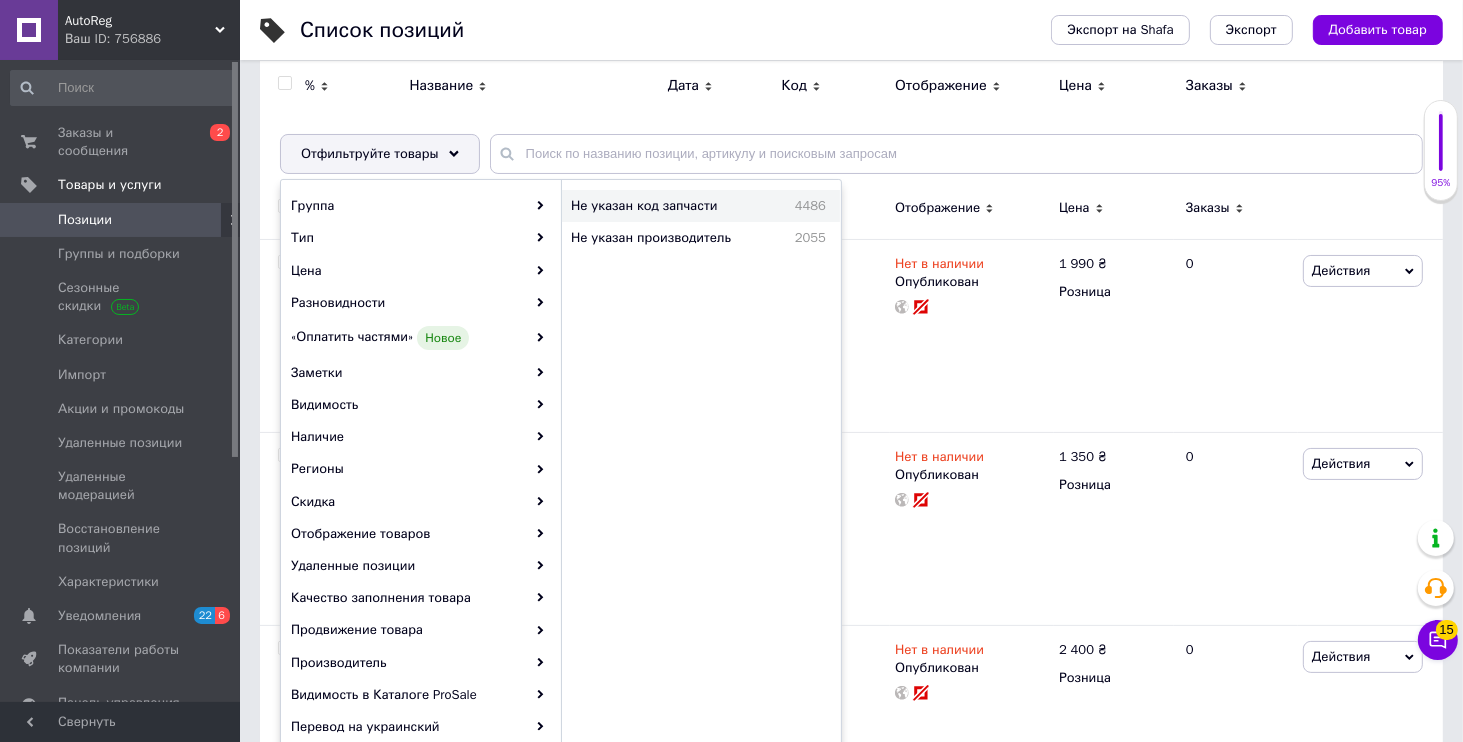 click on "Не указан код запчасти" at bounding box center [670, 206] 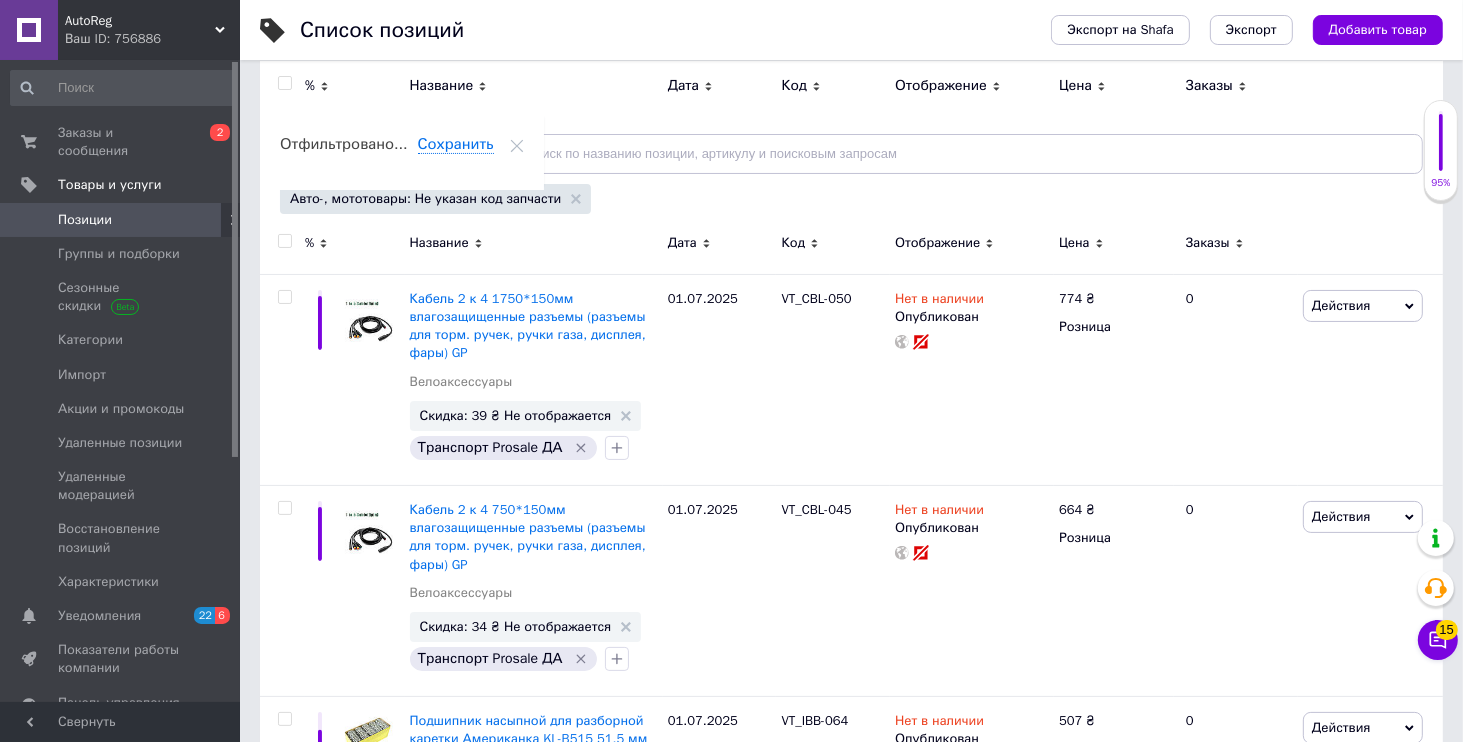 click on "Отфильтруйте товары" at bounding box center (370, 153) 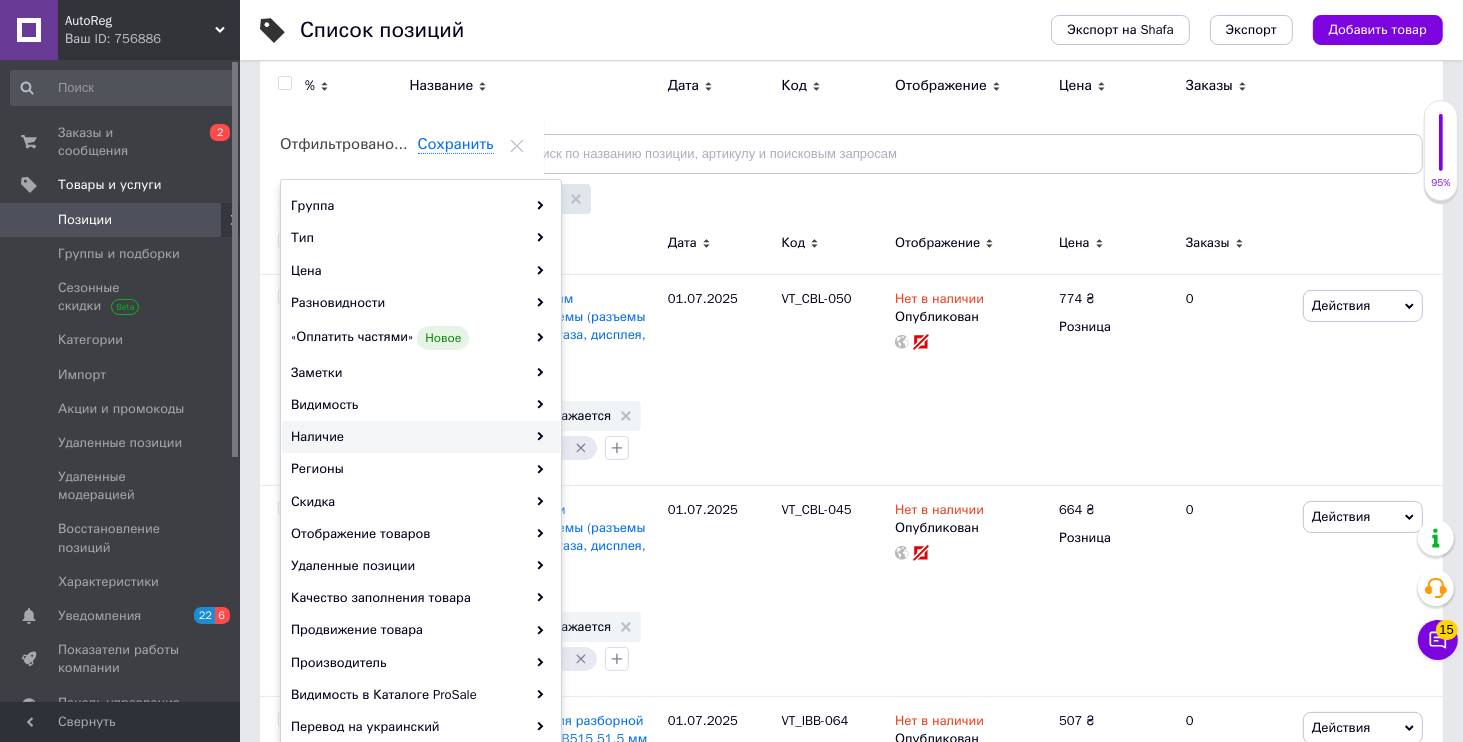 click on "Наличие" at bounding box center (421, 437) 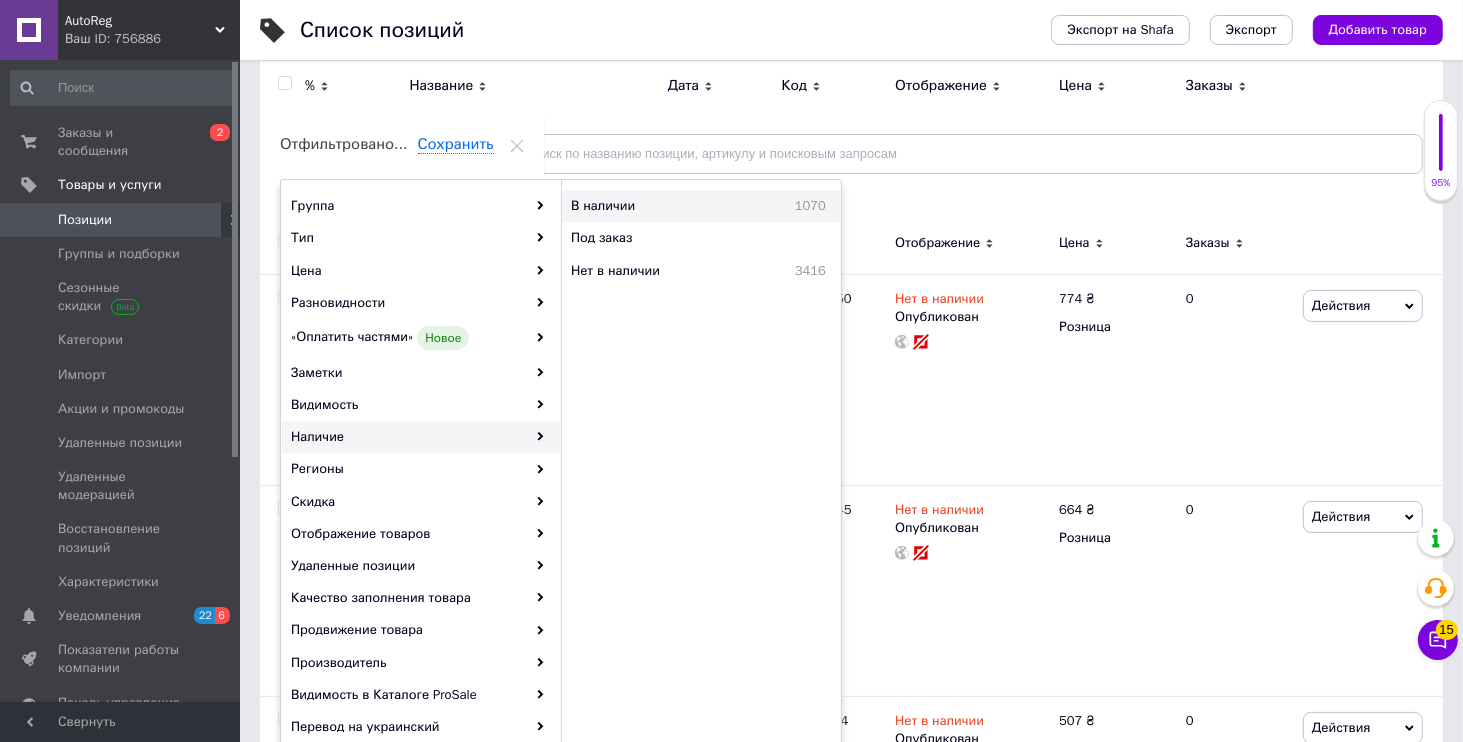 click on "В наличии" at bounding box center (648, 206) 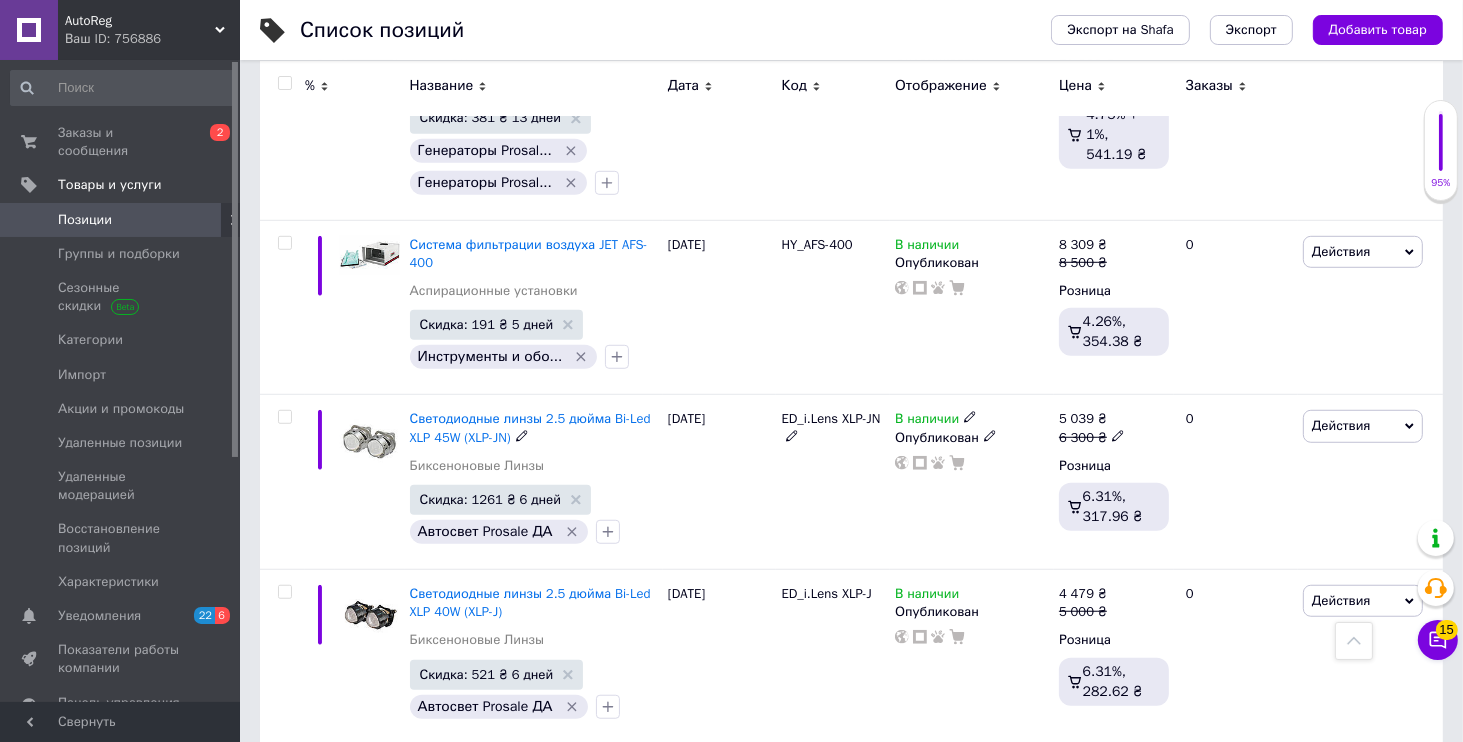 scroll, scrollTop: 1632, scrollLeft: 0, axis: vertical 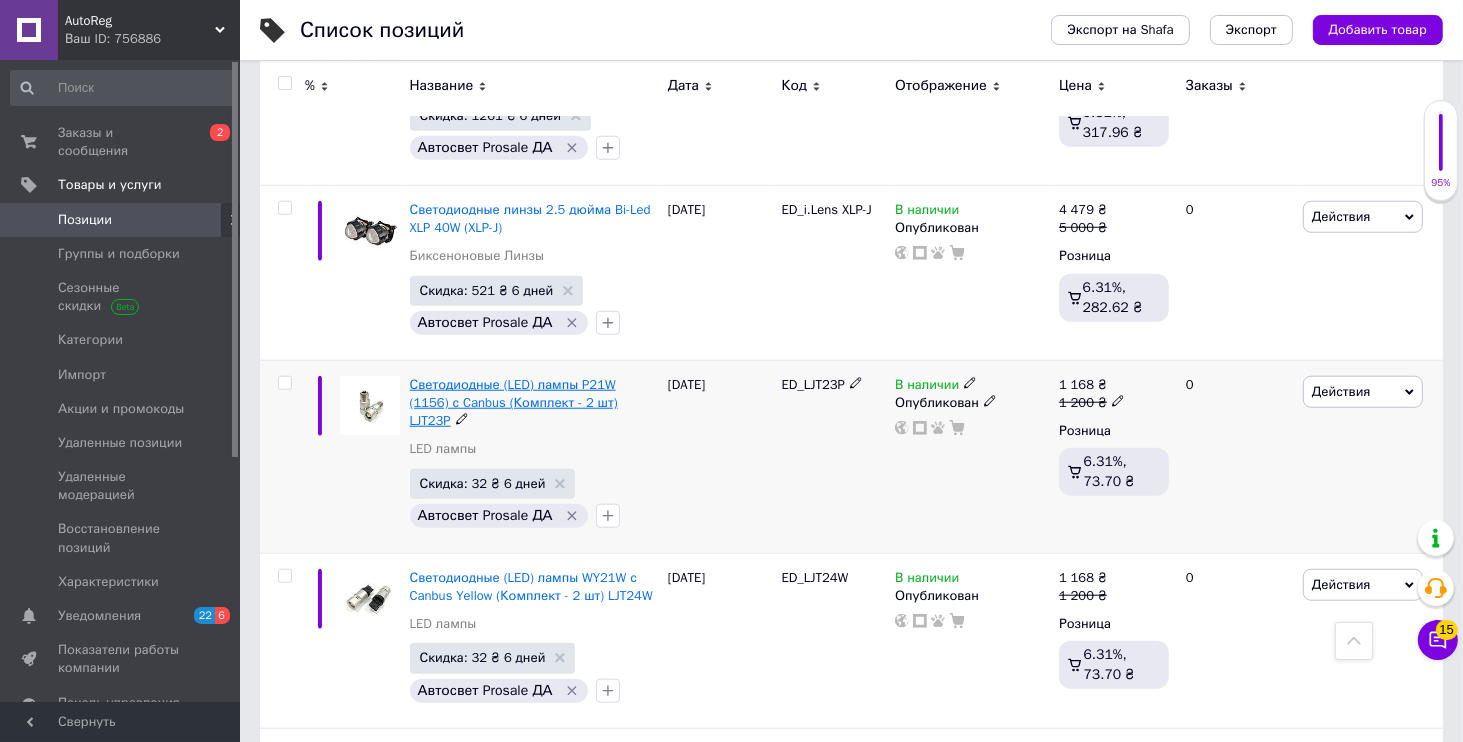 click on "Светодиодные (LED) лампы P21W (1156) с Canbus (Комплект - 2 шт) LJT23P" at bounding box center (514, 402) 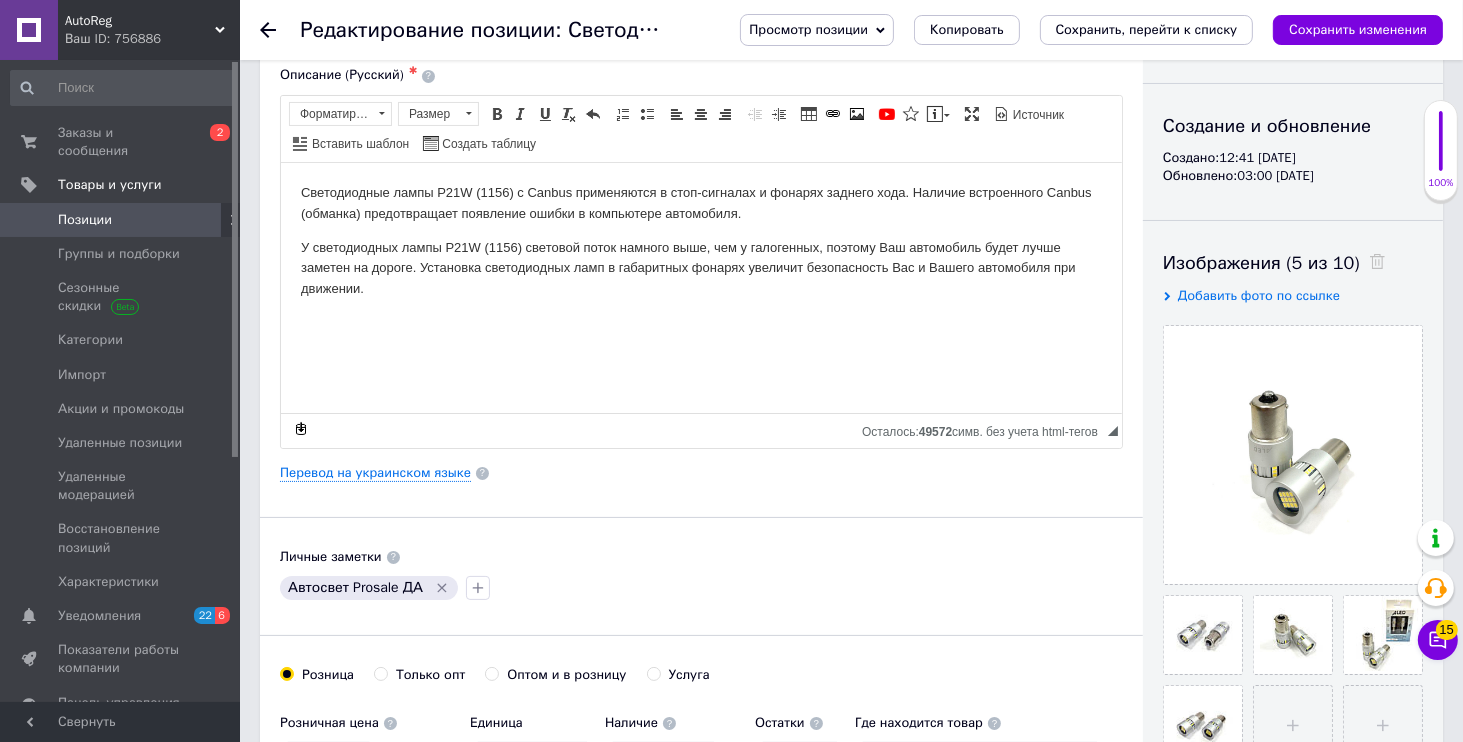 scroll, scrollTop: 0, scrollLeft: 0, axis: both 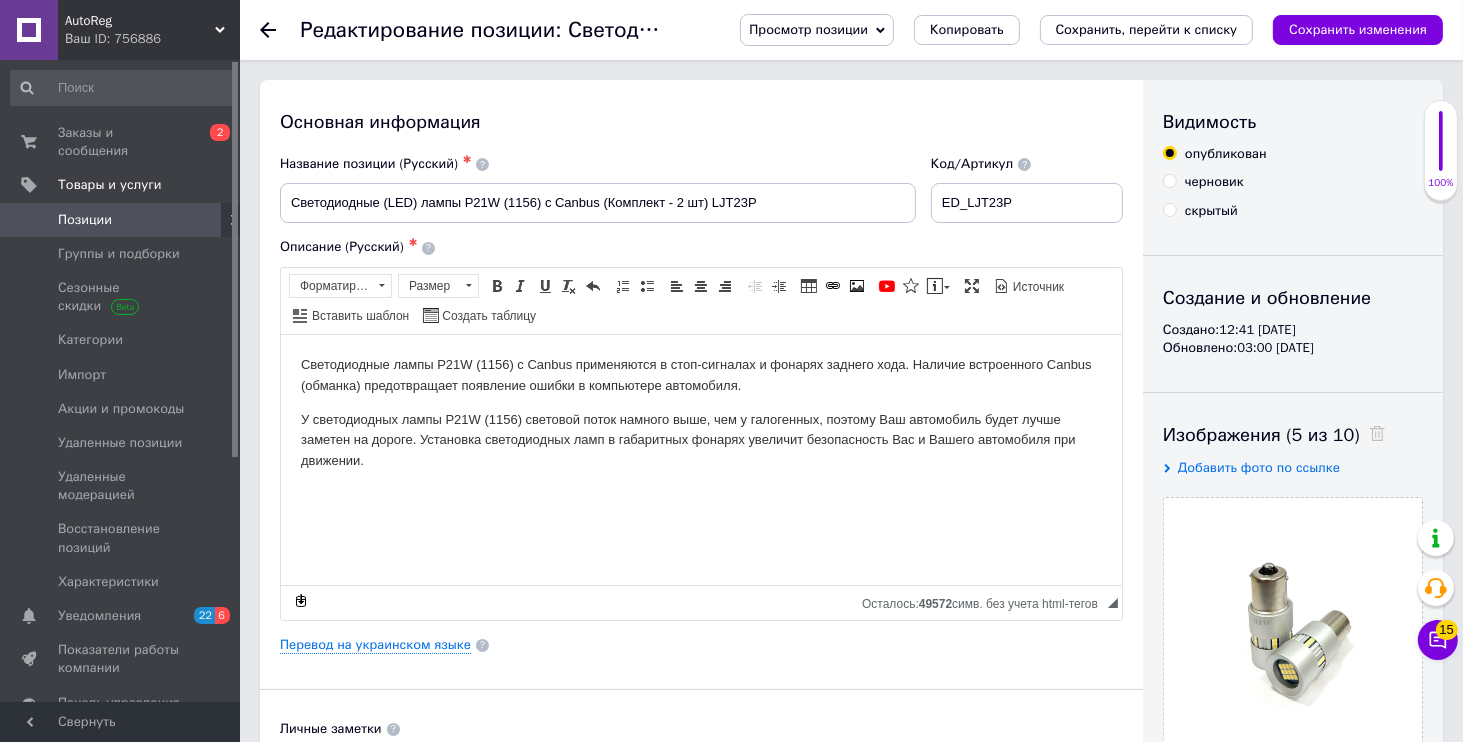 click on "Редактирование позиции: Светодиодные (LED) лампы P21W (1156) с Canbus (Комплект - 2 шт) LJT23P Просмотр позиции Сохранить и посмотреть на сайте Сохранить и посмотреть на портале Bigl.ua Копировать Сохранить, перейти к списку Сохранить изменения" at bounding box center [851, 30] 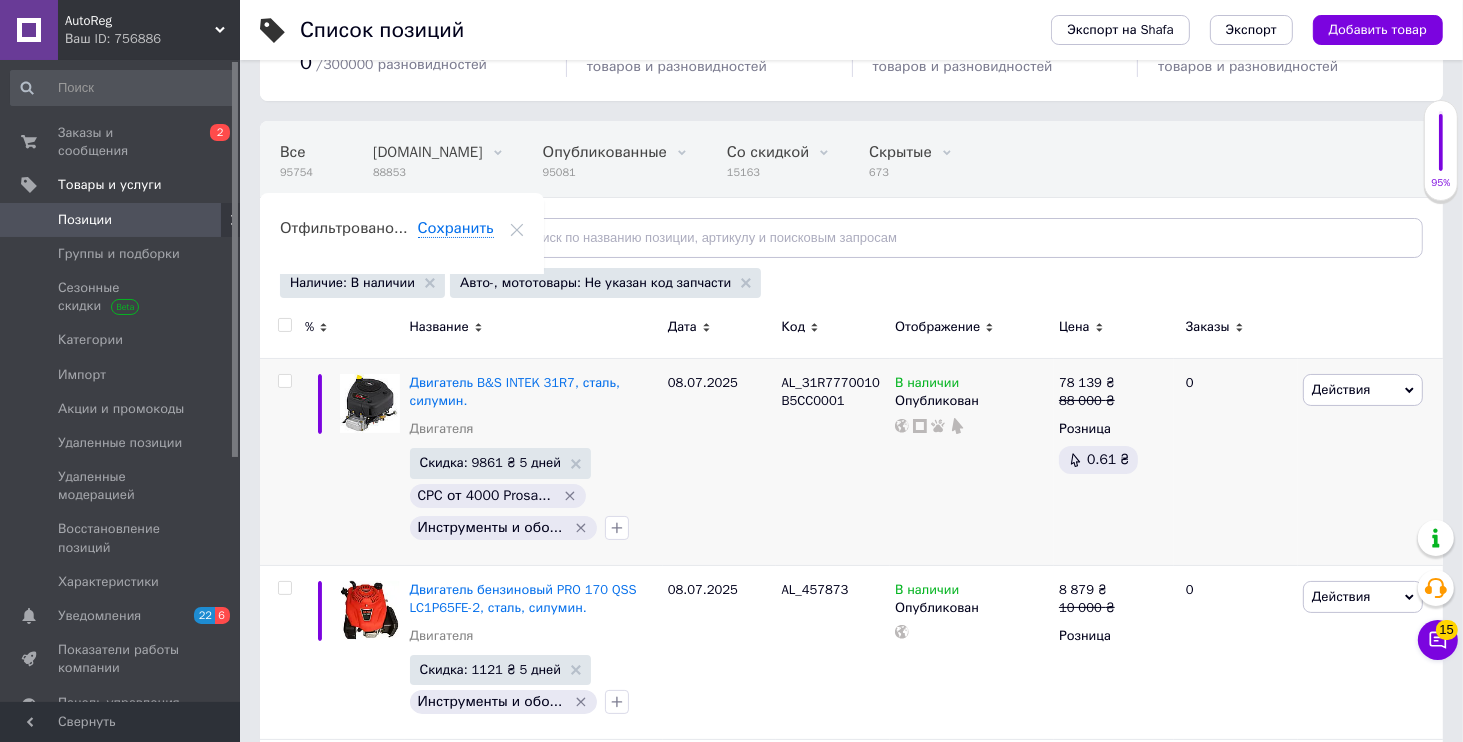 scroll, scrollTop: 192, scrollLeft: 0, axis: vertical 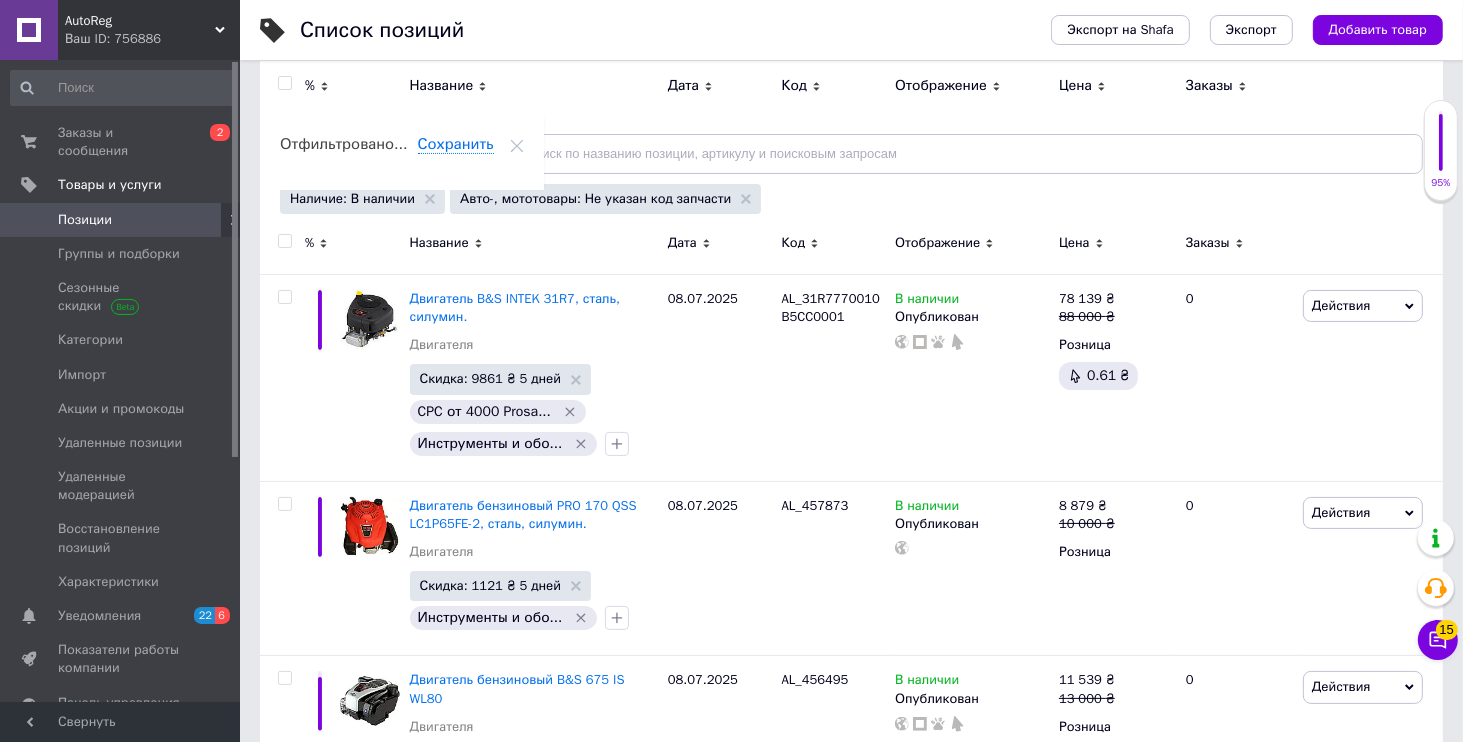 click on "AutoReg" at bounding box center (140, 21) 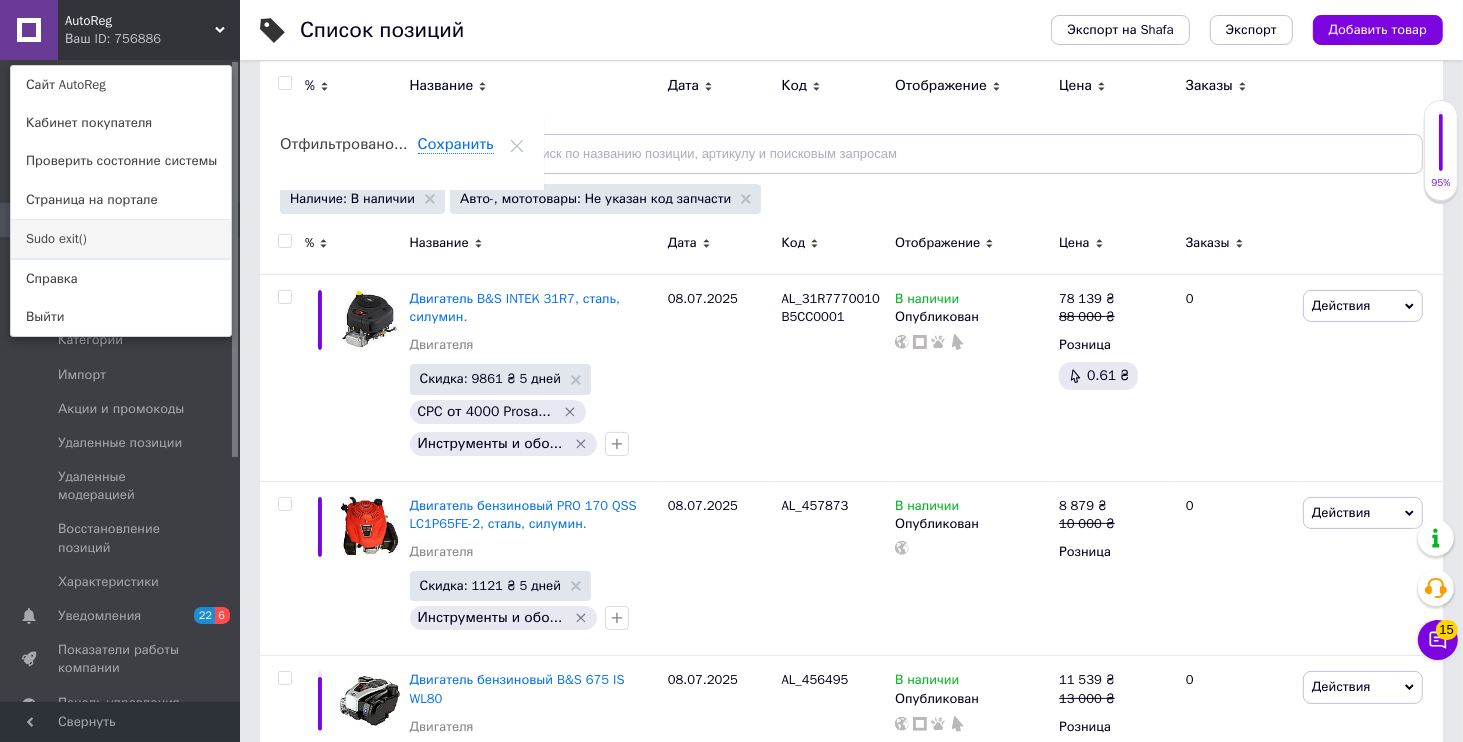 click on "Sudo exit()" at bounding box center [121, 239] 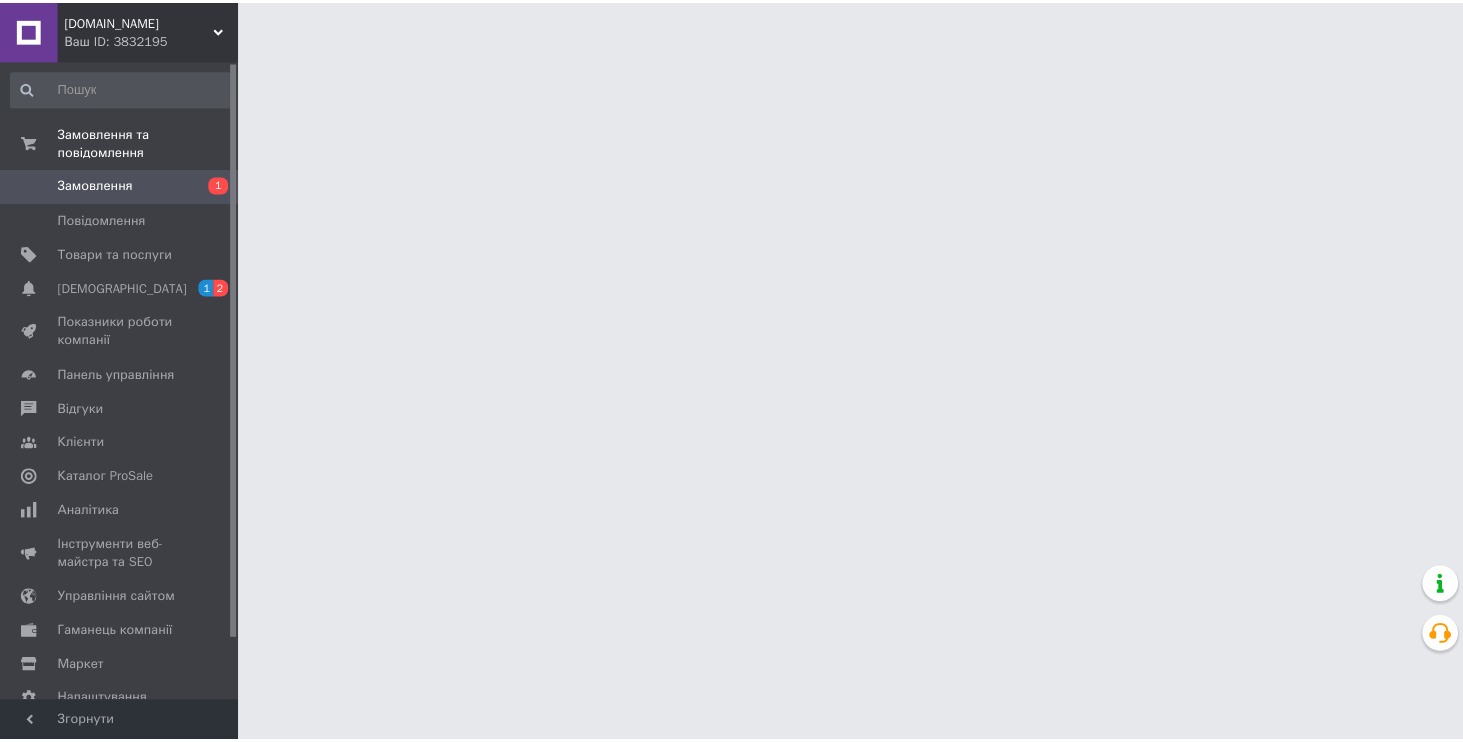 scroll, scrollTop: 0, scrollLeft: 0, axis: both 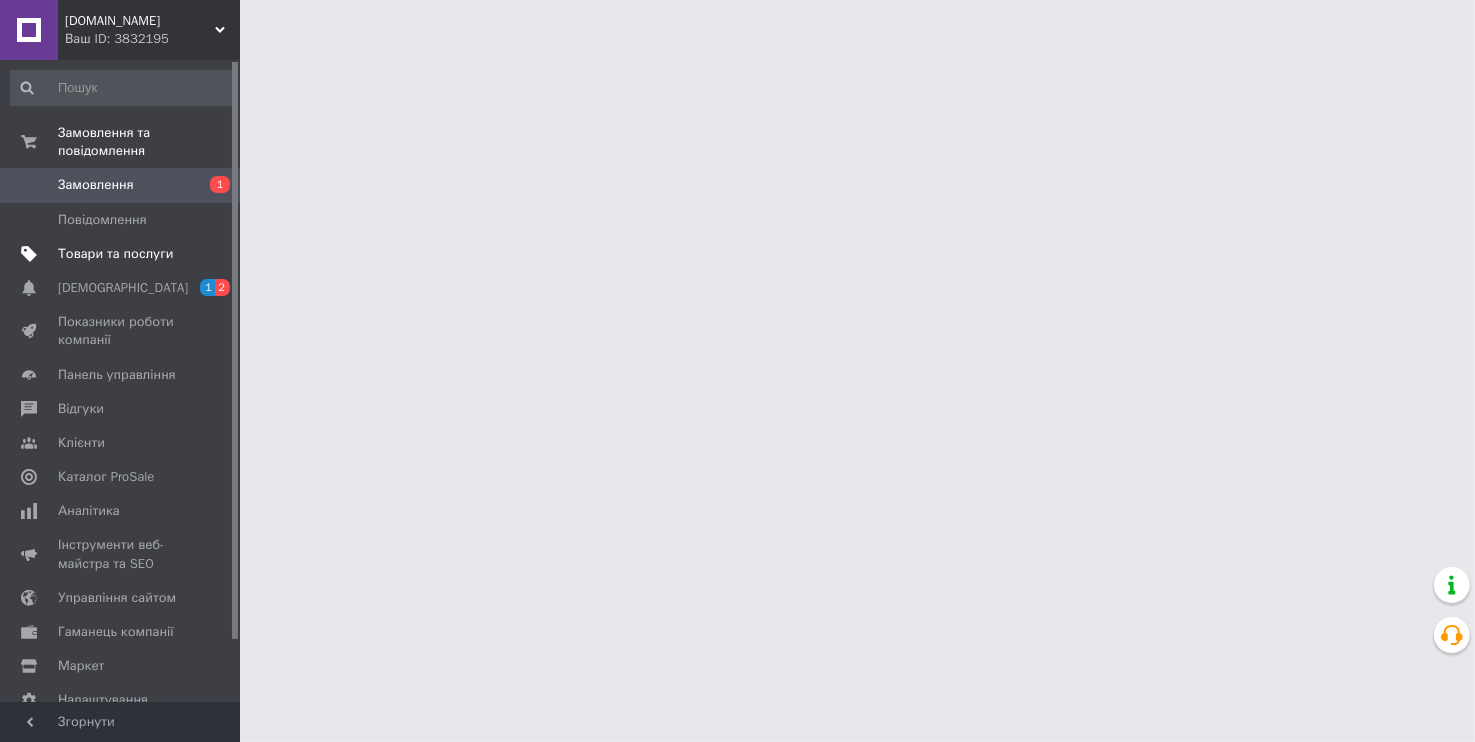 click on "Товари та послуги" at bounding box center (115, 254) 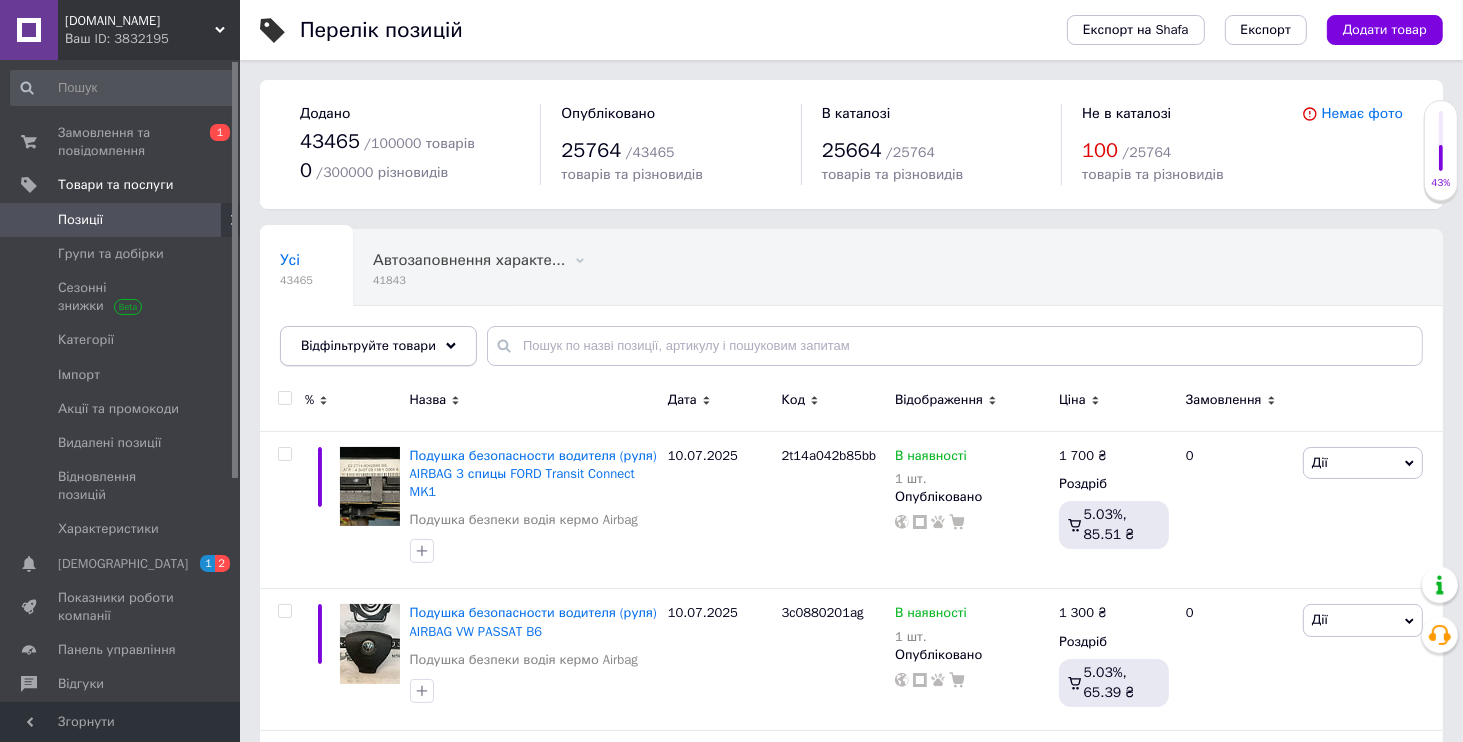 click on "Відфільтруйте товари" at bounding box center (378, 346) 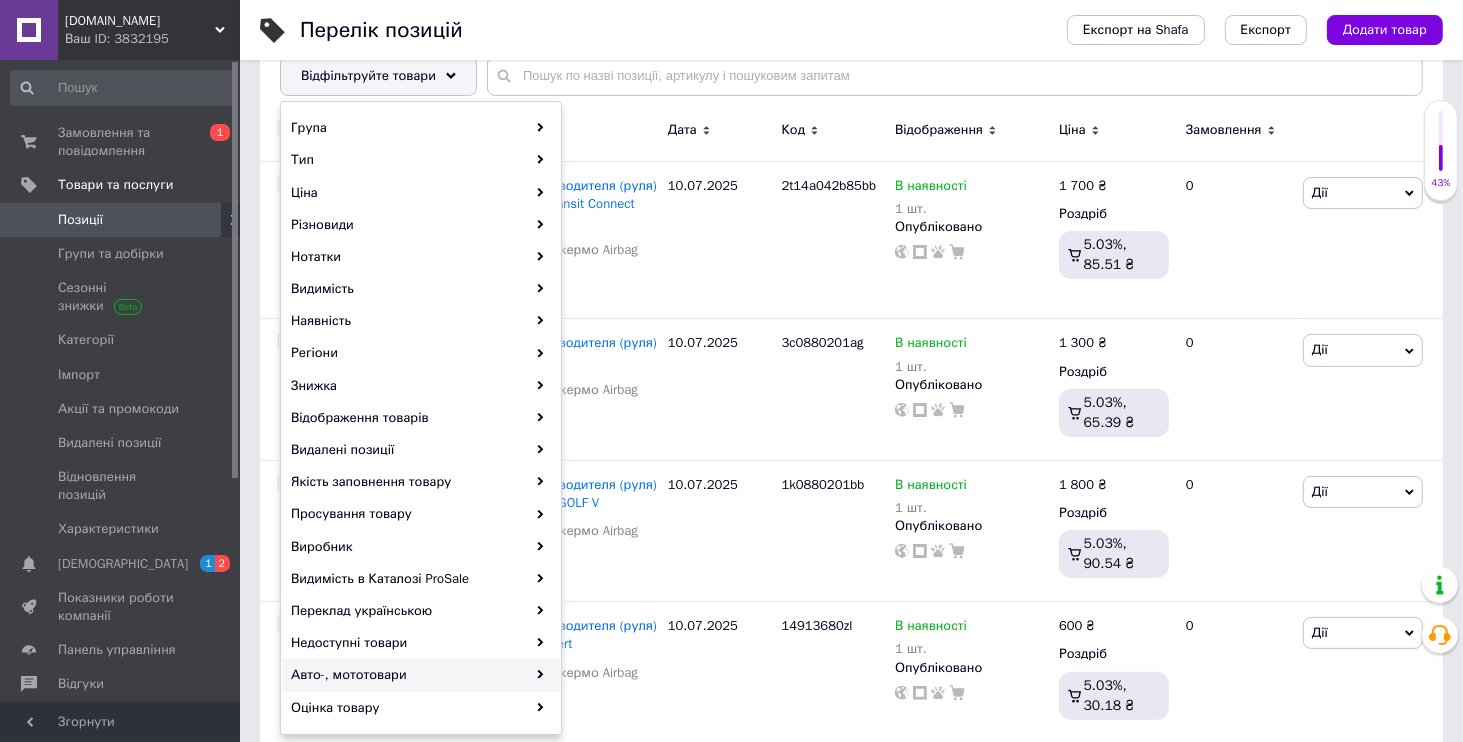 scroll, scrollTop: 384, scrollLeft: 0, axis: vertical 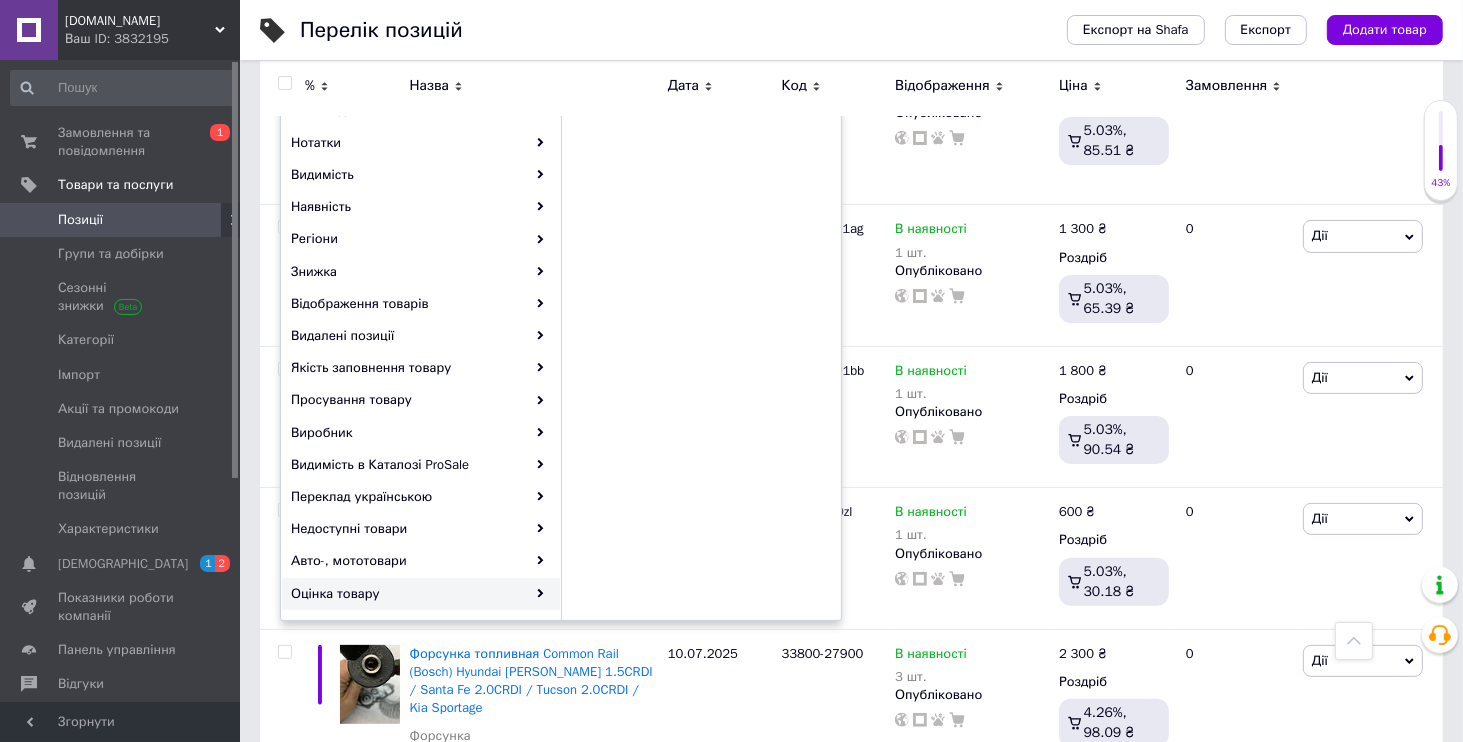 click on "Оцінка товару" at bounding box center [421, 594] 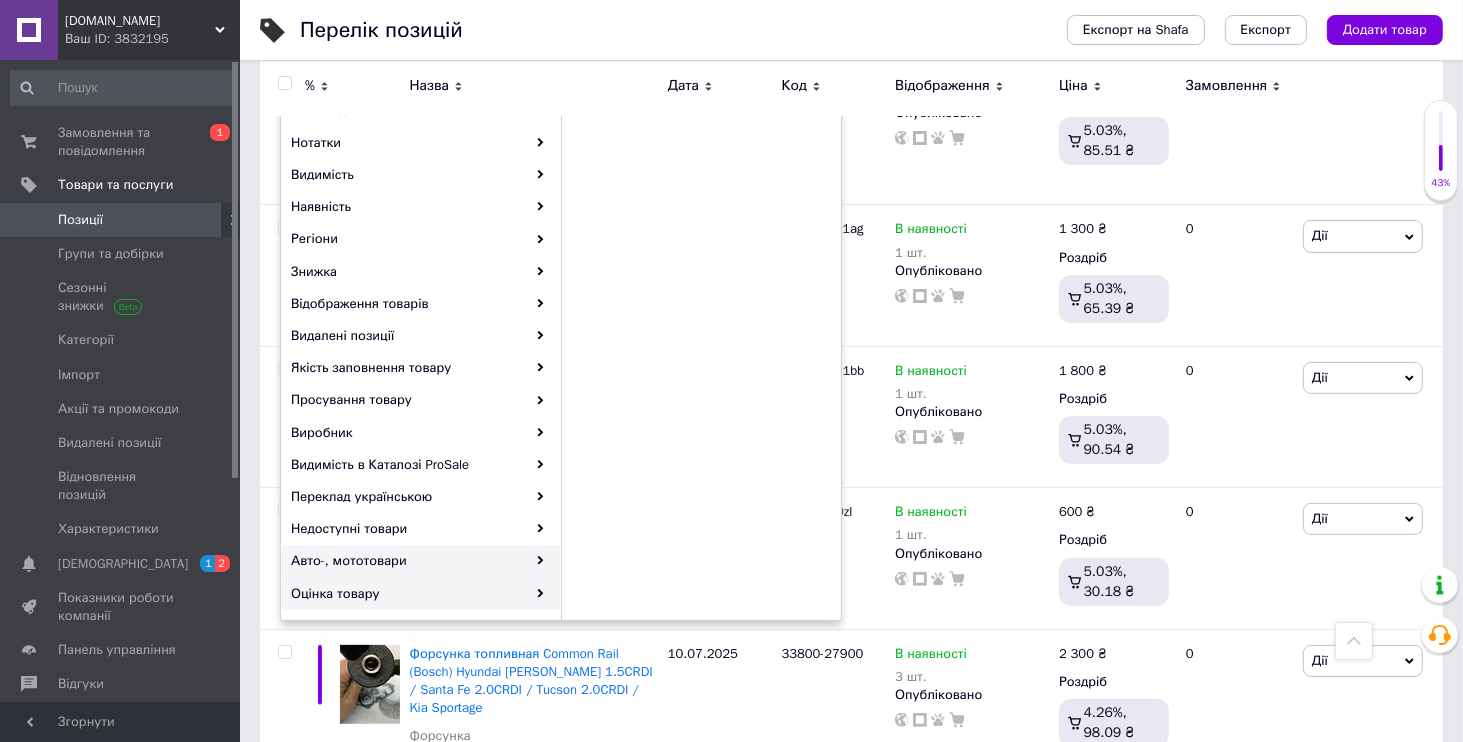 click on "Авто-, мототовари" at bounding box center [421, 561] 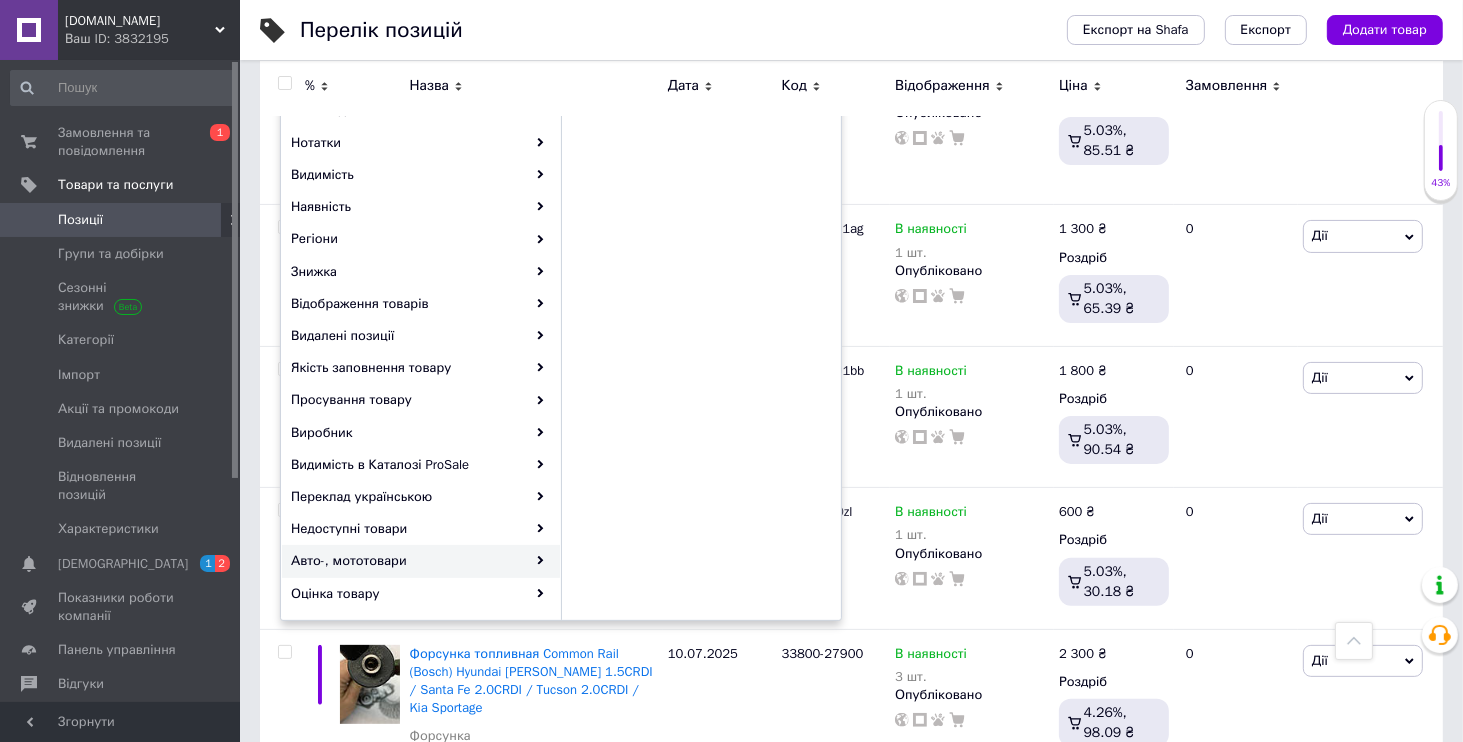 scroll, scrollTop: 96, scrollLeft: 0, axis: vertical 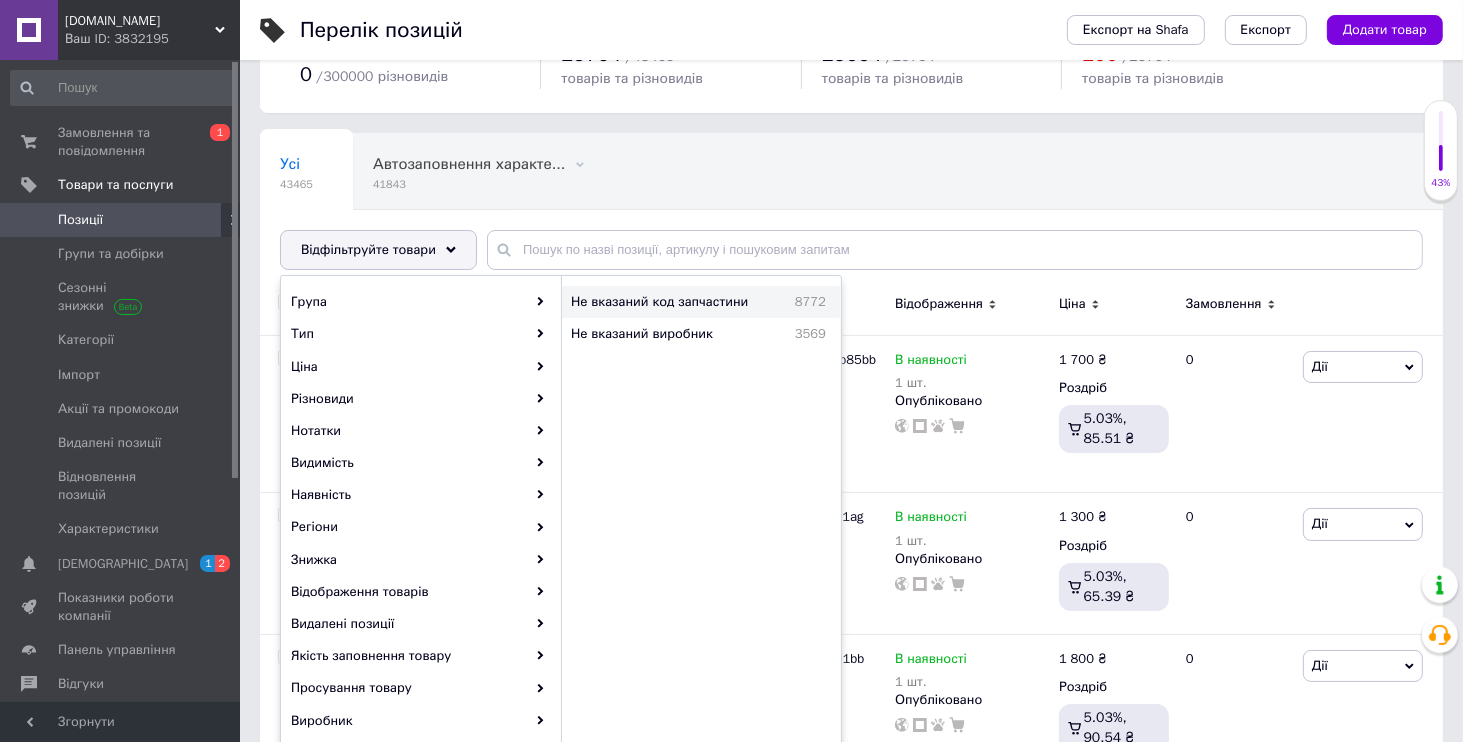 click on "Не вказаний код запчастини" at bounding box center (674, 302) 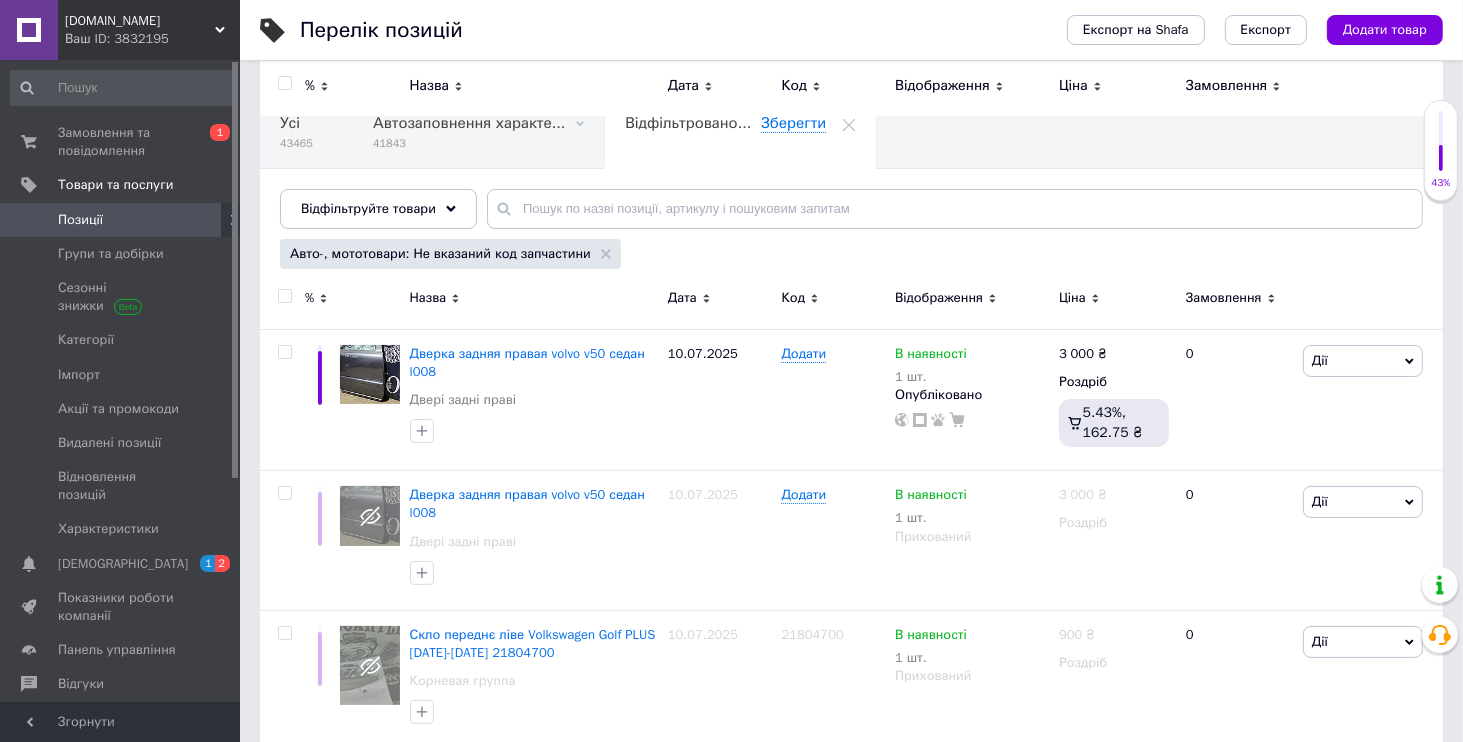 scroll, scrollTop: 0, scrollLeft: 0, axis: both 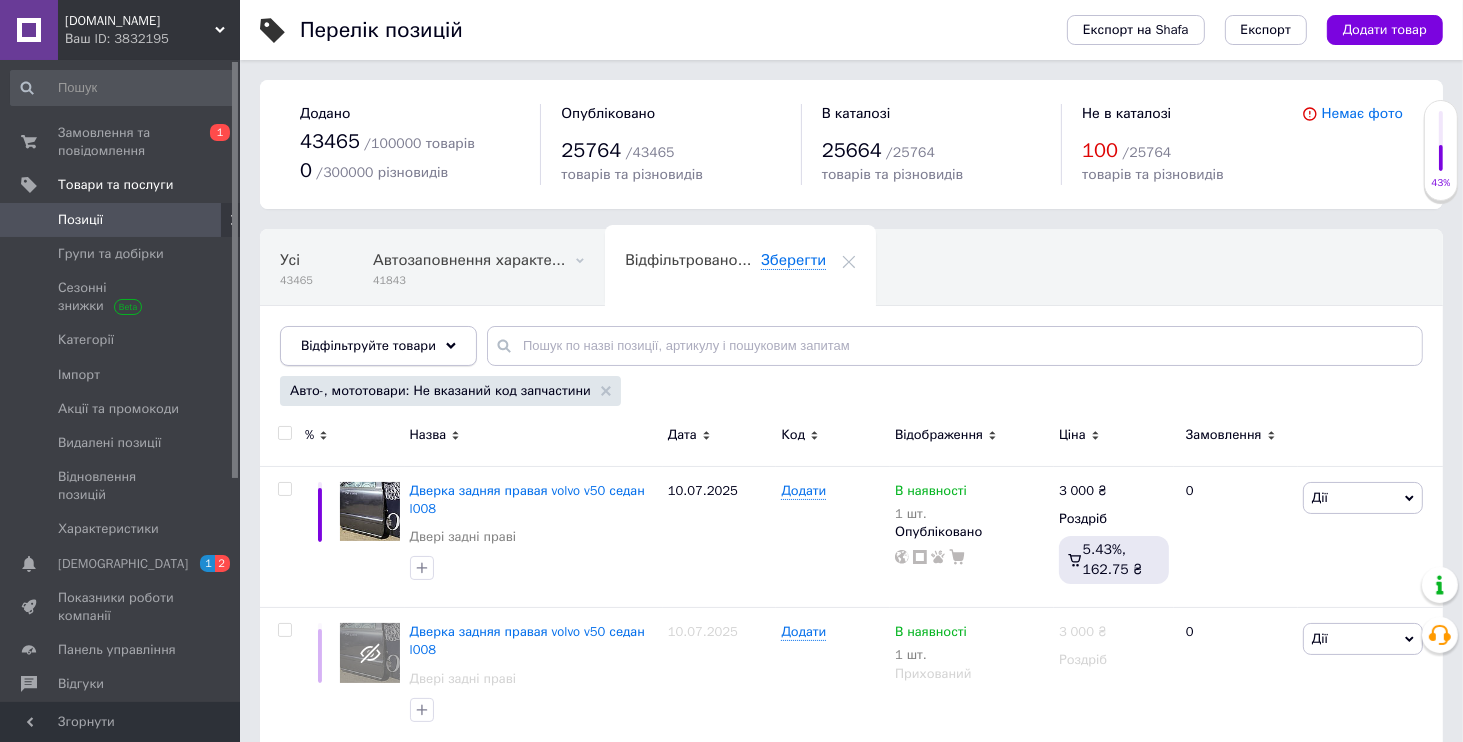 click on "Відфільтруйте товари" at bounding box center [378, 346] 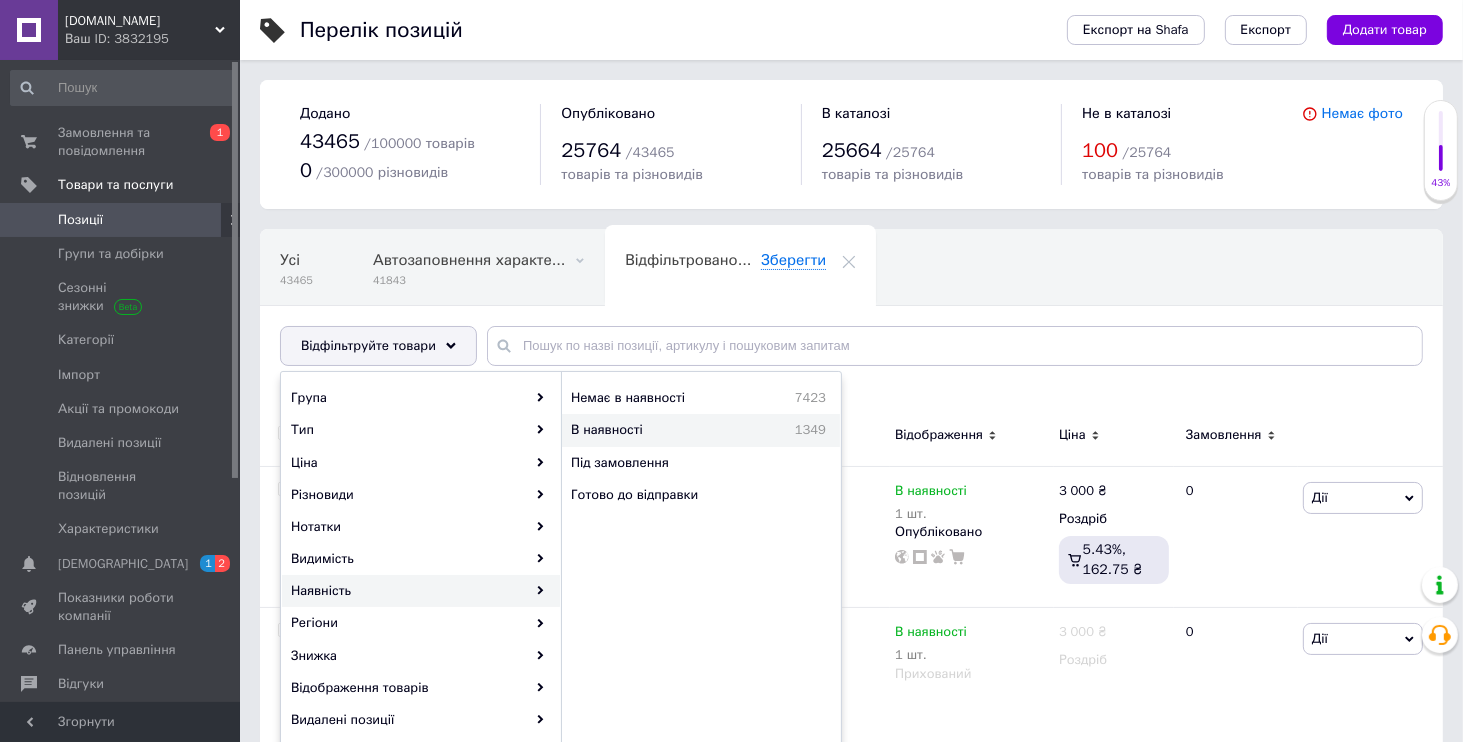 click on "В наявності  1349" at bounding box center (701, 430) 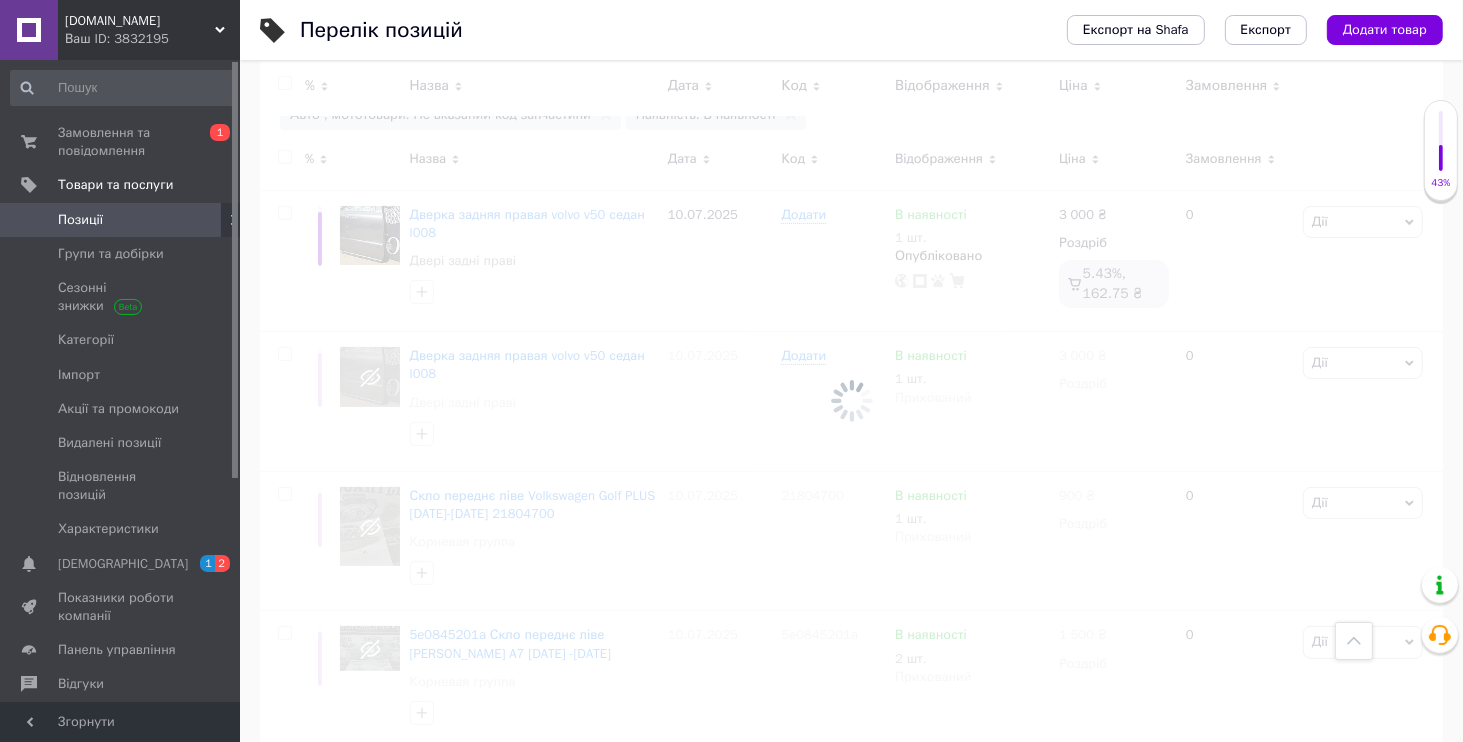 scroll, scrollTop: 192, scrollLeft: 0, axis: vertical 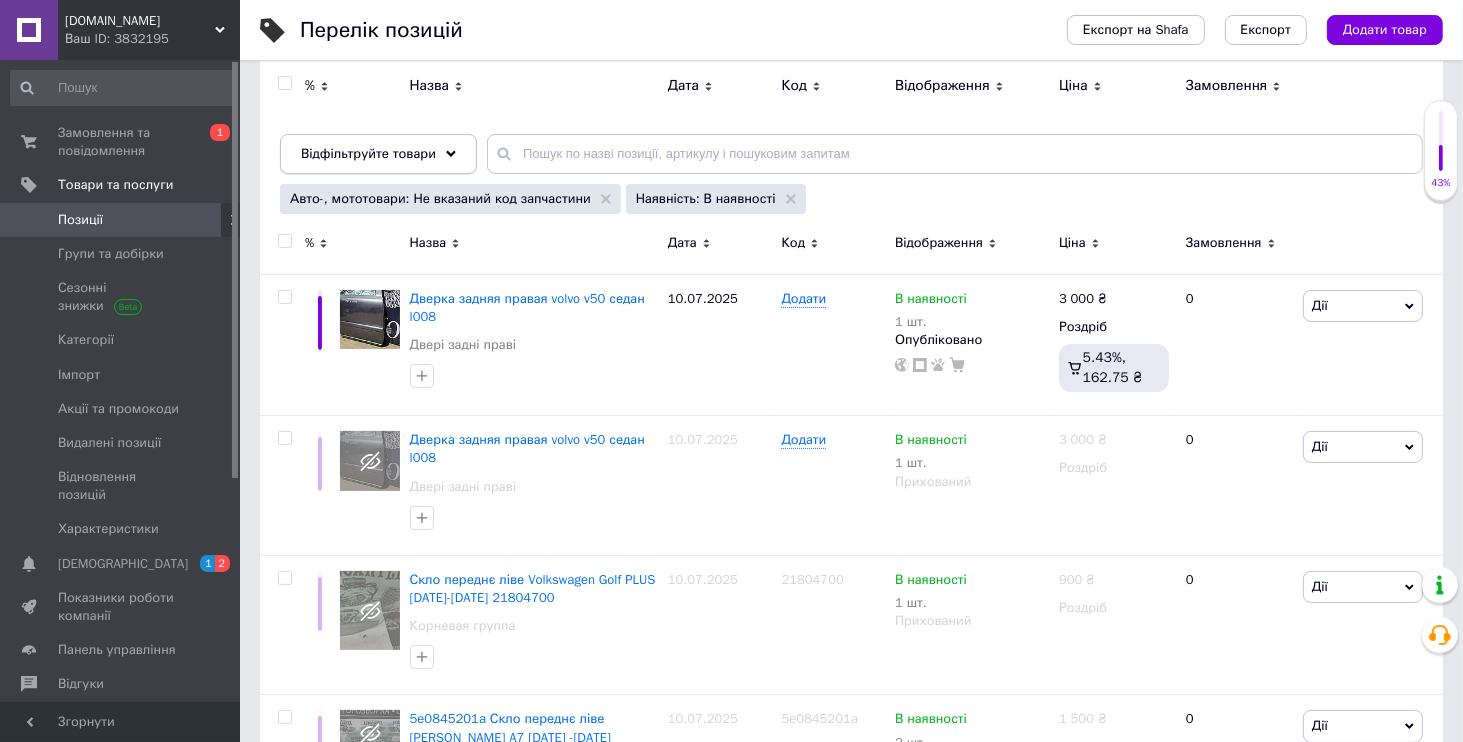 click on "Відфільтруйте товари" at bounding box center [378, 154] 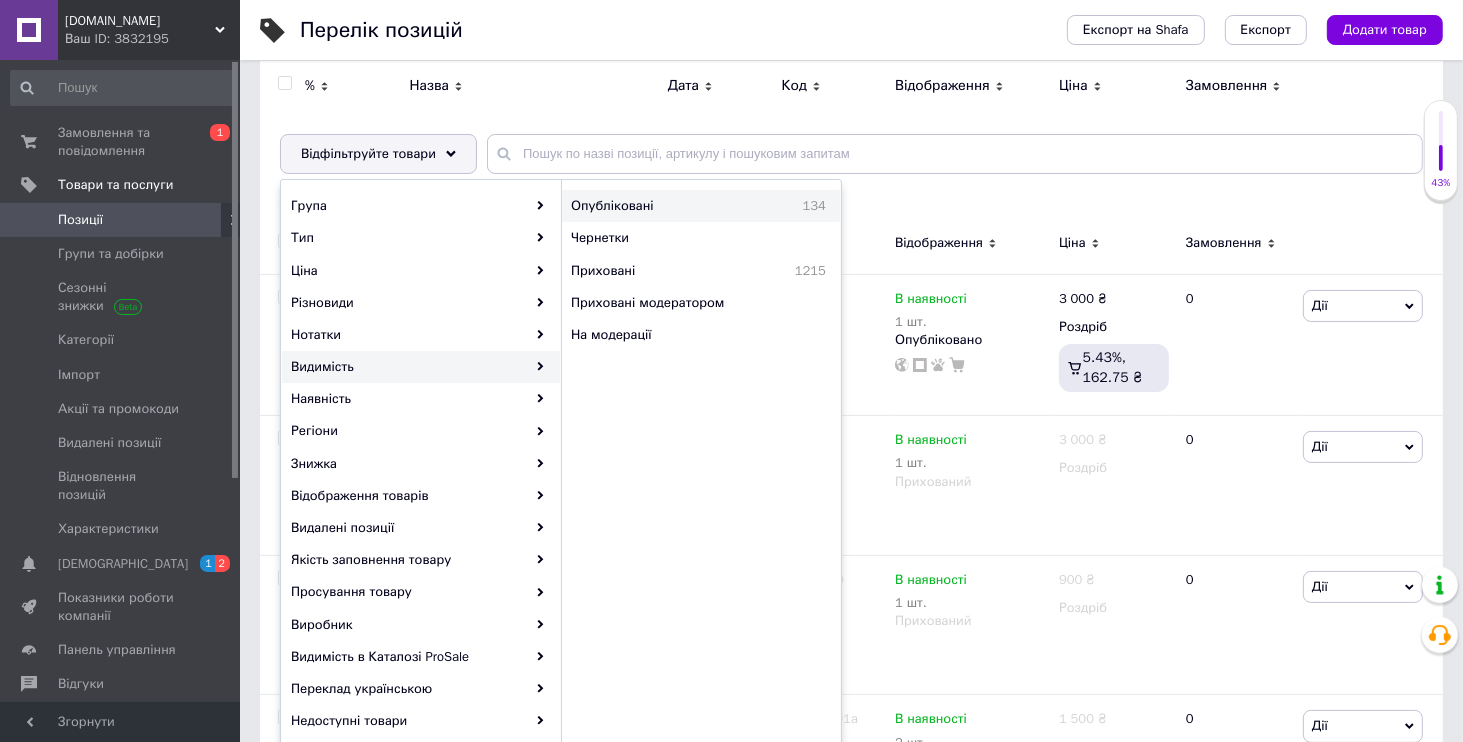 click on "Опубліковані" at bounding box center (662, 206) 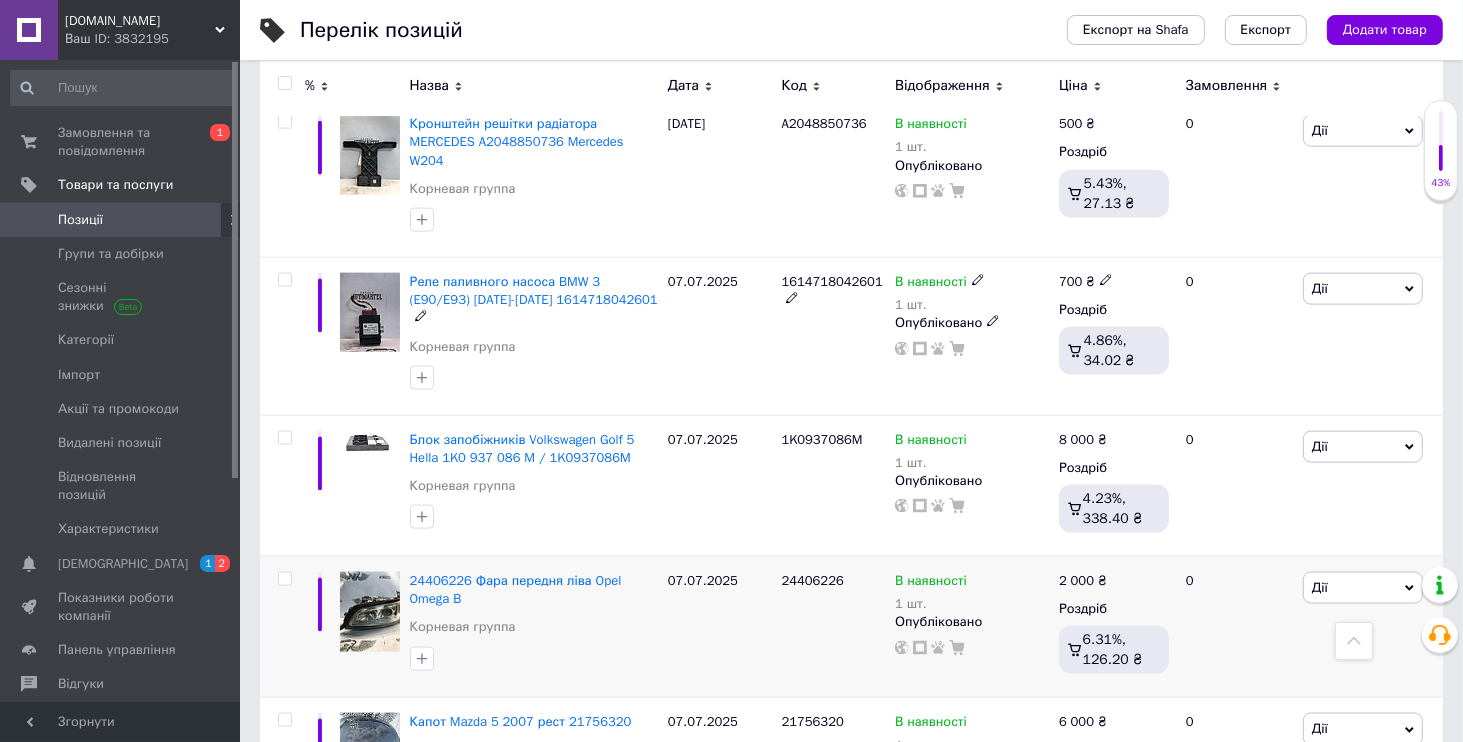 scroll, scrollTop: 2662, scrollLeft: 0, axis: vertical 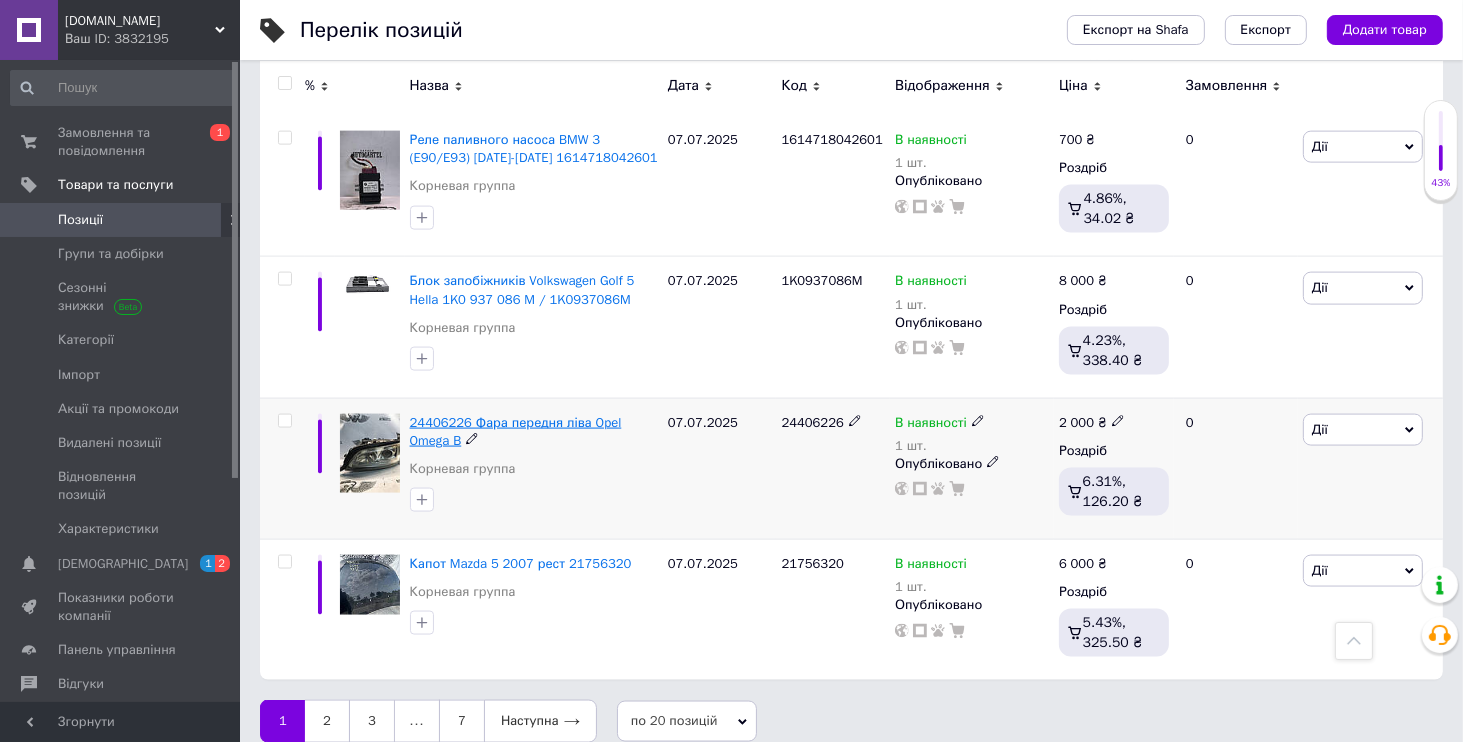 click on "24406226 Фара передня ліва Opel Omega B" at bounding box center (516, 431) 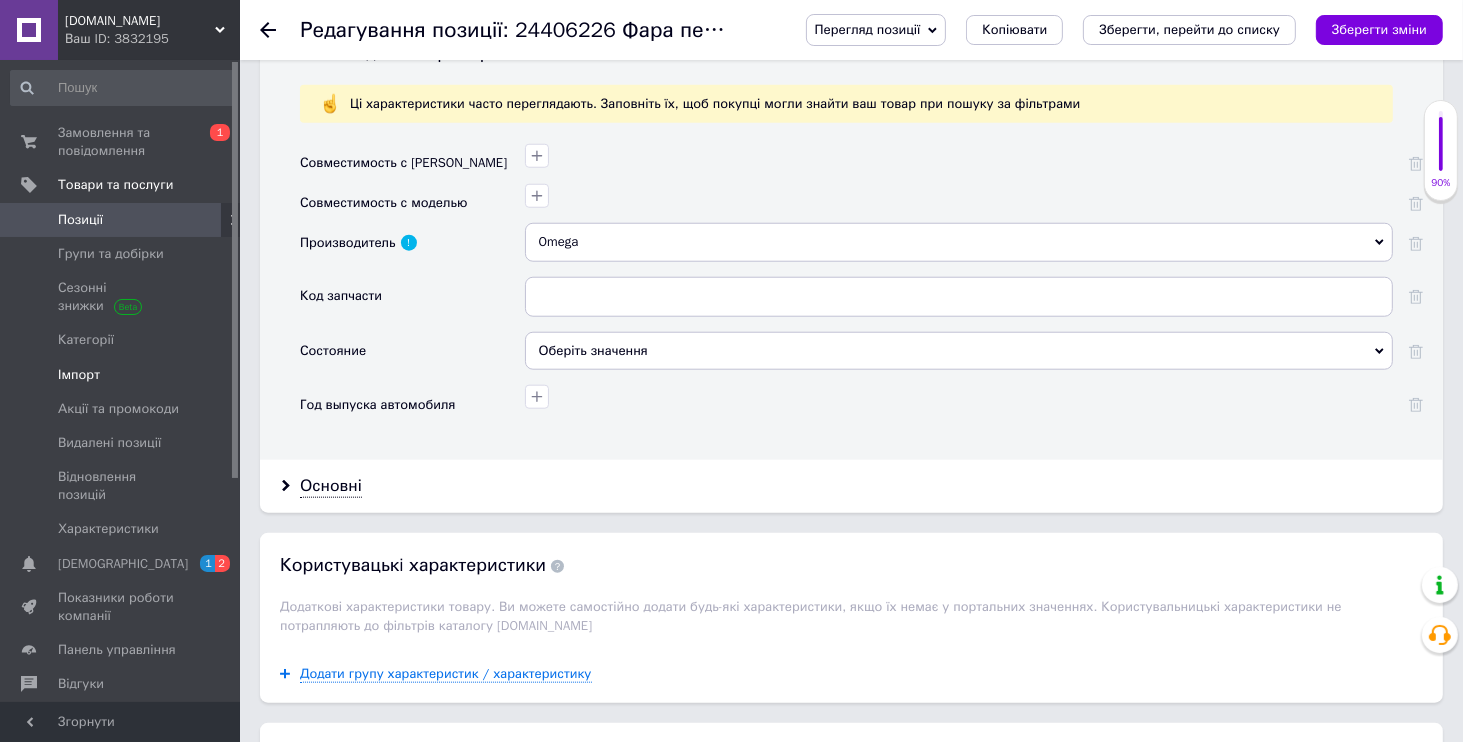 scroll, scrollTop: 1824, scrollLeft: 0, axis: vertical 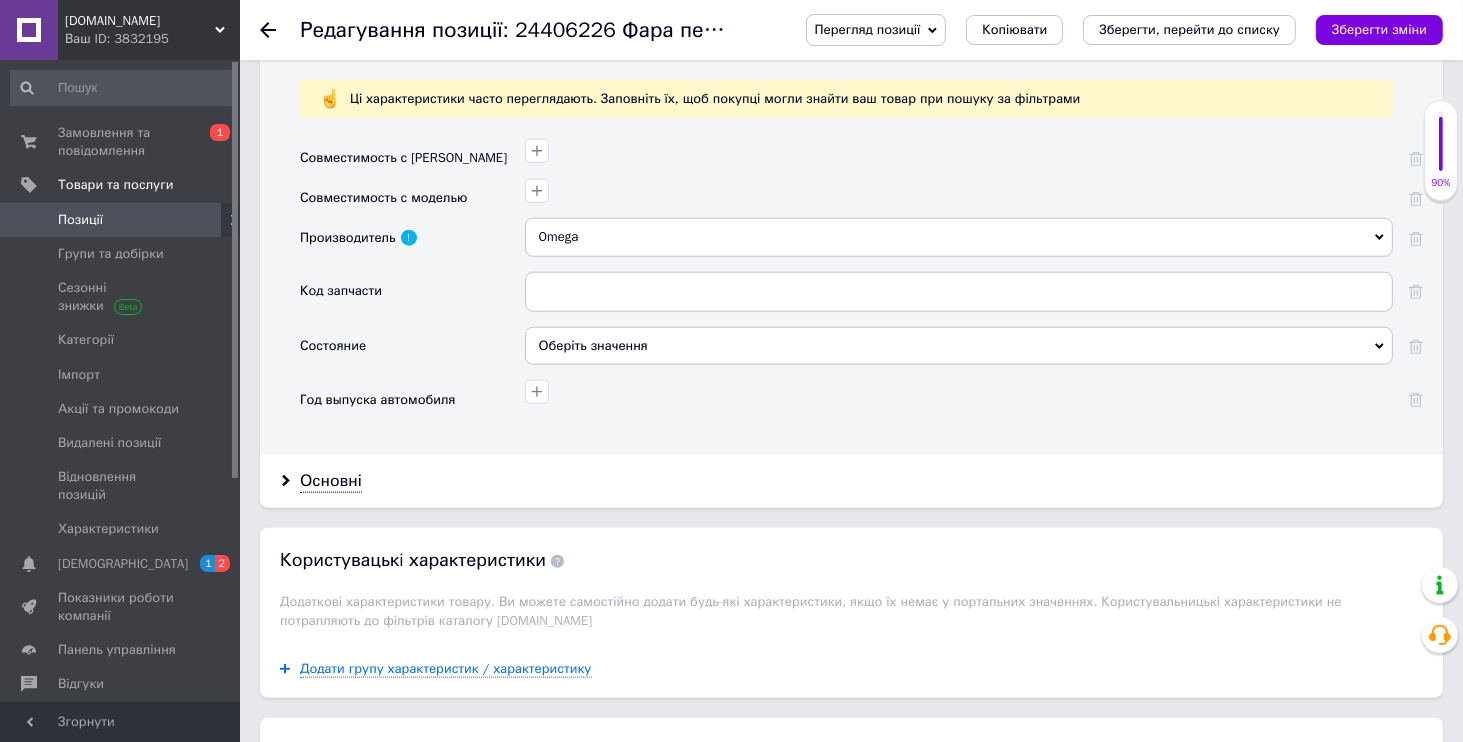 click at bounding box center (409, 238) 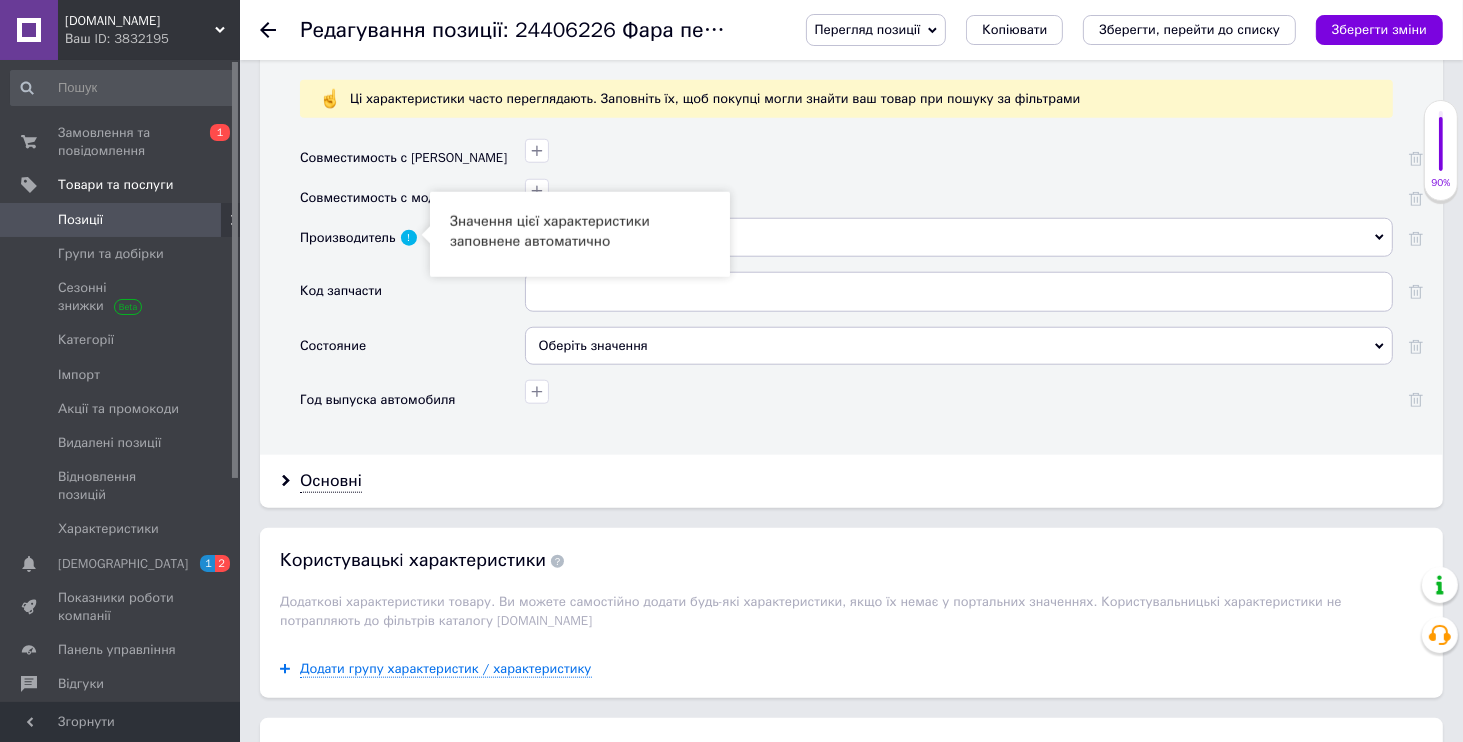 click at bounding box center [409, 238] 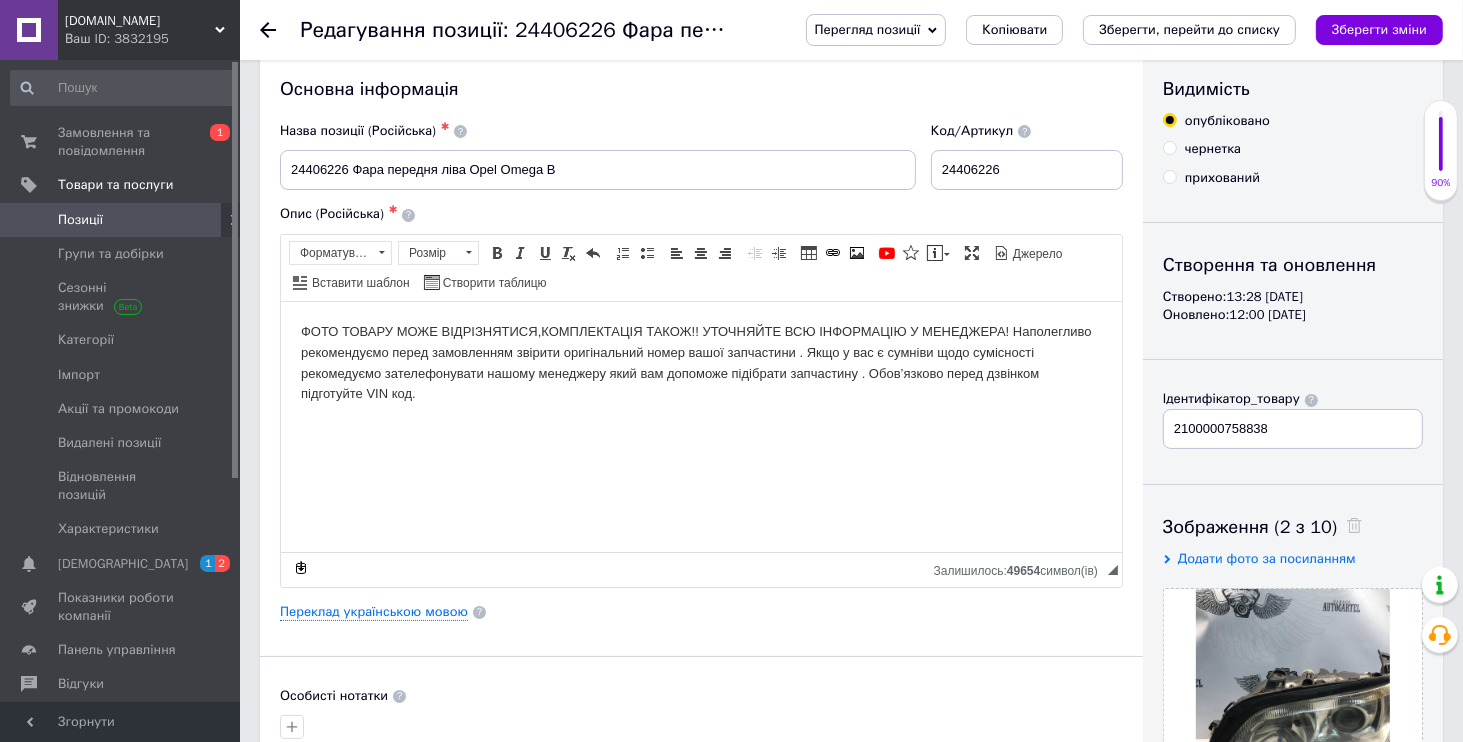 scroll, scrollTop: 0, scrollLeft: 0, axis: both 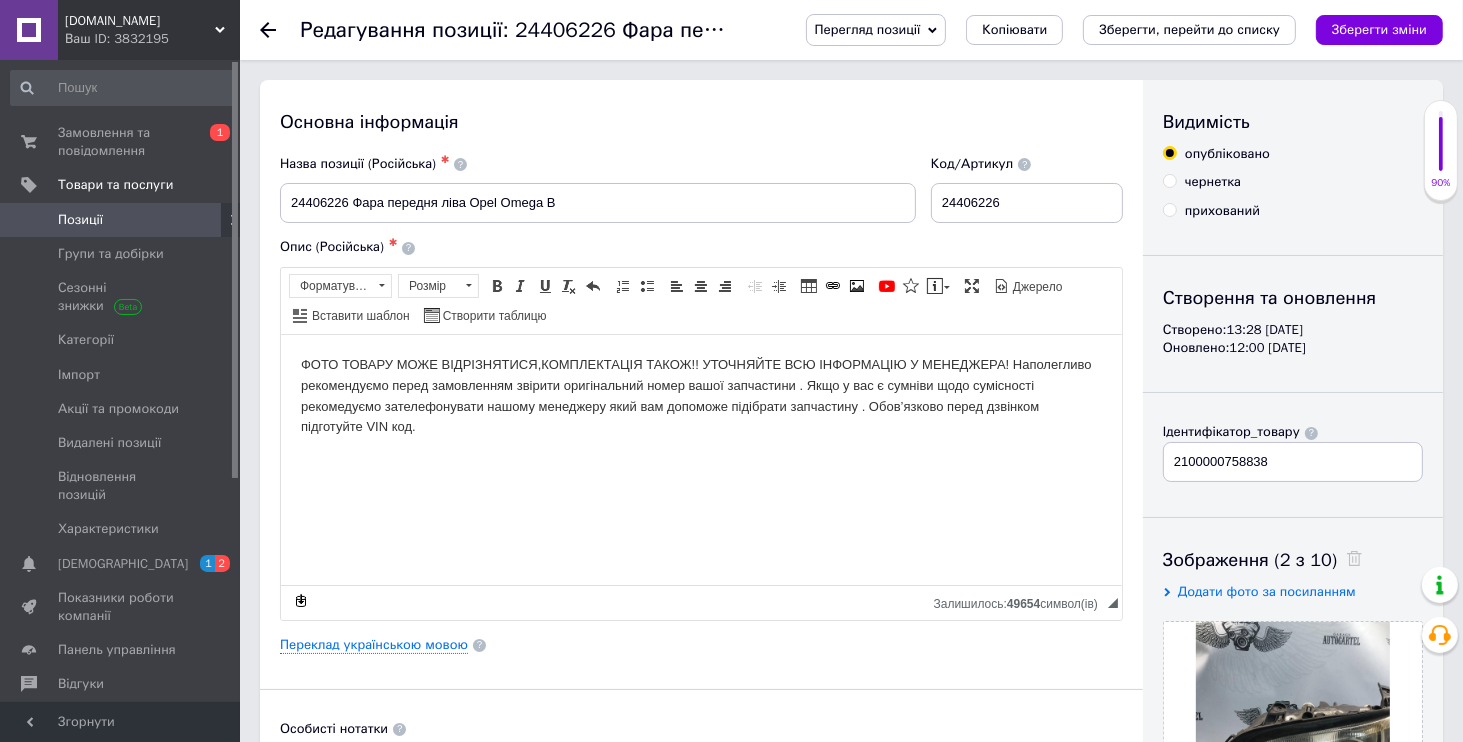 click on "Ваш ID: 3832195" at bounding box center [152, 39] 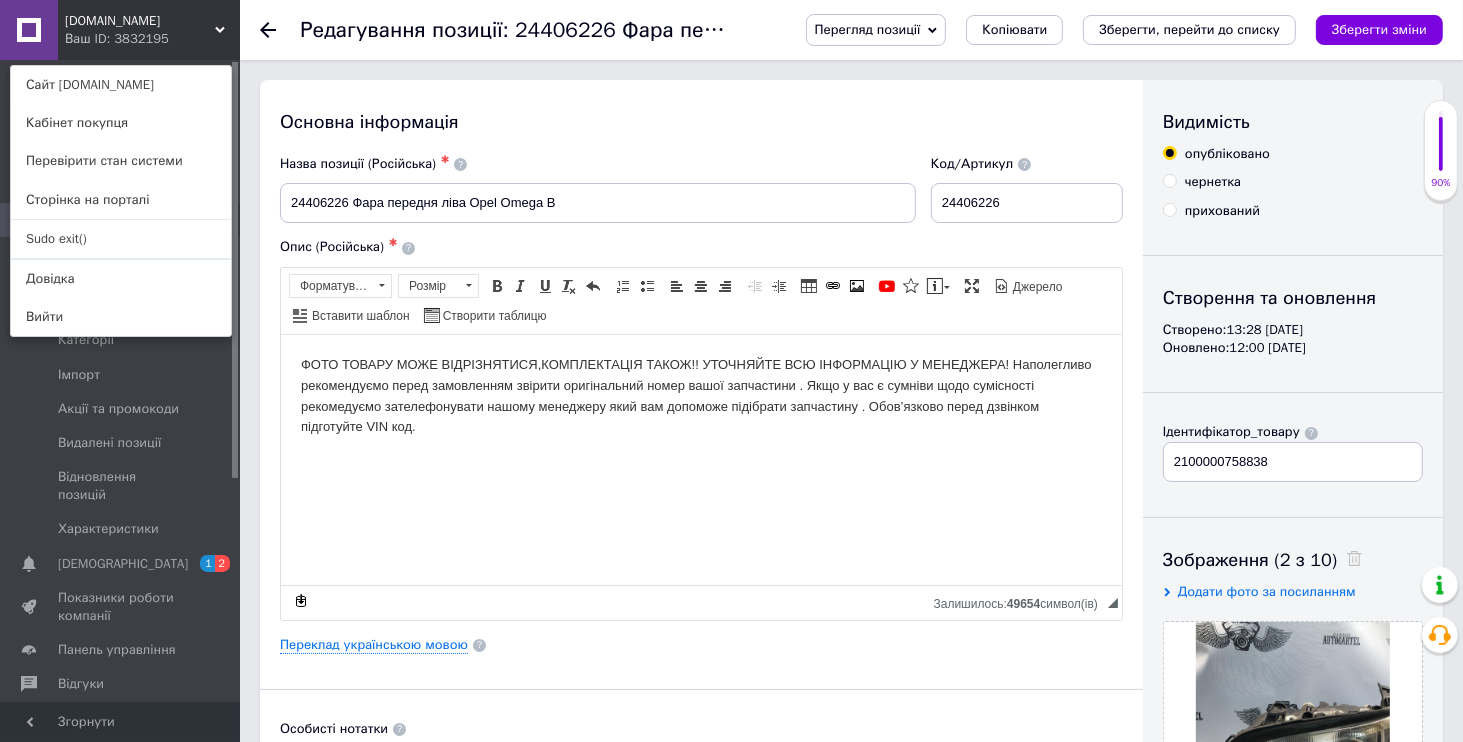 click on "Ваш ID: 3832195" at bounding box center (107, 39) 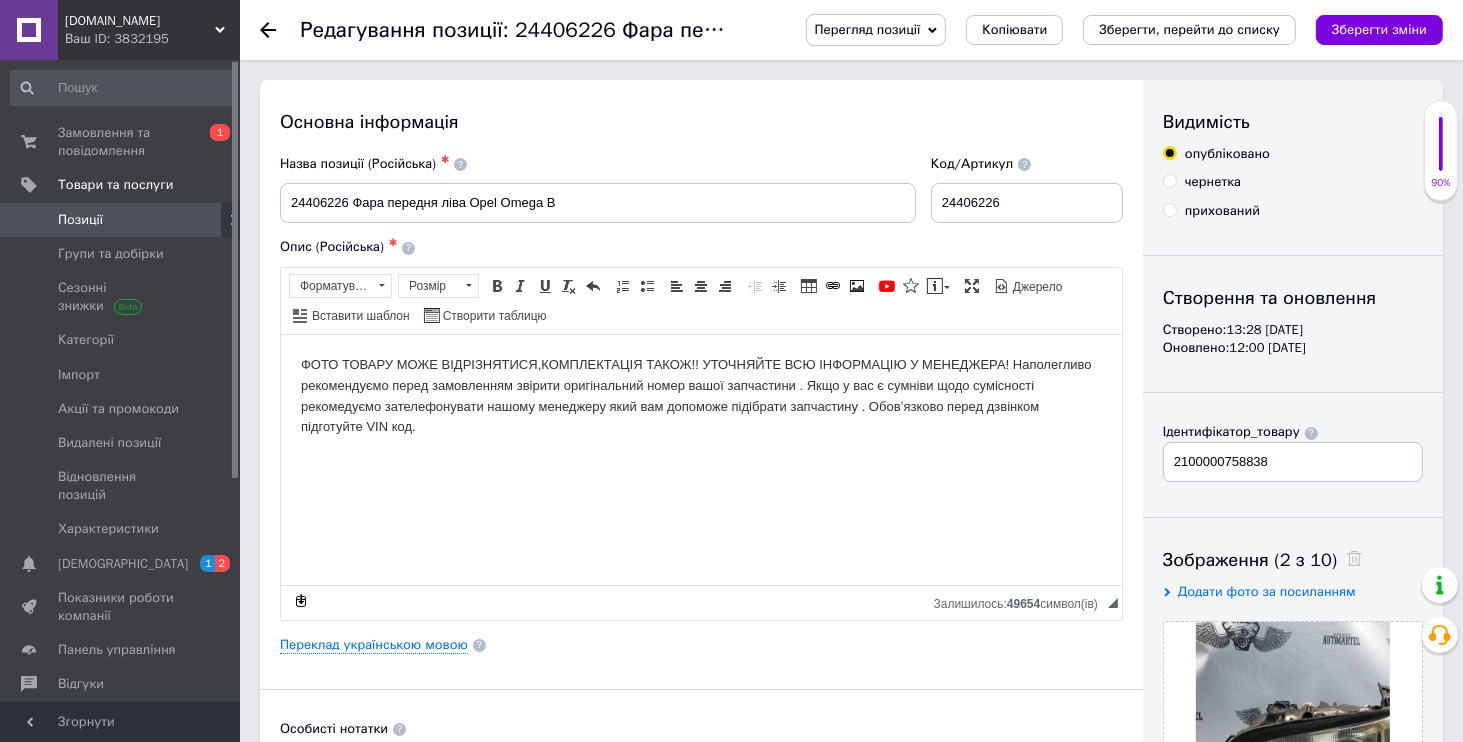 click on "Позиції" at bounding box center [123, 220] 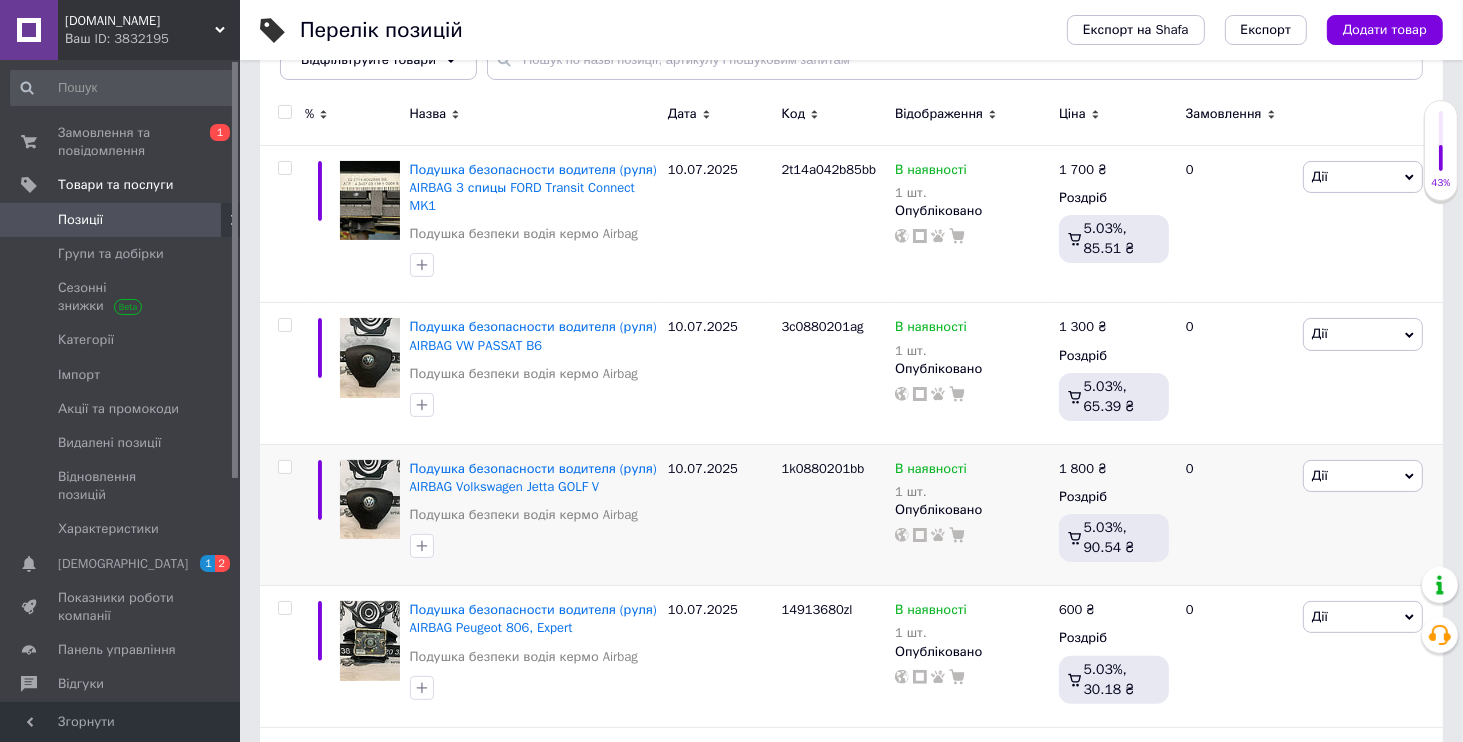 scroll, scrollTop: 480, scrollLeft: 0, axis: vertical 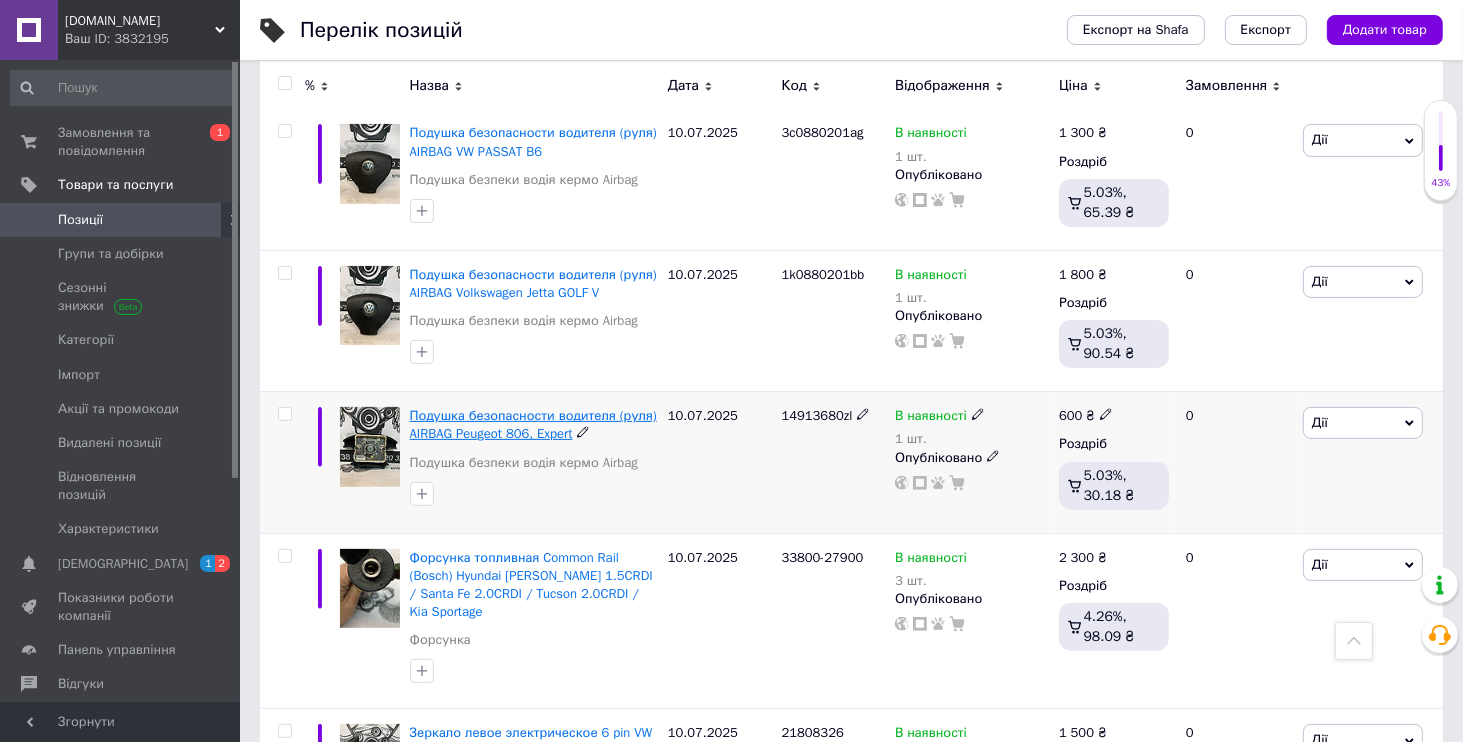 click on "Подушка безопасности водителя (руля) AIRBAG Peugeot 806, Expert" at bounding box center (533, 424) 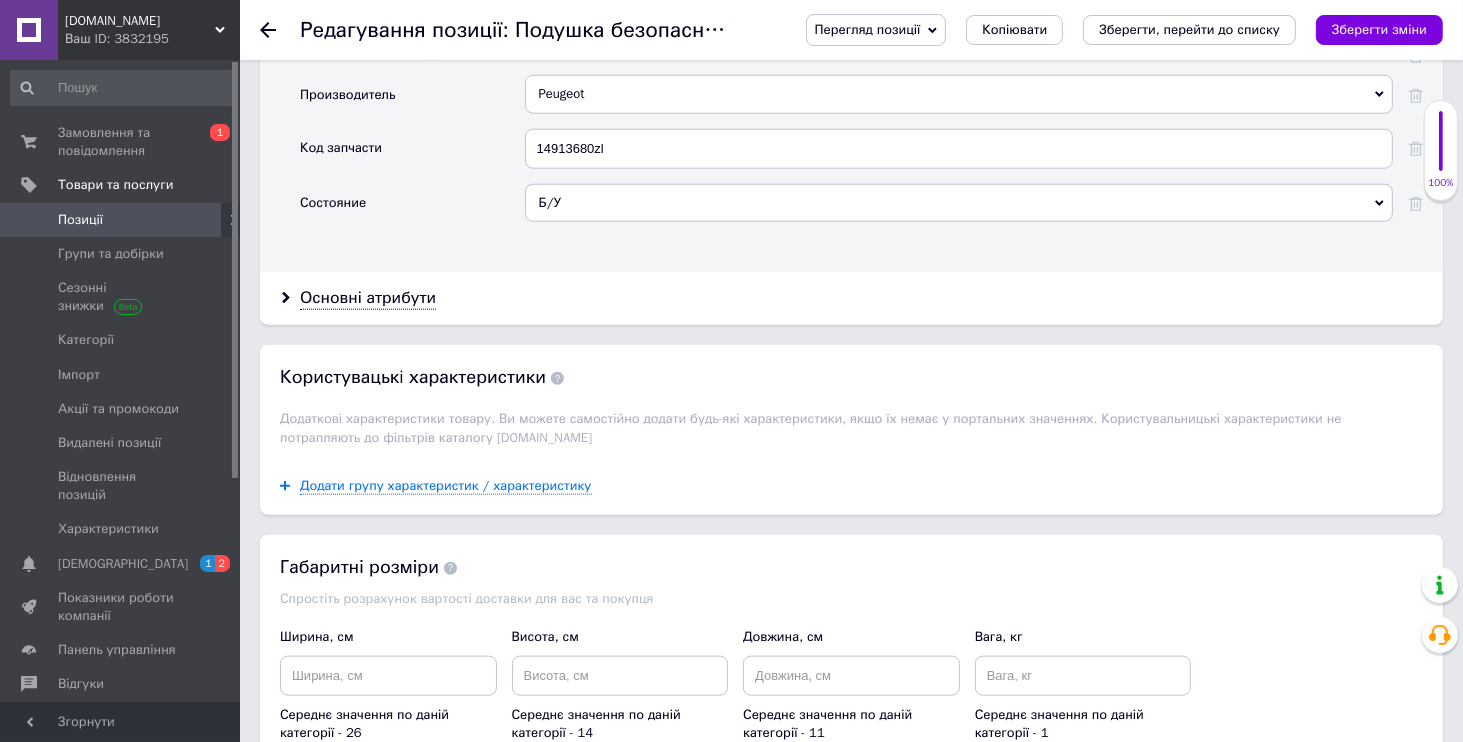 scroll, scrollTop: 1728, scrollLeft: 0, axis: vertical 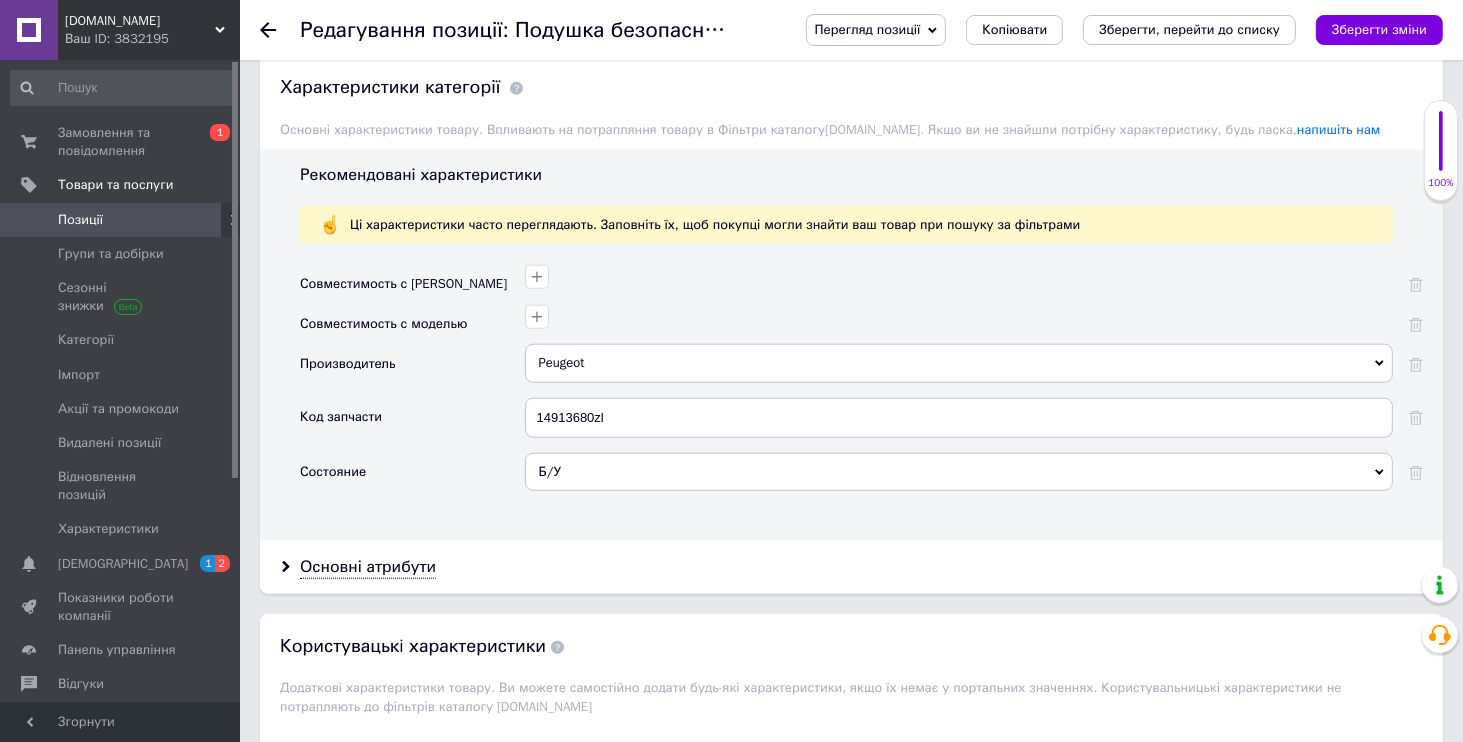 click on "Ваш ID: 3832195" at bounding box center [152, 39] 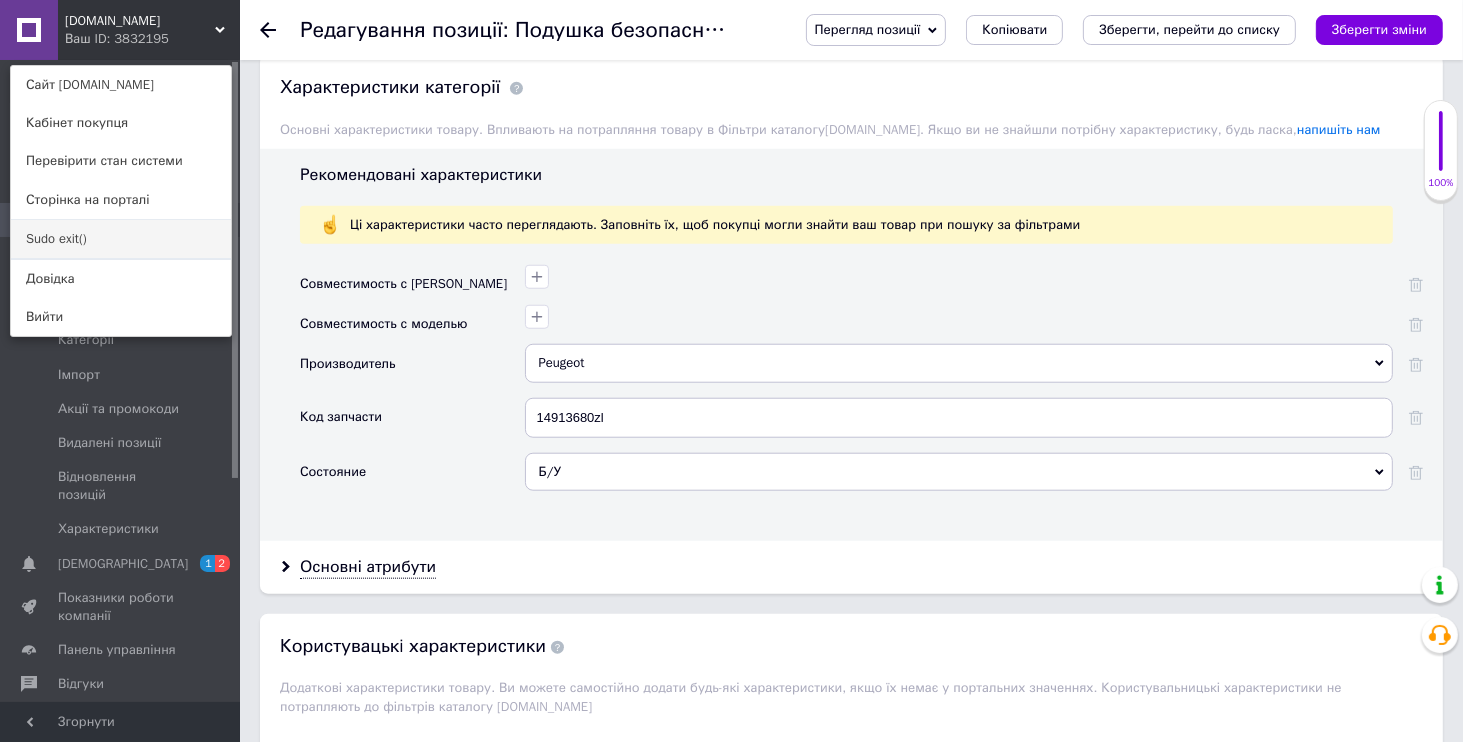 click on "Sudo exit()" at bounding box center [121, 239] 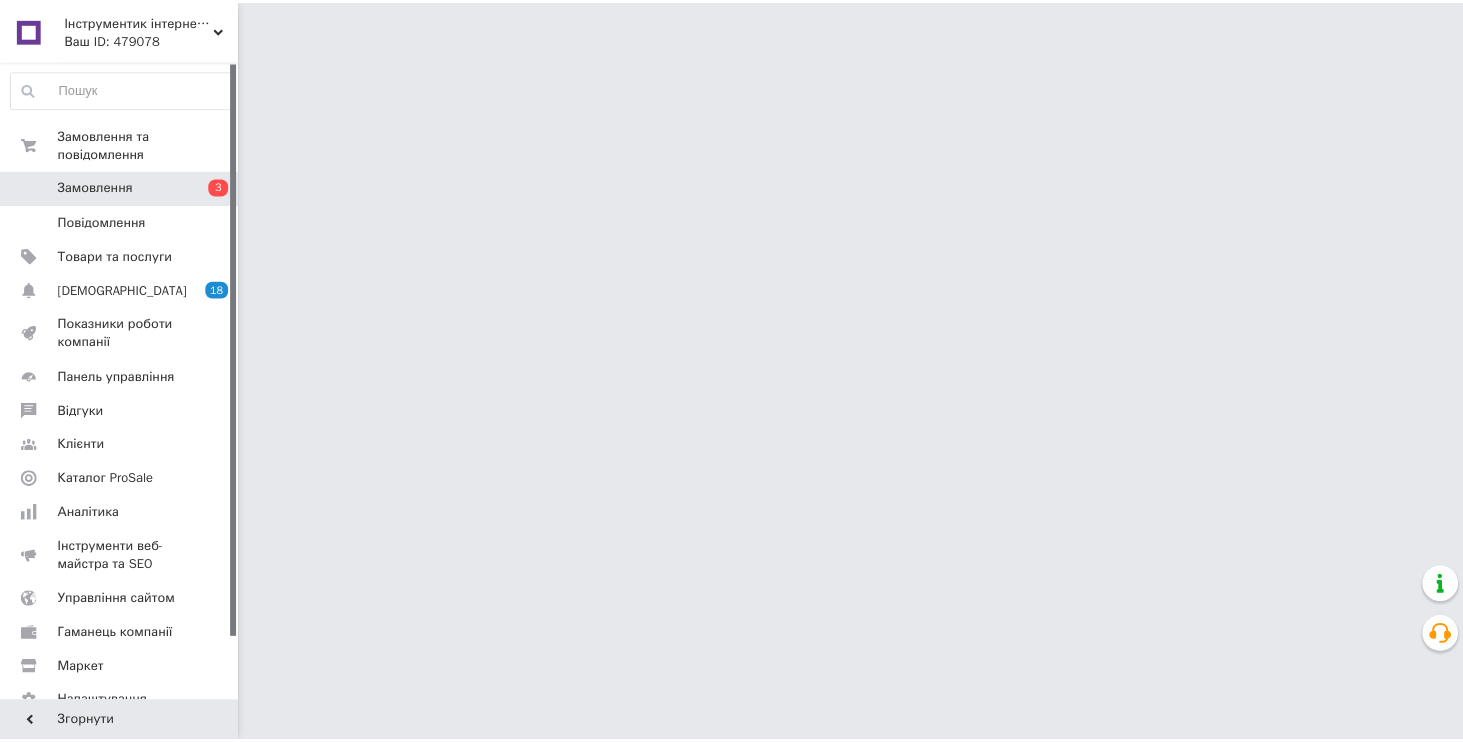 scroll, scrollTop: 0, scrollLeft: 0, axis: both 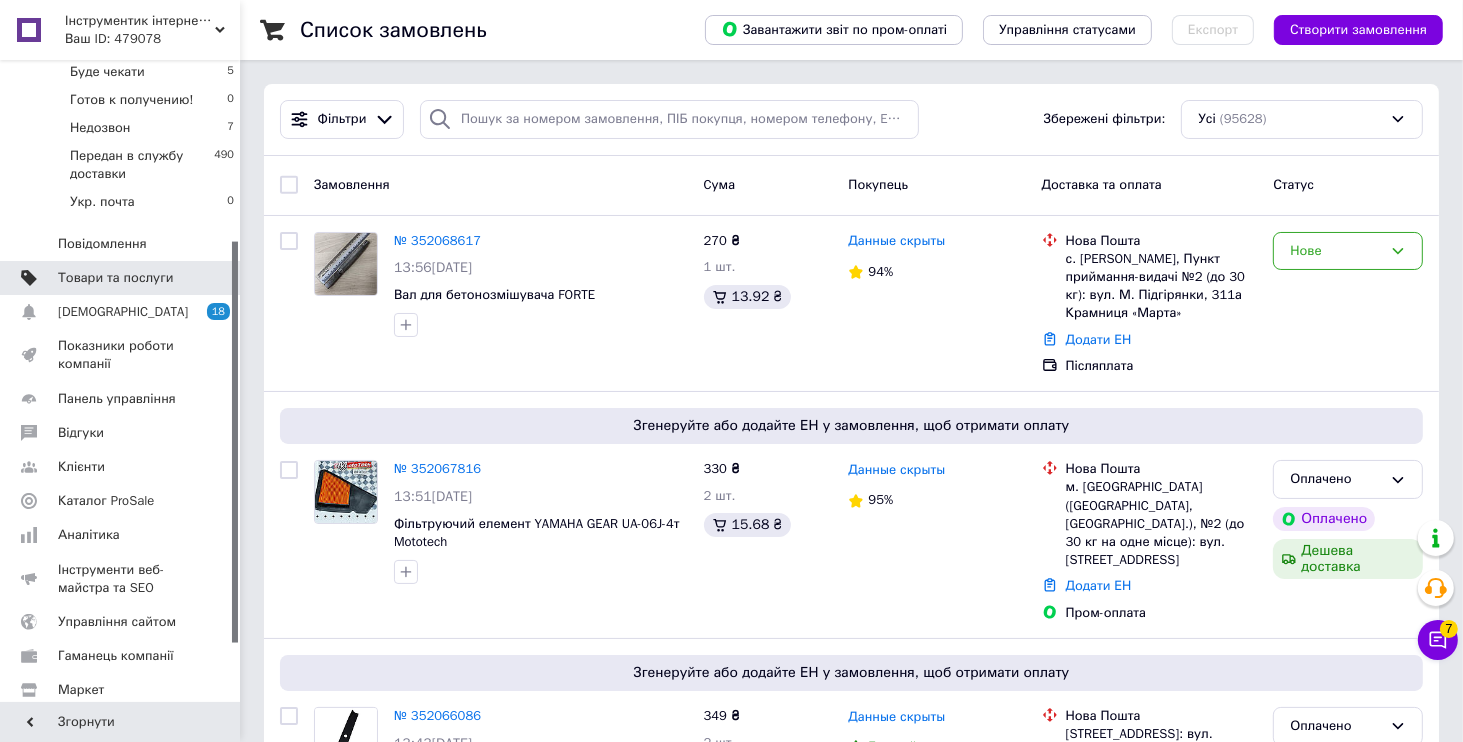 click on "Товари та послуги" at bounding box center [115, 278] 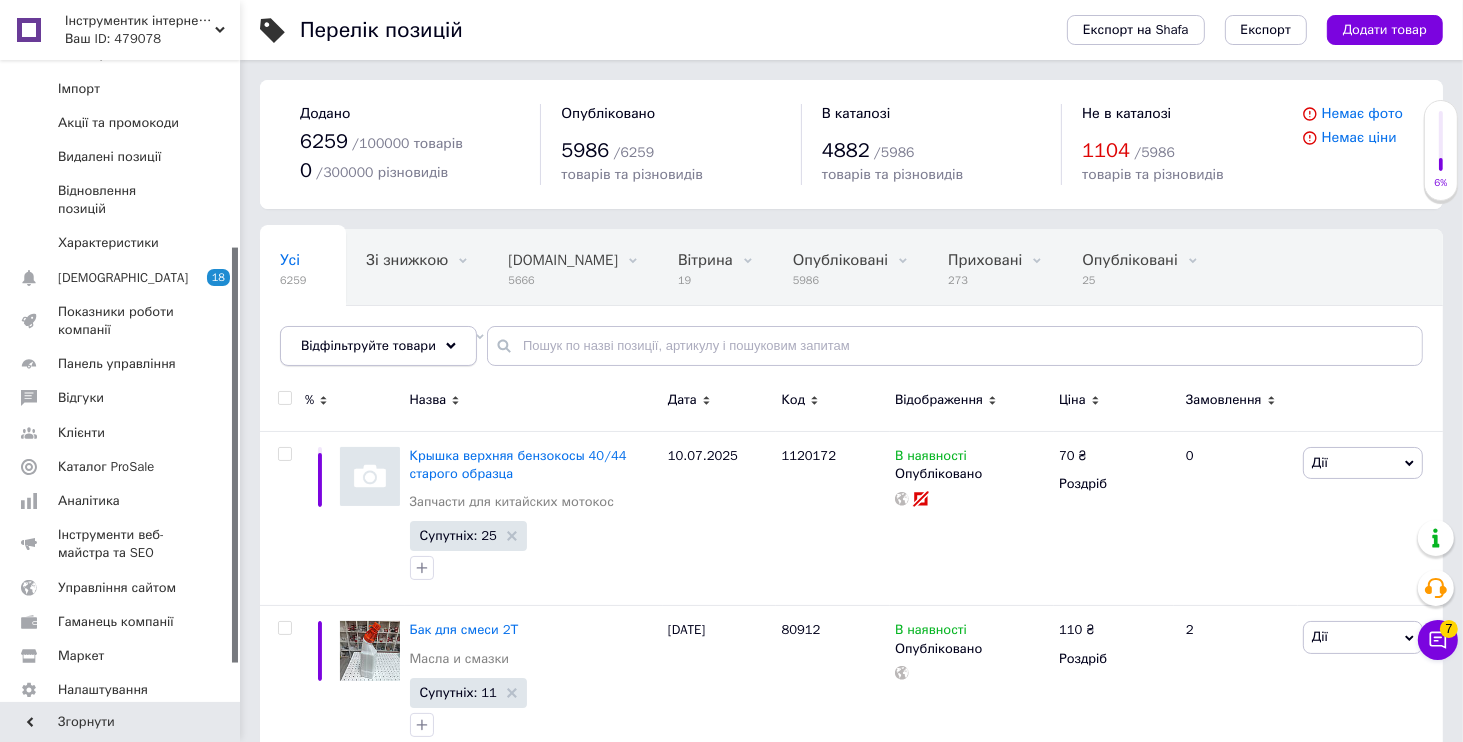 click on "Відфільтруйте товари" at bounding box center (368, 345) 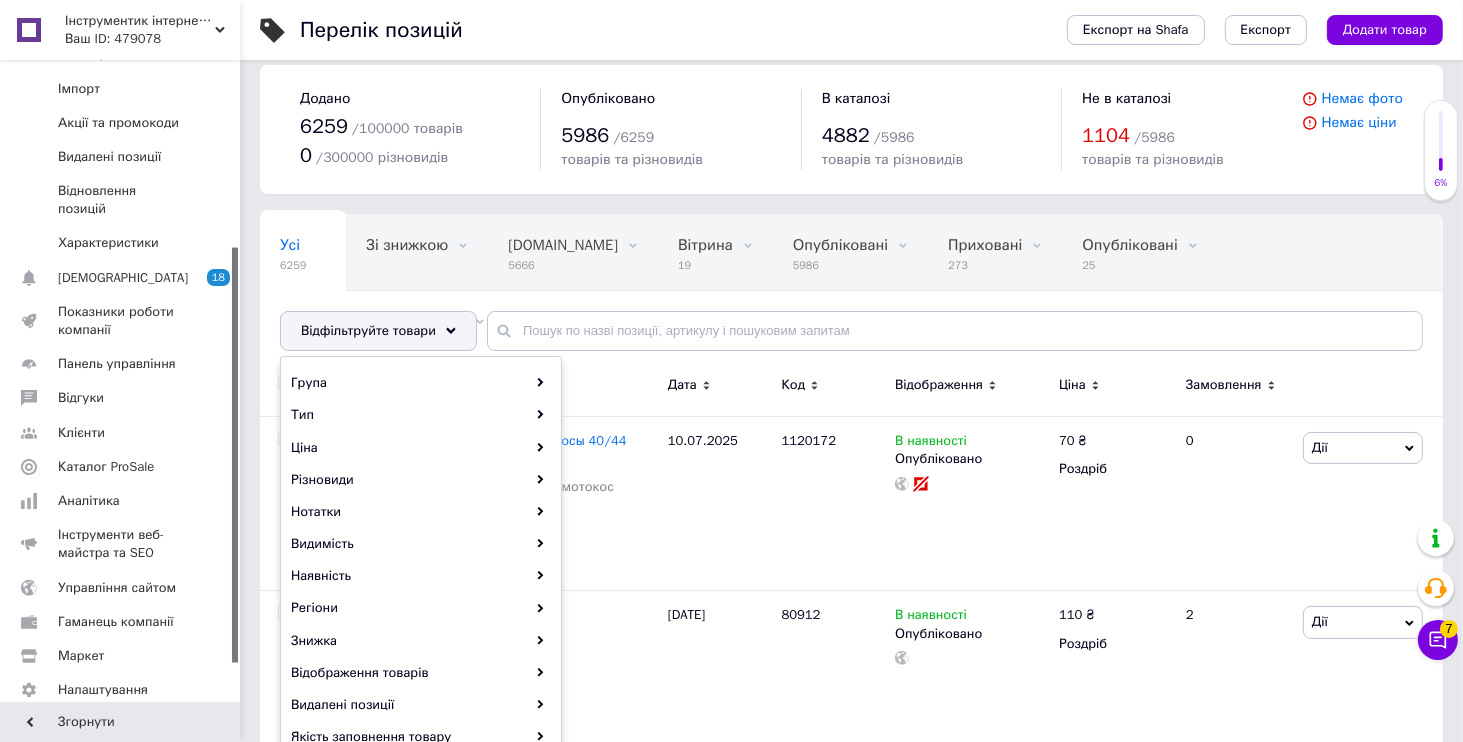 scroll, scrollTop: 480, scrollLeft: 0, axis: vertical 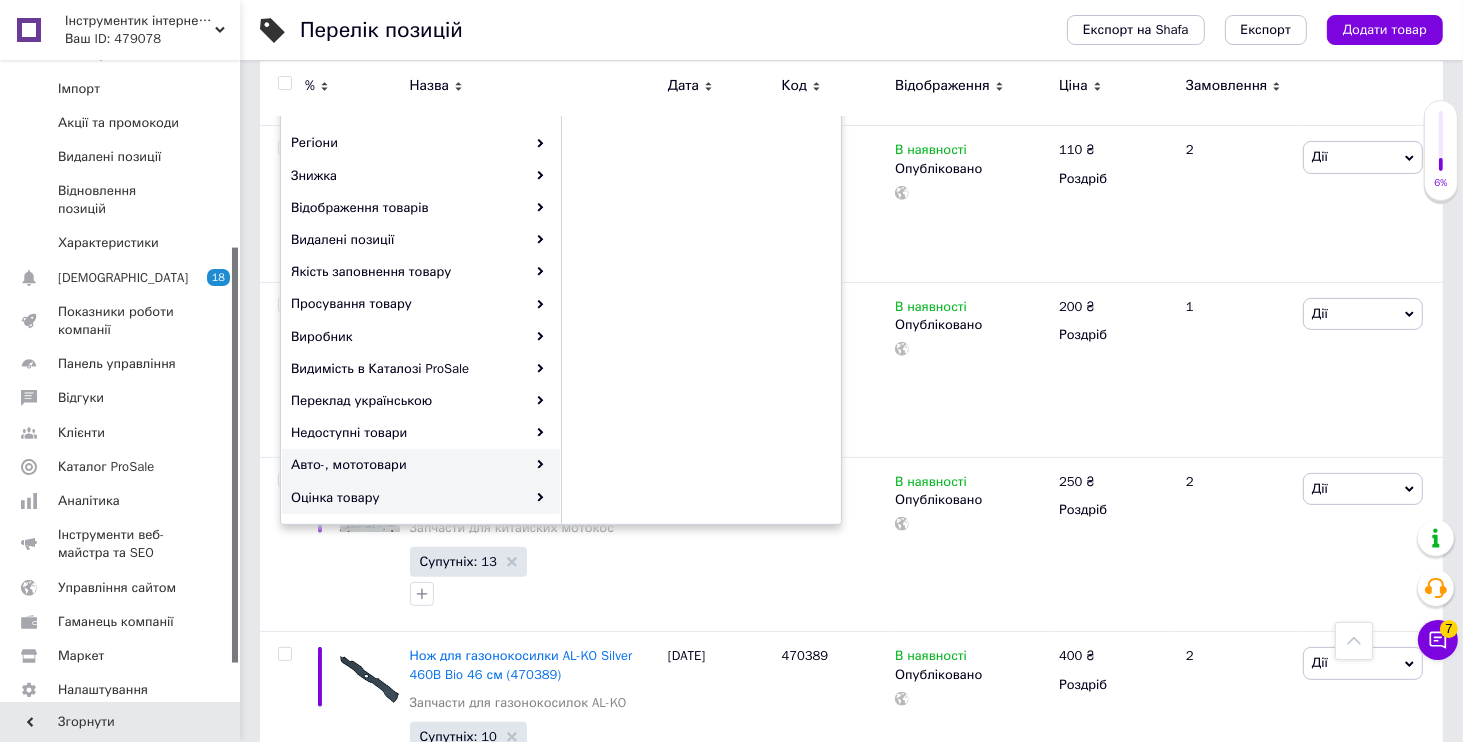 click on "Авто-, мототовари" at bounding box center [421, 465] 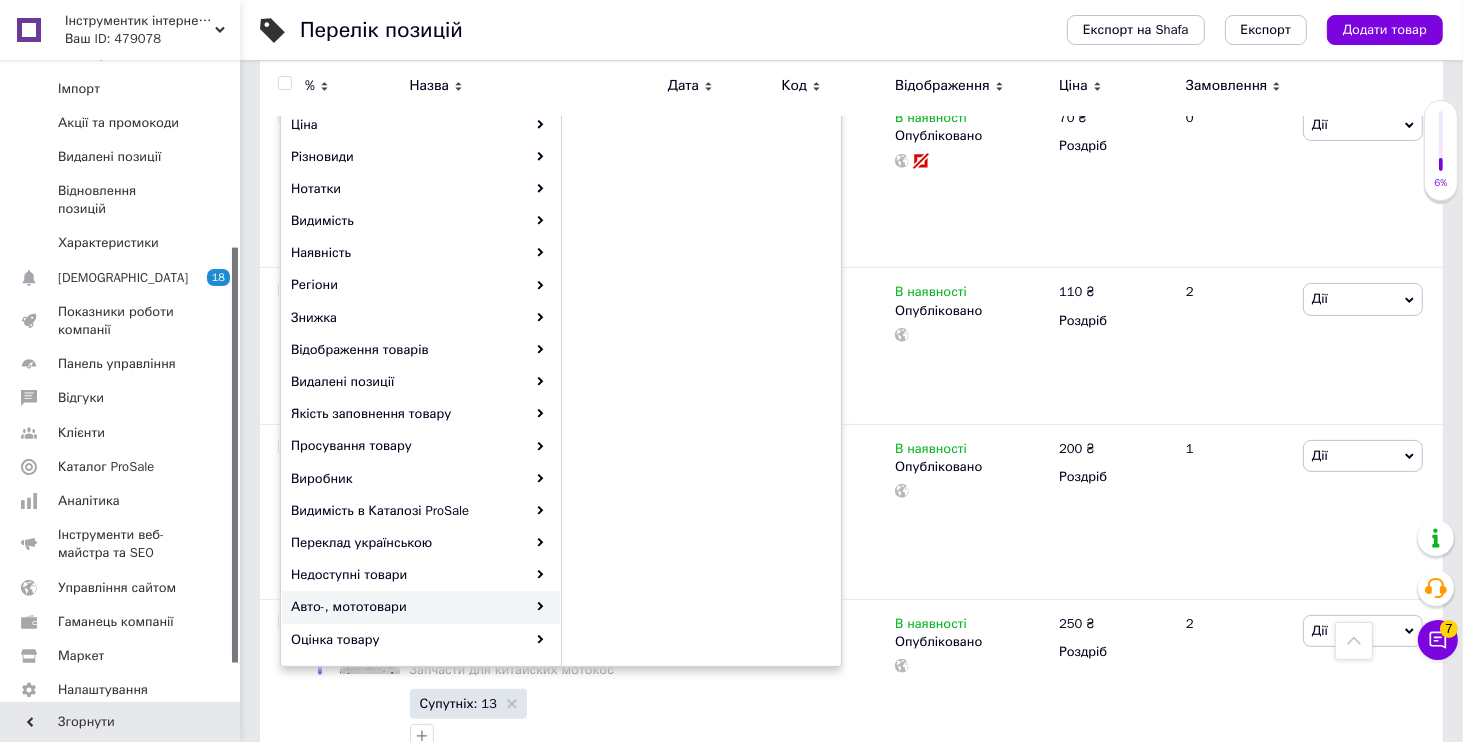 scroll, scrollTop: 192, scrollLeft: 0, axis: vertical 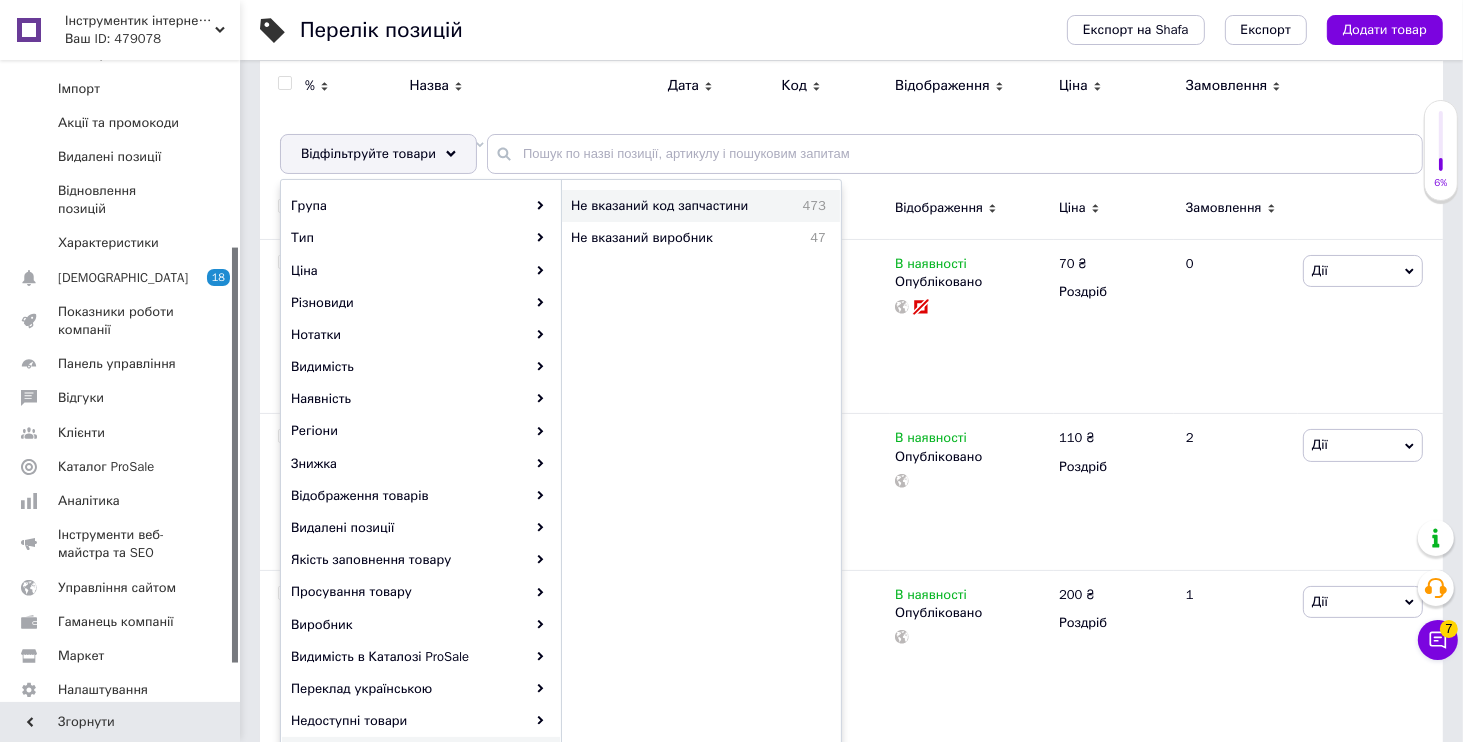 click on "Не вказаний код запчастини" at bounding box center (678, 206) 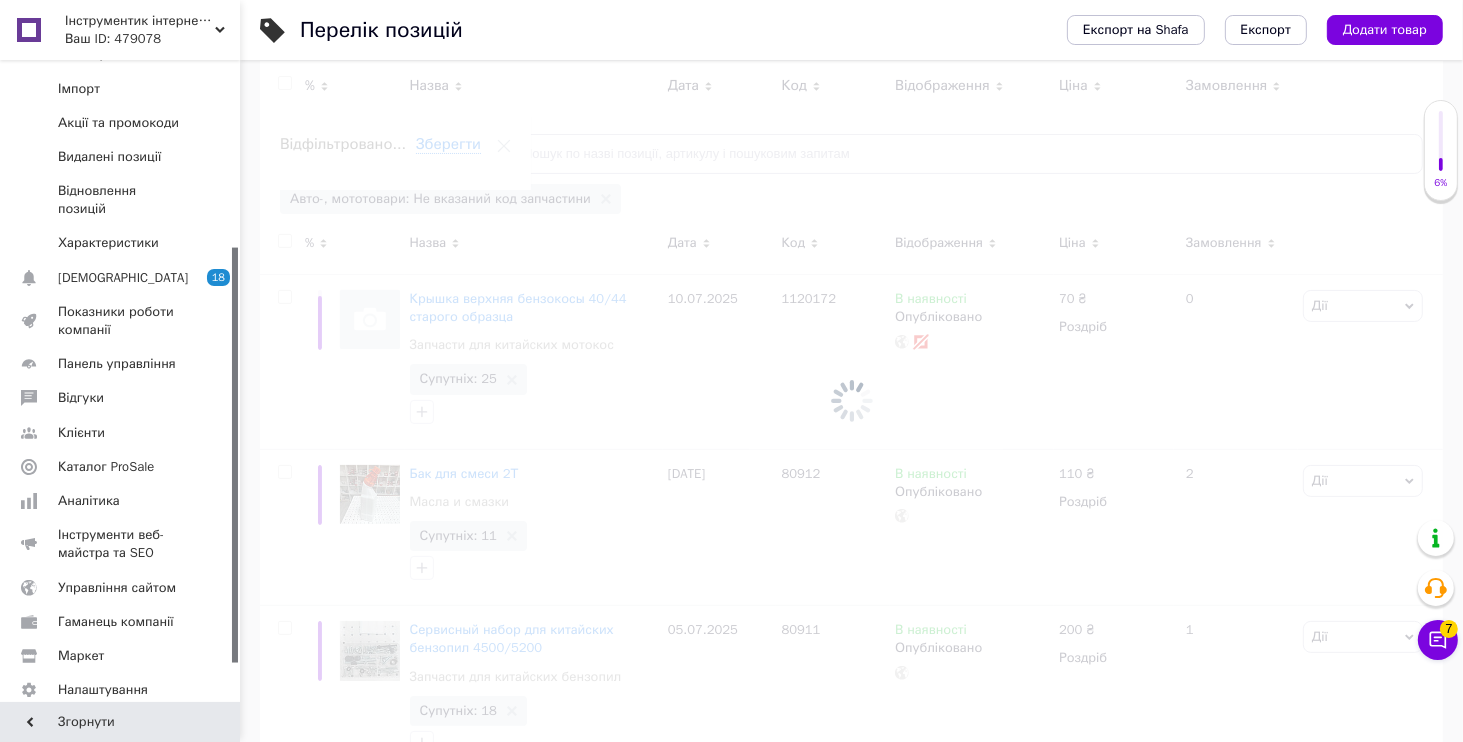 scroll, scrollTop: 0, scrollLeft: 399, axis: horizontal 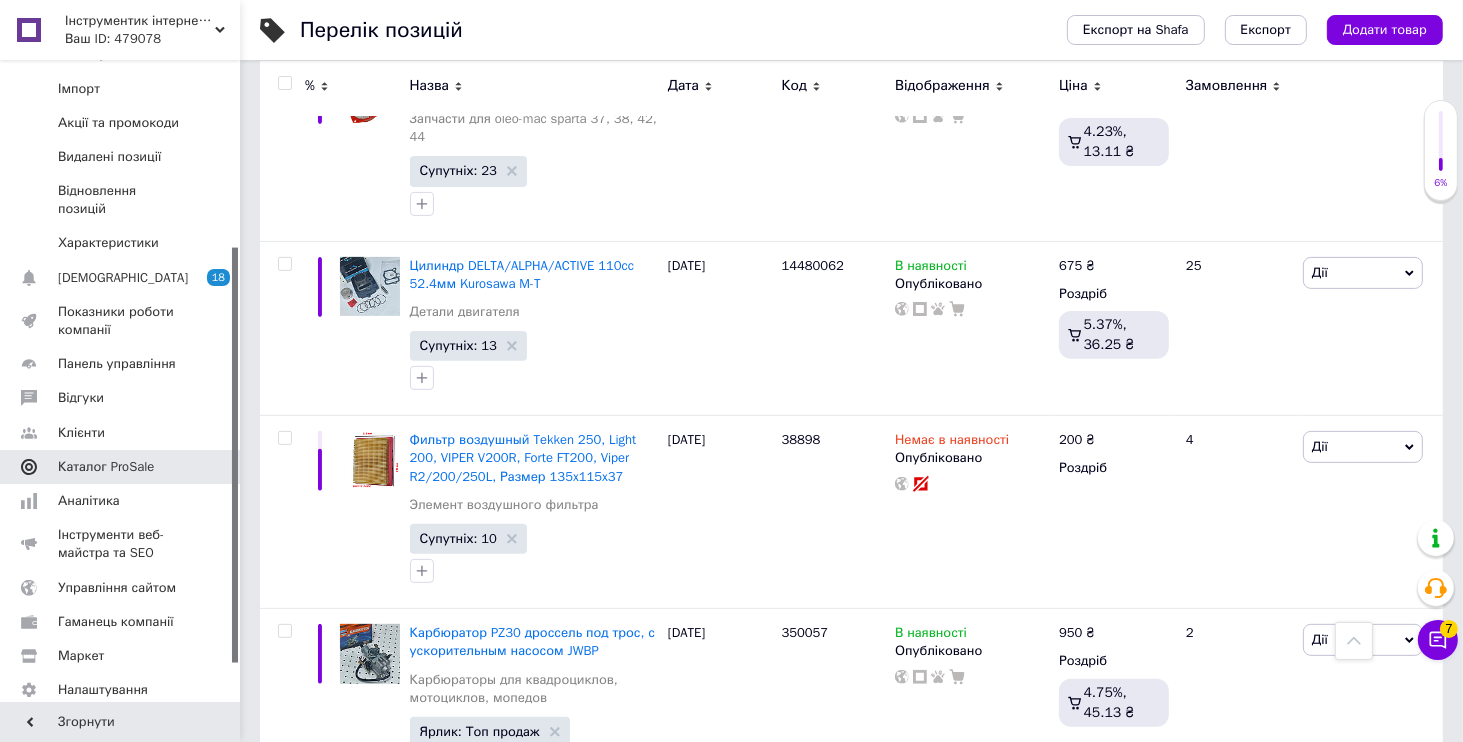 click on "Каталог ProSale" at bounding box center [123, 467] 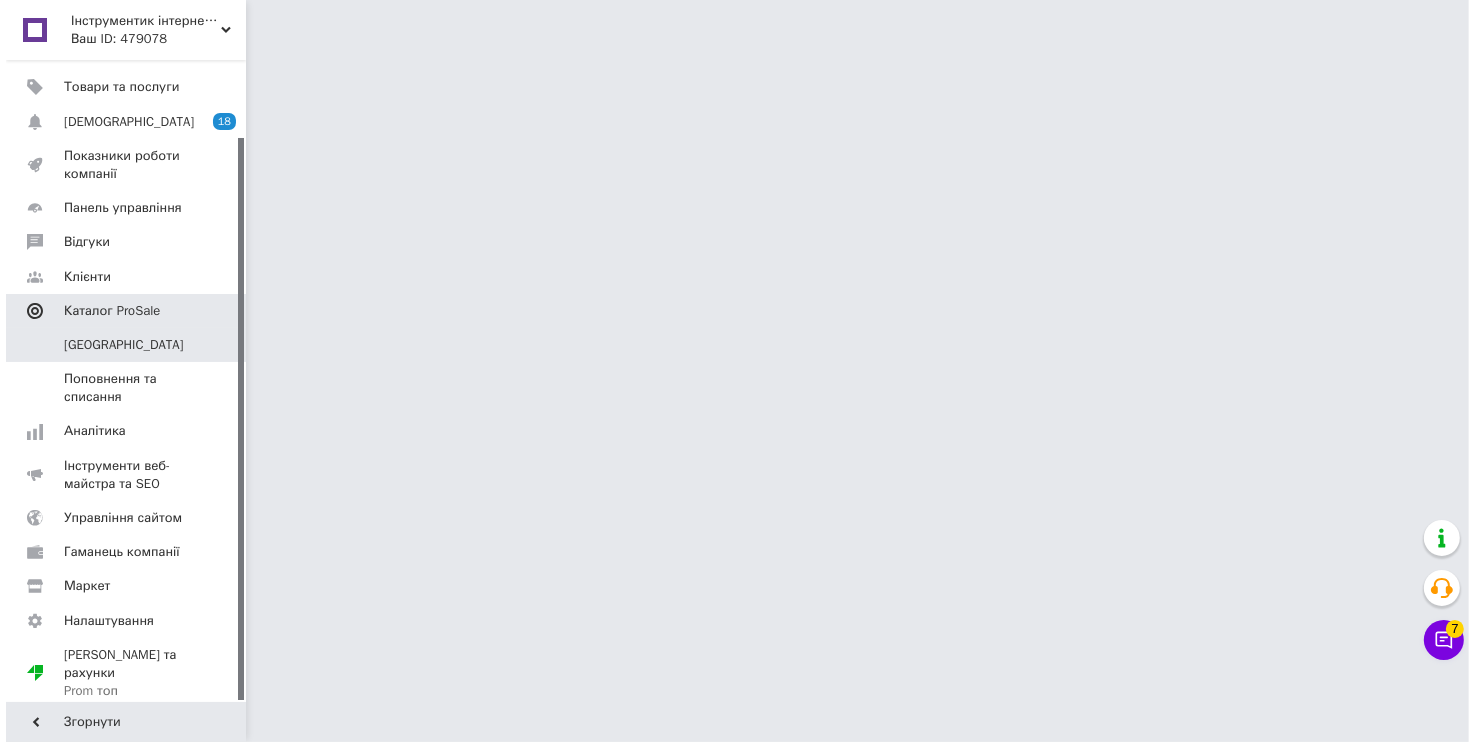 scroll, scrollTop: 0, scrollLeft: 0, axis: both 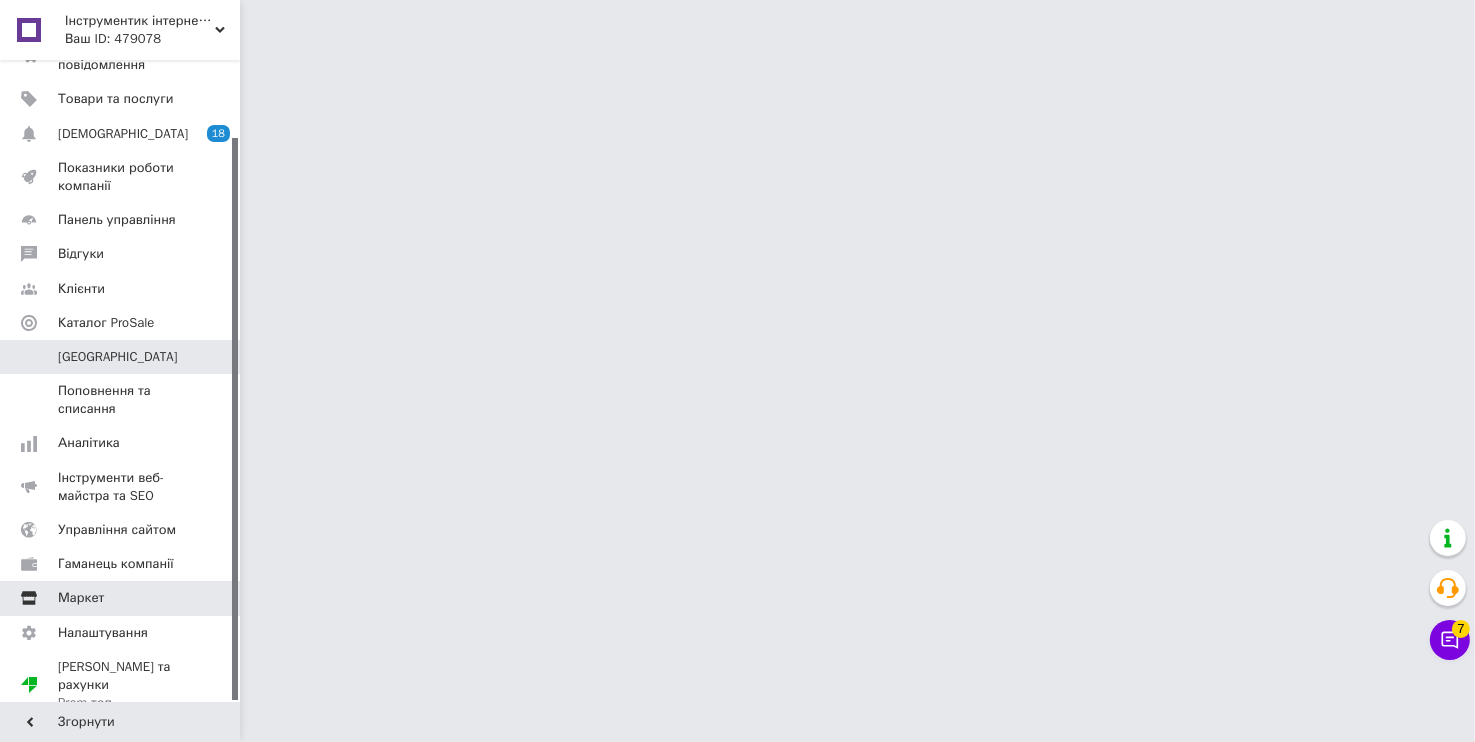 click on "Маркет" at bounding box center [81, 598] 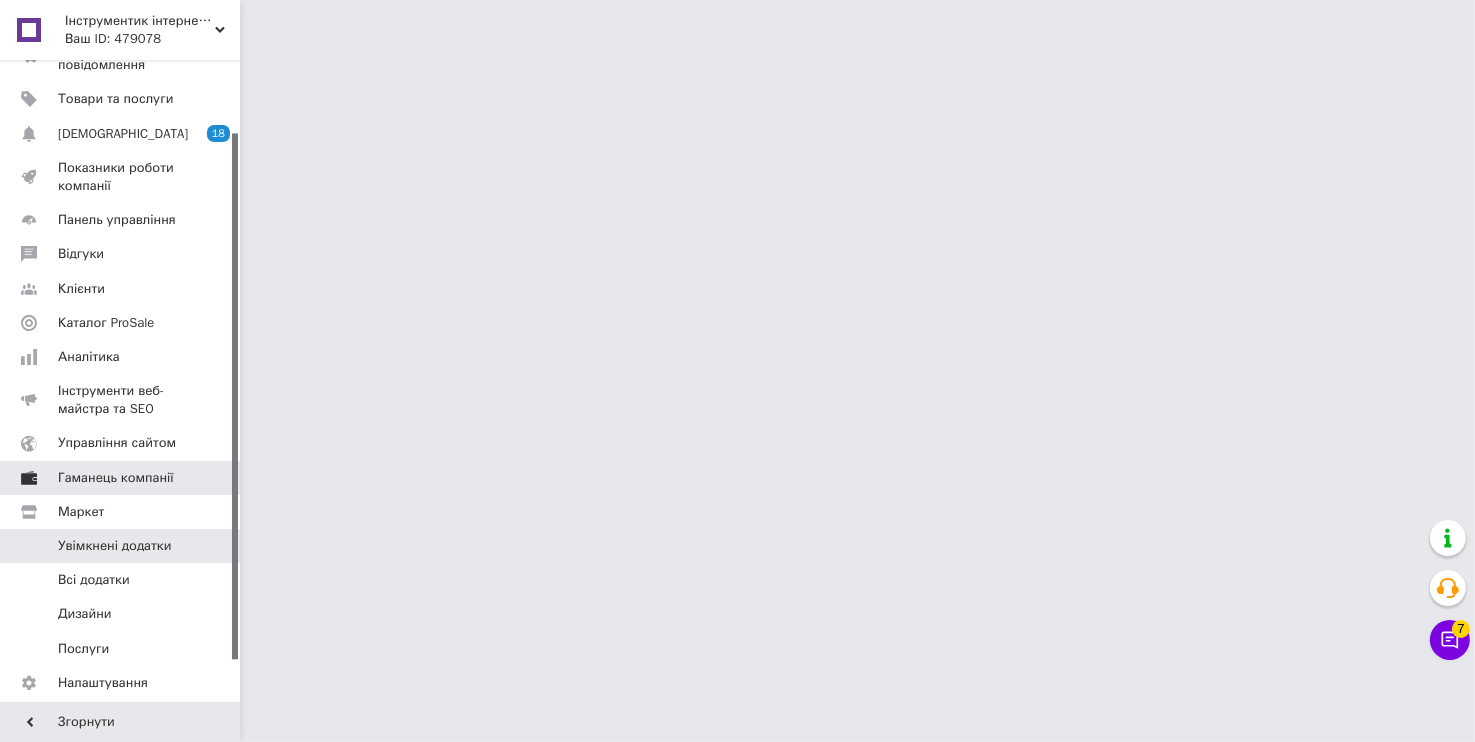 click on "Гаманець компанії" at bounding box center [116, 478] 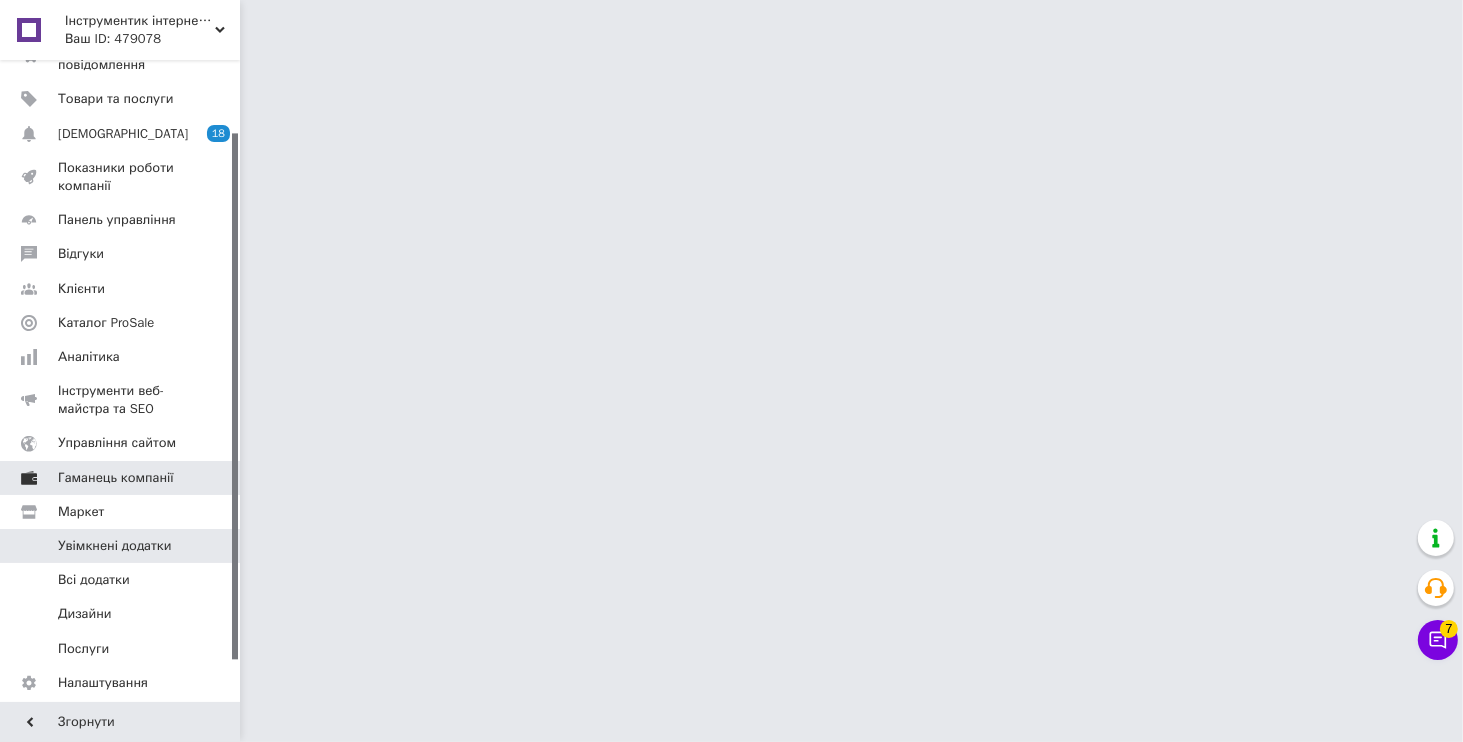scroll, scrollTop: 53, scrollLeft: 0, axis: vertical 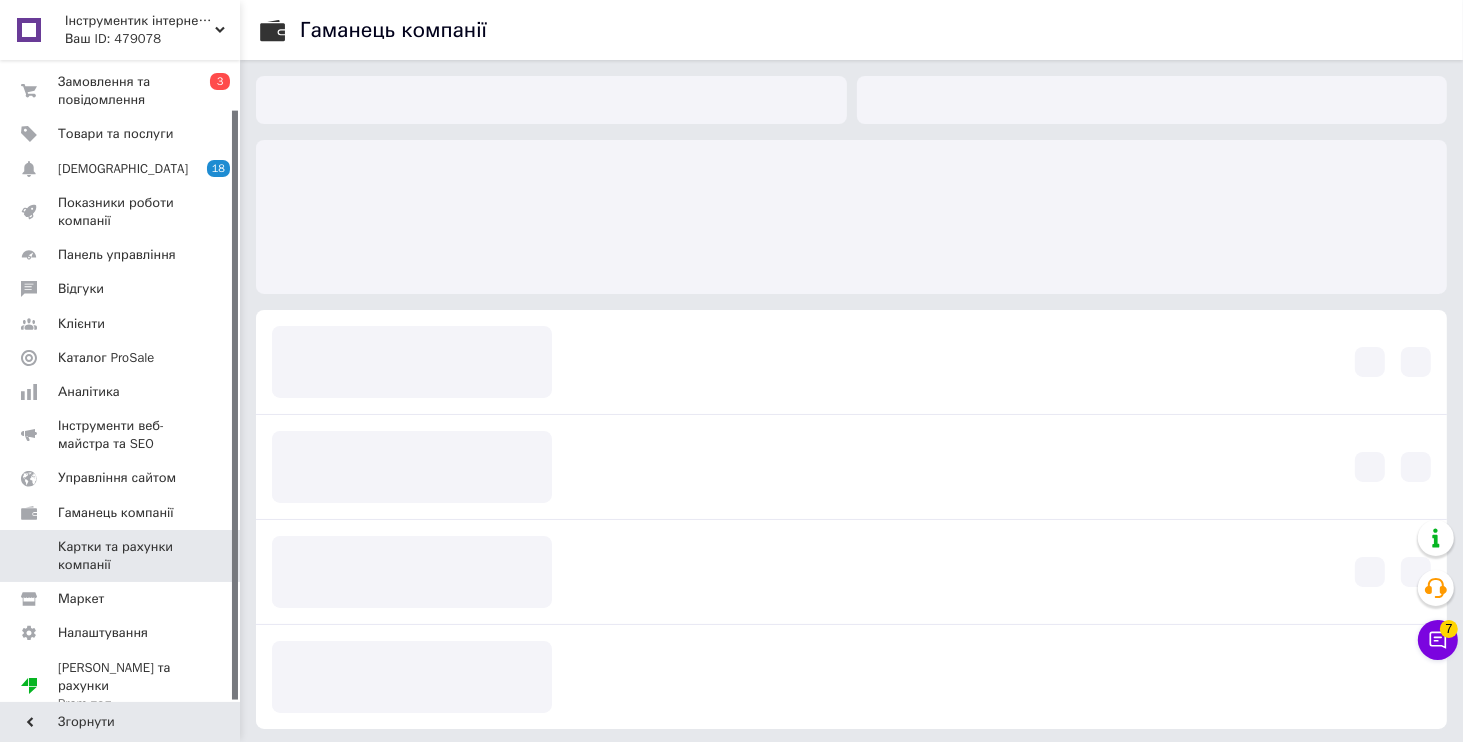 click at bounding box center [1152, 100] 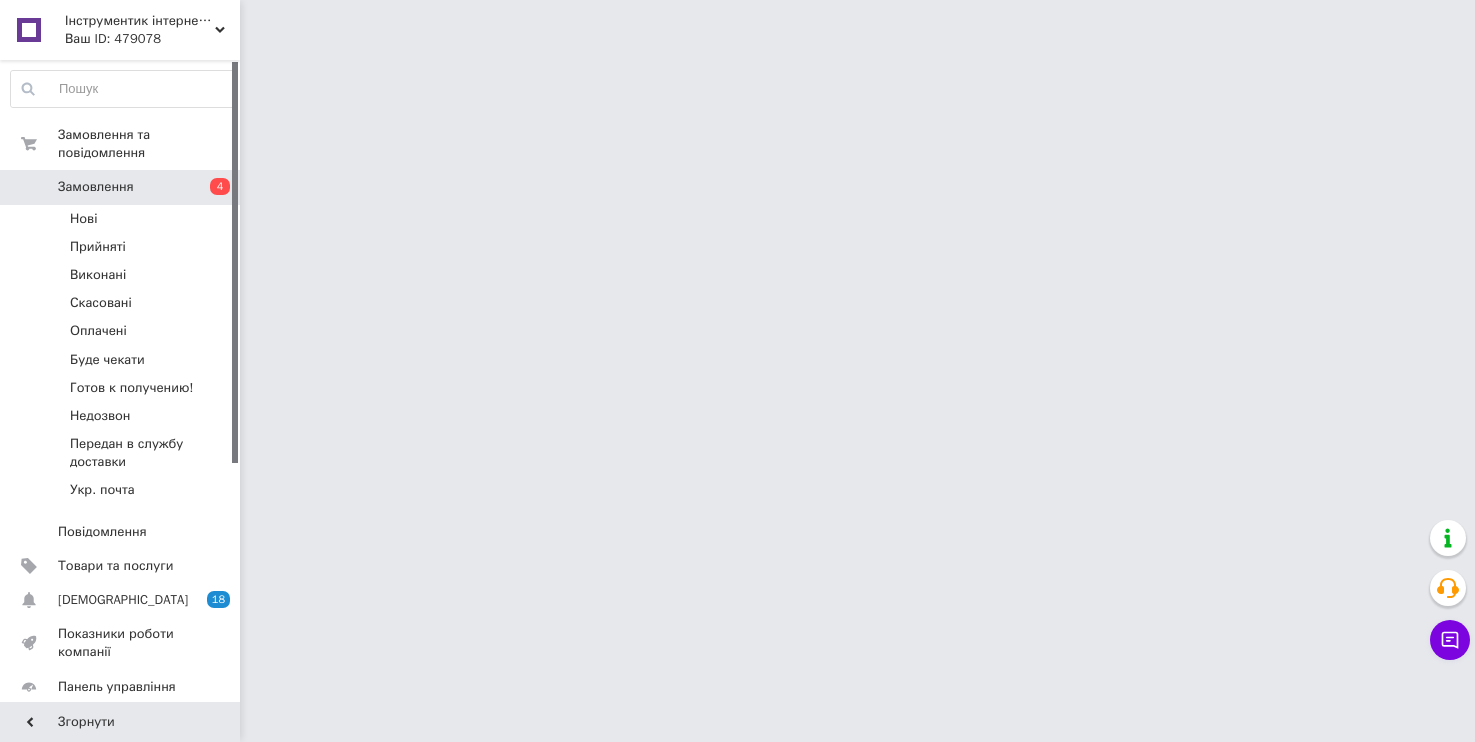 scroll, scrollTop: 0, scrollLeft: 0, axis: both 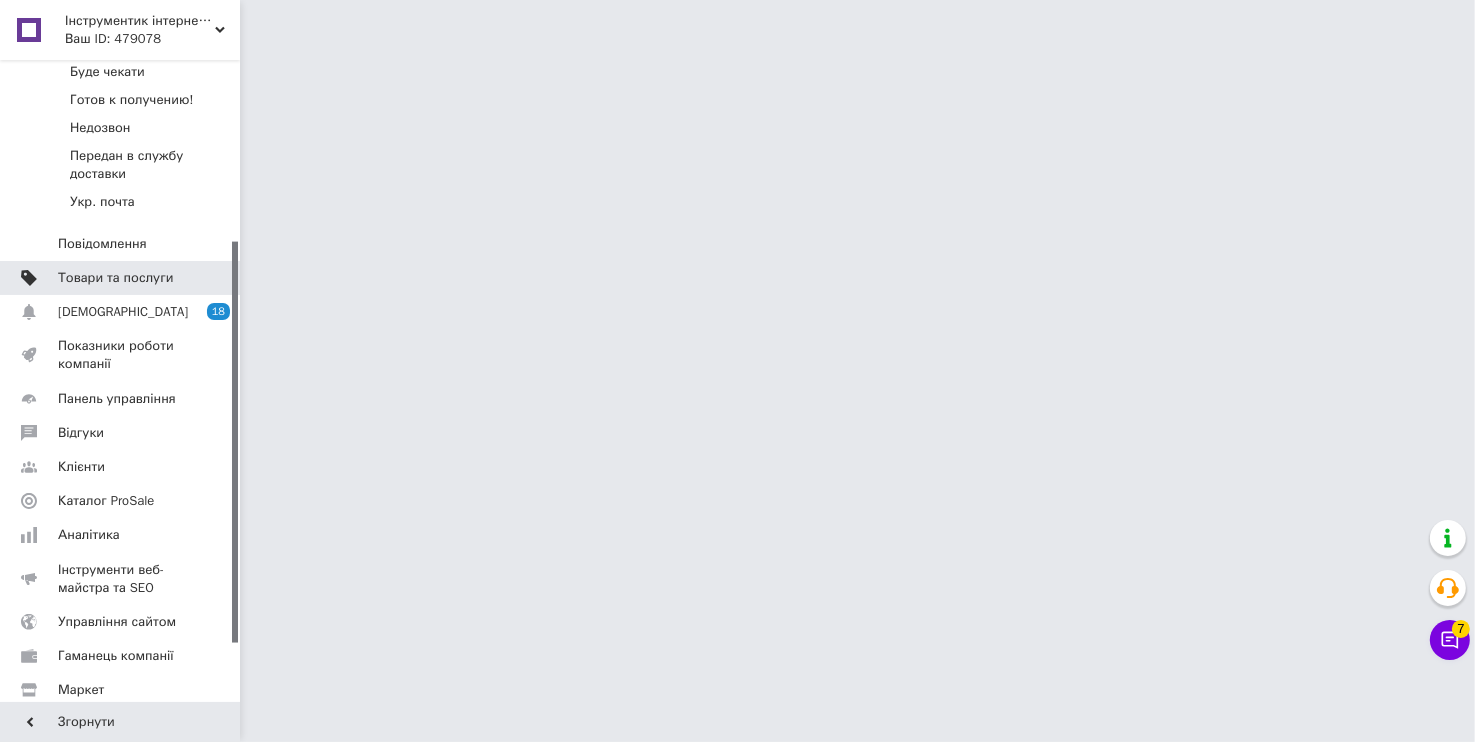 click on "Товари та послуги" at bounding box center [123, 278] 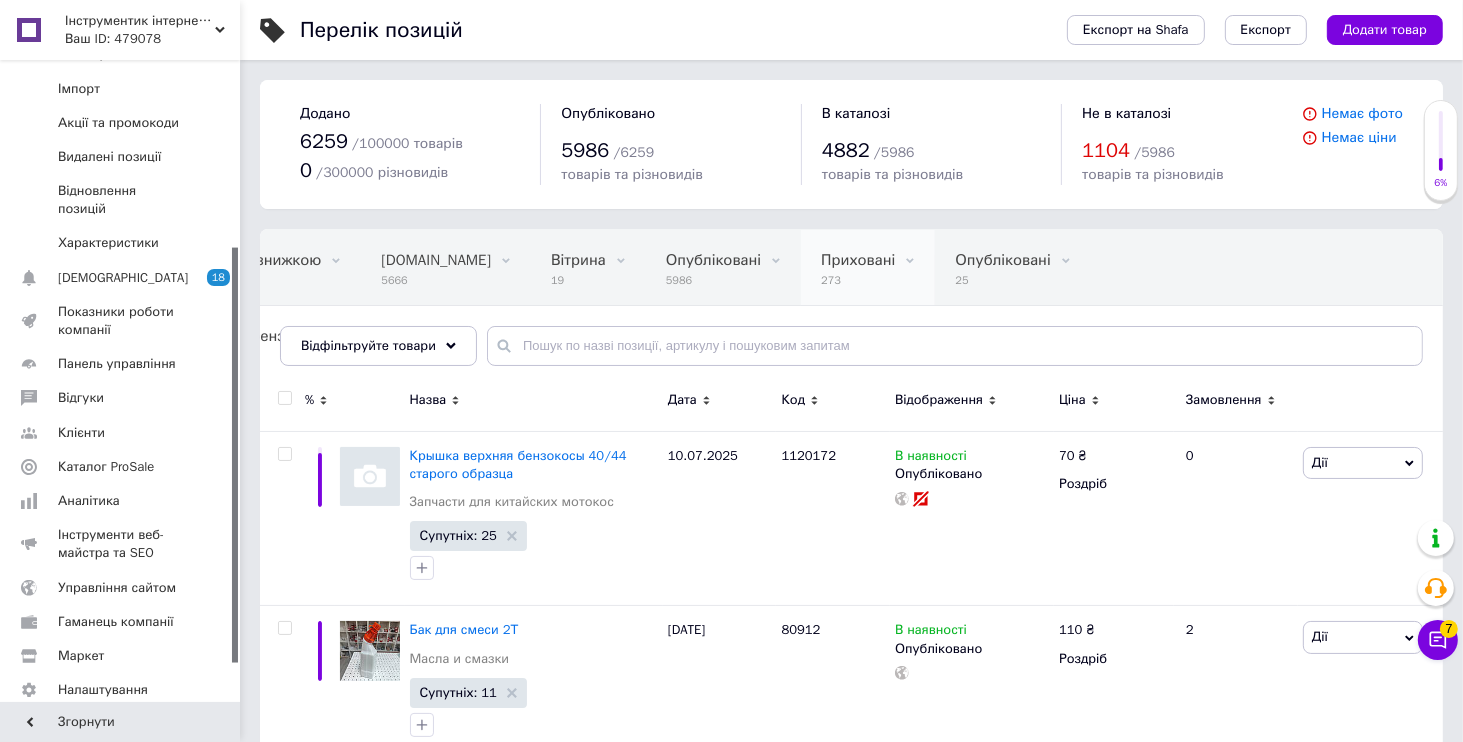 scroll, scrollTop: 0, scrollLeft: 0, axis: both 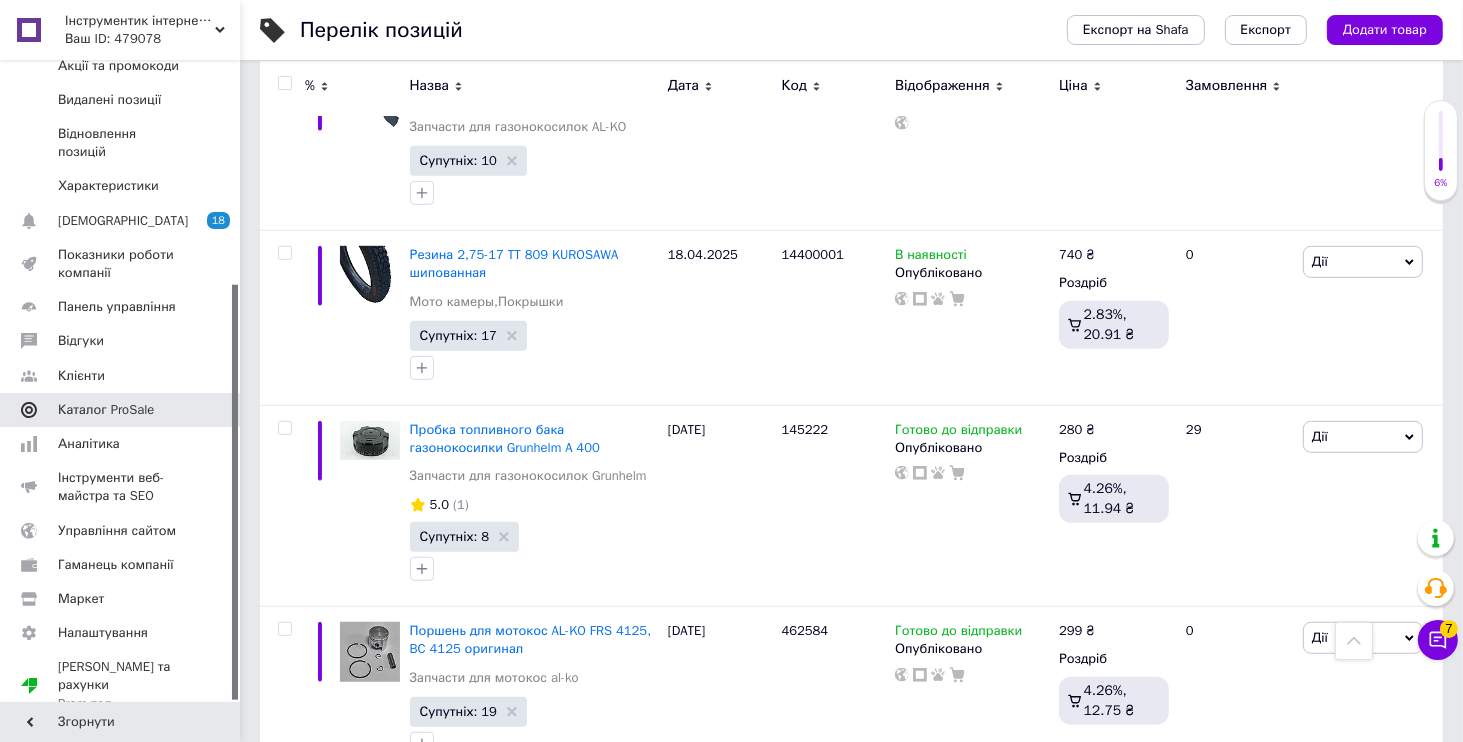click on "Каталог ProSale" at bounding box center (106, 410) 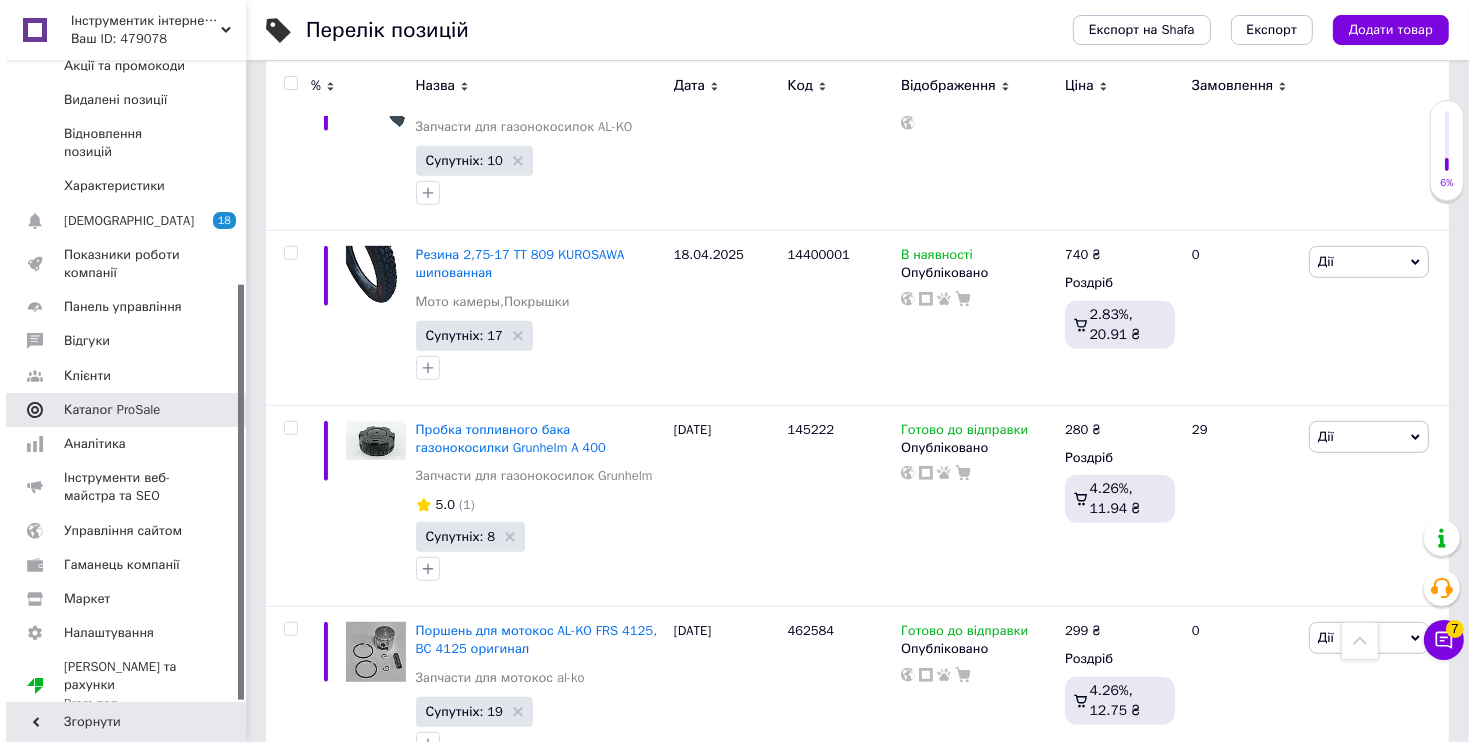 scroll, scrollTop: 0, scrollLeft: 0, axis: both 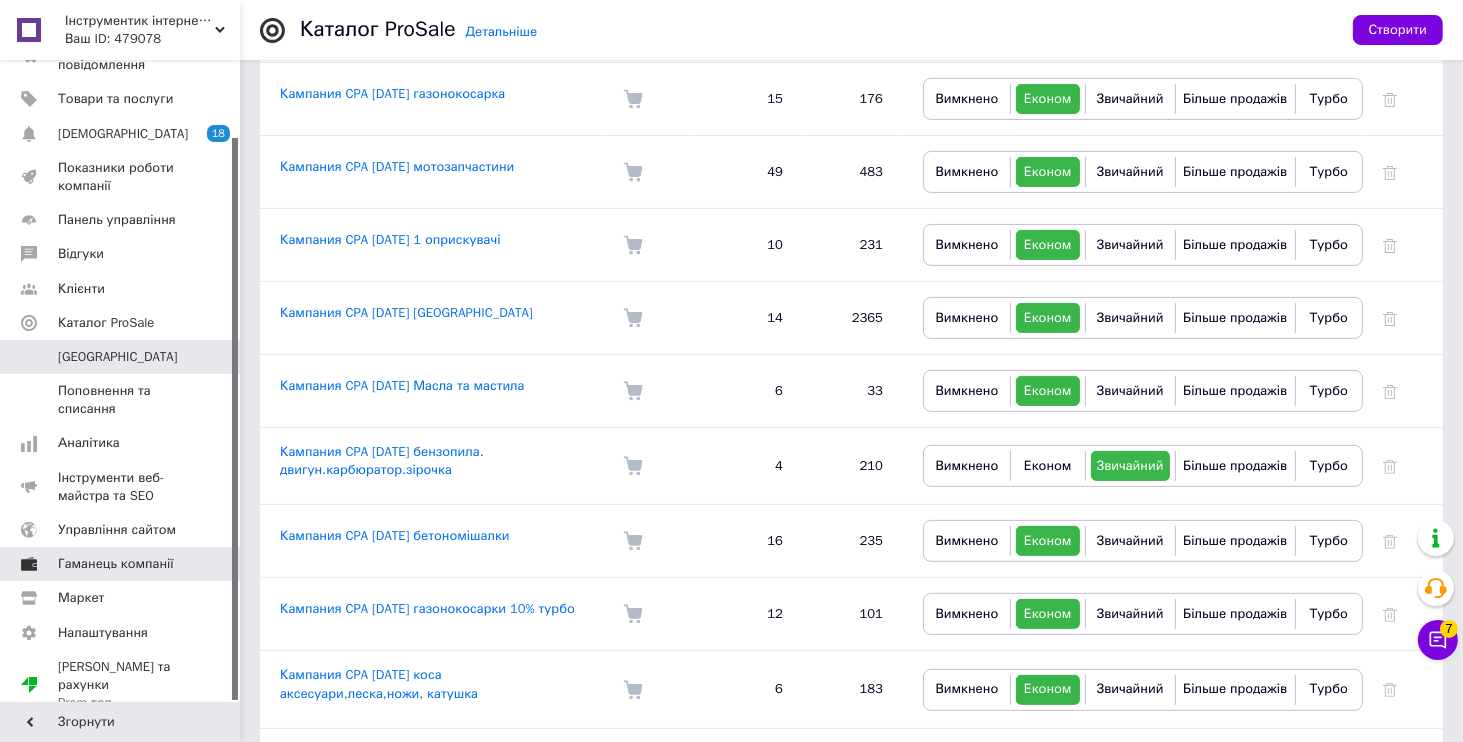click on "Гаманець компанії" at bounding box center [116, 564] 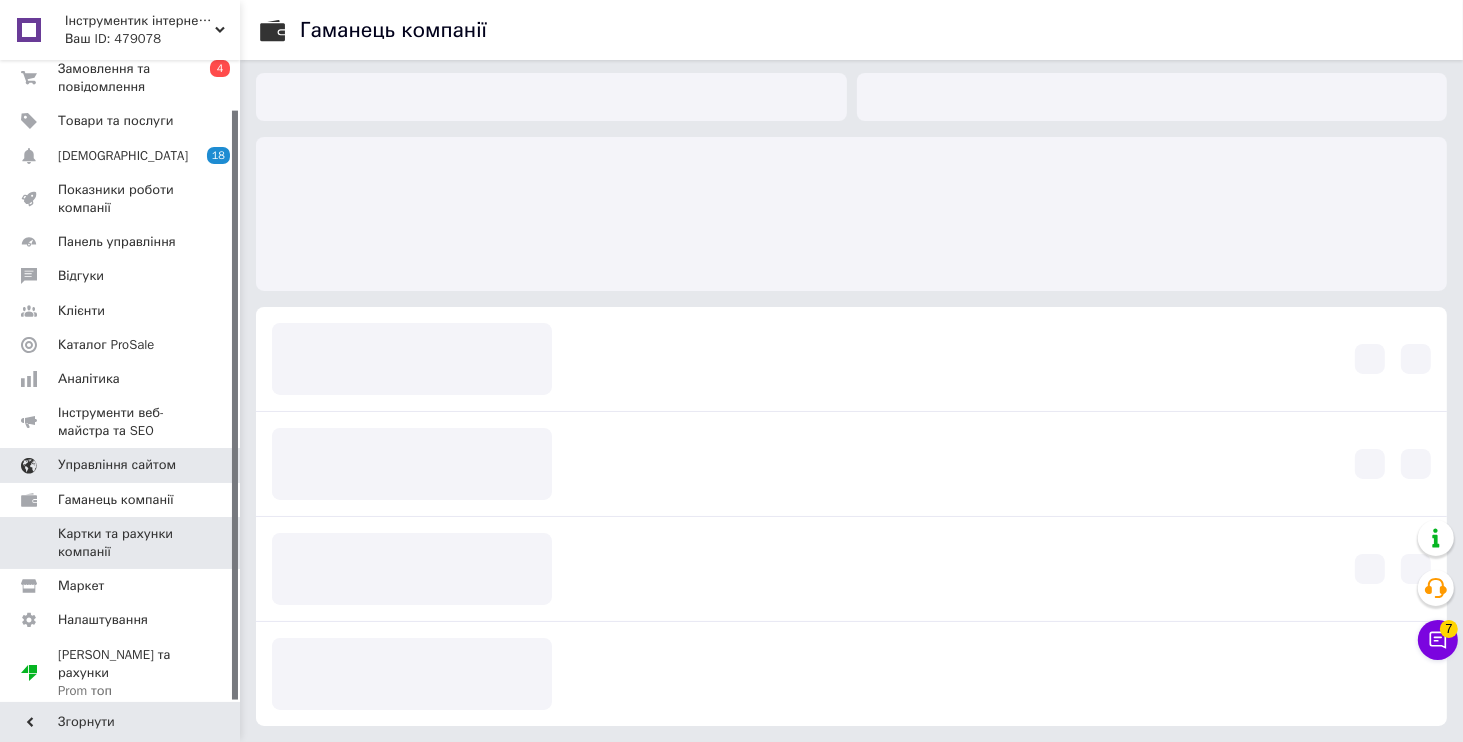 scroll, scrollTop: 3, scrollLeft: 0, axis: vertical 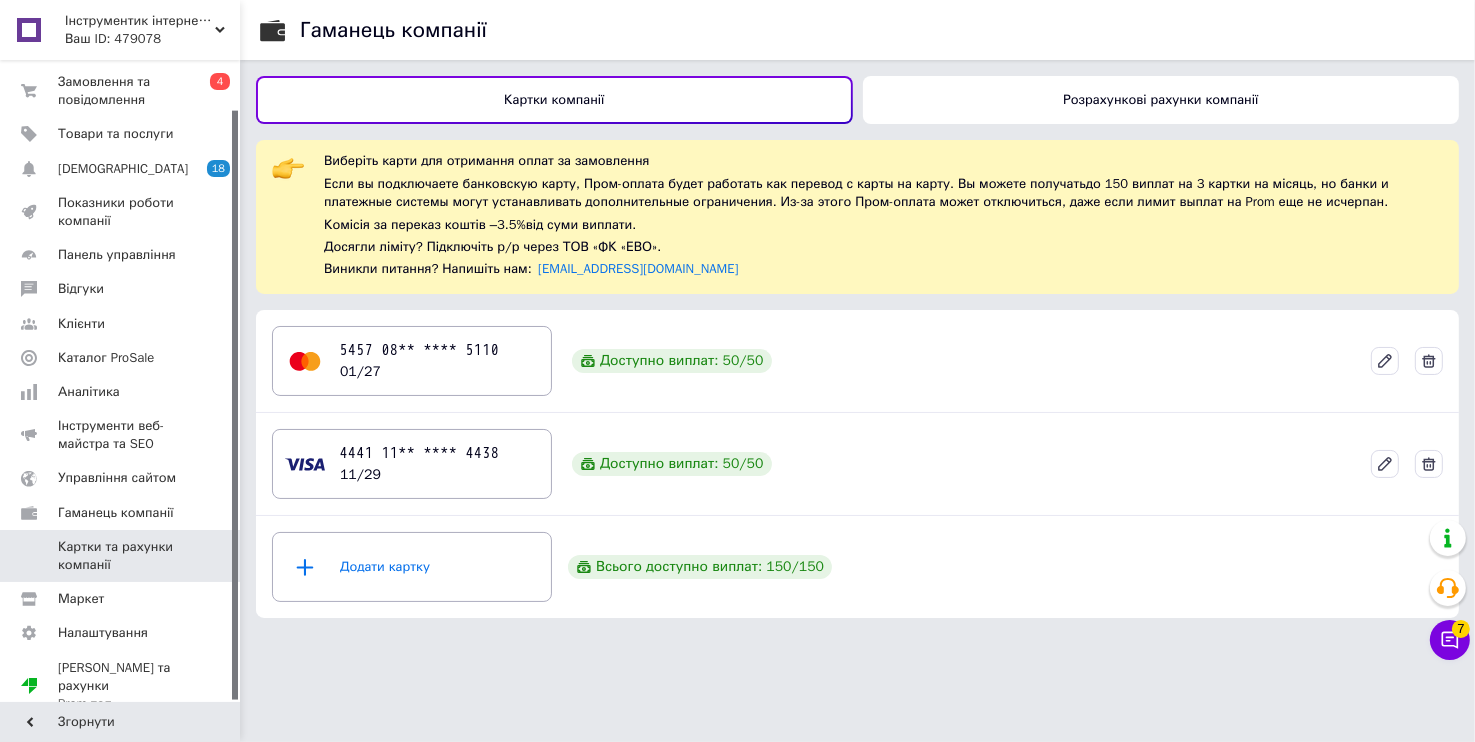 click on "Розрахункові рахунки компанії" at bounding box center [1161, 100] 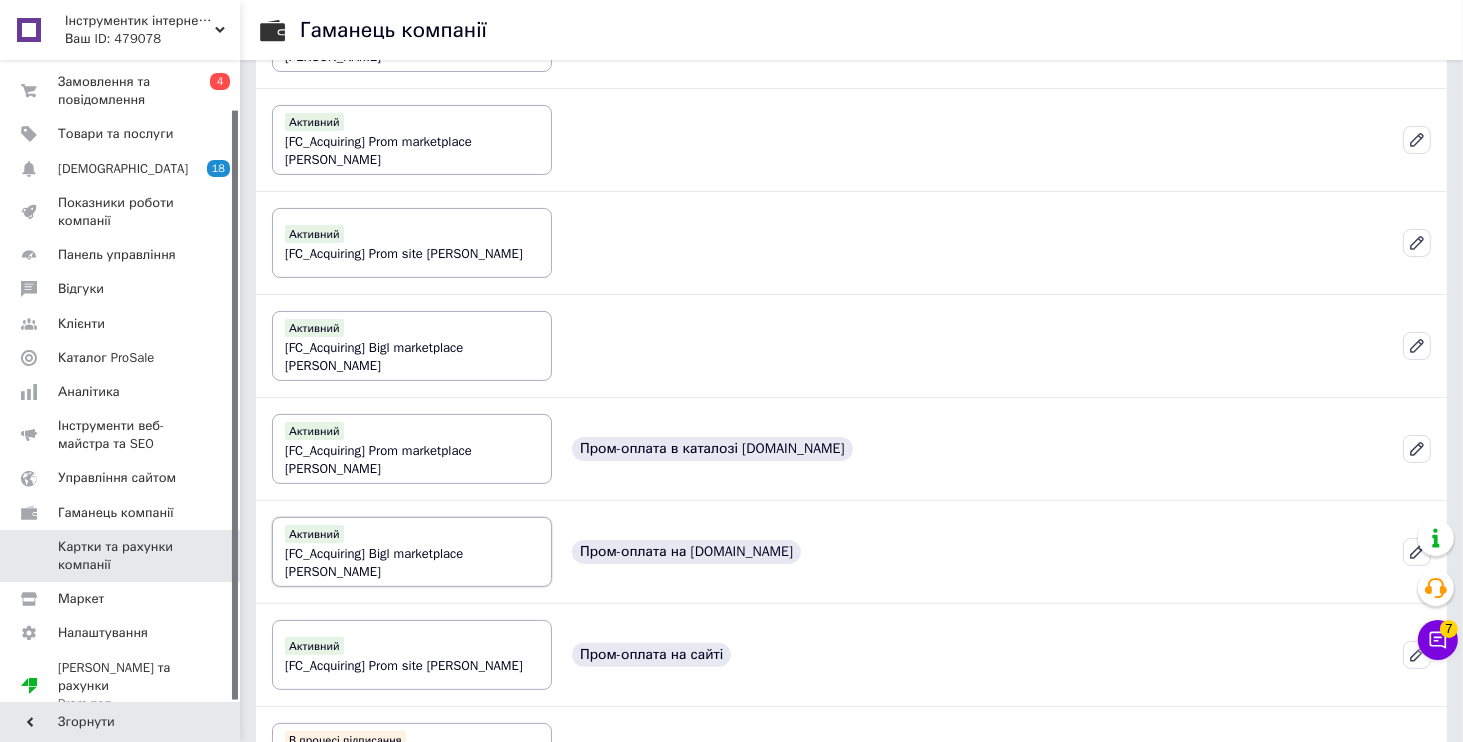 scroll, scrollTop: 480, scrollLeft: 0, axis: vertical 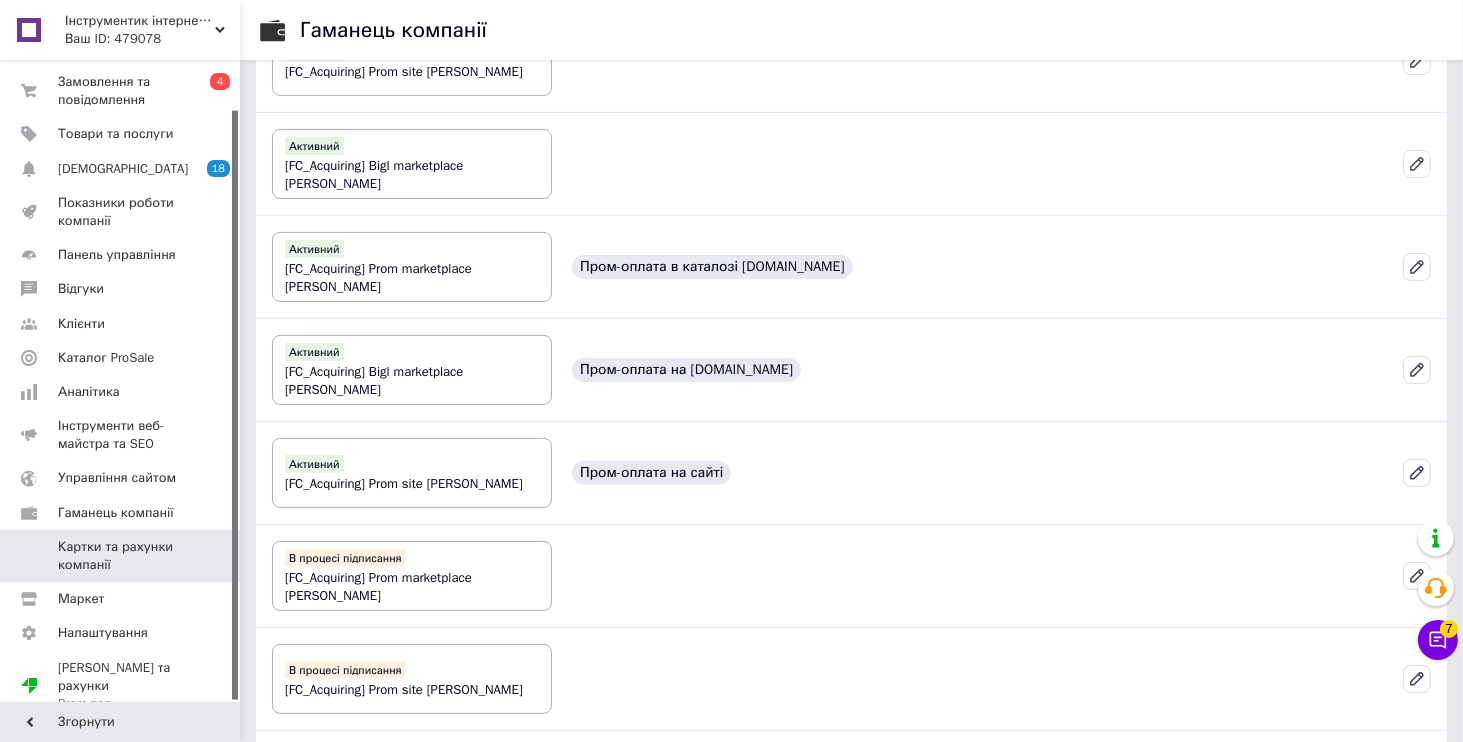 click on "Ваш ID: 479078" at bounding box center [152, 39] 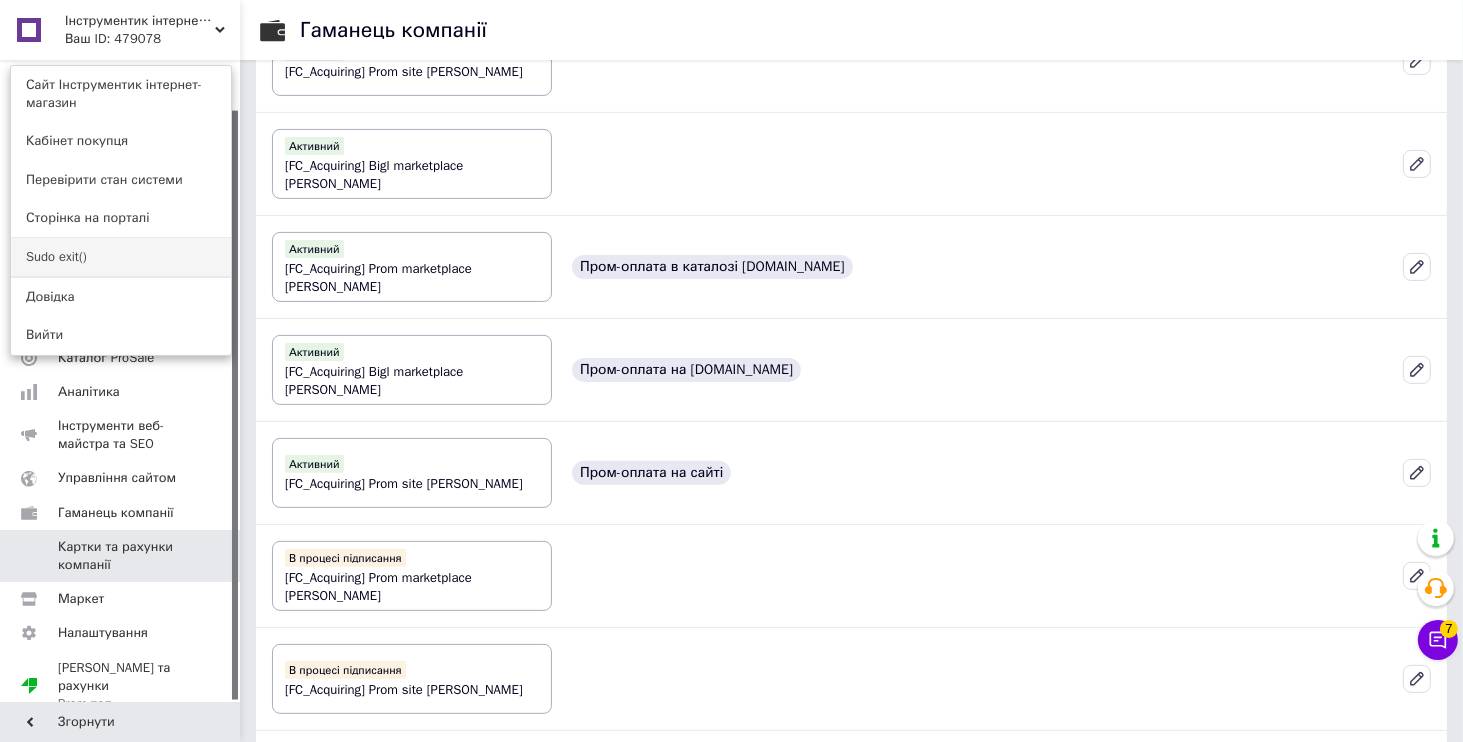 click on "Sudo exit()" at bounding box center (121, 257) 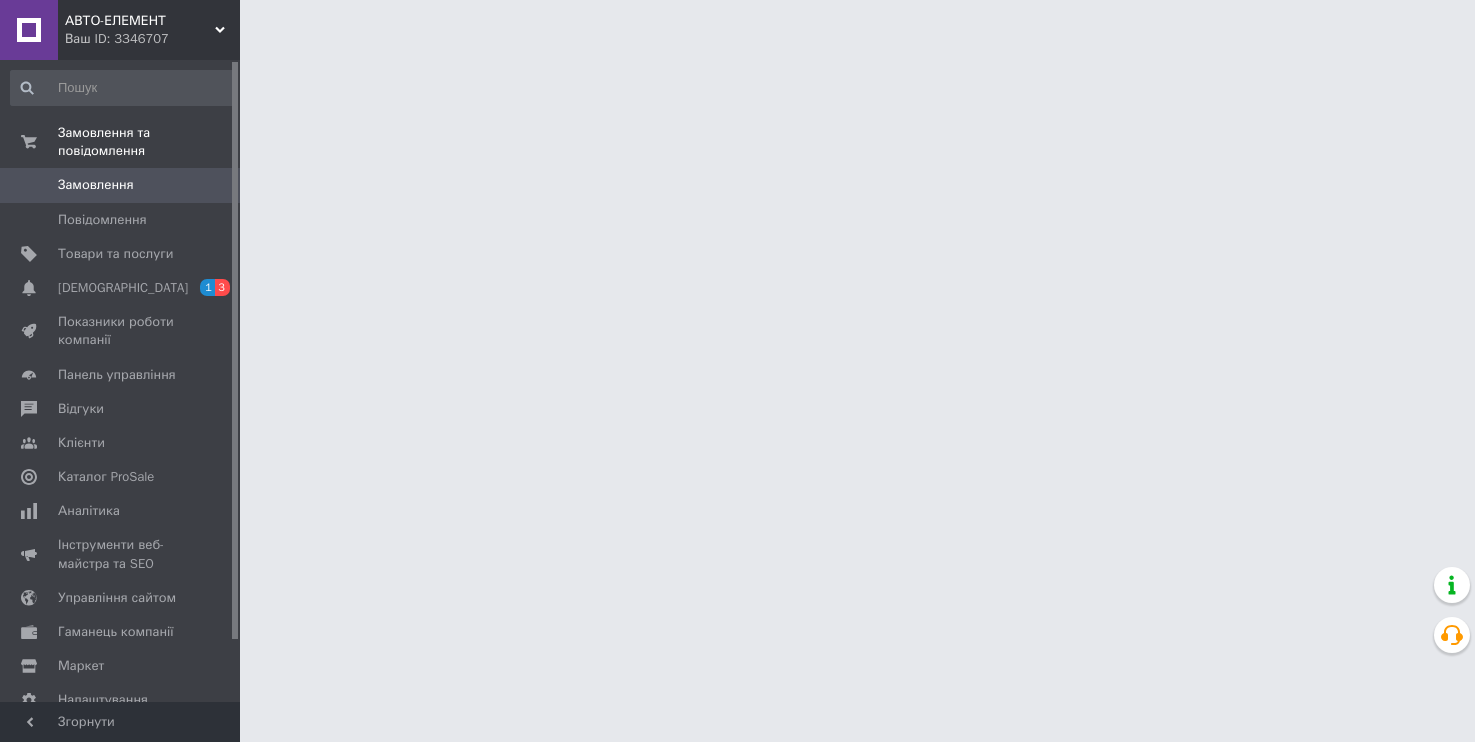 scroll, scrollTop: 0, scrollLeft: 0, axis: both 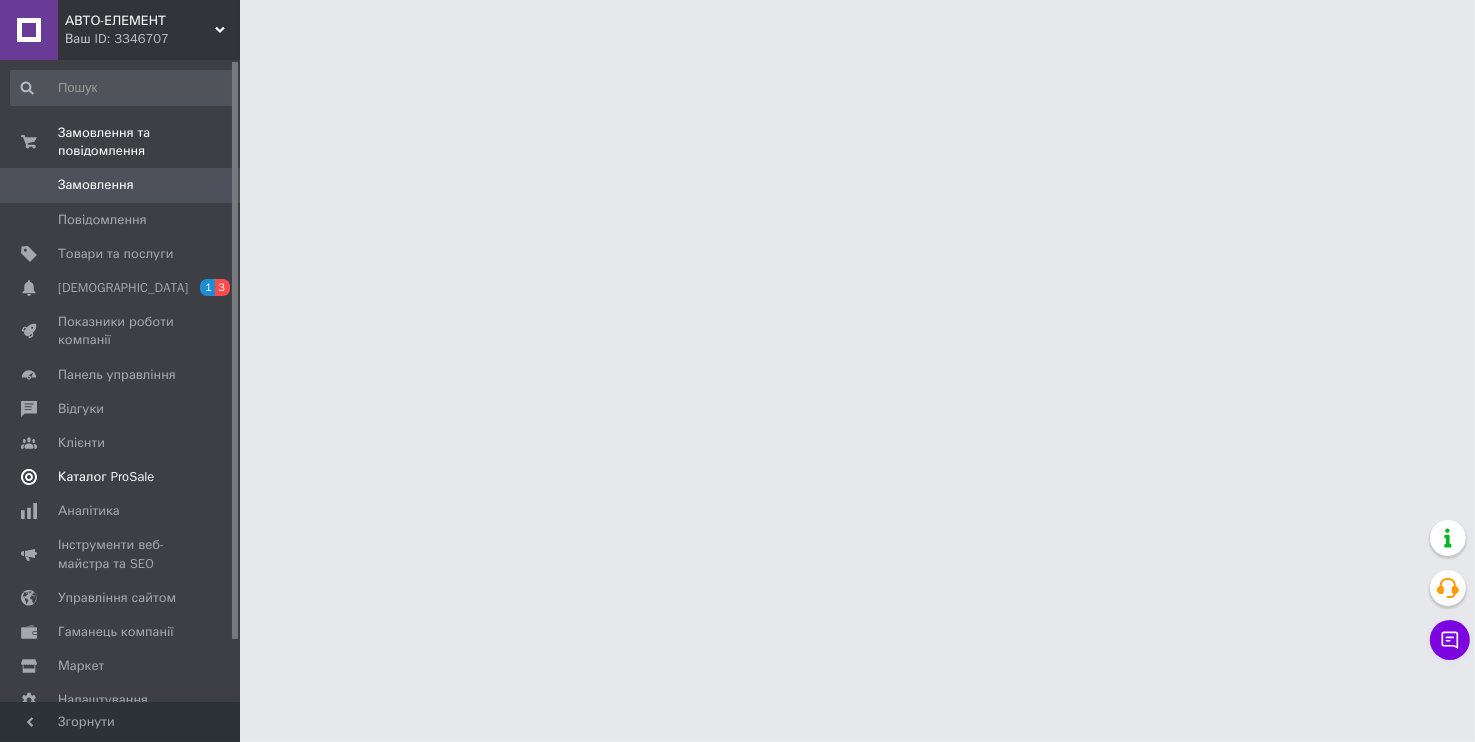 click on "Каталог ProSale" at bounding box center [123, 477] 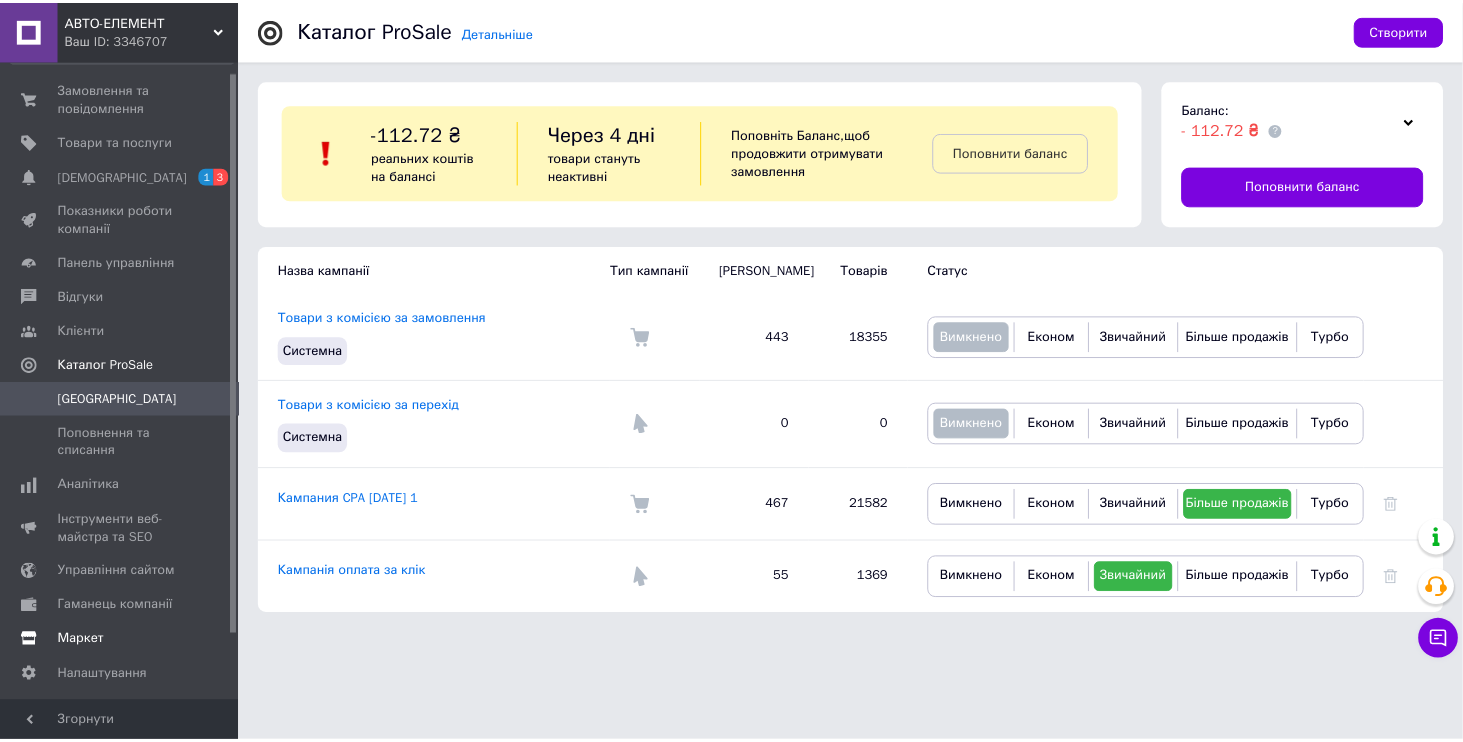 scroll, scrollTop: 86, scrollLeft: 0, axis: vertical 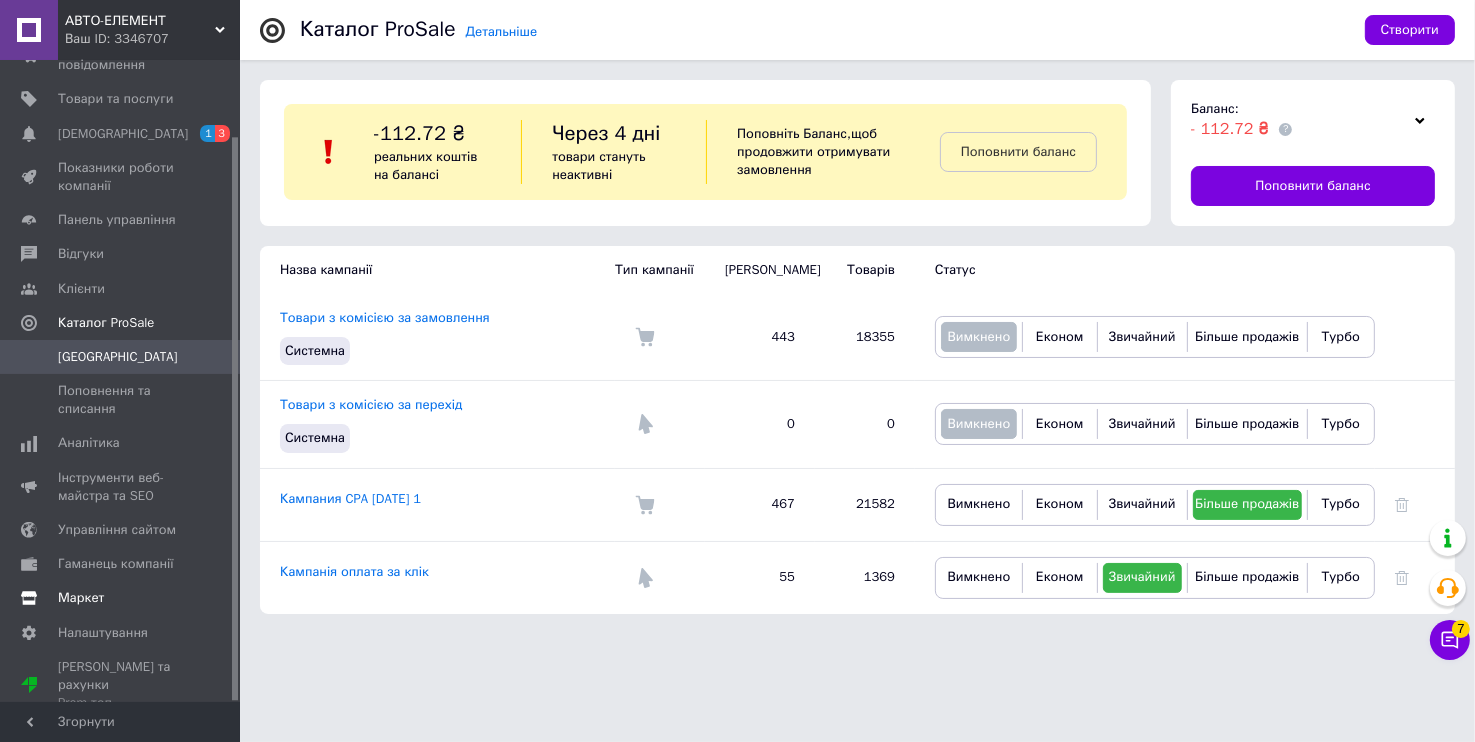 click on "Маркет" at bounding box center [81, 598] 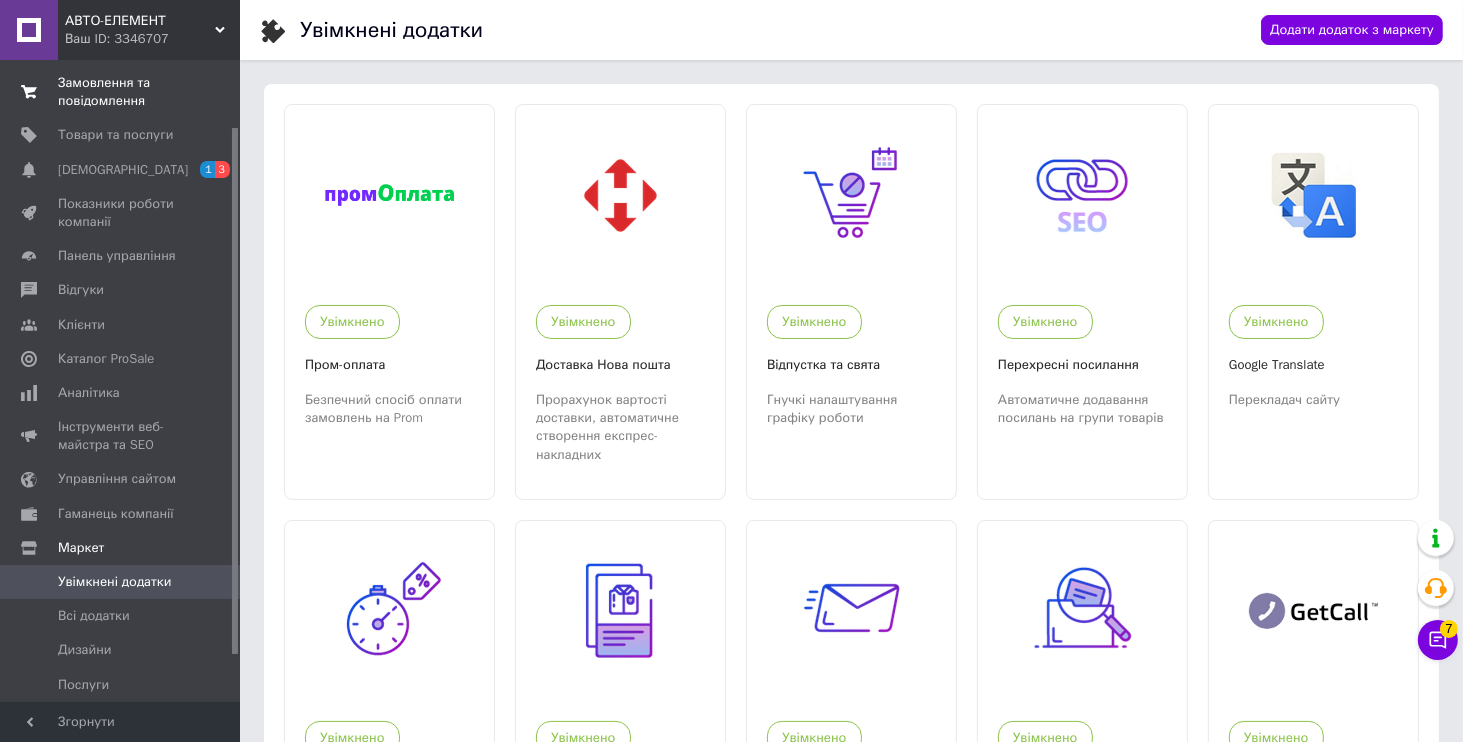scroll, scrollTop: 0, scrollLeft: 0, axis: both 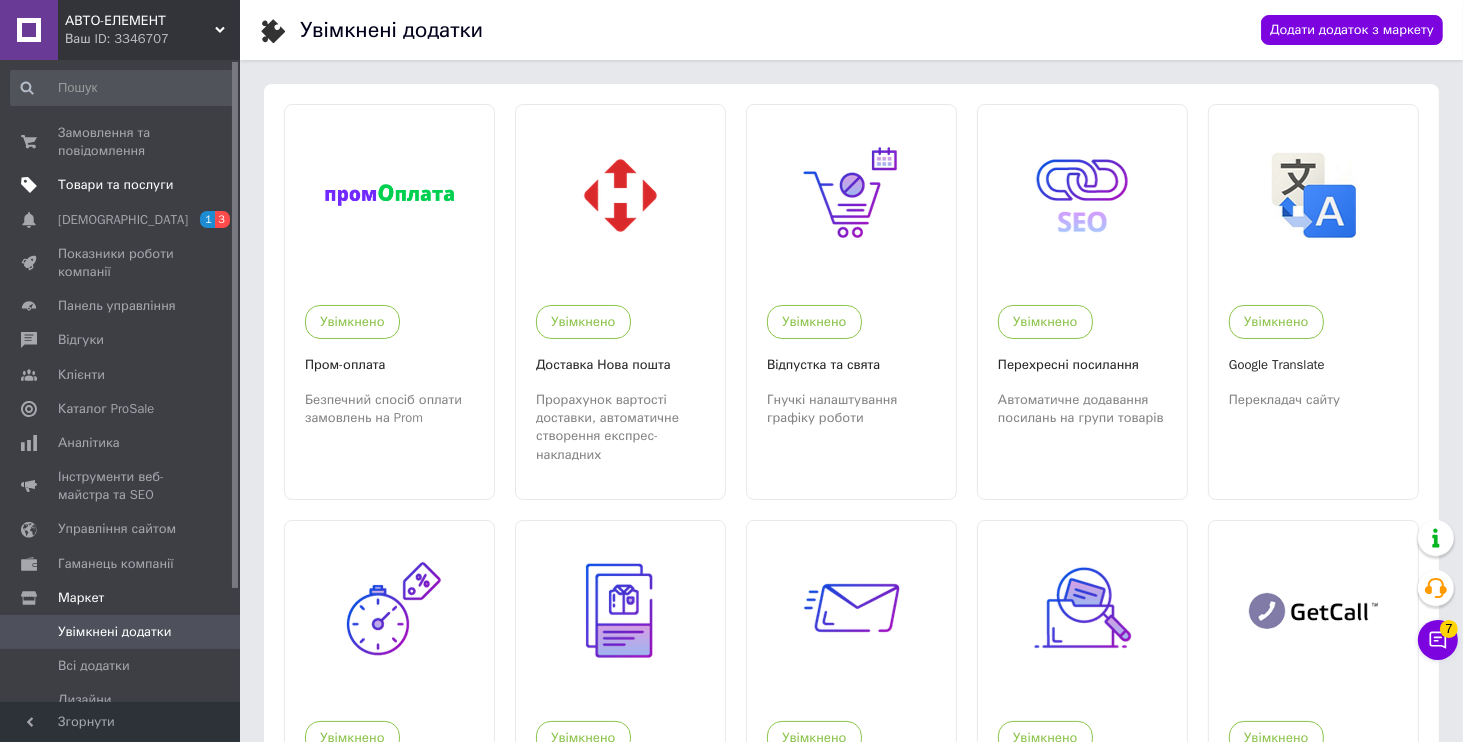 click on "Товари та послуги" at bounding box center (115, 185) 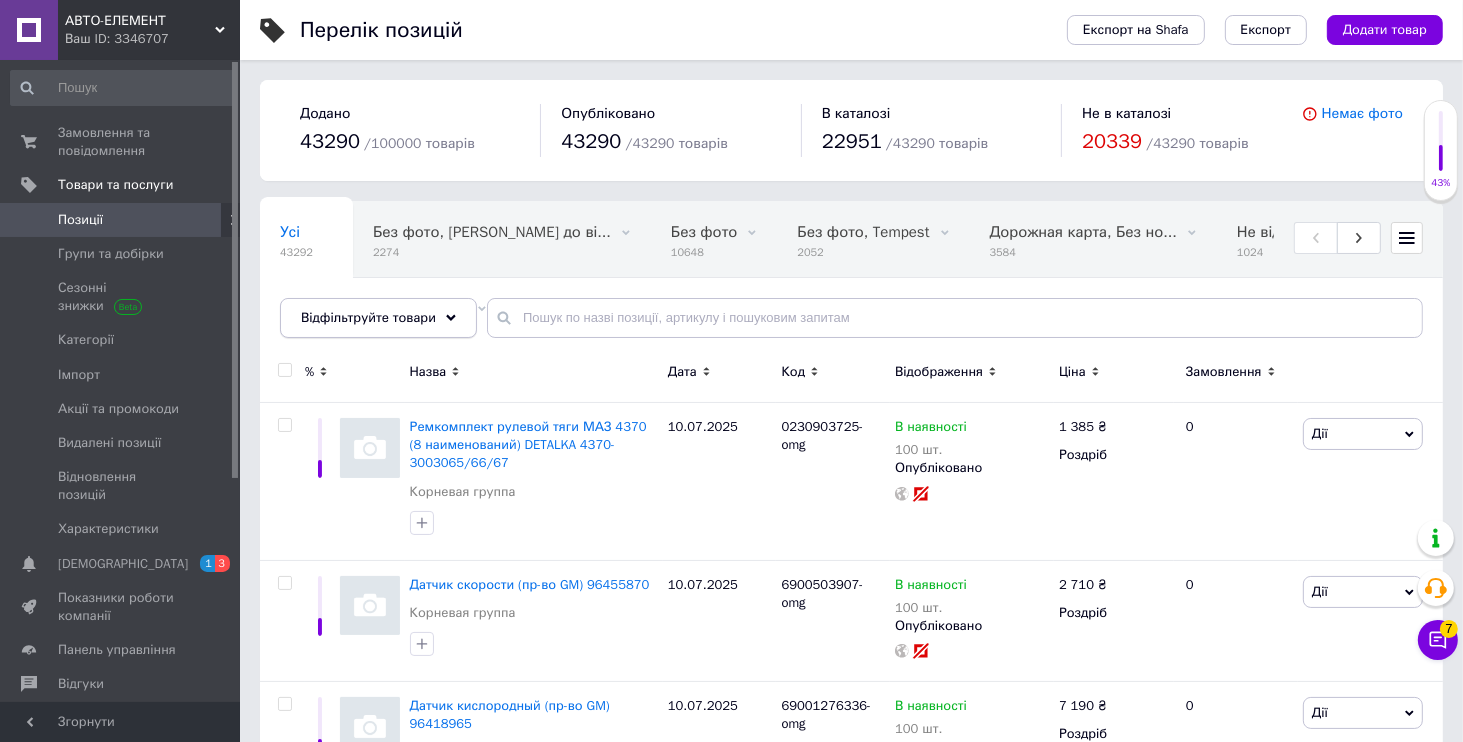 click on "Відфільтруйте товари" at bounding box center (368, 317) 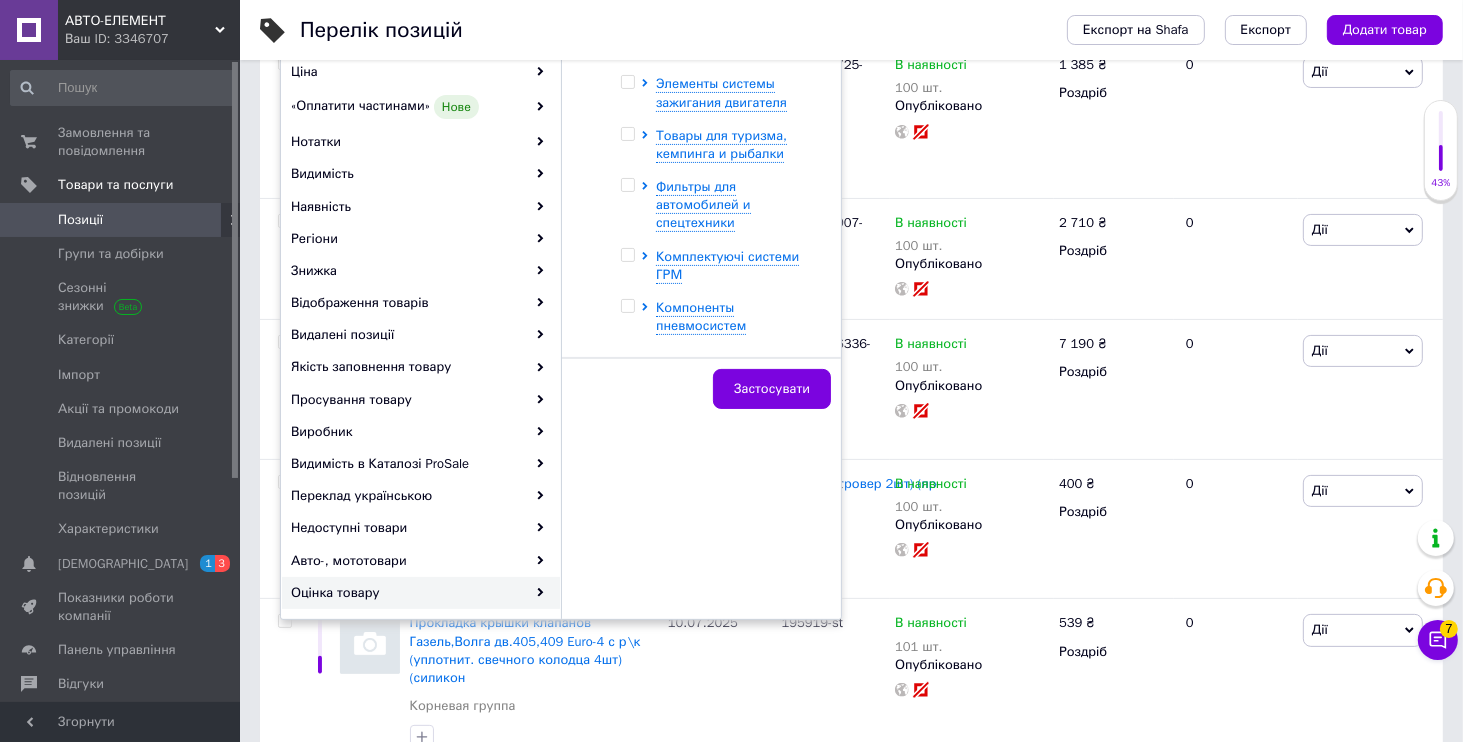 scroll, scrollTop: 480, scrollLeft: 0, axis: vertical 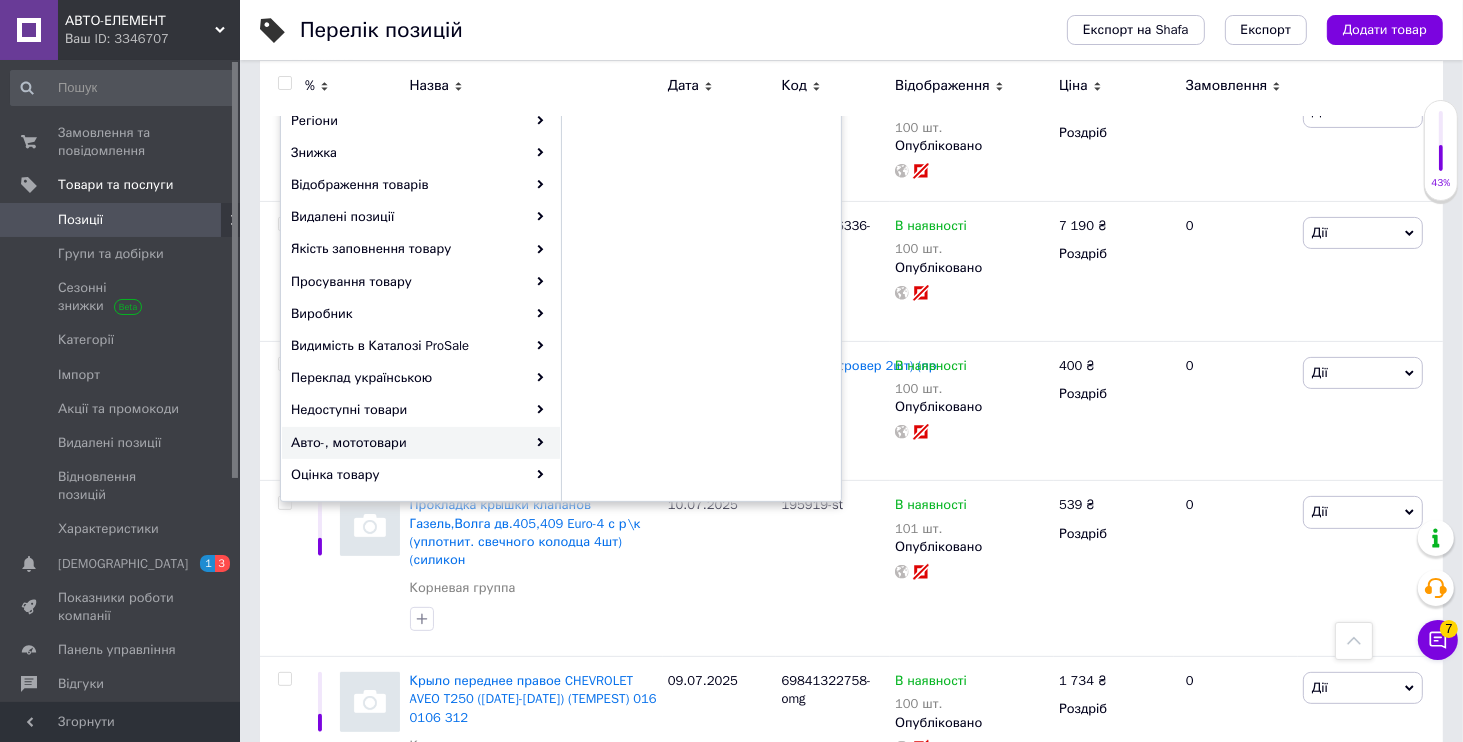click on "Авто-, мототовари" at bounding box center [421, 443] 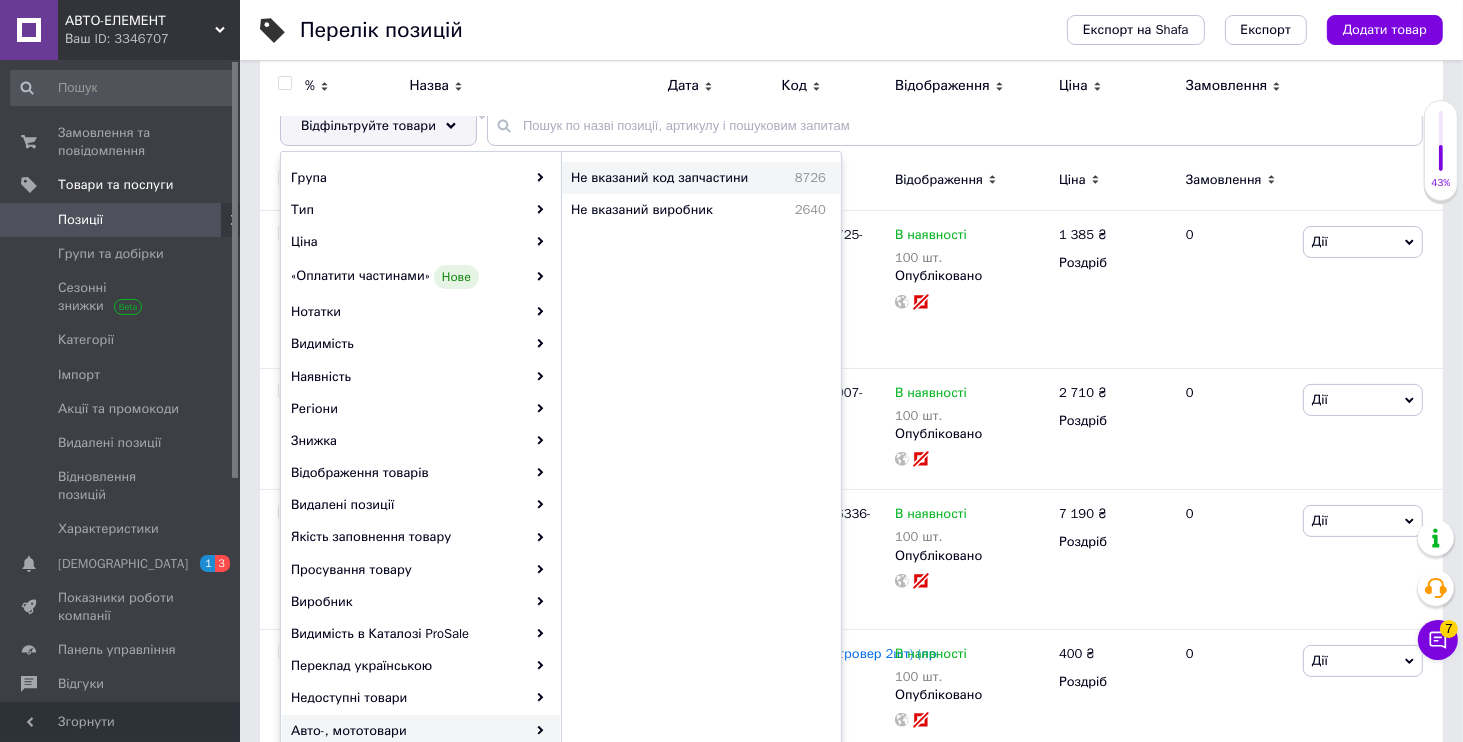 click on "Не вказаний код запчастини" at bounding box center [674, 178] 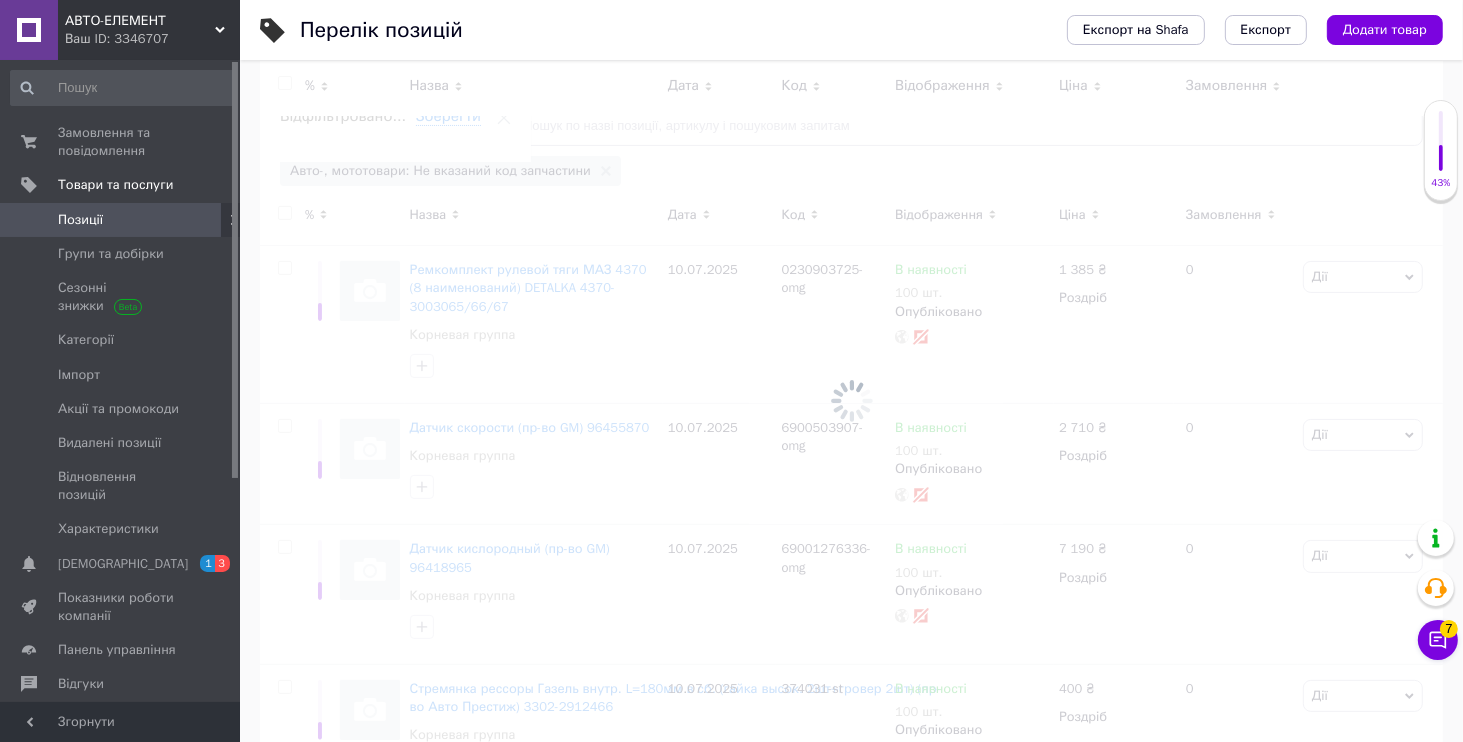 scroll, scrollTop: 0, scrollLeft: 626, axis: horizontal 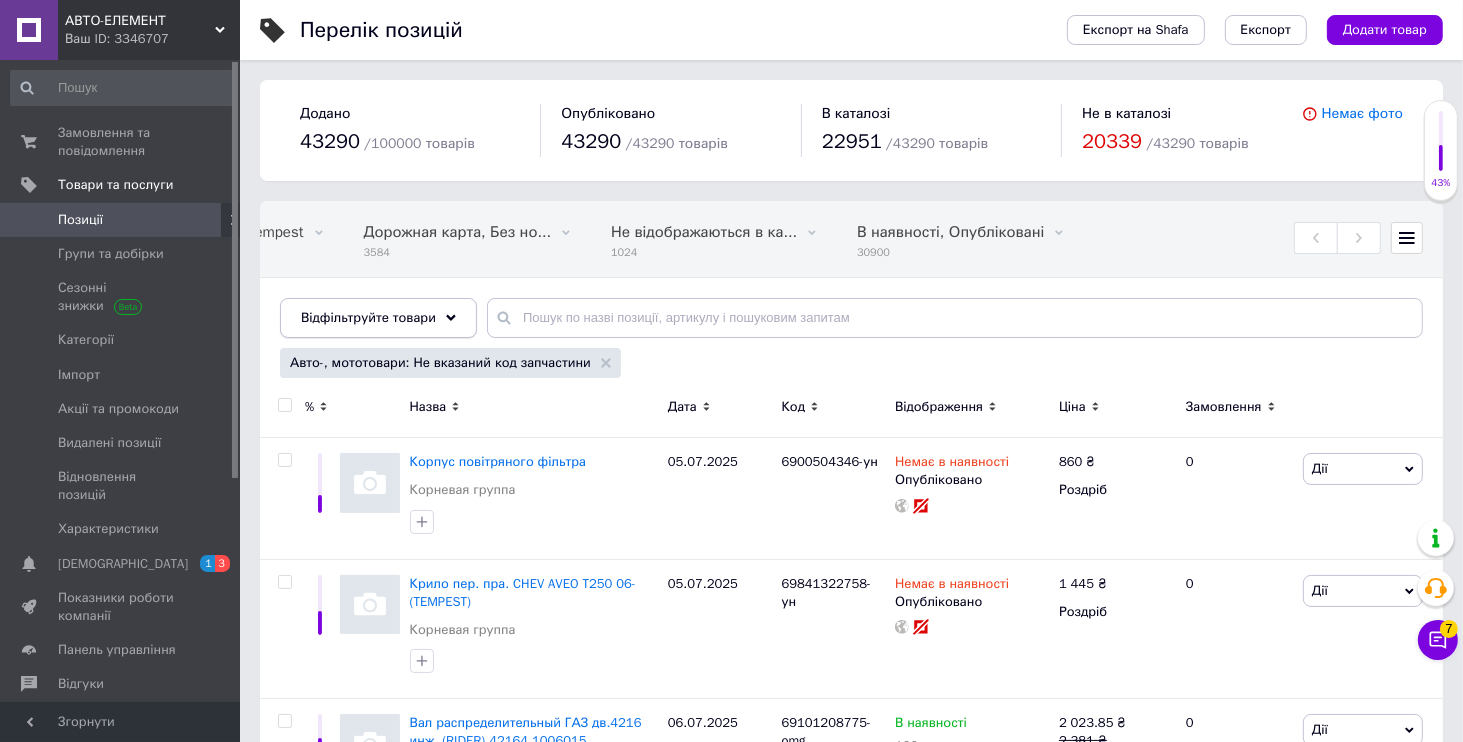 click on "Відфільтруйте товари" at bounding box center (378, 318) 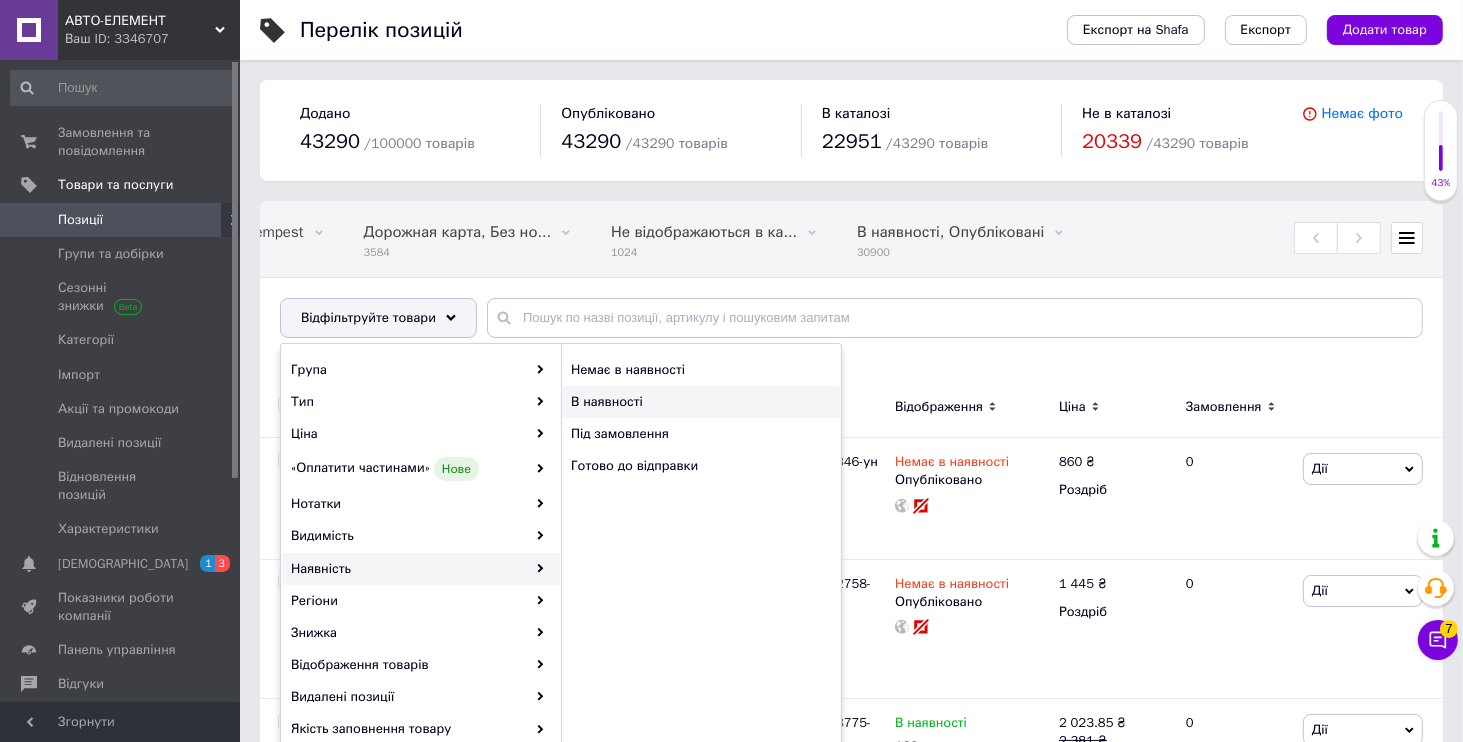 click on "В наявності" at bounding box center (683, 402) 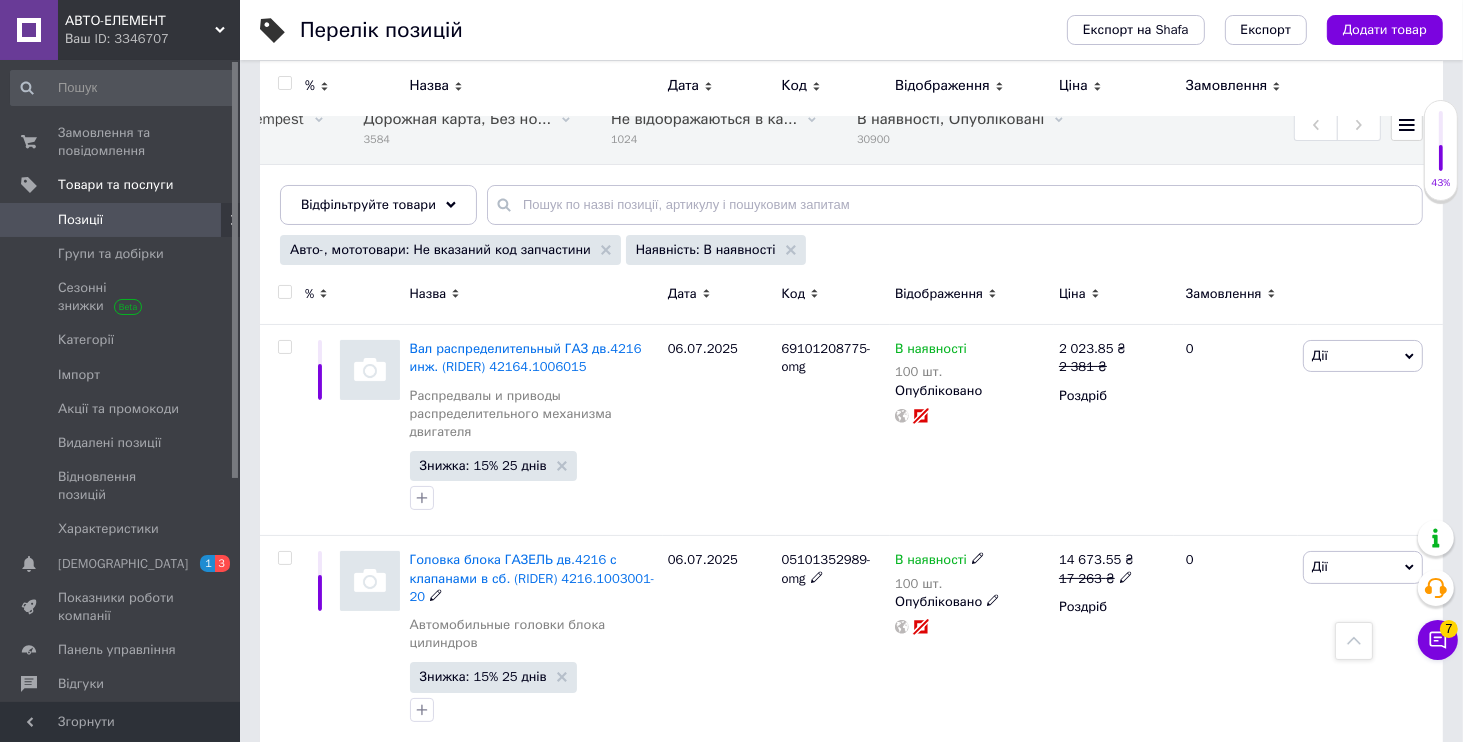 scroll, scrollTop: 96, scrollLeft: 0, axis: vertical 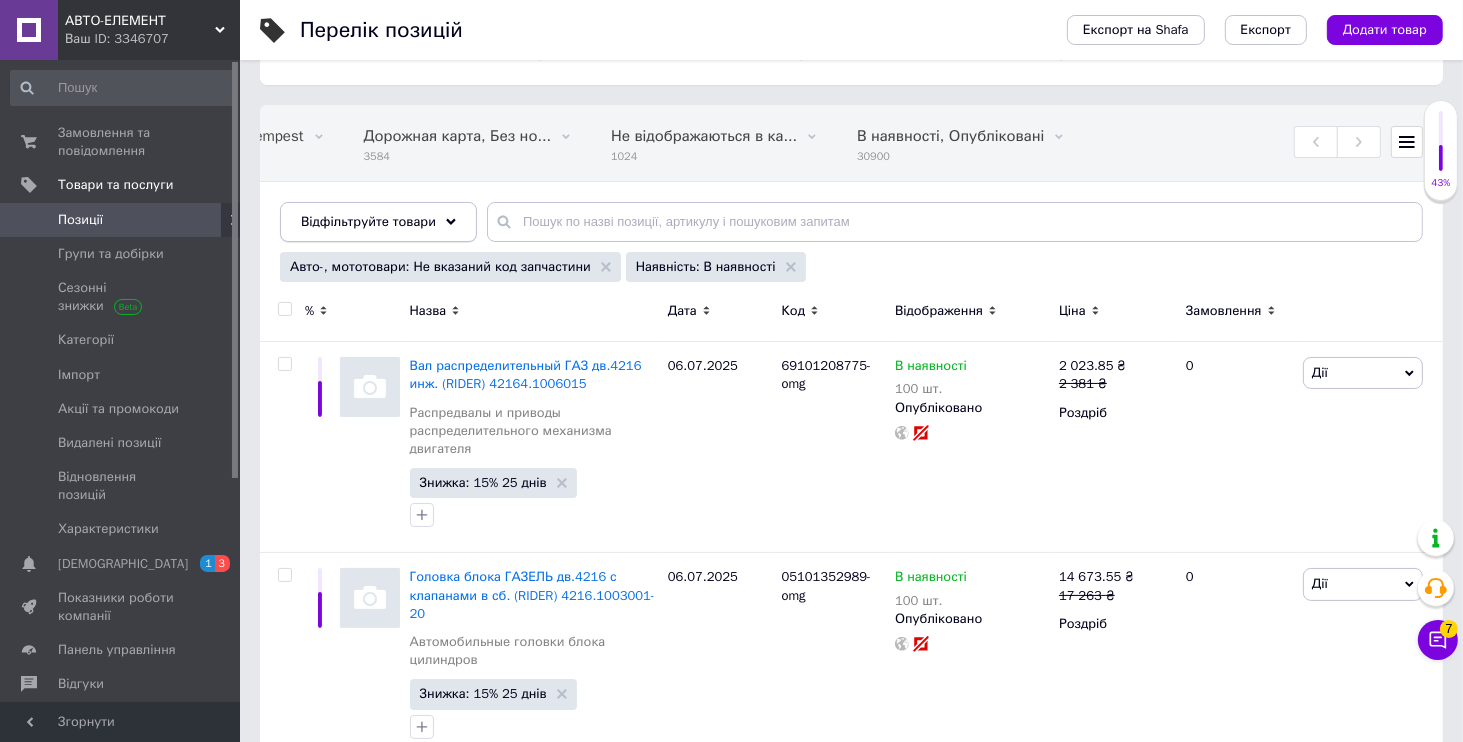 click on "Відфільтруйте товари" at bounding box center (368, 221) 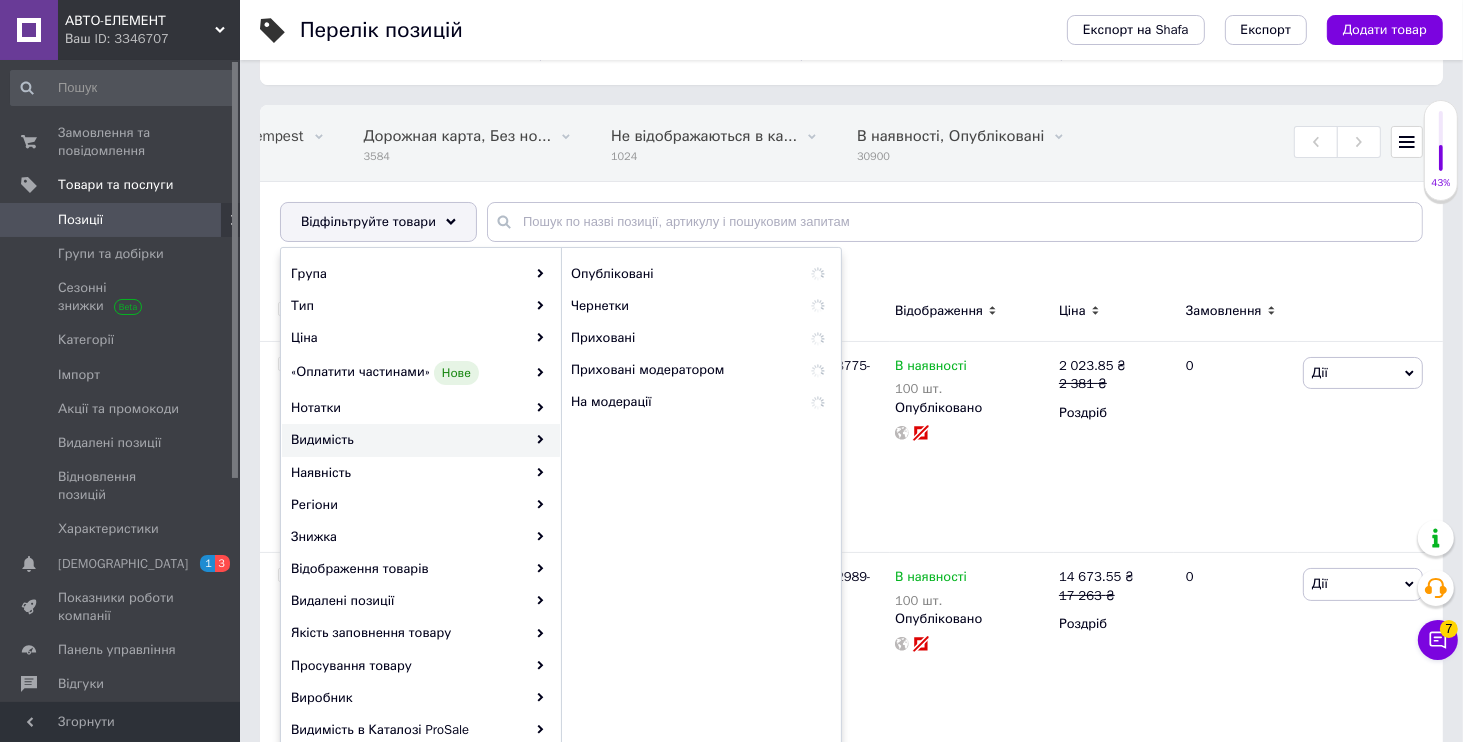 click on "Видимість" at bounding box center (421, 440) 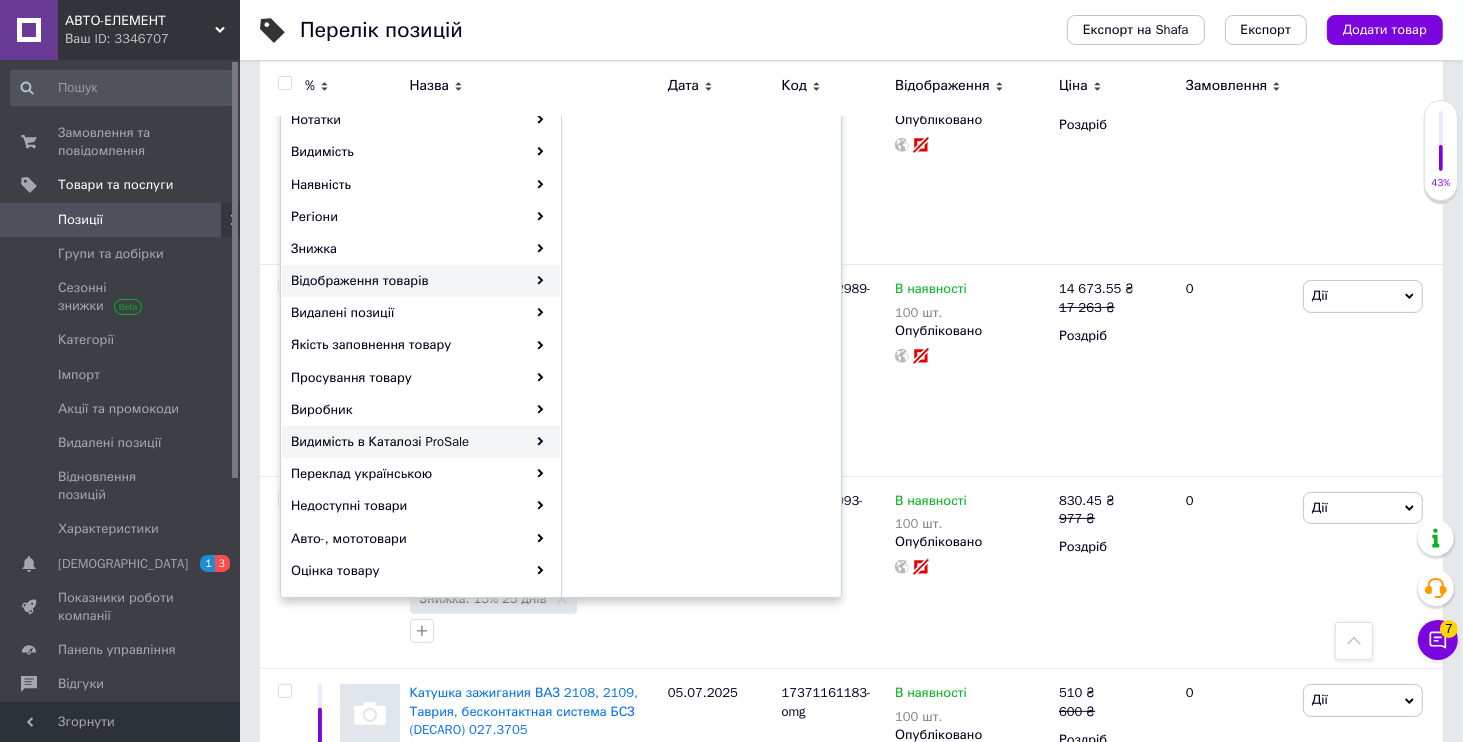 click on "Видимість в Каталозі ProSale" at bounding box center [421, 442] 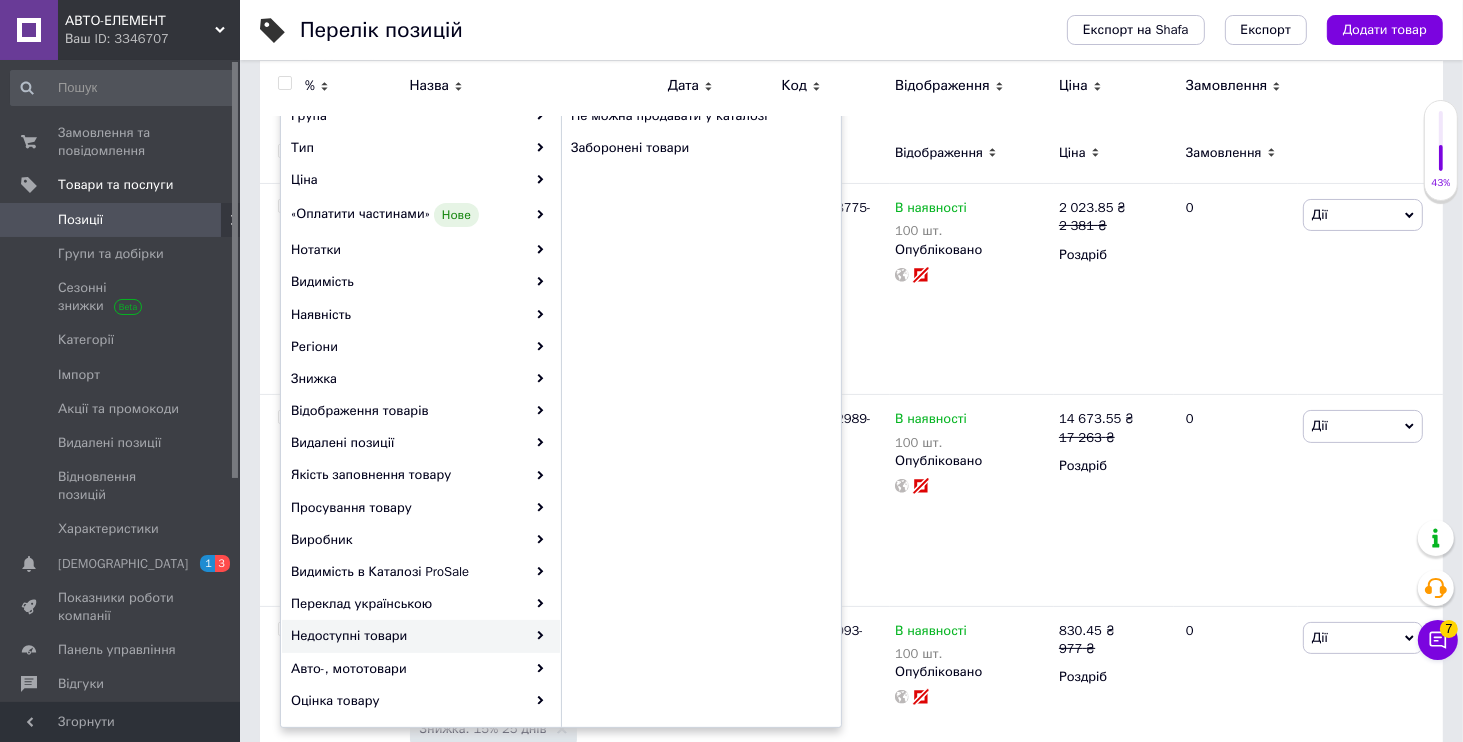 scroll, scrollTop: 288, scrollLeft: 0, axis: vertical 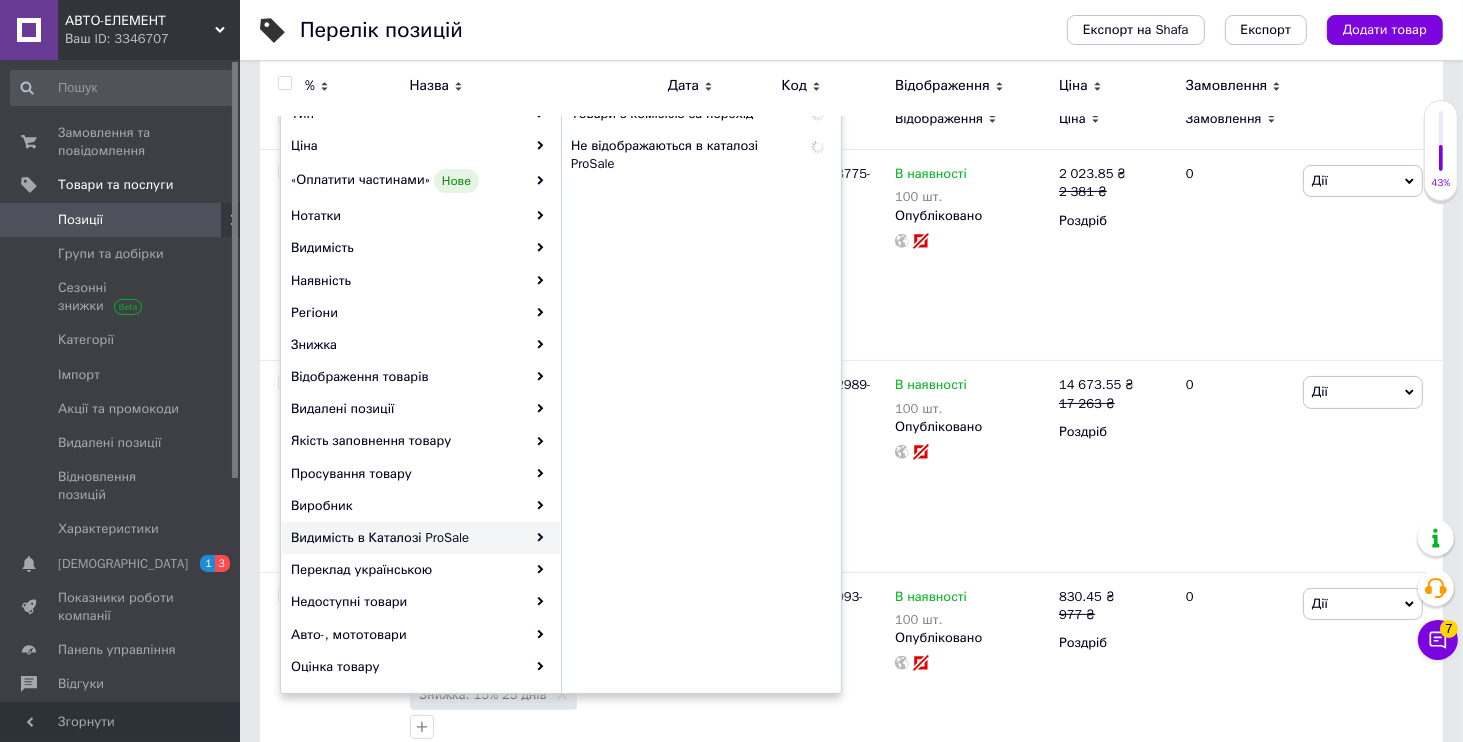 click on "Видимість в Каталозі ProSale" at bounding box center (421, 538) 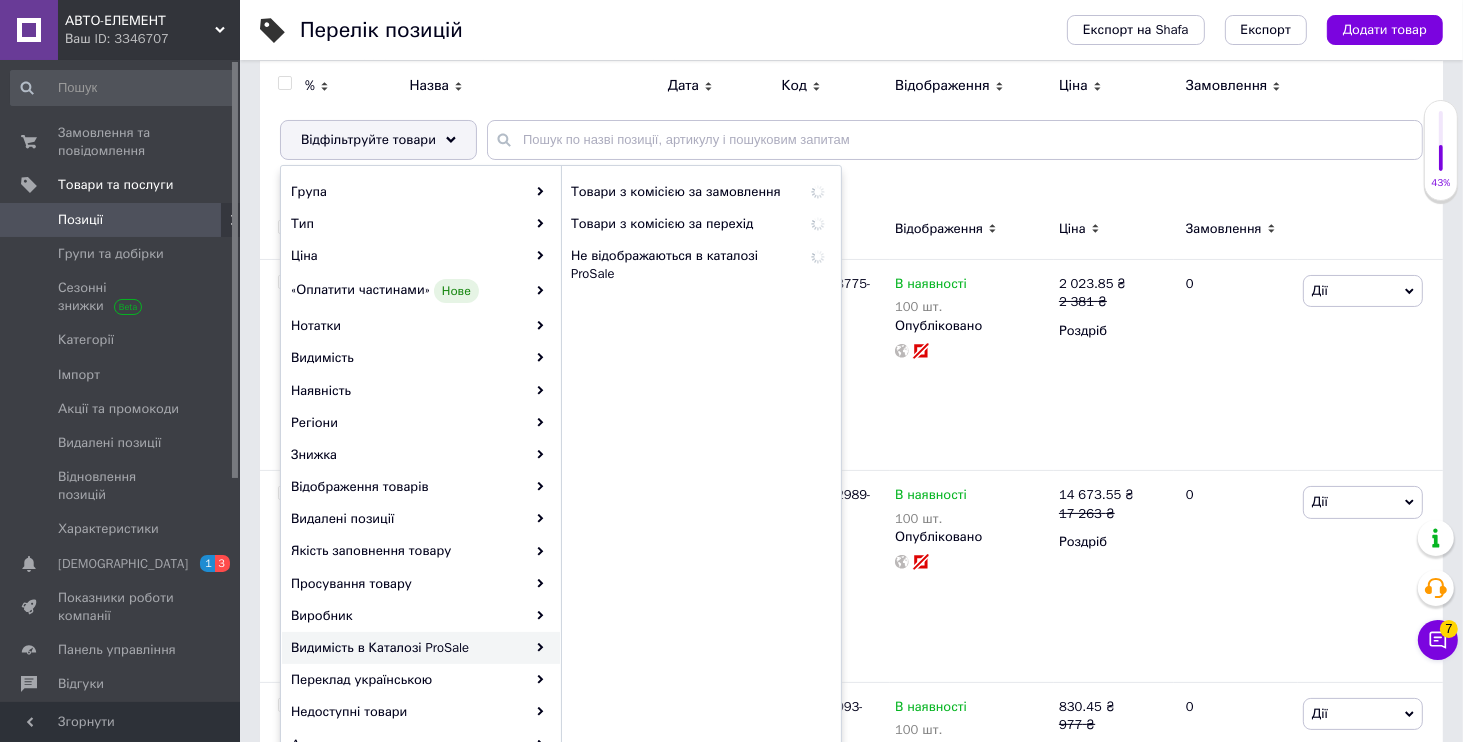 scroll, scrollTop: 96, scrollLeft: 0, axis: vertical 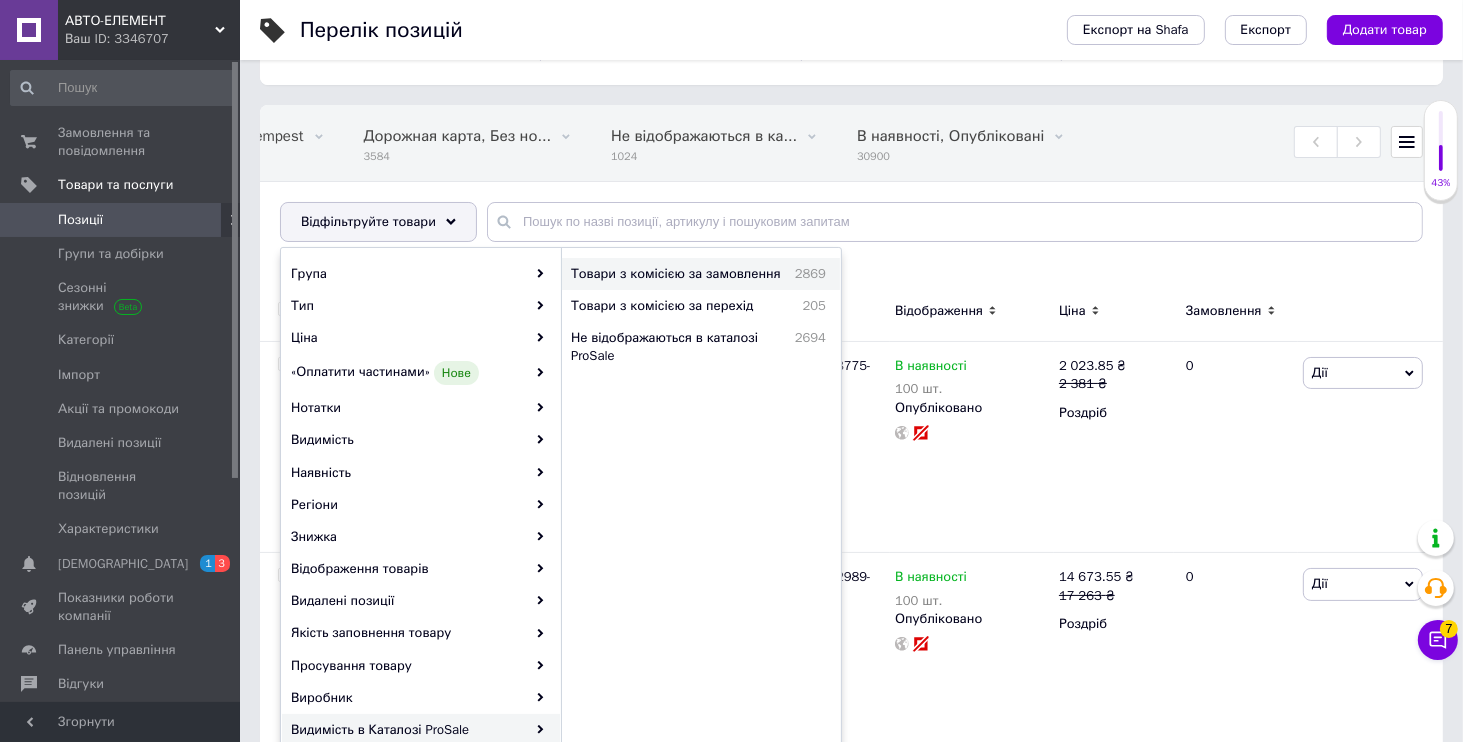 click on "Товари з комісією за замовлення" at bounding box center [677, 274] 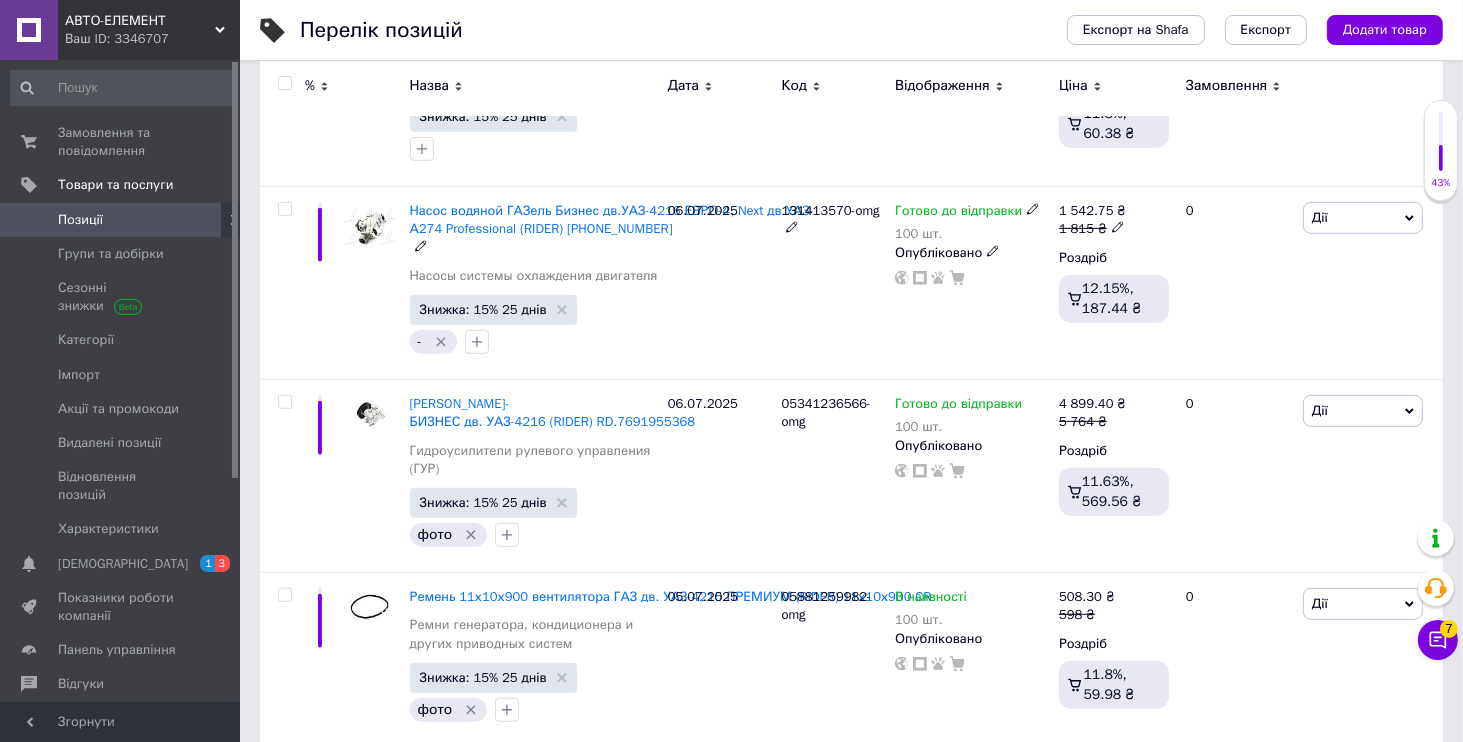 scroll, scrollTop: 1248, scrollLeft: 0, axis: vertical 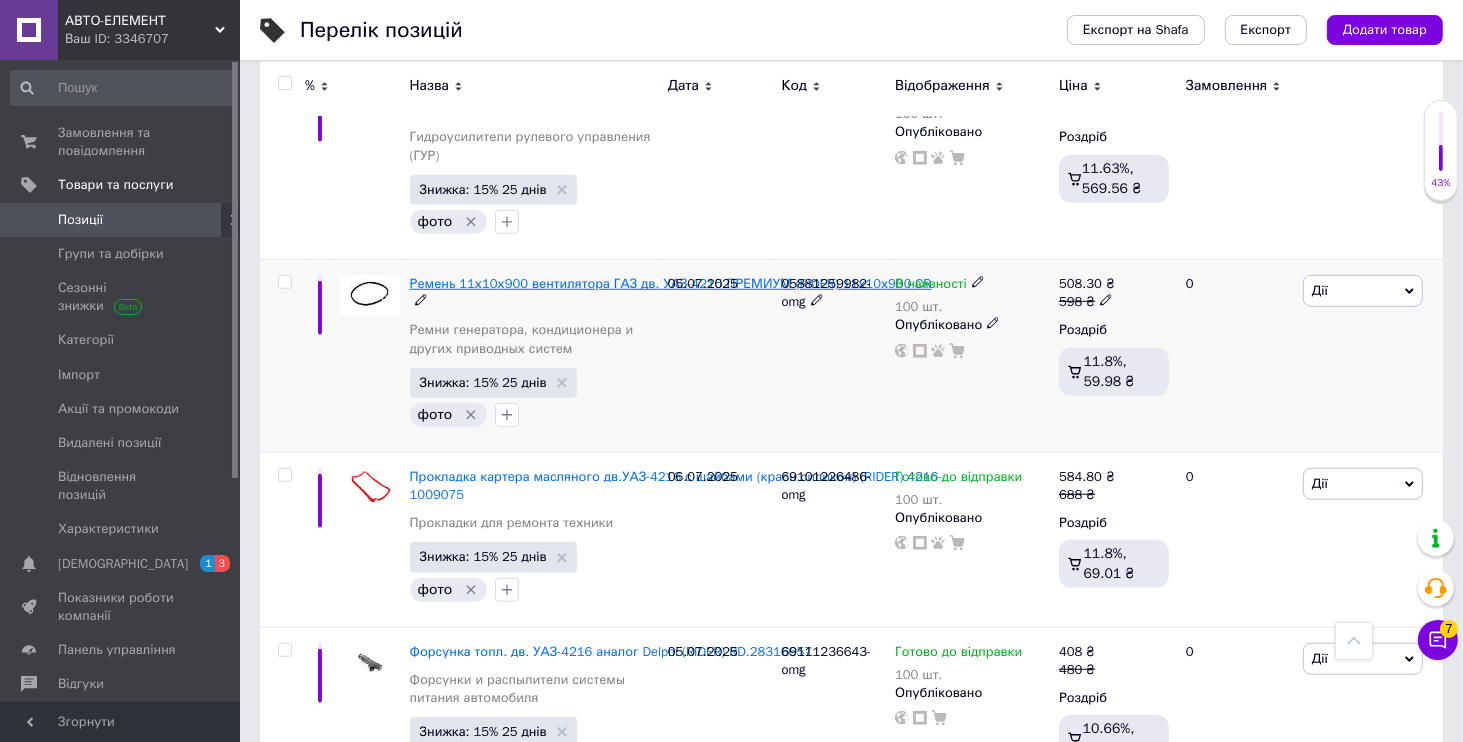 click on "Ремень 11х10х900 вентилятора ГАЗ дв. УАЗ-4215 ПРЕМИУМ (RIDER) 11х10х900 CR" at bounding box center (671, 283) 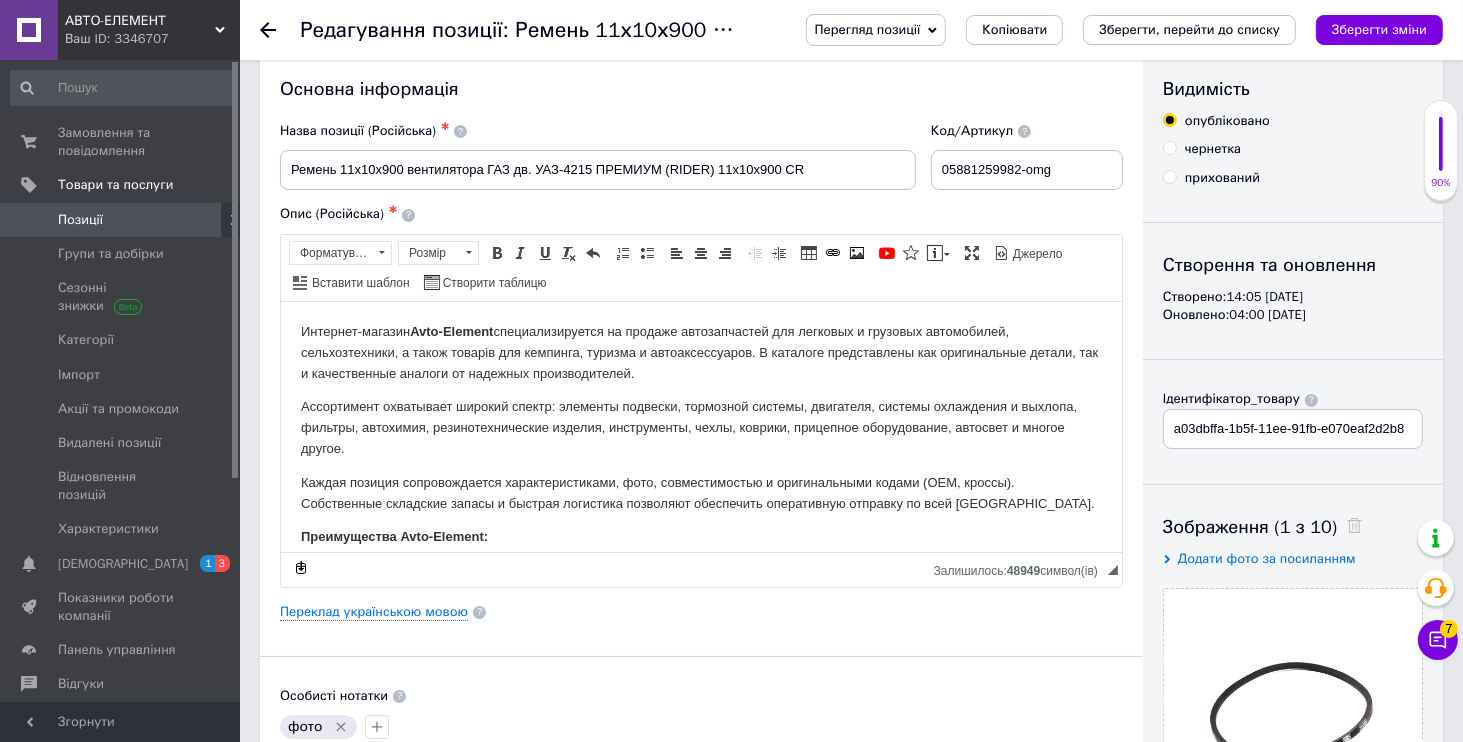 scroll, scrollTop: 0, scrollLeft: 0, axis: both 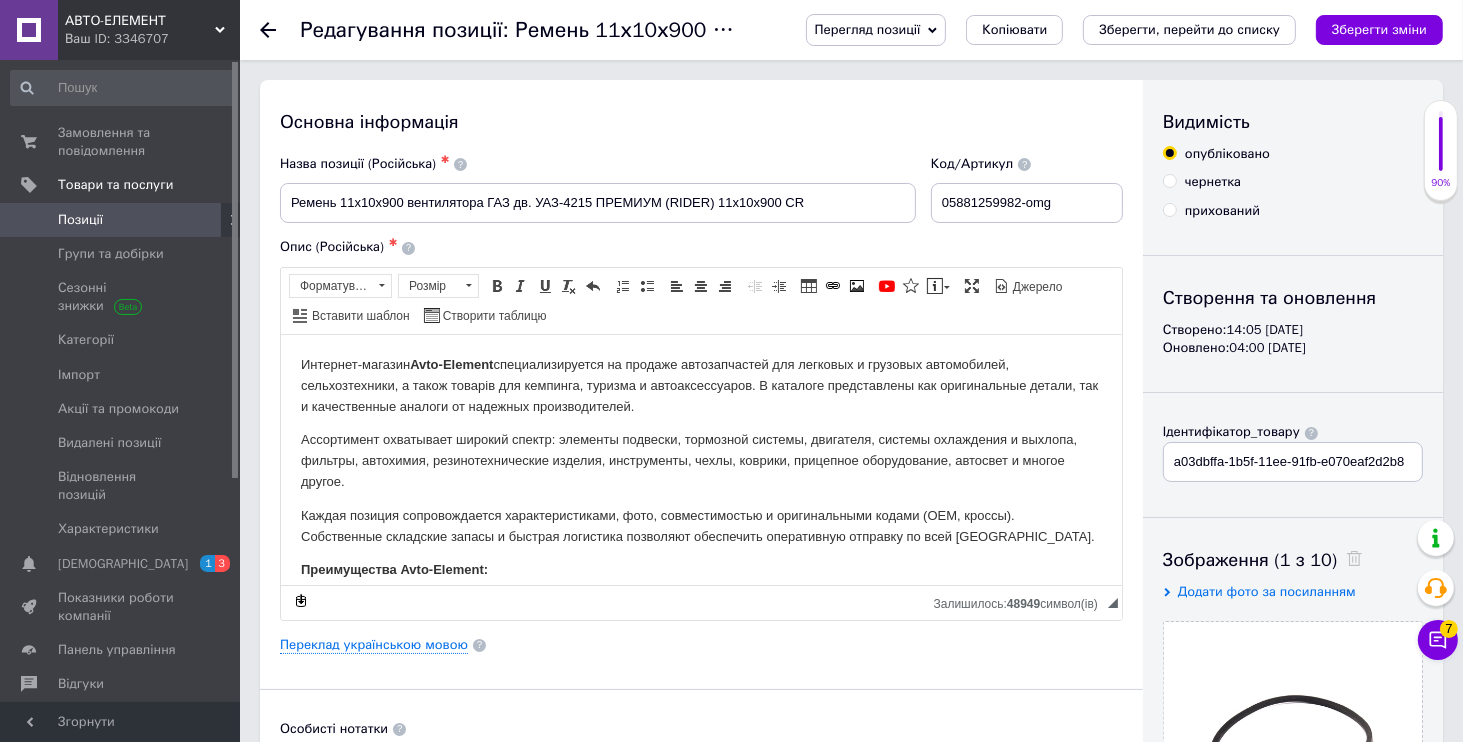 click on "АВТО-ЕЛЕМЕНТ" at bounding box center [140, 21] 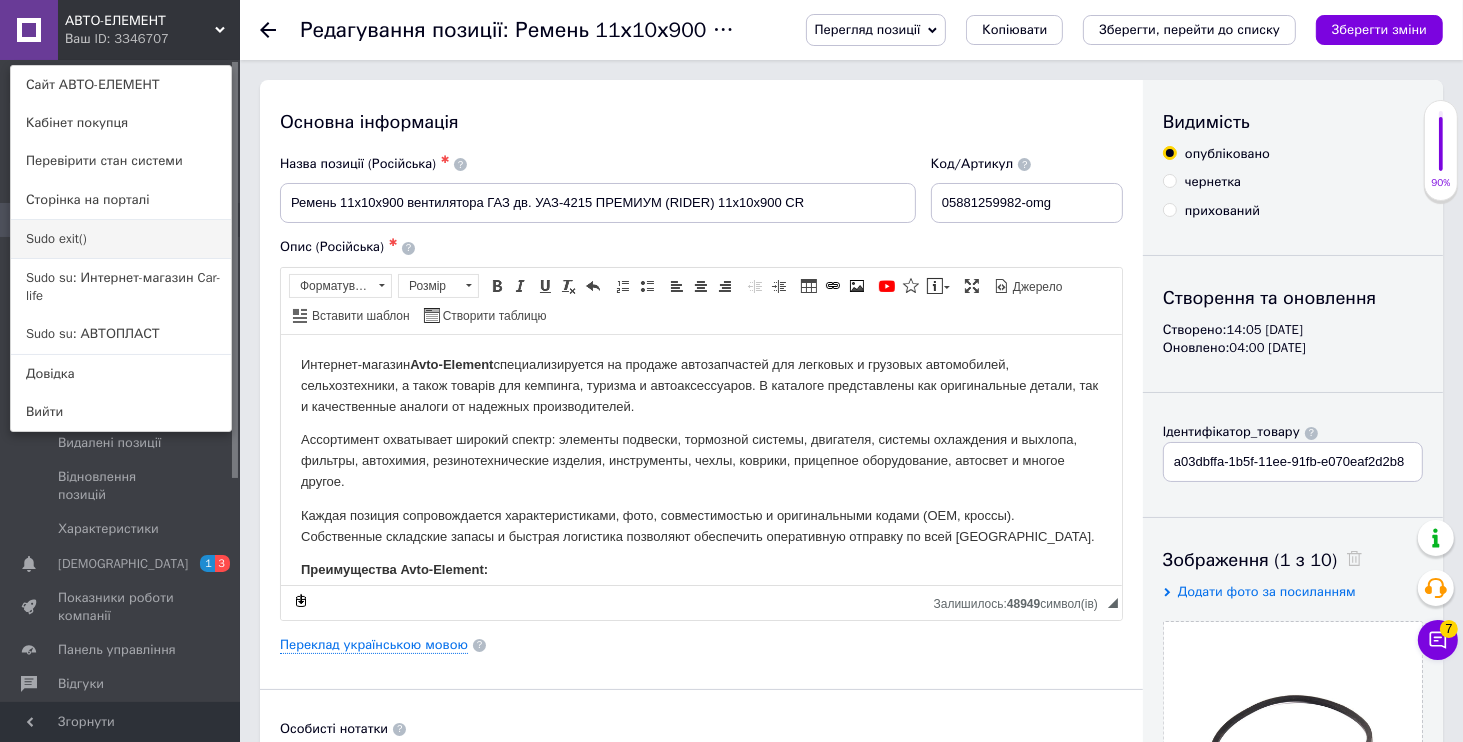 click on "Sudo exit()" at bounding box center (121, 239) 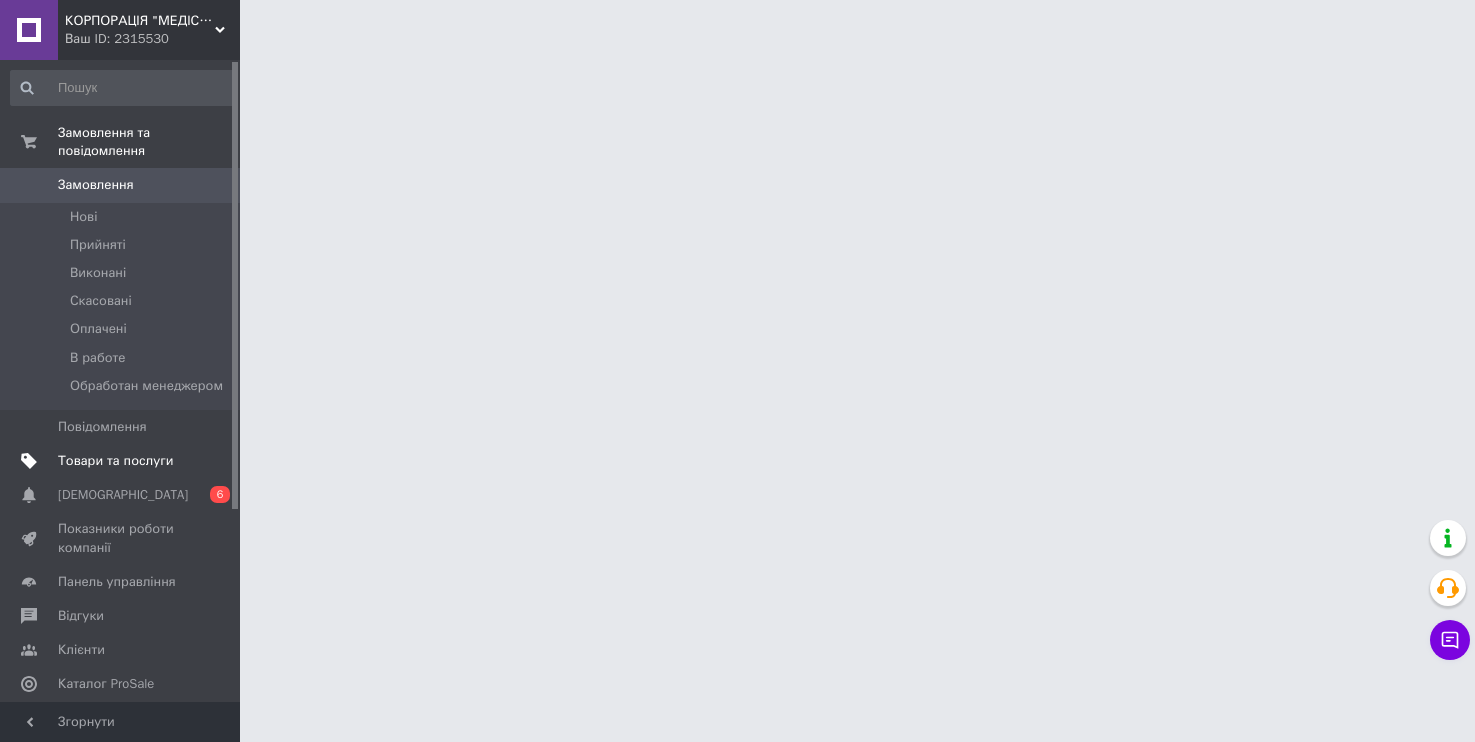 scroll, scrollTop: 0, scrollLeft: 0, axis: both 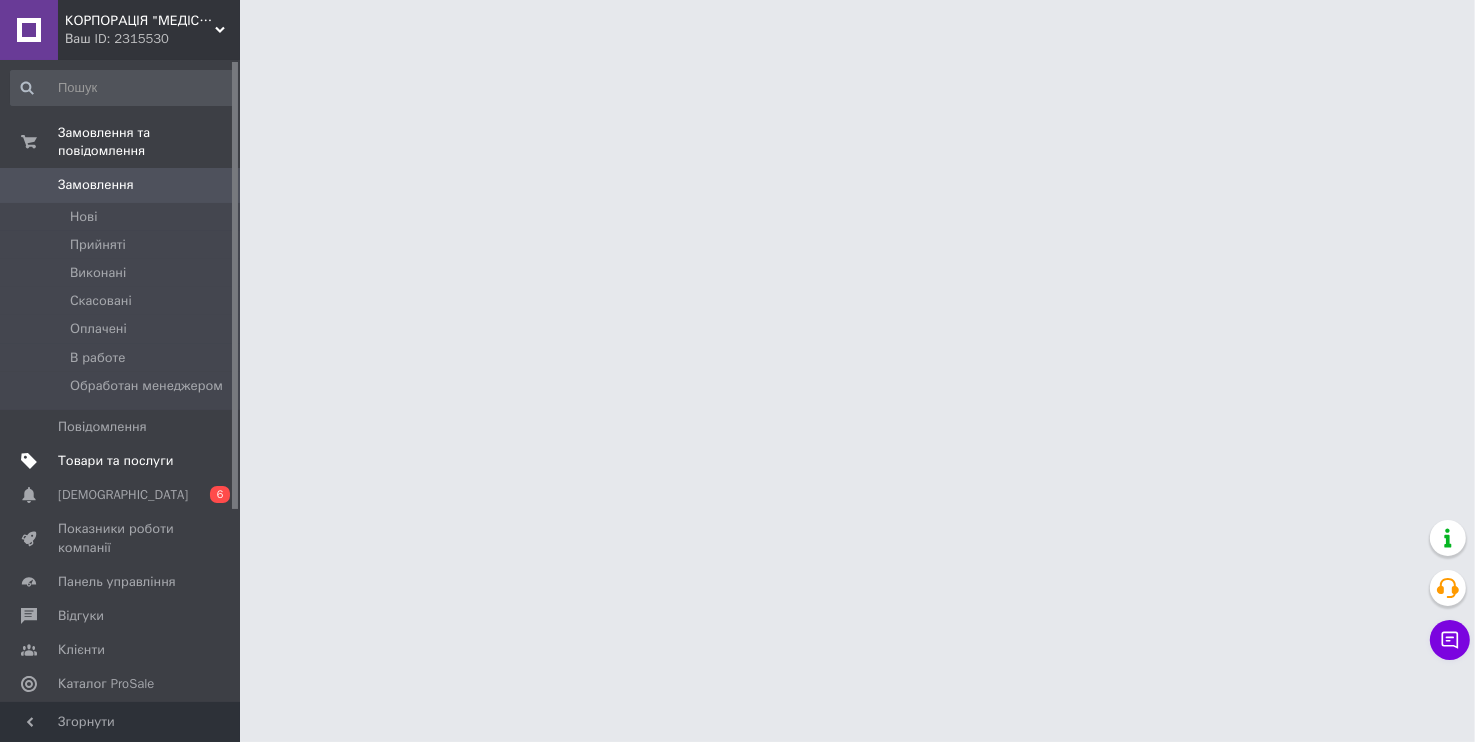 click on "Товари та послуги" at bounding box center (115, 461) 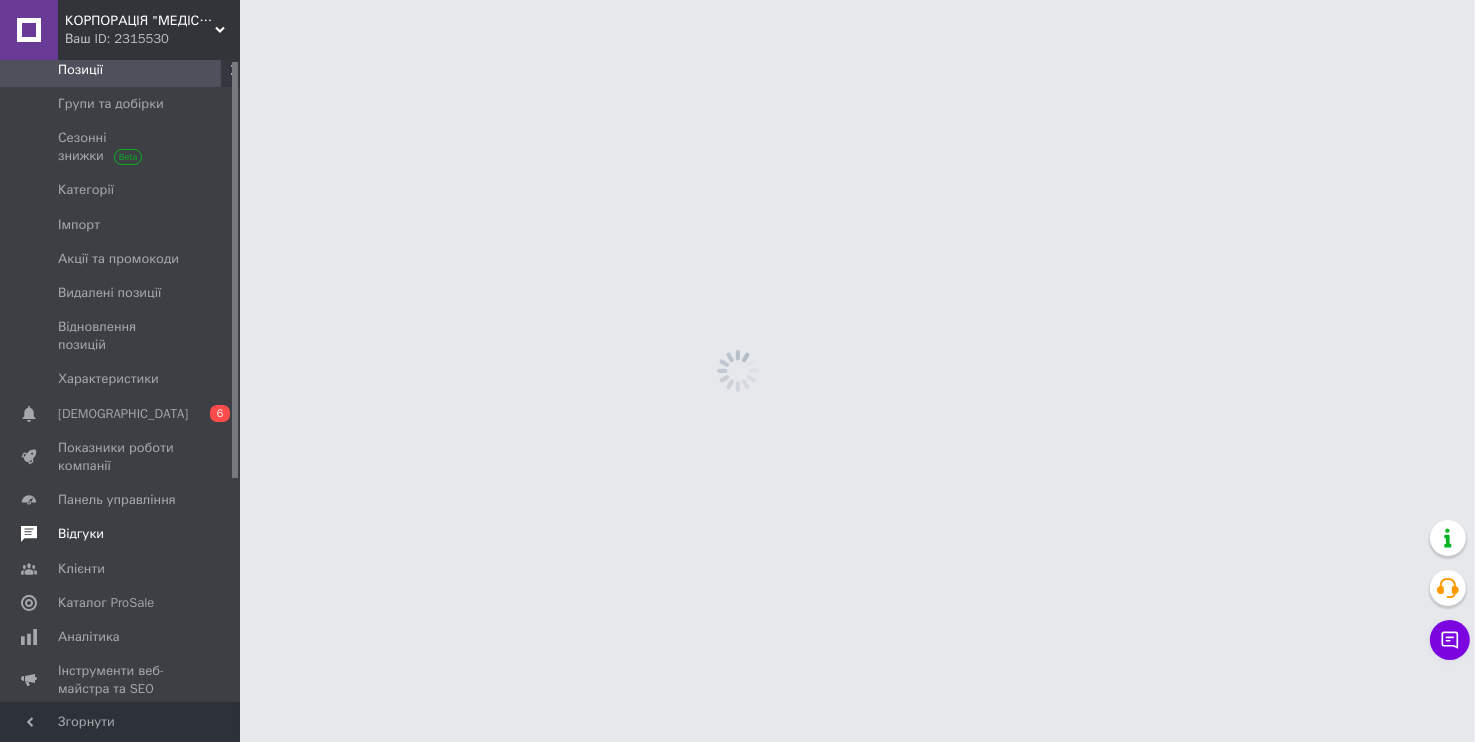 scroll, scrollTop: 344, scrollLeft: 0, axis: vertical 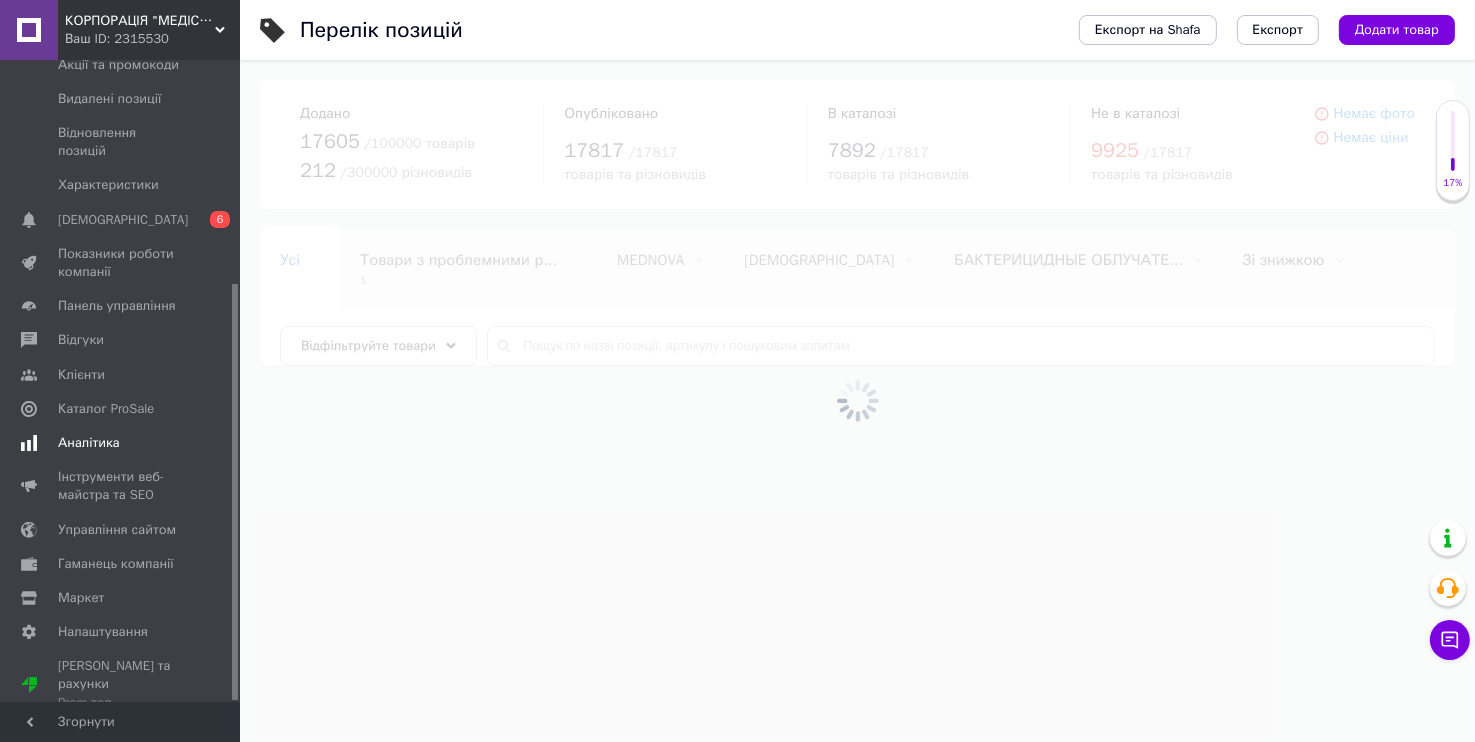 click on "Аналітика" at bounding box center (89, 443) 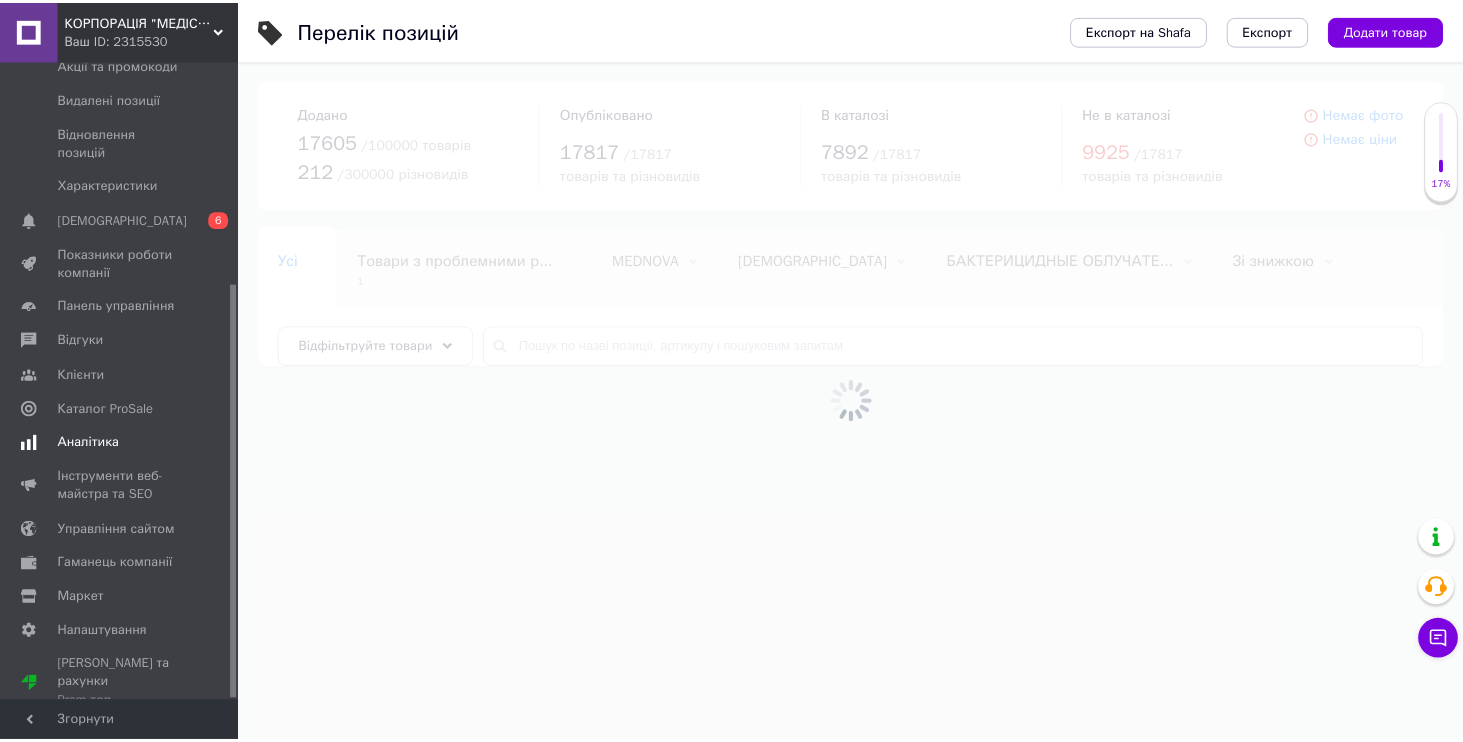 scroll, scrollTop: 224, scrollLeft: 0, axis: vertical 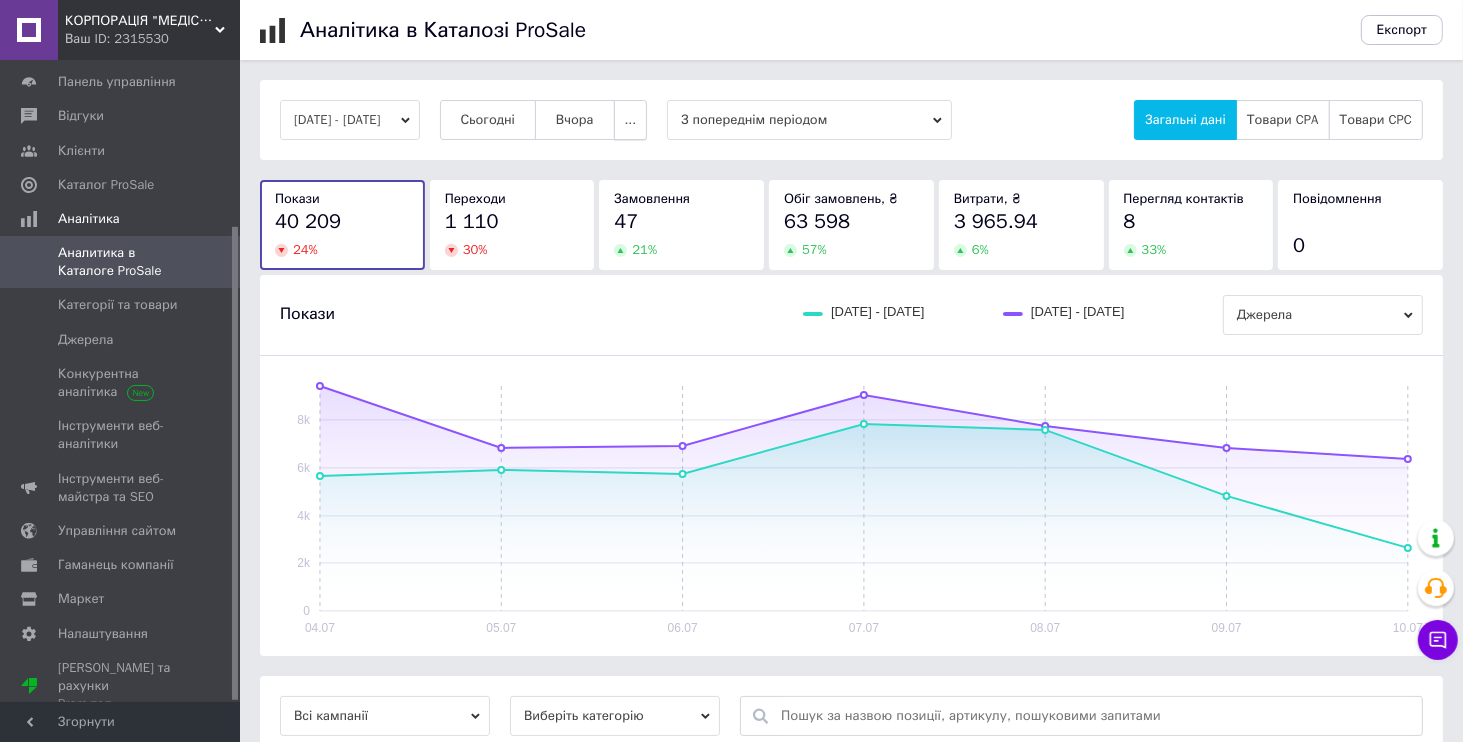 click on "..." at bounding box center [631, 120] 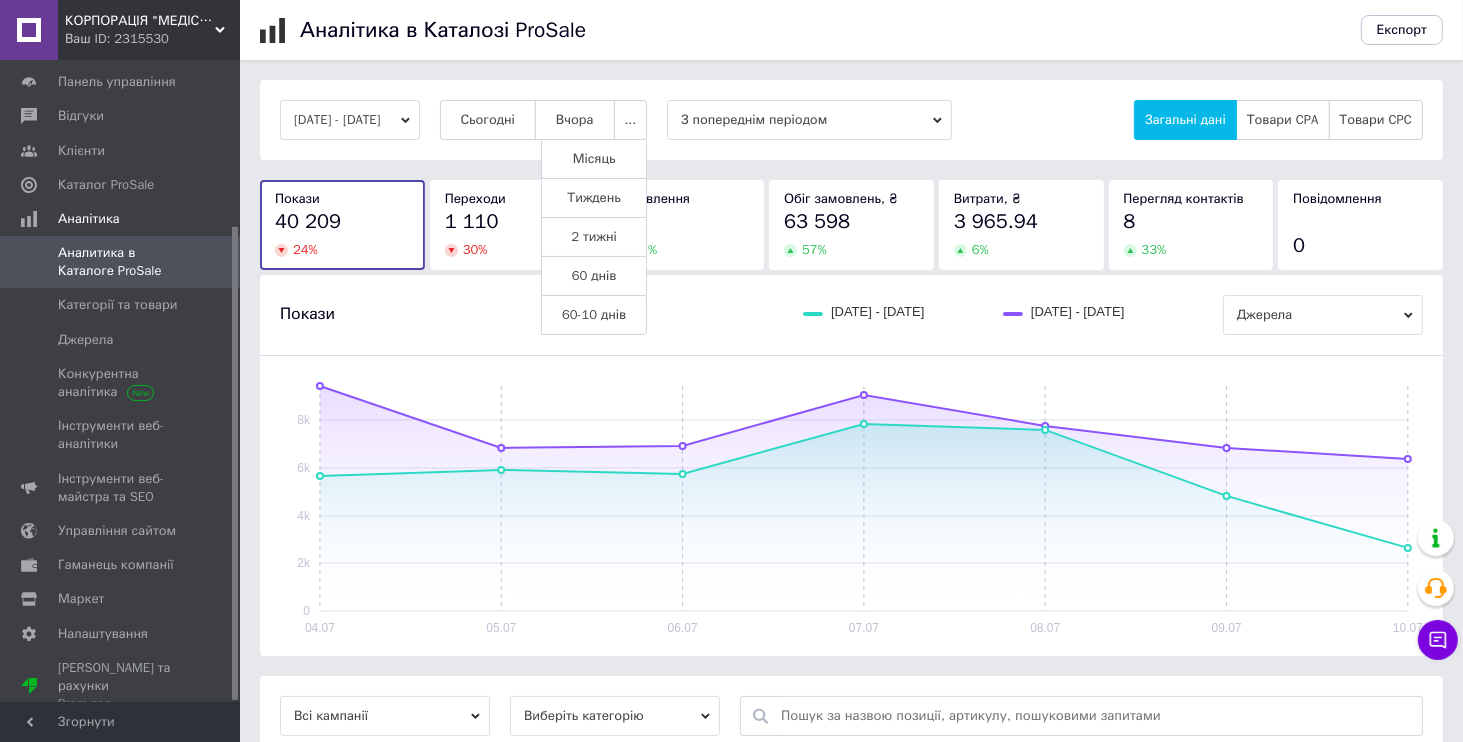 click on "60 днів" at bounding box center [594, 276] 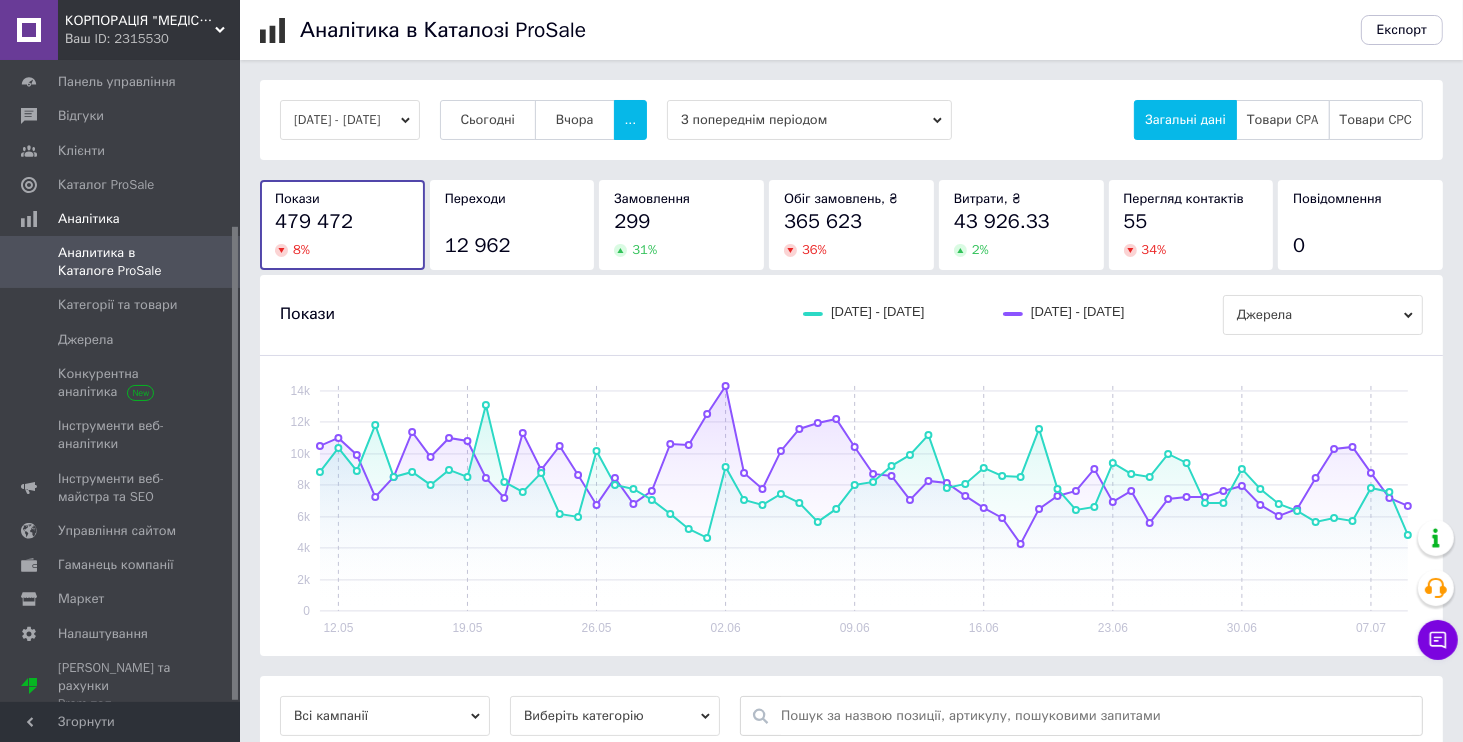 click on "299 31 %" at bounding box center [681, 233] 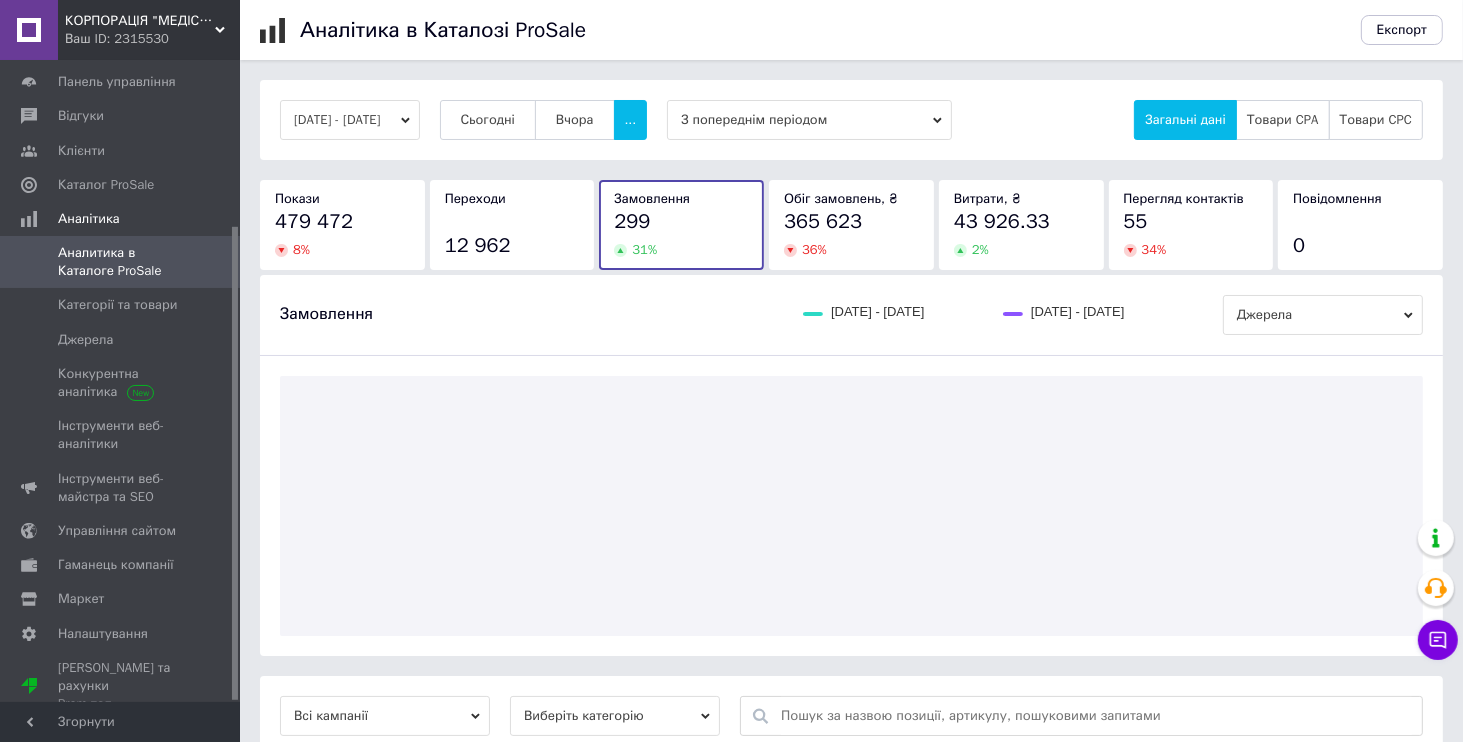 click on "365 623" at bounding box center (823, 221) 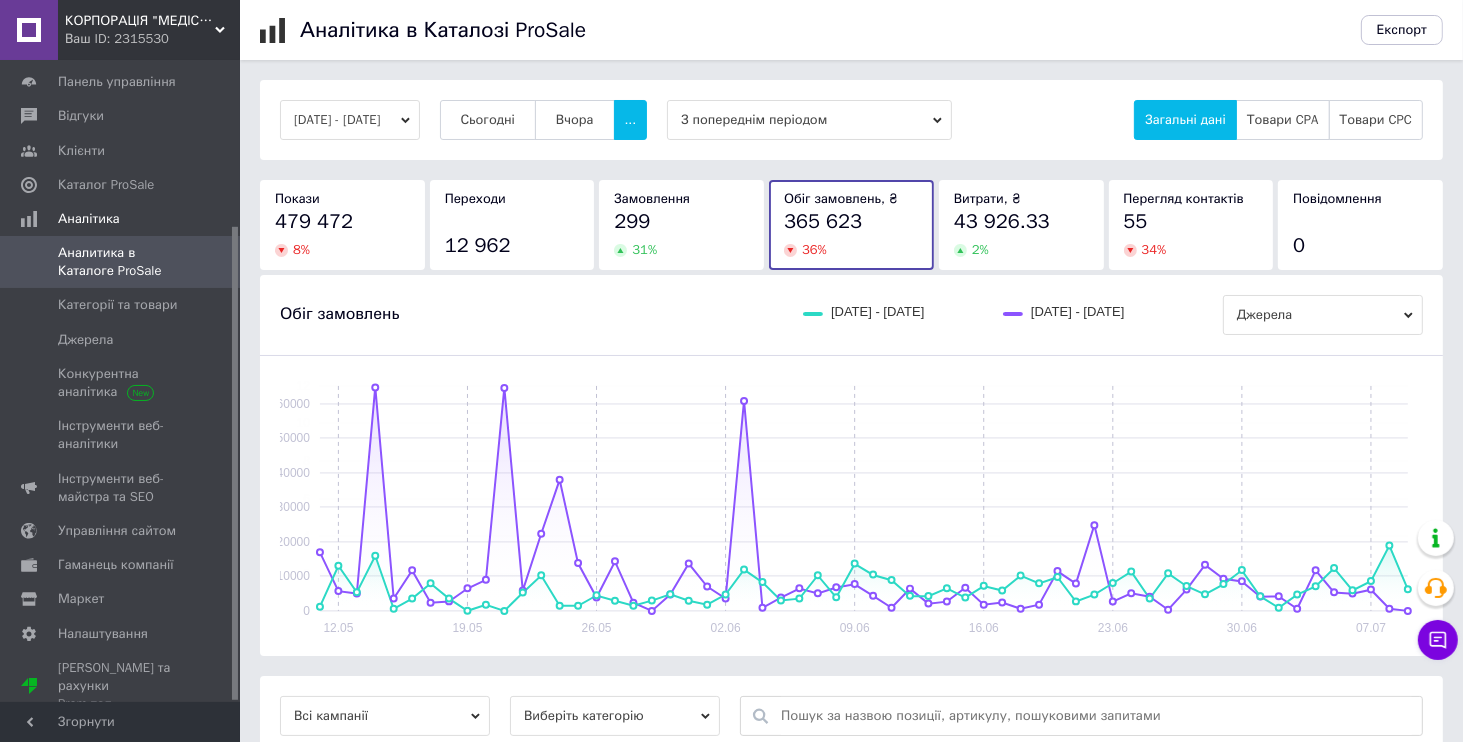 click on "З попереднім періодом" at bounding box center (809, 120) 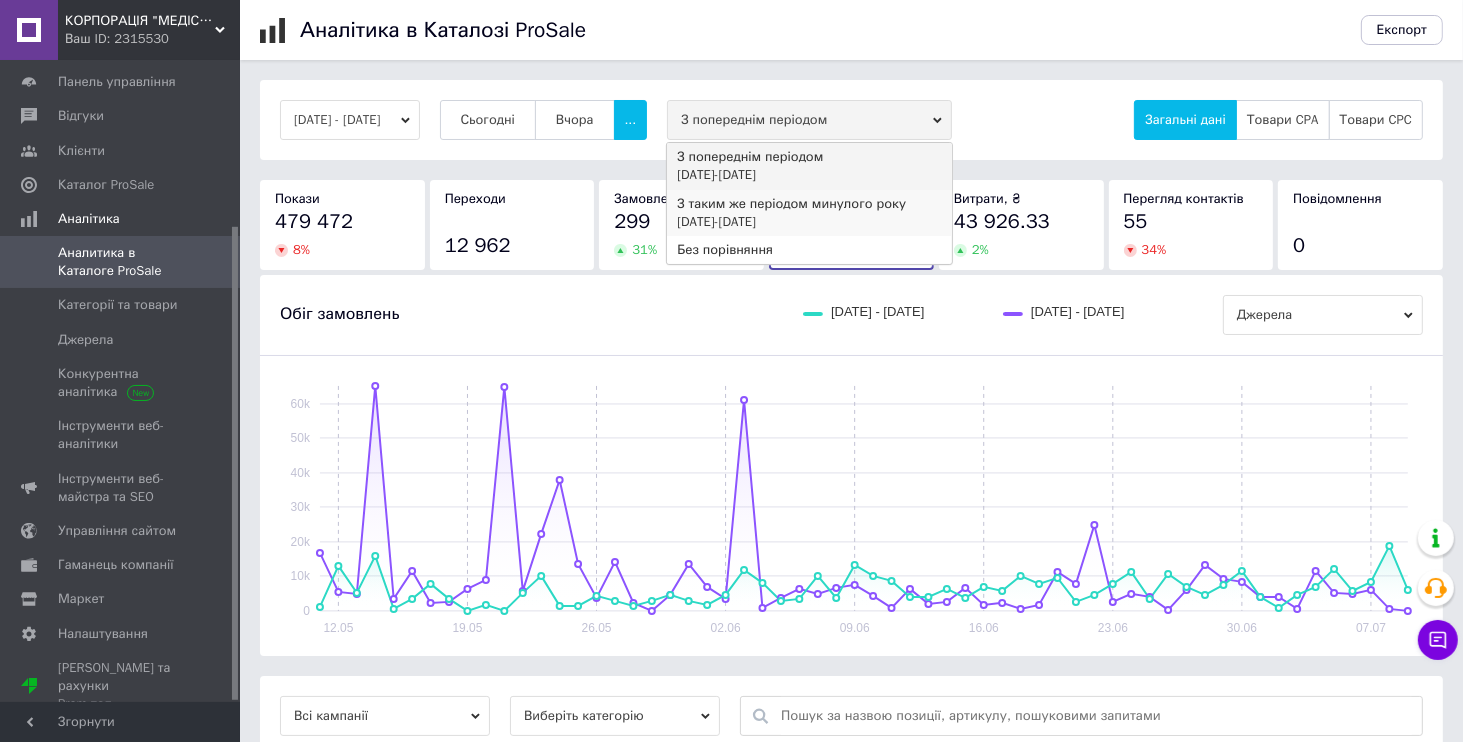 click on "11.05.2024  -  09.07.2024" at bounding box center (809, 222) 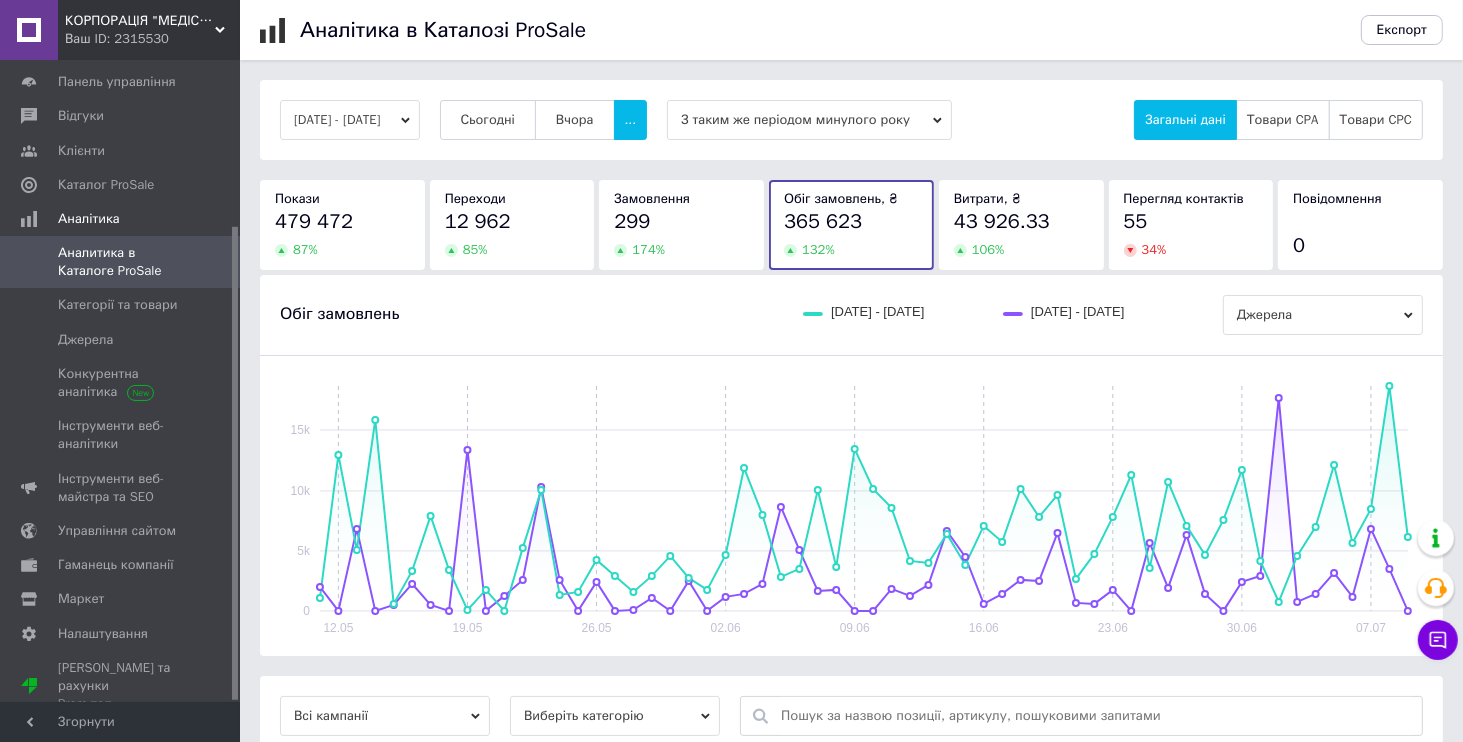 click on "З таким же періодом минулого року" at bounding box center (809, 120) 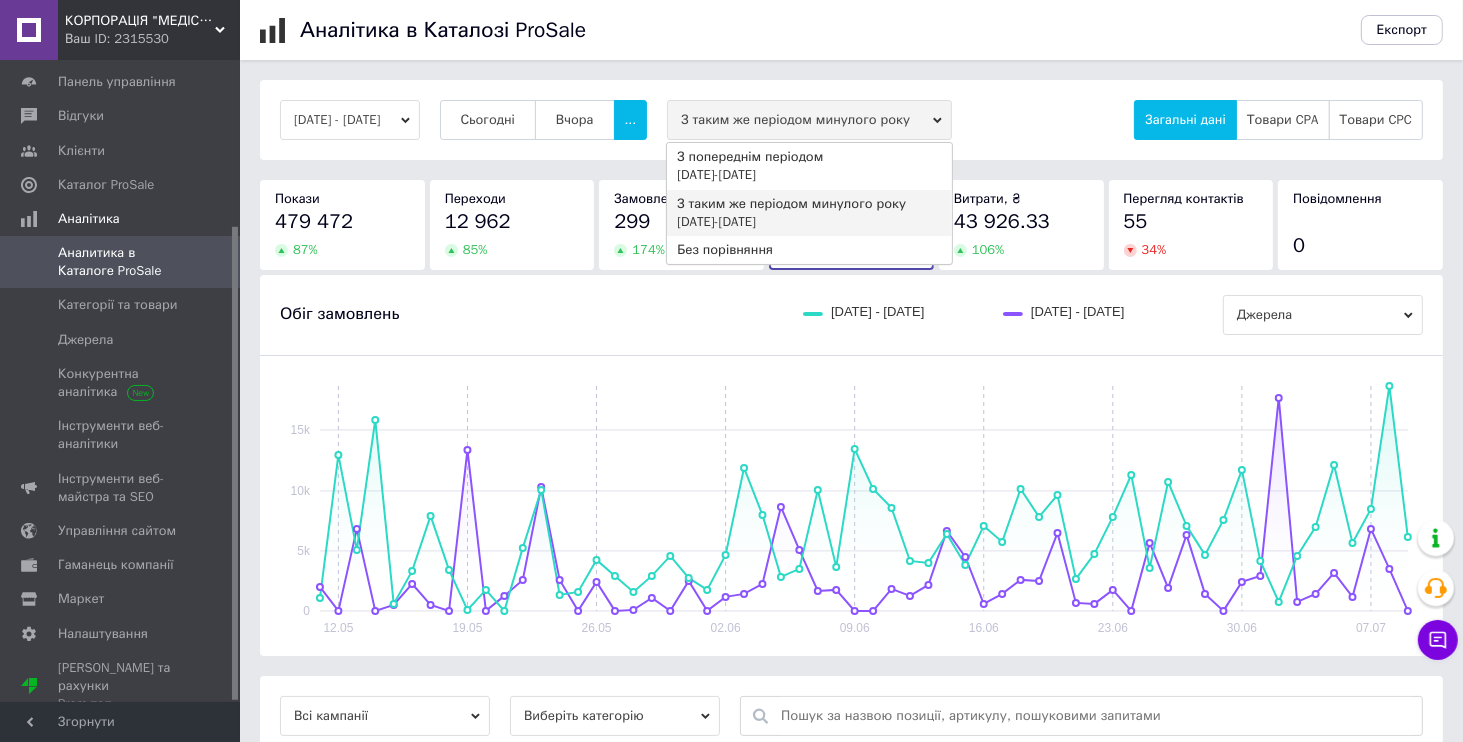 click on "299" at bounding box center [632, 221] 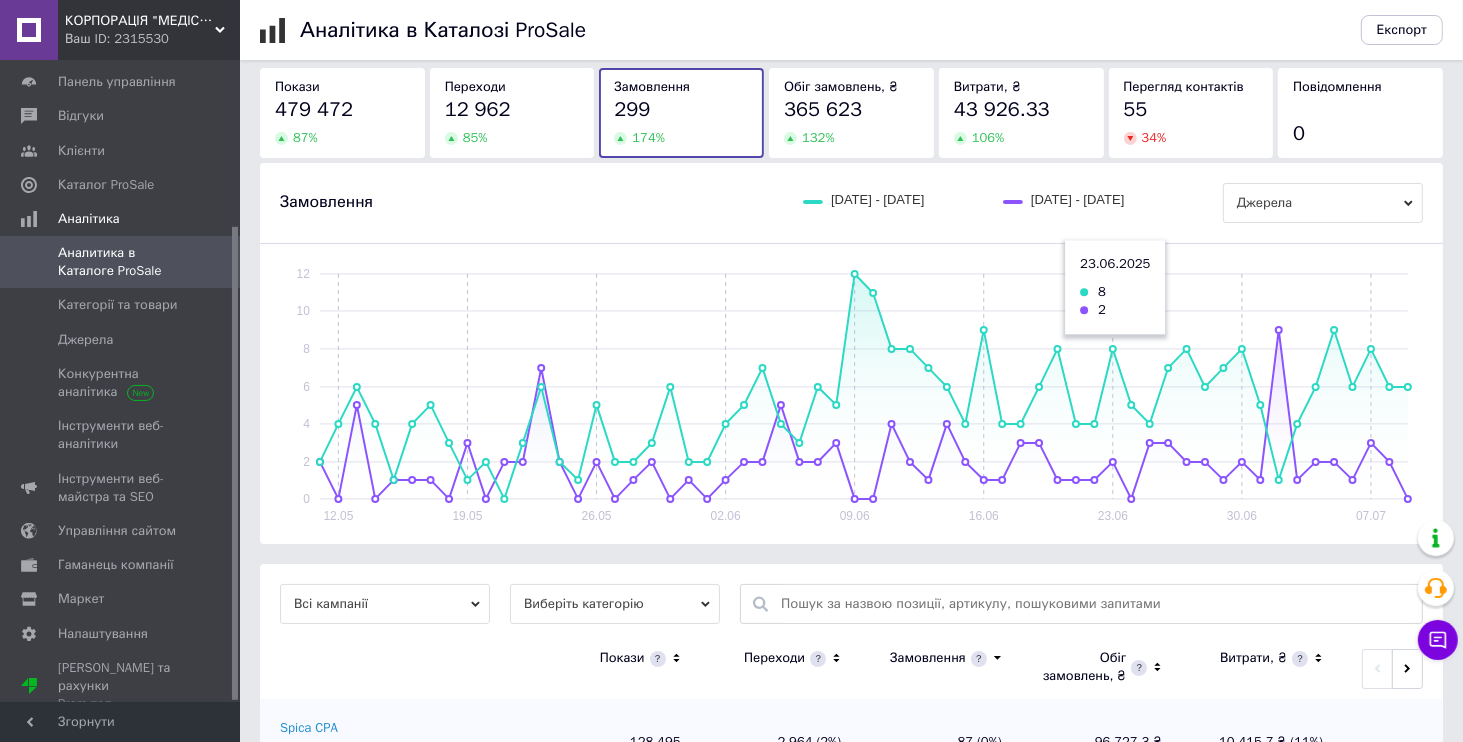 scroll, scrollTop: 384, scrollLeft: 0, axis: vertical 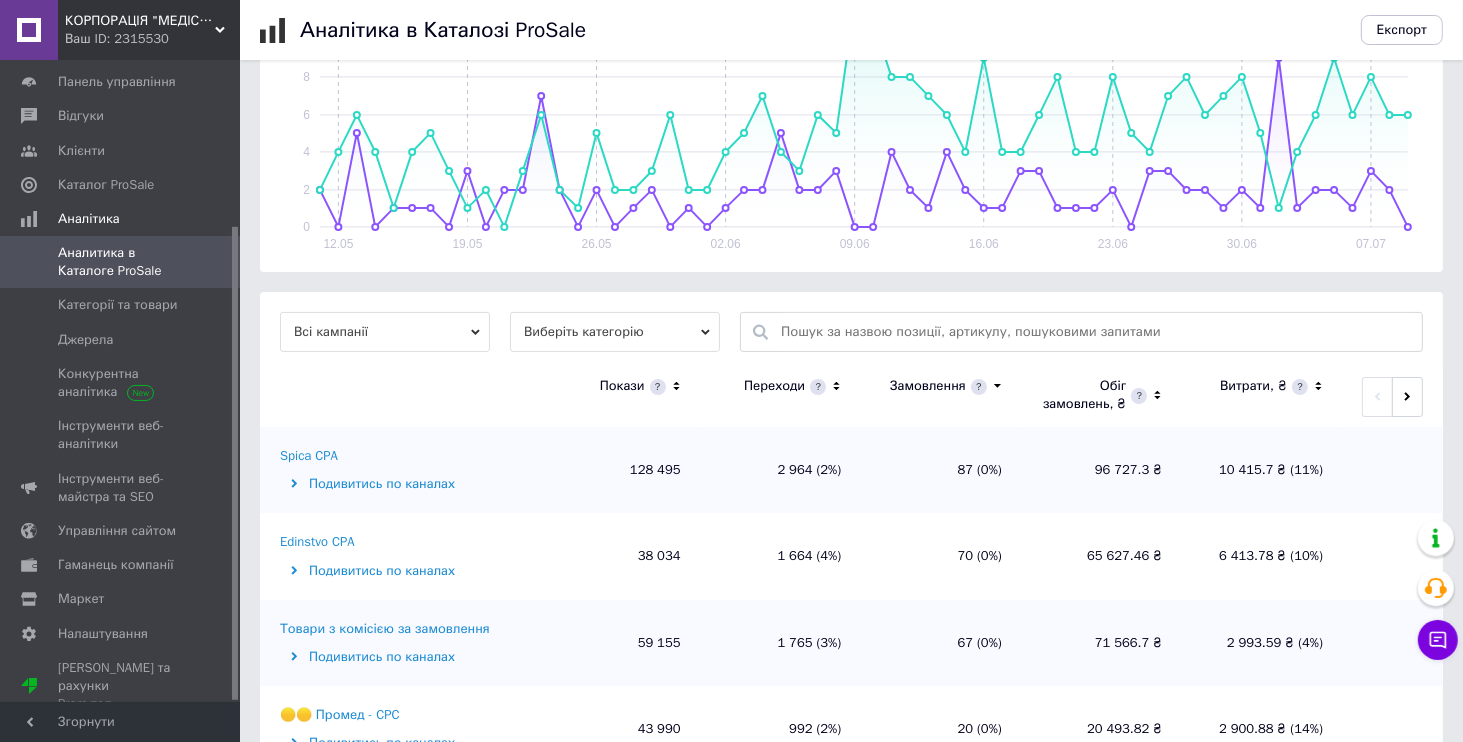 click on "Виберіть категорію" at bounding box center (615, 332) 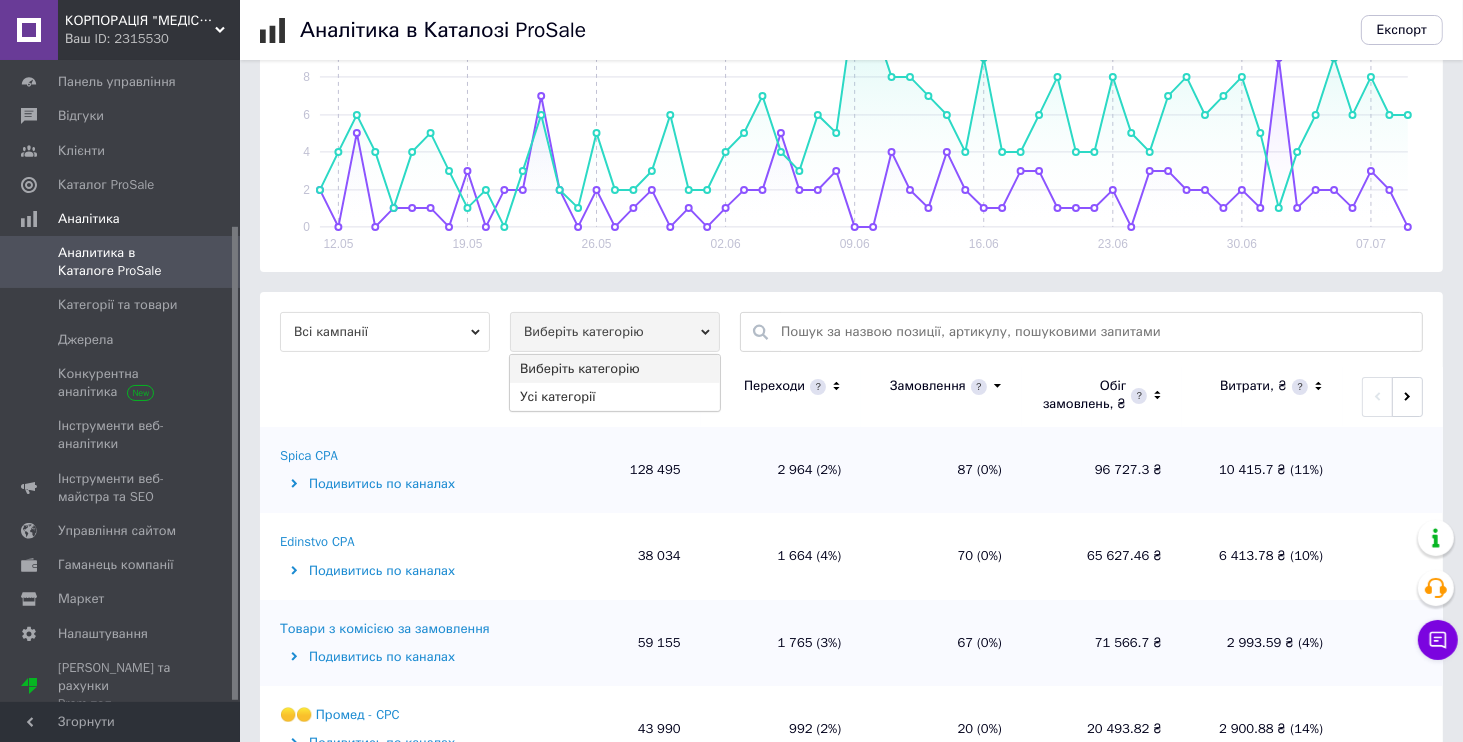 click on "Виберіть категорію" at bounding box center [615, 332] 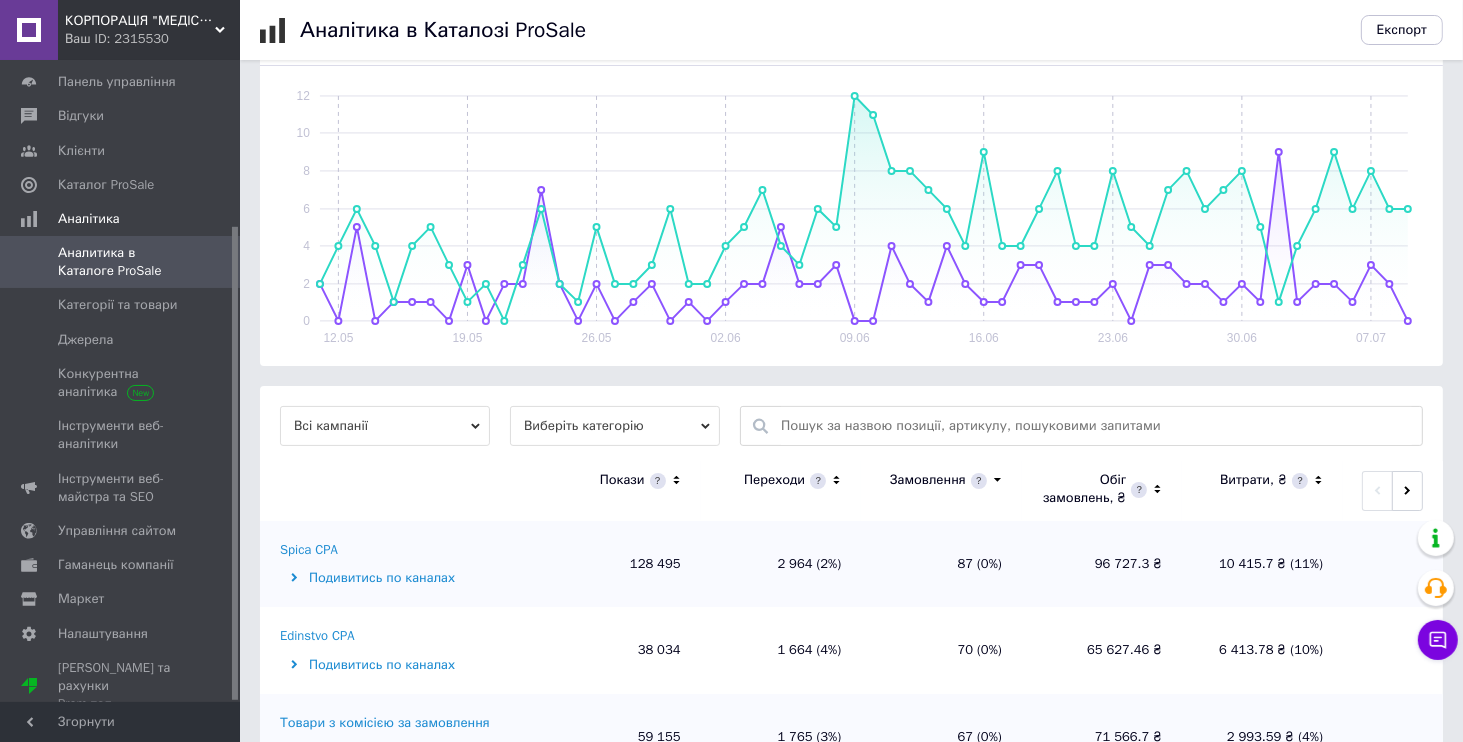 scroll, scrollTop: 0, scrollLeft: 0, axis: both 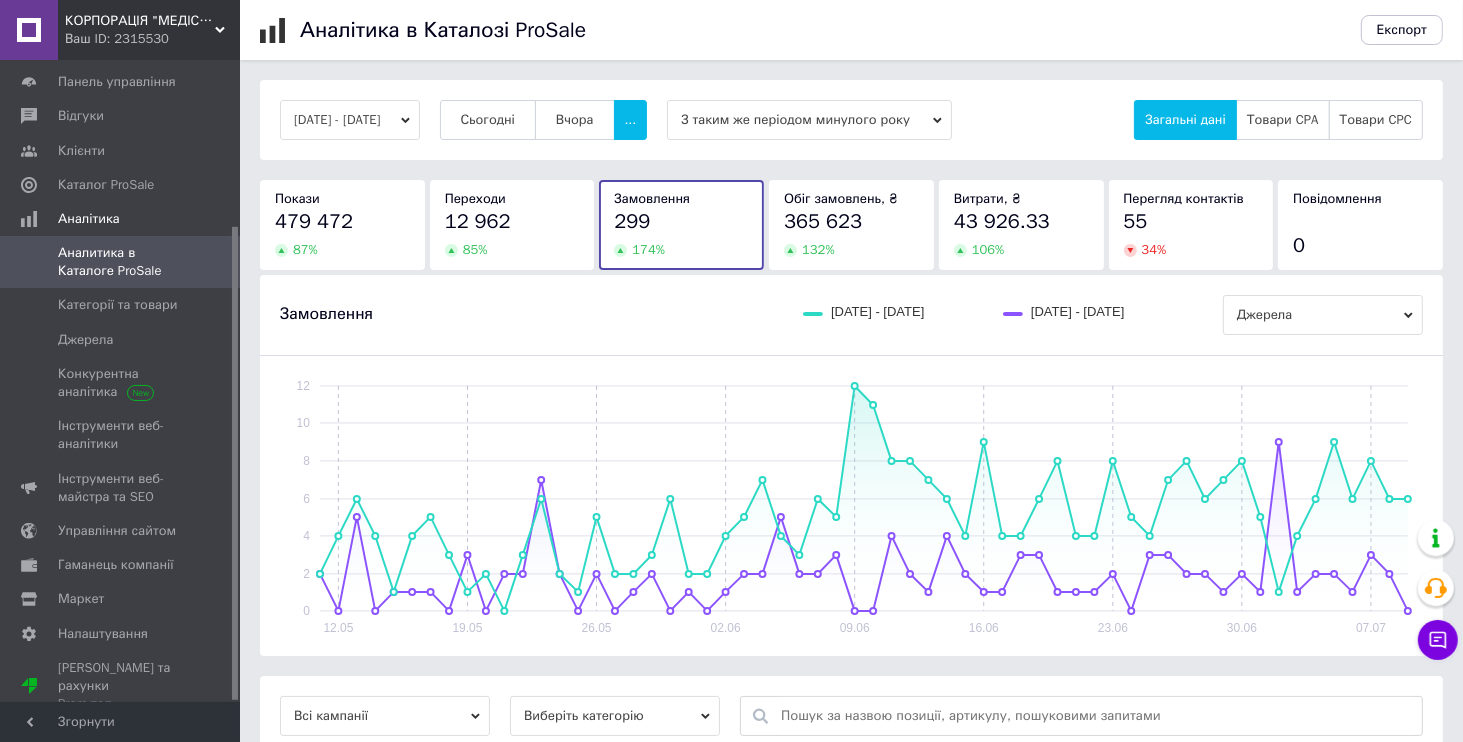 click on "КОРПОРАЦІЯ  "МЕДІСАН"" at bounding box center (140, 21) 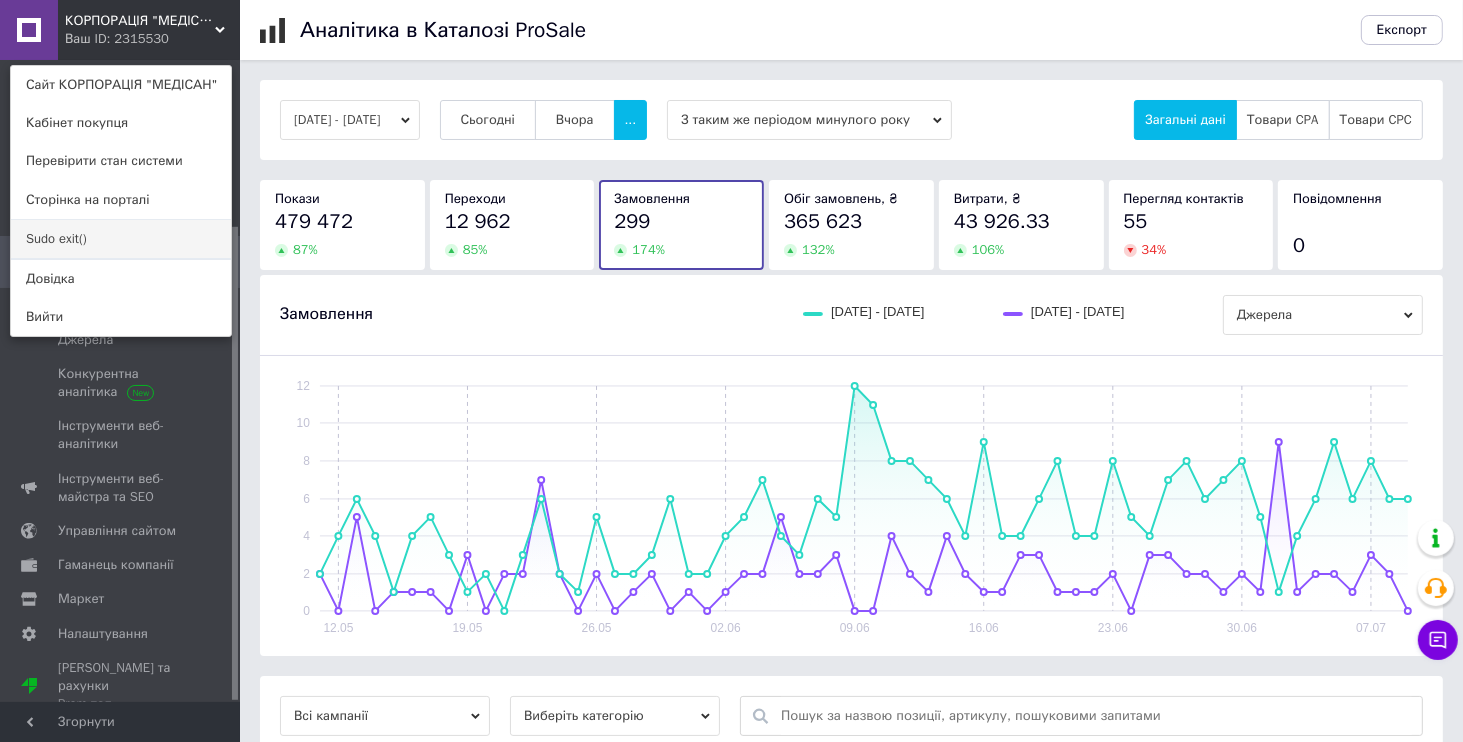 click on "Sudo exit()" at bounding box center [121, 239] 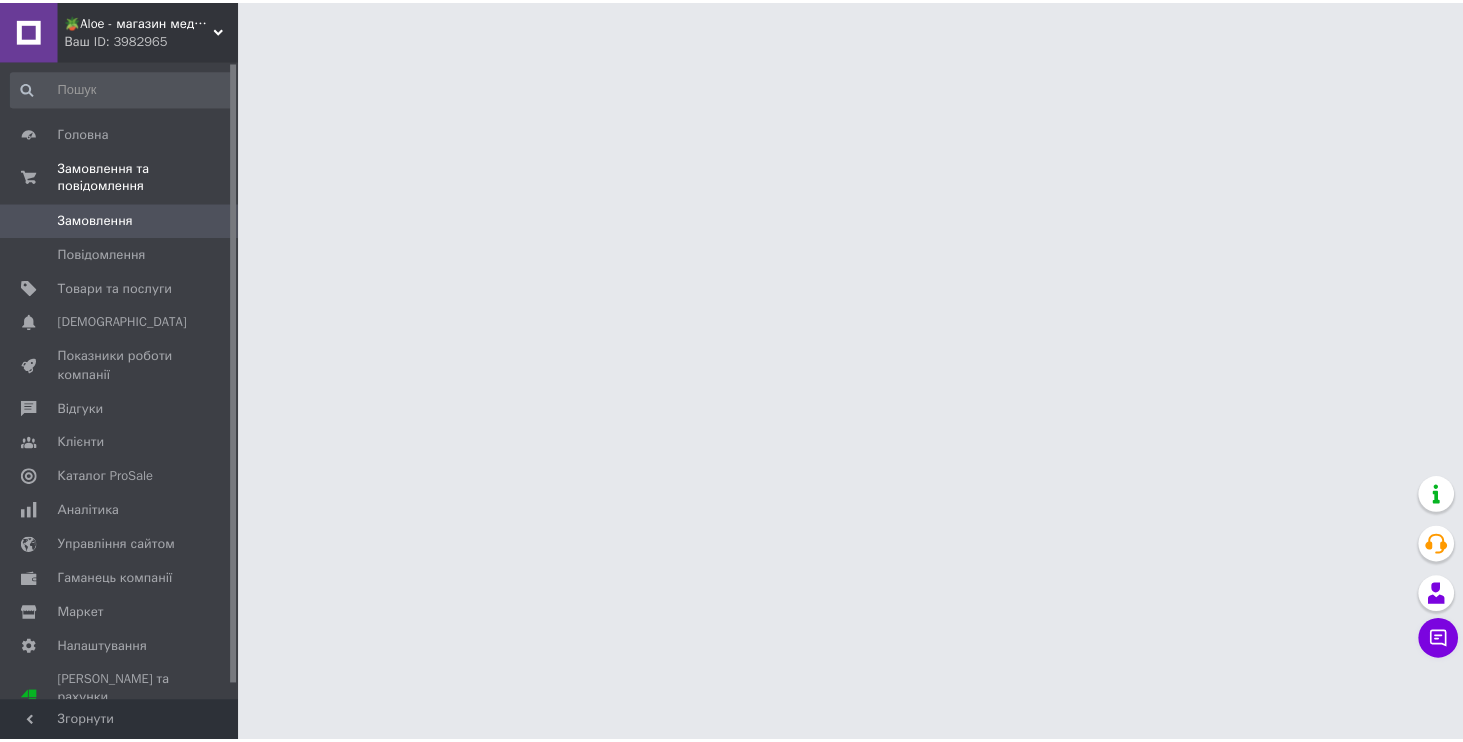 scroll, scrollTop: 0, scrollLeft: 0, axis: both 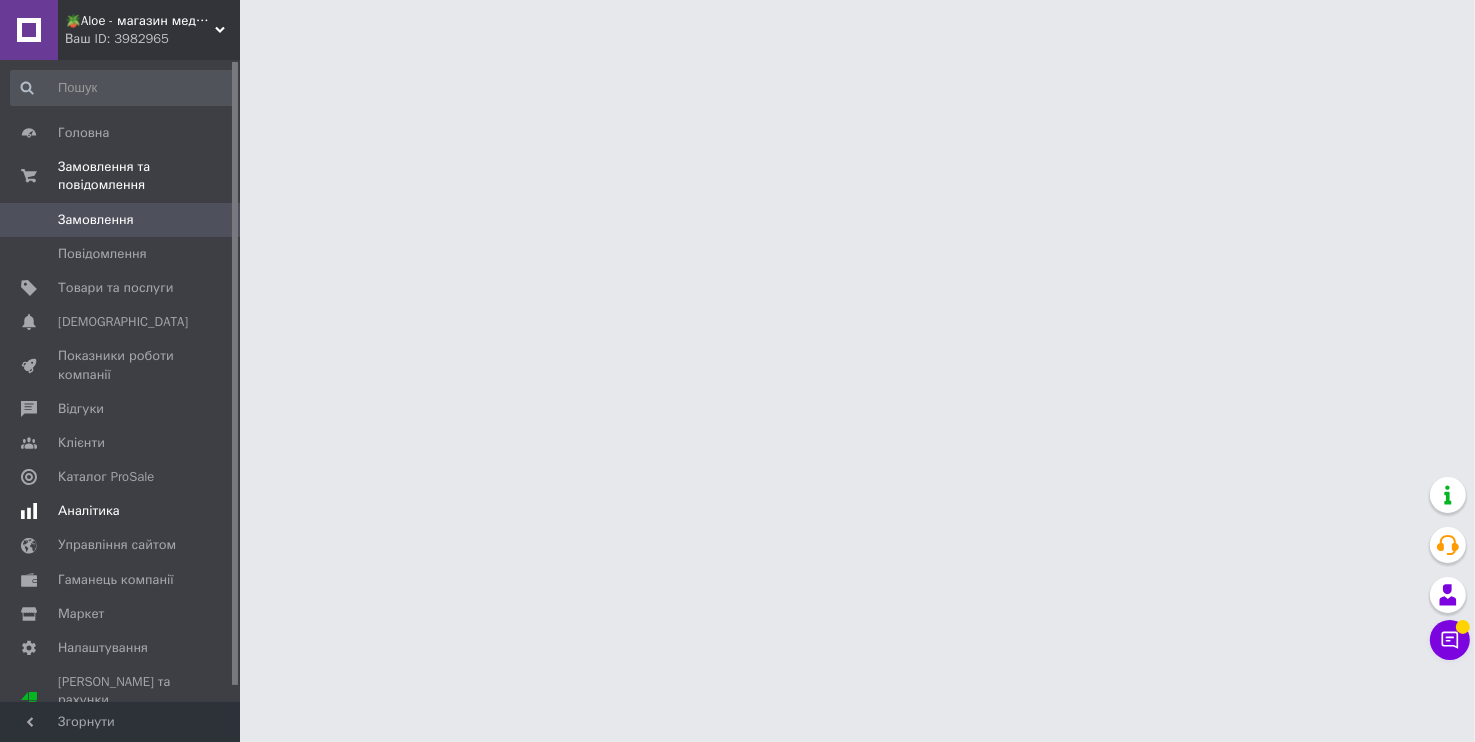 click on "Аналітика" at bounding box center [89, 511] 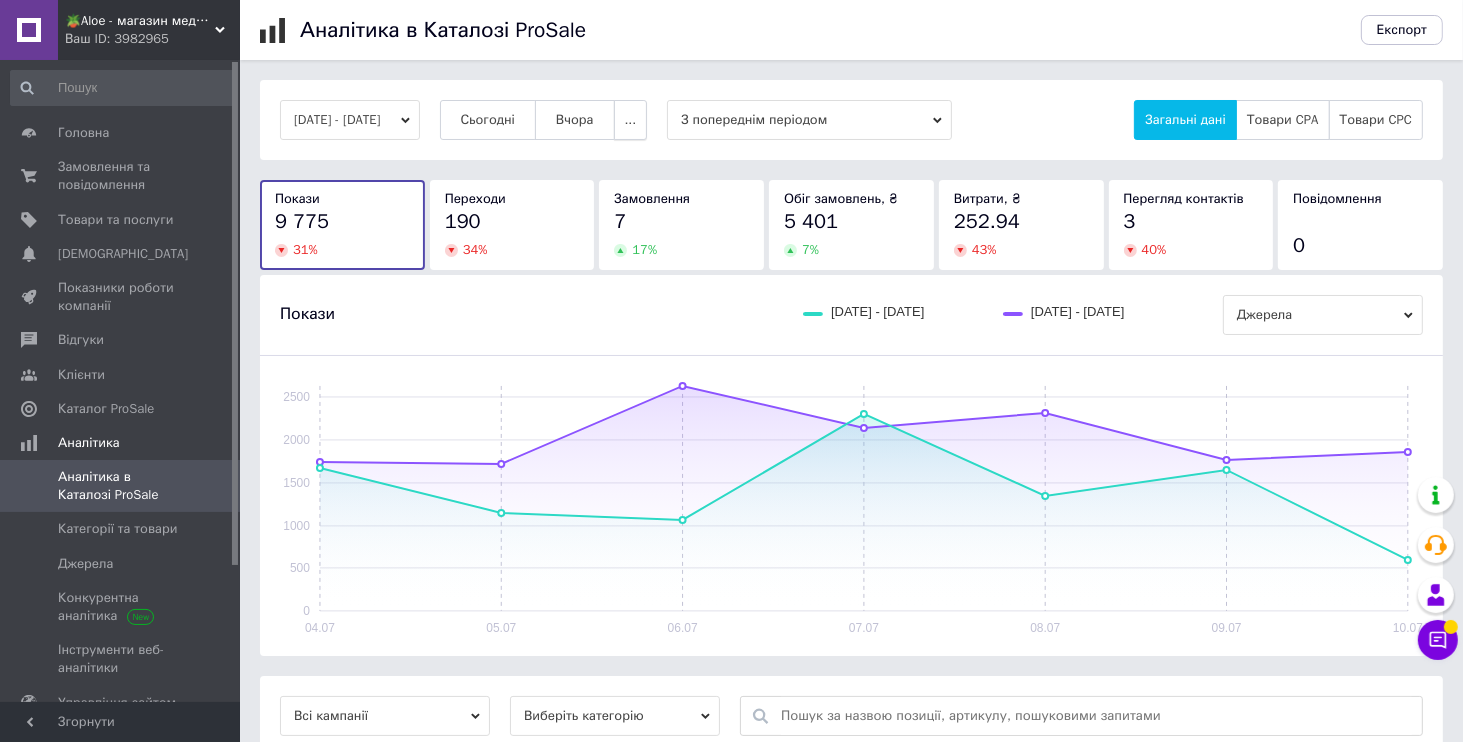 click on "..." at bounding box center [631, 120] 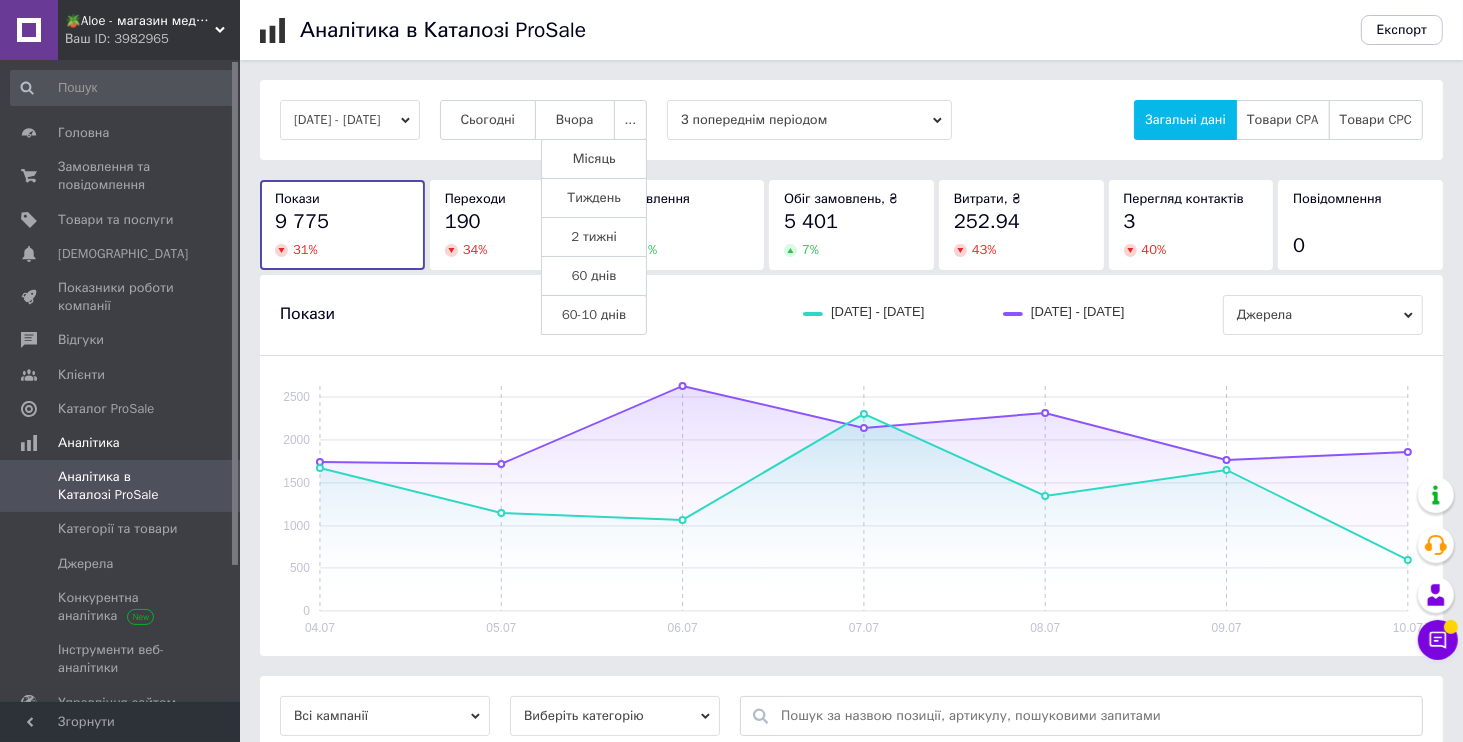 click on "60 днів" at bounding box center [594, 276] 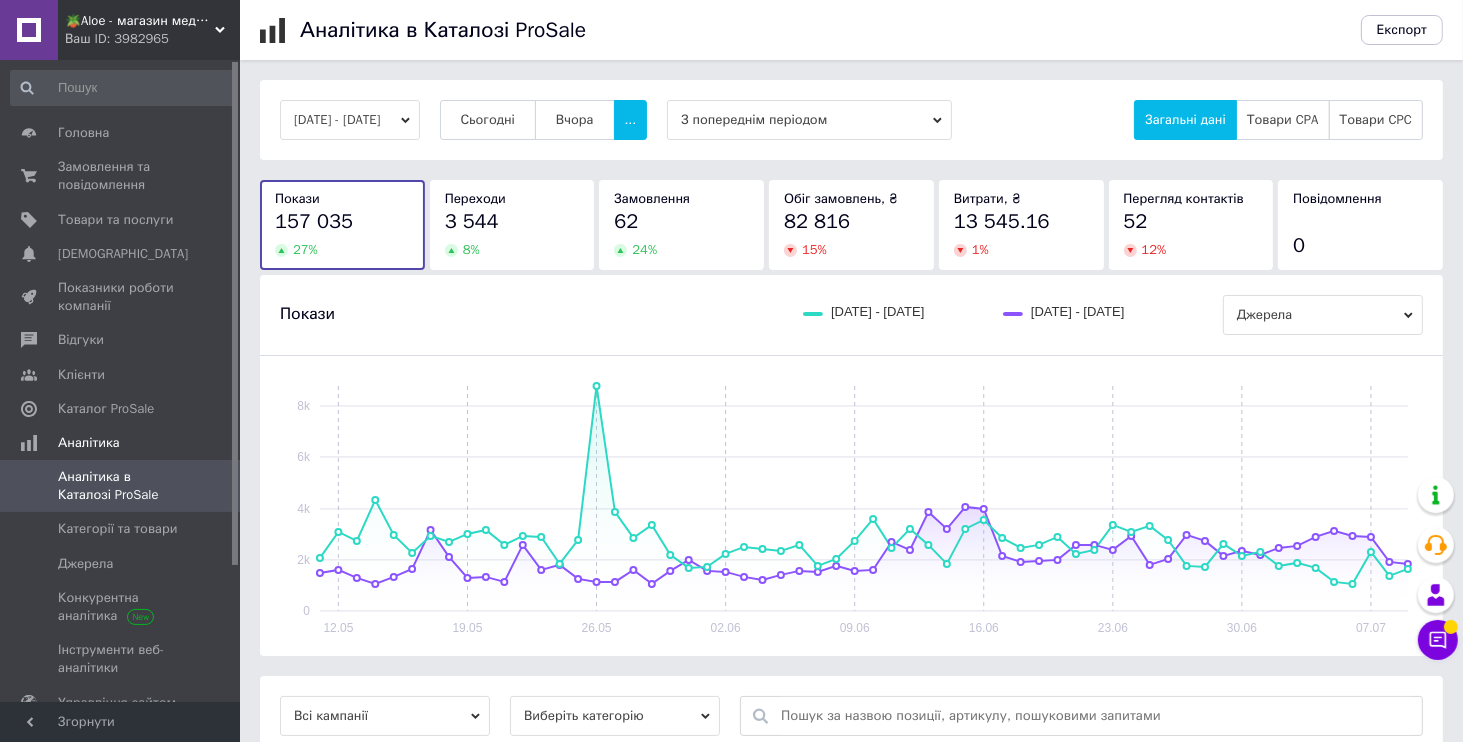 click on "З попереднім періодом" at bounding box center [809, 120] 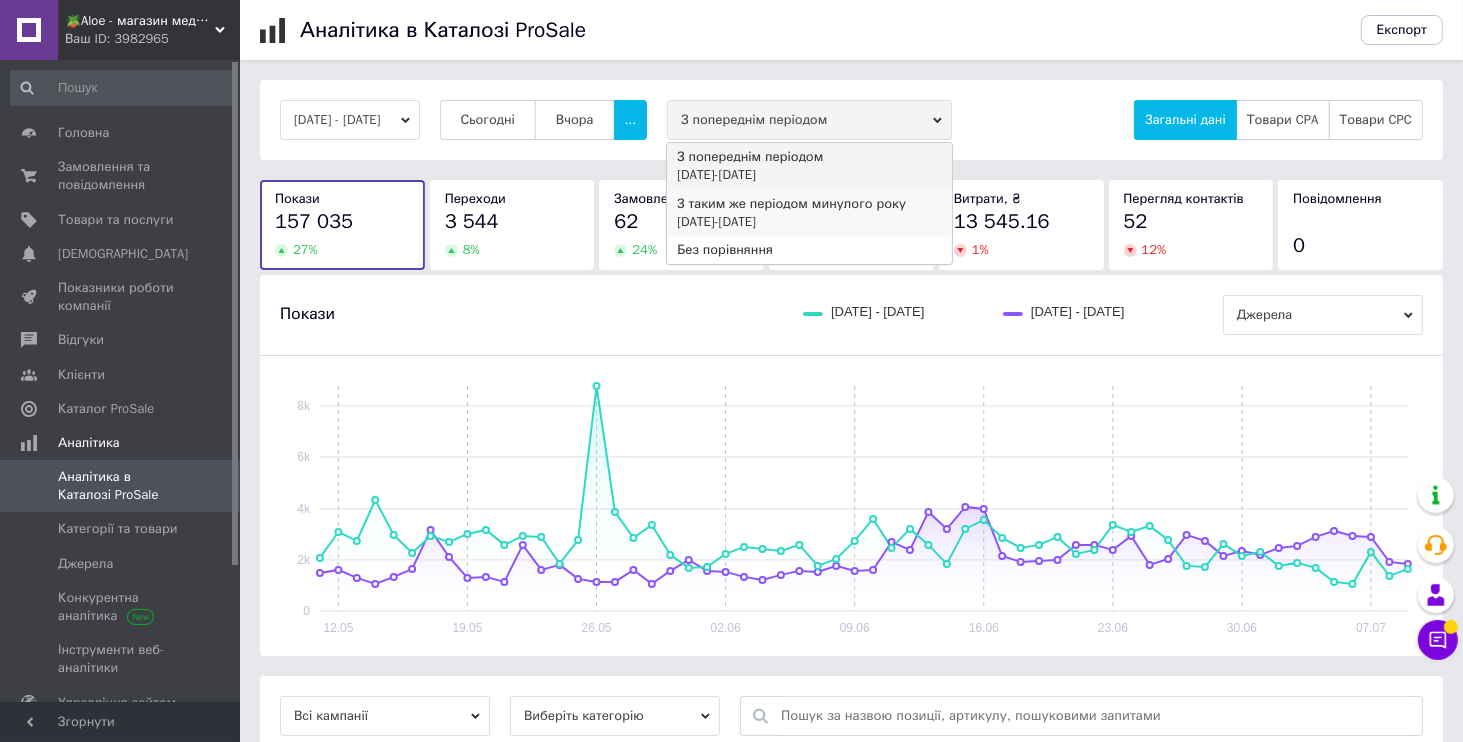 click on "11.05.2024  -  09.07.2024" at bounding box center (809, 222) 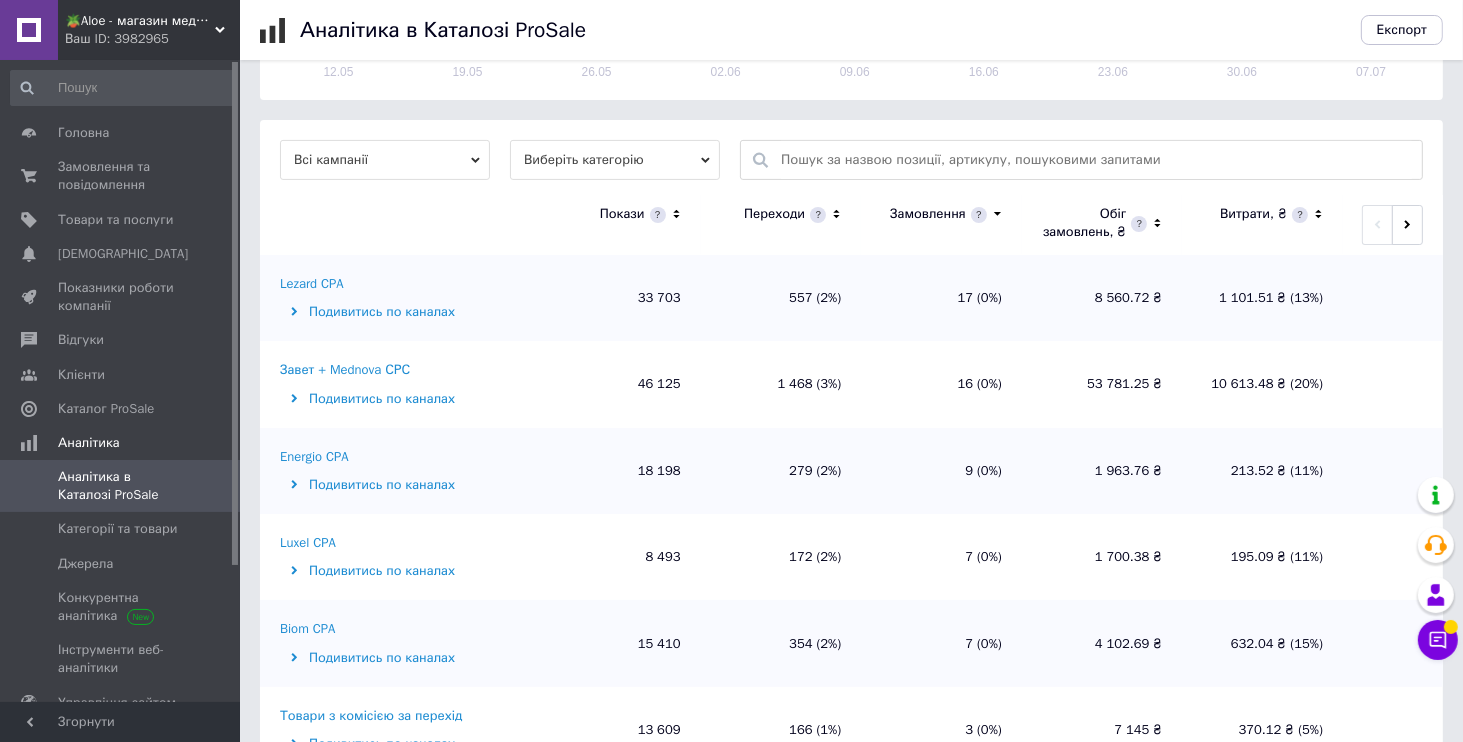 scroll, scrollTop: 600, scrollLeft: 0, axis: vertical 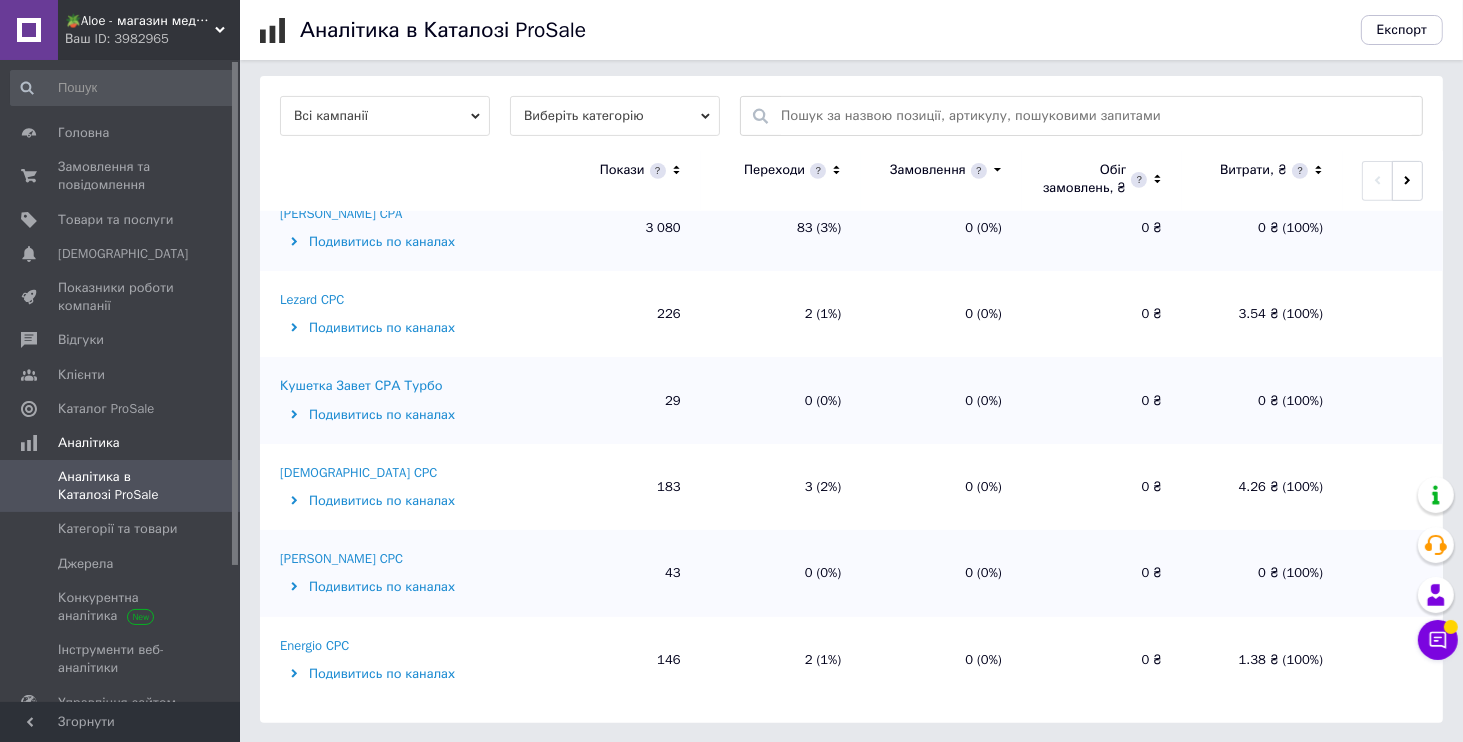 click on "Ваш ID: 3982965" at bounding box center [152, 39] 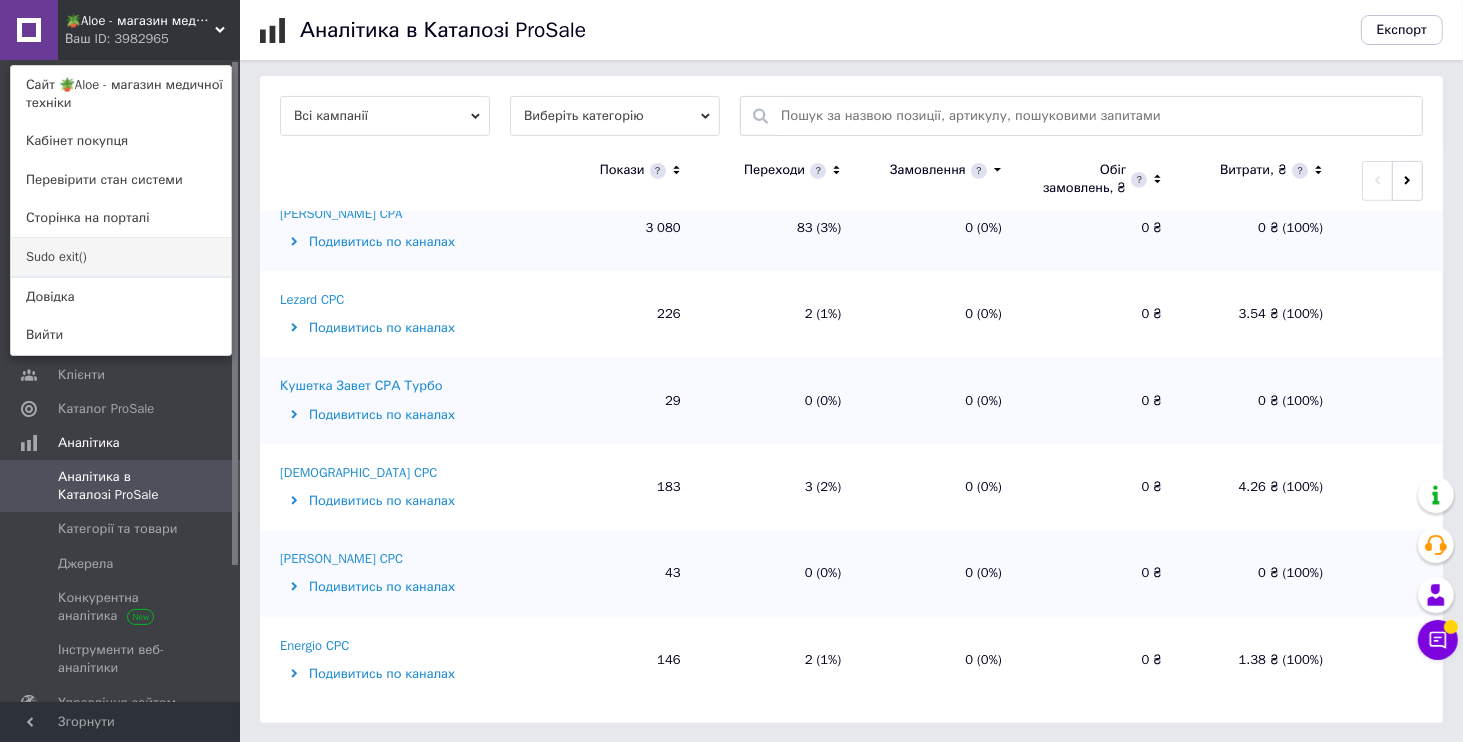 click on "Sudo exit()" at bounding box center (121, 257) 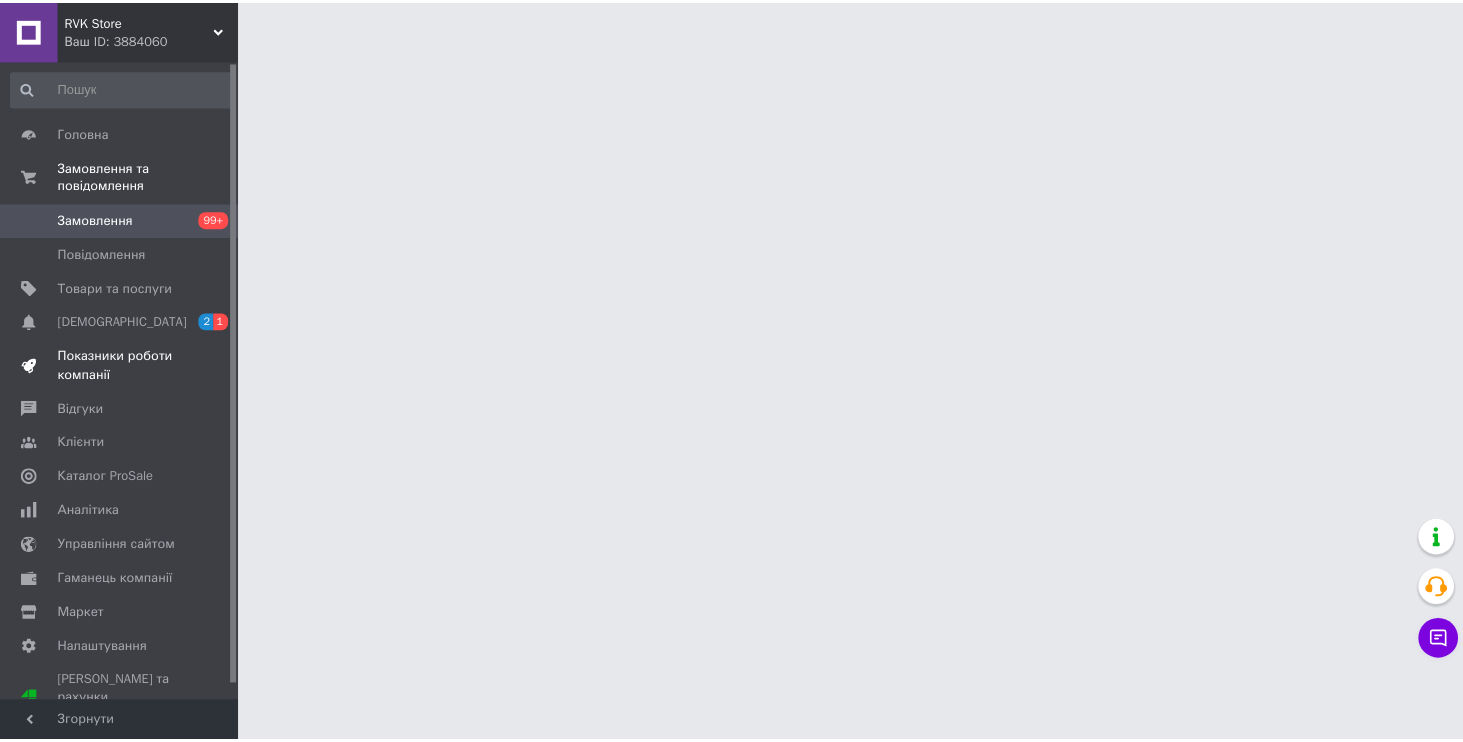 scroll, scrollTop: 0, scrollLeft: 0, axis: both 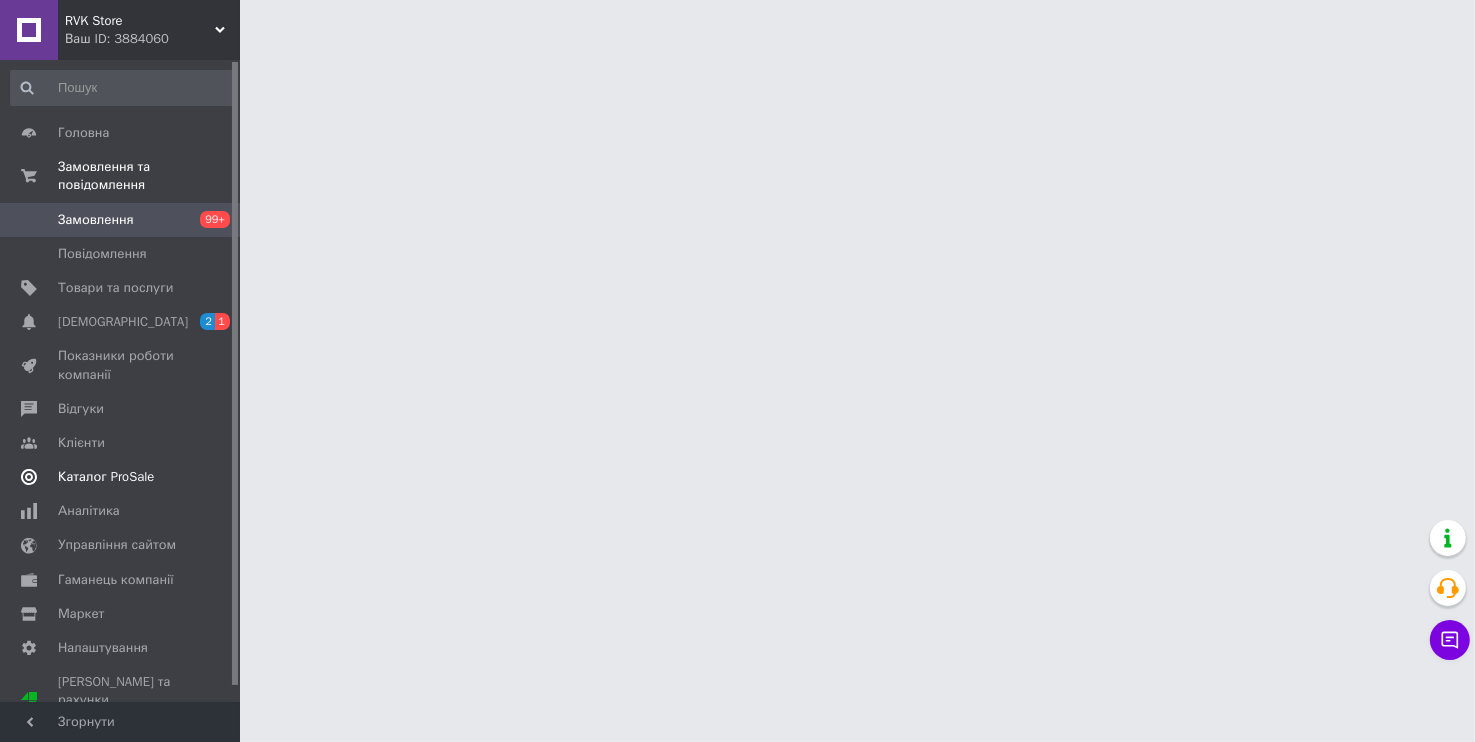 click on "Каталог ProSale" at bounding box center (106, 477) 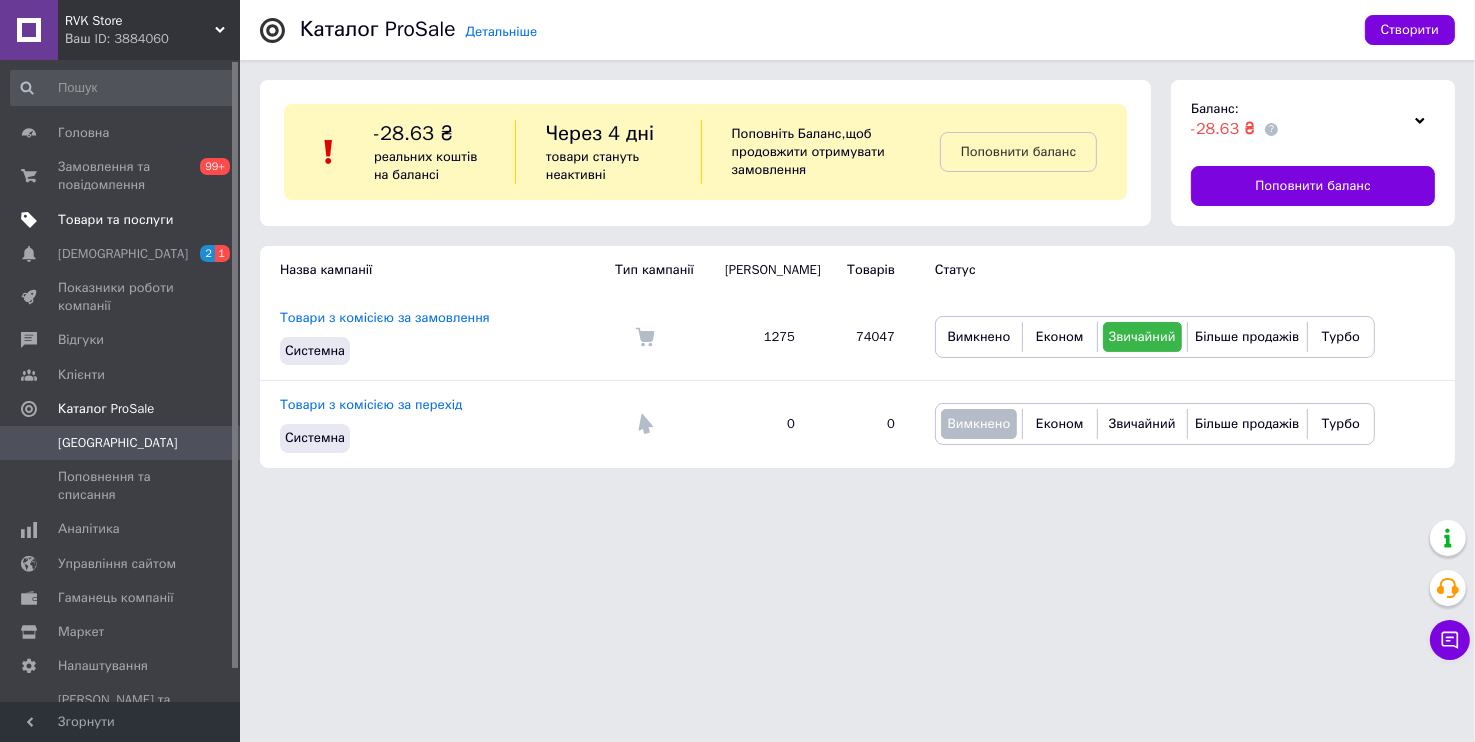 click on "Товари та послуги" at bounding box center (115, 220) 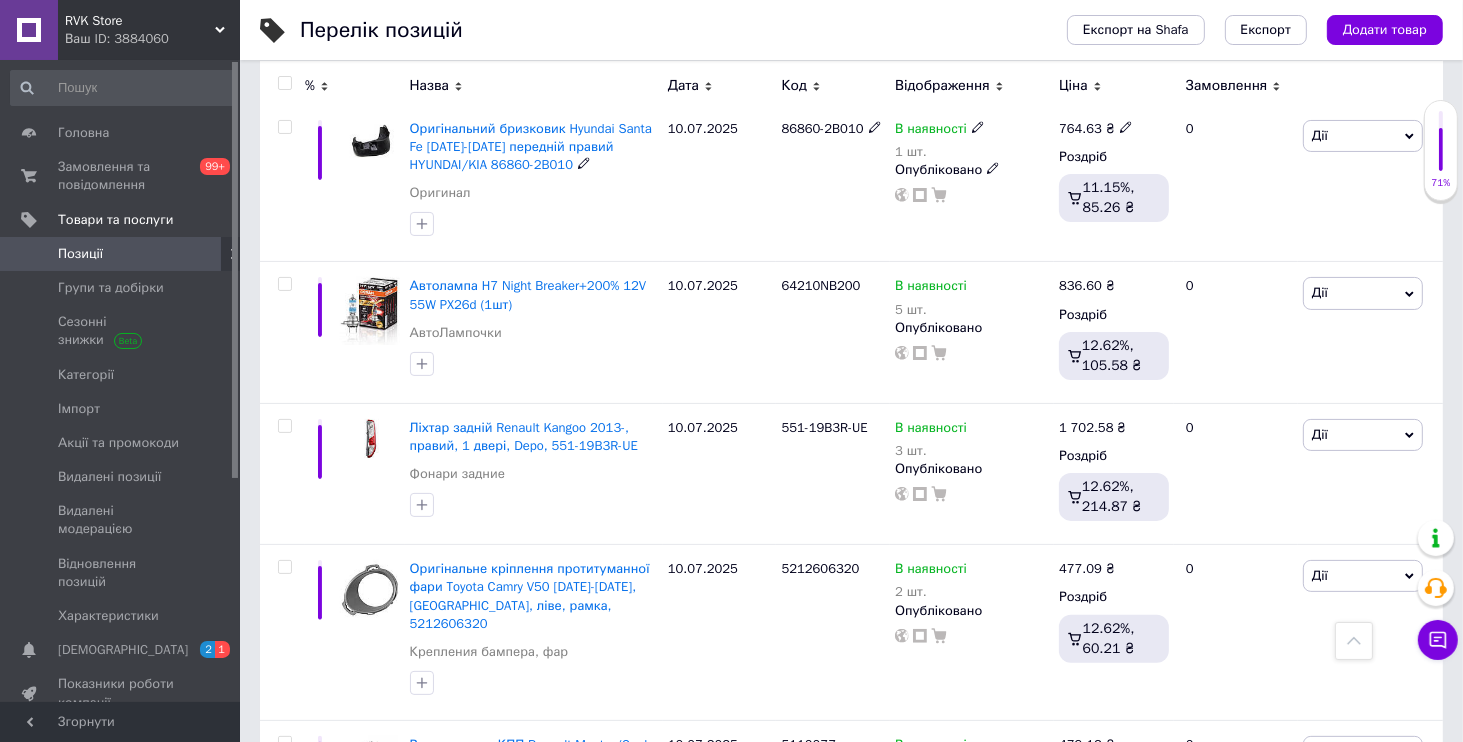 scroll, scrollTop: 192, scrollLeft: 0, axis: vertical 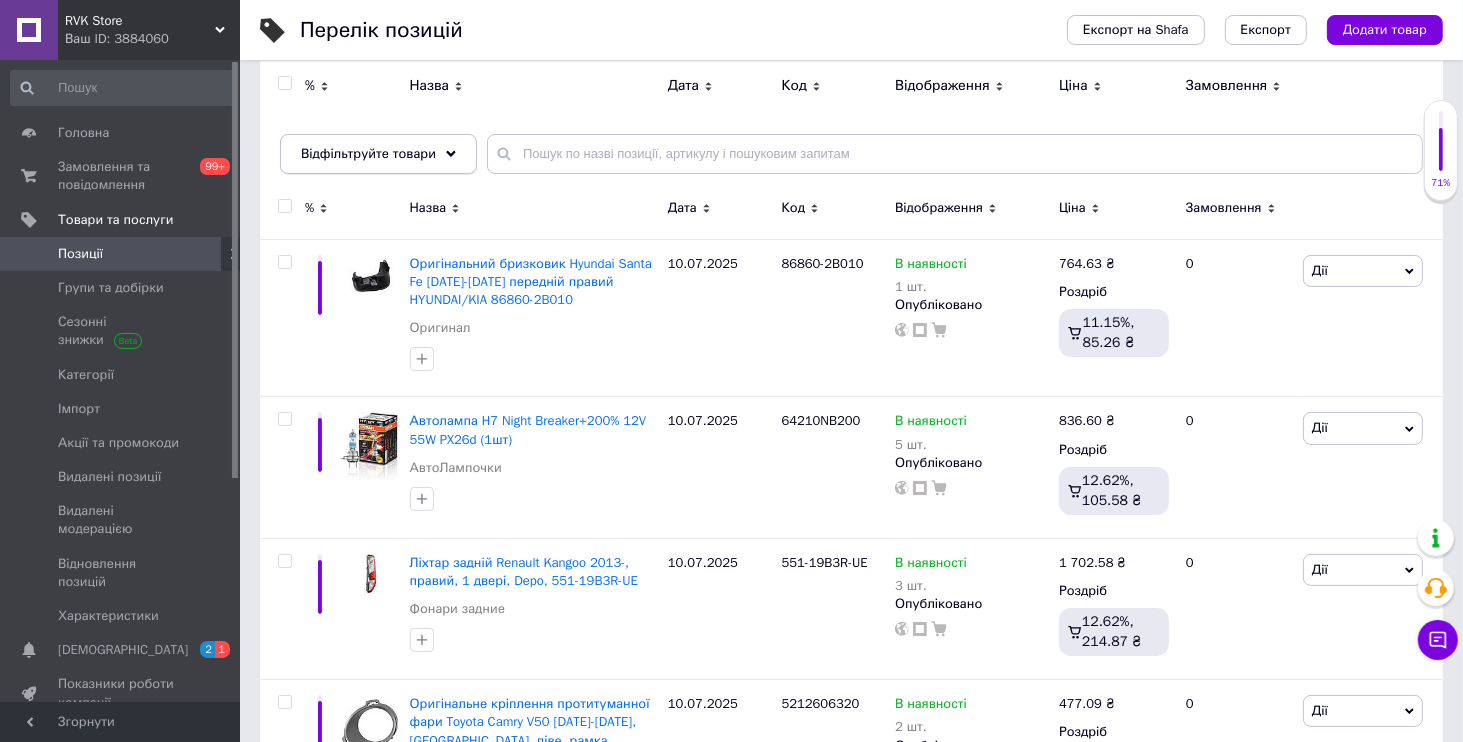 click on "Відфільтруйте товари" at bounding box center (378, 154) 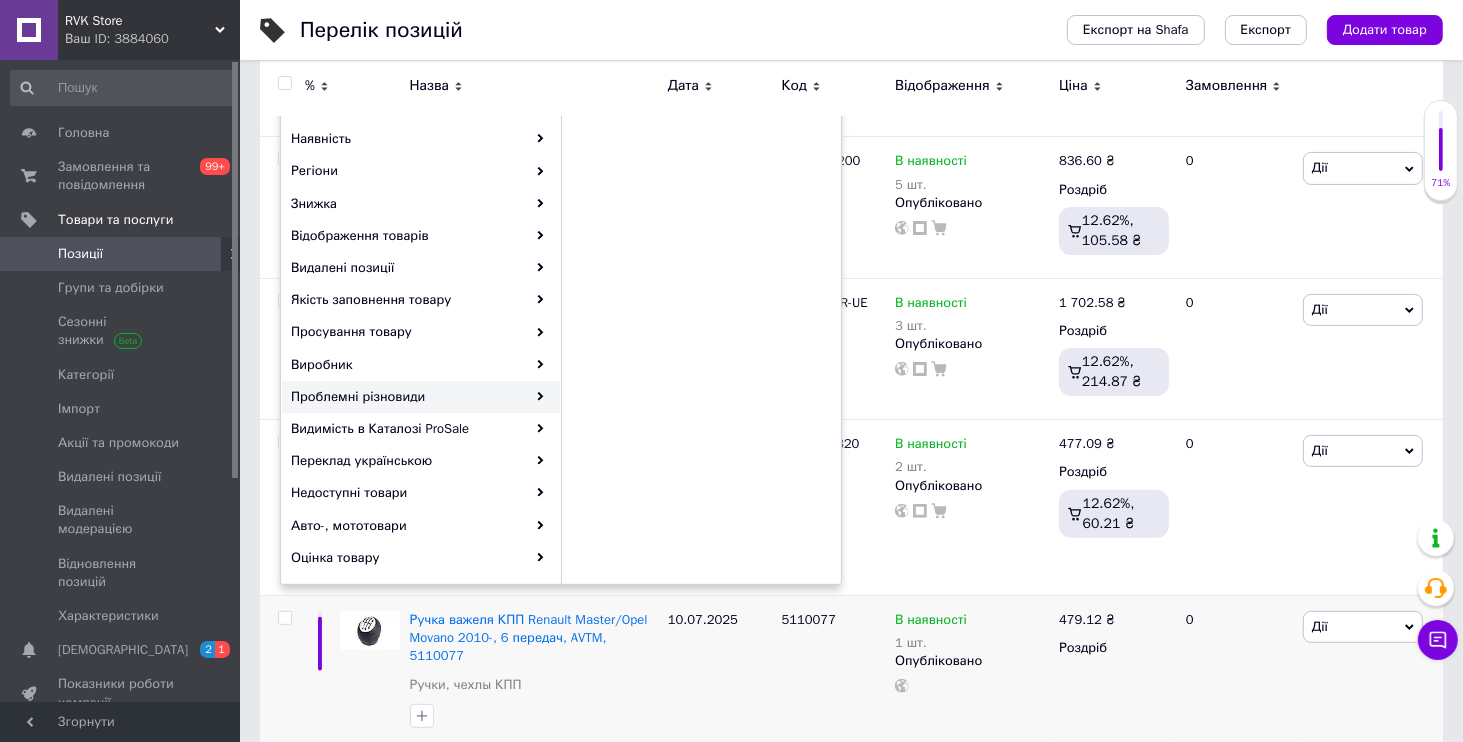 scroll, scrollTop: 576, scrollLeft: 0, axis: vertical 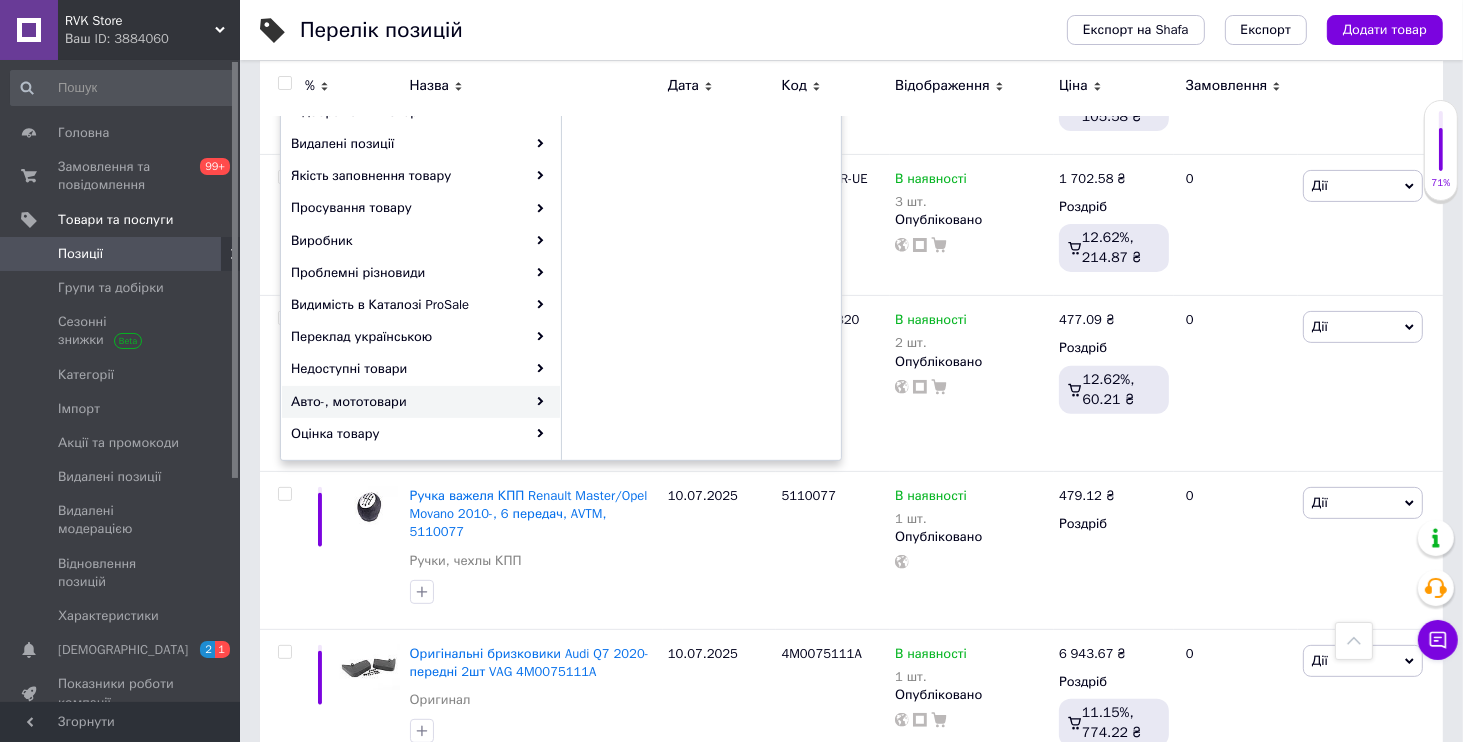 click on "Авто-, мототовари" at bounding box center (421, 402) 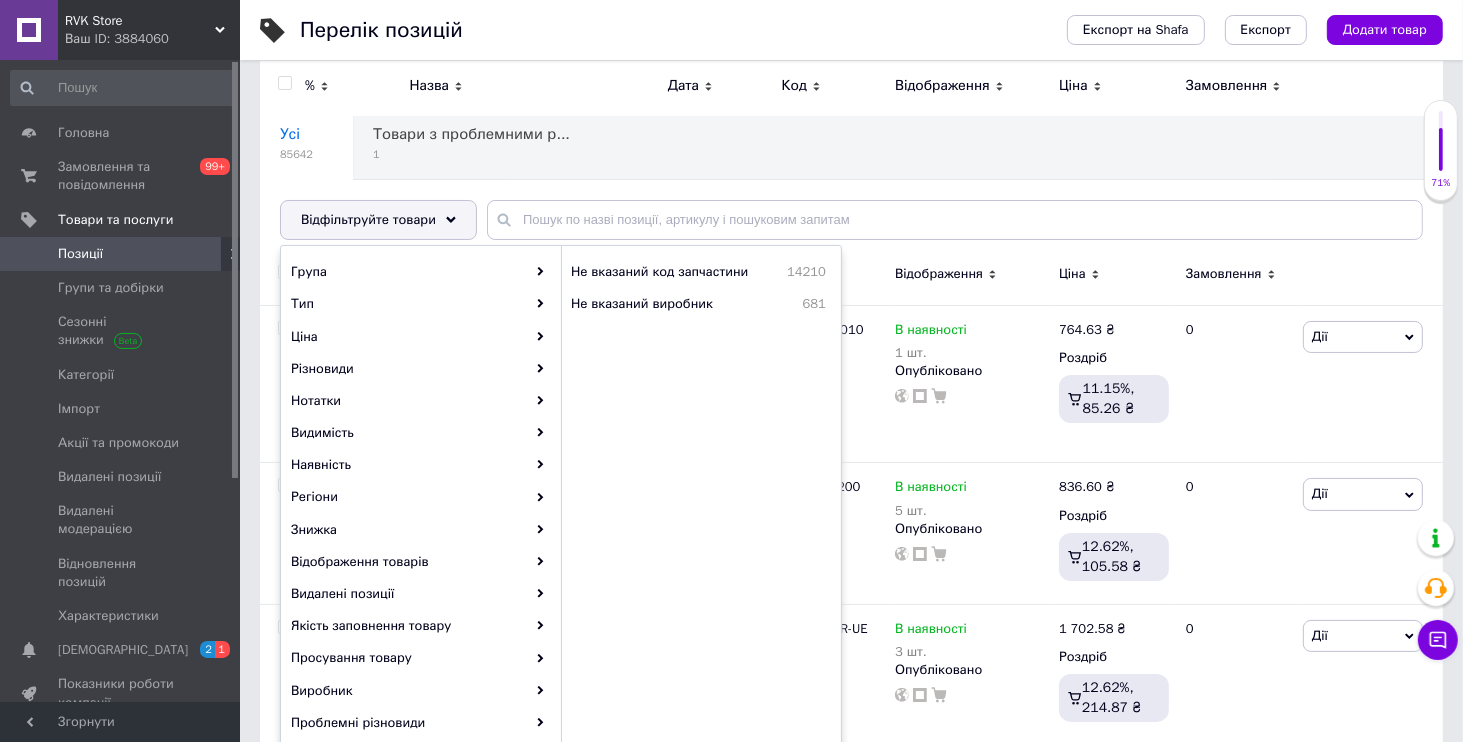scroll, scrollTop: 96, scrollLeft: 0, axis: vertical 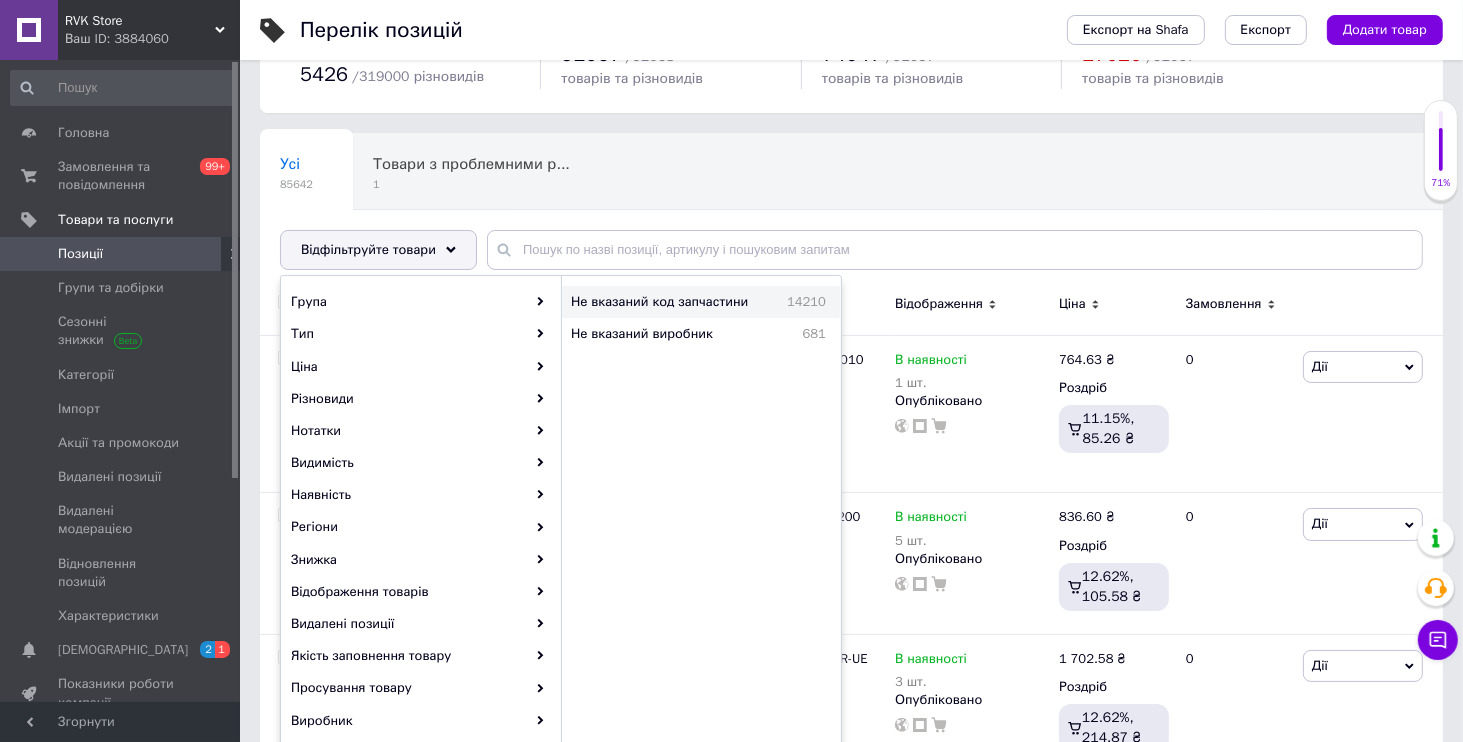 click on "Не вказаний код запчастини  14210" at bounding box center [701, 302] 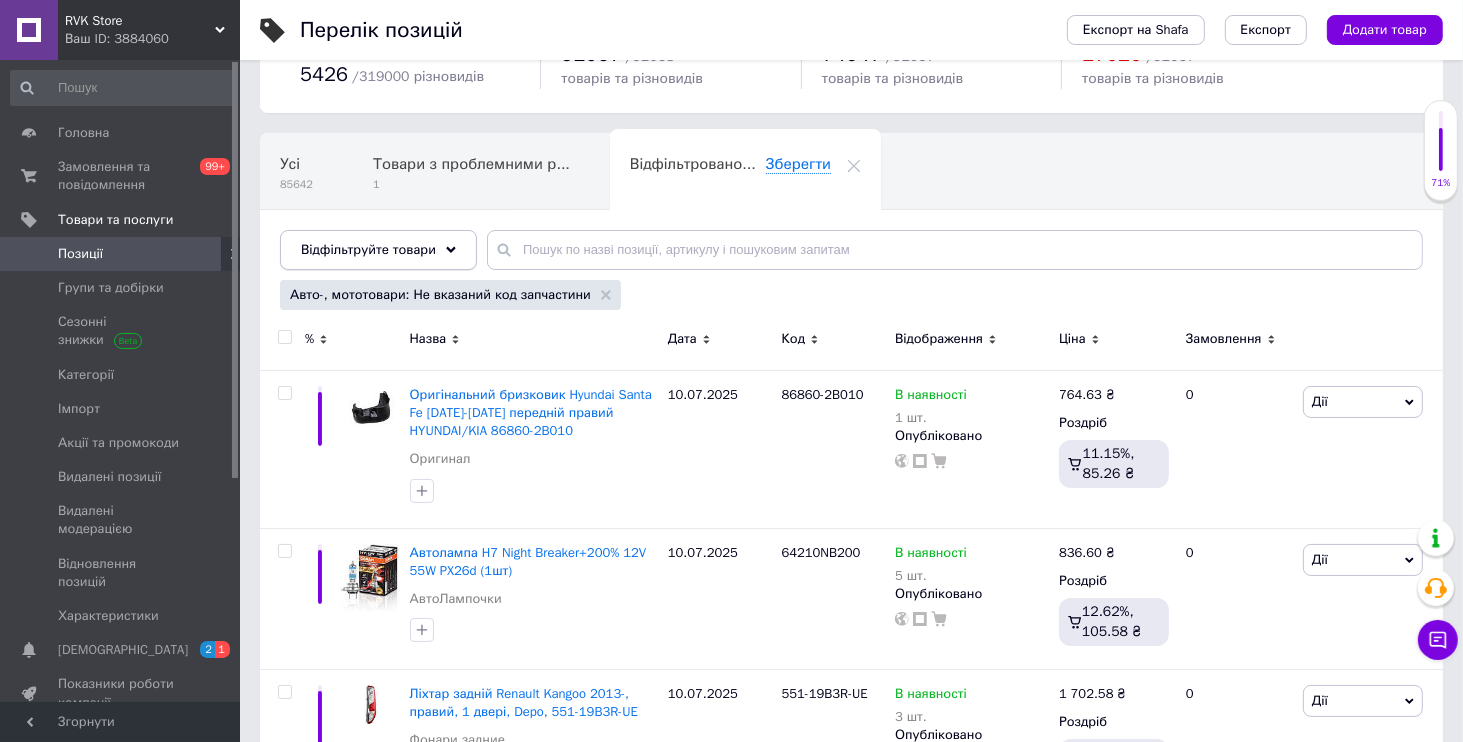 click on "Відфільтруйте товари" at bounding box center (368, 249) 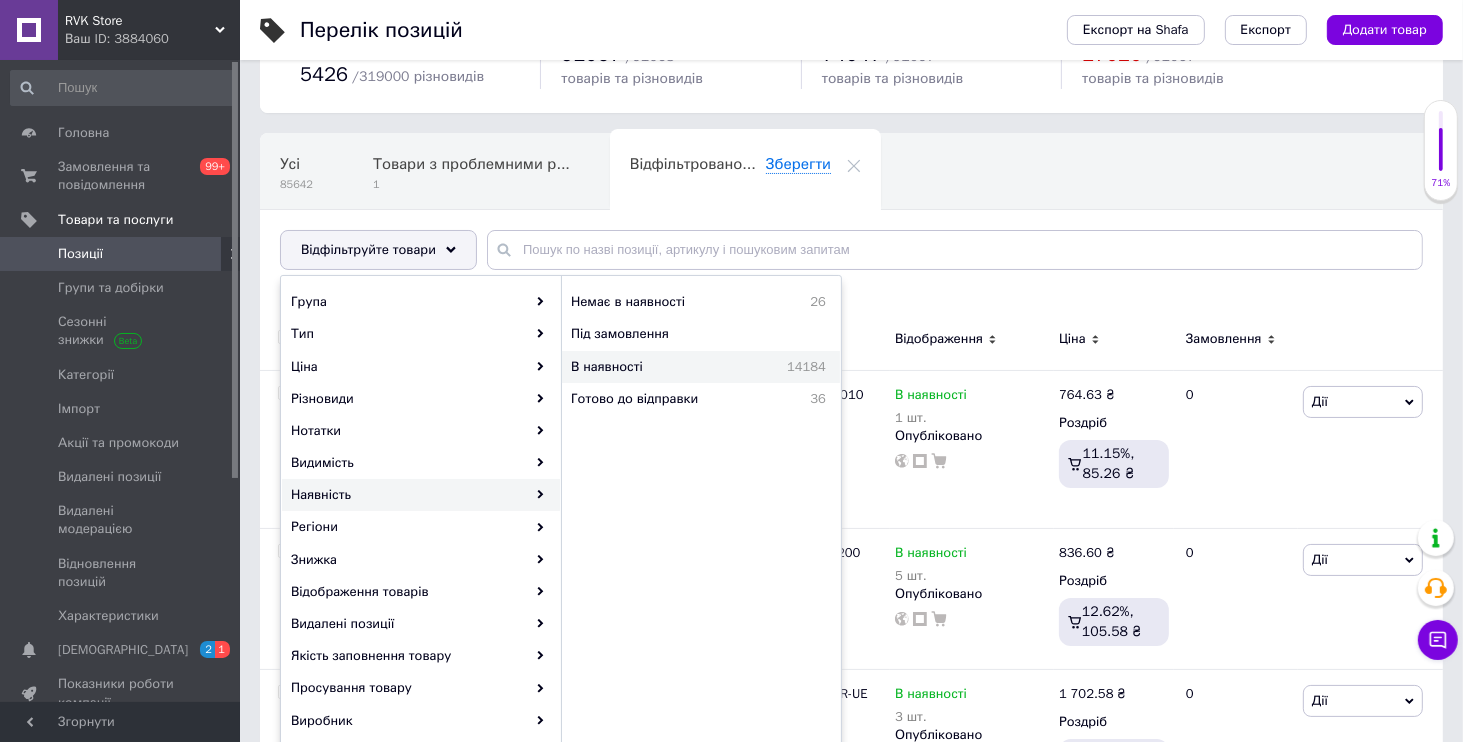 click on "В наявності" at bounding box center [647, 367] 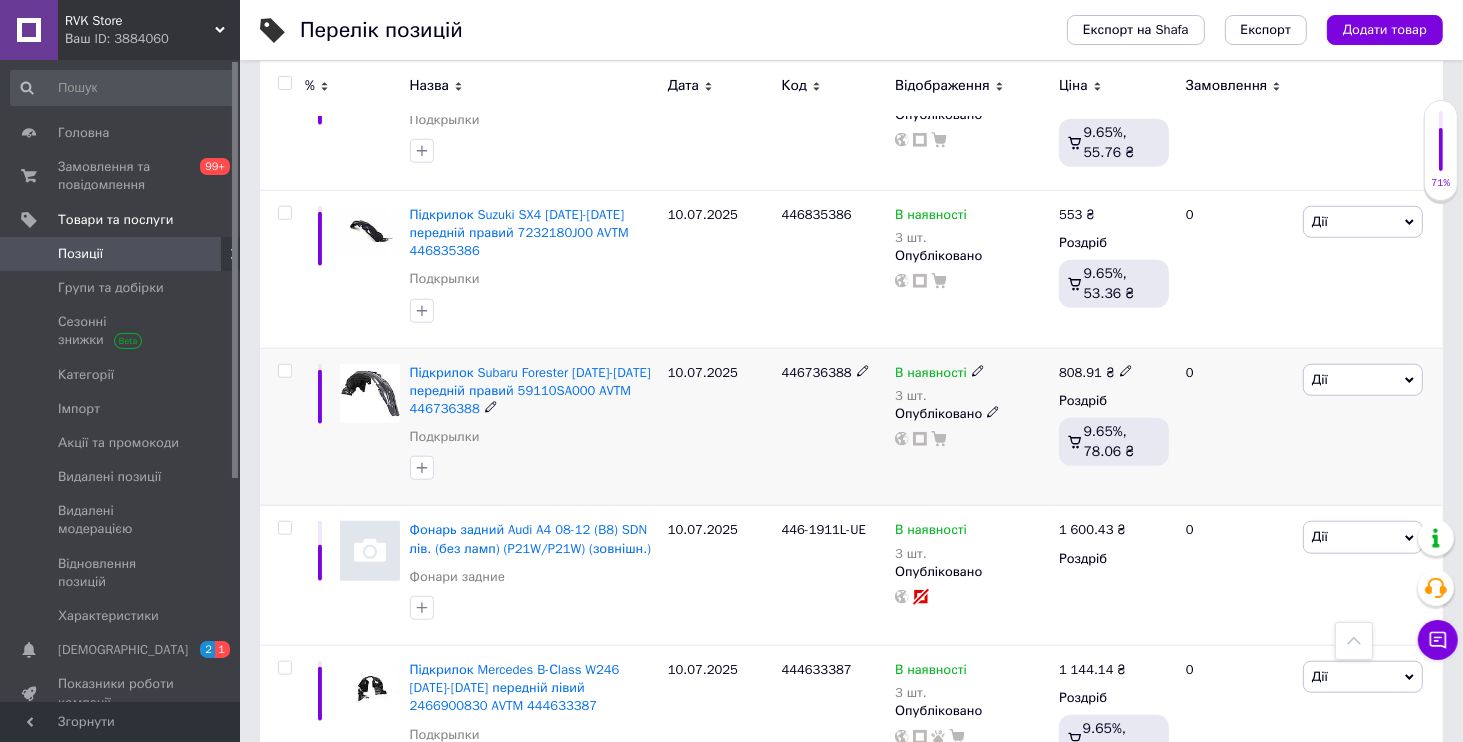 scroll, scrollTop: 2208, scrollLeft: 0, axis: vertical 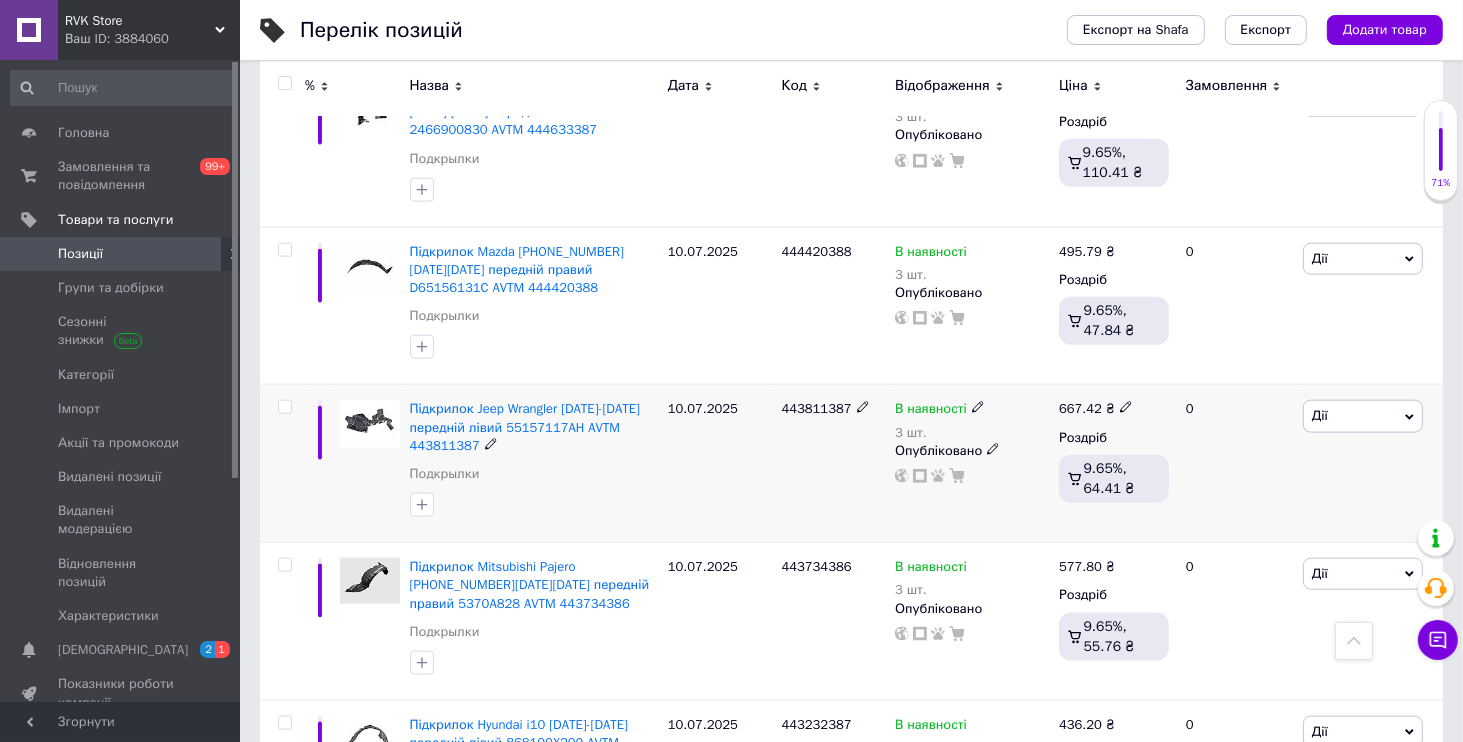 click 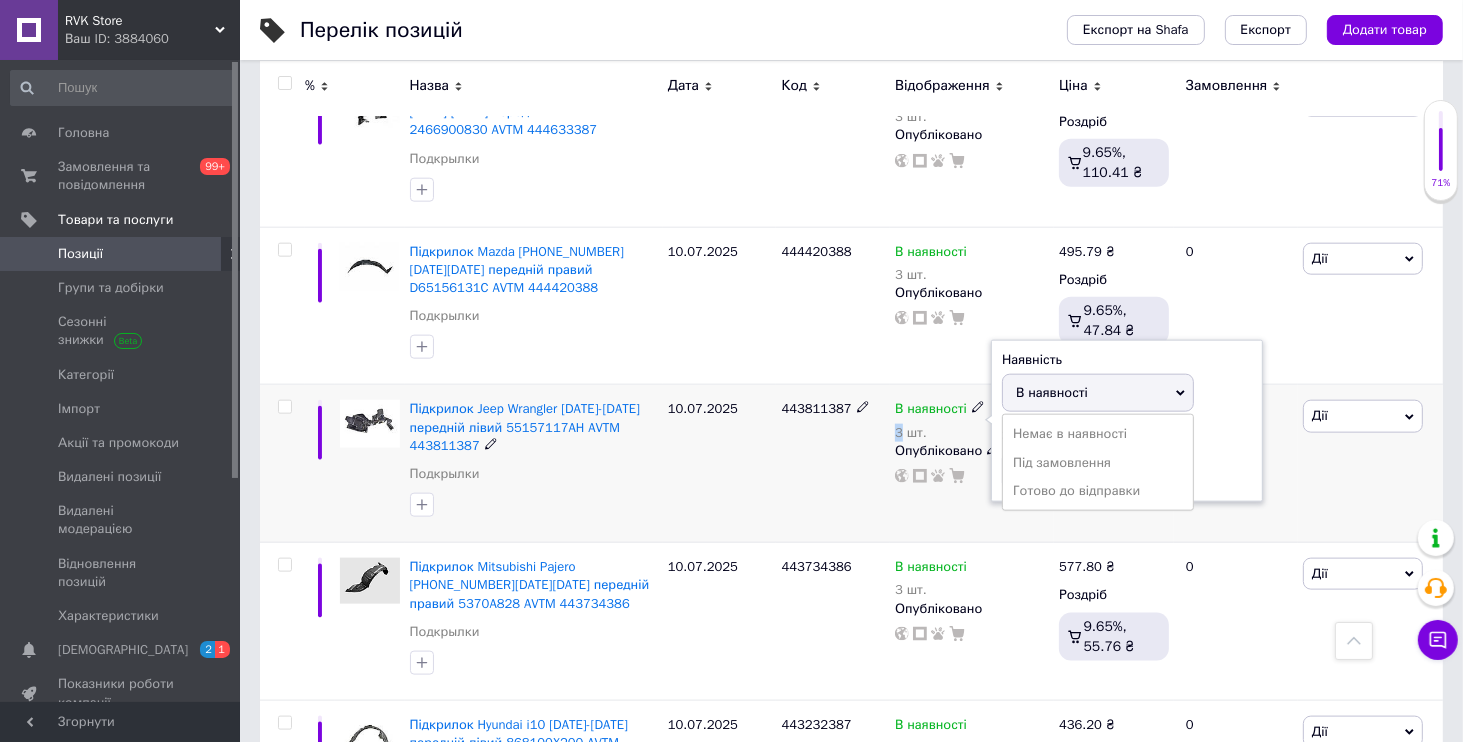 click 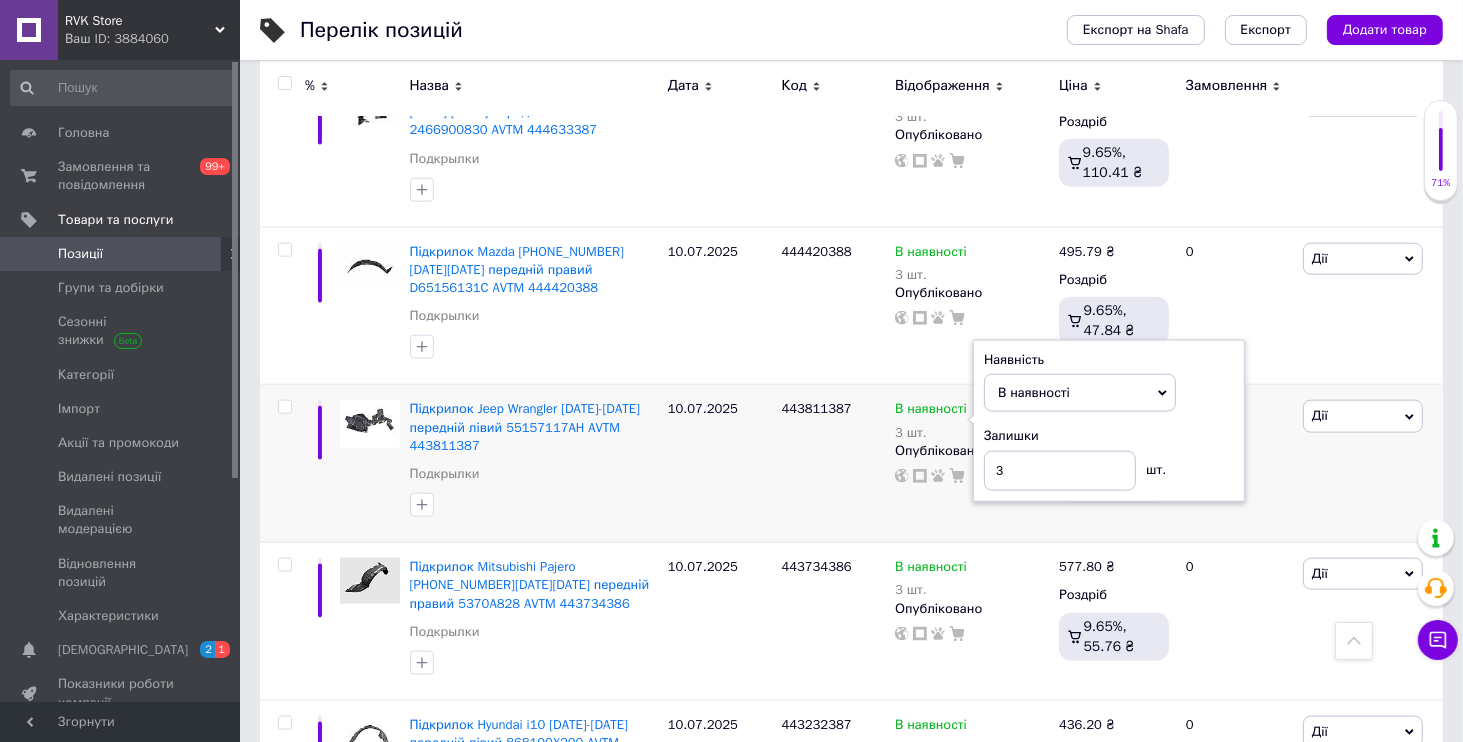 click on "Ваш ID: 3884060" at bounding box center (152, 39) 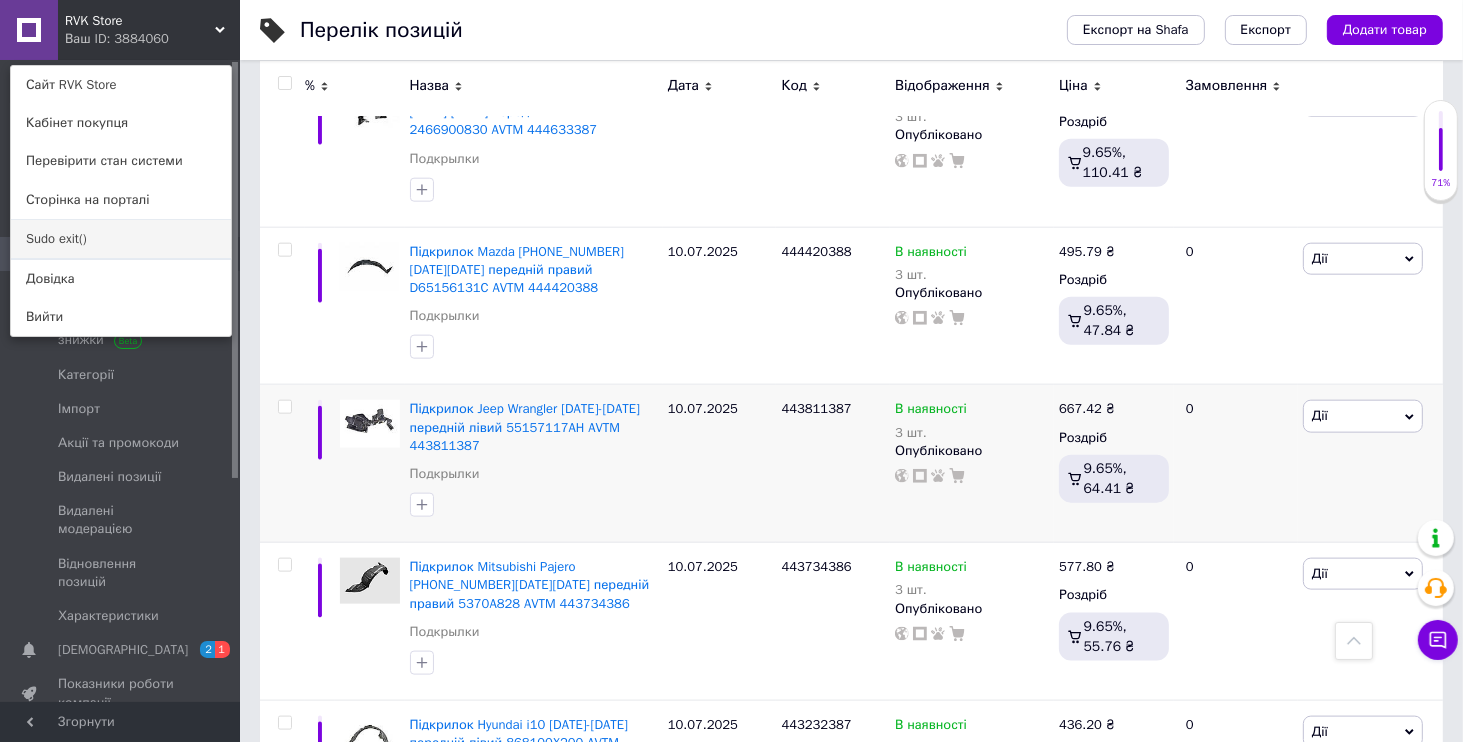 click on "Sudo exit()" at bounding box center (121, 239) 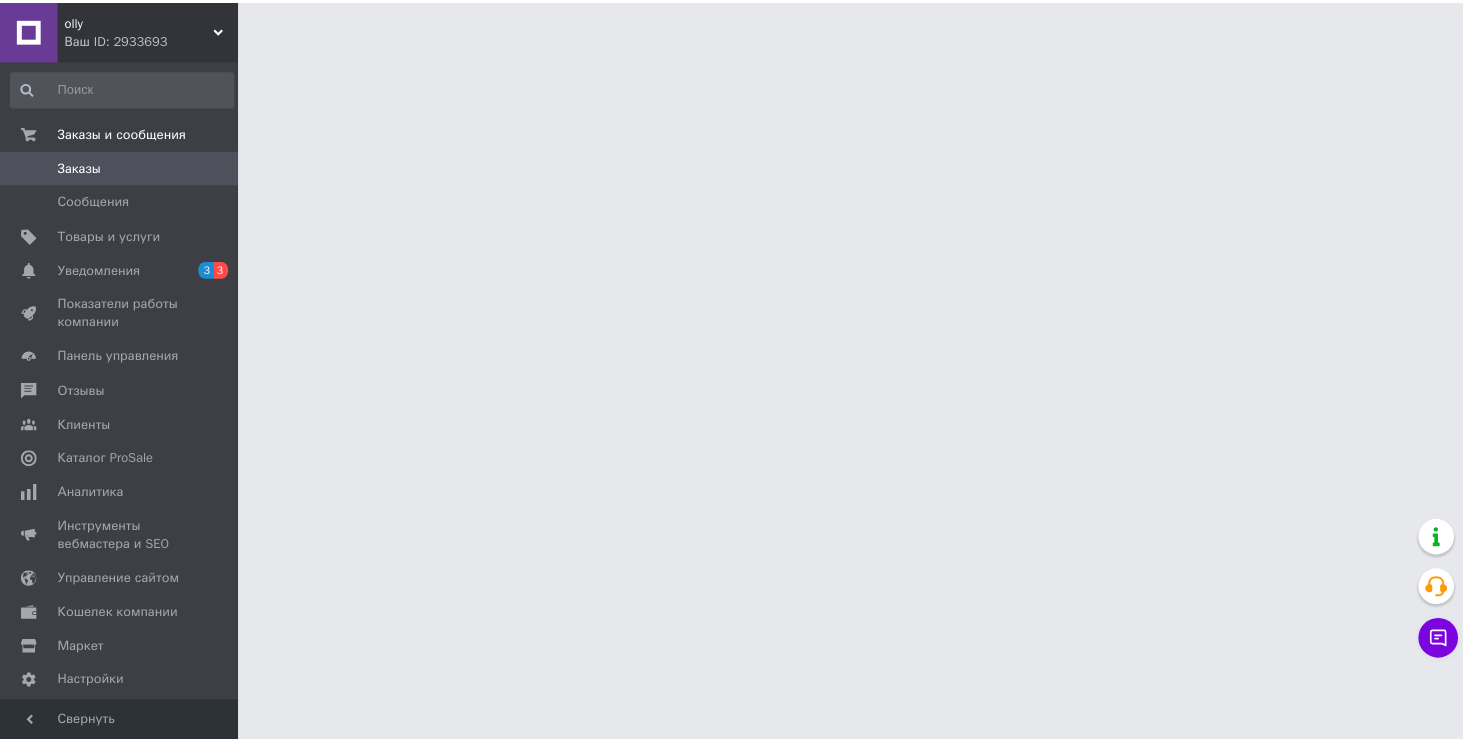 scroll, scrollTop: 0, scrollLeft: 0, axis: both 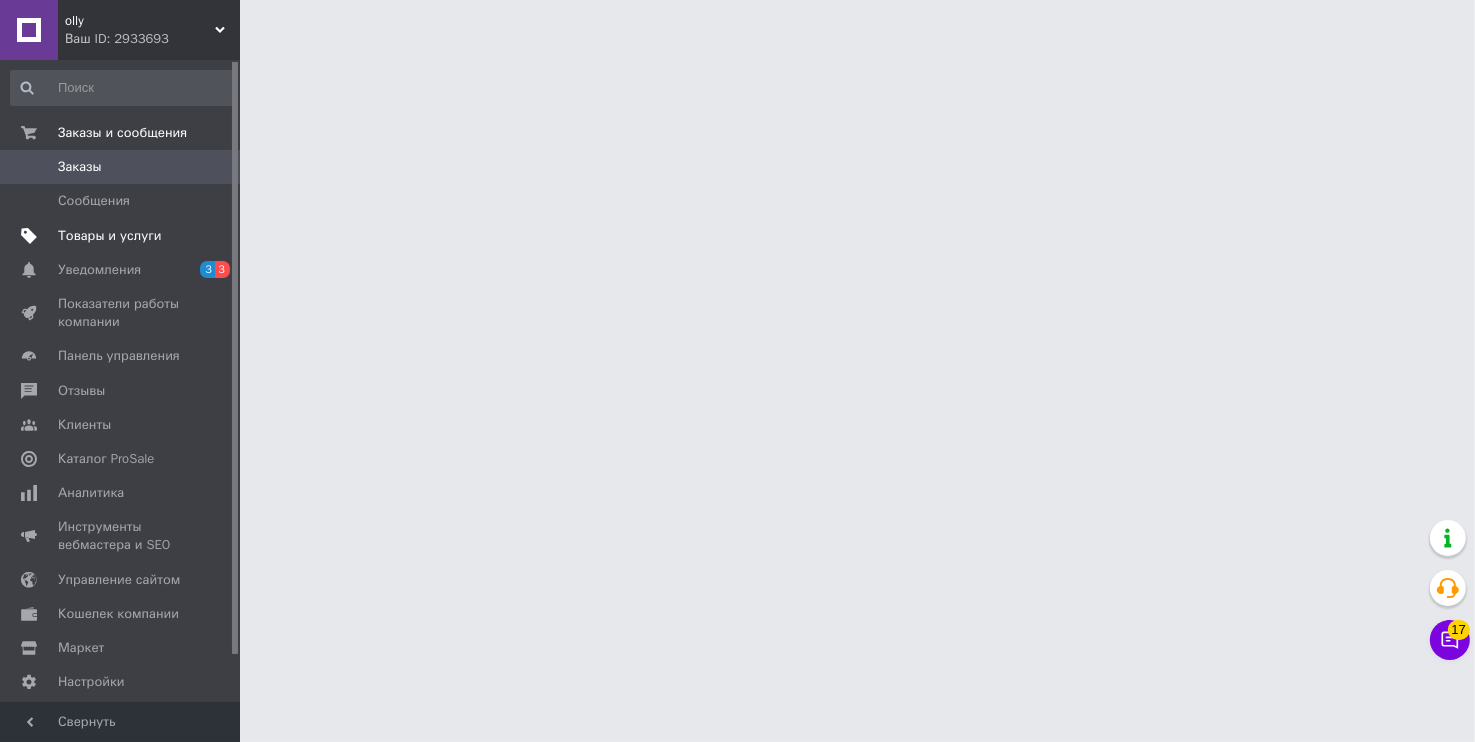 click on "Товары и услуги" at bounding box center (110, 236) 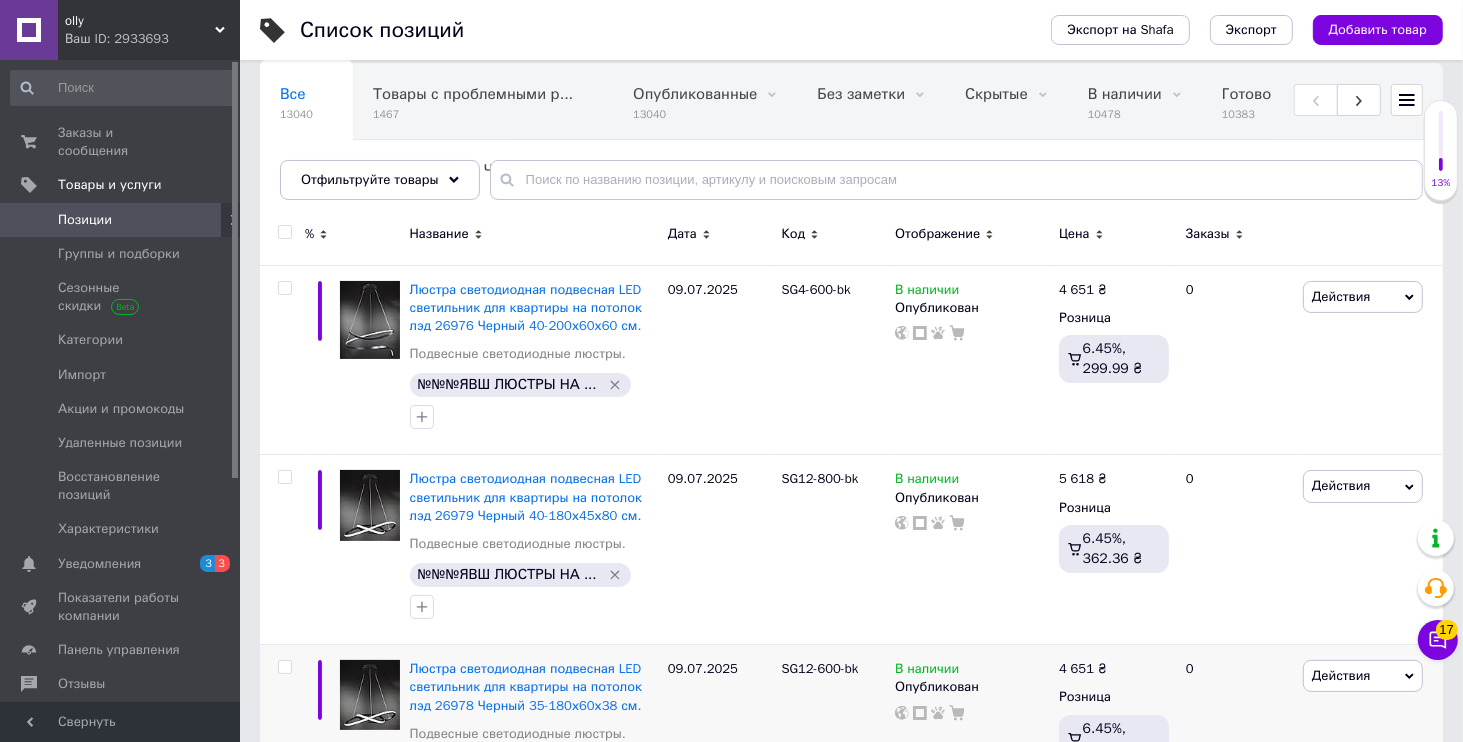 scroll, scrollTop: 384, scrollLeft: 0, axis: vertical 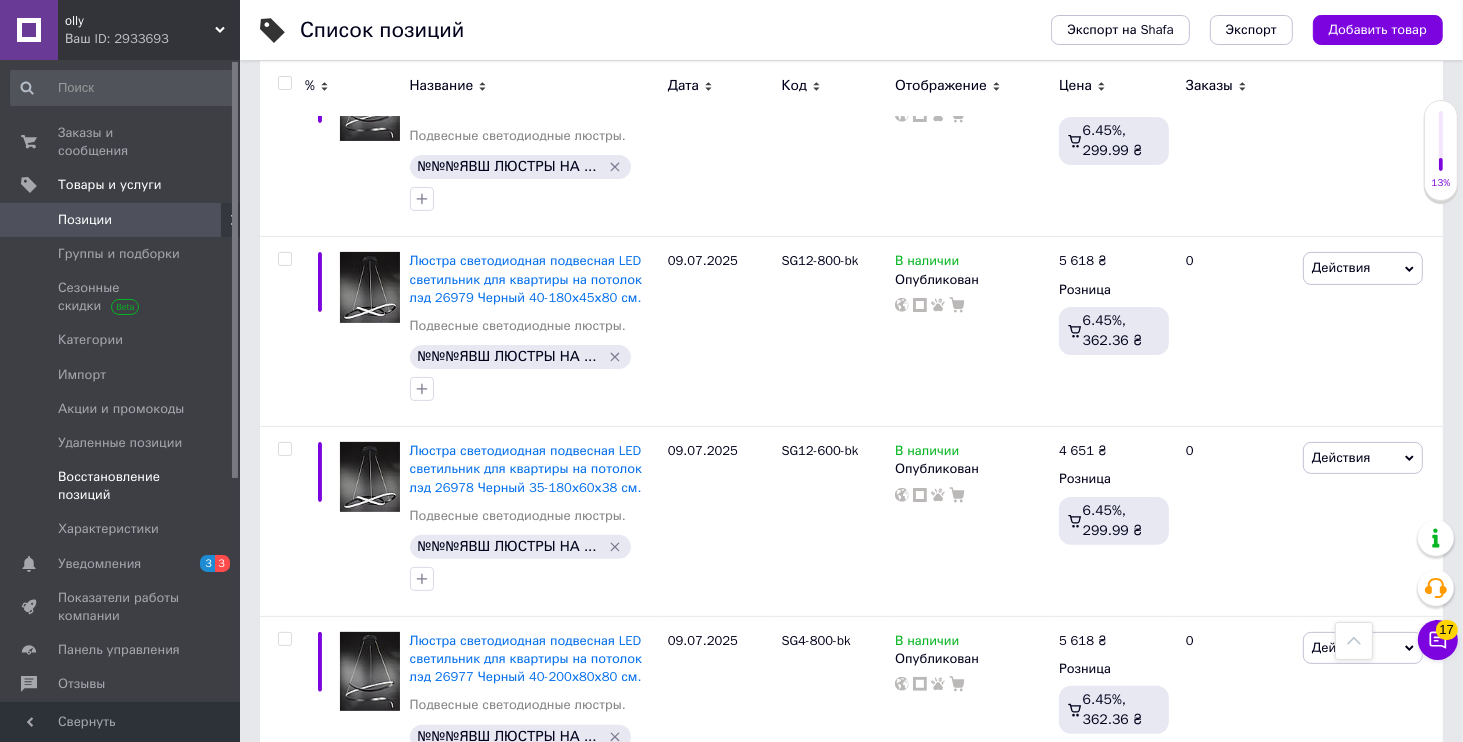 click on "Восстановление позиций" at bounding box center [121, 486] 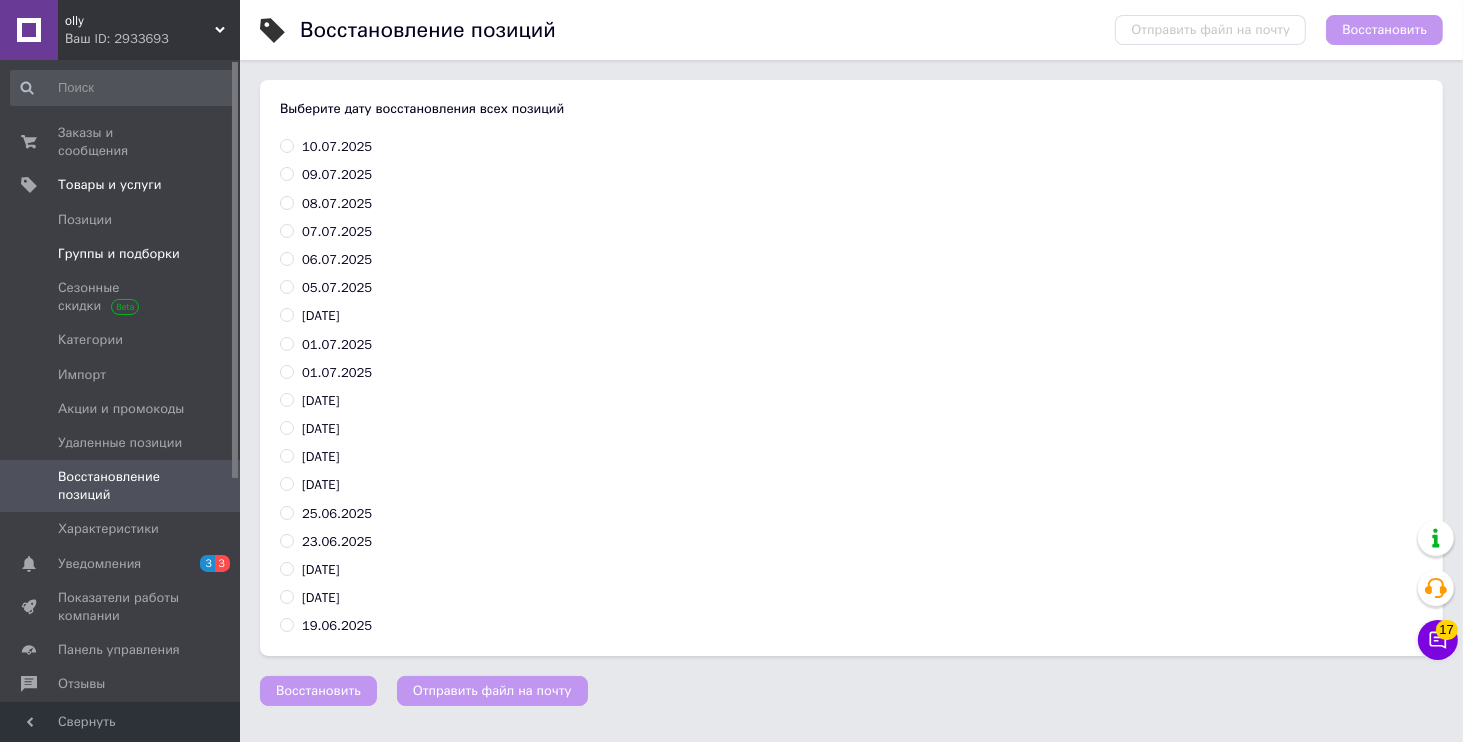scroll, scrollTop: 0, scrollLeft: 0, axis: both 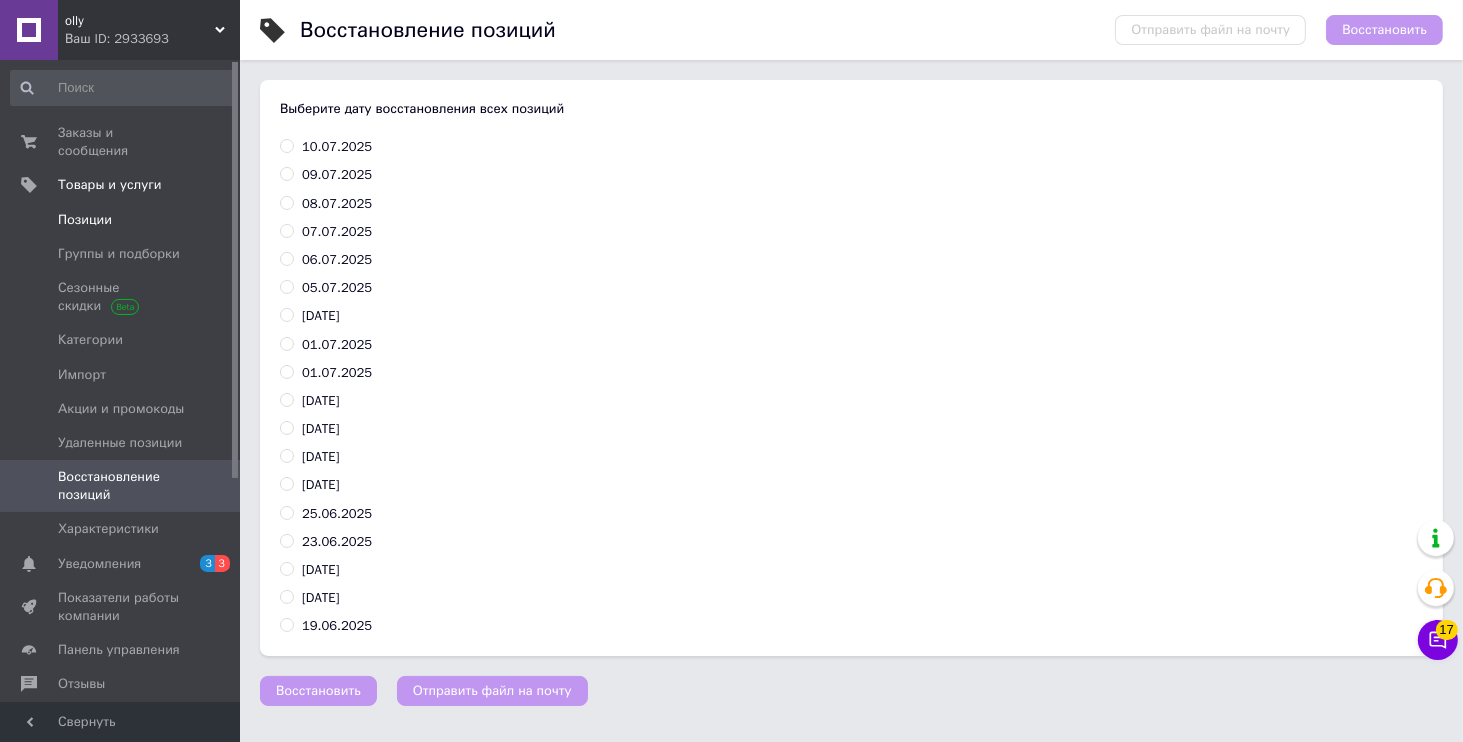 click on "Позиции" at bounding box center (85, 220) 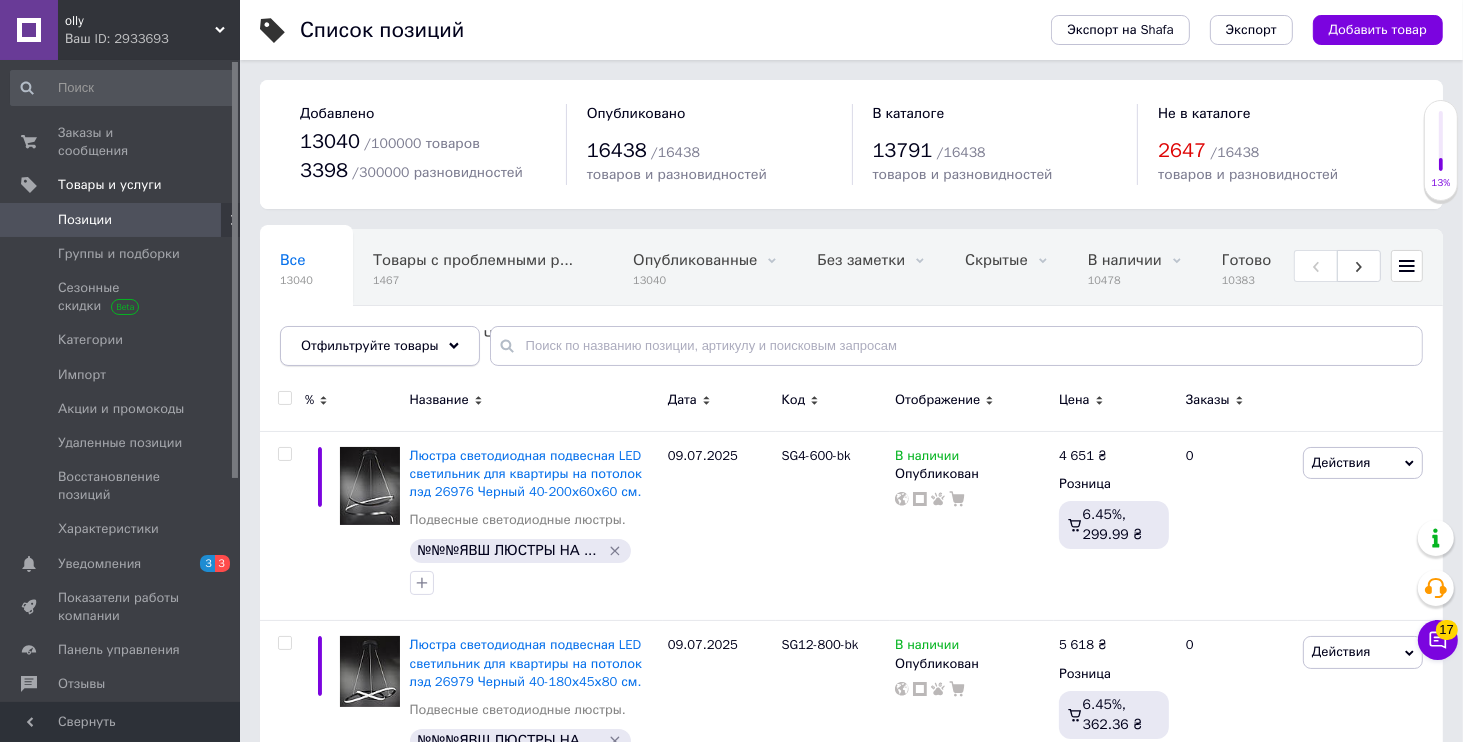 click on "Отфильтруйте товары" at bounding box center (370, 345) 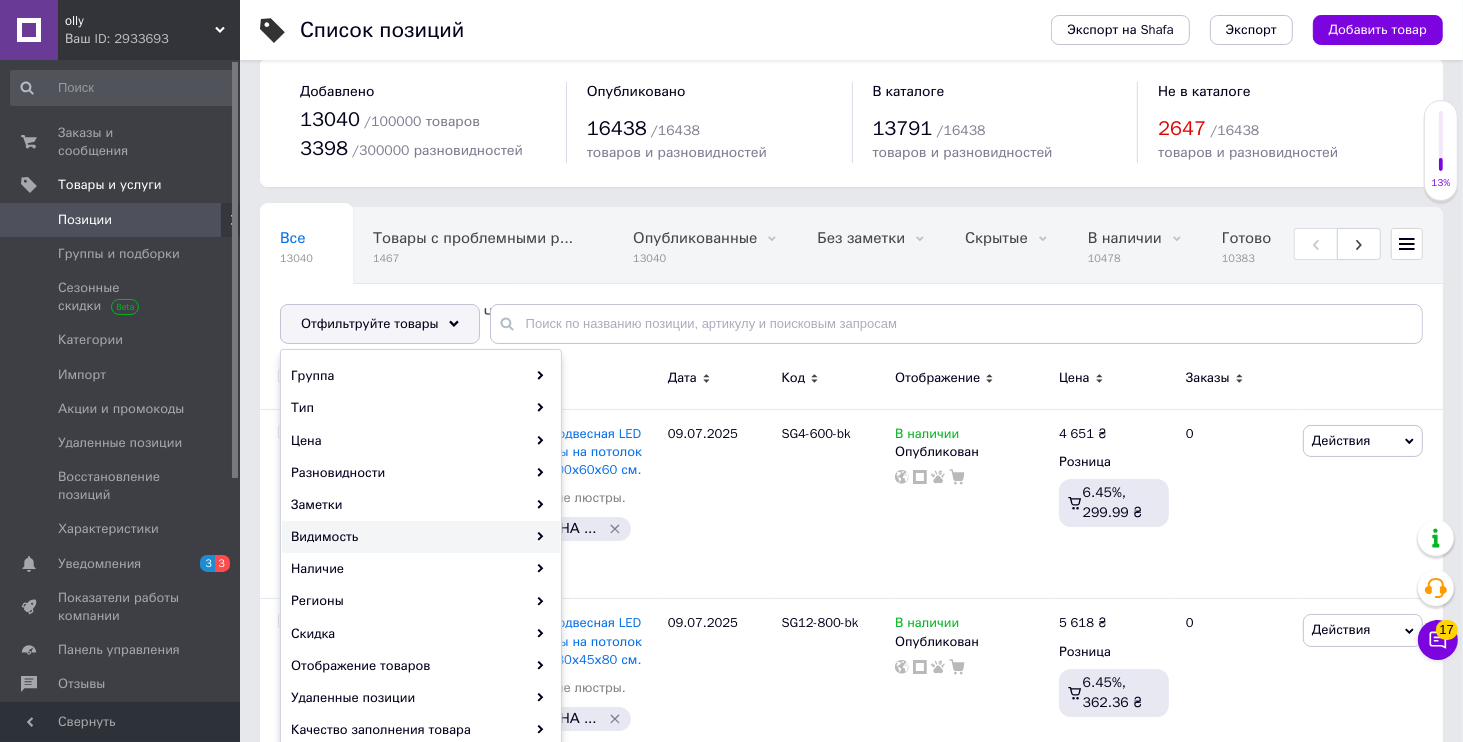 scroll, scrollTop: 480, scrollLeft: 0, axis: vertical 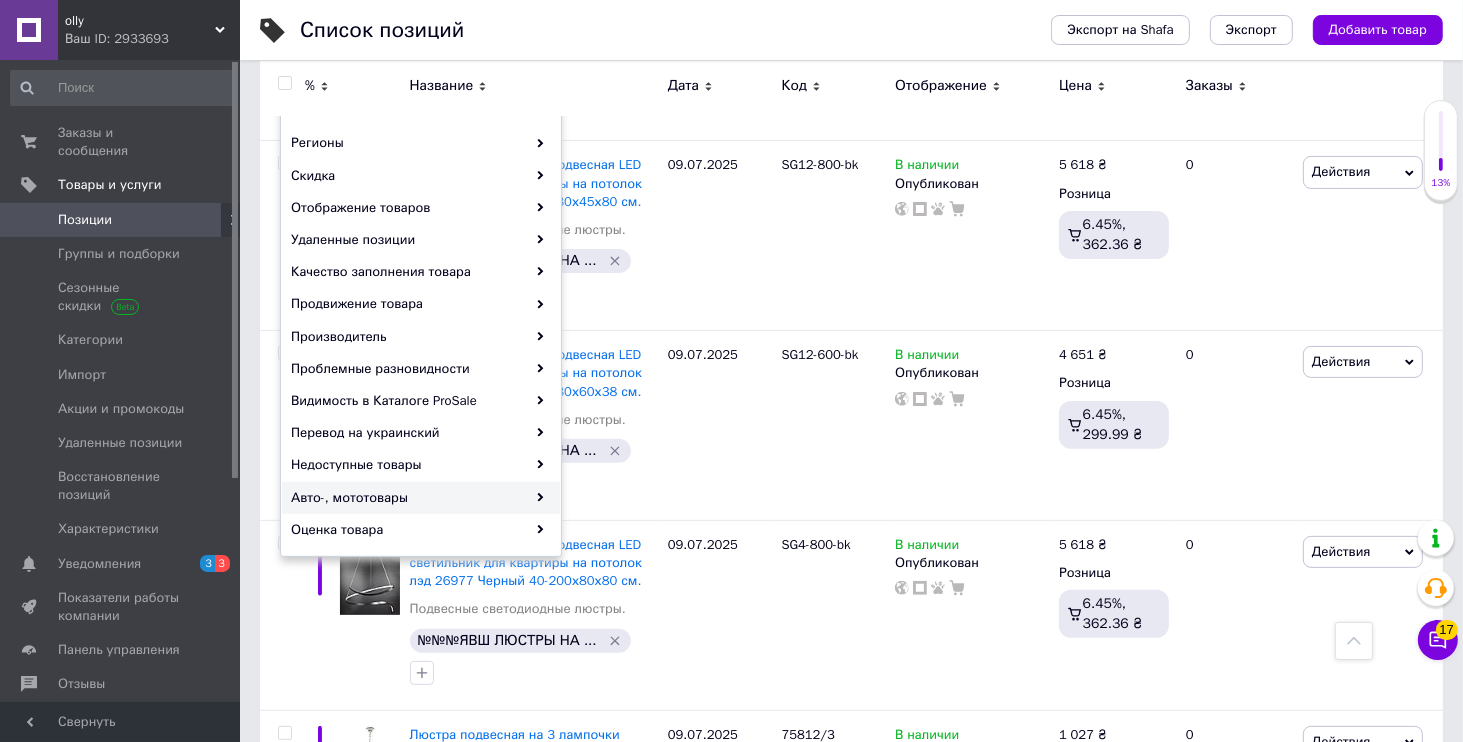 click on "Авто-, мототовары" at bounding box center (421, 498) 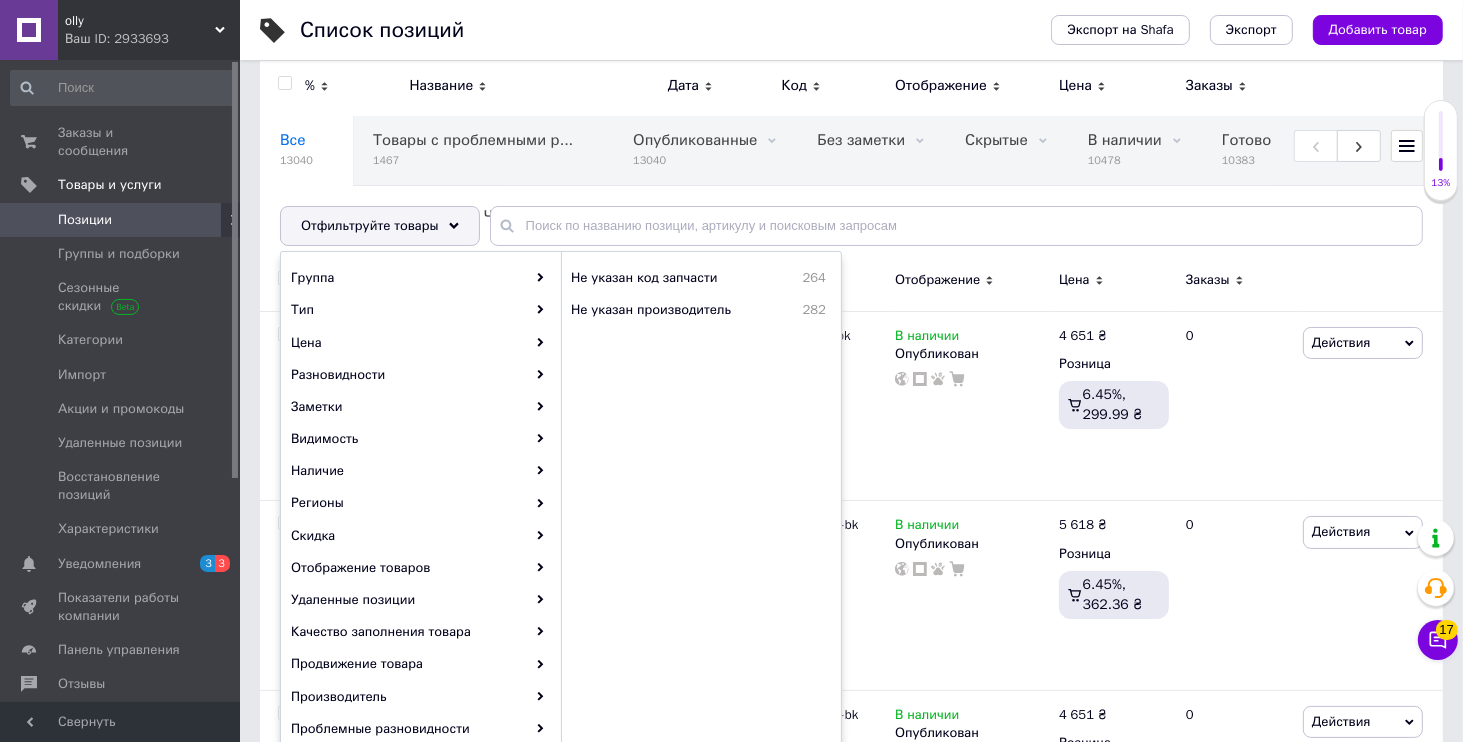 scroll, scrollTop: 0, scrollLeft: 0, axis: both 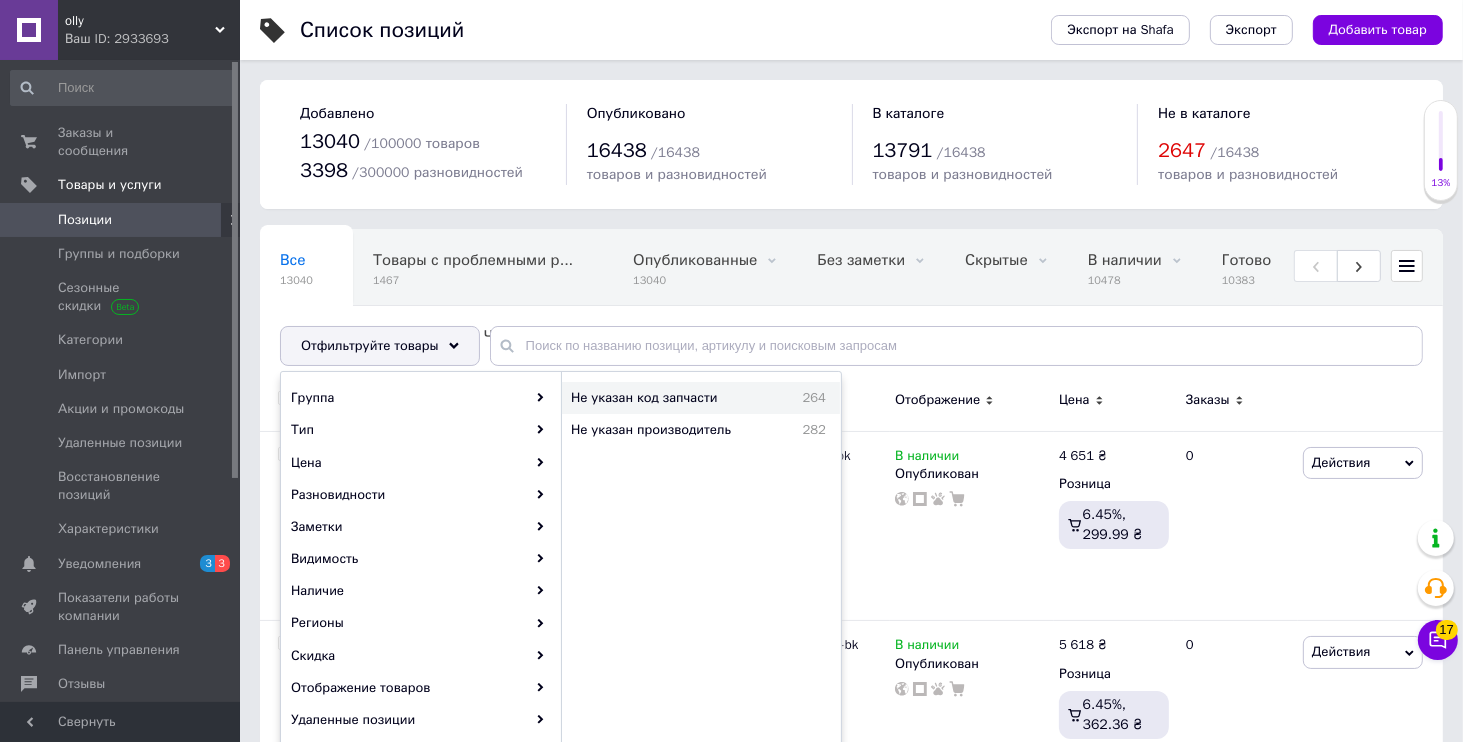 click on "Не указан код запчасти" at bounding box center (675, 398) 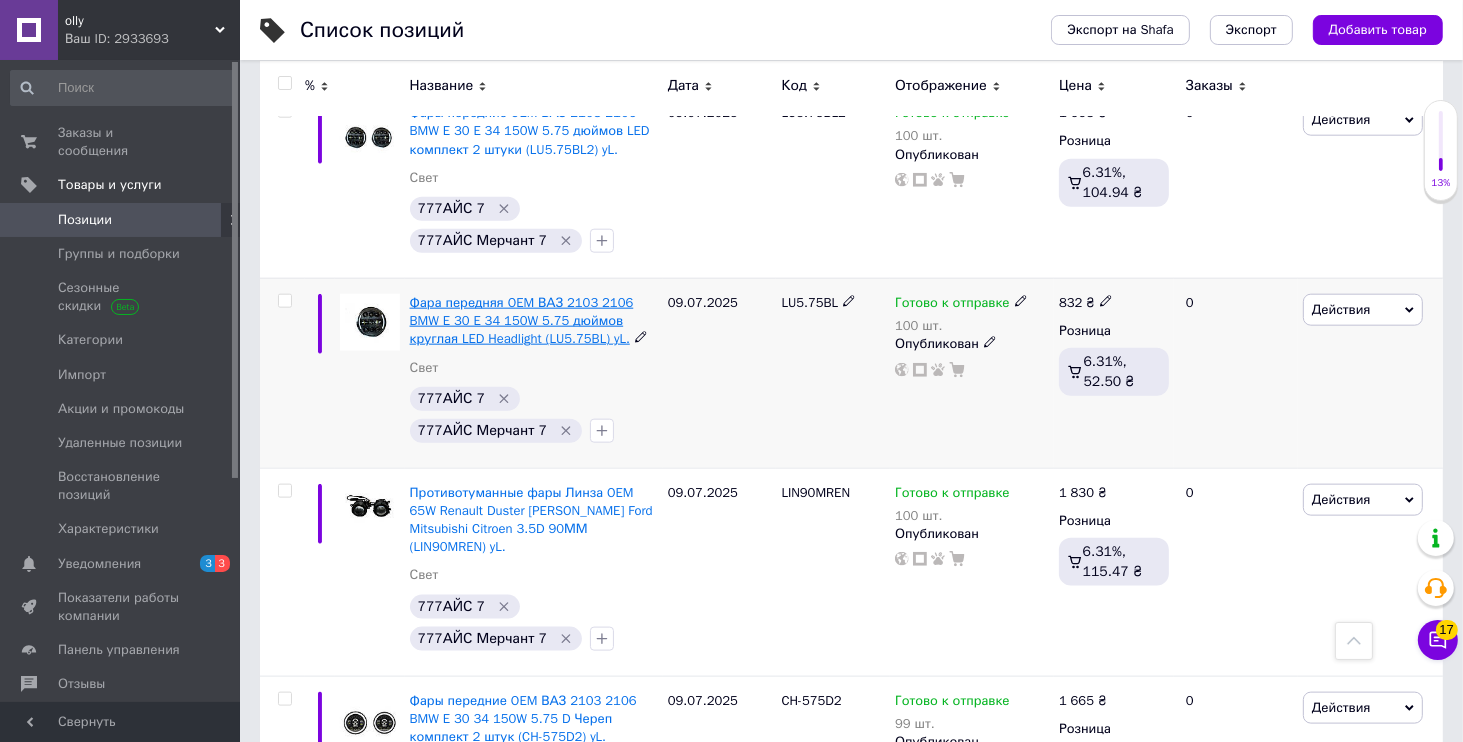 scroll, scrollTop: 2304, scrollLeft: 0, axis: vertical 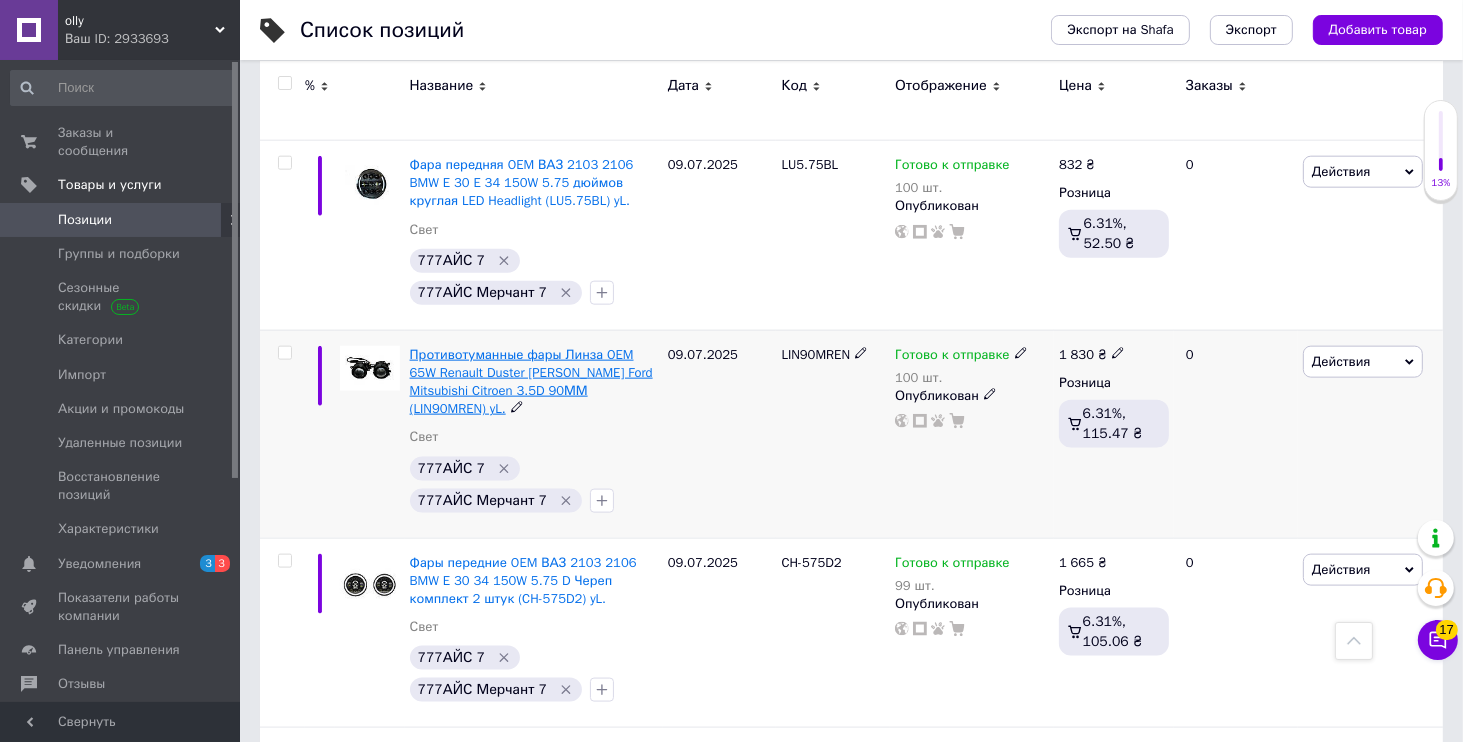 click on "Противотуманные фары Линза OEM 65W Renault Duster Logan Ford Mitsubishi Citroen 3.5D 90ММ (LIN90MREN) yL." at bounding box center [531, 382] 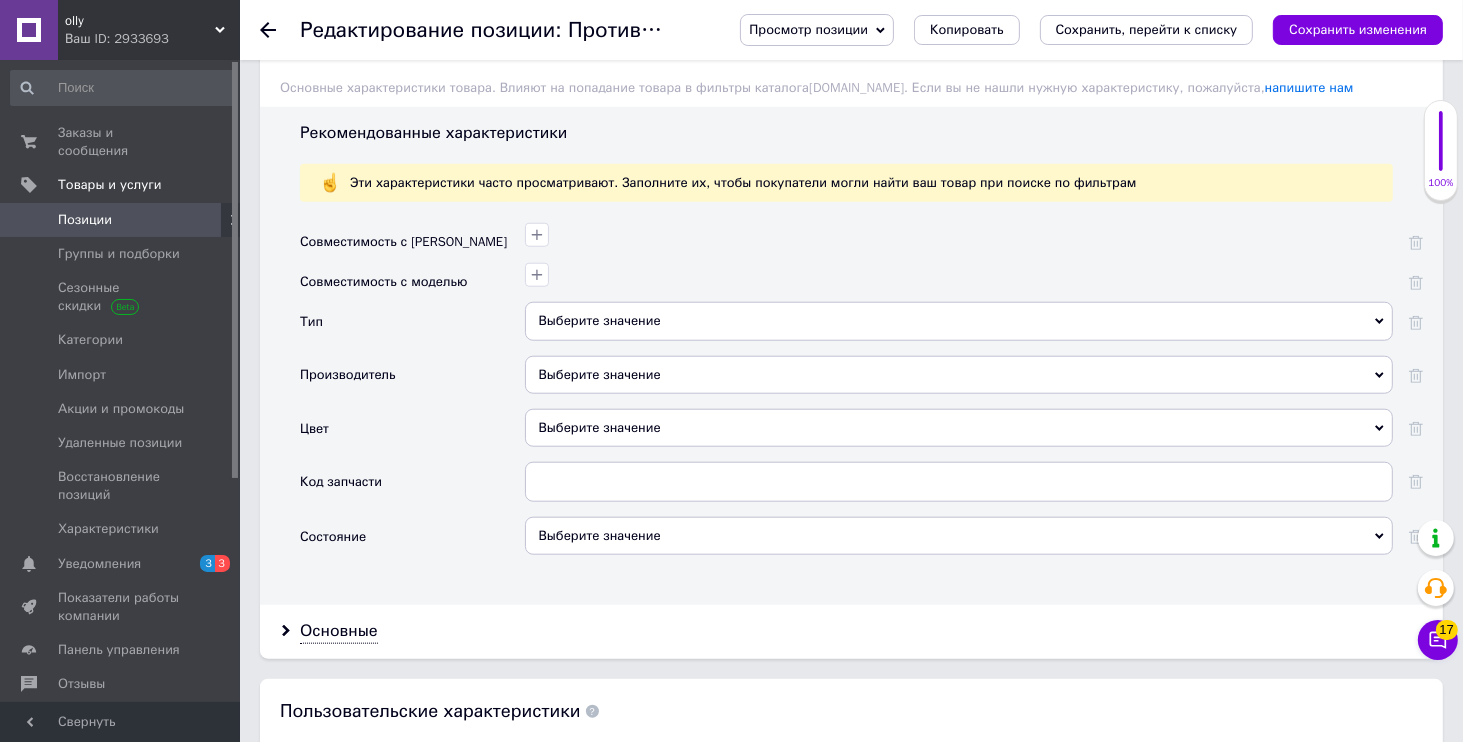 scroll, scrollTop: 1920, scrollLeft: 0, axis: vertical 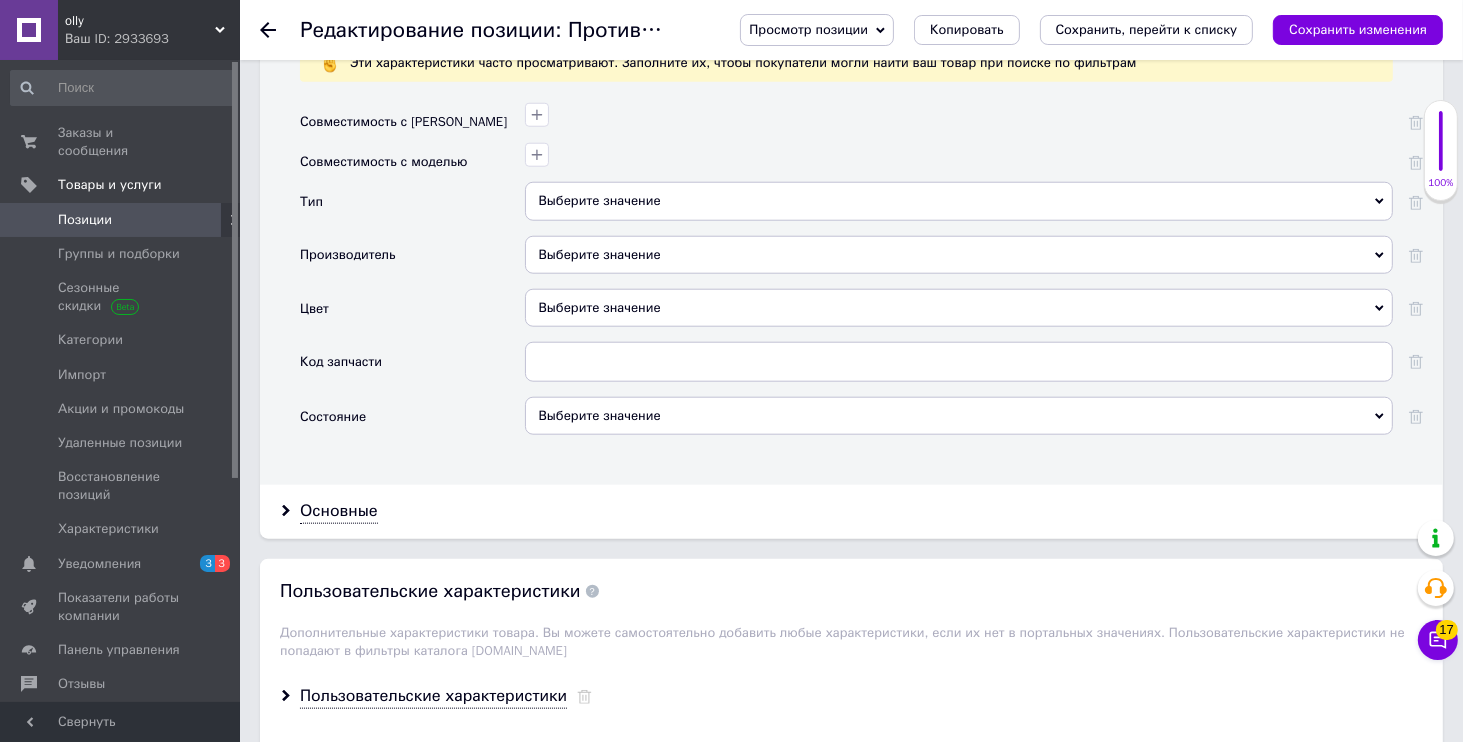click on "olly" at bounding box center [140, 21] 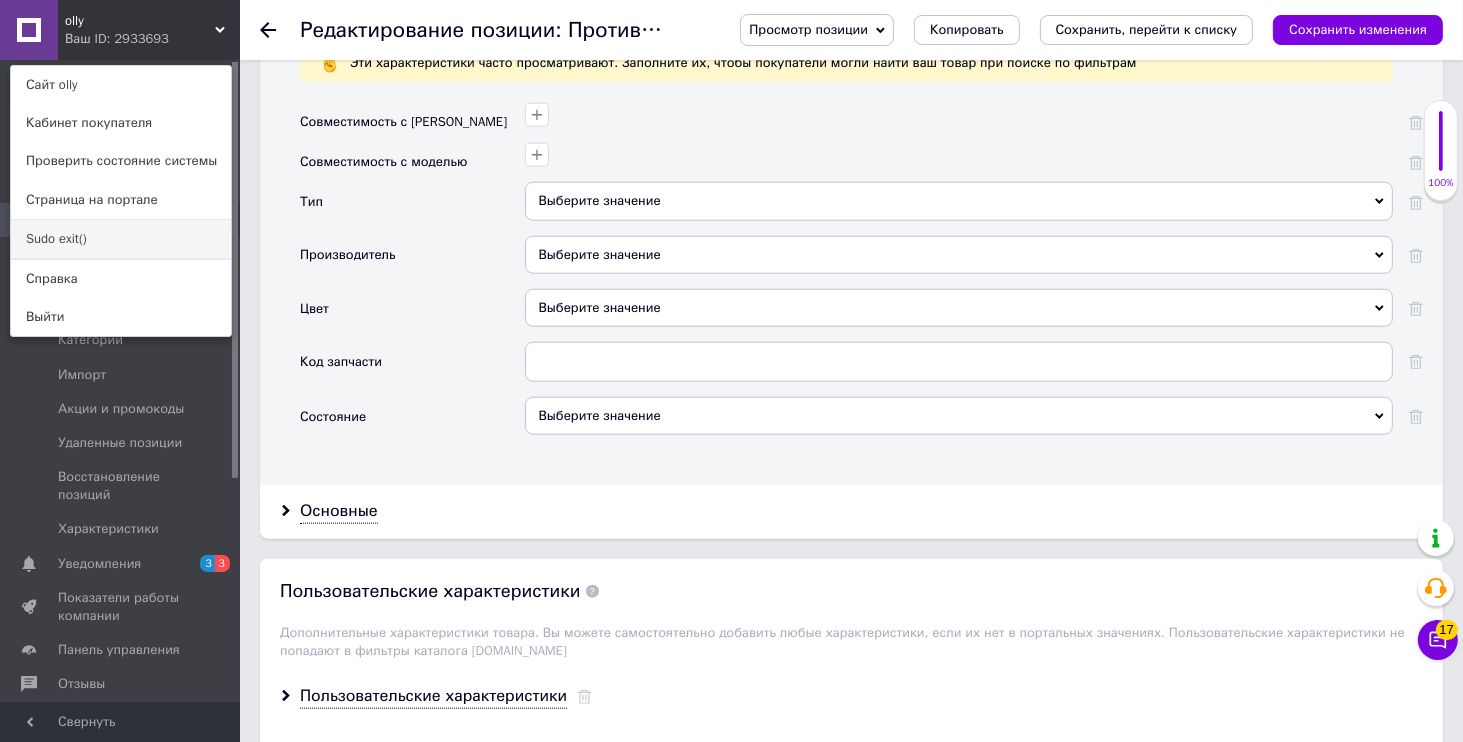 click on "Sudo exit()" at bounding box center [121, 239] 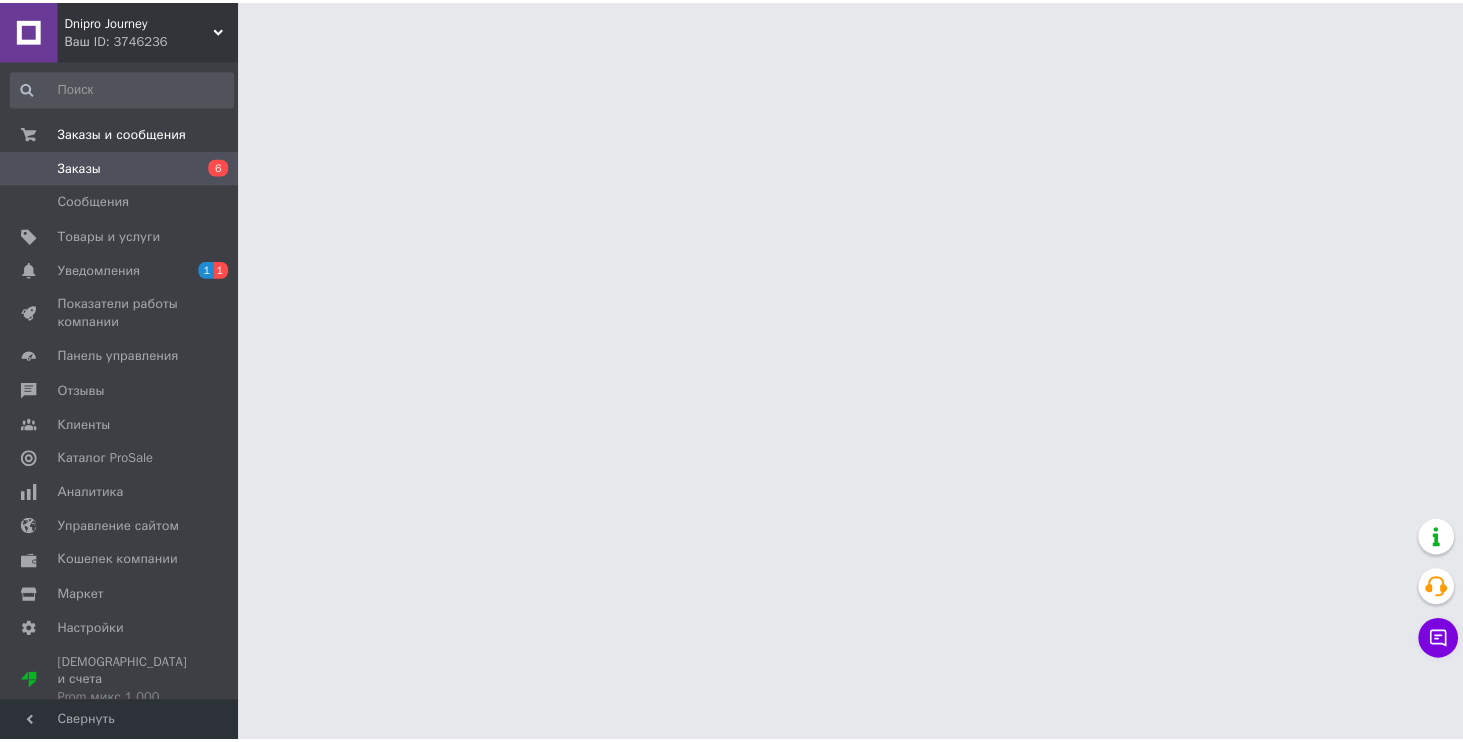 scroll, scrollTop: 0, scrollLeft: 0, axis: both 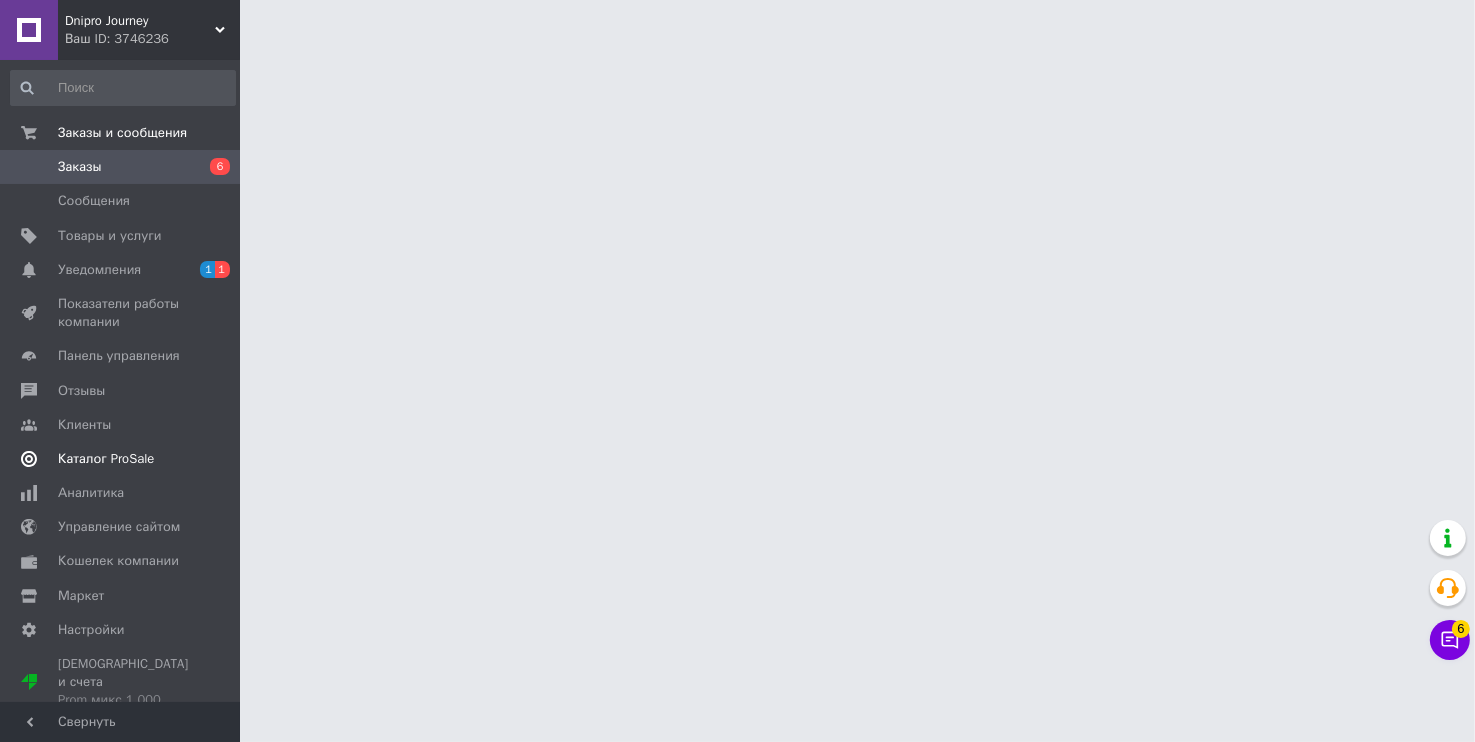 click on "Каталог ProSale" at bounding box center [106, 459] 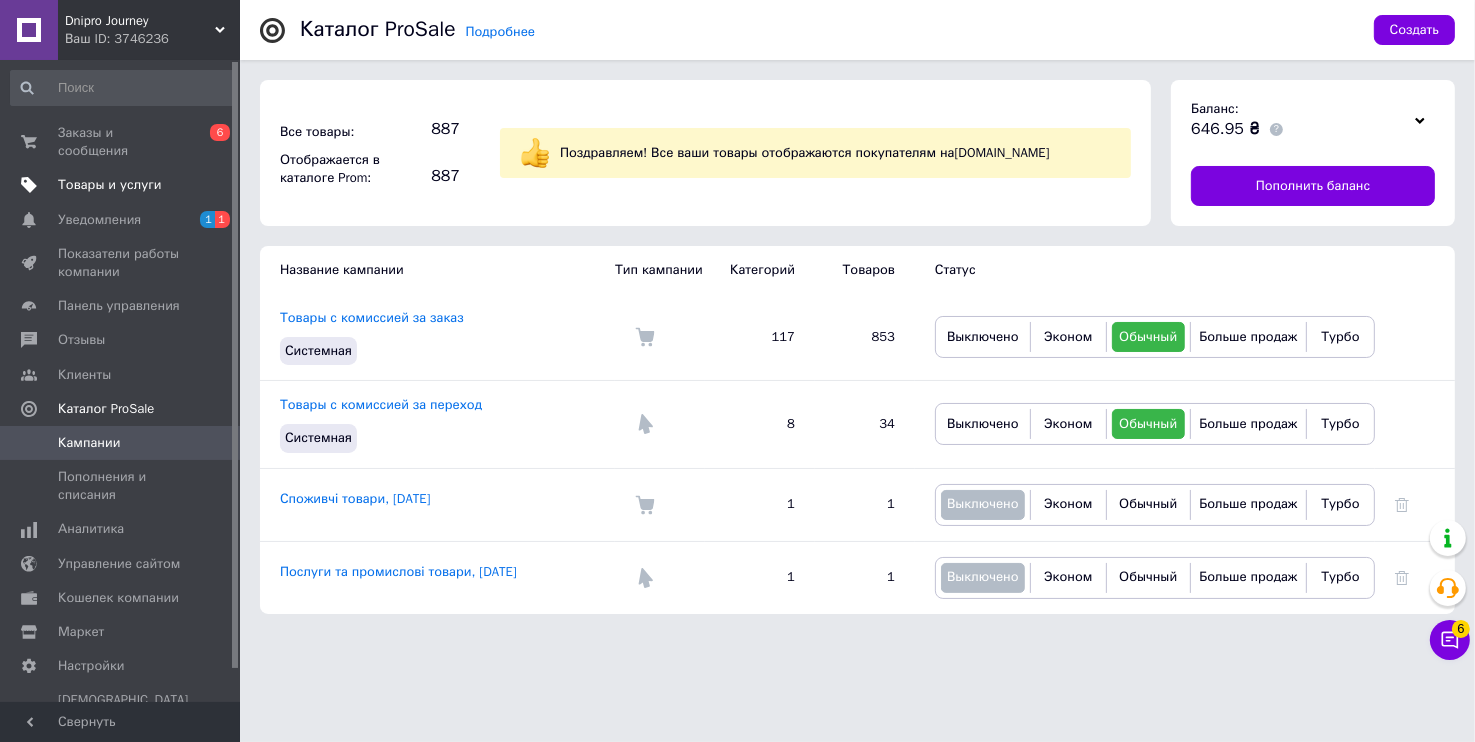 click on "Товары и услуги" at bounding box center [110, 185] 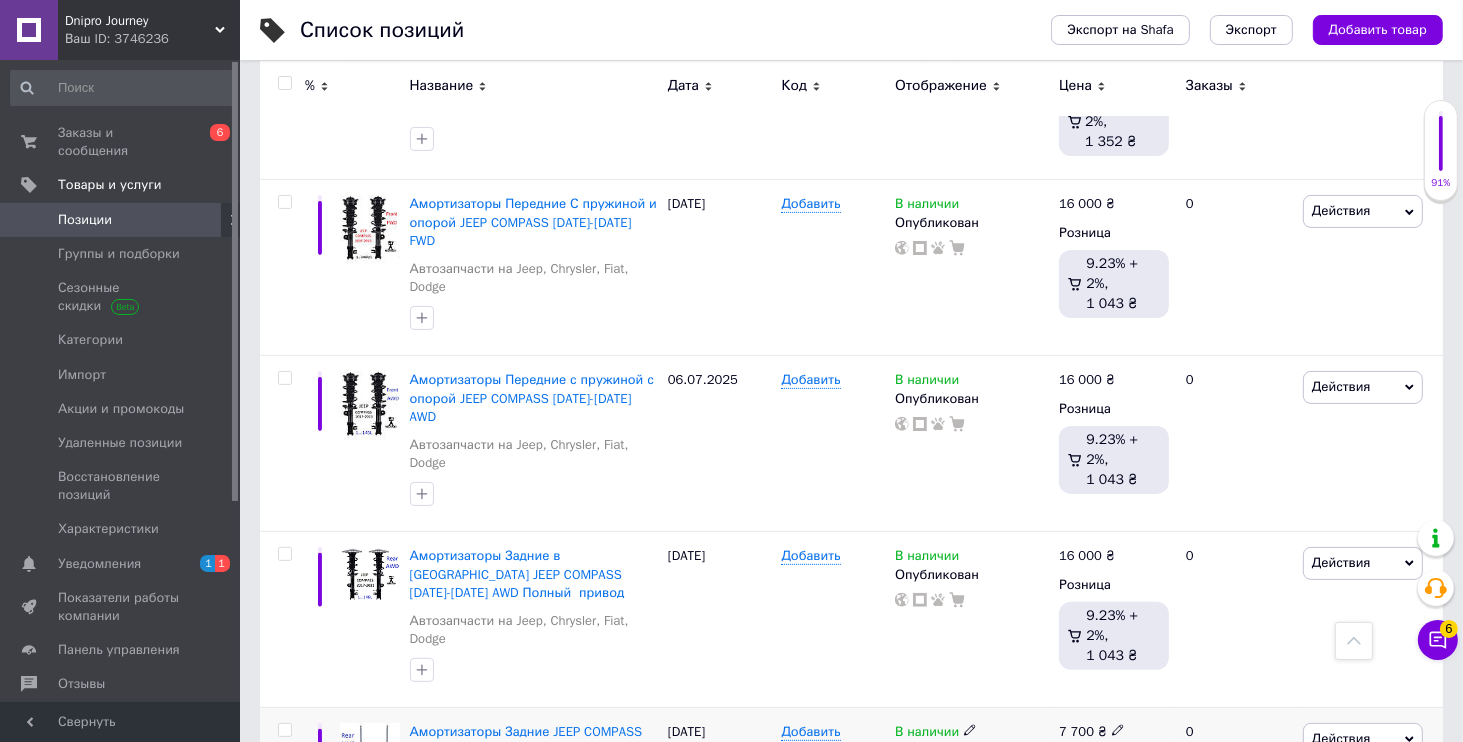 scroll, scrollTop: 0, scrollLeft: 0, axis: both 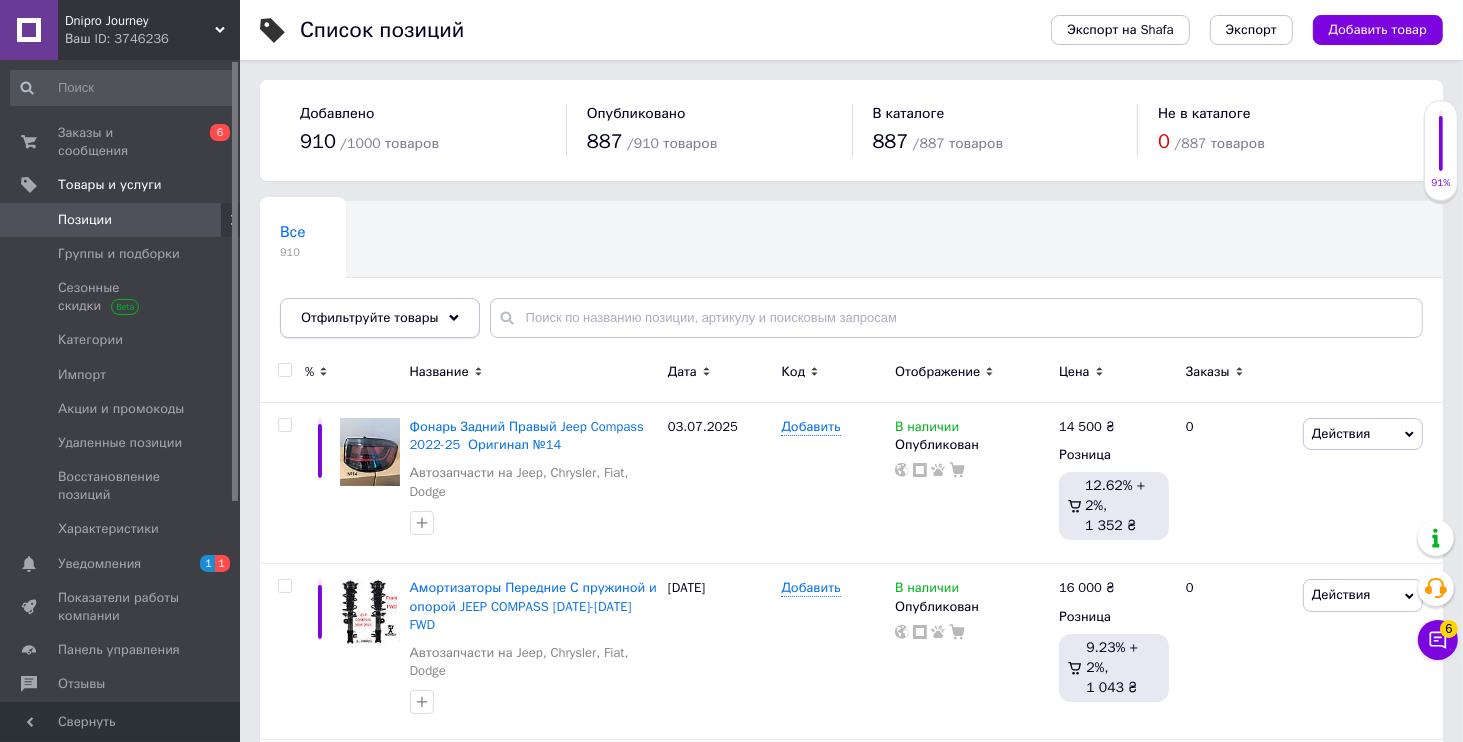 click on "Отфильтруйте товары" at bounding box center (380, 318) 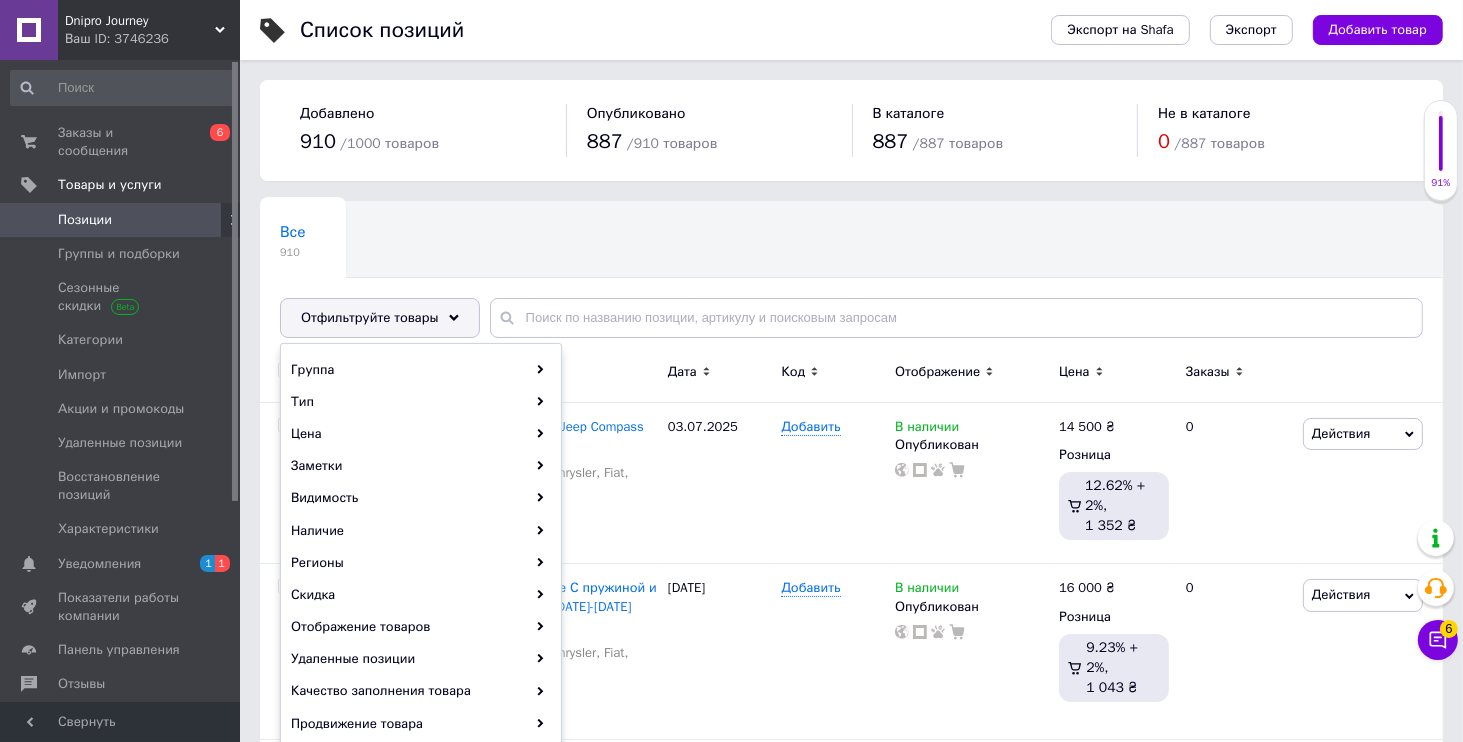 scroll, scrollTop: 288, scrollLeft: 0, axis: vertical 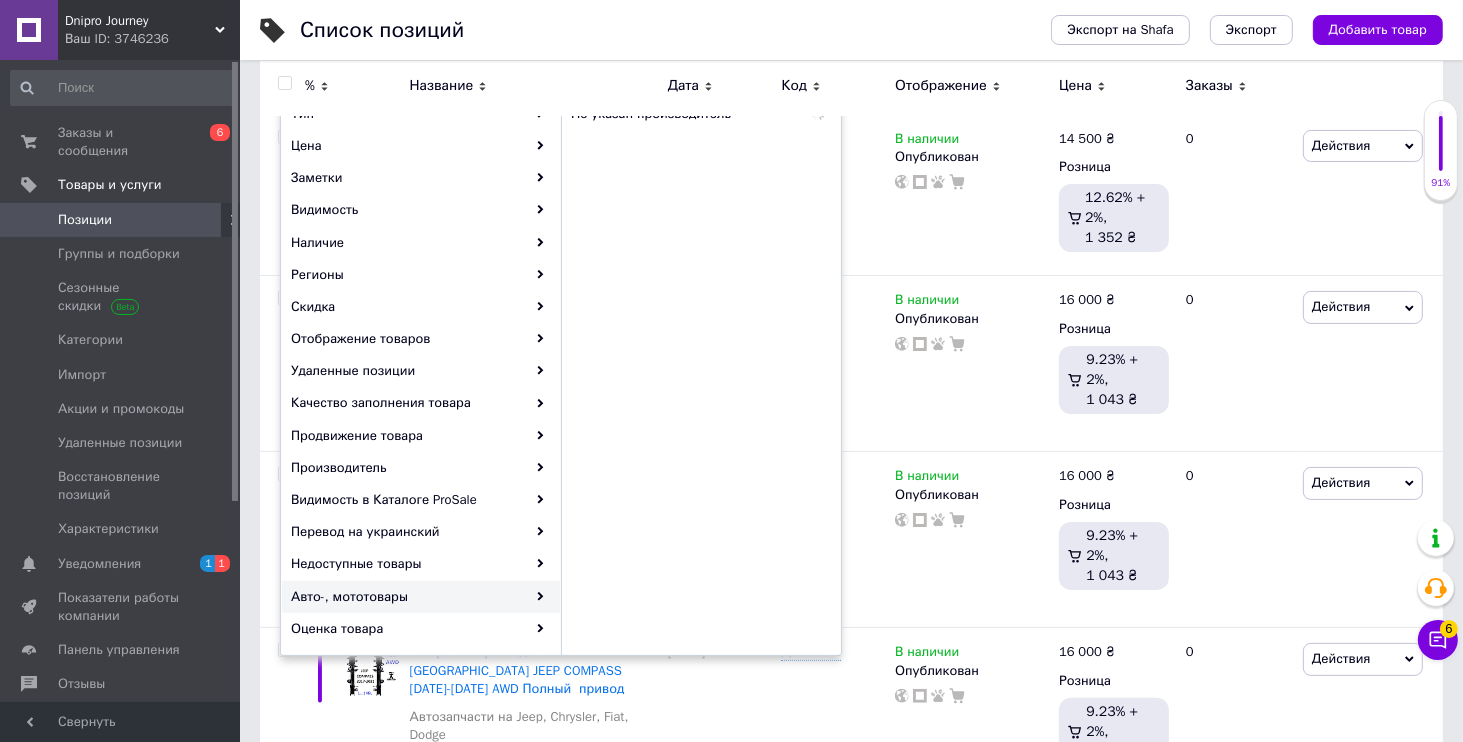 click on "Авто-, мототовары" at bounding box center (421, 597) 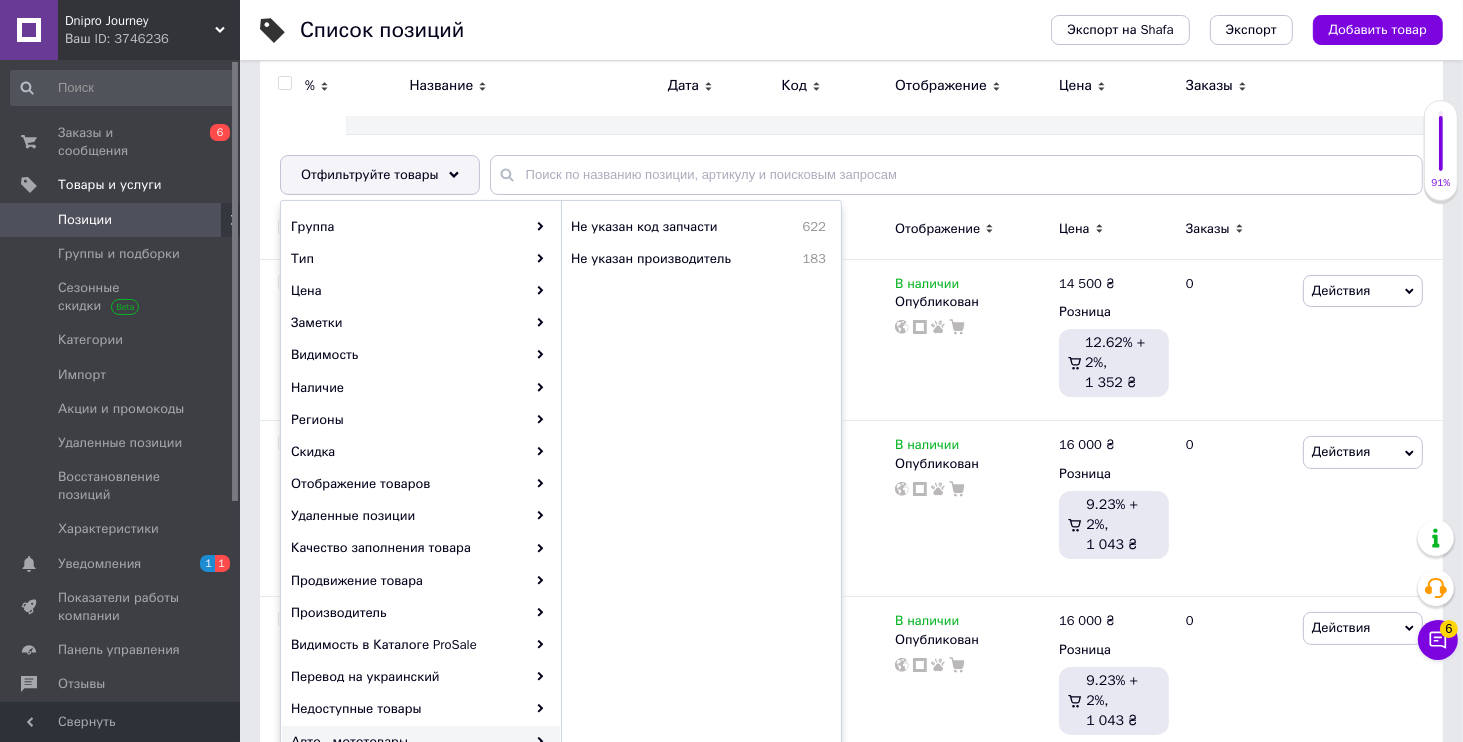 scroll, scrollTop: 96, scrollLeft: 0, axis: vertical 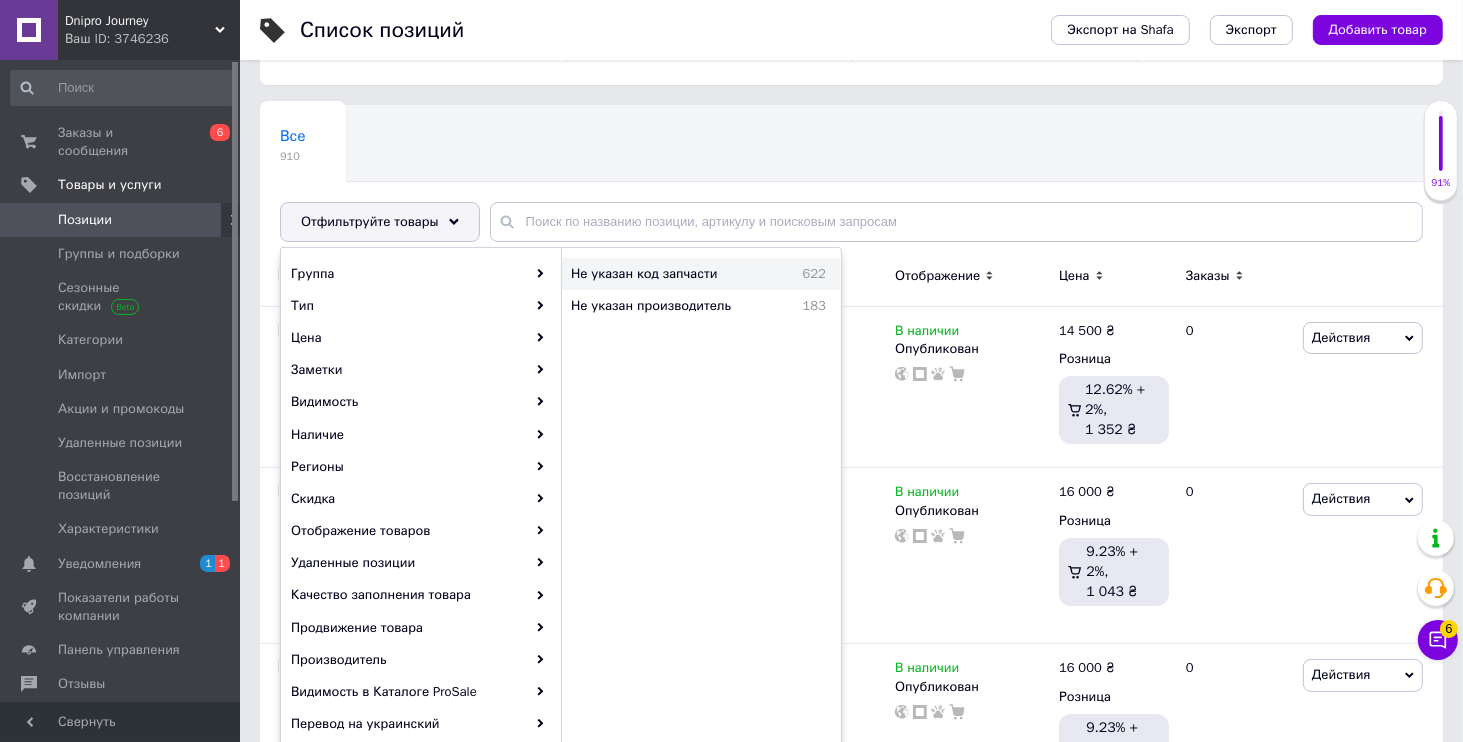 click on "Не указан код запчасти" at bounding box center (675, 274) 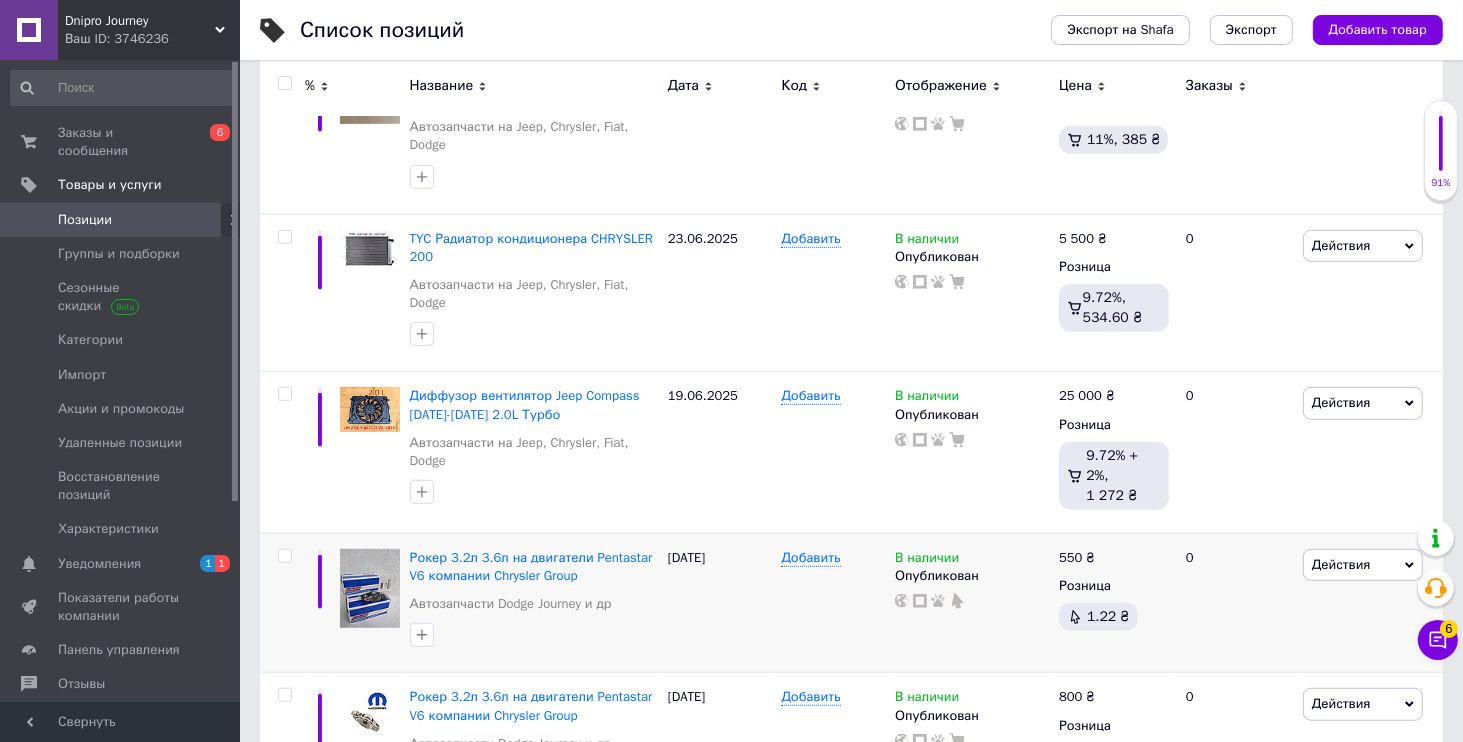 scroll, scrollTop: 1248, scrollLeft: 0, axis: vertical 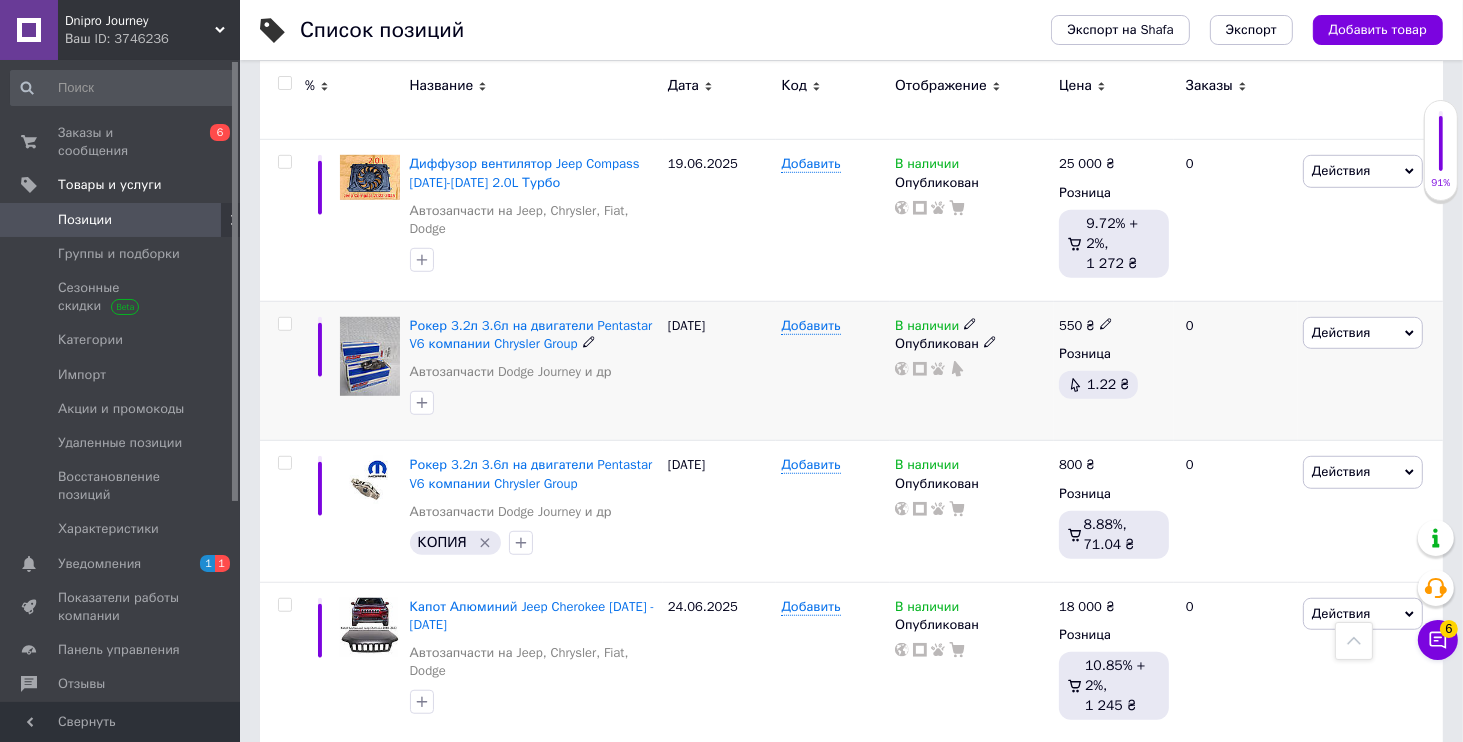 click on "В наличии Опубликован" at bounding box center (972, 371) 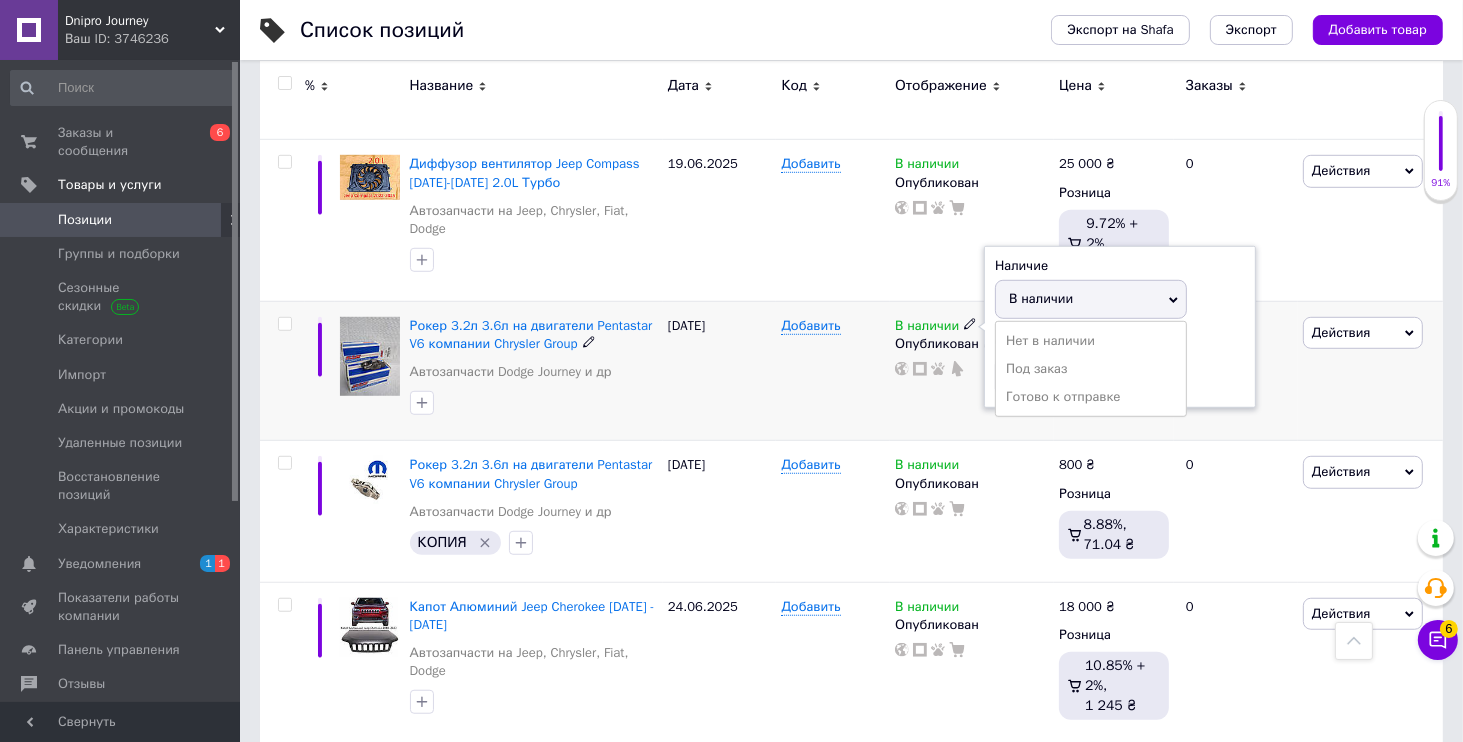click 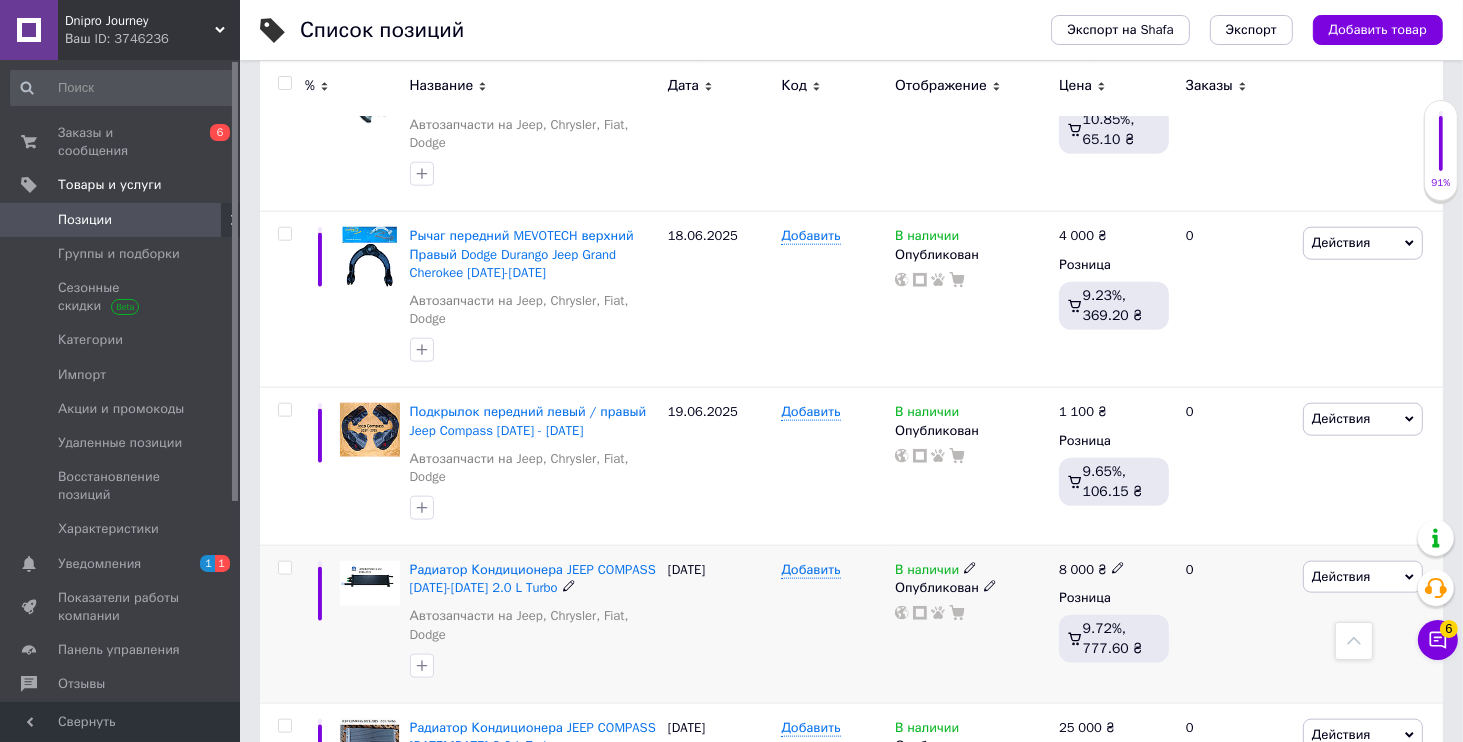 scroll, scrollTop: 1829, scrollLeft: 0, axis: vertical 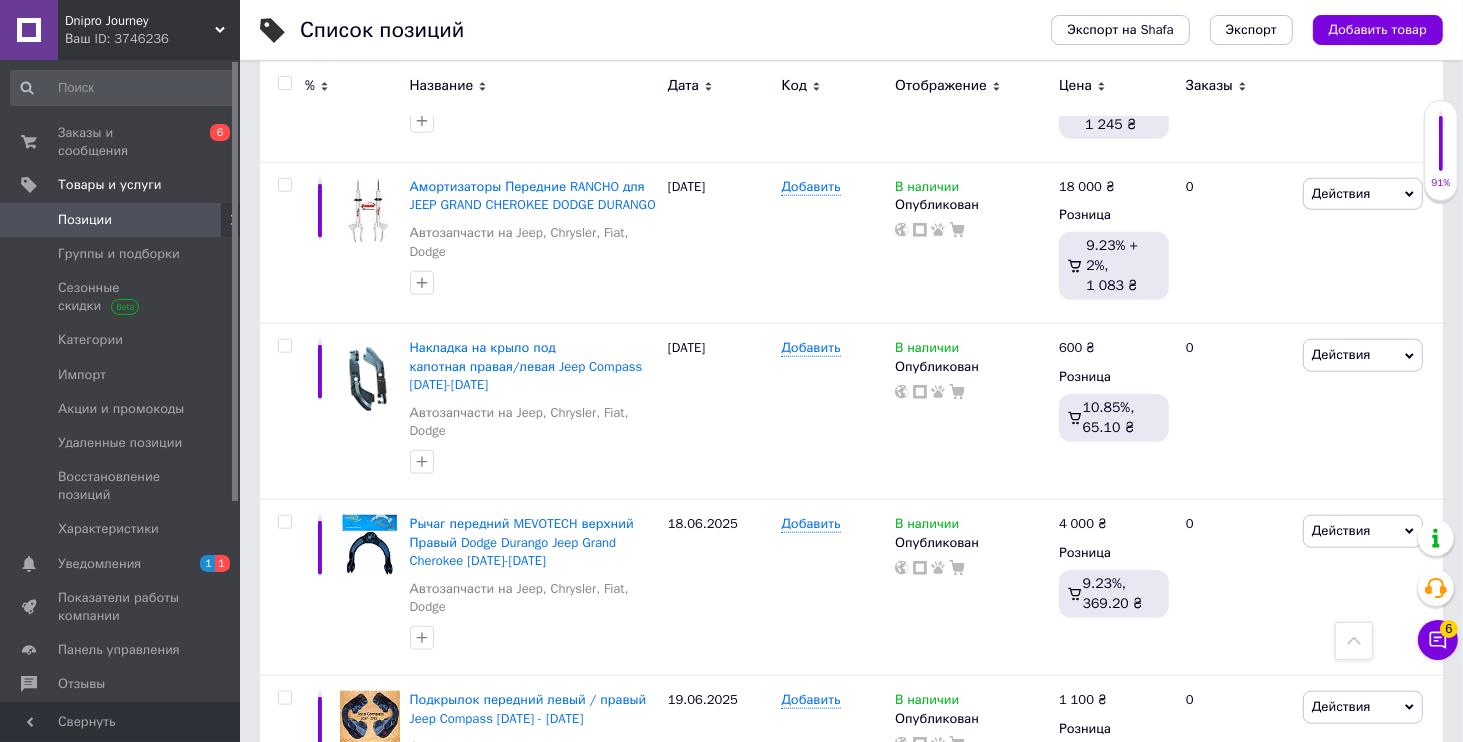 click on "Dnipro Journey" at bounding box center [140, 21] 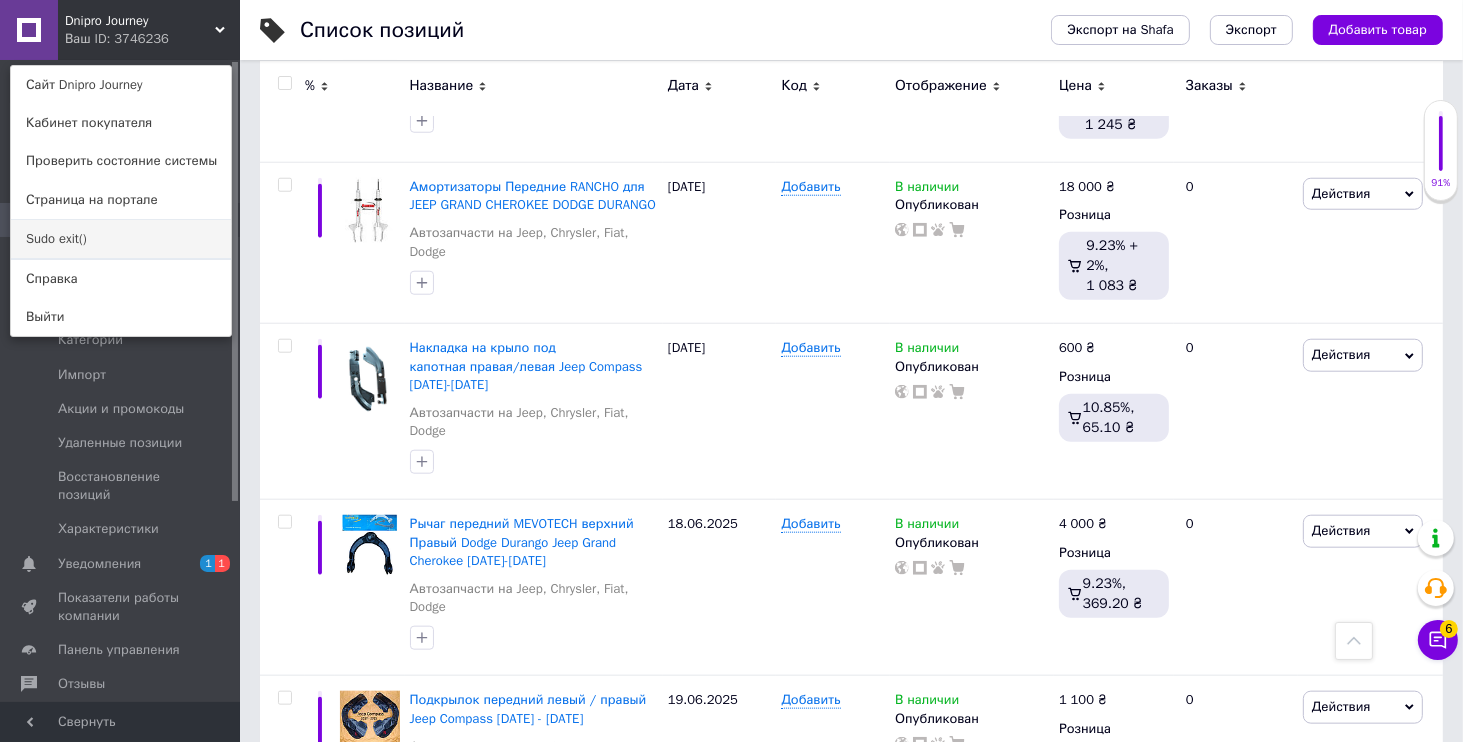 click on "Sudo exit()" at bounding box center [121, 239] 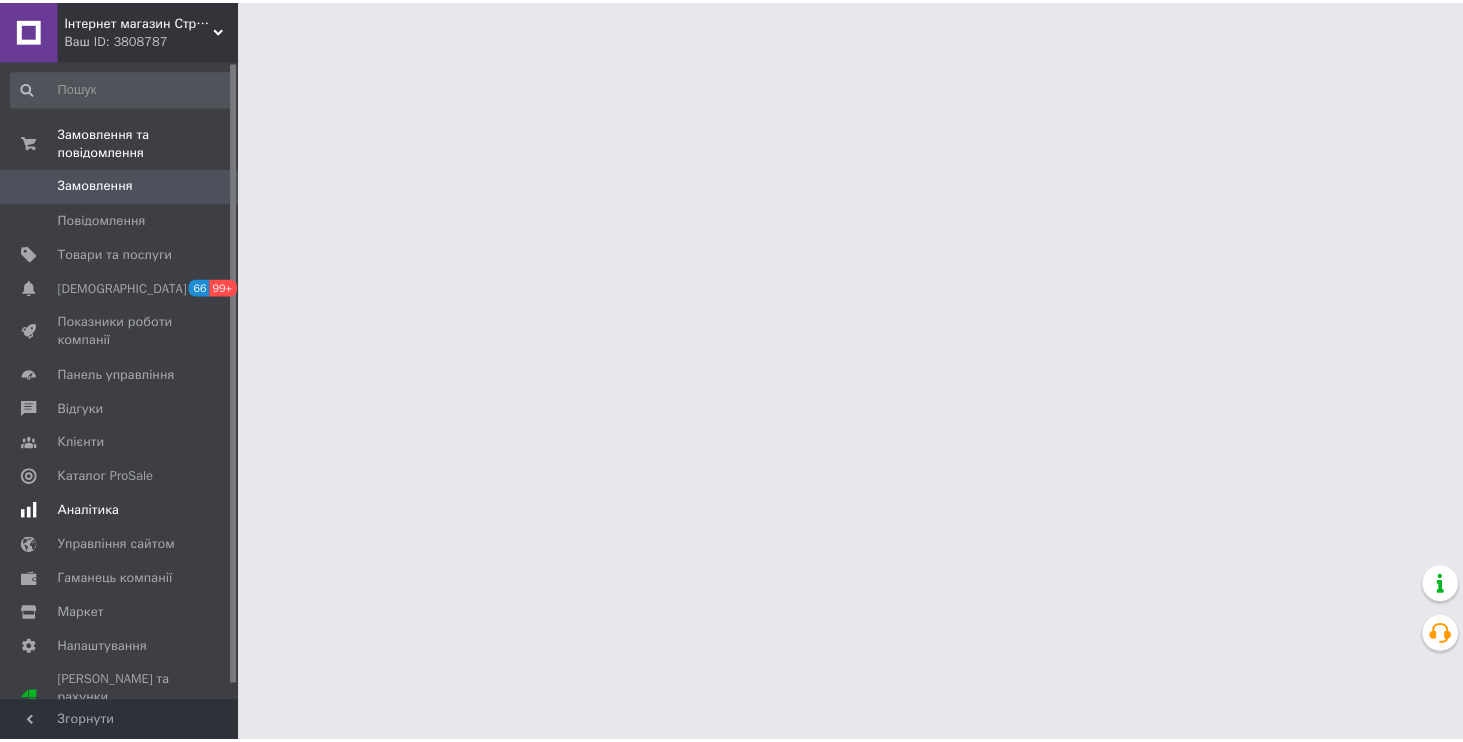 scroll, scrollTop: 0, scrollLeft: 0, axis: both 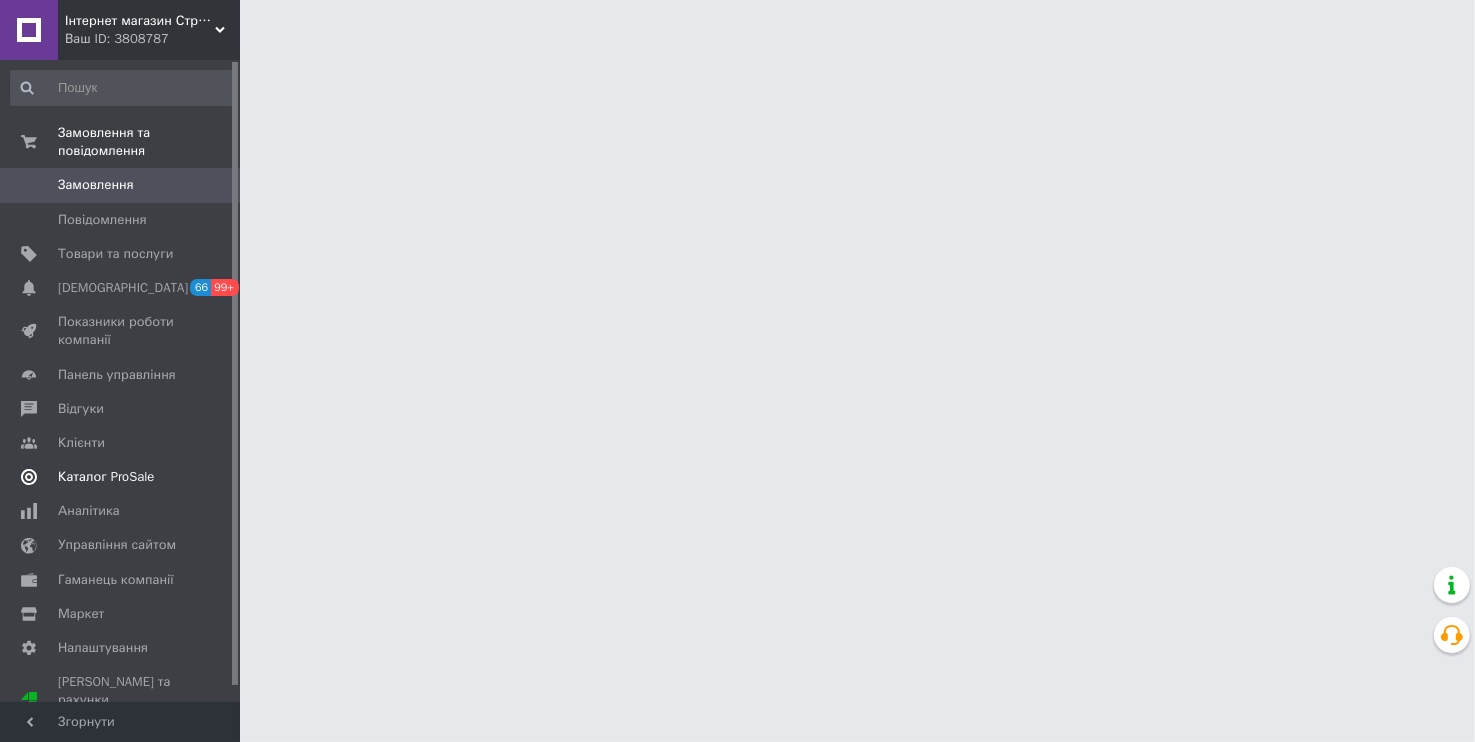 click on "Каталог ProSale" at bounding box center [123, 477] 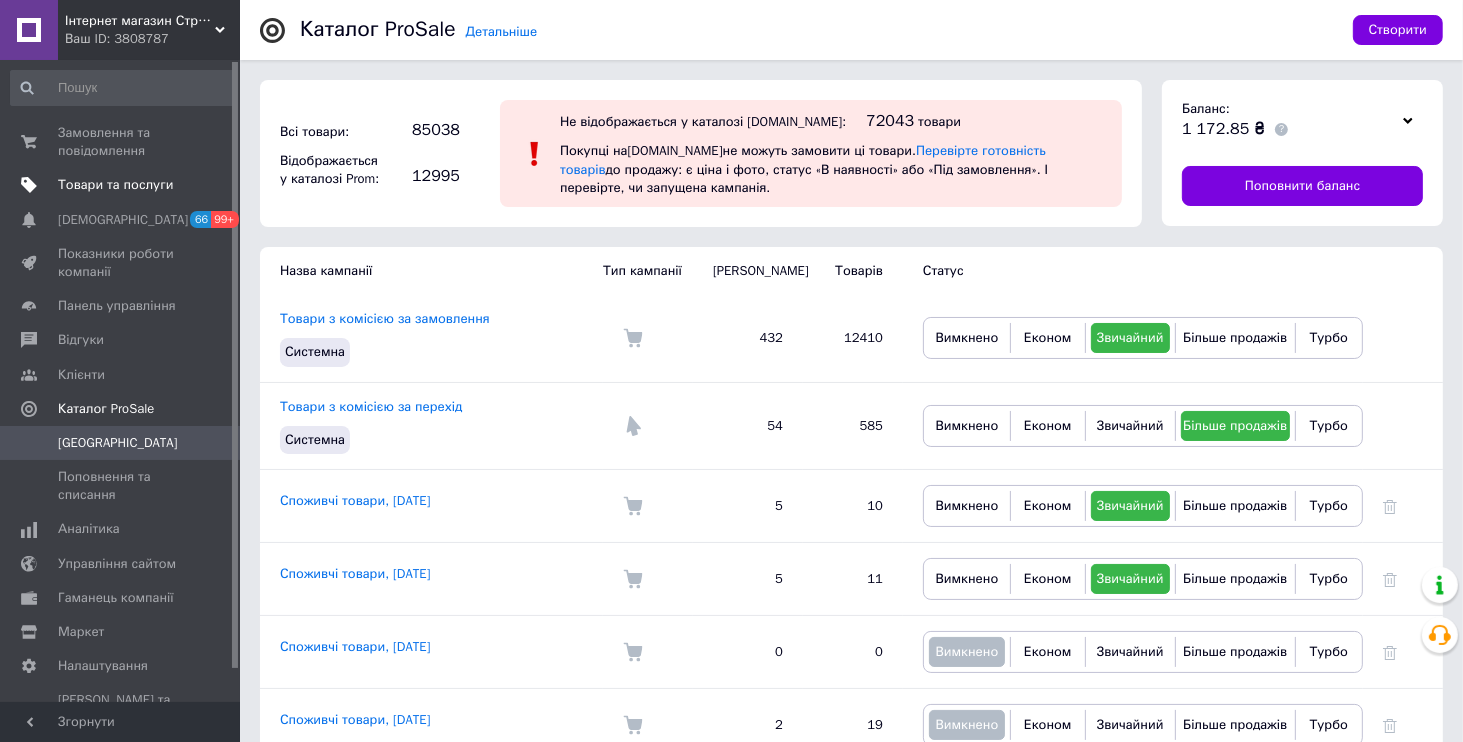 click on "Товари та послуги" at bounding box center [115, 185] 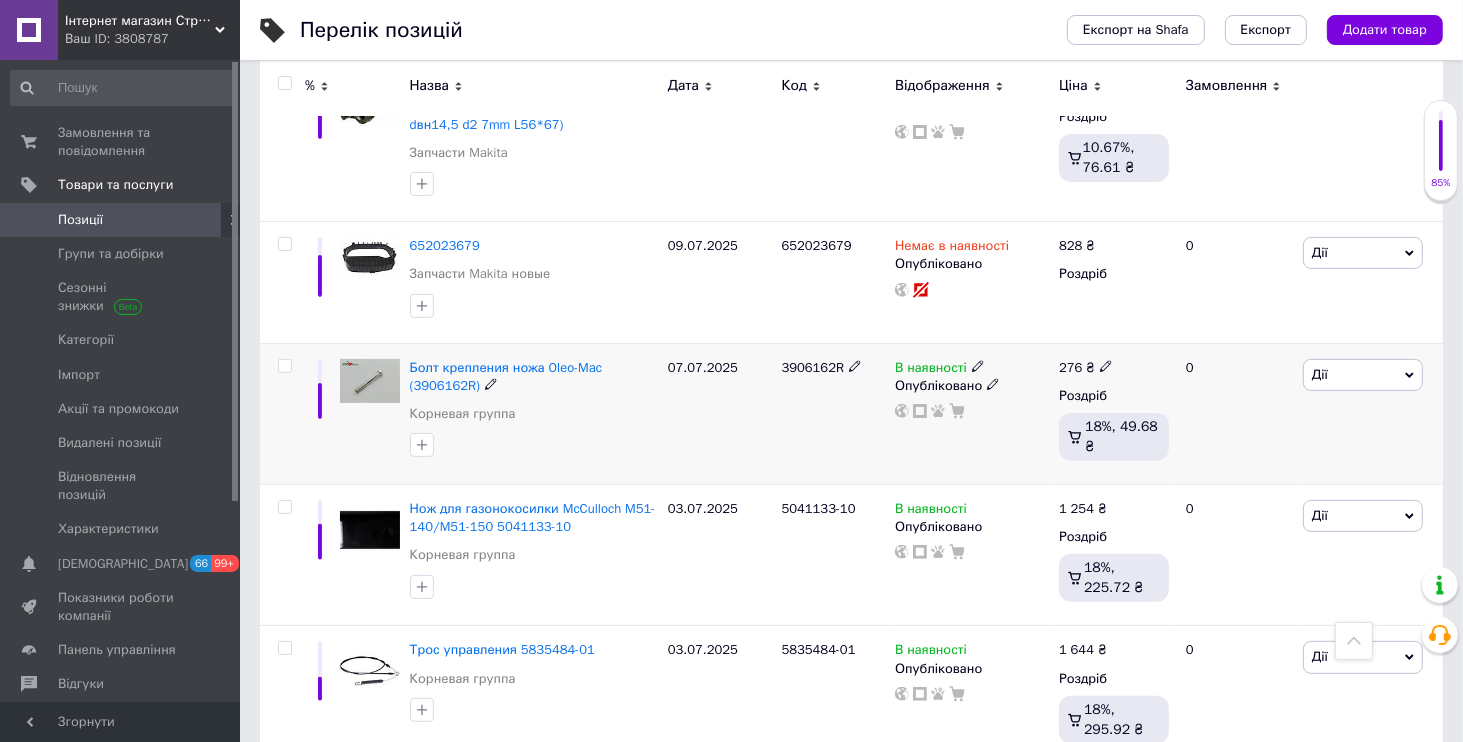 scroll, scrollTop: 192, scrollLeft: 0, axis: vertical 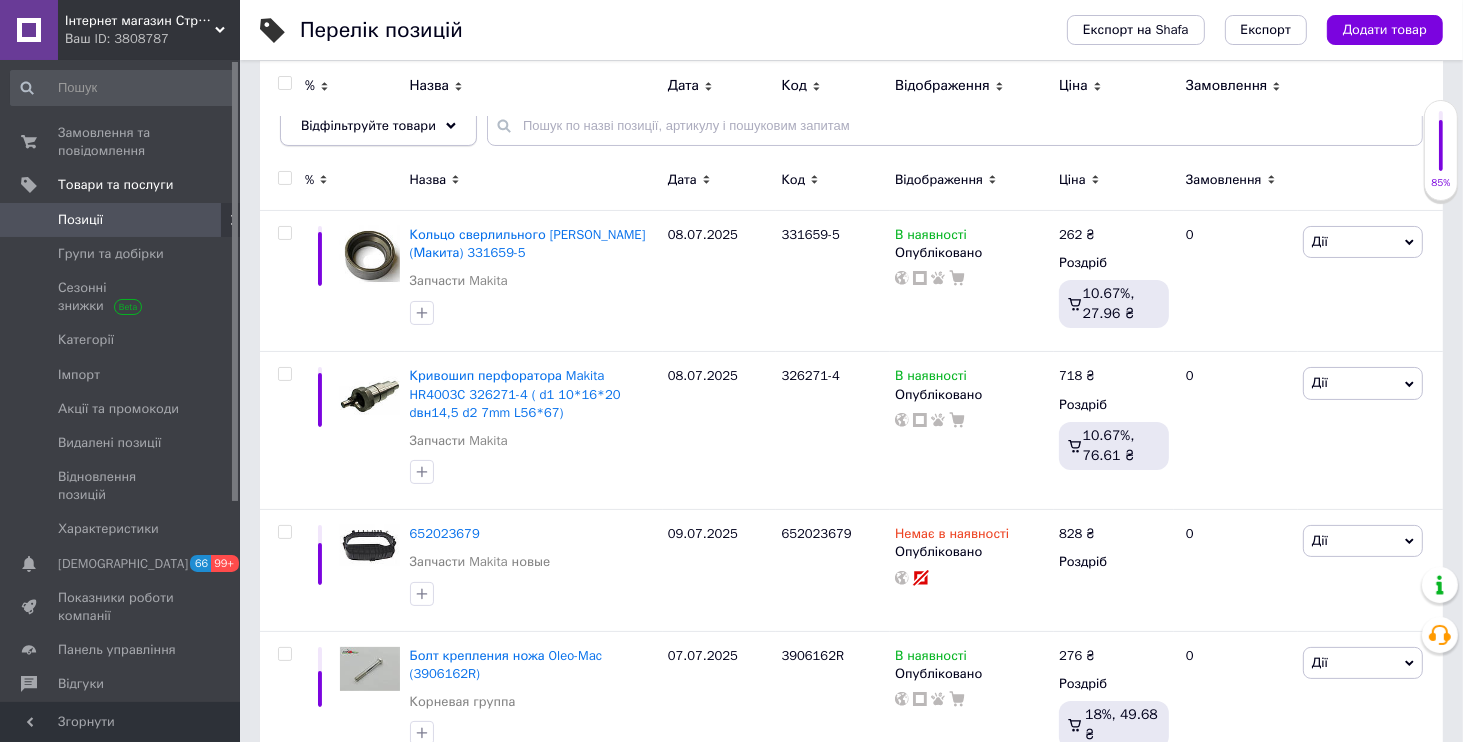 click on "Відфільтруйте товари" at bounding box center [368, 125] 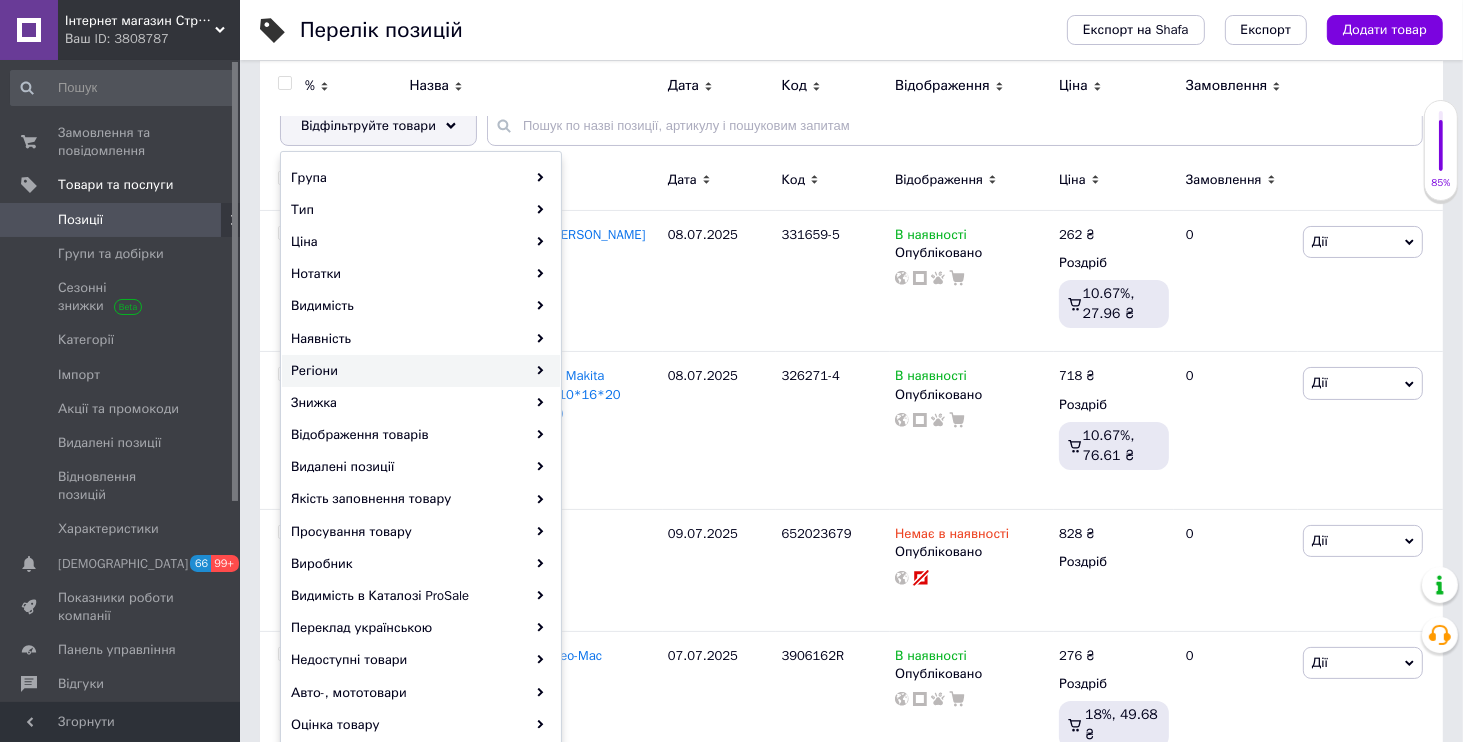 click on "Регіони" at bounding box center [421, 371] 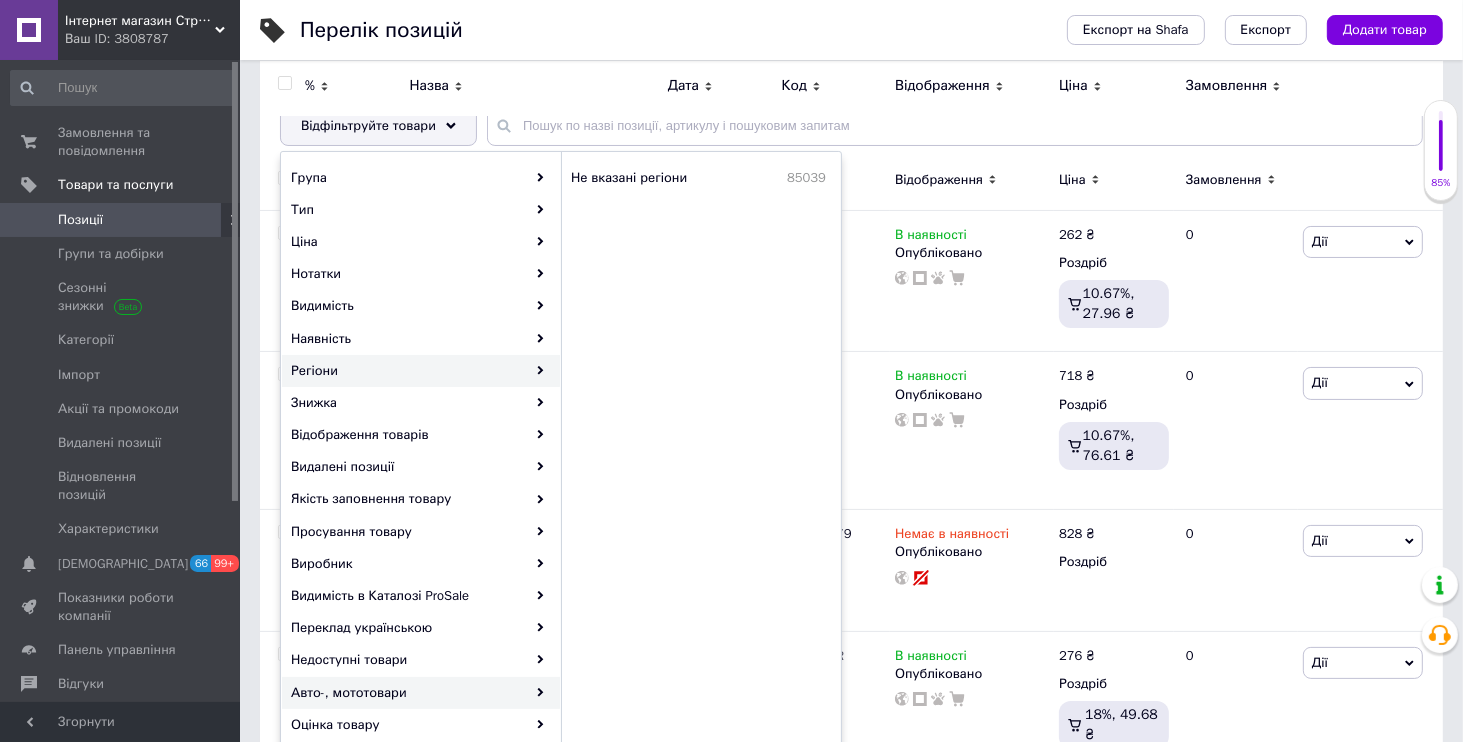 scroll, scrollTop: 576, scrollLeft: 0, axis: vertical 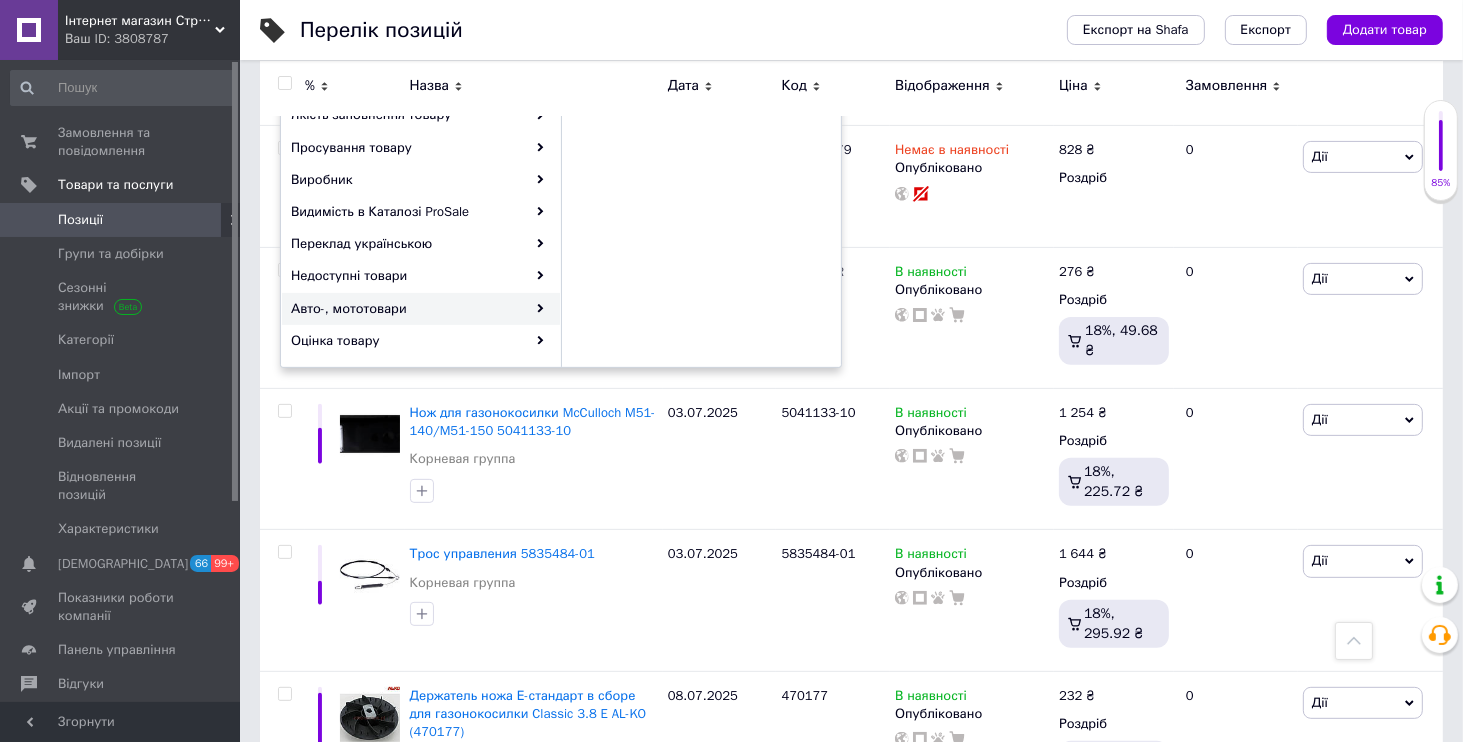 click on "Авто-, мототовари" at bounding box center [421, 309] 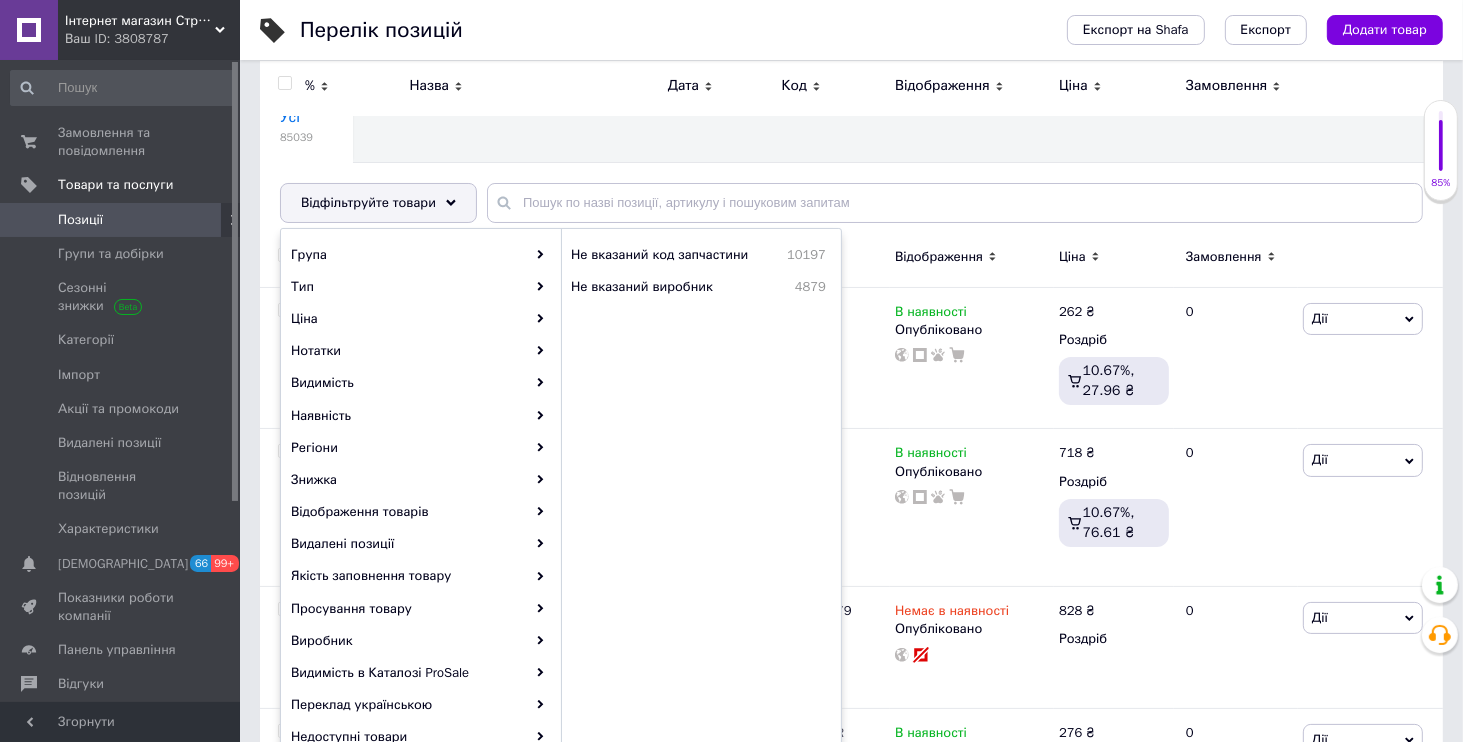 scroll, scrollTop: 0, scrollLeft: 0, axis: both 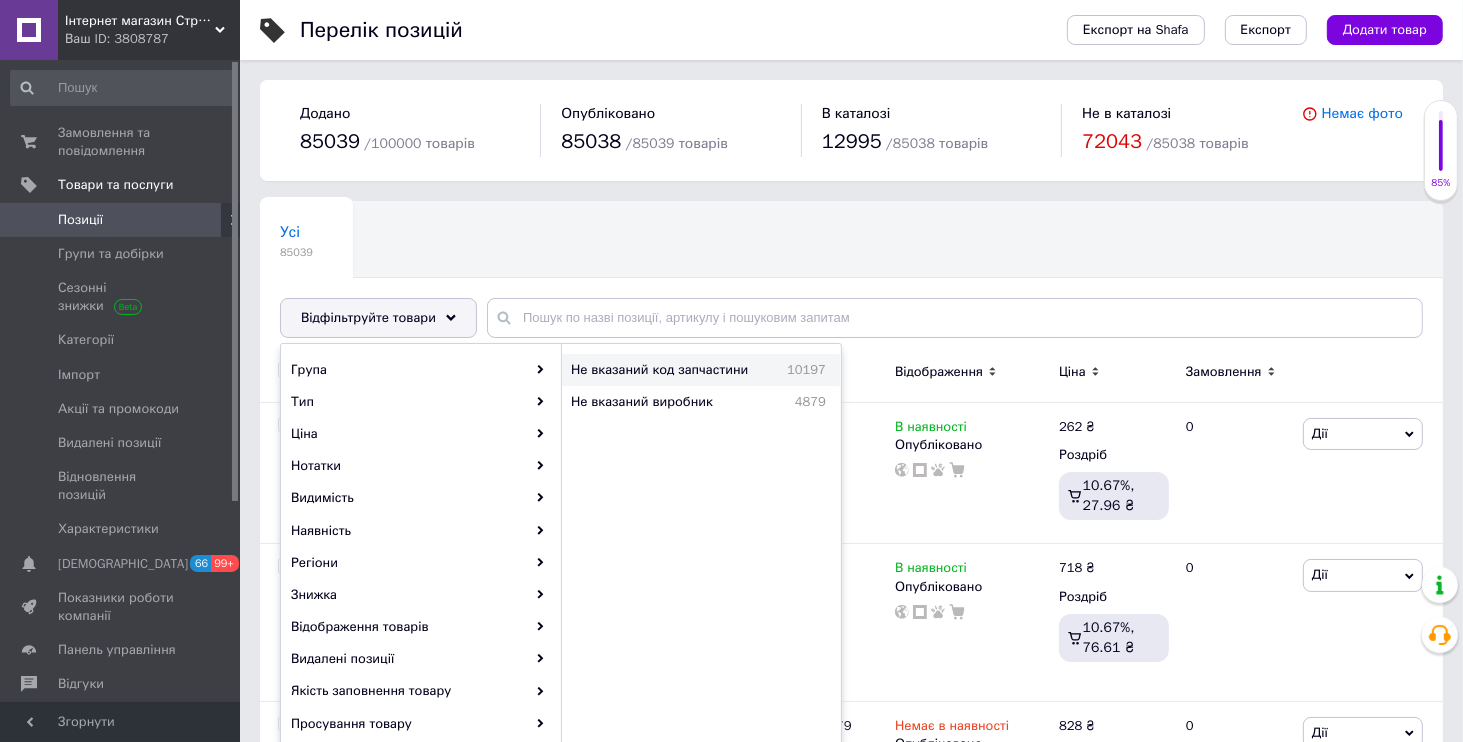 click on "Не вказаний код запчастини" at bounding box center [671, 370] 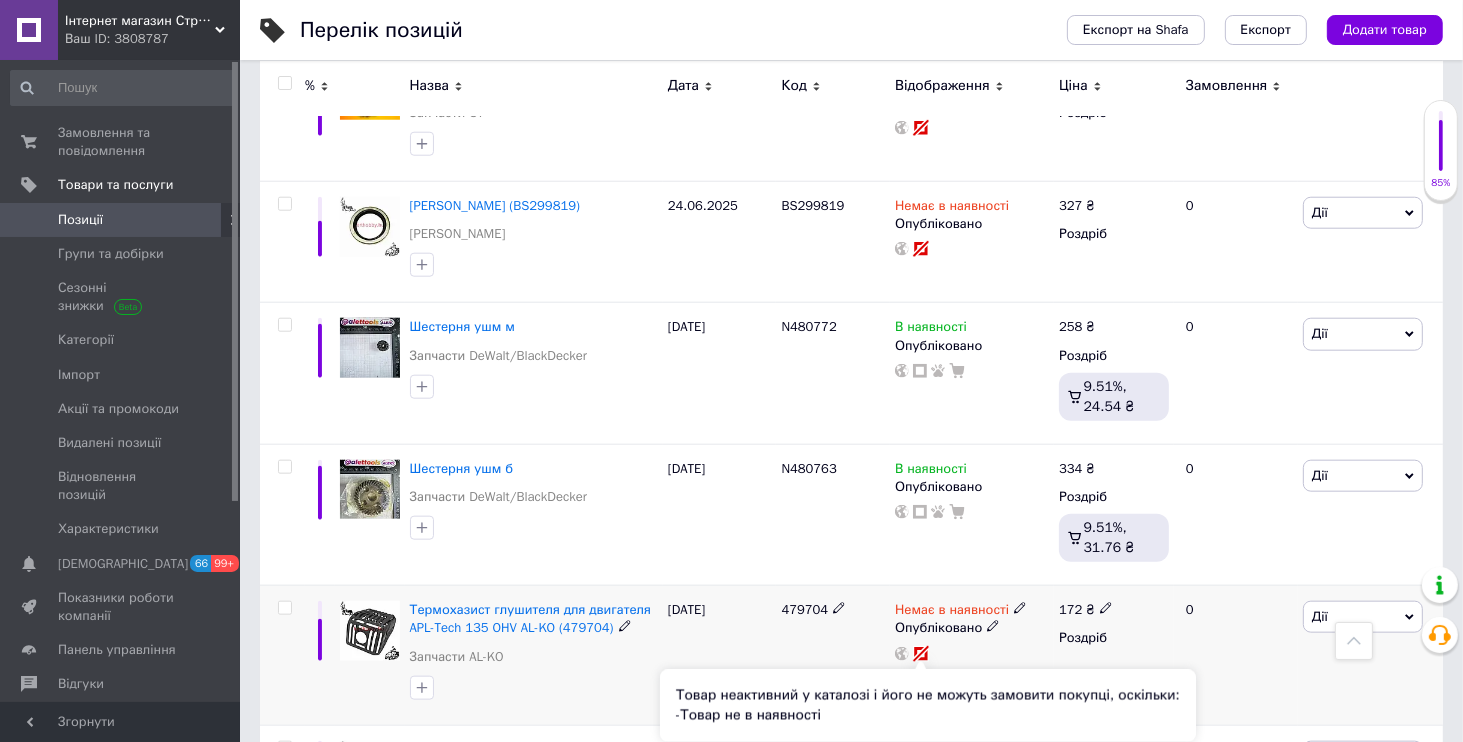 scroll, scrollTop: 2112, scrollLeft: 0, axis: vertical 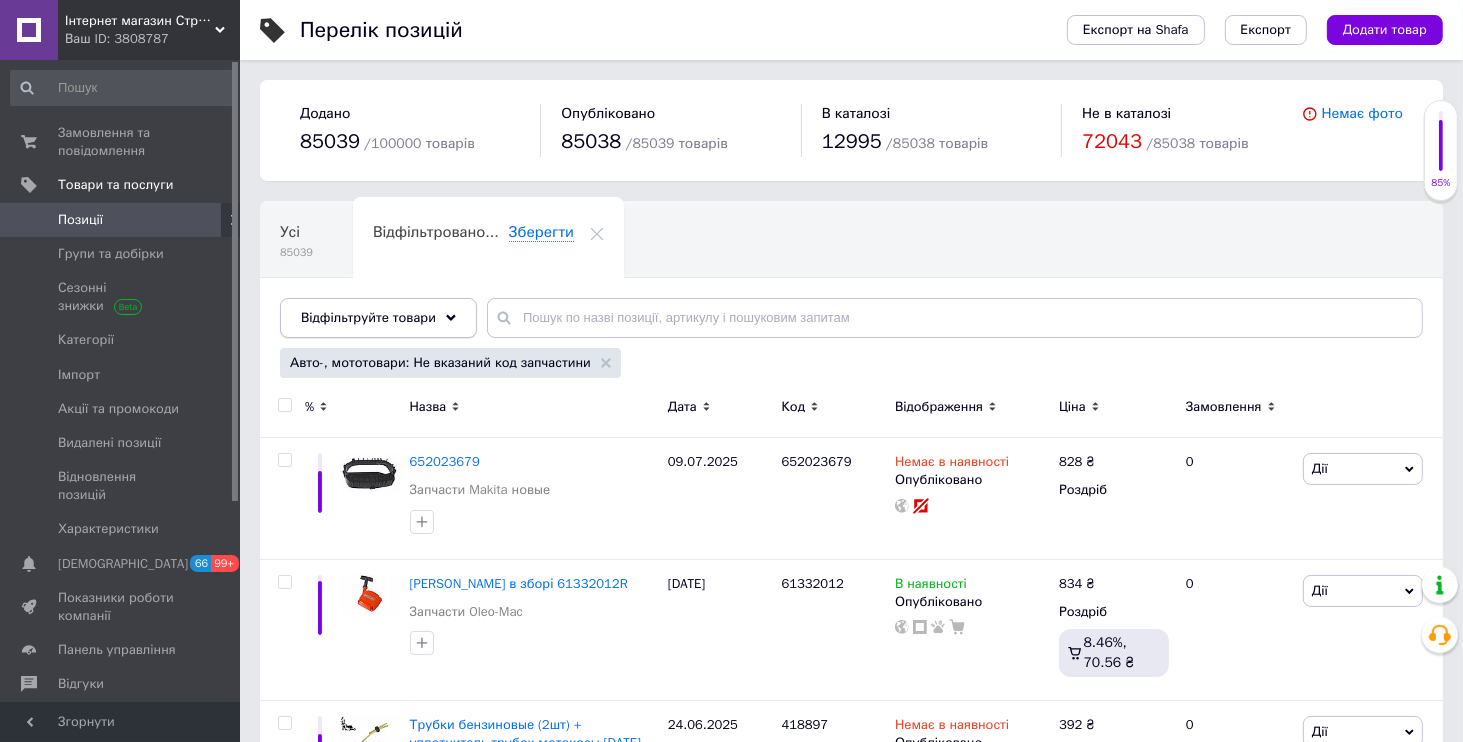 click on "Відфільтруйте товари" at bounding box center (368, 317) 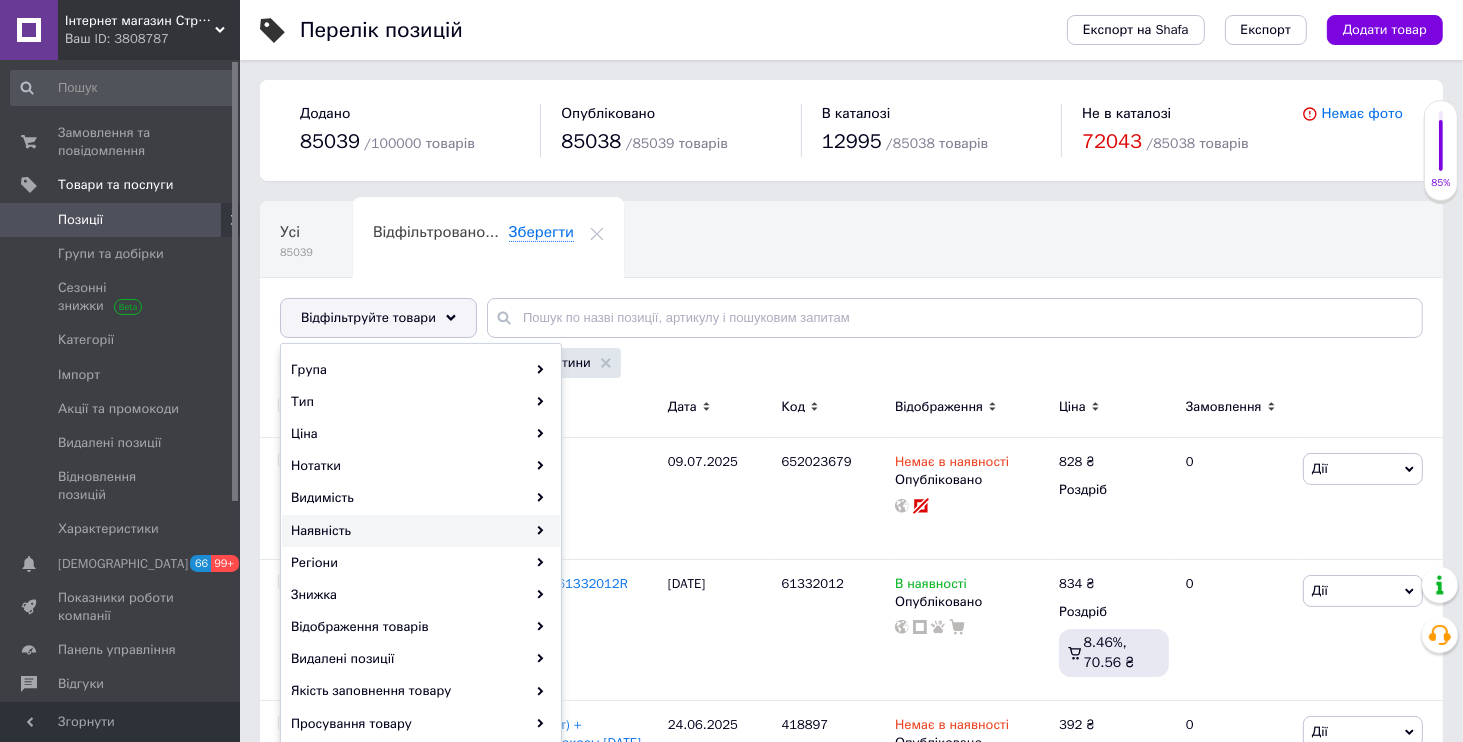 click on "Наявність" at bounding box center [421, 531] 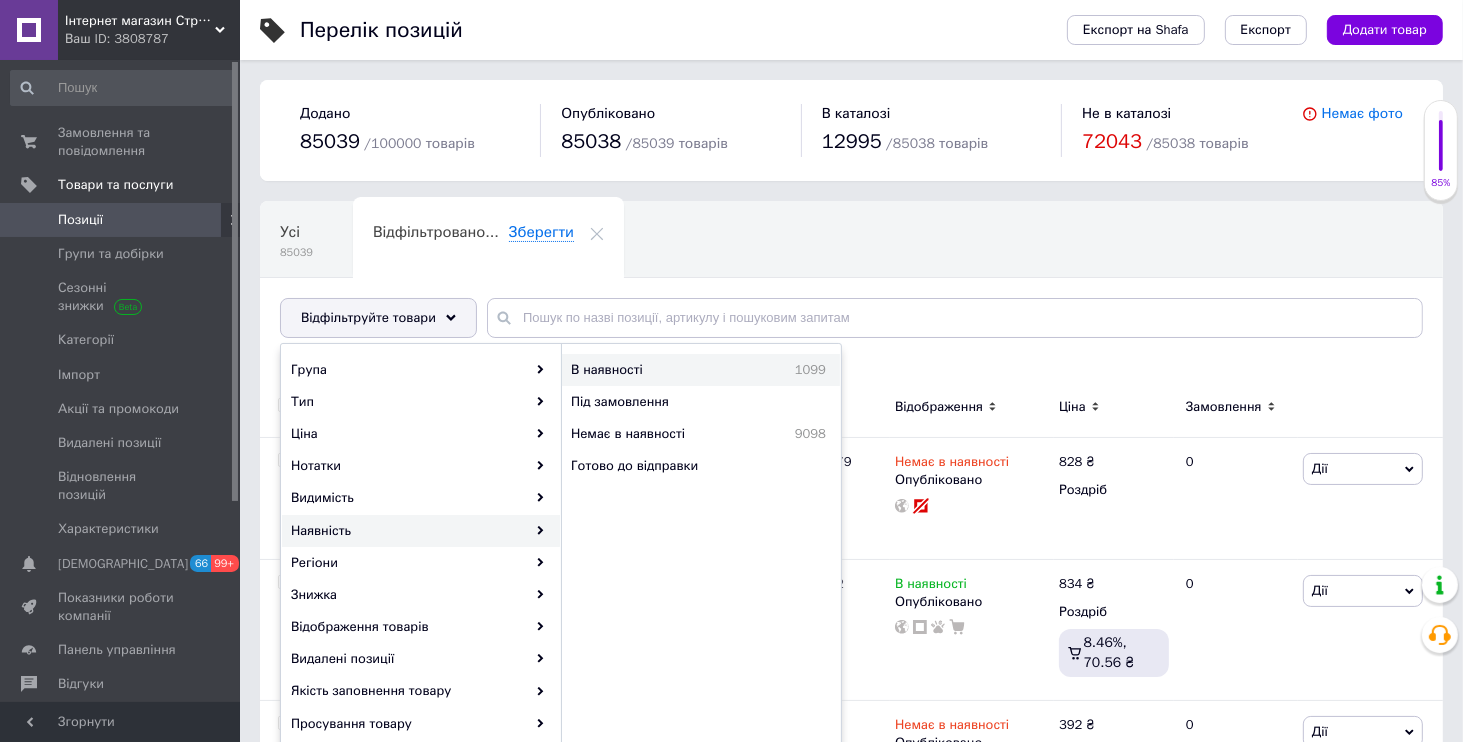 click on "В наявності" at bounding box center (652, 370) 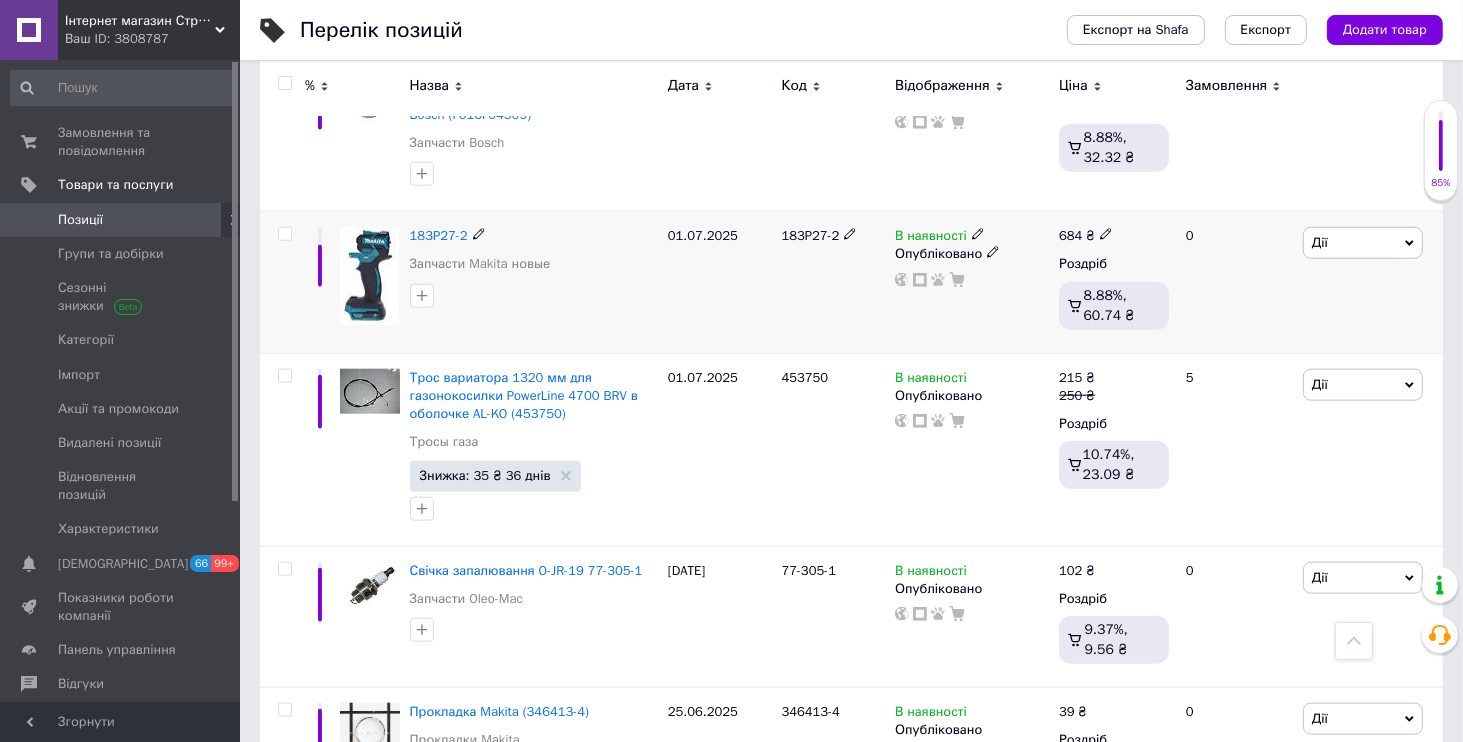 scroll, scrollTop: 1920, scrollLeft: 0, axis: vertical 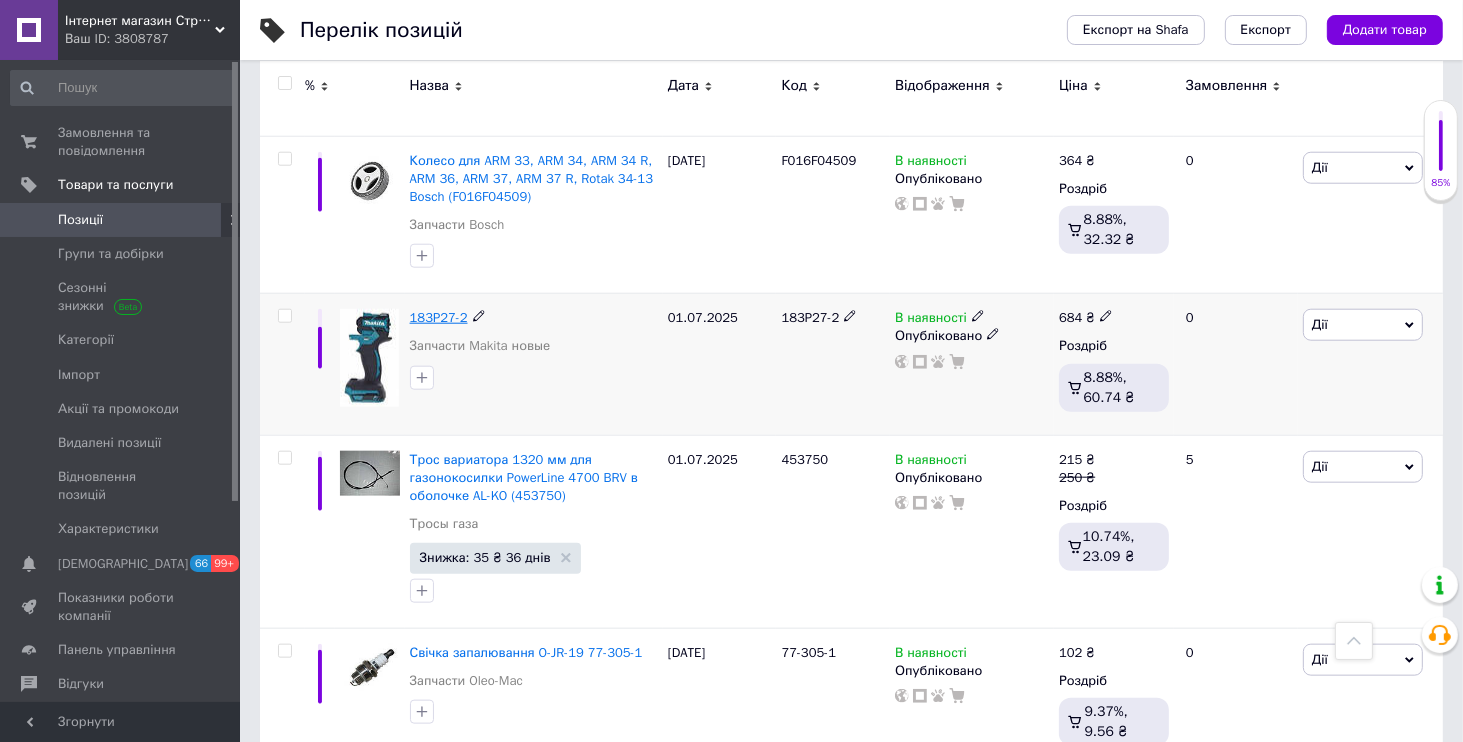 click on "183P27-2" at bounding box center [439, 317] 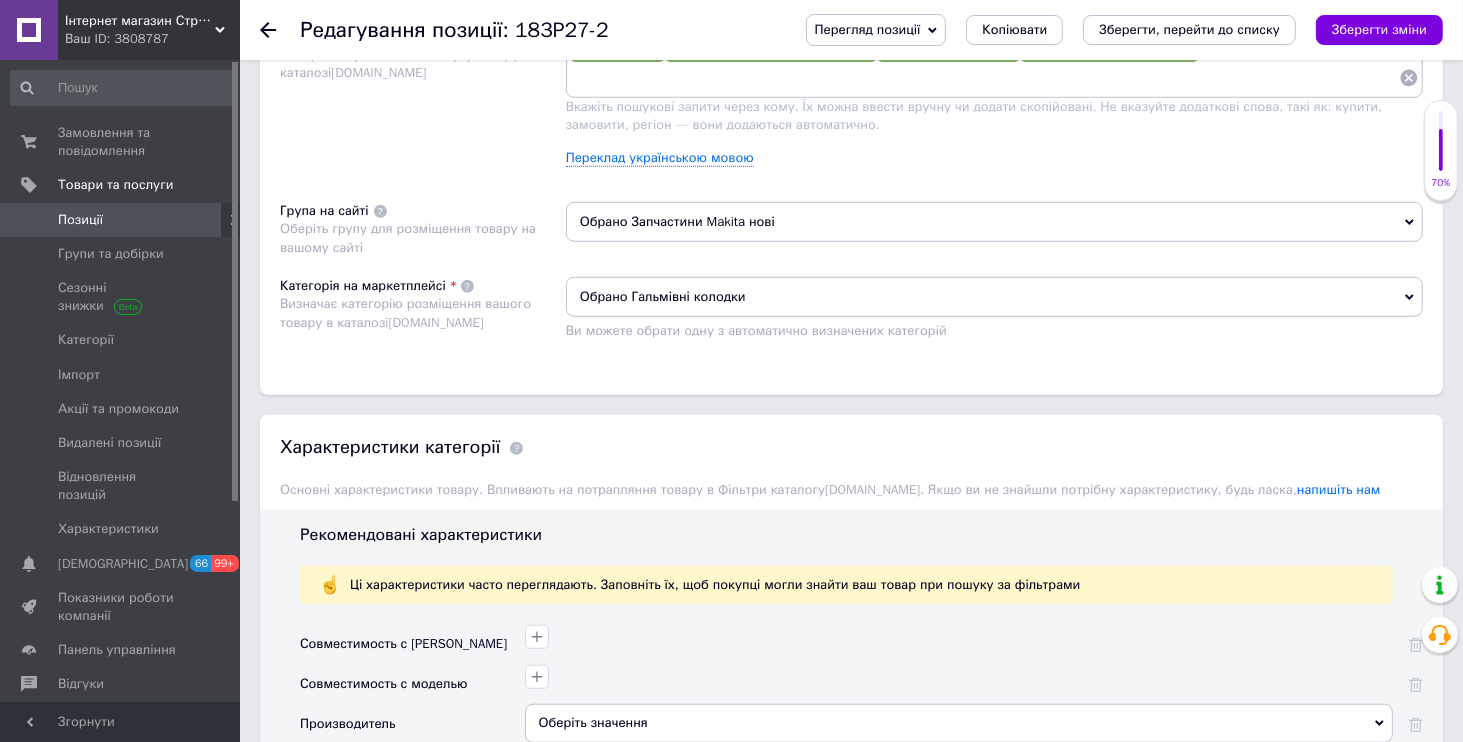 scroll, scrollTop: 1109, scrollLeft: 0, axis: vertical 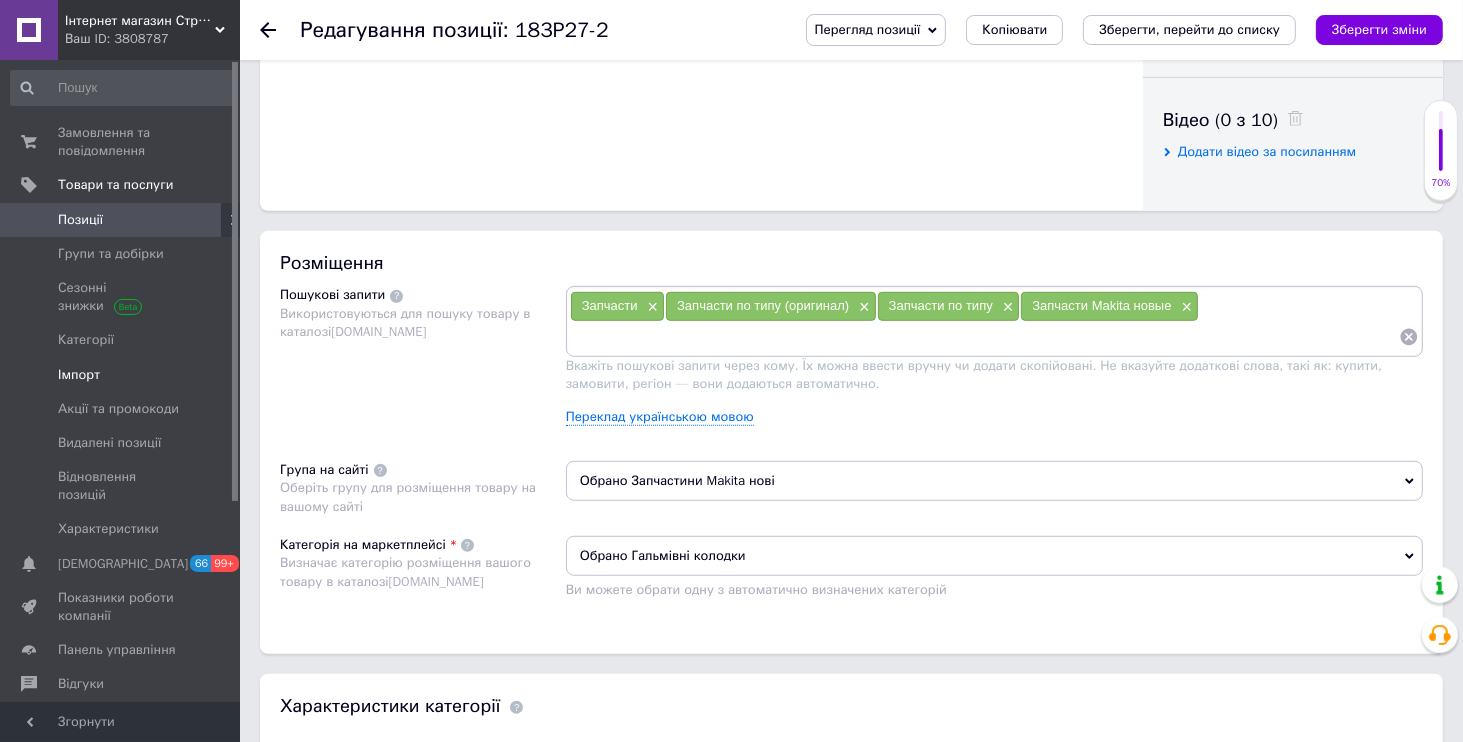 click on "Імпорт" at bounding box center (79, 375) 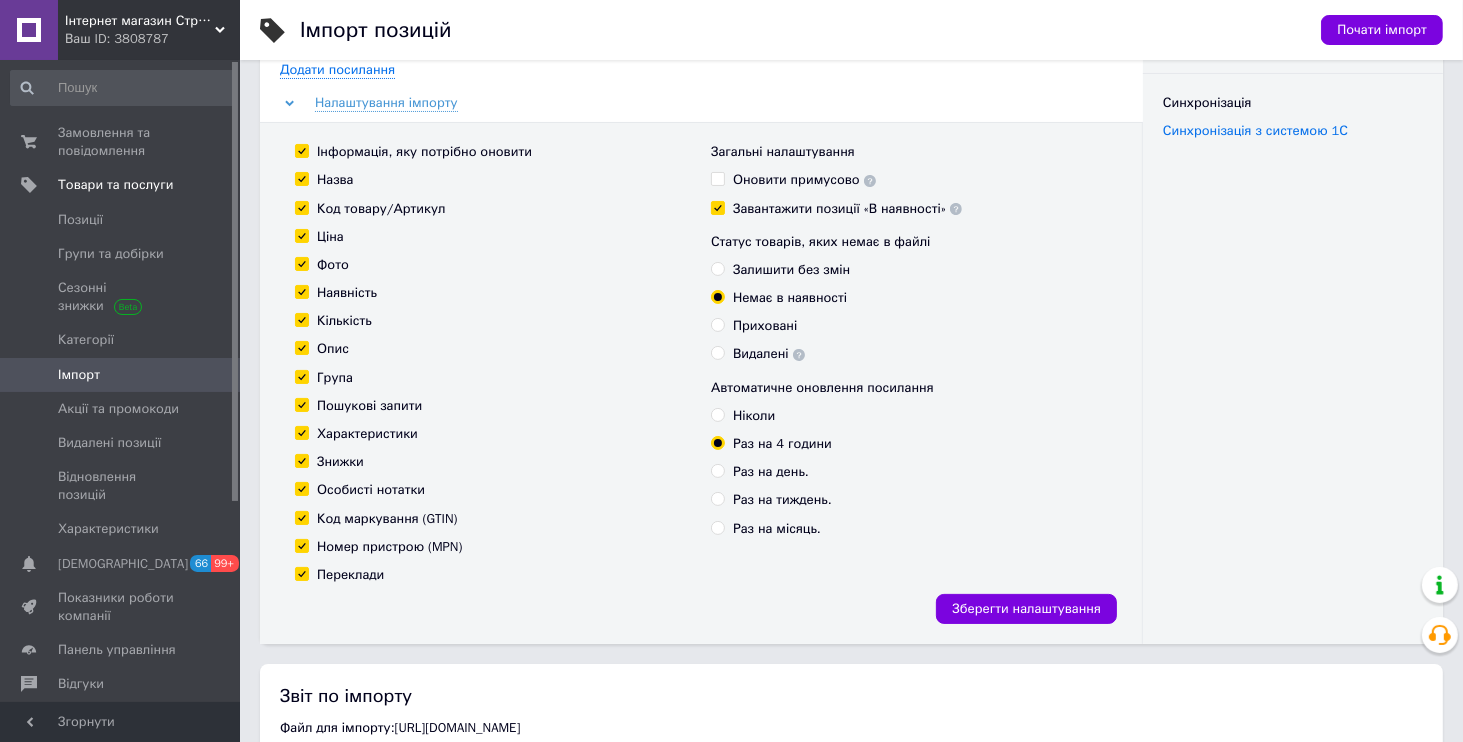 scroll, scrollTop: 384, scrollLeft: 0, axis: vertical 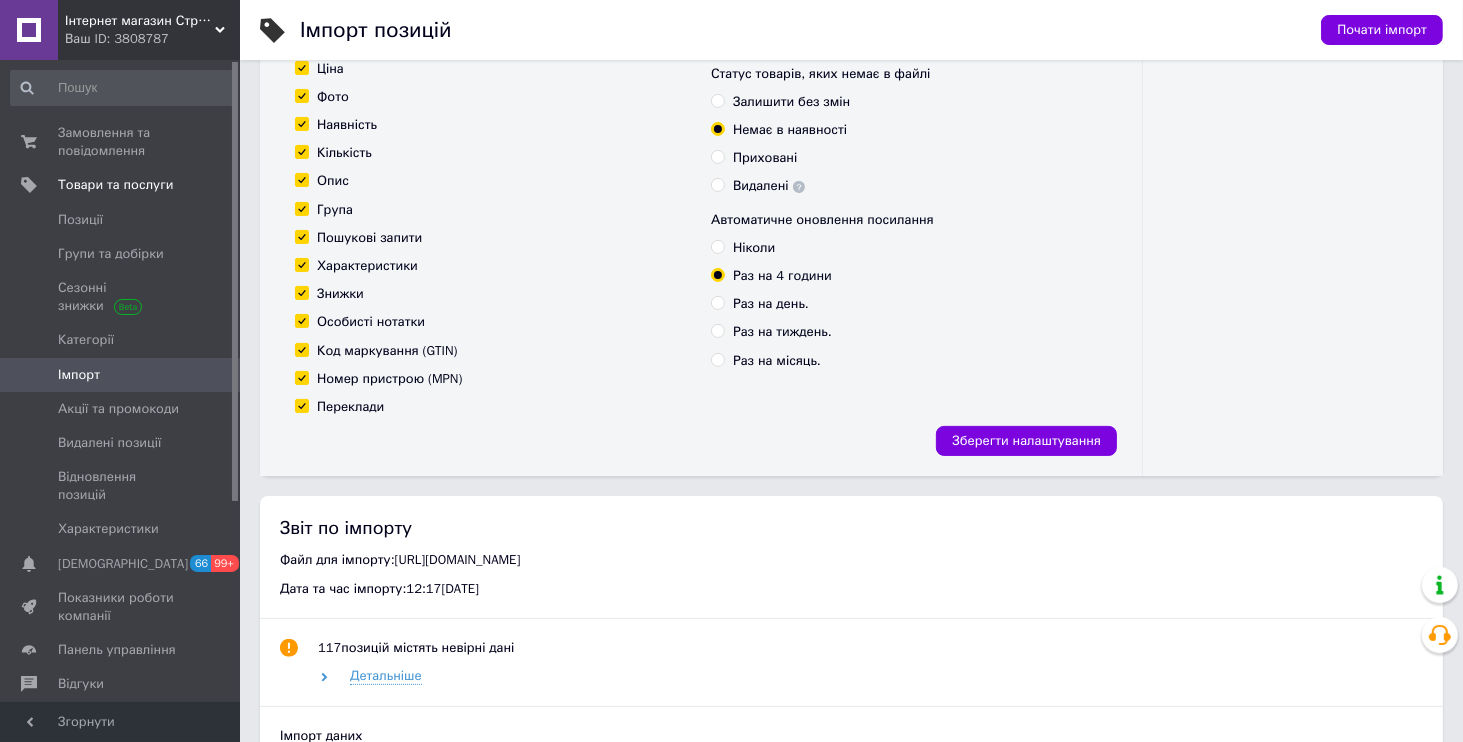 click on "Інтернет магазин Струмент" at bounding box center [140, 21] 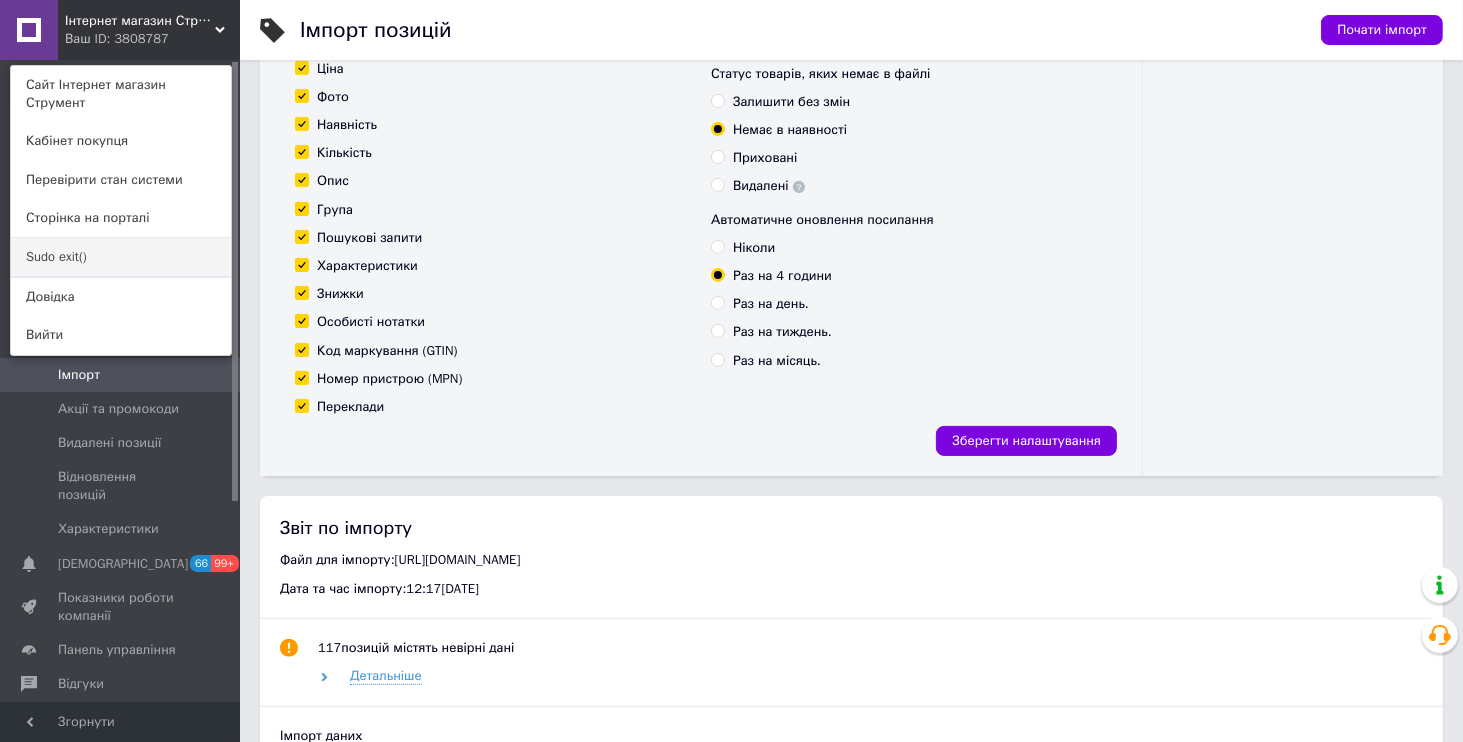 click on "Sudo exit()" at bounding box center [121, 257] 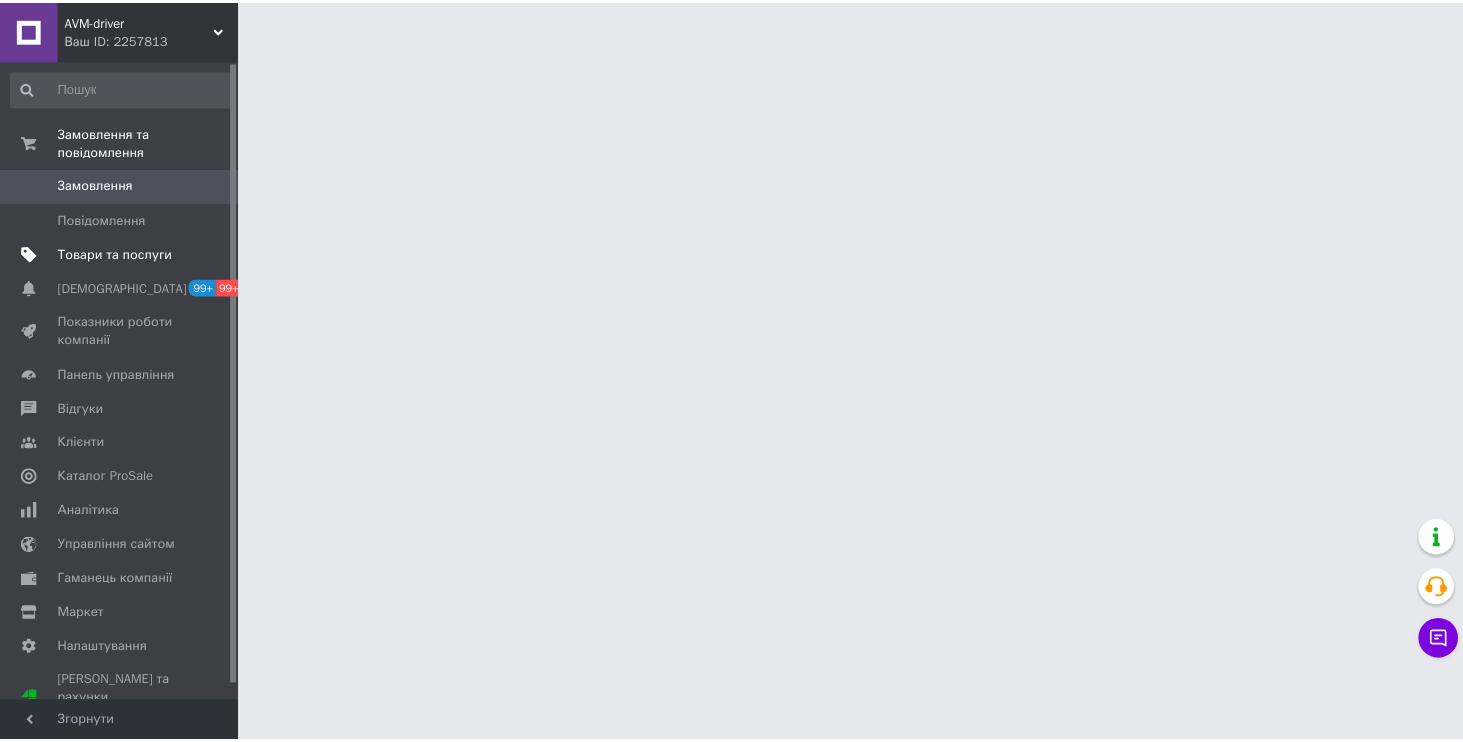scroll, scrollTop: 0, scrollLeft: 0, axis: both 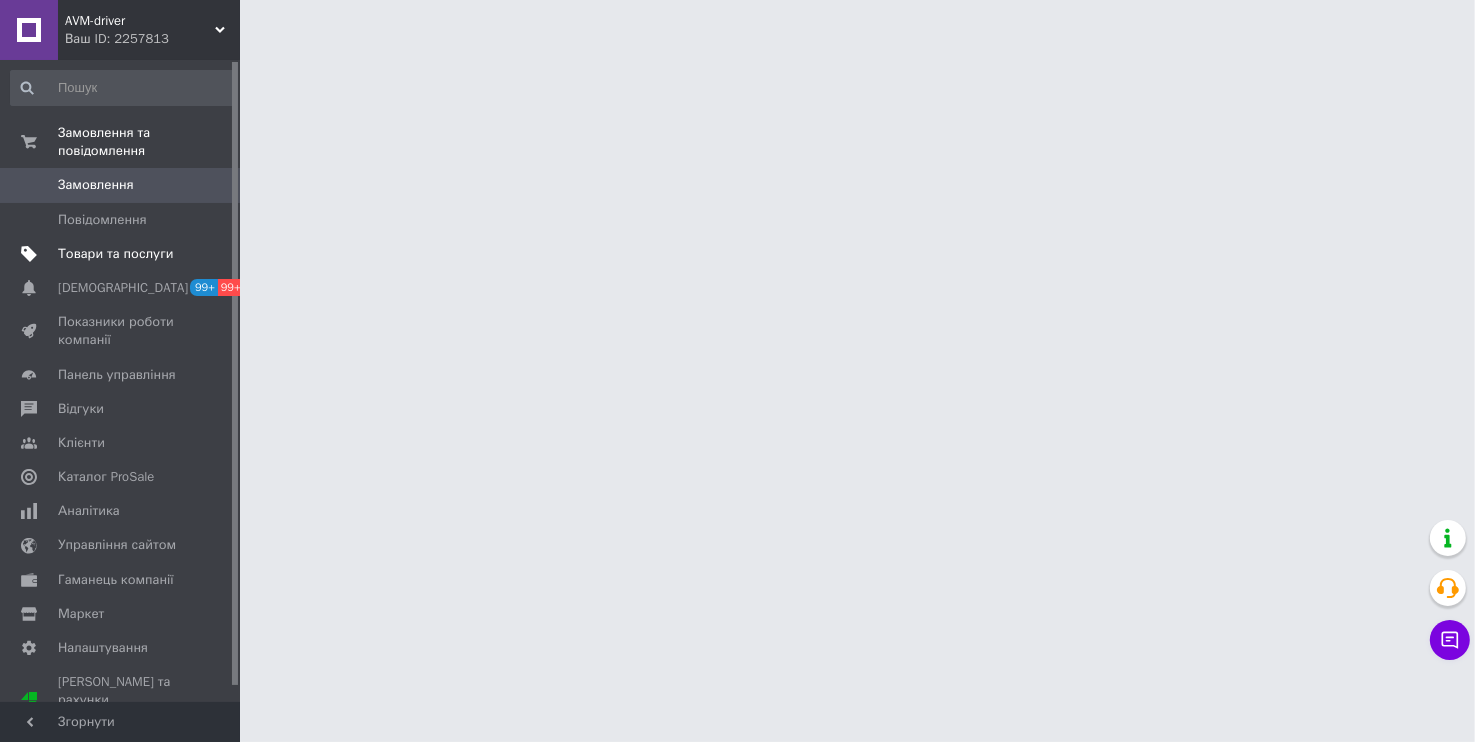 click on "Товари та послуги" at bounding box center [115, 254] 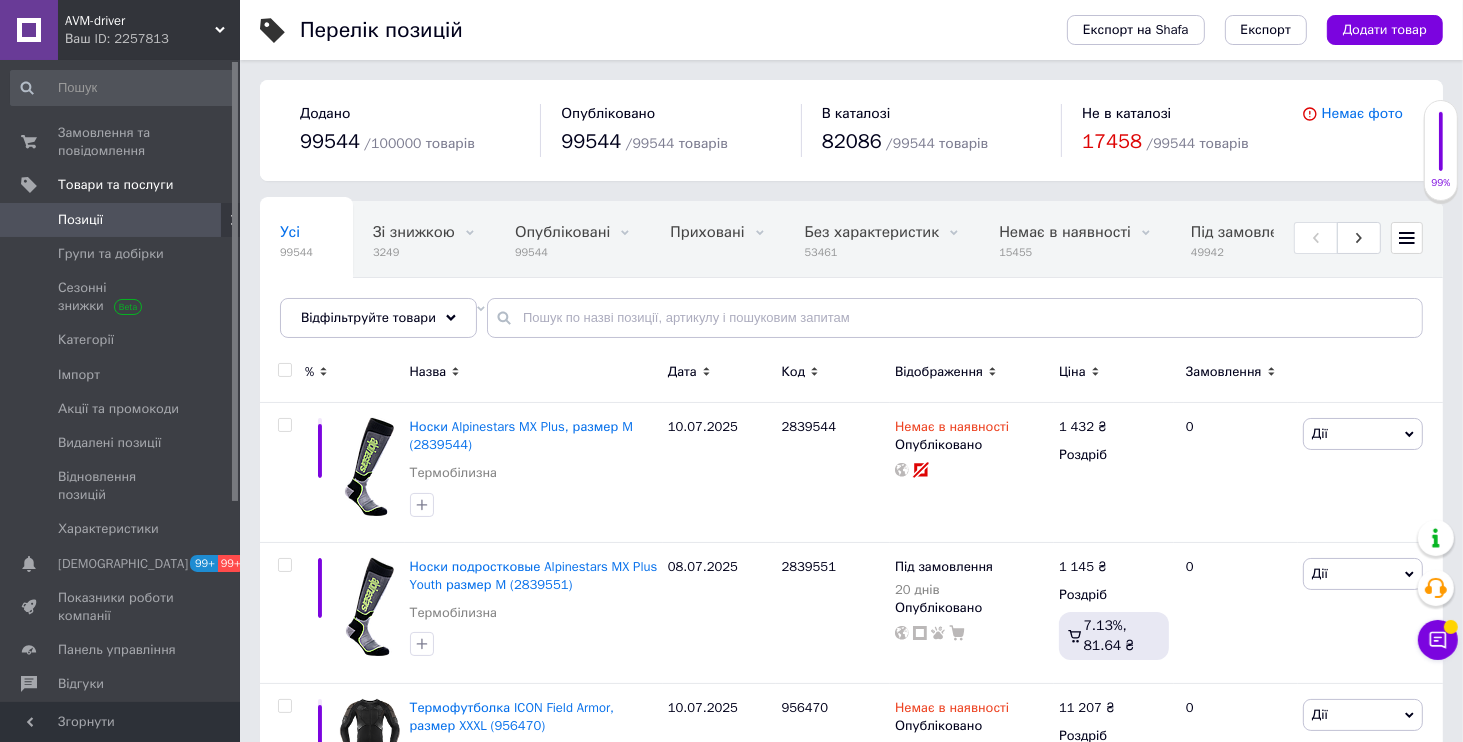click on "Відфільтруйте товари" at bounding box center (368, 317) 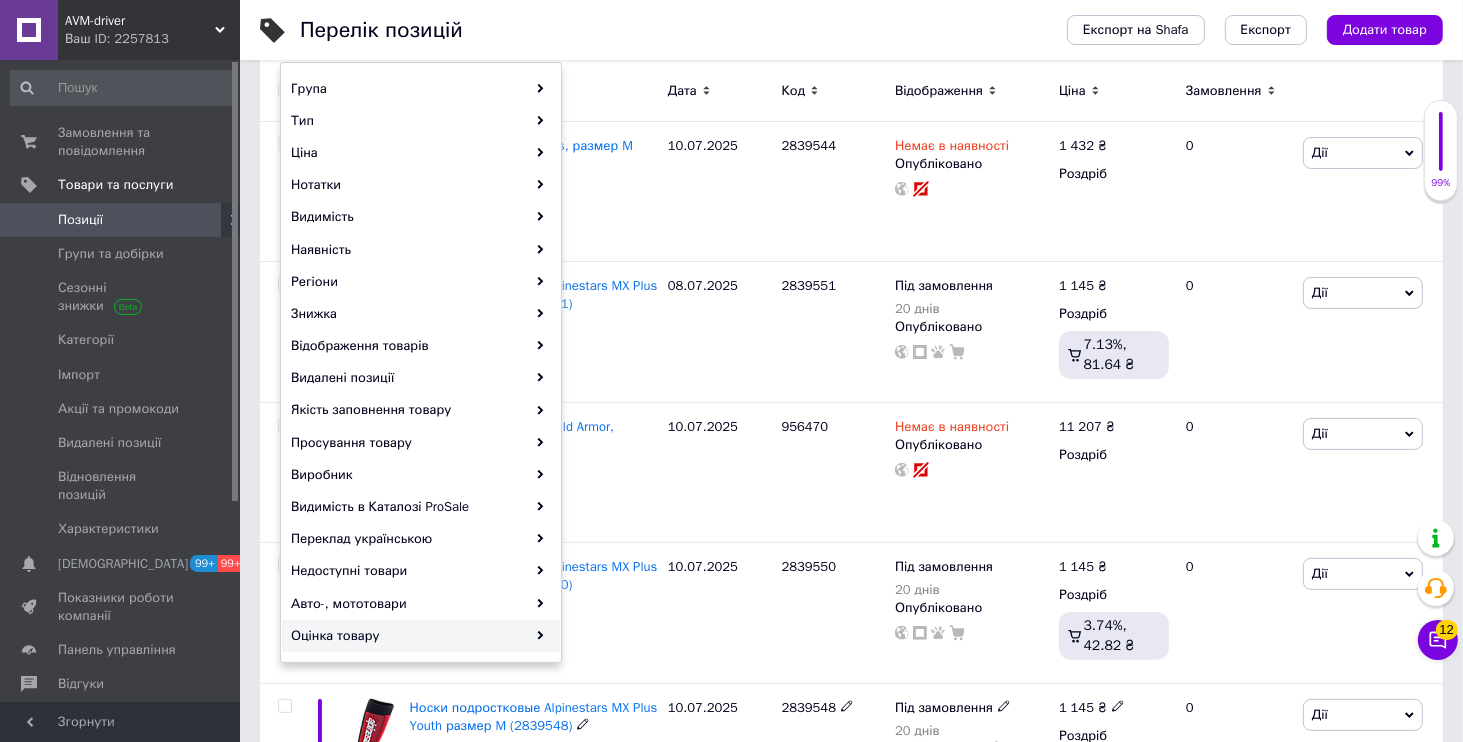 scroll, scrollTop: 384, scrollLeft: 0, axis: vertical 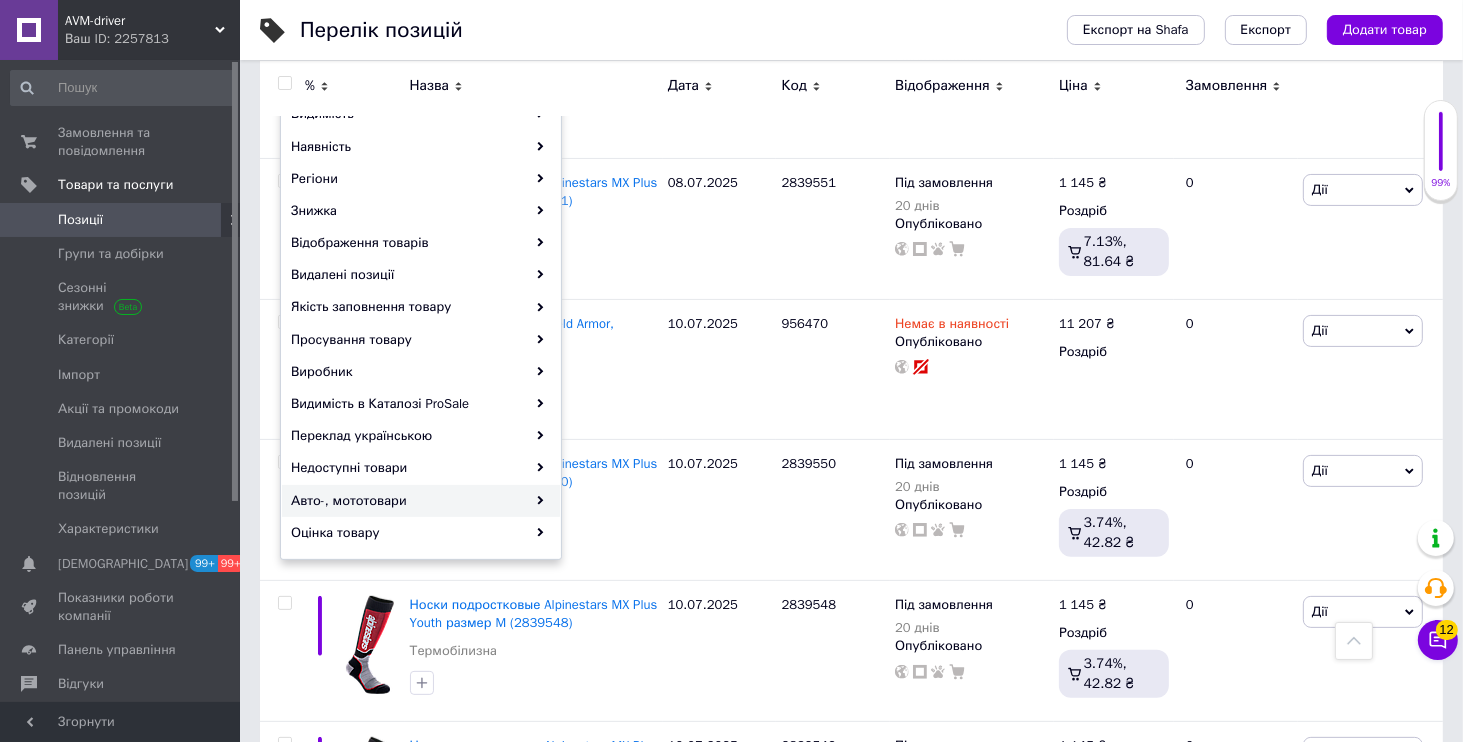 click on "Авто-, мототовари" at bounding box center [421, 501] 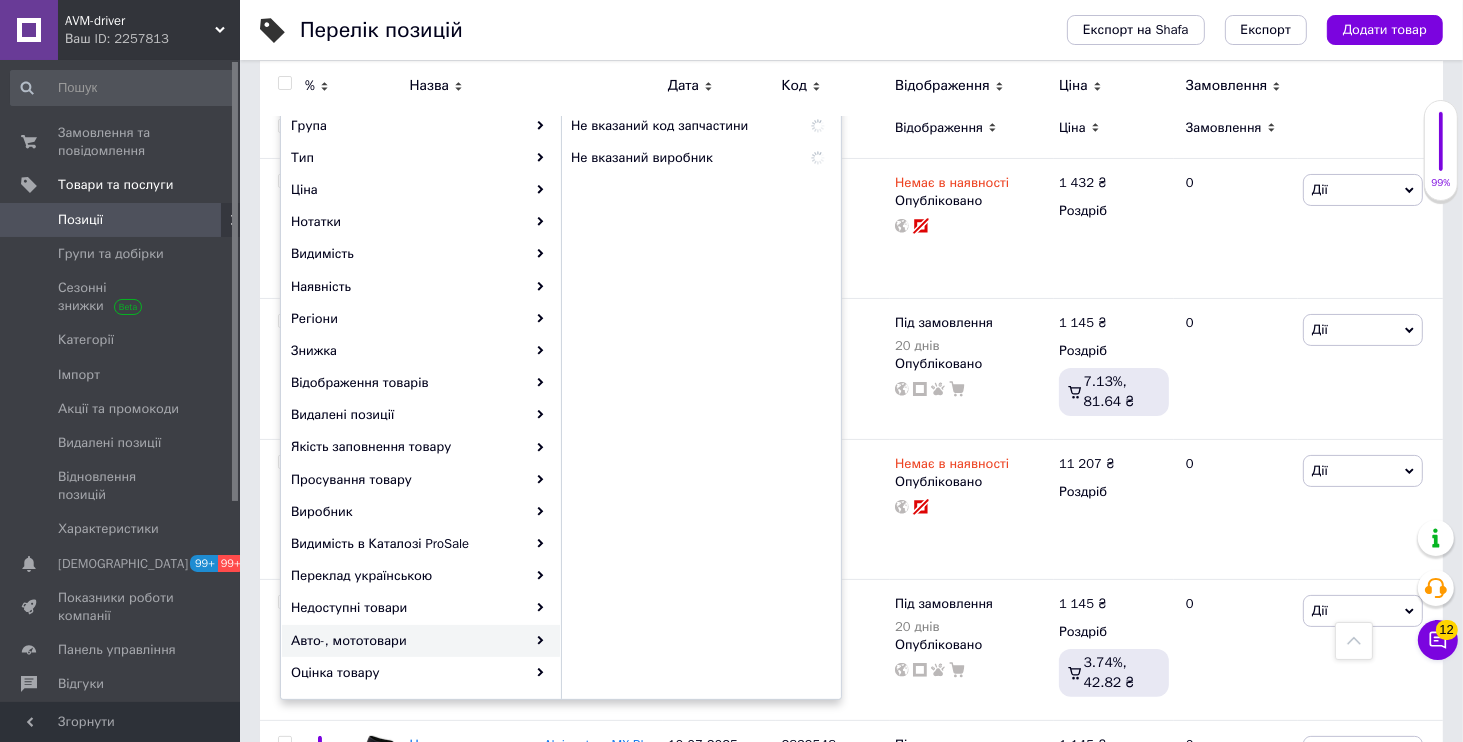 scroll, scrollTop: 96, scrollLeft: 0, axis: vertical 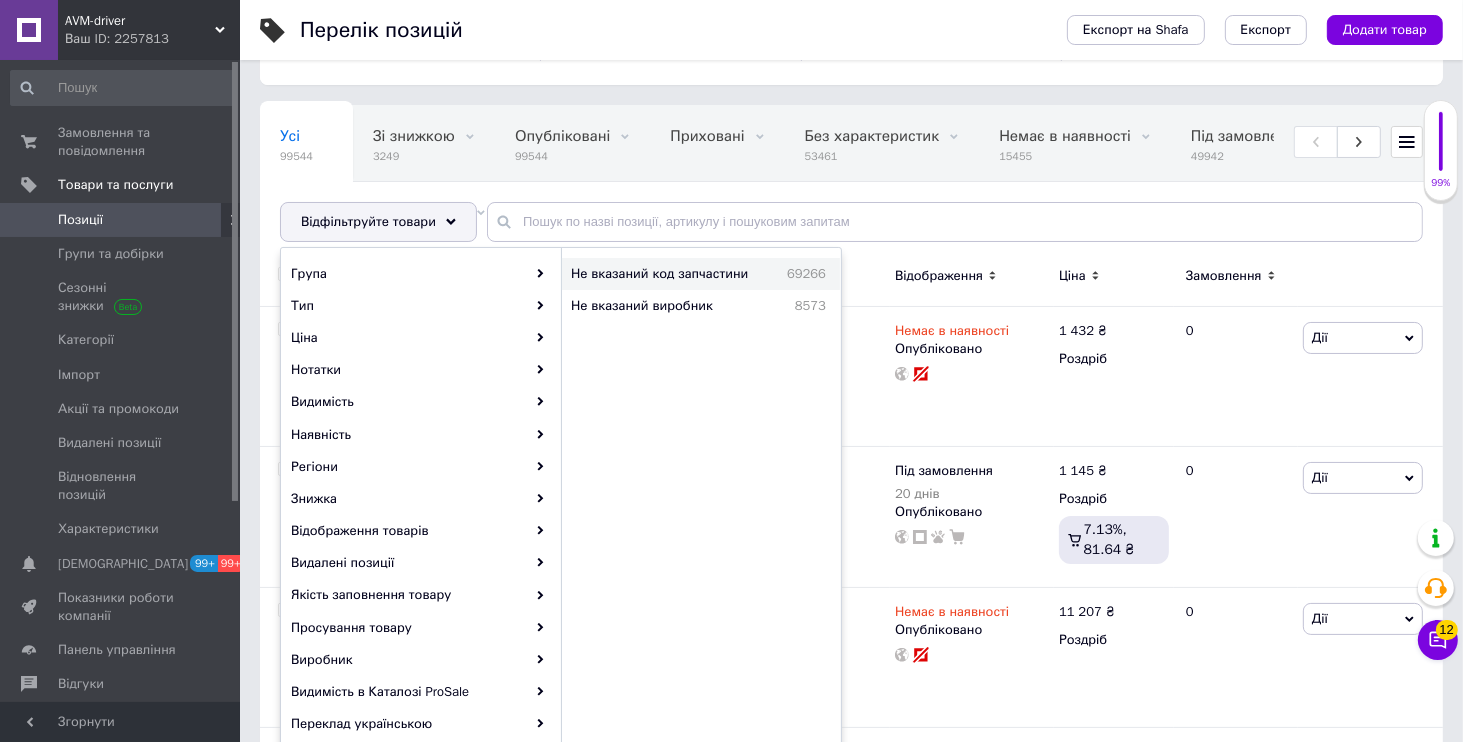 click on "Не вказаний код запчастини" at bounding box center (671, 274) 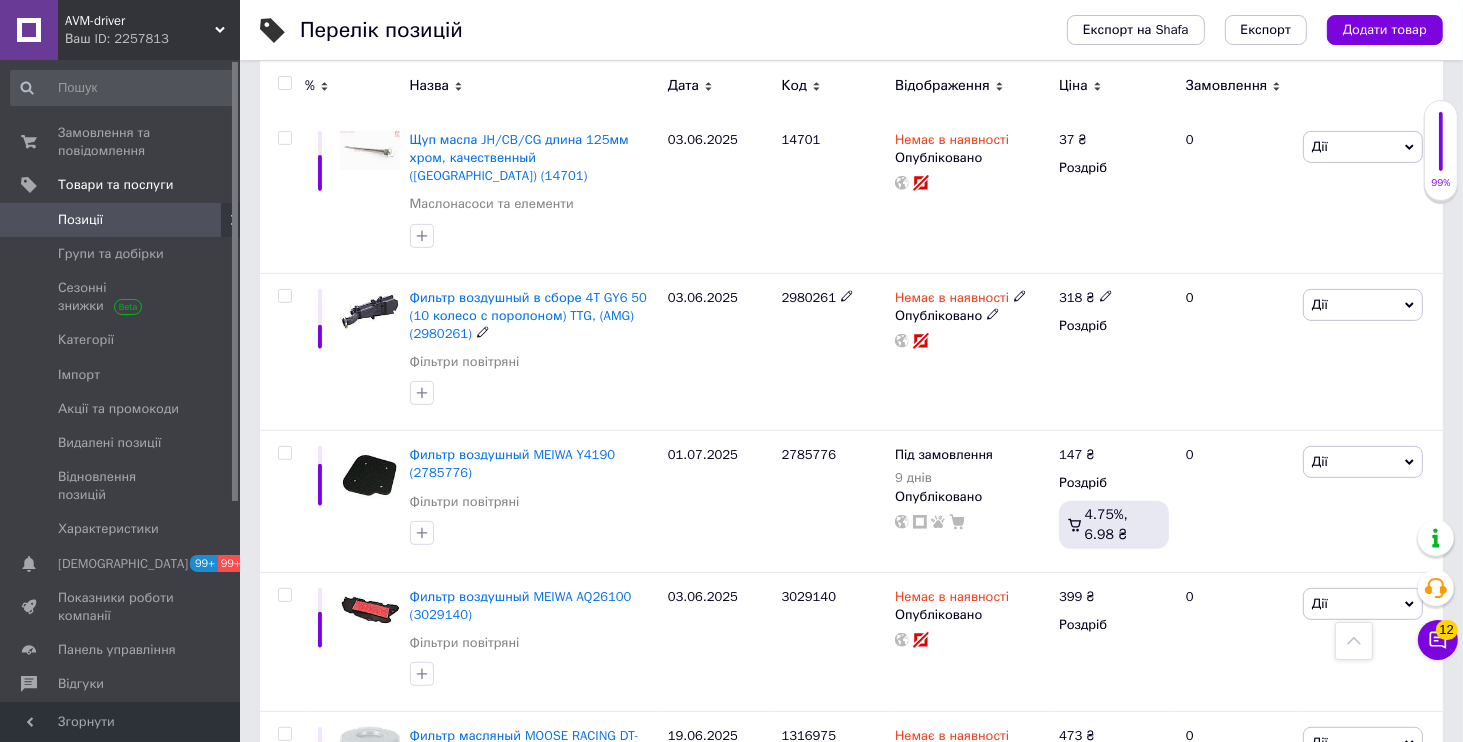 scroll, scrollTop: 0, scrollLeft: 0, axis: both 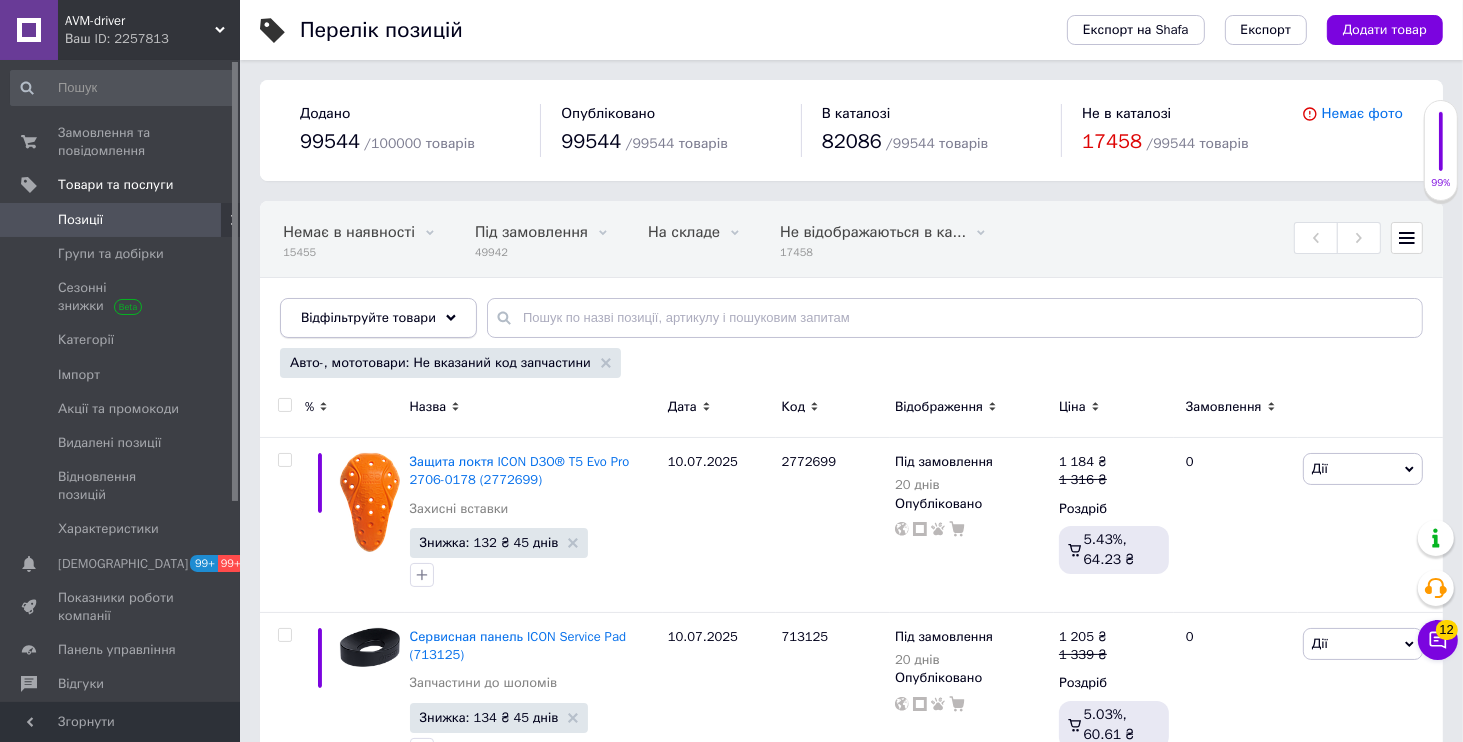 click on "Відфільтруйте товари" at bounding box center (378, 318) 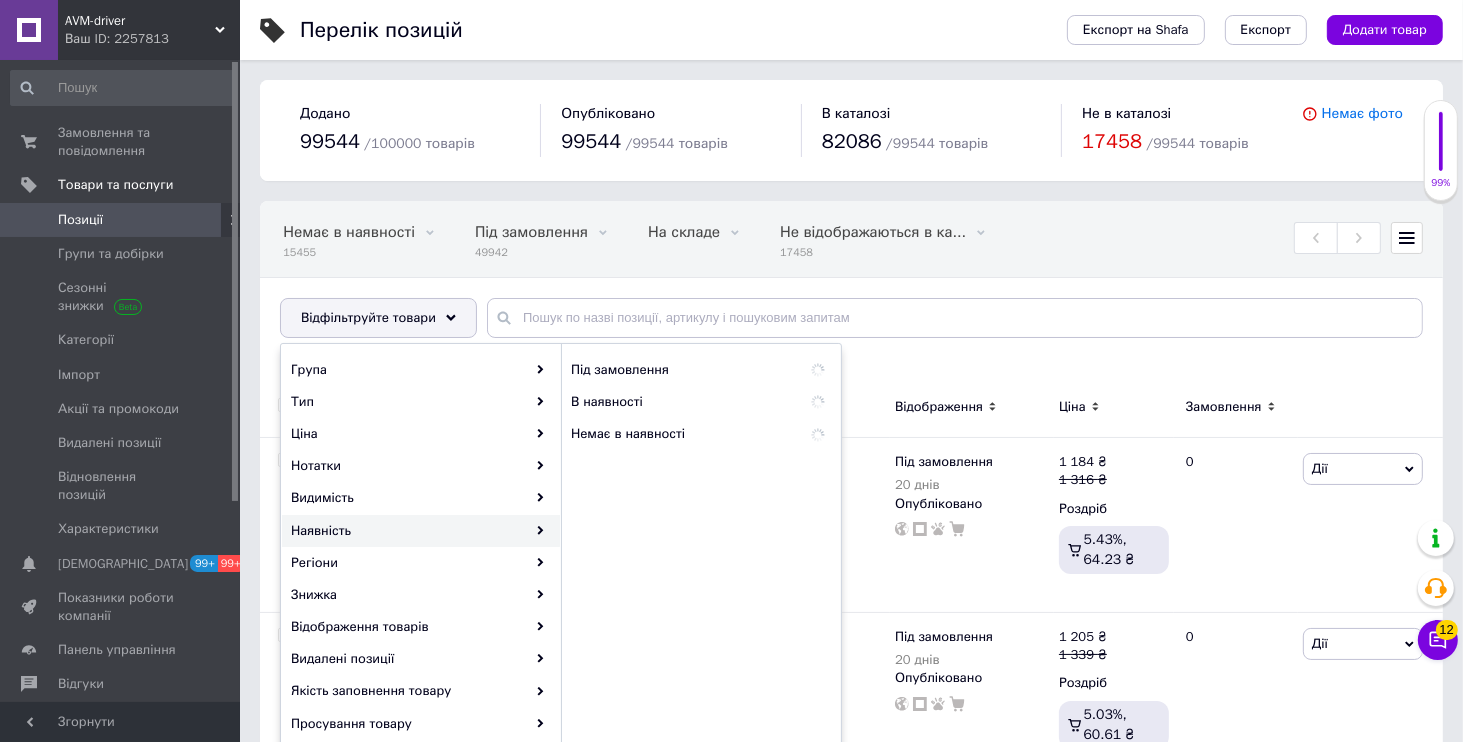 click on "Наявність" at bounding box center (421, 531) 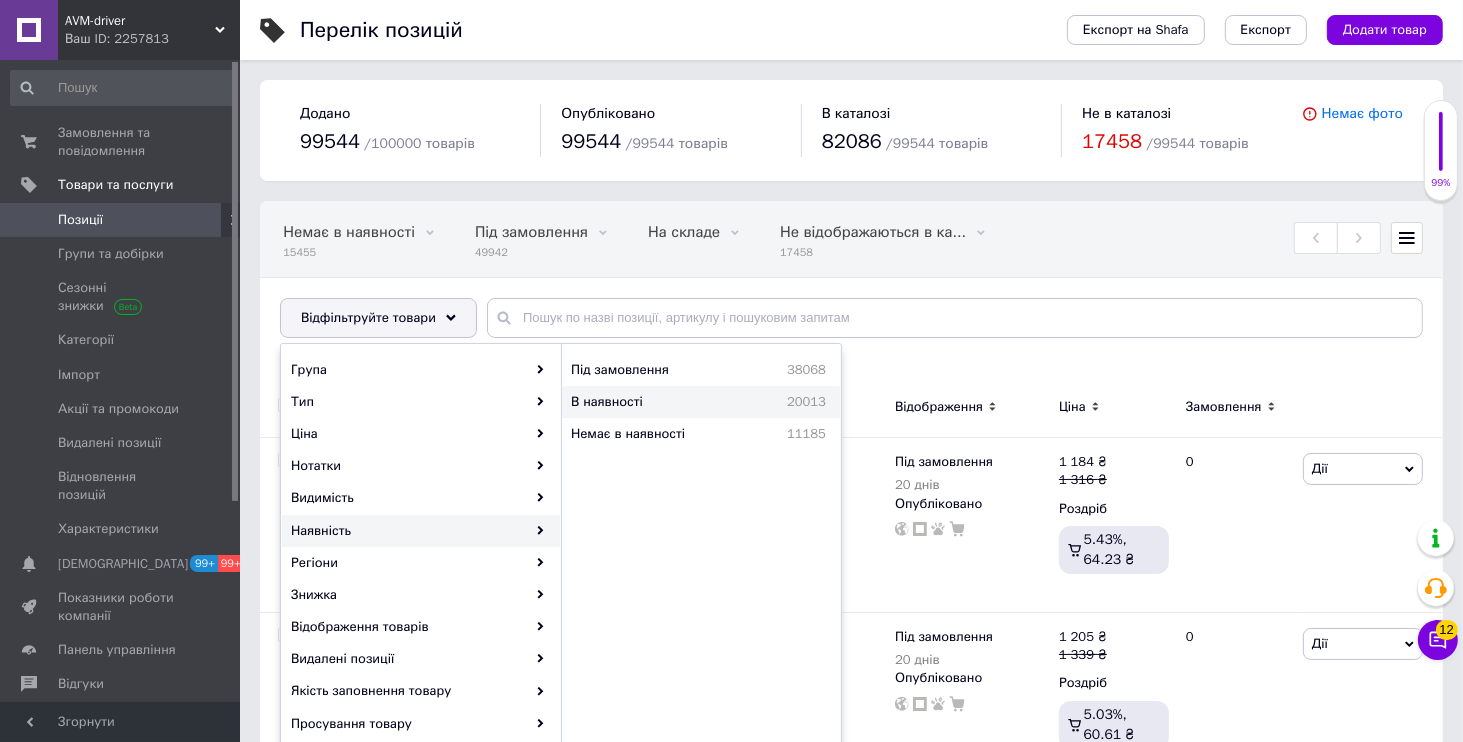 click on "В наявності" at bounding box center (647, 402) 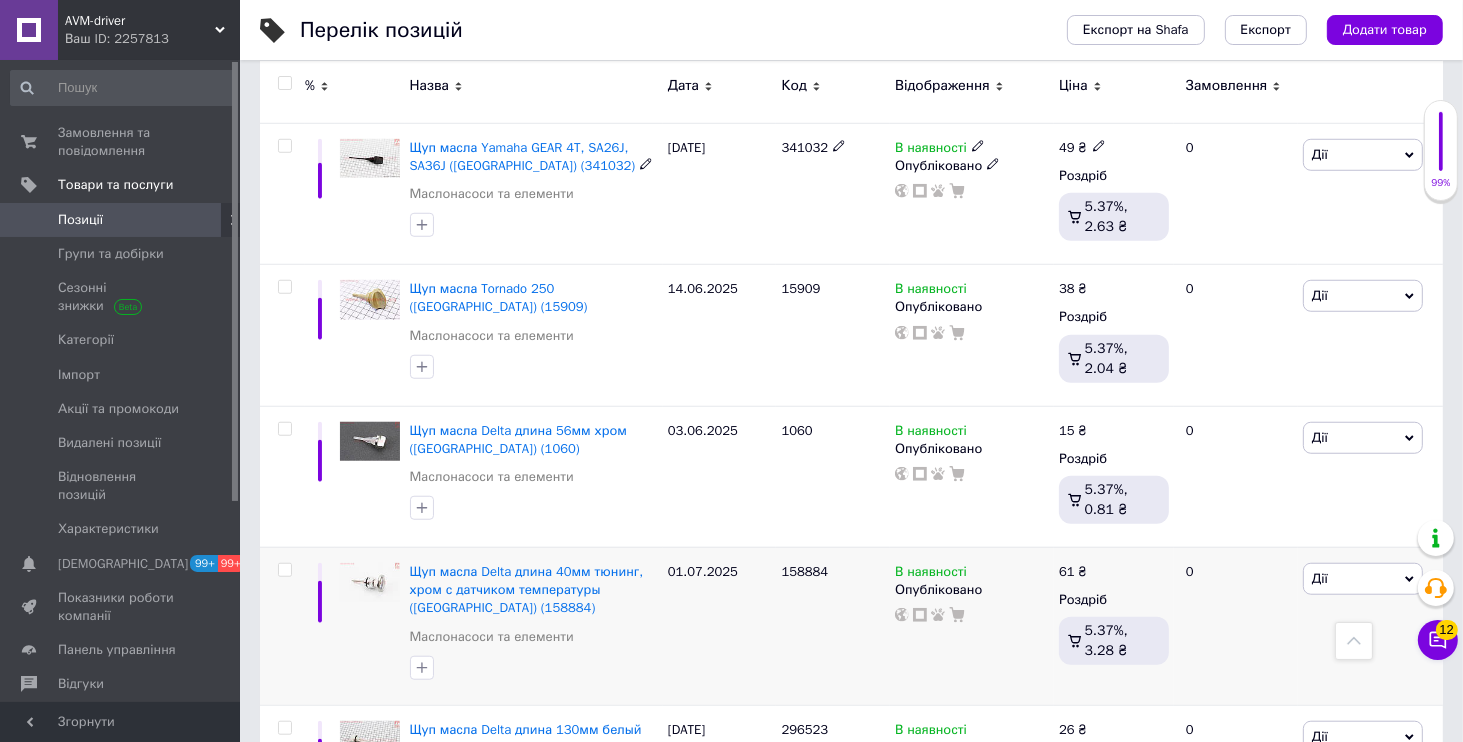 scroll, scrollTop: 1728, scrollLeft: 0, axis: vertical 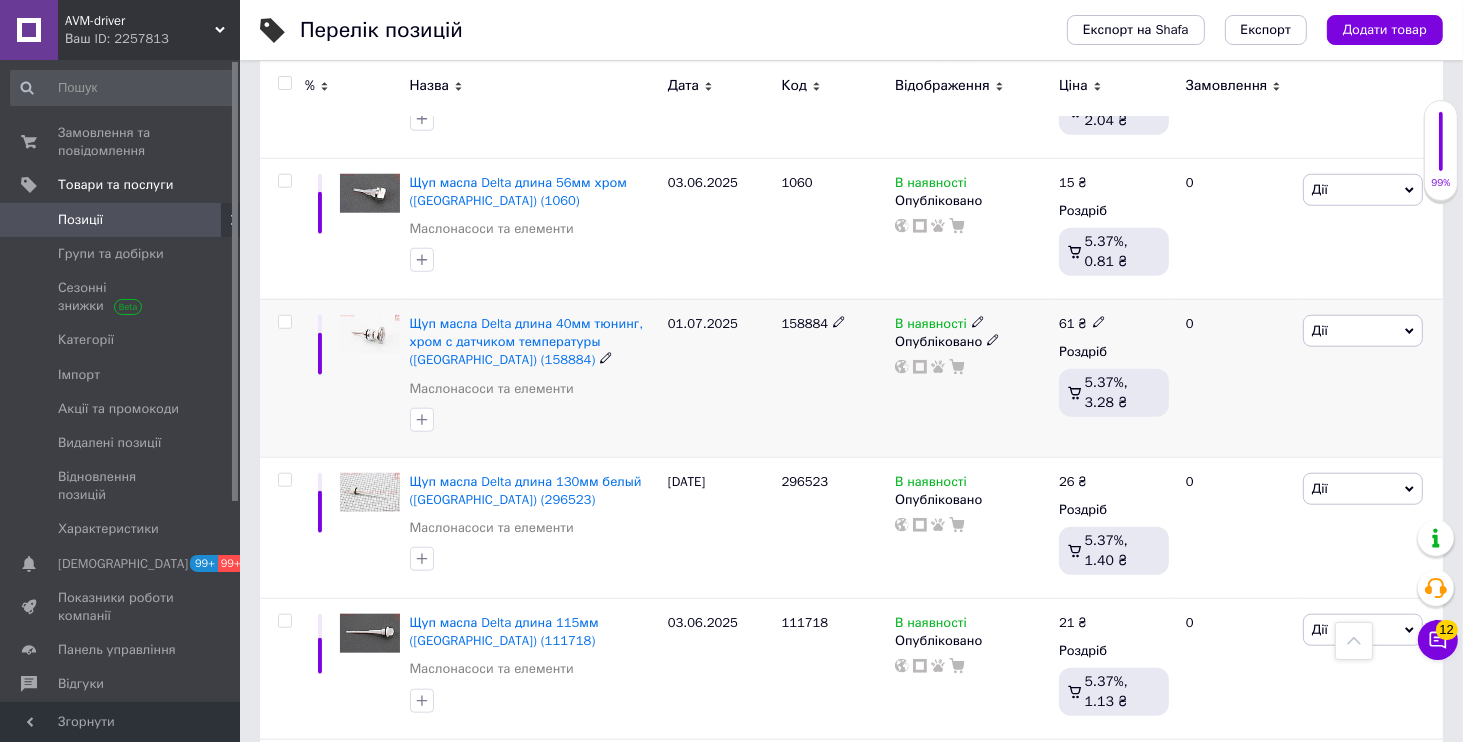 click at bounding box center (978, 321) 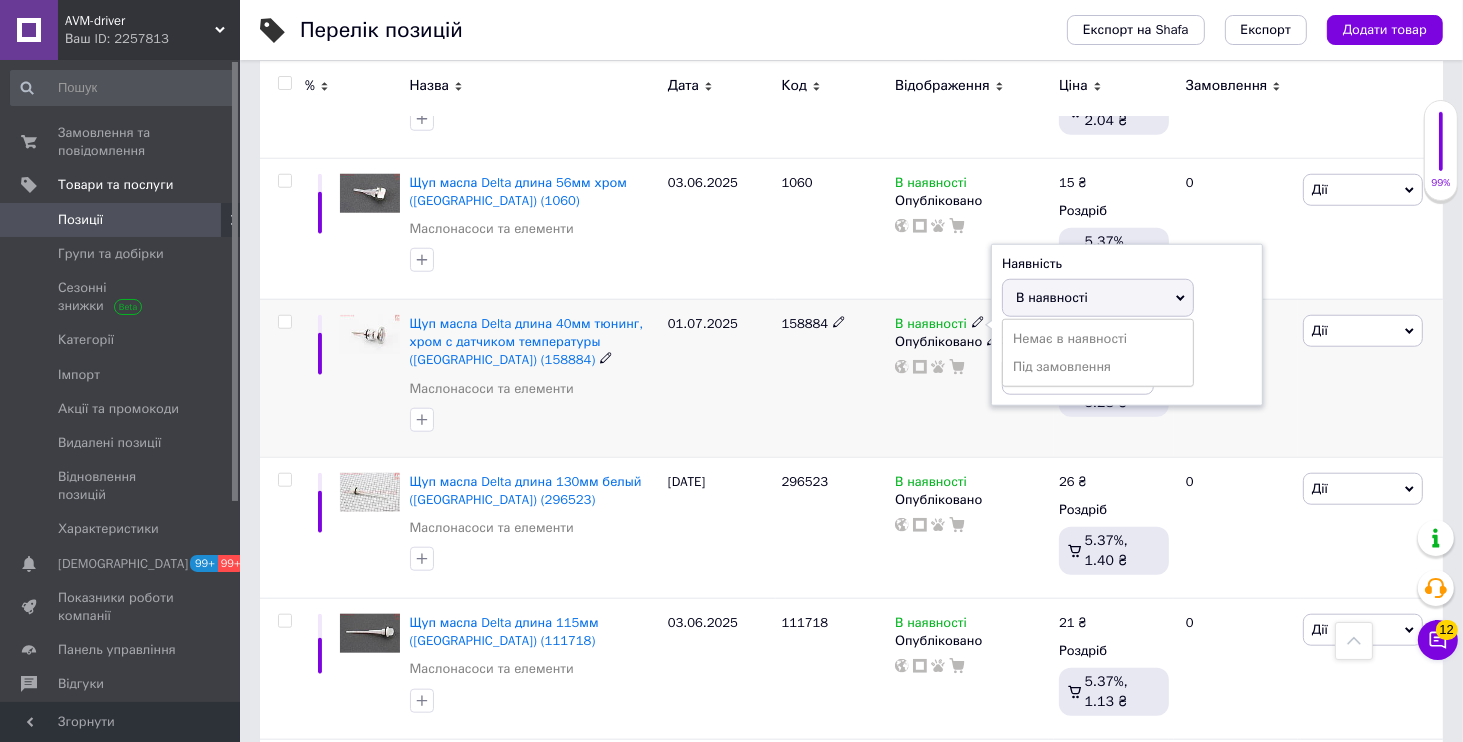 click at bounding box center (978, 321) 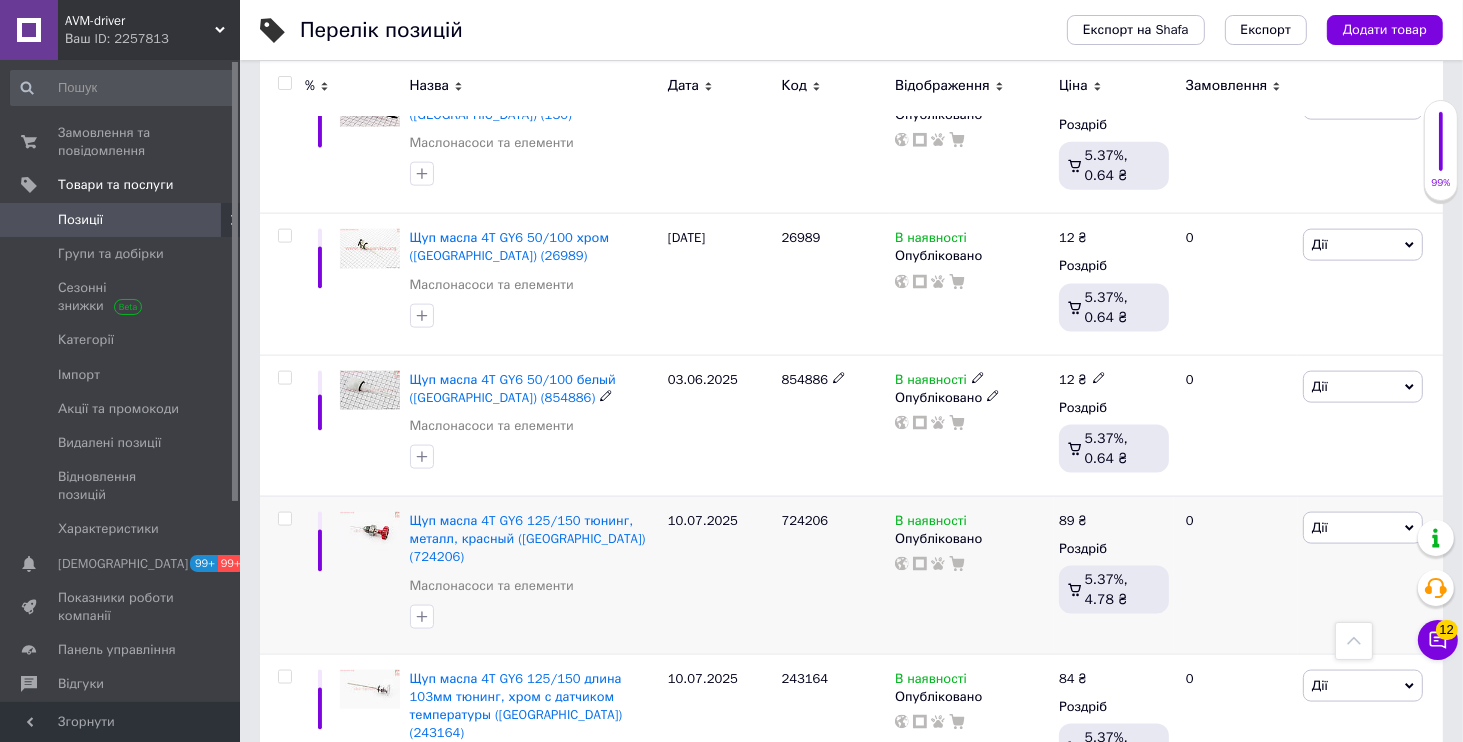 scroll, scrollTop: 2648, scrollLeft: 0, axis: vertical 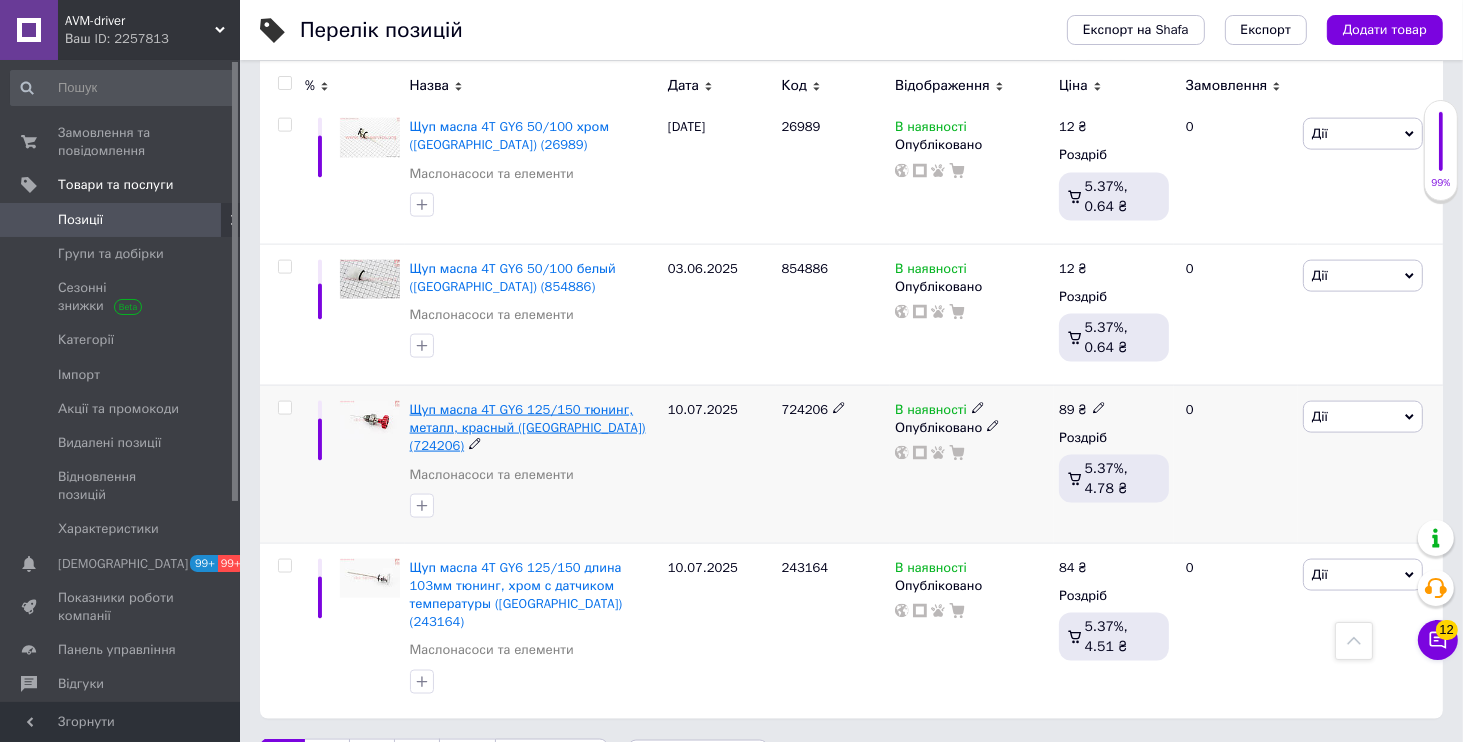 click on "Щуп масла 4T GY6 125/150 тюнинг, металл, красный (Китай) (724206)" at bounding box center (528, 427) 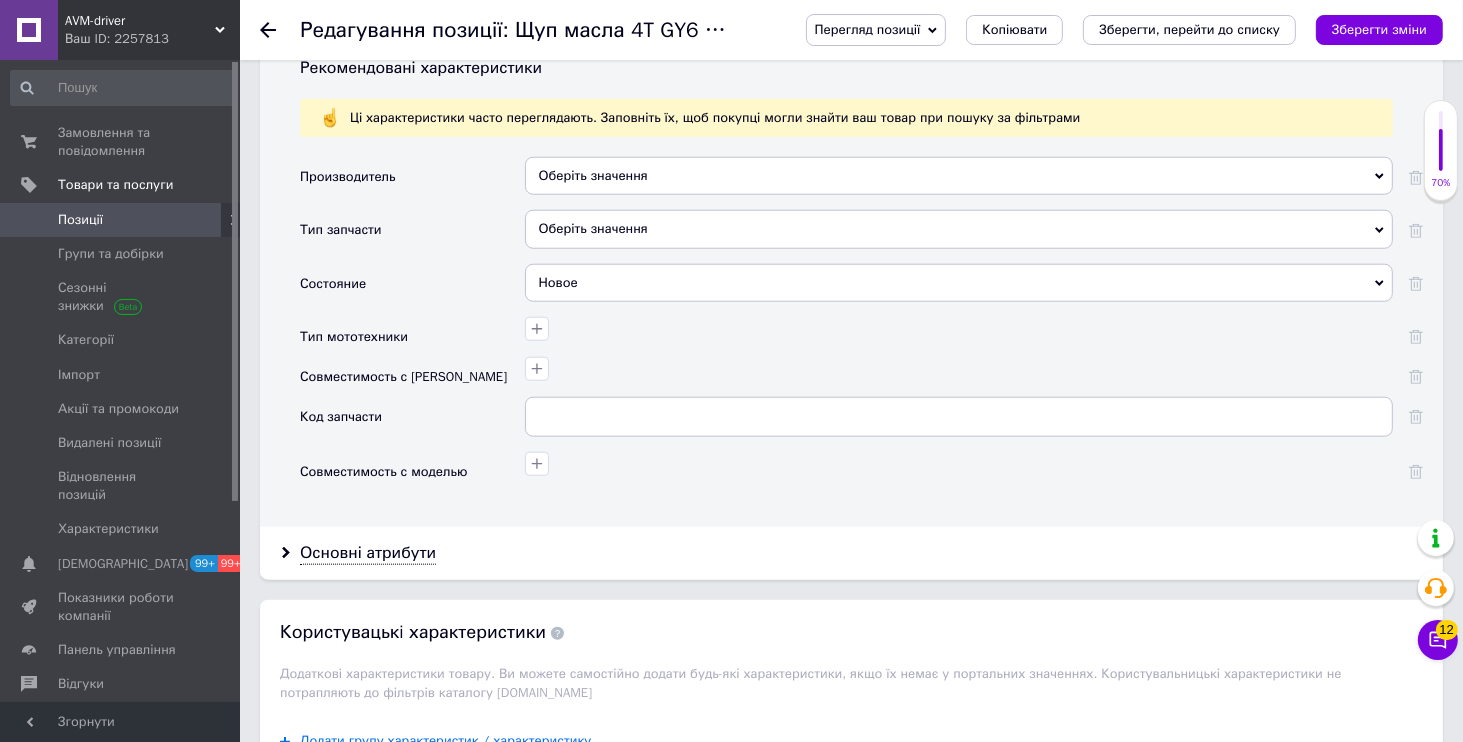 scroll, scrollTop: 1632, scrollLeft: 0, axis: vertical 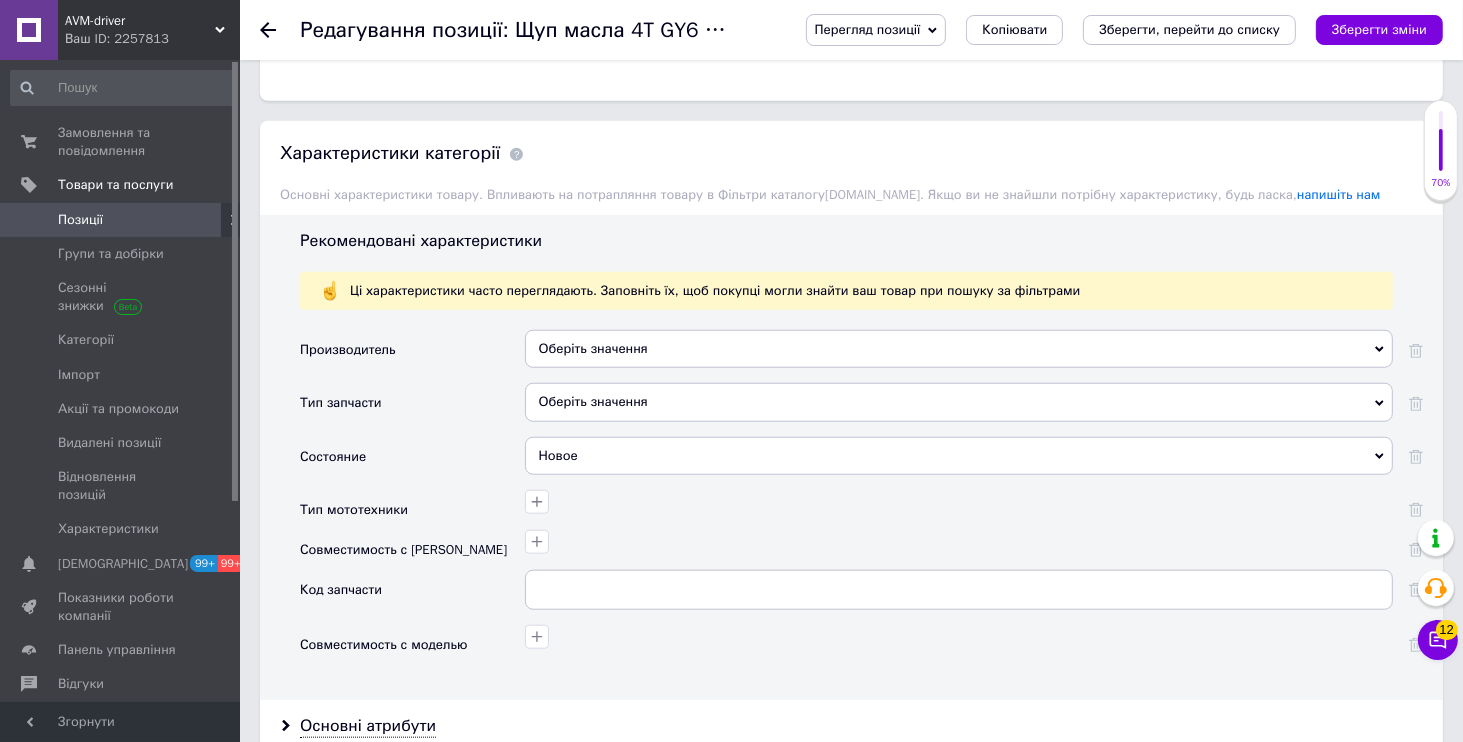 click on "AVM-driver" at bounding box center [140, 21] 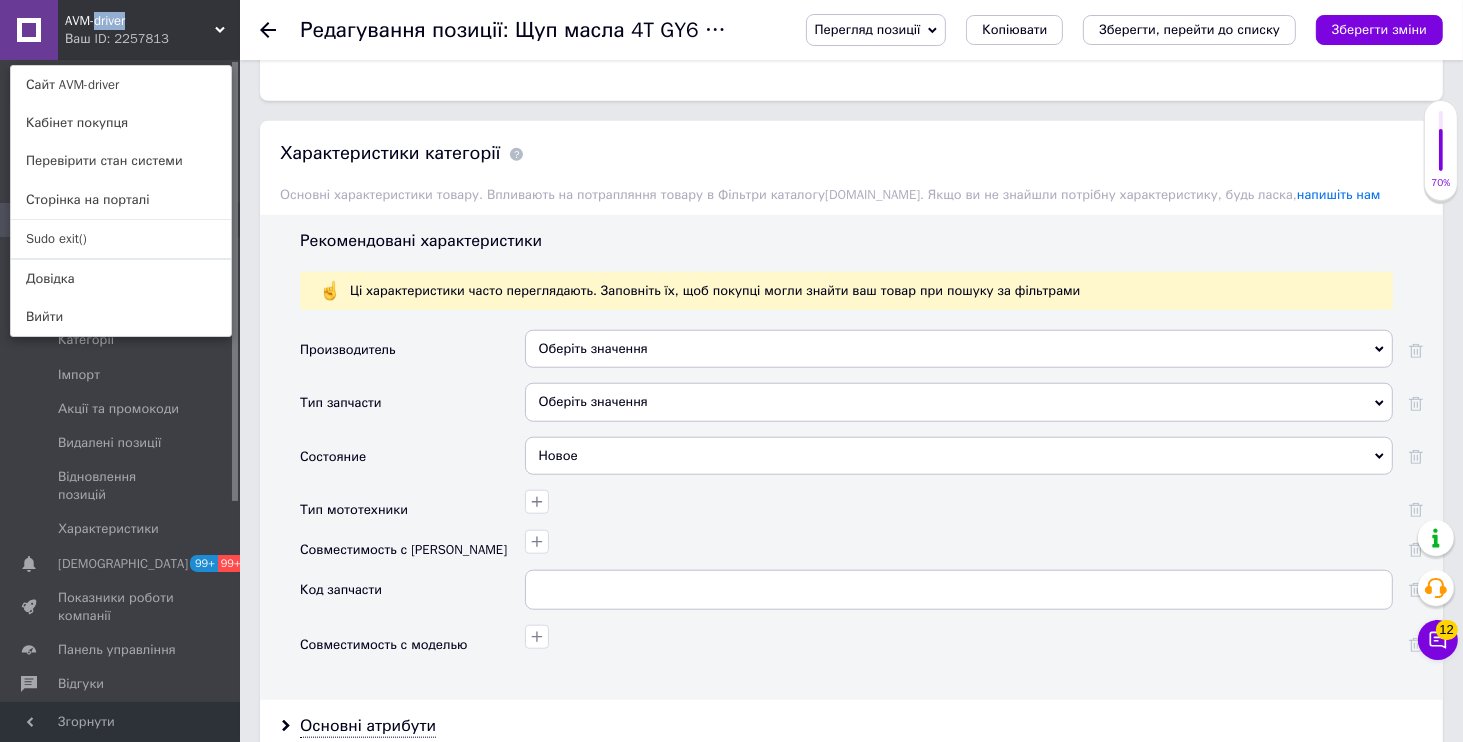 click on "AVM-driver" at bounding box center (140, 21) 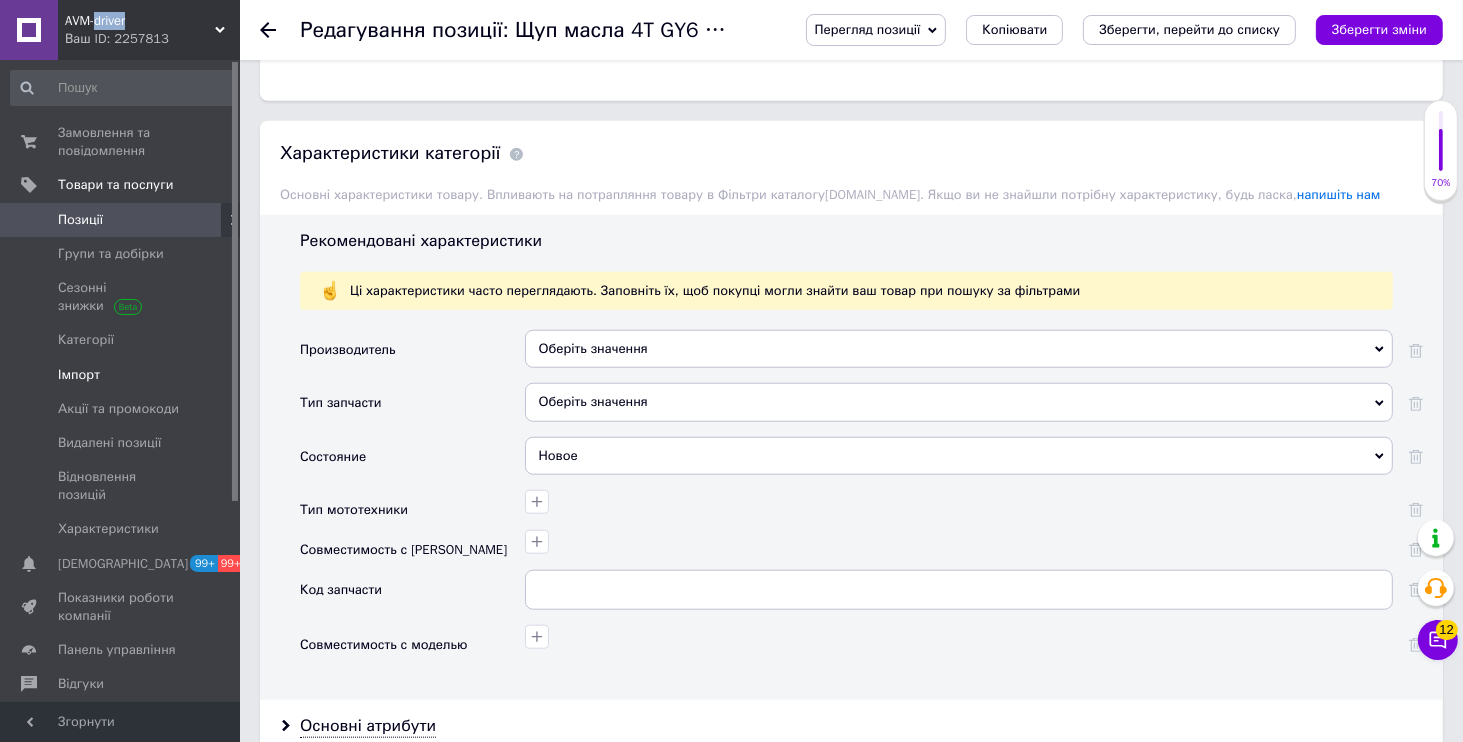 click at bounding box center (29, 375) 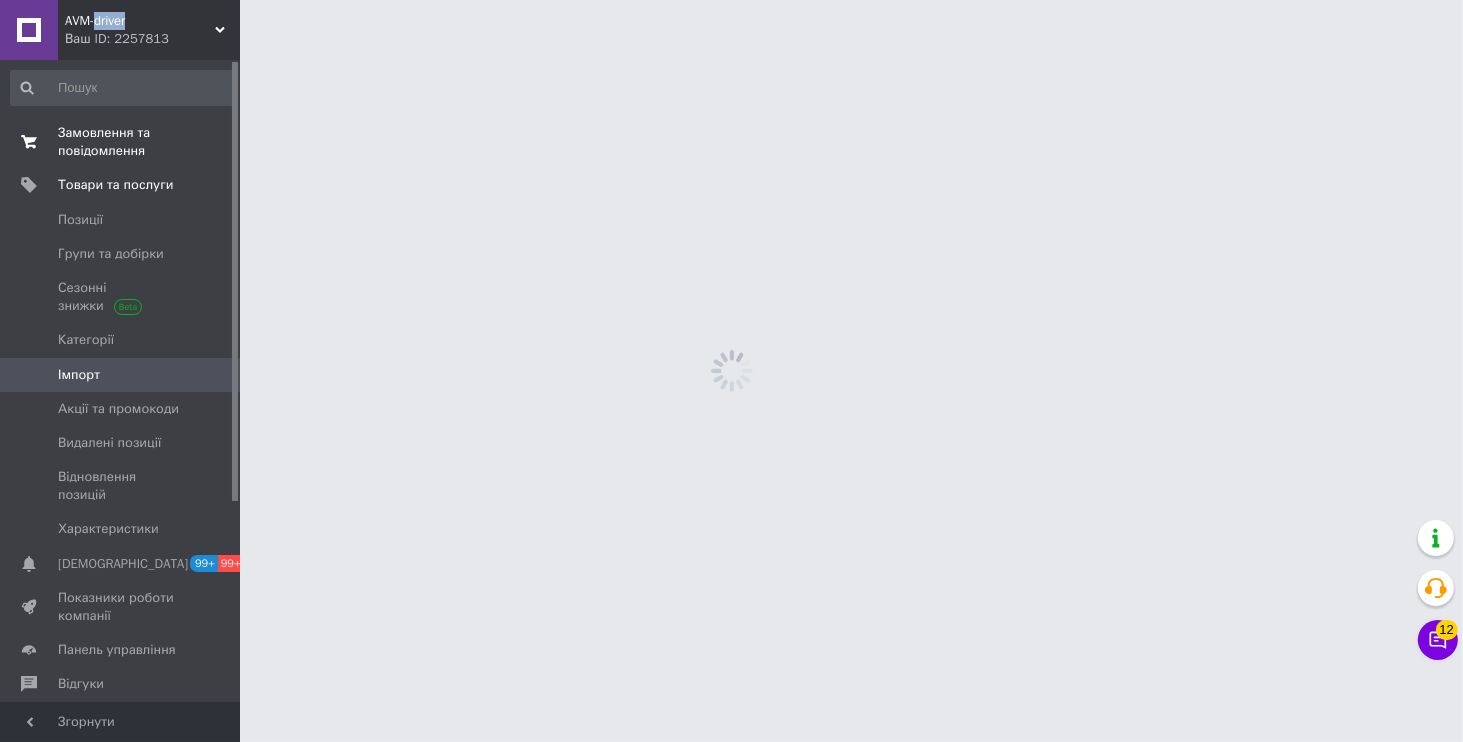 scroll, scrollTop: 0, scrollLeft: 0, axis: both 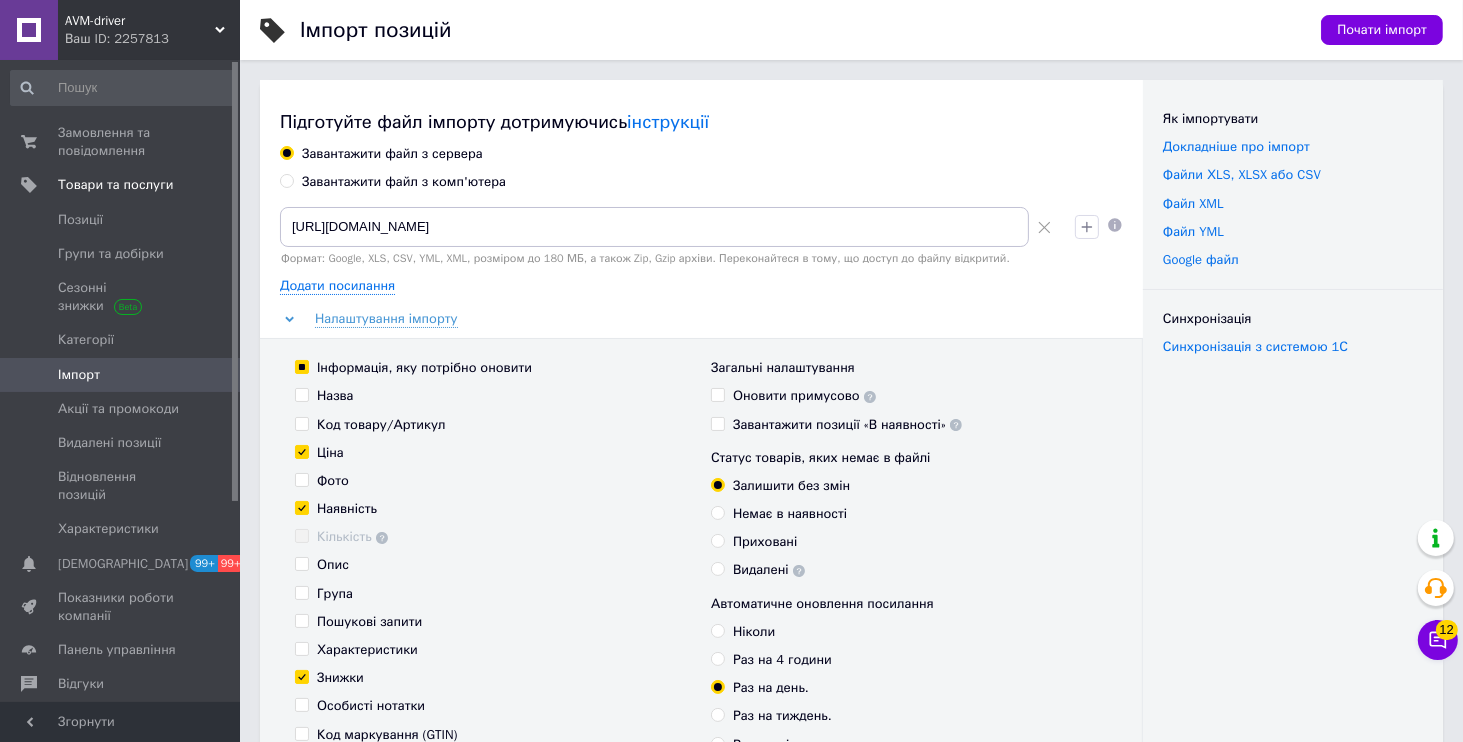 click on "Ваш ID: 2257813" at bounding box center [152, 39] 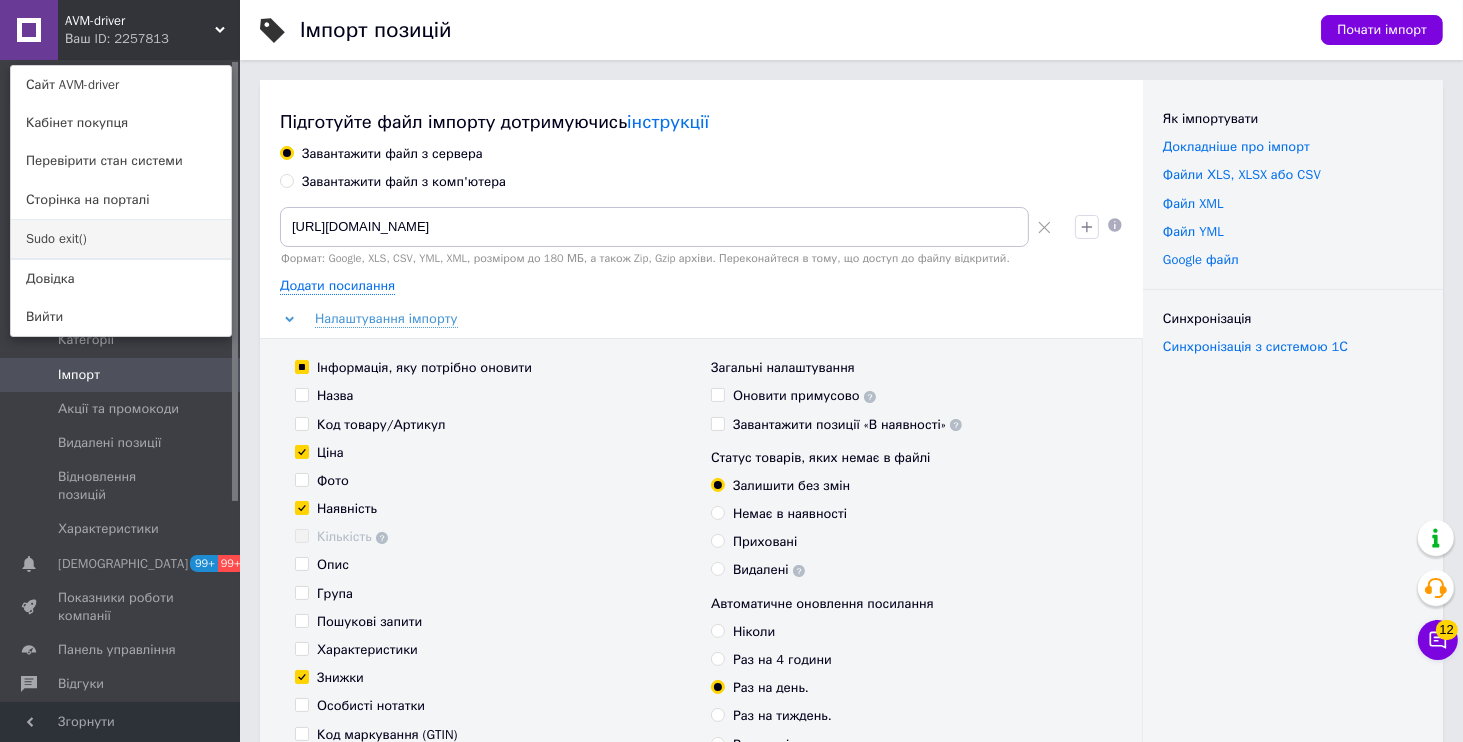 click on "Sudo exit()" at bounding box center [121, 239] 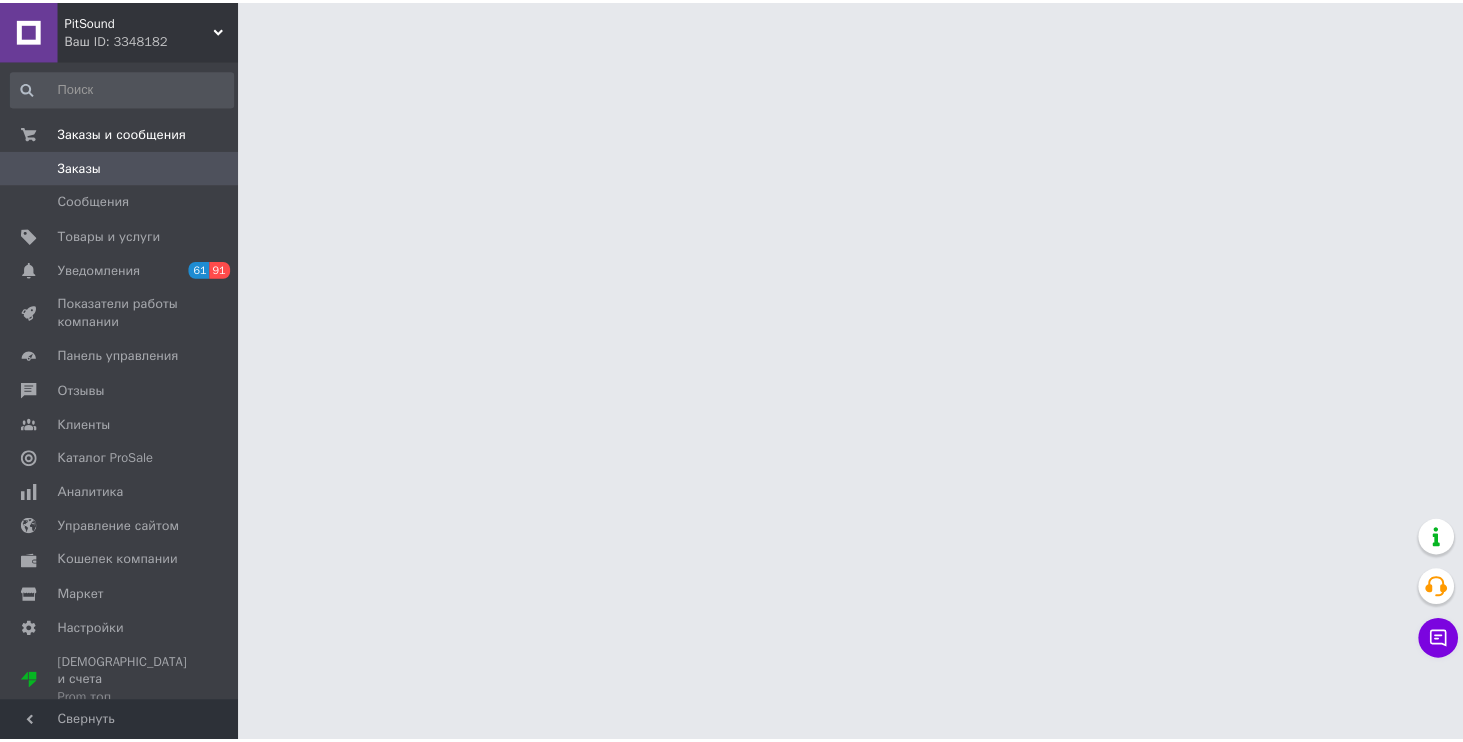 scroll, scrollTop: 0, scrollLeft: 0, axis: both 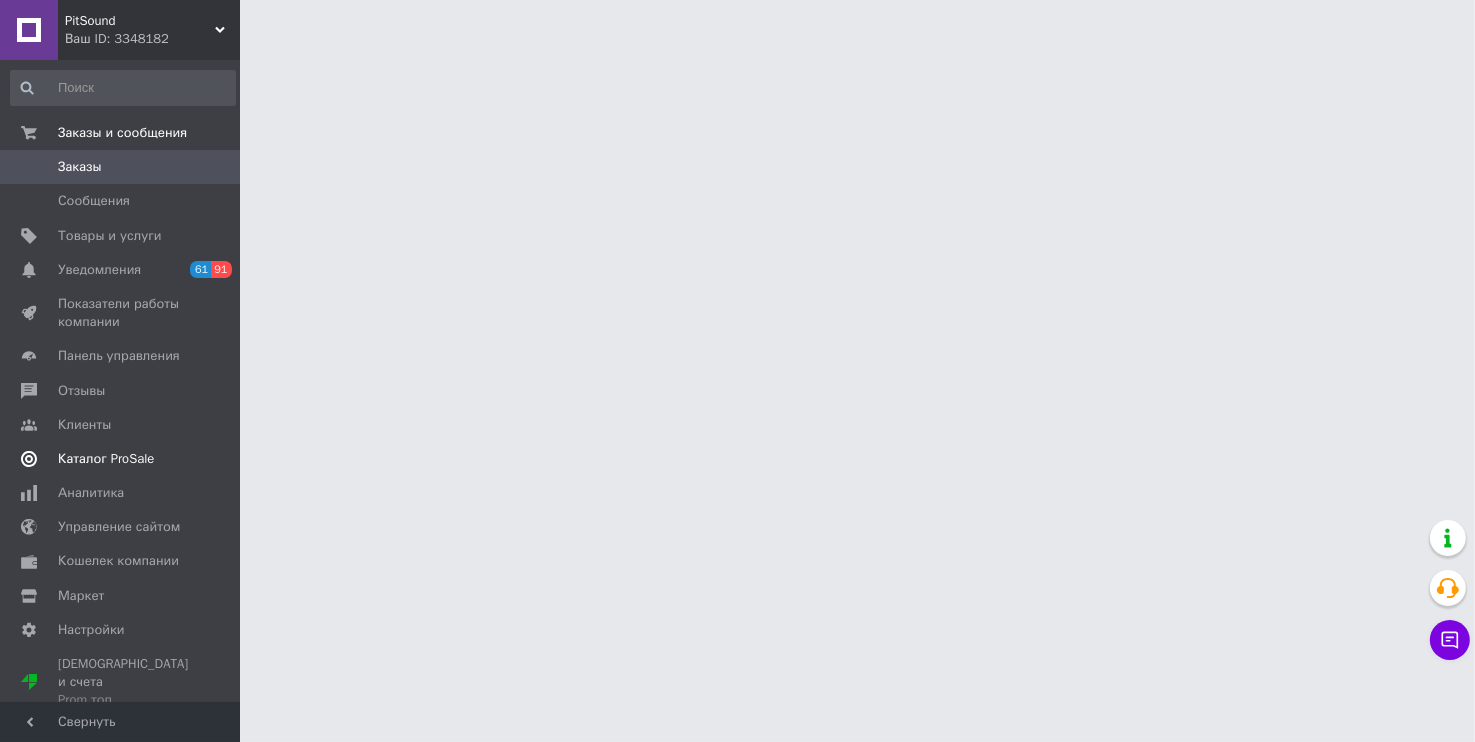click on "Каталог ProSale" at bounding box center (123, 459) 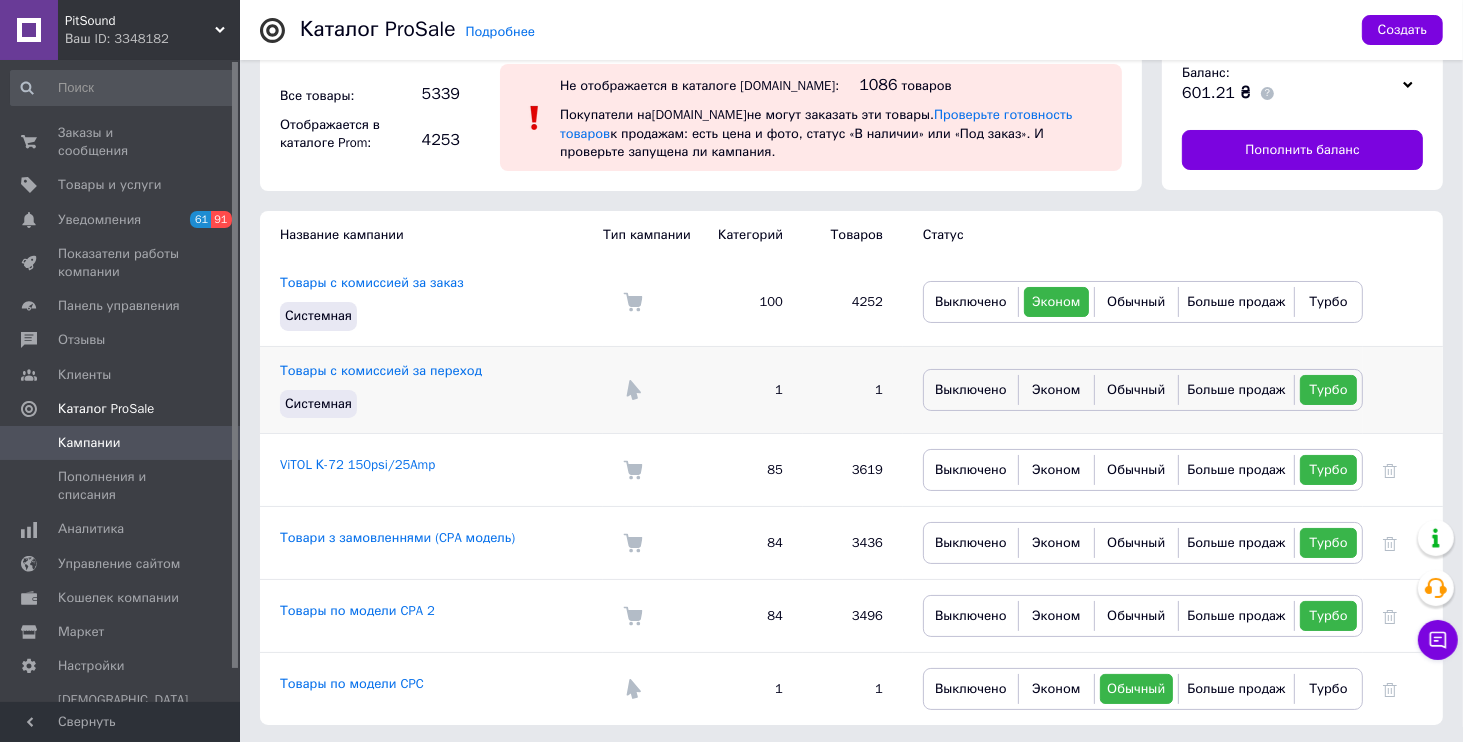 scroll, scrollTop: 55, scrollLeft: 0, axis: vertical 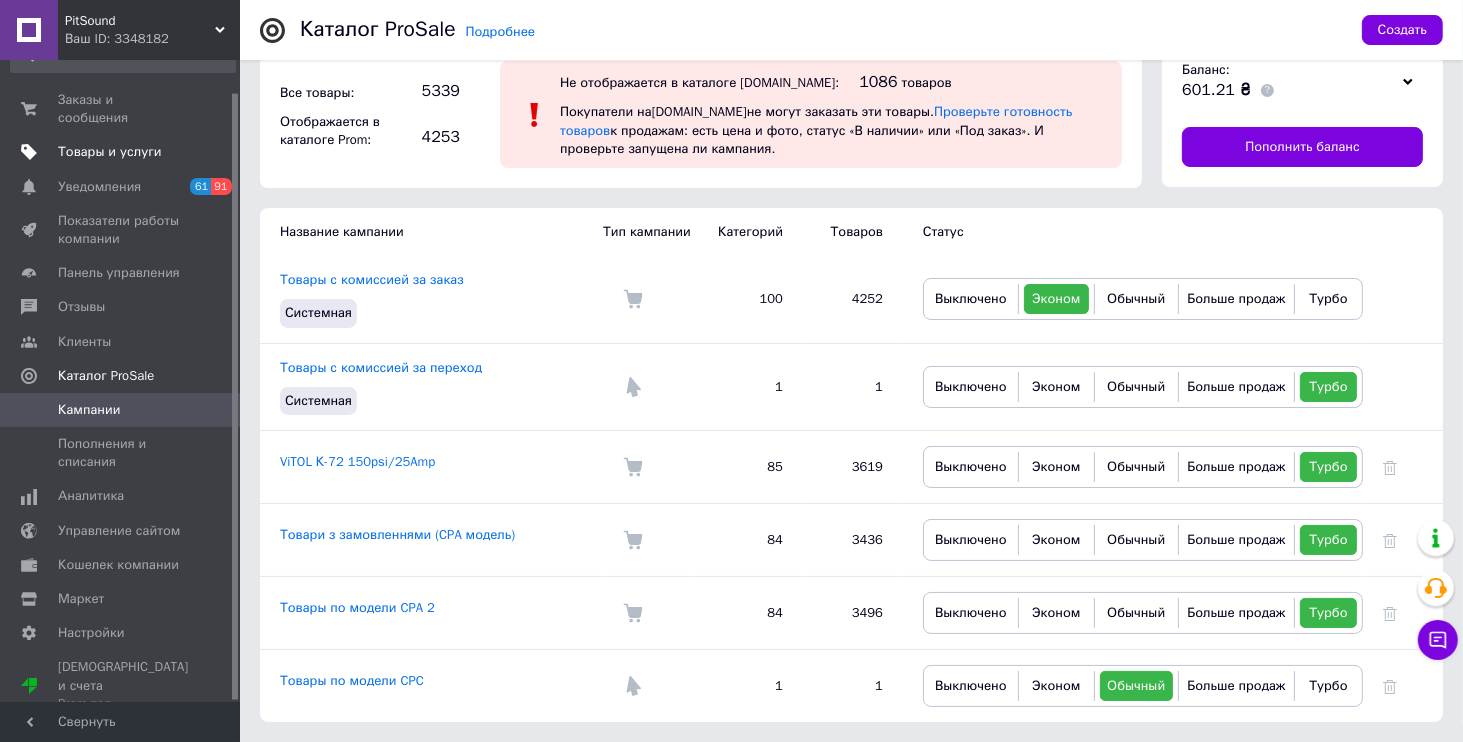 click on "Товары и услуги" at bounding box center [110, 152] 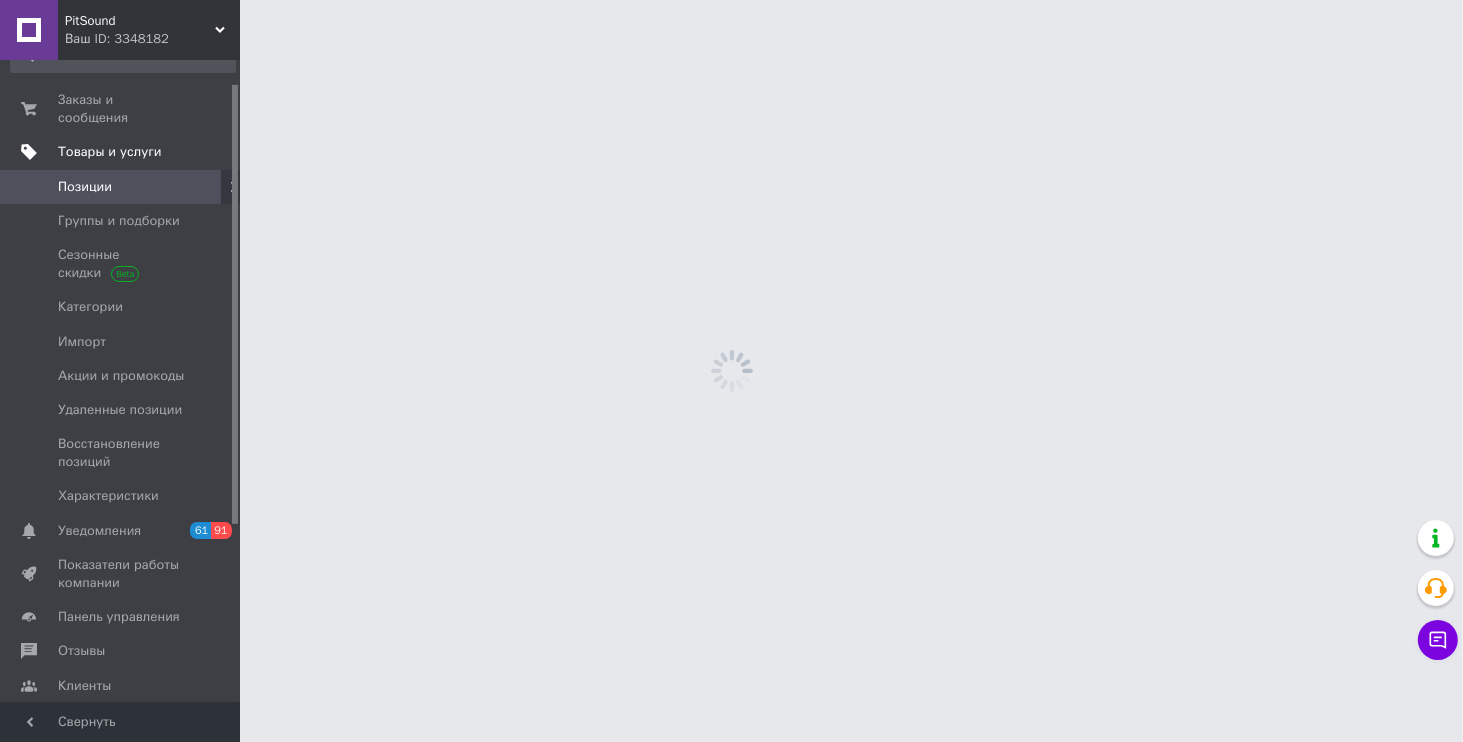 scroll, scrollTop: 0, scrollLeft: 0, axis: both 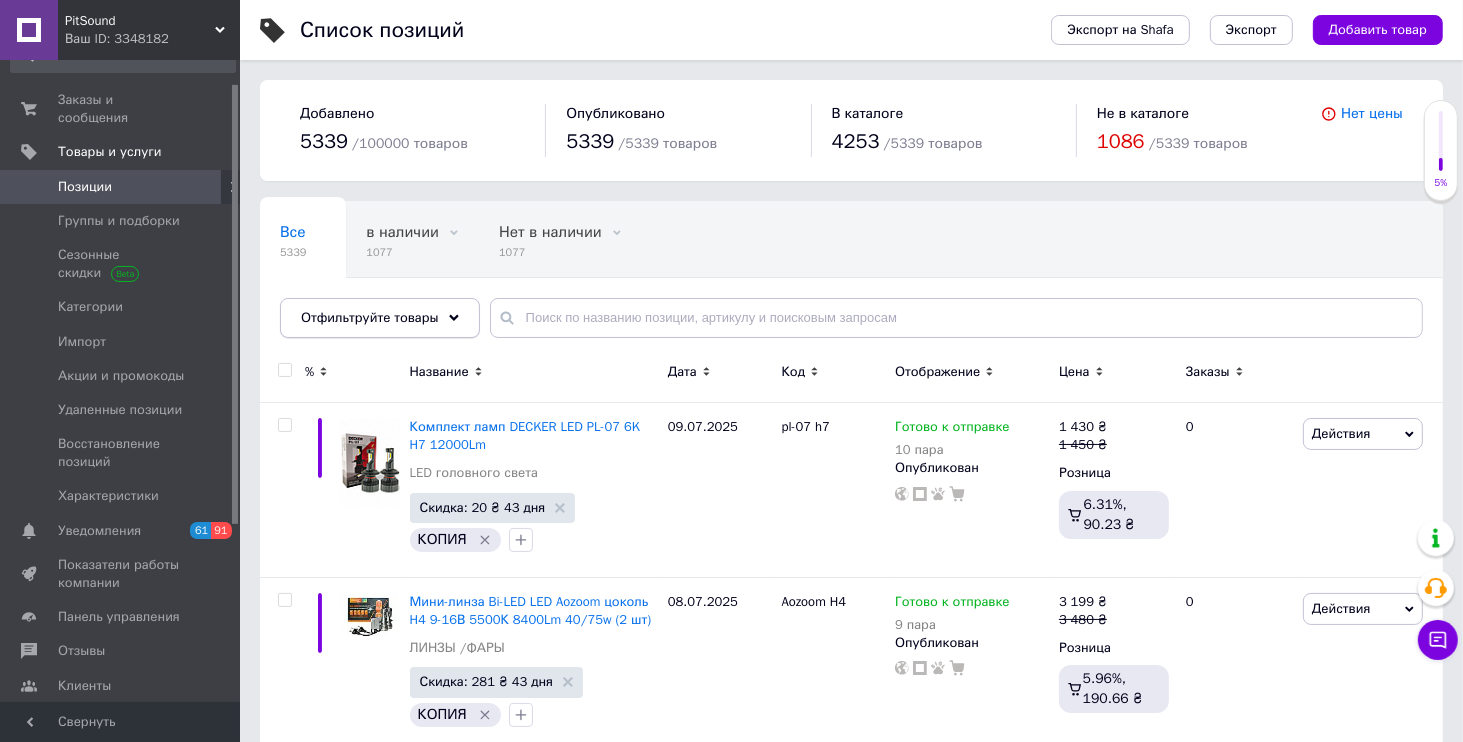 click on "Отфильтруйте товары" at bounding box center [370, 317] 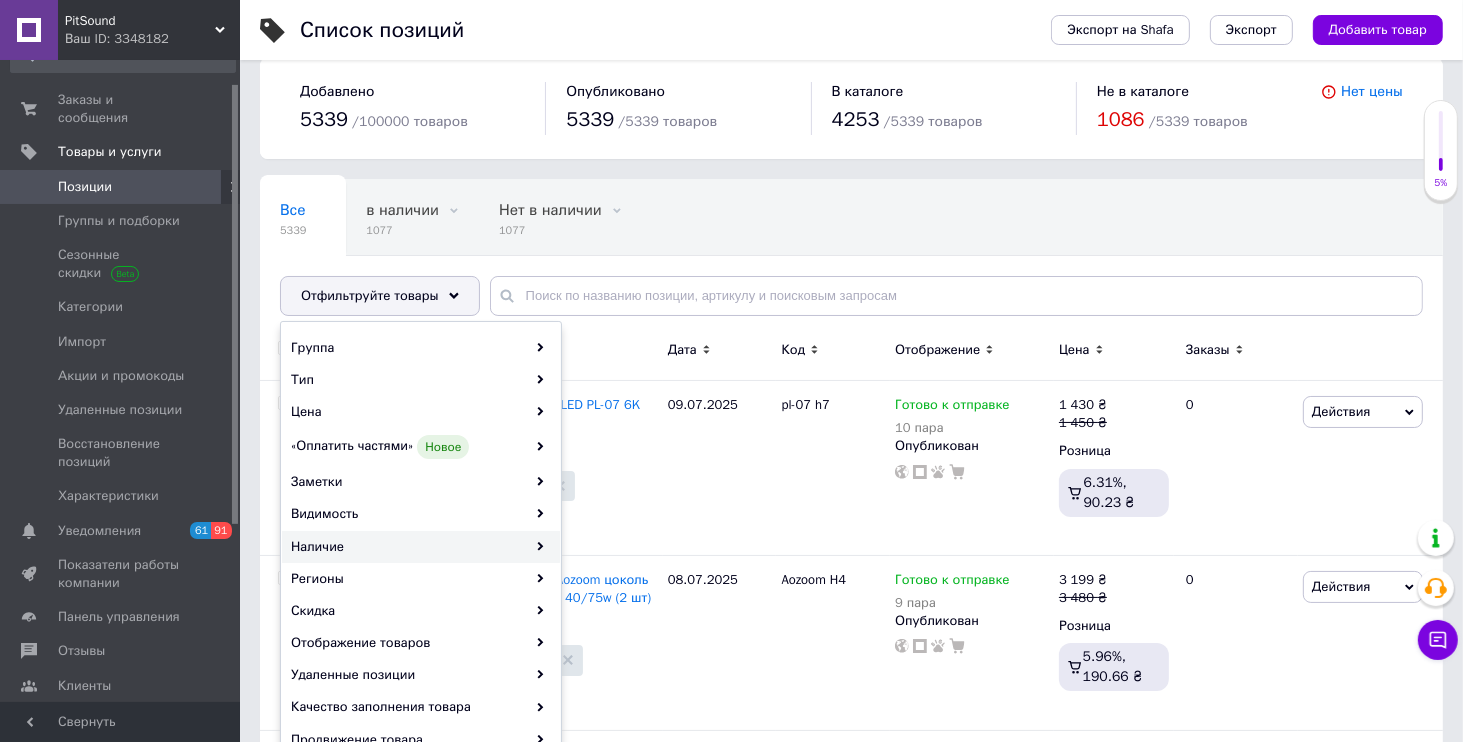 scroll, scrollTop: 384, scrollLeft: 0, axis: vertical 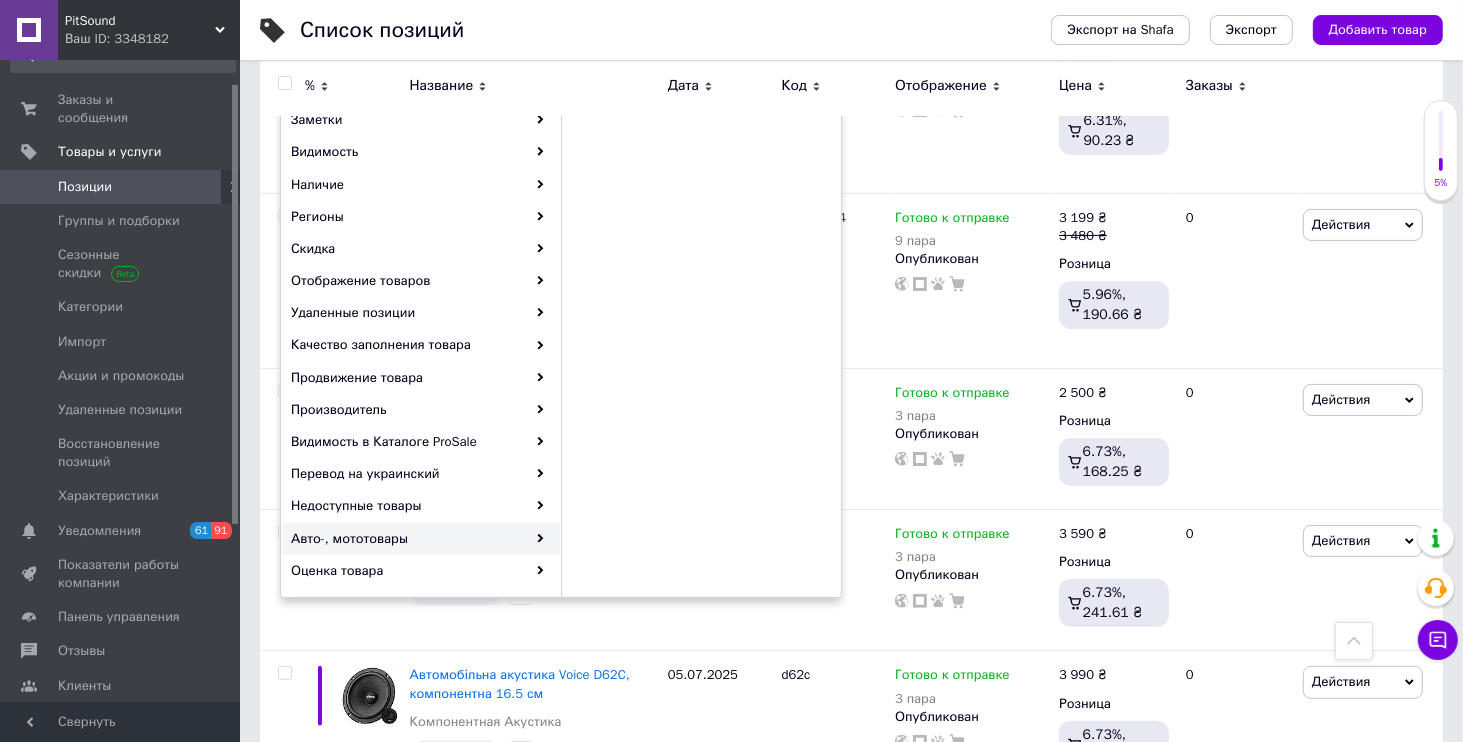 click on "Авто-, мототовары" at bounding box center [421, 539] 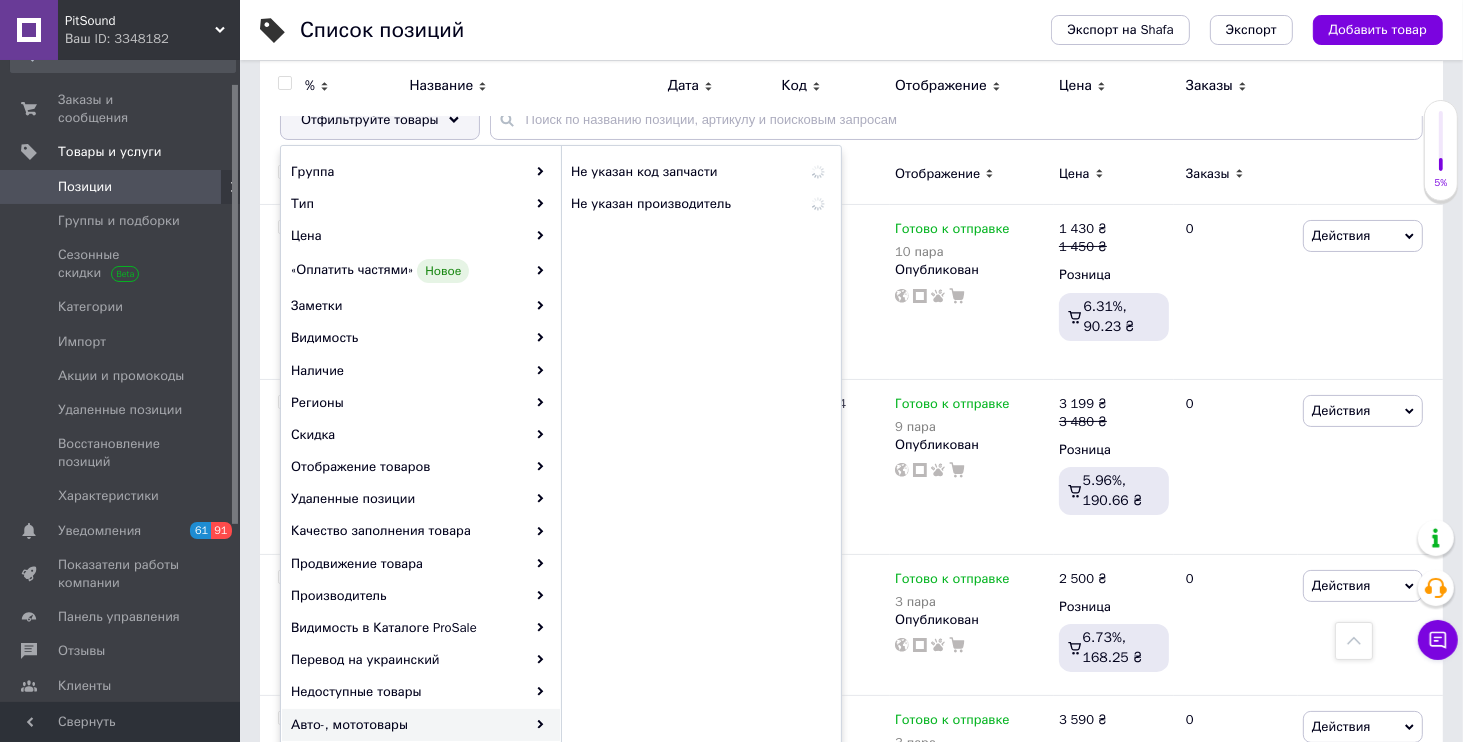 scroll, scrollTop: 192, scrollLeft: 0, axis: vertical 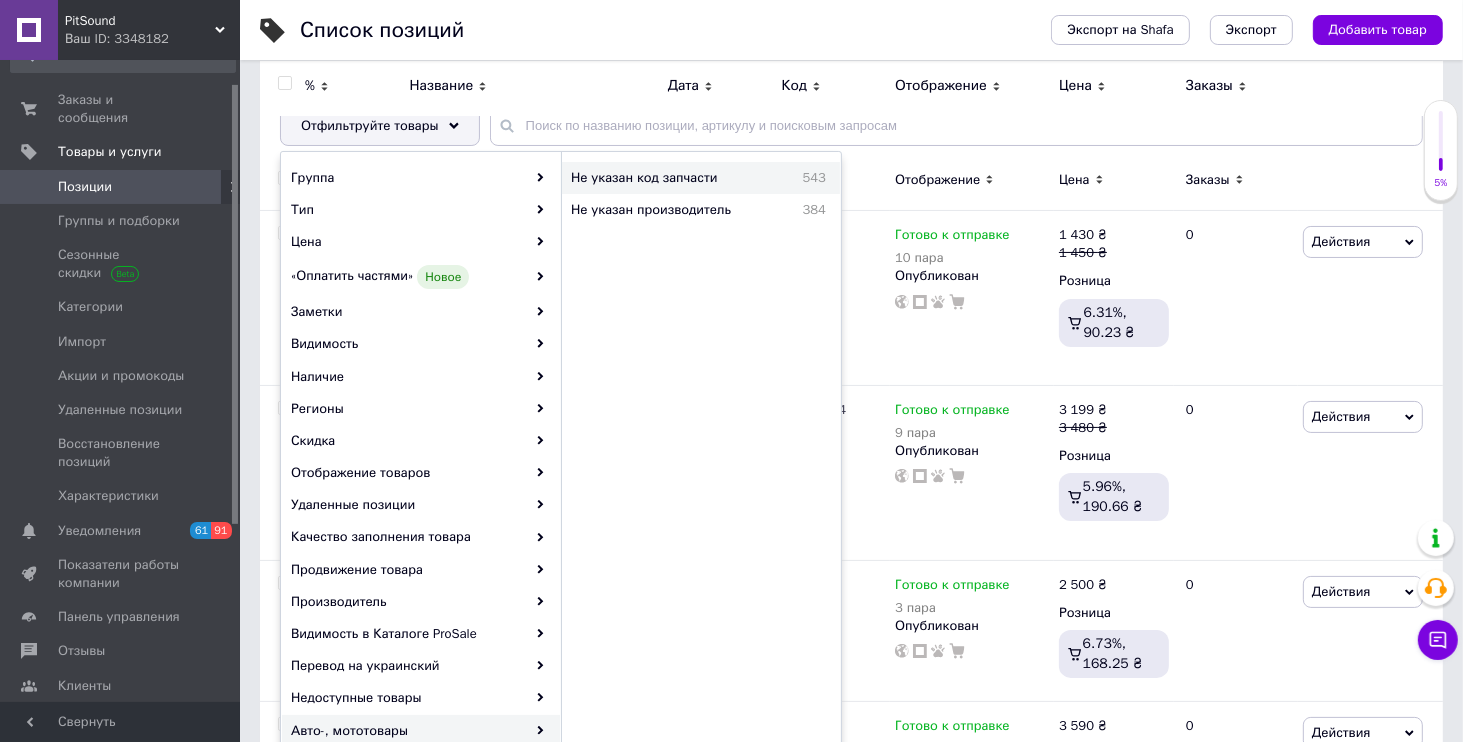 click on "Не указан код запчасти" at bounding box center (675, 178) 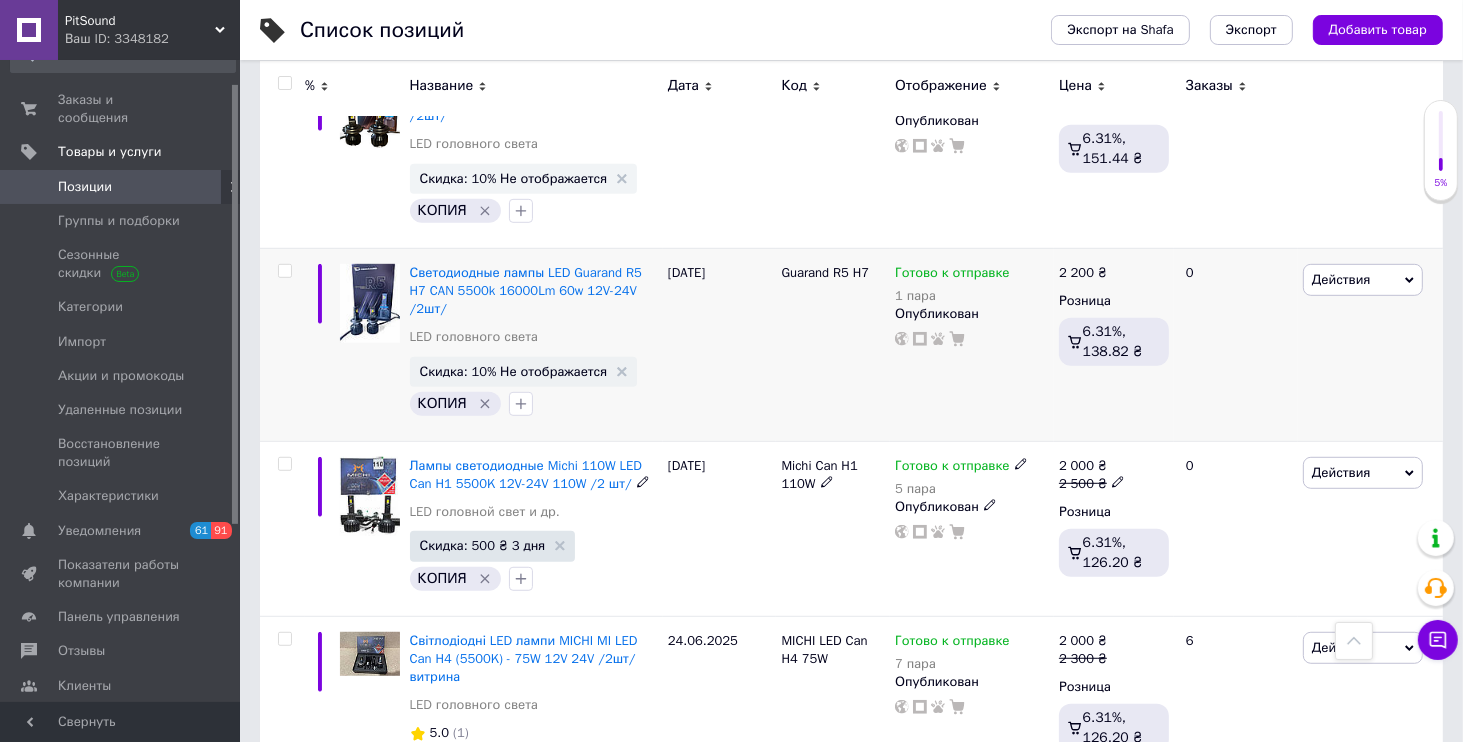 scroll, scrollTop: 1248, scrollLeft: 0, axis: vertical 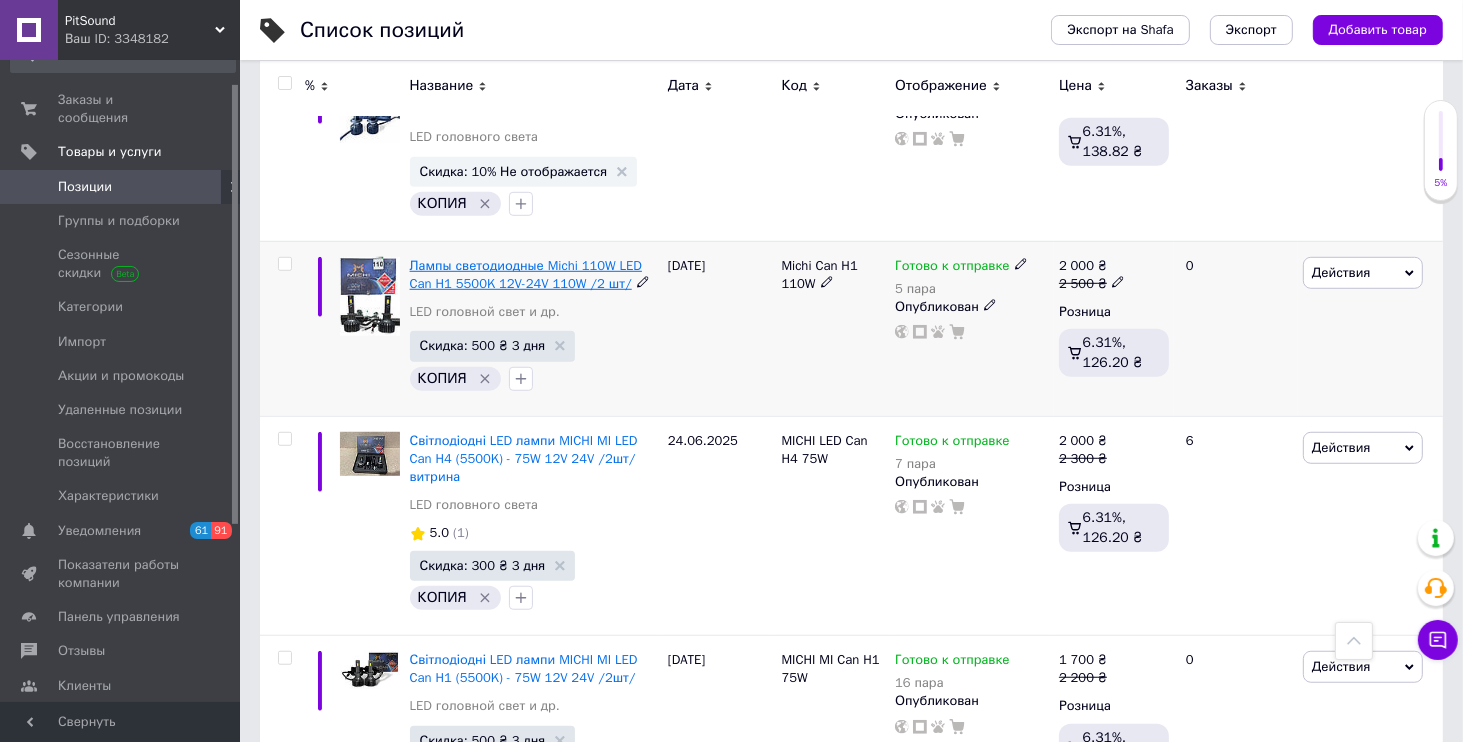 click on "Лампы светодиодные Michi 110W LED Can H1 5500K 12V-24V 110W   /2 шт/" at bounding box center (526, 274) 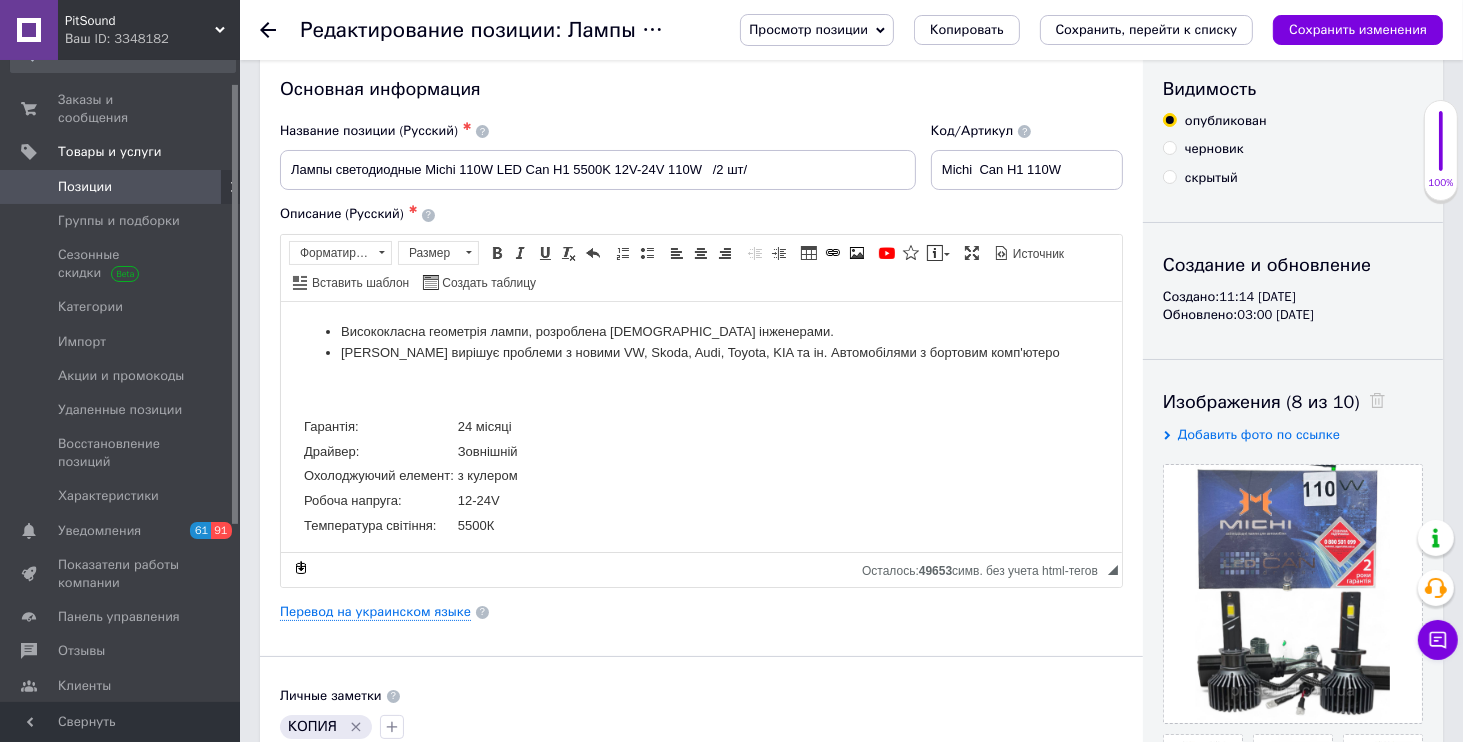 scroll, scrollTop: 0, scrollLeft: 0, axis: both 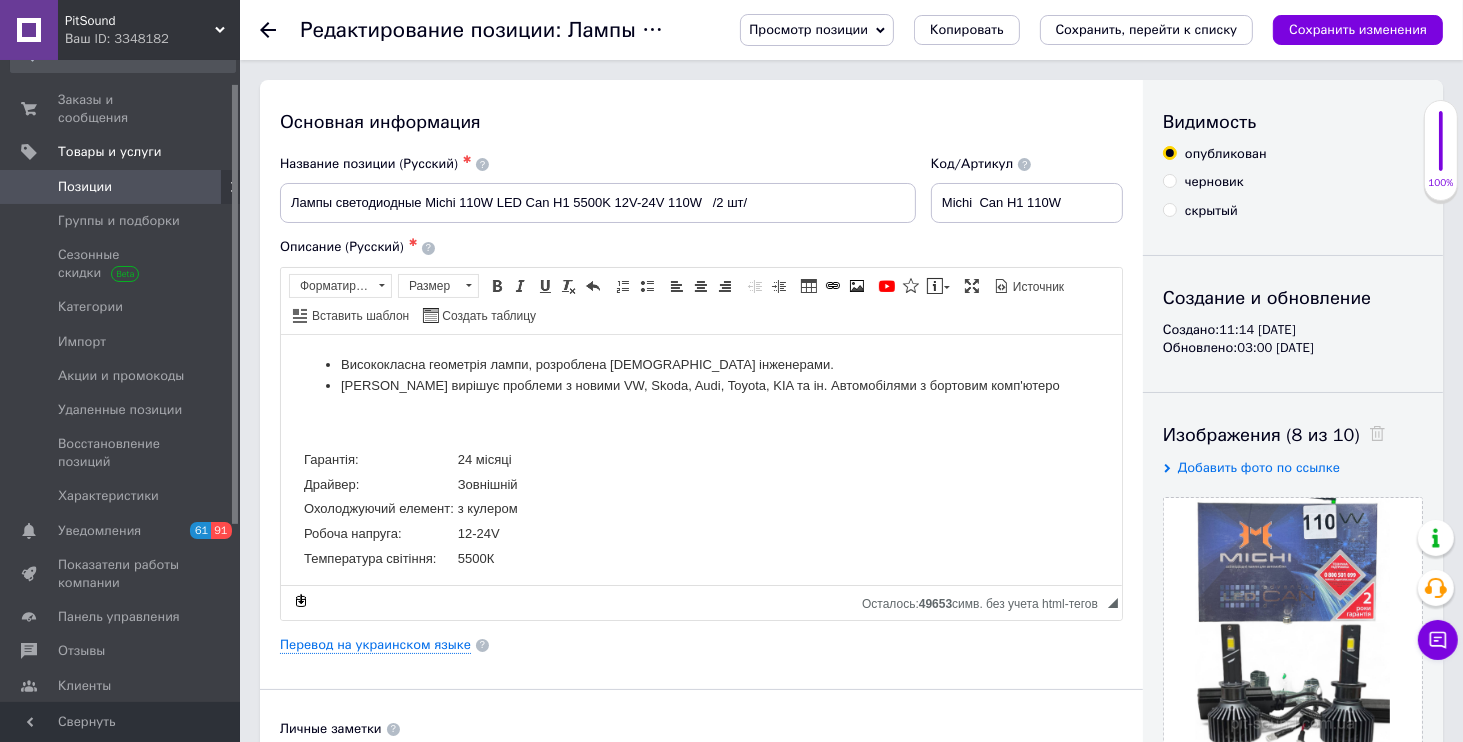click 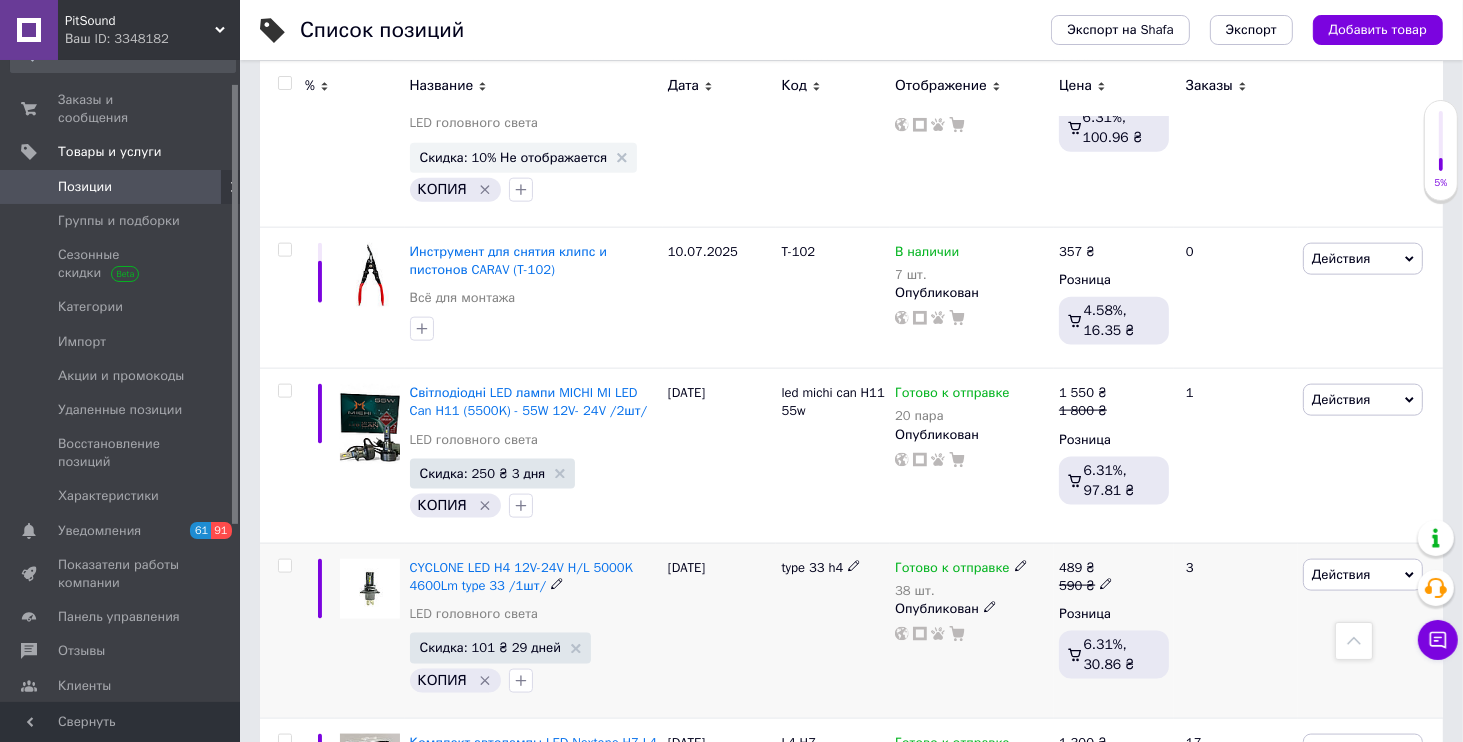 scroll, scrollTop: 2784, scrollLeft: 0, axis: vertical 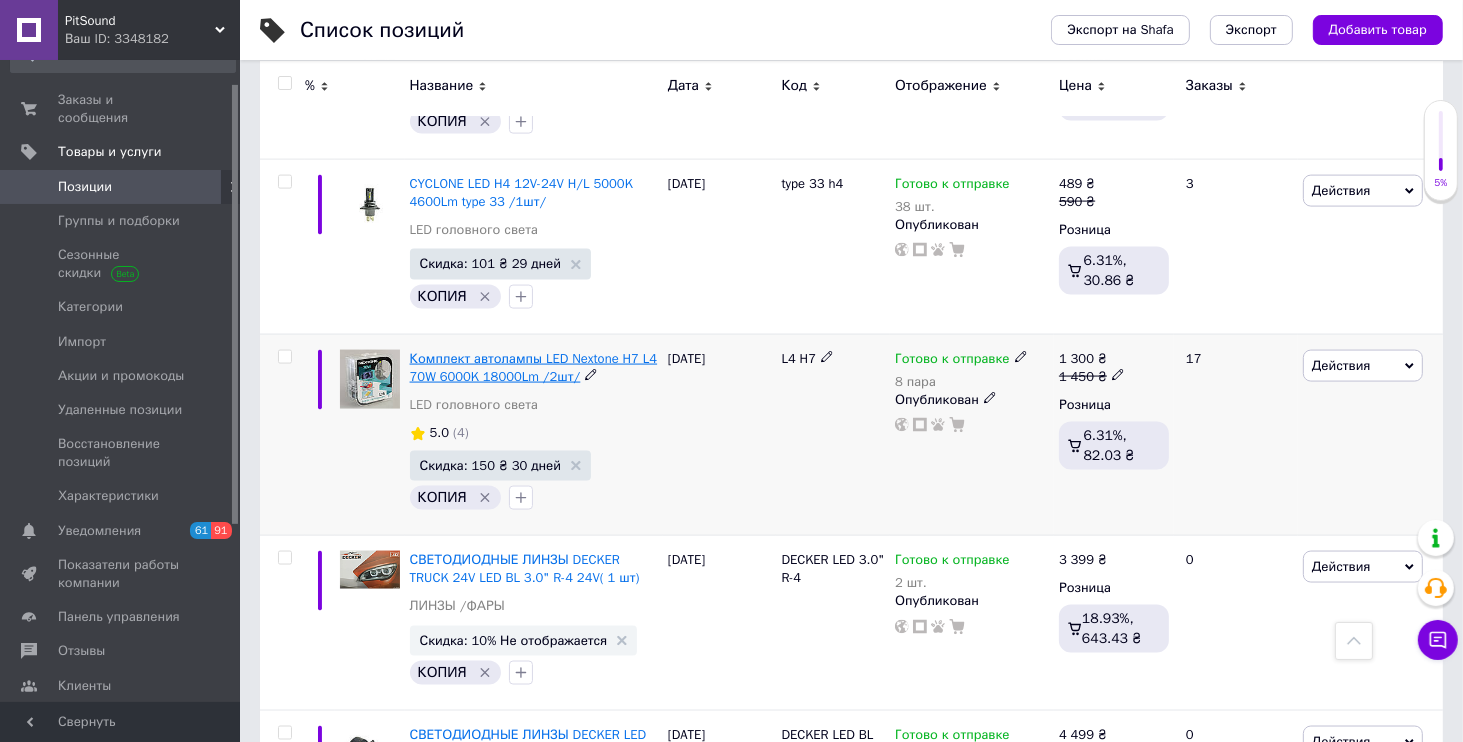 click on "Комплект автолампы LED Nextone H7 L4 70W 6000K 18000Lm /2шт/" at bounding box center (534, 367) 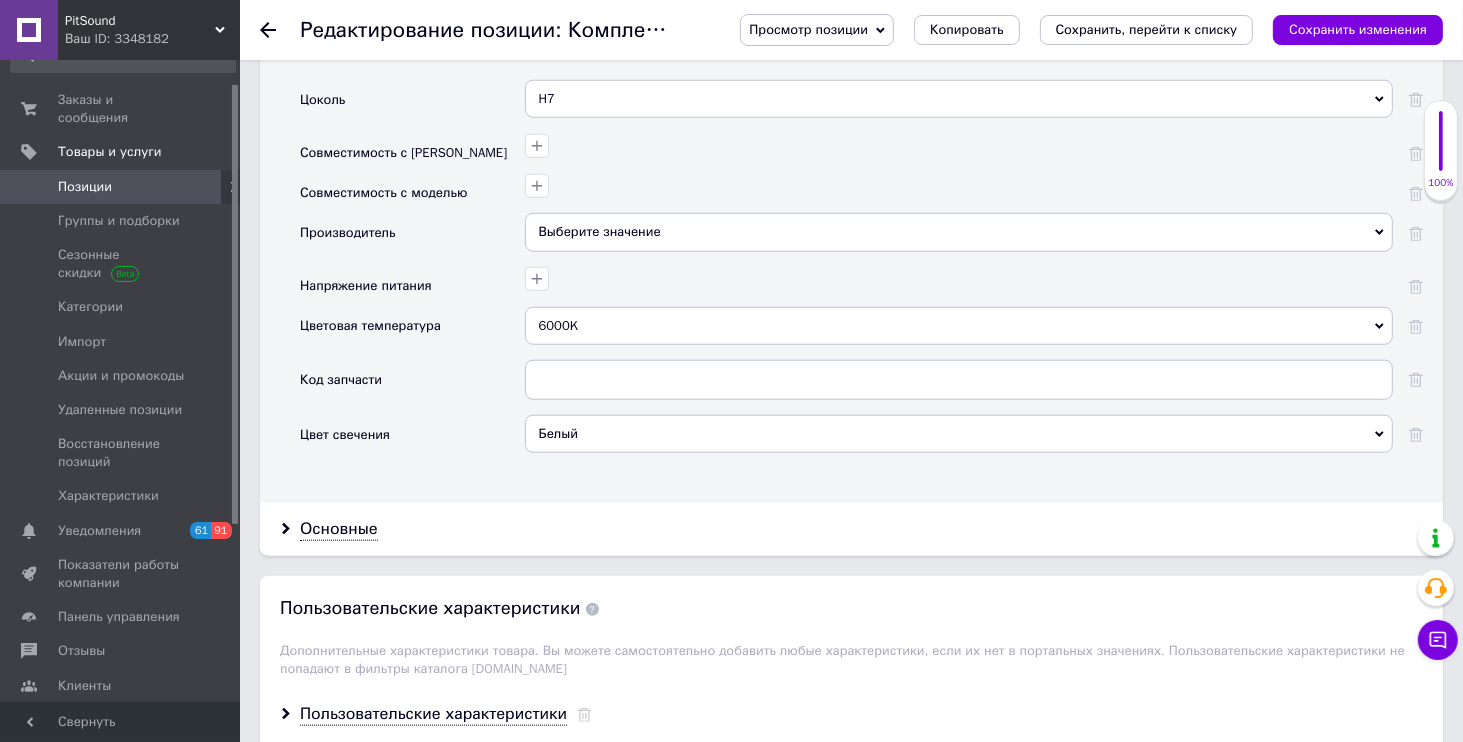 scroll, scrollTop: 1632, scrollLeft: 0, axis: vertical 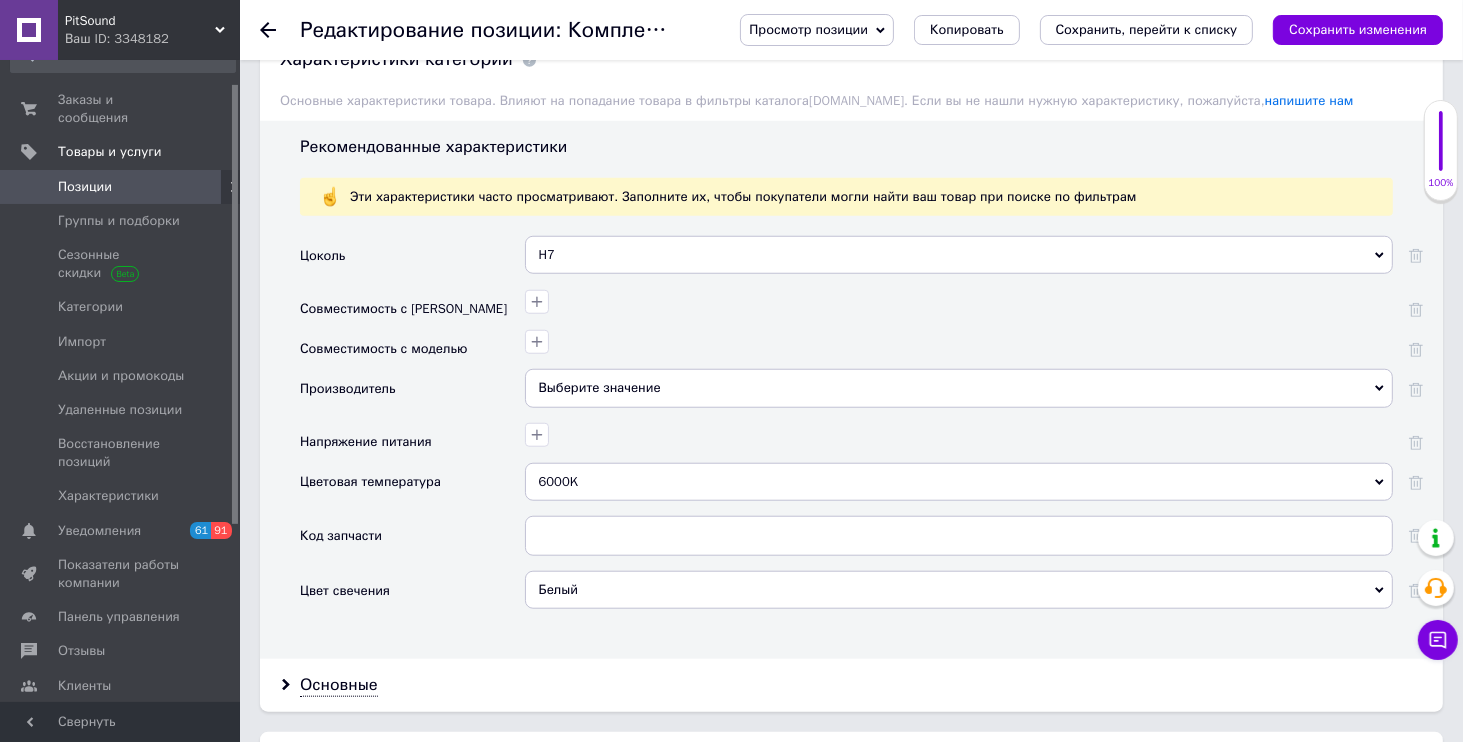 click on "Ваш ID: 3348182" at bounding box center [152, 39] 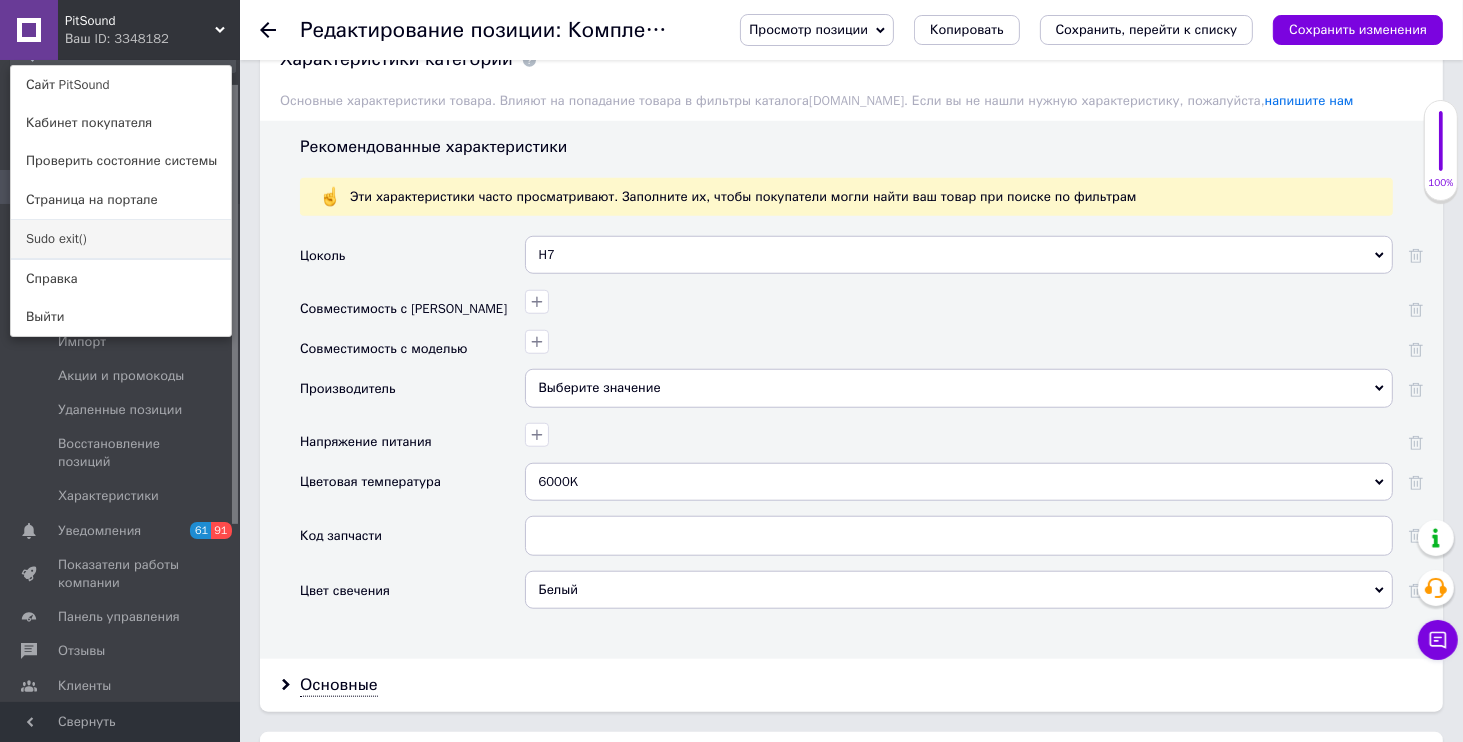 click on "Sudo exit()" at bounding box center (121, 239) 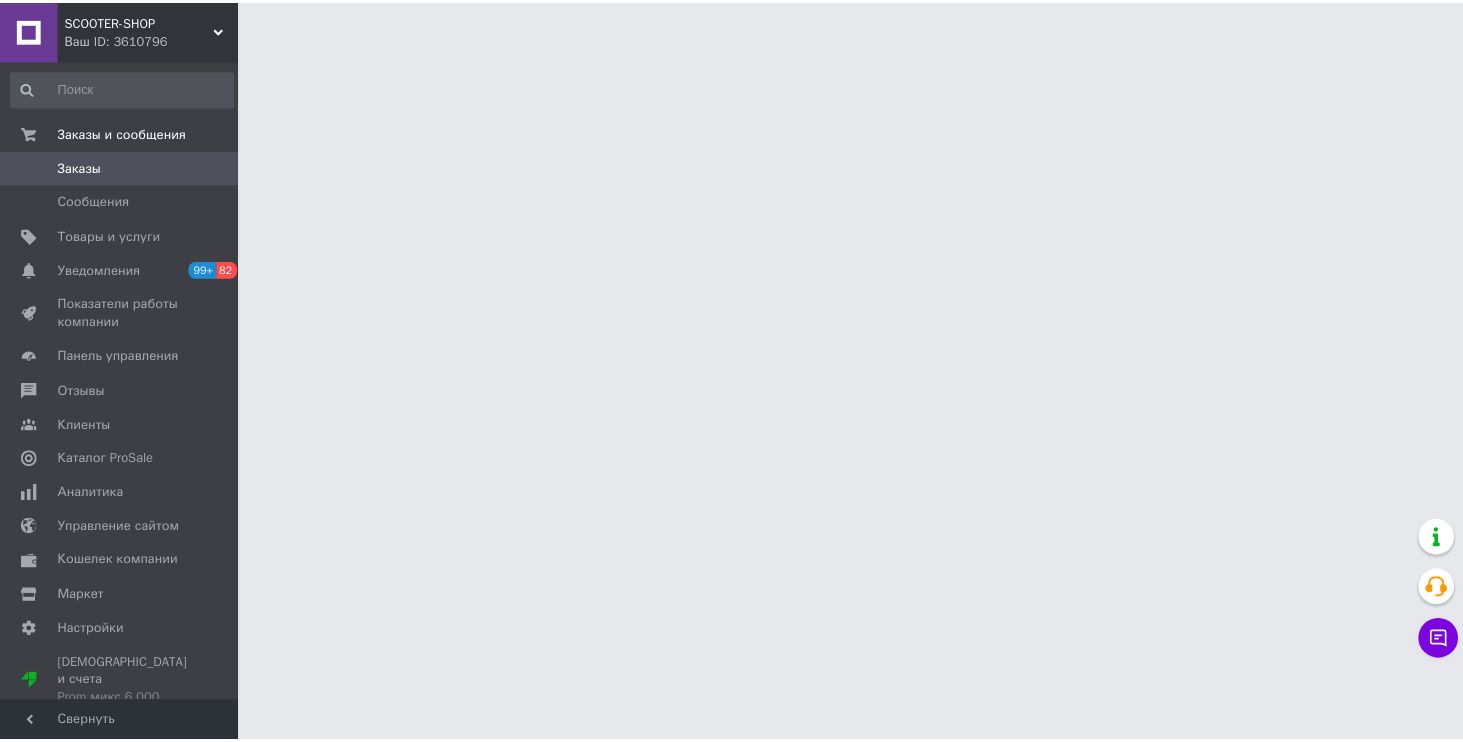 scroll, scrollTop: 0, scrollLeft: 0, axis: both 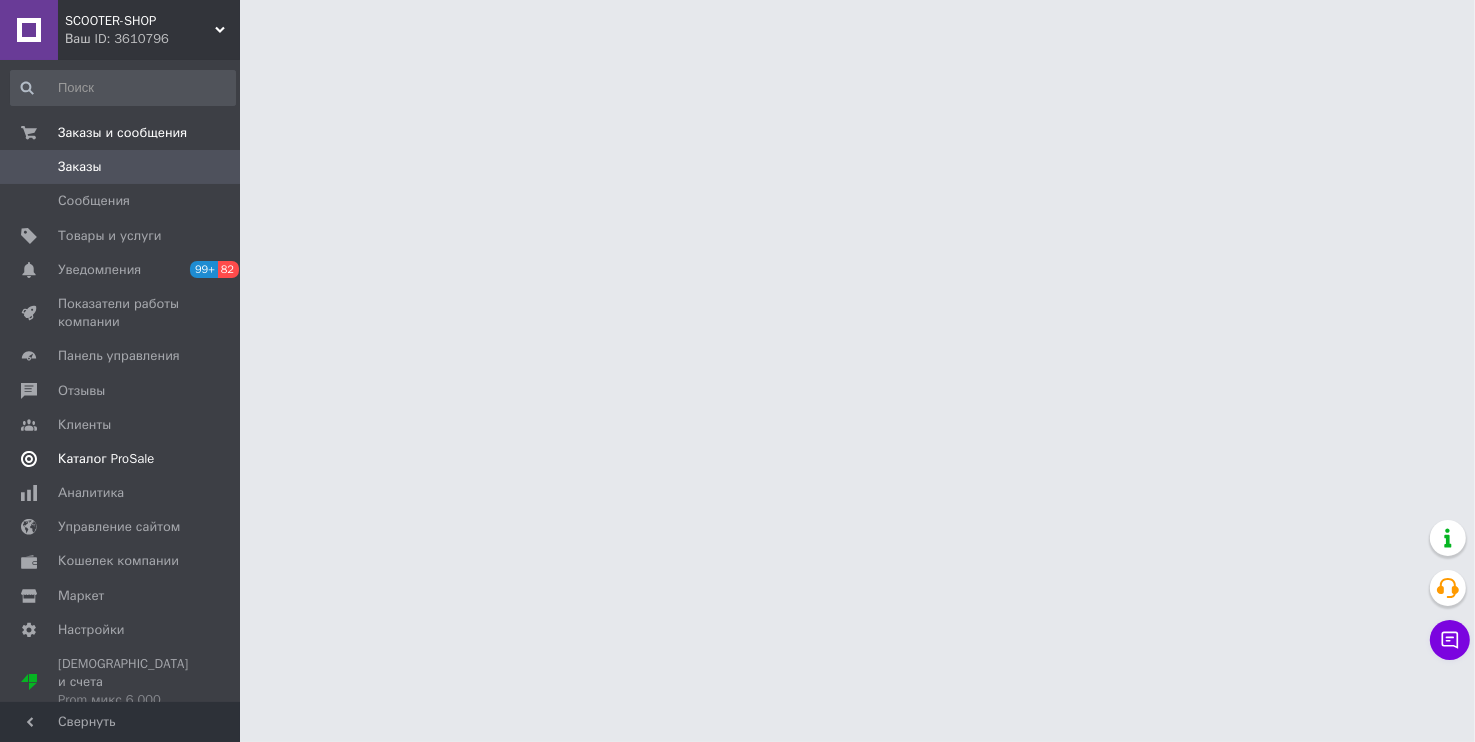 click at bounding box center (29, 459) 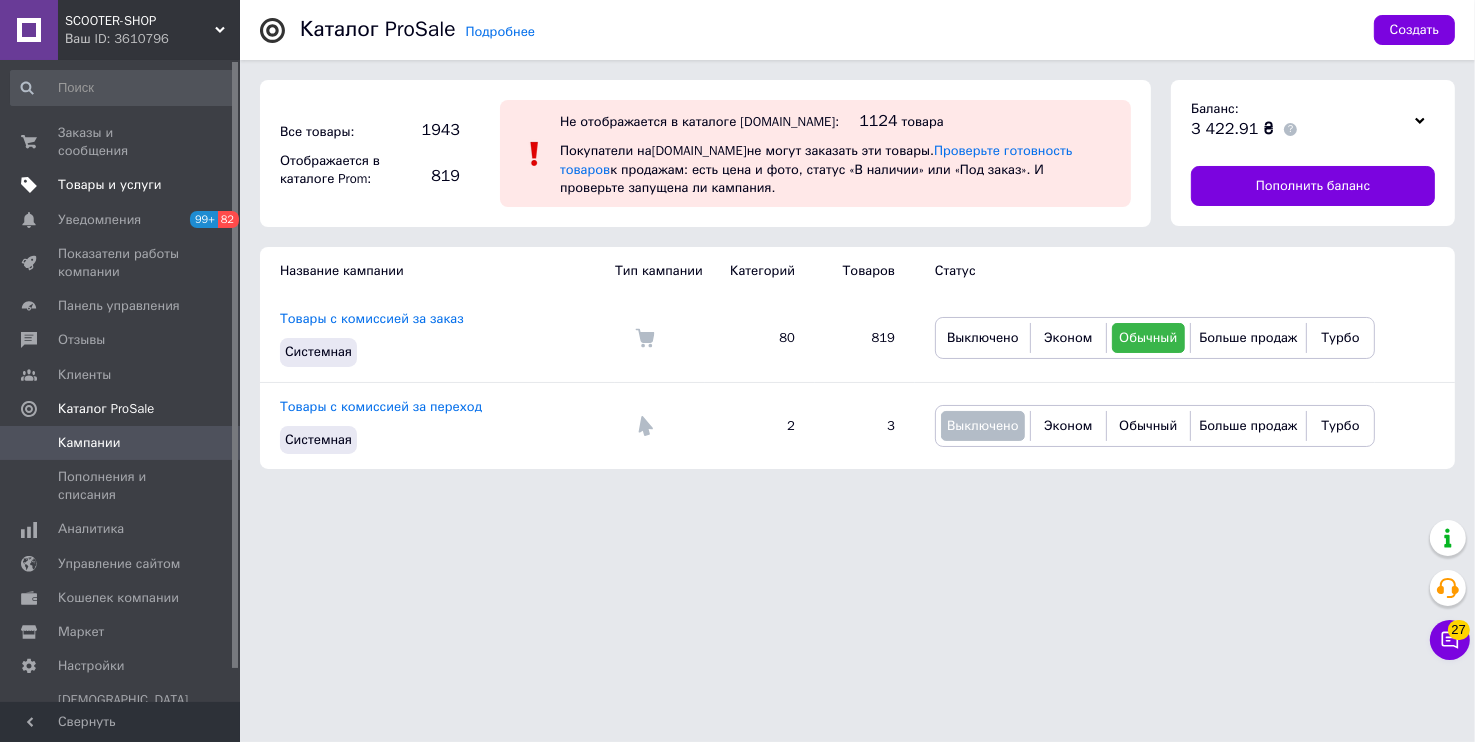 click on "Товары и услуги" at bounding box center (110, 185) 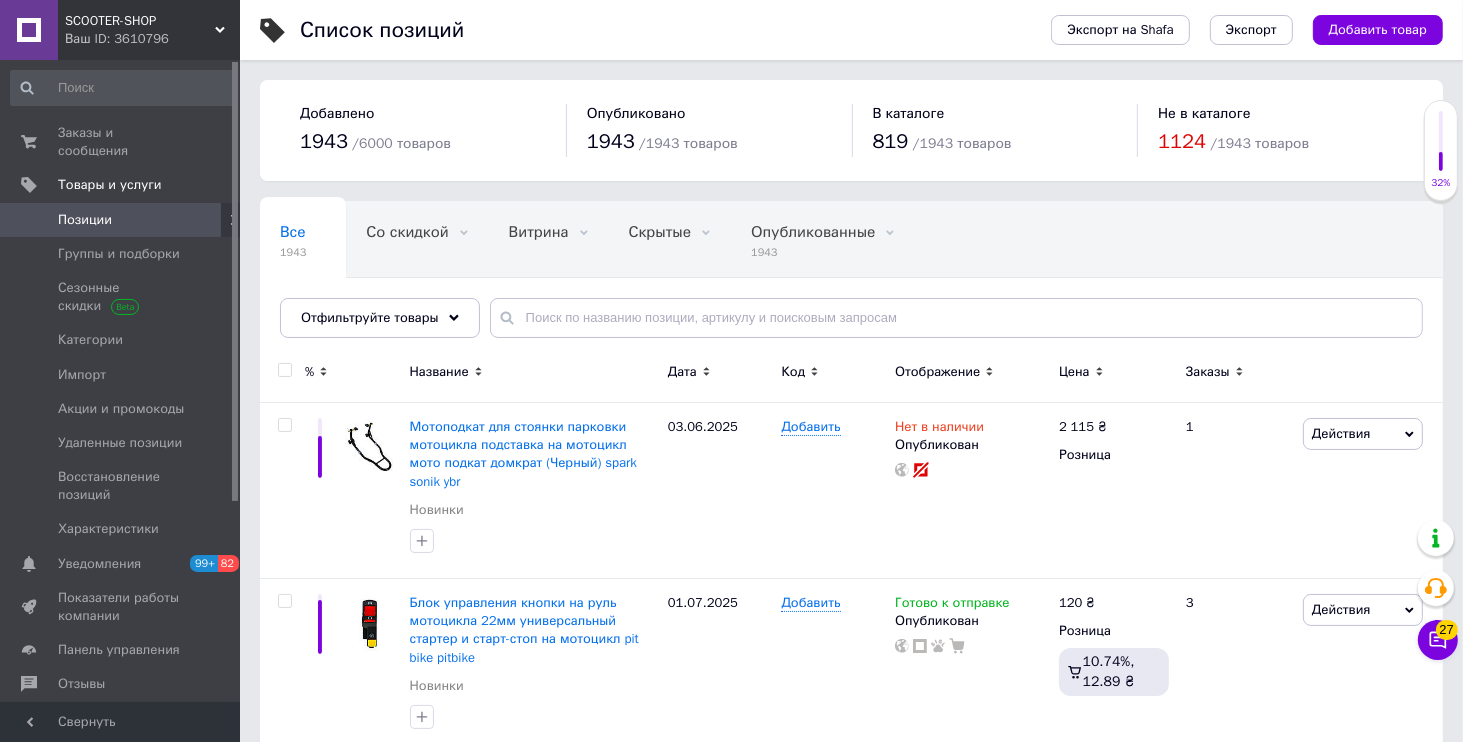 click on "Отфильтруйте товары" at bounding box center [370, 317] 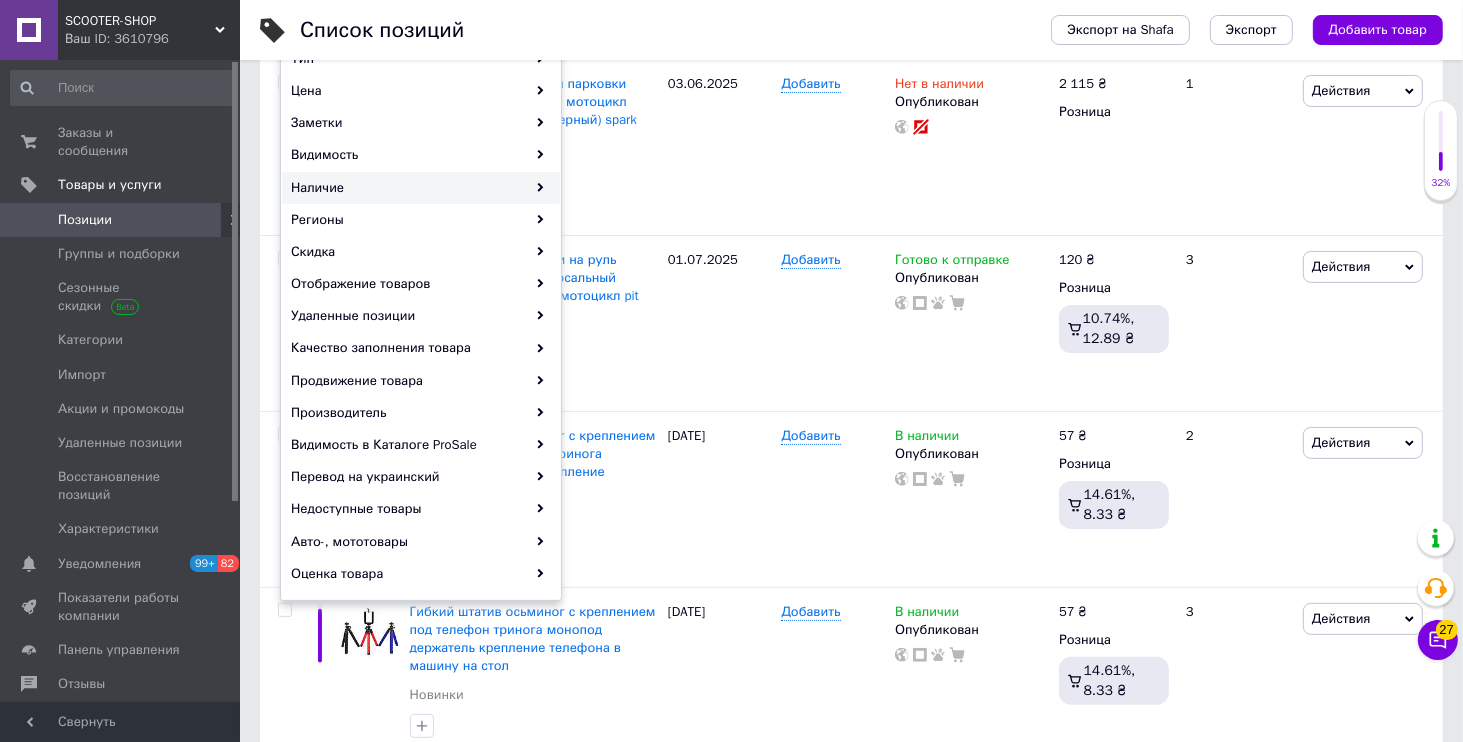 scroll, scrollTop: 384, scrollLeft: 0, axis: vertical 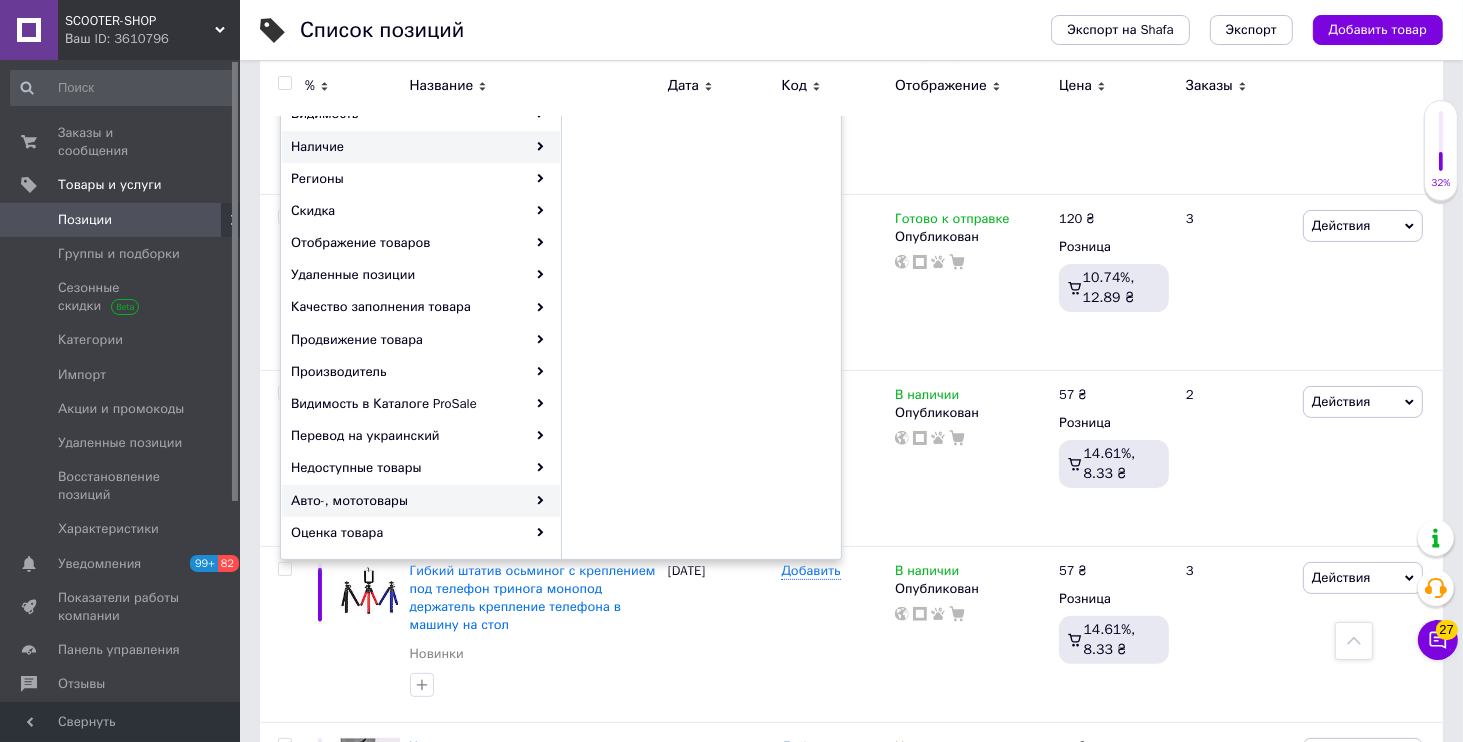 click on "Авто-, мототовары" at bounding box center (421, 501) 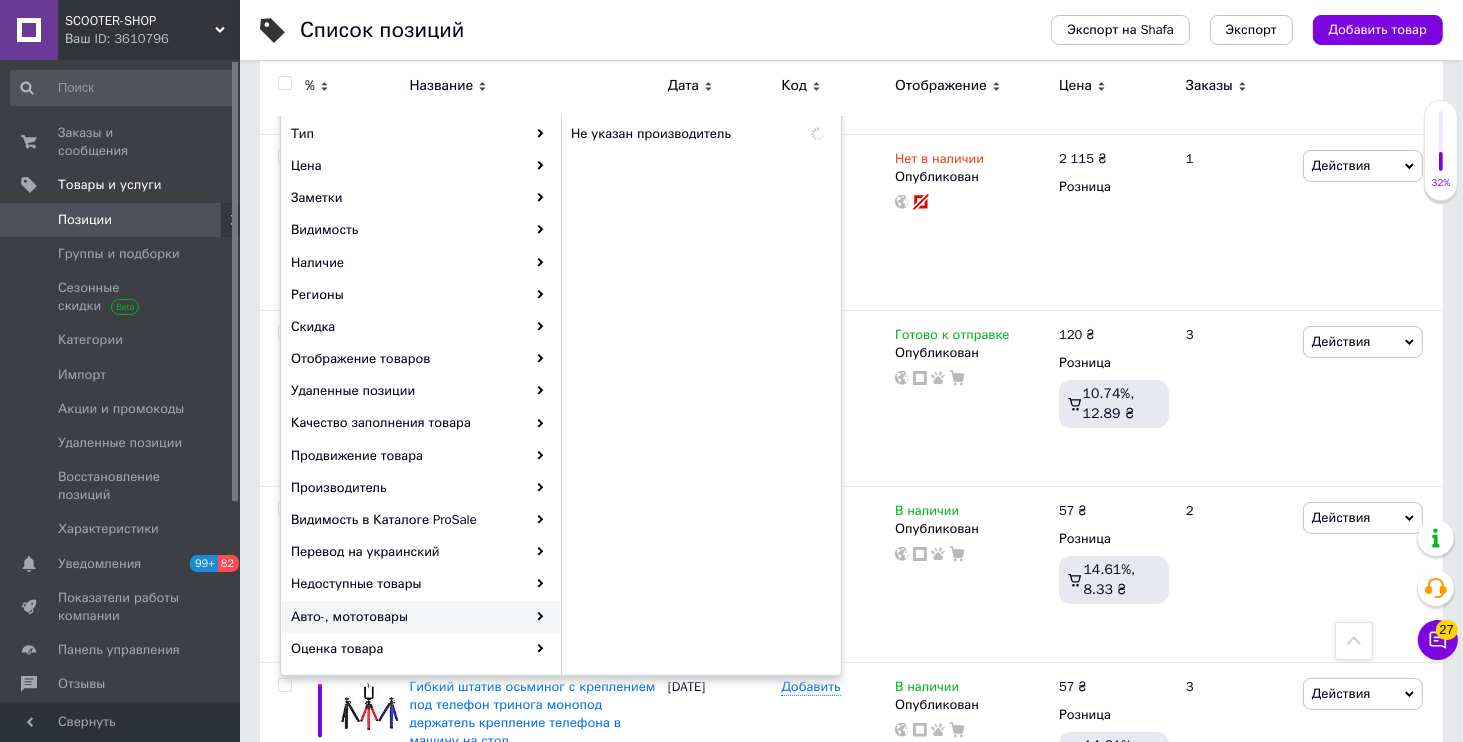 scroll, scrollTop: 192, scrollLeft: 0, axis: vertical 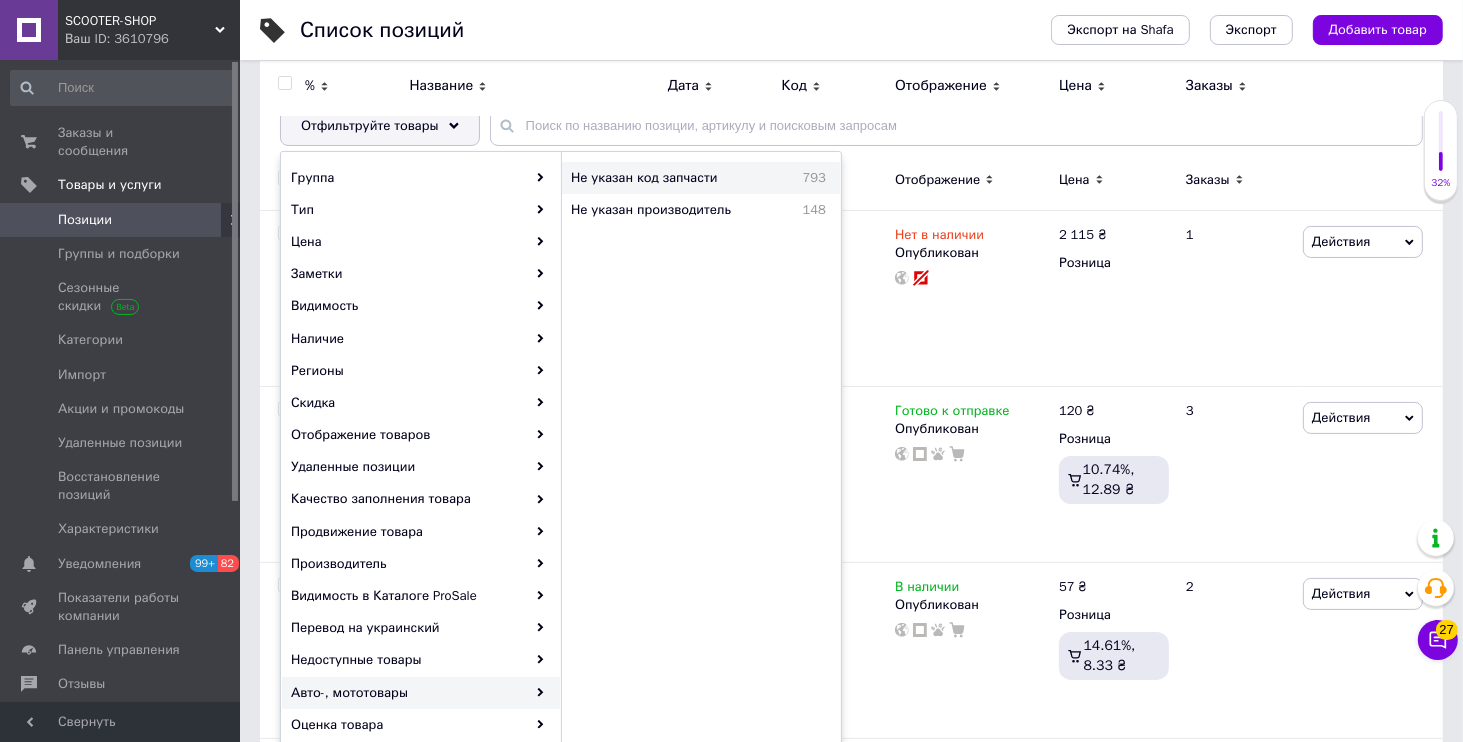 click on "Не указан код запчасти" at bounding box center (675, 178) 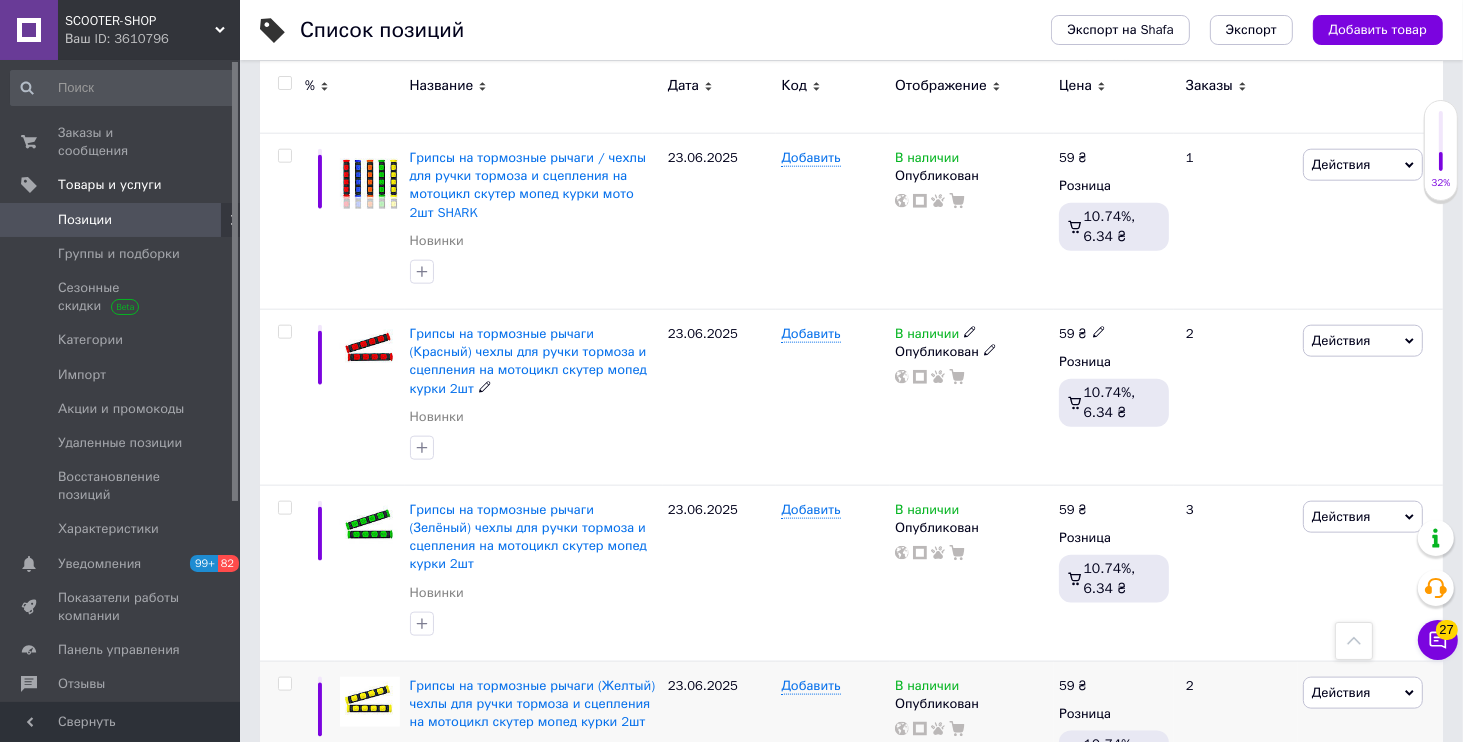 scroll, scrollTop: 2400, scrollLeft: 0, axis: vertical 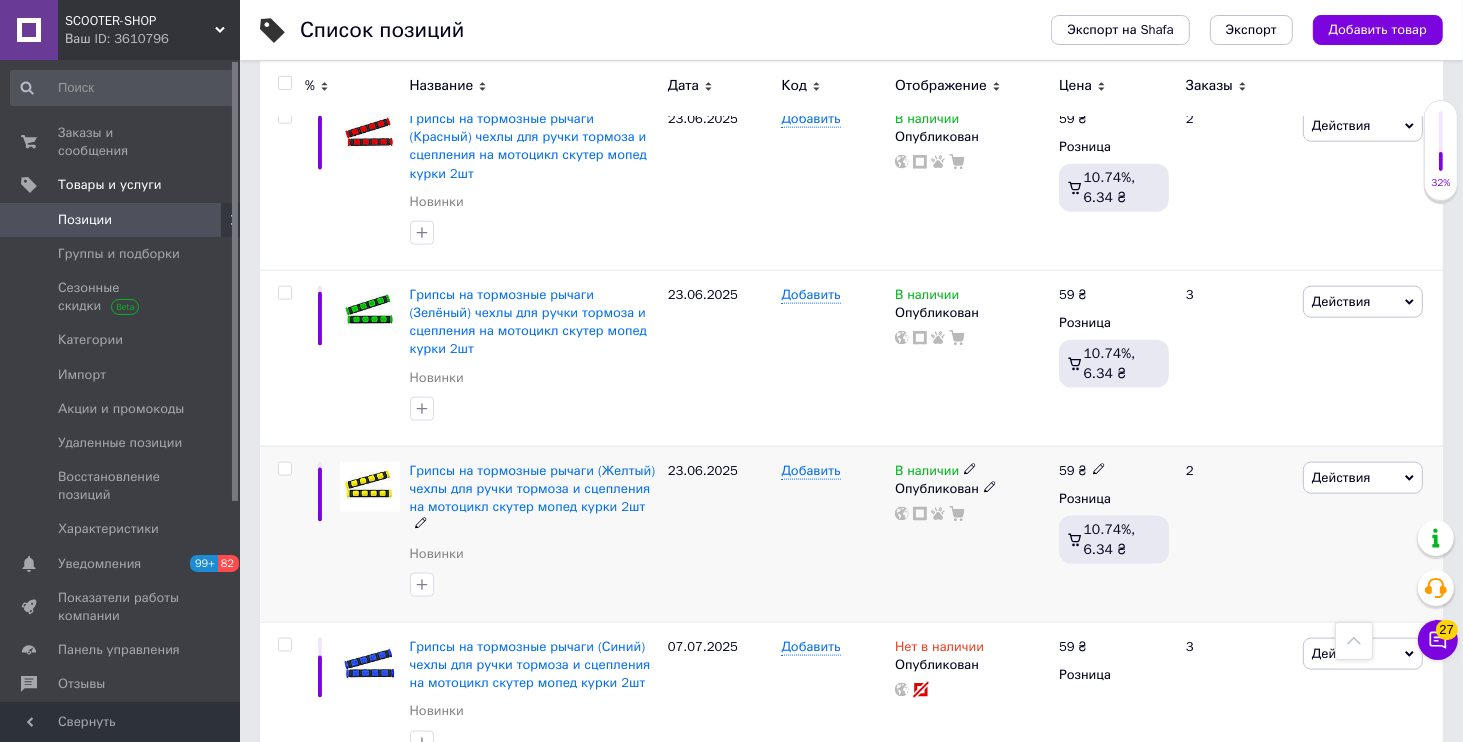 click 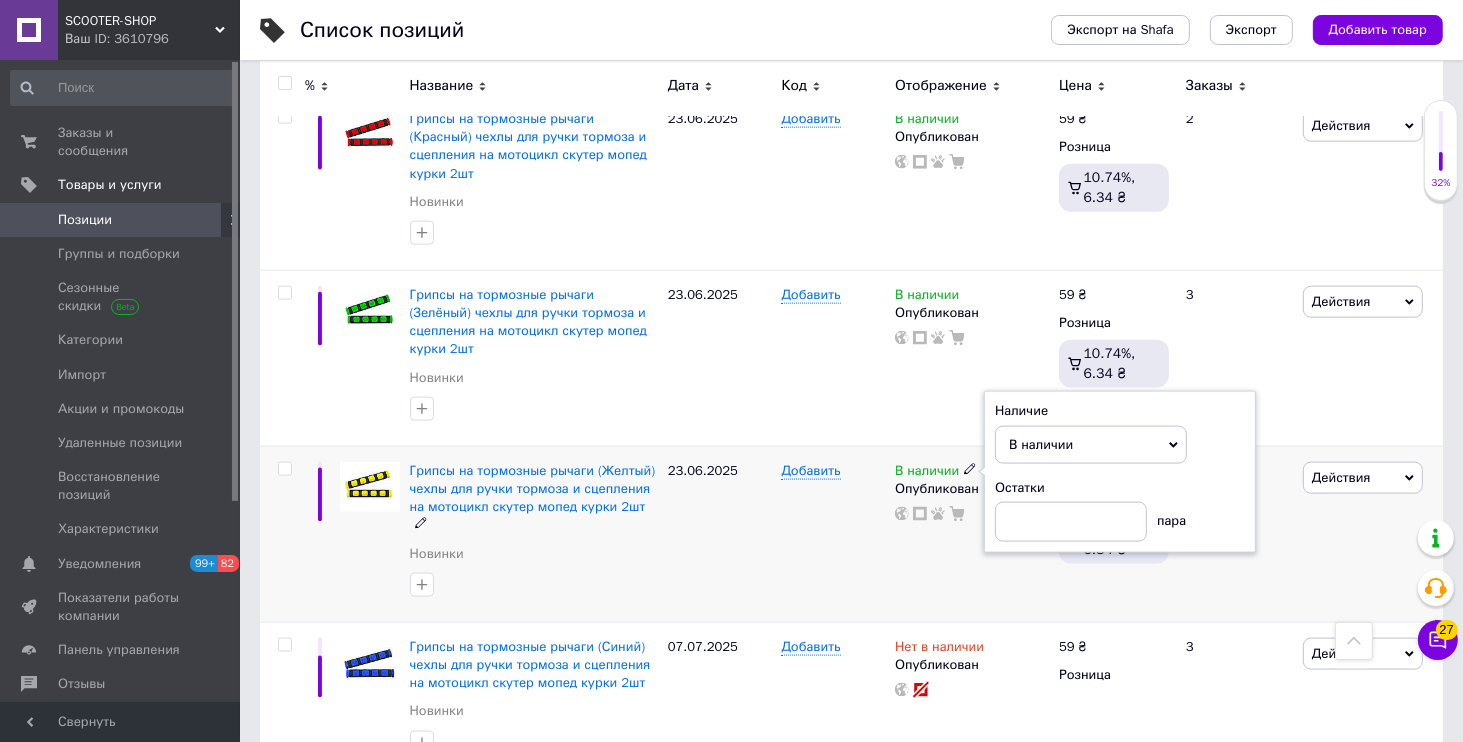click 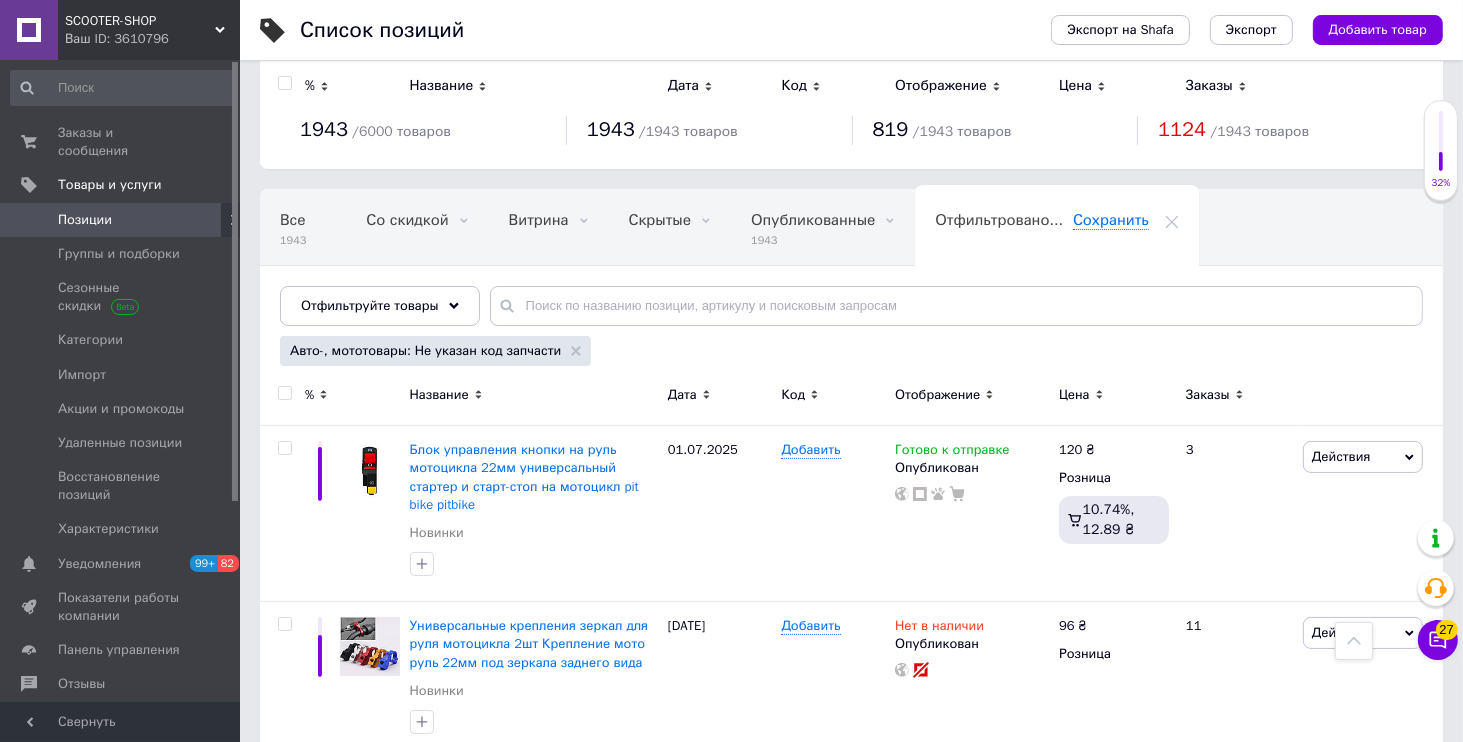 scroll, scrollTop: 0, scrollLeft: 0, axis: both 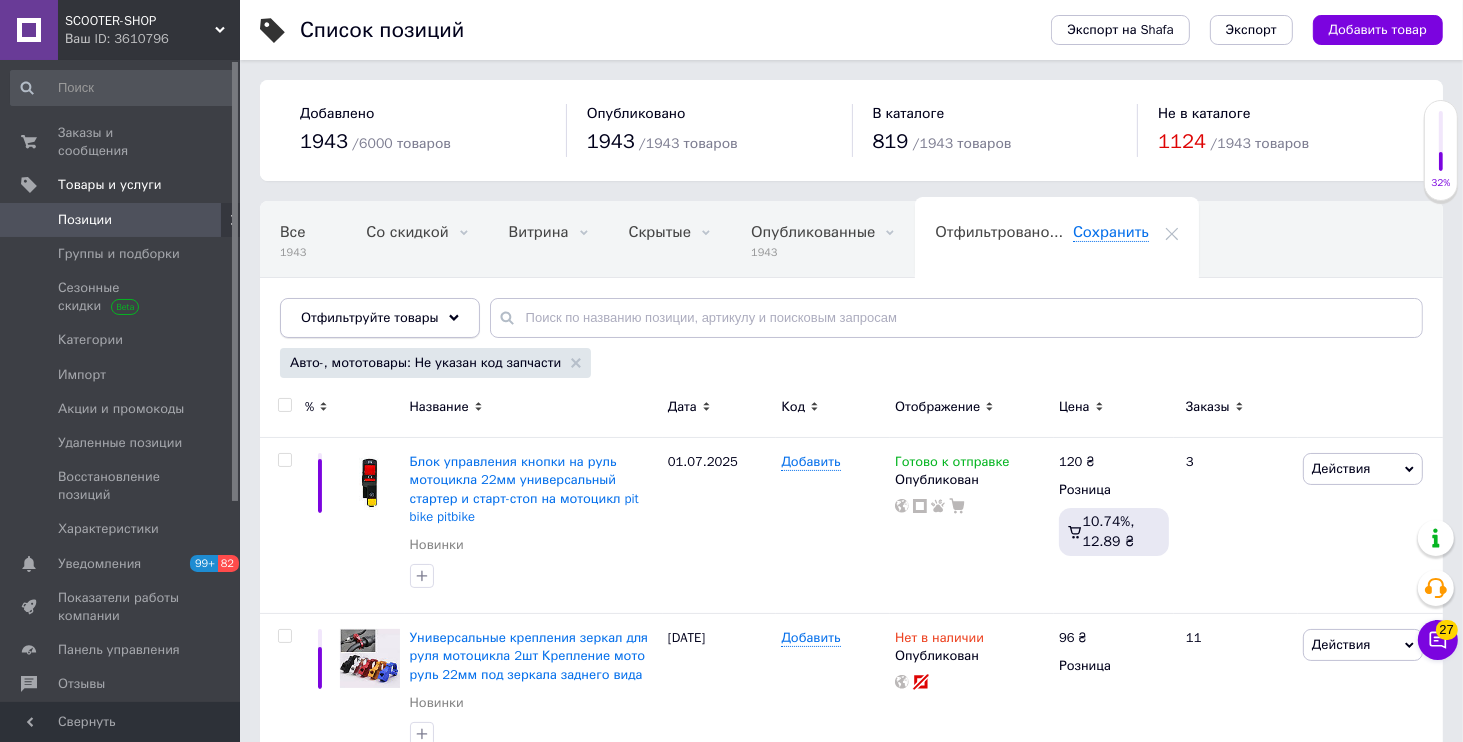 click on "Отфильтруйте товары" at bounding box center [380, 318] 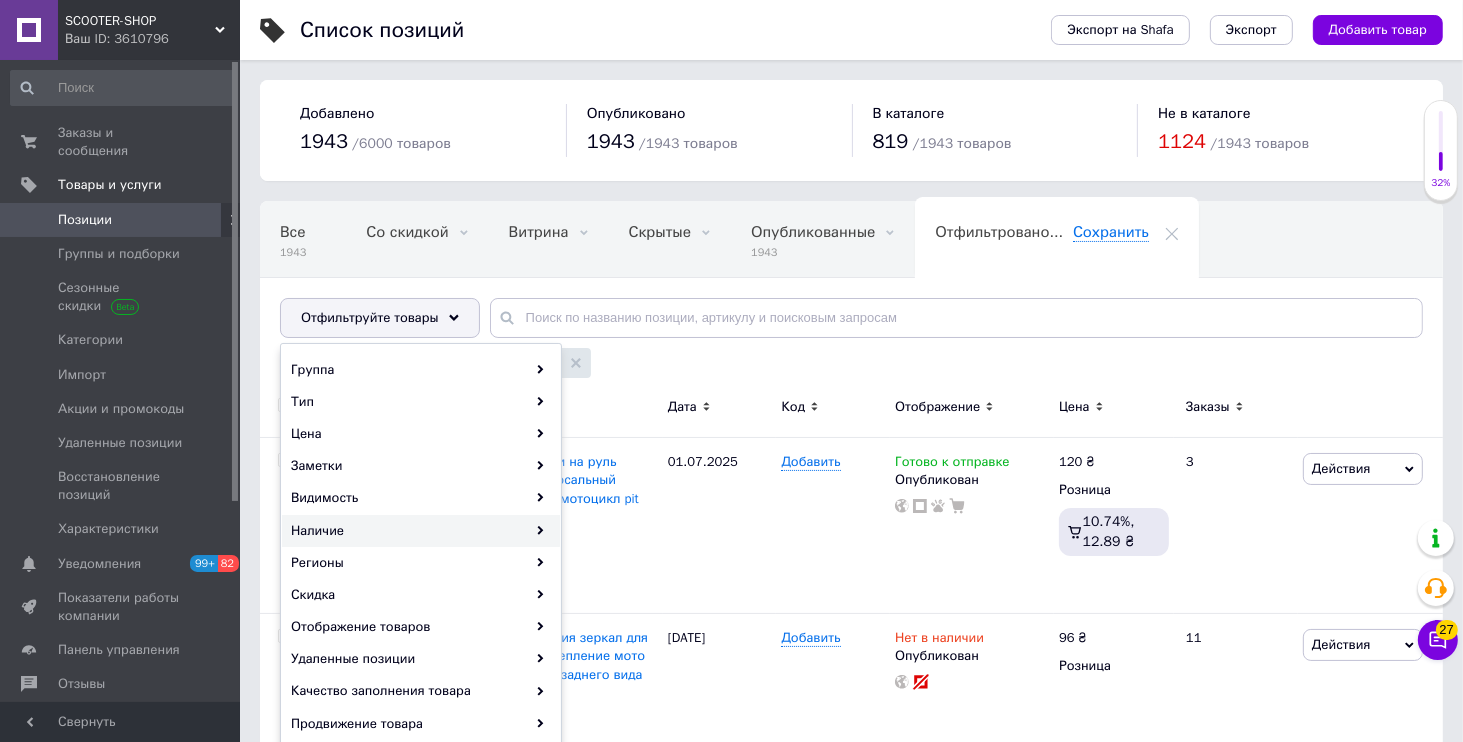 click on "Наличие" at bounding box center (421, 531) 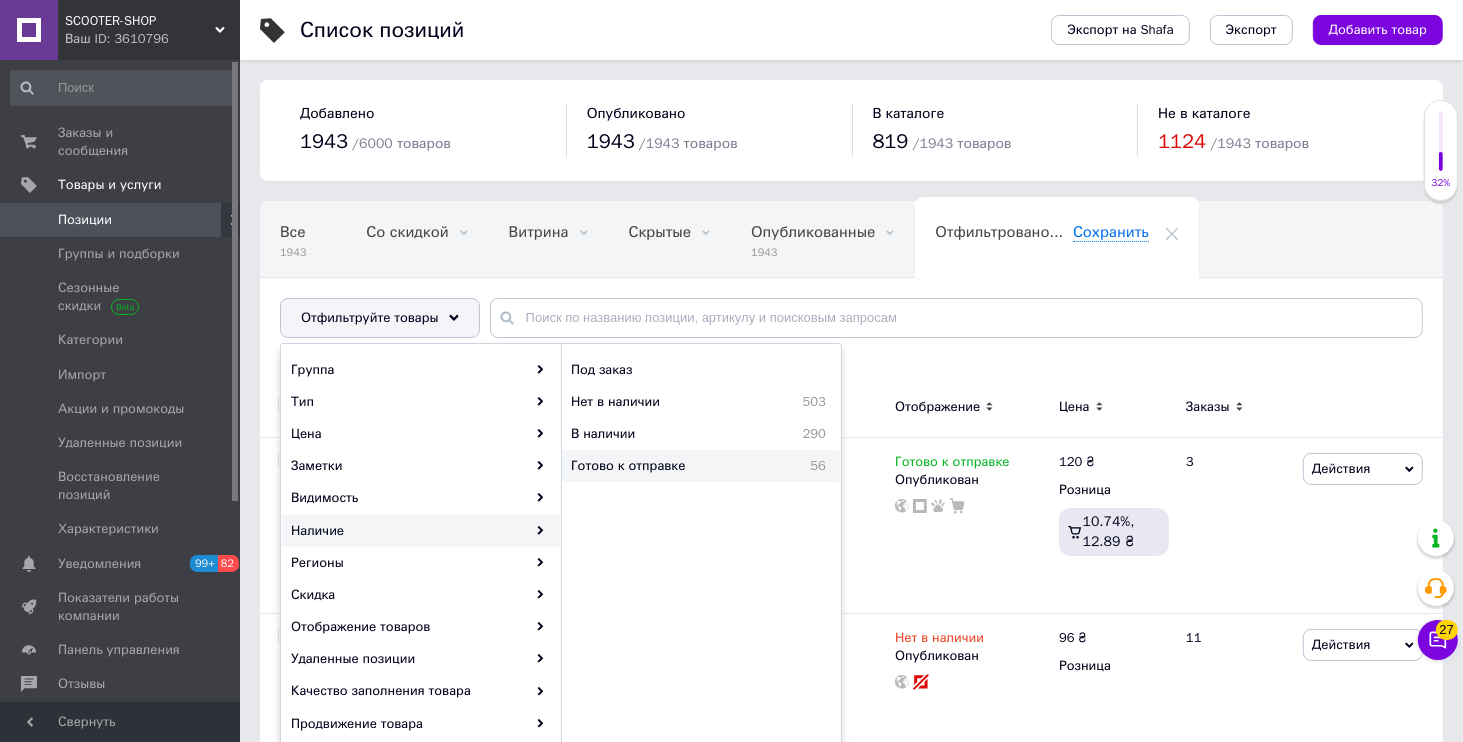 click on "Готово к отправке  56" at bounding box center [701, 466] 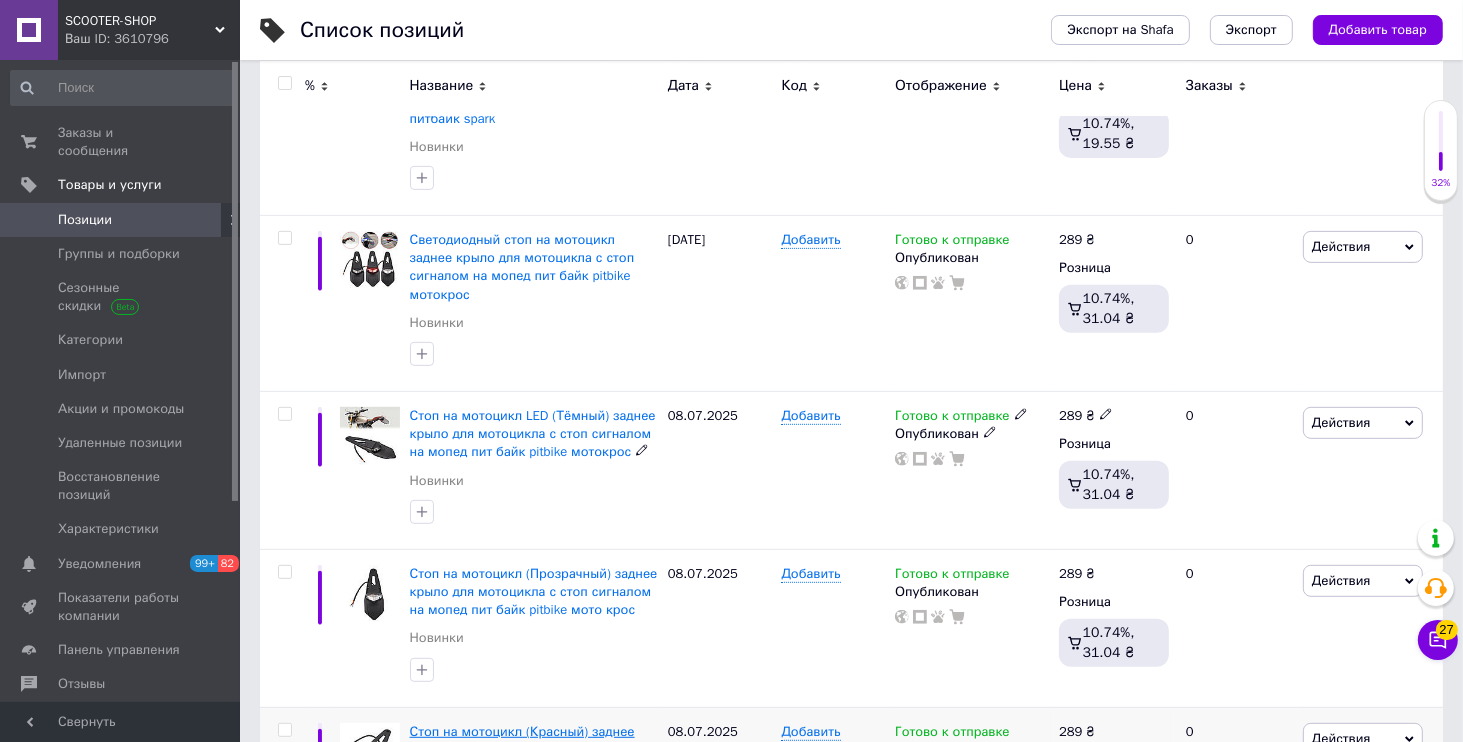 scroll, scrollTop: 1152, scrollLeft: 0, axis: vertical 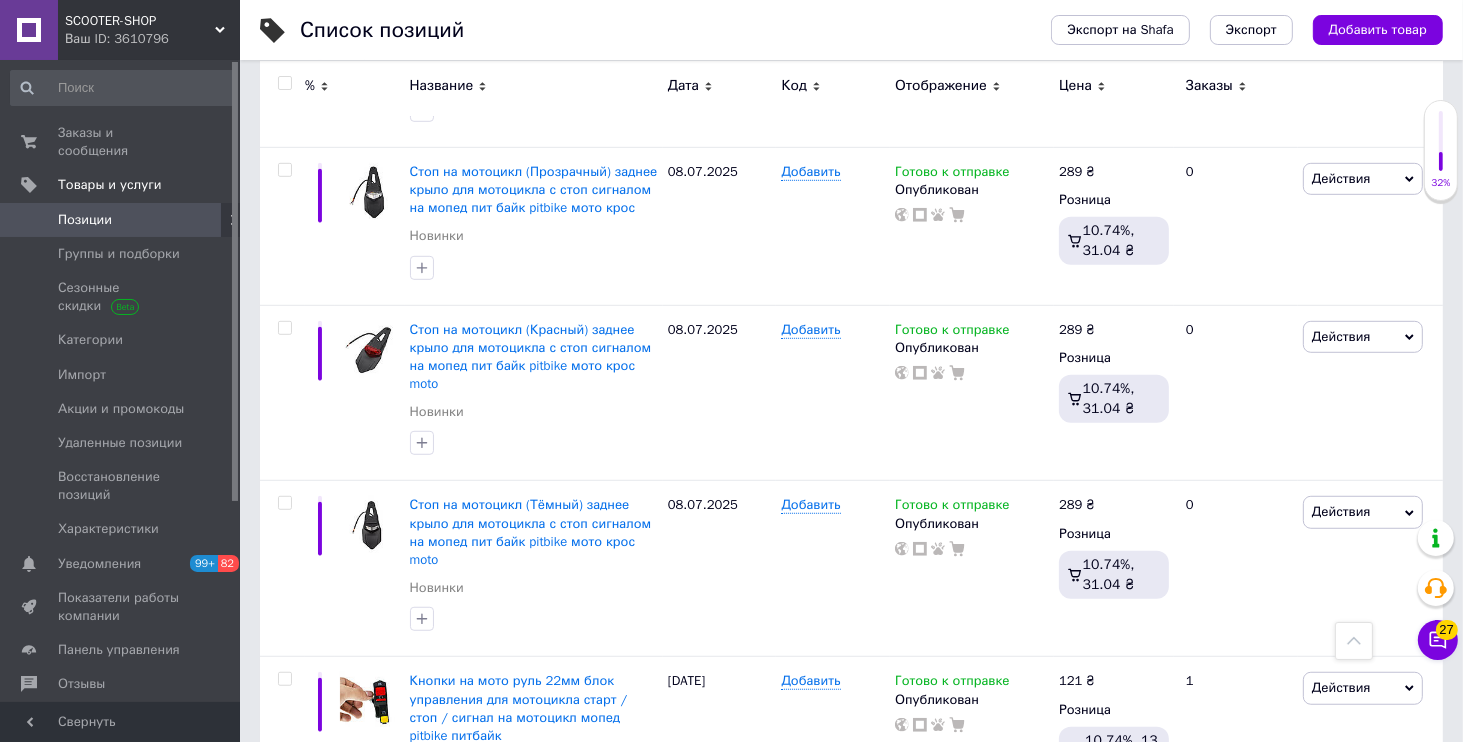 click on "Ваш ID: 3610796" at bounding box center [152, 39] 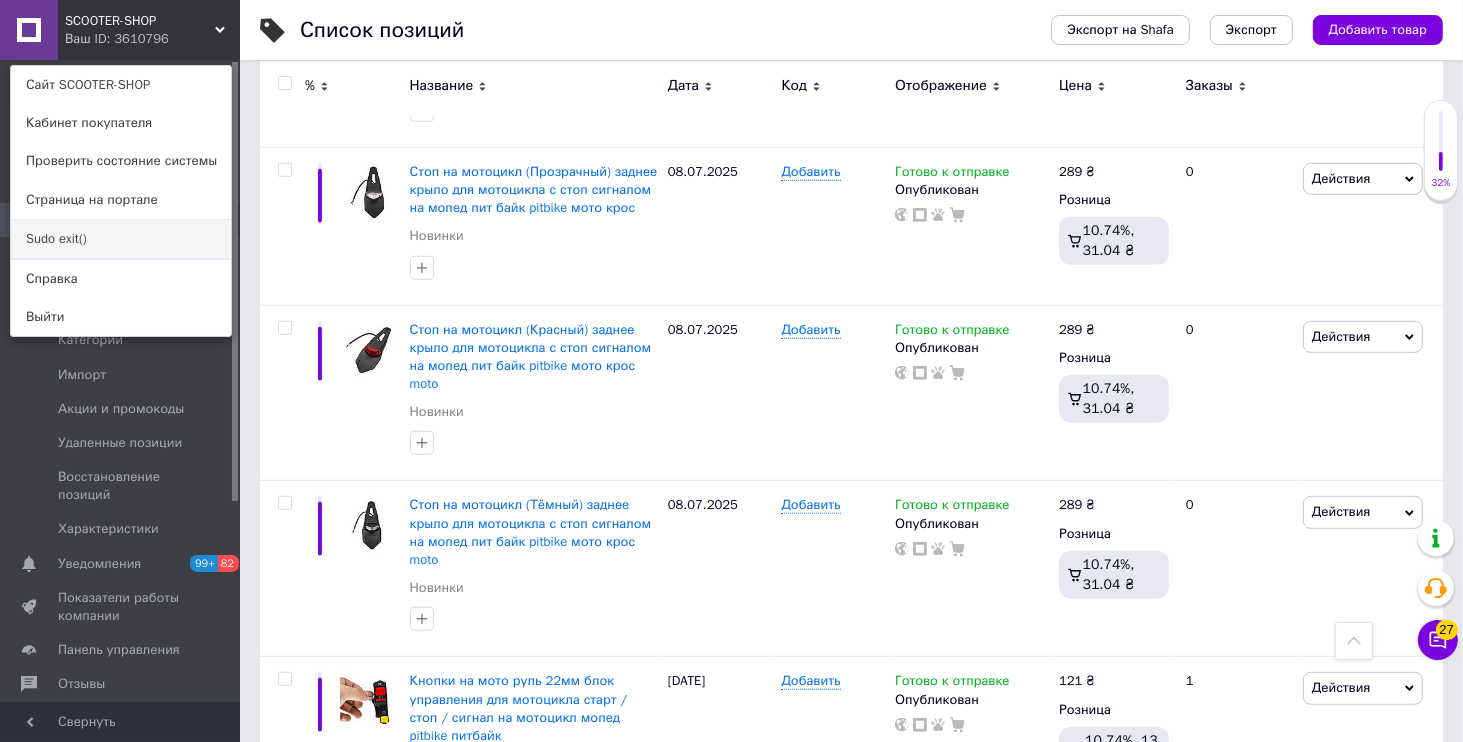 click on "Sudo exit()" at bounding box center (121, 239) 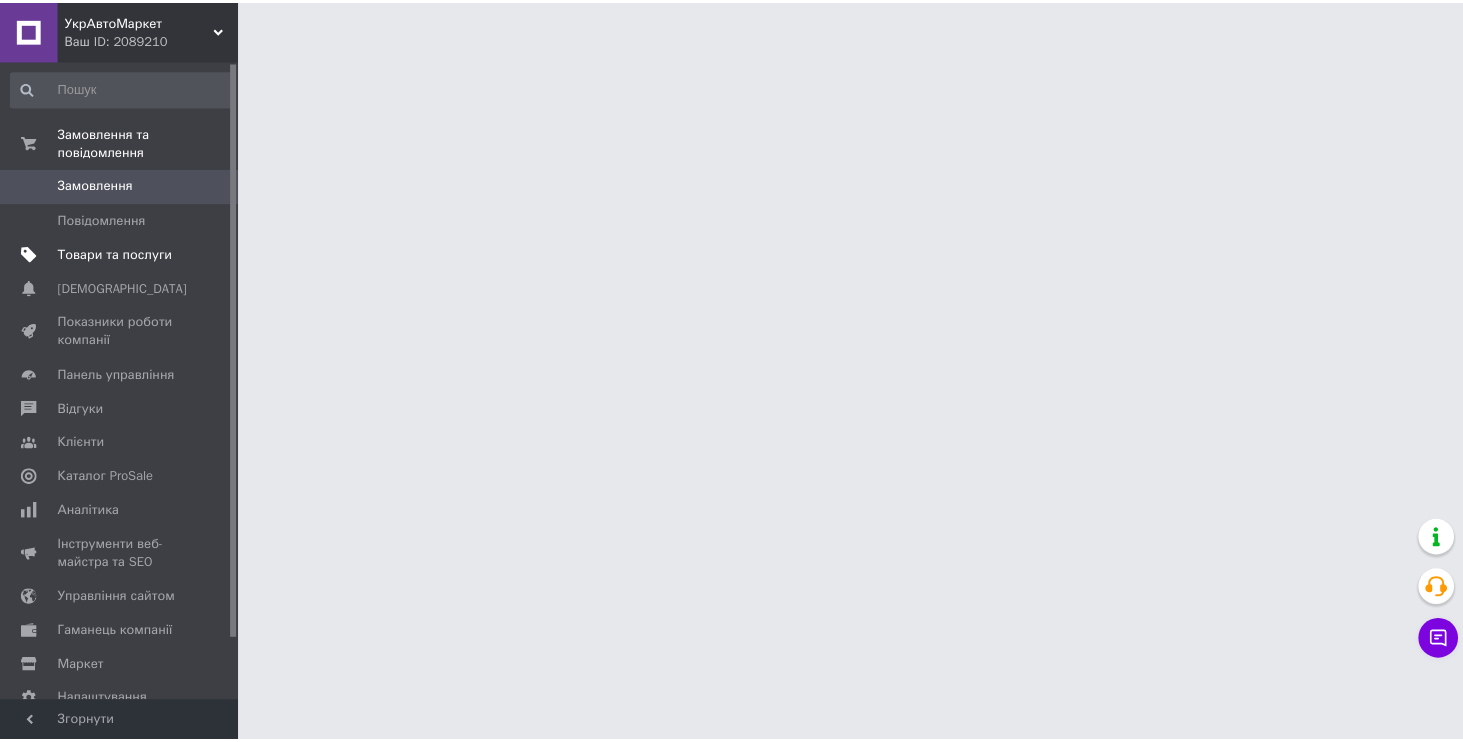 scroll, scrollTop: 0, scrollLeft: 0, axis: both 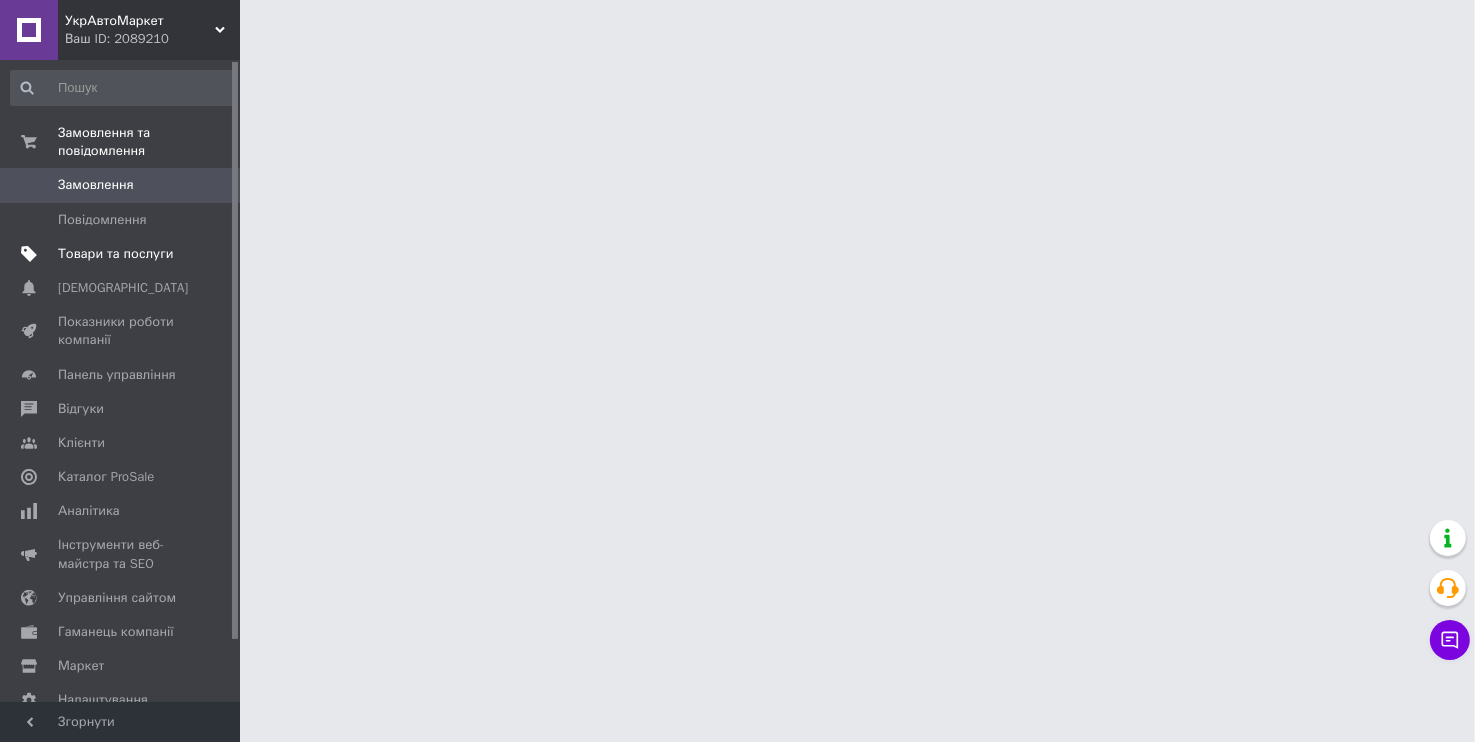 click on "Товари та послуги" at bounding box center [123, 254] 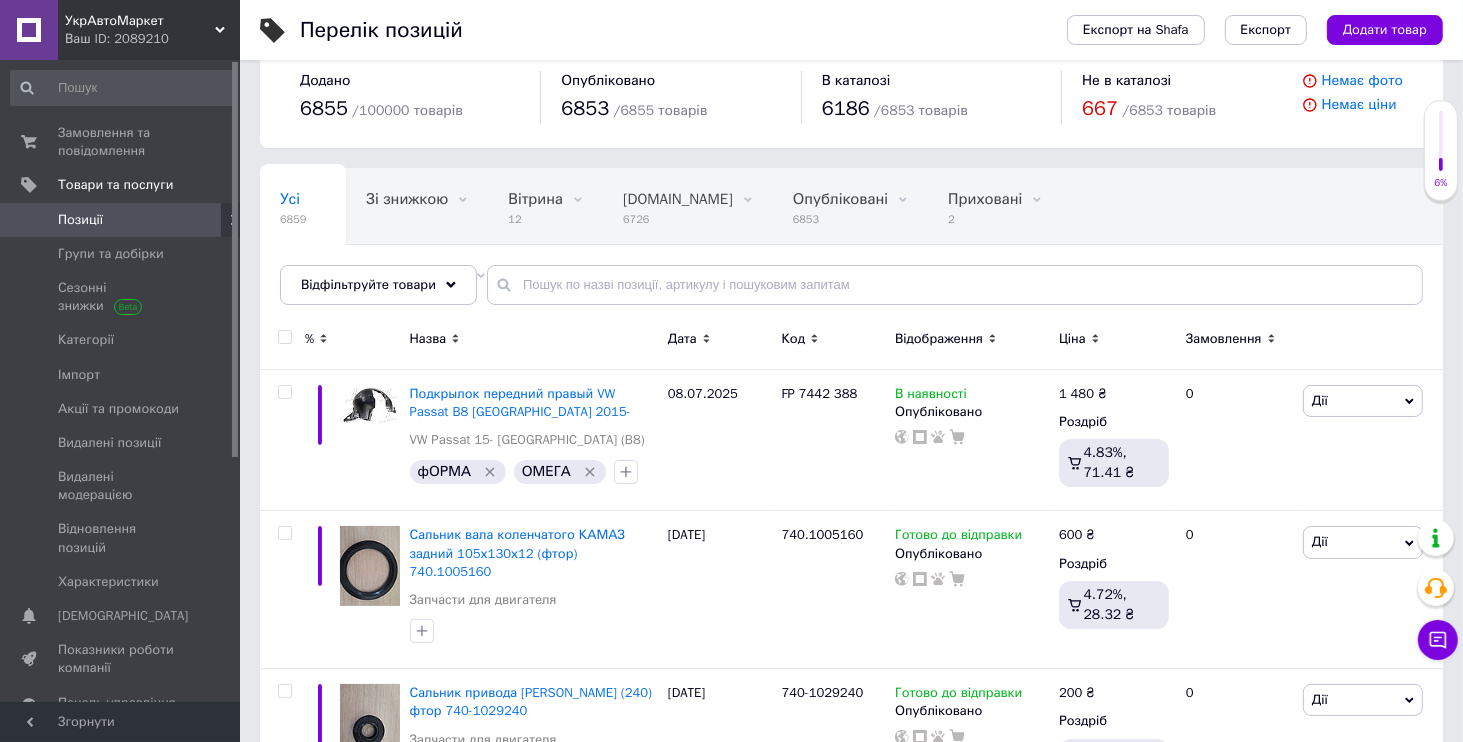 scroll, scrollTop: 0, scrollLeft: 0, axis: both 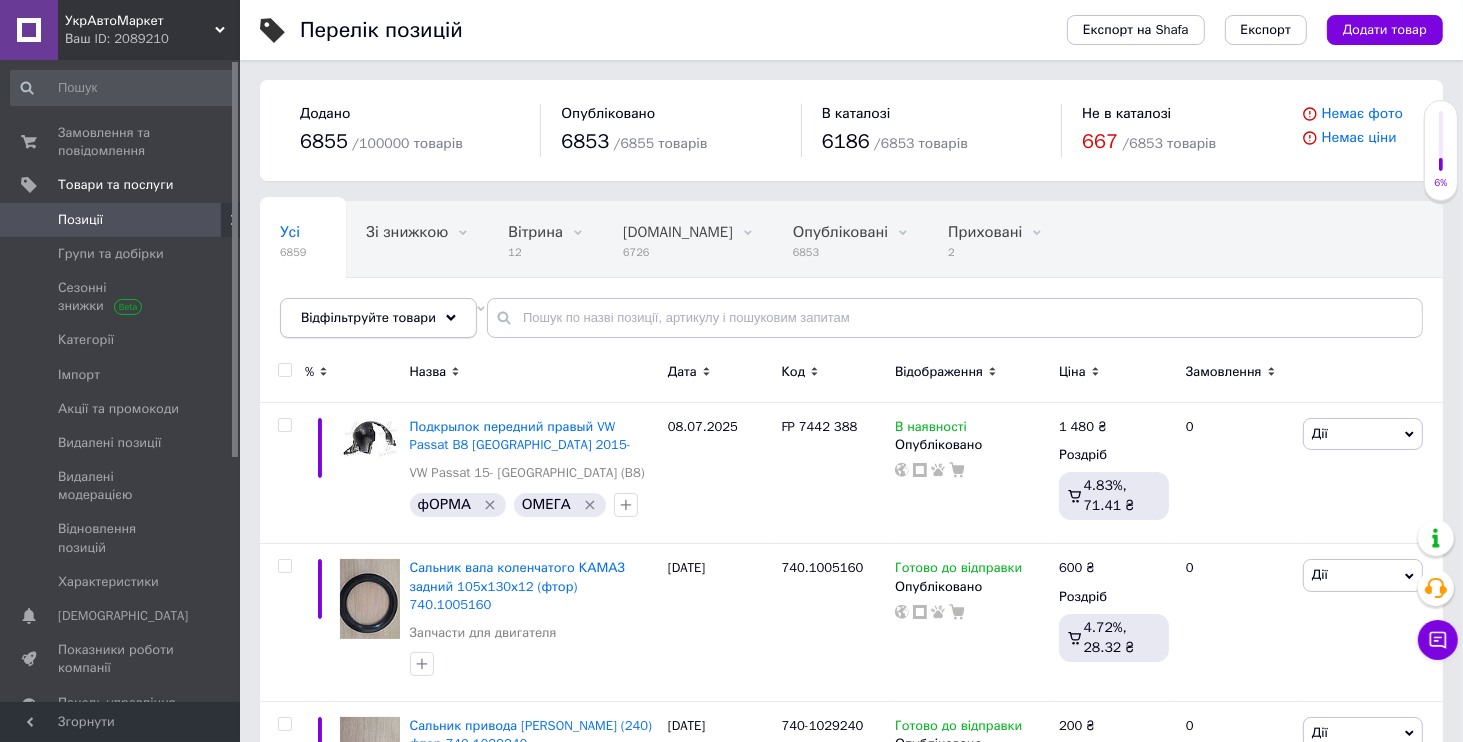 click on "Відфільтруйте товари" at bounding box center (368, 317) 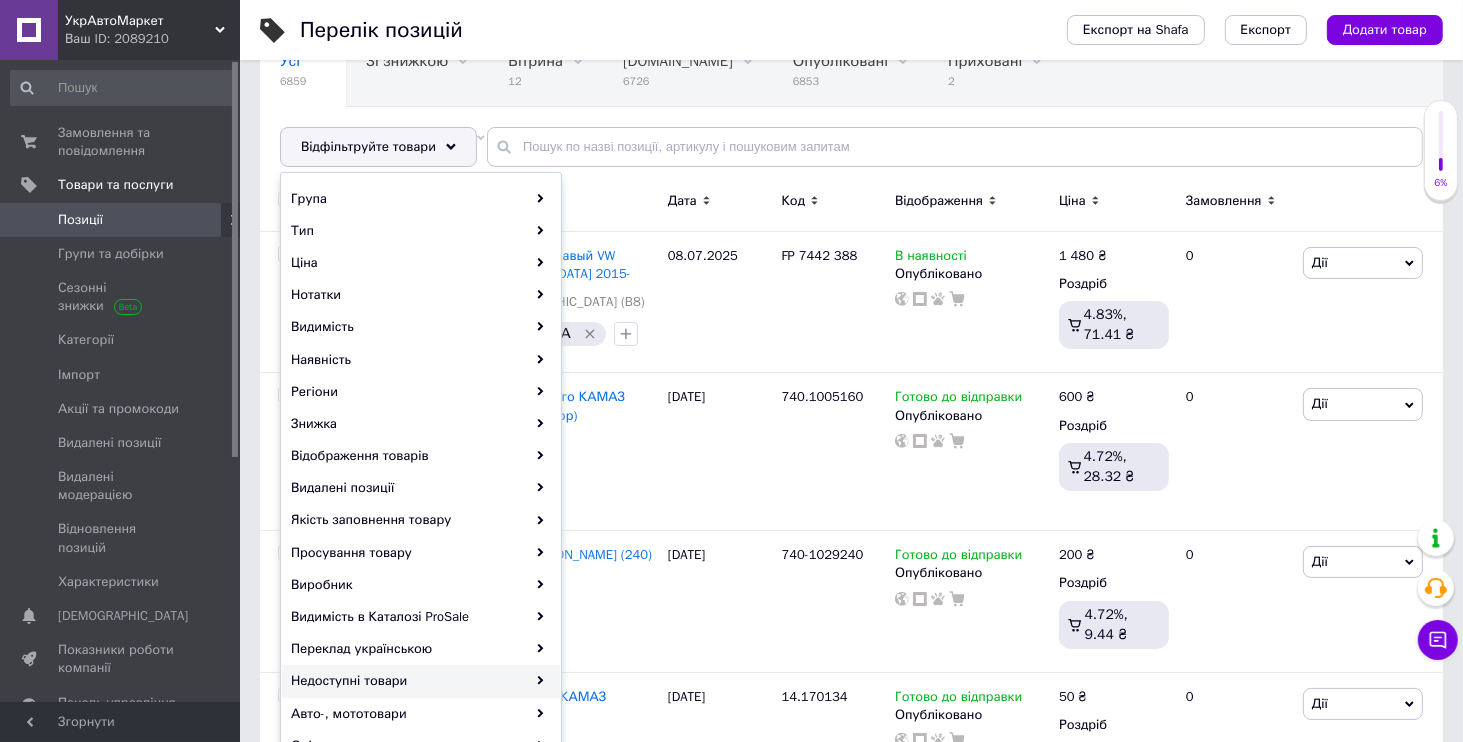 scroll, scrollTop: 384, scrollLeft: 0, axis: vertical 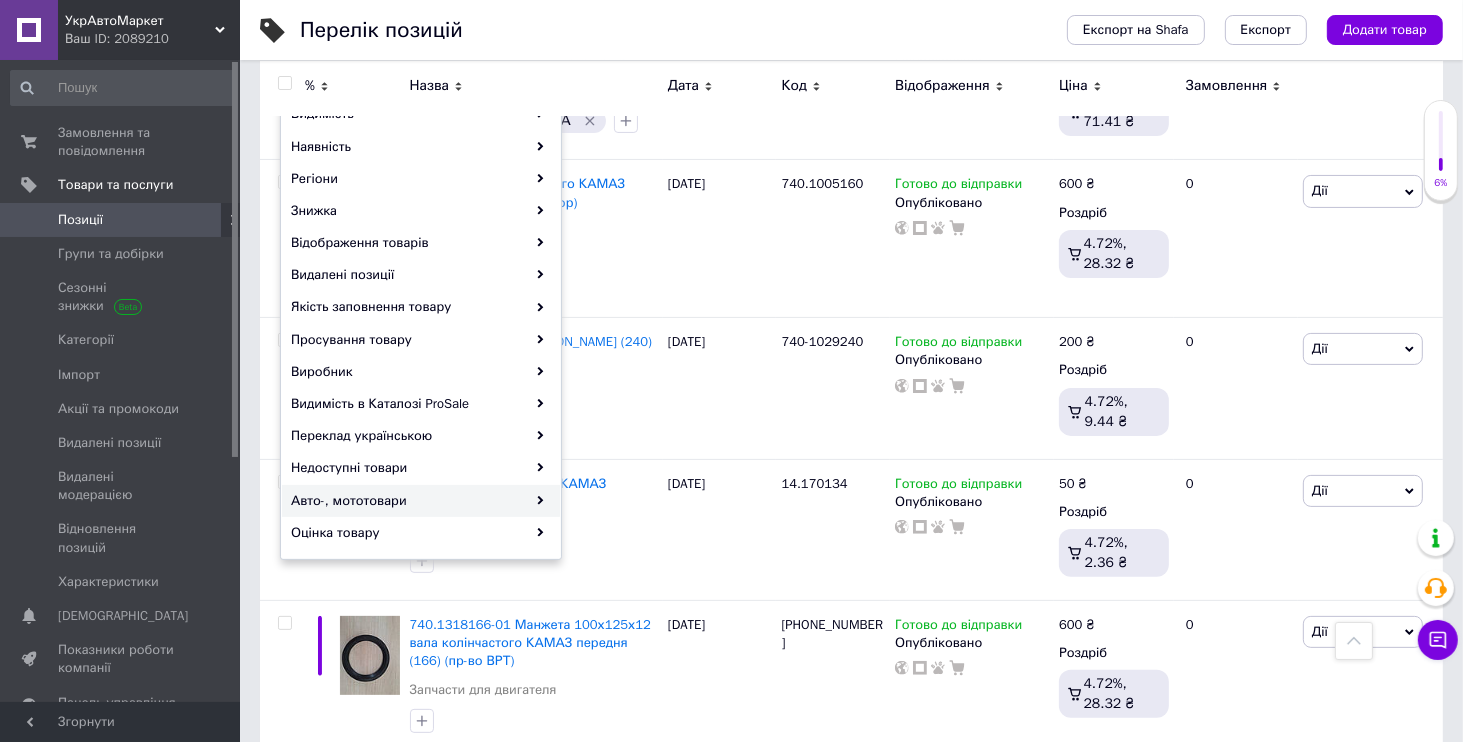 click on "Авто-, мототовари" at bounding box center (421, 501) 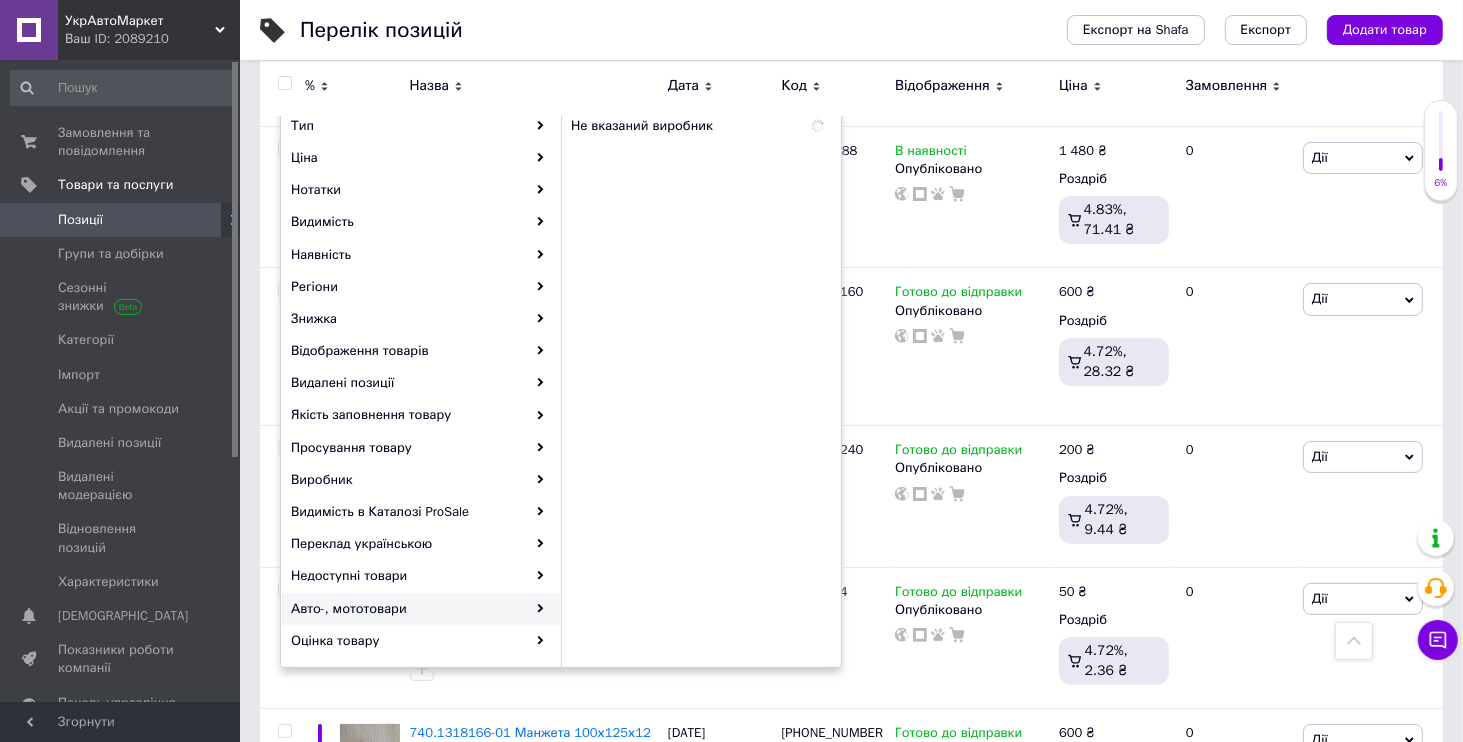scroll, scrollTop: 192, scrollLeft: 0, axis: vertical 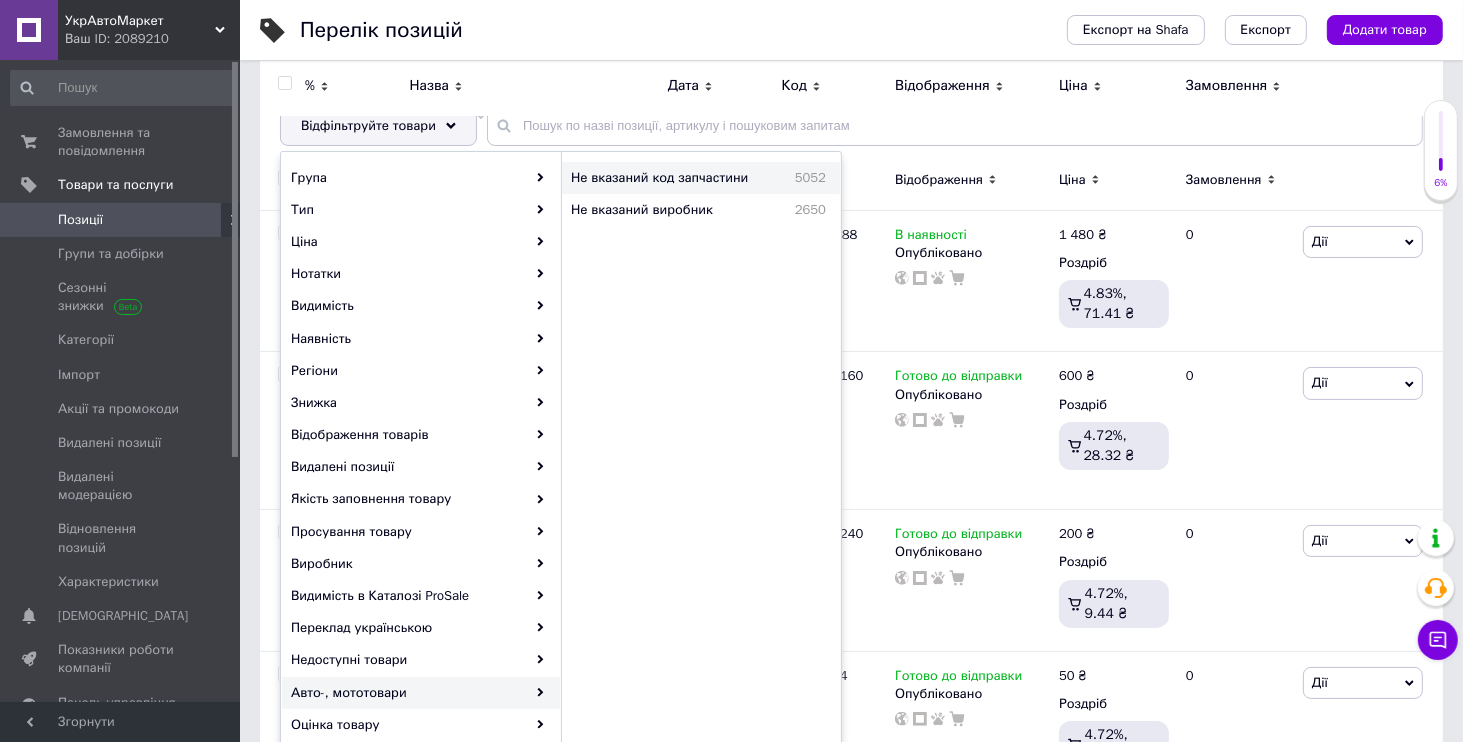 click on "Не вказаний код запчастини" at bounding box center (674, 178) 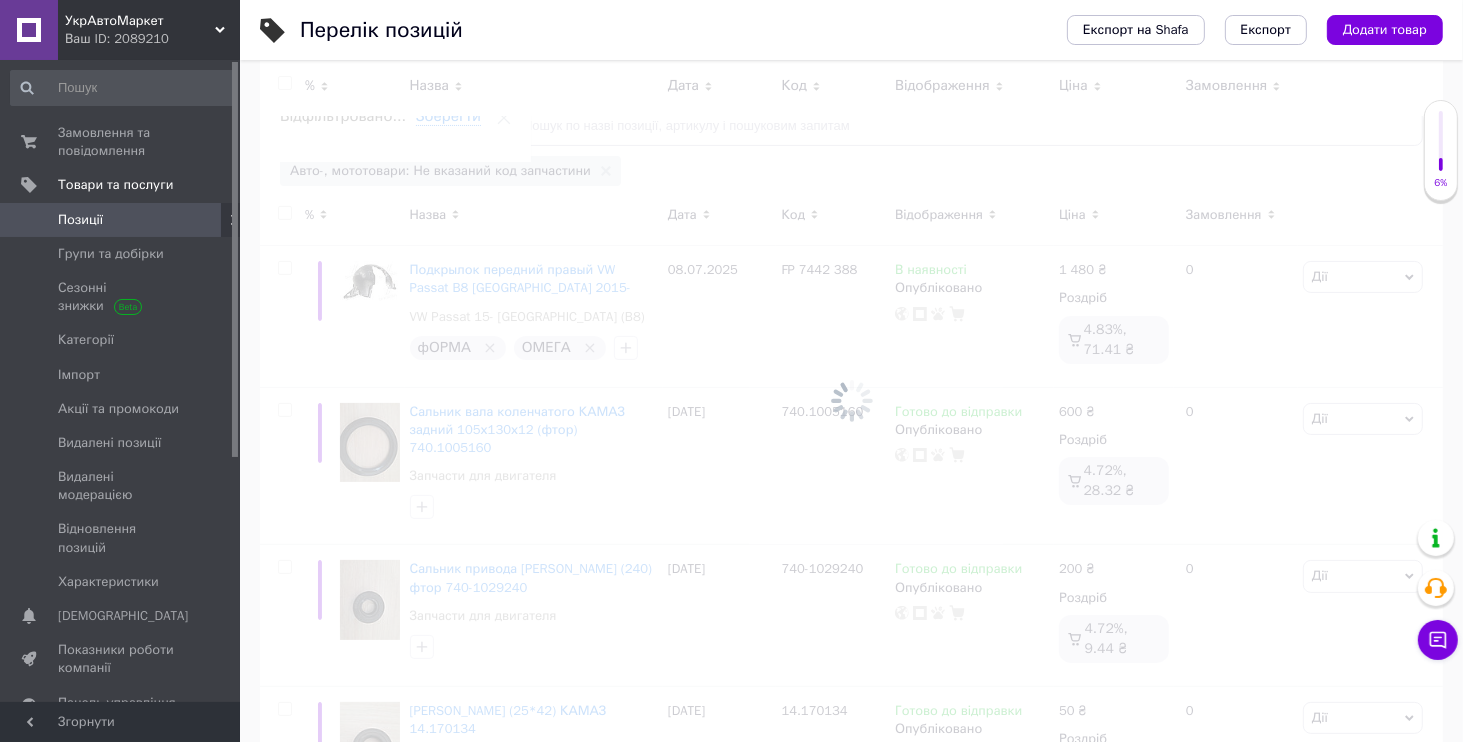 scroll, scrollTop: 0, scrollLeft: 243, axis: horizontal 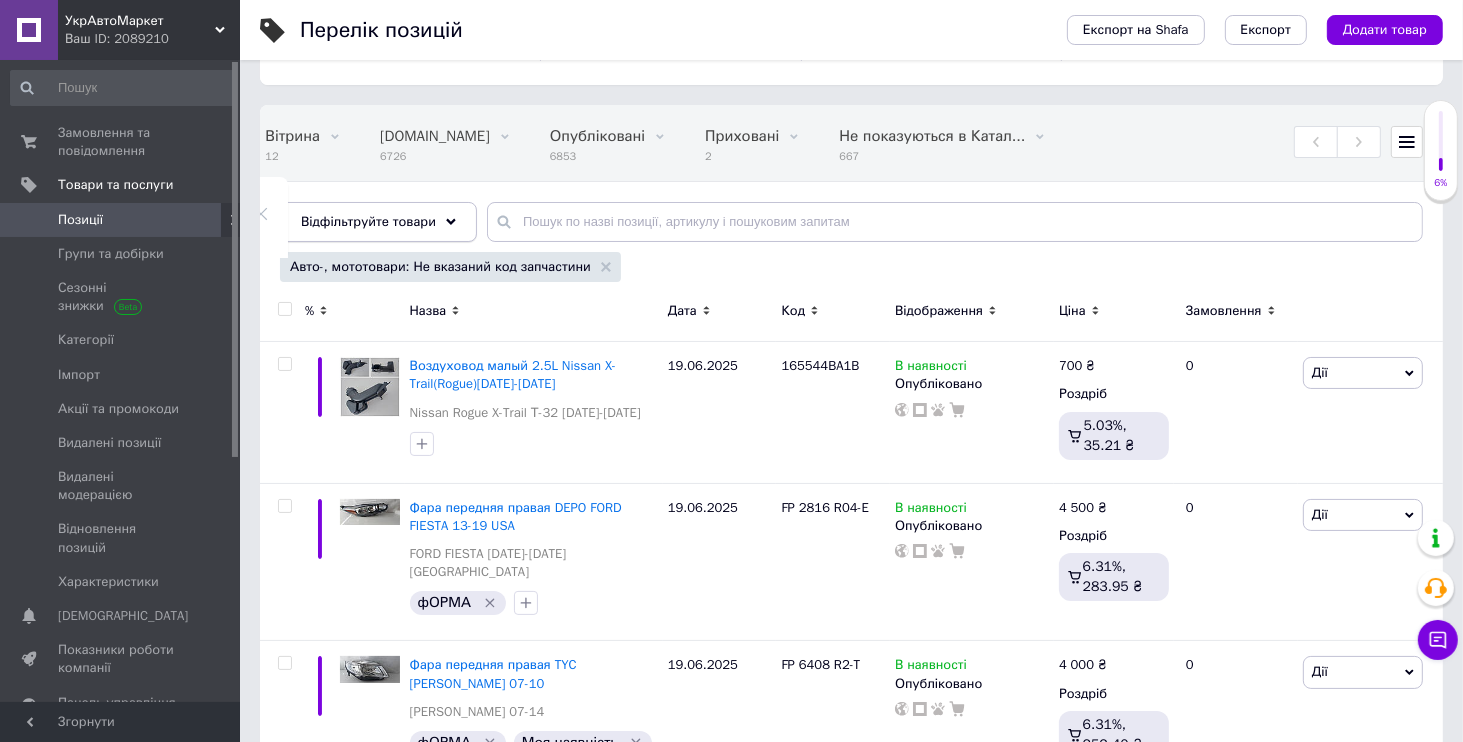 click on "Відфільтруйте товари" at bounding box center (368, 221) 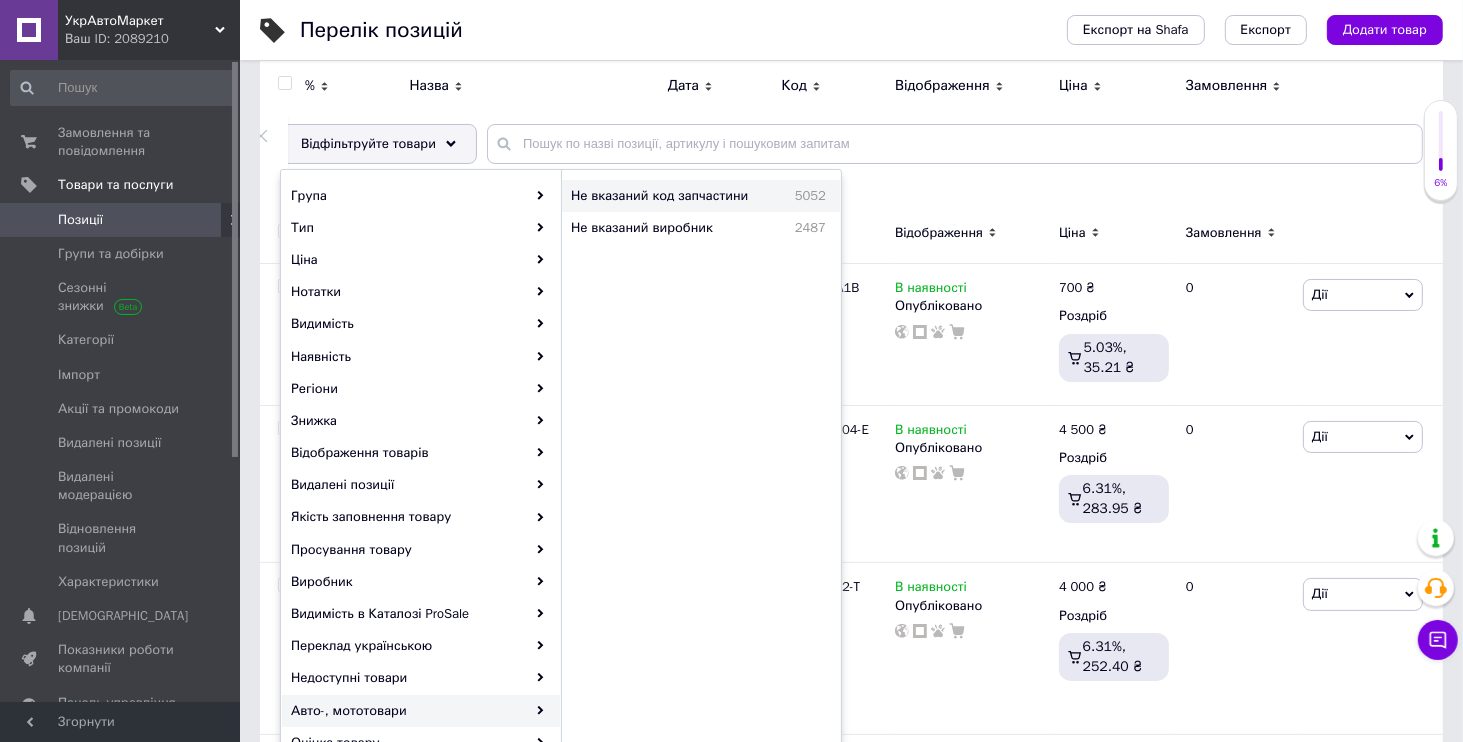 scroll, scrollTop: 0, scrollLeft: 0, axis: both 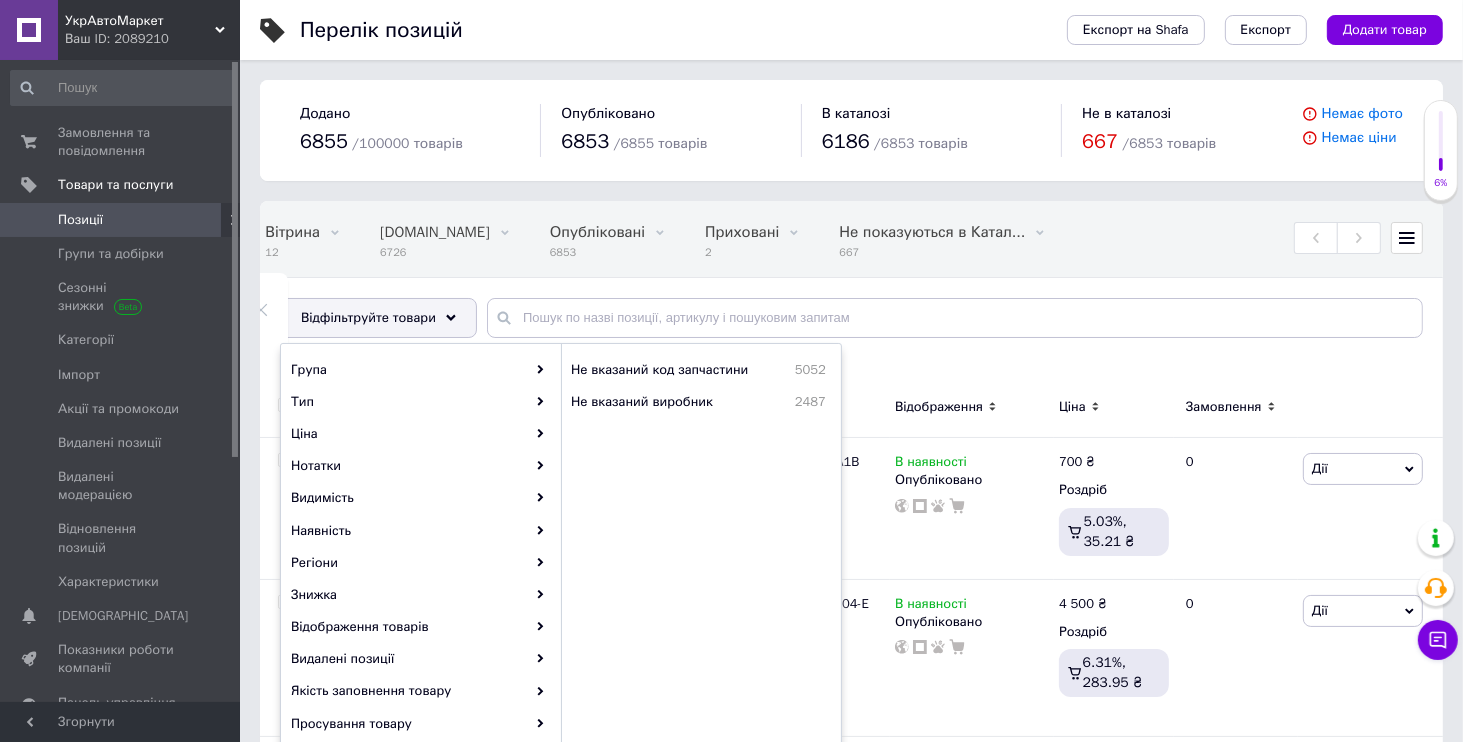 click on "Авто-, мототовари: Не вказаний код запчастини" at bounding box center (849, 365) 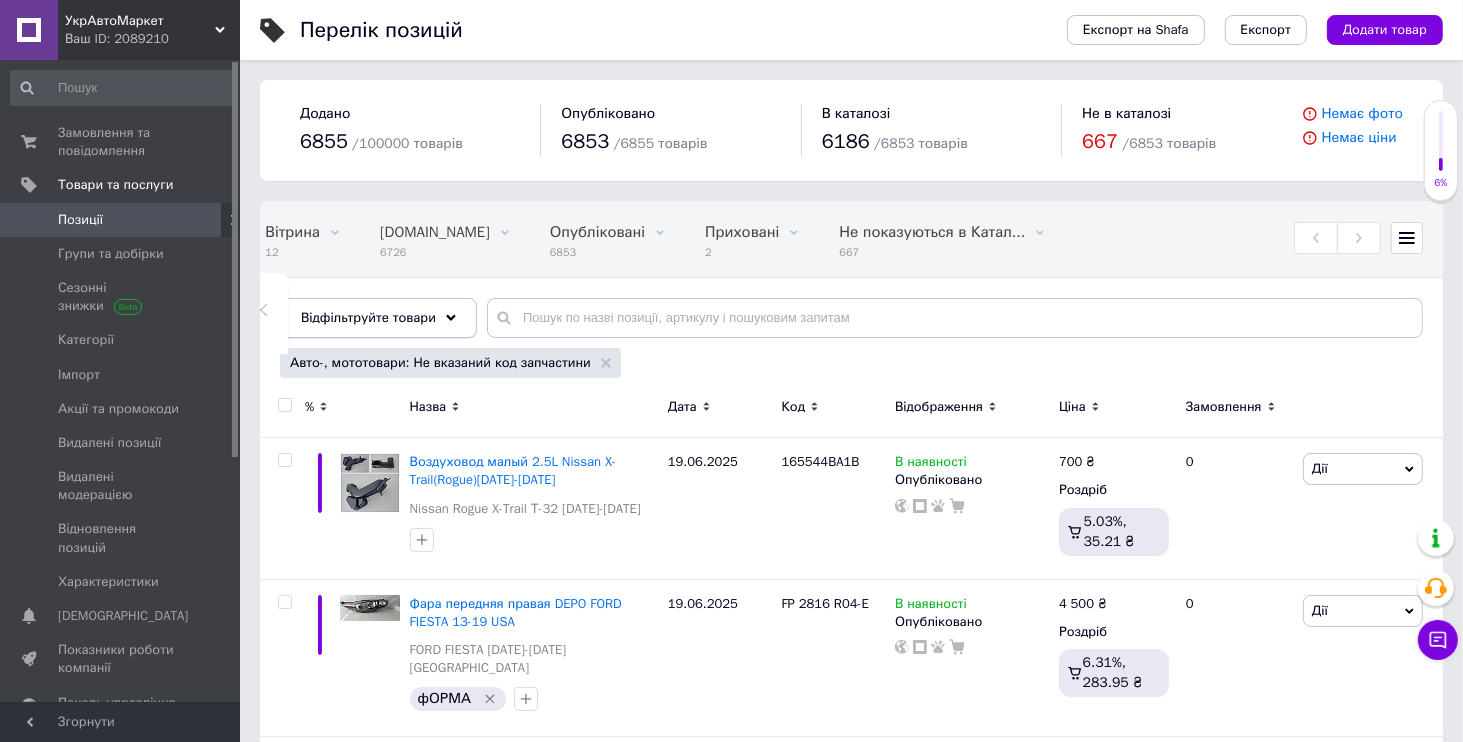 click on "Відфільтруйте товари" at bounding box center (368, 317) 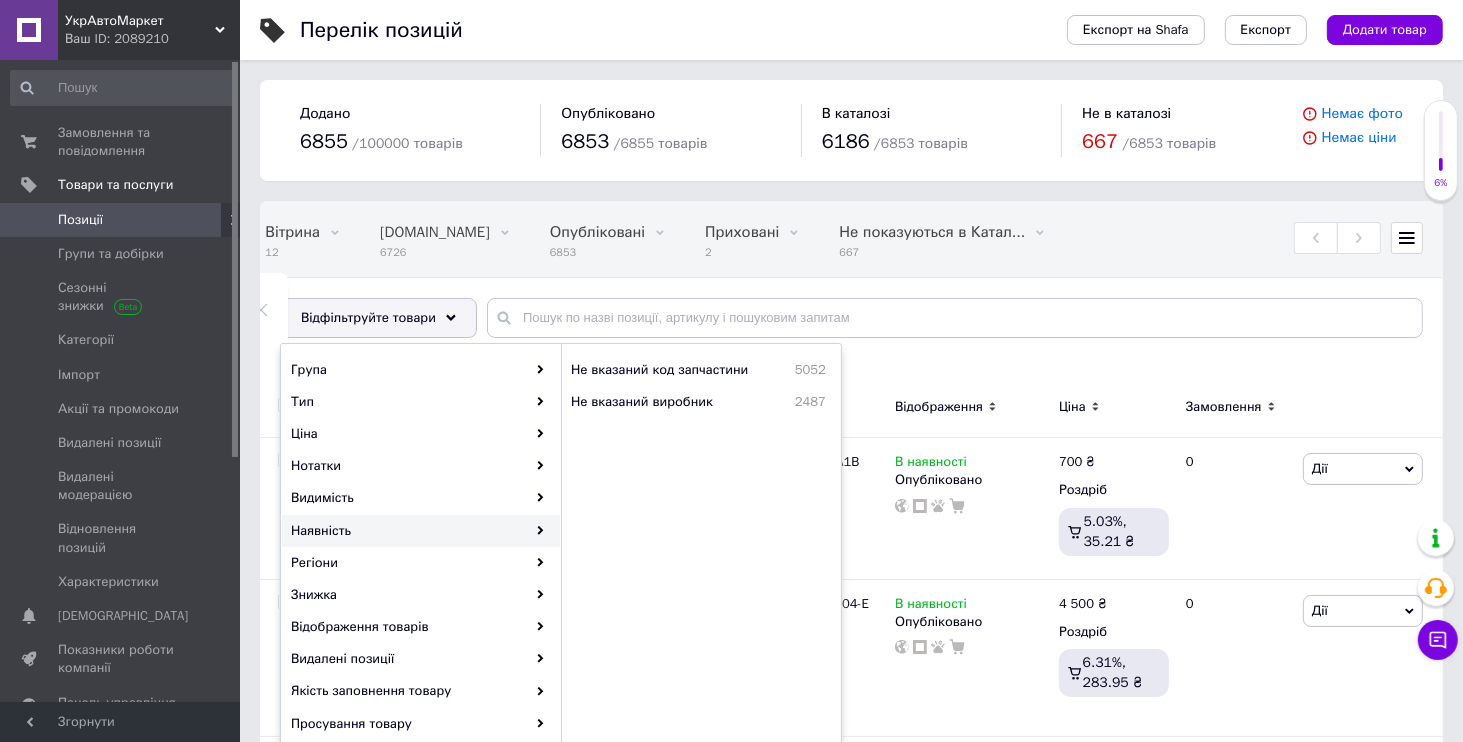 click on "Наявність" at bounding box center (421, 531) 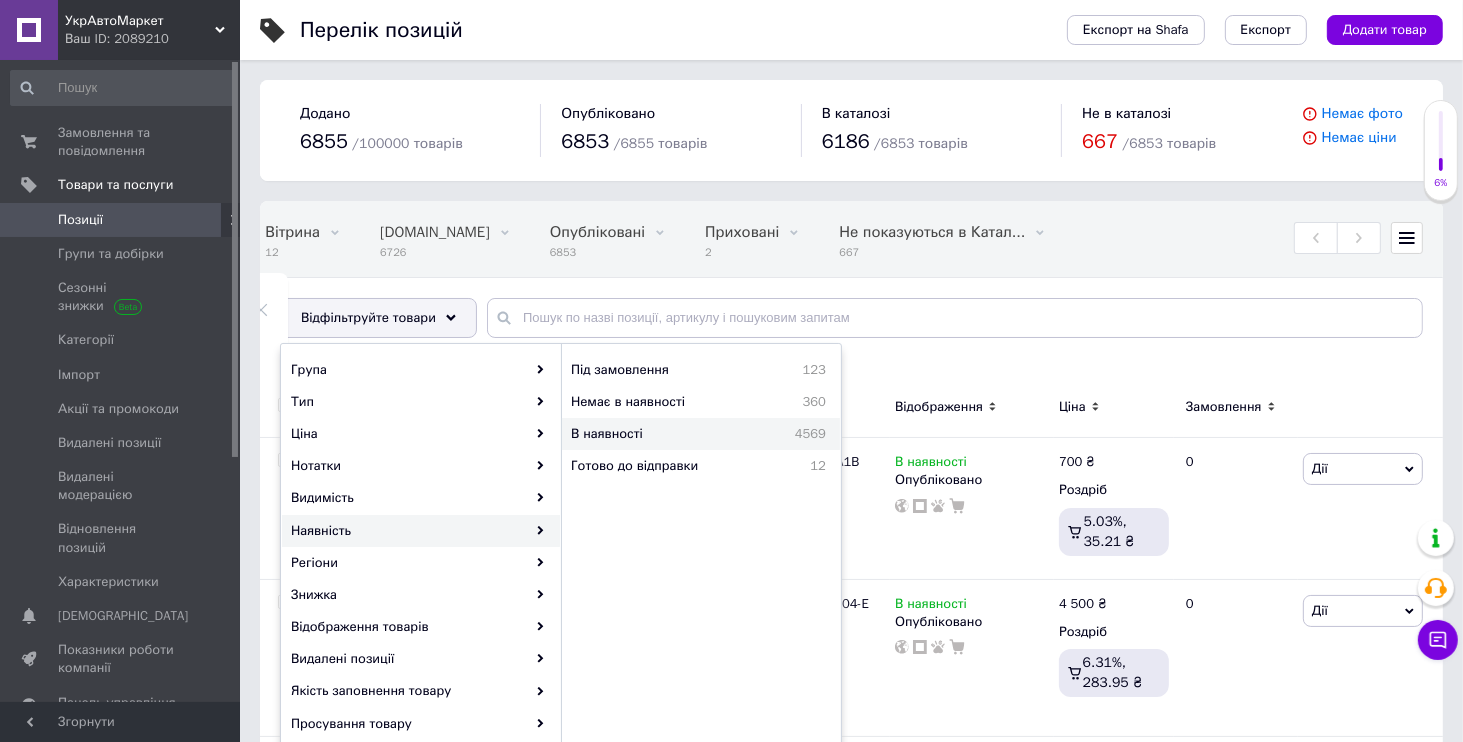 click on "В наявності  4569" at bounding box center [701, 434] 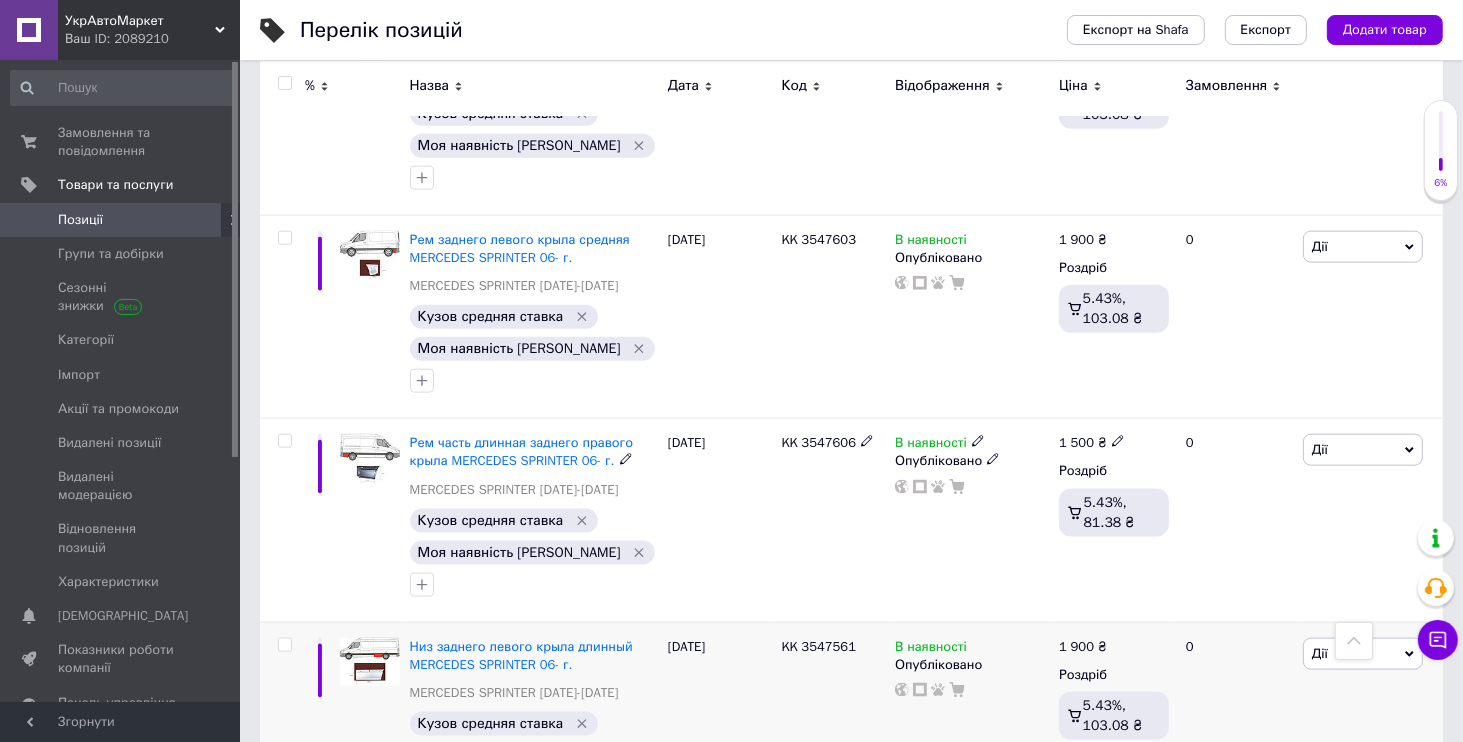 scroll, scrollTop: 2400, scrollLeft: 0, axis: vertical 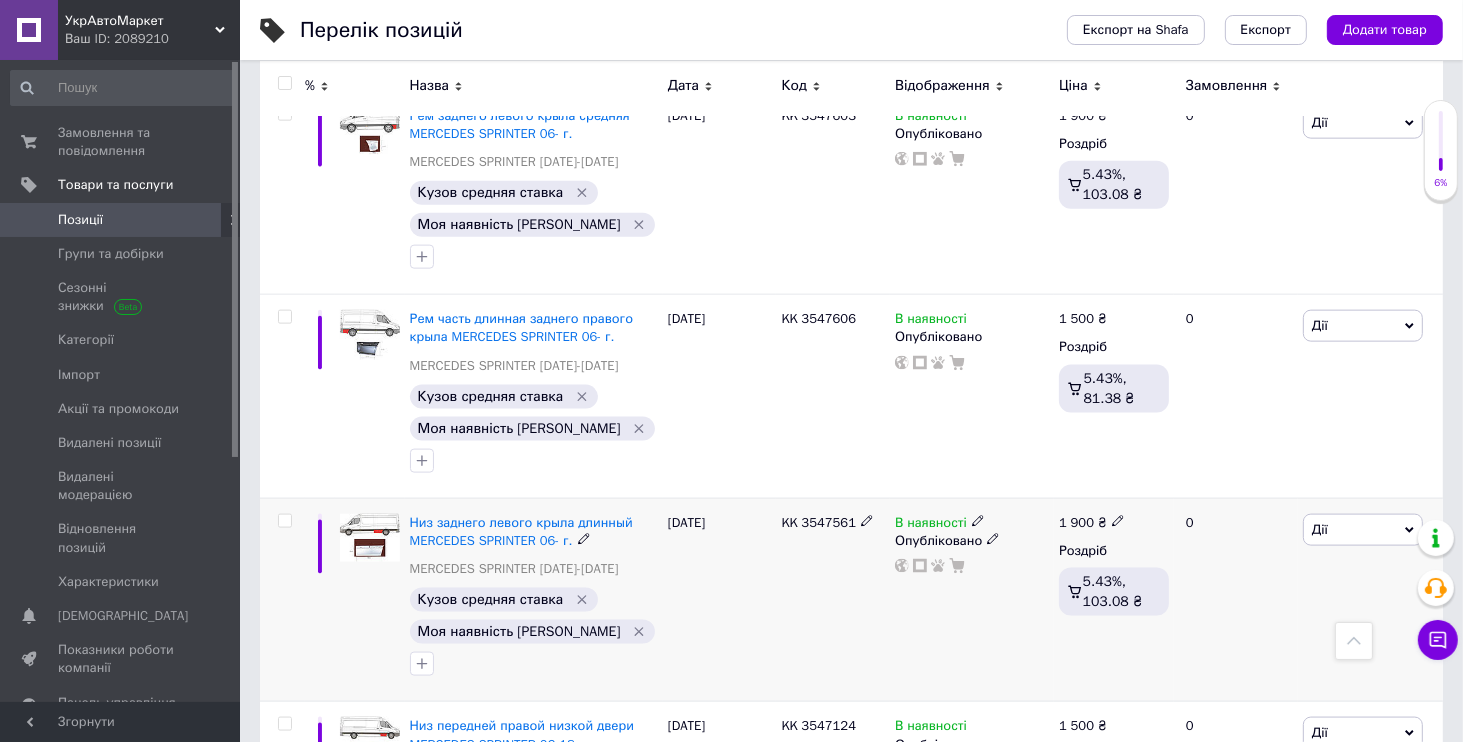 click on "В наявності" at bounding box center (940, 523) 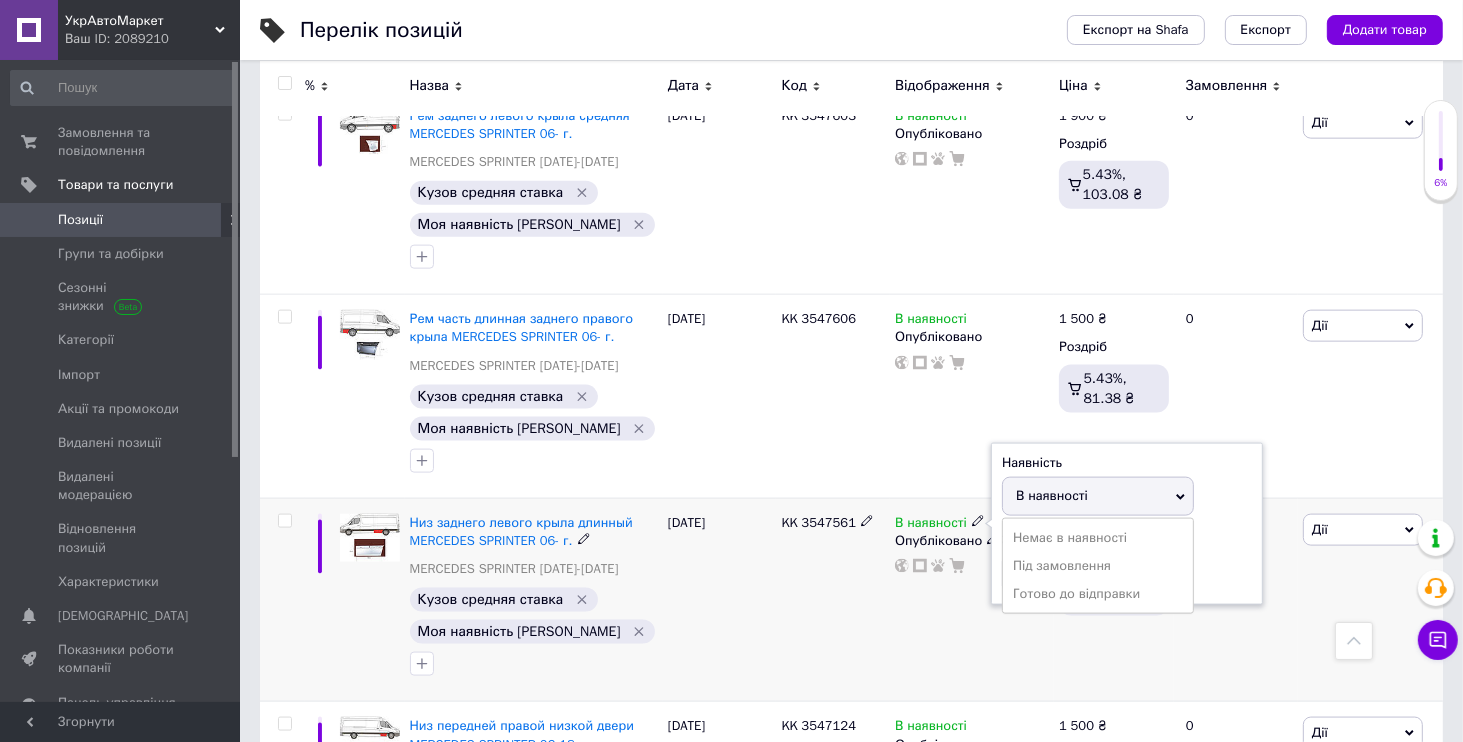 click on "В наявності" at bounding box center [940, 523] 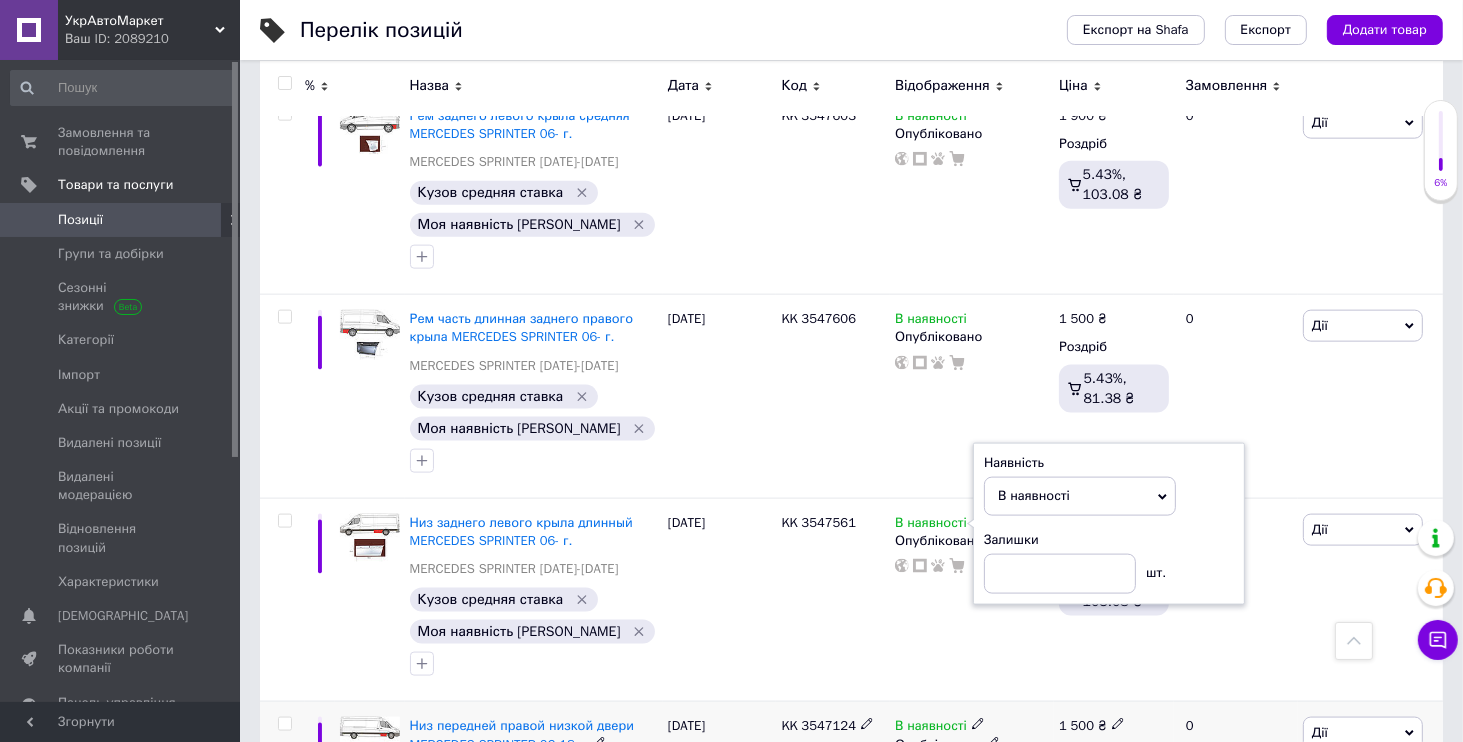 scroll, scrollTop: 2976, scrollLeft: 0, axis: vertical 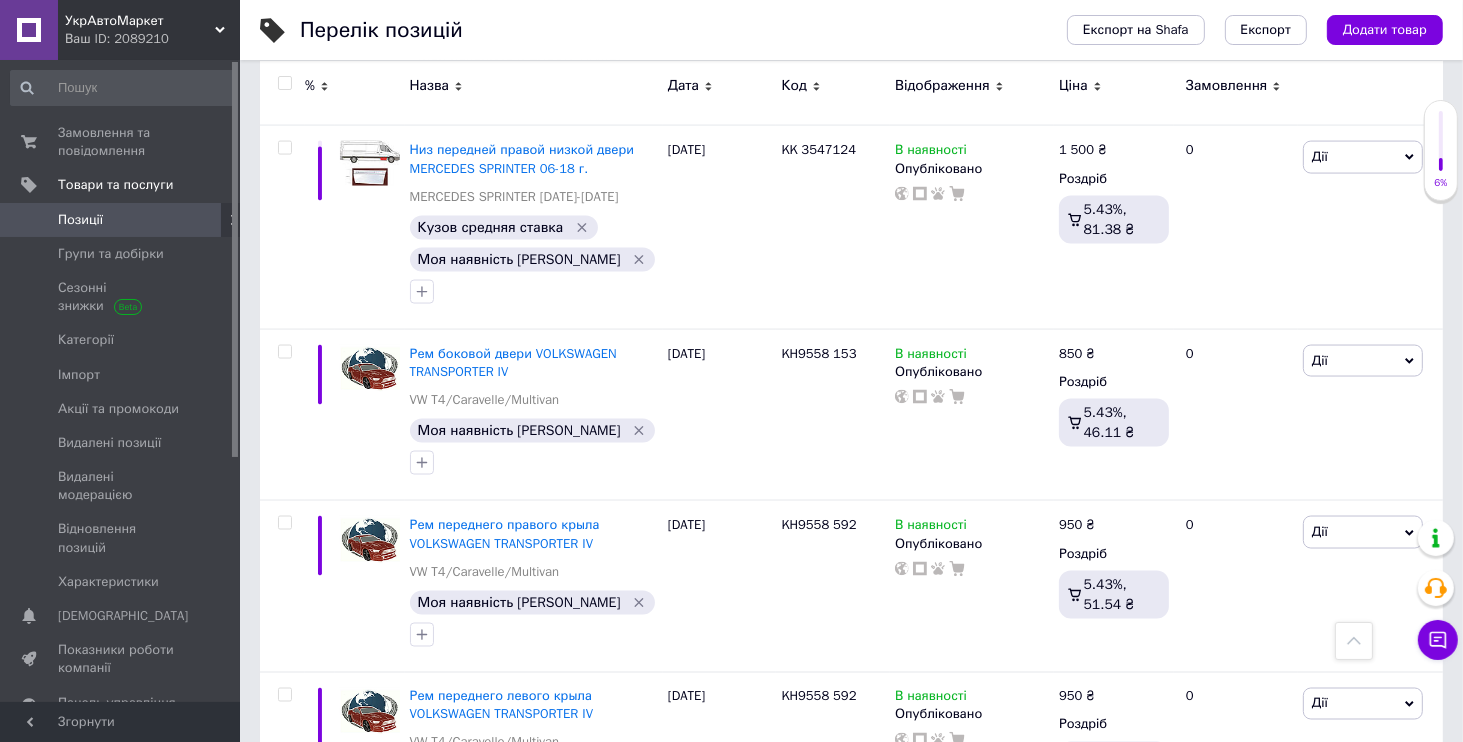 click on "Ваш ID: 2089210" at bounding box center [152, 39] 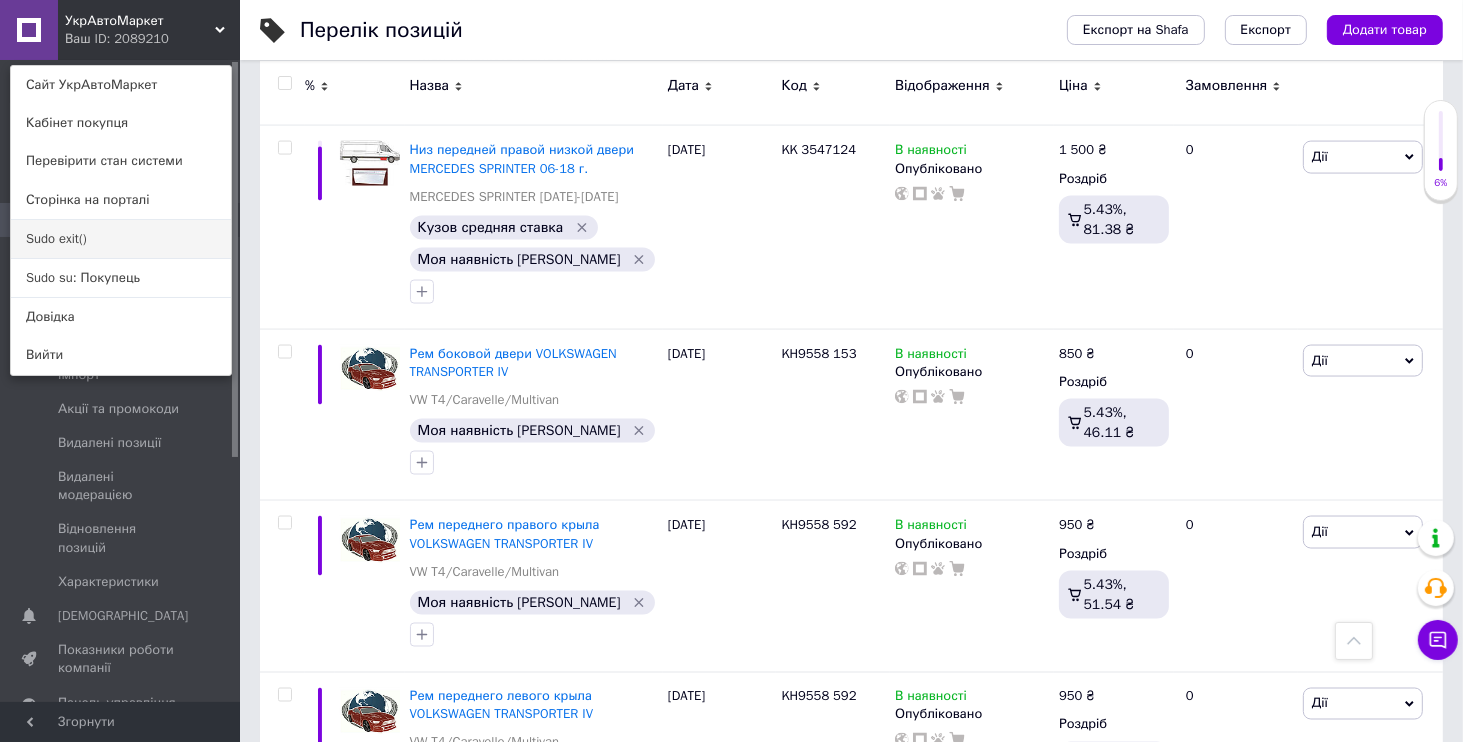 click on "Sudo exit()" at bounding box center (121, 239) 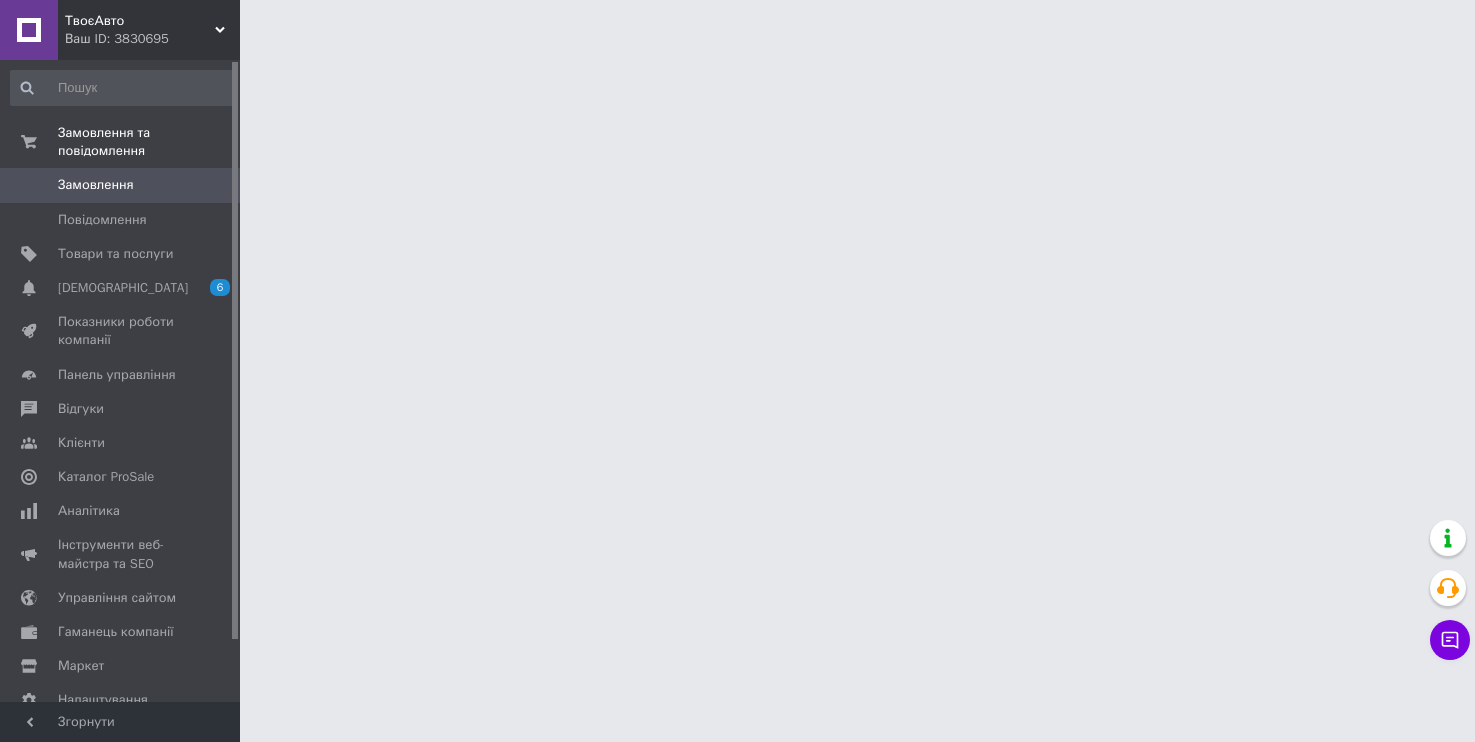 scroll, scrollTop: 0, scrollLeft: 0, axis: both 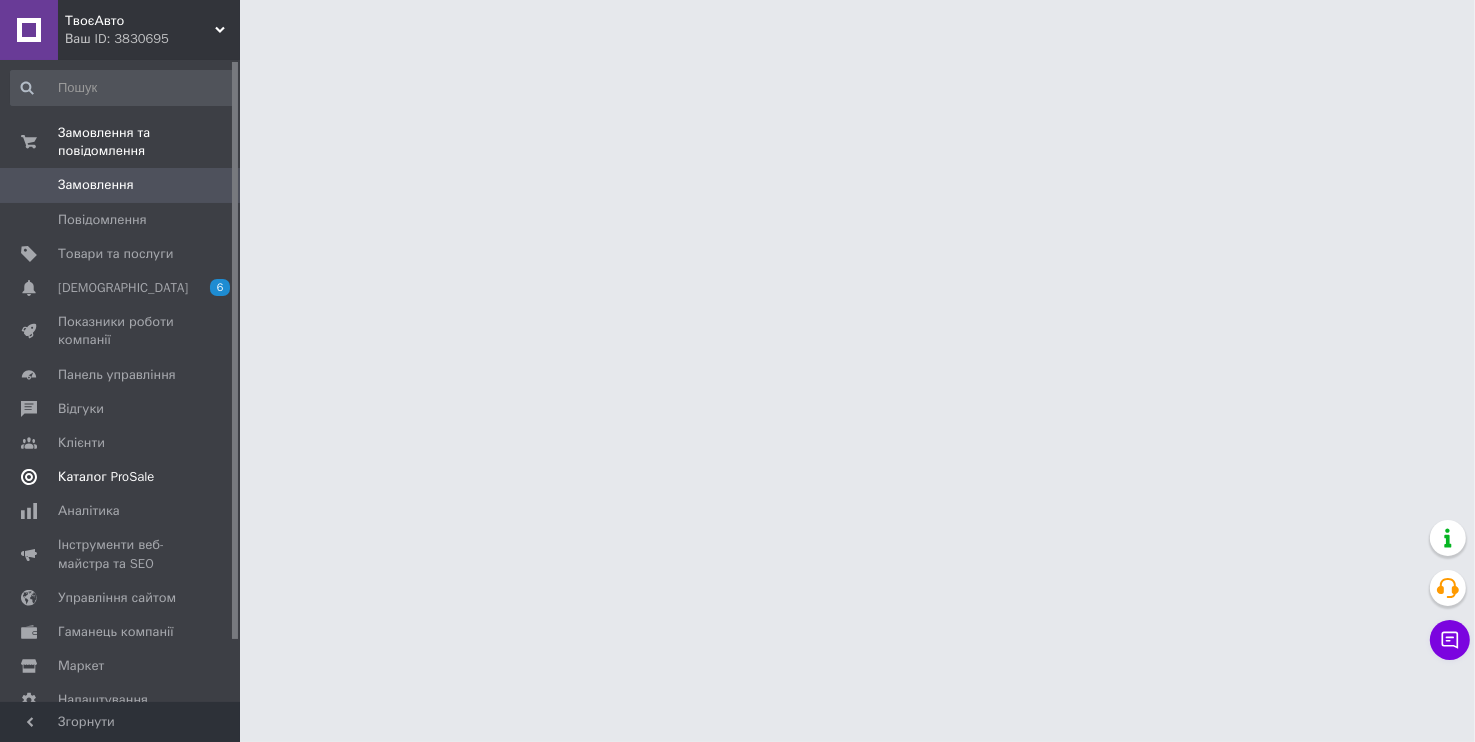 click on "Каталог ProSale" at bounding box center [123, 477] 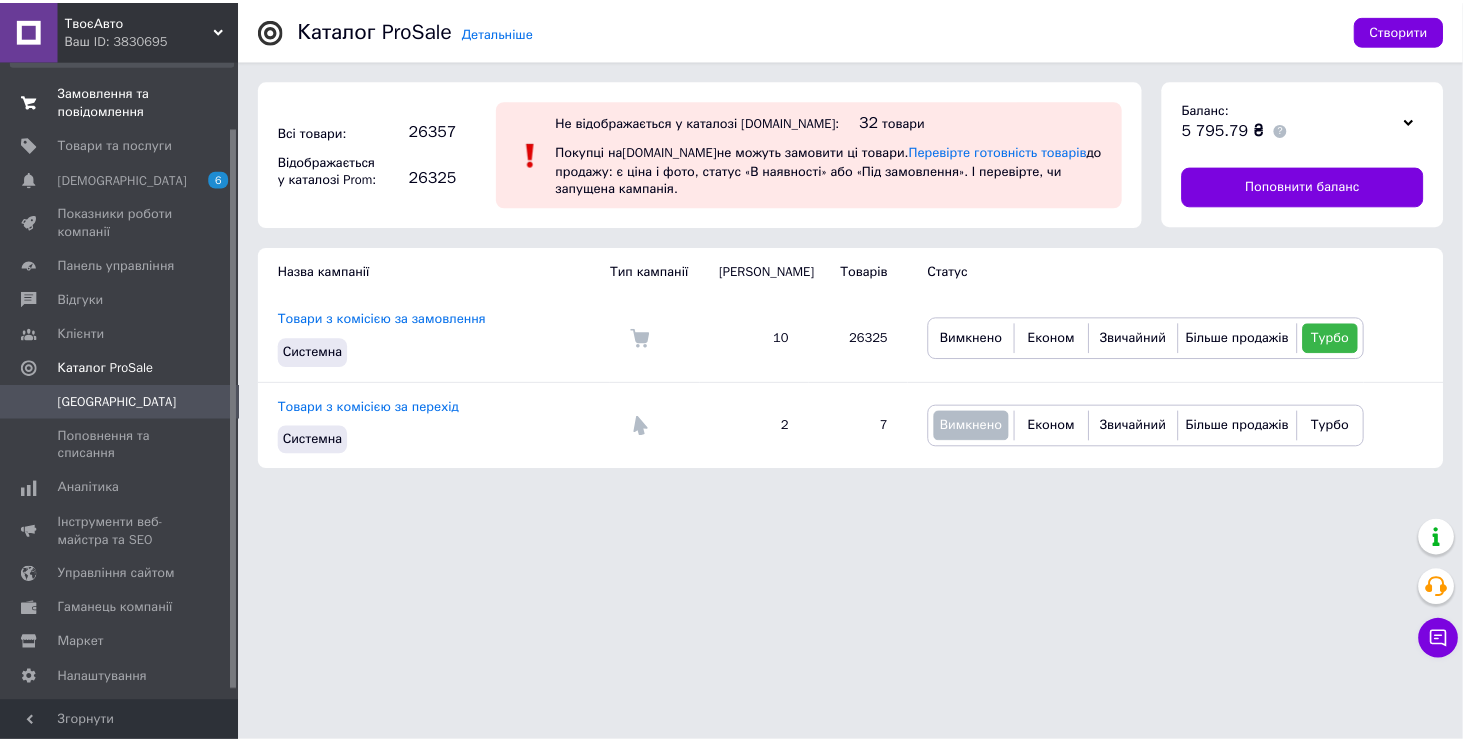 scroll, scrollTop: 0, scrollLeft: 0, axis: both 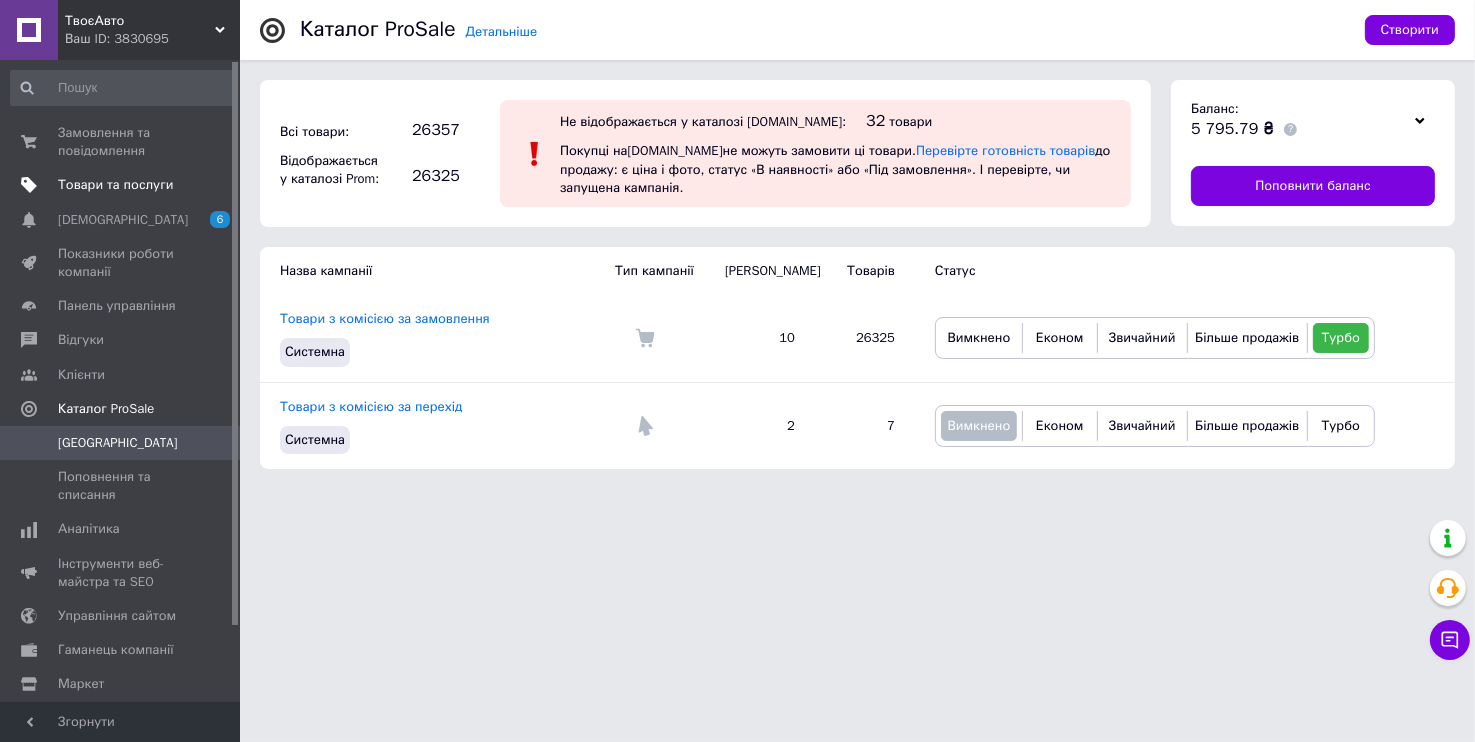 click at bounding box center [29, 185] 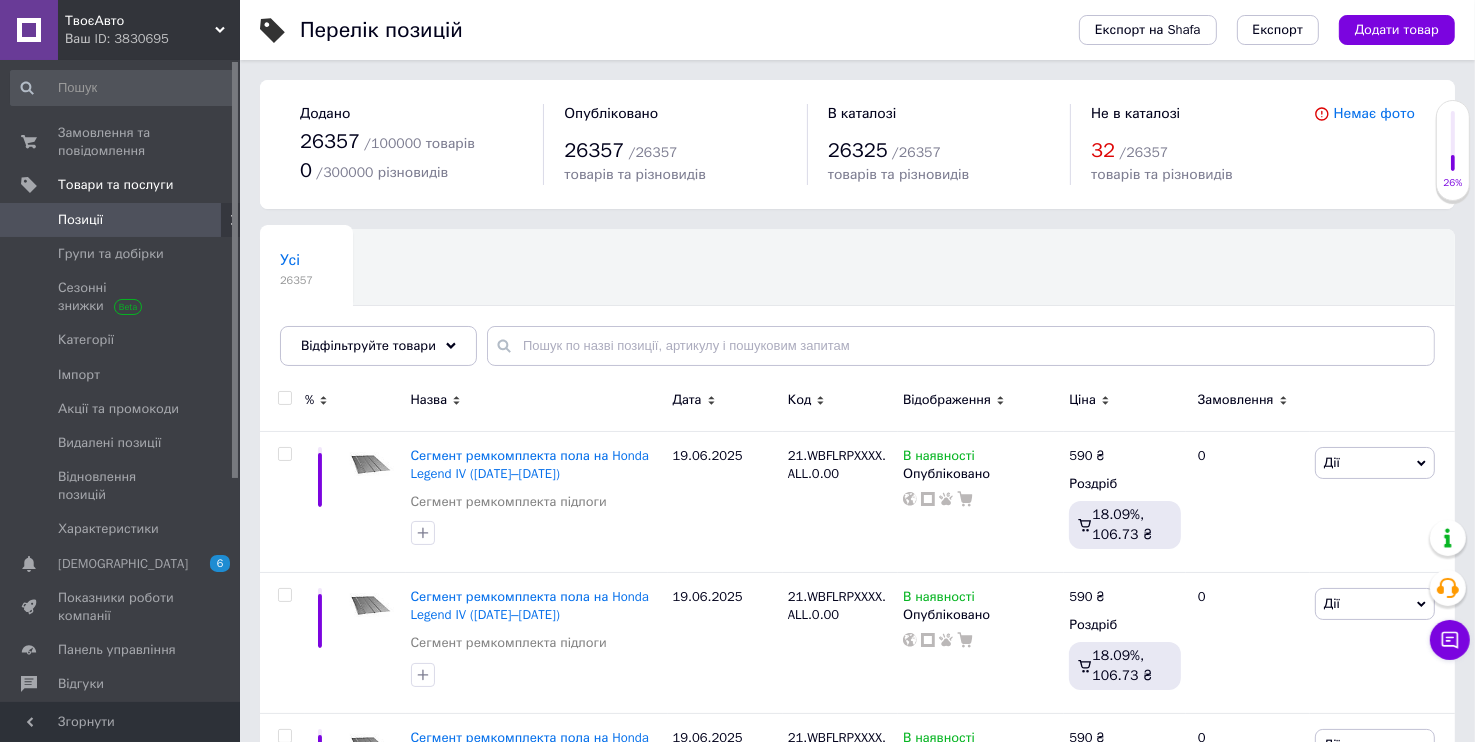 click on "Відфільтруйте товари" at bounding box center [368, 345] 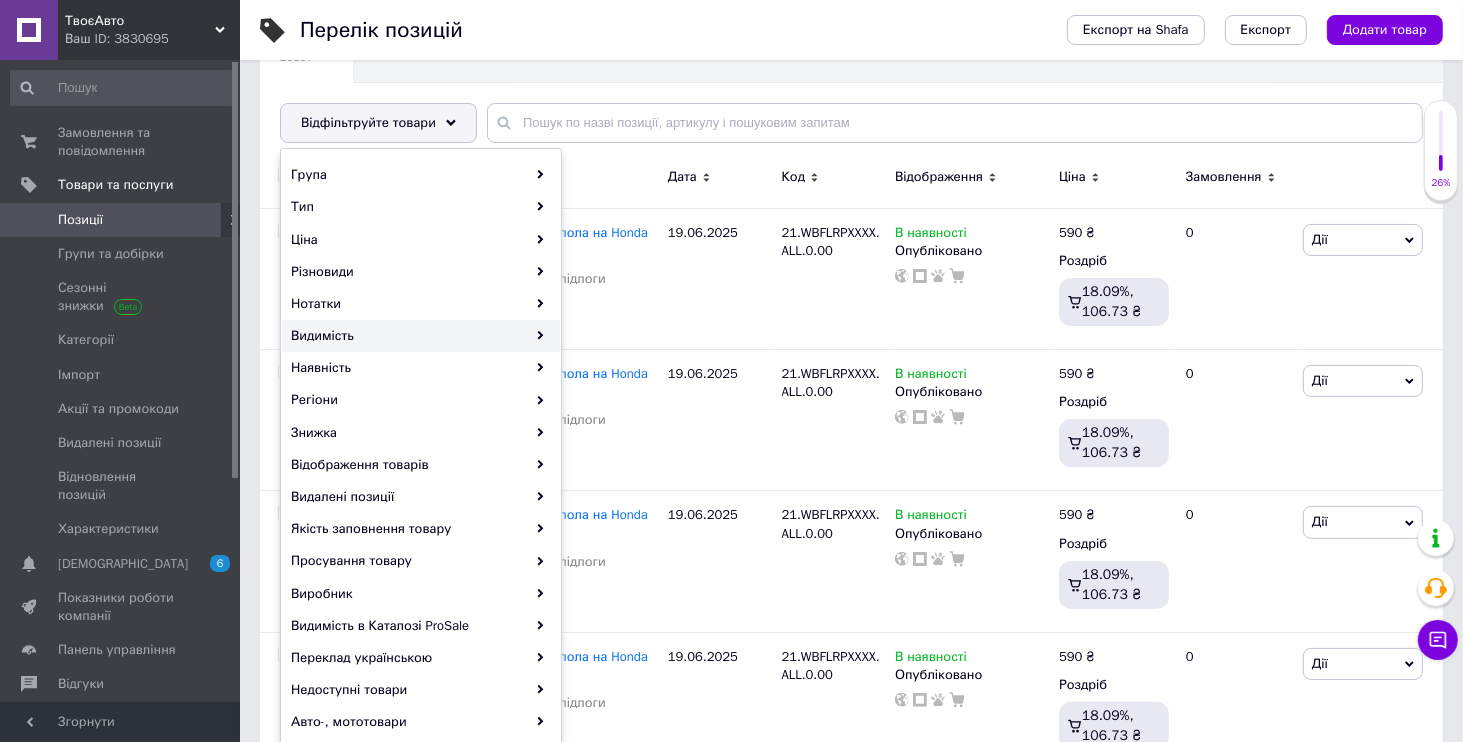 scroll, scrollTop: 384, scrollLeft: 0, axis: vertical 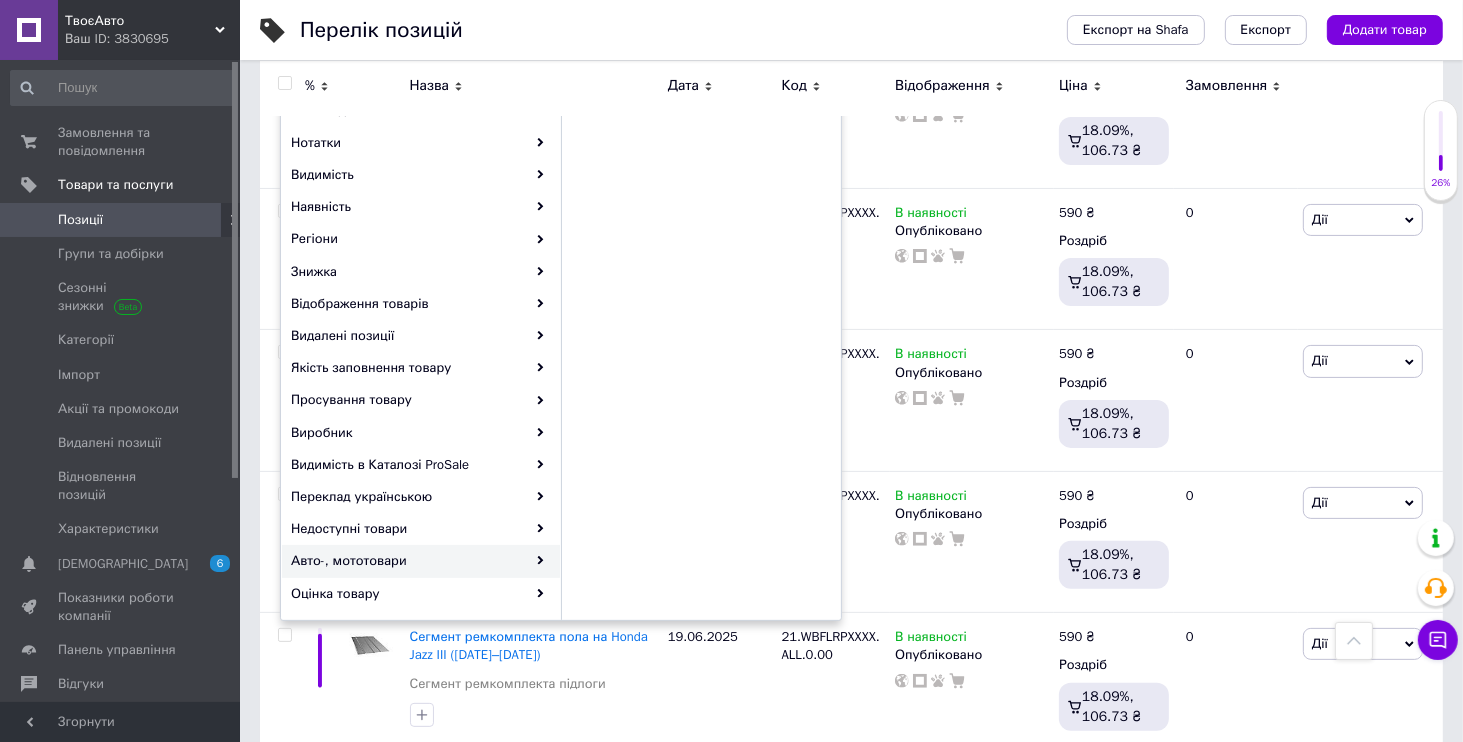 click on "Авто-, мототовари" at bounding box center [421, 561] 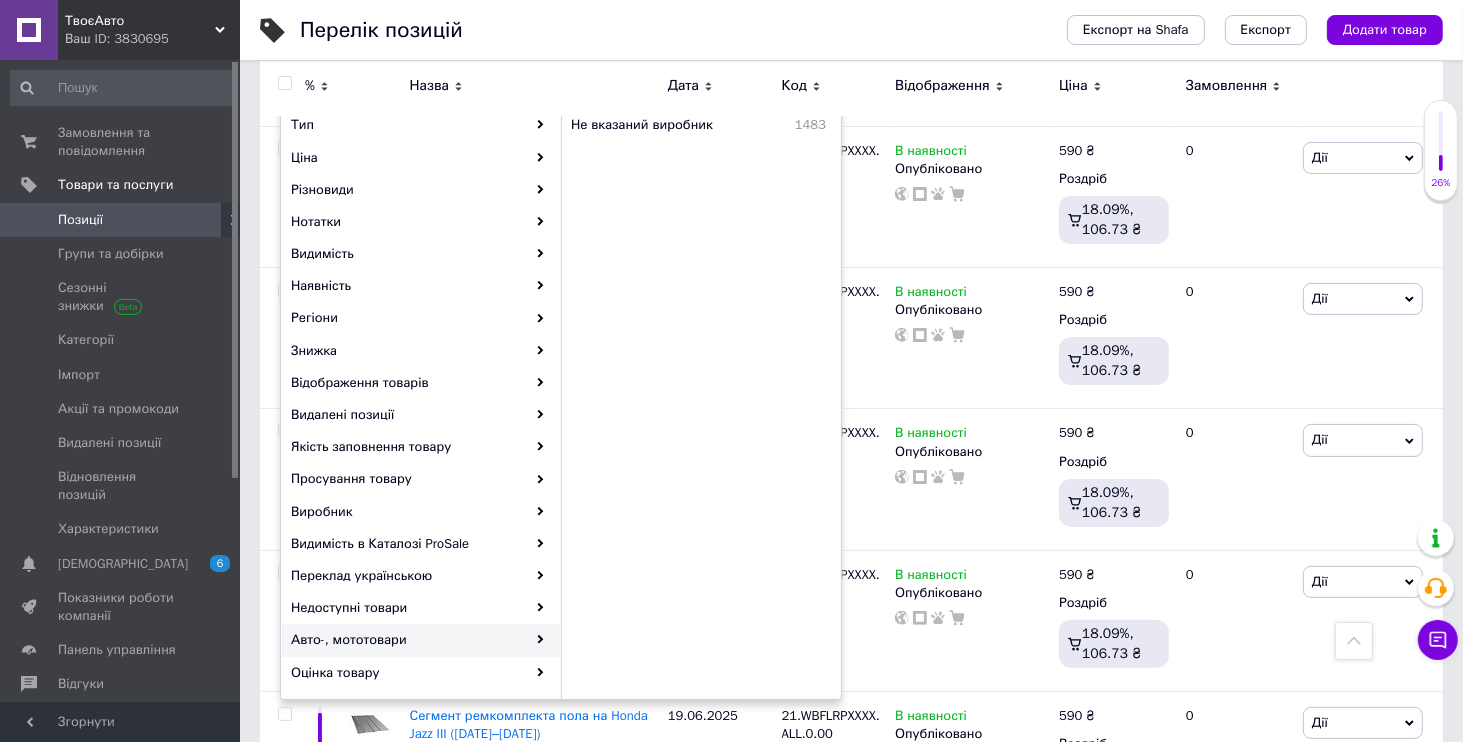 scroll, scrollTop: 192, scrollLeft: 0, axis: vertical 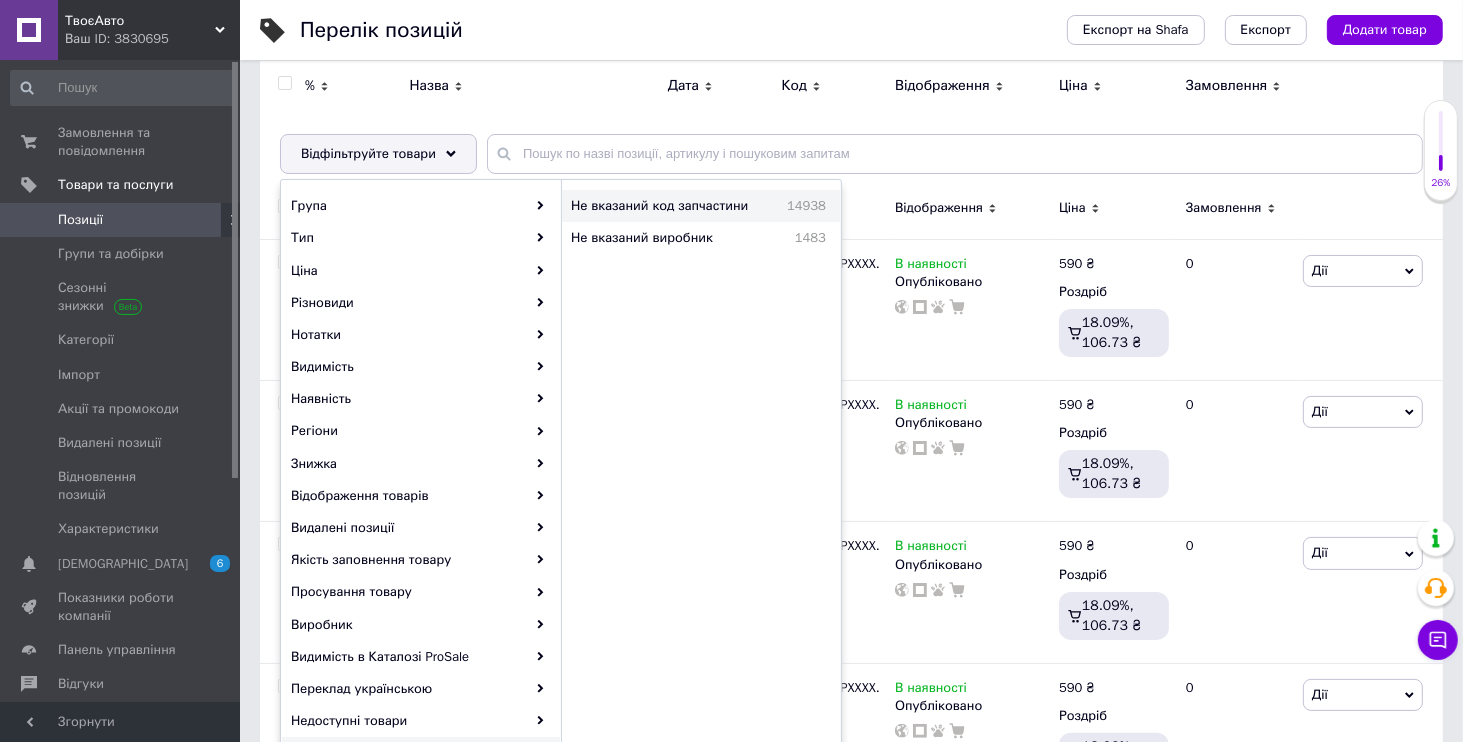 click on "Не вказаний код запчастини" at bounding box center (671, 206) 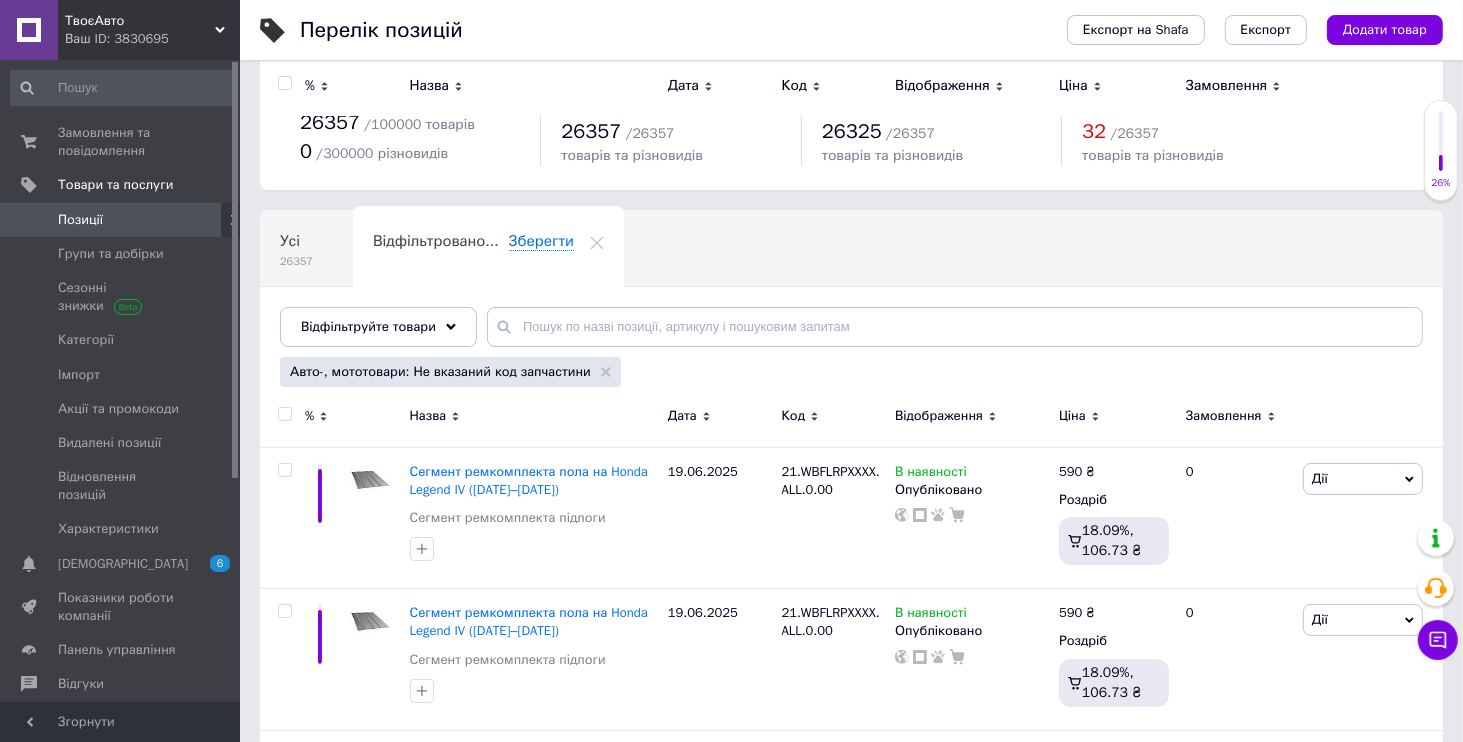 scroll, scrollTop: 0, scrollLeft: 0, axis: both 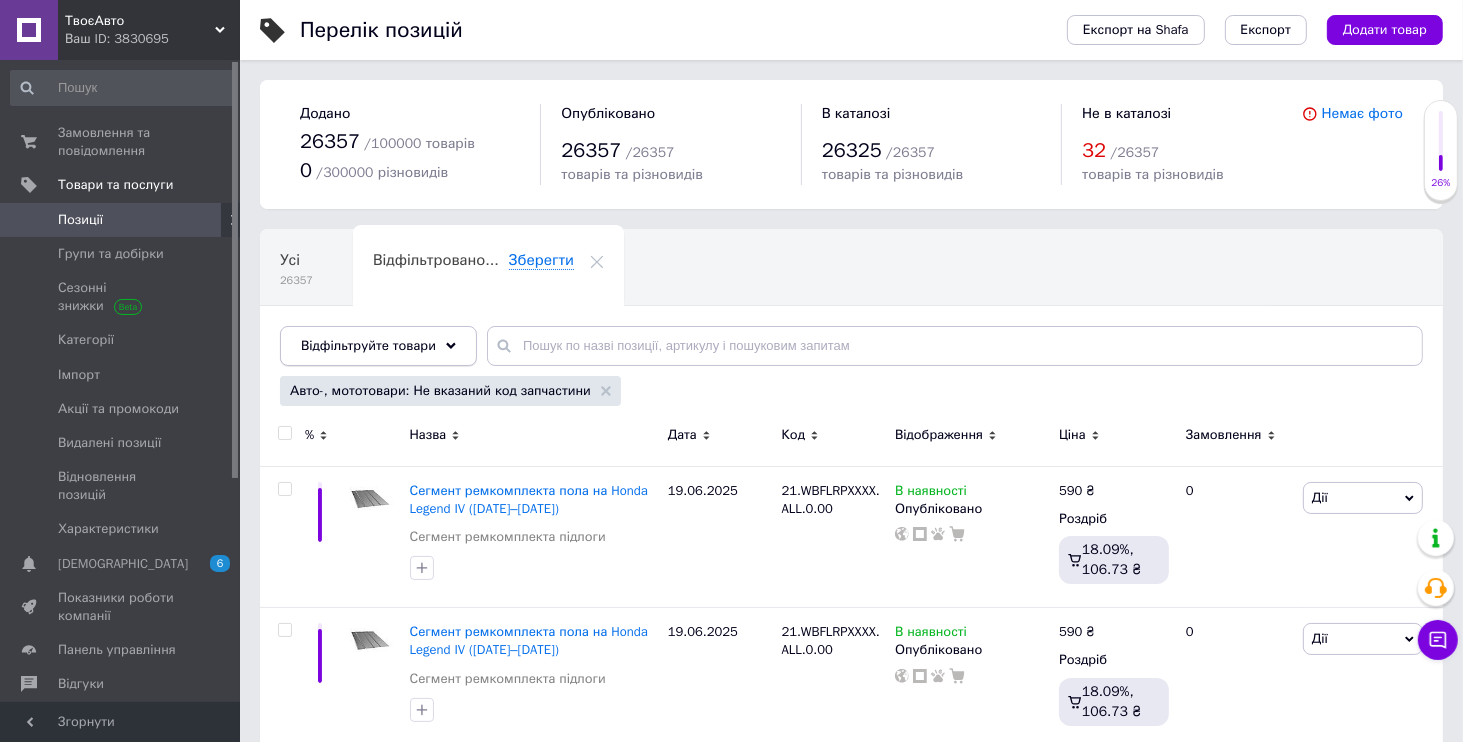 click on "Відфільтруйте товари" at bounding box center [368, 345] 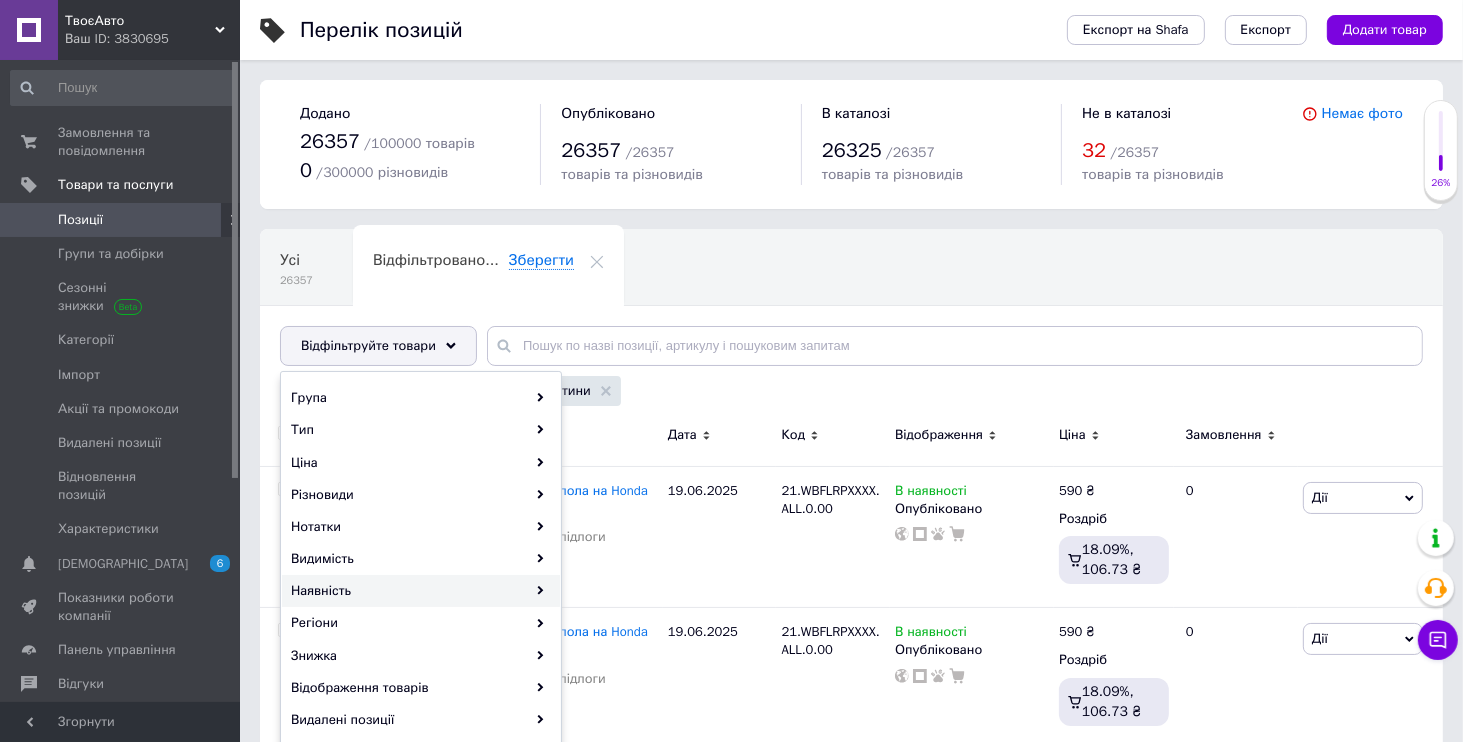 click on "Наявність" at bounding box center [421, 591] 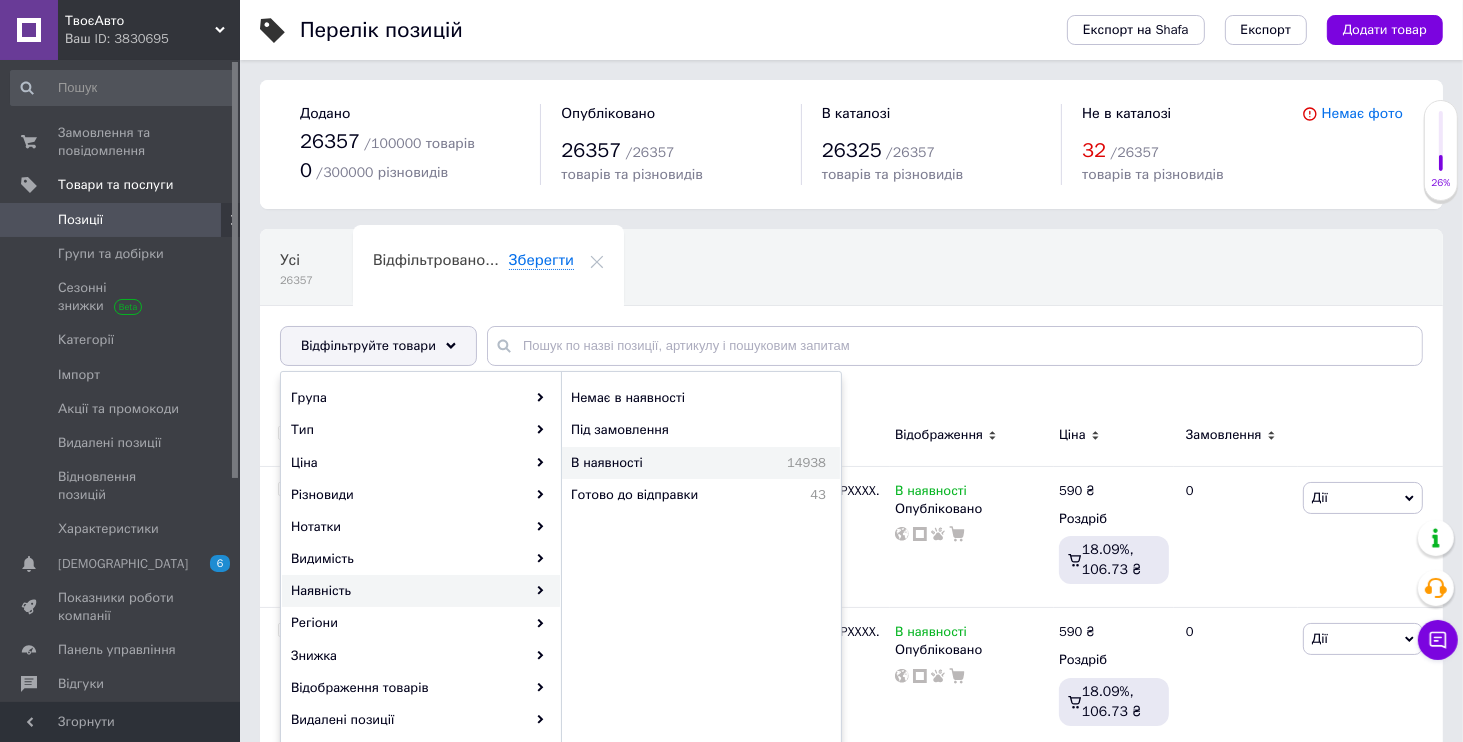 click on "В наявності" at bounding box center [647, 463] 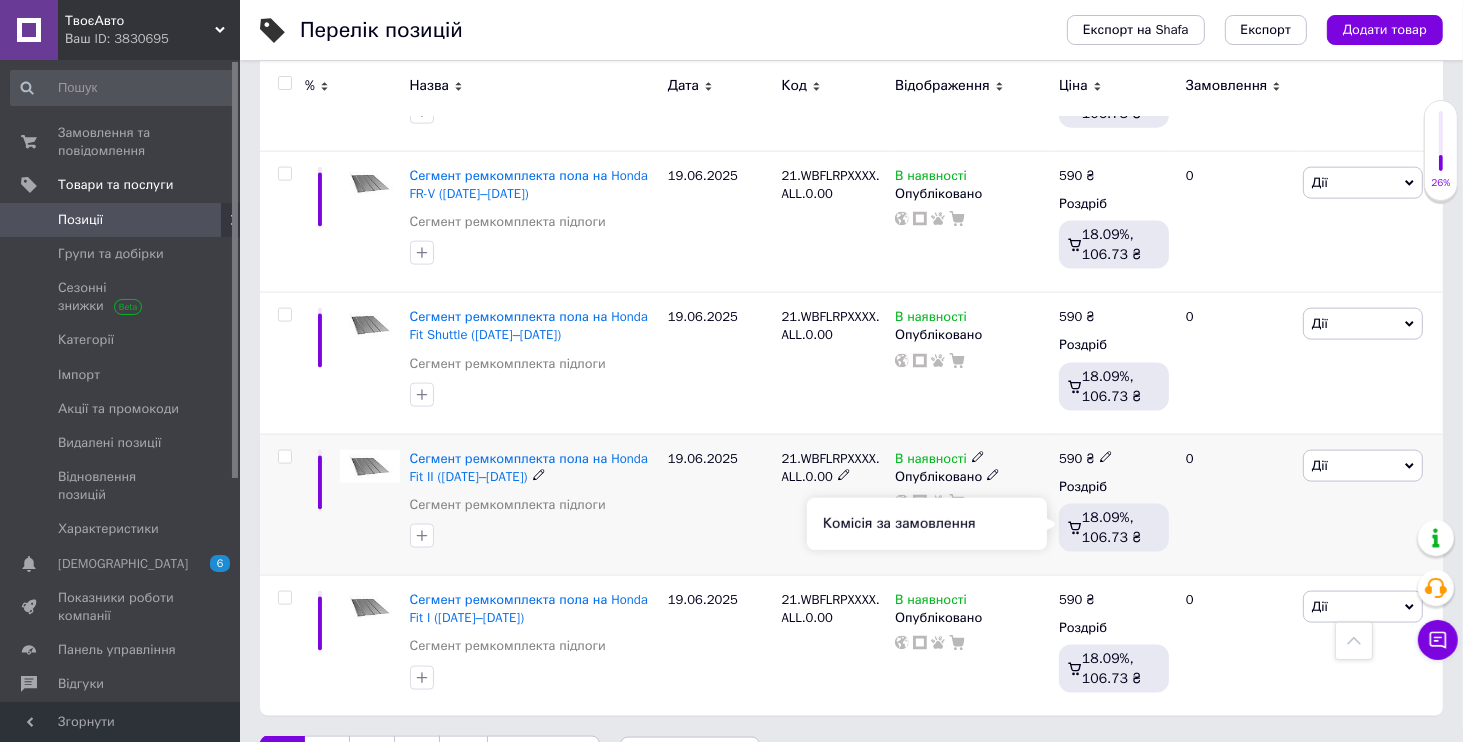 scroll, scrollTop: 2629, scrollLeft: 0, axis: vertical 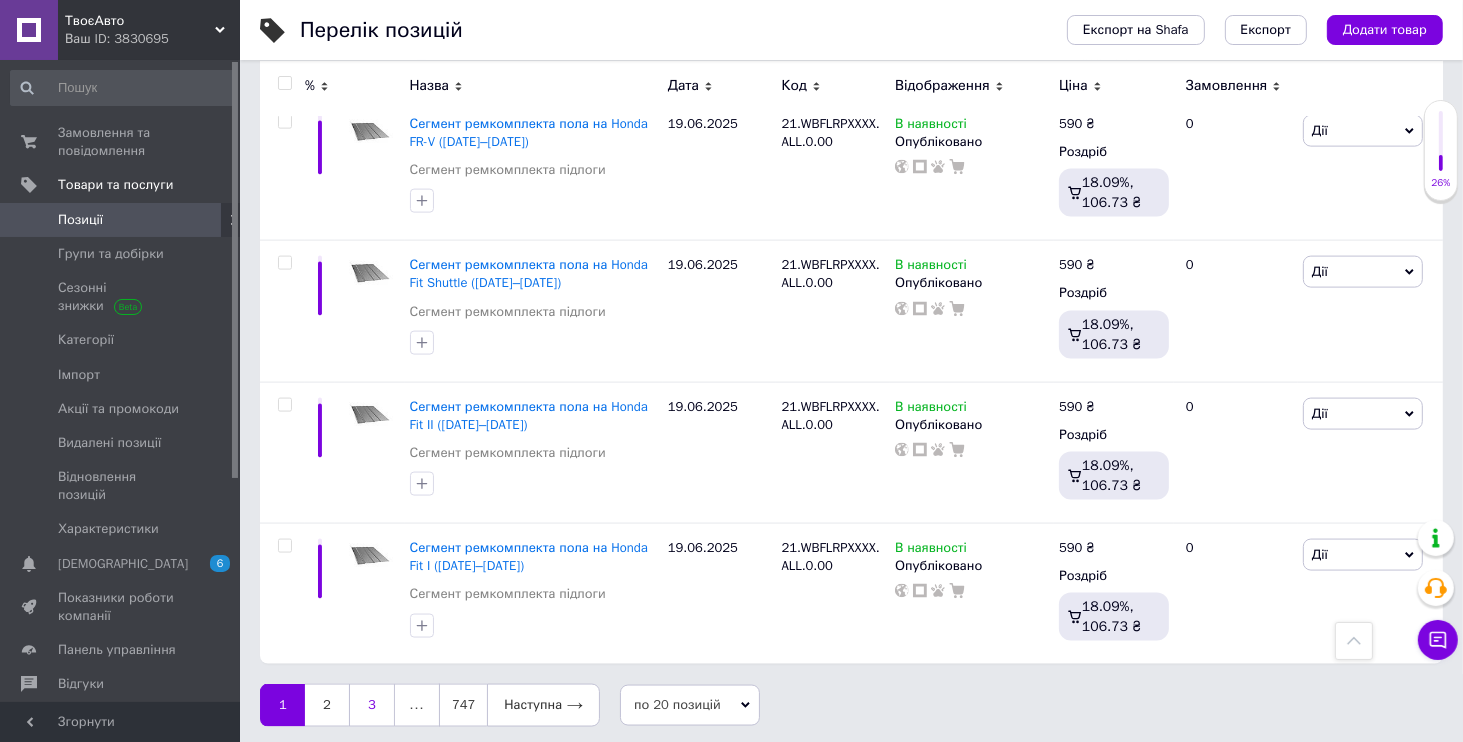 click on "3" at bounding box center [372, 705] 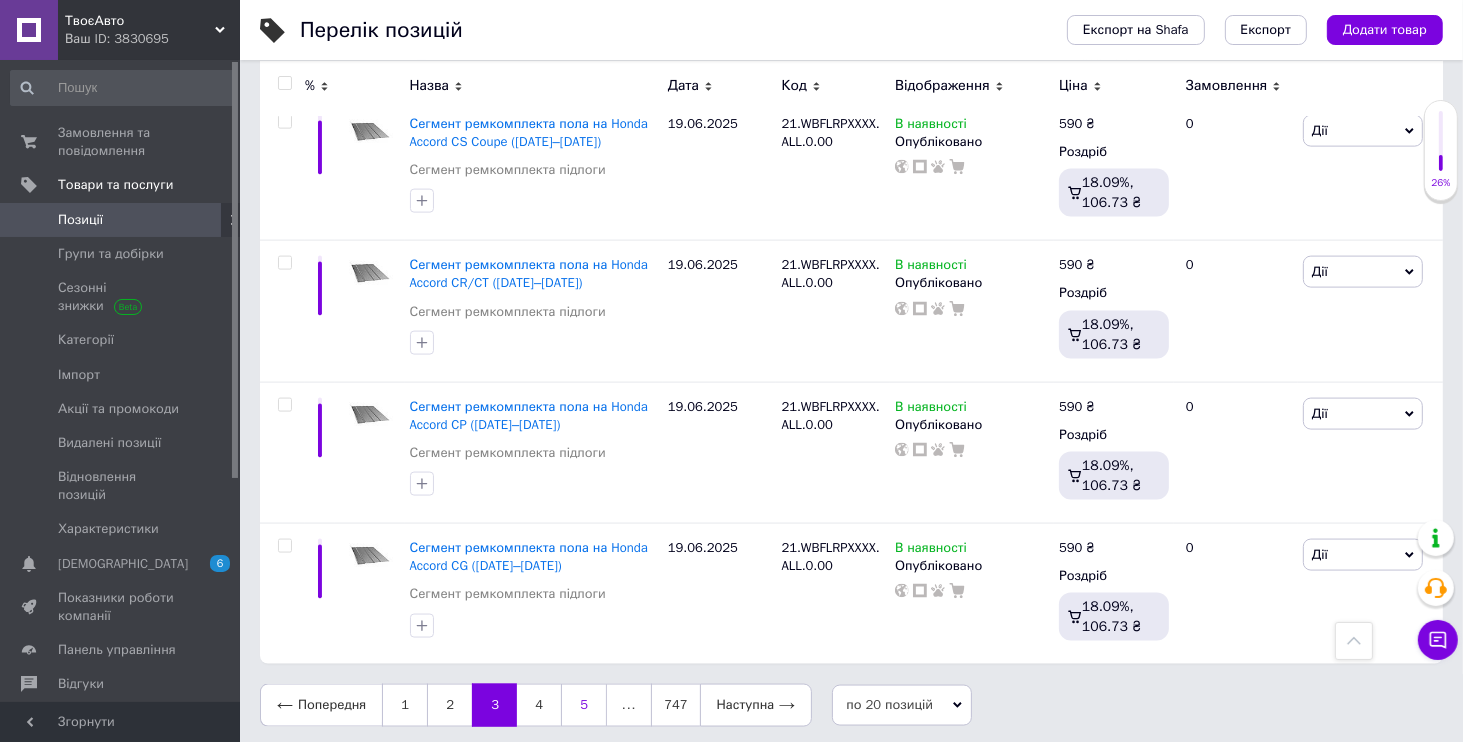 click on "5" at bounding box center (584, 705) 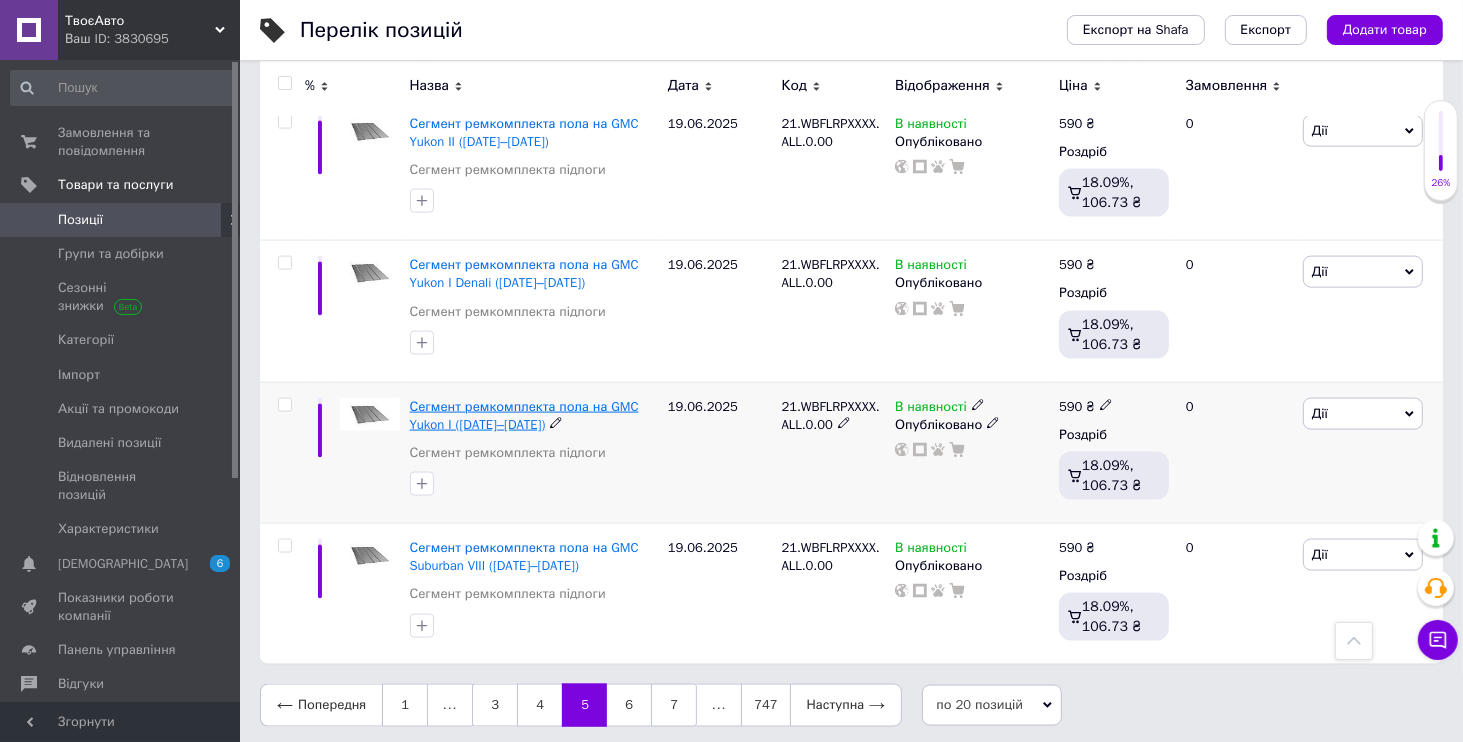 click on "Сегмент ремкомплекта пола на GMC Yukon I (1992–1999)" at bounding box center (524, 415) 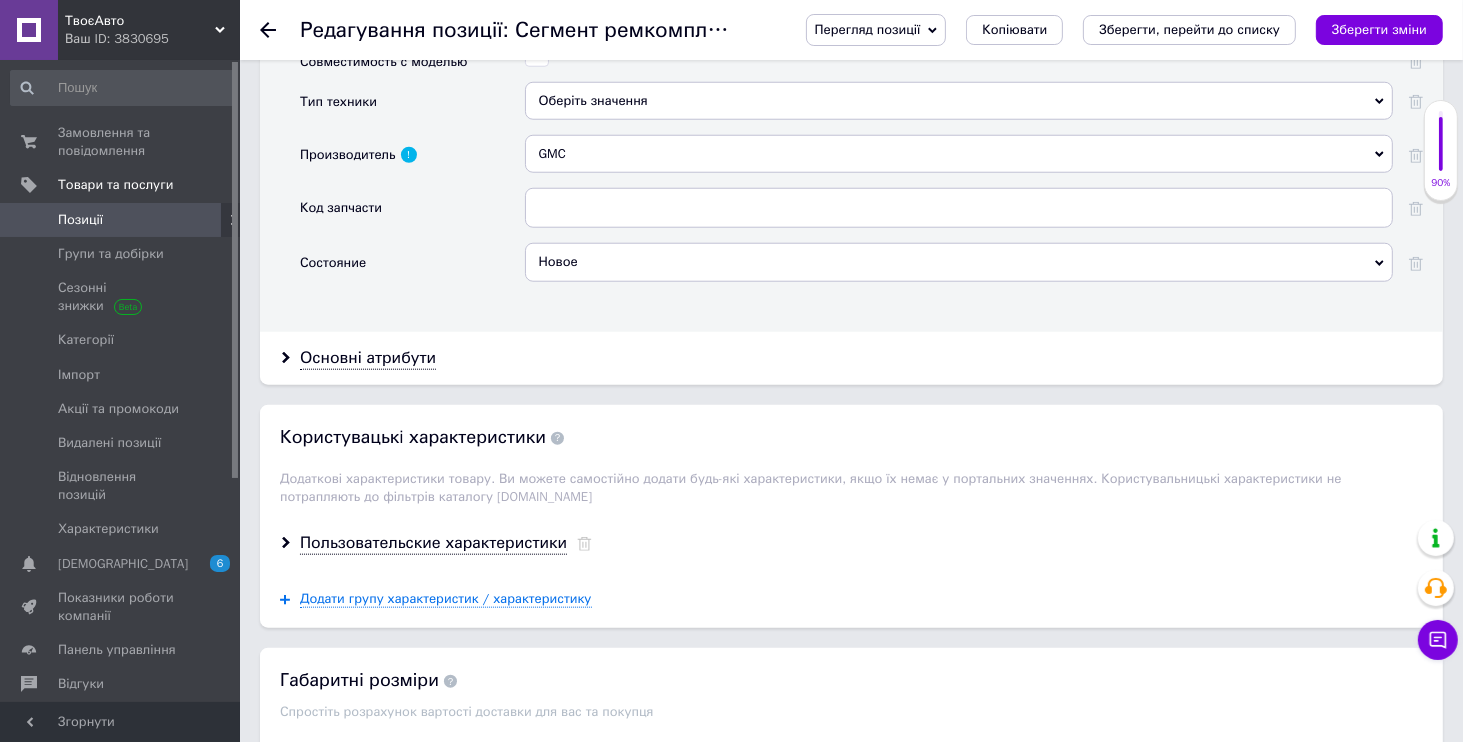 scroll, scrollTop: 1728, scrollLeft: 0, axis: vertical 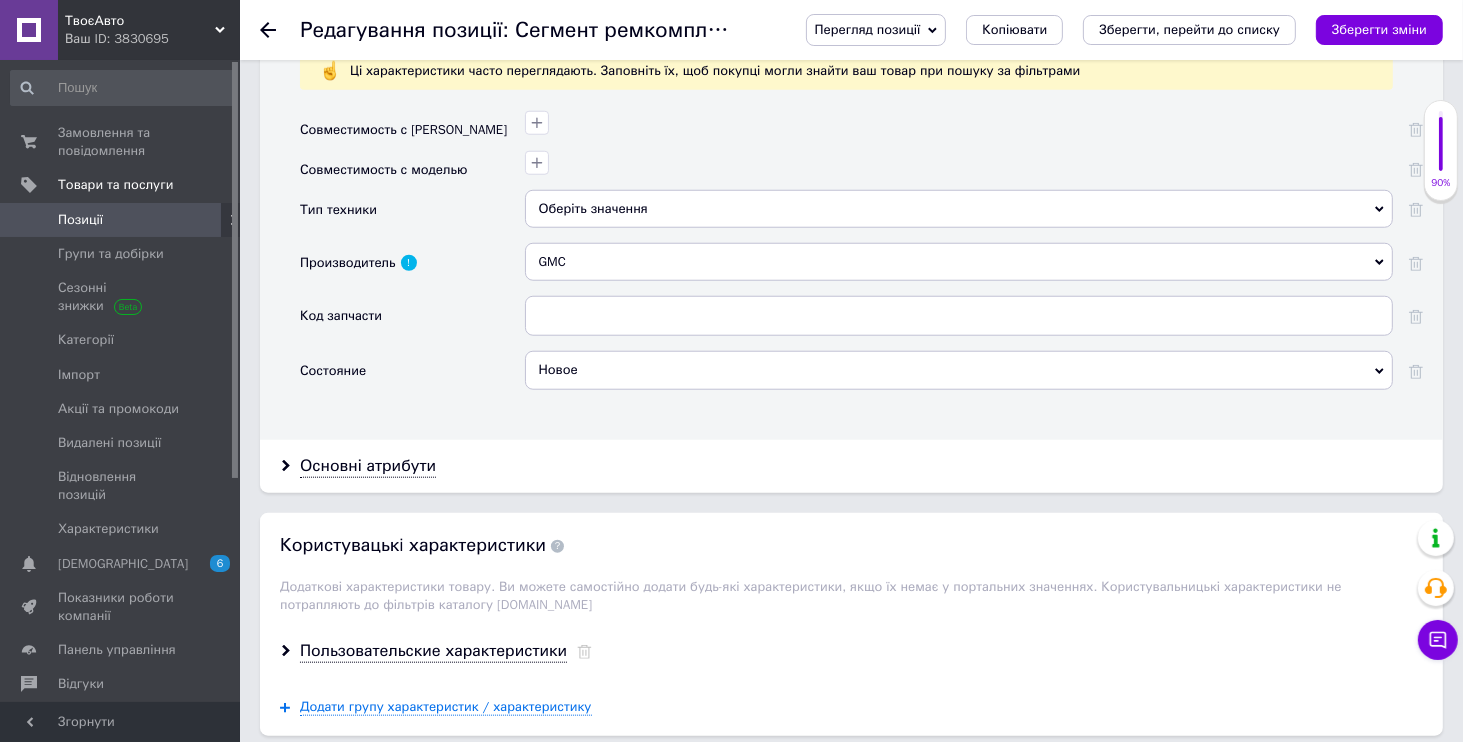 click 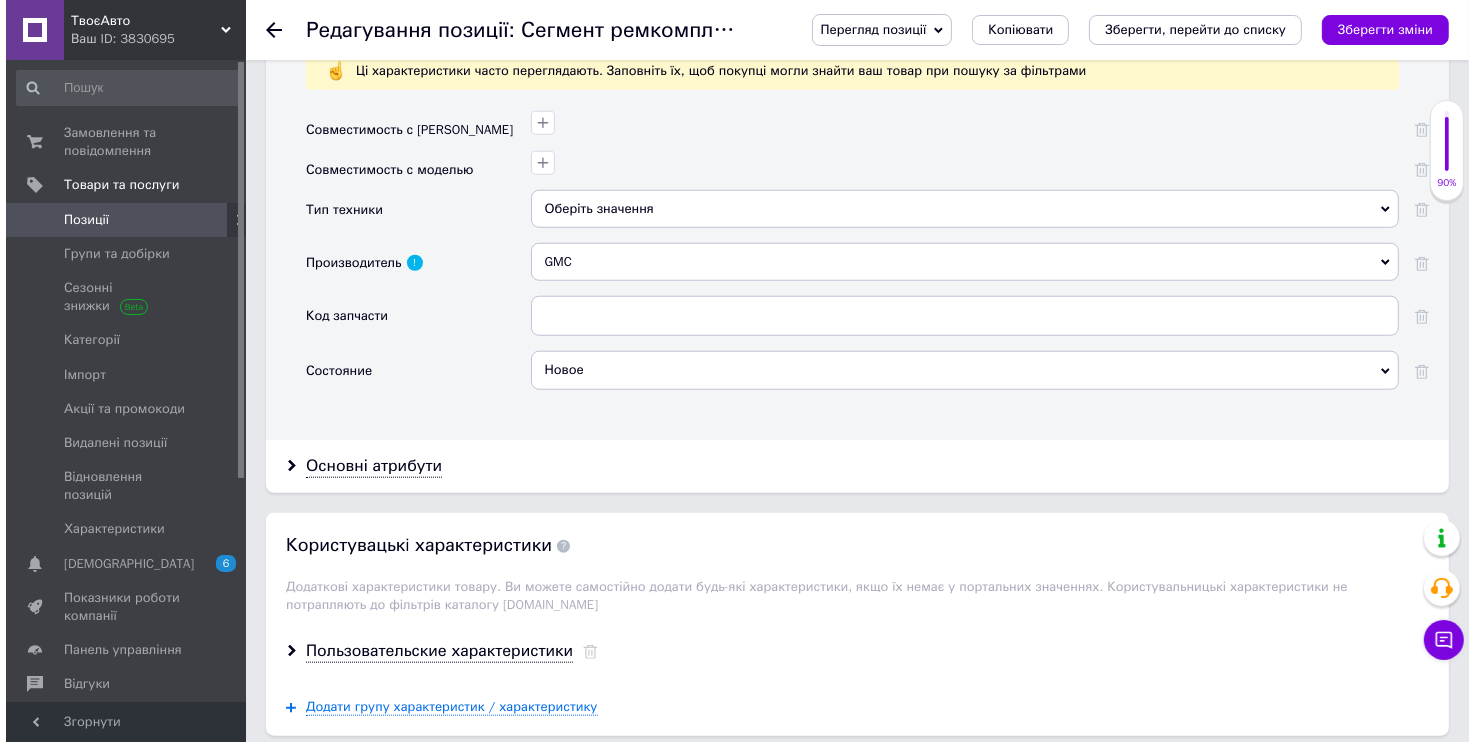 scroll, scrollTop: 0, scrollLeft: 0, axis: both 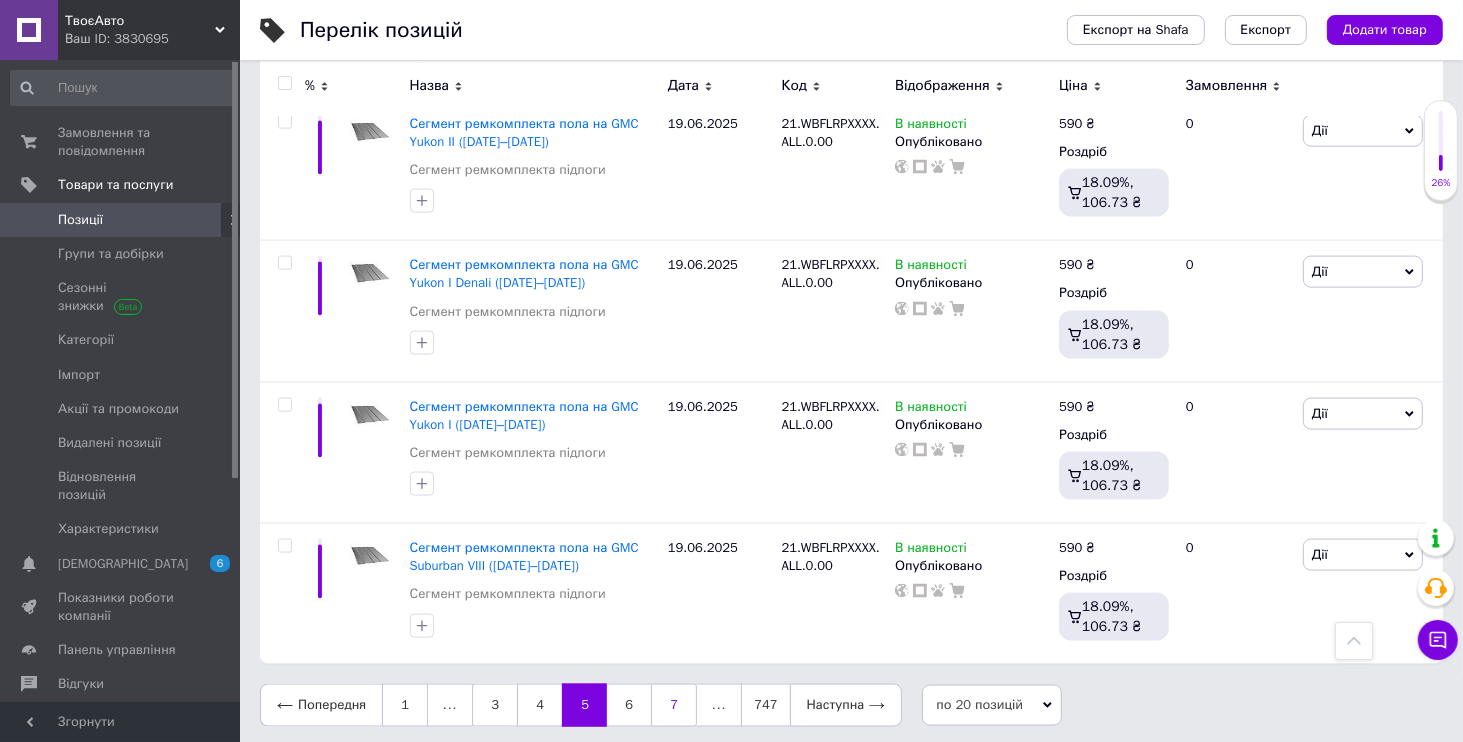 click on "7" at bounding box center [674, 705] 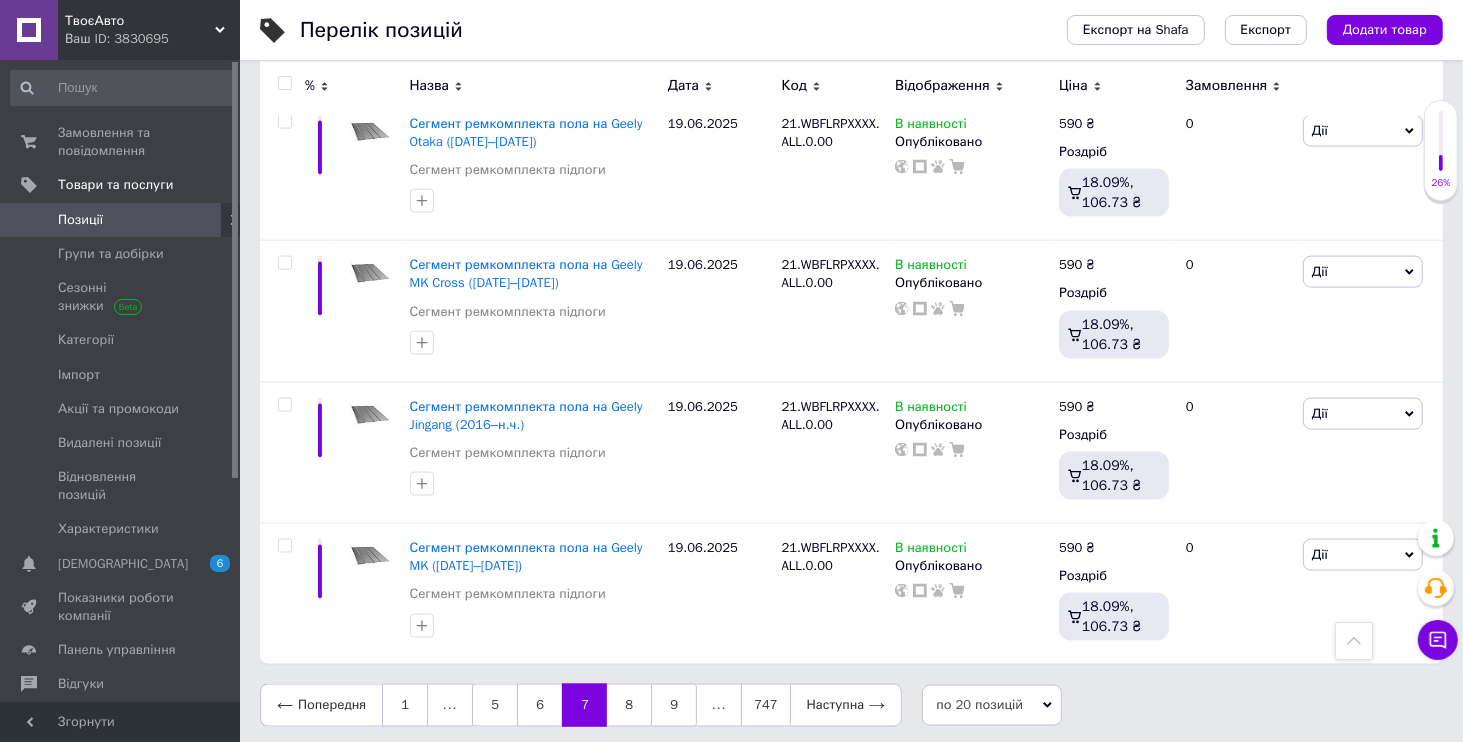 click on "ТвоєАвто Ваш ID: 3830695" at bounding box center [149, 30] 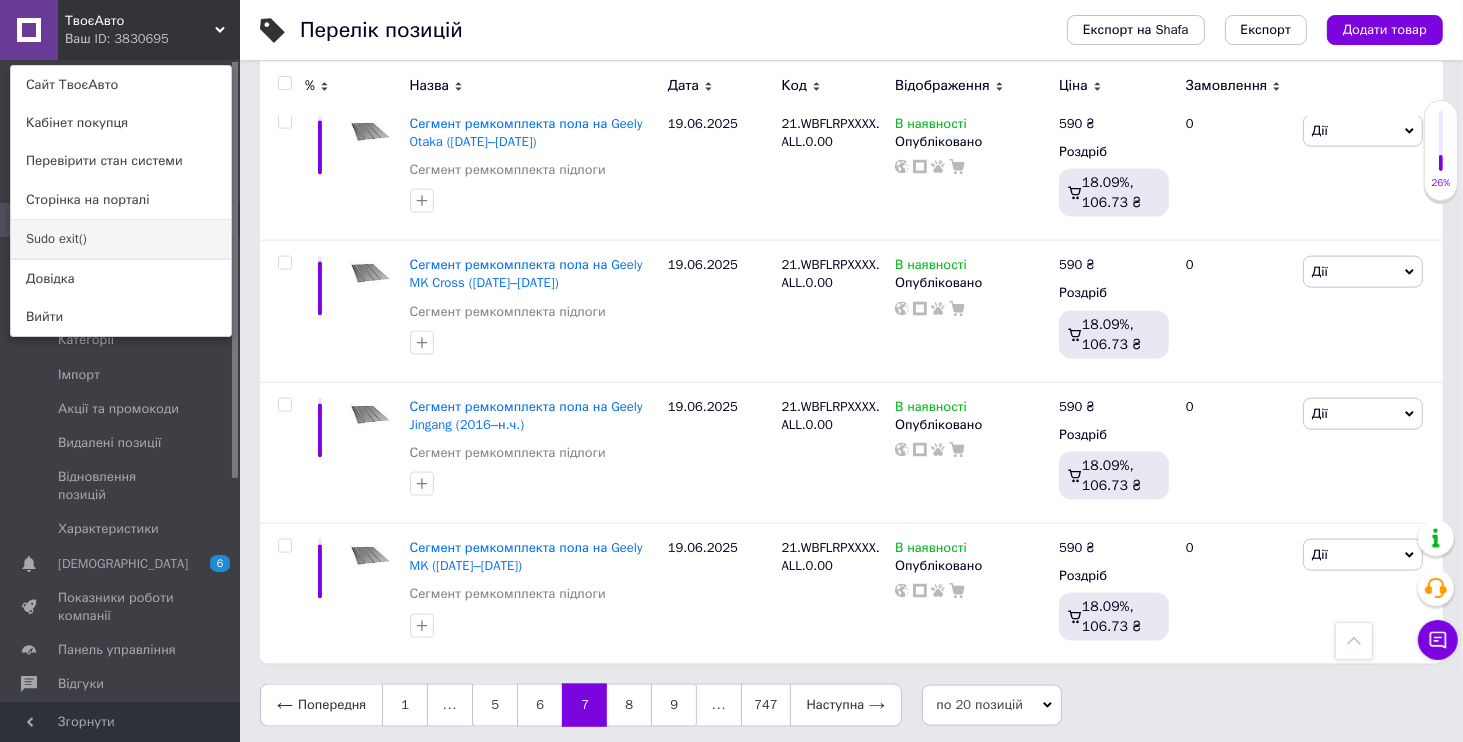 click on "Sudo exit()" at bounding box center [121, 239] 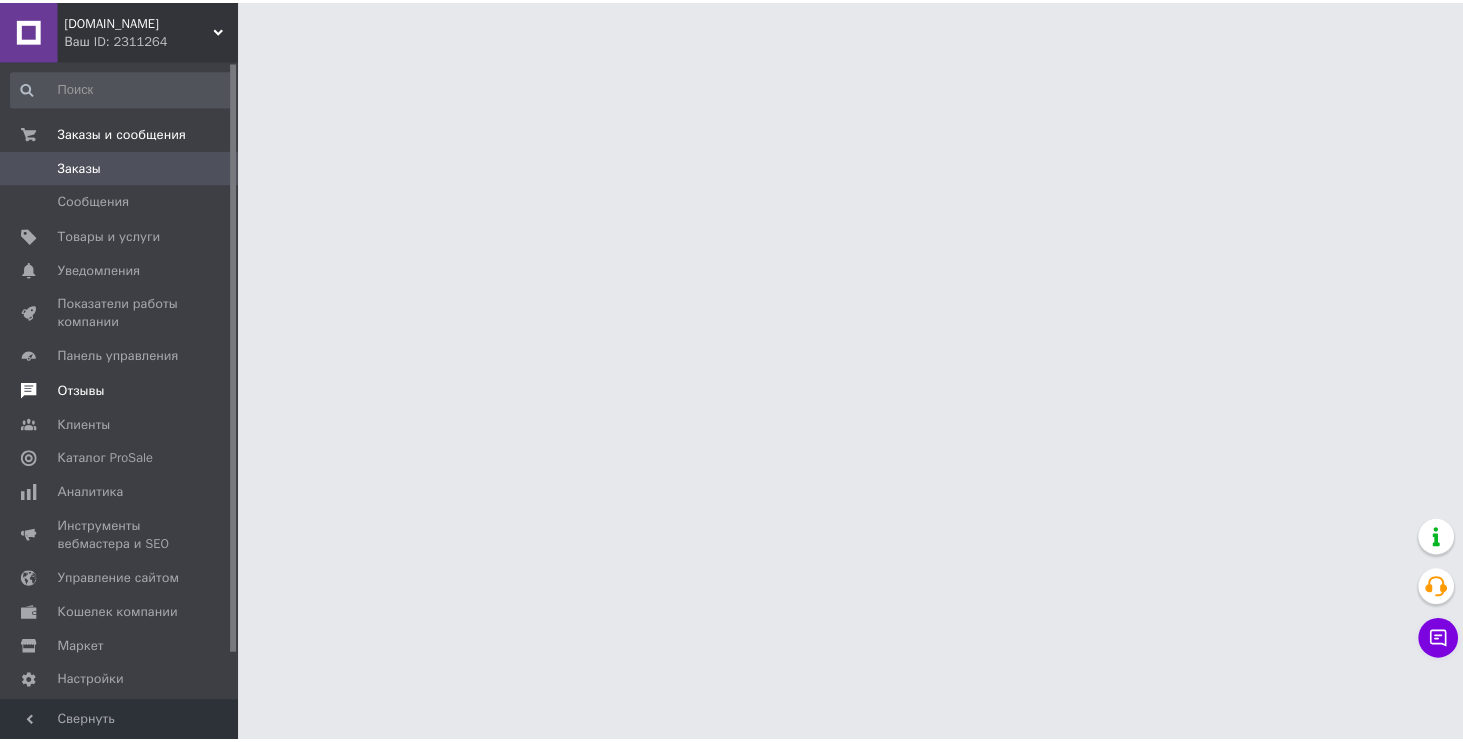 scroll, scrollTop: 0, scrollLeft: 0, axis: both 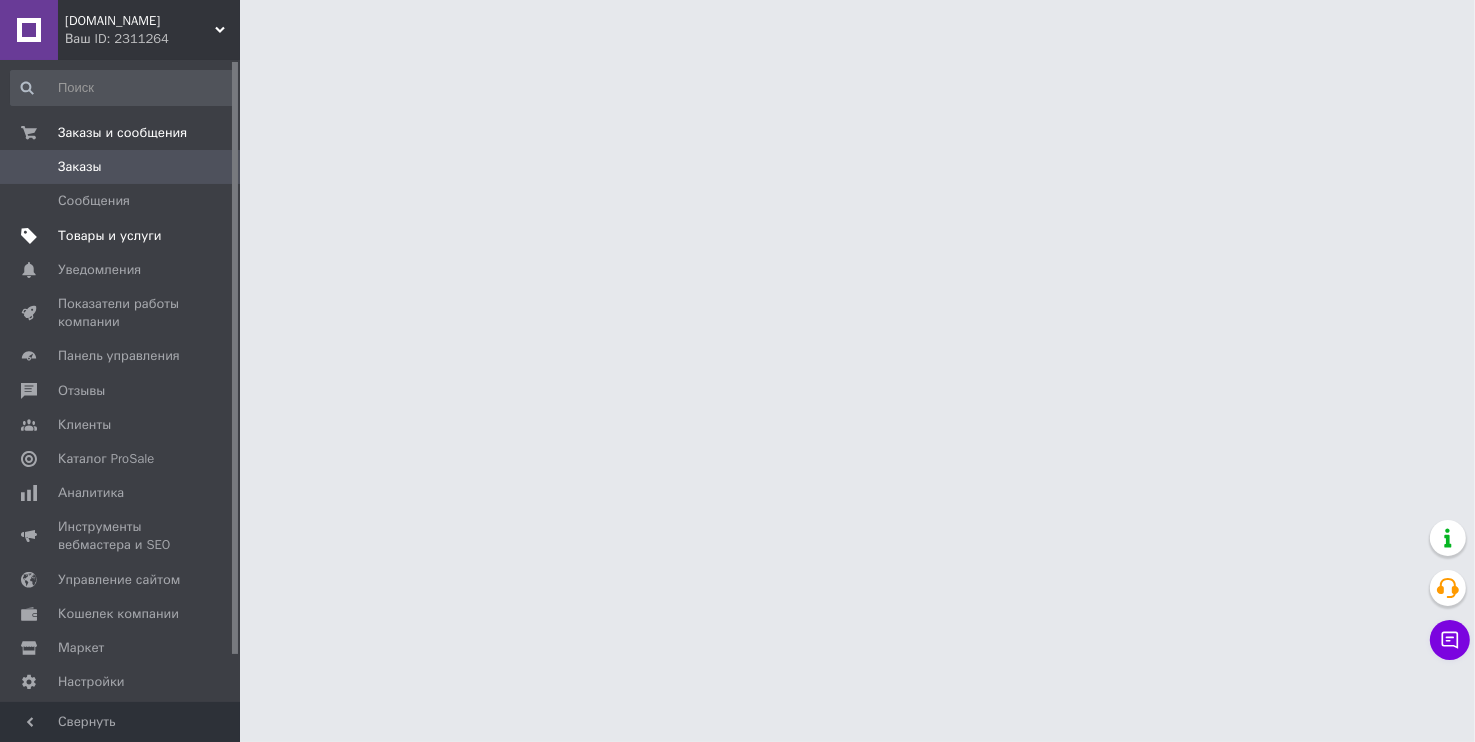 click on "Товары и услуги" at bounding box center (110, 236) 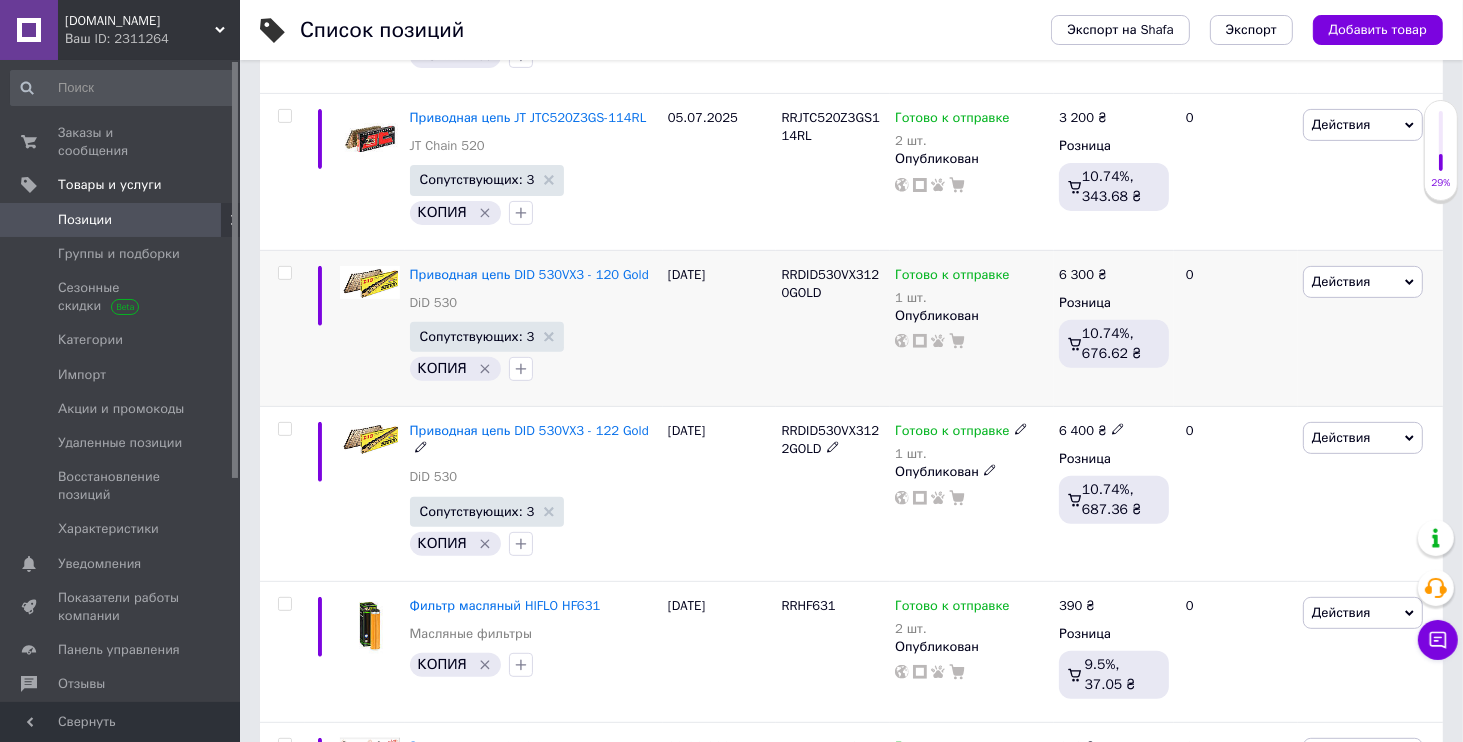 scroll, scrollTop: 672, scrollLeft: 0, axis: vertical 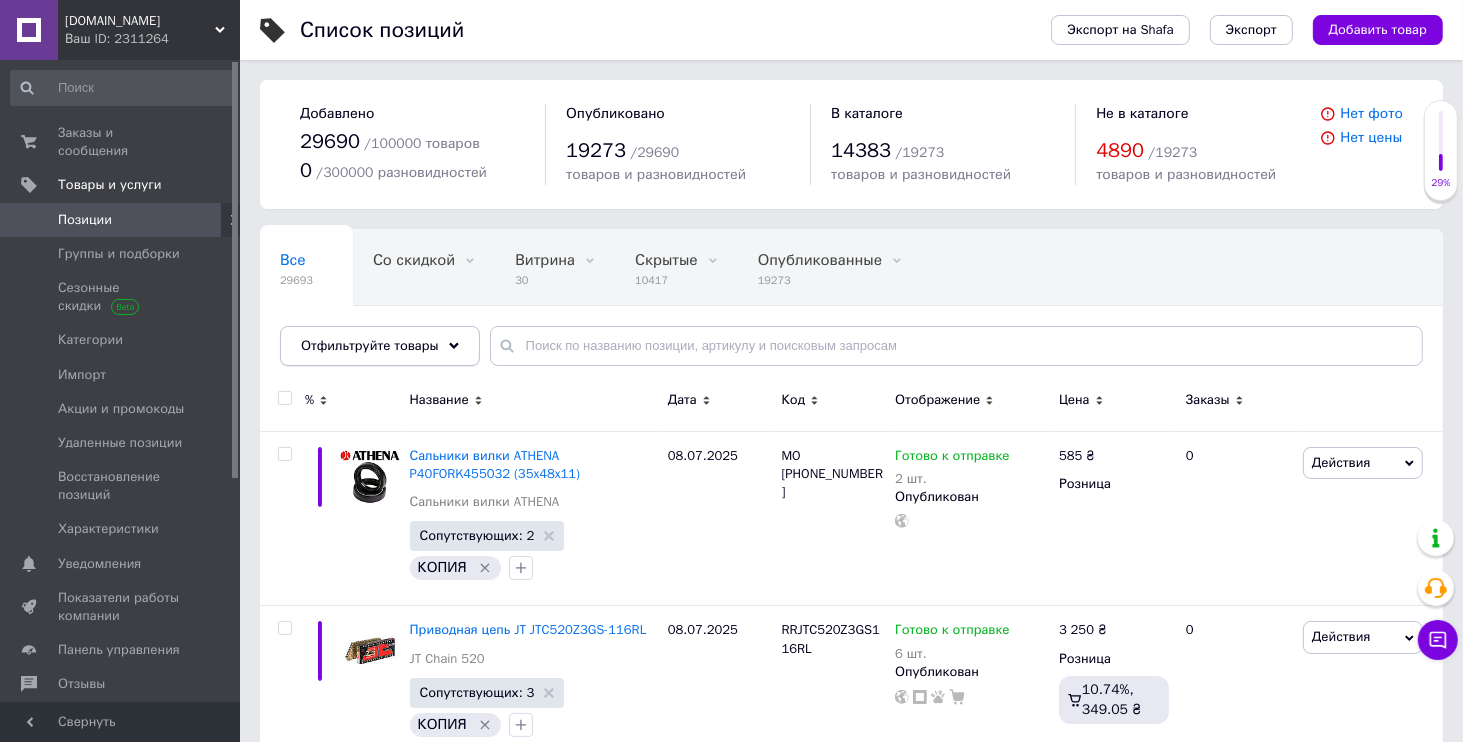 click on "Отфильтруйте товары" at bounding box center [380, 346] 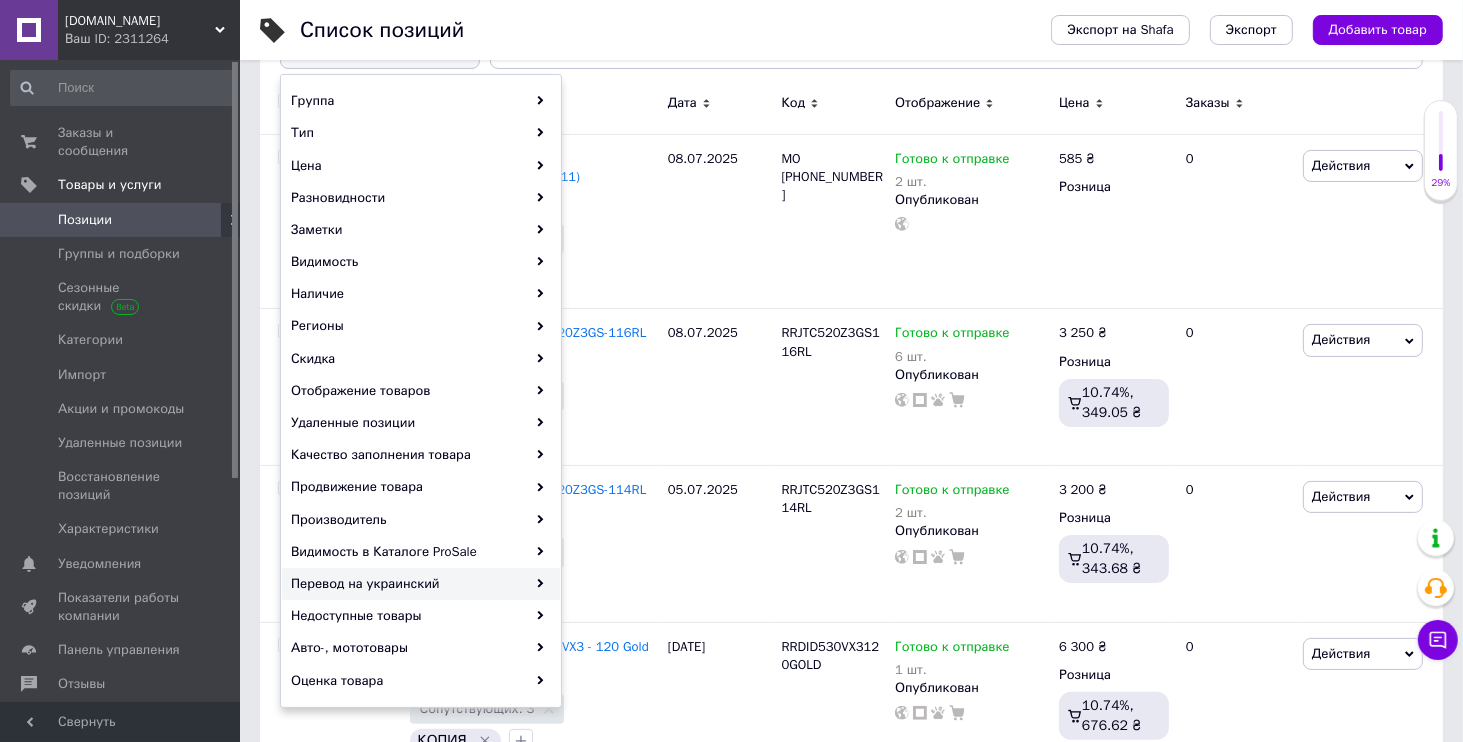 scroll, scrollTop: 384, scrollLeft: 0, axis: vertical 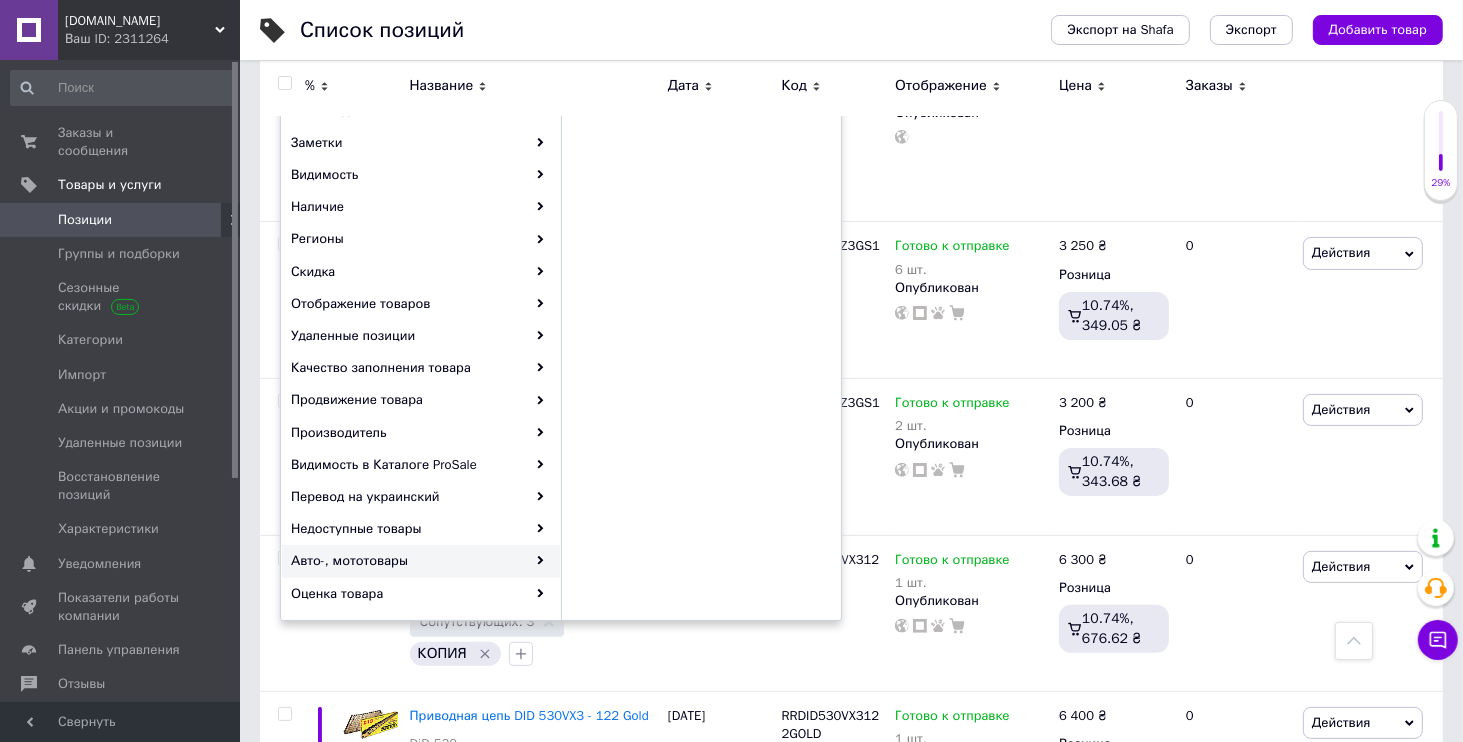 click on "Авто-, мототовары" at bounding box center [421, 561] 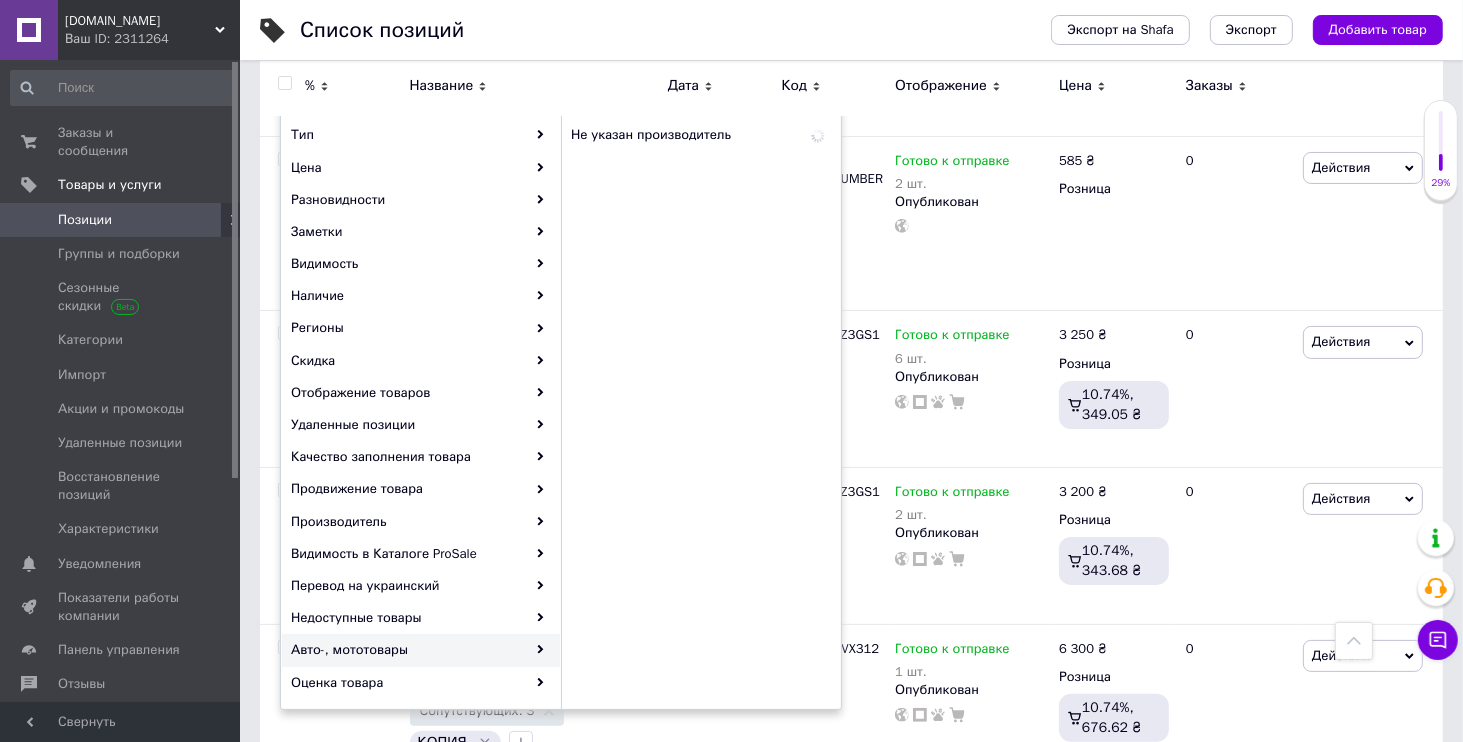 scroll, scrollTop: 192, scrollLeft: 0, axis: vertical 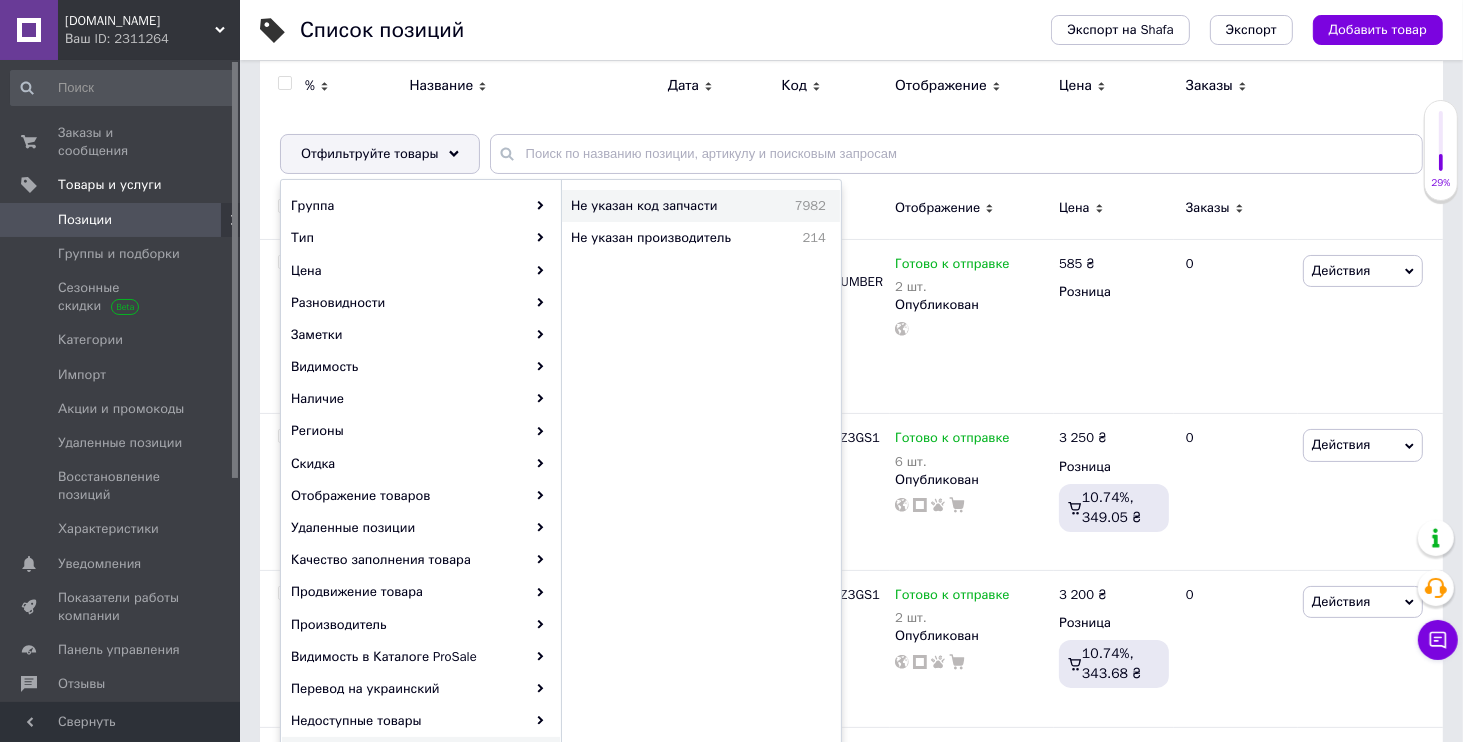 click on "Не указан код запчасти" at bounding box center (670, 206) 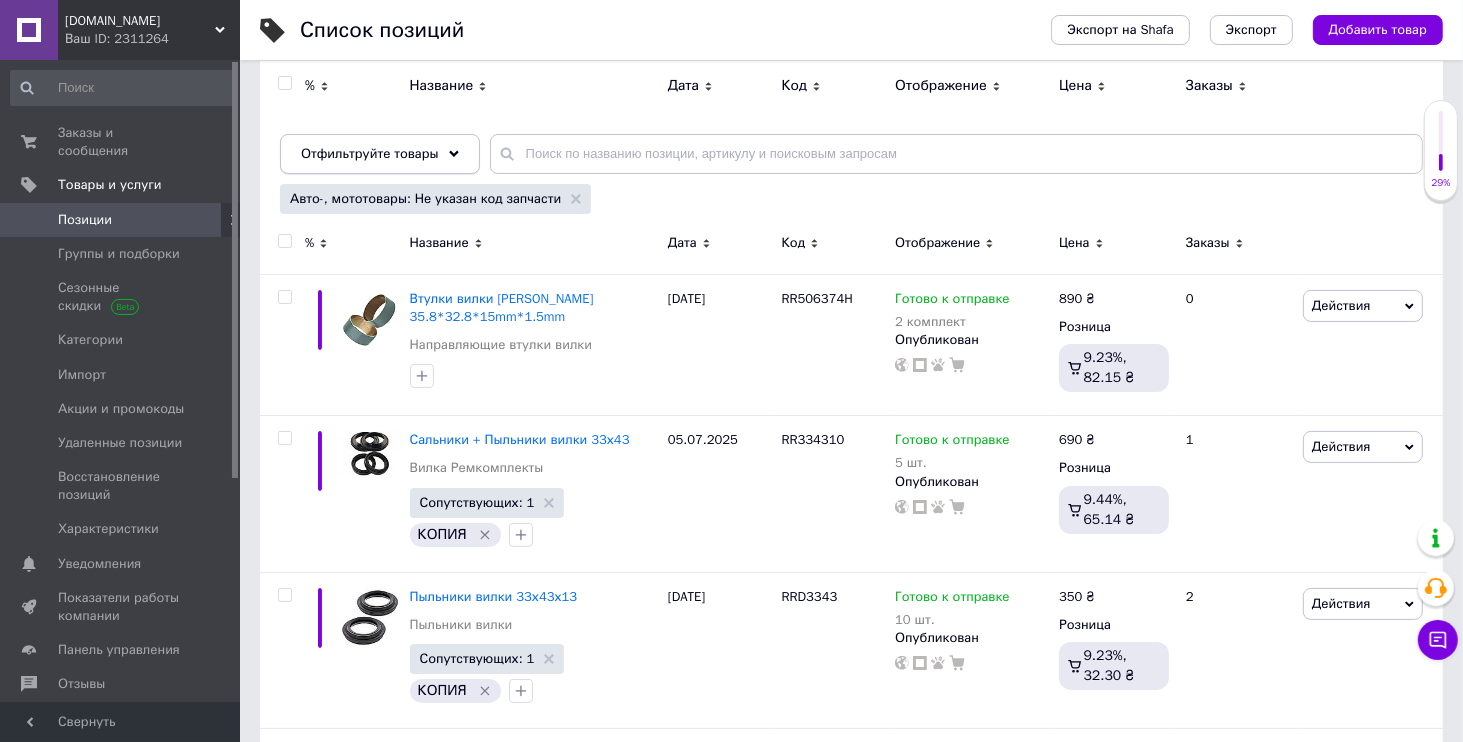 click on "Отфильтруйте товары" at bounding box center (370, 153) 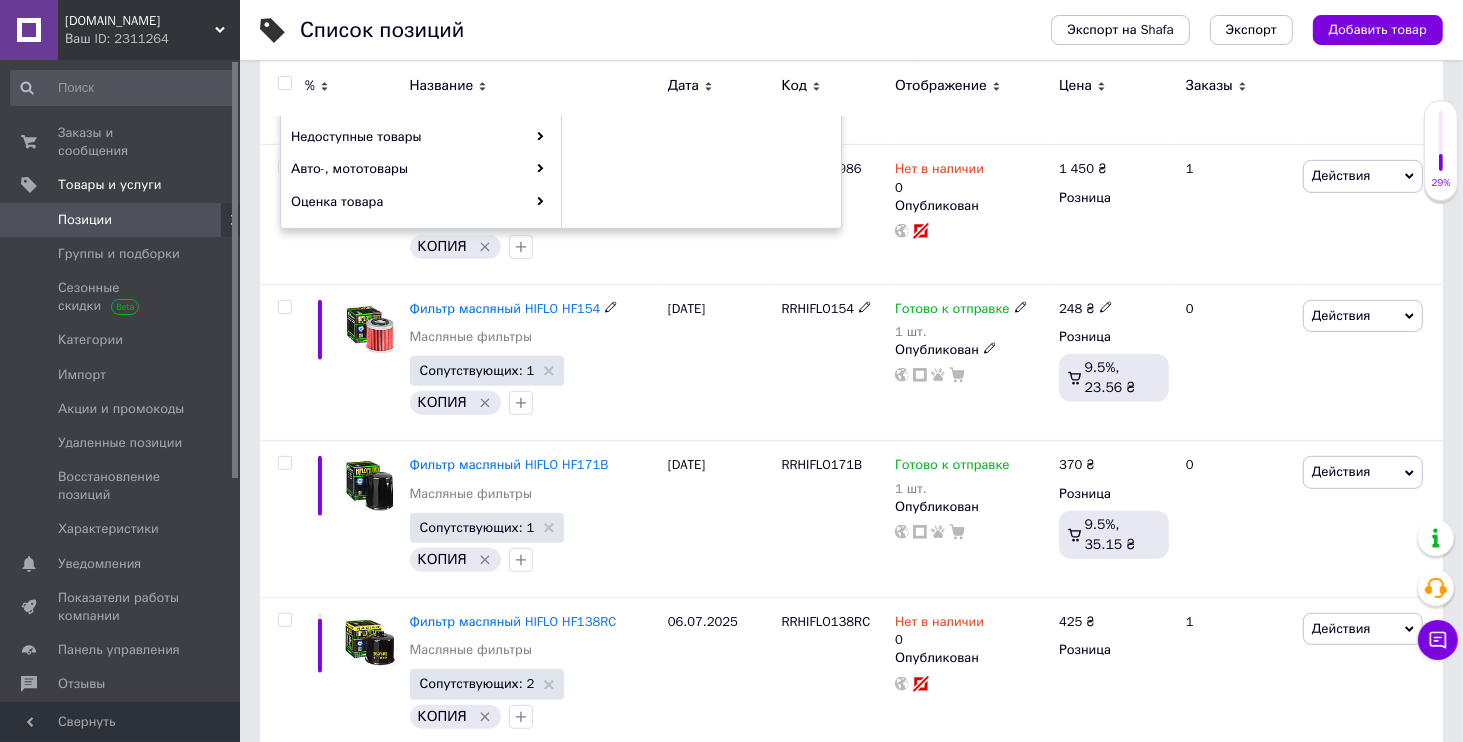 scroll, scrollTop: 1152, scrollLeft: 0, axis: vertical 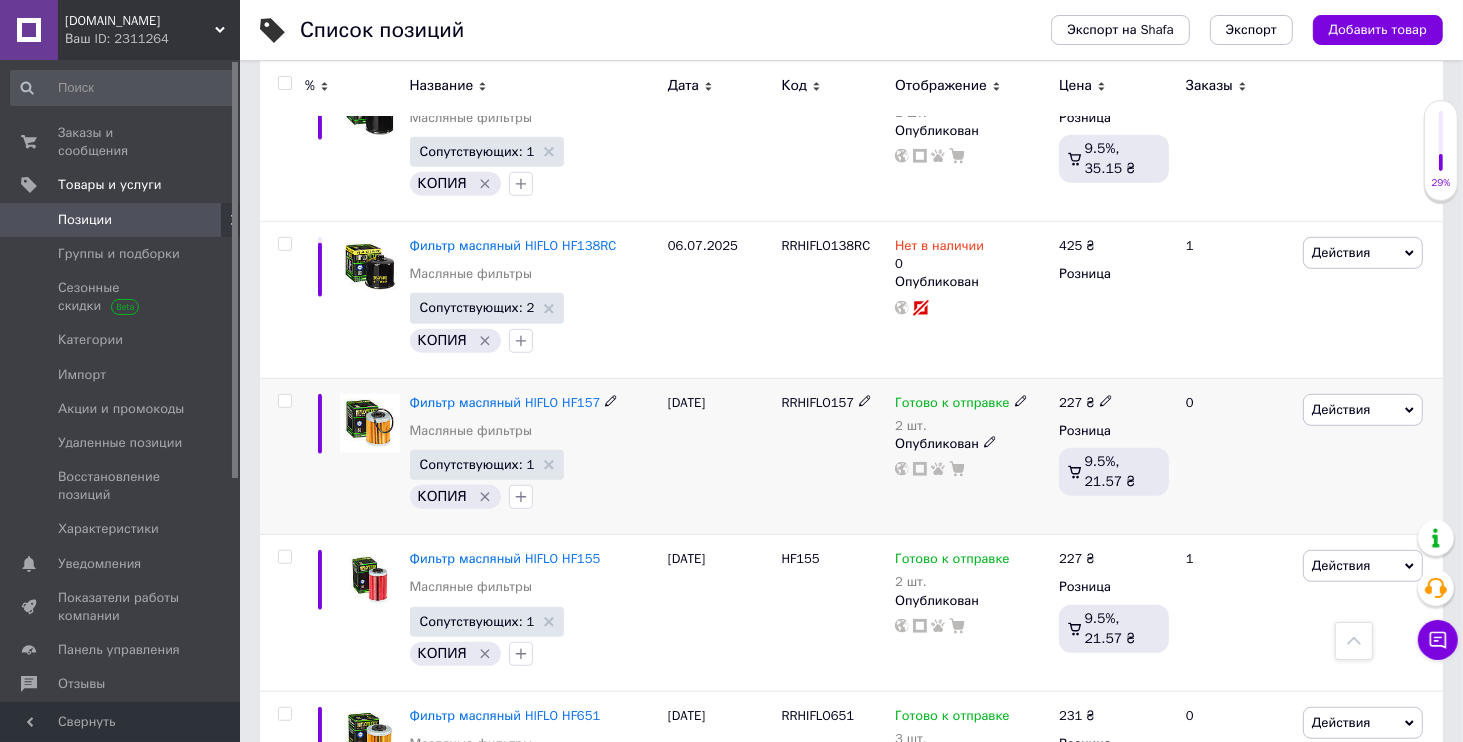 click on "Фильтр масляный HIFLO HF157 Масляные фильтры Сопутствующих: 1 КОПИЯ" at bounding box center [534, 456] 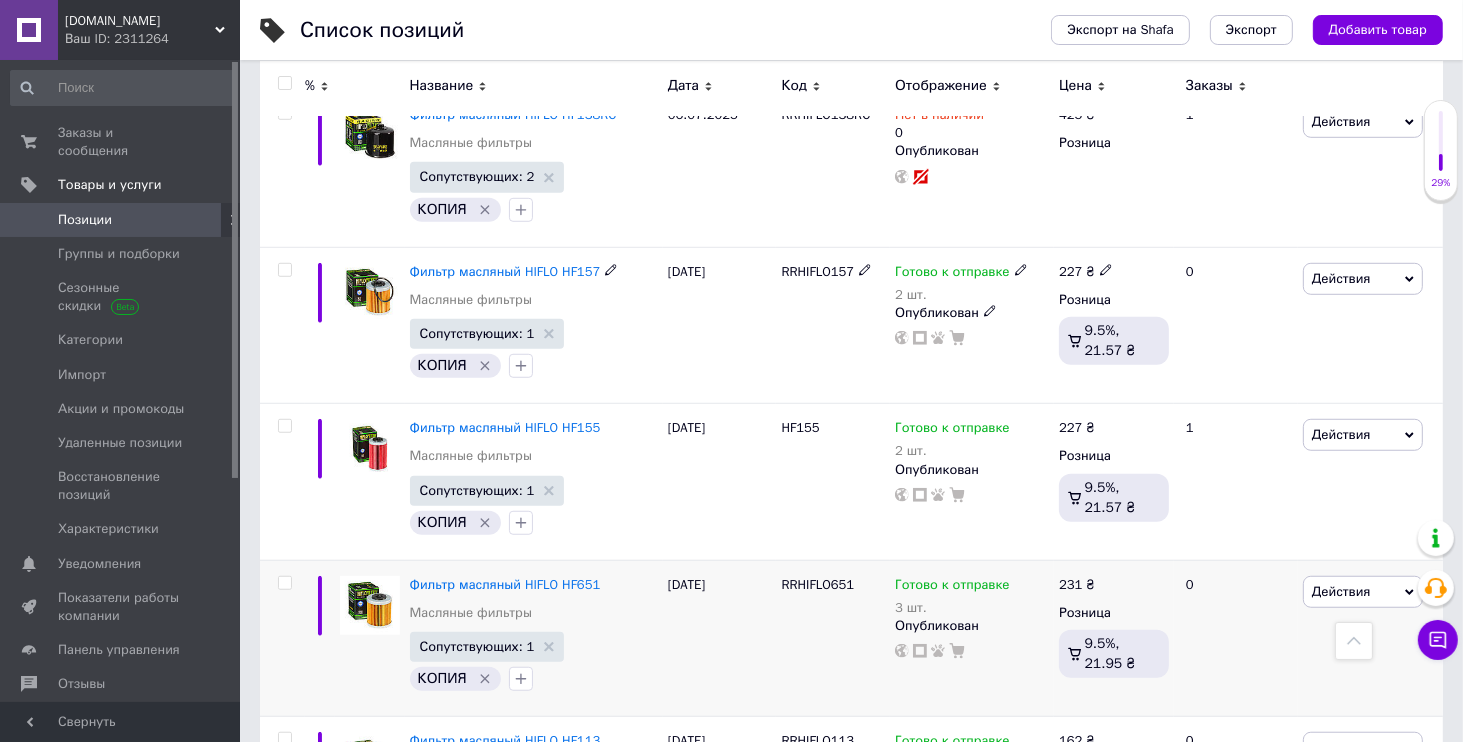 scroll, scrollTop: 1536, scrollLeft: 0, axis: vertical 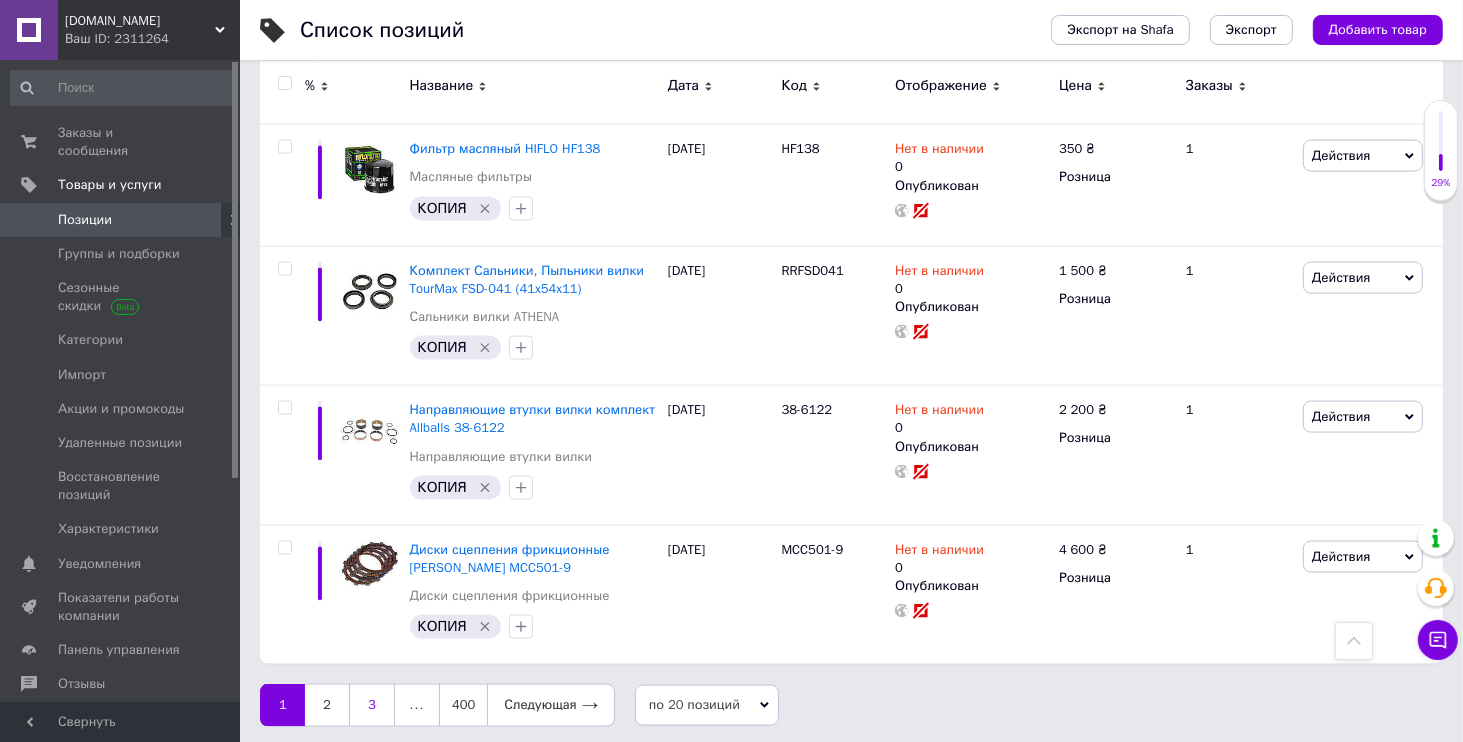click on "3" at bounding box center (372, 705) 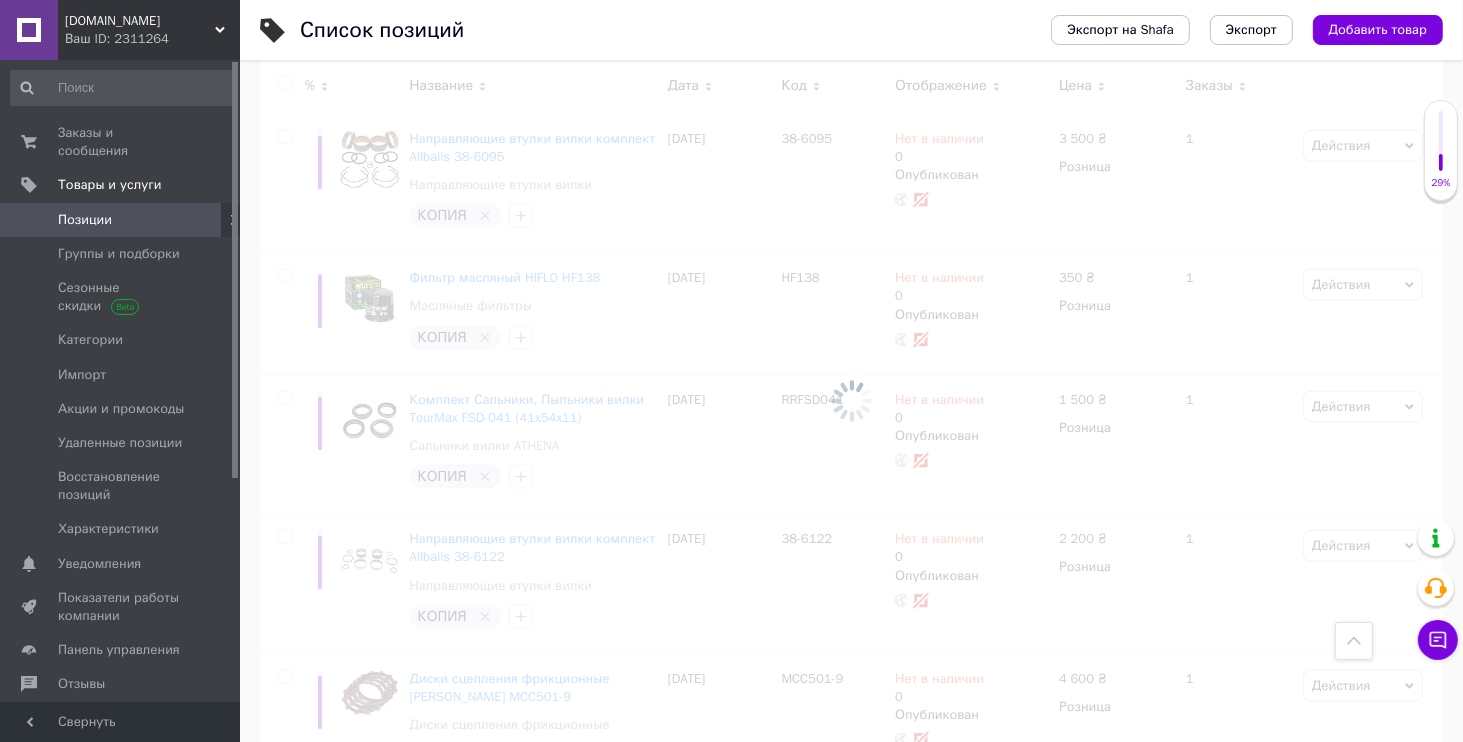 scroll, scrollTop: 2154, scrollLeft: 0, axis: vertical 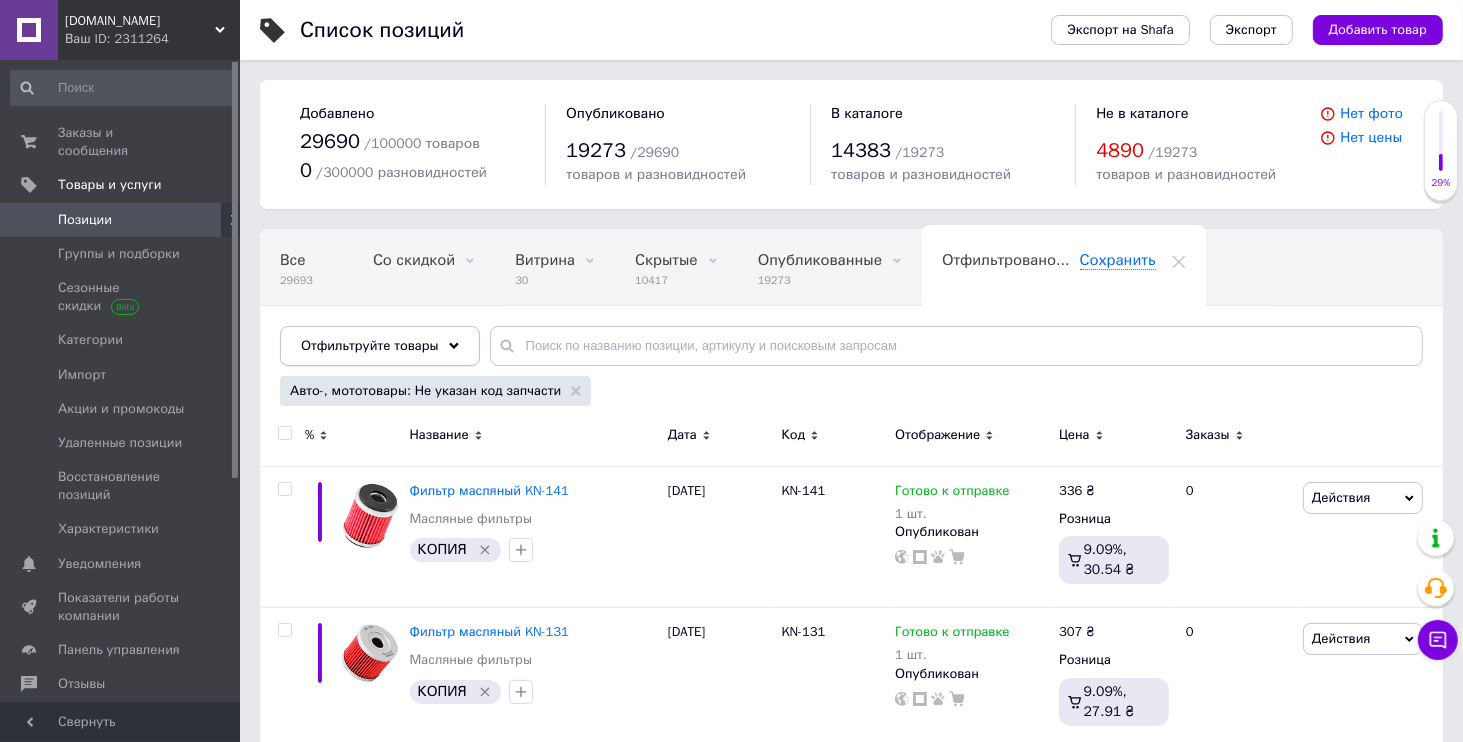 click on "Отфильтруйте товары" at bounding box center (370, 345) 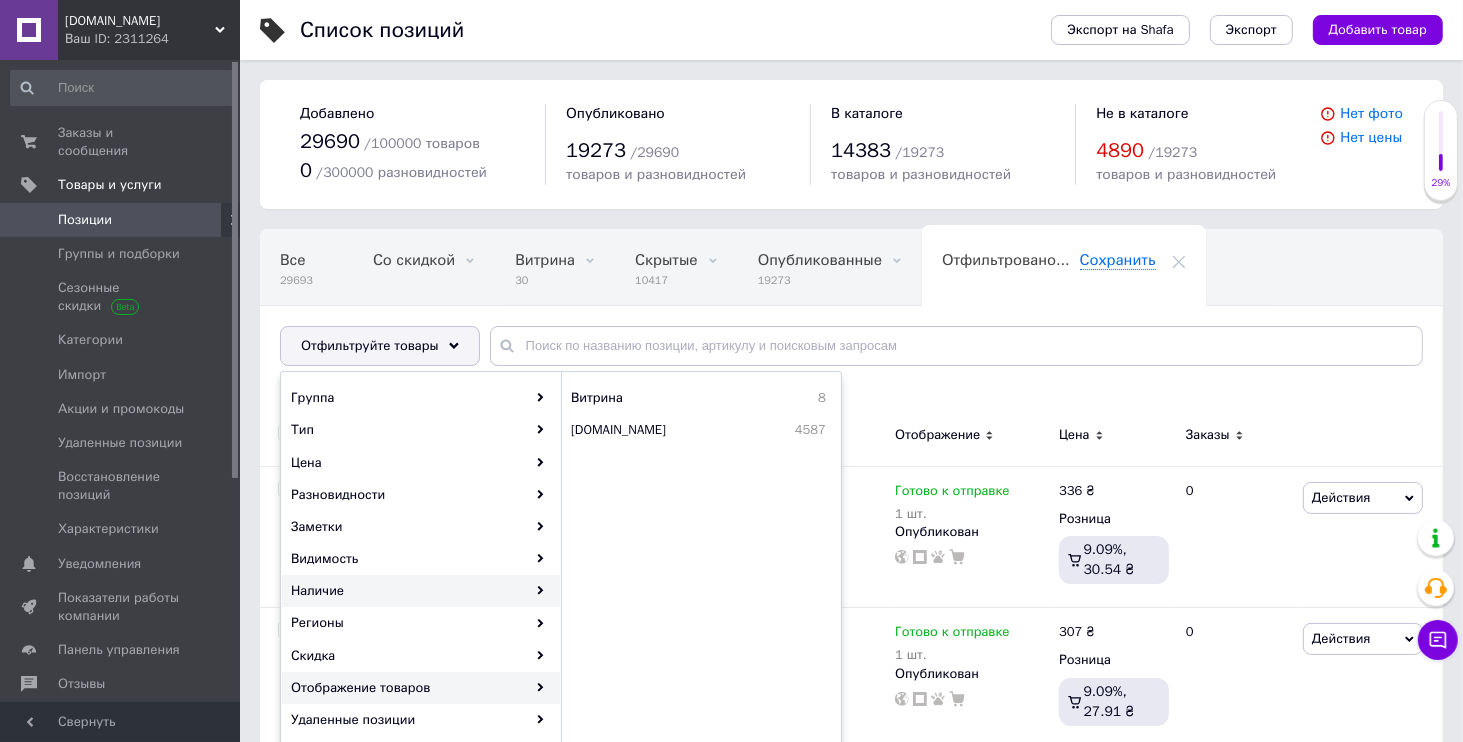 click on "Наличие" at bounding box center (421, 591) 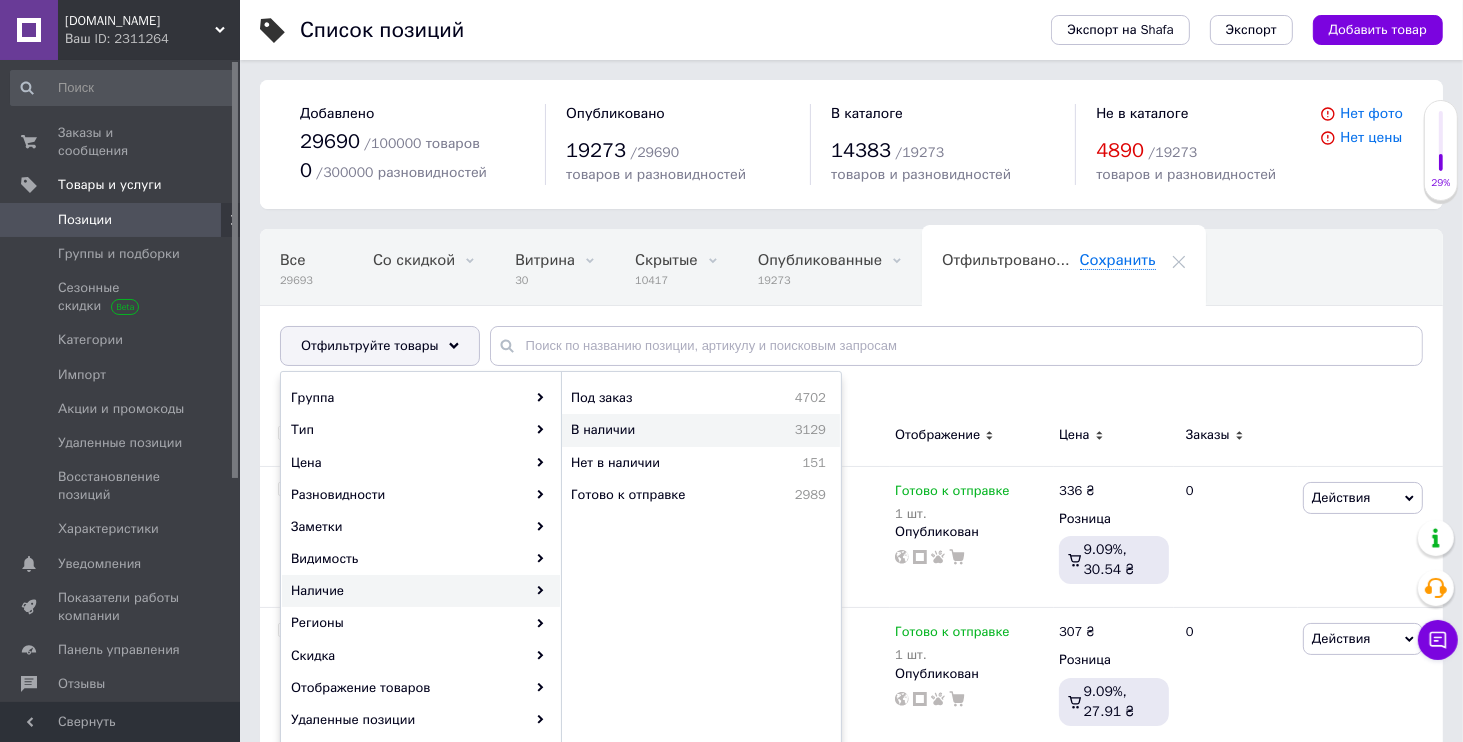 click on "В наличии" at bounding box center [648, 430] 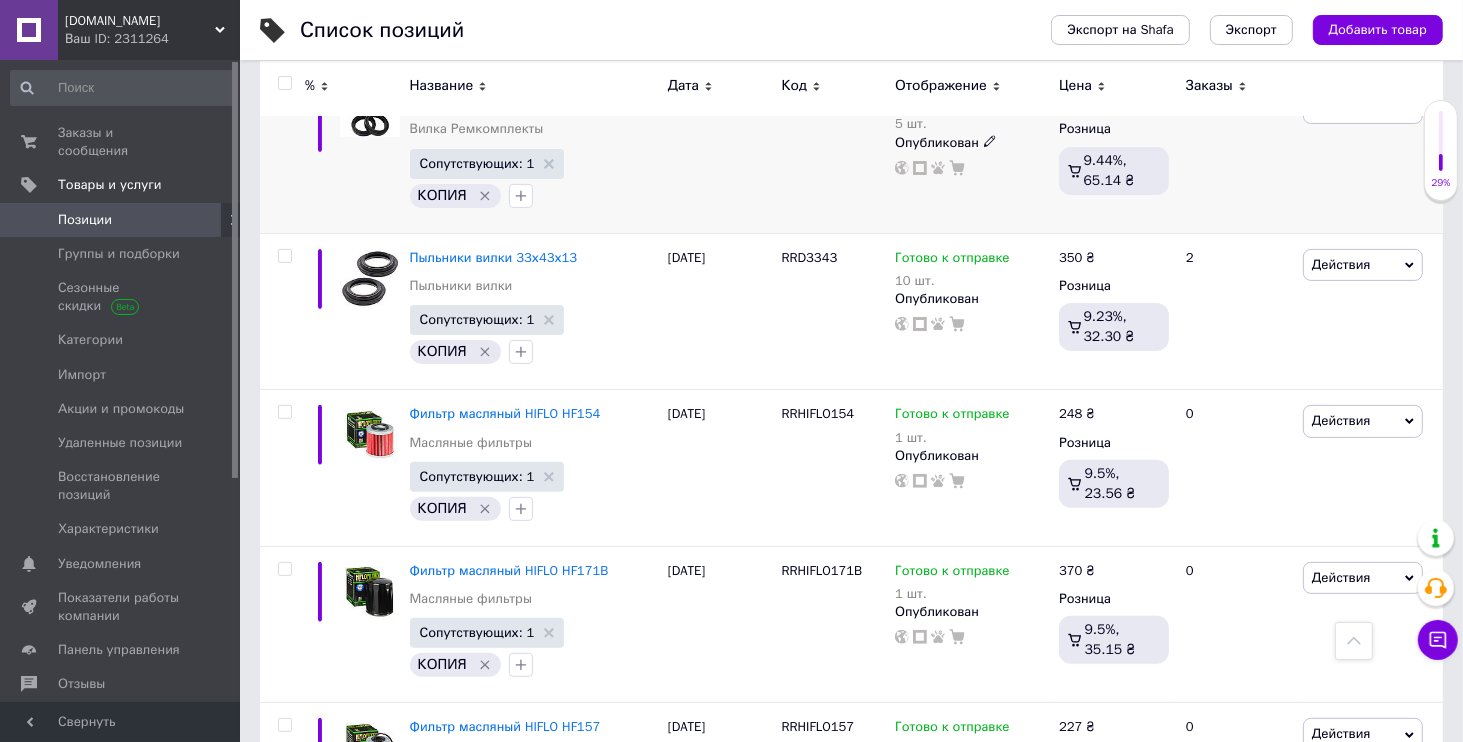 scroll, scrollTop: 384, scrollLeft: 0, axis: vertical 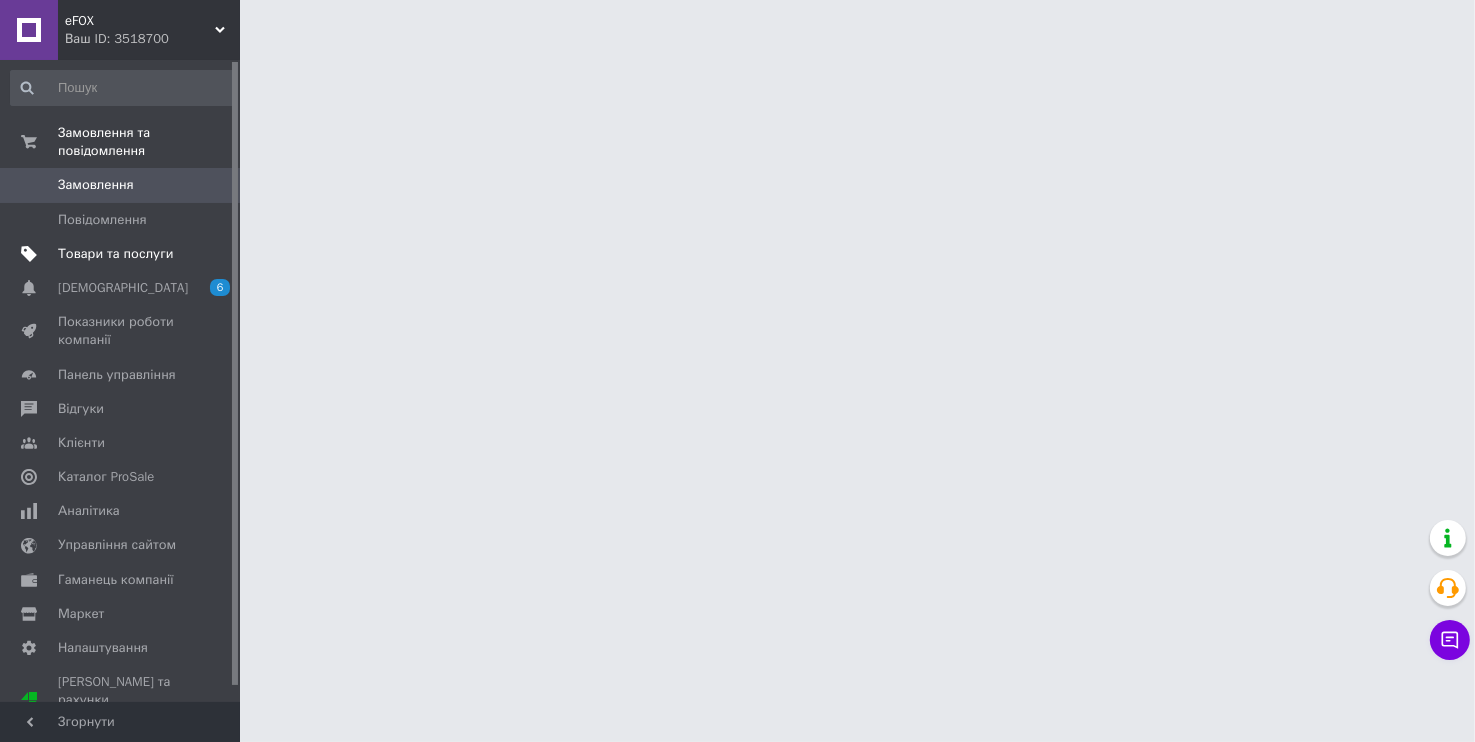 click on "Товари та послуги" at bounding box center (123, 254) 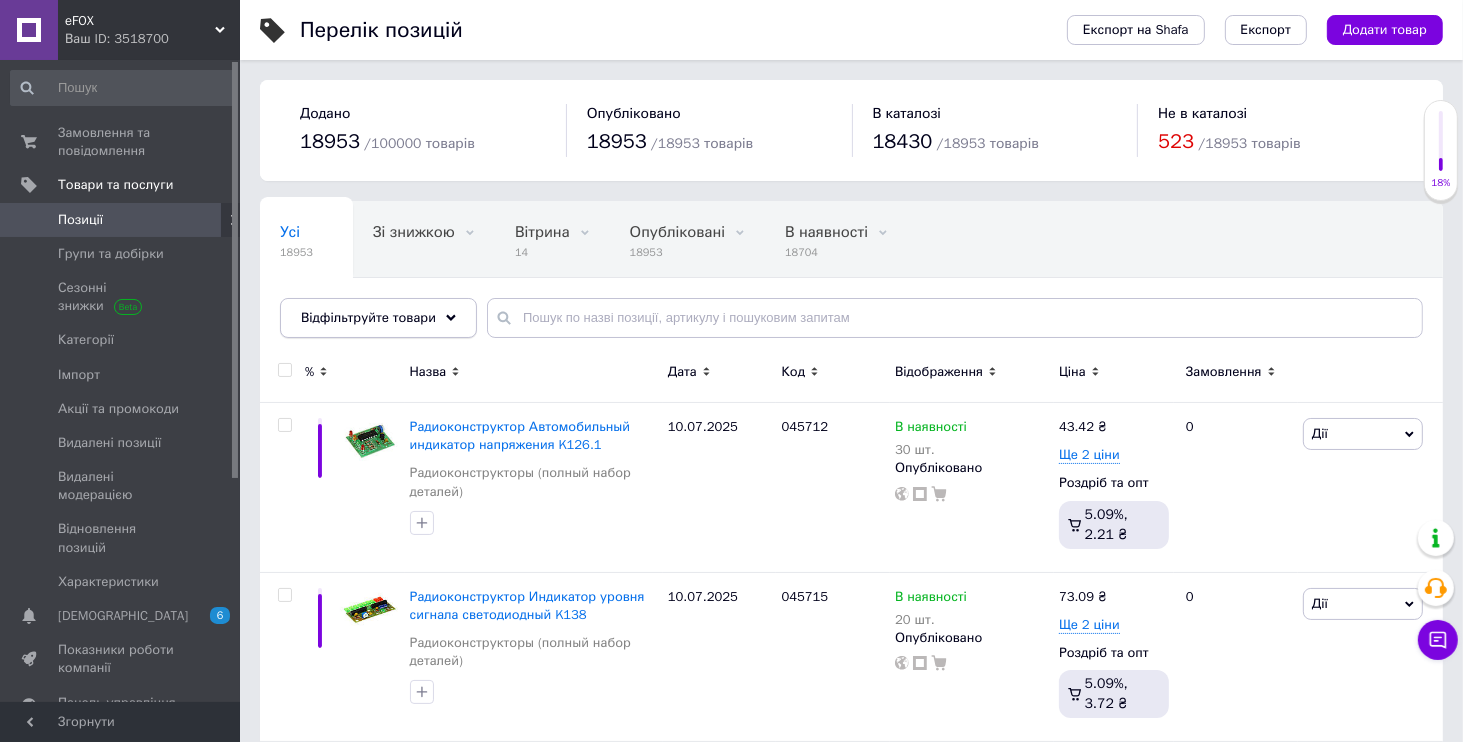 click on "Відфільтруйте товари" at bounding box center (368, 317) 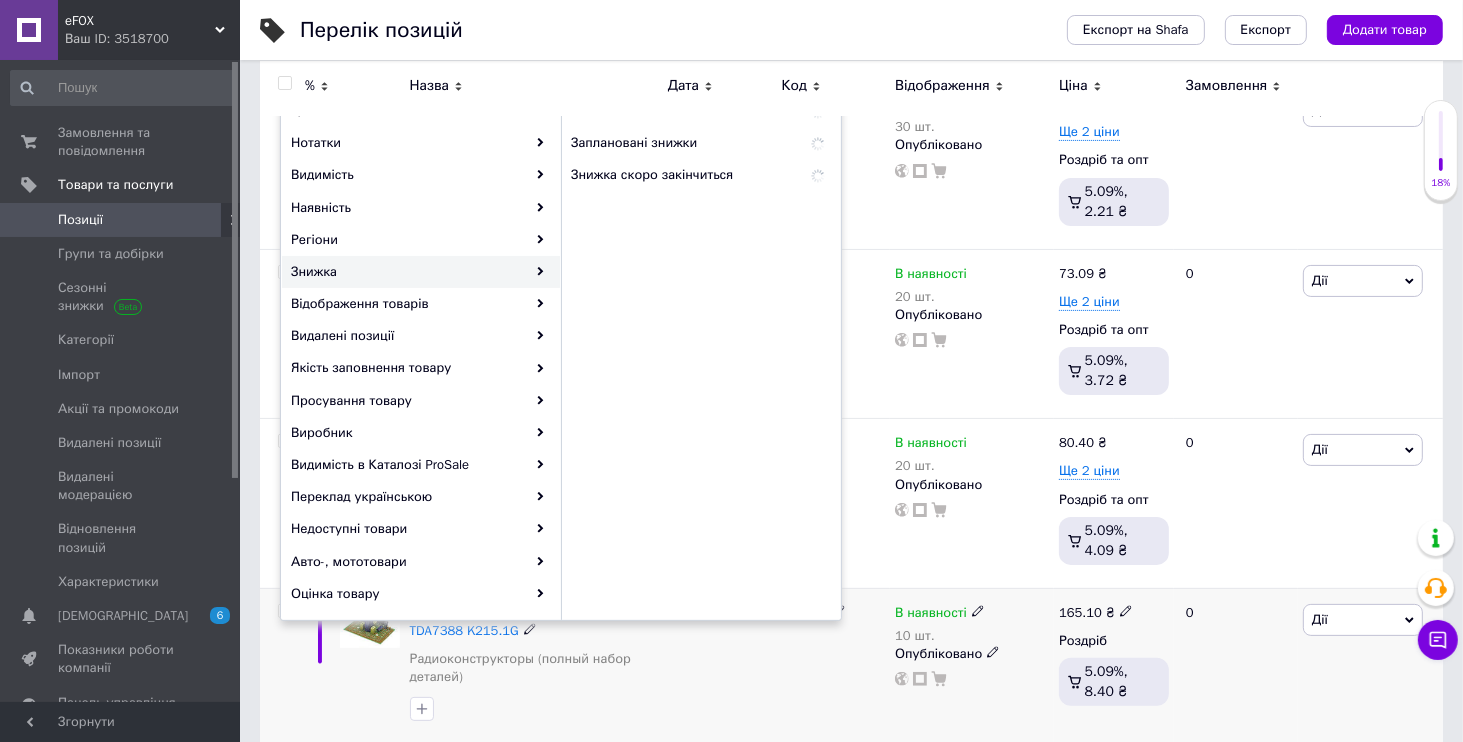 scroll, scrollTop: 480, scrollLeft: 0, axis: vertical 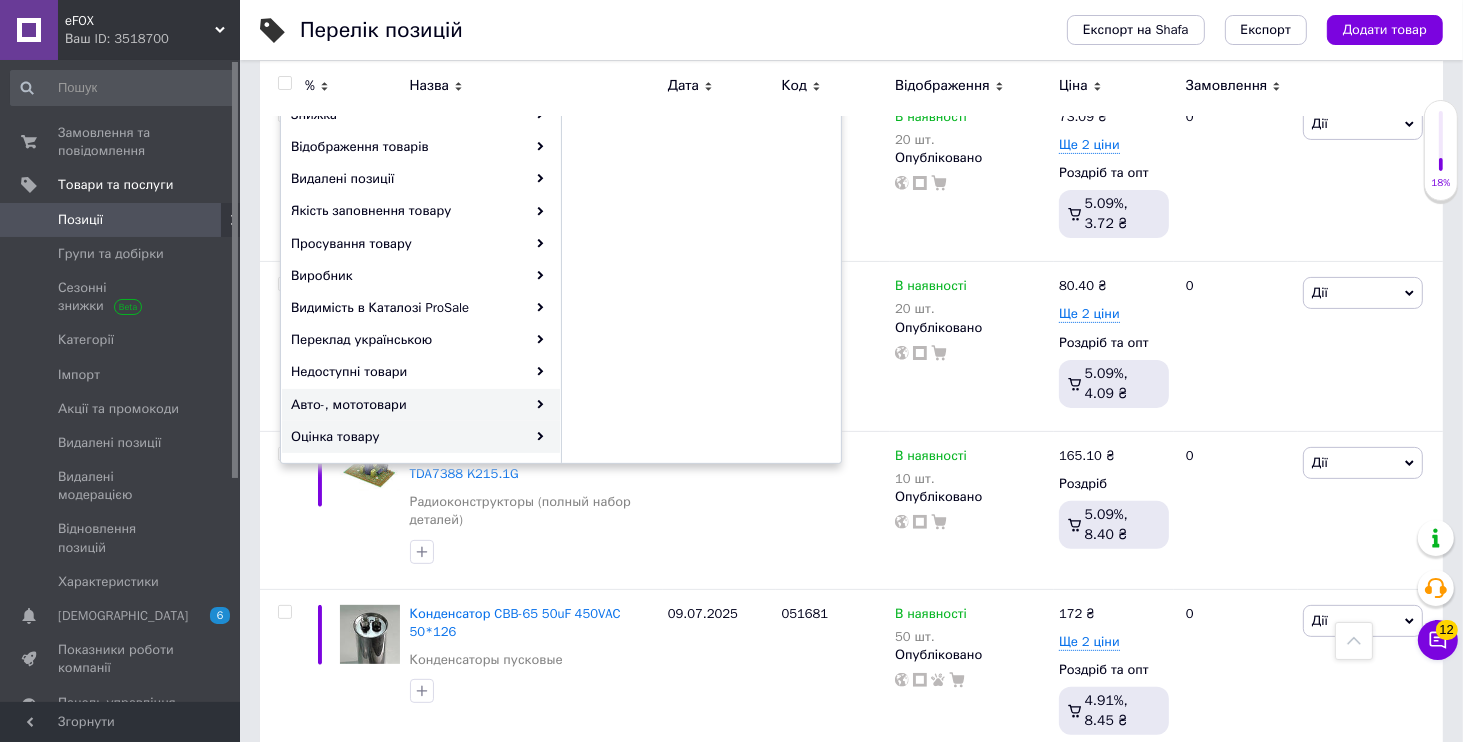 click on "Авто-, мототовари" at bounding box center (421, 405) 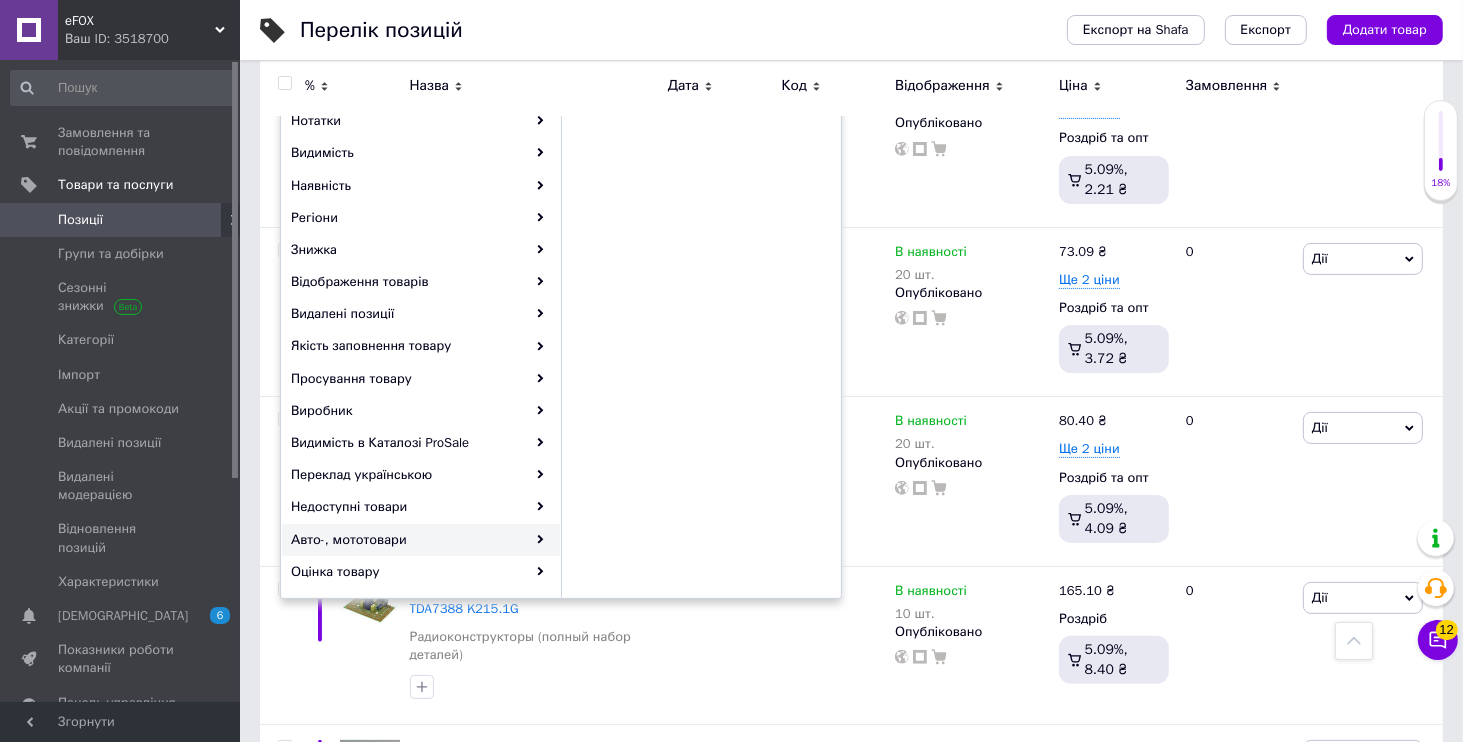 scroll, scrollTop: 192, scrollLeft: 0, axis: vertical 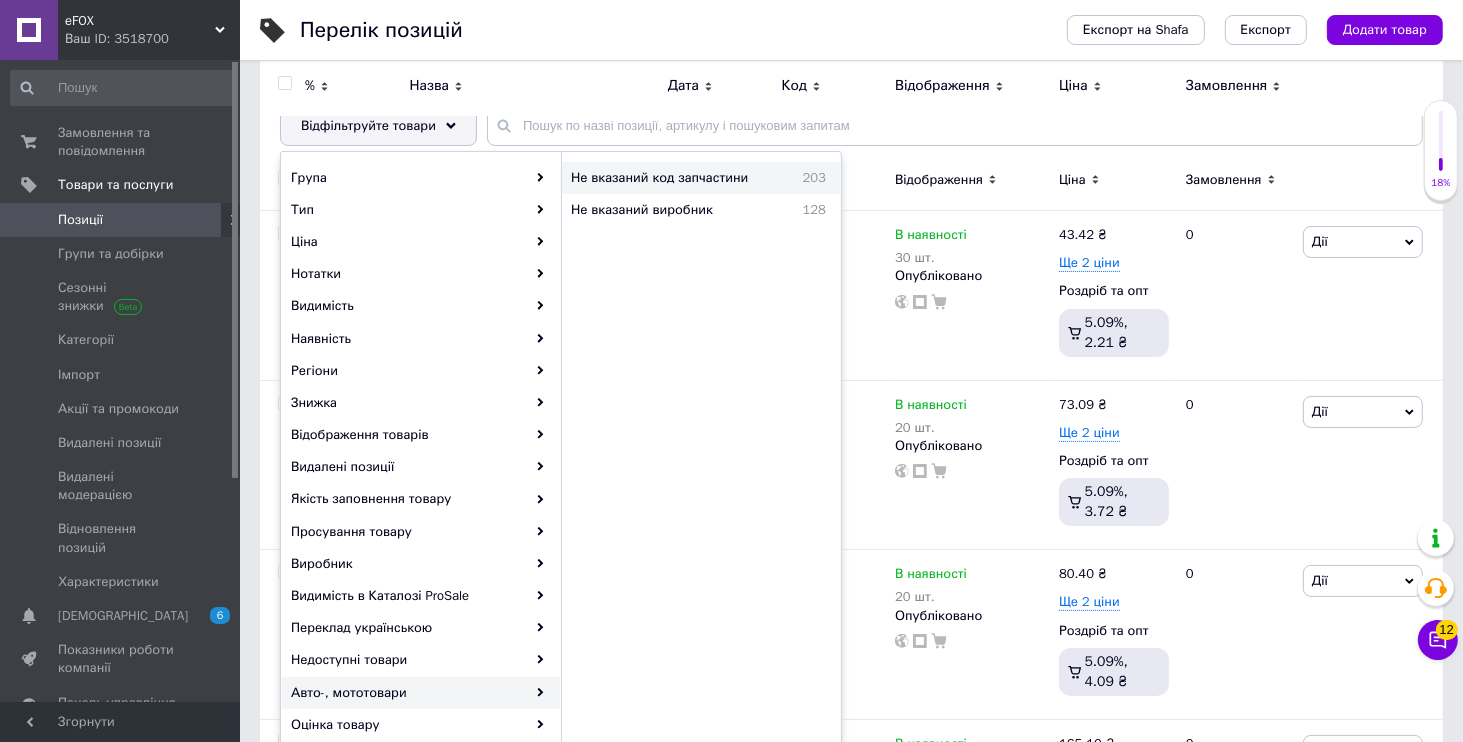 click on "Не вказаний код запчастини" at bounding box center (678, 178) 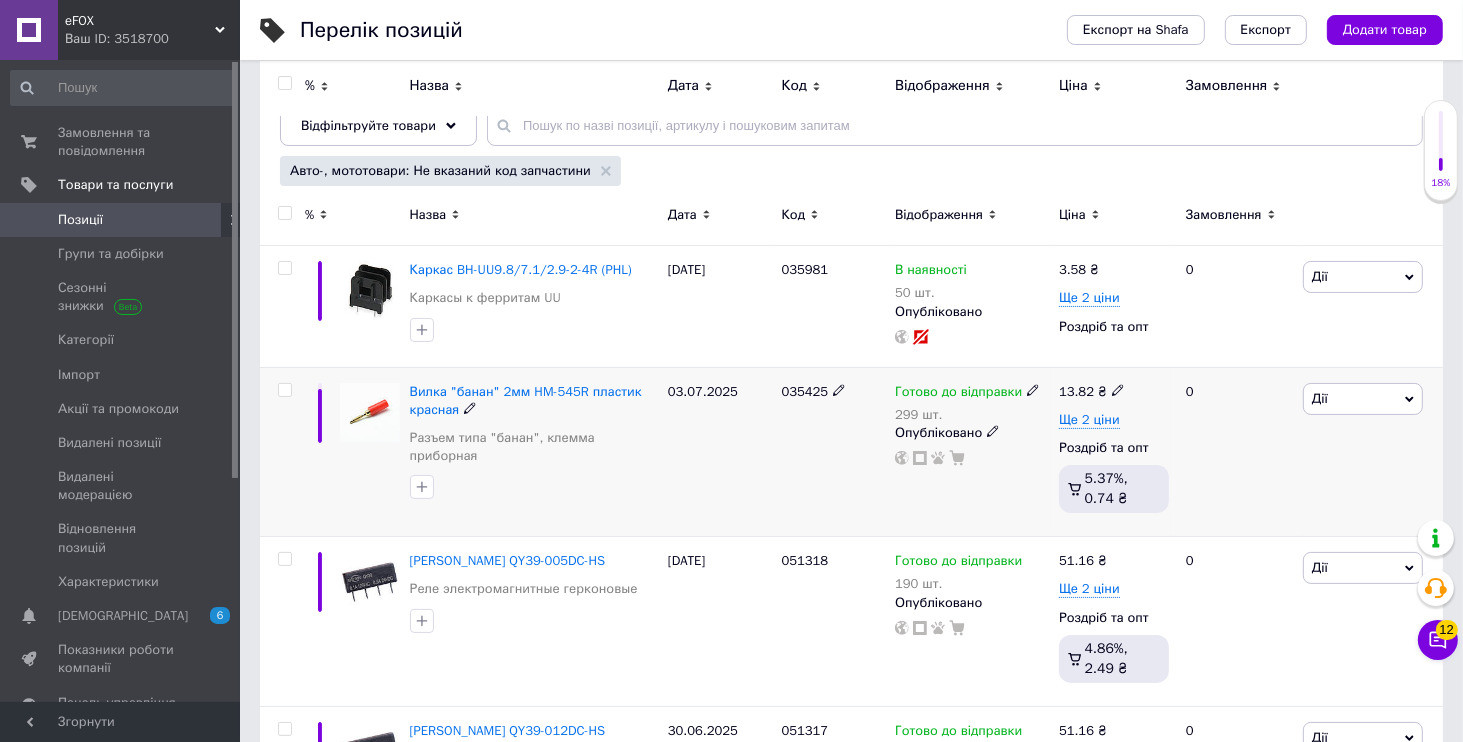 scroll, scrollTop: 768, scrollLeft: 0, axis: vertical 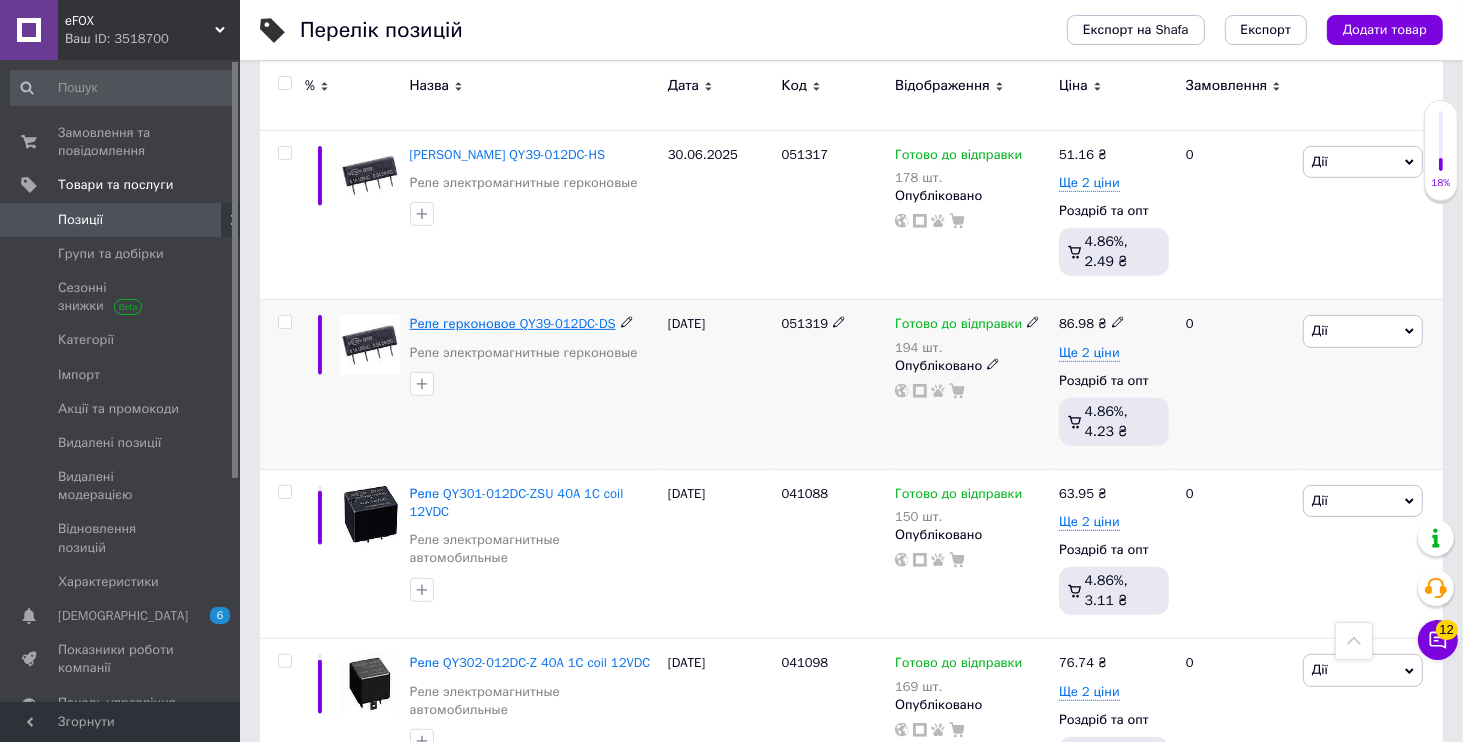 click on "Реле герконовое QY39-012DC-DS" at bounding box center [513, 323] 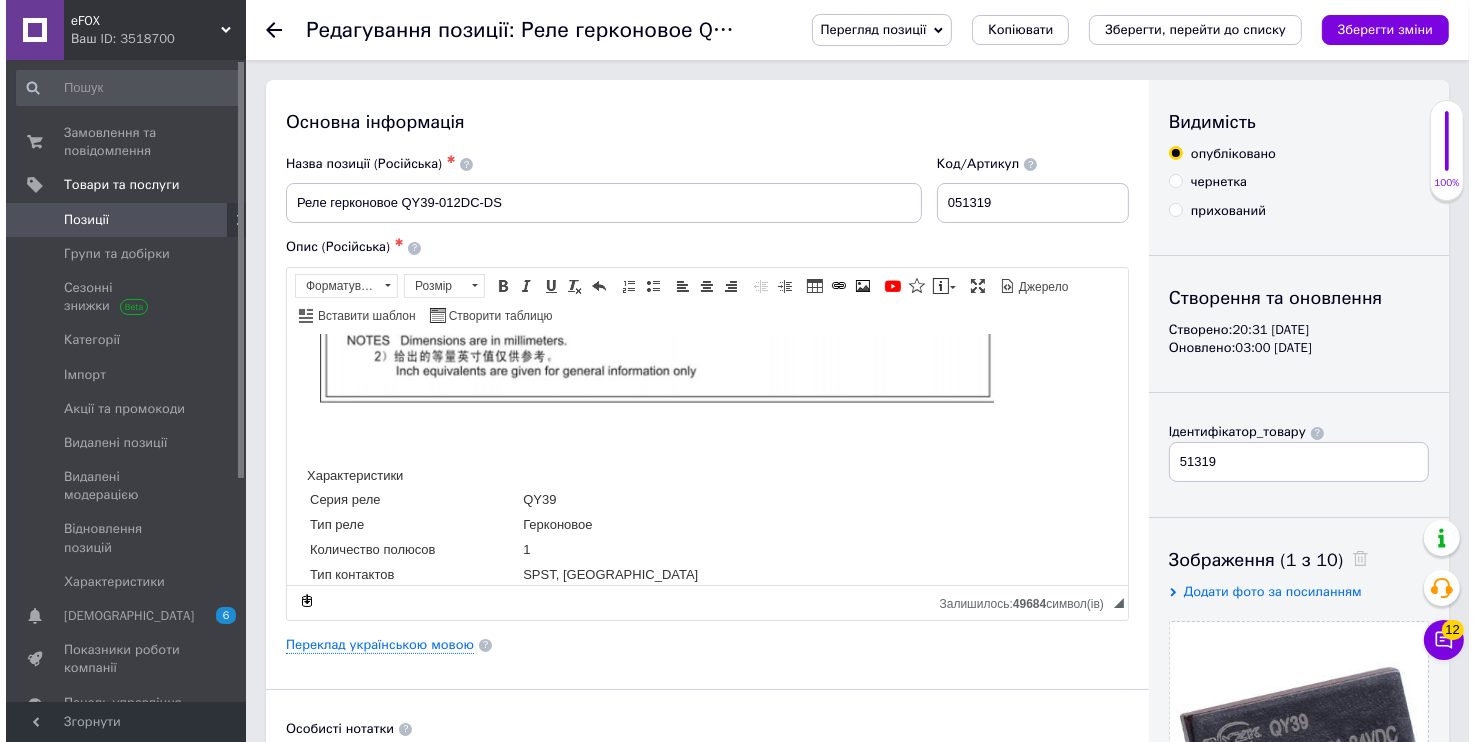 scroll, scrollTop: 1129, scrollLeft: 0, axis: vertical 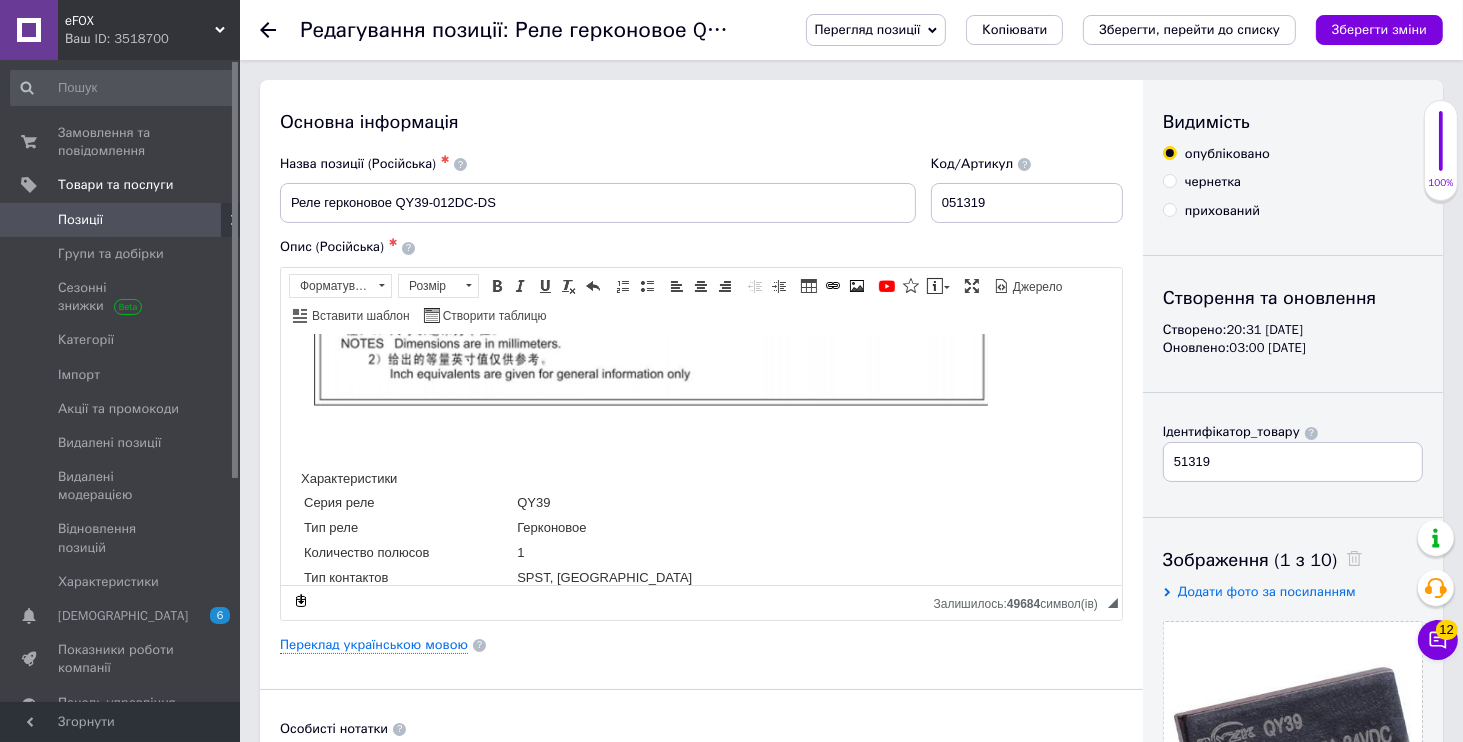click on "Редагування позиції: Реле герконовое QY39-012DC-DS Перегляд позиції Зберегти та переглянути на сайті Зберегти та переглянути на маркетплейсі [DOMAIN_NAME] Копіювати Зберегти, перейти до списку Зберегти зміни" at bounding box center [851, 30] 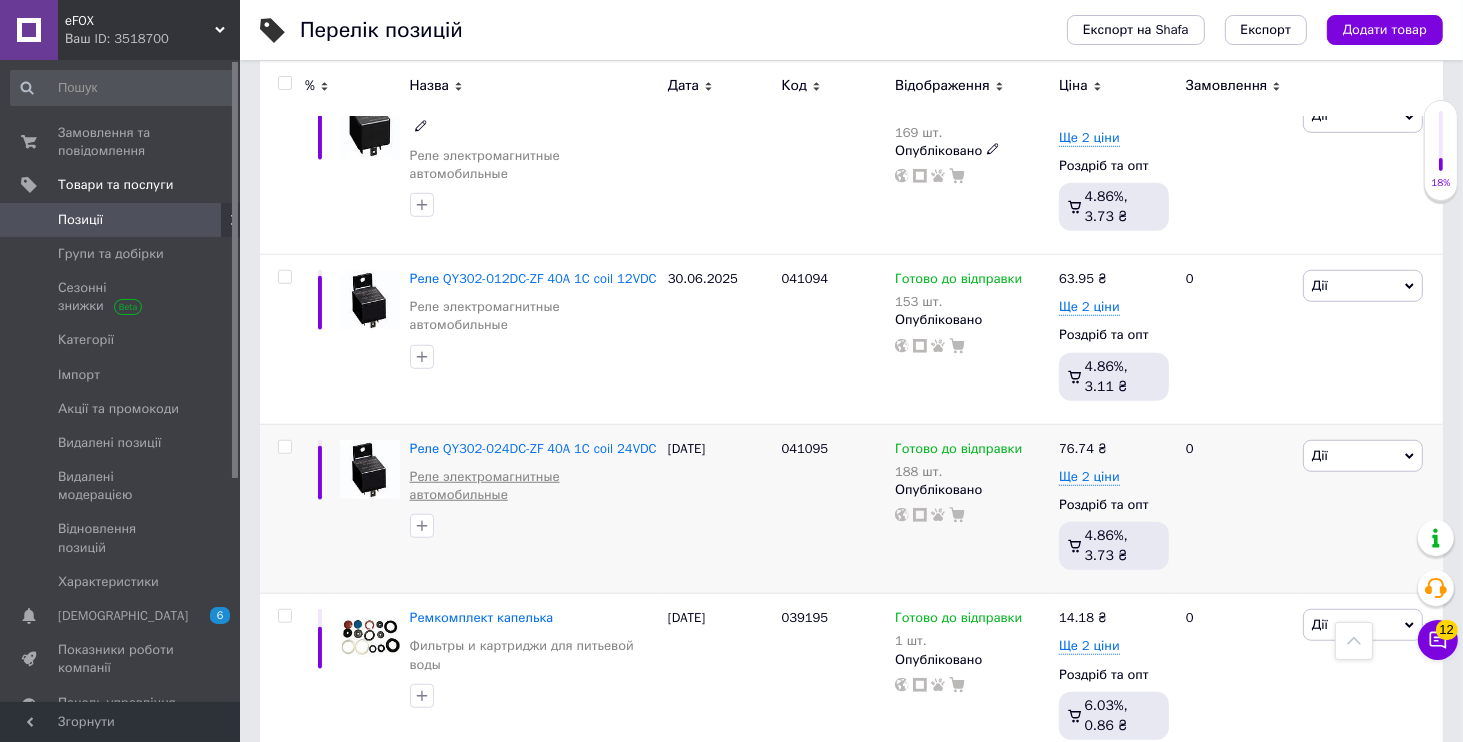 scroll, scrollTop: 1440, scrollLeft: 0, axis: vertical 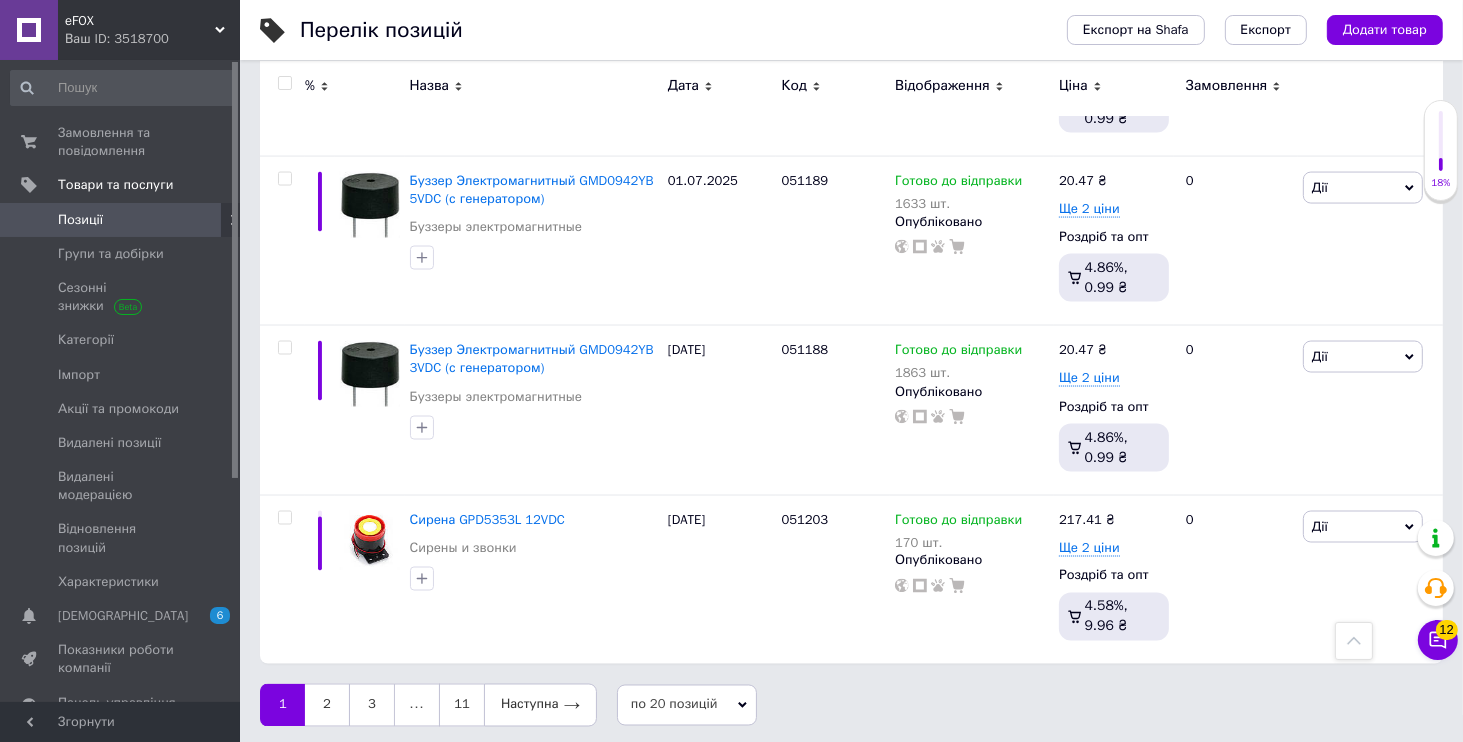 click on "по 20 позицій" at bounding box center (687, 705) 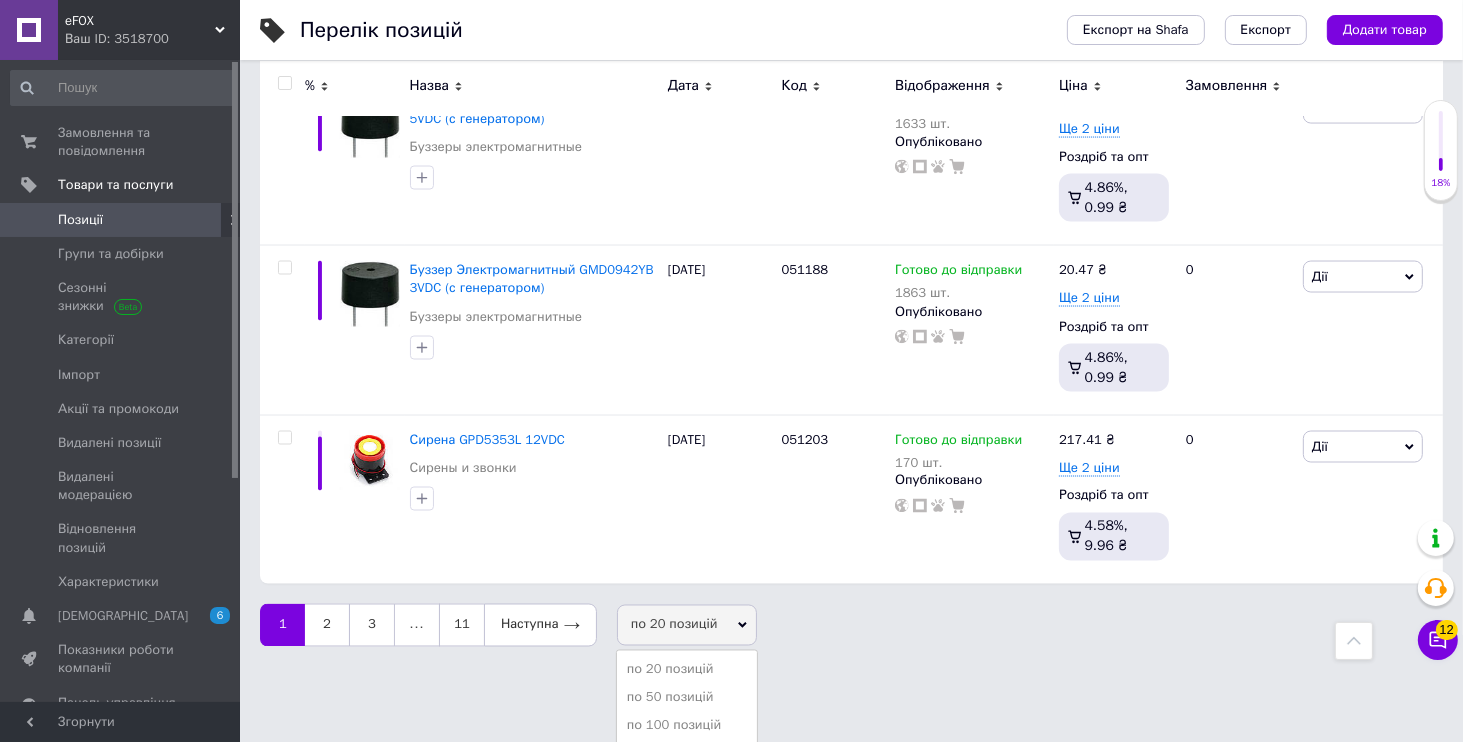 click on "по 20 позицій по 50 позицій по 100 позицій" at bounding box center (687, 698) 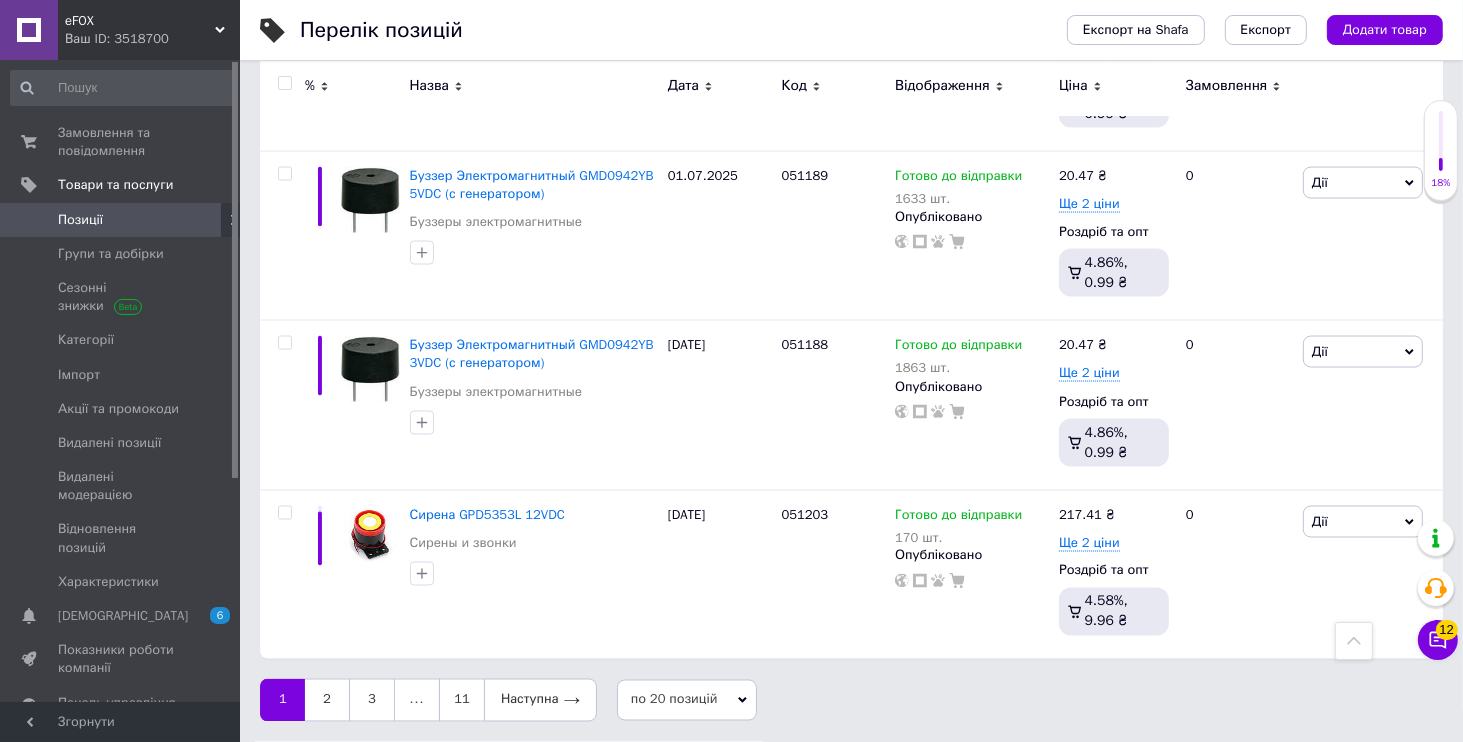 scroll, scrollTop: 3096, scrollLeft: 0, axis: vertical 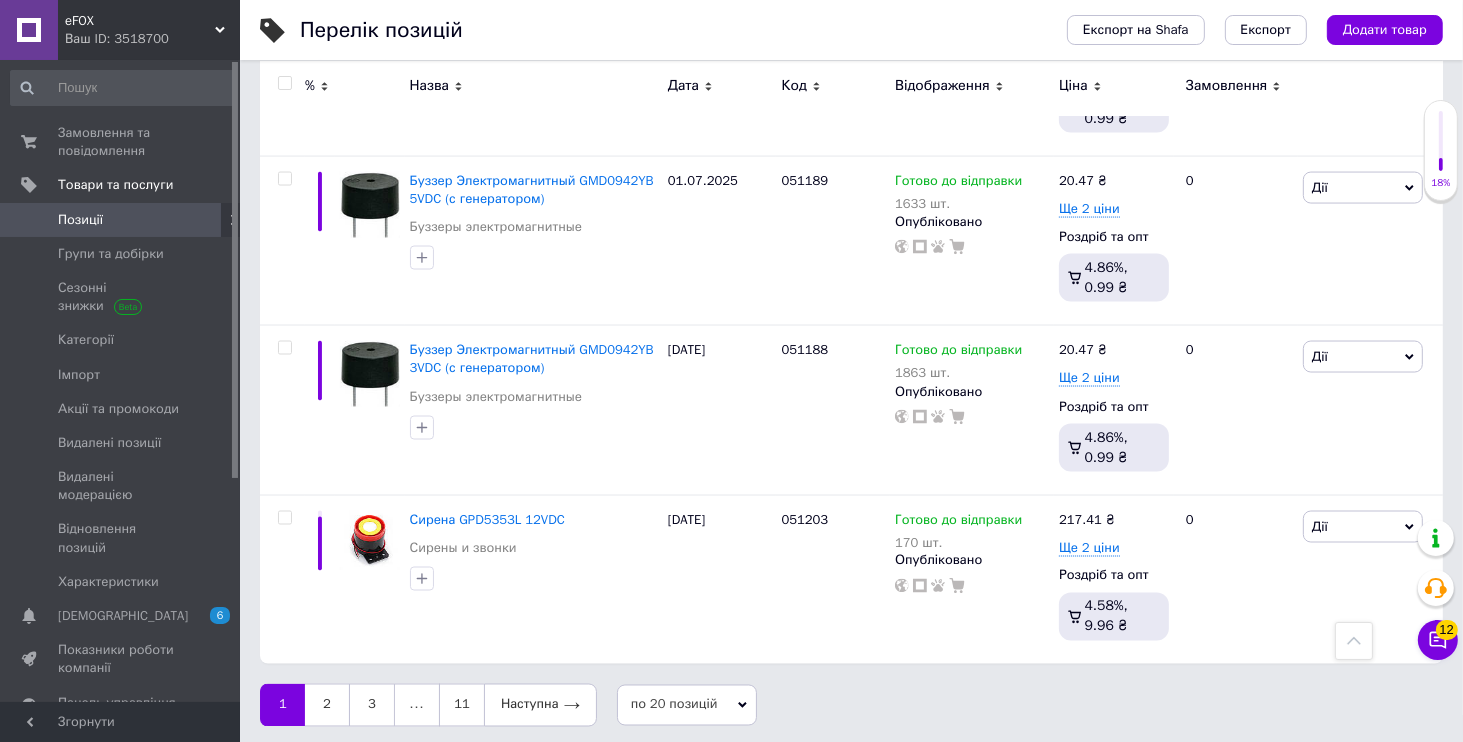 click on "по 20 позицій" at bounding box center (687, 705) 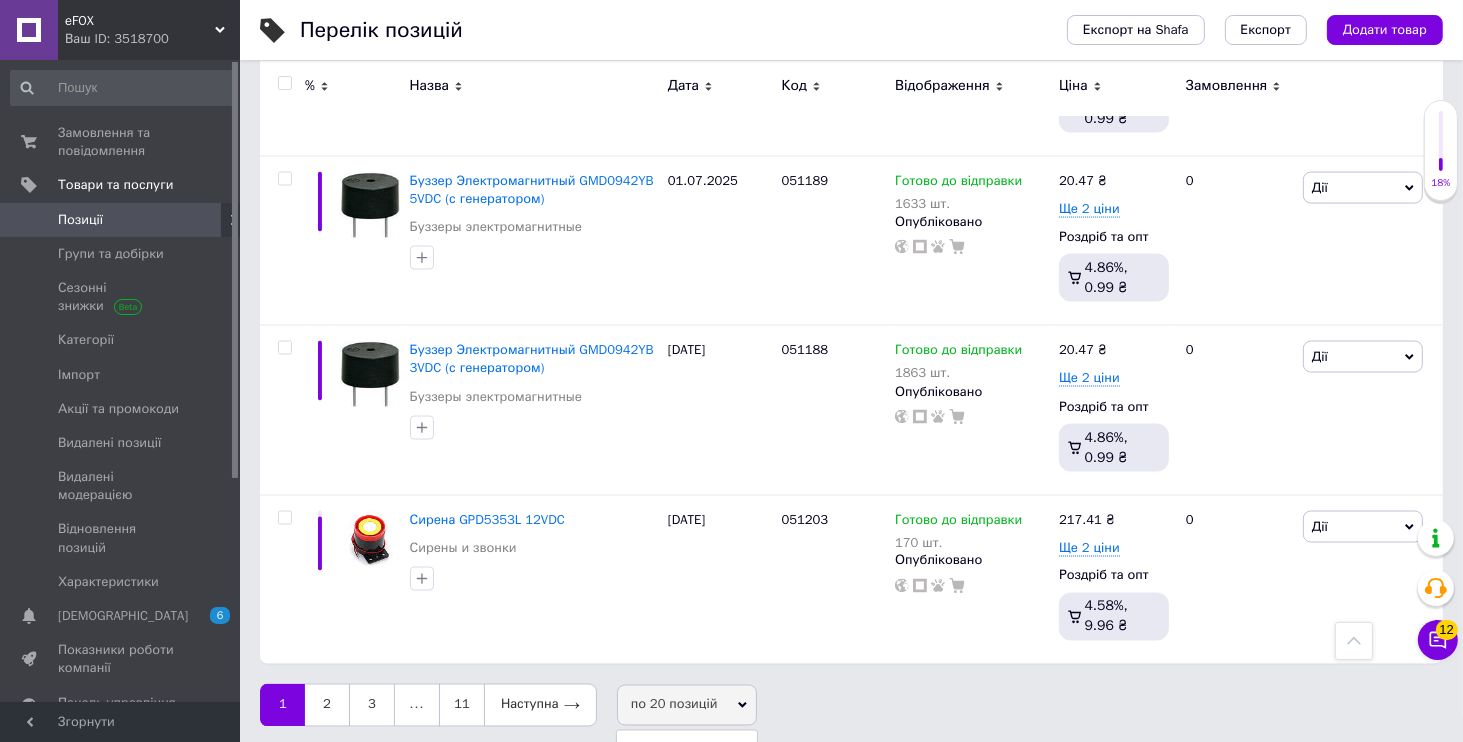 scroll, scrollTop: 3176, scrollLeft: 0, axis: vertical 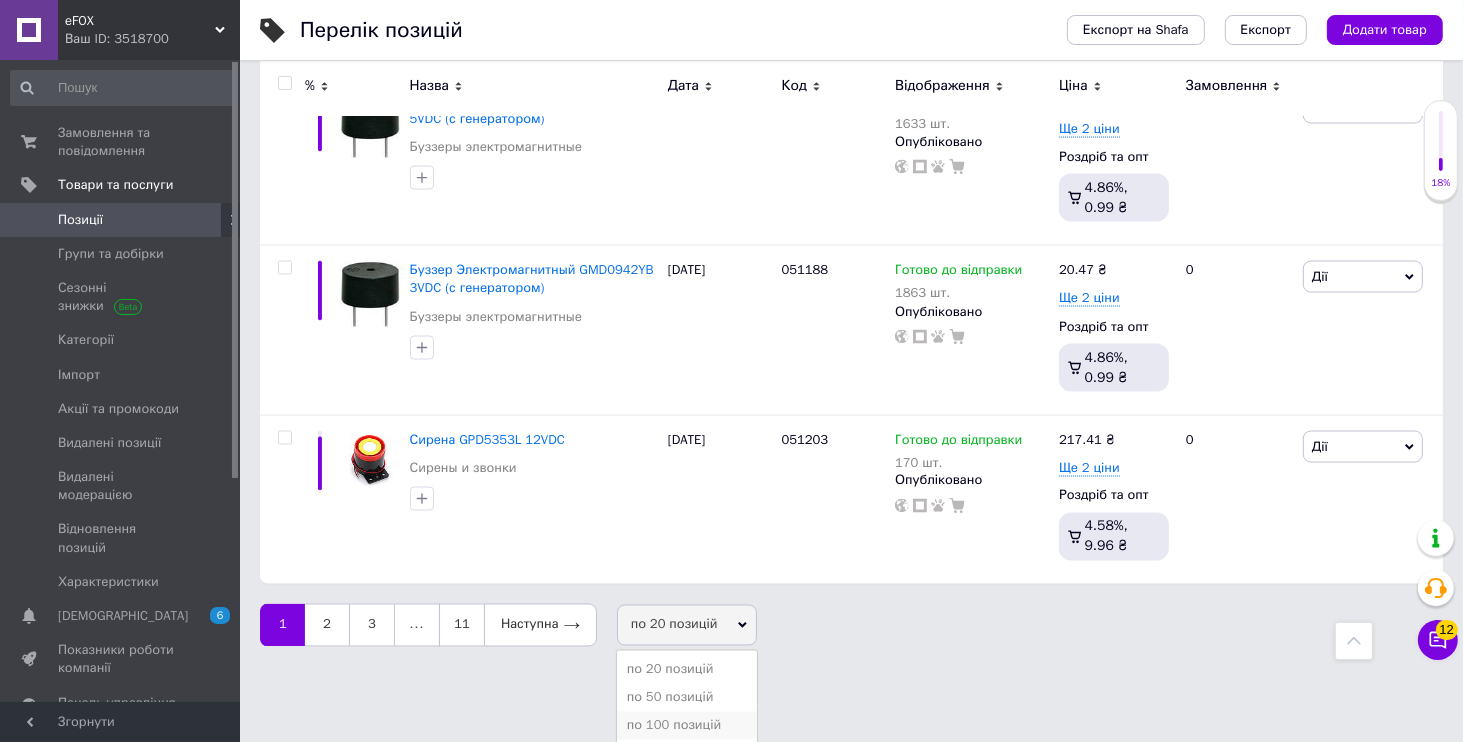 click on "по 100 позицій" at bounding box center [687, 726] 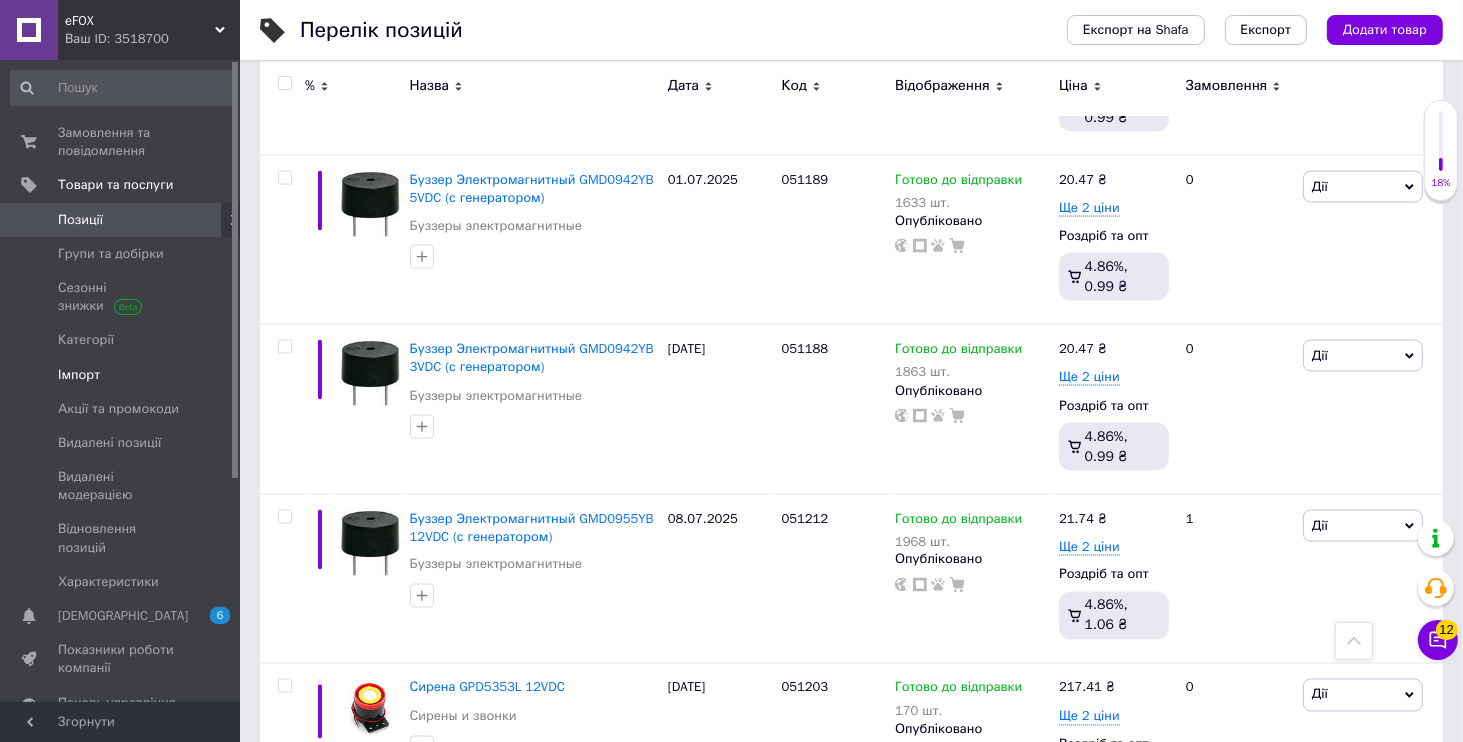 scroll, scrollTop: 3176, scrollLeft: 0, axis: vertical 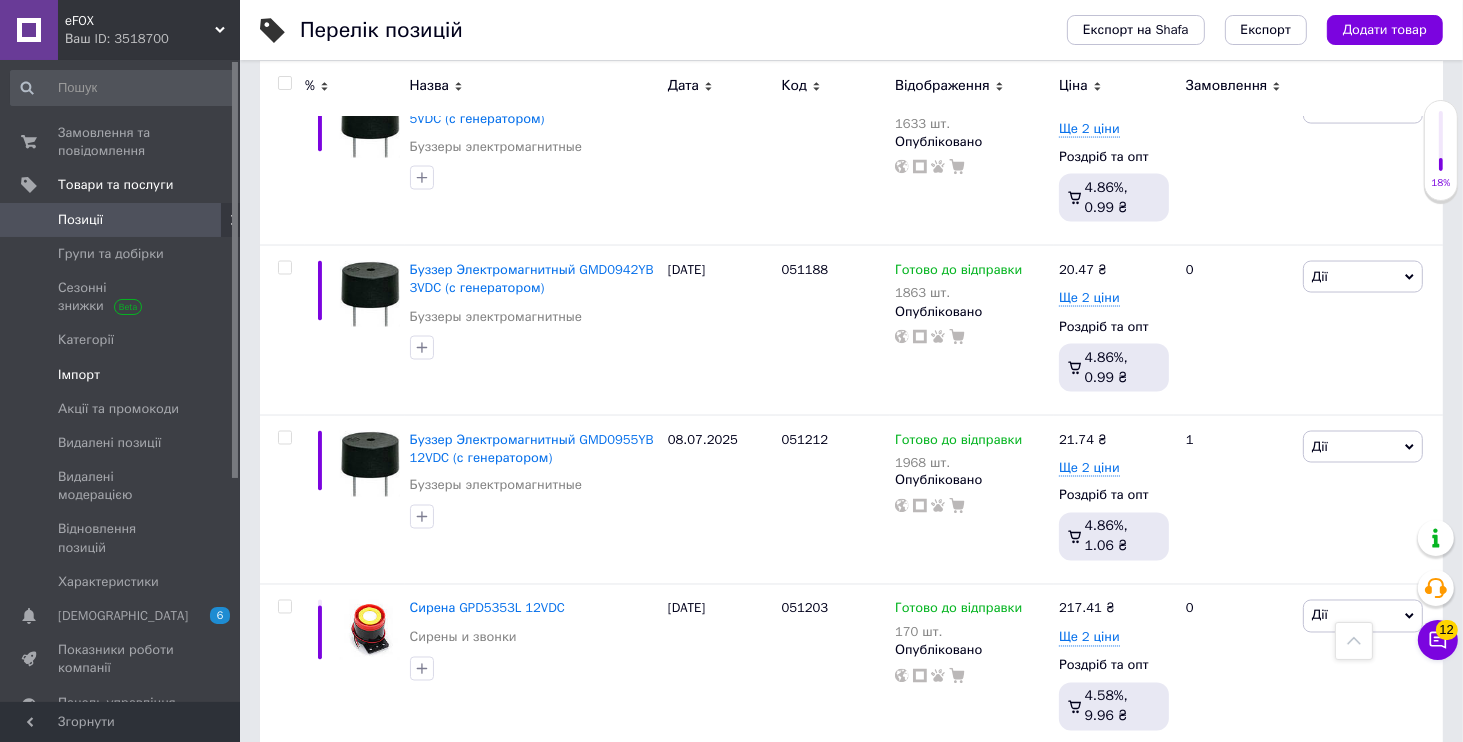 click on "Імпорт" at bounding box center (79, 375) 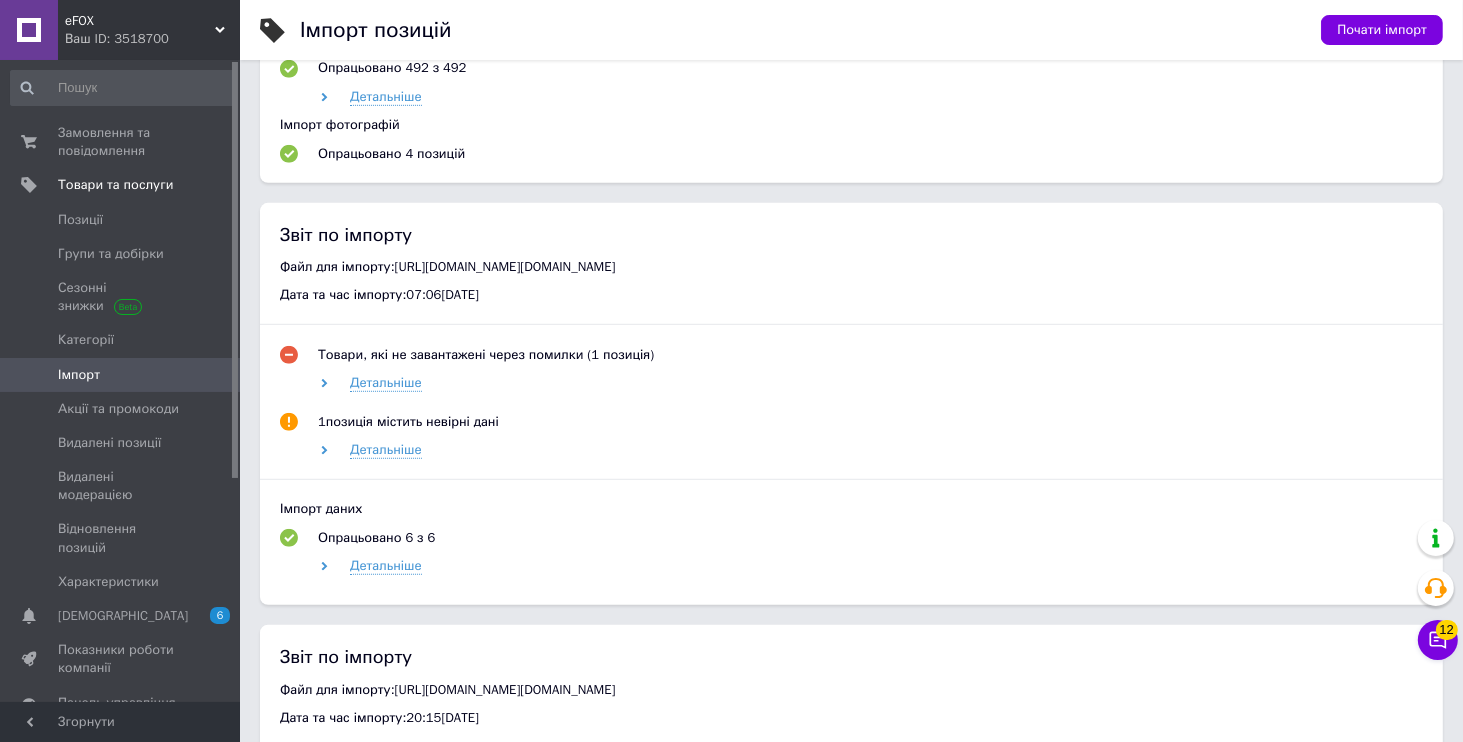 scroll, scrollTop: 1440, scrollLeft: 0, axis: vertical 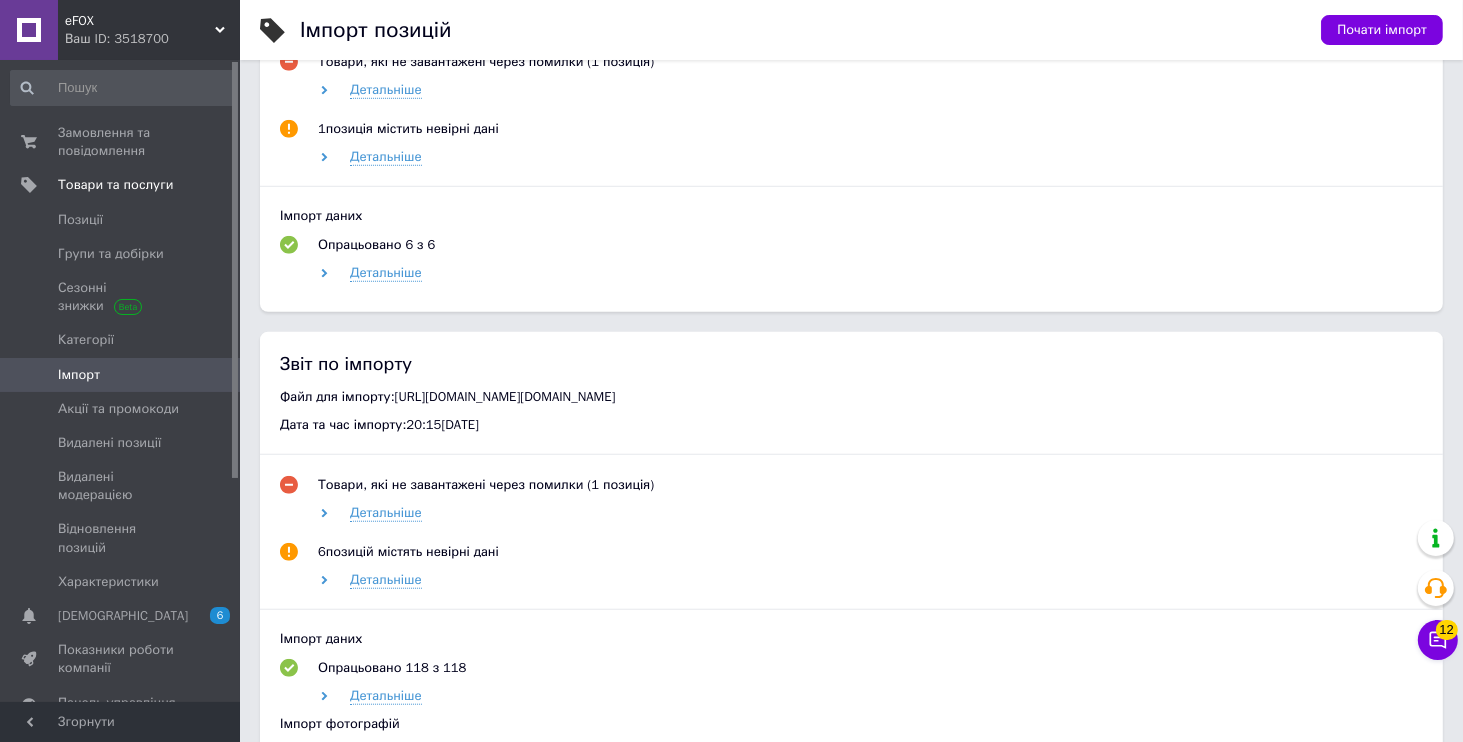 click on "Ваш ID: 3518700" at bounding box center [152, 39] 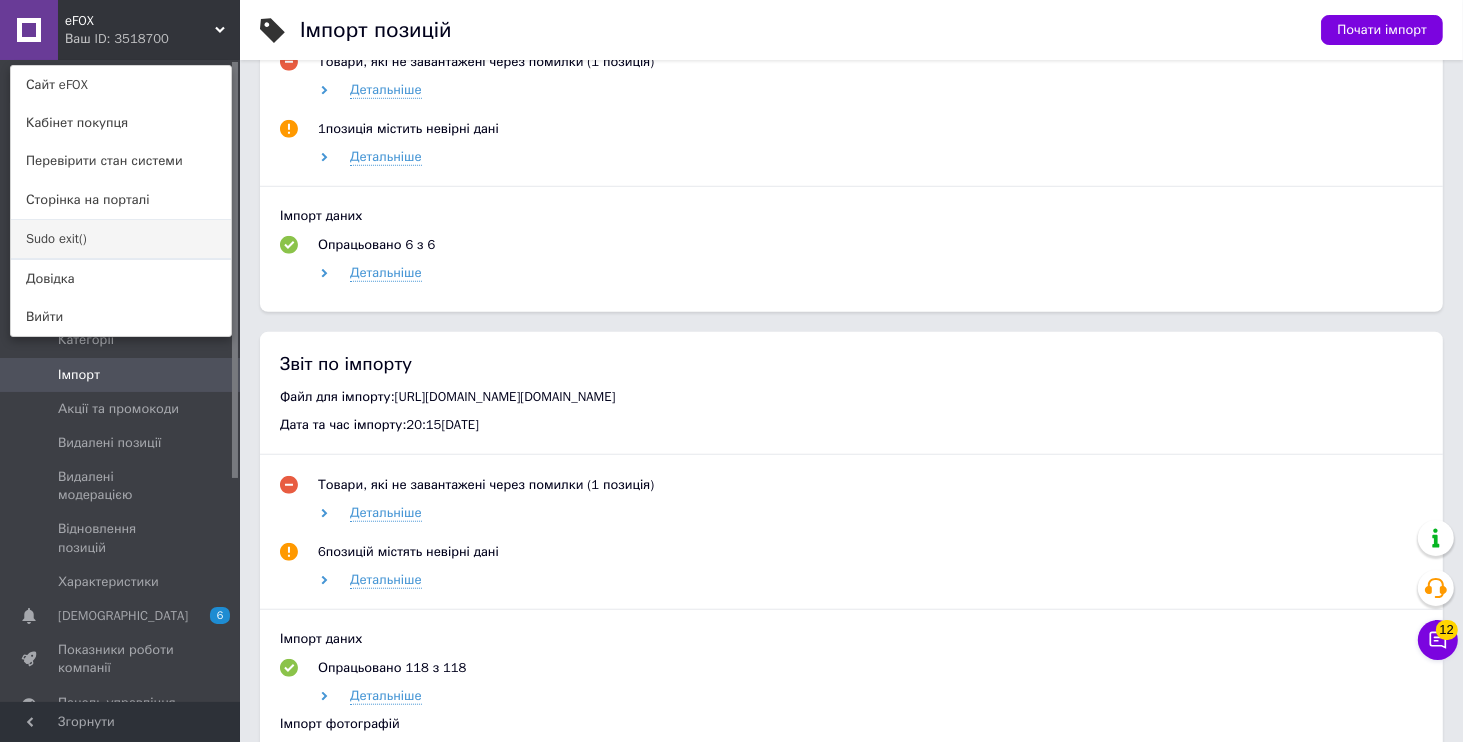 click on "Sudo exit()" at bounding box center [121, 239] 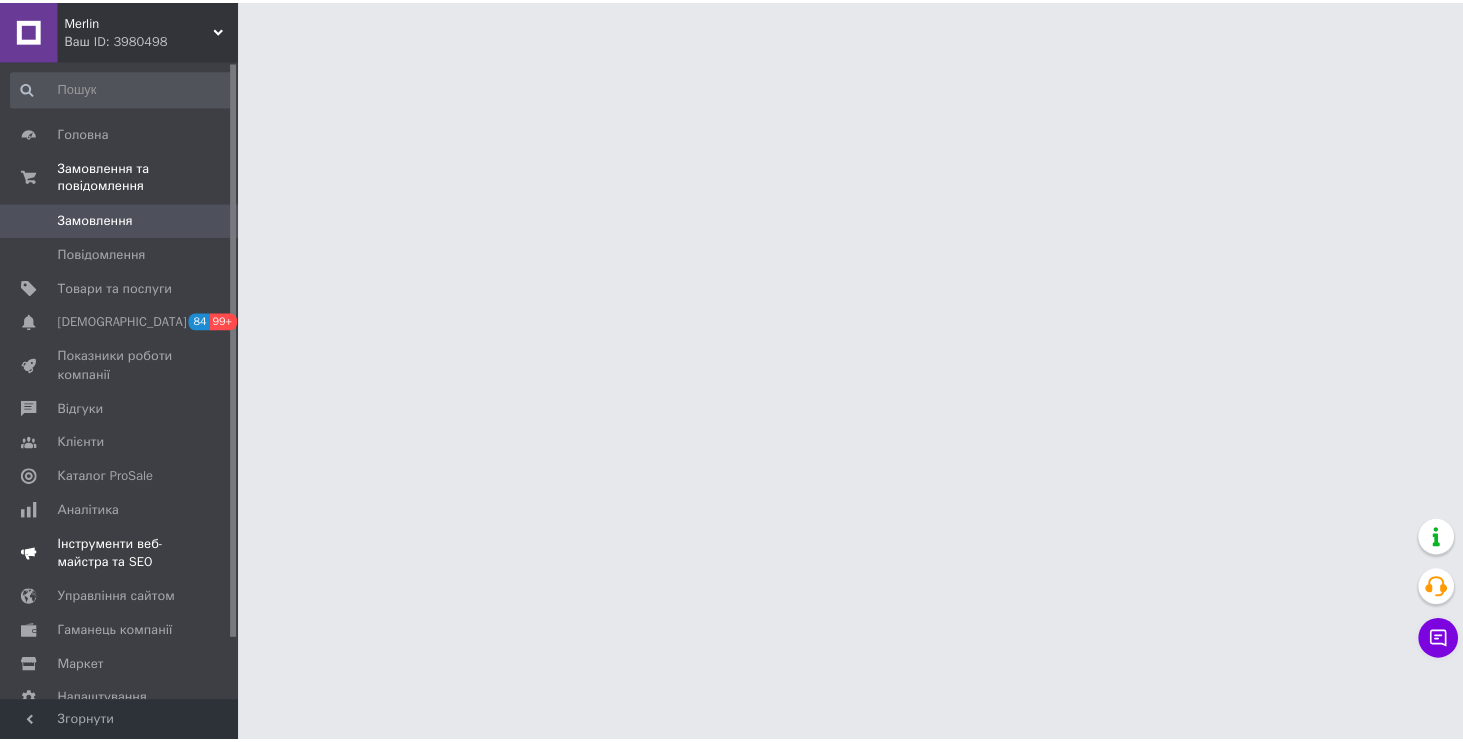 scroll, scrollTop: 0, scrollLeft: 0, axis: both 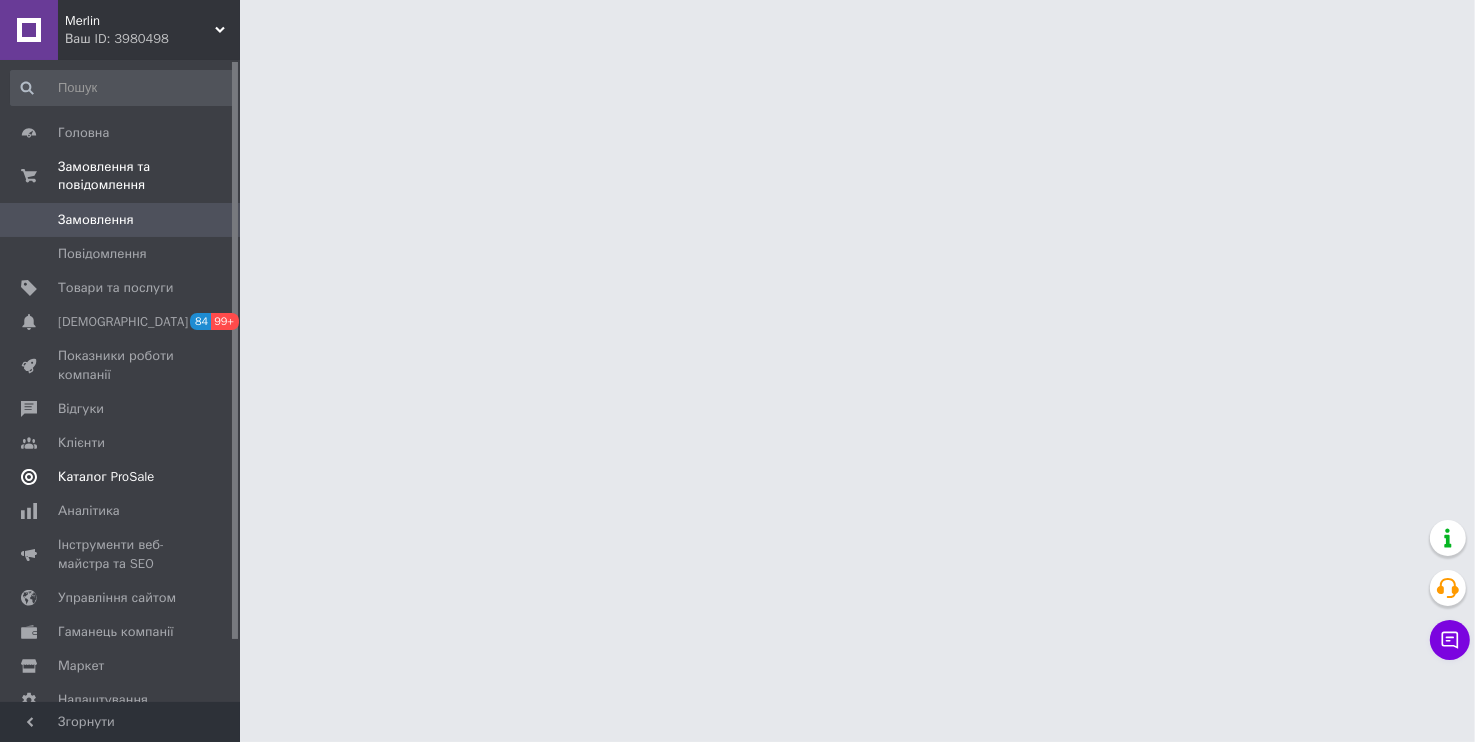 click on "Каталог ProSale" at bounding box center (106, 477) 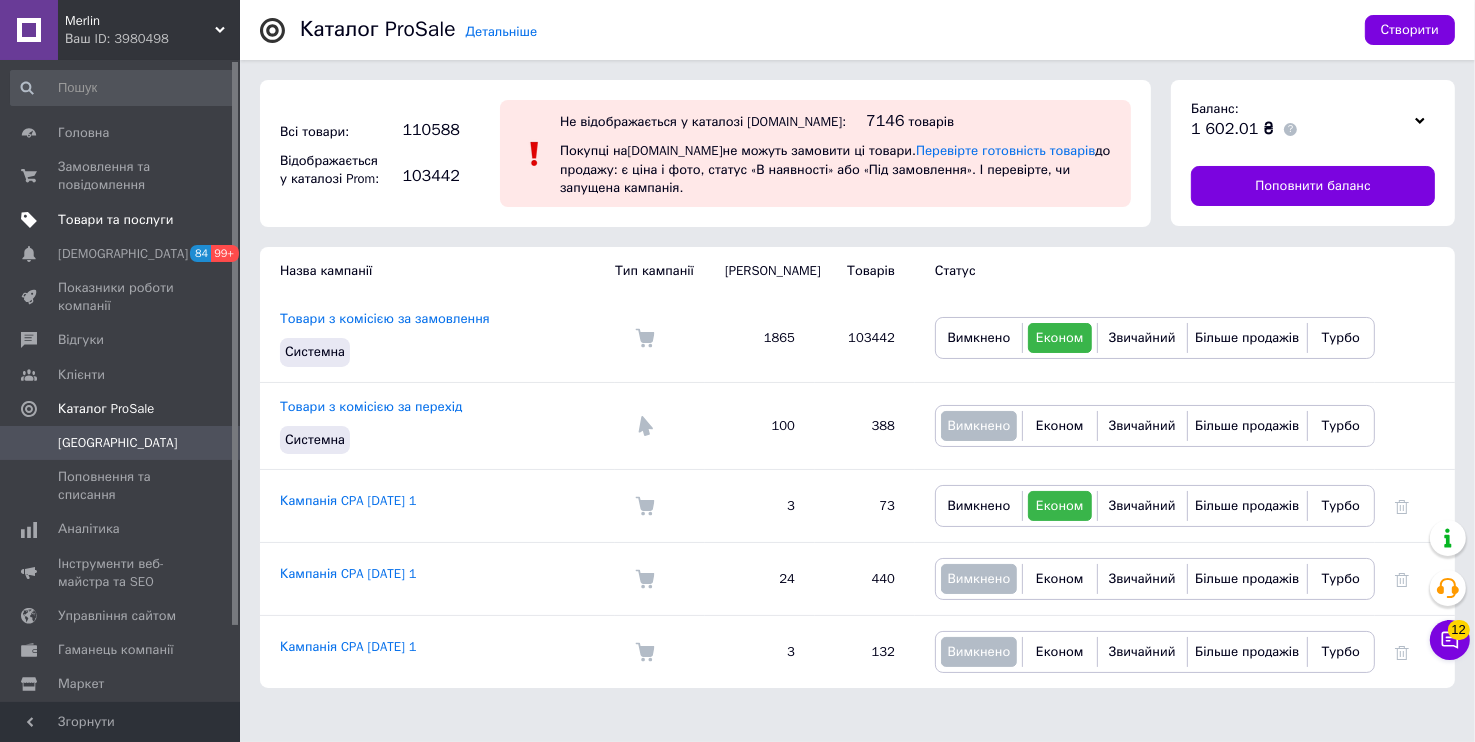 click on "Товари та послуги" at bounding box center [115, 220] 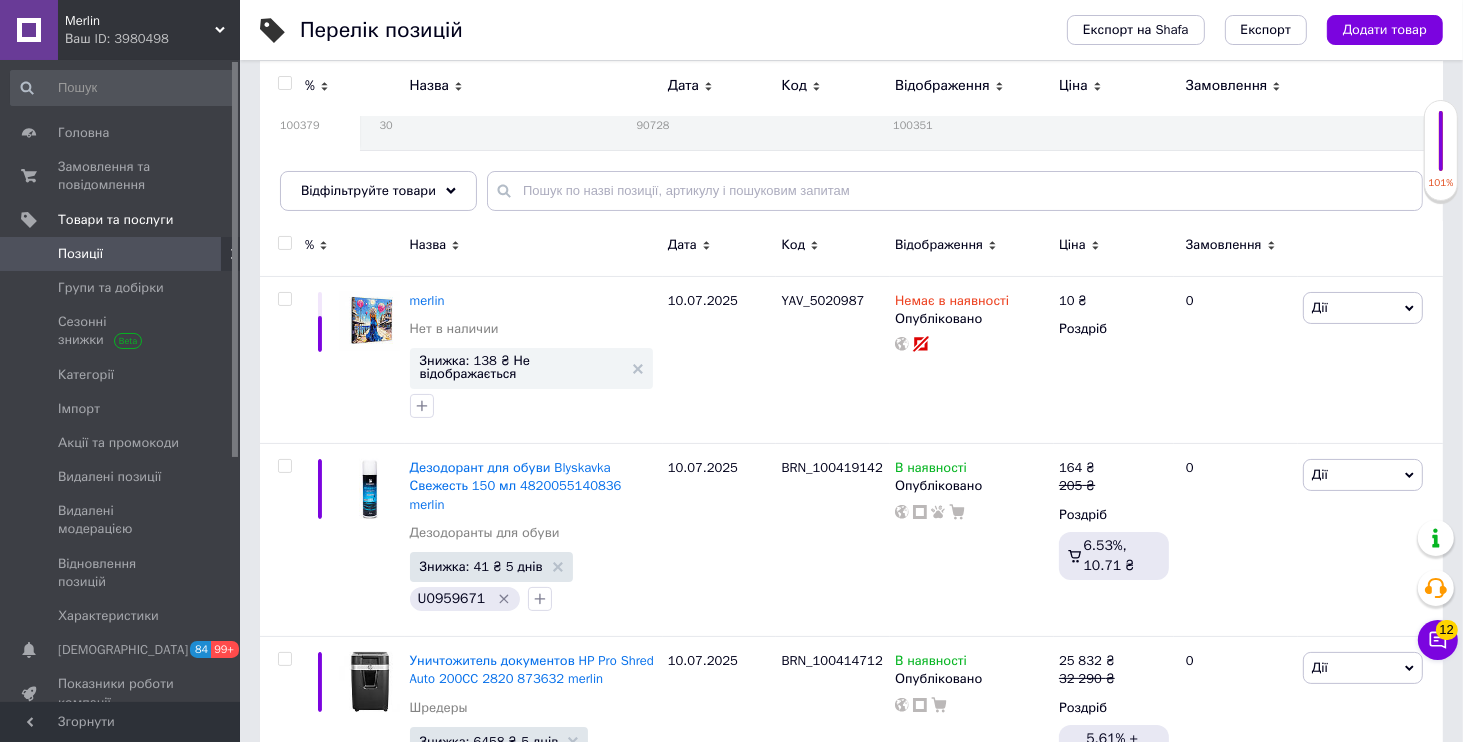 scroll, scrollTop: 96, scrollLeft: 0, axis: vertical 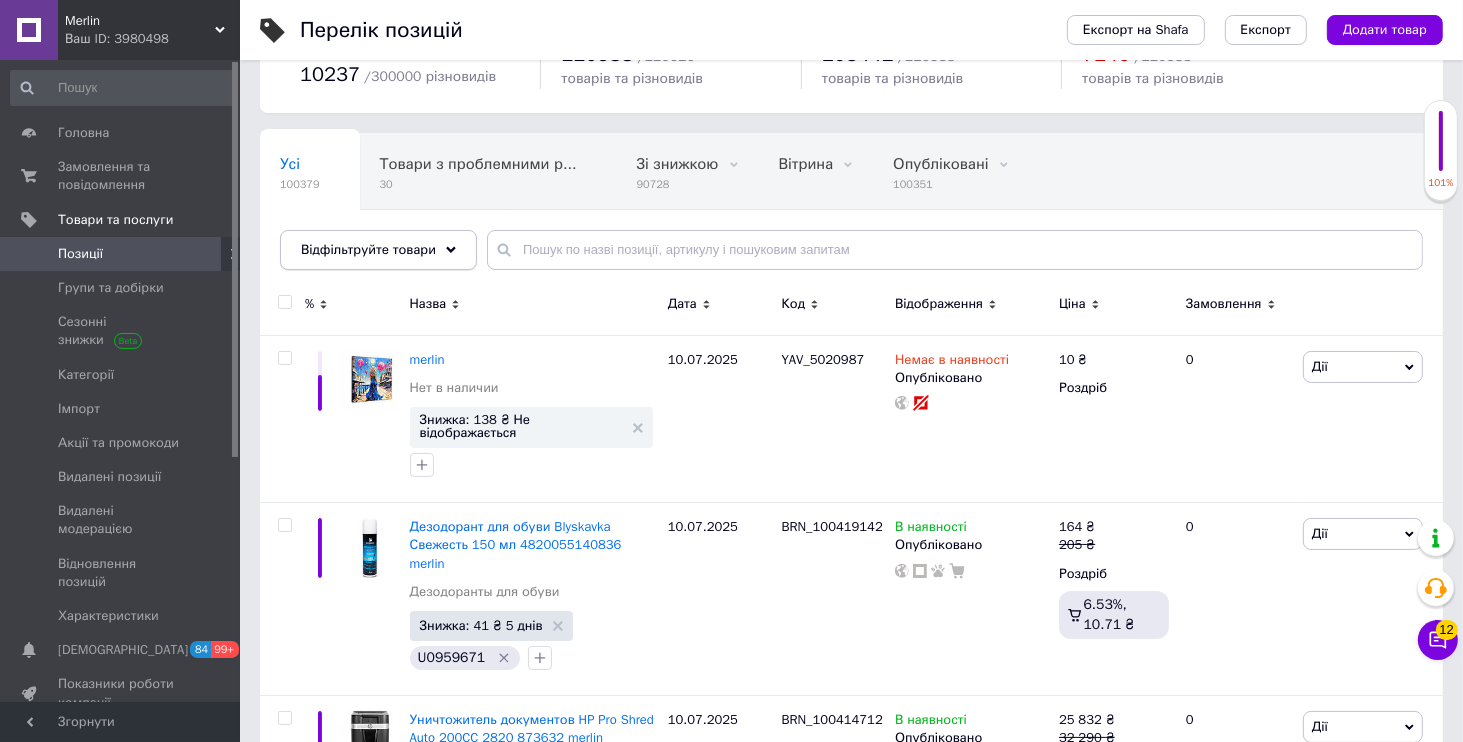 click on "Відфільтруйте товари" at bounding box center [378, 250] 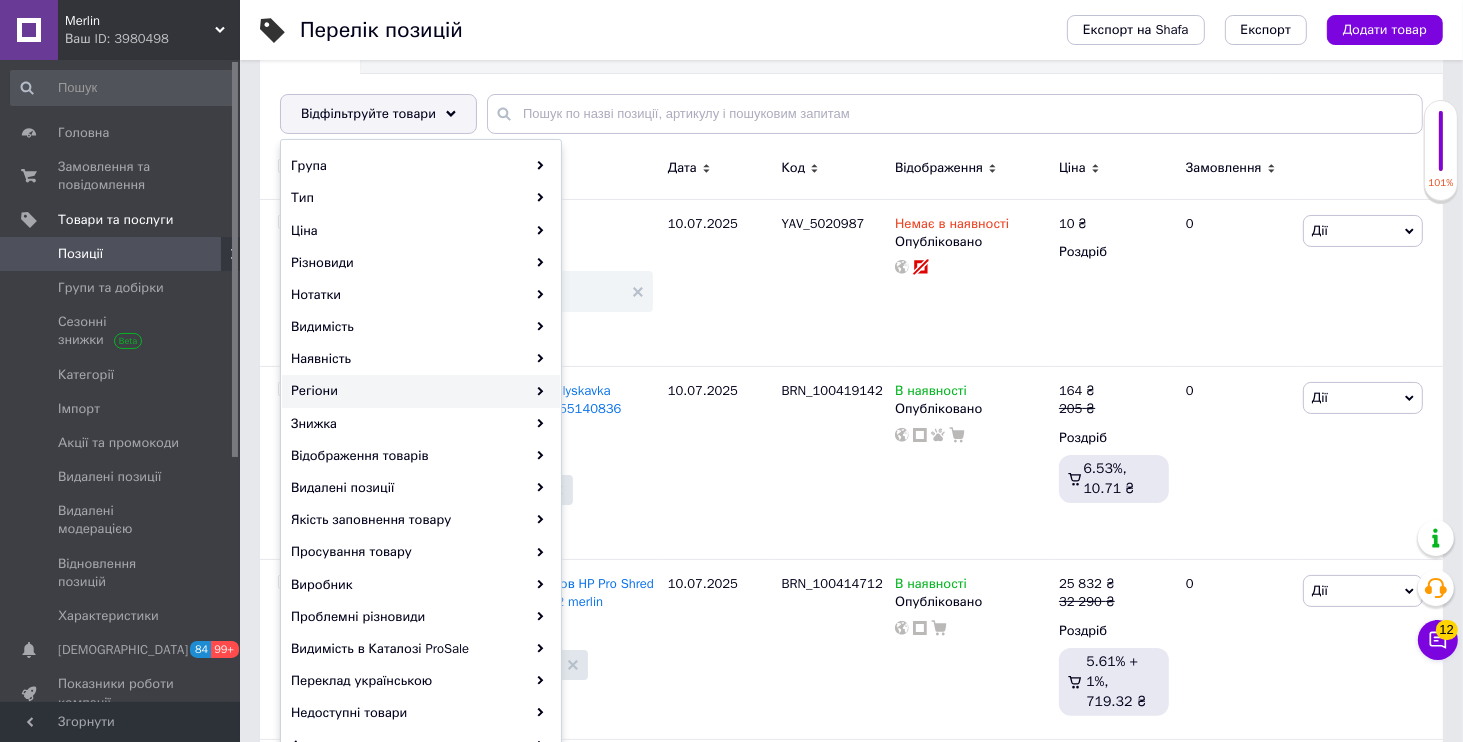 scroll, scrollTop: 384, scrollLeft: 0, axis: vertical 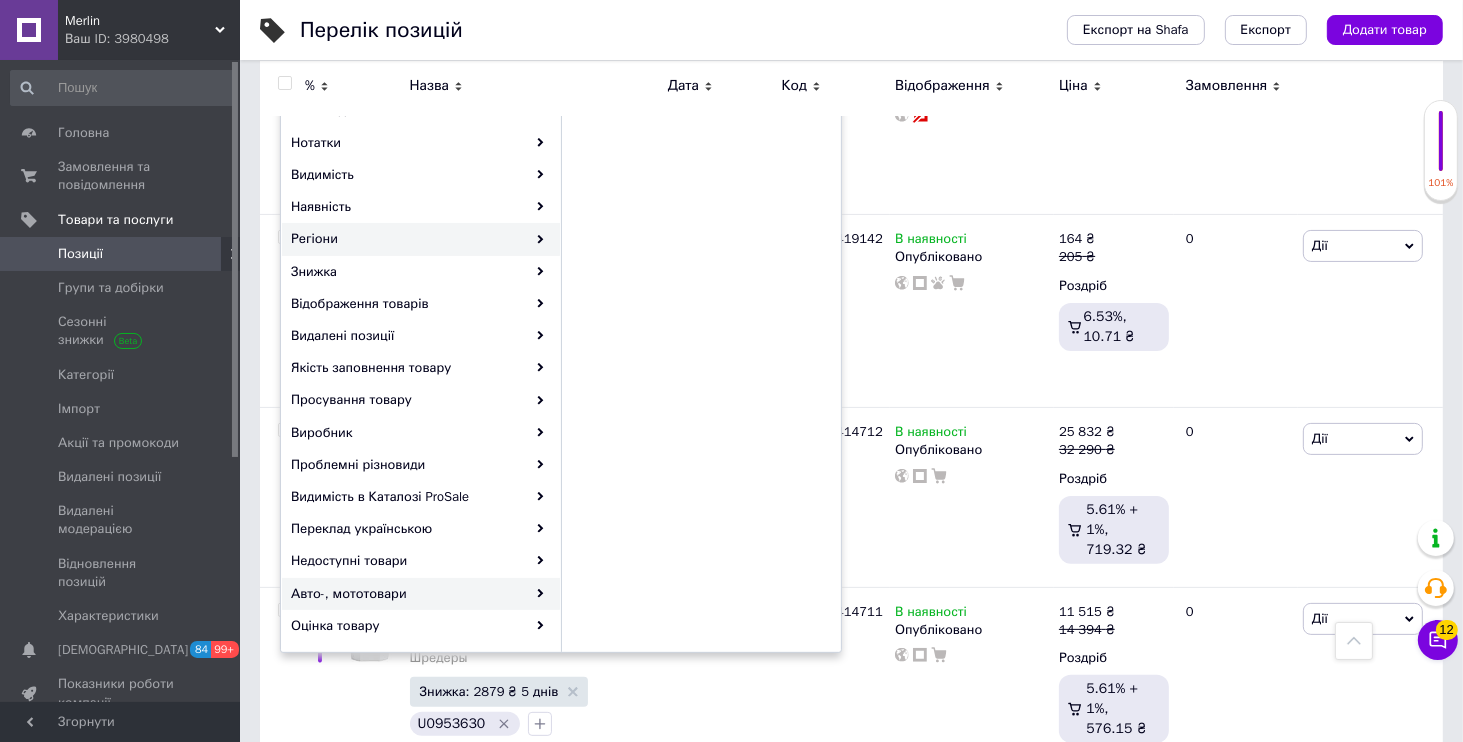 click on "Авто-, мототовари" at bounding box center [421, 594] 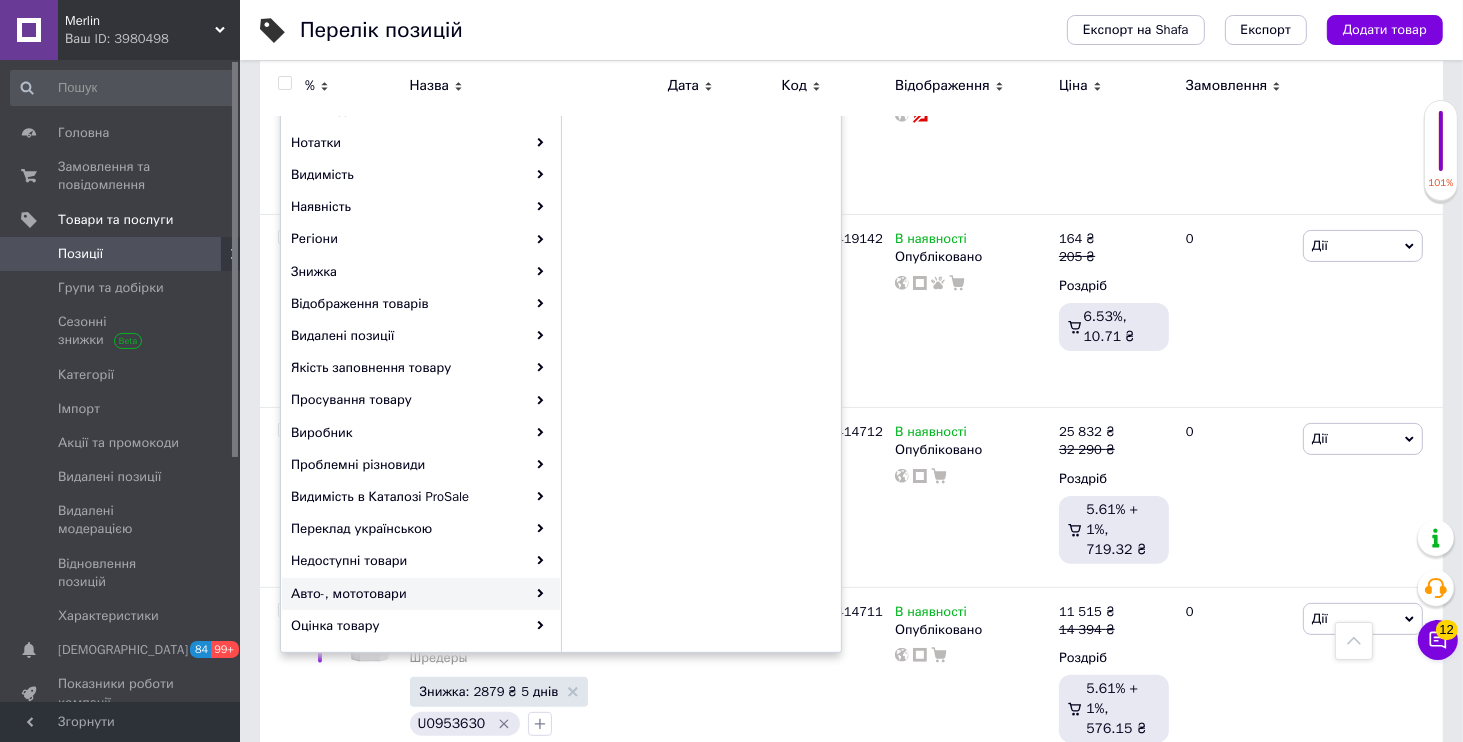 click on "Авто-, мототовари" at bounding box center [421, 594] 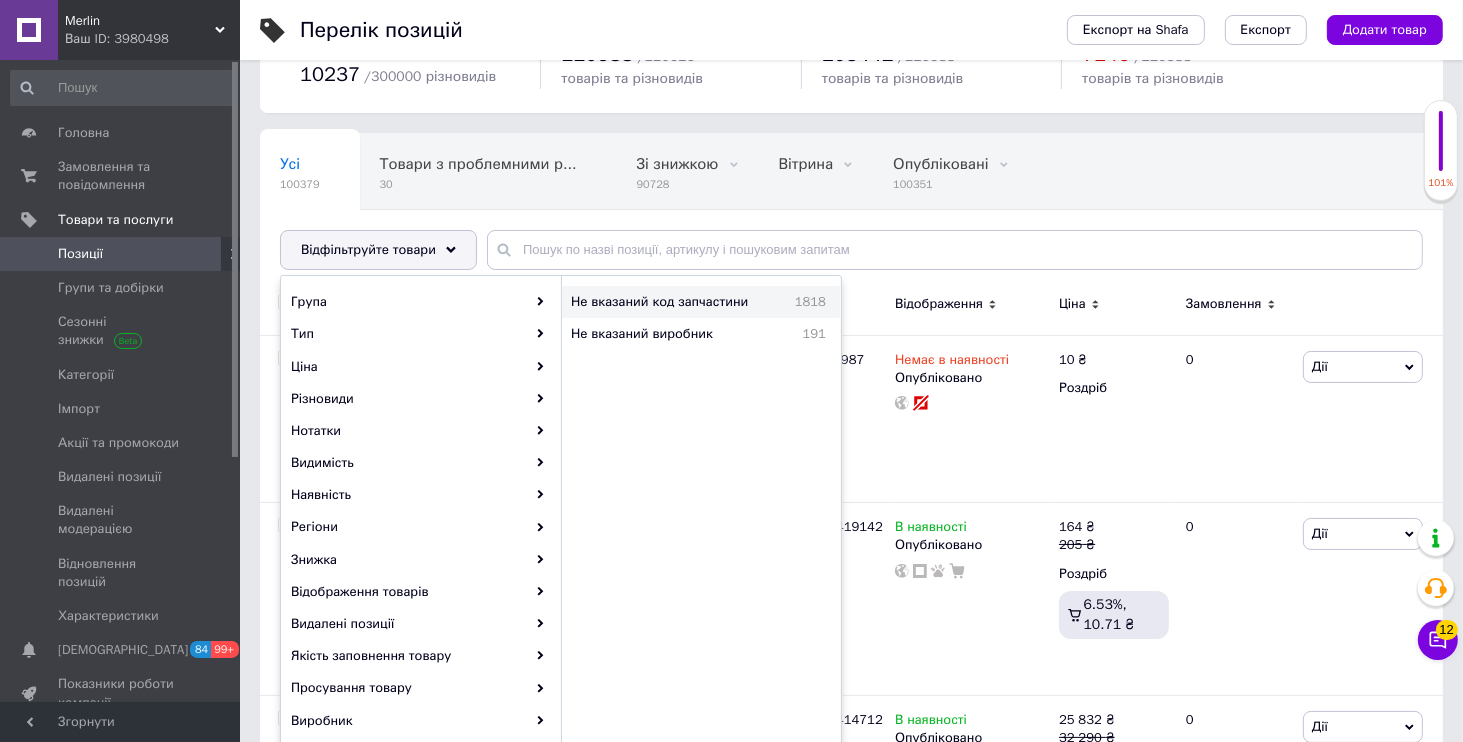 click on "Не вказаний код запчастини" at bounding box center (674, 302) 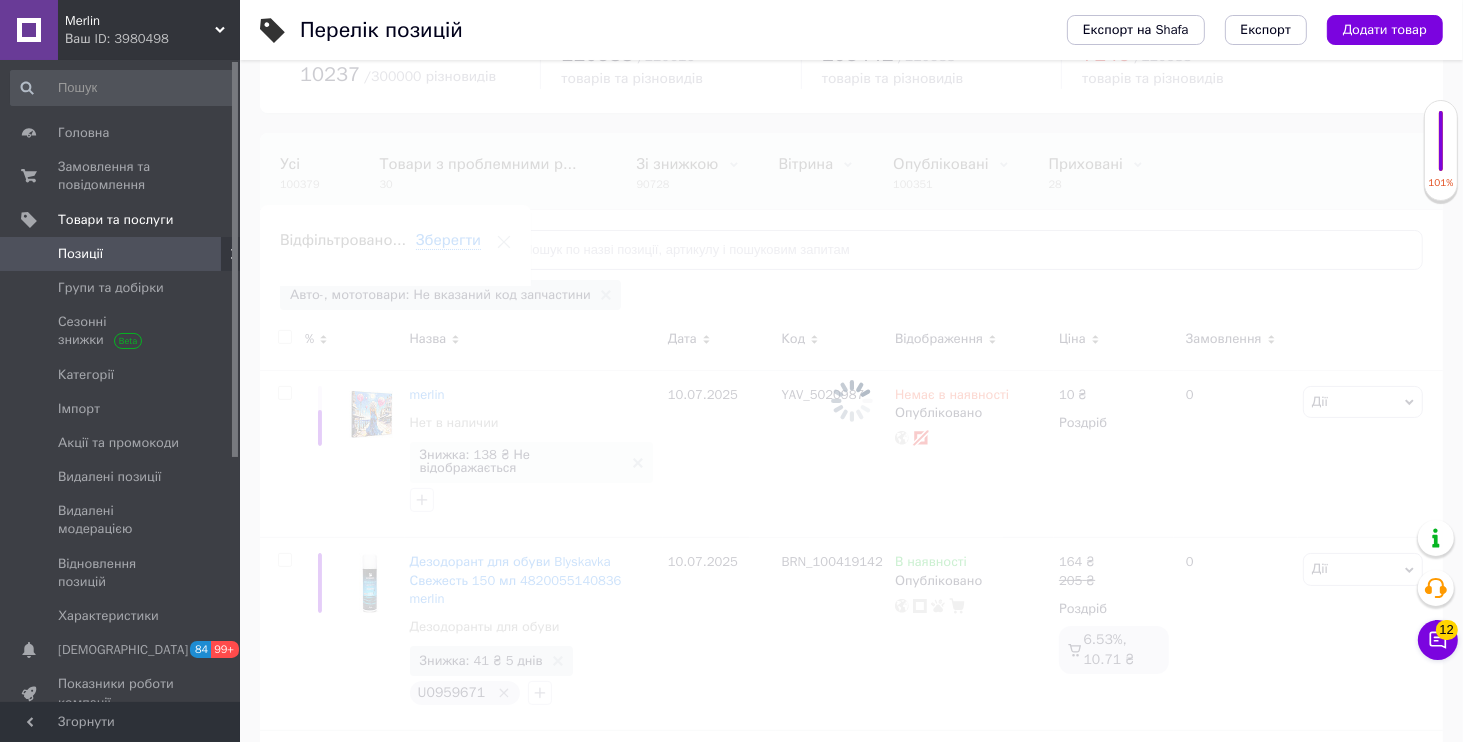 scroll, scrollTop: 0, scrollLeft: 158, axis: horizontal 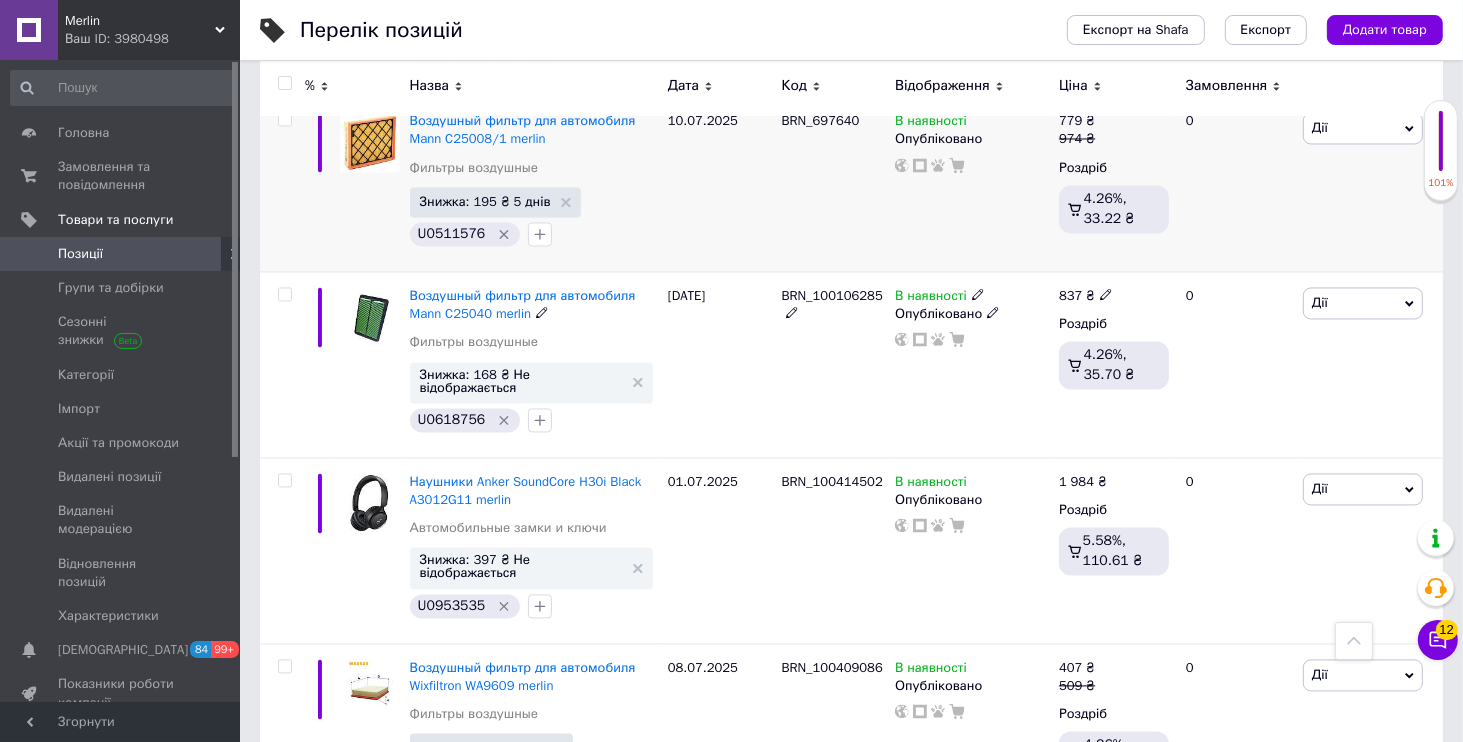 drag, startPoint x: 508, startPoint y: 244, endPoint x: 351, endPoint y: 188, distance: 166.68834 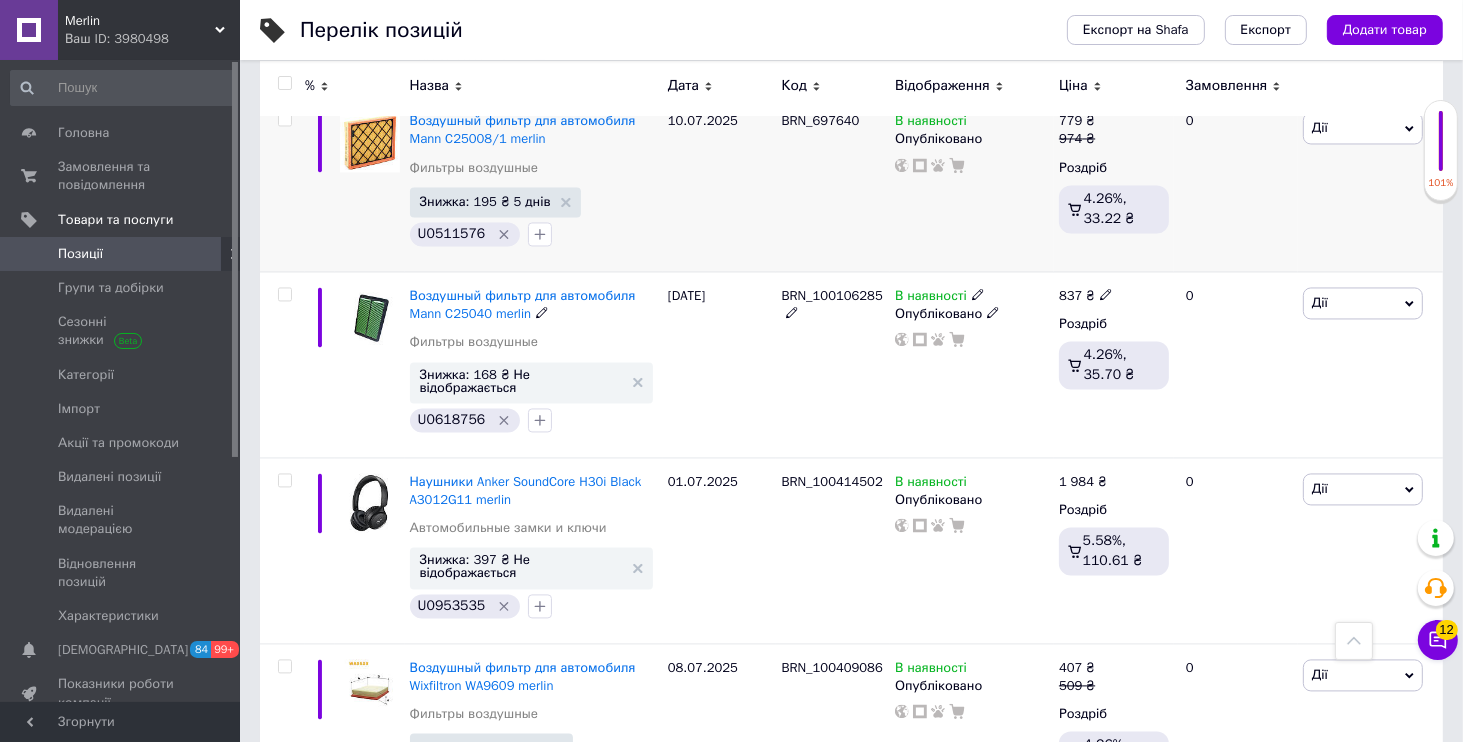 click on "% Назва Дата Код Відображення Ціна Замовлення Свеча зажигания NGK 6500 CR6HSB merlin Свечи накаливания и зажигания Знижка: 63 ₴ 5 днів U0865670   10.07.2025 BRN_100337207 В наявності Опубліковано 251   ₴ 314   ₴ Роздріб 4.69%, 11.76 ₴ 0 Дії Редагувати Підняти на початок групи Копіювати Знижка Подарунок Супутні Приховати Ярлик Додати на вітрину Додати в кампанію Каталог ProSale Видалити Фильтр масляный Bosch F 026 407 023 merlin Фильтры масляные Знижка: 76 ₴ 5 днів U0512895   10.07.2025 BRN_698915 В наявності Опубліковано 303   ₴ 379   ₴ Роздріб 4.55%, 13.77 ₴ 0 Дії Редагувати Підняти на початок групи Копіювати Знижка Подарунок" at bounding box center [851, -8582] 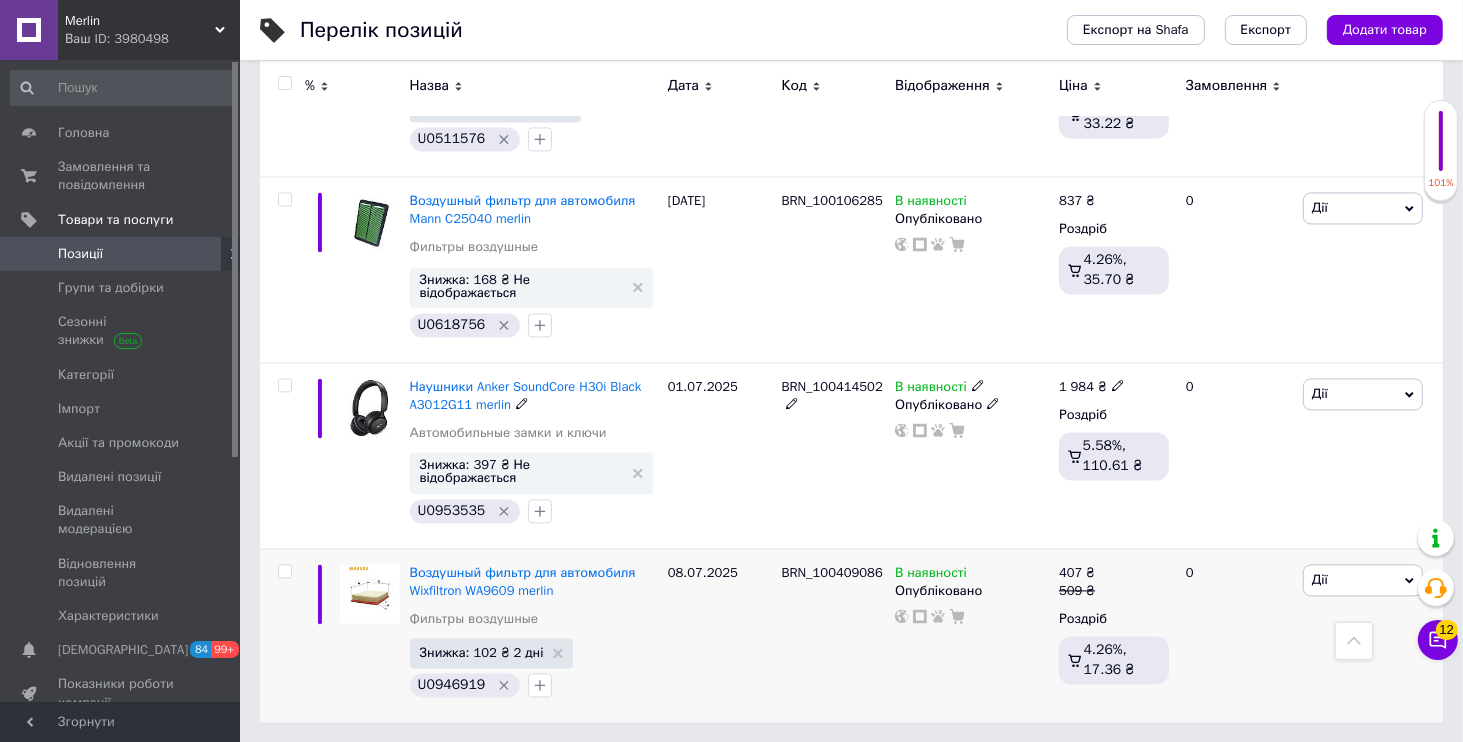 scroll, scrollTop: 18487, scrollLeft: 0, axis: vertical 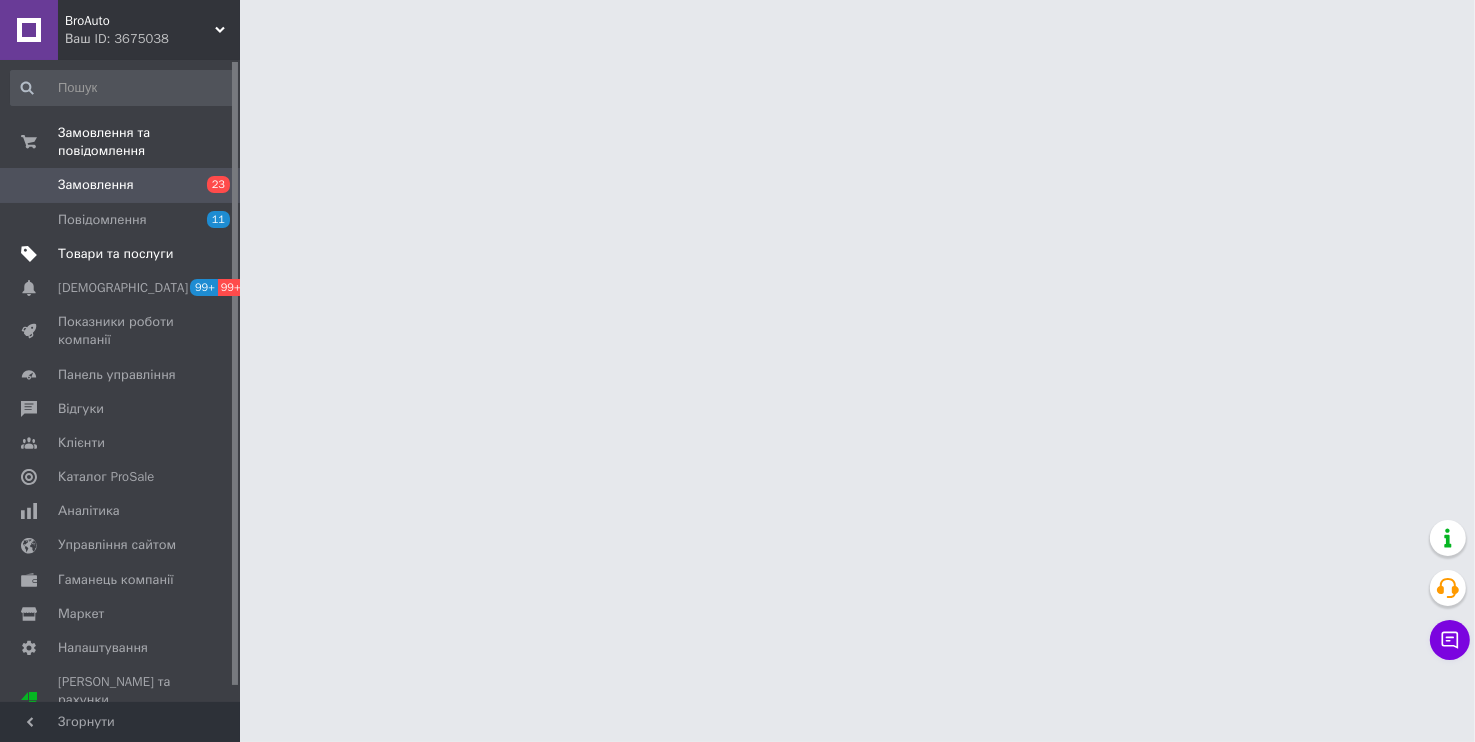 click on "Товари та послуги" at bounding box center (115, 254) 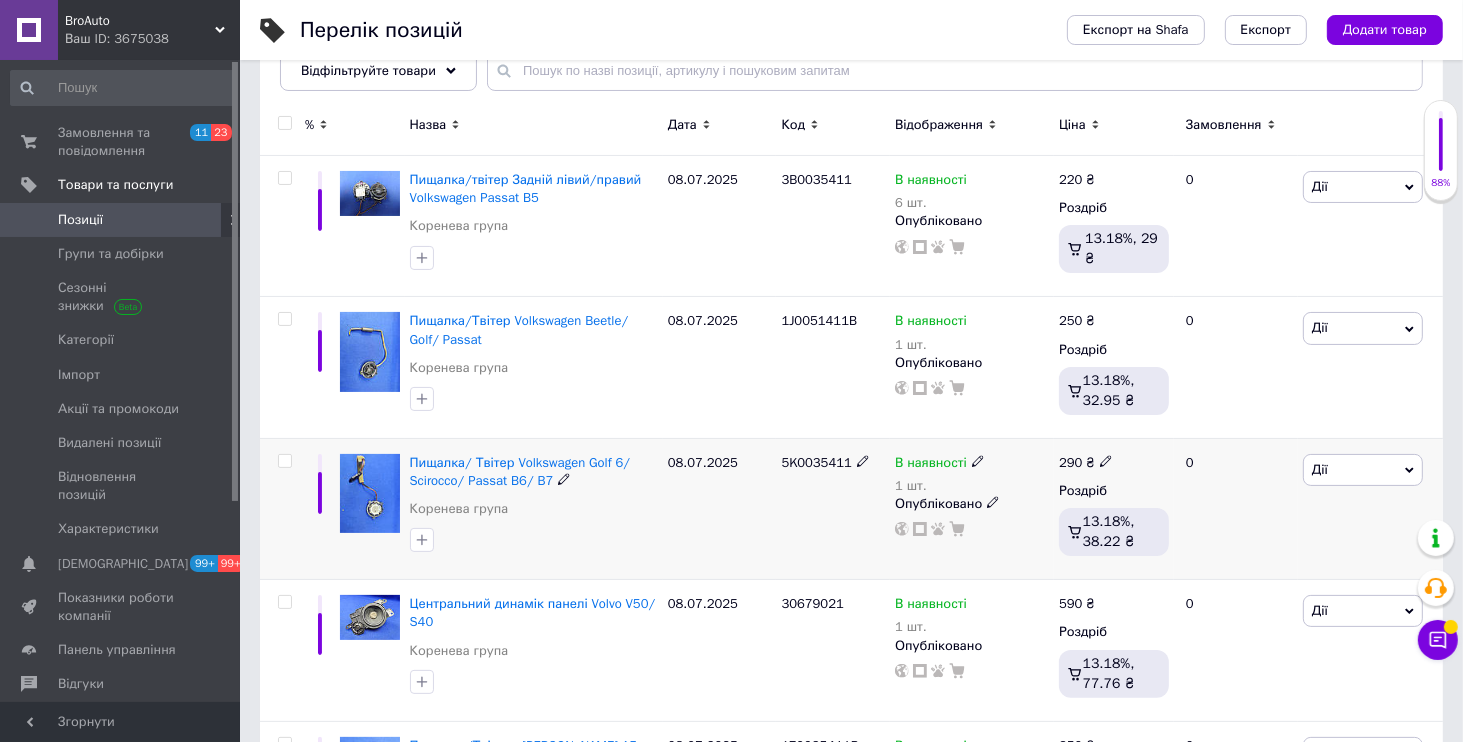 scroll, scrollTop: 384, scrollLeft: 0, axis: vertical 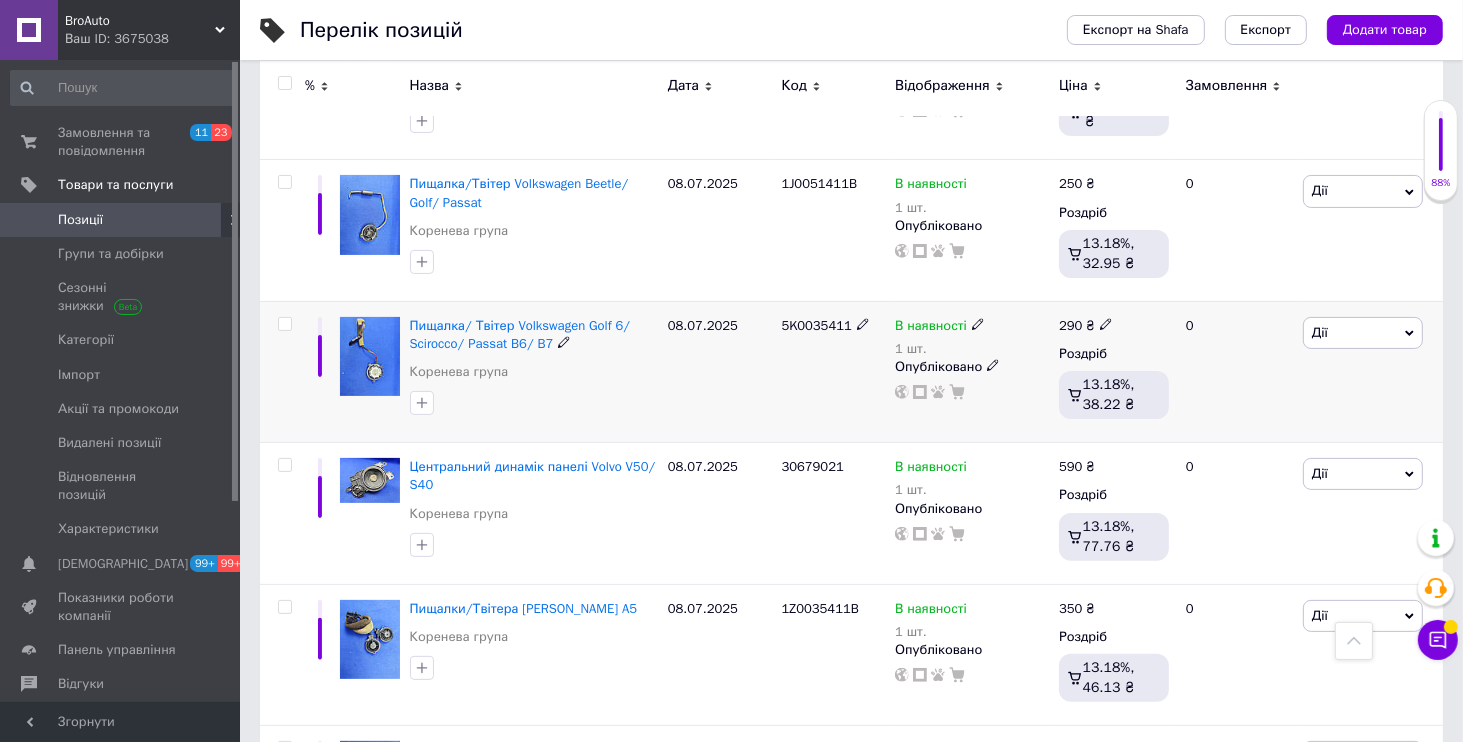 click 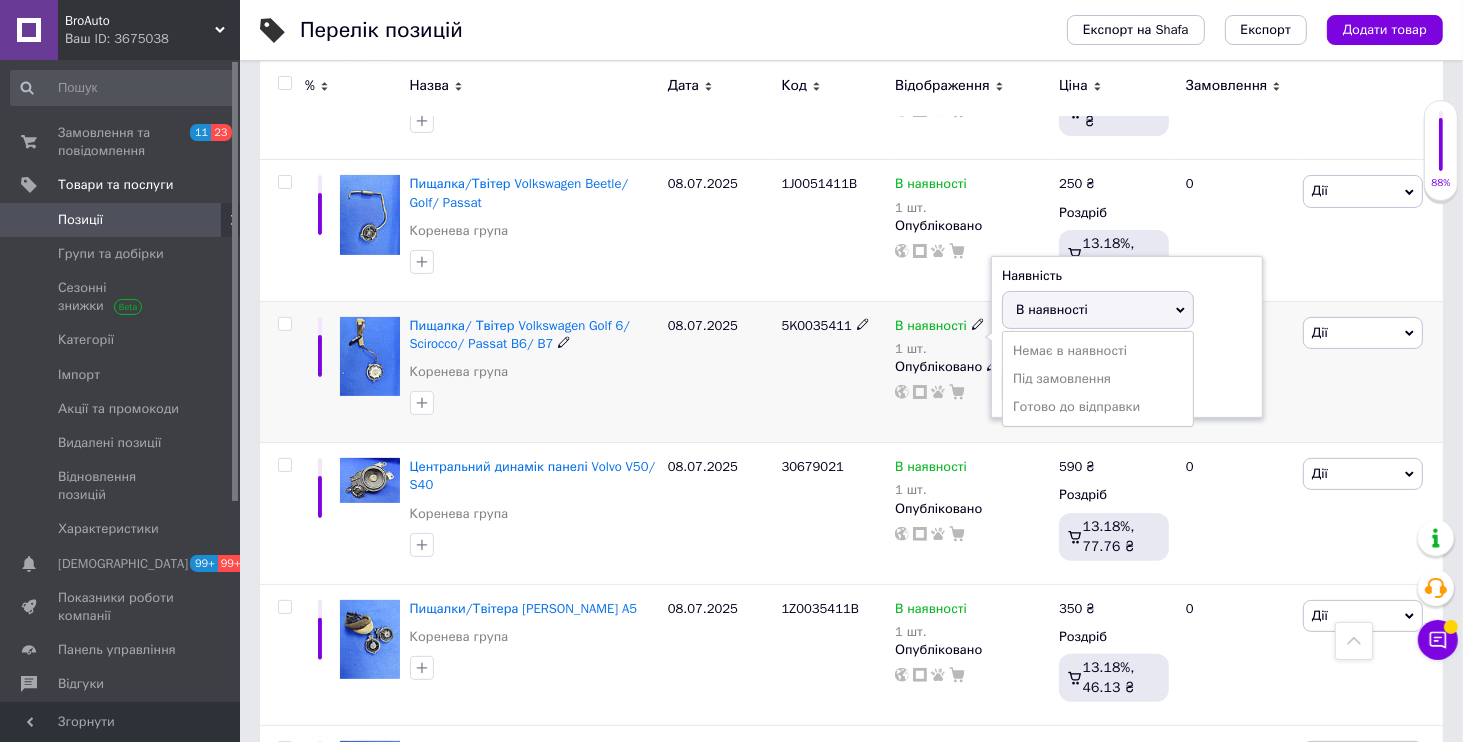 click 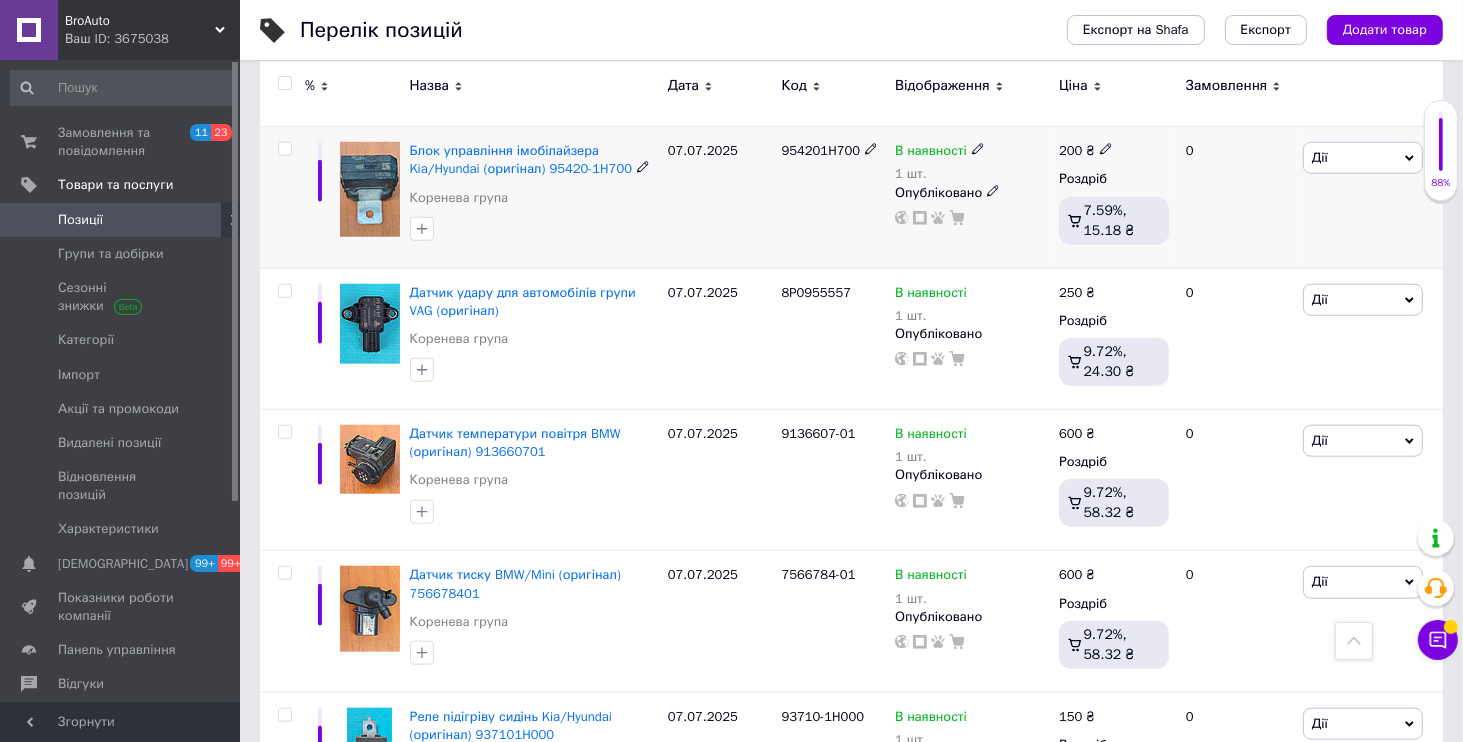 scroll, scrollTop: 1920, scrollLeft: 0, axis: vertical 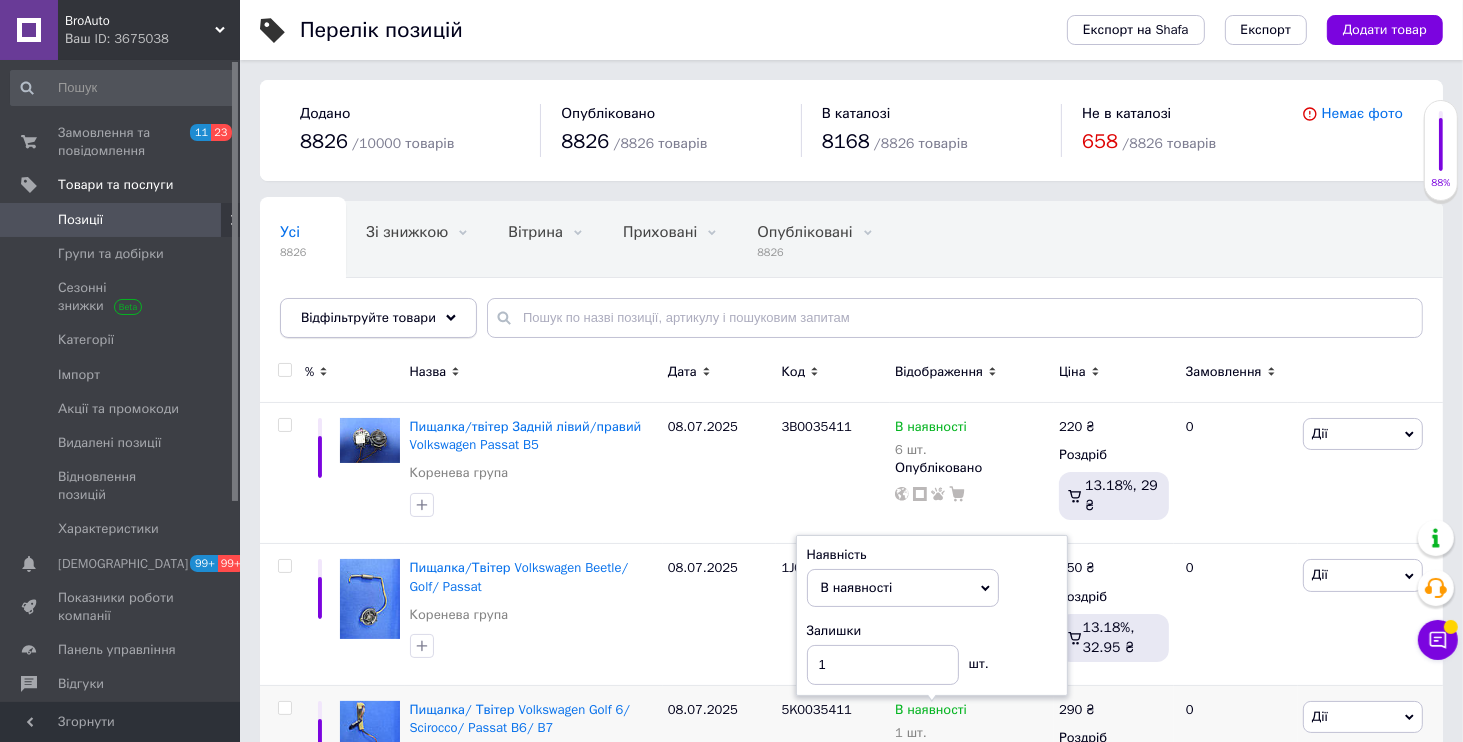 click on "Відфільтруйте товари" at bounding box center [368, 317] 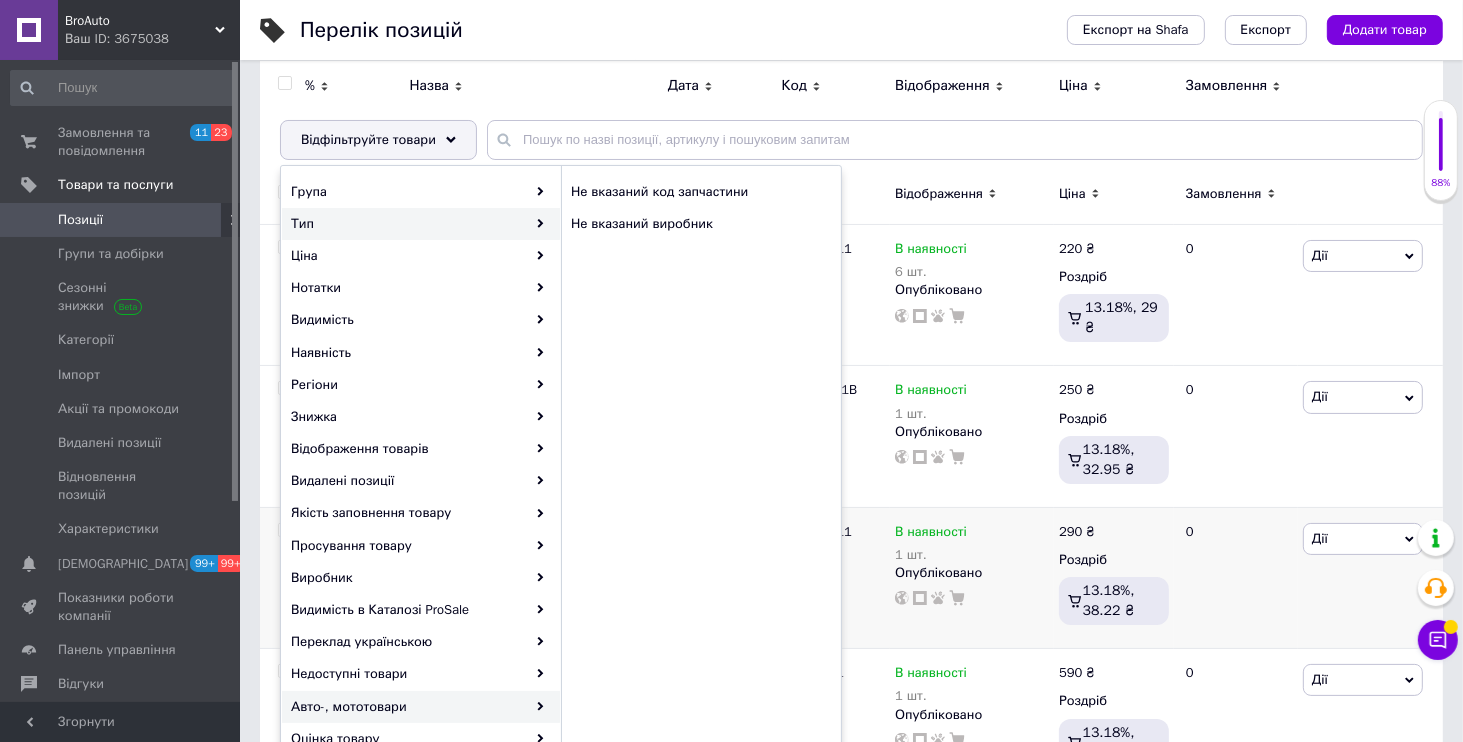 scroll, scrollTop: 96, scrollLeft: 0, axis: vertical 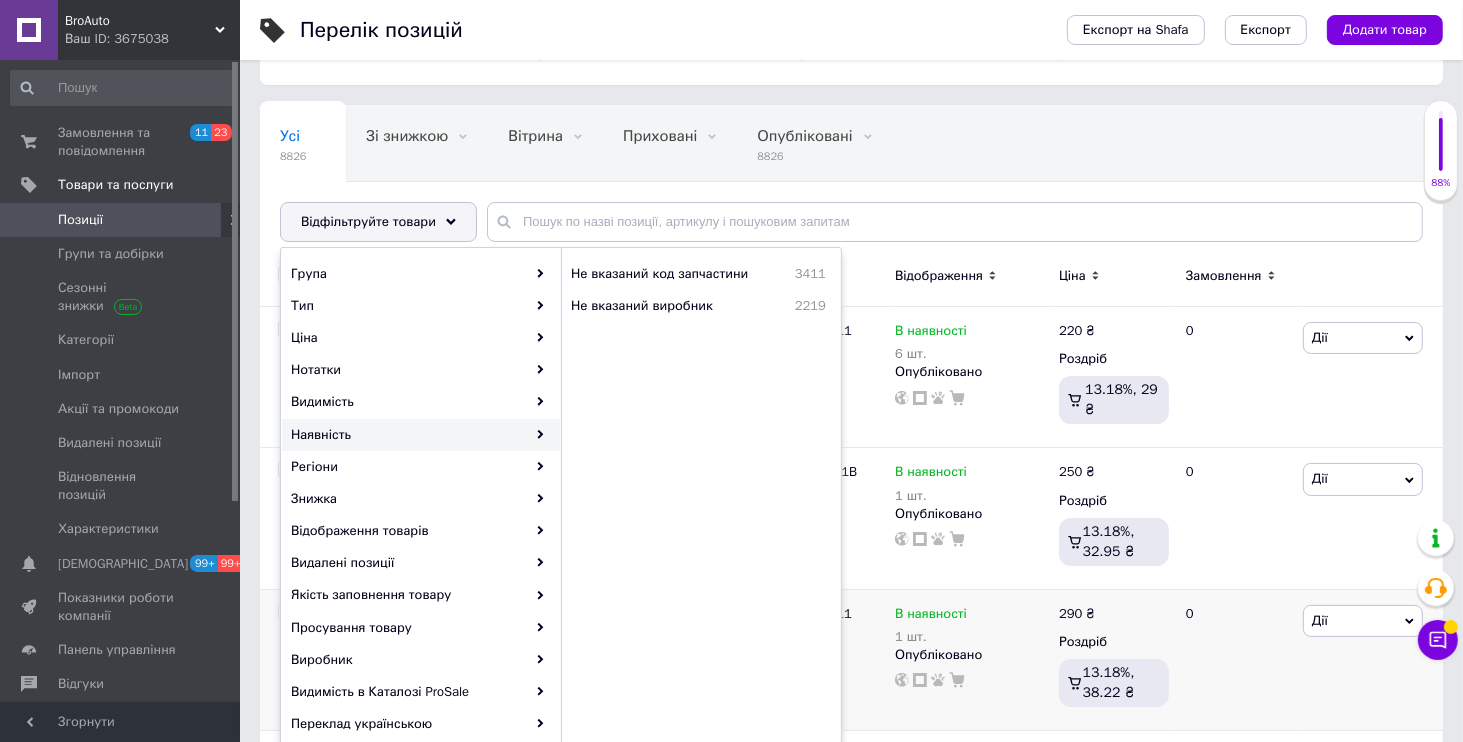 click on "Наявність" at bounding box center [421, 435] 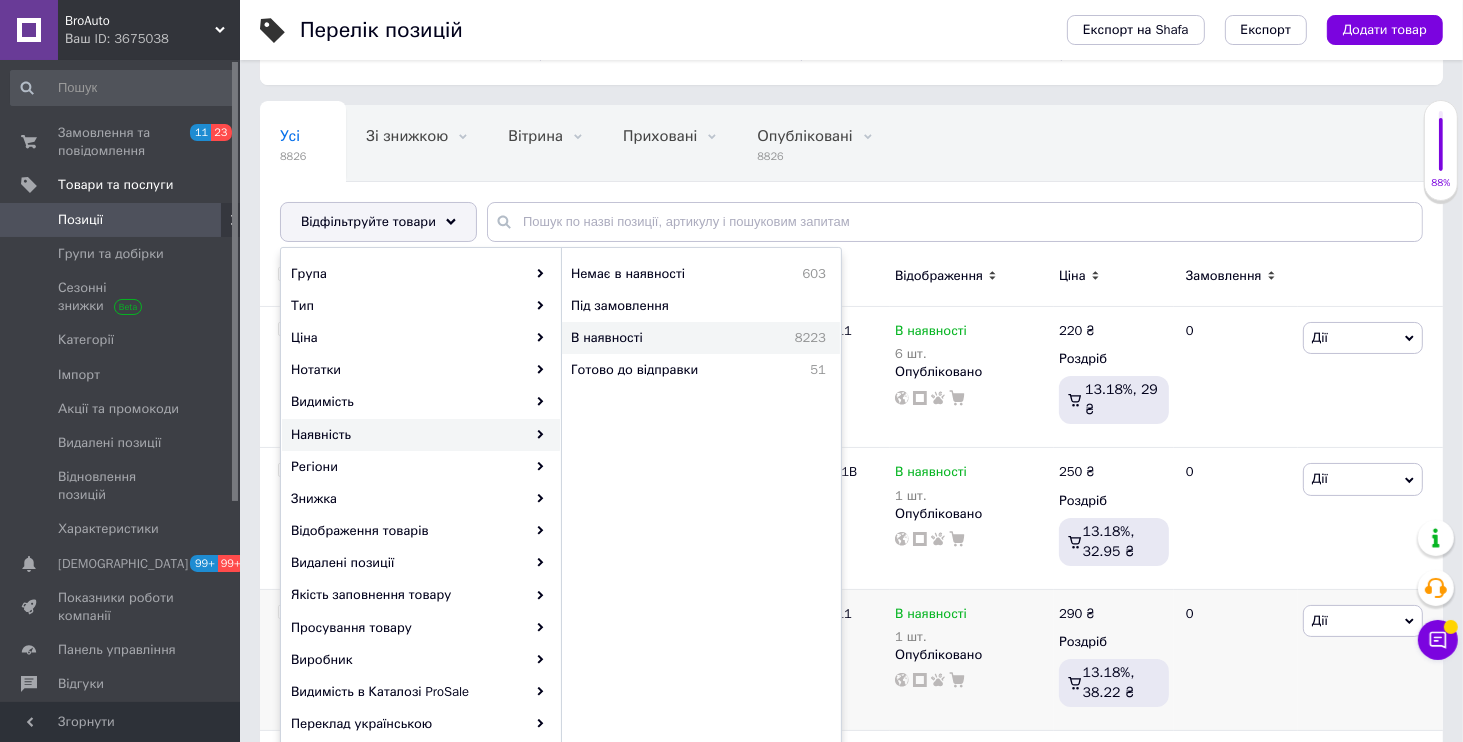 click on "В наявності  8223" at bounding box center [701, 338] 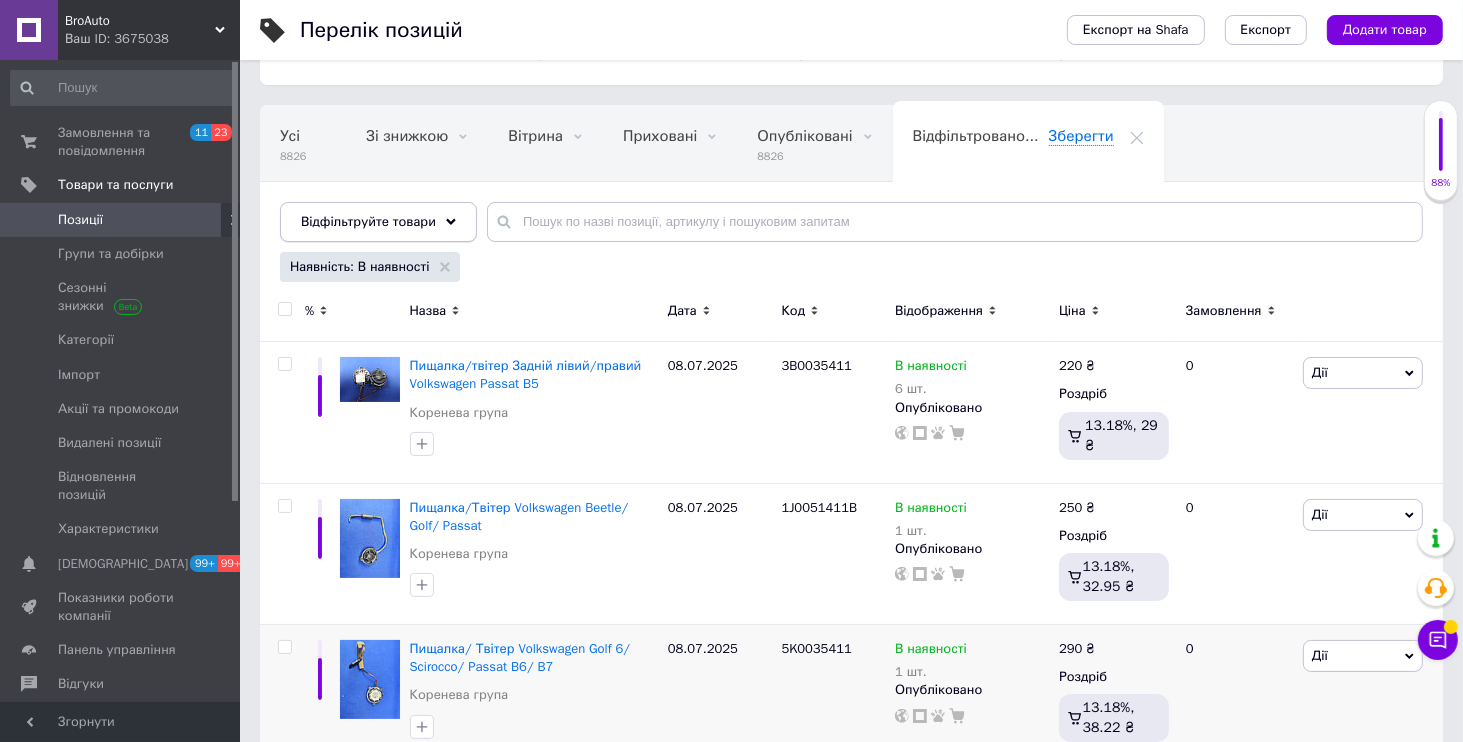 click on "Відфільтруйте товари" at bounding box center [368, 221] 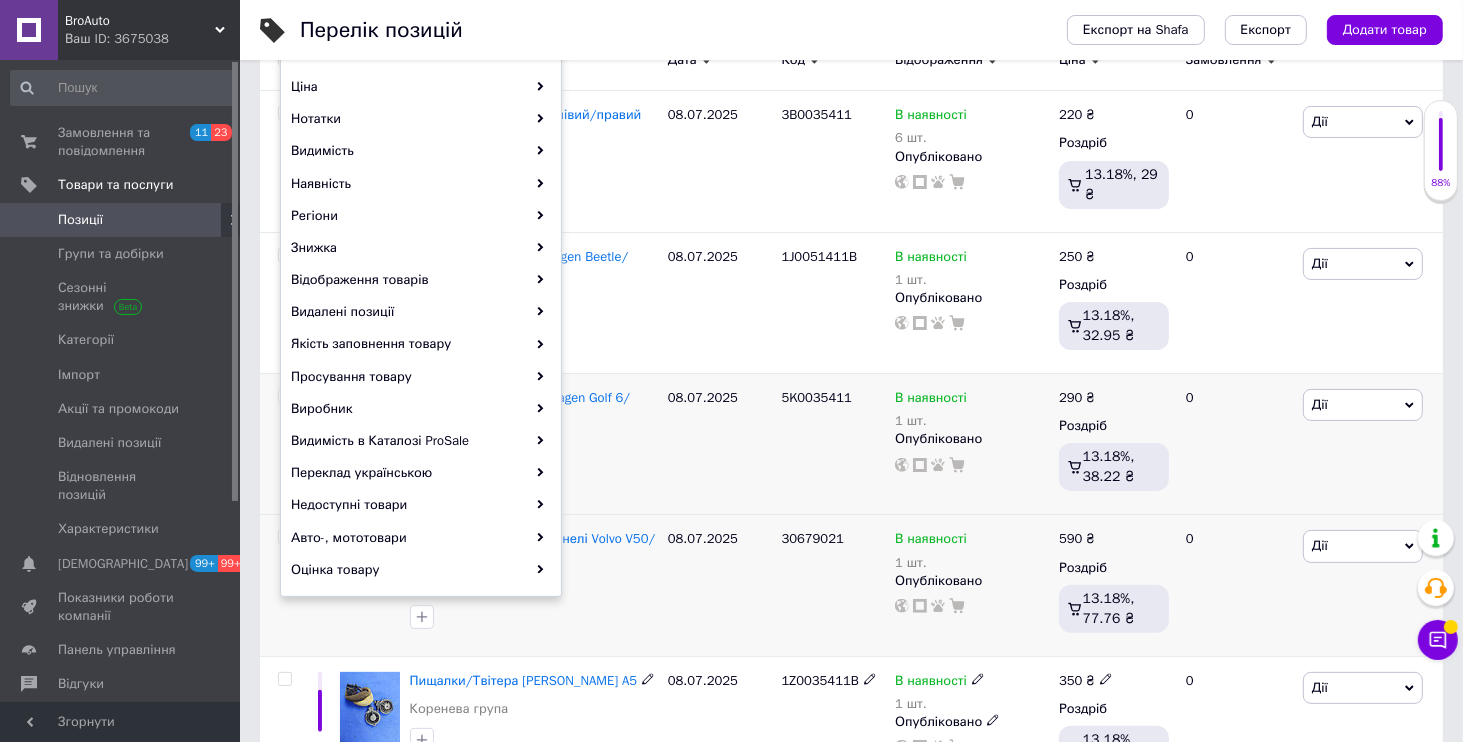 scroll, scrollTop: 480, scrollLeft: 0, axis: vertical 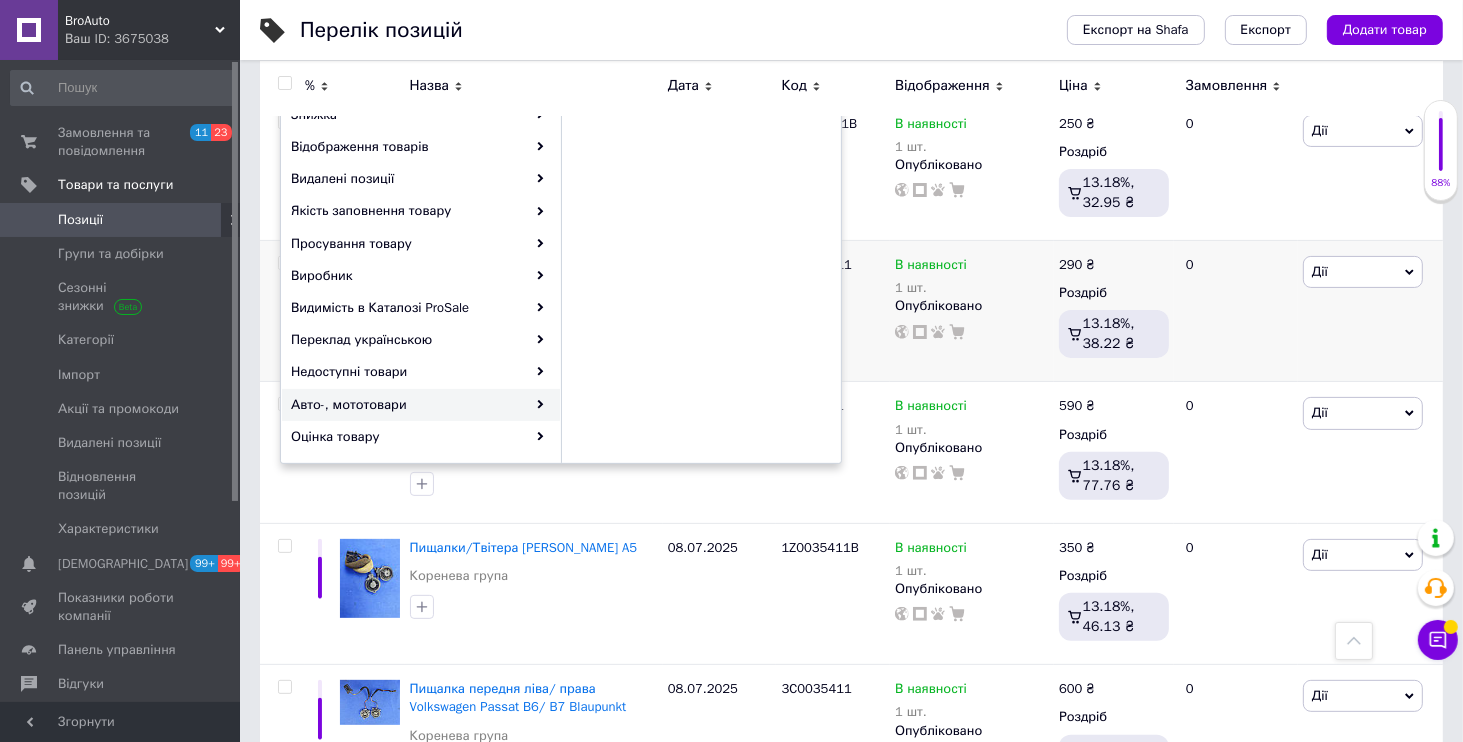 click on "Авто-, мототовари" at bounding box center (421, 405) 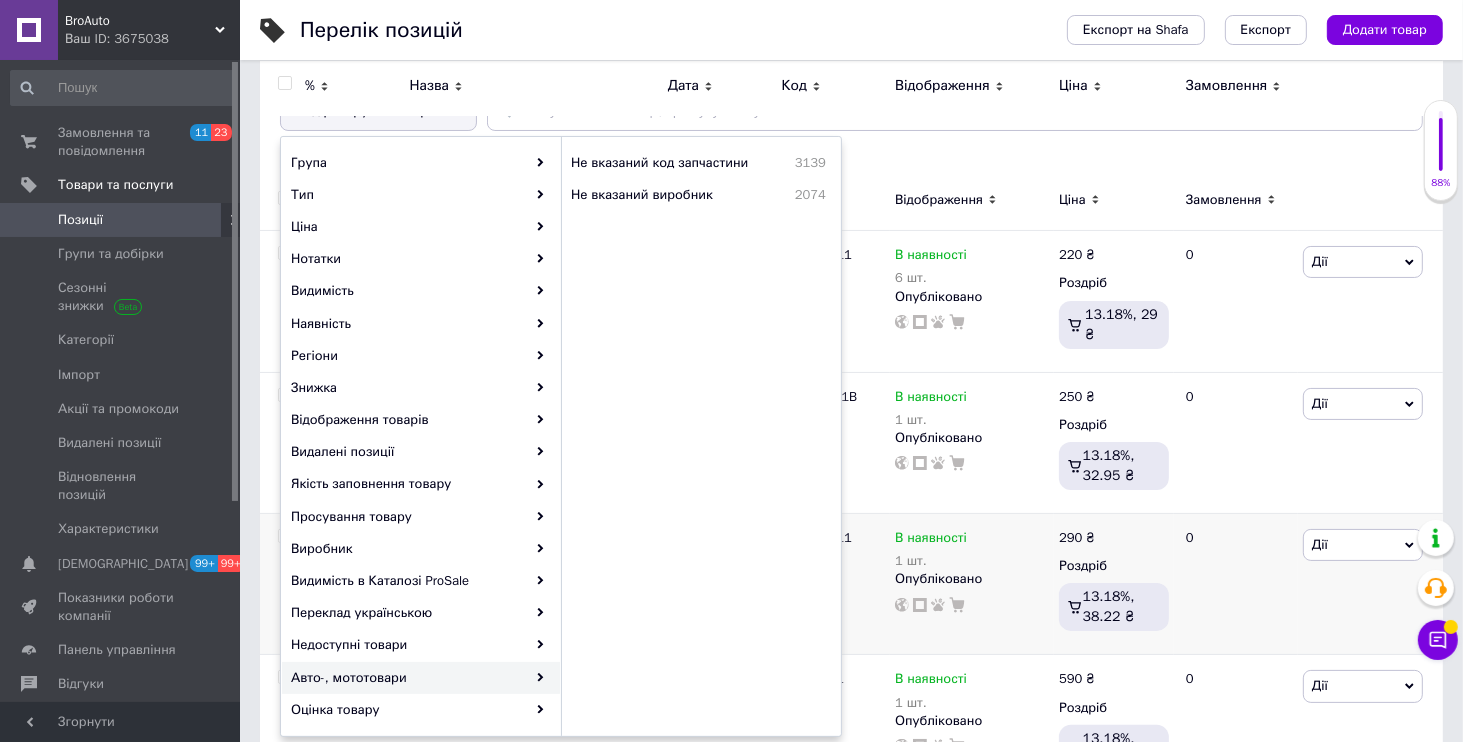 scroll, scrollTop: 96, scrollLeft: 0, axis: vertical 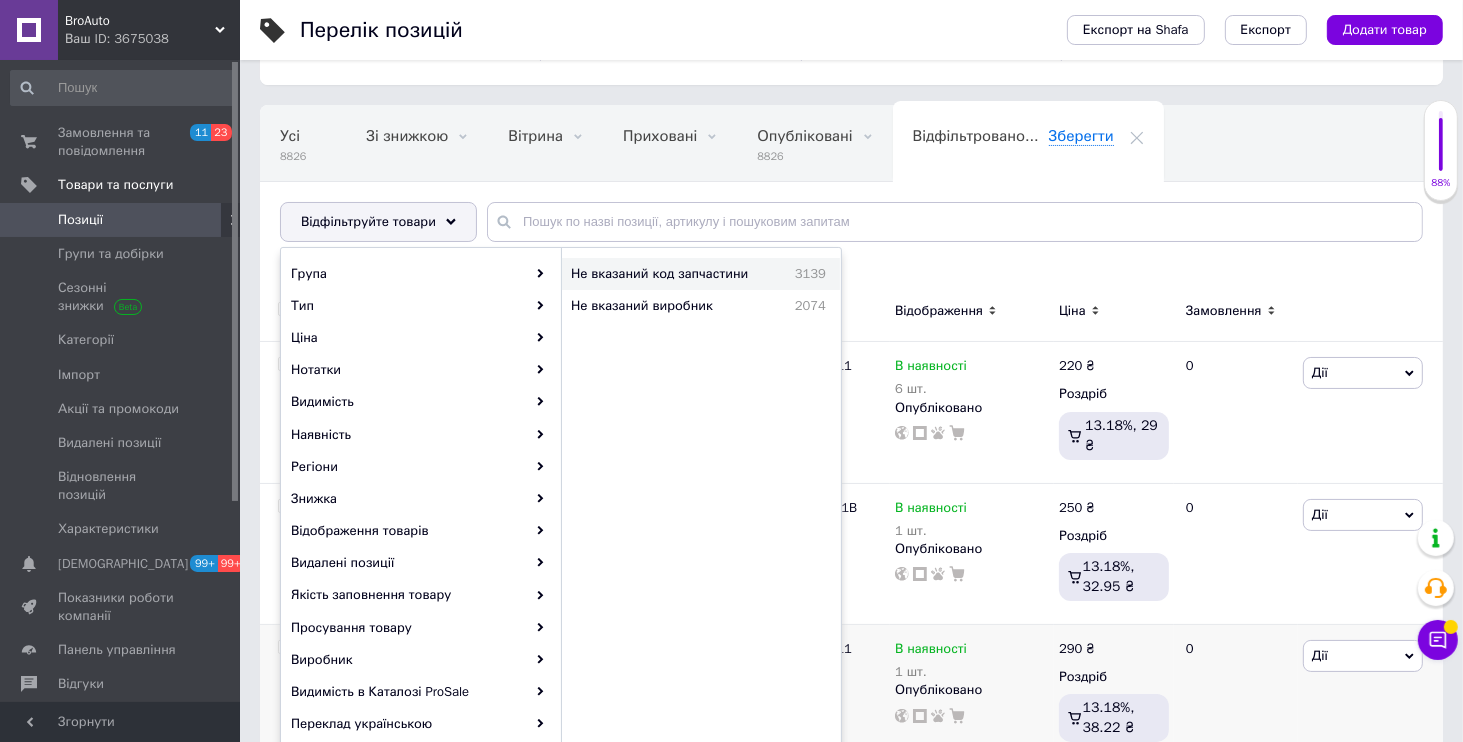 click on "Не вказаний код запчастини" at bounding box center [674, 274] 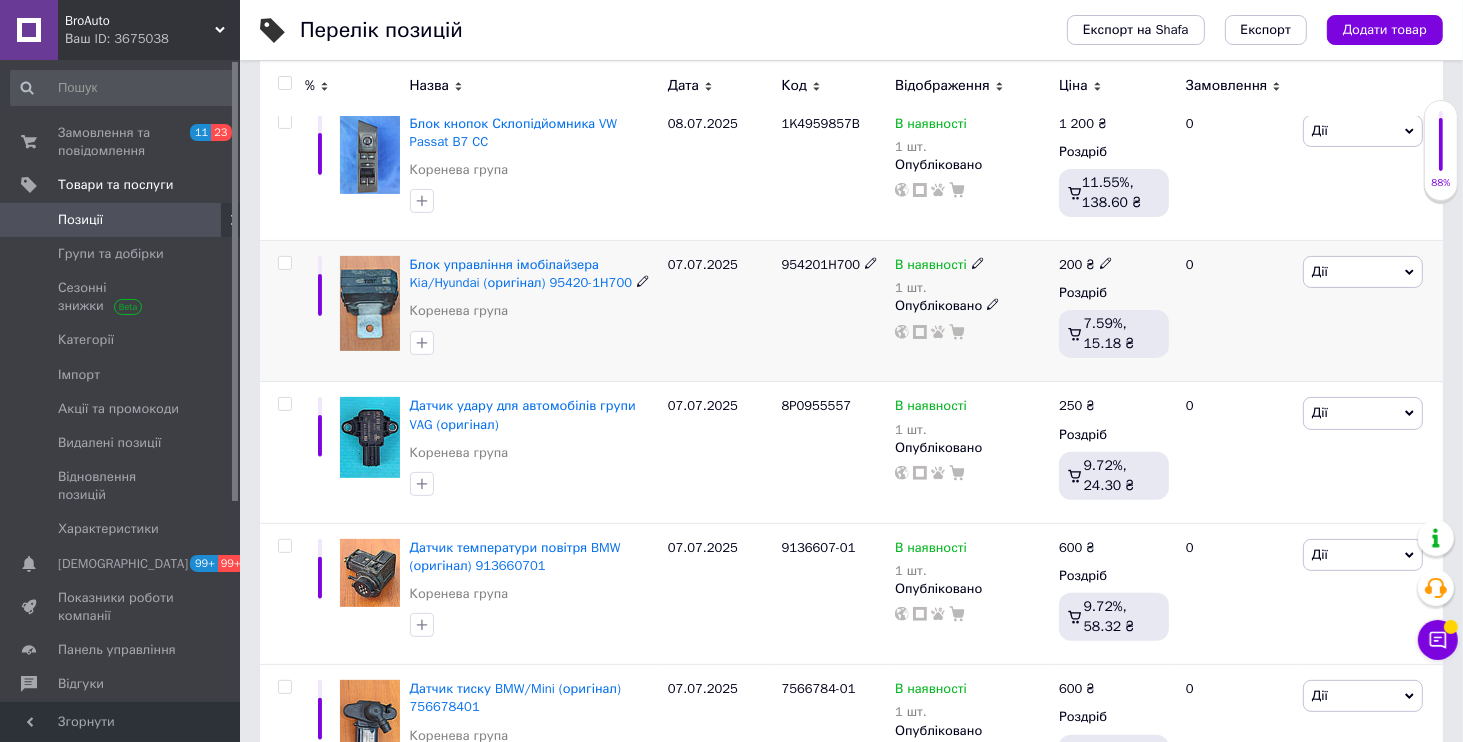 scroll, scrollTop: 96, scrollLeft: 0, axis: vertical 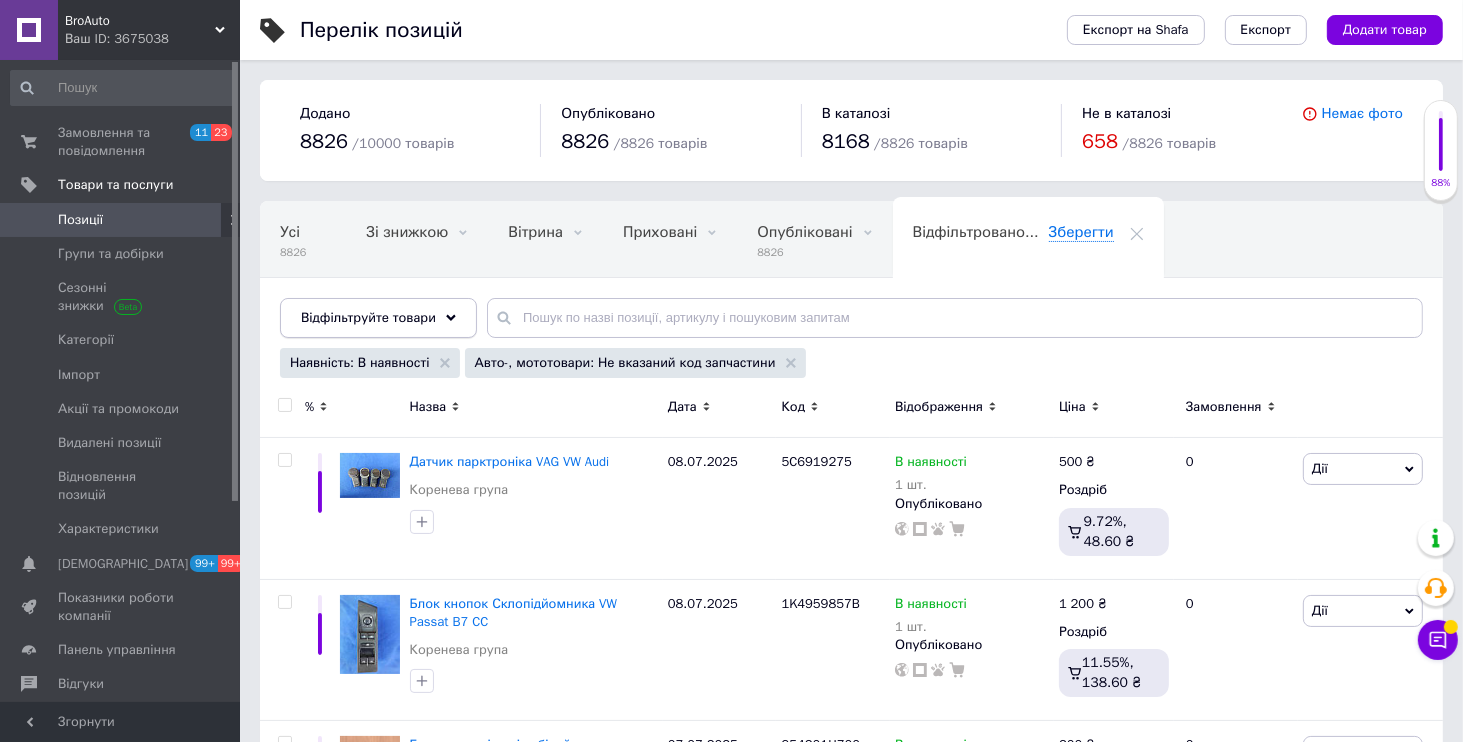 click on "Відфільтруйте товари" at bounding box center [368, 317] 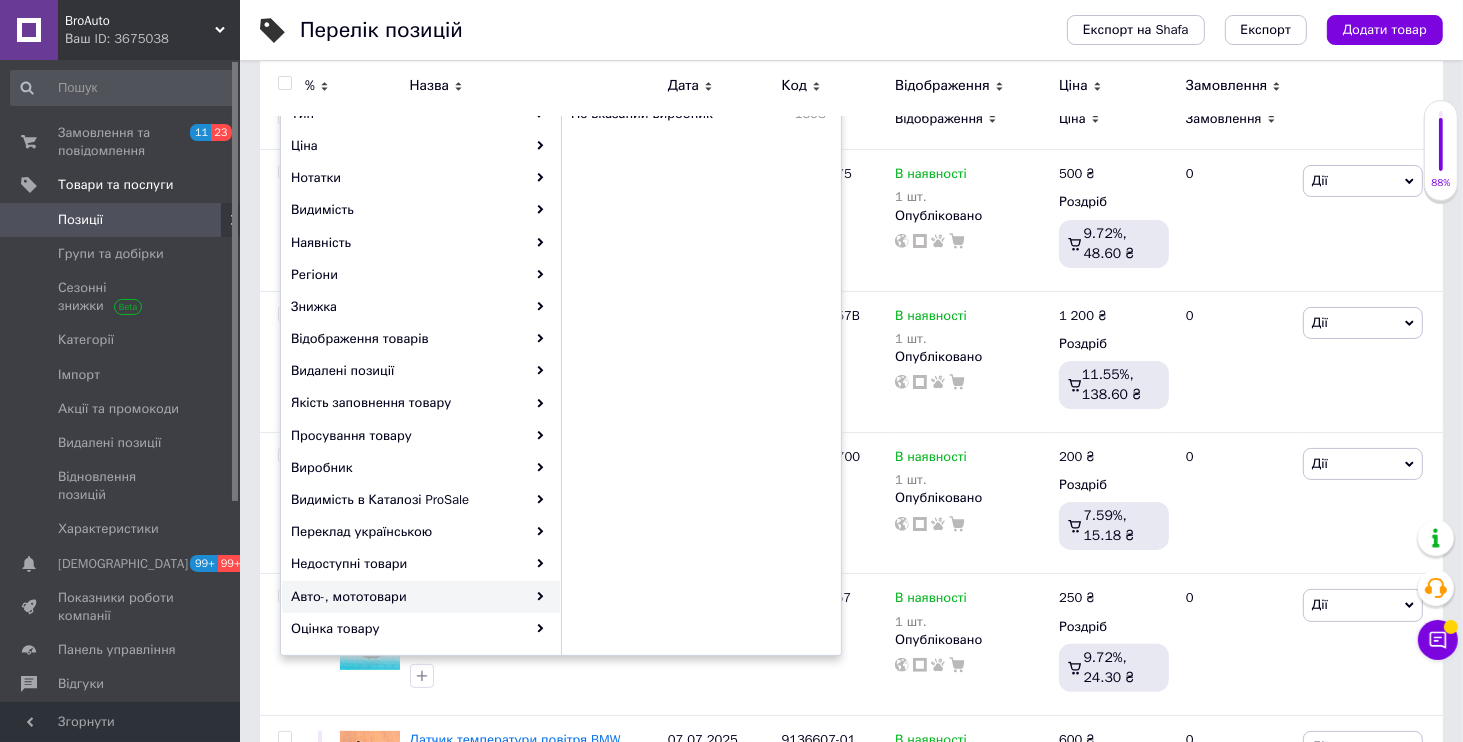 scroll, scrollTop: 0, scrollLeft: 0, axis: both 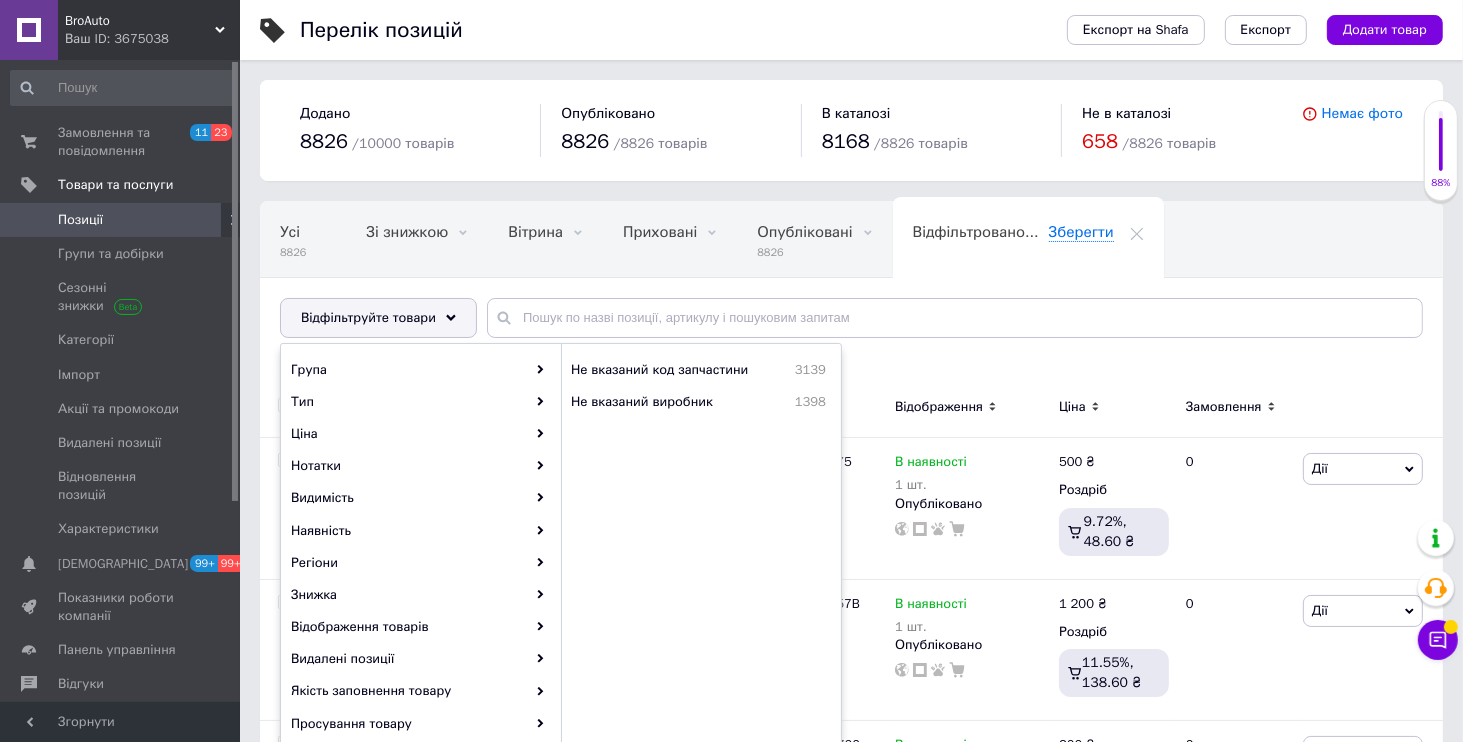 click on "Усі 8826 Зі знижкою 0 Видалити Редагувати Вітрина 0 Видалити Редагувати Приховані 0 Видалити Редагувати Опубліковані 8826 Видалити Редагувати Ok Відфільтровано...  Зберегти" at bounding box center [851, 279] 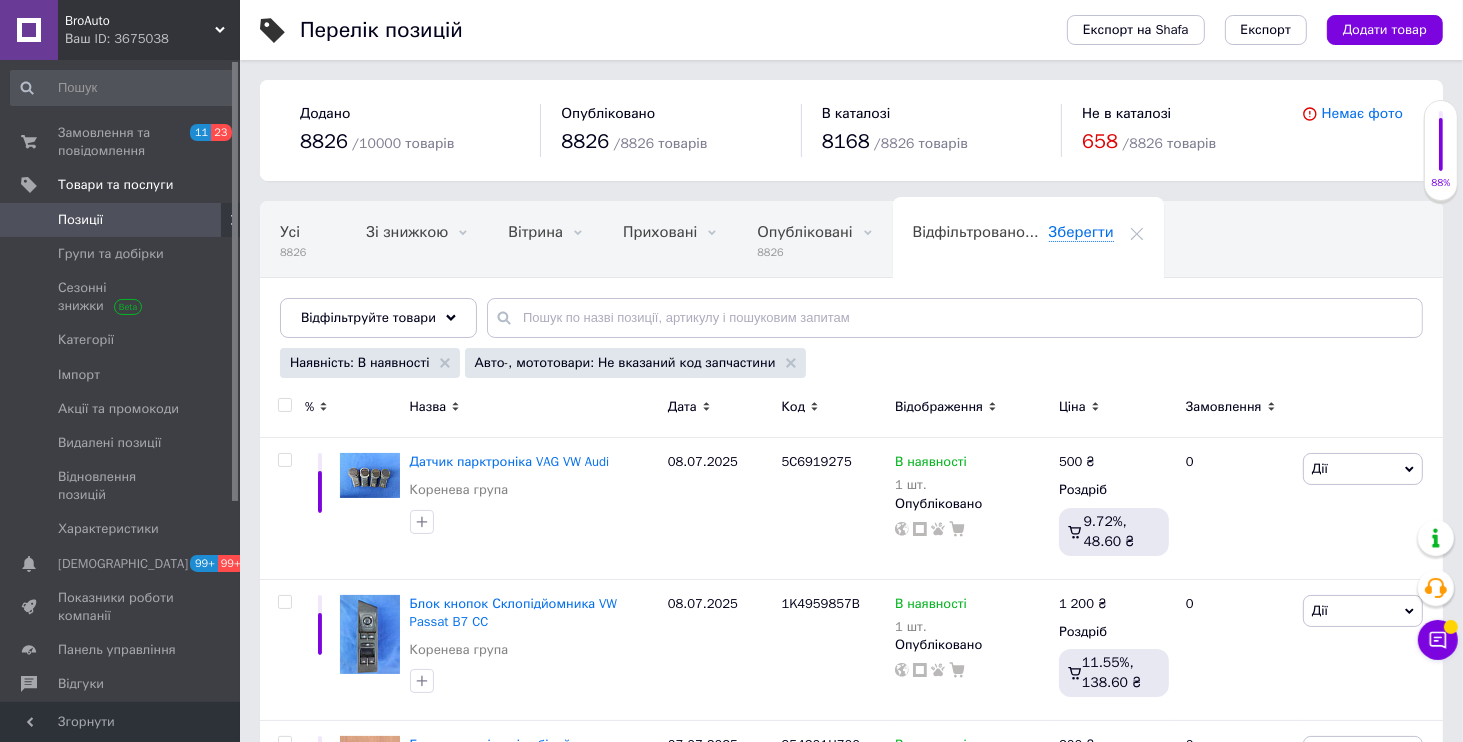 click on "Ваш ID: 3675038" at bounding box center [152, 39] 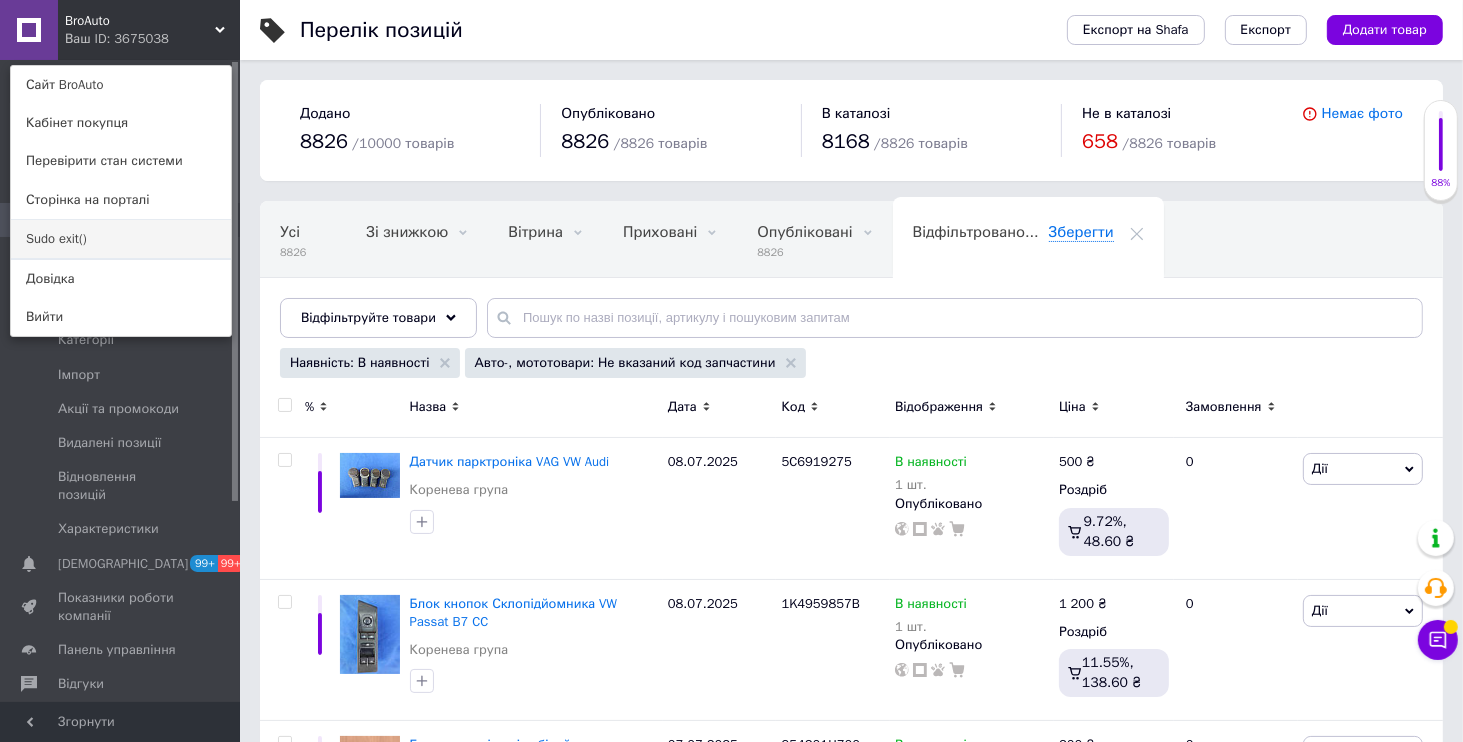 click on "Sudo exit()" at bounding box center (121, 239) 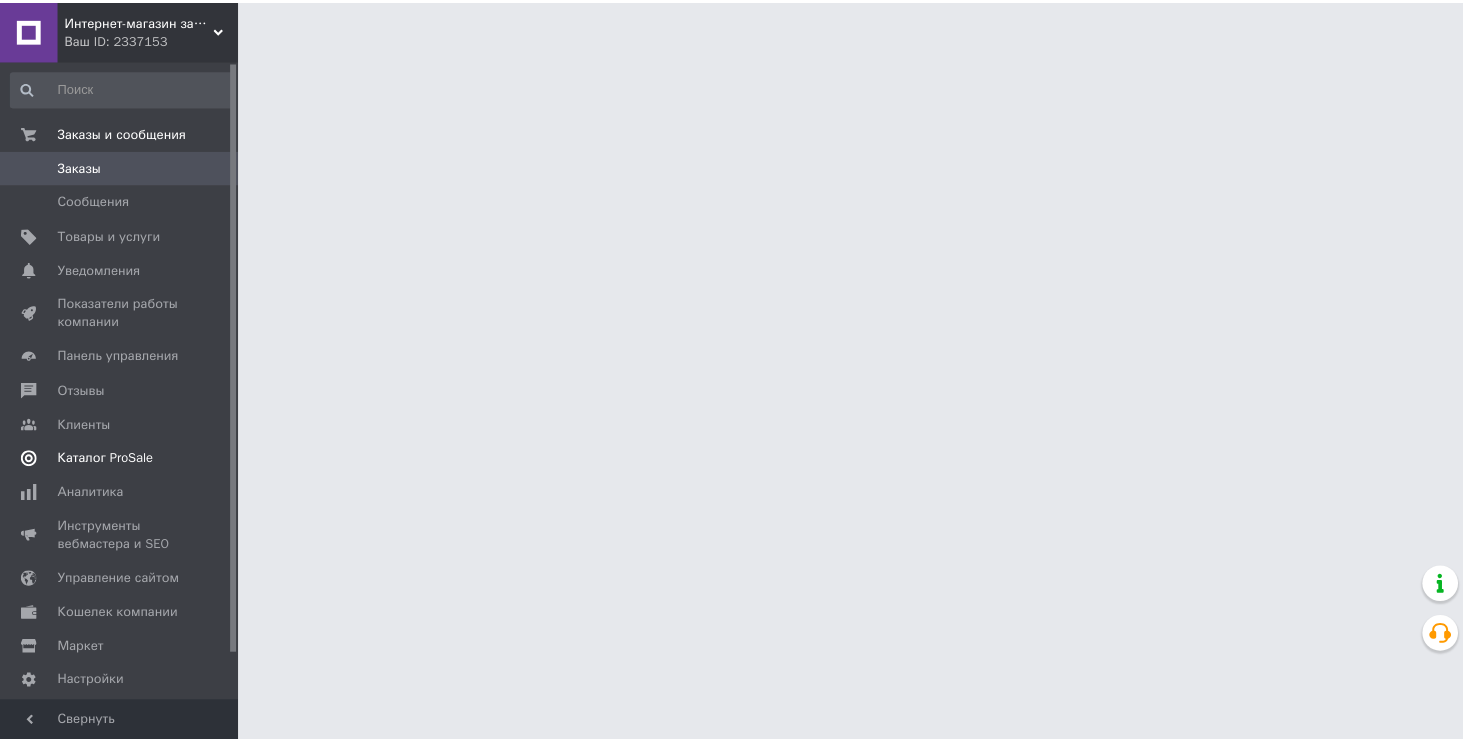 scroll, scrollTop: 0, scrollLeft: 0, axis: both 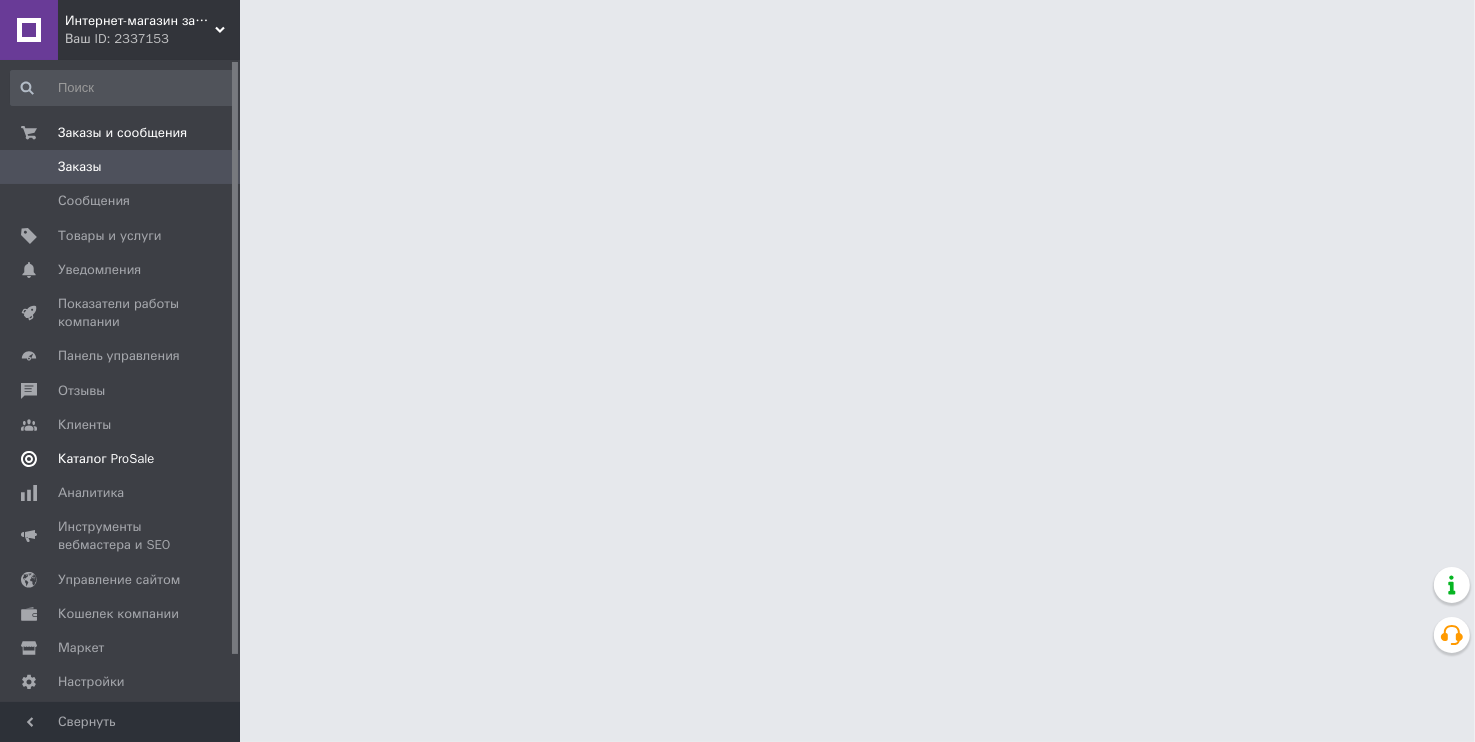 click on "Каталог ProSale" at bounding box center (106, 459) 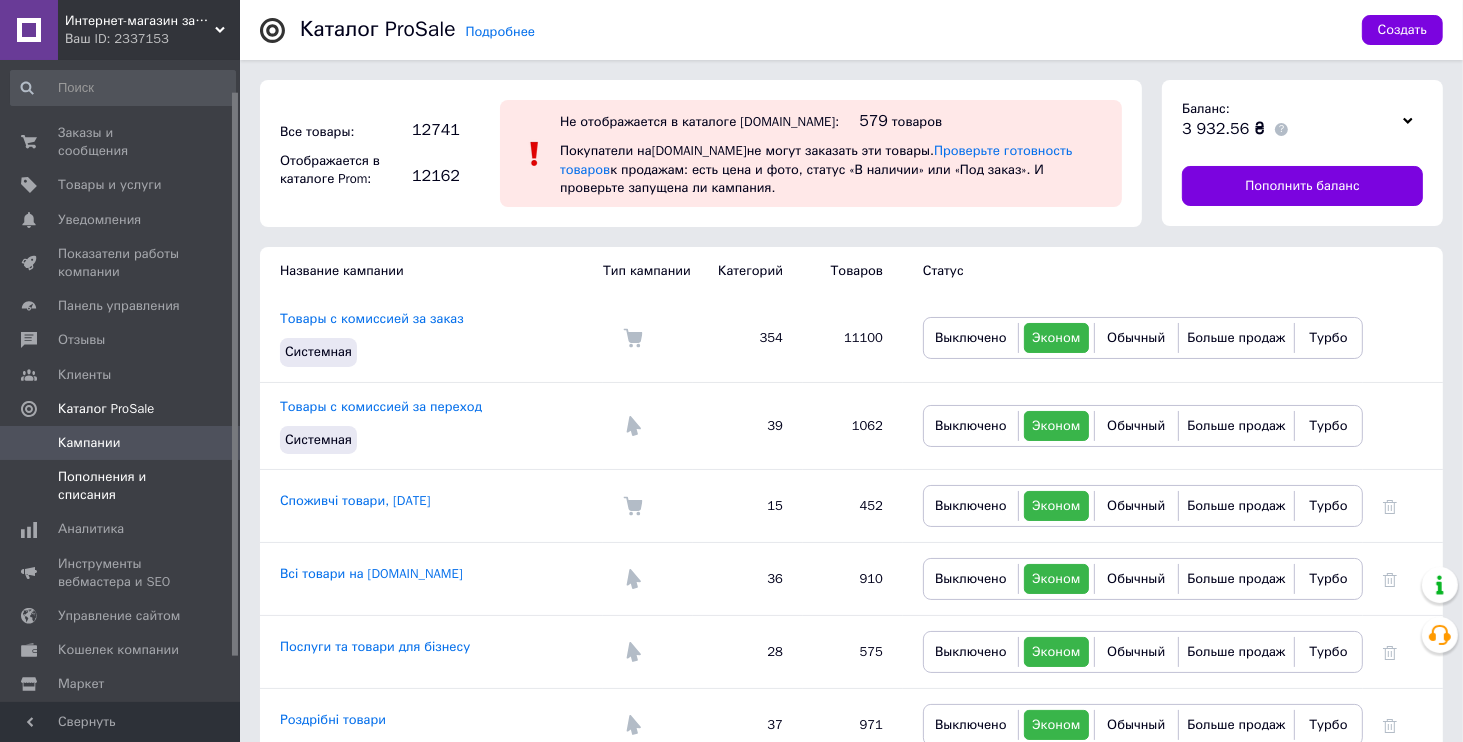 scroll, scrollTop: 86, scrollLeft: 0, axis: vertical 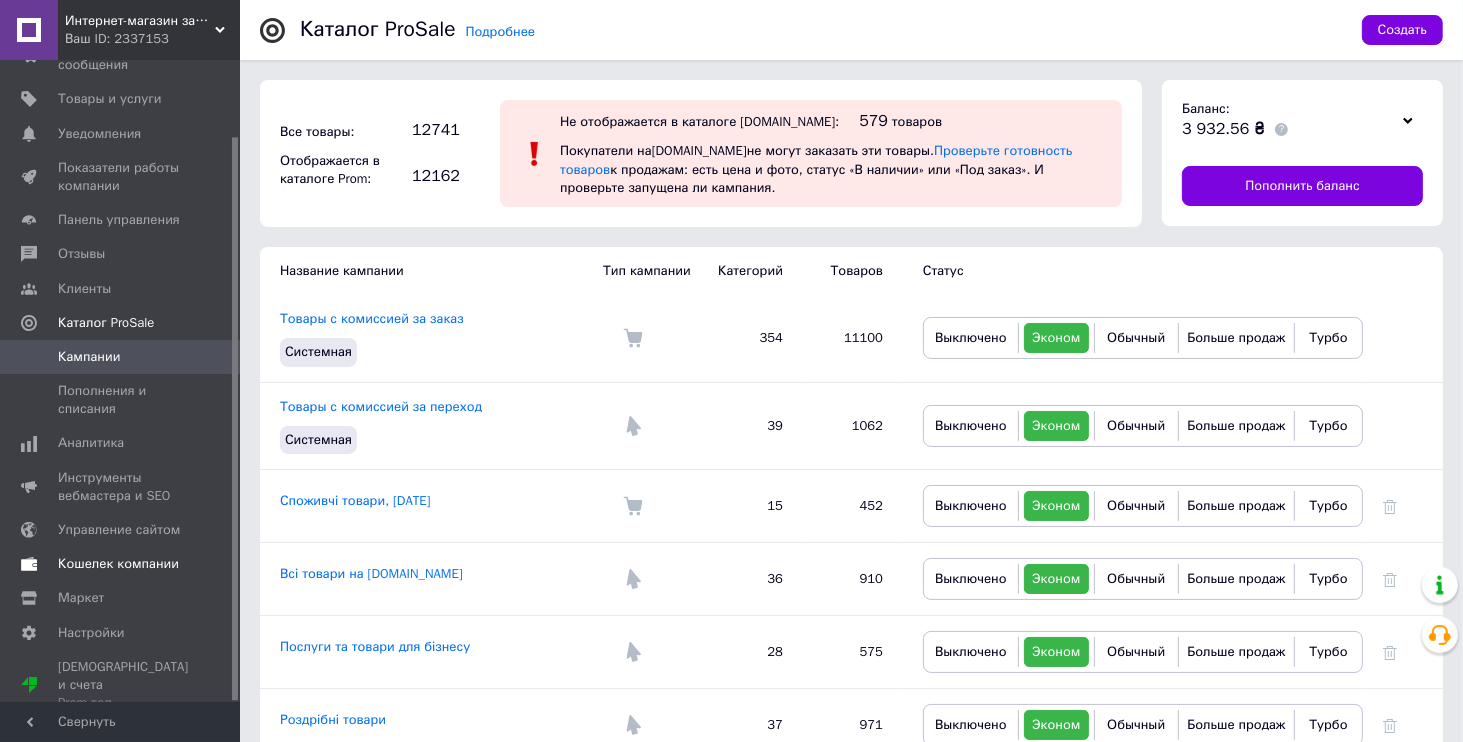 click on "Кошелек компании" at bounding box center (118, 564) 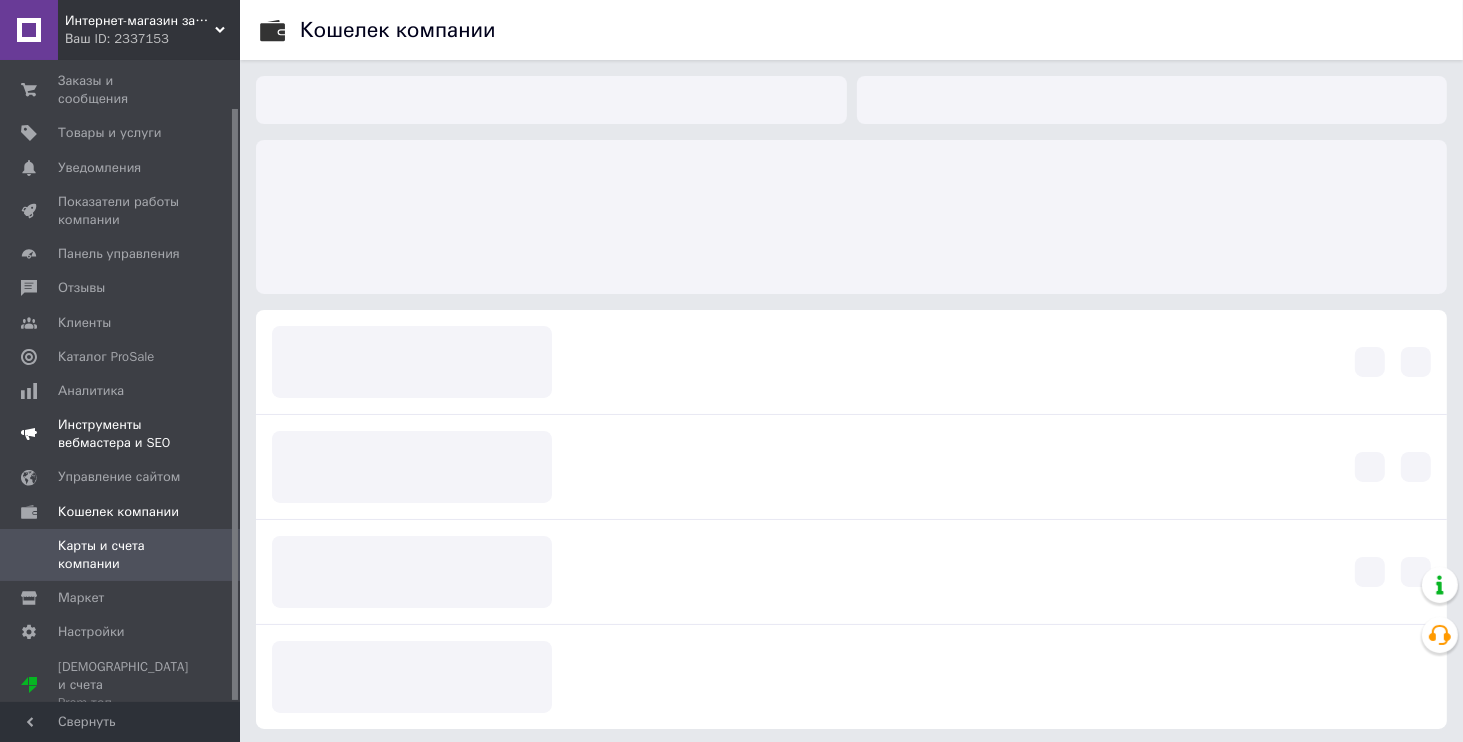 scroll, scrollTop: 3, scrollLeft: 0, axis: vertical 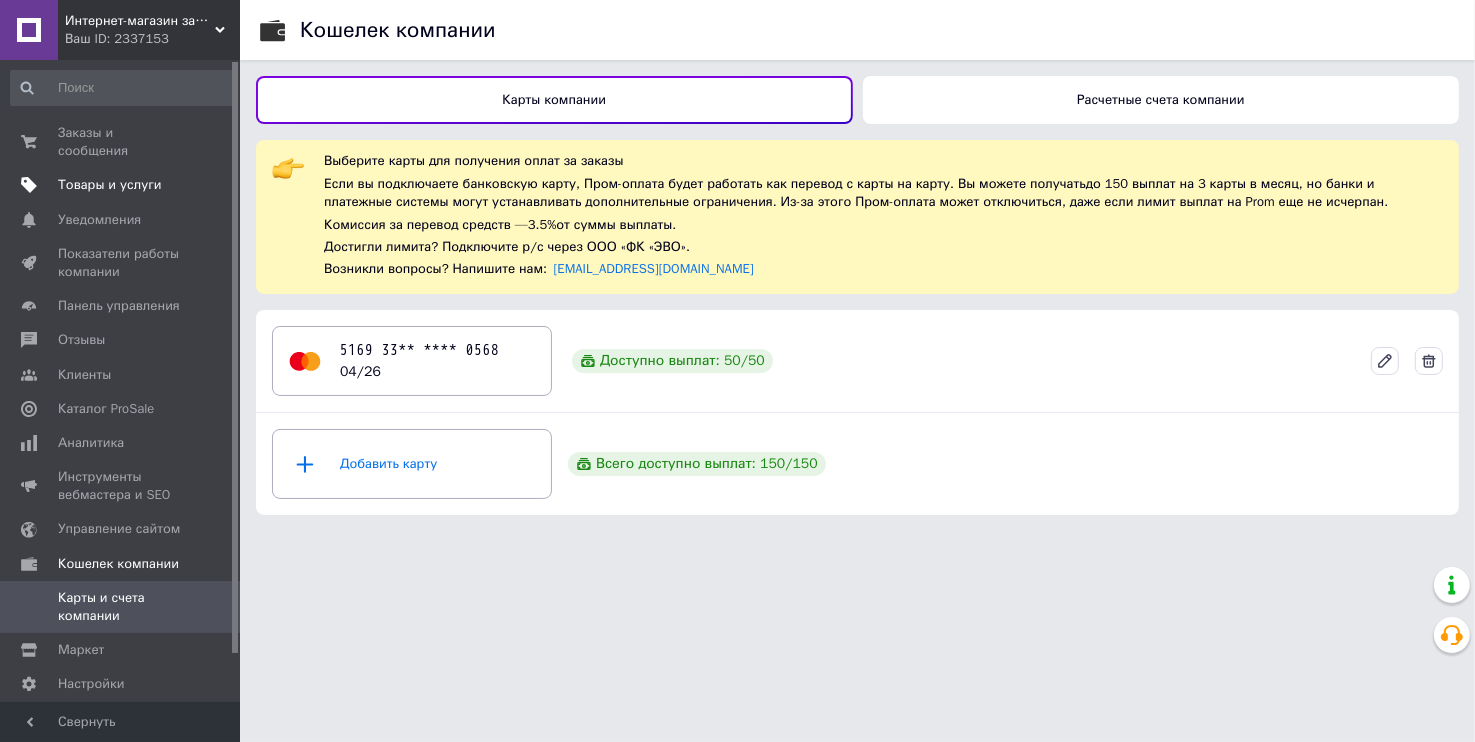 click on "Товары и услуги" at bounding box center [110, 185] 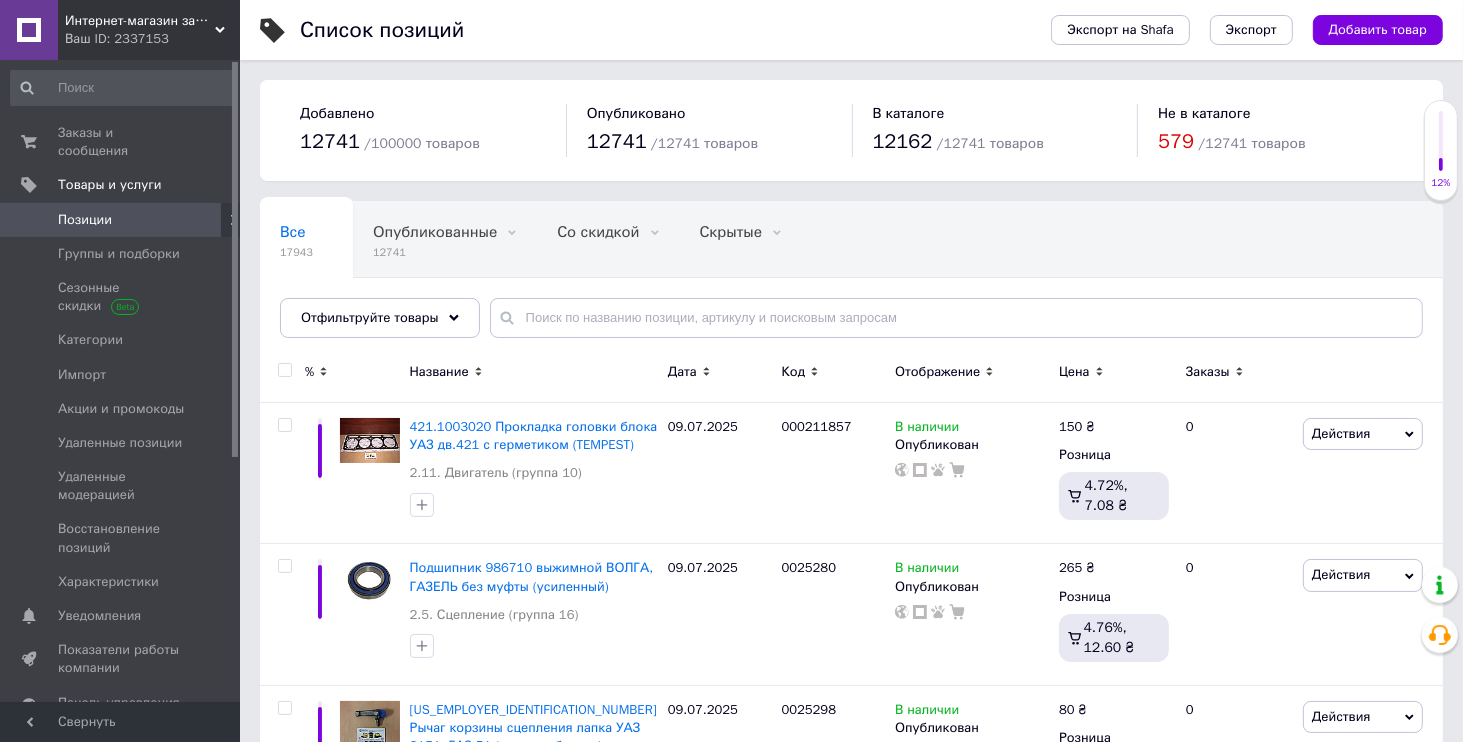 click on "Отфильтруйте товары" at bounding box center [370, 317] 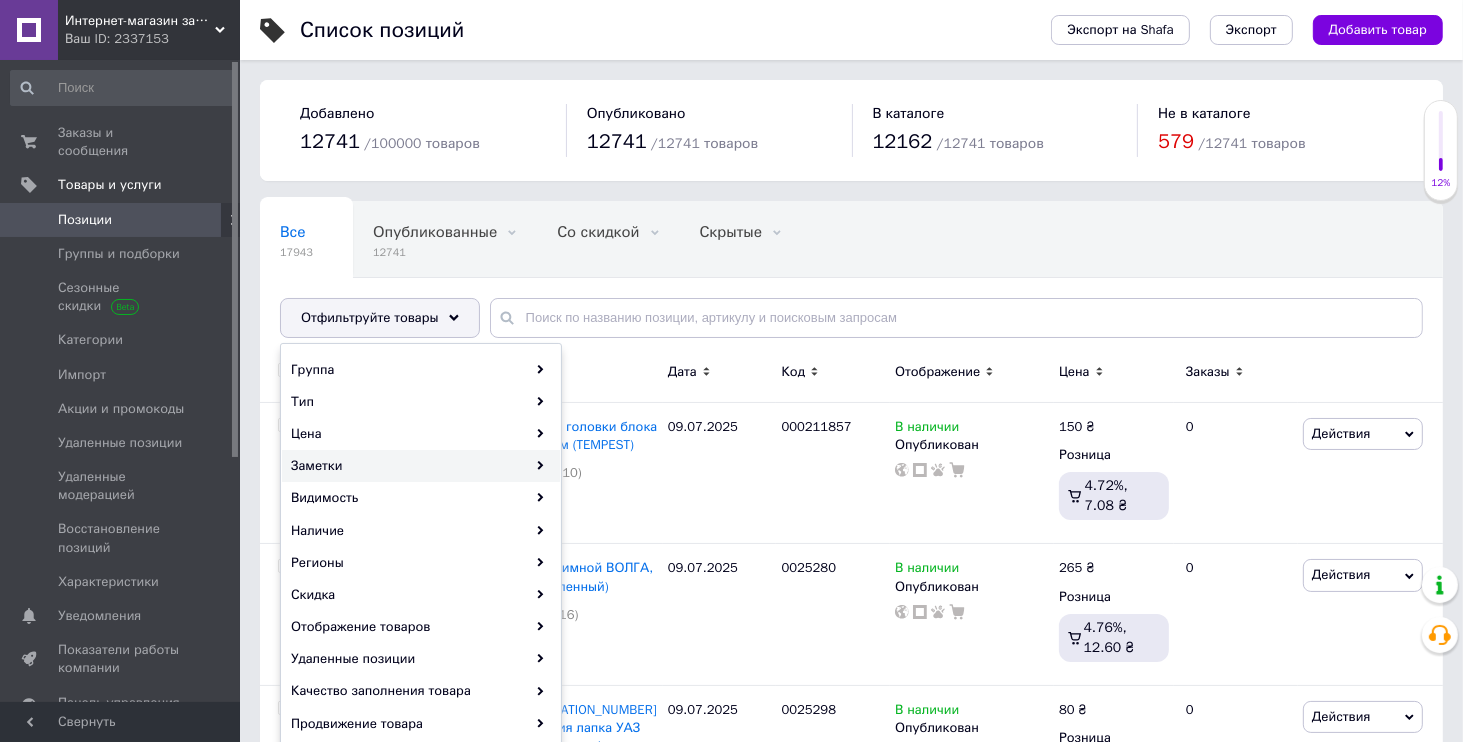 scroll, scrollTop: 288, scrollLeft: 0, axis: vertical 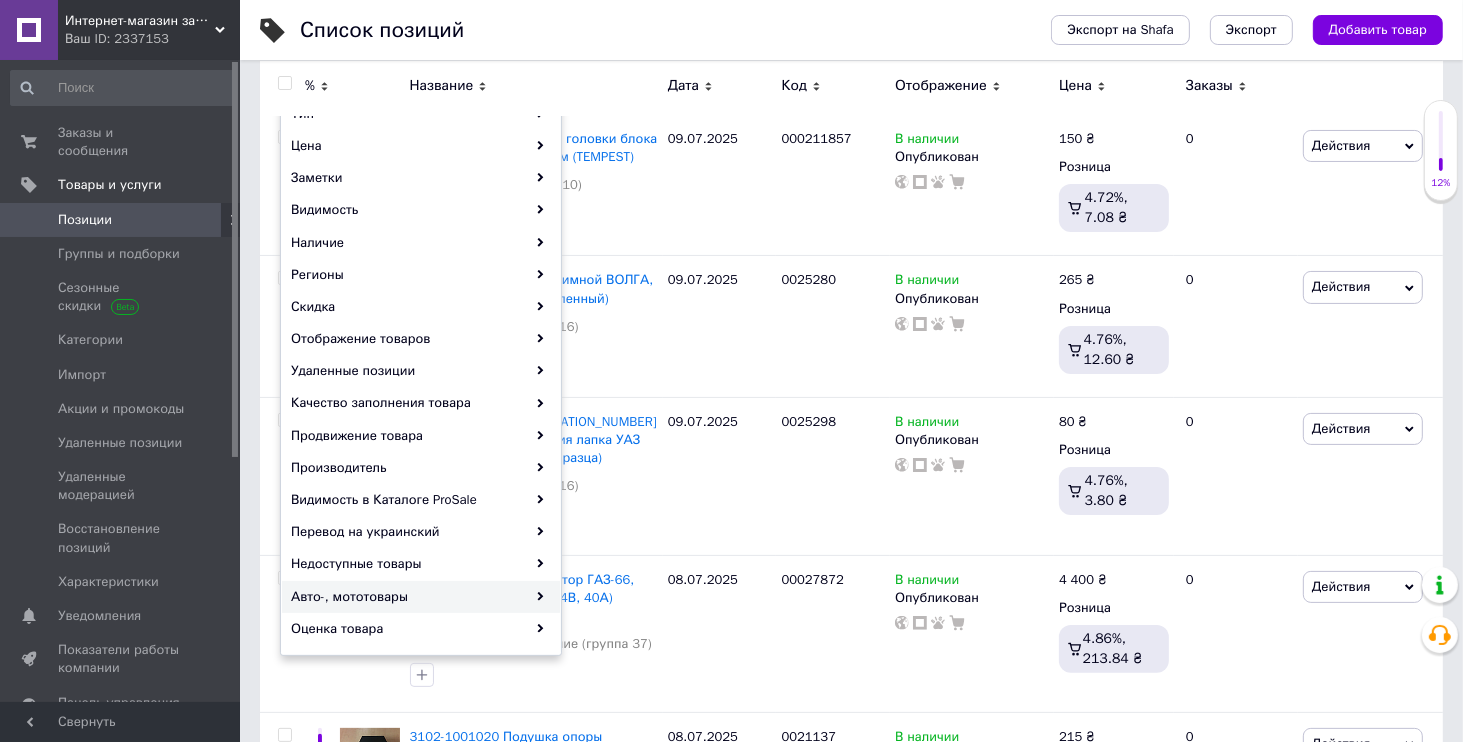 click on "Авто-, мототовары" at bounding box center [421, 597] 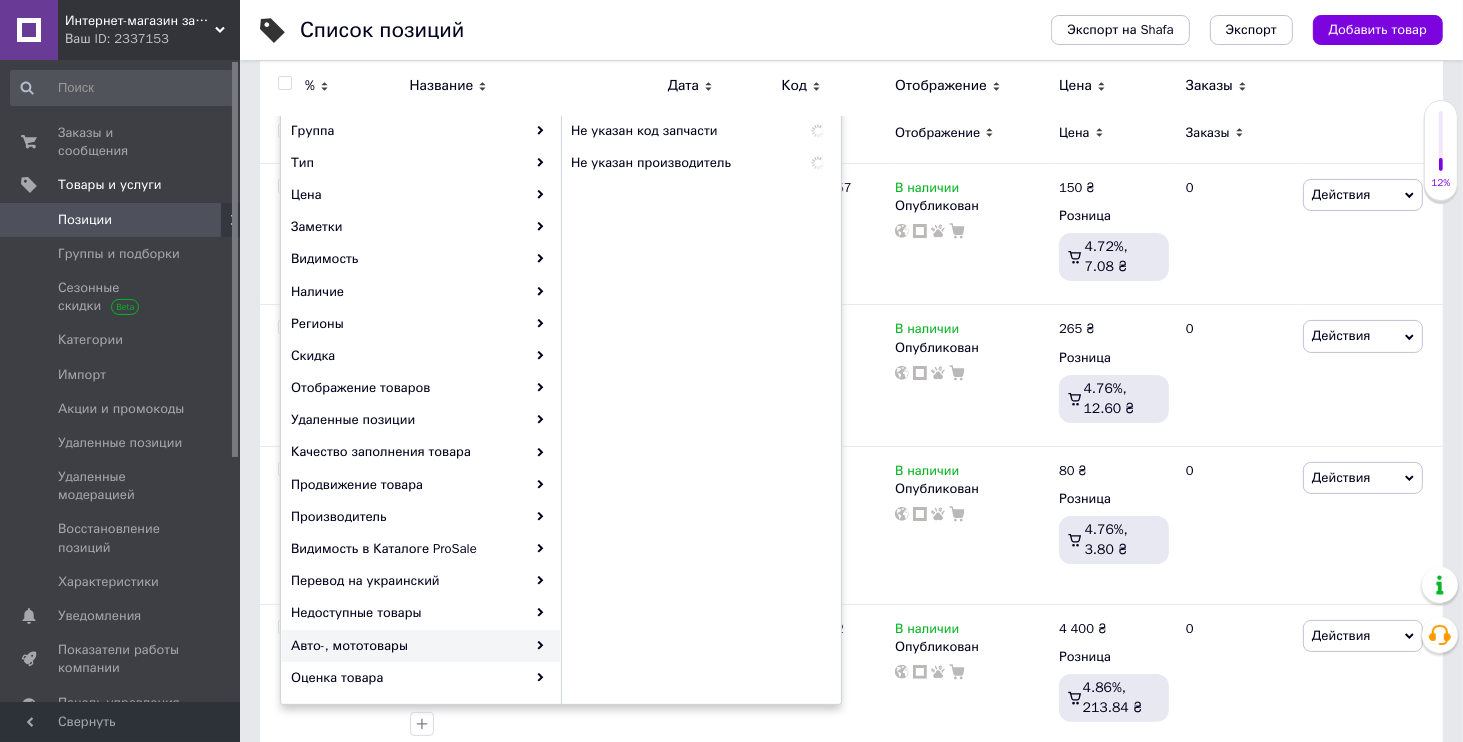 scroll, scrollTop: 192, scrollLeft: 0, axis: vertical 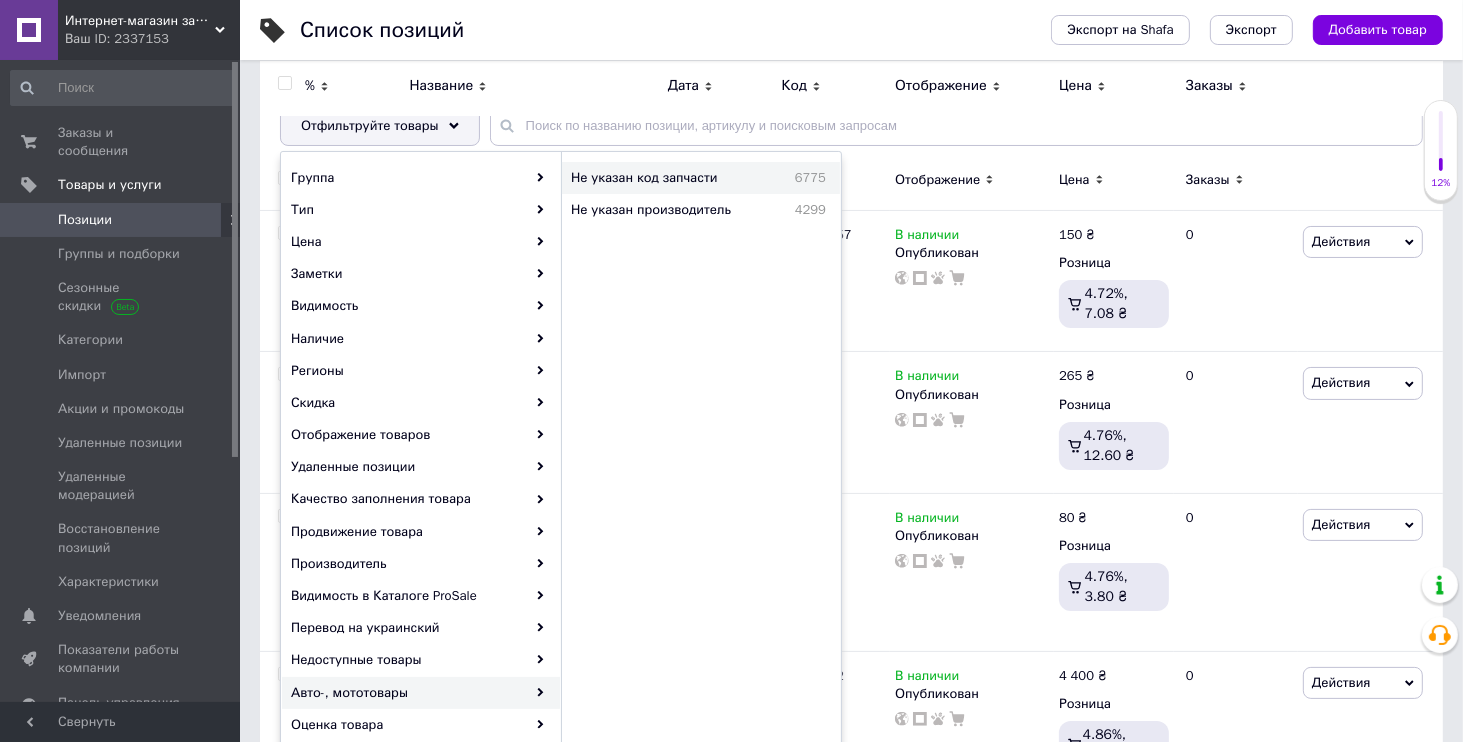 click on "Не указан код запчасти" at bounding box center (670, 178) 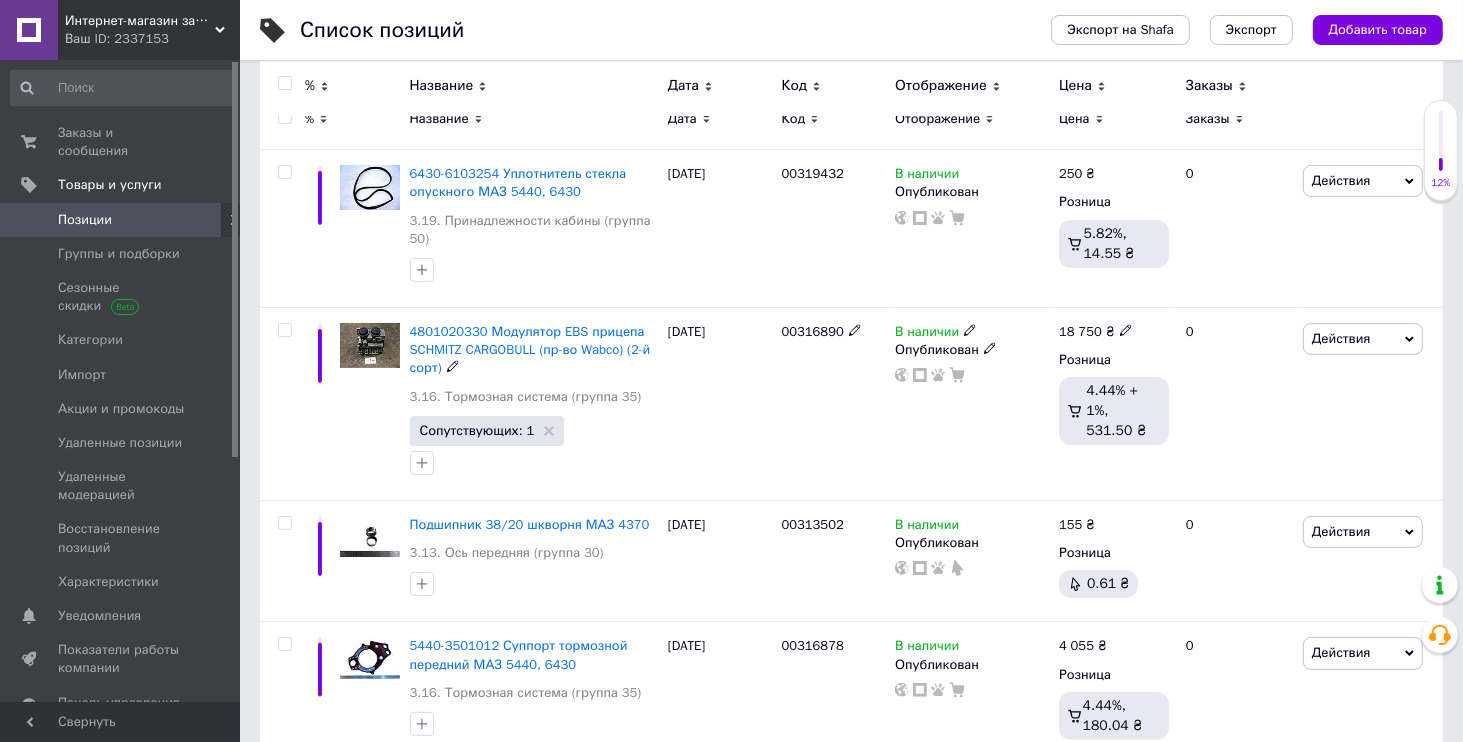 scroll, scrollTop: 0, scrollLeft: 0, axis: both 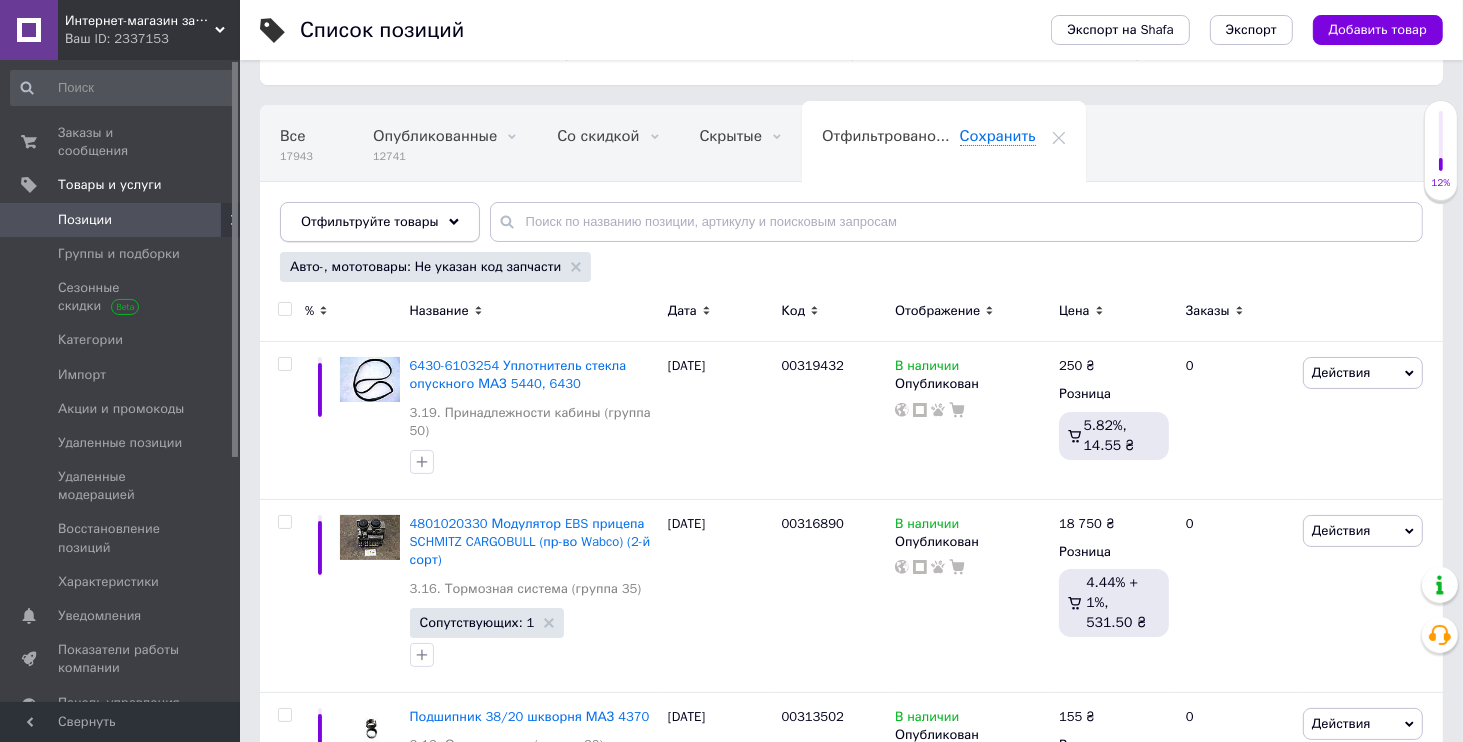click on "Отфильтруйте товары" at bounding box center (370, 221) 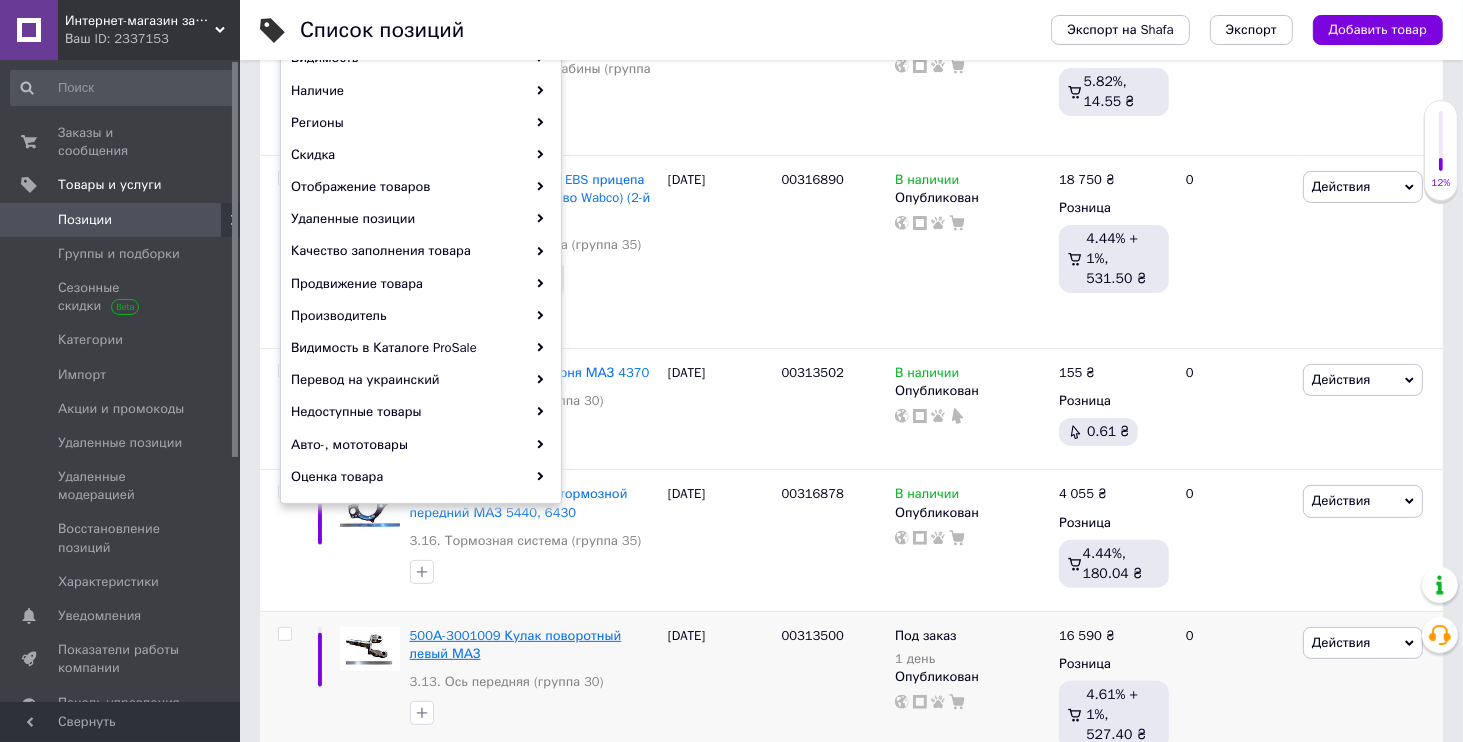 scroll, scrollTop: 576, scrollLeft: 0, axis: vertical 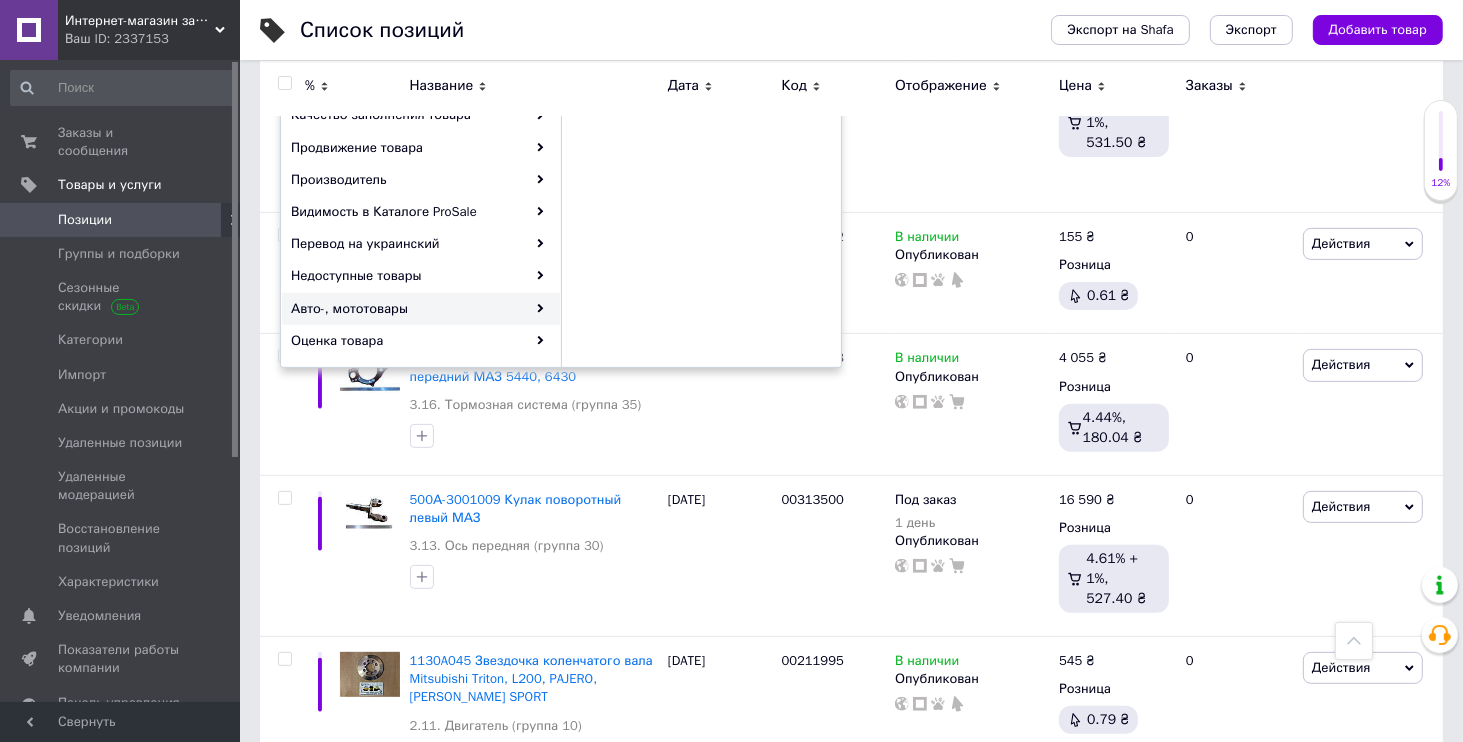 click on "Авто-, мототовары" at bounding box center (421, 309) 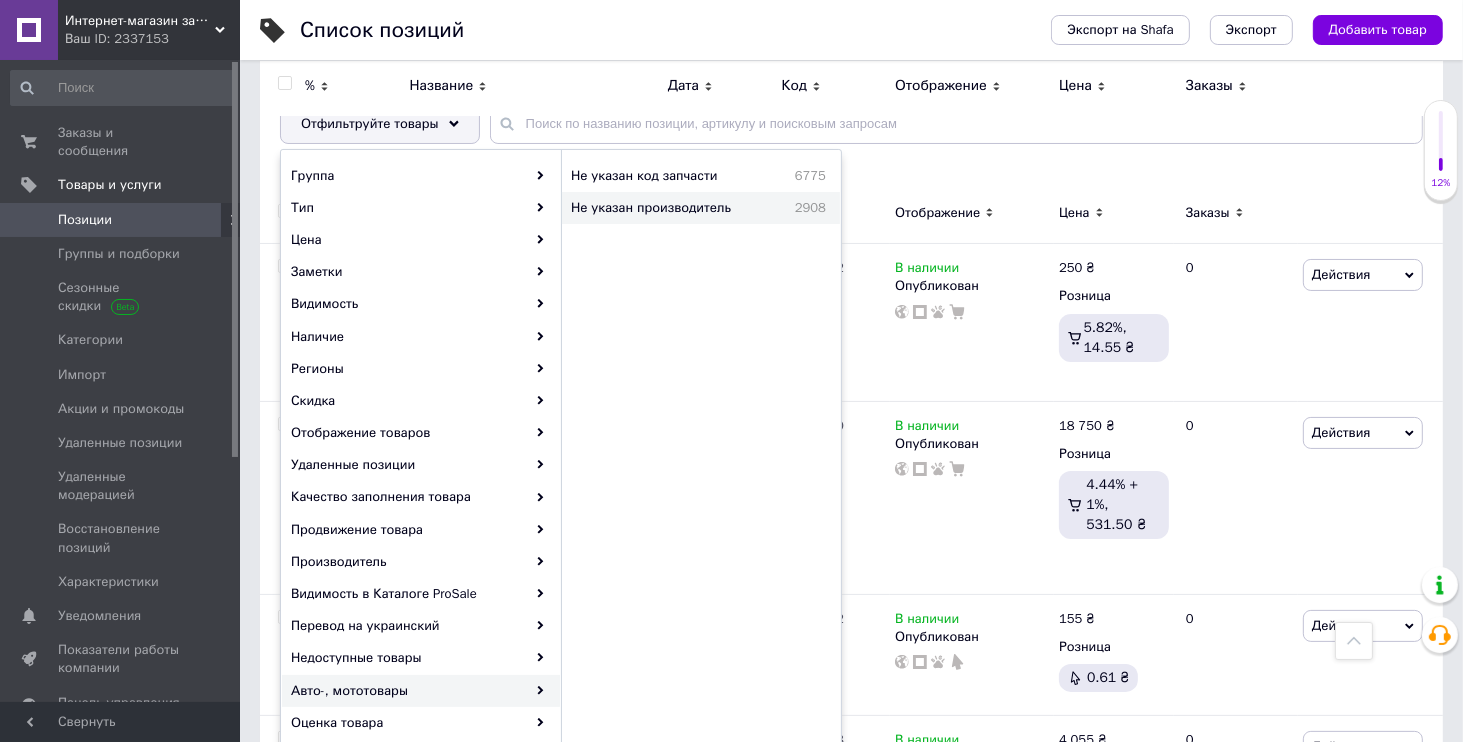scroll, scrollTop: 192, scrollLeft: 0, axis: vertical 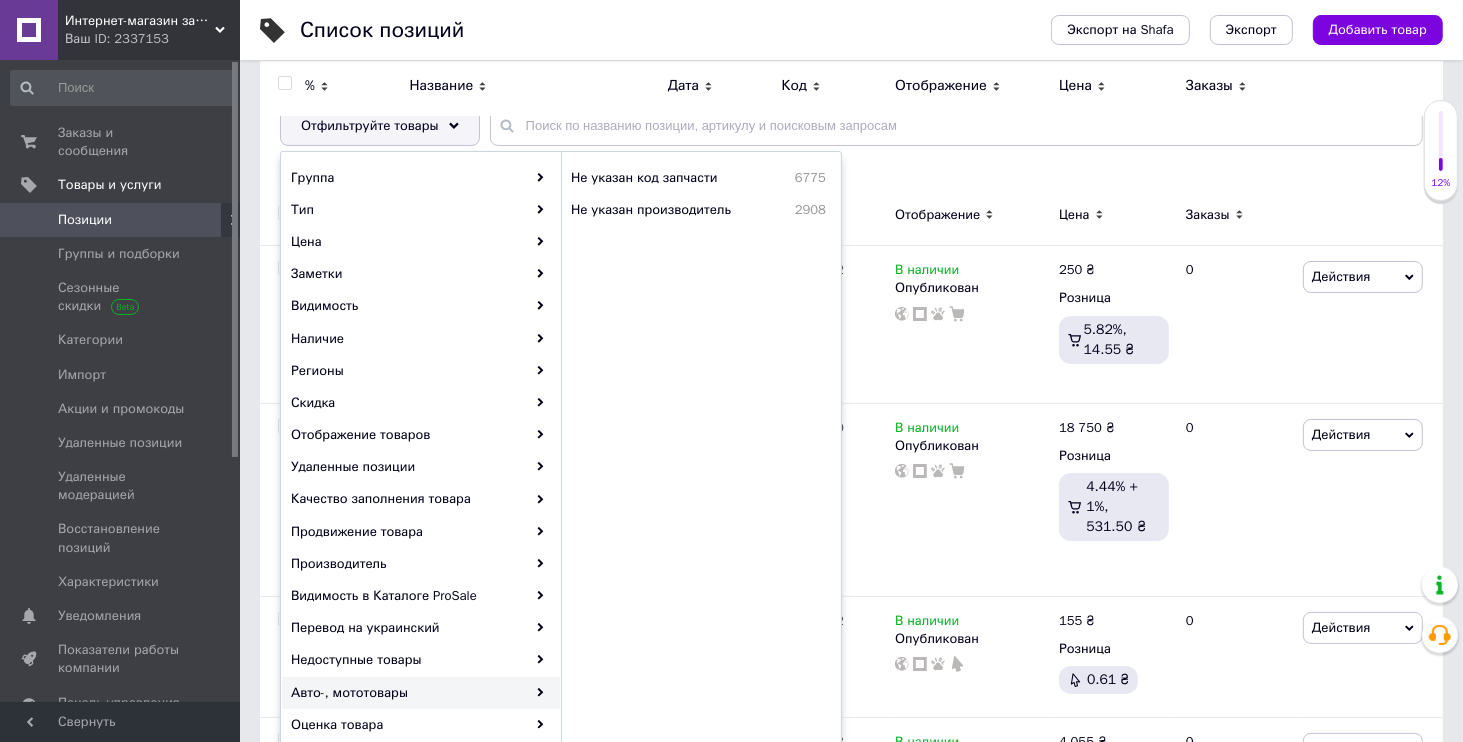 click on "Интернет-магазин запчастей МАЗ КАМАЗ КРАЗ ЗИЛ ГАЗ "Орбіта Запчастина"" at bounding box center [140, 21] 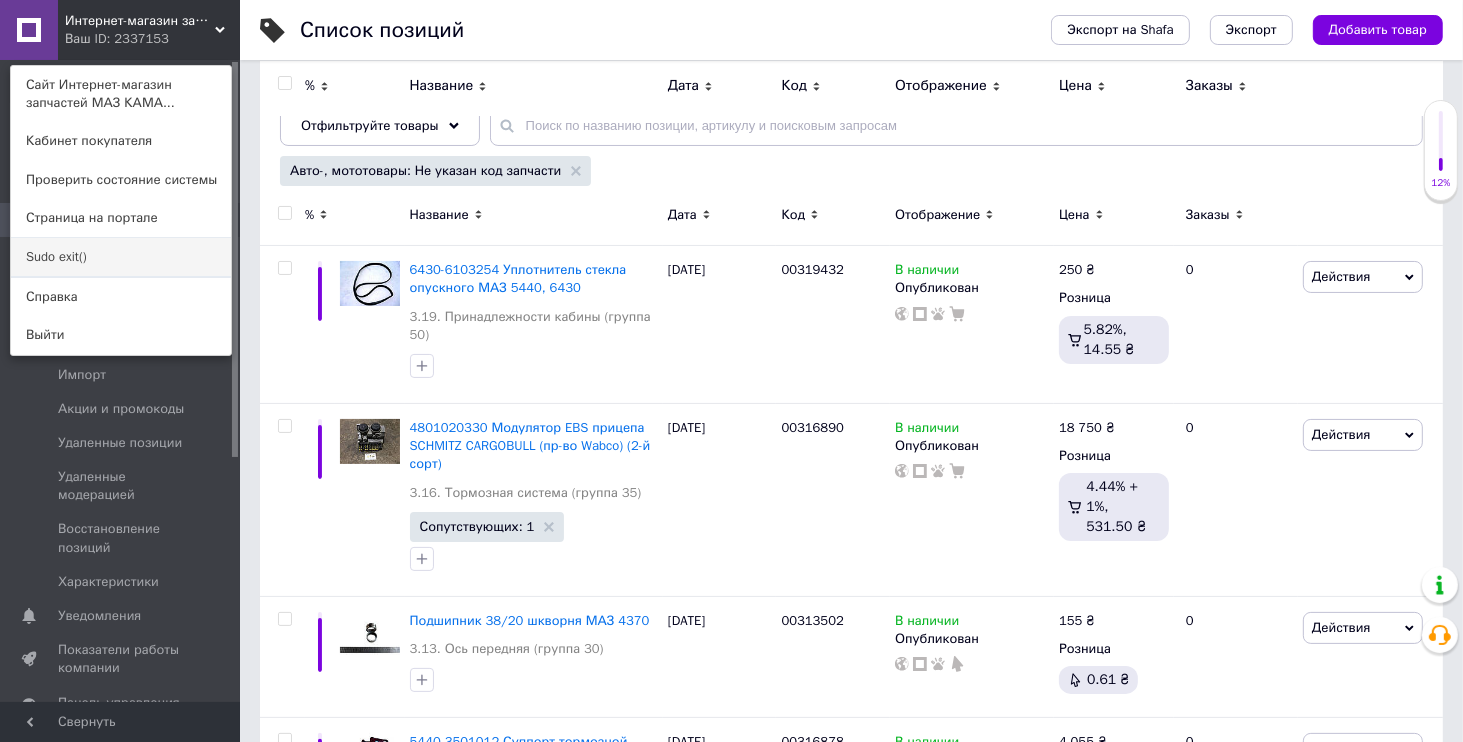 click on "Sudo exit()" at bounding box center [121, 257] 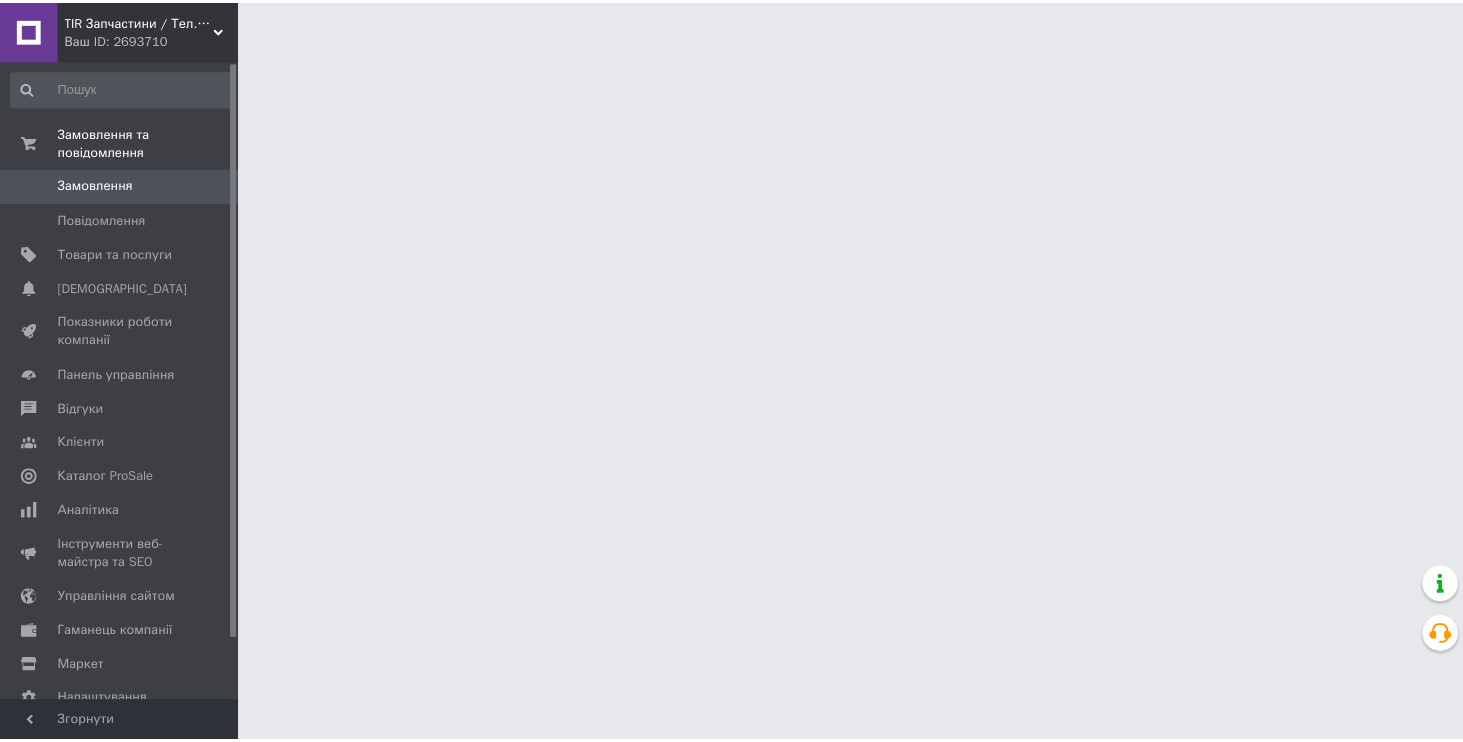 scroll, scrollTop: 0, scrollLeft: 0, axis: both 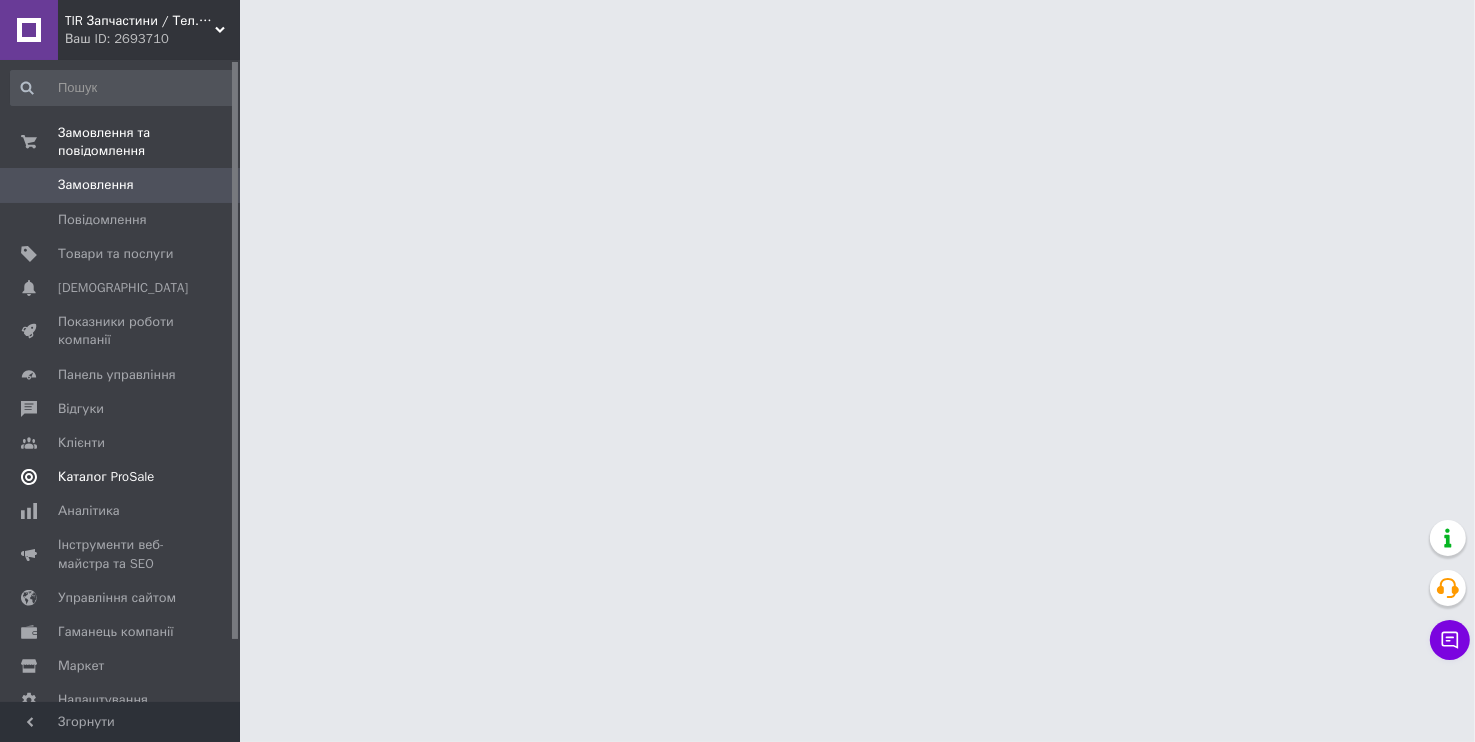 click on "Каталог ProSale" at bounding box center (123, 477) 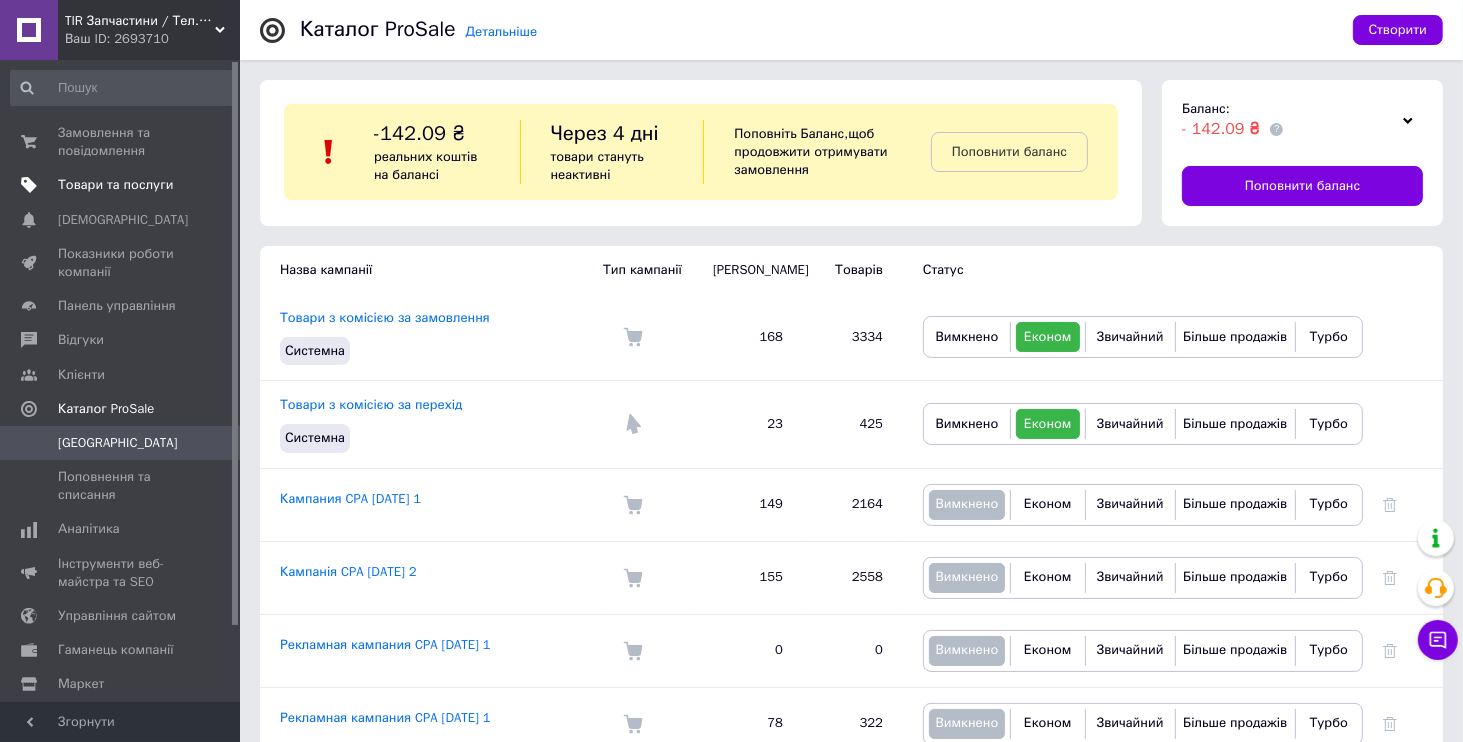 click on "Товари та послуги" at bounding box center (115, 185) 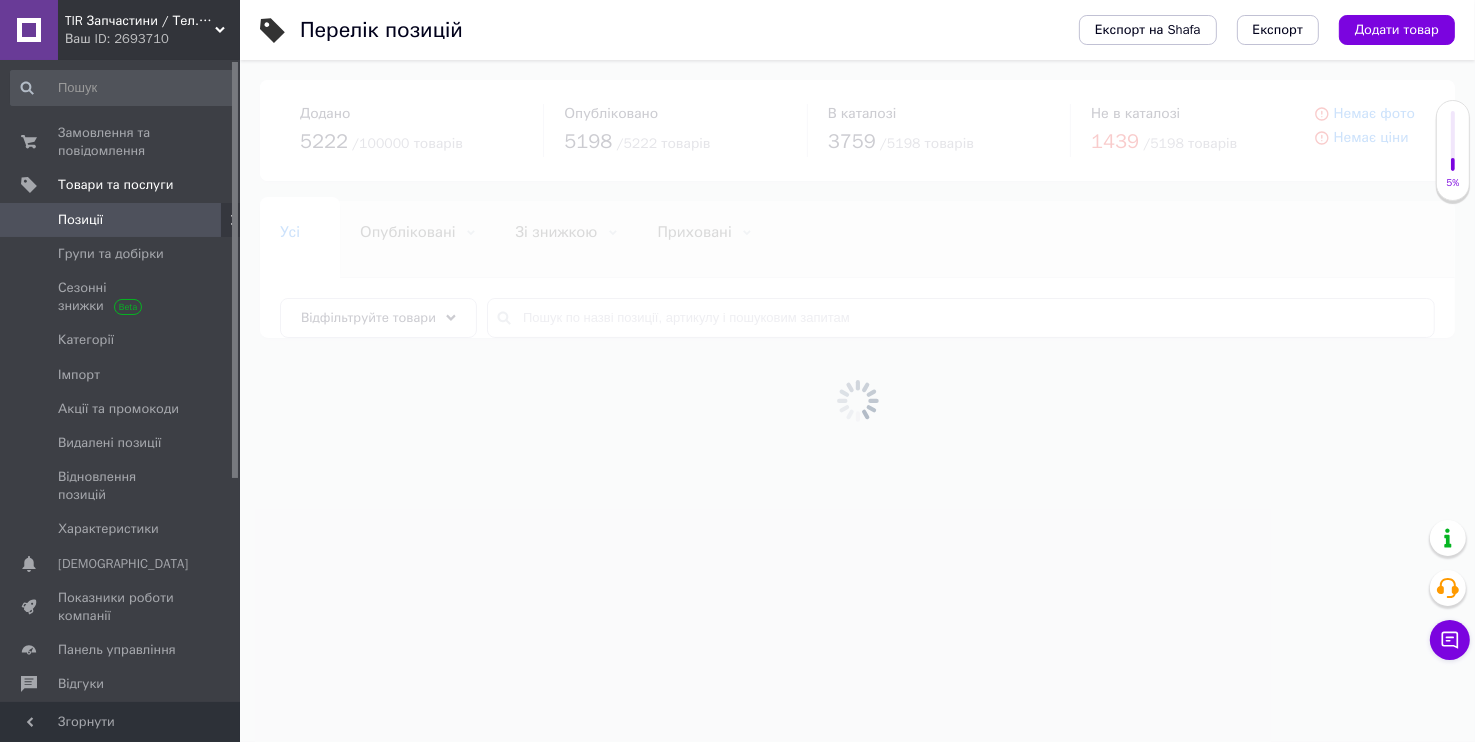 click at bounding box center [857, 401] 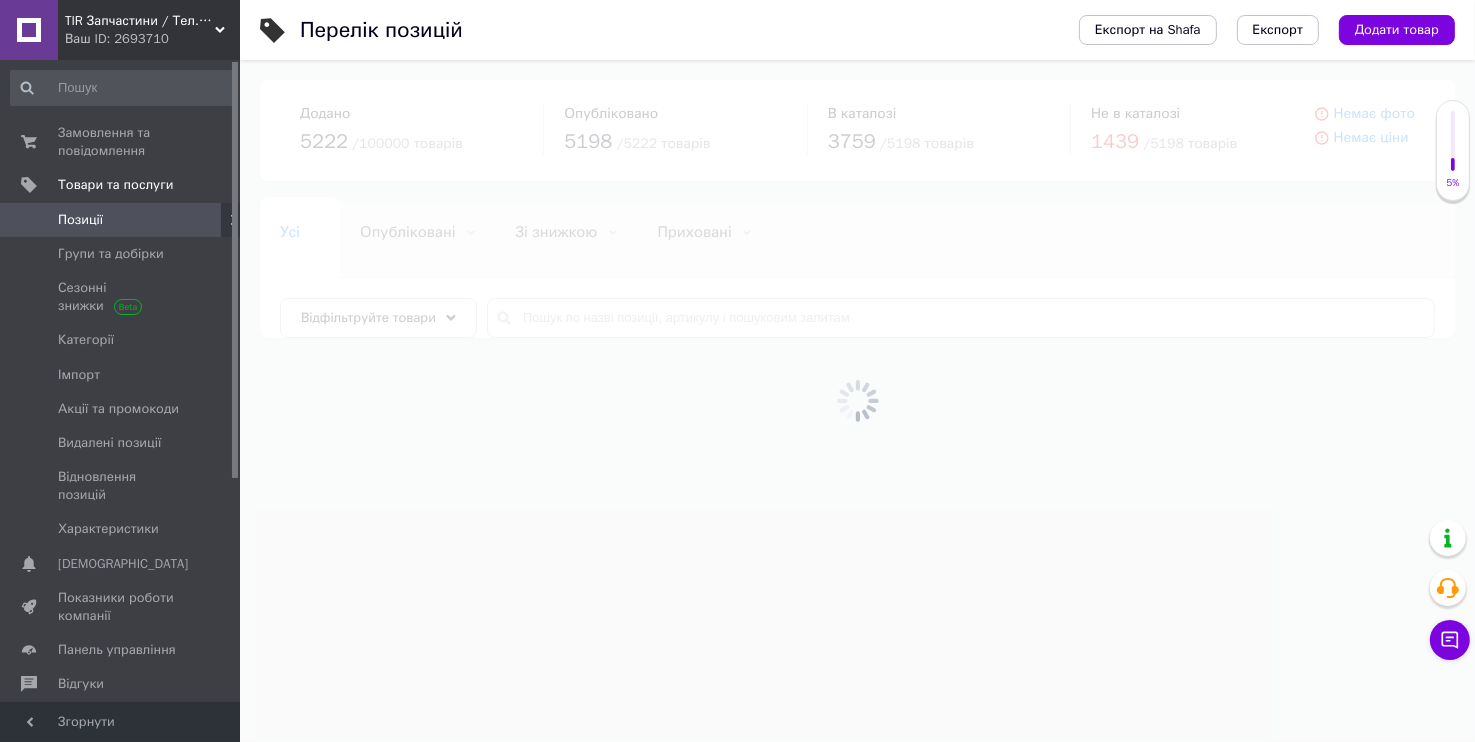click at bounding box center [857, 401] 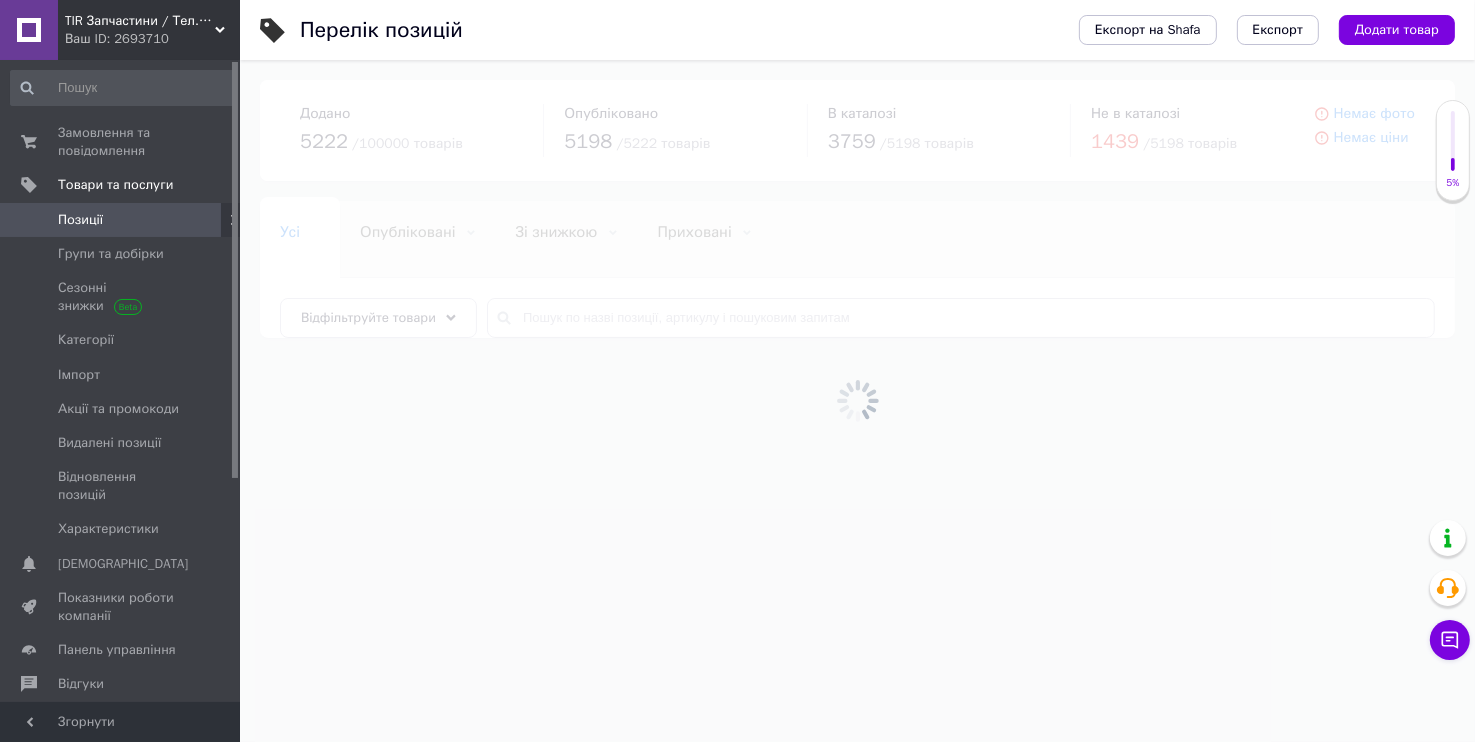 click at bounding box center [857, 401] 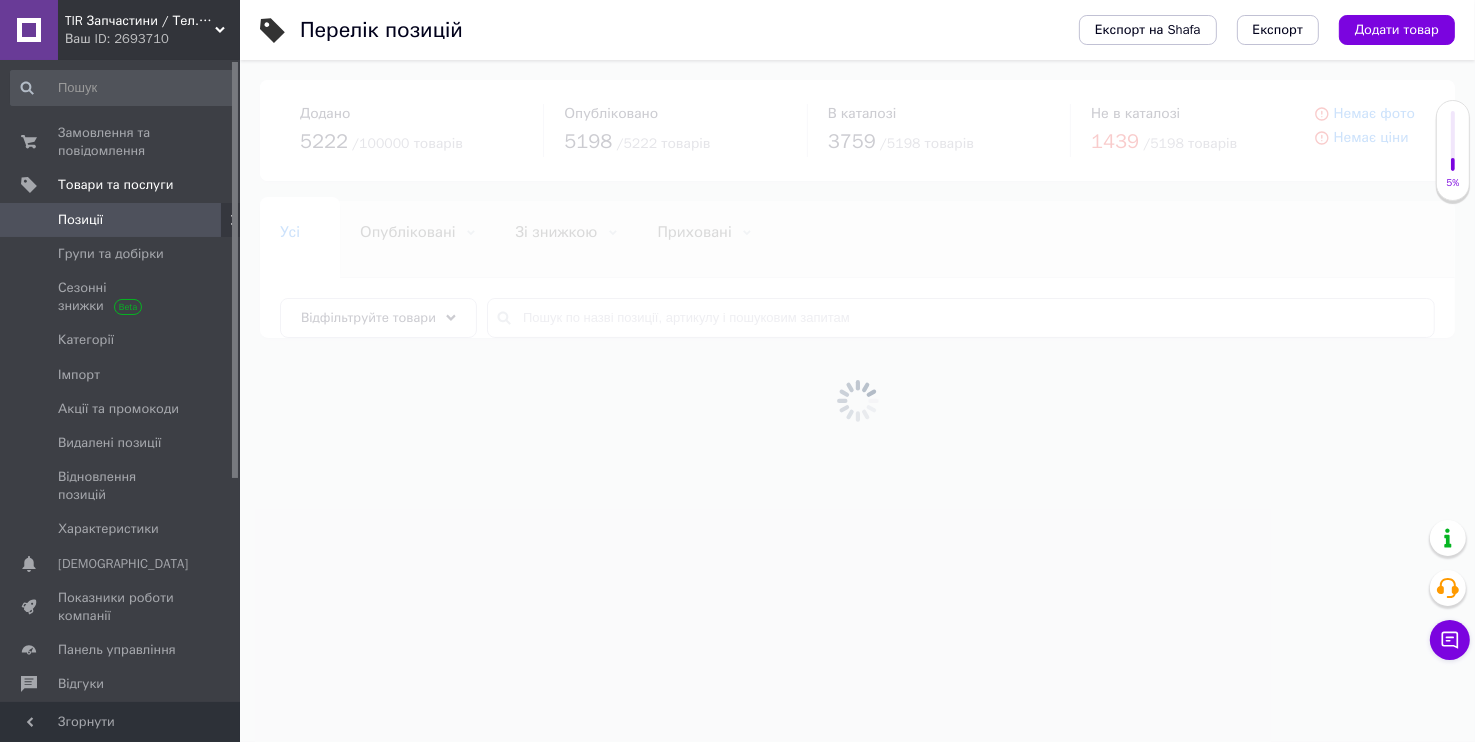 click at bounding box center [857, 401] 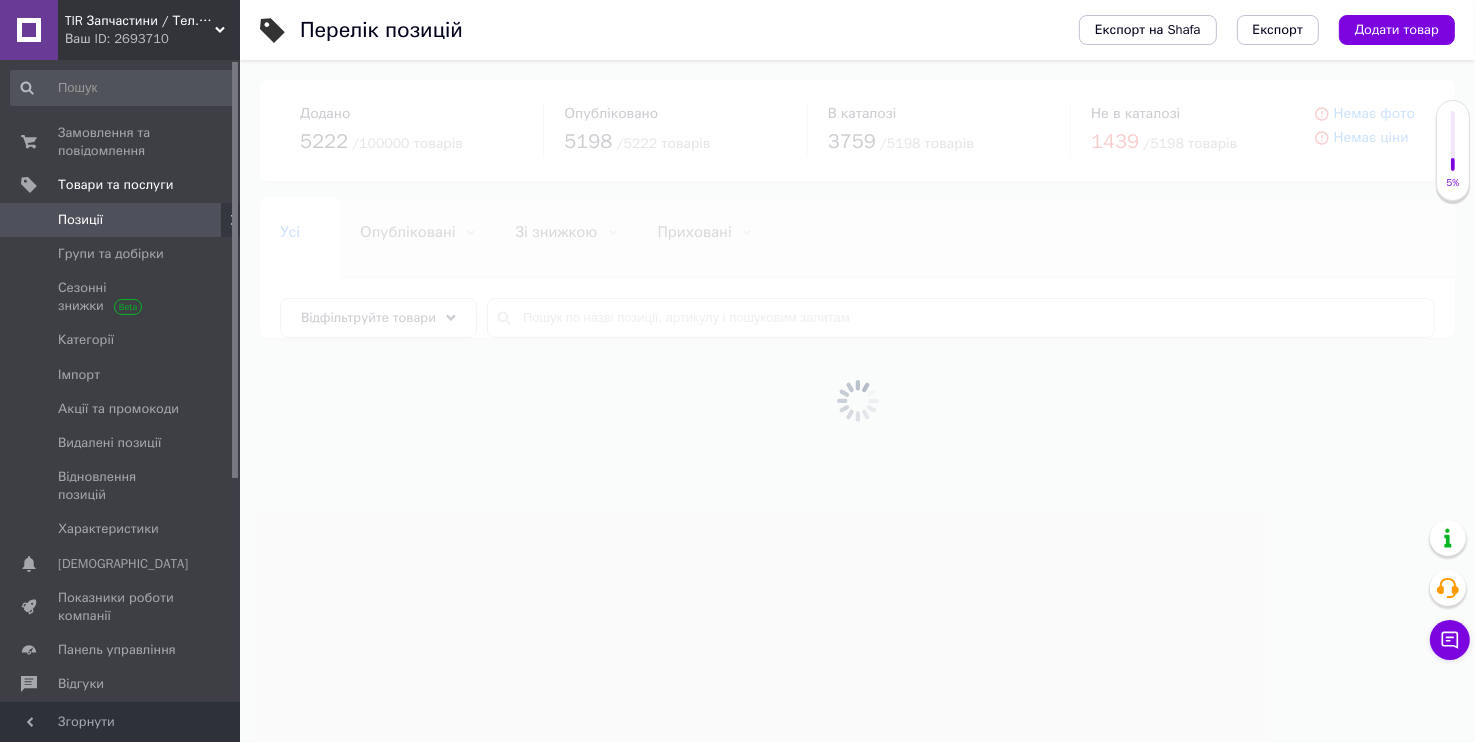 click at bounding box center (857, 401) 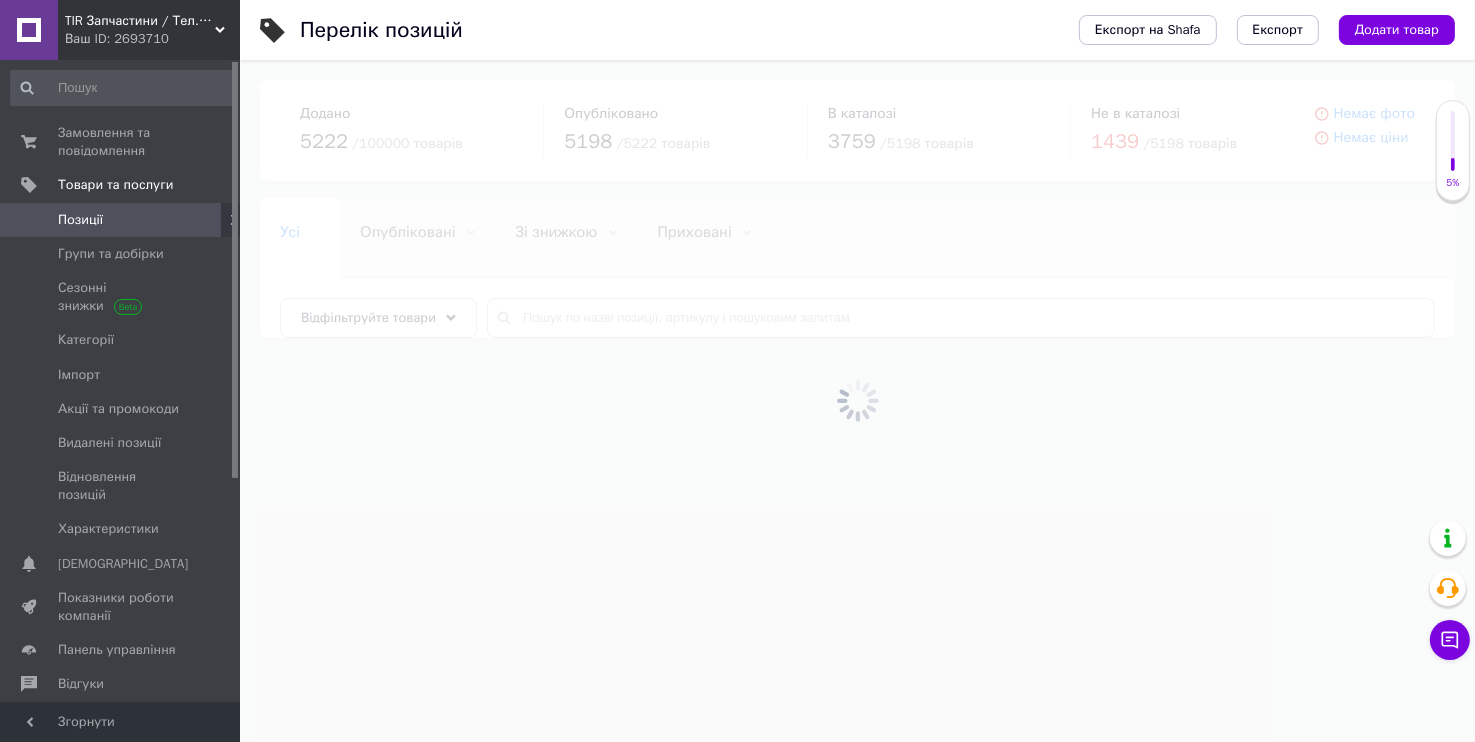 click on "Відфільтруйте товари" at bounding box center (368, 317) 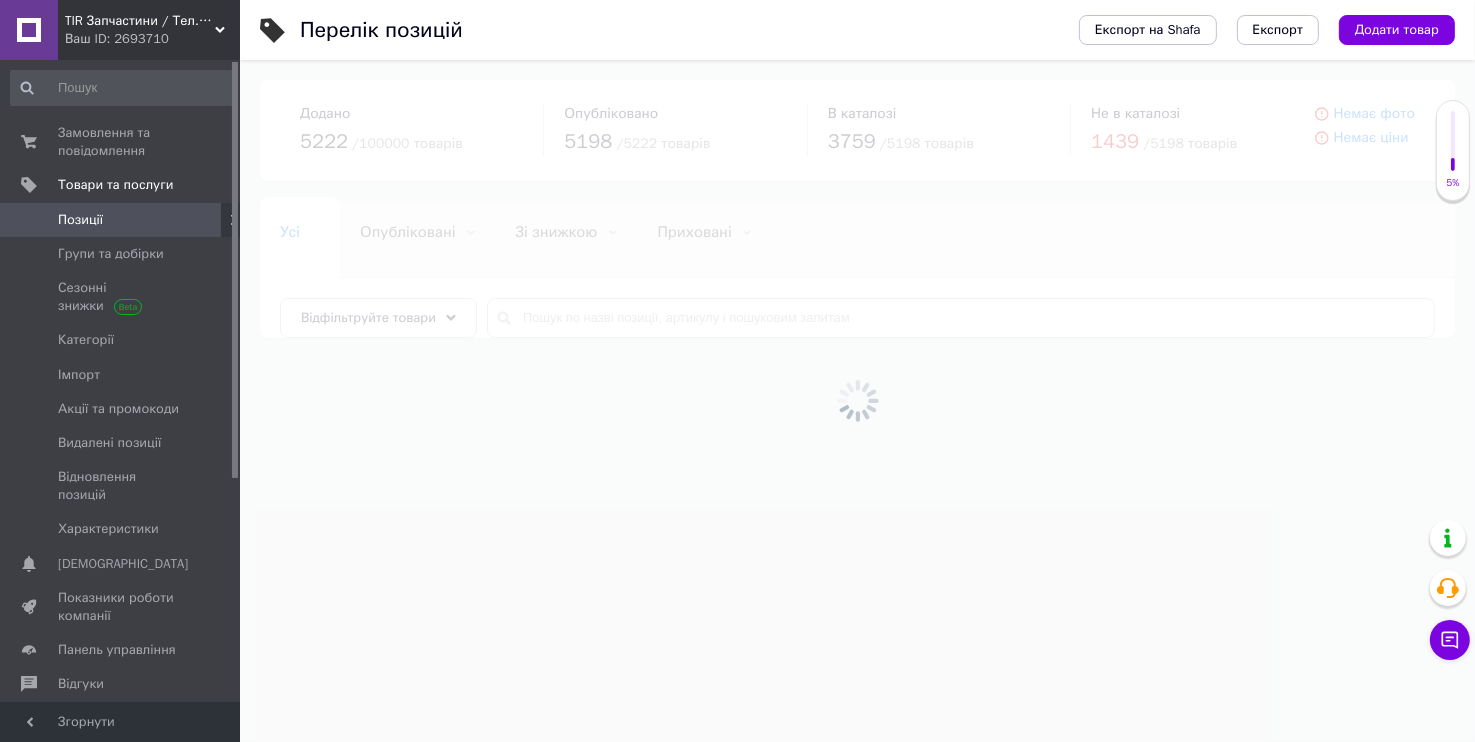 click on "Відфільтруйте товари" at bounding box center [368, 317] 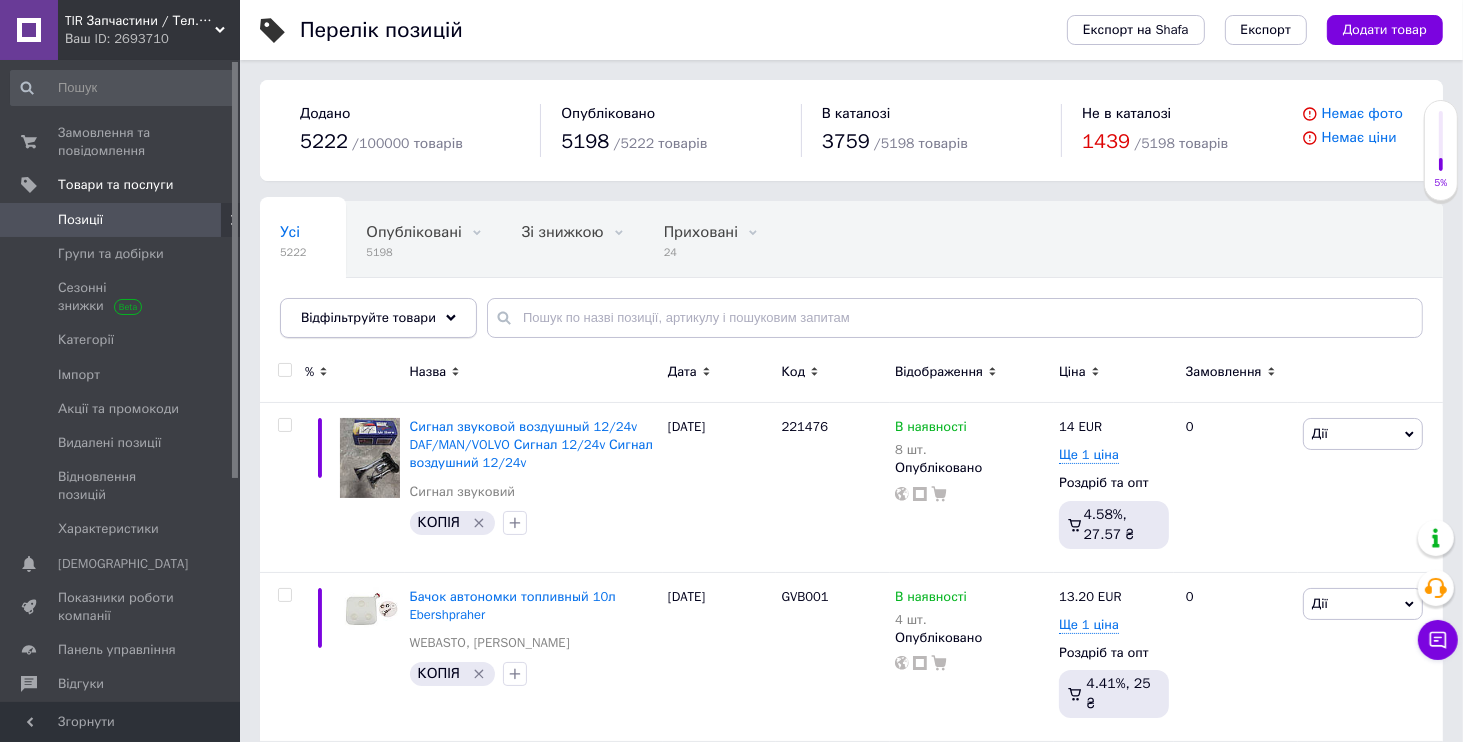 click on "Відфільтруйте товари" at bounding box center (368, 317) 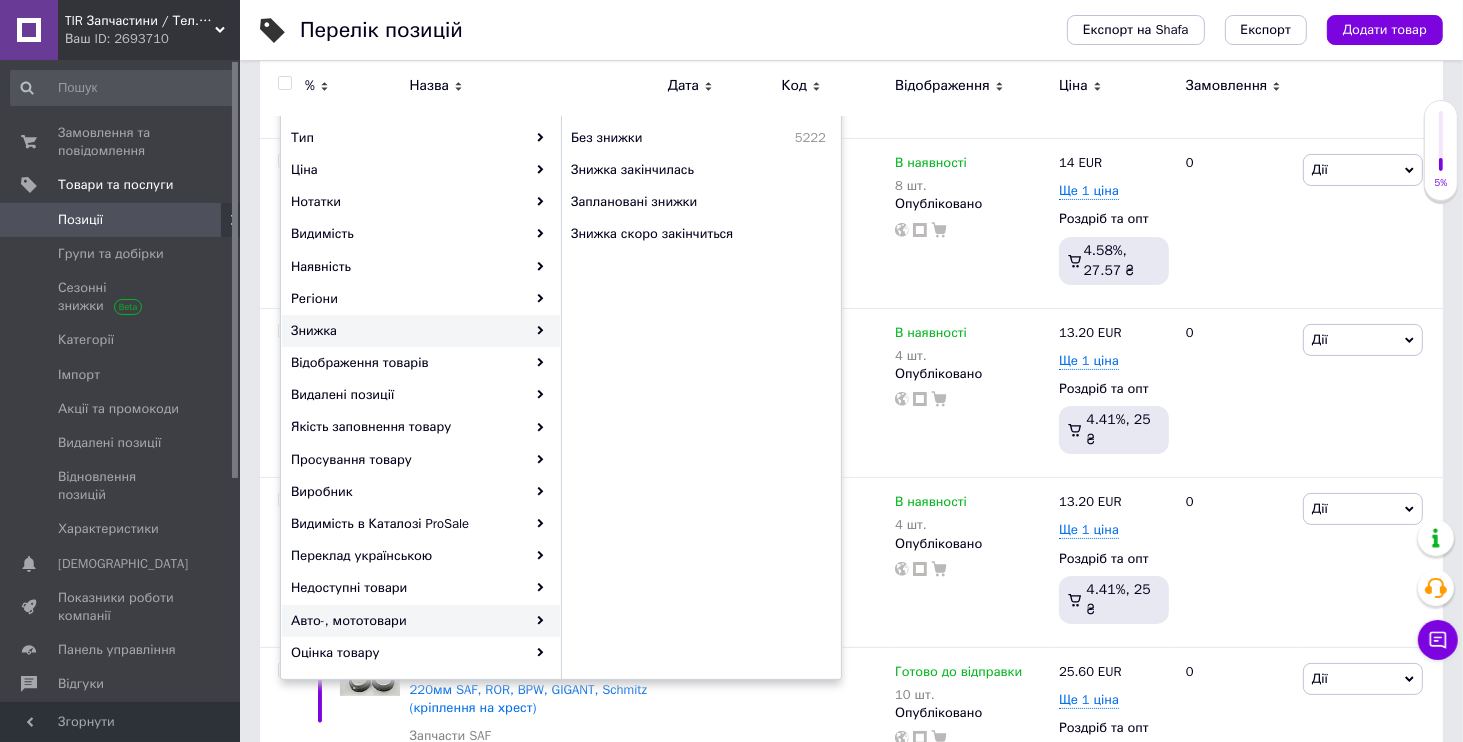 scroll, scrollTop: 384, scrollLeft: 0, axis: vertical 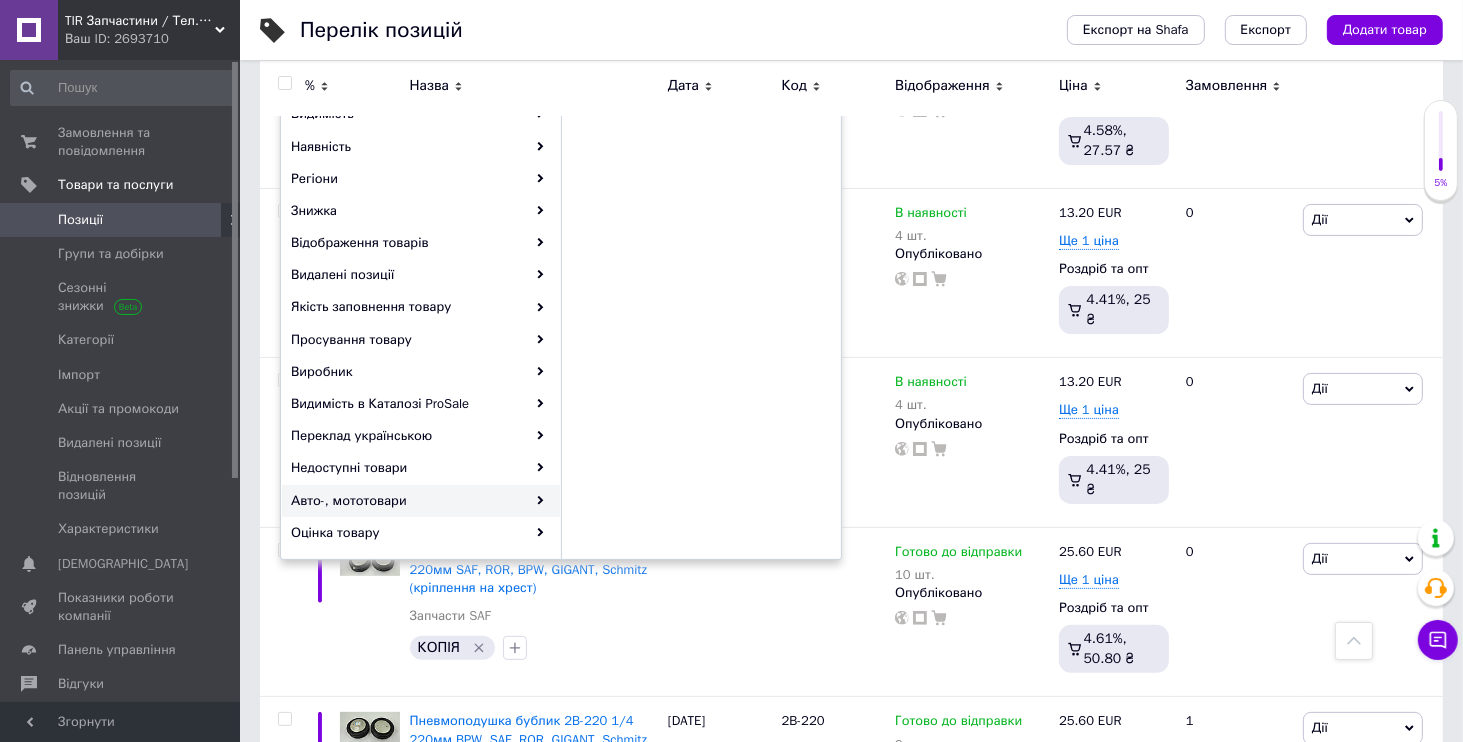 click on "Авто-, мототовари" at bounding box center (421, 501) 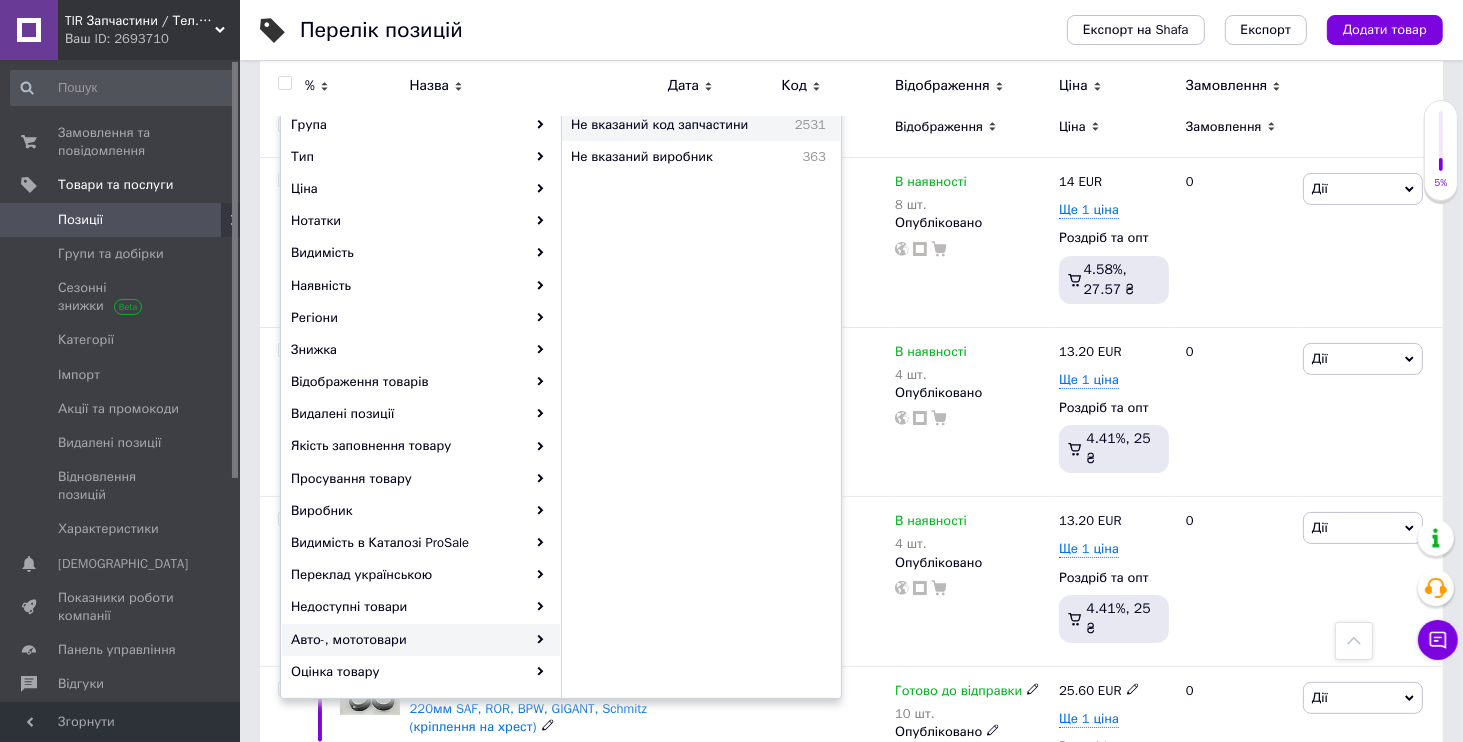 scroll, scrollTop: 96, scrollLeft: 0, axis: vertical 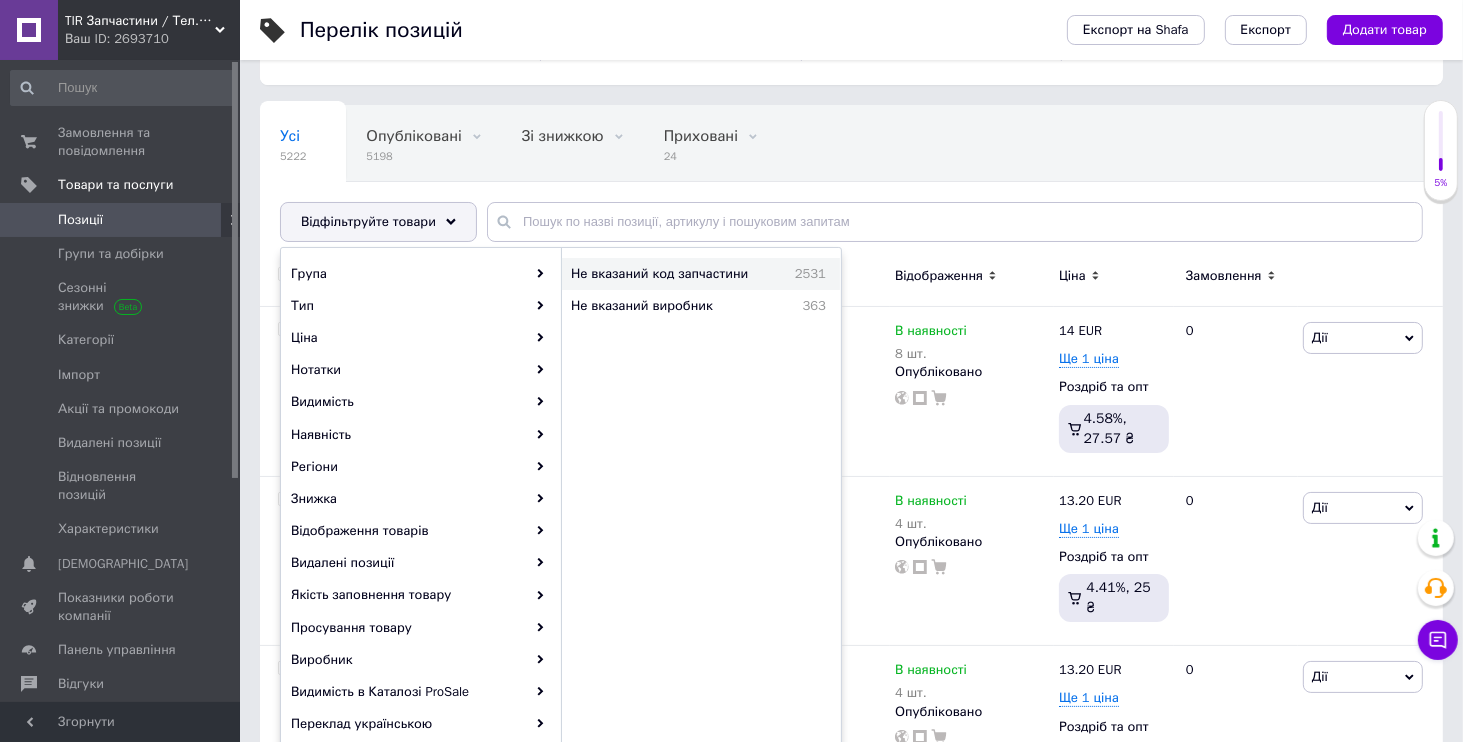 click on "Не вказаний код запчастини" at bounding box center (674, 274) 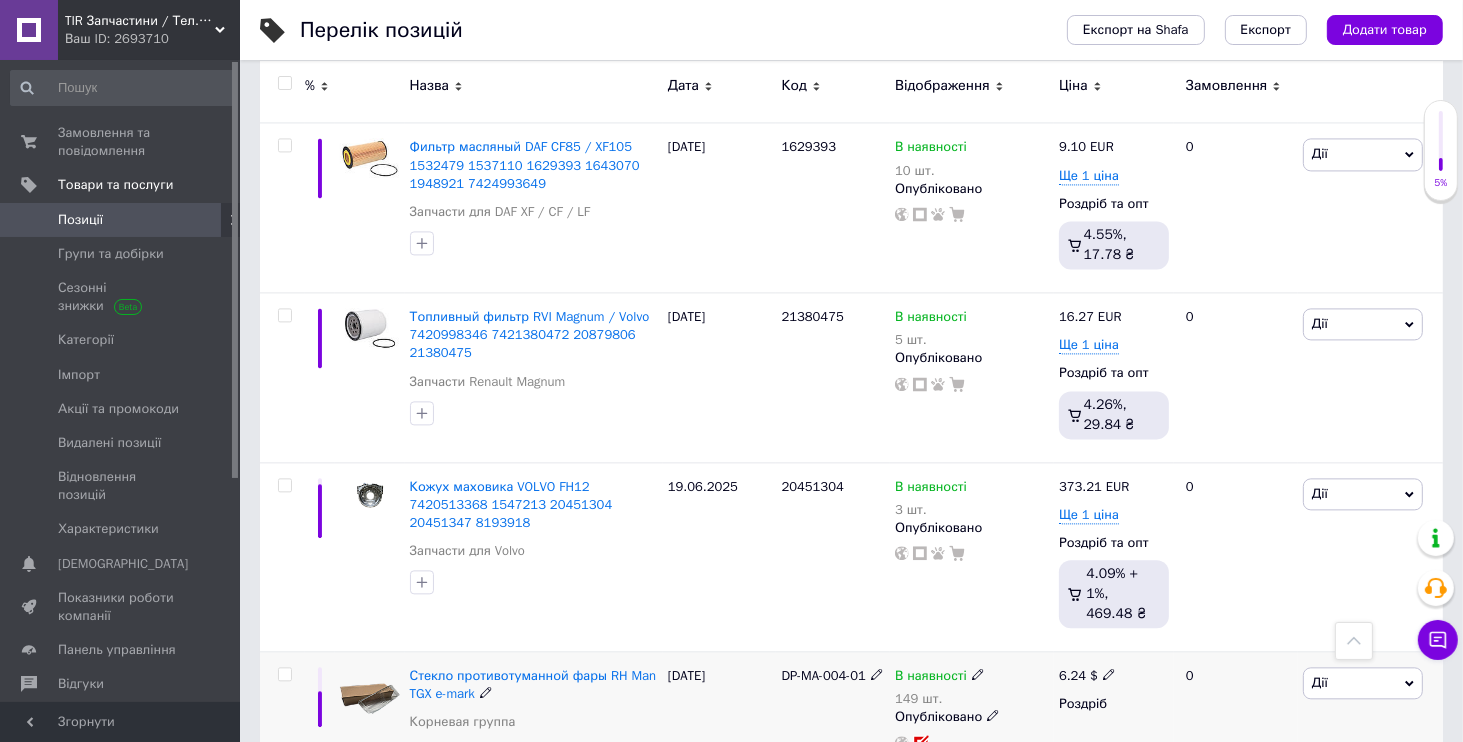 scroll, scrollTop: 4313, scrollLeft: 0, axis: vertical 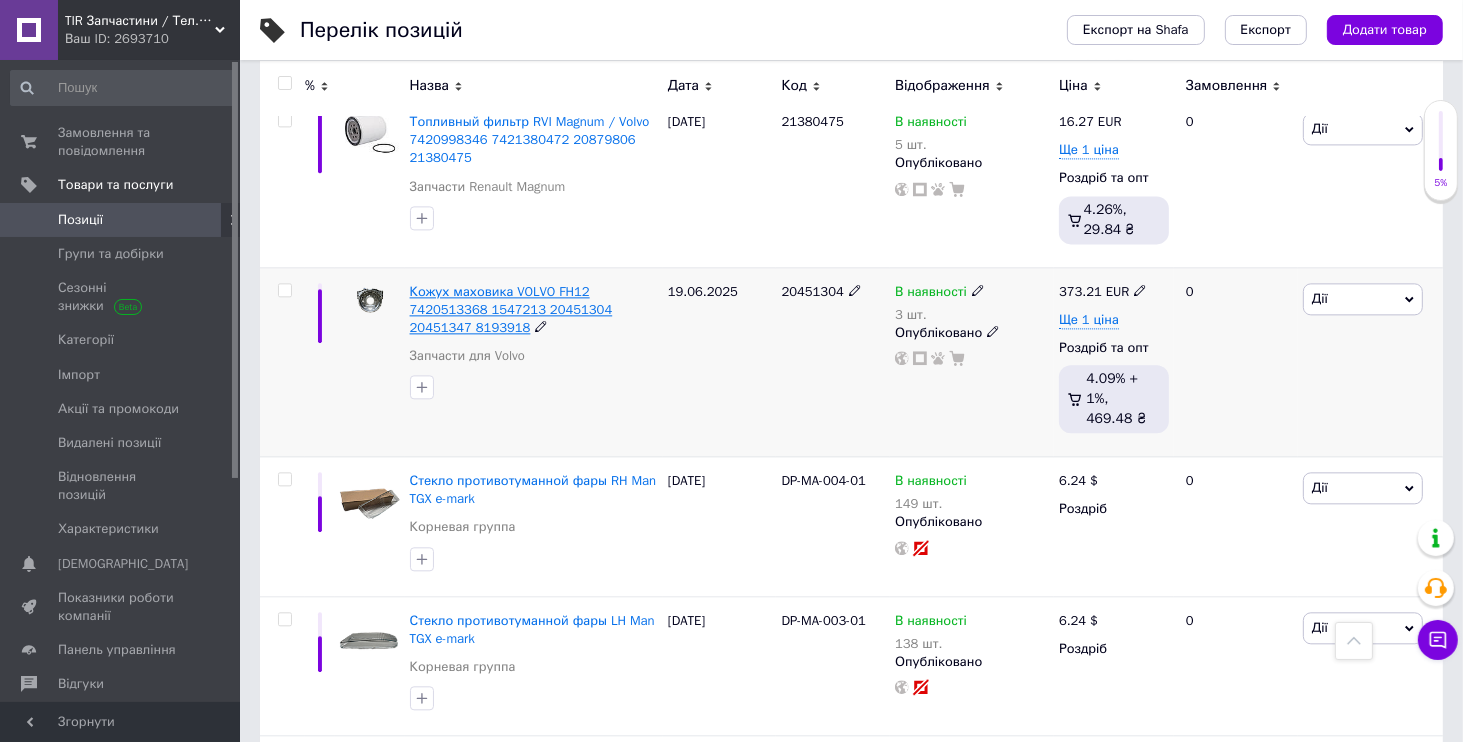 click on "Кожух маховика VOLVO FH12 7420513368 1547213 20451304 20451347 8193918" at bounding box center [511, 309] 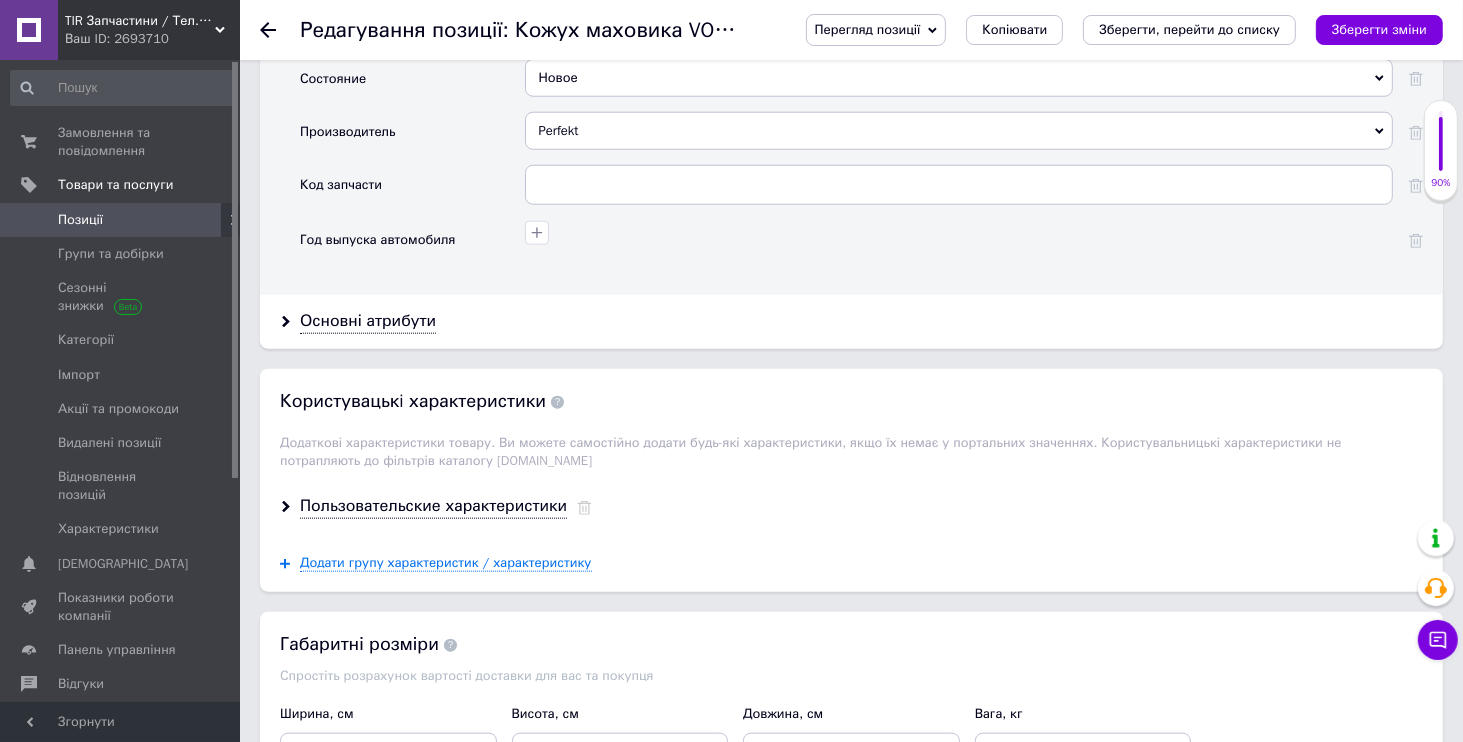 scroll, scrollTop: 1920, scrollLeft: 0, axis: vertical 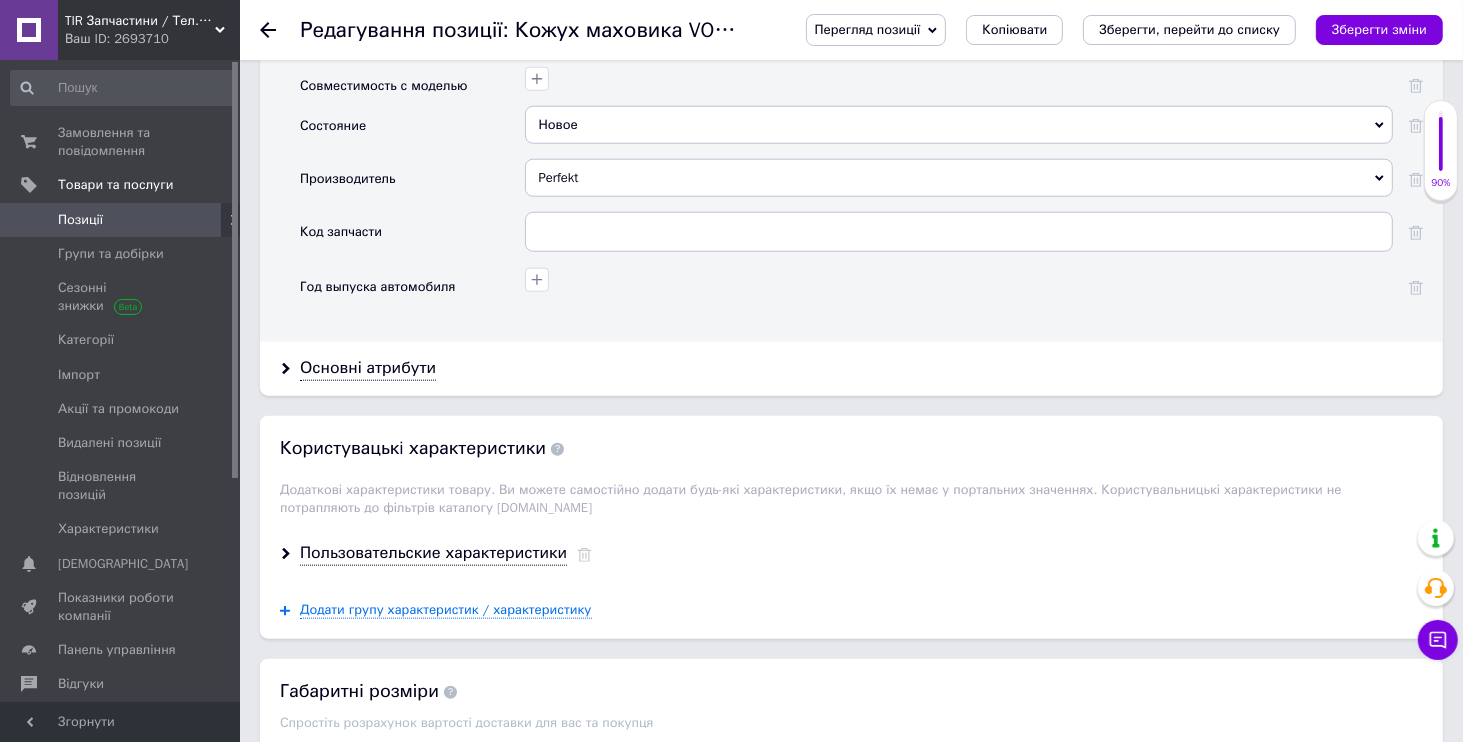 click on "Ваш ID: 2693710" at bounding box center (152, 39) 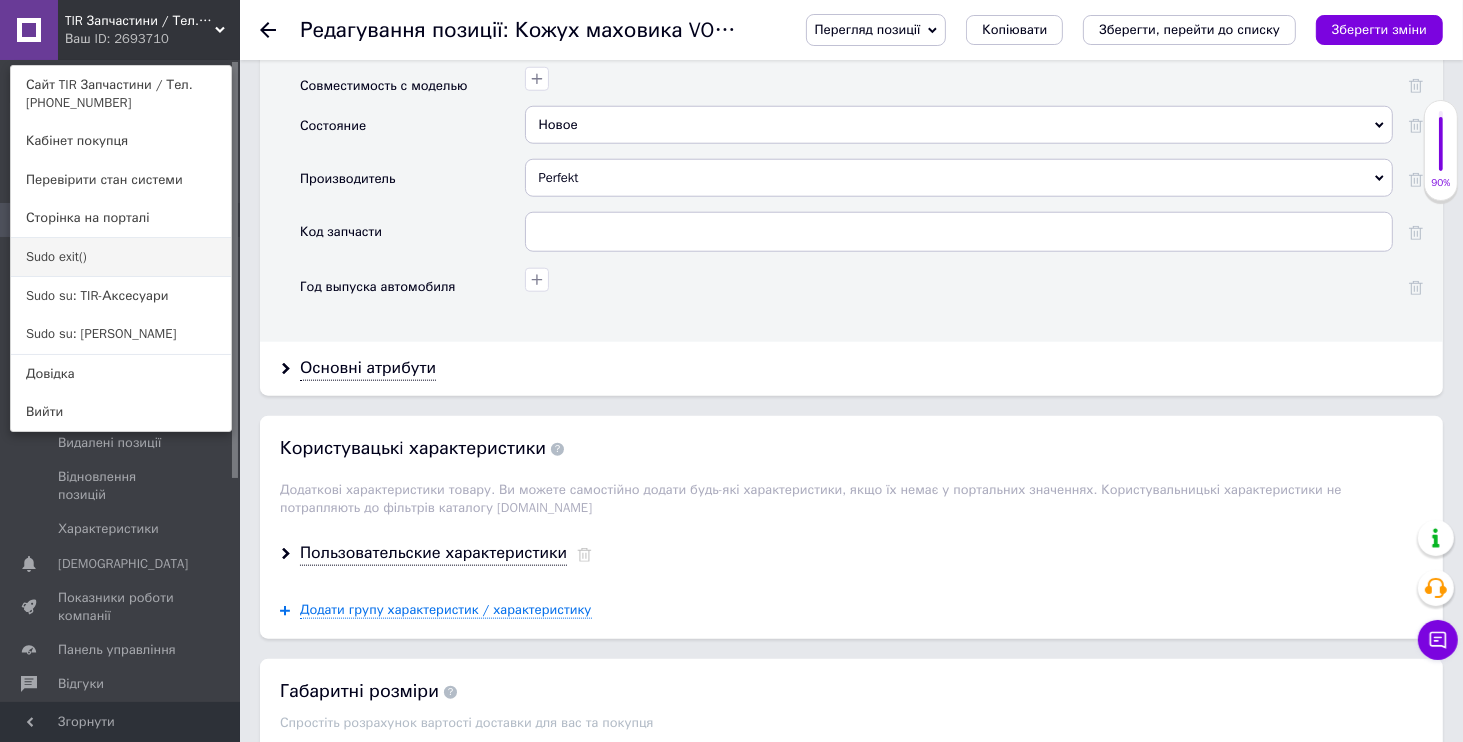 click on "Sudo exit()" at bounding box center [121, 257] 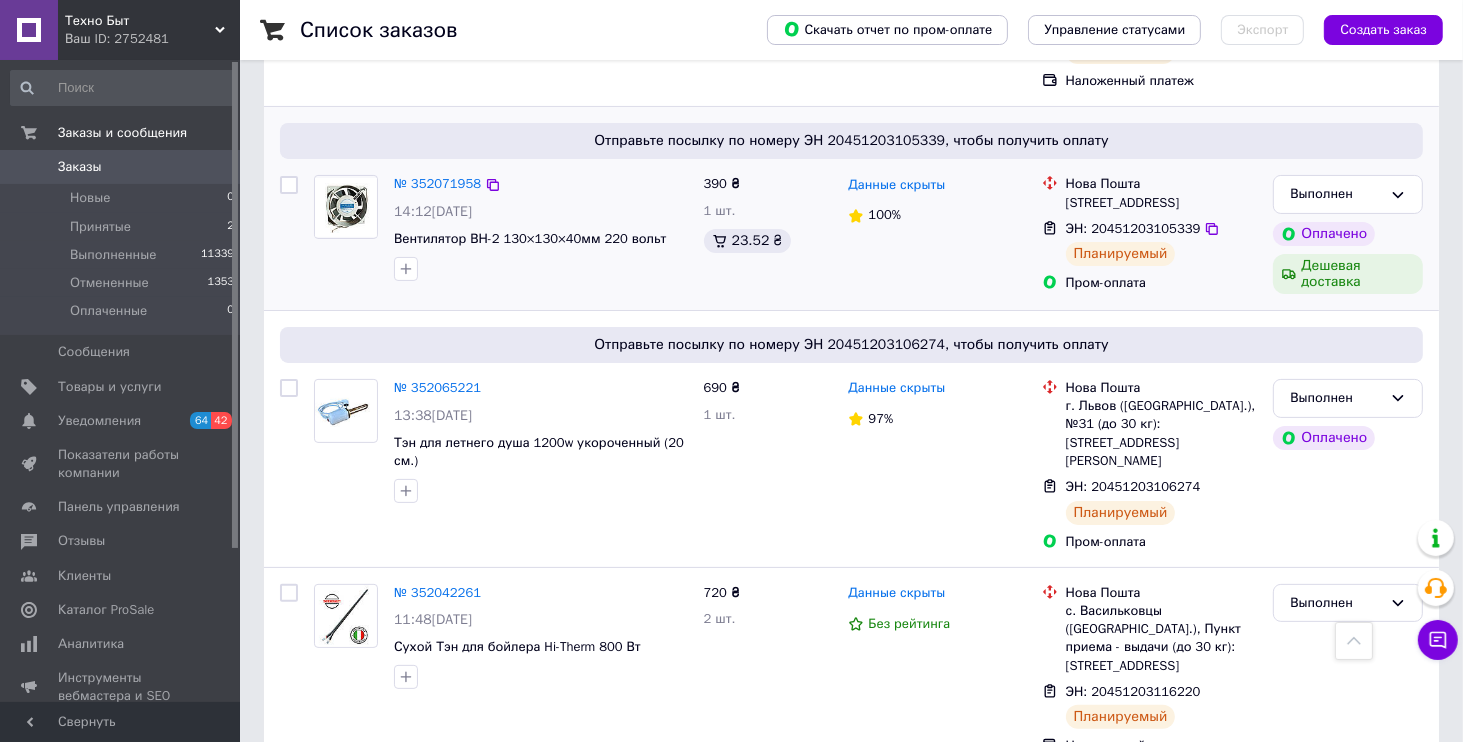 scroll, scrollTop: 192, scrollLeft: 0, axis: vertical 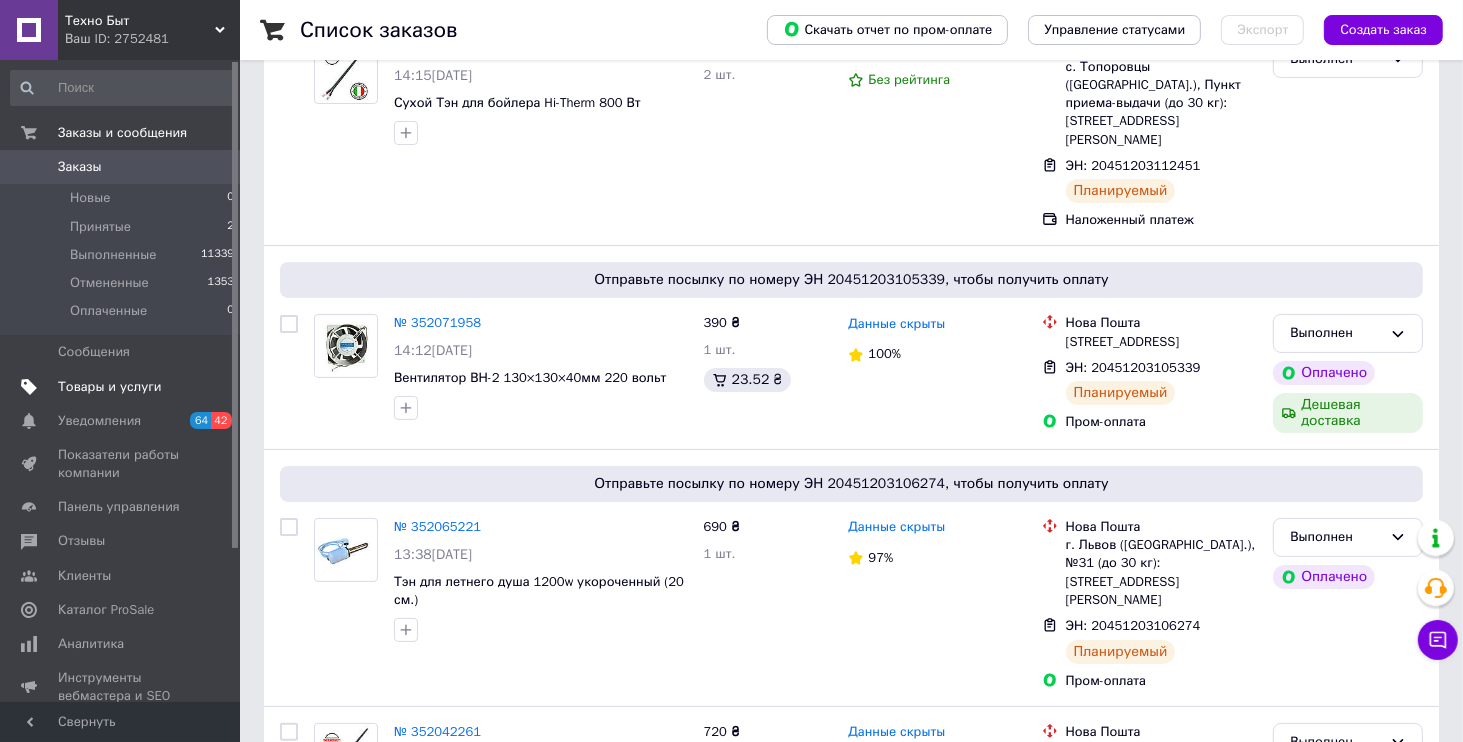 click at bounding box center [29, 387] 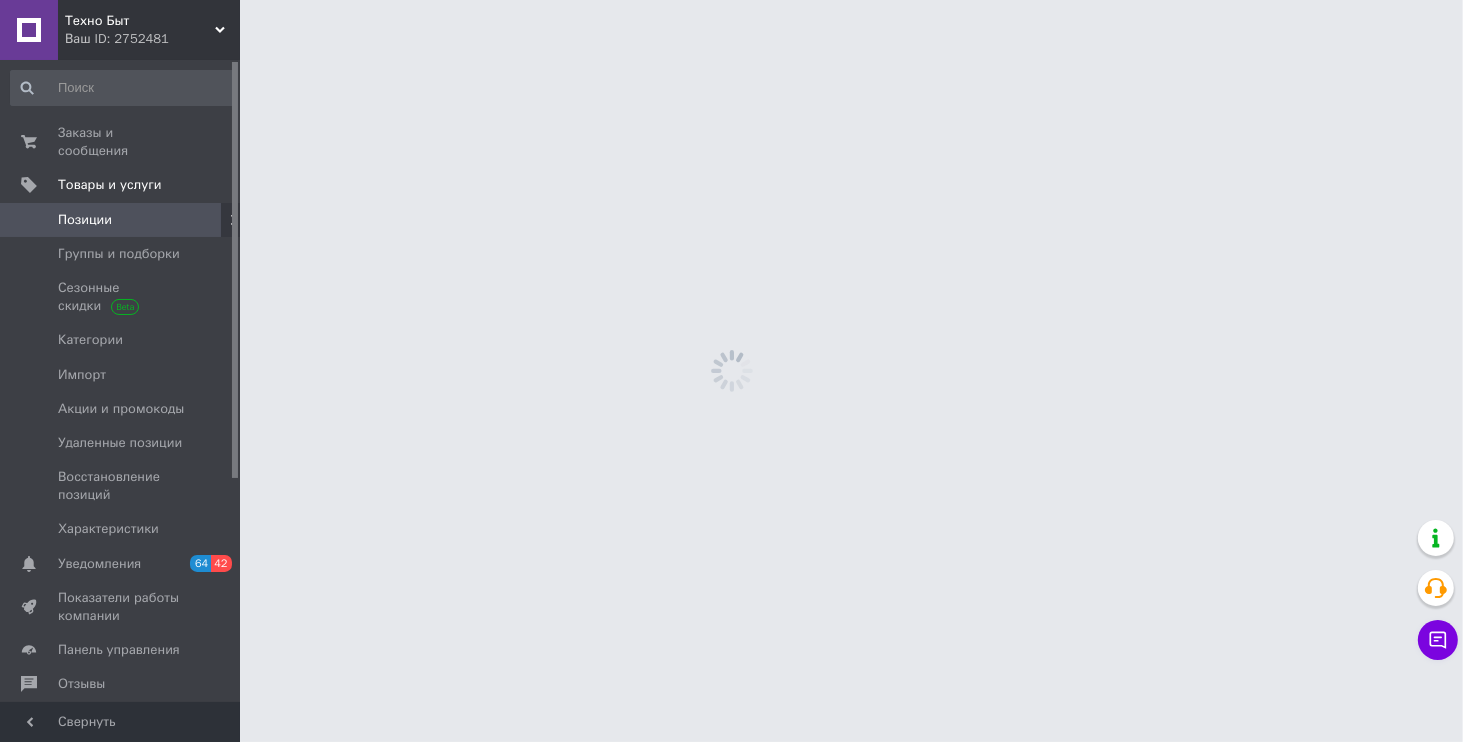 scroll, scrollTop: 0, scrollLeft: 0, axis: both 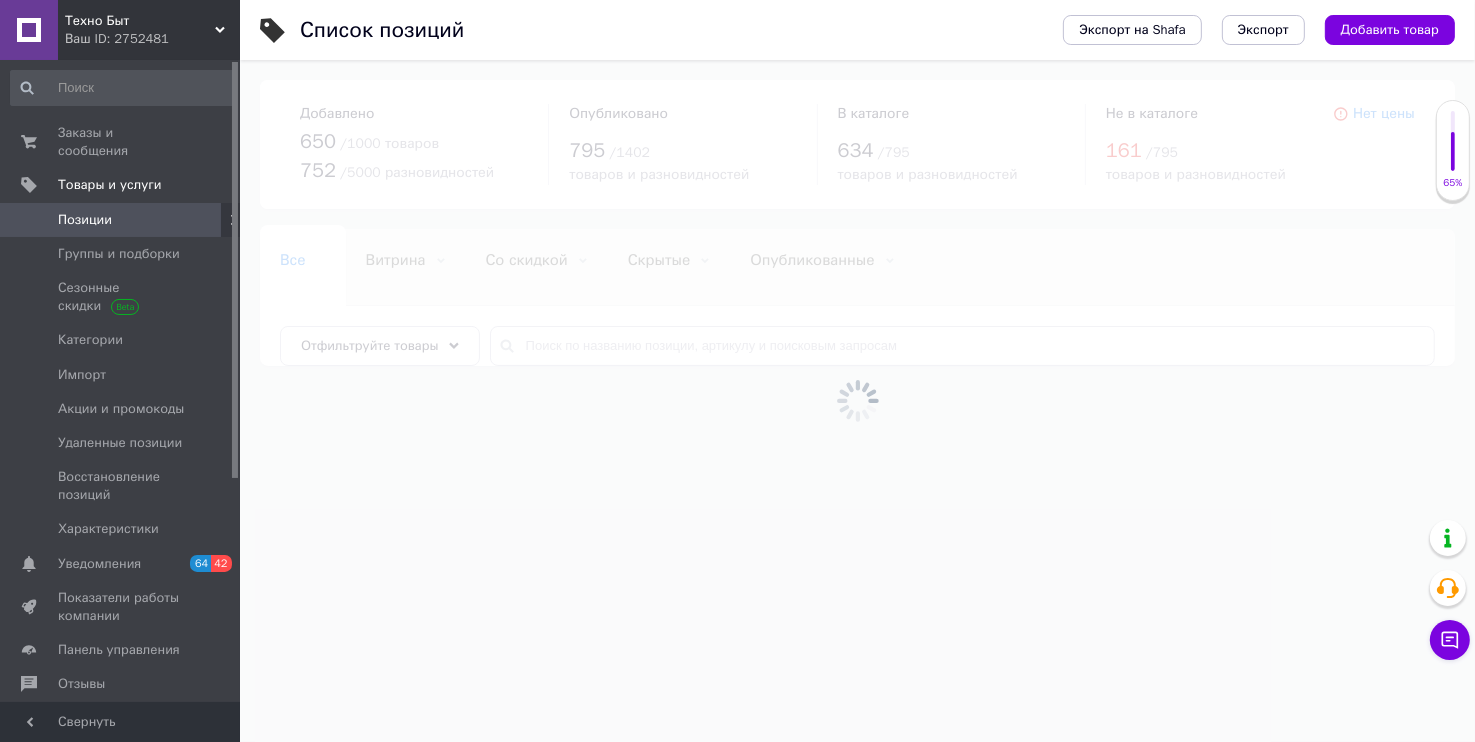 click at bounding box center (857, 401) 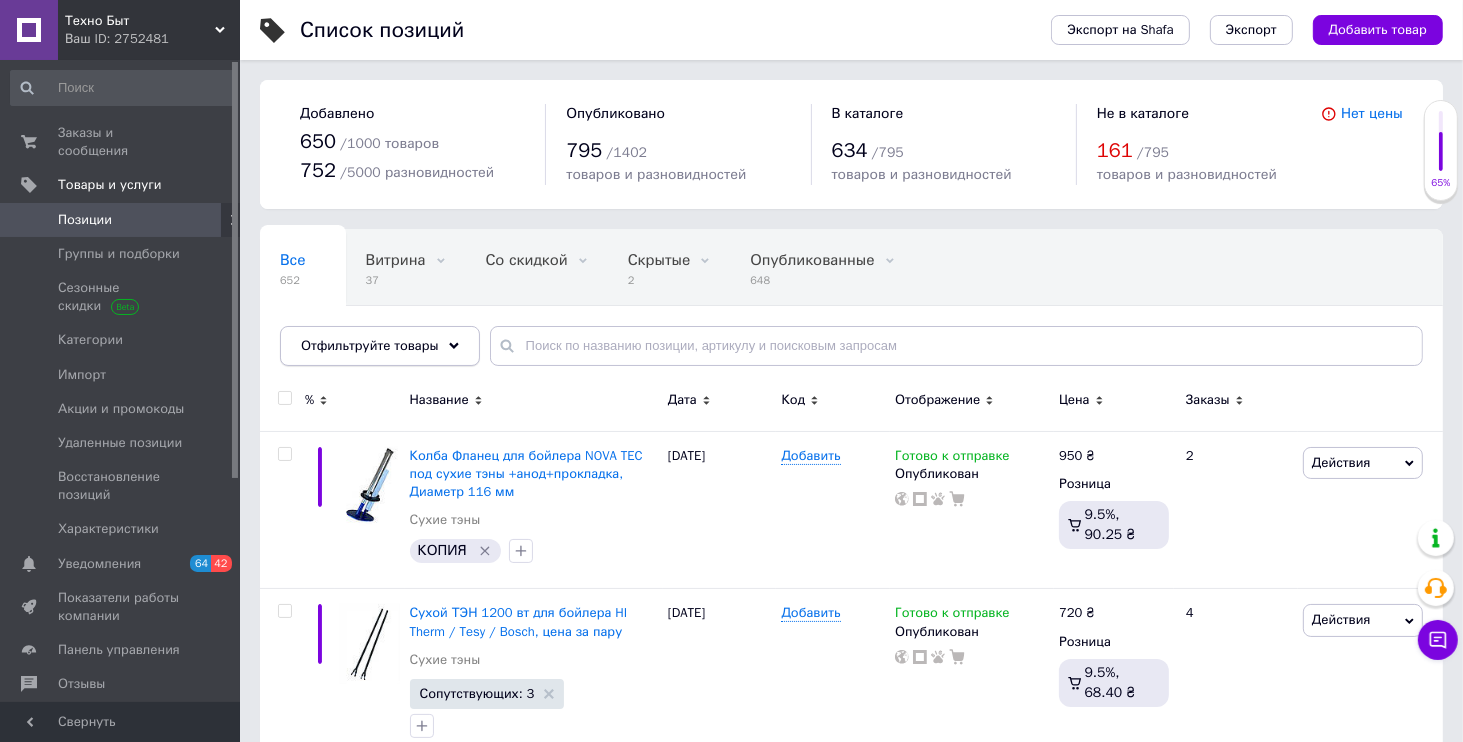 click on "Отфильтруйте товары" at bounding box center (380, 346) 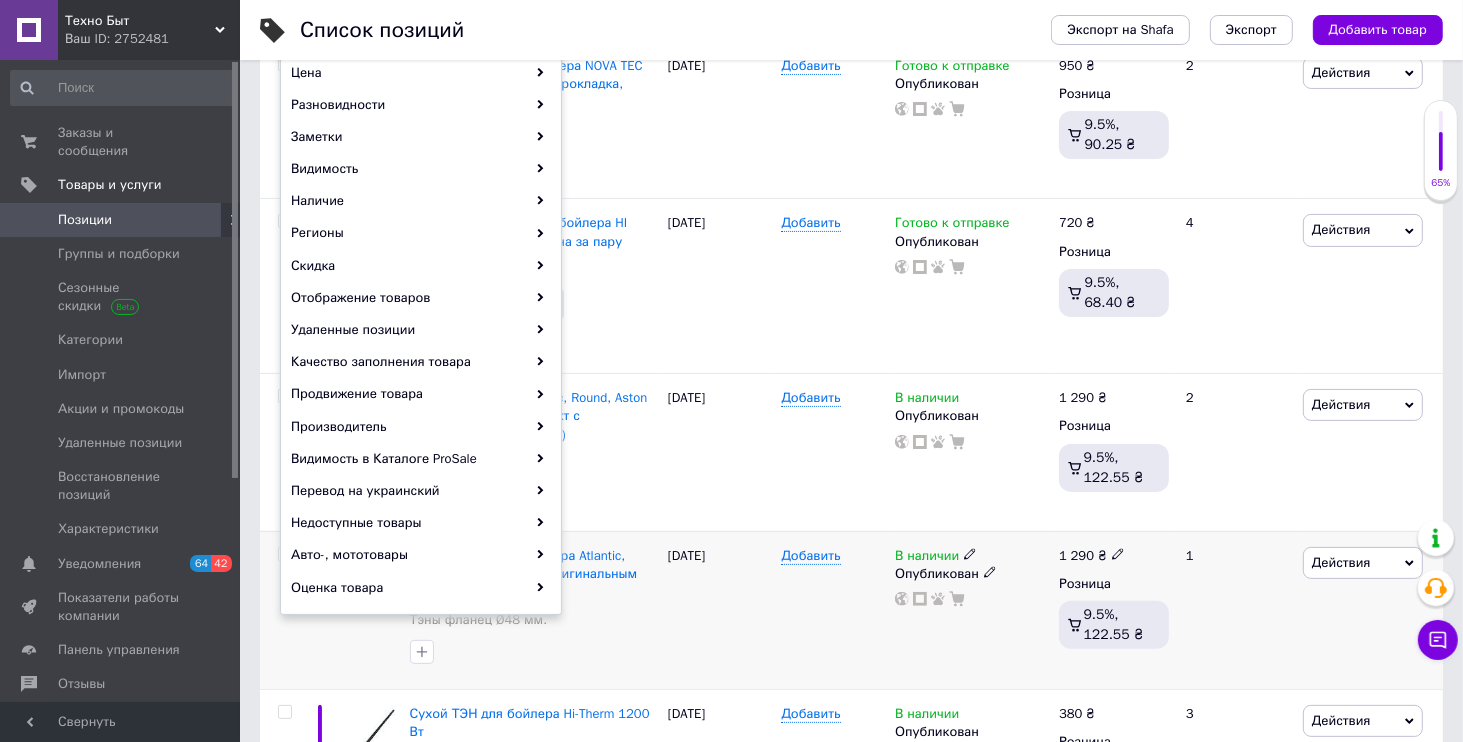scroll, scrollTop: 480, scrollLeft: 0, axis: vertical 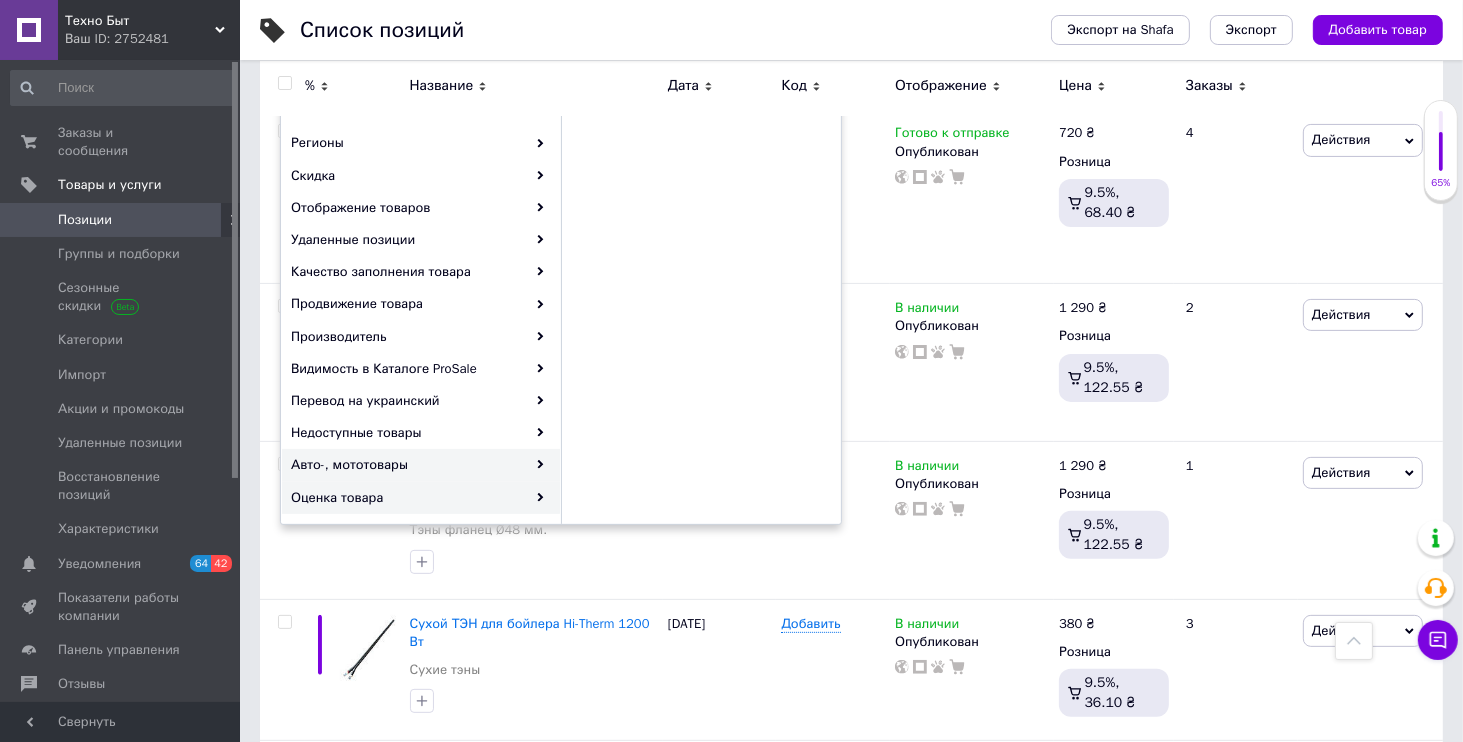 click on "Авто-, мототовары" at bounding box center (421, 465) 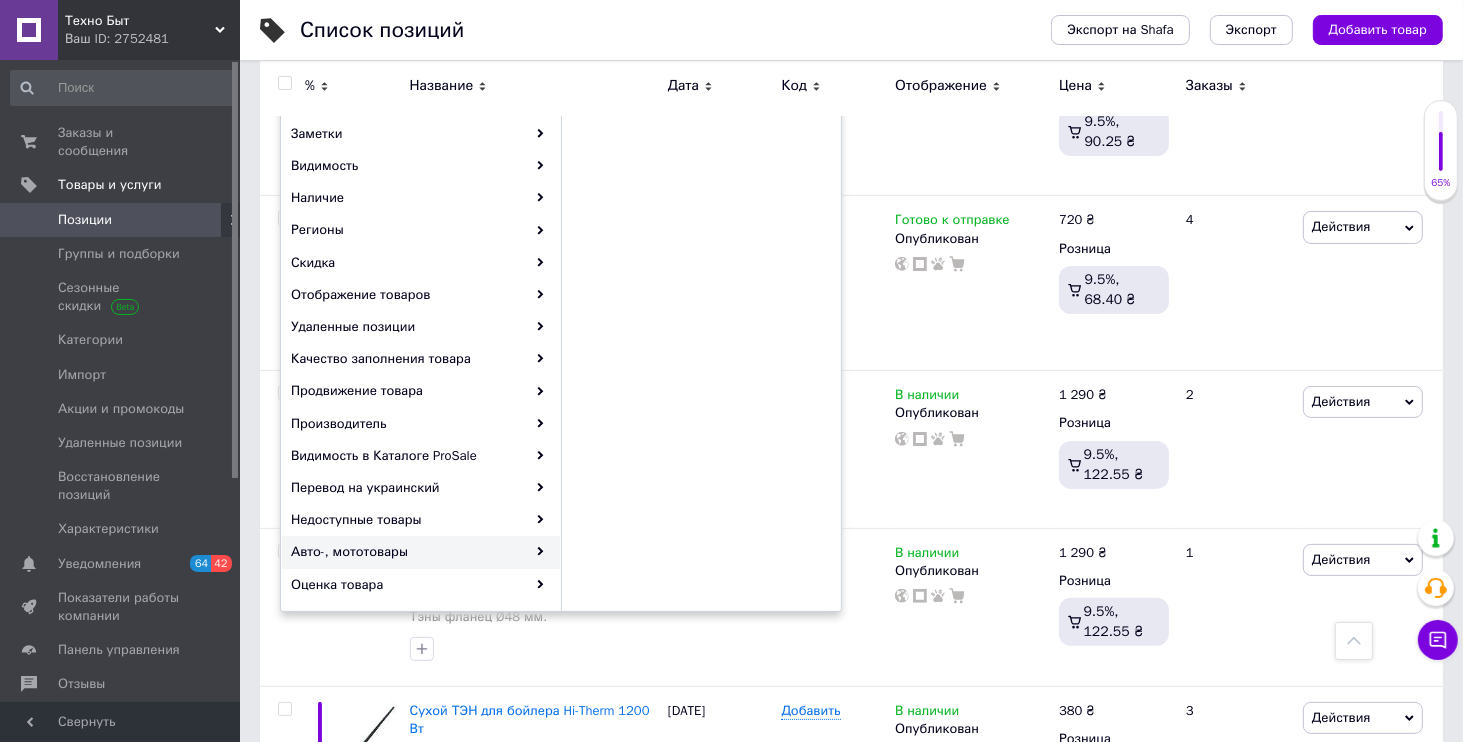 scroll, scrollTop: 192, scrollLeft: 0, axis: vertical 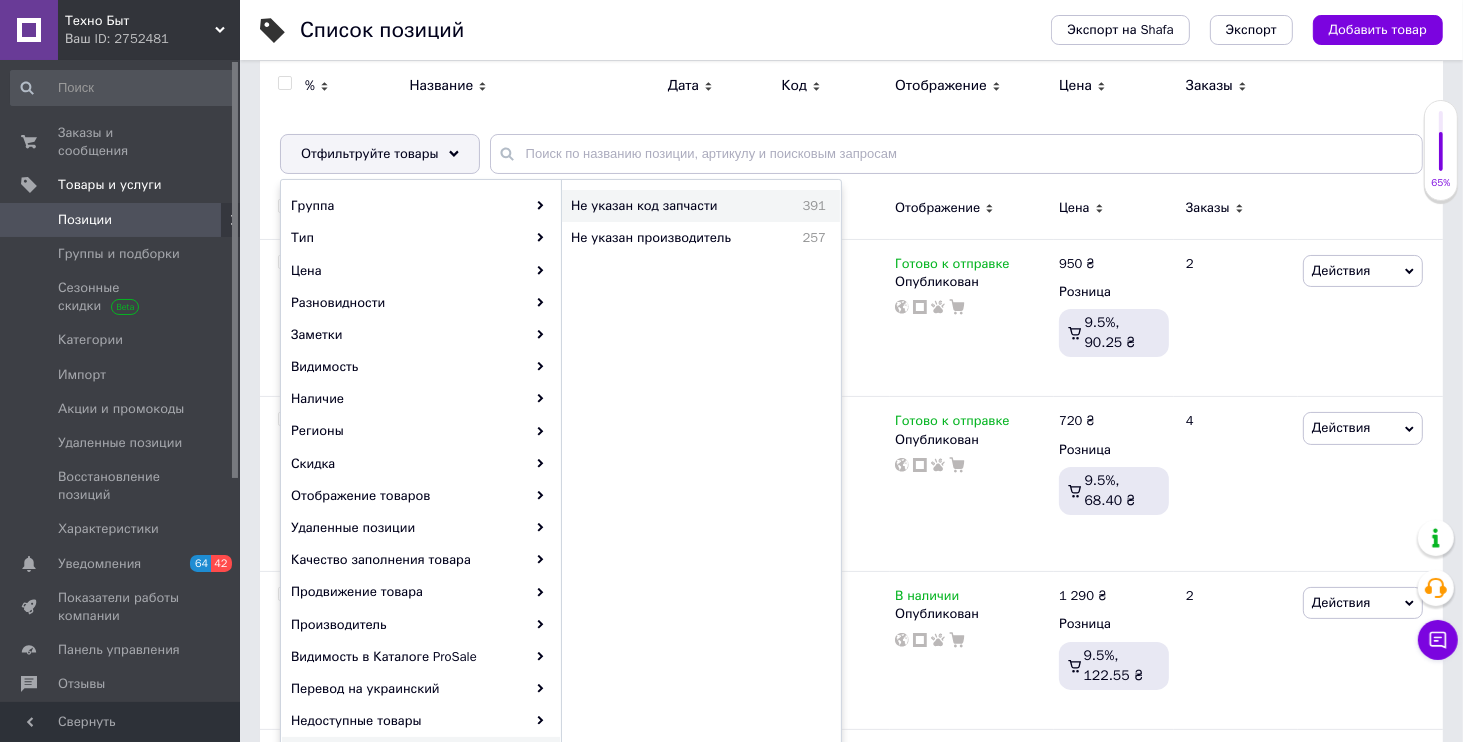 click on "Не указан код запчасти" at bounding box center [675, 206] 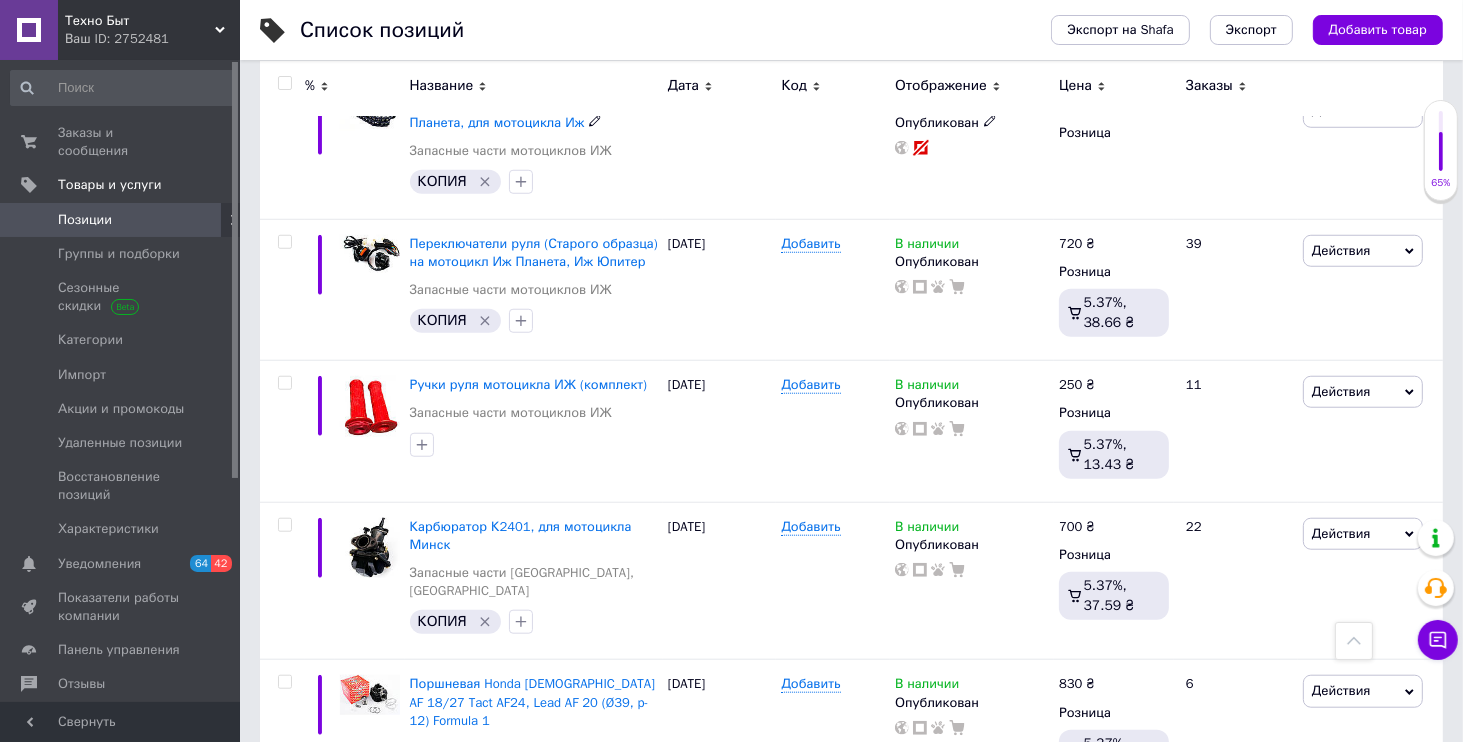 scroll, scrollTop: 2112, scrollLeft: 0, axis: vertical 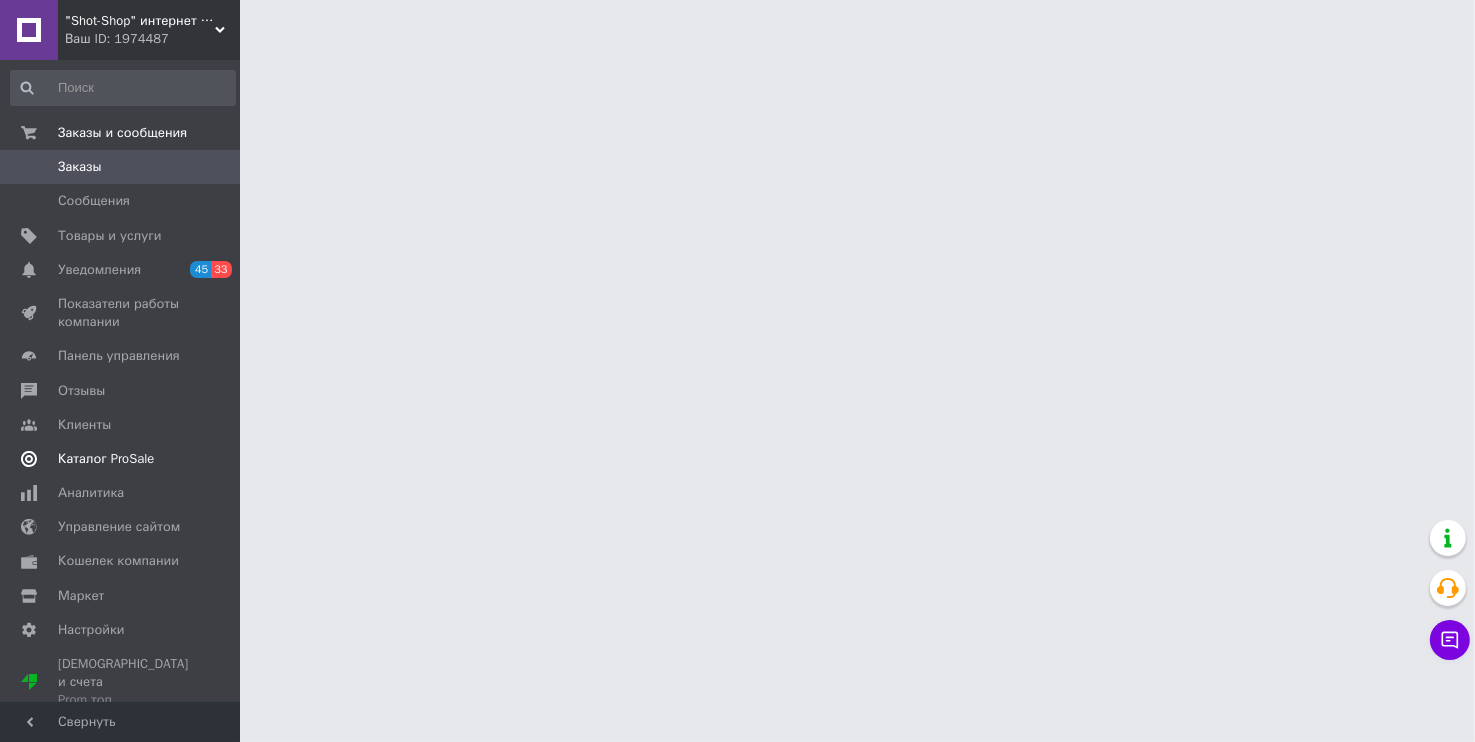 click on "Каталог ProSale" at bounding box center [106, 459] 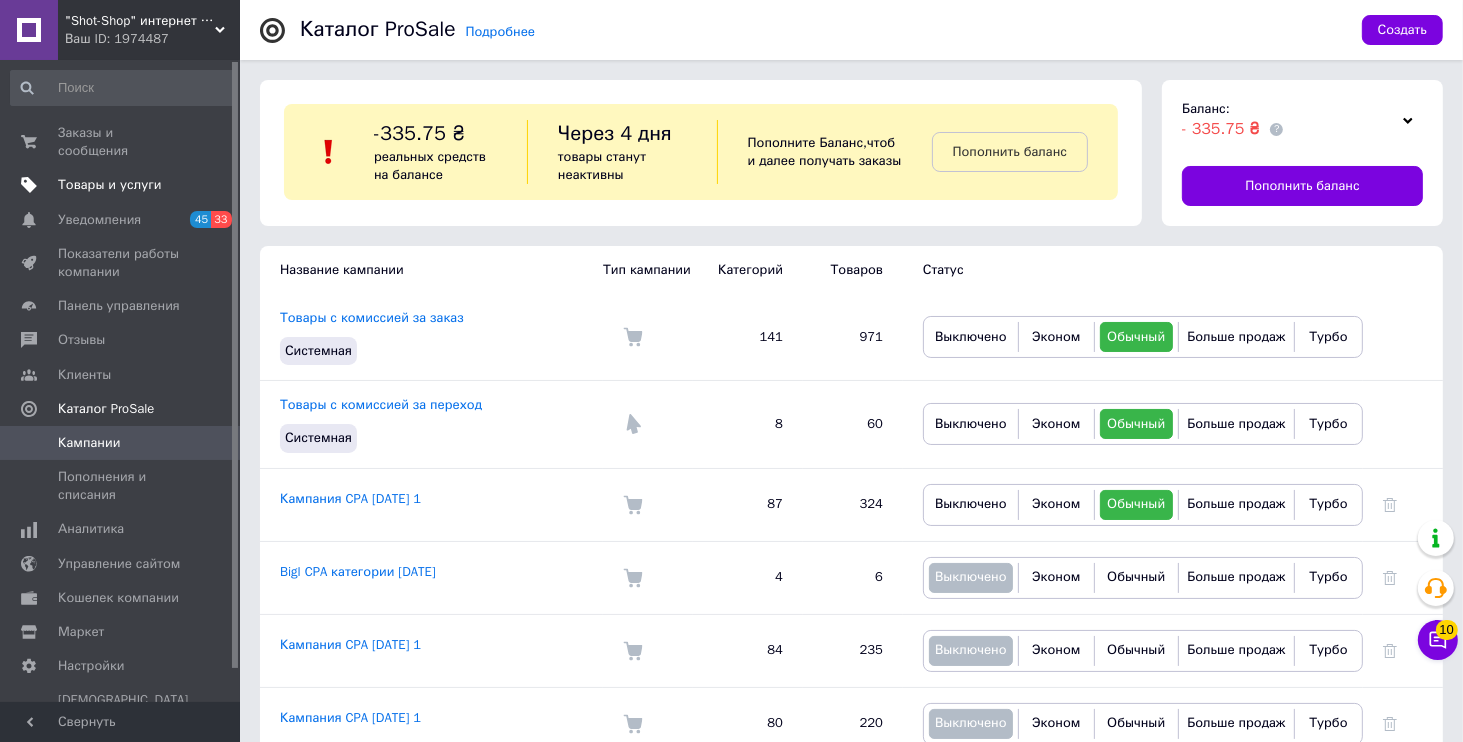 click on "Товары и услуги" at bounding box center (110, 185) 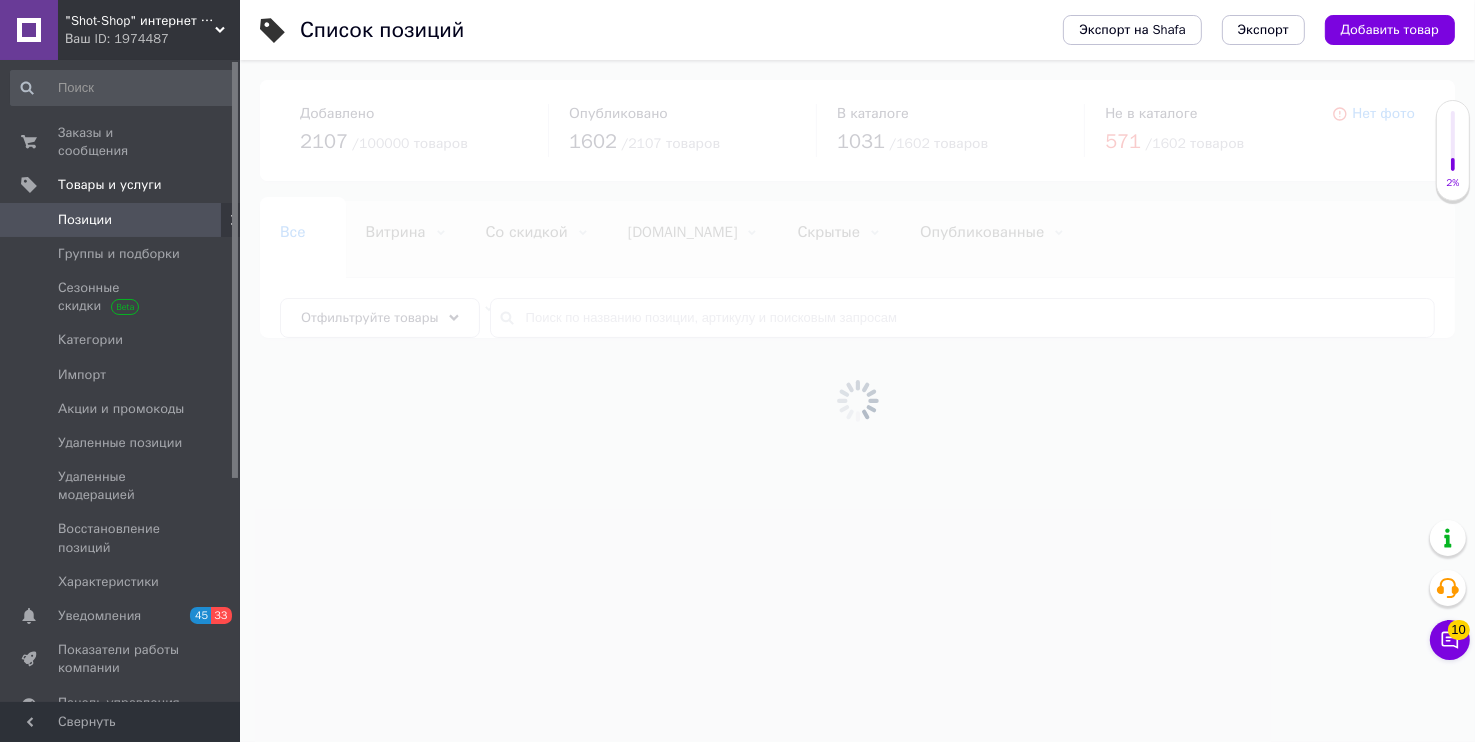 click at bounding box center [857, 401] 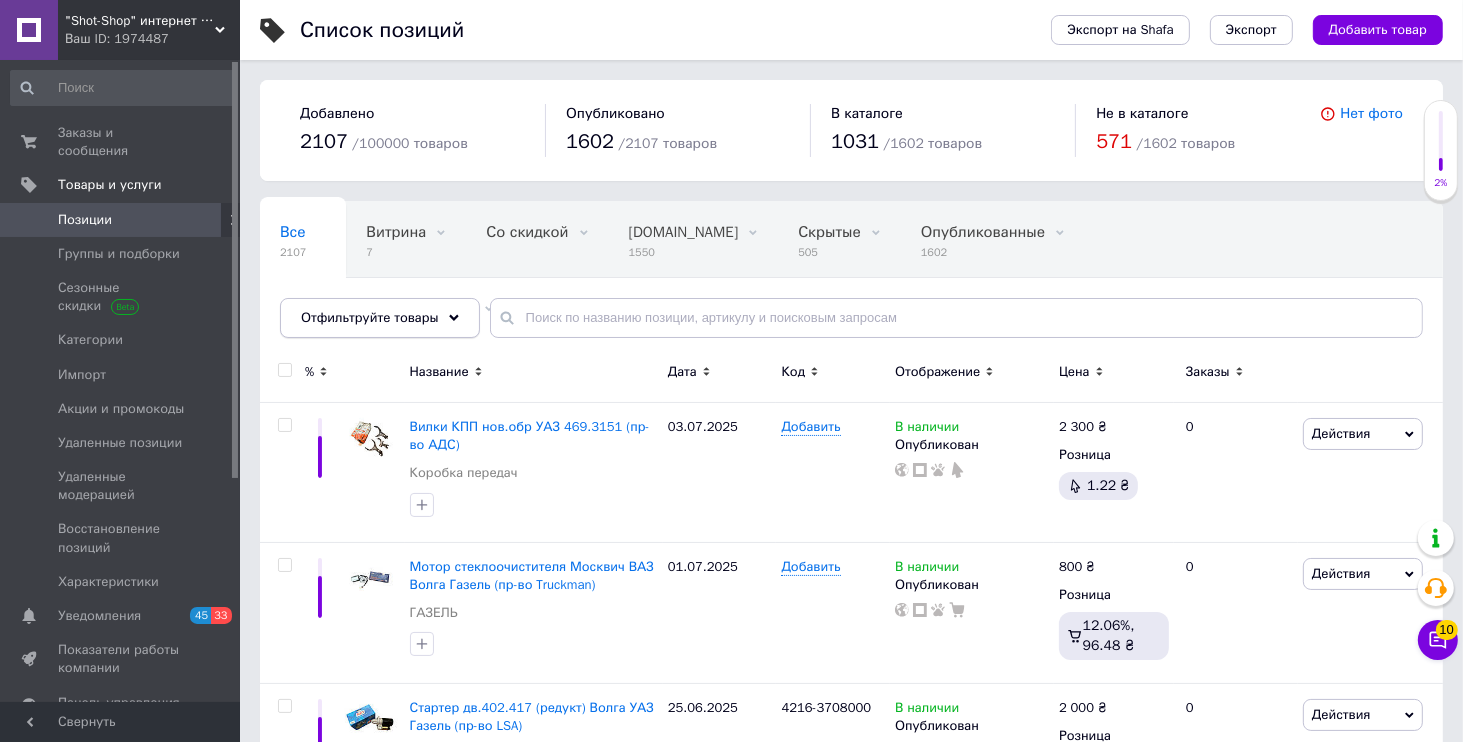 click on "Отфильтруйте товары" at bounding box center (380, 318) 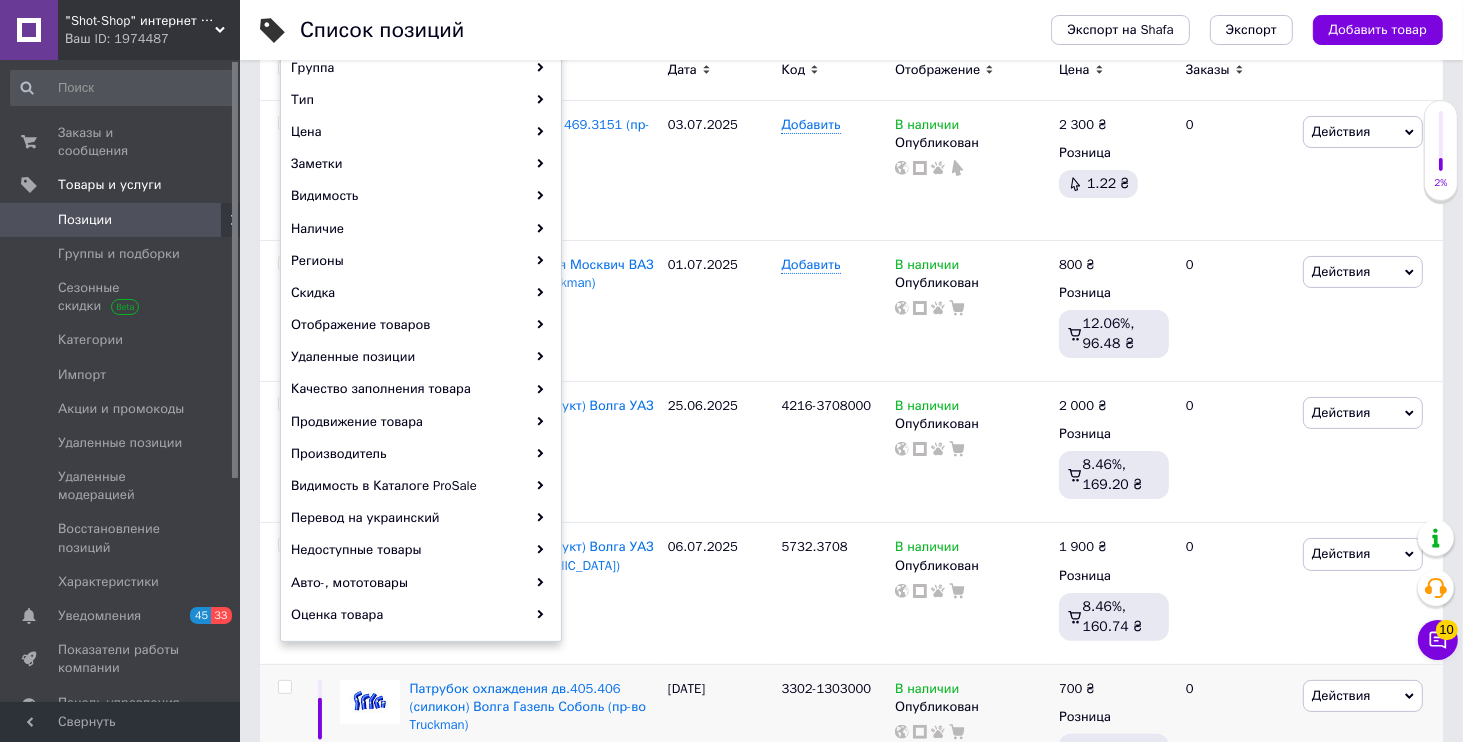 scroll, scrollTop: 480, scrollLeft: 0, axis: vertical 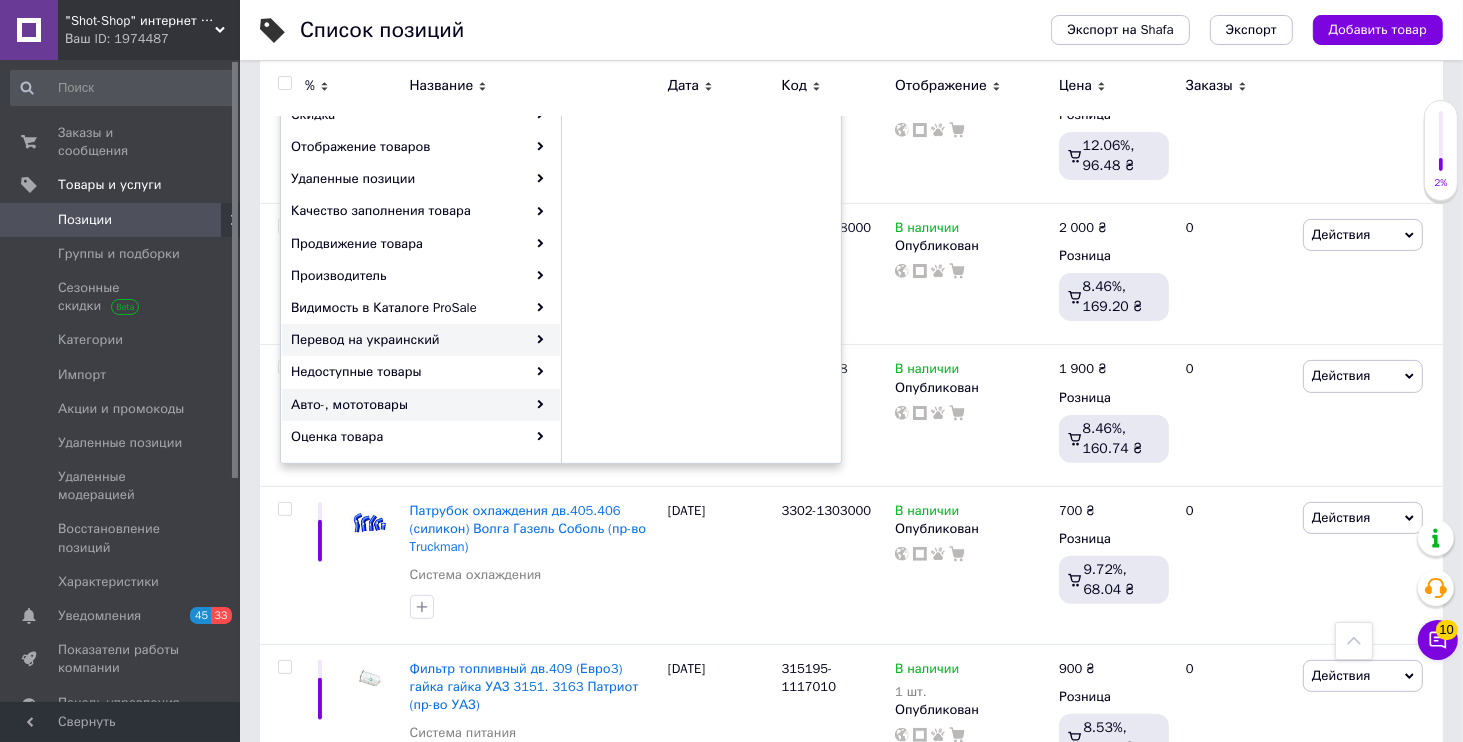 click on "Авто-, мототовары" at bounding box center (421, 405) 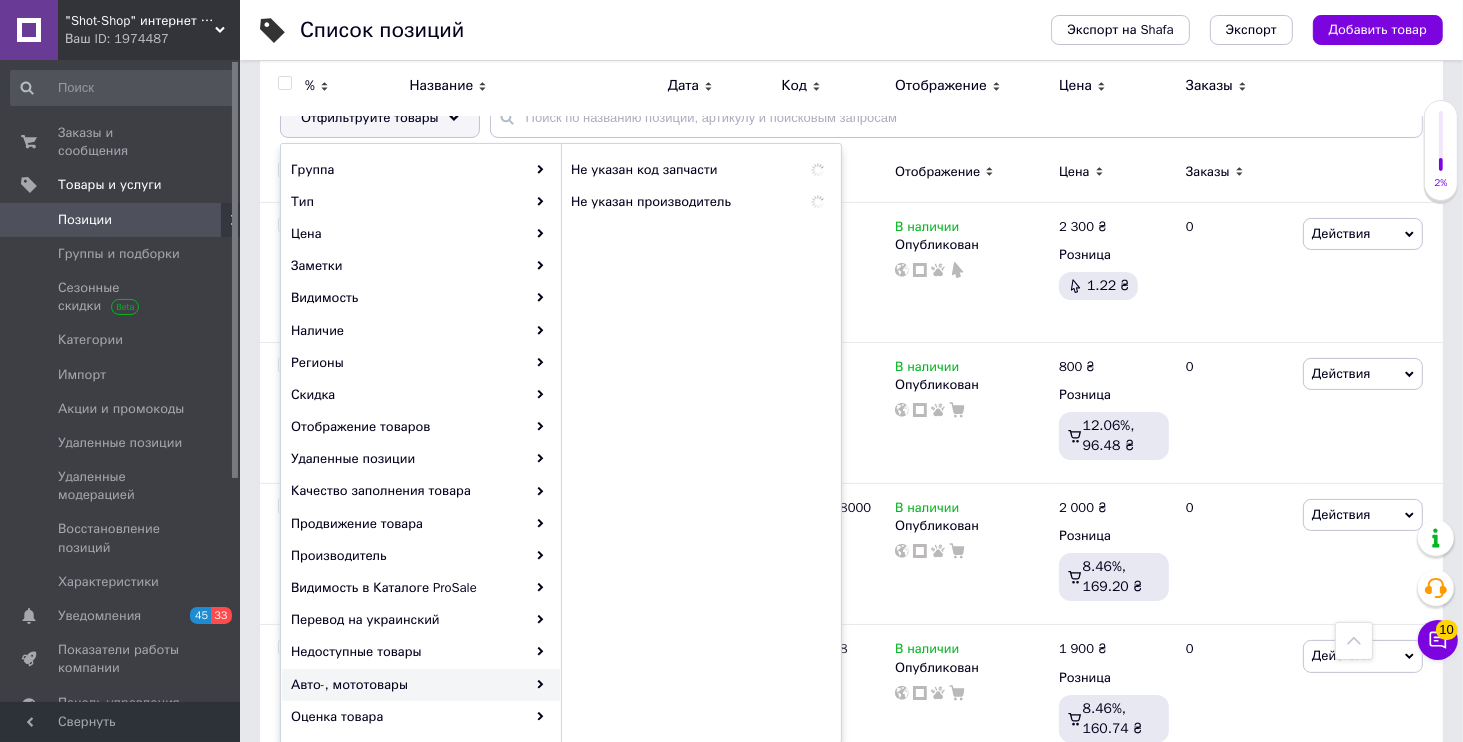 scroll, scrollTop: 192, scrollLeft: 0, axis: vertical 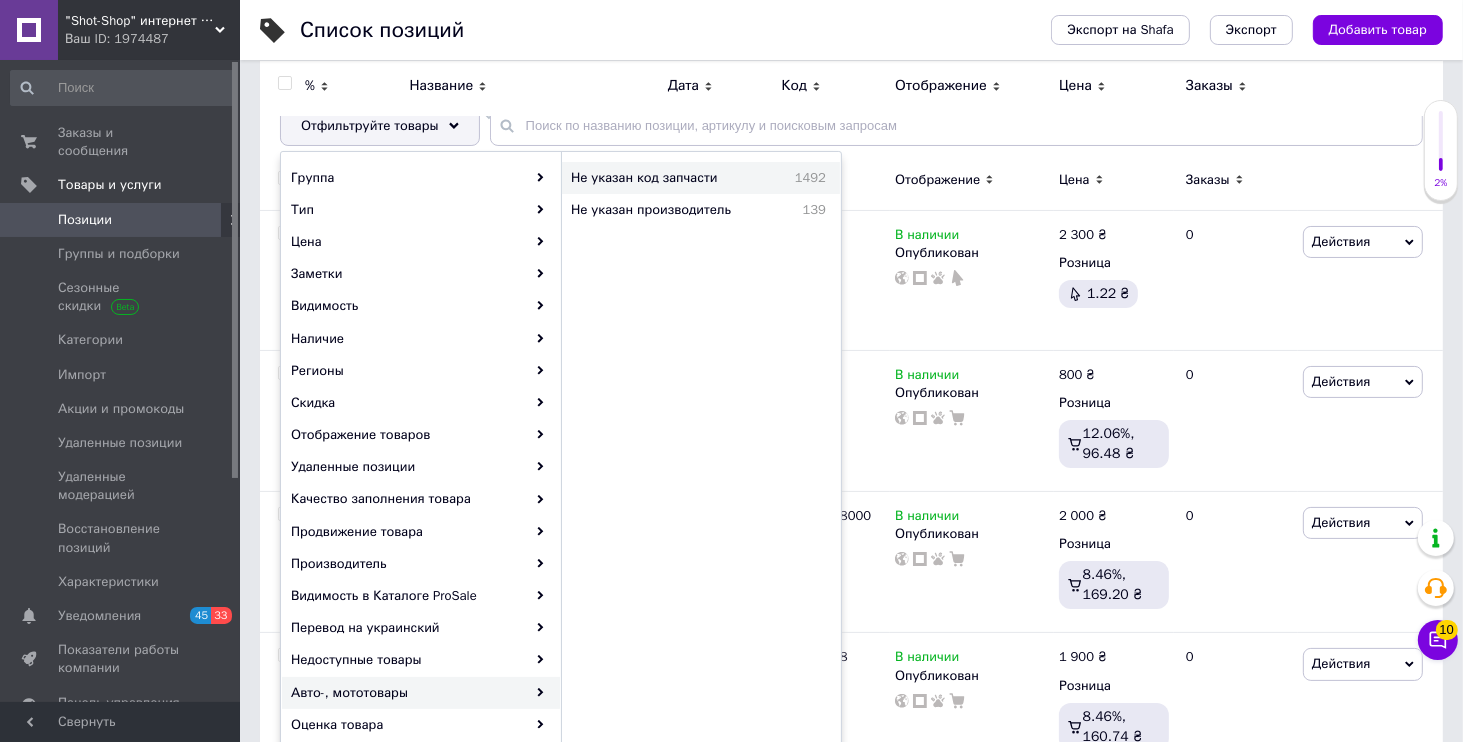 click on "Не указан код запчасти  1492" at bounding box center (701, 178) 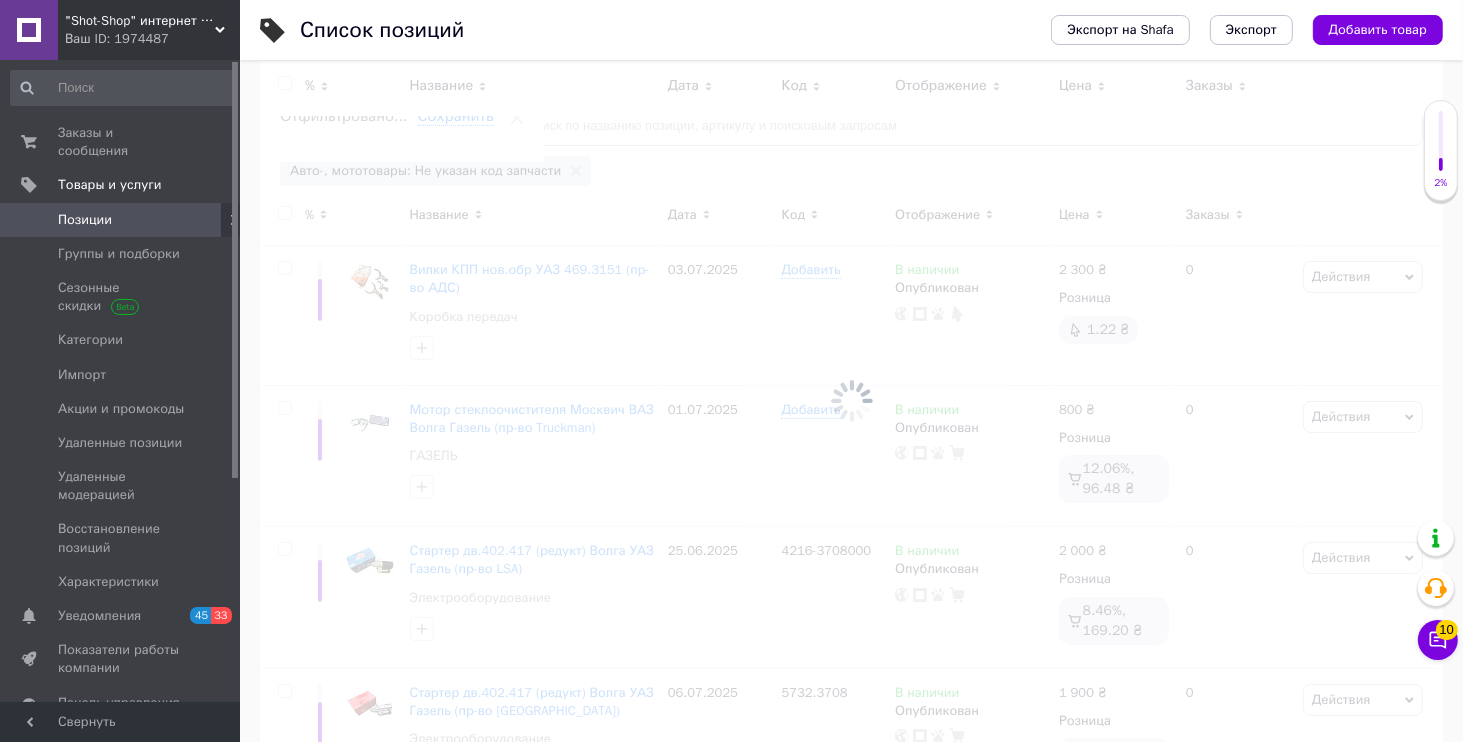 scroll, scrollTop: 0, scrollLeft: 286, axis: horizontal 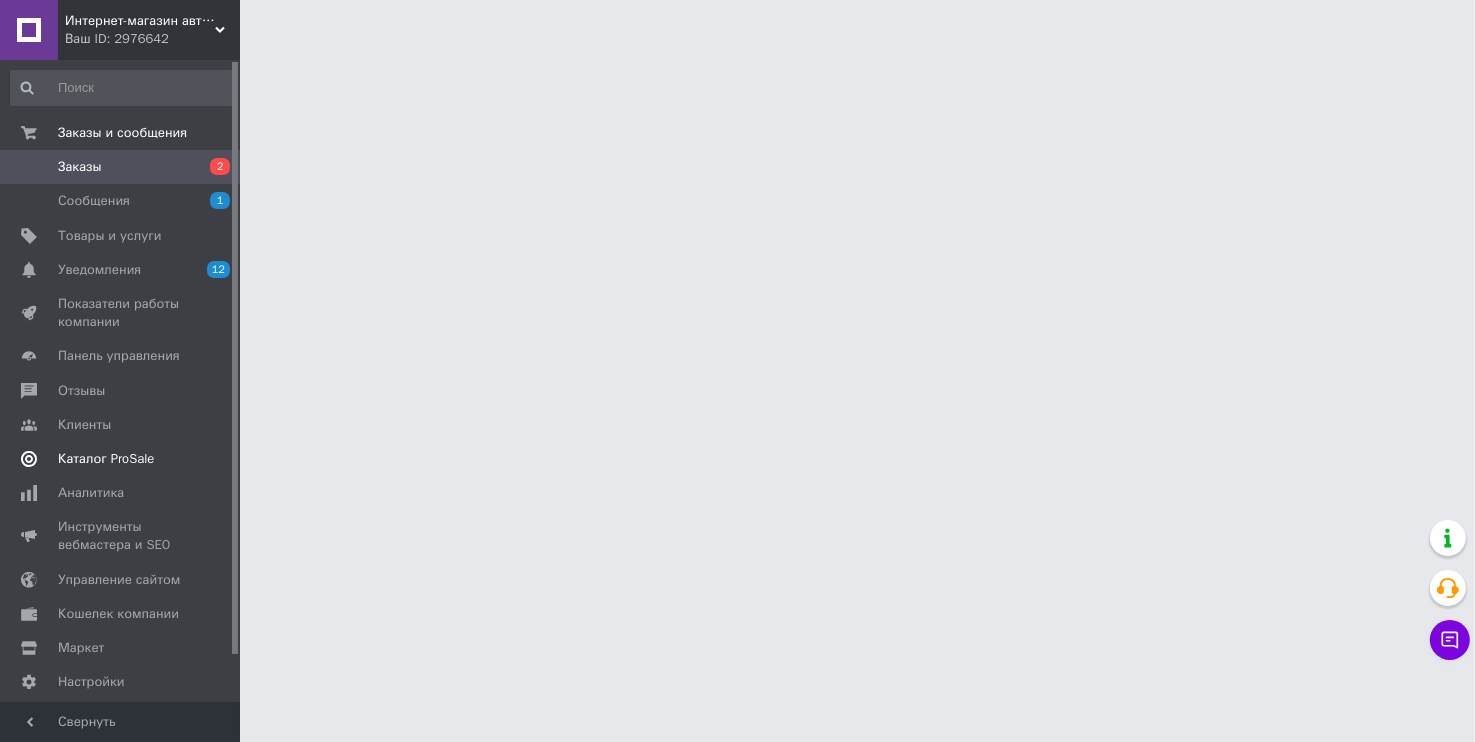click on "Каталог ProSale" at bounding box center (106, 459) 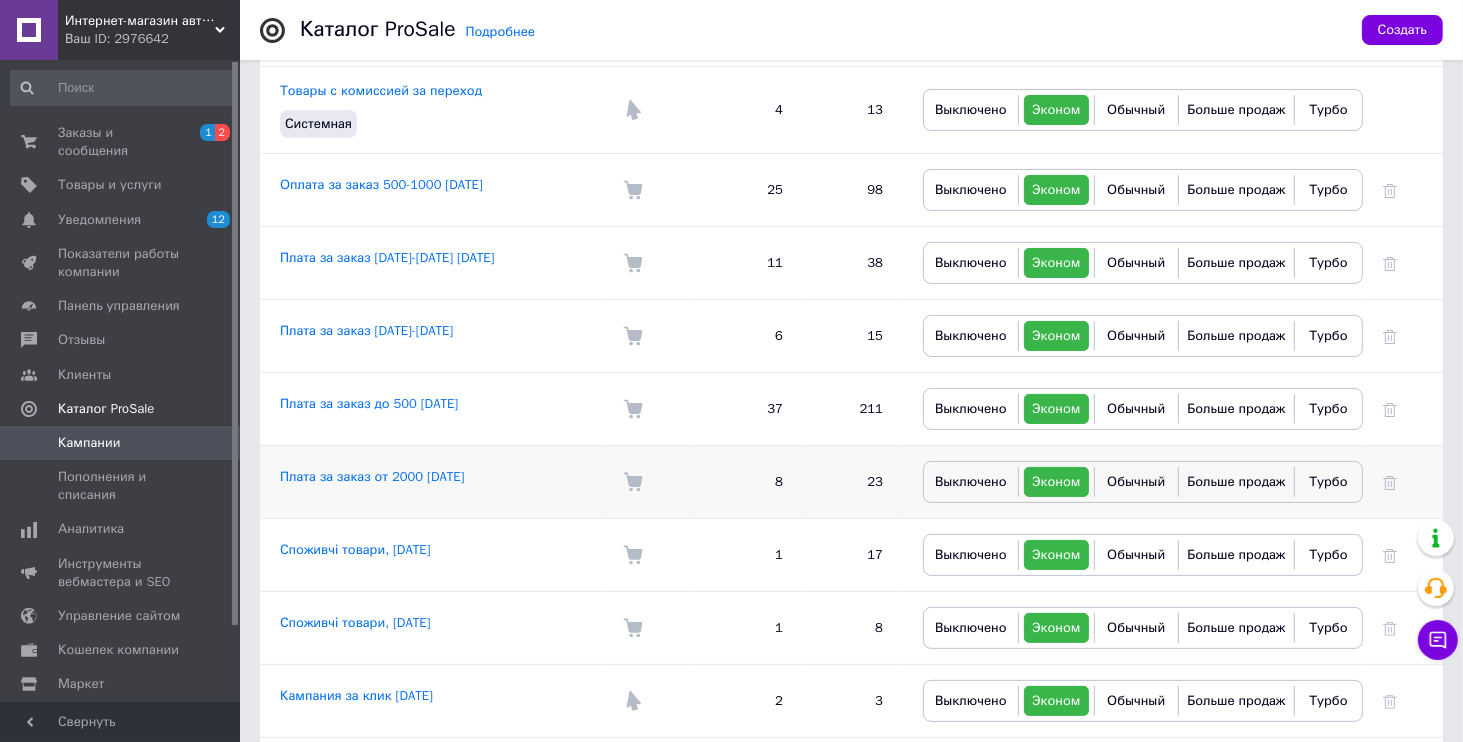 scroll, scrollTop: 384, scrollLeft: 0, axis: vertical 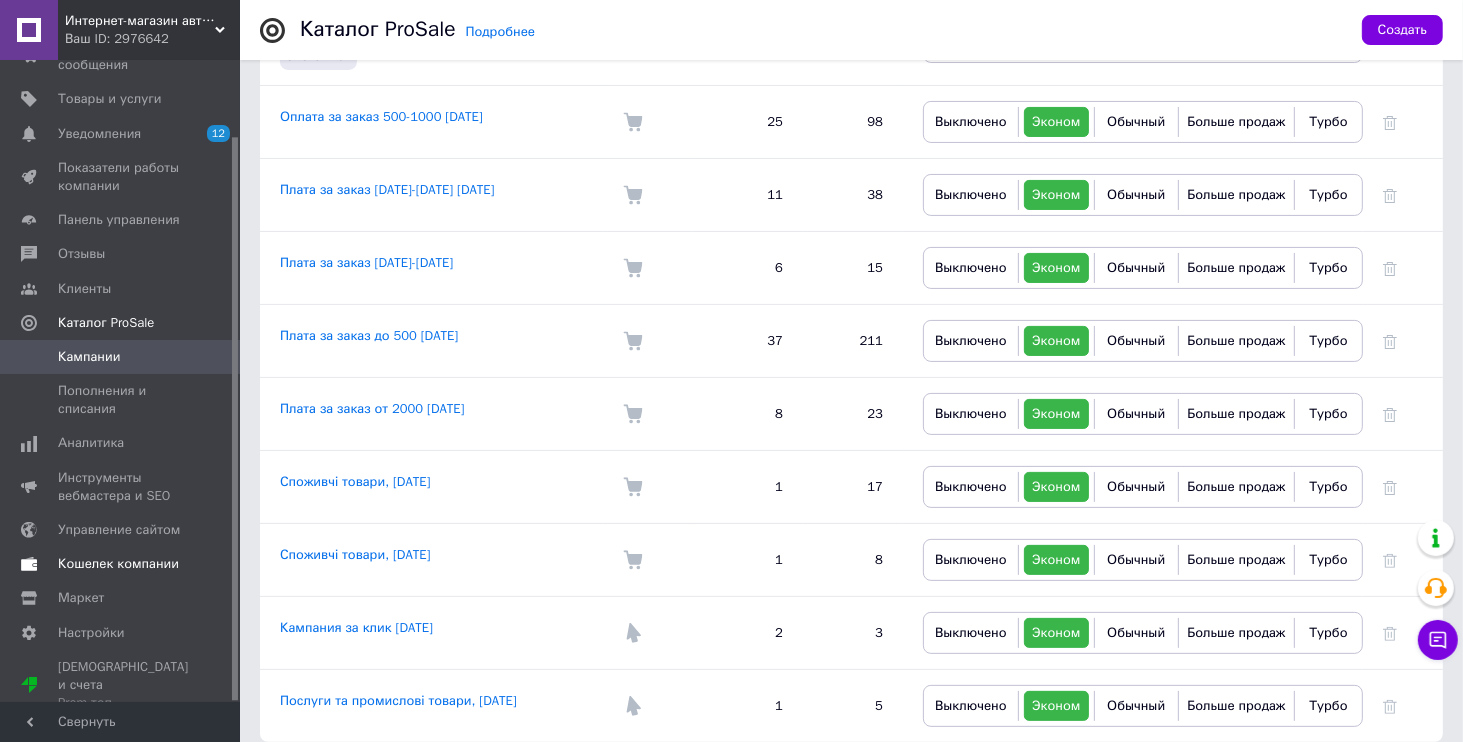 click on "Кошелек компании" at bounding box center (118, 564) 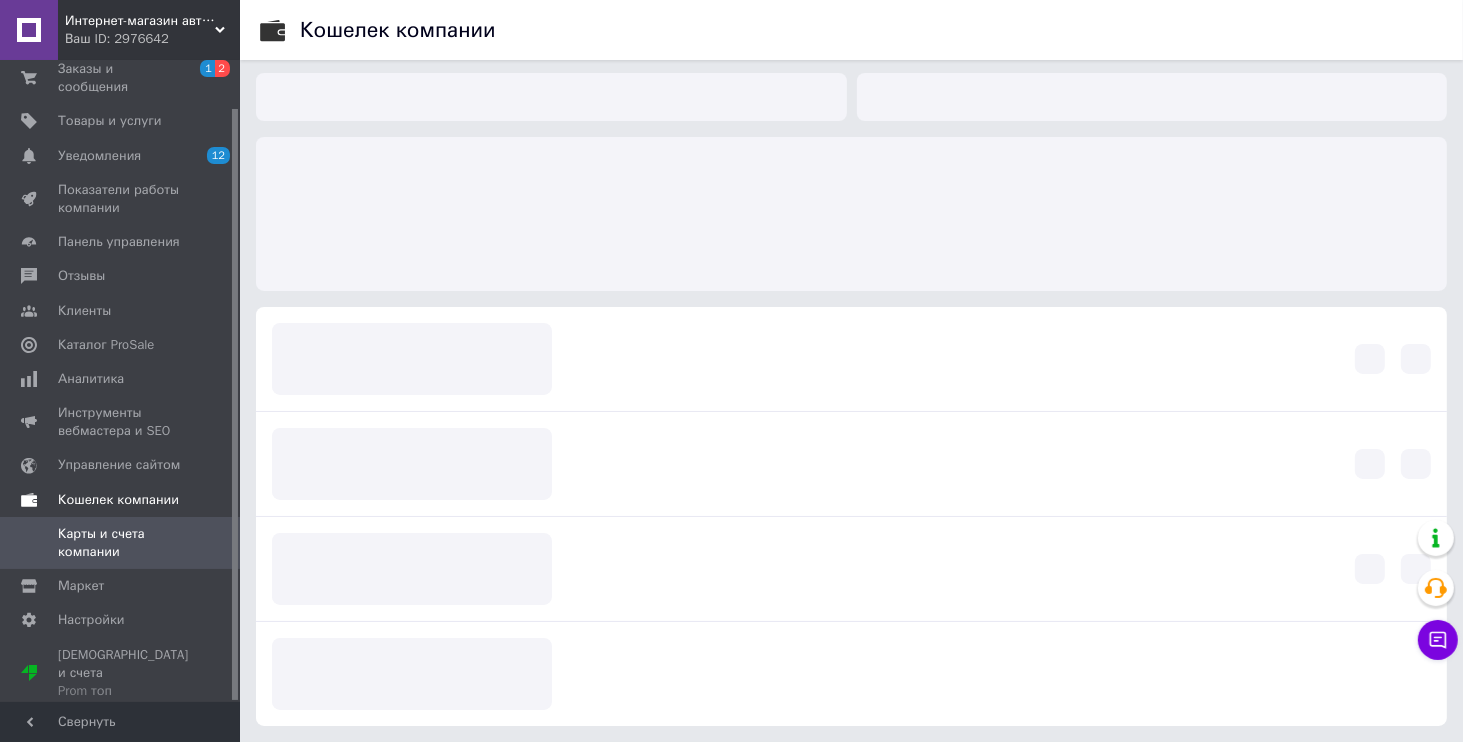 scroll, scrollTop: 52, scrollLeft: 0, axis: vertical 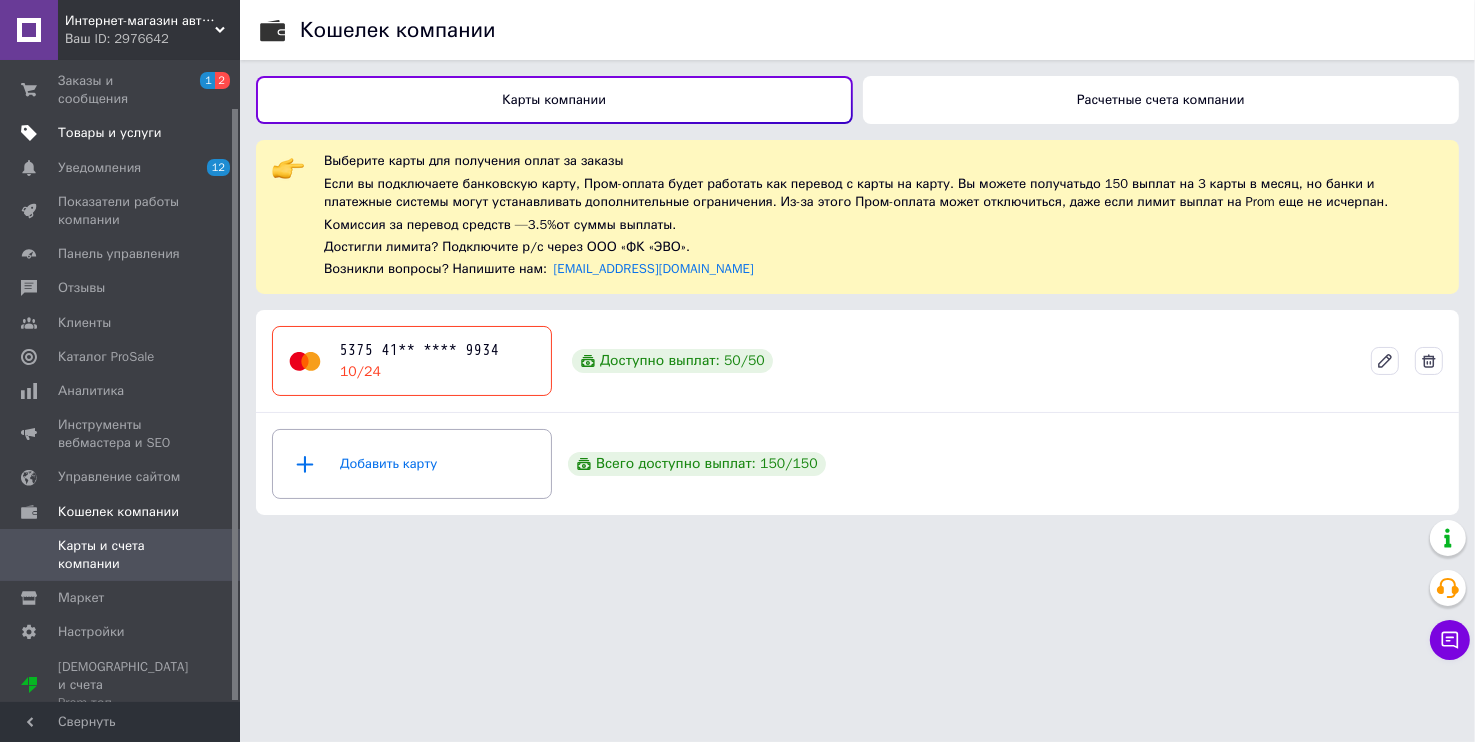 click on "Товары и услуги" at bounding box center (110, 133) 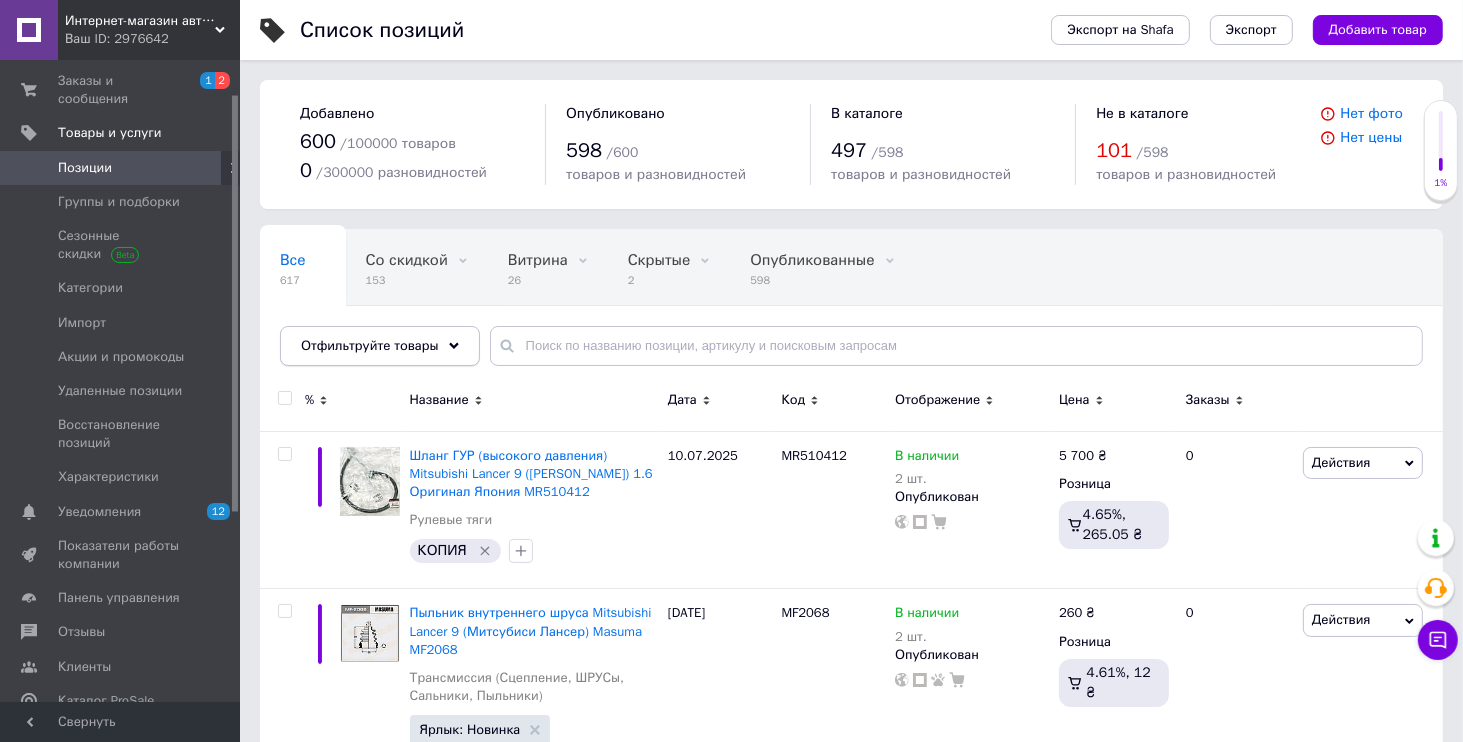 click on "Отфильтруйте товары" at bounding box center [380, 346] 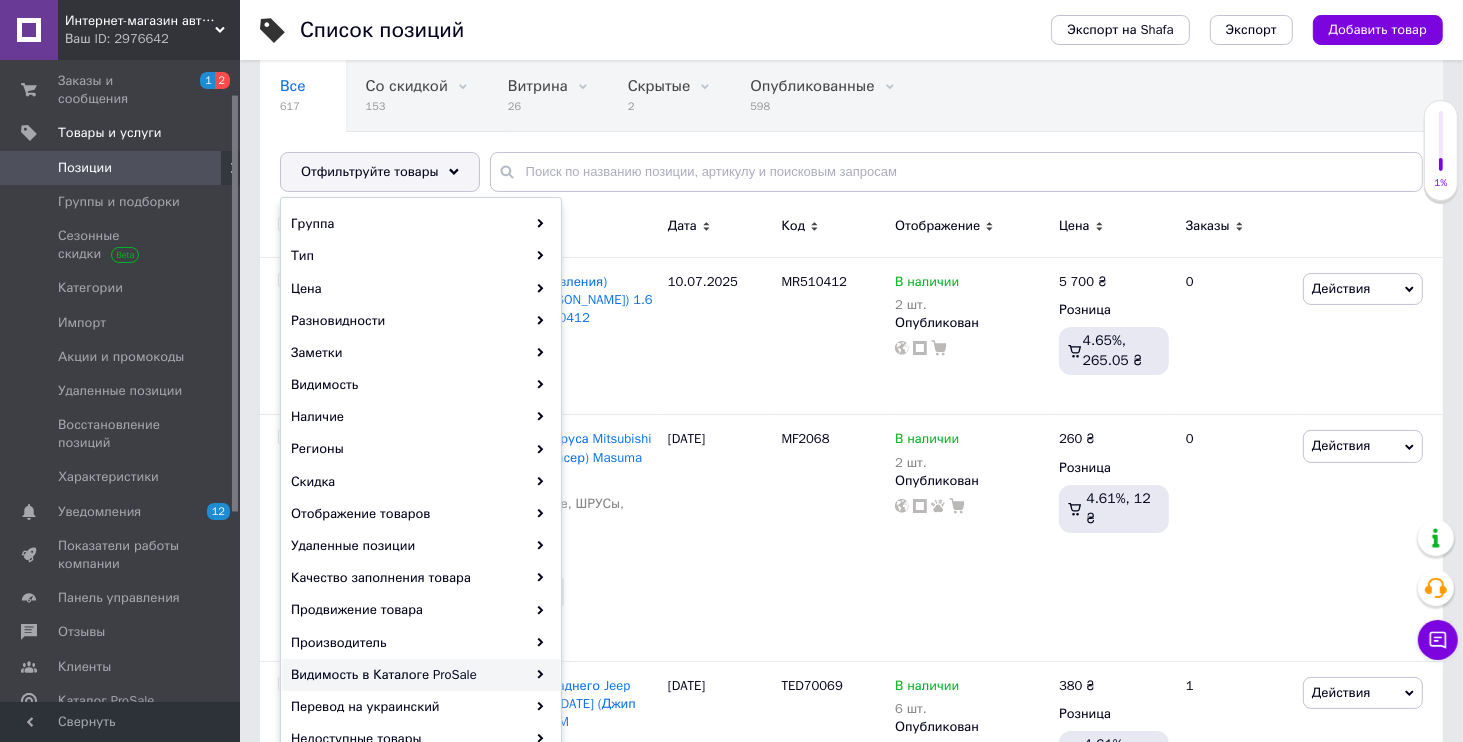 scroll, scrollTop: 384, scrollLeft: 0, axis: vertical 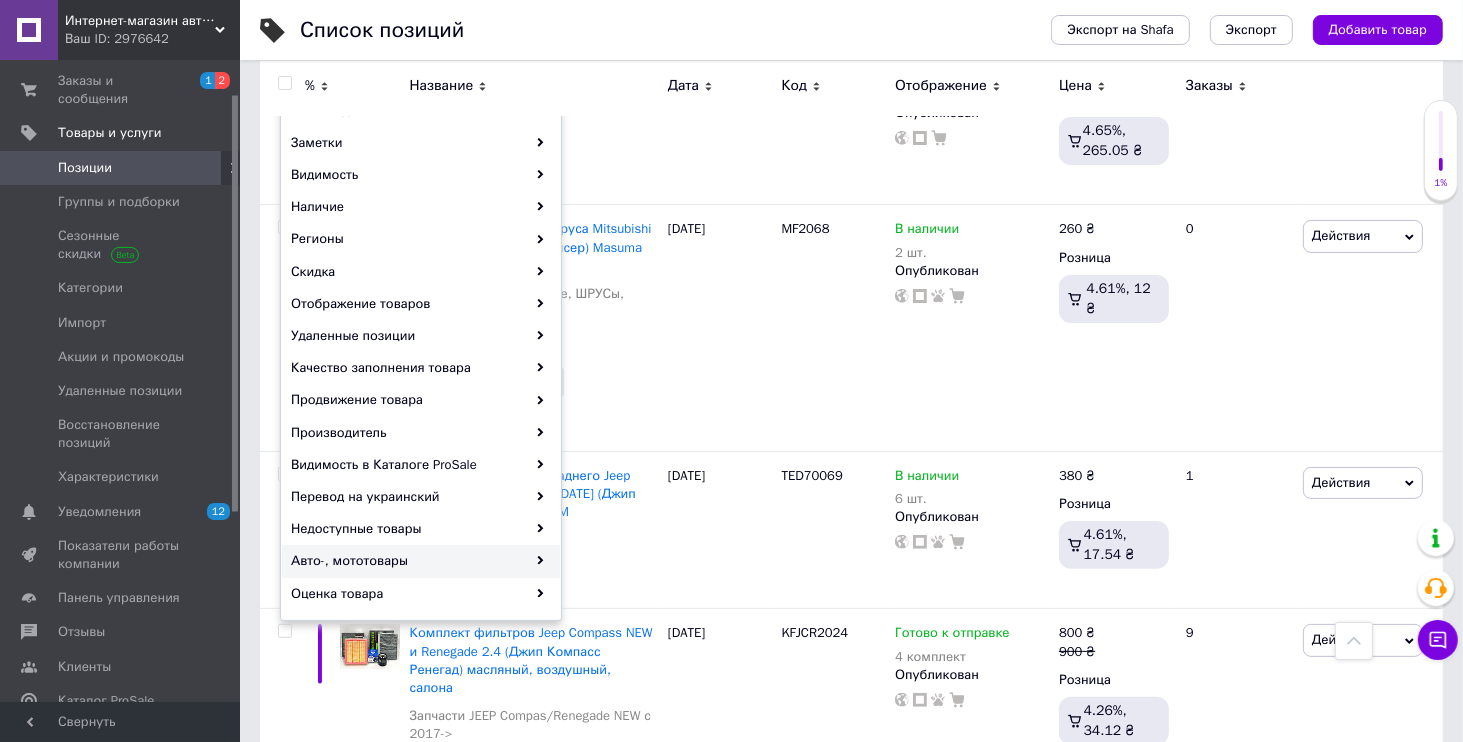 click on "Авто-, мототовары" at bounding box center [421, 561] 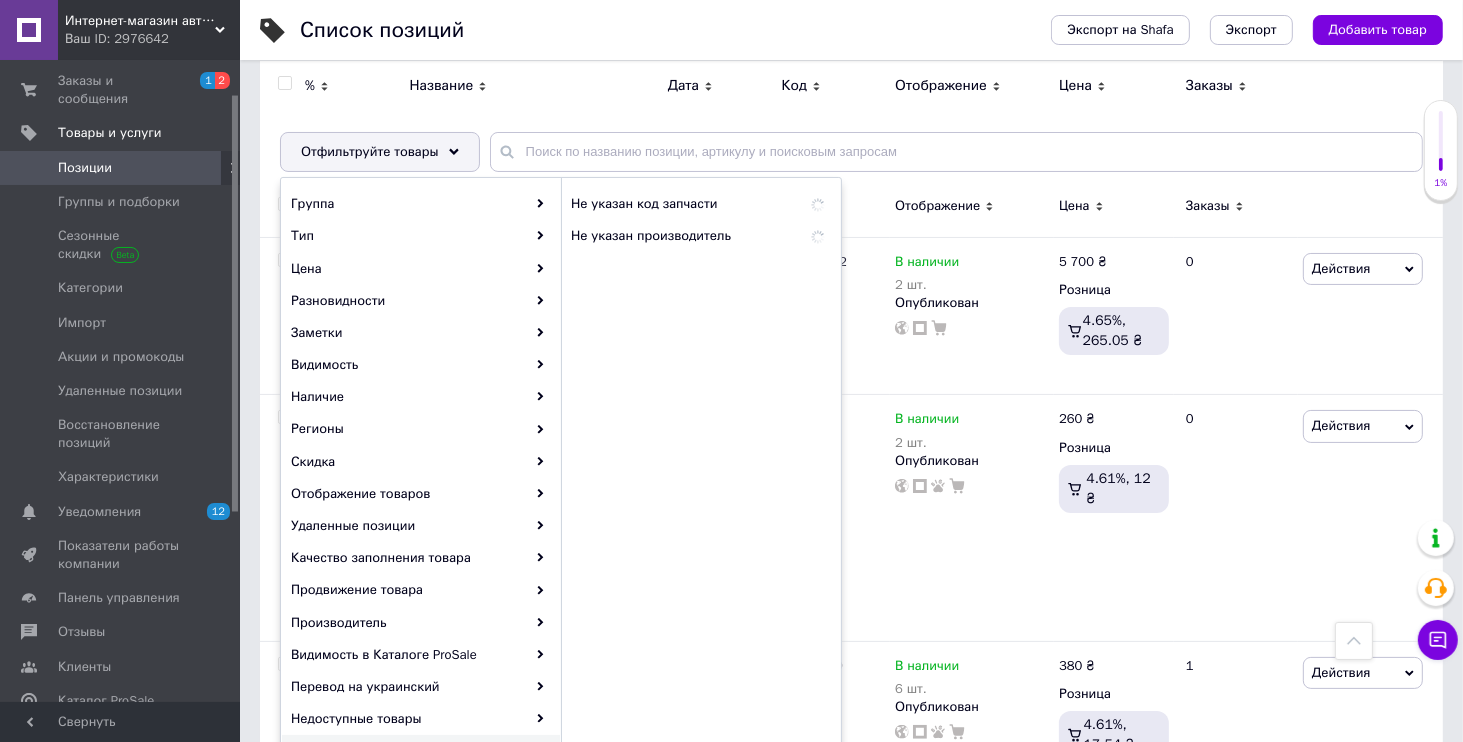 scroll, scrollTop: 192, scrollLeft: 0, axis: vertical 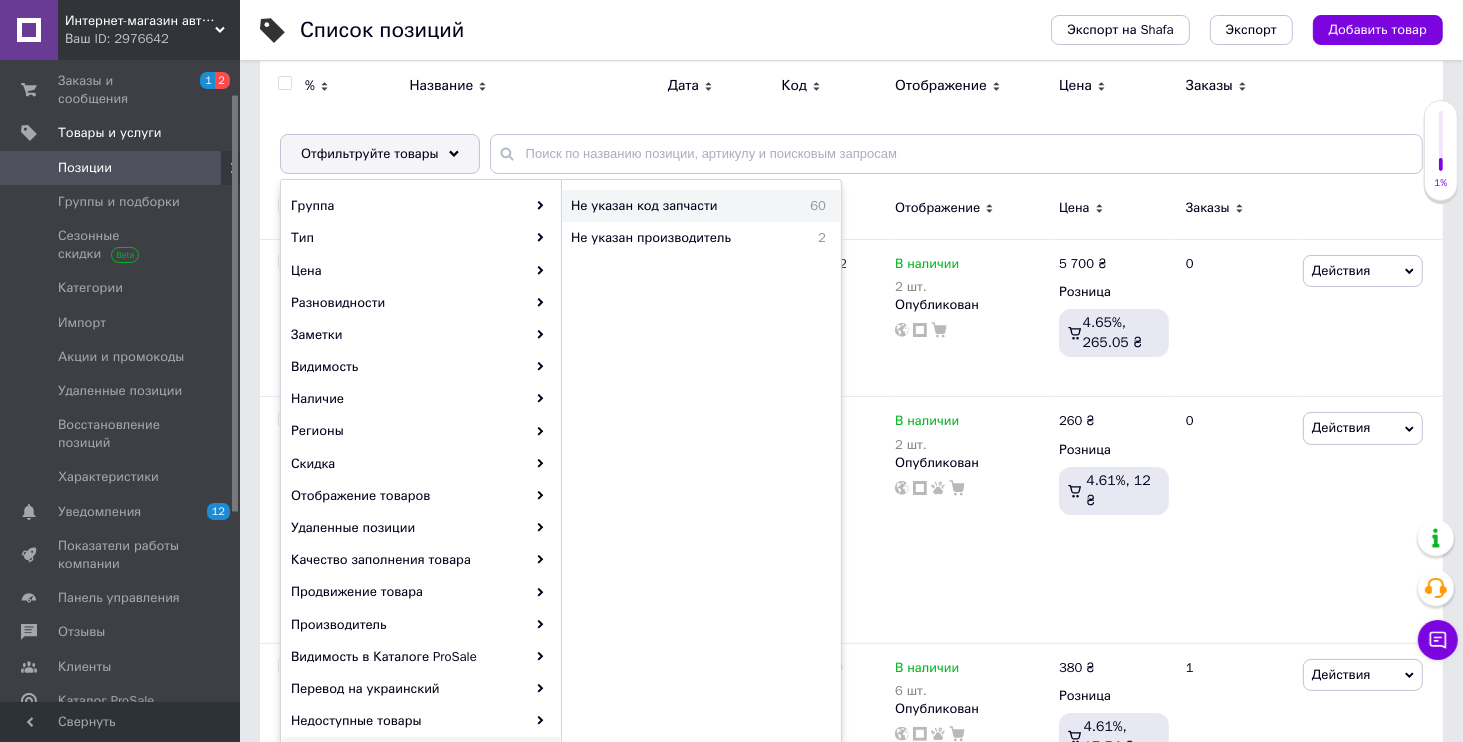 click on "Не указан код запчасти" at bounding box center (679, 206) 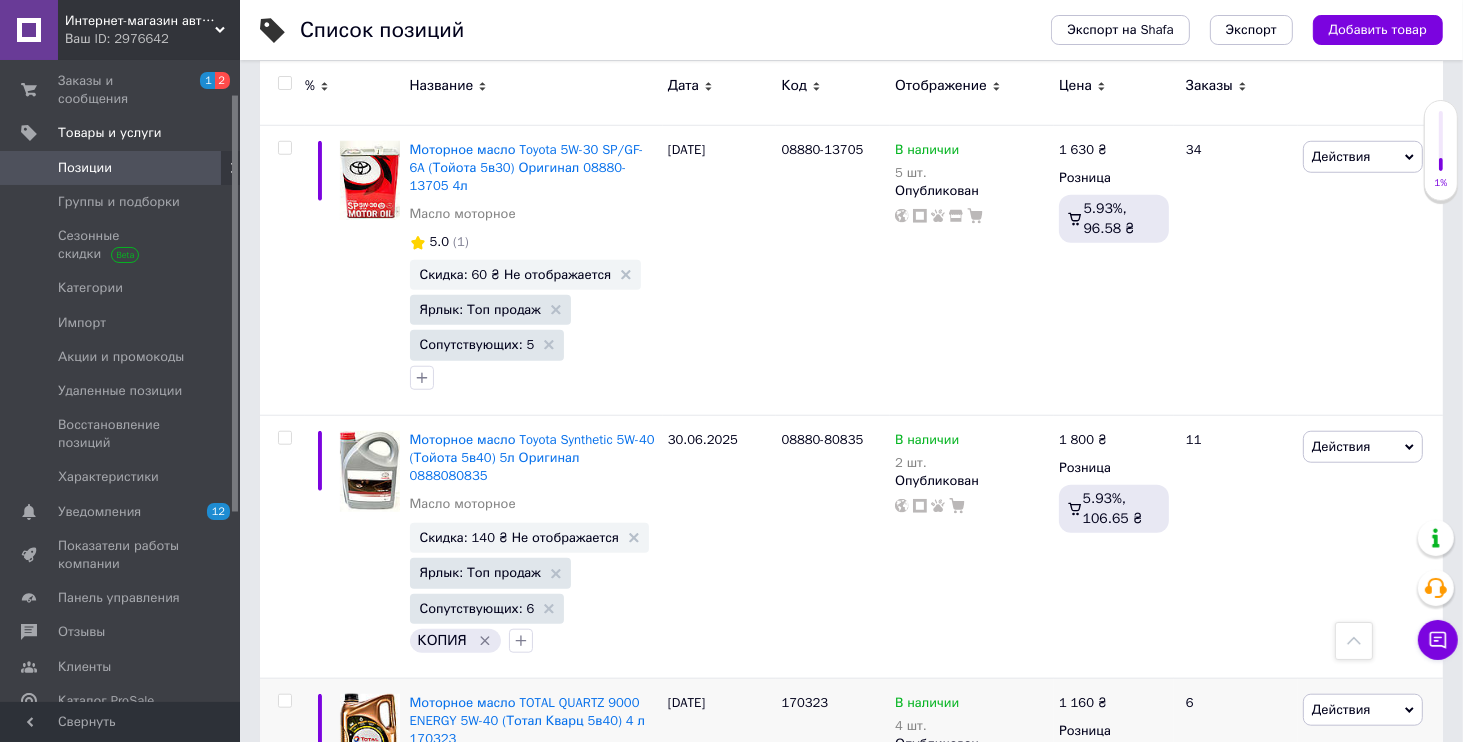 scroll, scrollTop: 1920, scrollLeft: 0, axis: vertical 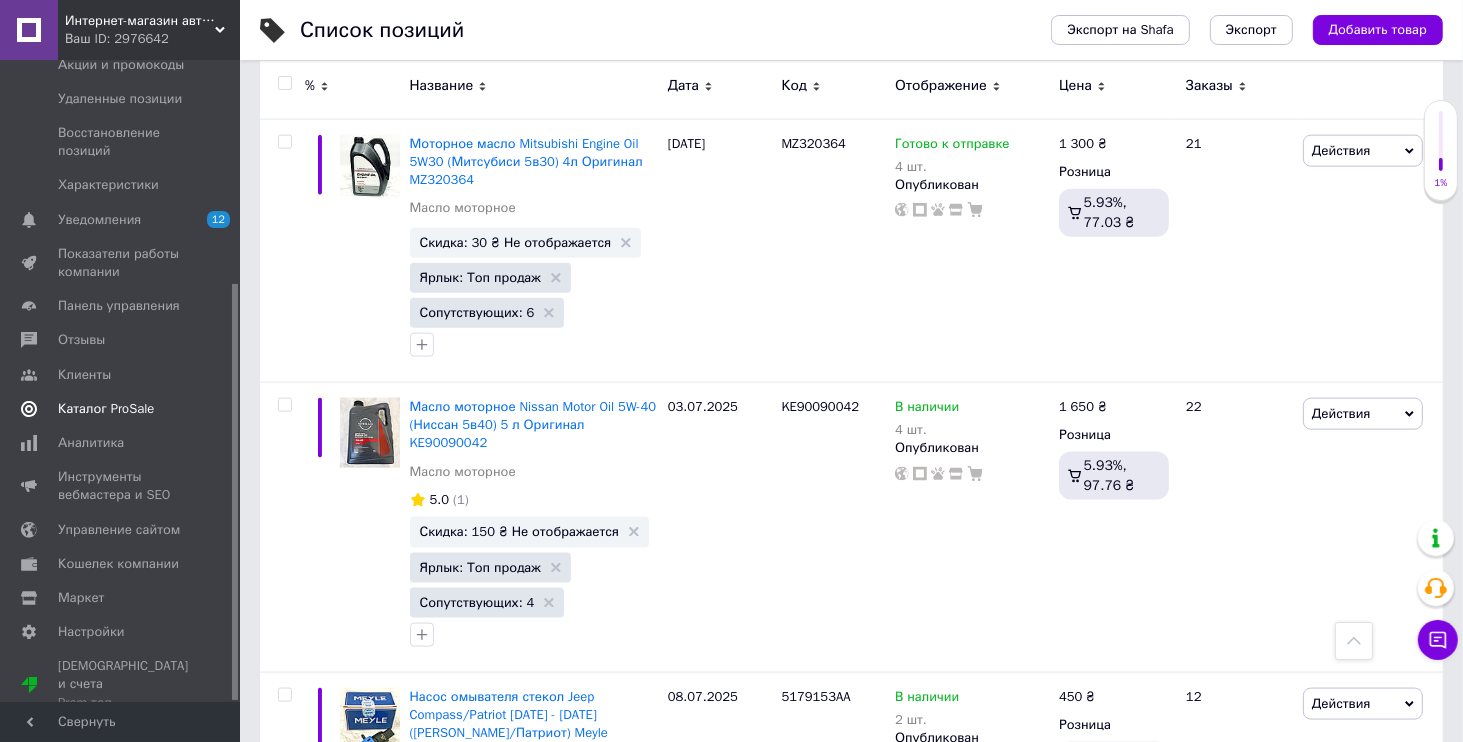 click on "Каталог ProSale" at bounding box center [106, 409] 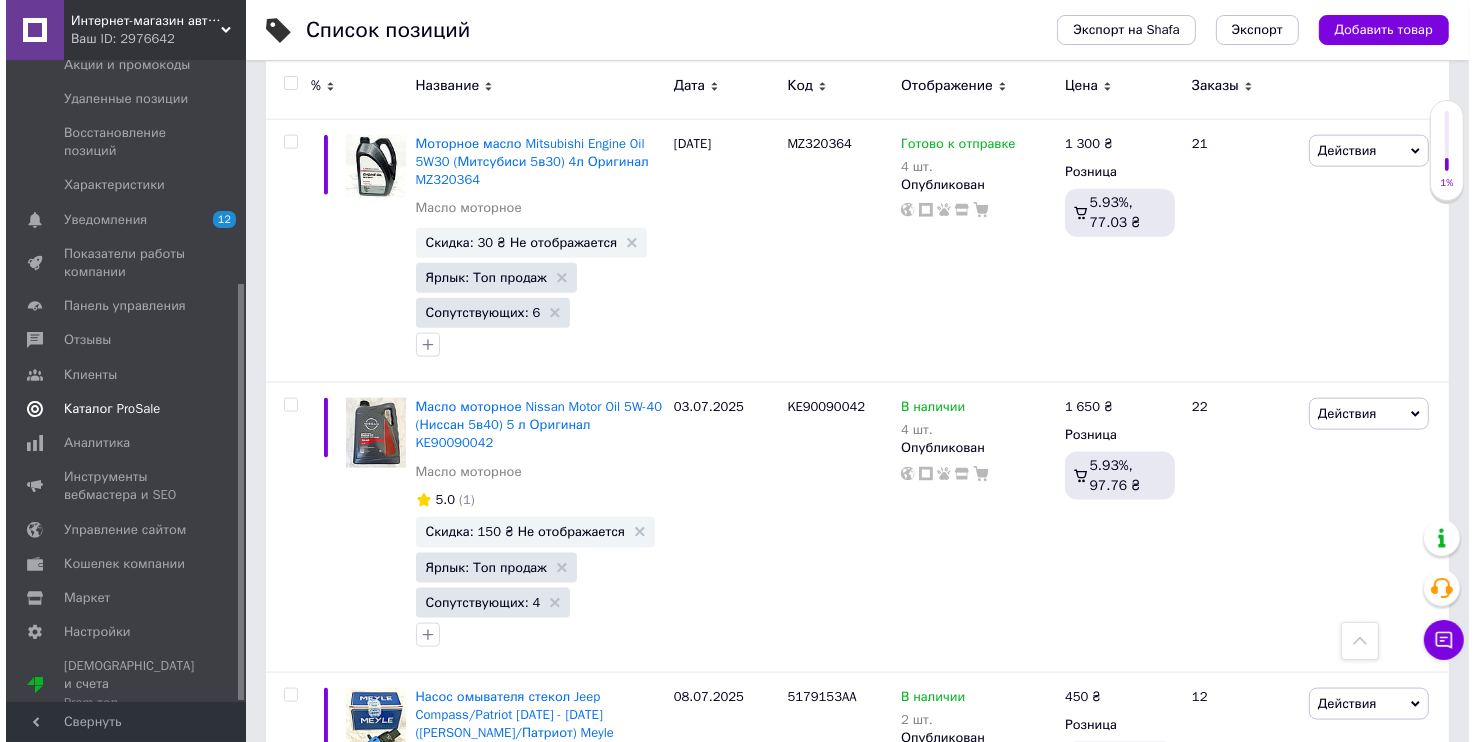 scroll, scrollTop: 0, scrollLeft: 0, axis: both 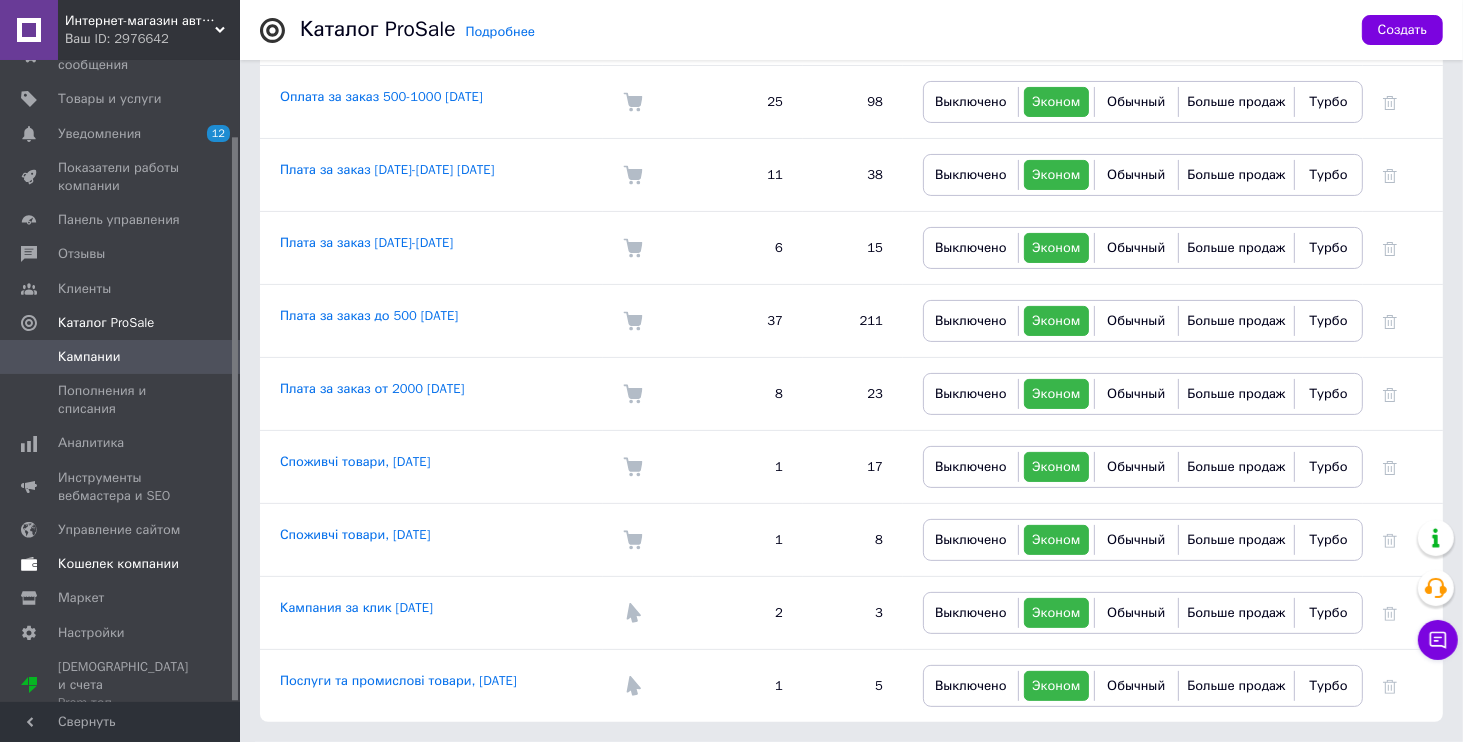 click on "Кошелек компании" at bounding box center [118, 564] 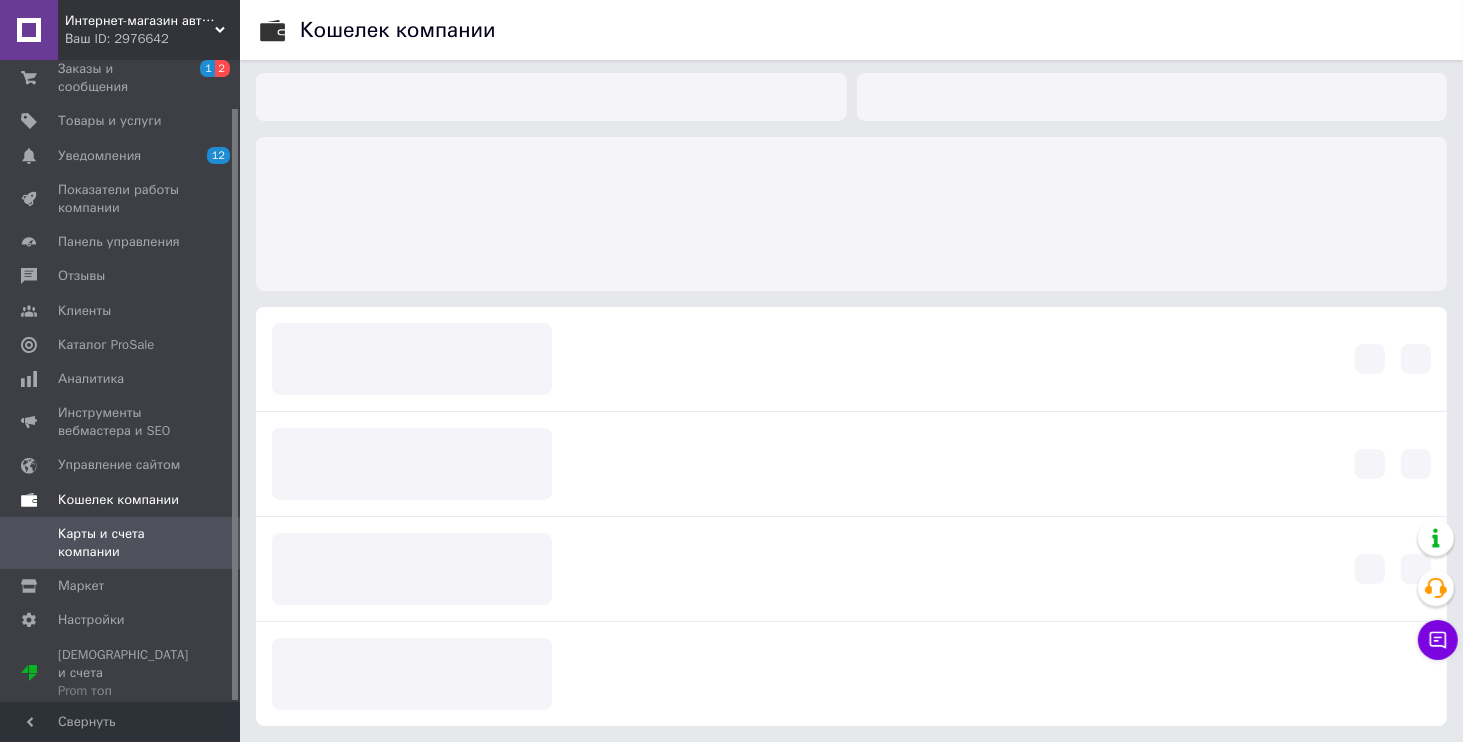 scroll, scrollTop: 3, scrollLeft: 0, axis: vertical 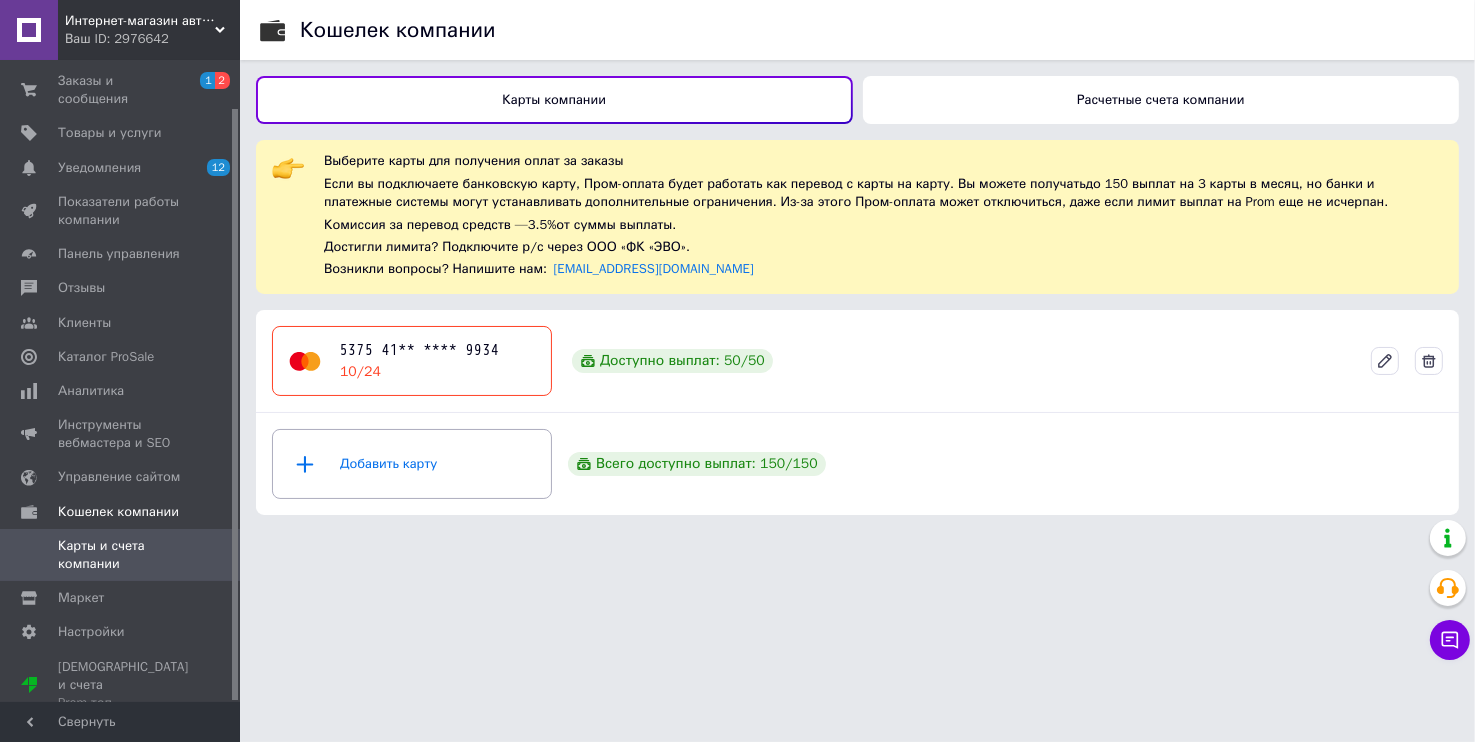 click on "Расчетные счета компании" at bounding box center [1161, 100] 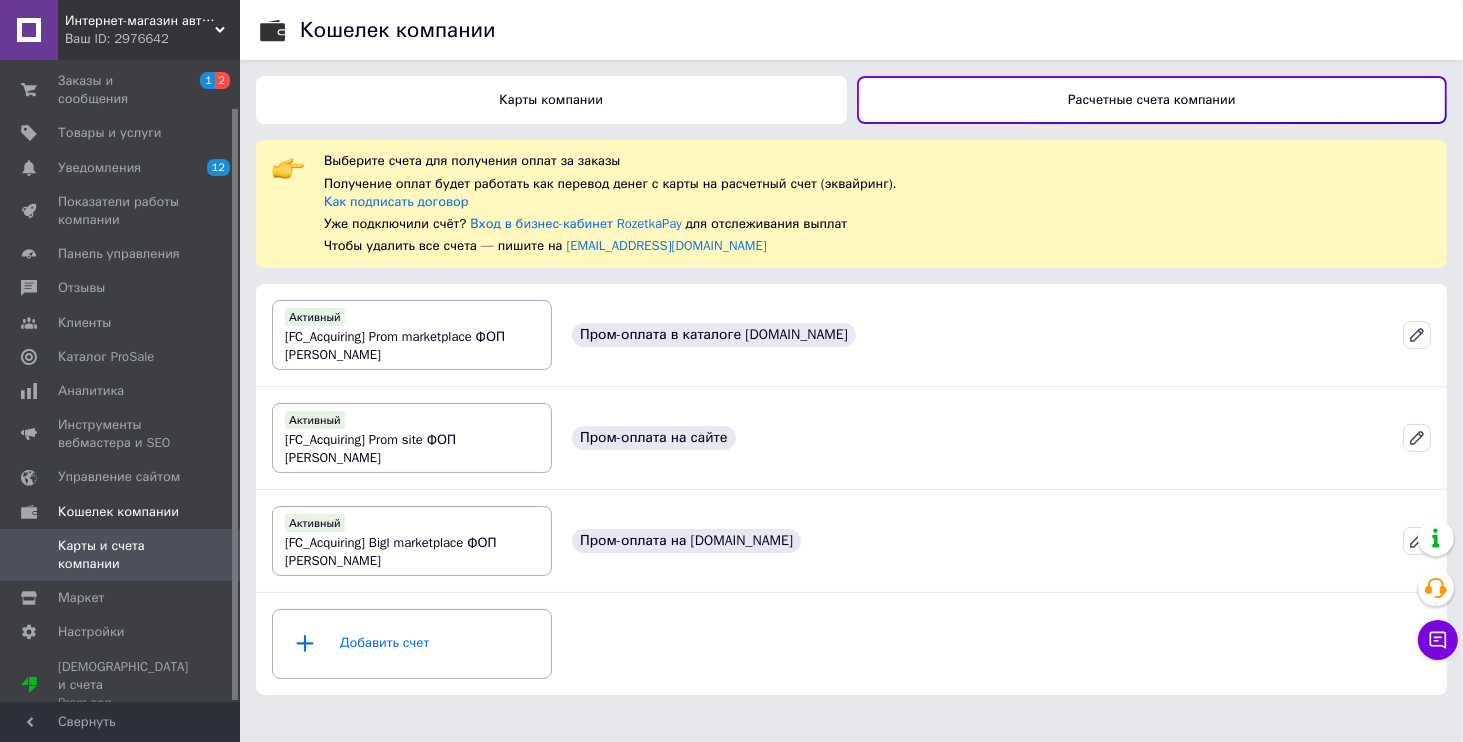 click on "Интернет-магазин автозапчастей Toyota, Mitsubishi - Levoparts" at bounding box center (140, 21) 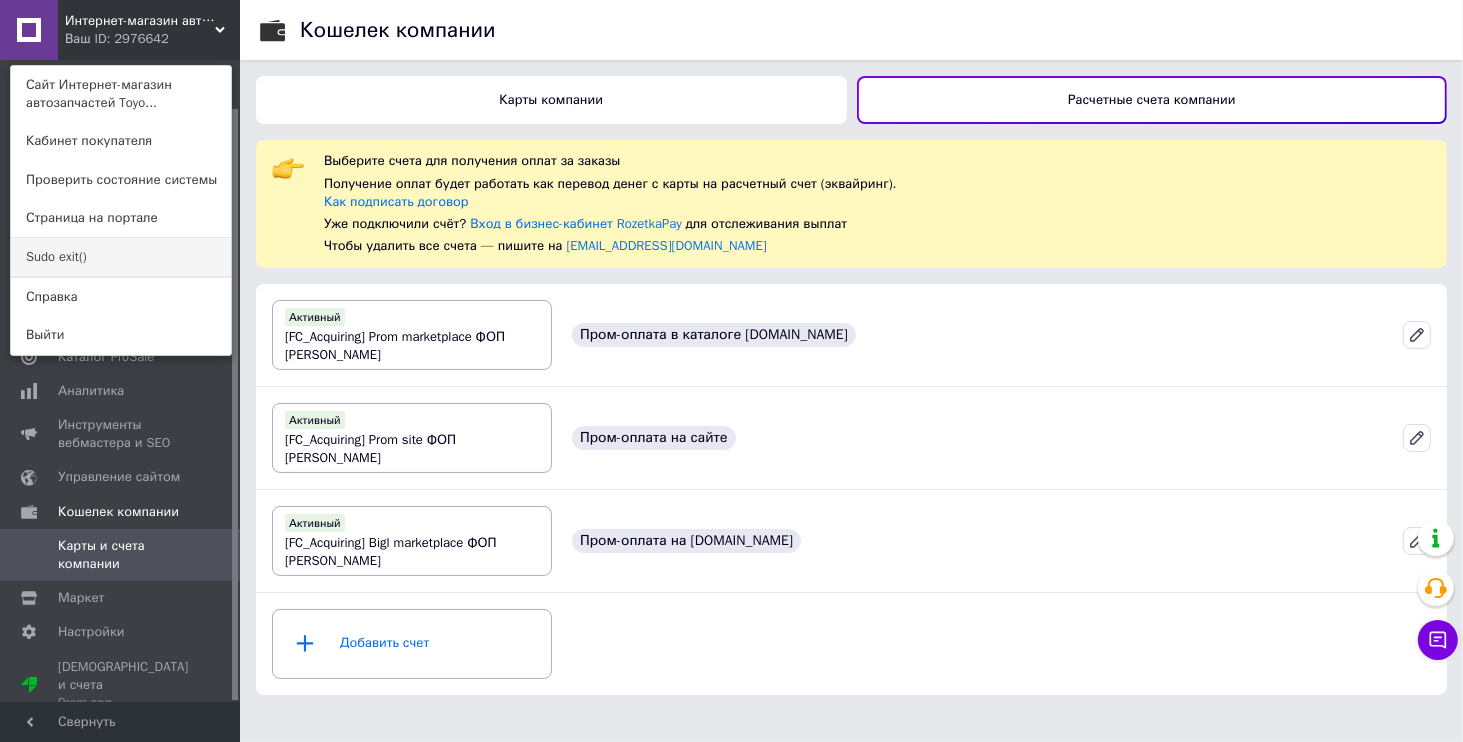 click on "Sudo exit()" at bounding box center (121, 257) 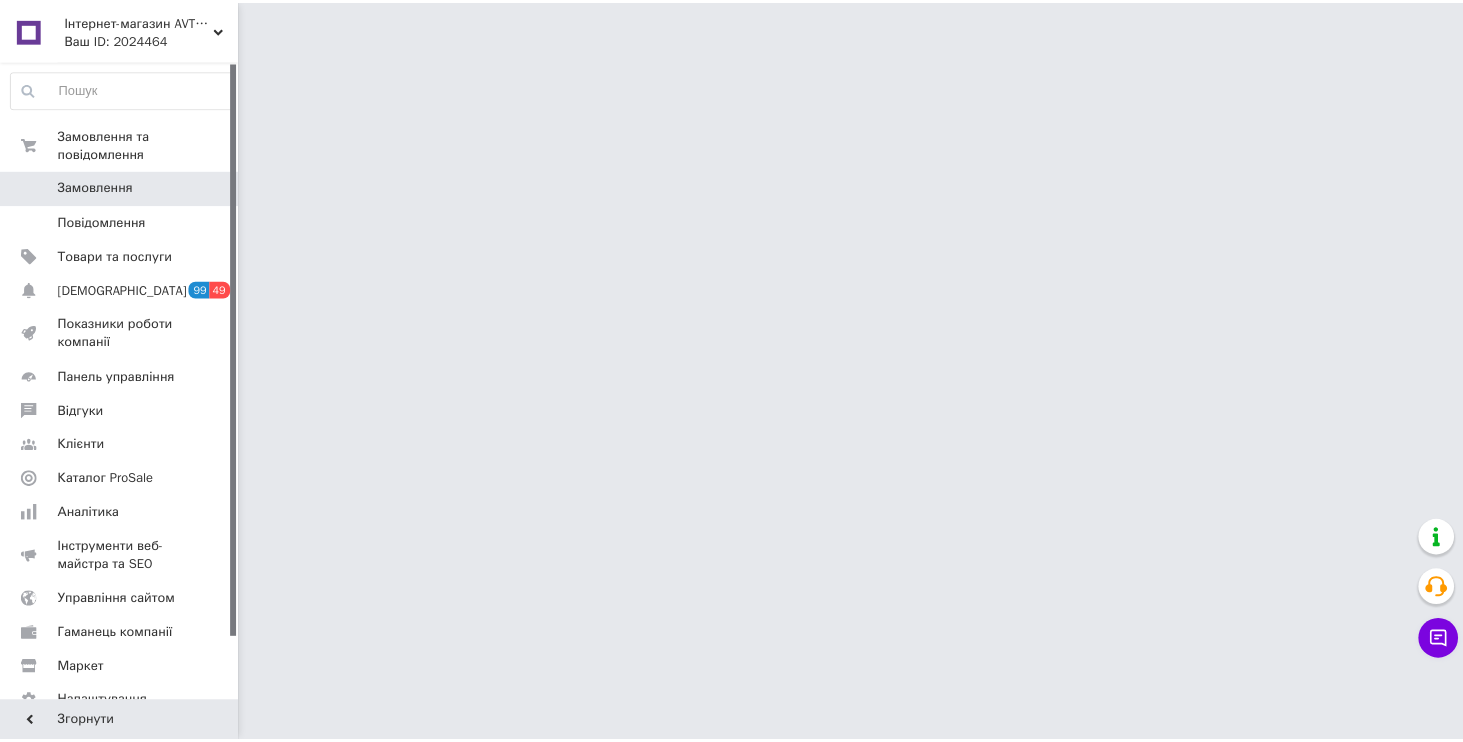 scroll, scrollTop: 0, scrollLeft: 0, axis: both 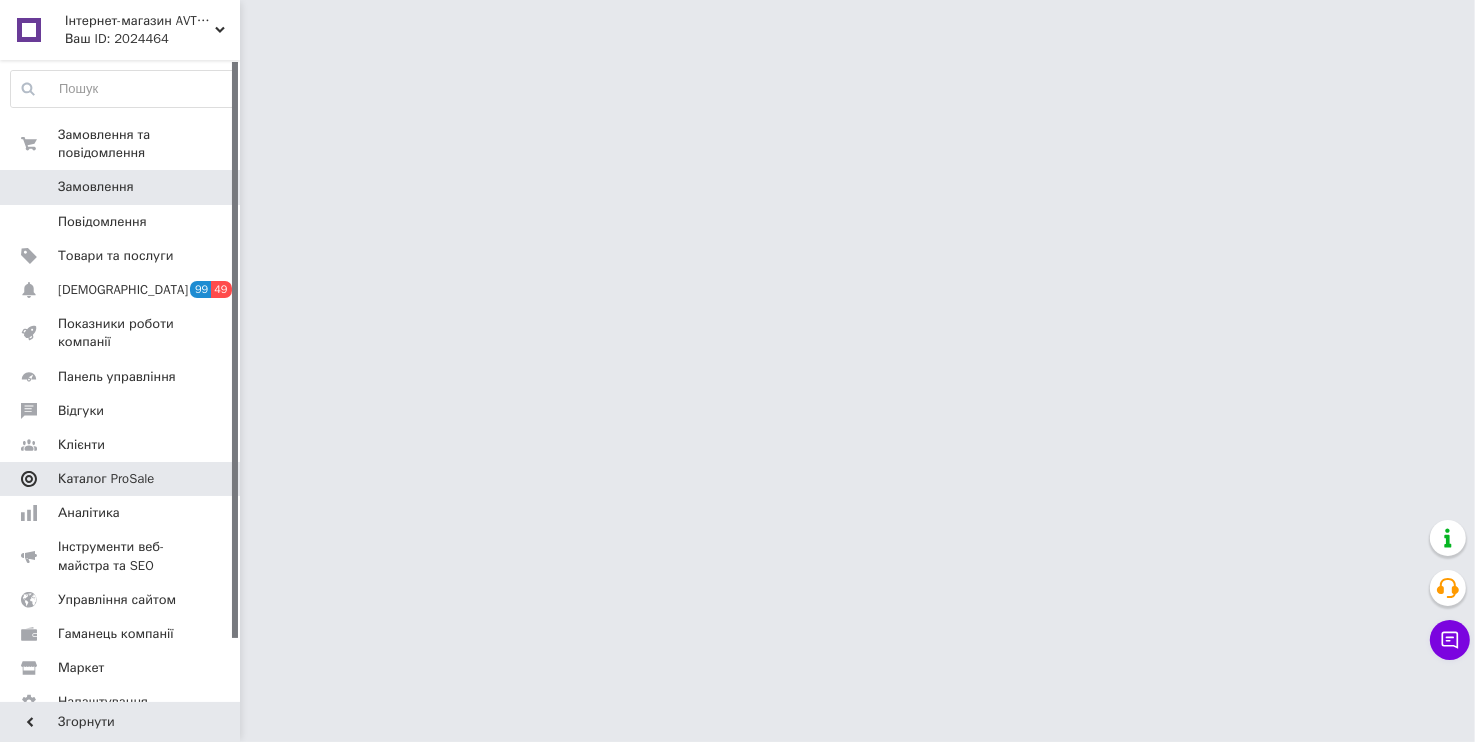 click on "Каталог ProSale" at bounding box center [121, 479] 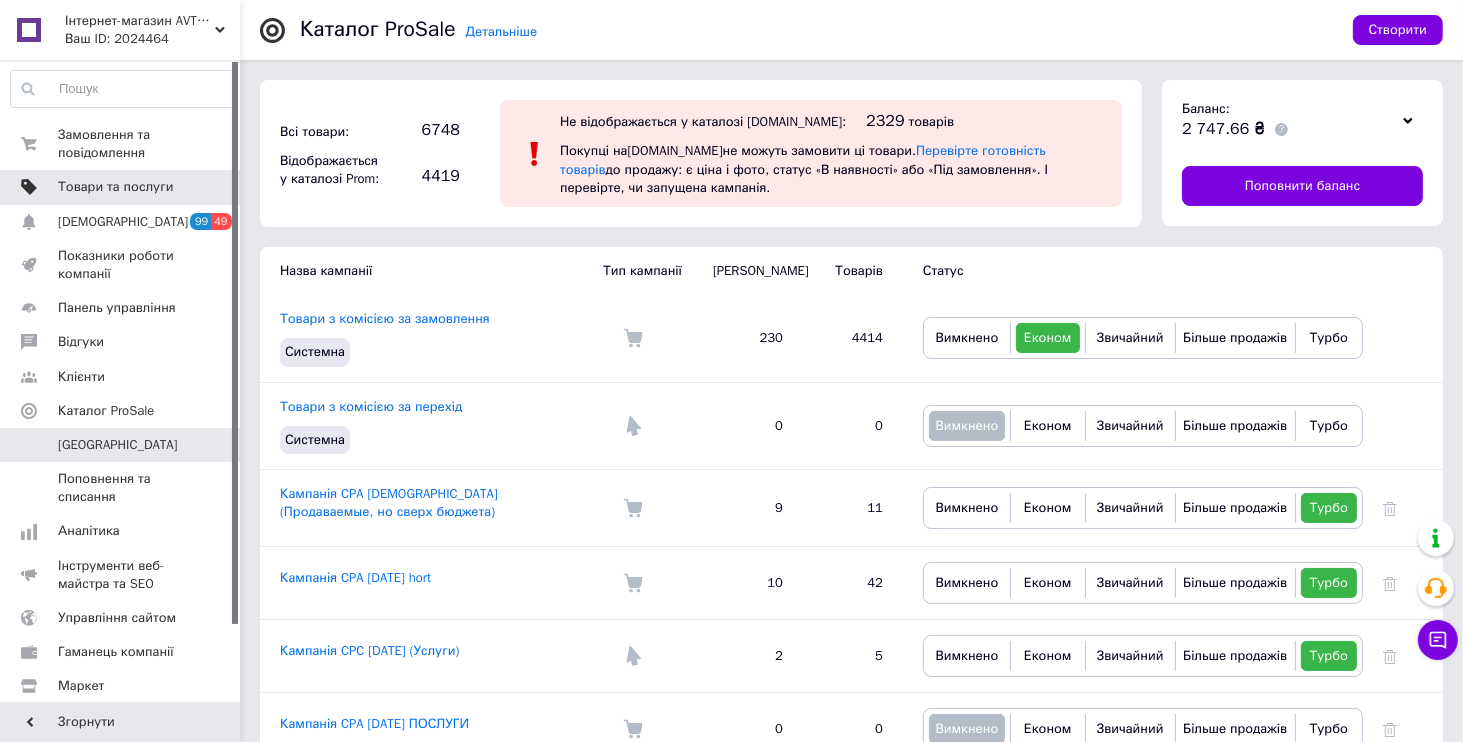click on "Товари та послуги" at bounding box center [115, 187] 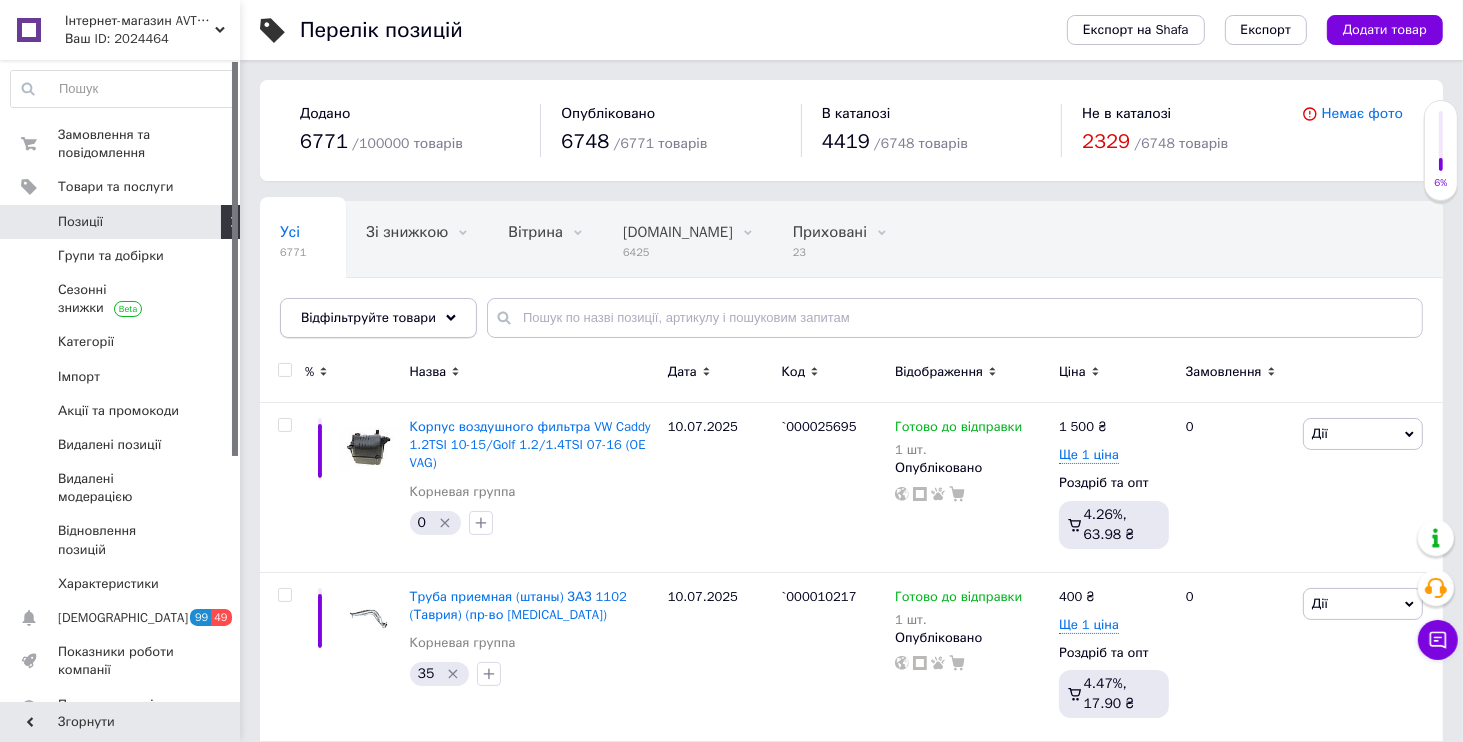 click on "Відфільтруйте товари" at bounding box center (368, 317) 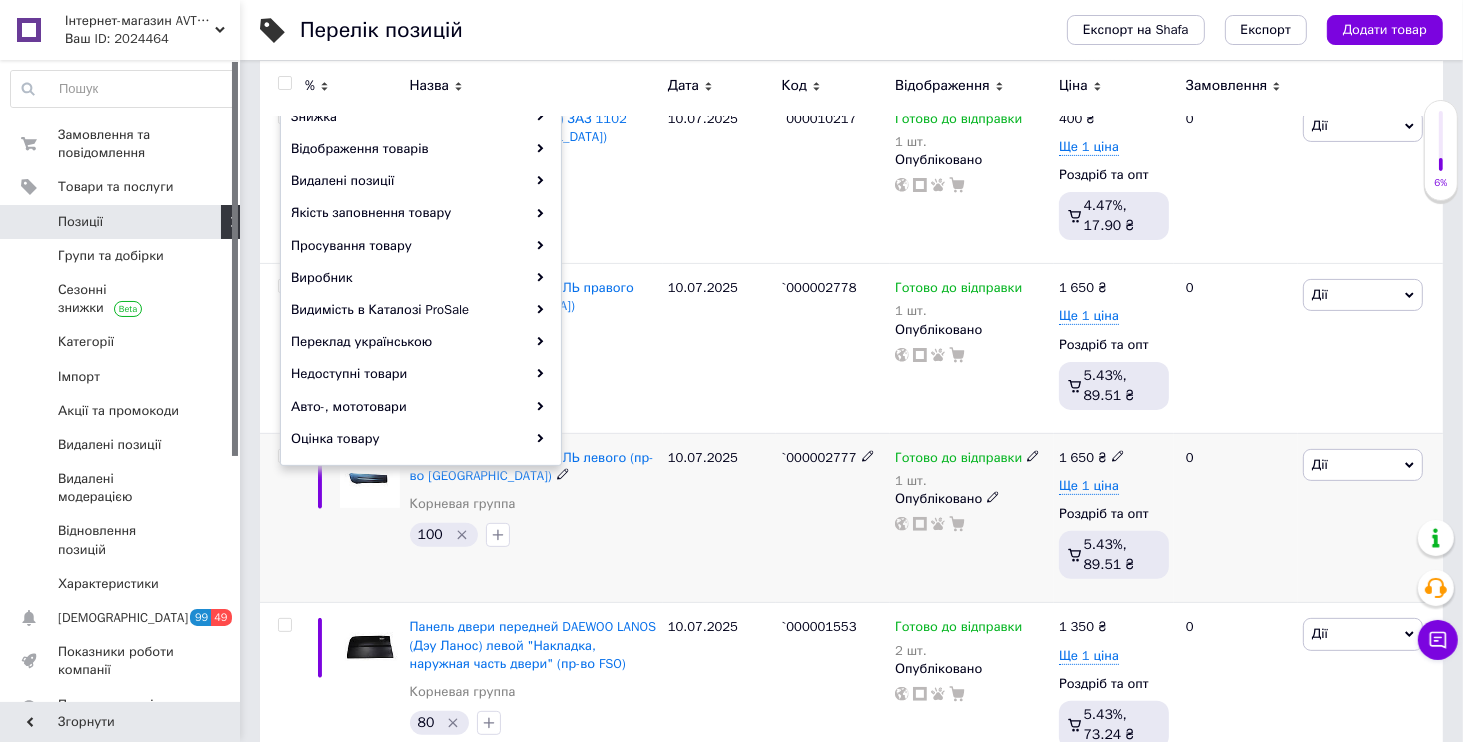 scroll, scrollTop: 480, scrollLeft: 0, axis: vertical 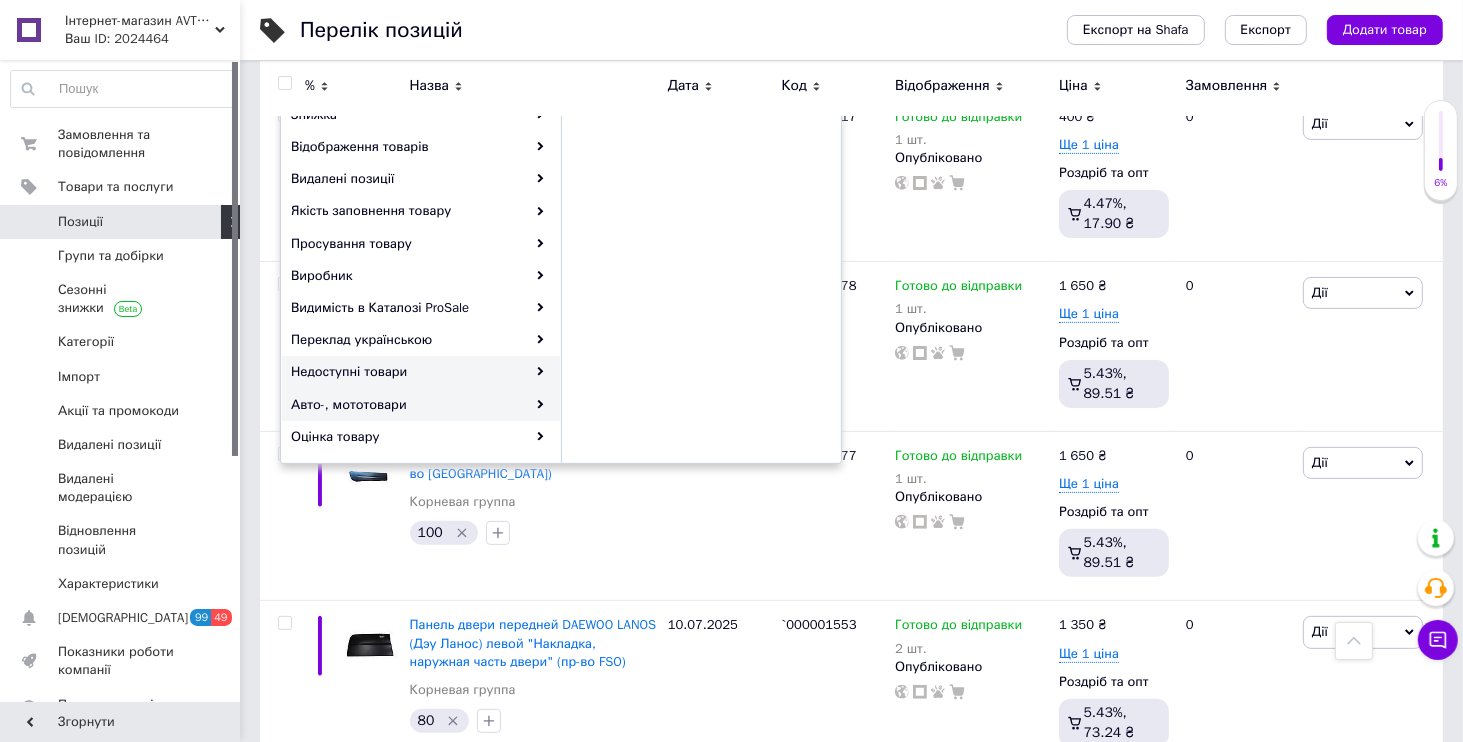click on "Авто-, мототовари" at bounding box center (421, 405) 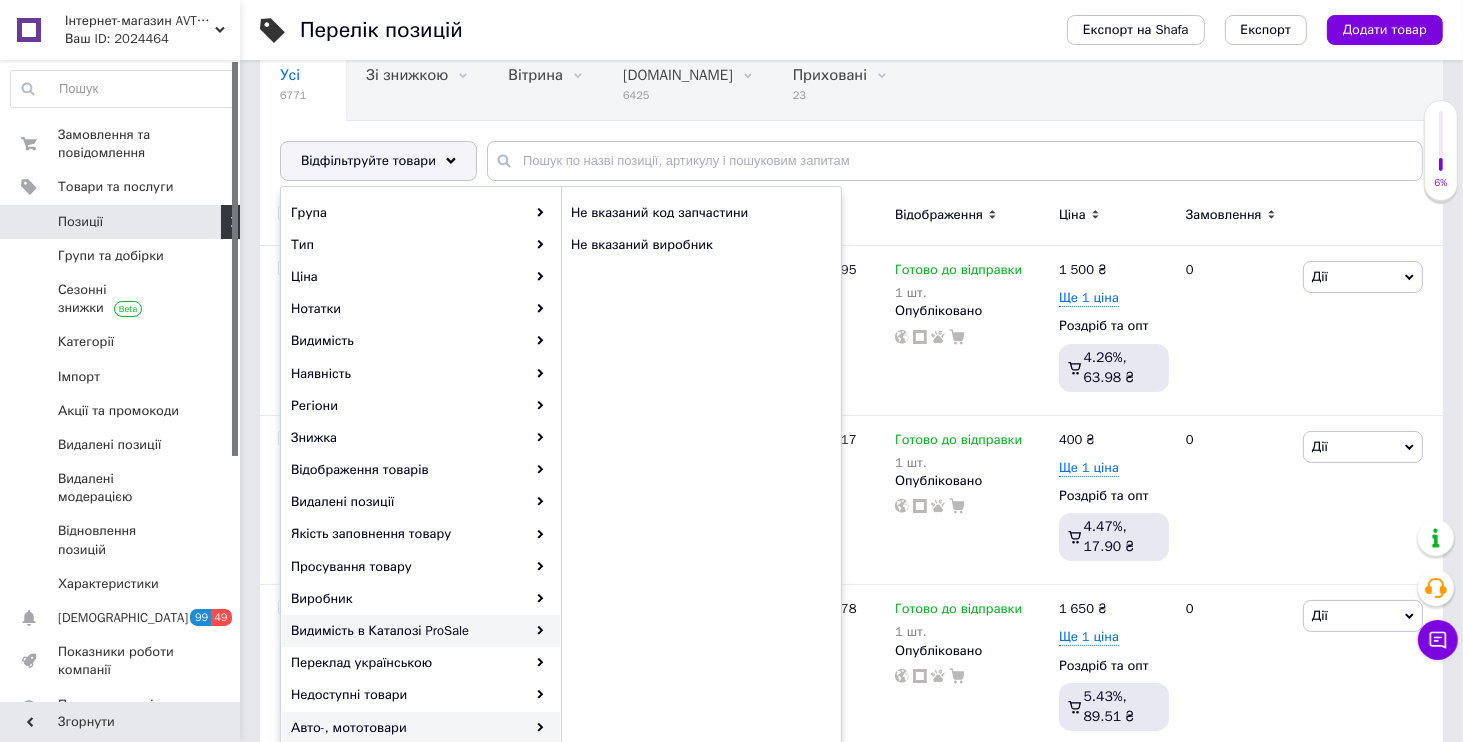 scroll, scrollTop: 288, scrollLeft: 0, axis: vertical 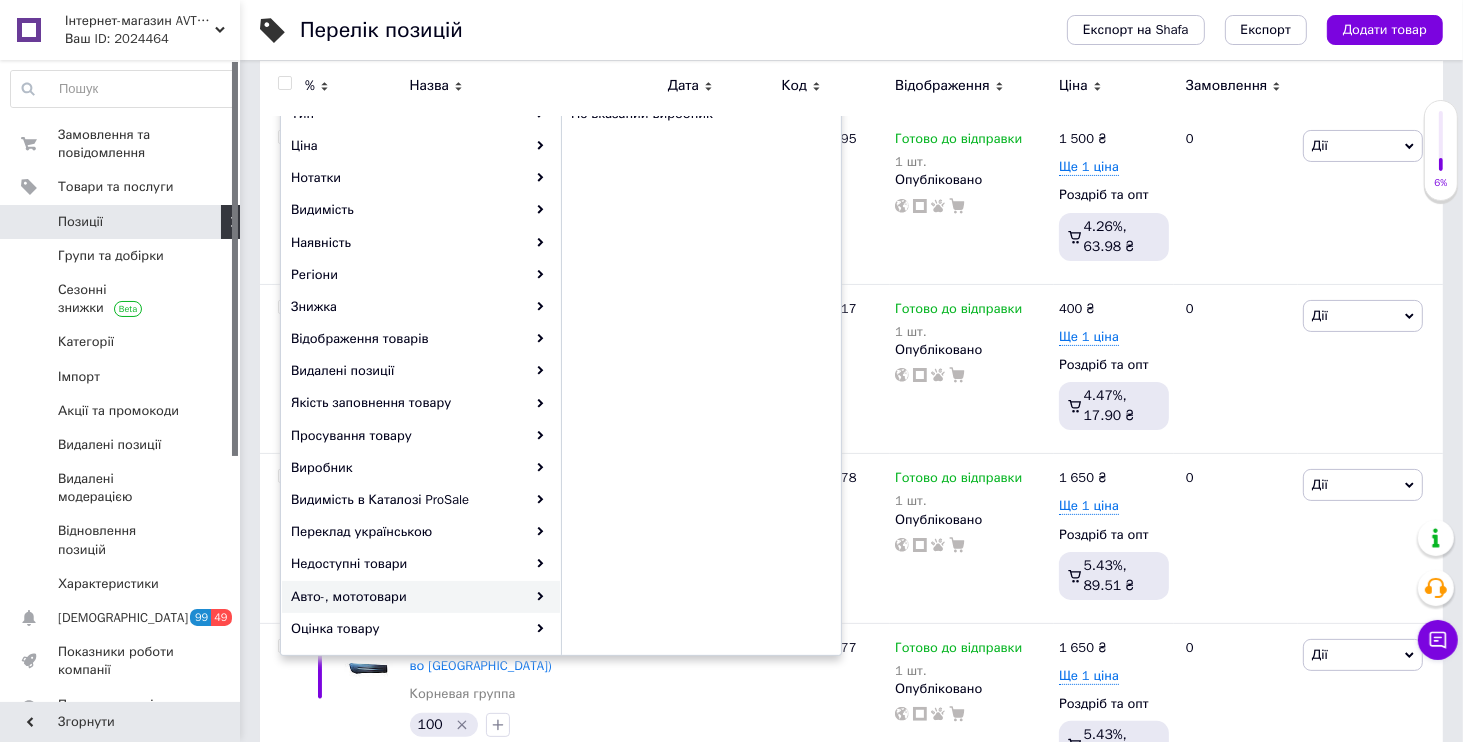 click on "Авто-, мототовари" at bounding box center [421, 597] 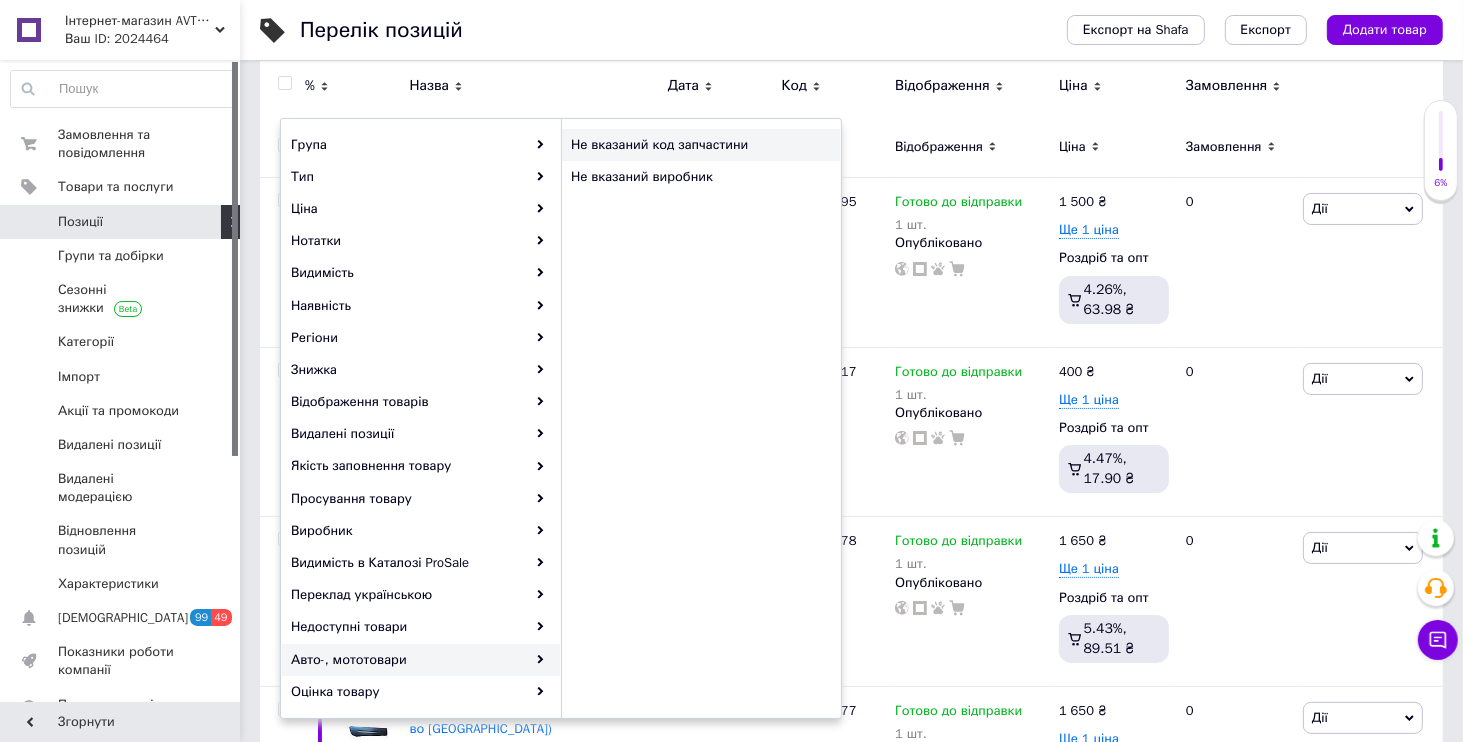 scroll, scrollTop: 192, scrollLeft: 0, axis: vertical 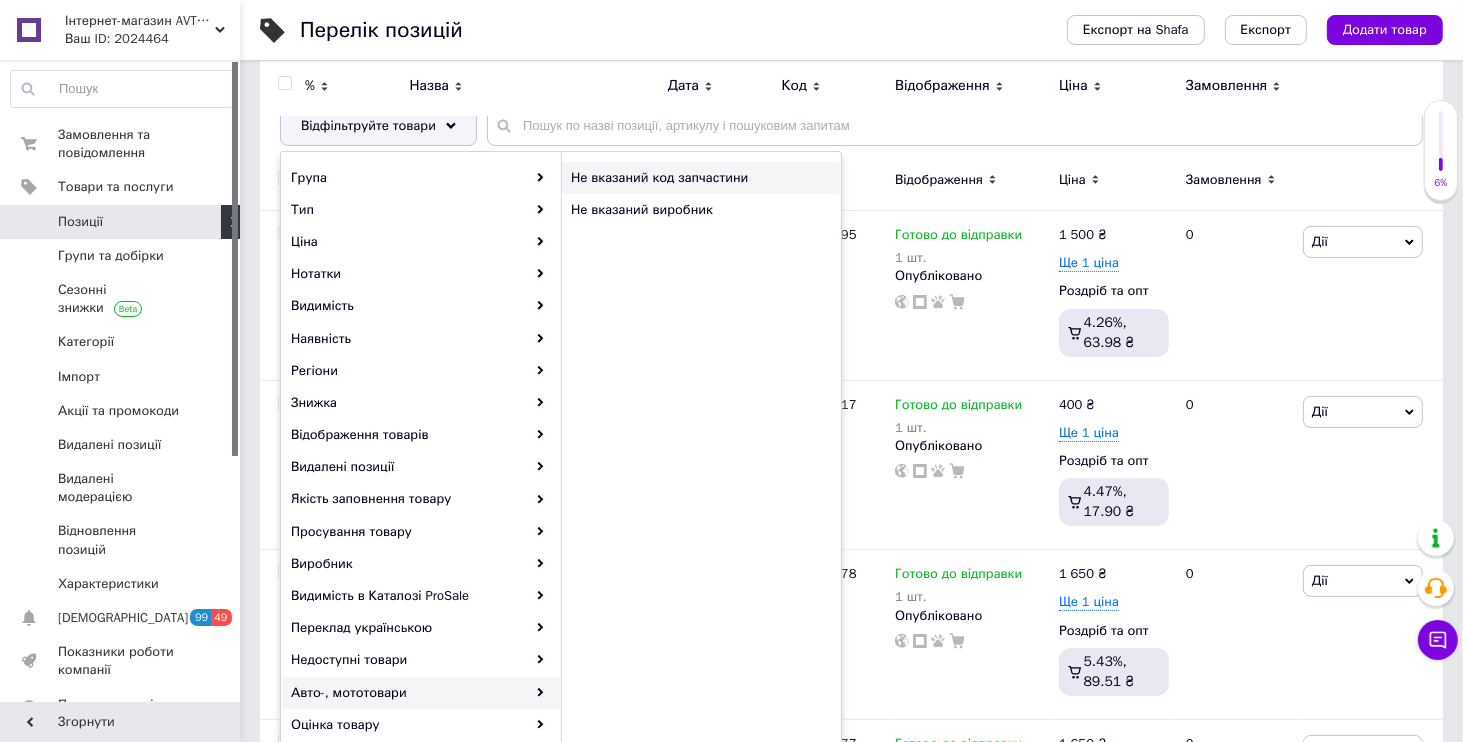 click on "Не вказаний код запчастини" at bounding box center (691, 178) 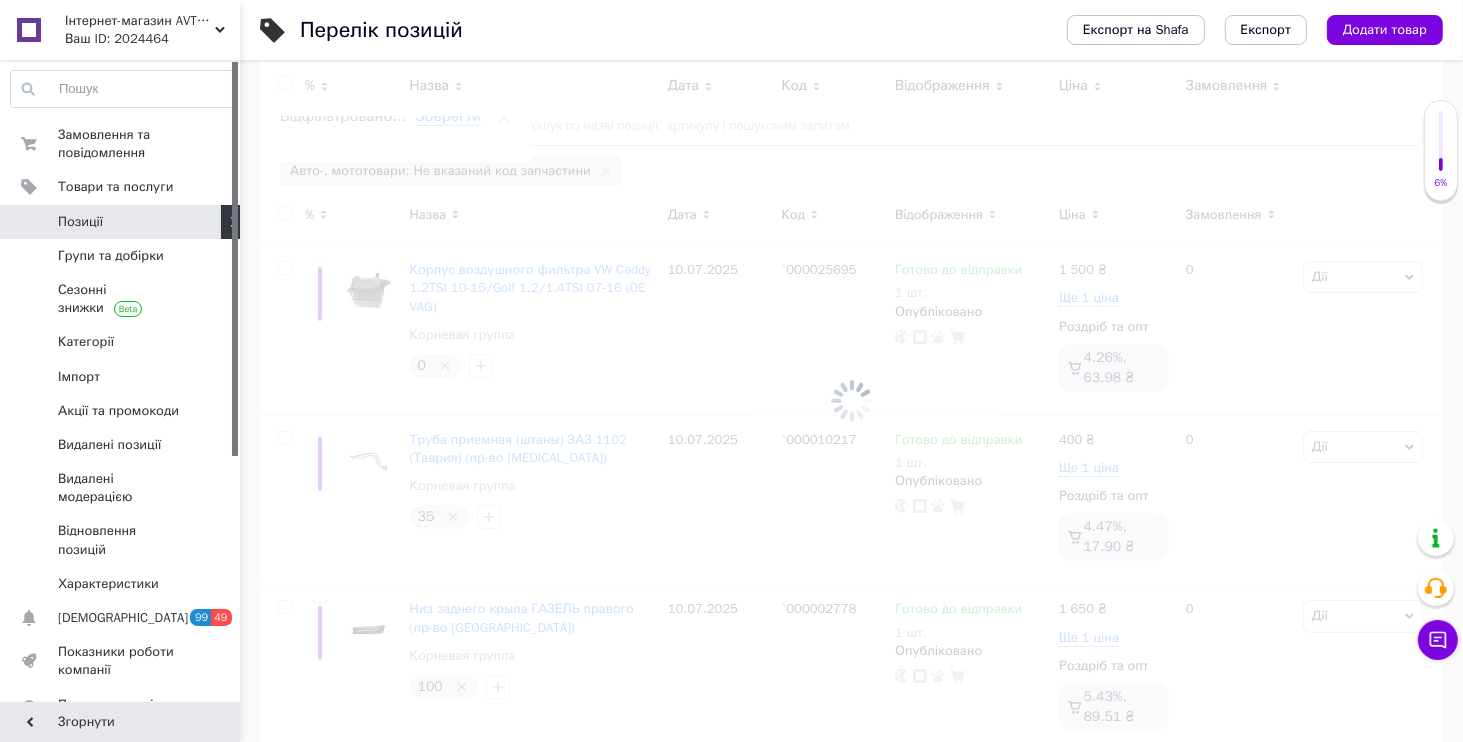 scroll, scrollTop: 0, scrollLeft: 3, axis: horizontal 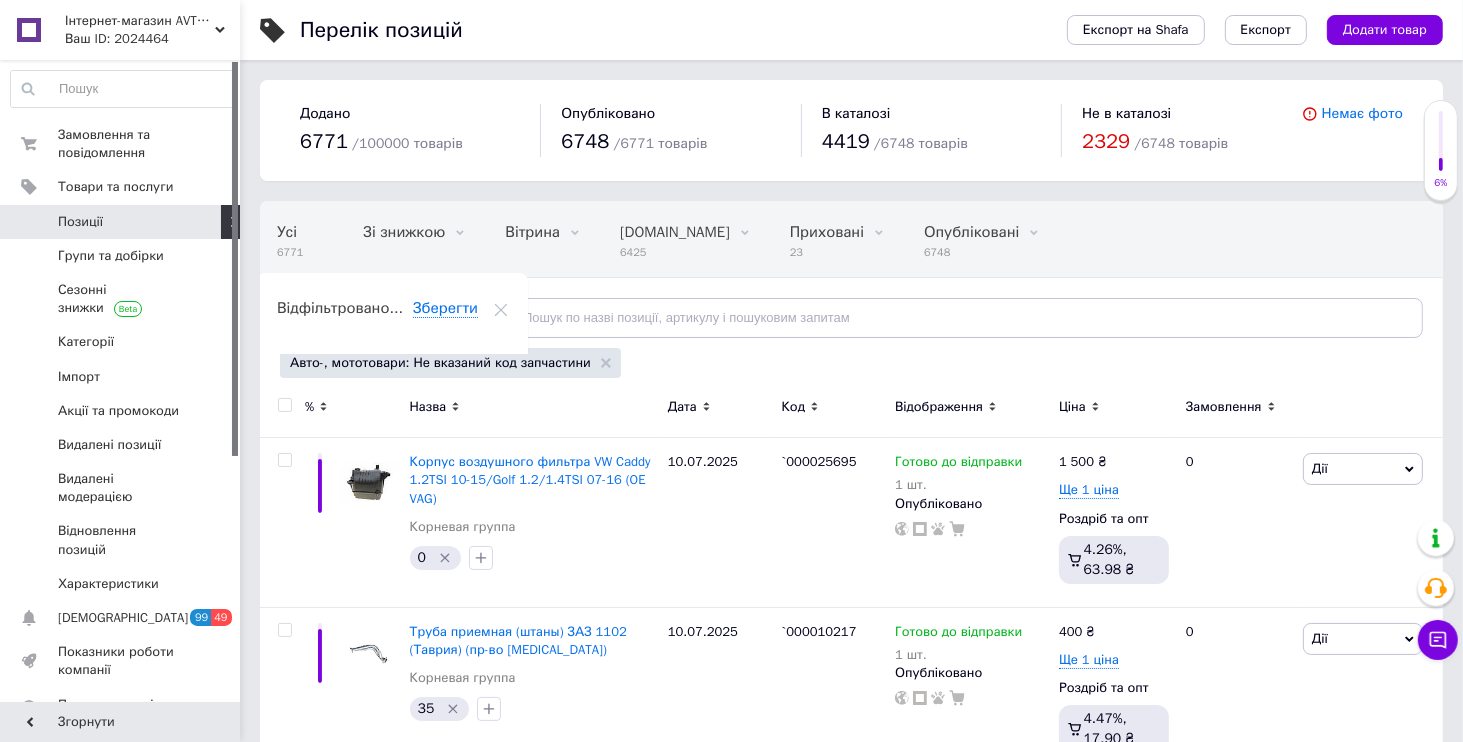 click on "Відфільтруйте товари" at bounding box center [368, 317] 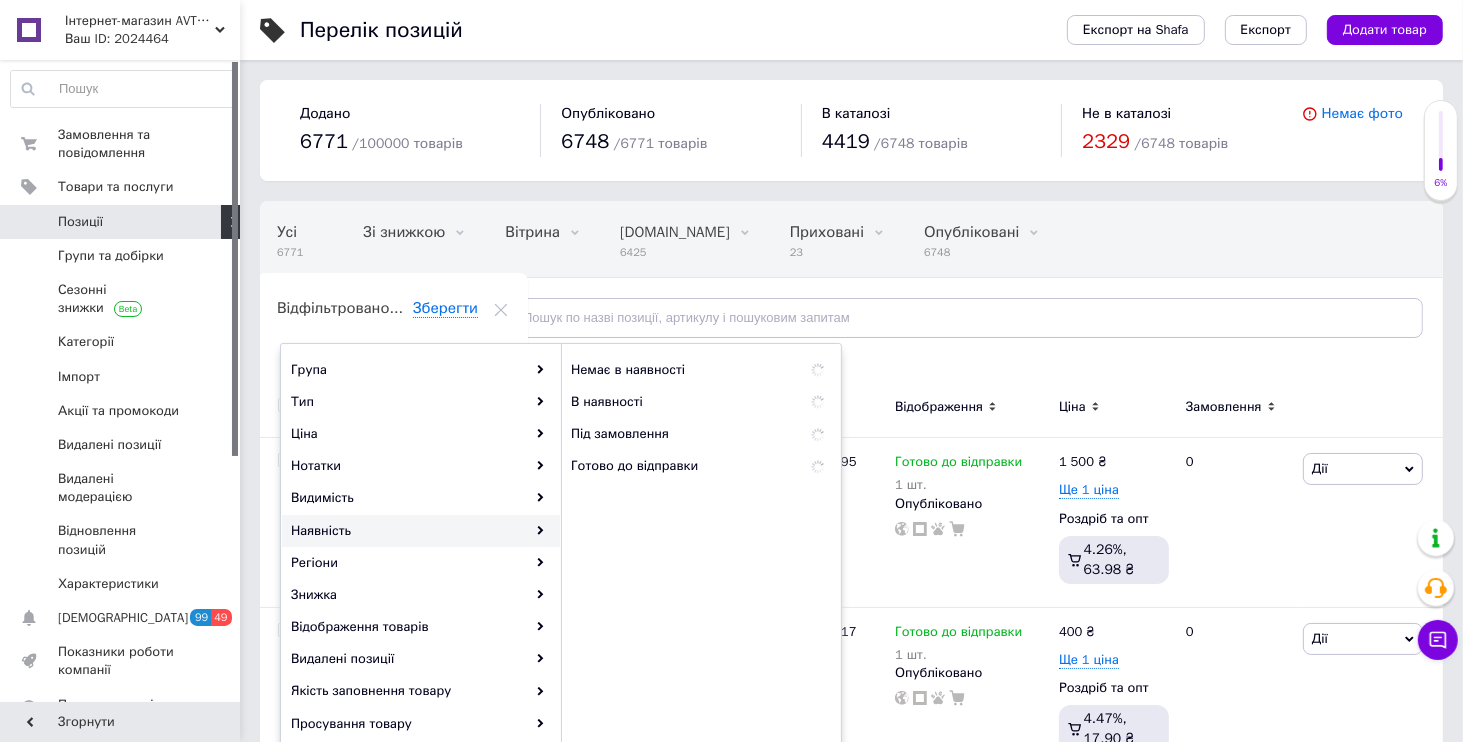 click on "Наявність" at bounding box center (421, 531) 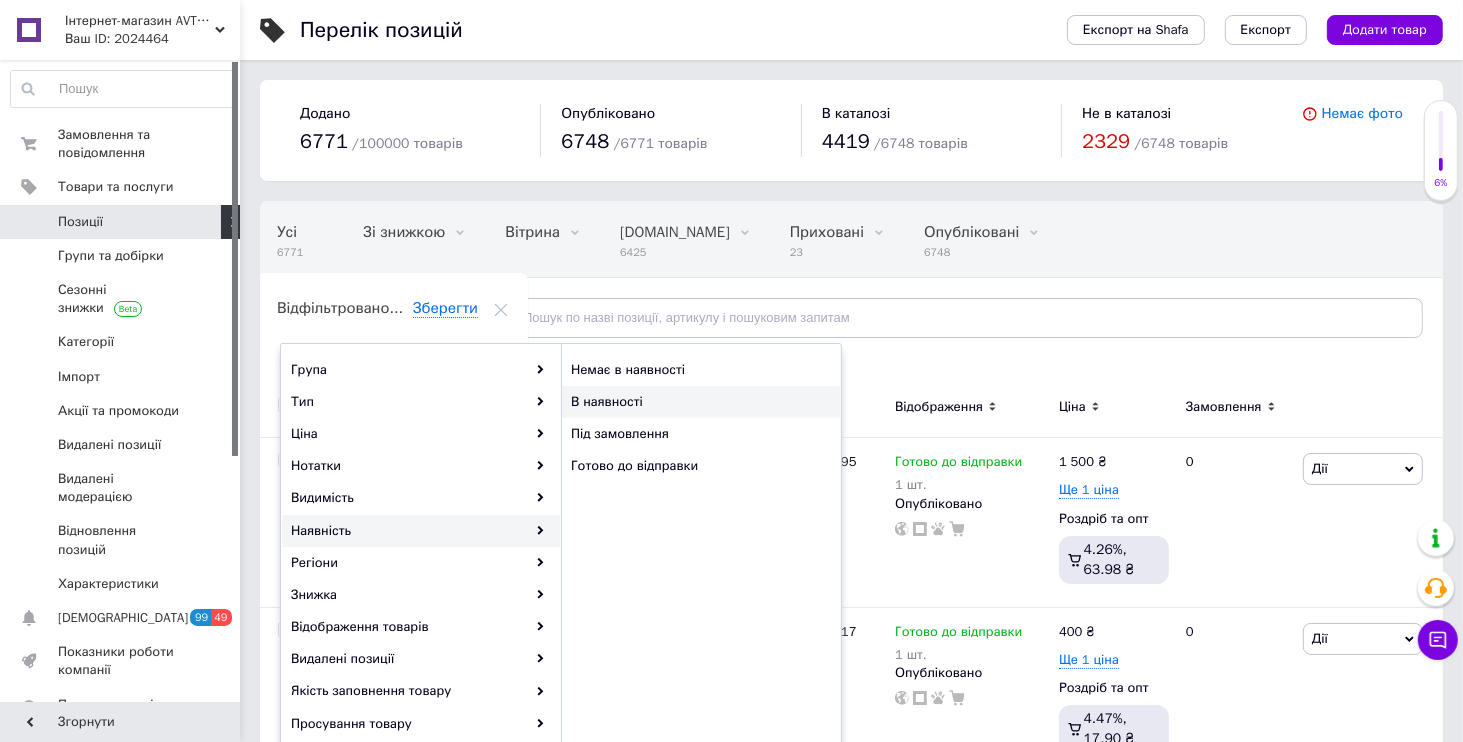 click on "В наявності" at bounding box center [683, 402] 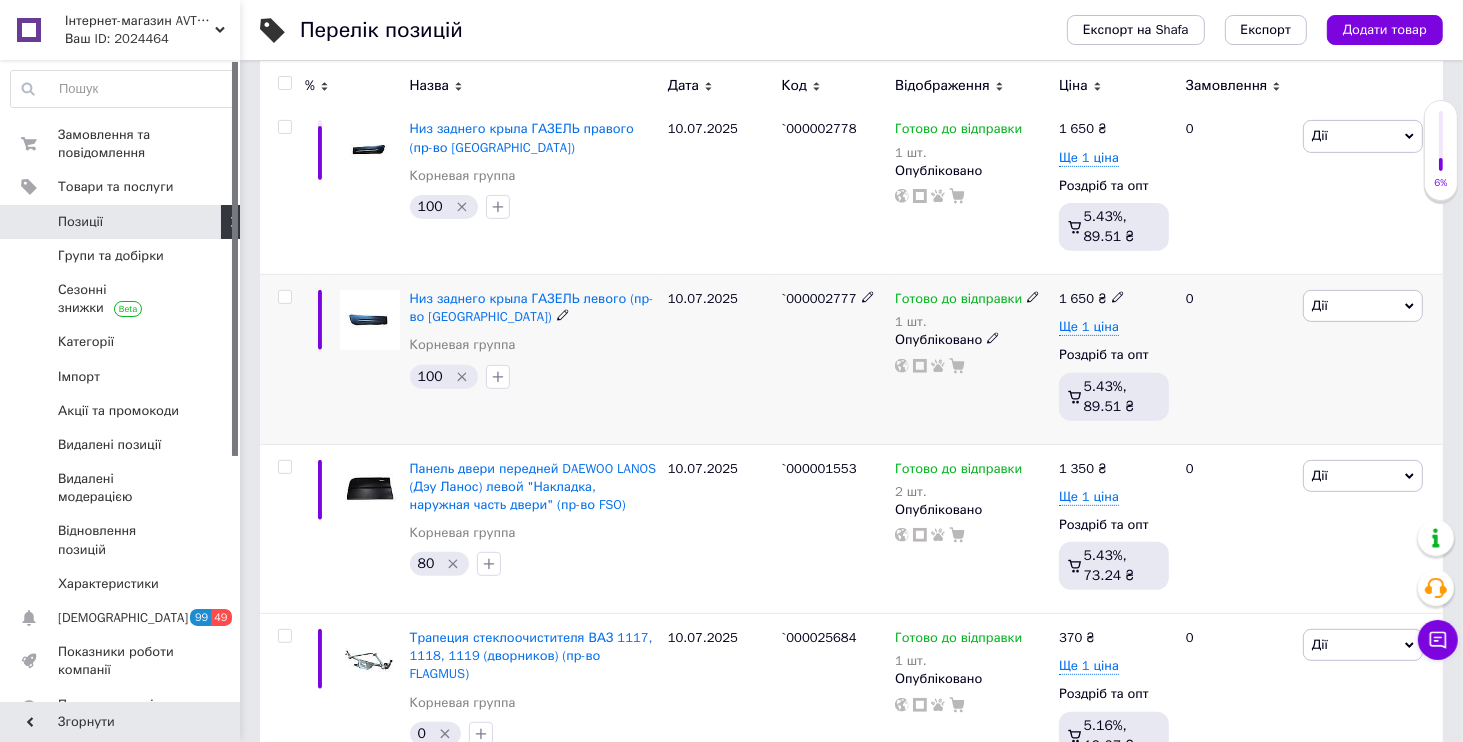 scroll, scrollTop: 1056, scrollLeft: 0, axis: vertical 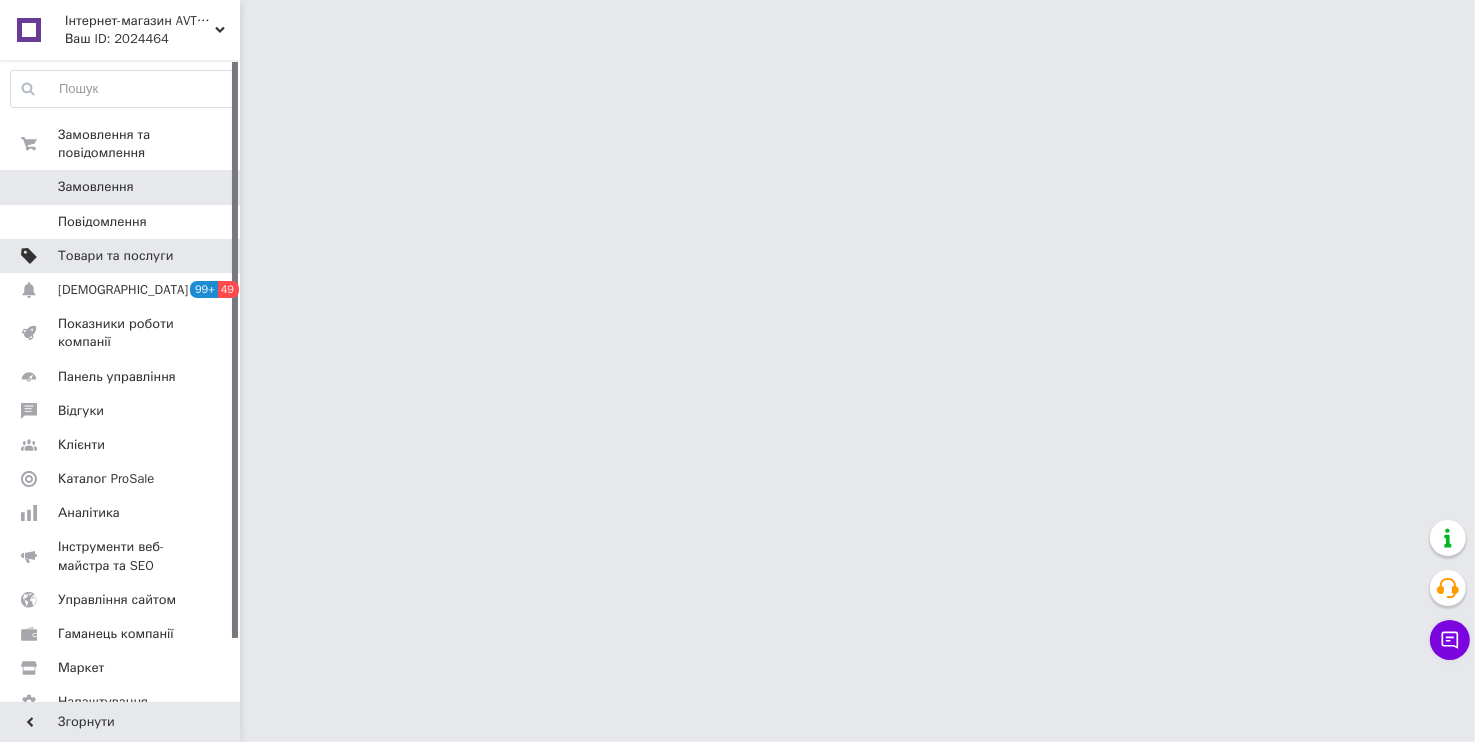 click on "Товари та послуги" at bounding box center (123, 256) 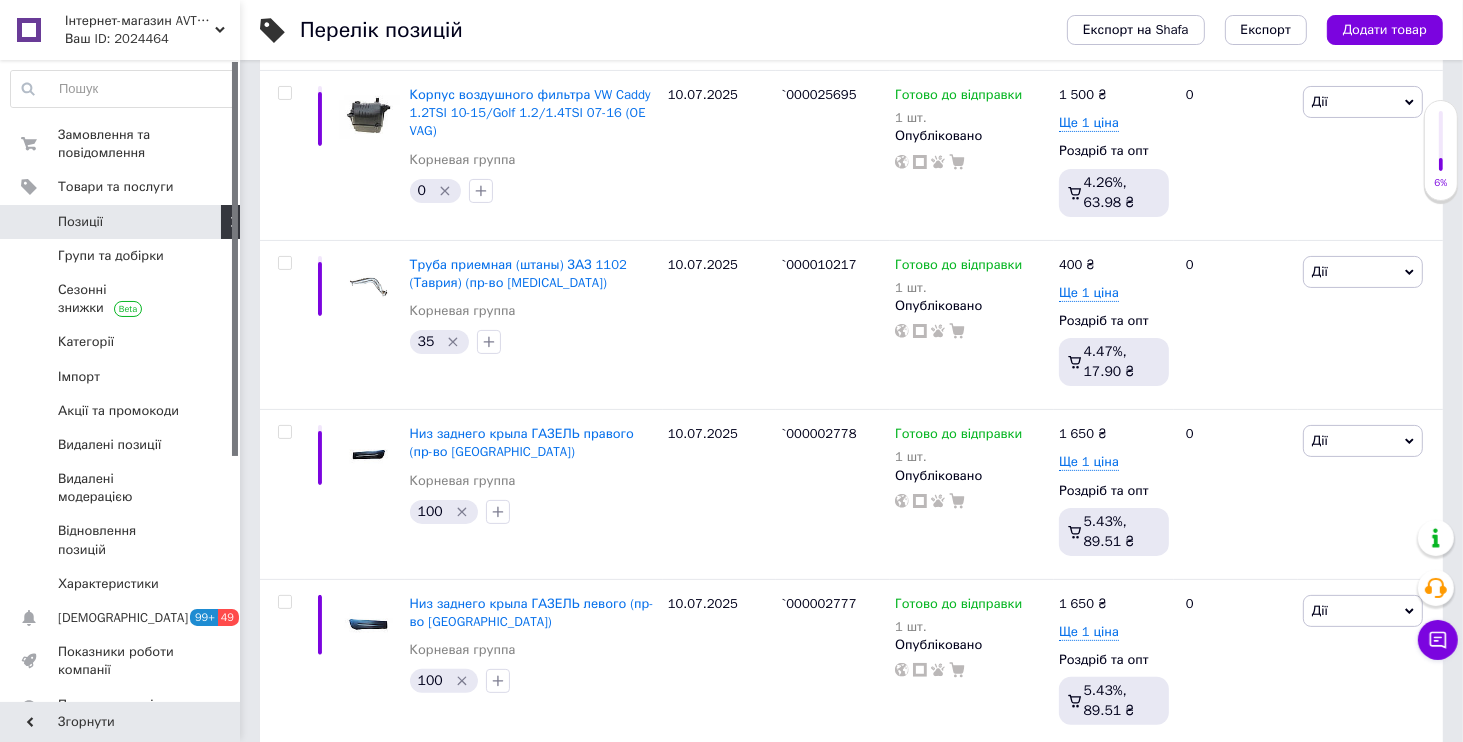 scroll, scrollTop: 480, scrollLeft: 0, axis: vertical 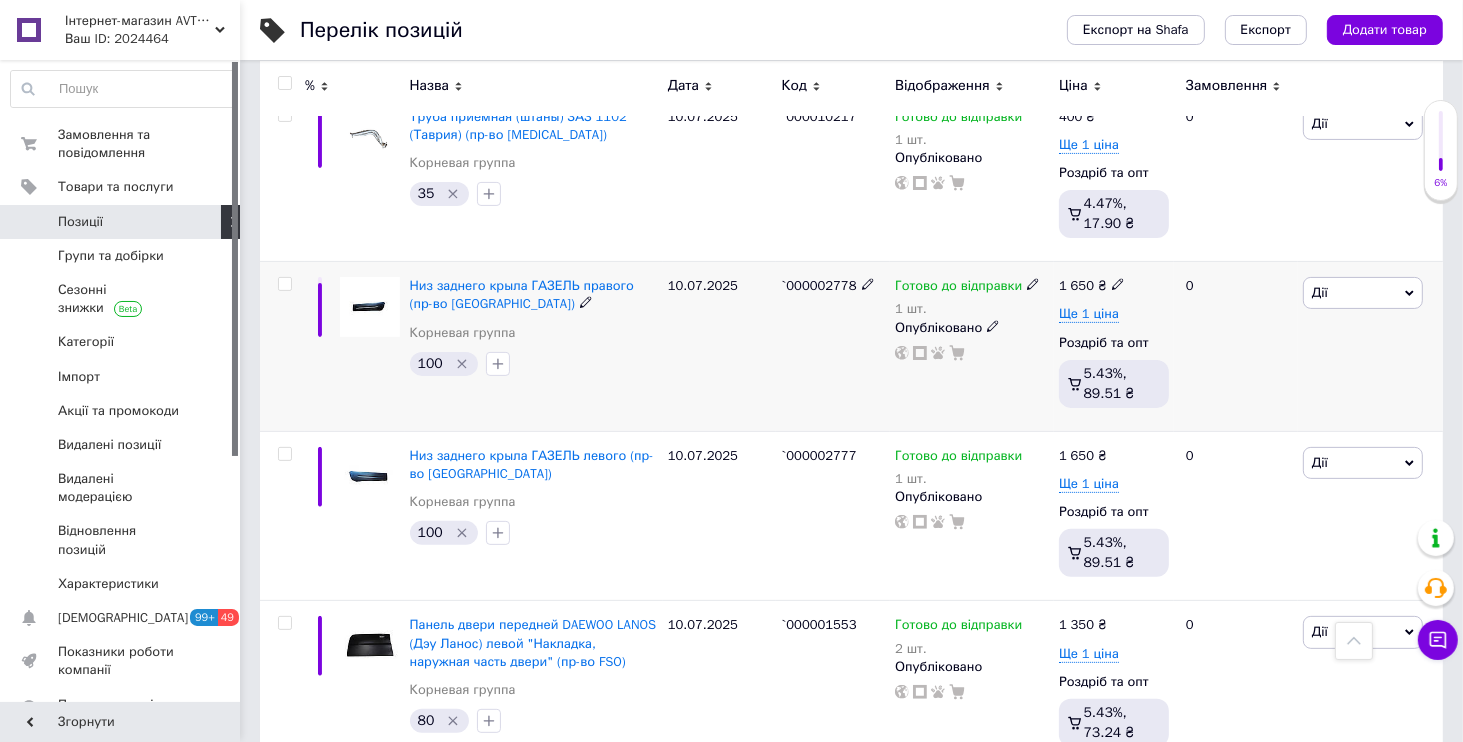 click on "Низ заднего крыла ГАЗЕЛЬ правого (пр-во Ростов)" at bounding box center (534, 295) 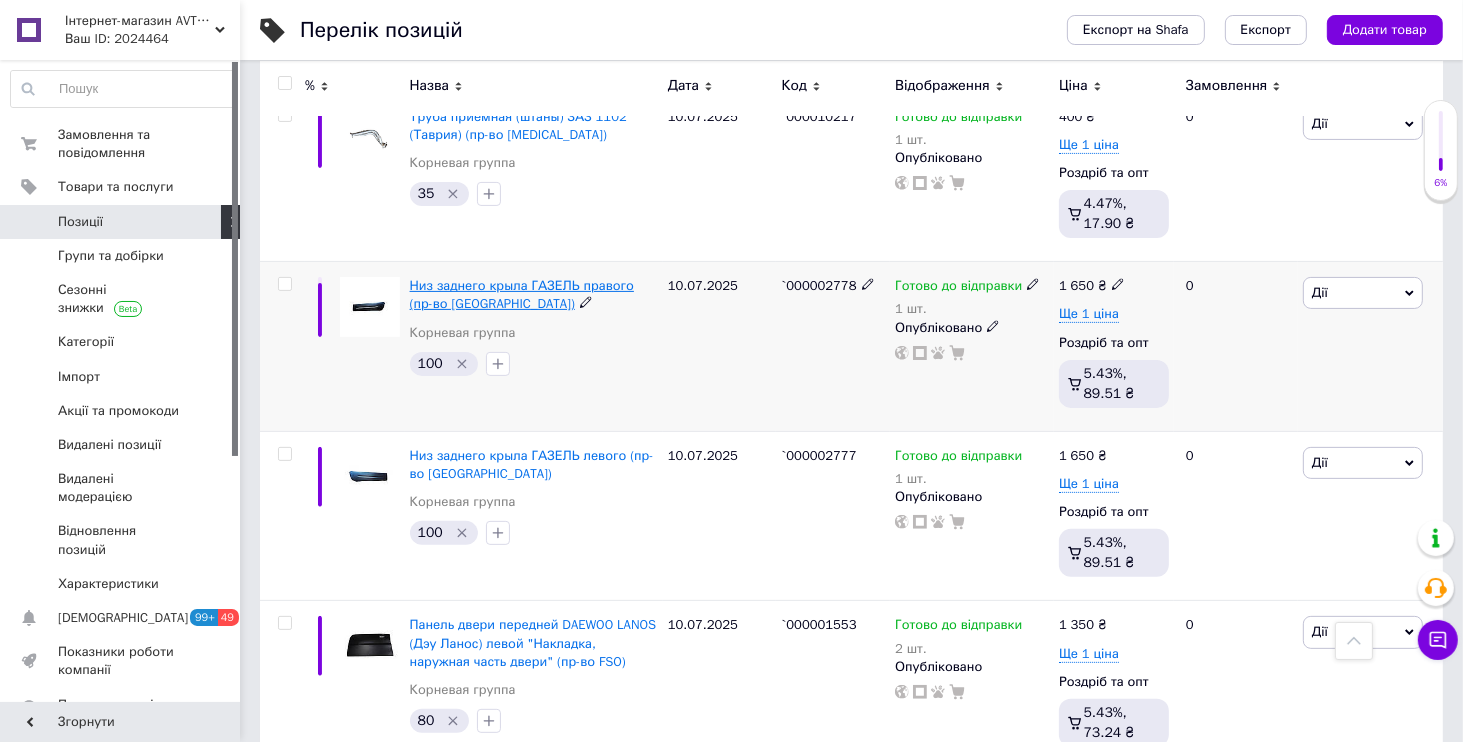click on "Низ заднего крыла ГАЗЕЛЬ правого (пр-во Ростов)" at bounding box center [522, 294] 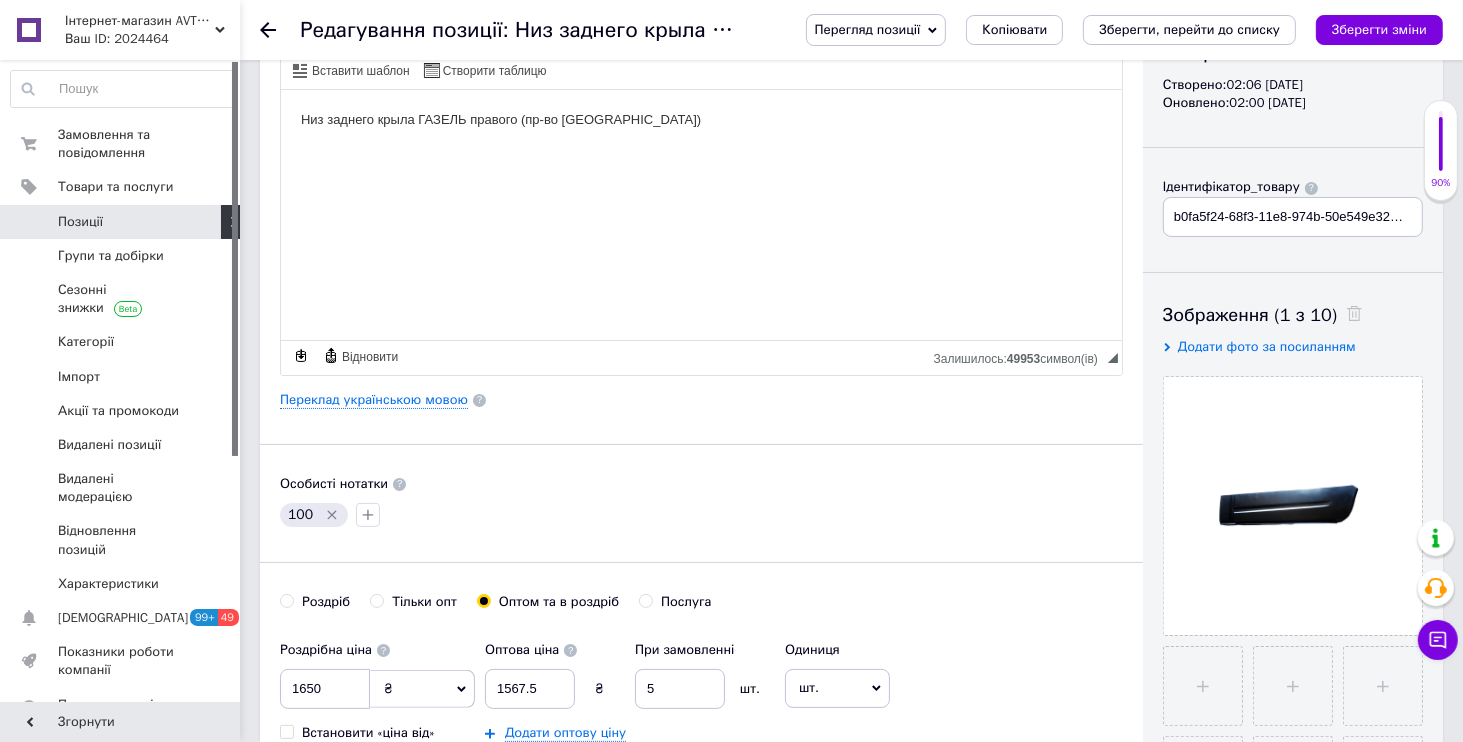 scroll, scrollTop: 0, scrollLeft: 0, axis: both 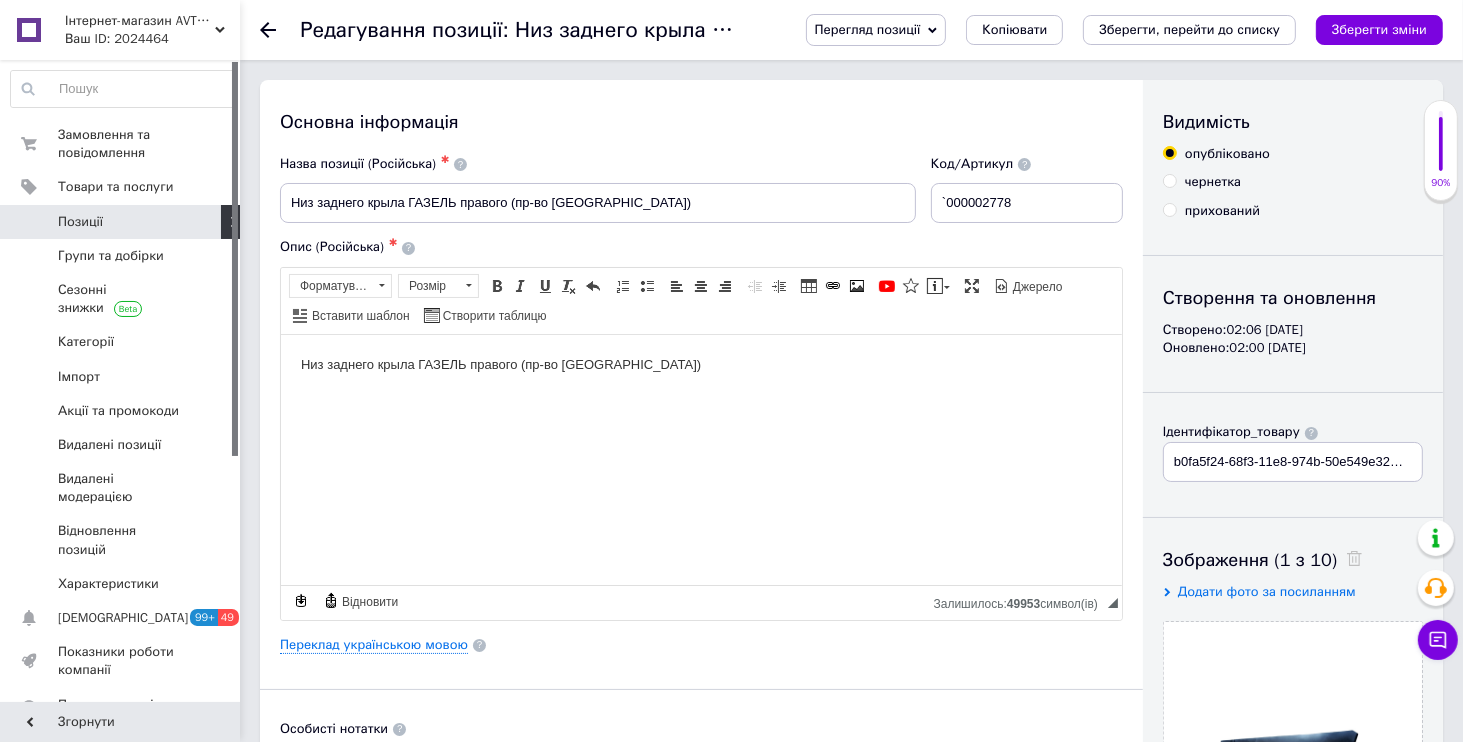 click on "Інтернет-магазин AVTO запчастини" at bounding box center (140, 21) 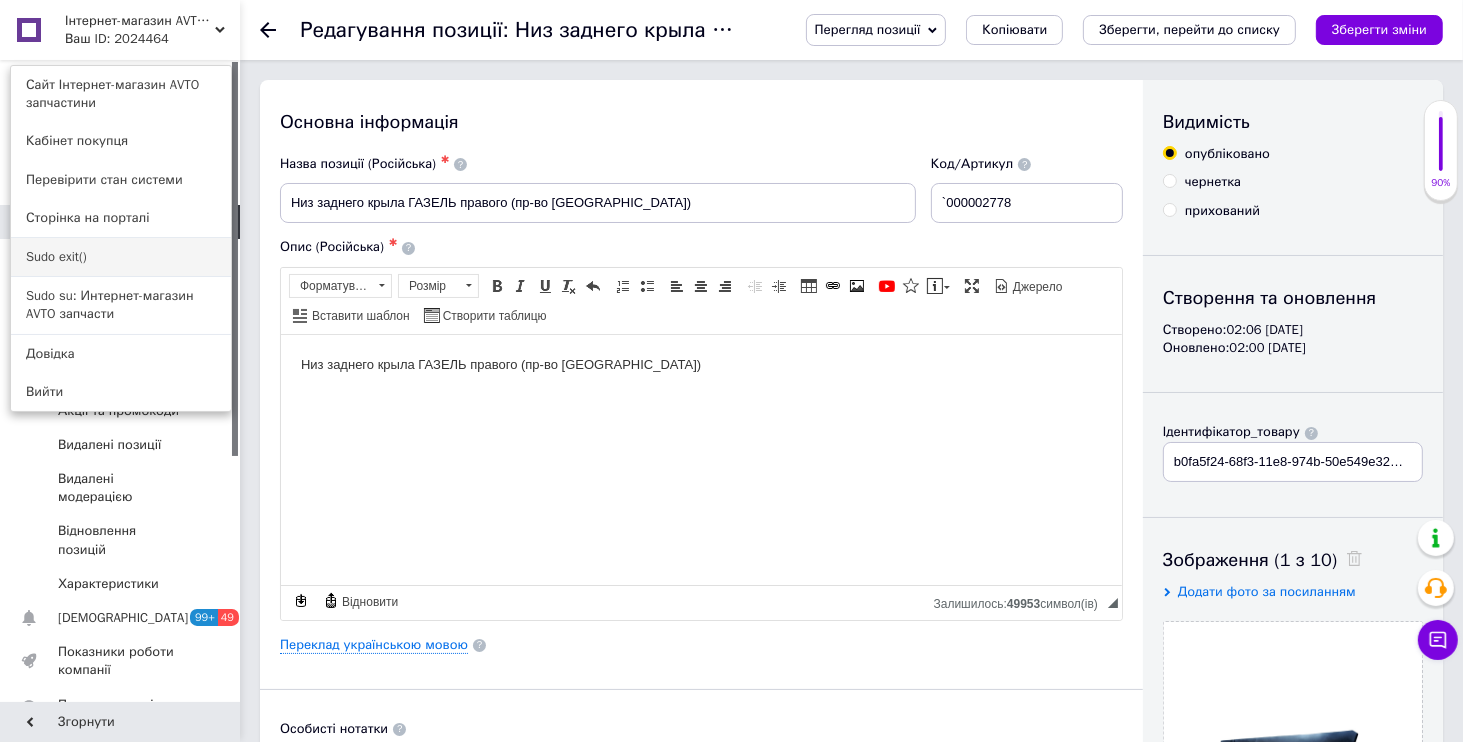 click on "Sudo exit()" at bounding box center [121, 257] 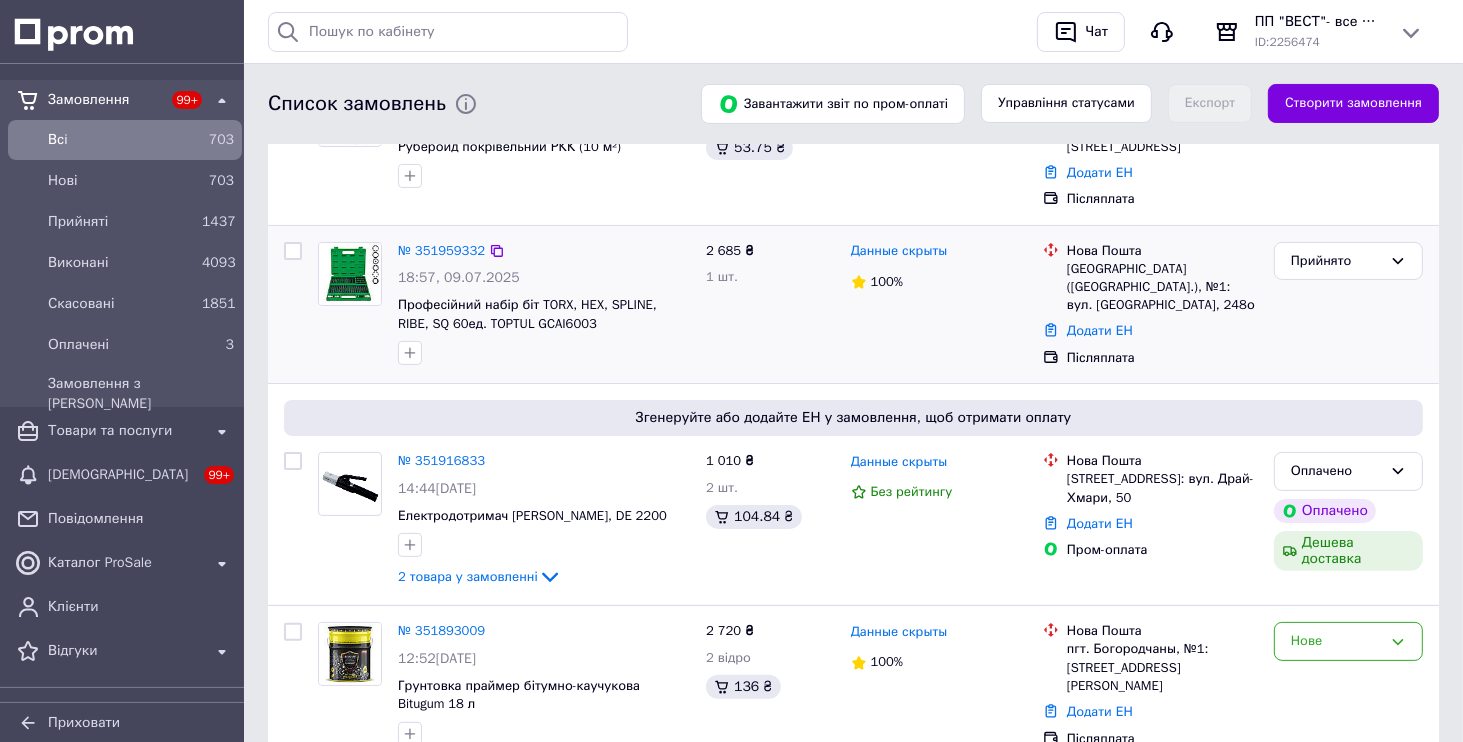 scroll, scrollTop: 576, scrollLeft: 0, axis: vertical 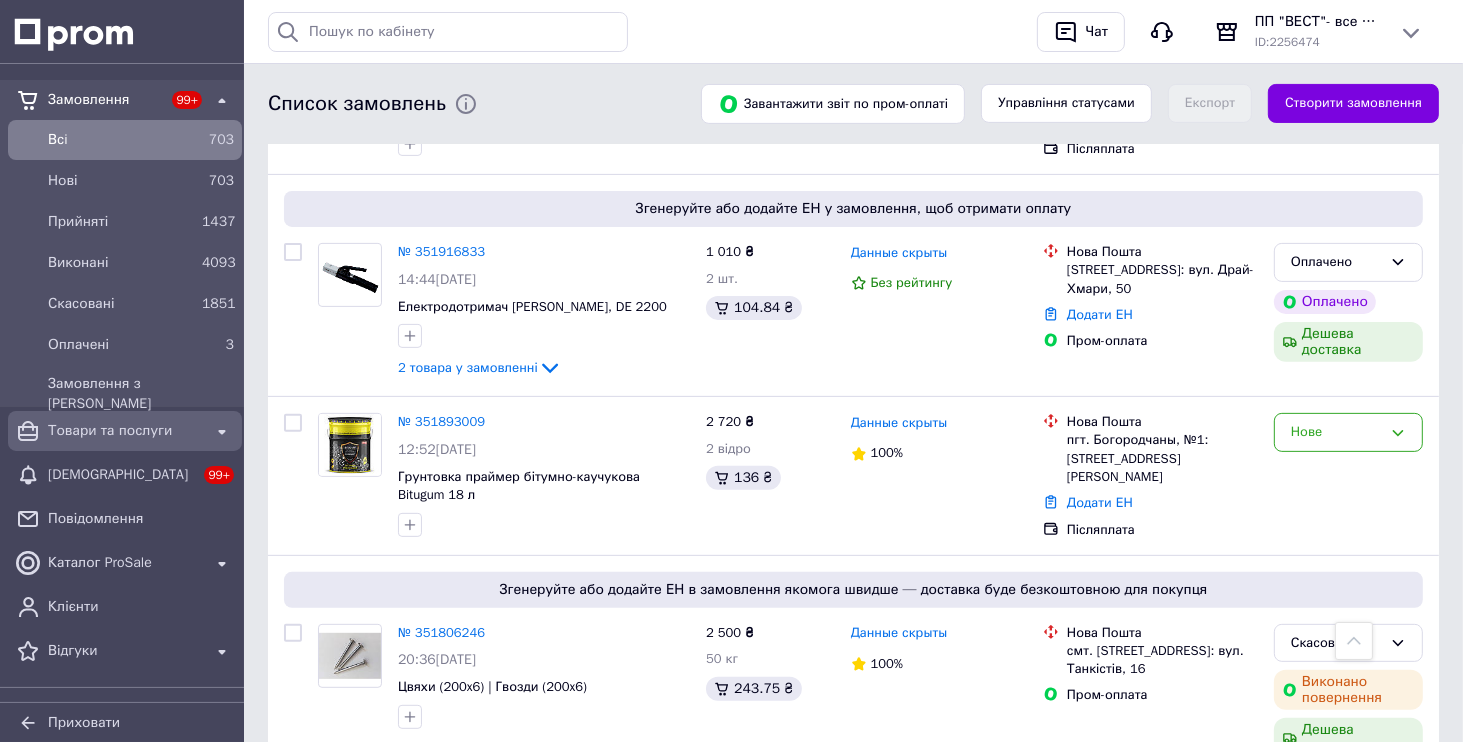 click on "Товари та послуги" at bounding box center (125, 431) 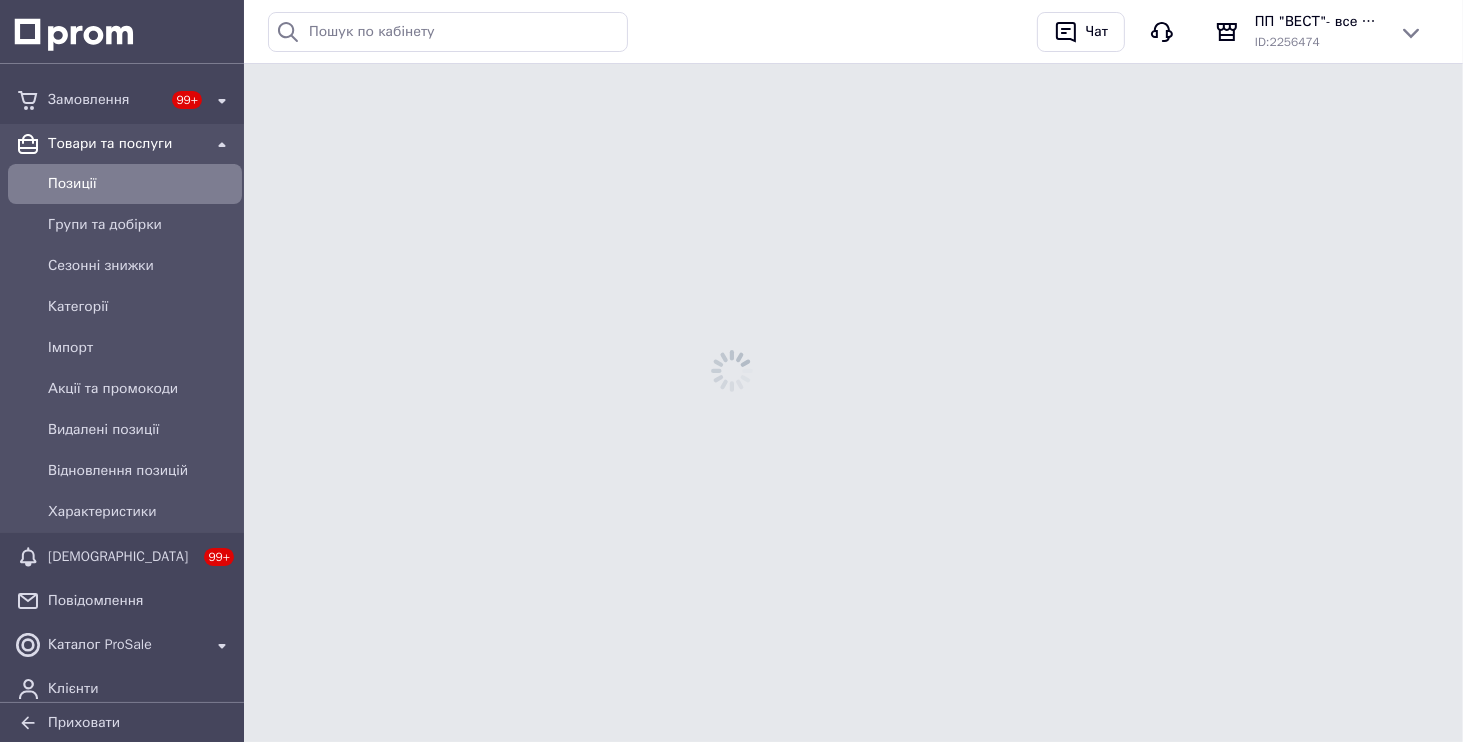 scroll, scrollTop: 0, scrollLeft: 0, axis: both 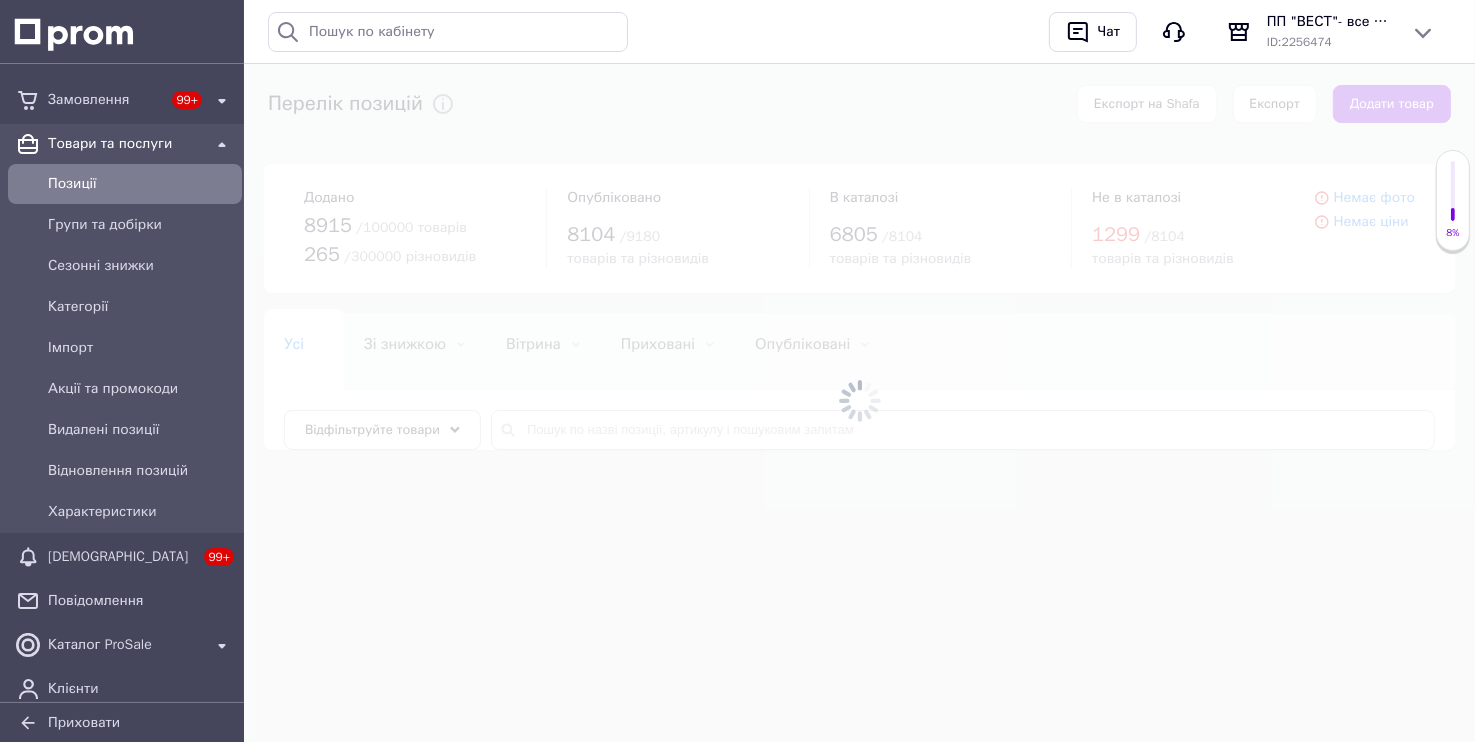 click at bounding box center (859, 401) 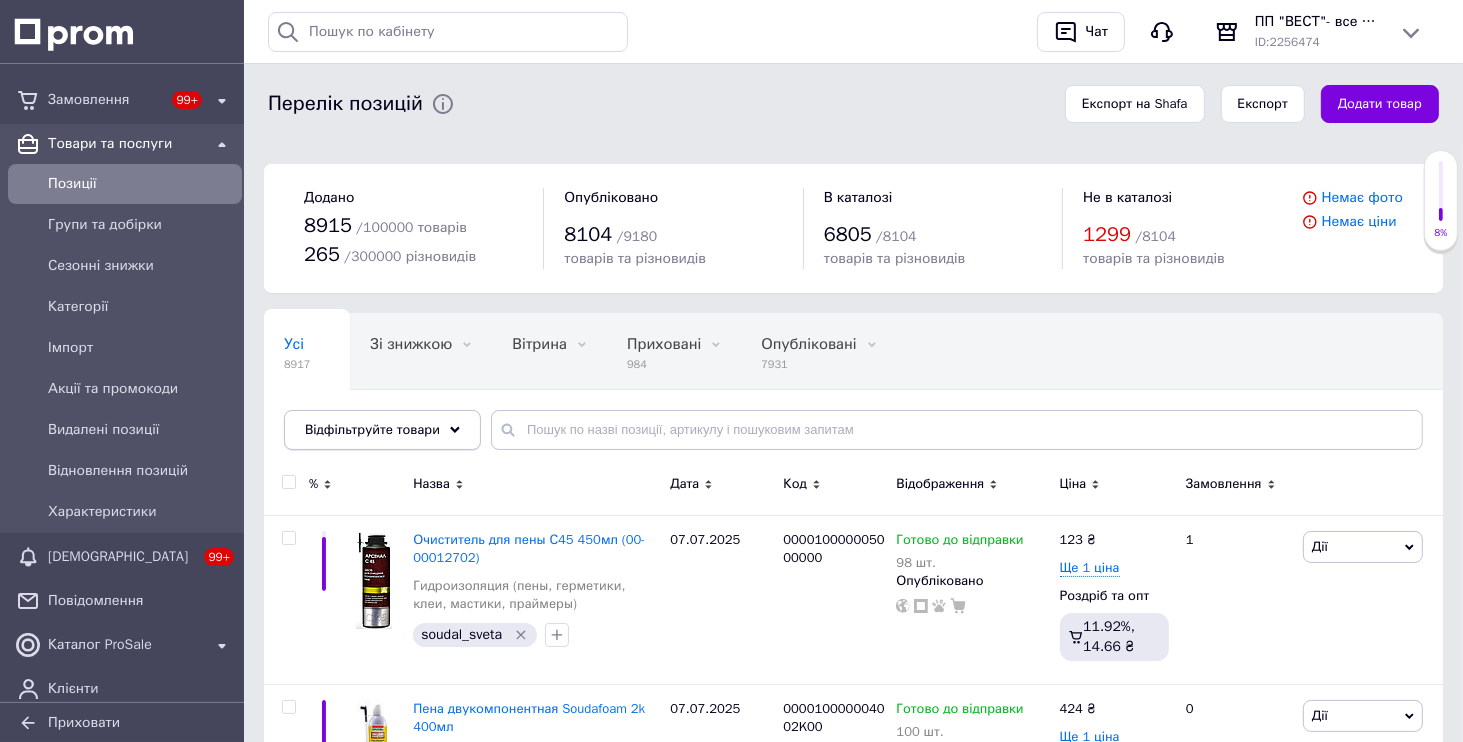click on "Відфільтруйте товари" at bounding box center [382, 430] 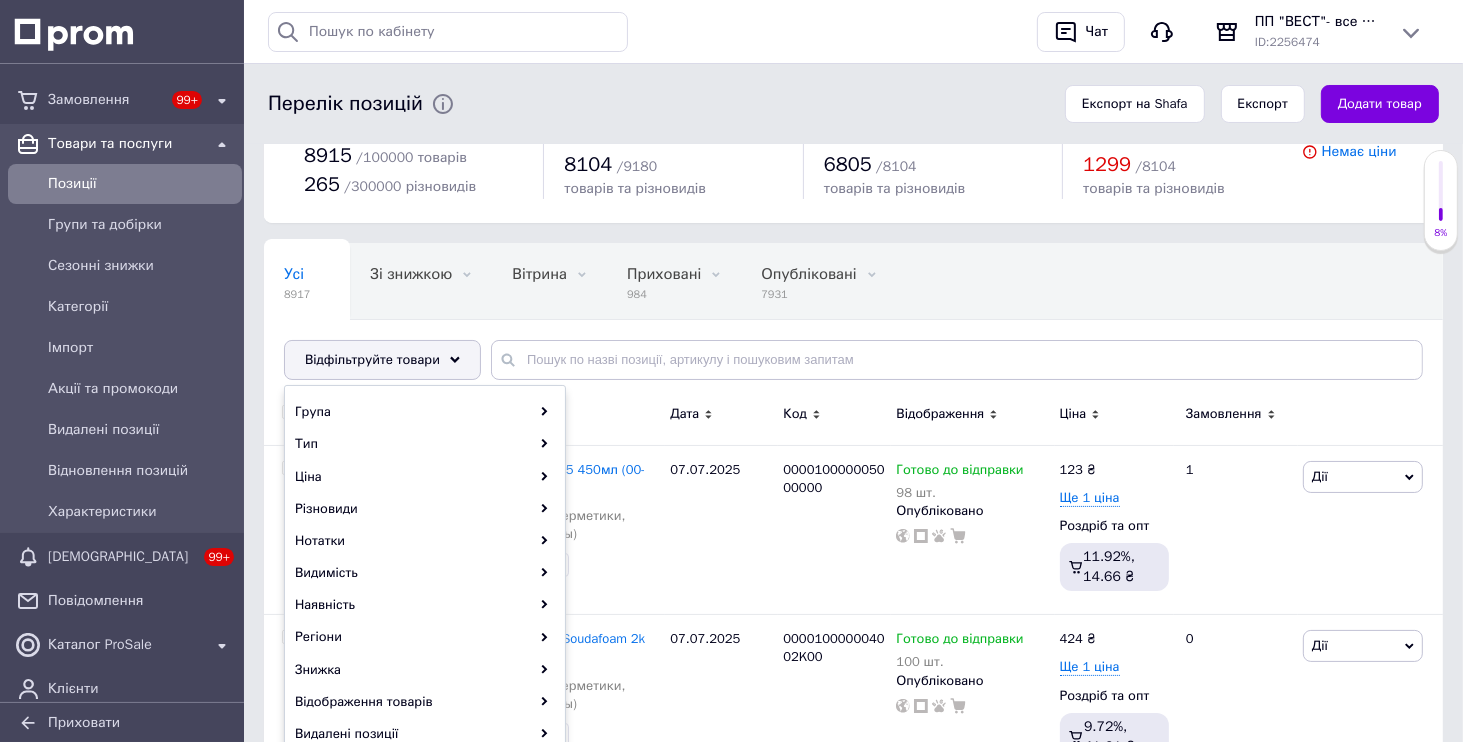 scroll, scrollTop: 384, scrollLeft: 0, axis: vertical 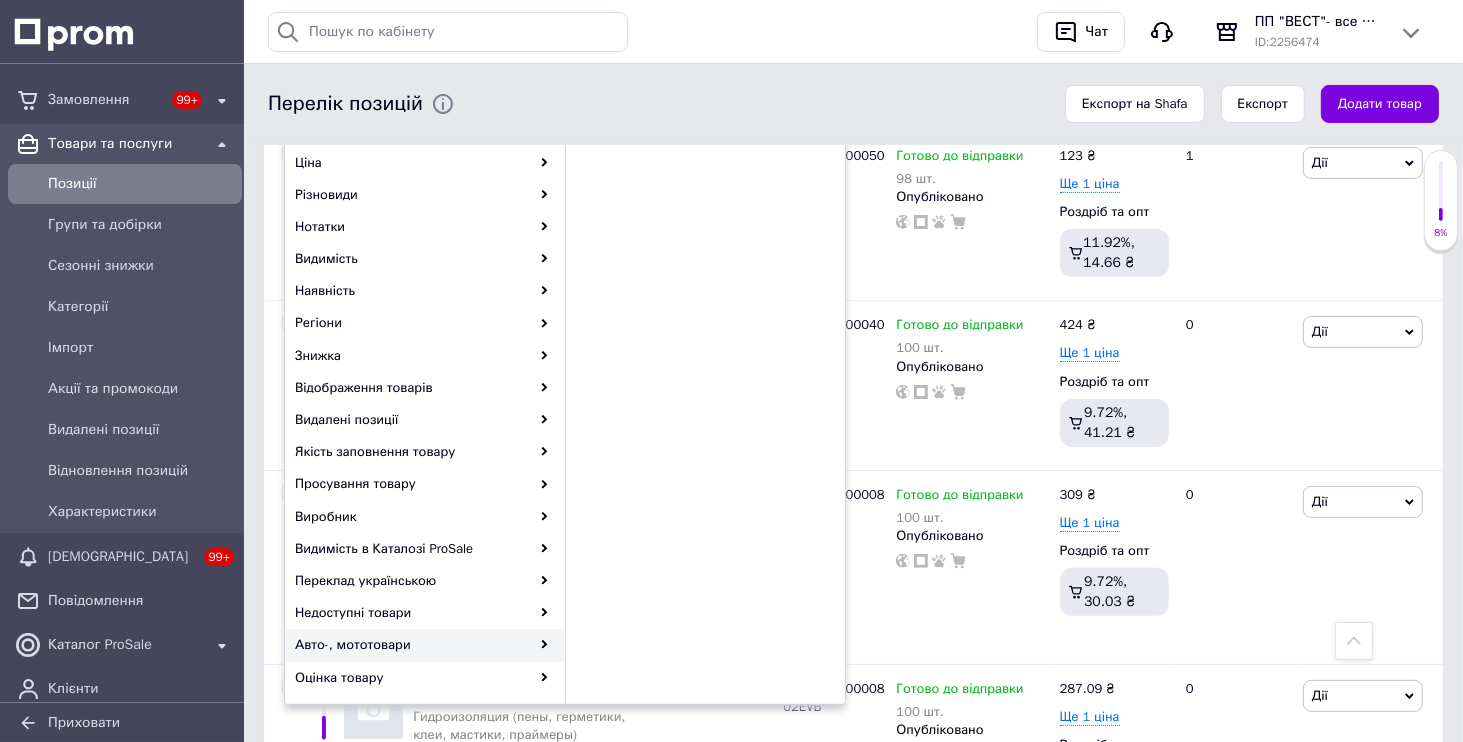 click on "Авто-, мототовари" at bounding box center [425, 645] 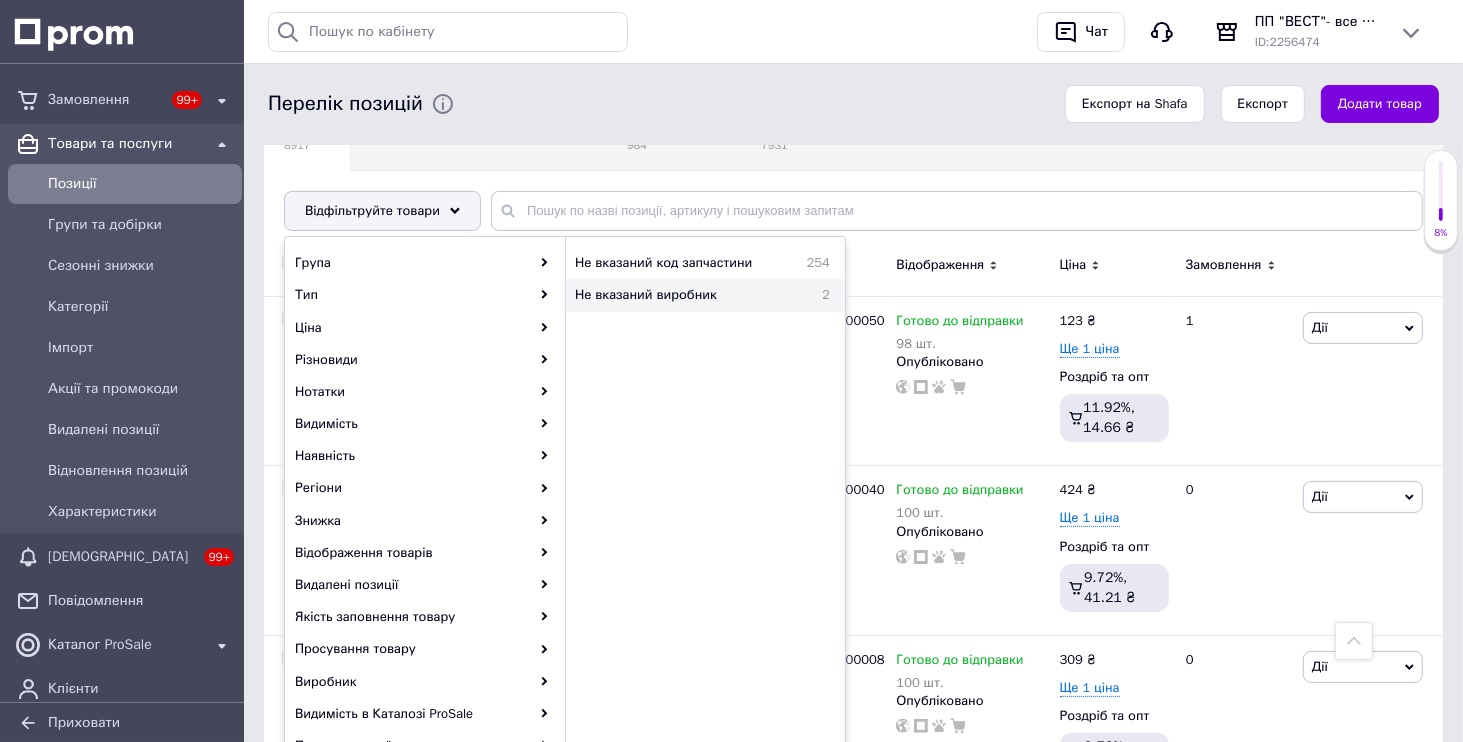 scroll, scrollTop: 192, scrollLeft: 0, axis: vertical 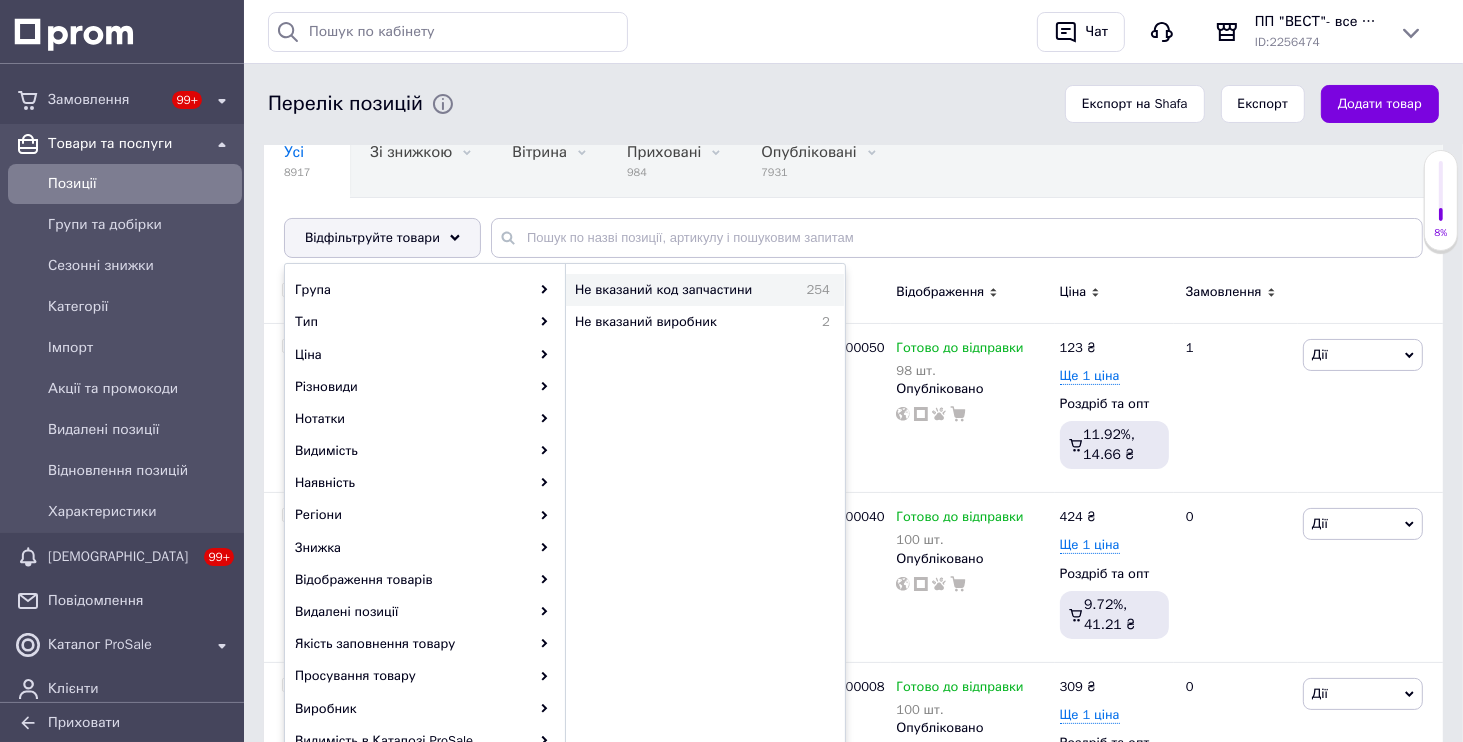 click on "Не вказаний код запчастини" at bounding box center [682, 290] 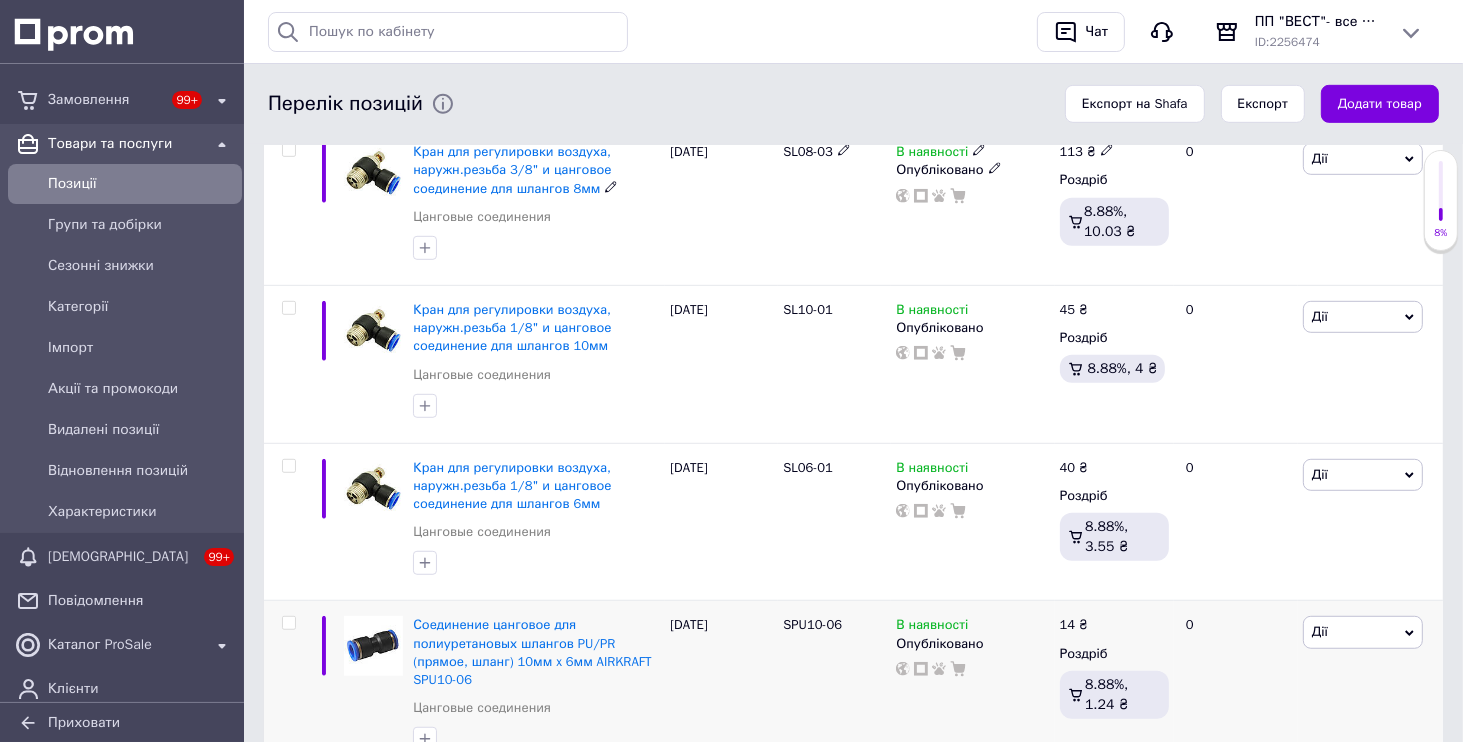 scroll, scrollTop: 1248, scrollLeft: 0, axis: vertical 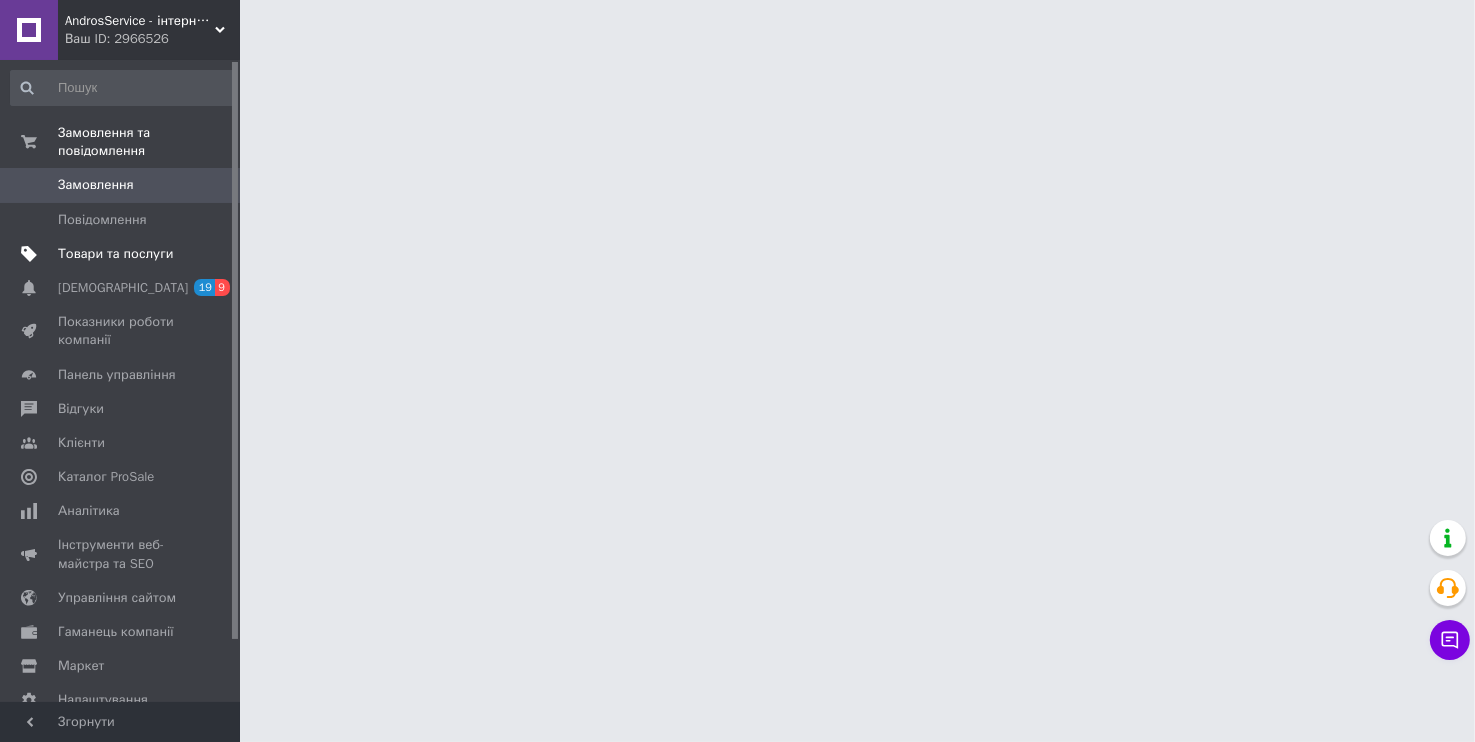 click on "Замовлення та повідомлення Замовлення 0 Повідомлення 0 Товари та послуги Сповіщення 19 9 Показники роботи компанії Панель управління Відгуки Клієнти Каталог ProSale Аналітика Інструменти веб-майстра та SEO Управління сайтом Гаманець компанії [PERSON_NAME] Тарифи та рахунки Prom мікс 1 000" at bounding box center (123, 452) 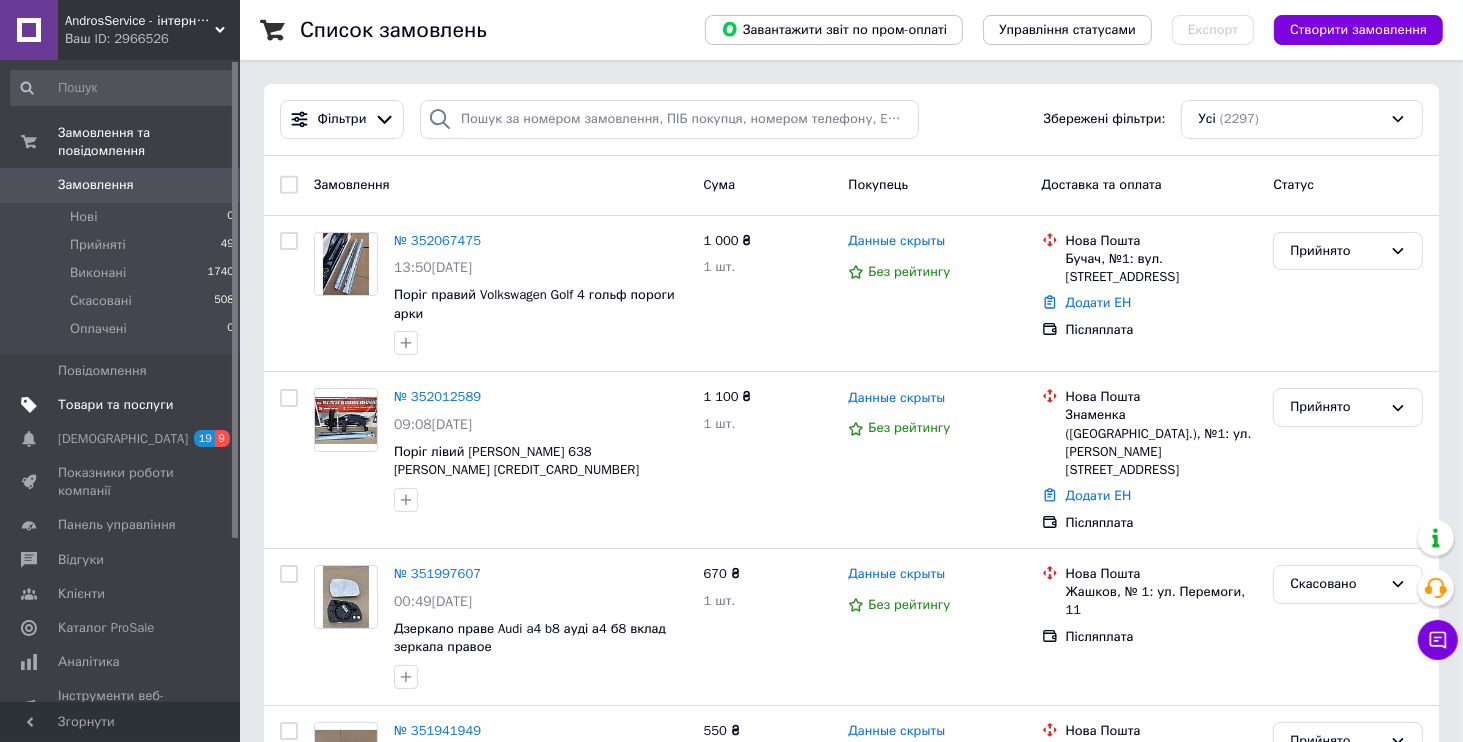 click on "Товари та послуги" at bounding box center (115, 405) 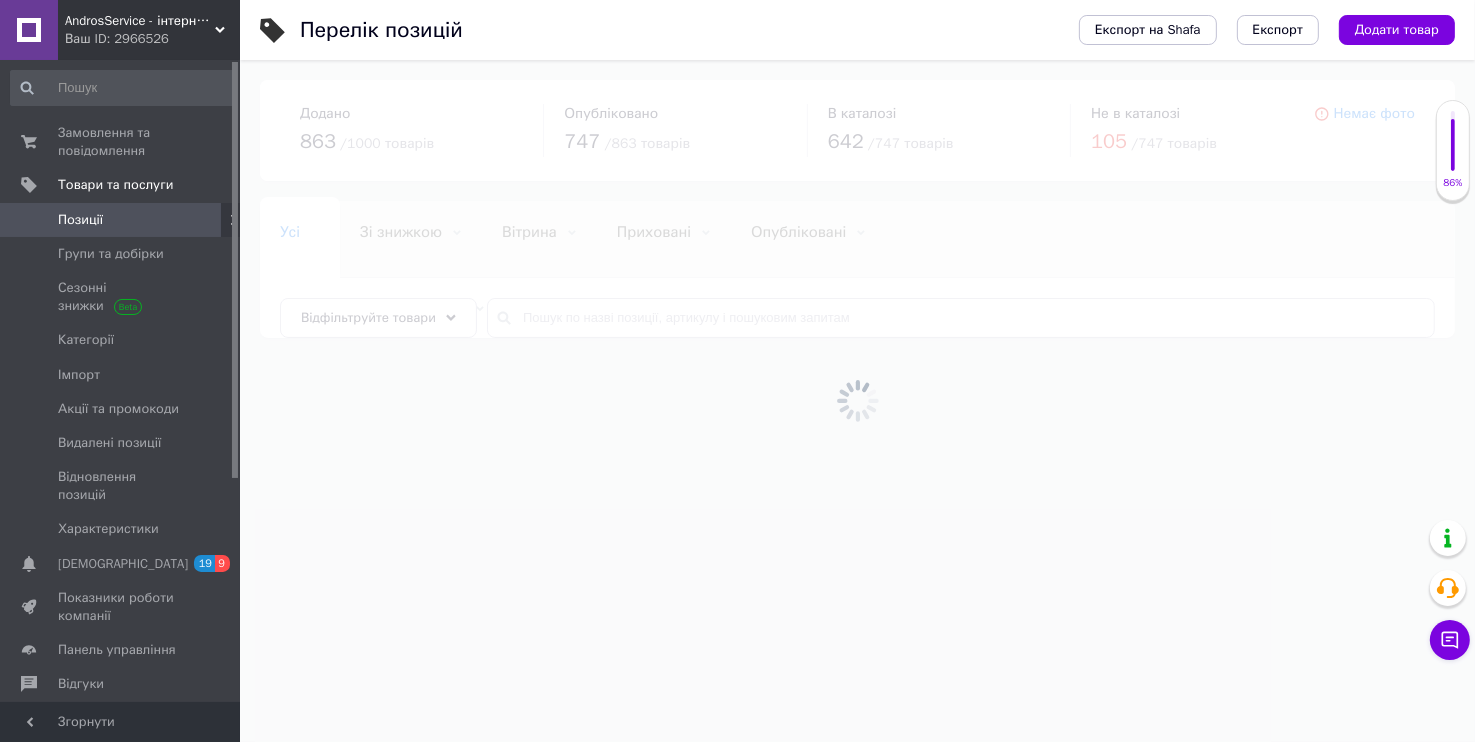 click at bounding box center [857, 401] 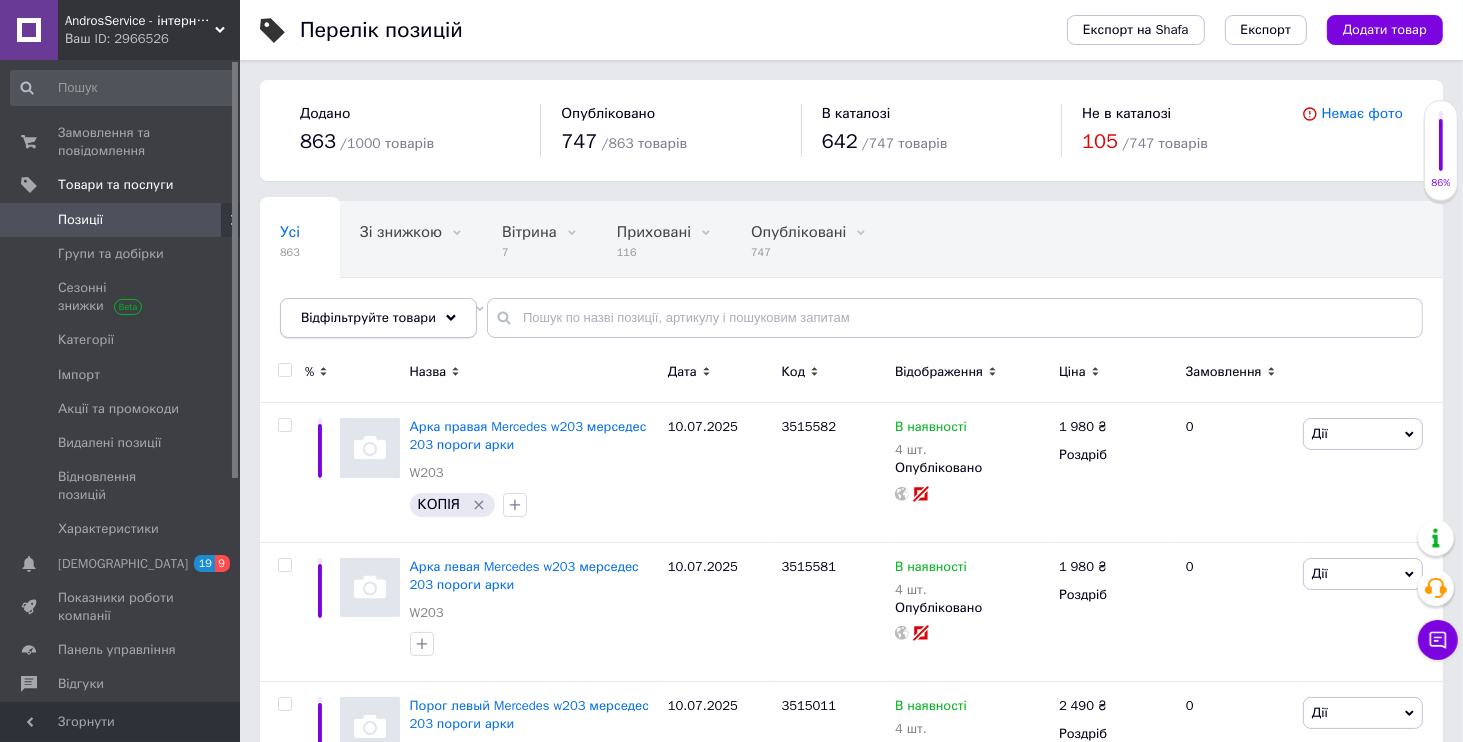 click on "Відфільтруйте товари" at bounding box center [378, 318] 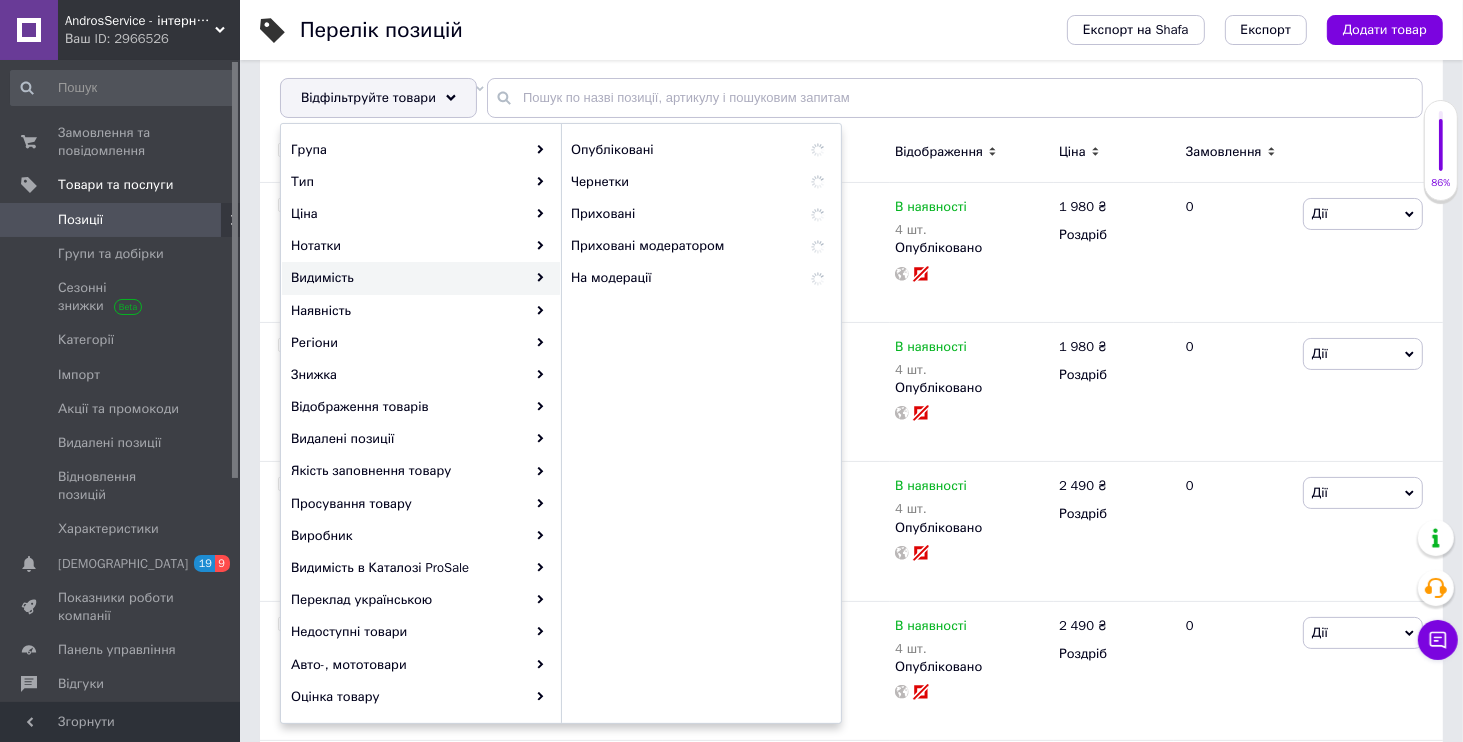 scroll, scrollTop: 384, scrollLeft: 0, axis: vertical 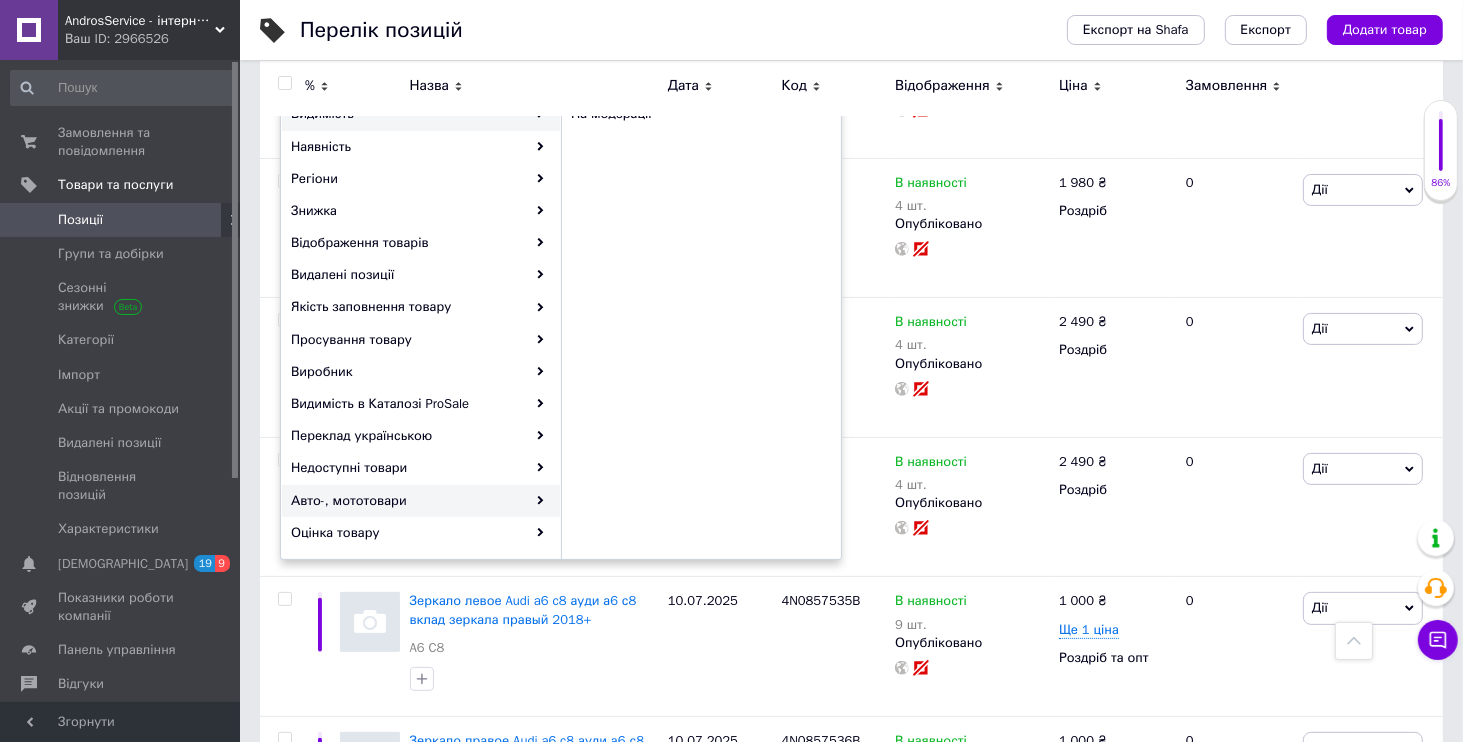 click on "Авто-, мототовари" at bounding box center [421, 501] 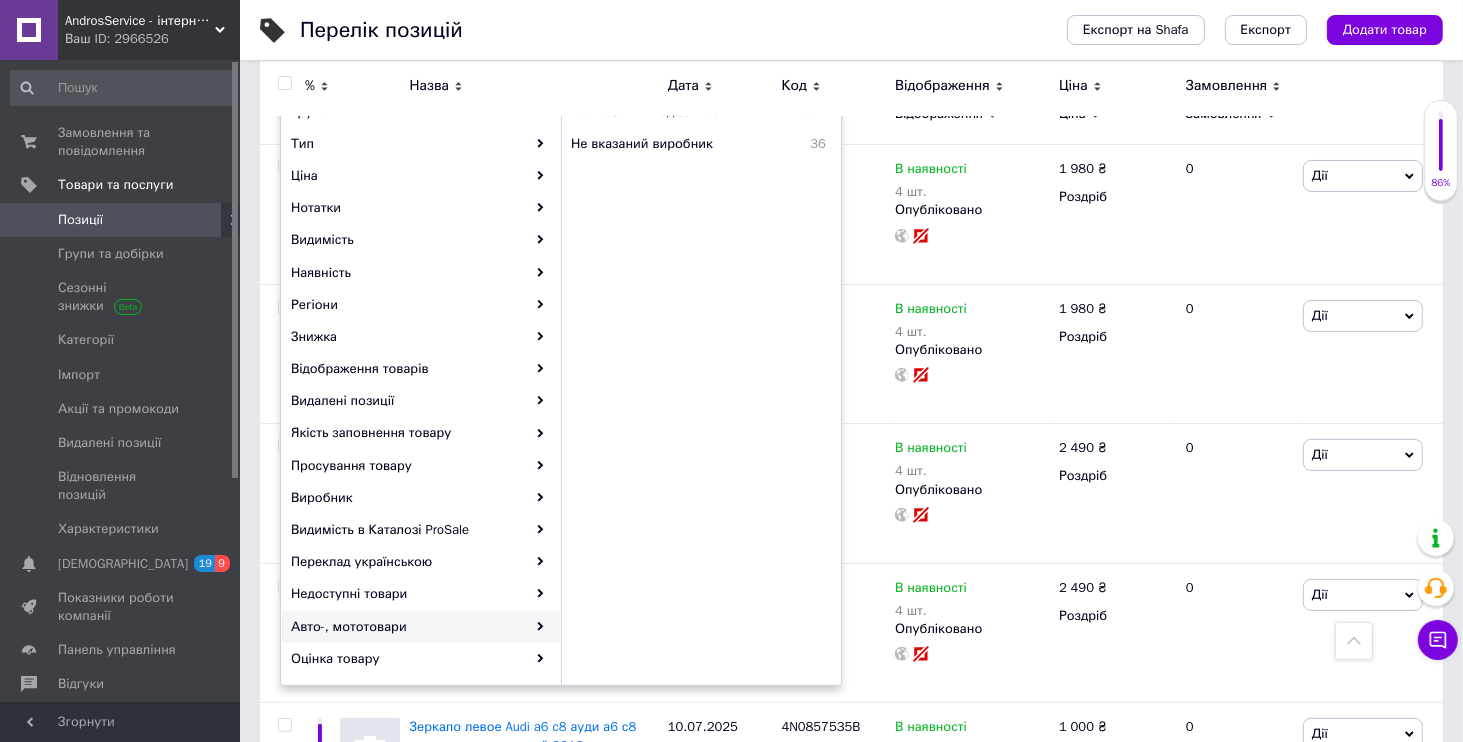 scroll, scrollTop: 96, scrollLeft: 0, axis: vertical 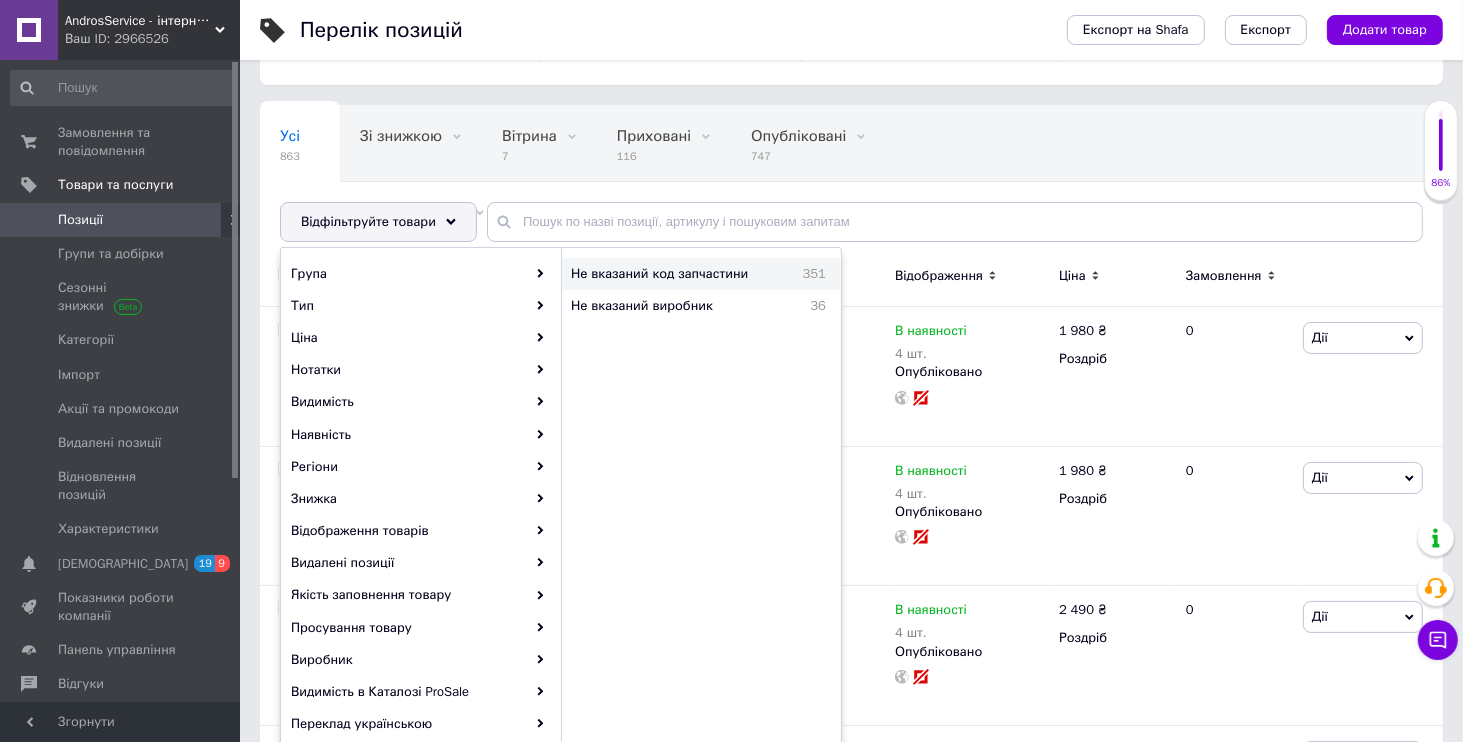 click on "Не вказаний код запчастини" at bounding box center (678, 274) 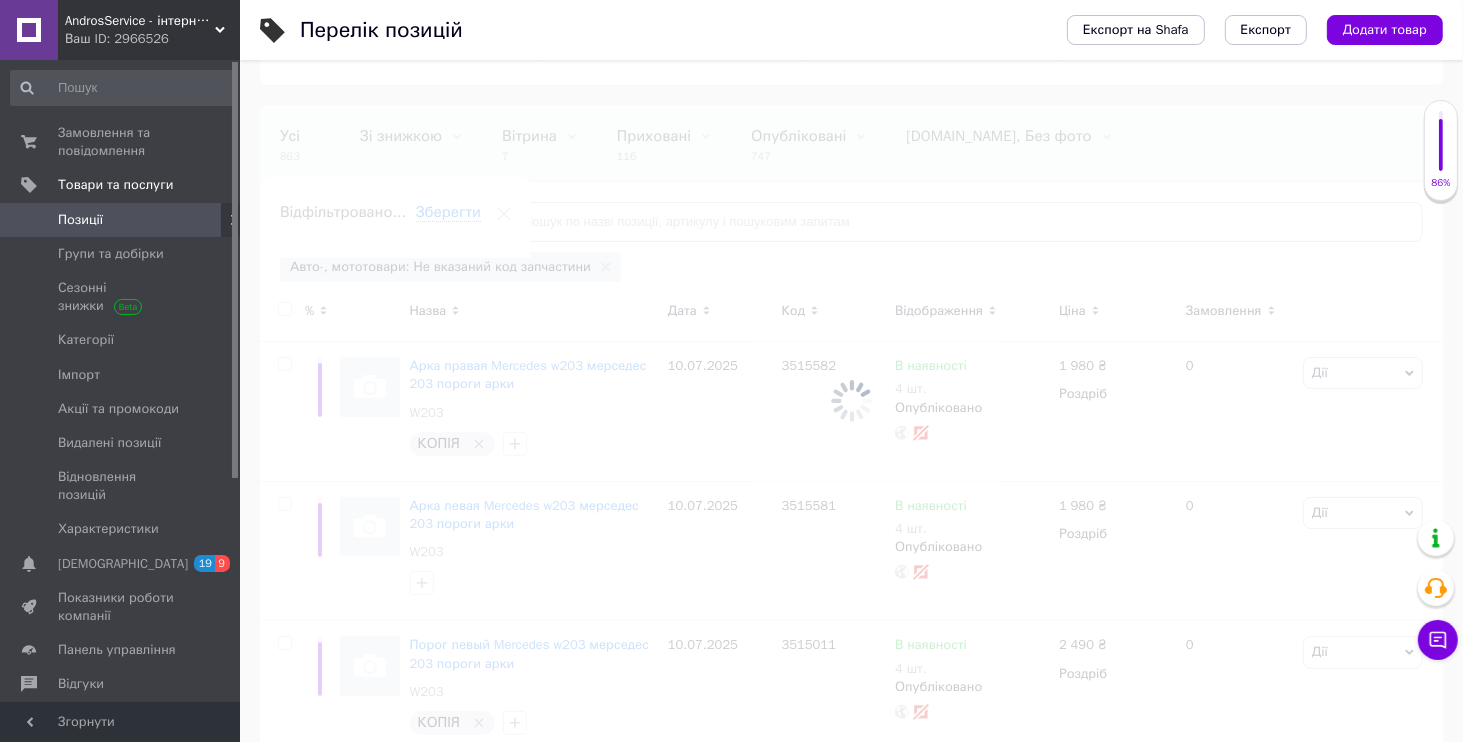 scroll, scrollTop: 0, scrollLeft: 69, axis: horizontal 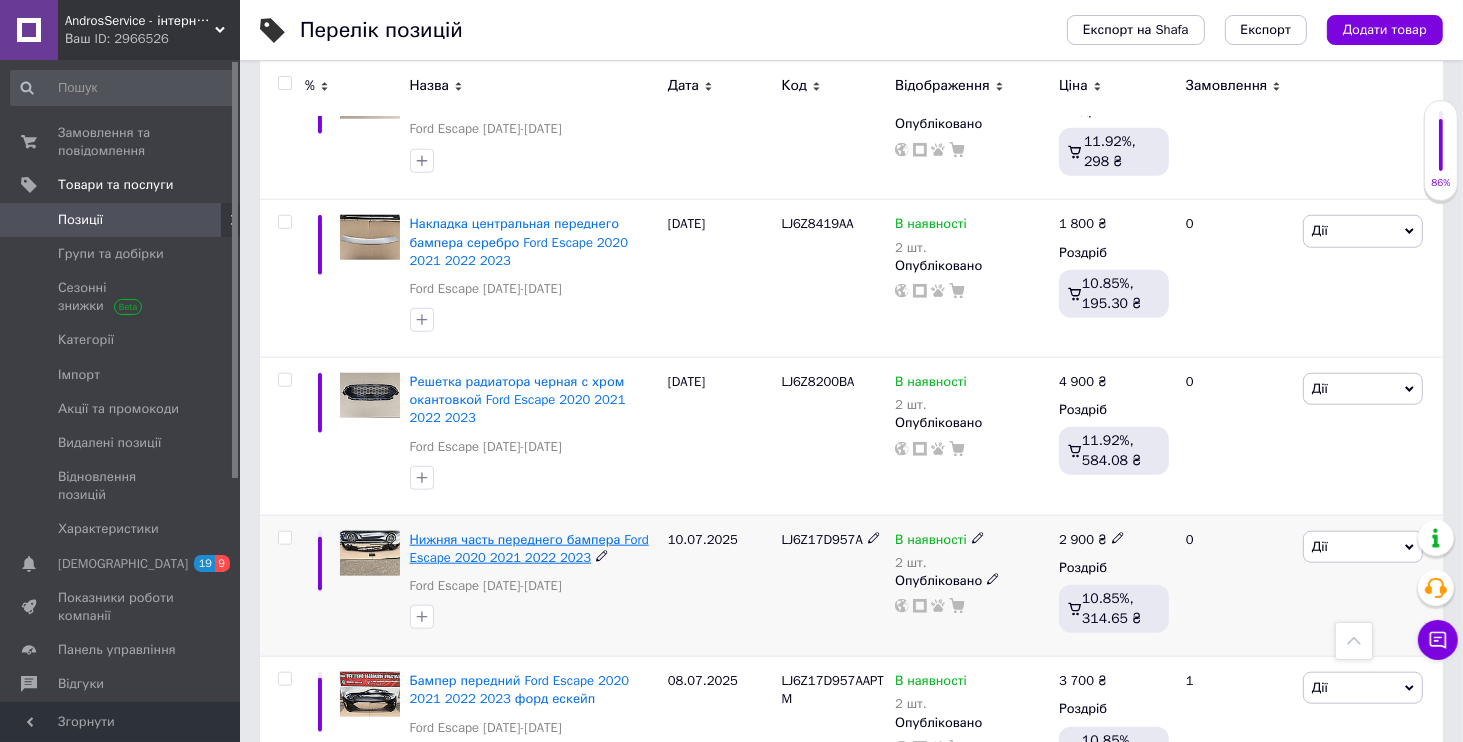 click on "Нижняя часть переднего бампера Ford Escape 2020 2021 2022 2023" at bounding box center (529, 548) 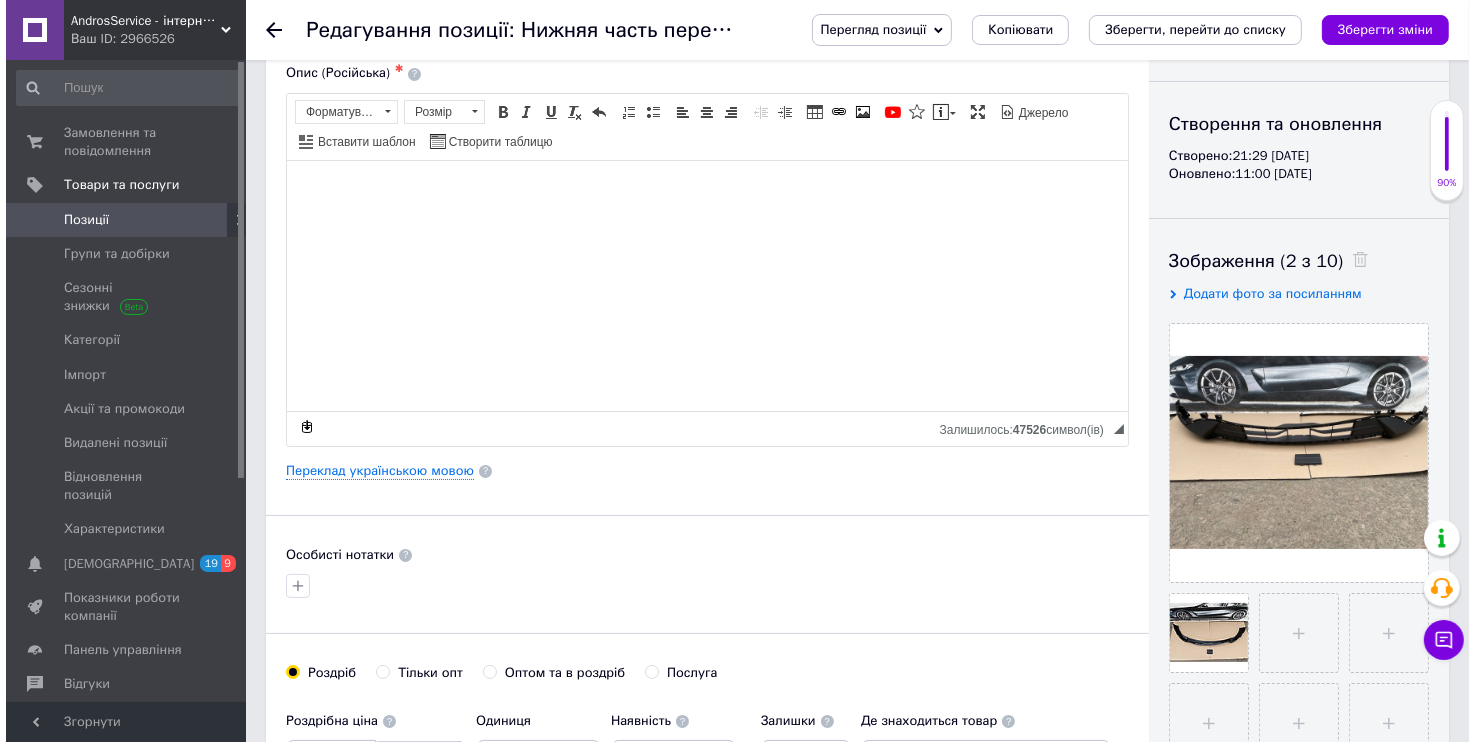 scroll, scrollTop: 0, scrollLeft: 0, axis: both 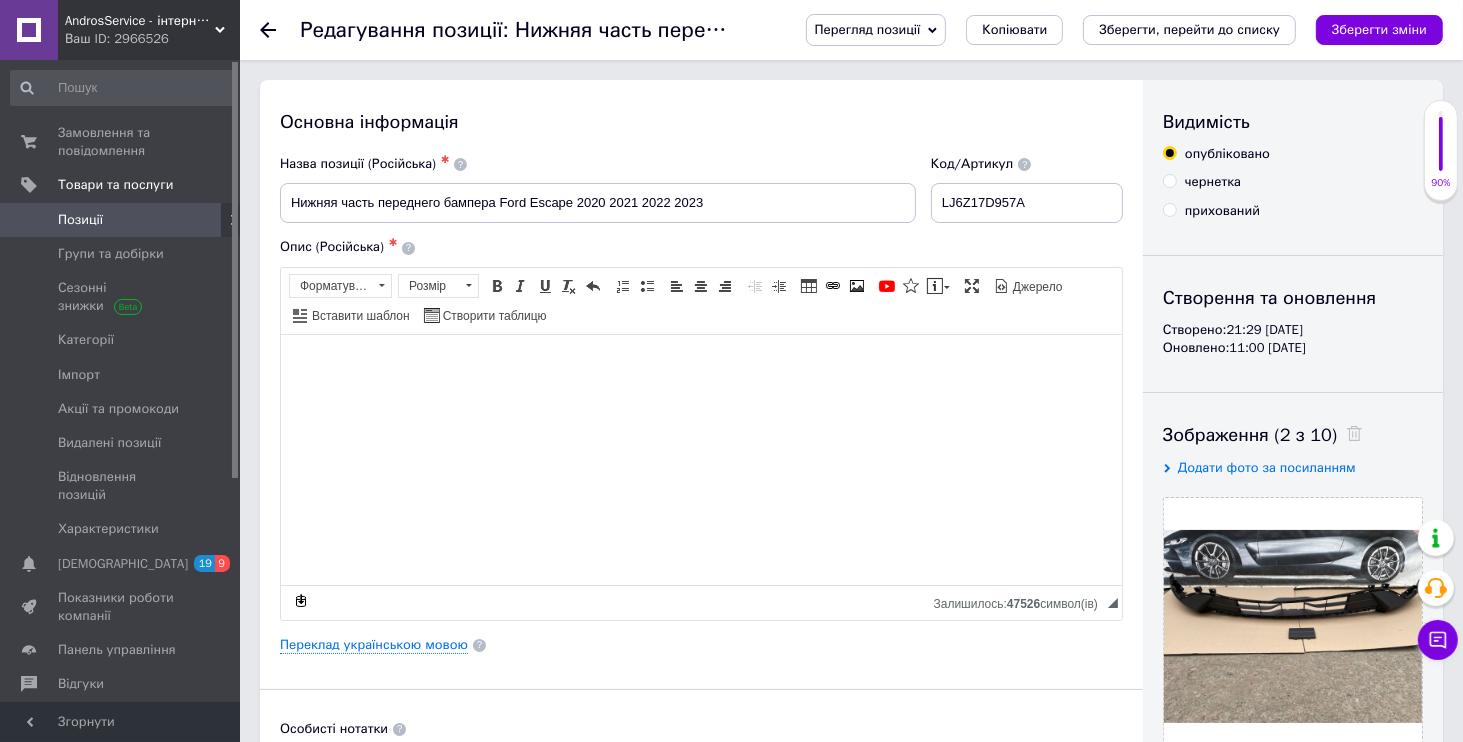 click 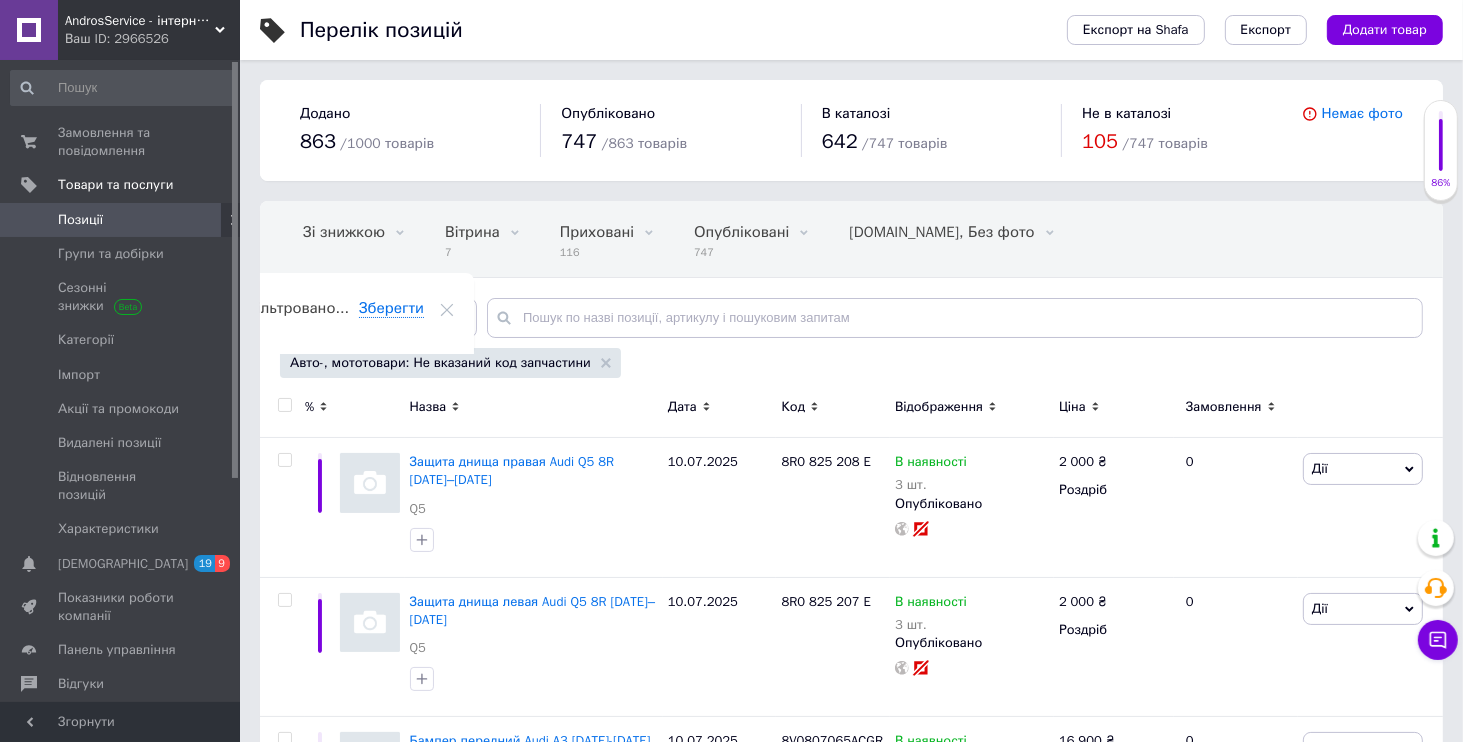 scroll, scrollTop: 0, scrollLeft: 69, axis: horizontal 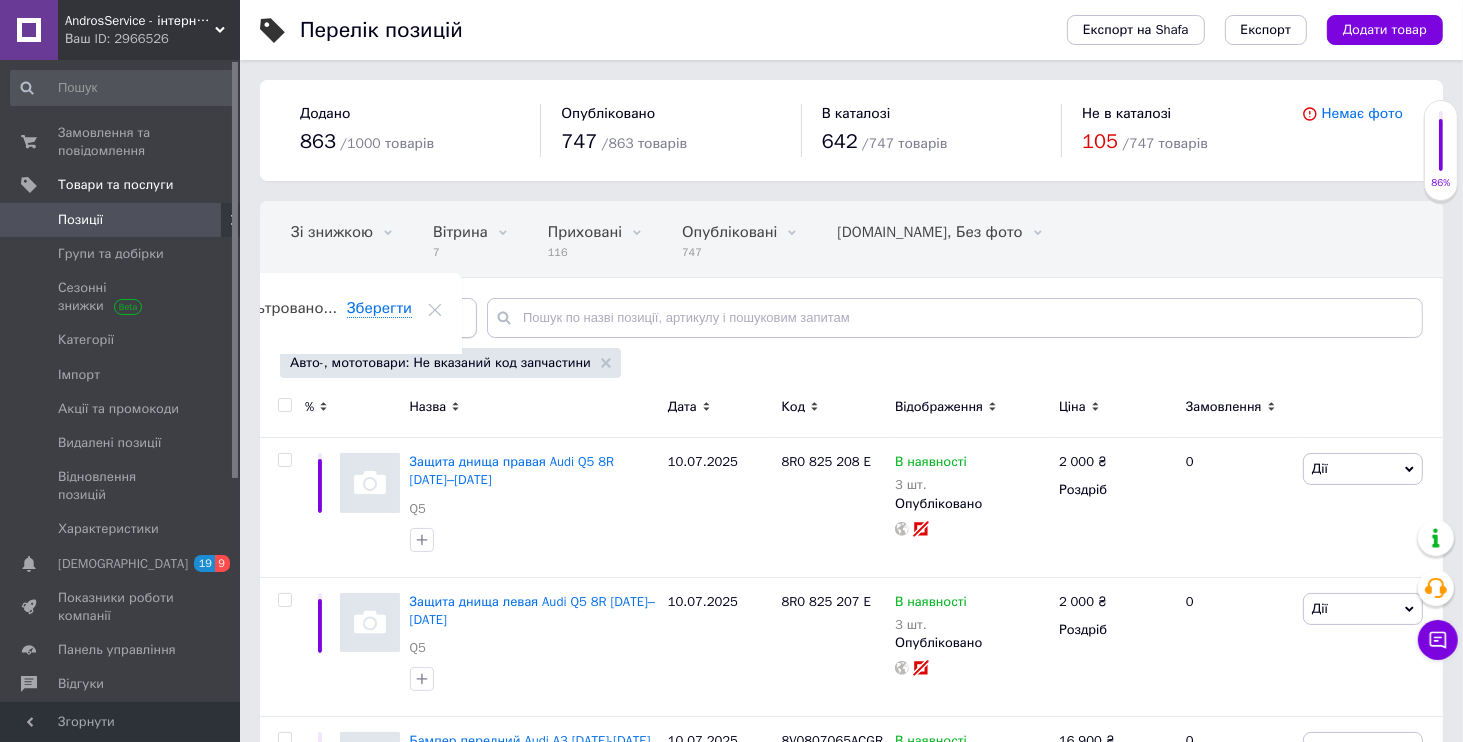 click on "Відфільтруйте товари" at bounding box center (378, 318) 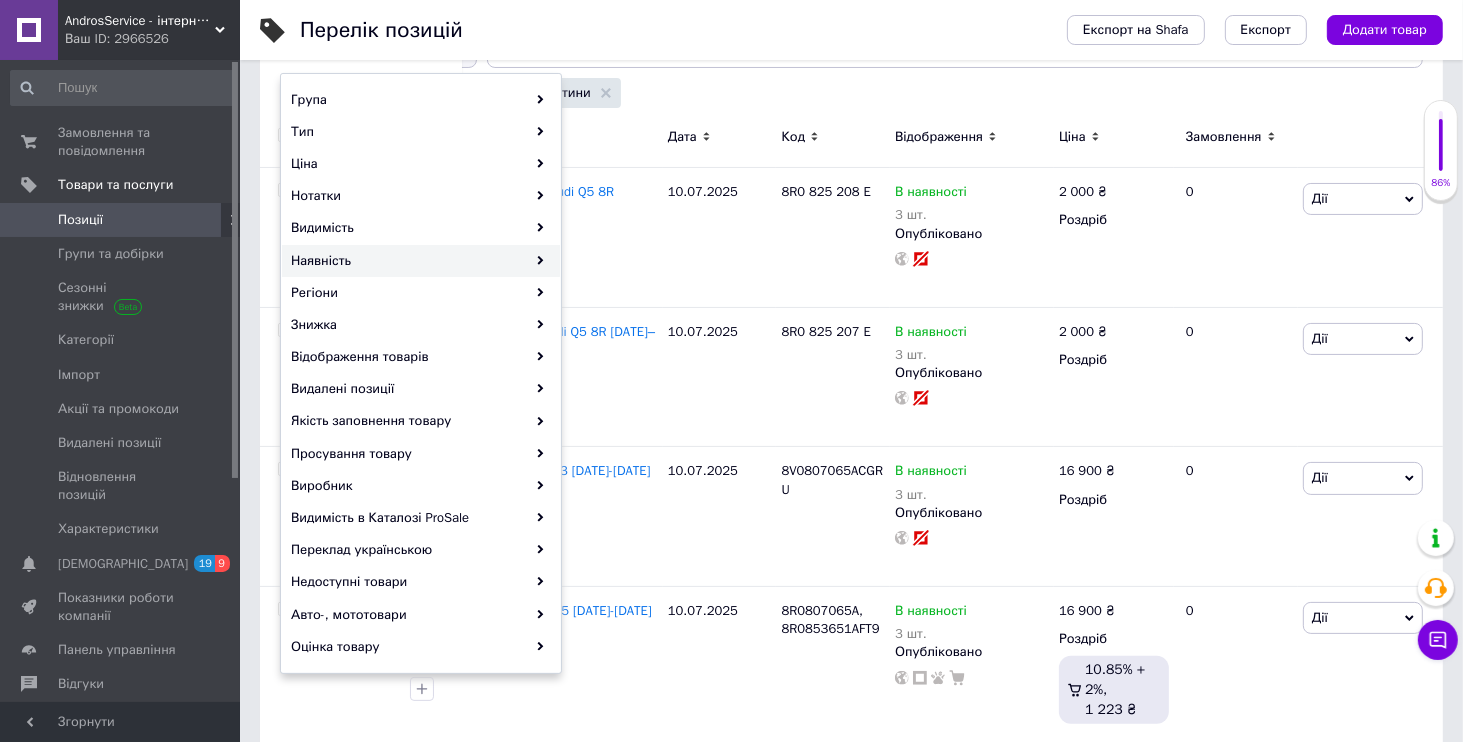 scroll, scrollTop: 480, scrollLeft: 0, axis: vertical 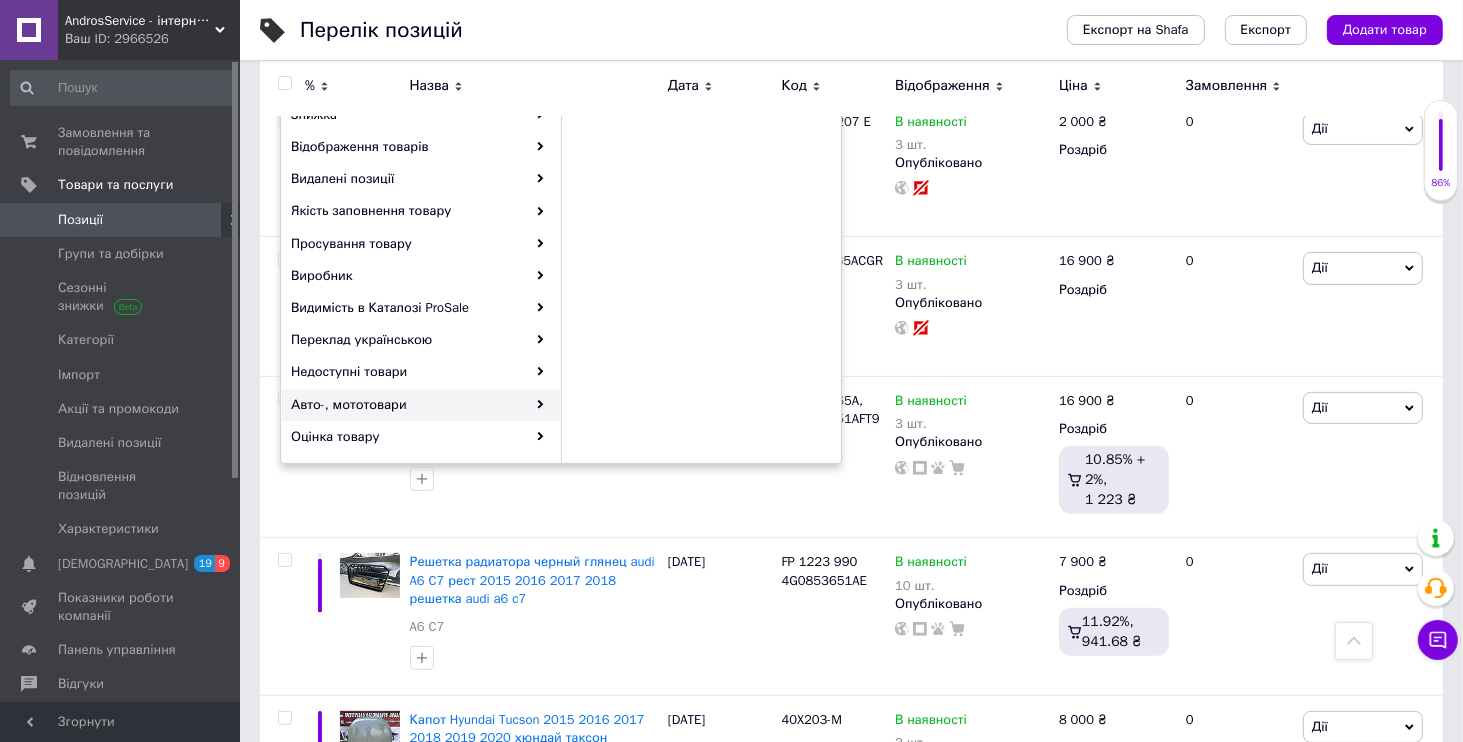 click on "Авто-, мототовари" at bounding box center [421, 405] 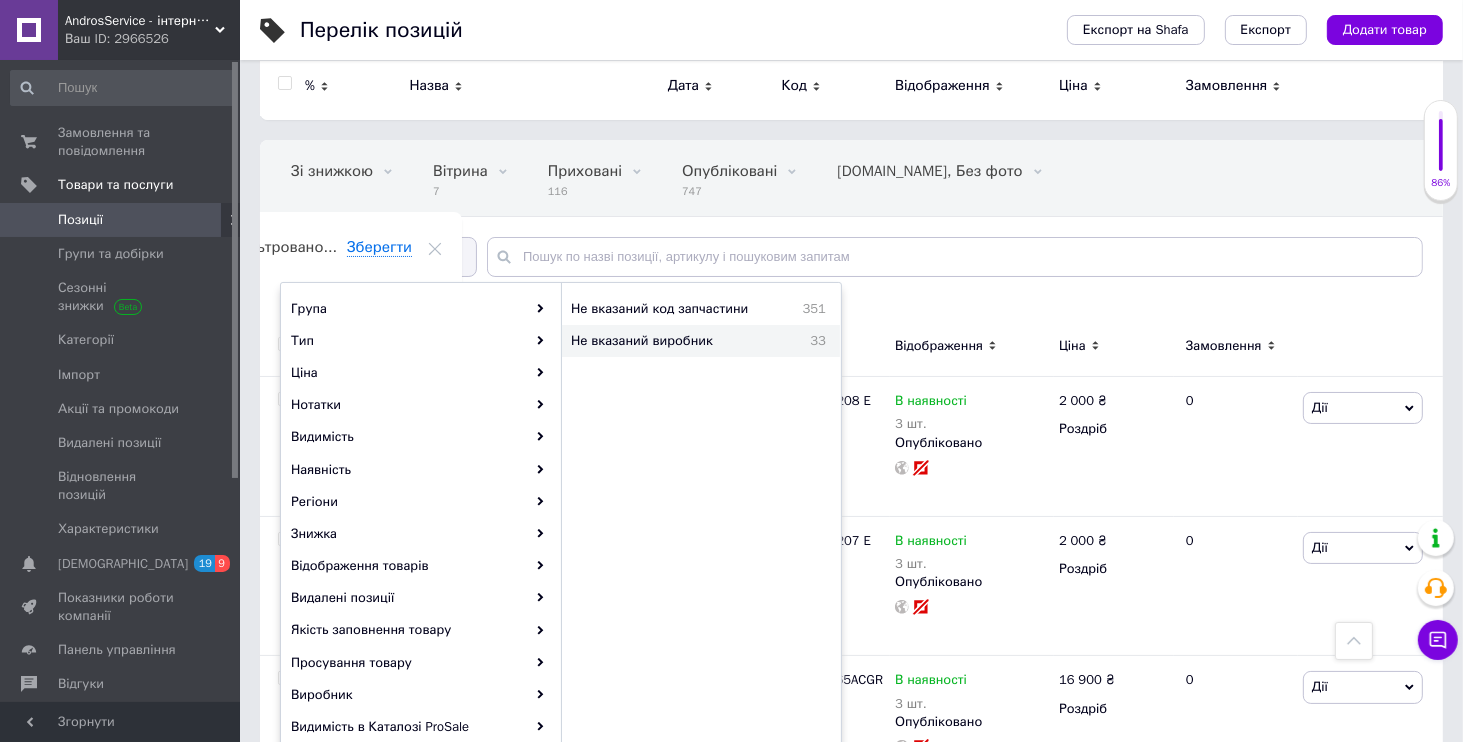 scroll, scrollTop: 0, scrollLeft: 0, axis: both 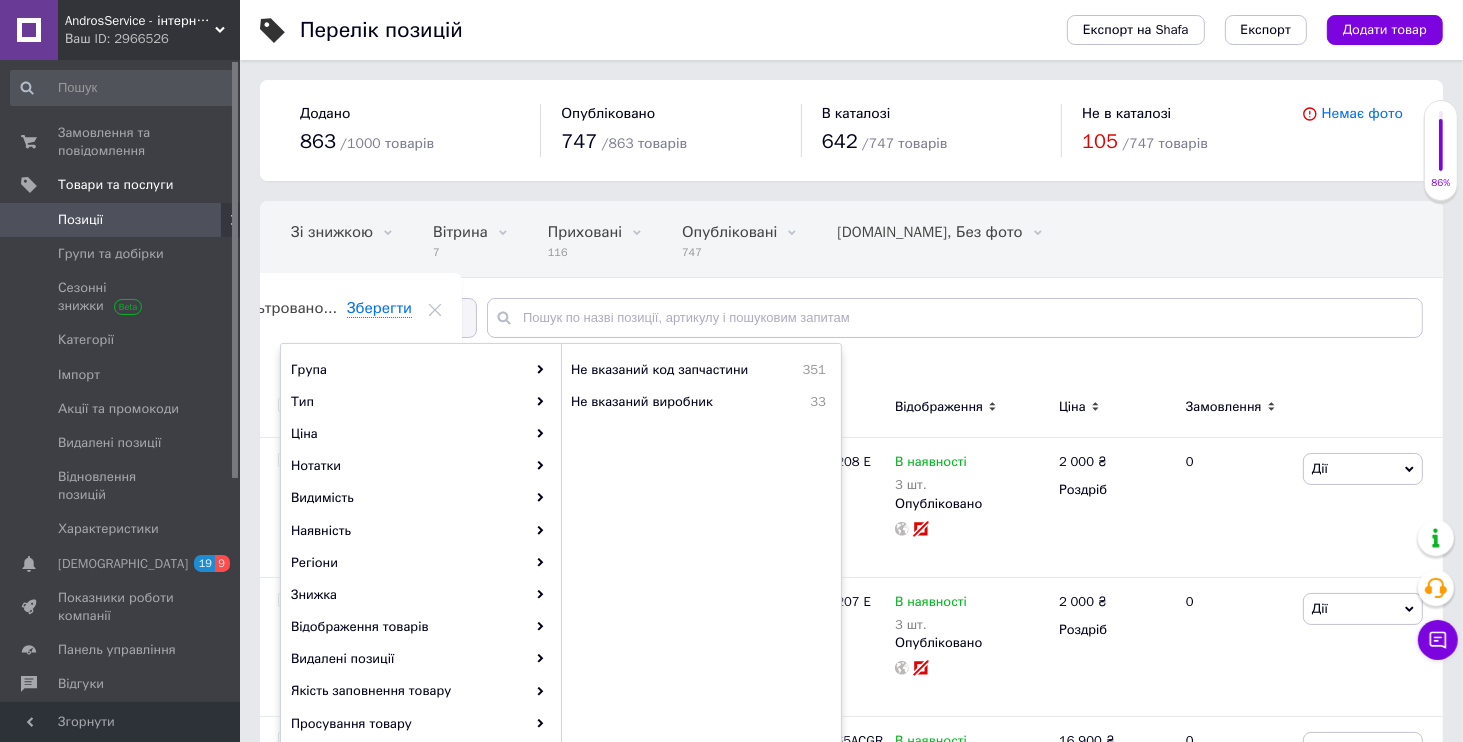 click on "Ваш ID: 2966526" at bounding box center (152, 39) 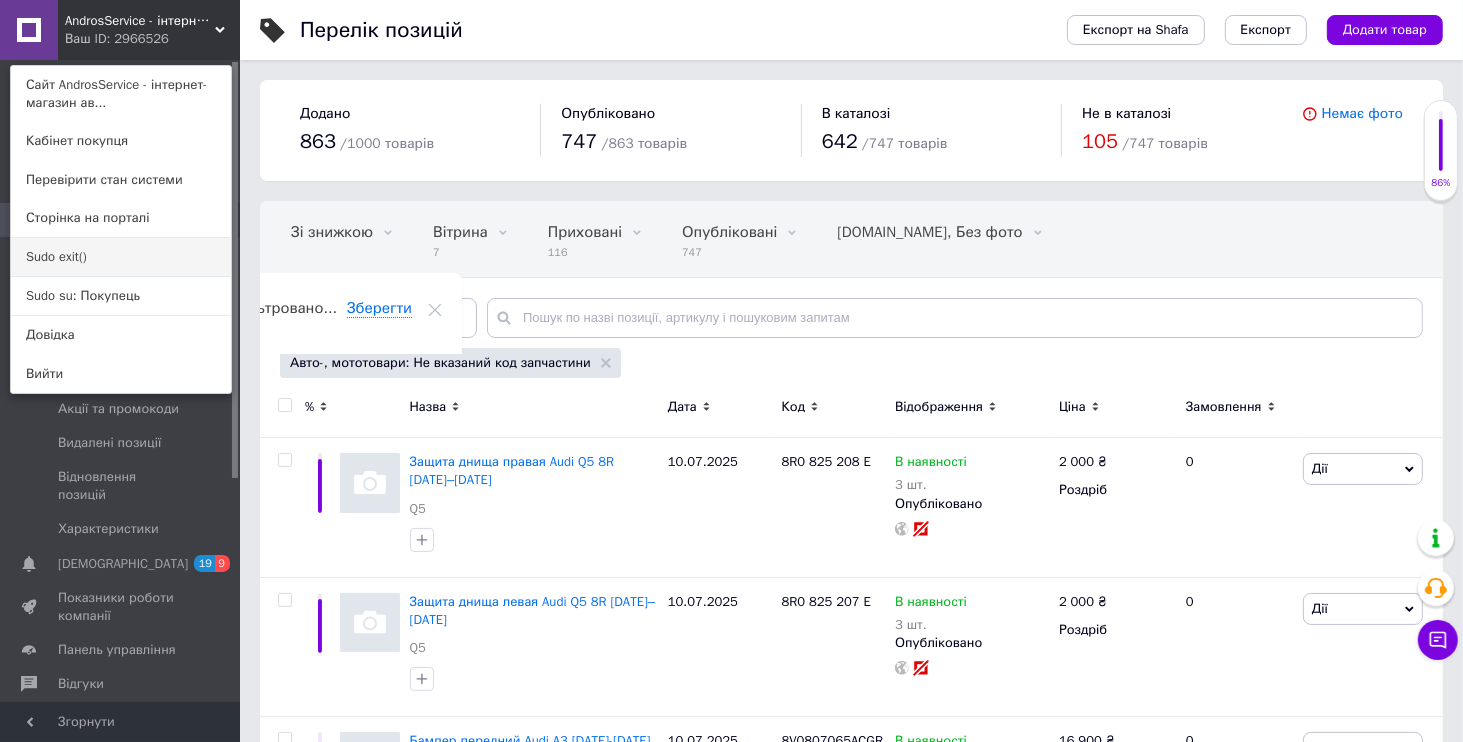 click on "Sudo exit()" at bounding box center [121, 257] 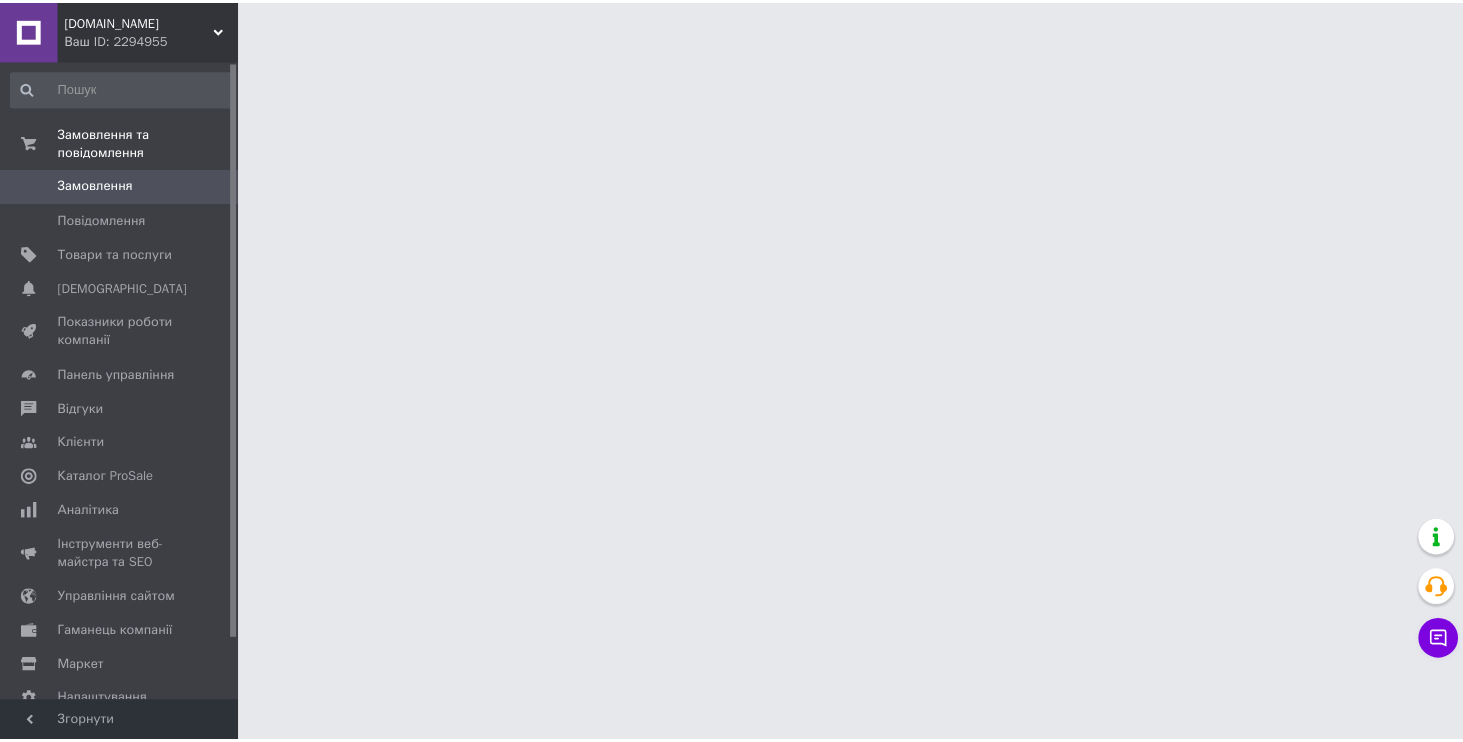 scroll, scrollTop: 0, scrollLeft: 0, axis: both 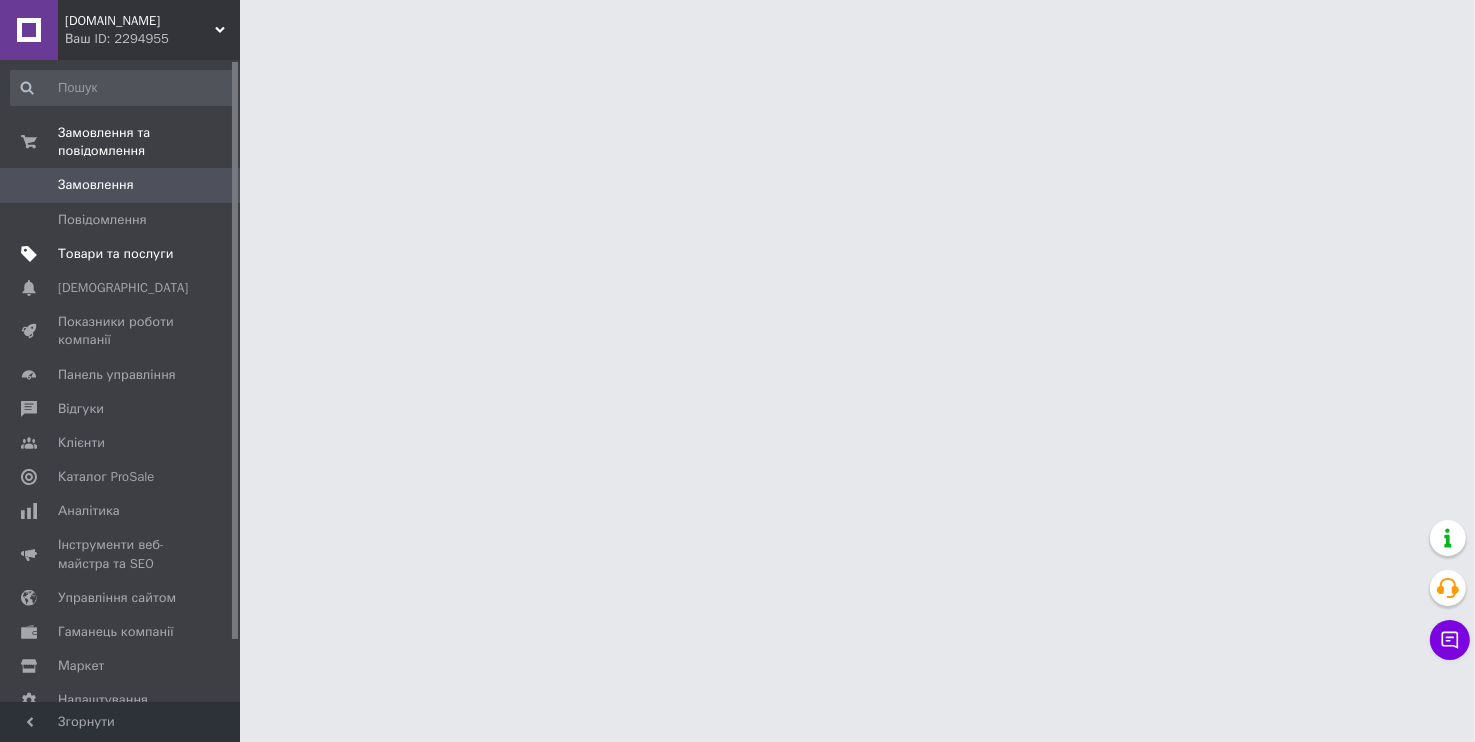 click on "Товари та послуги" at bounding box center (115, 254) 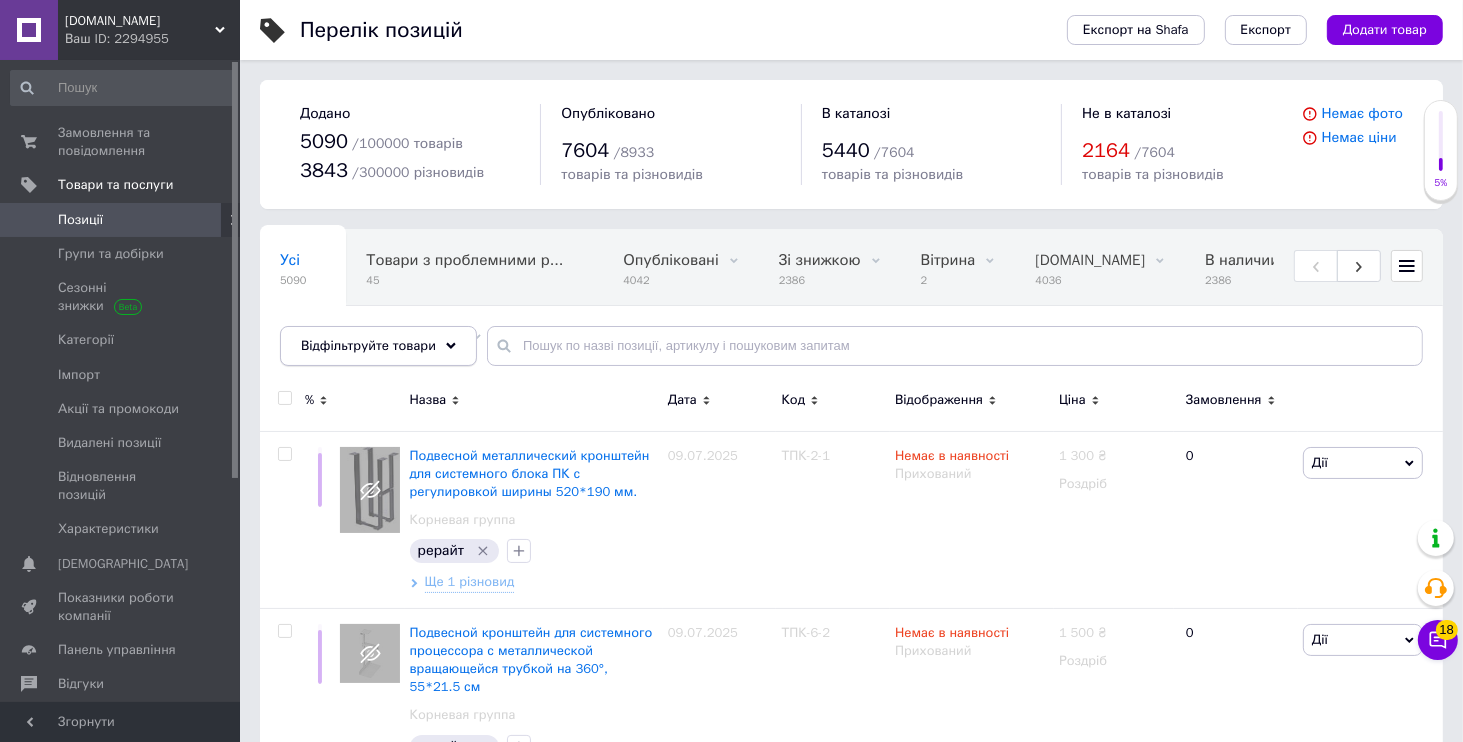 click on "Відфільтруйте товари" at bounding box center (368, 345) 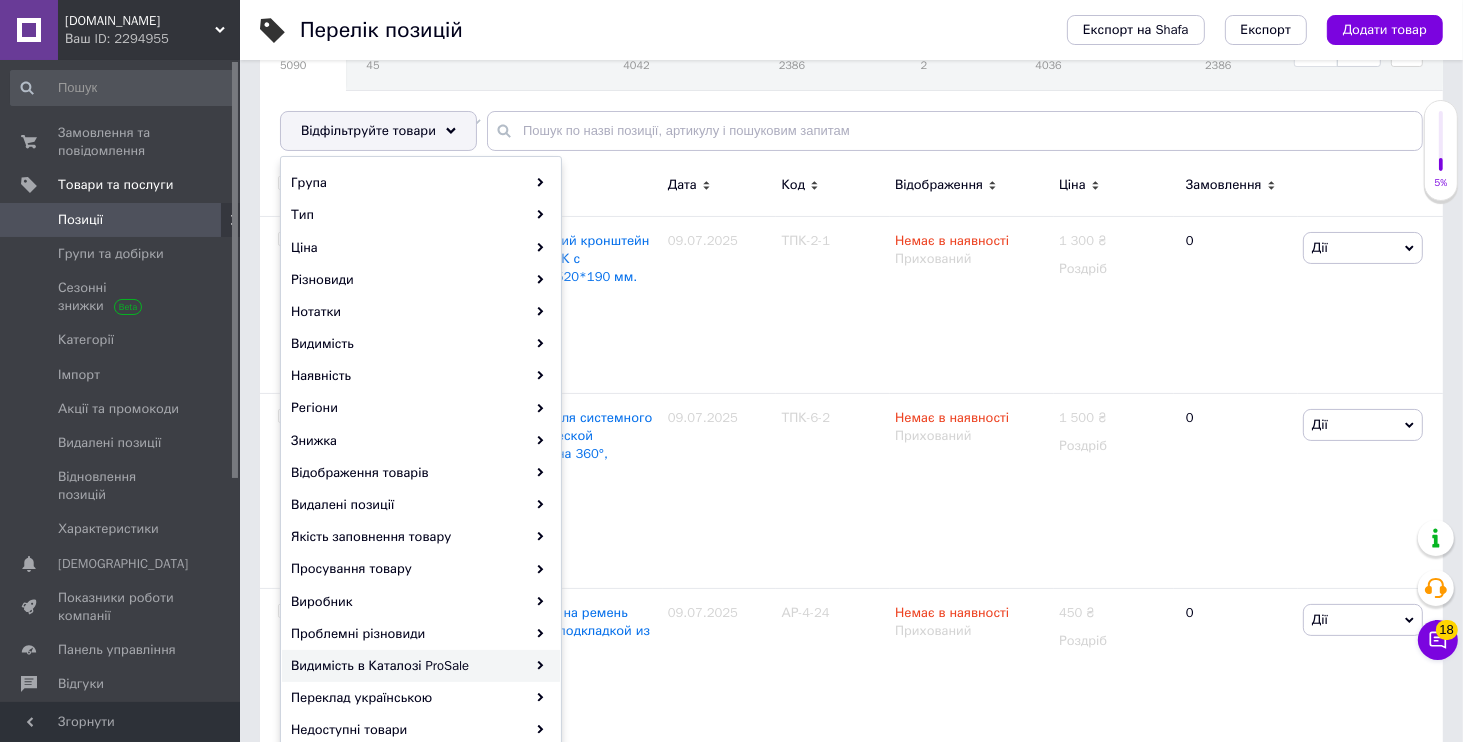 scroll, scrollTop: 384, scrollLeft: 0, axis: vertical 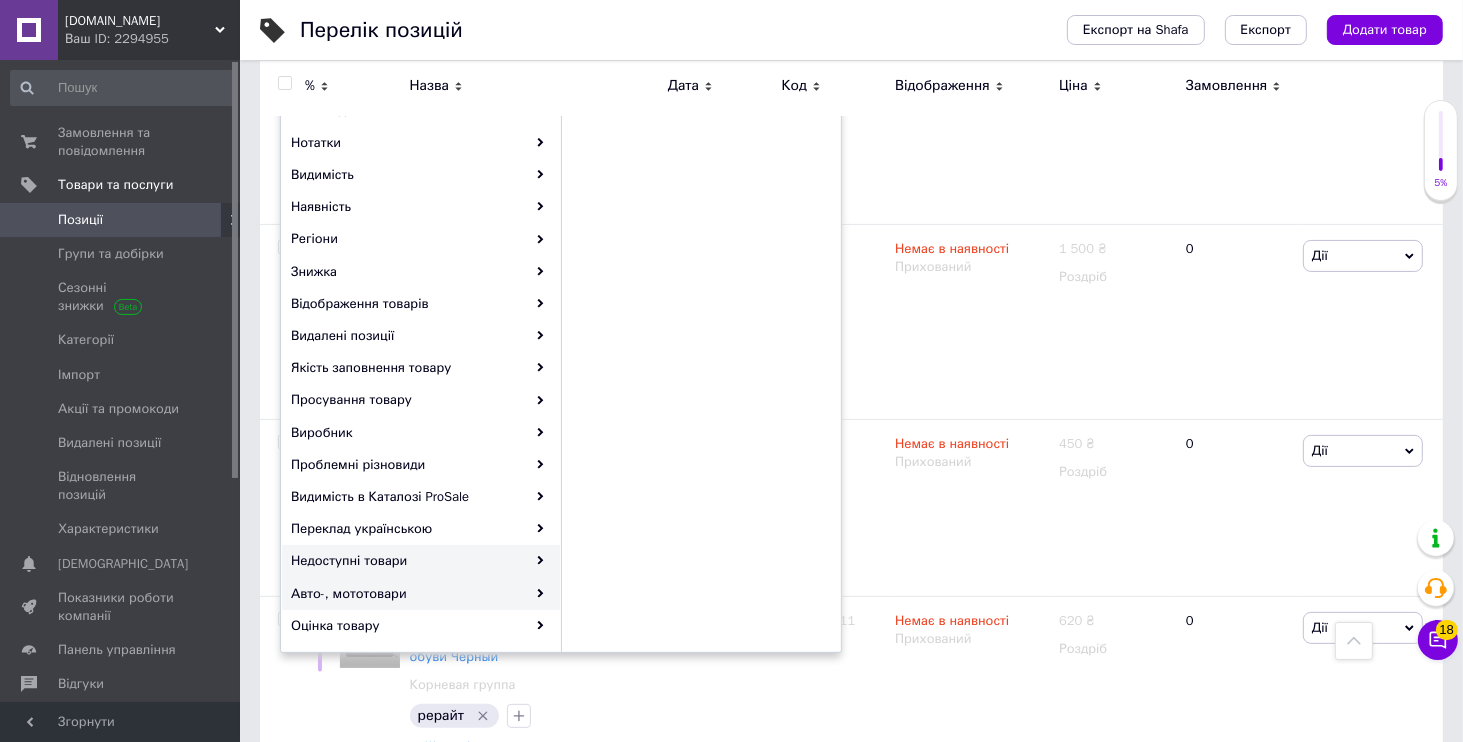click on "Авто-, мототовари" at bounding box center [421, 594] 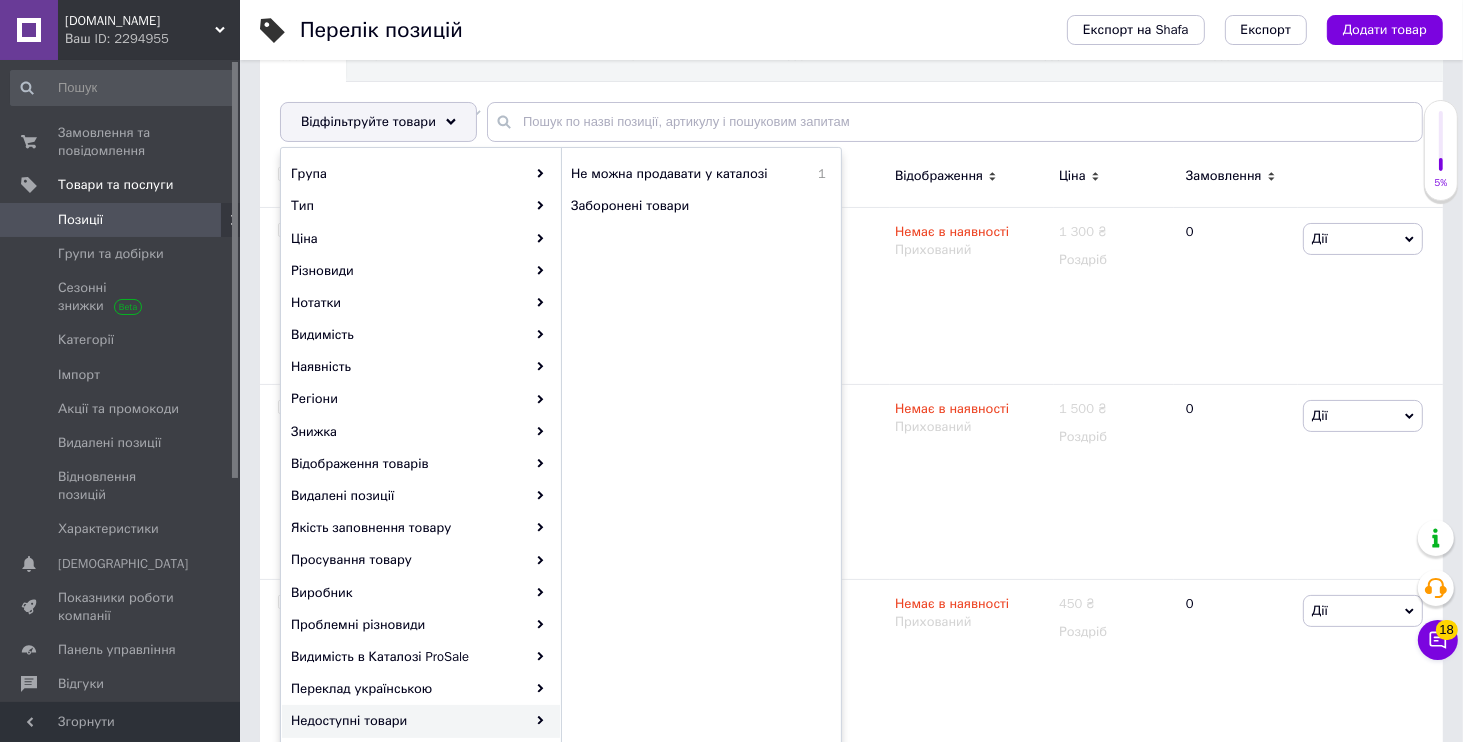 scroll, scrollTop: 384, scrollLeft: 0, axis: vertical 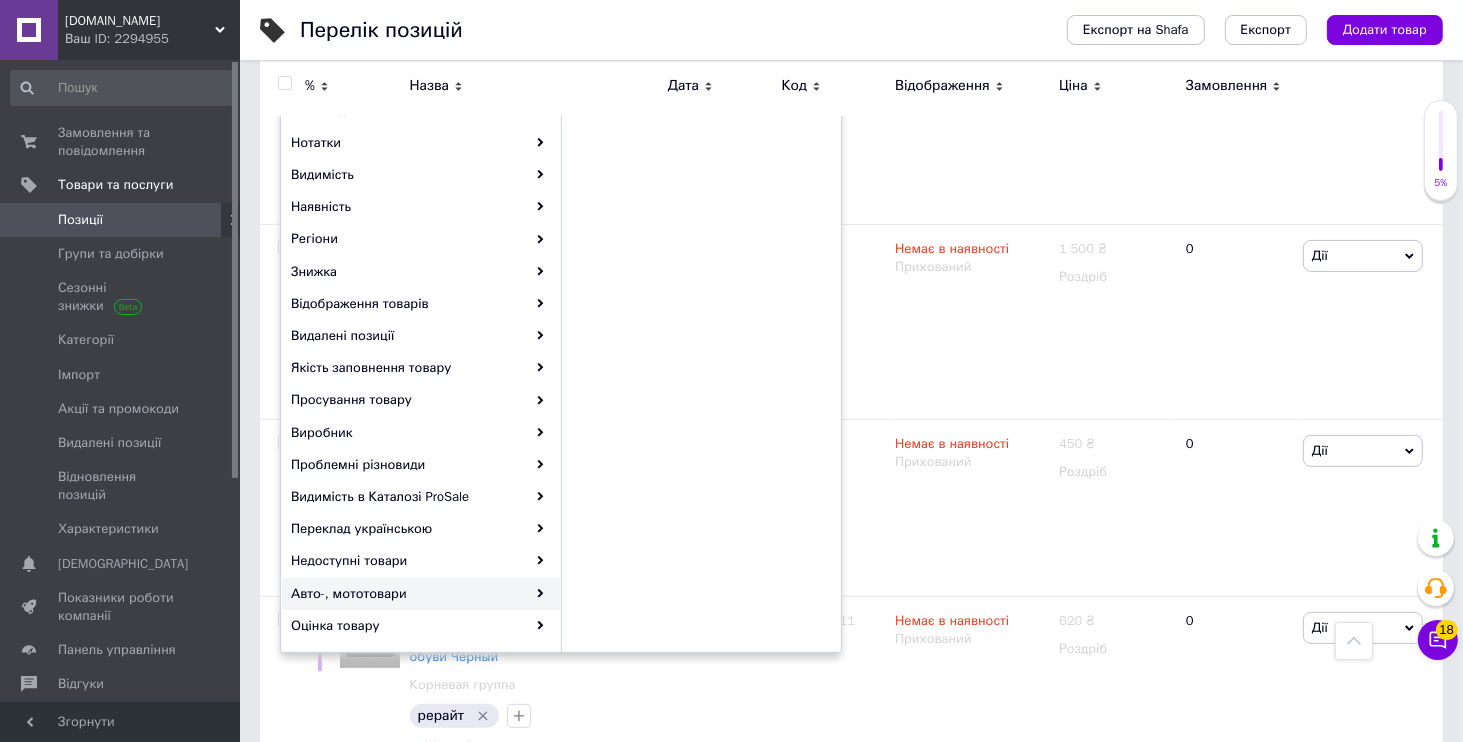 click on "Авто-, мототовари" at bounding box center [421, 594] 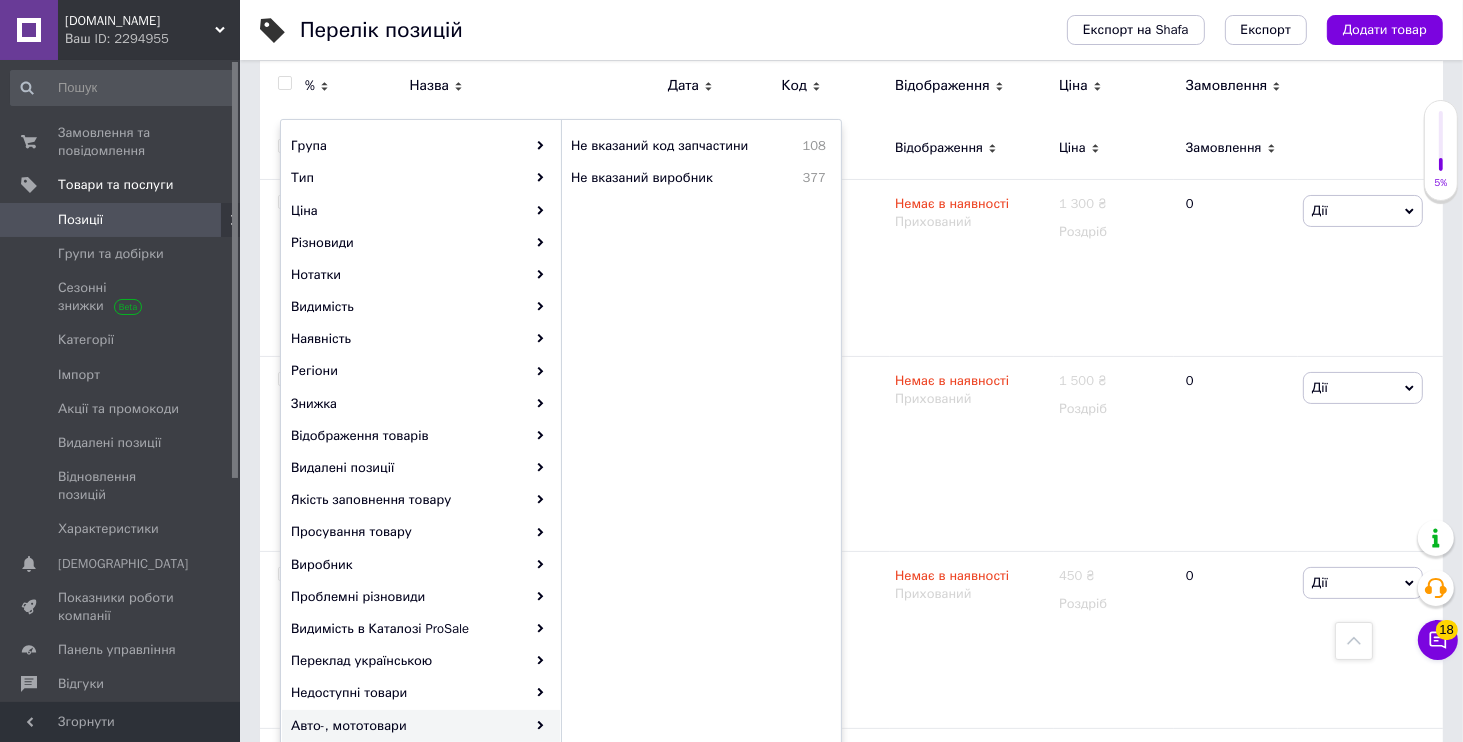 scroll, scrollTop: 96, scrollLeft: 0, axis: vertical 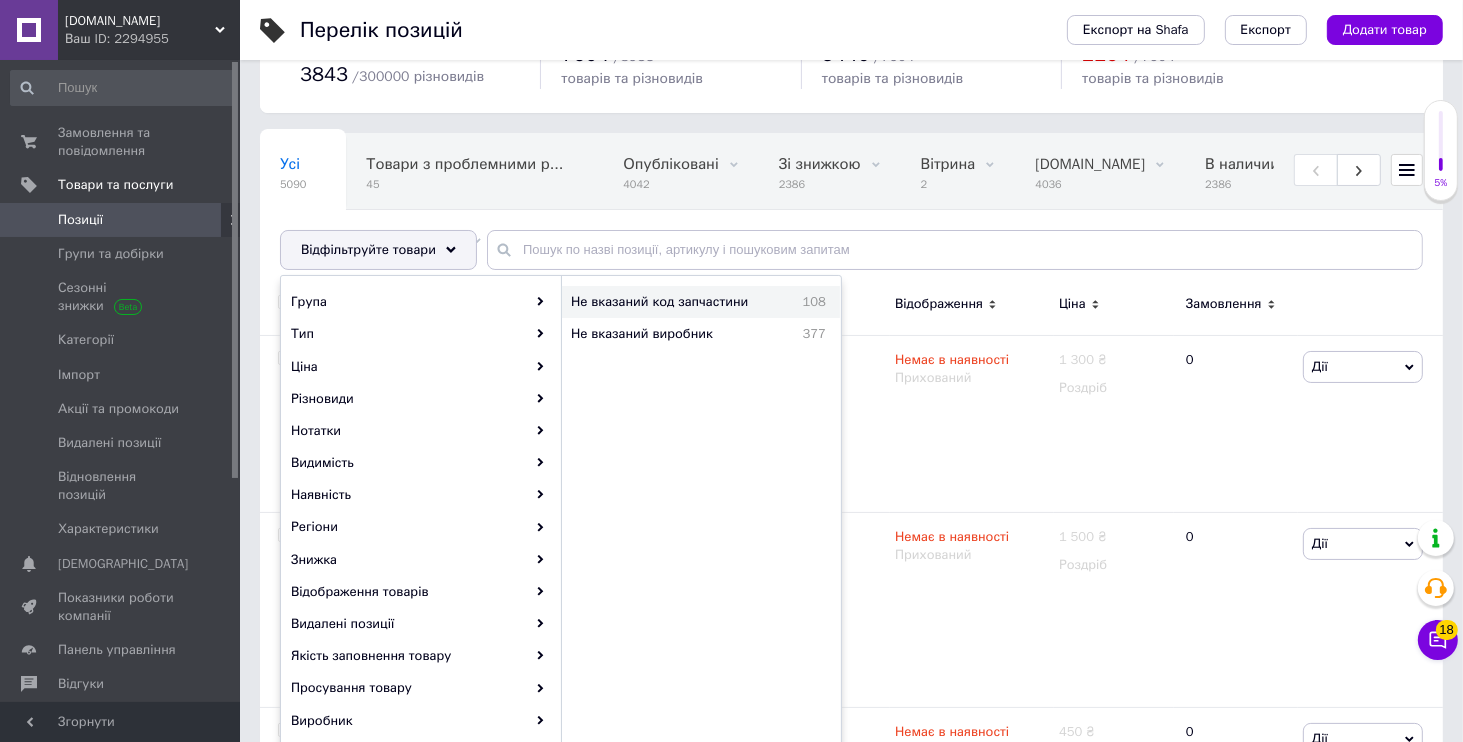 click on "Не вказаний код запчастини" at bounding box center (678, 302) 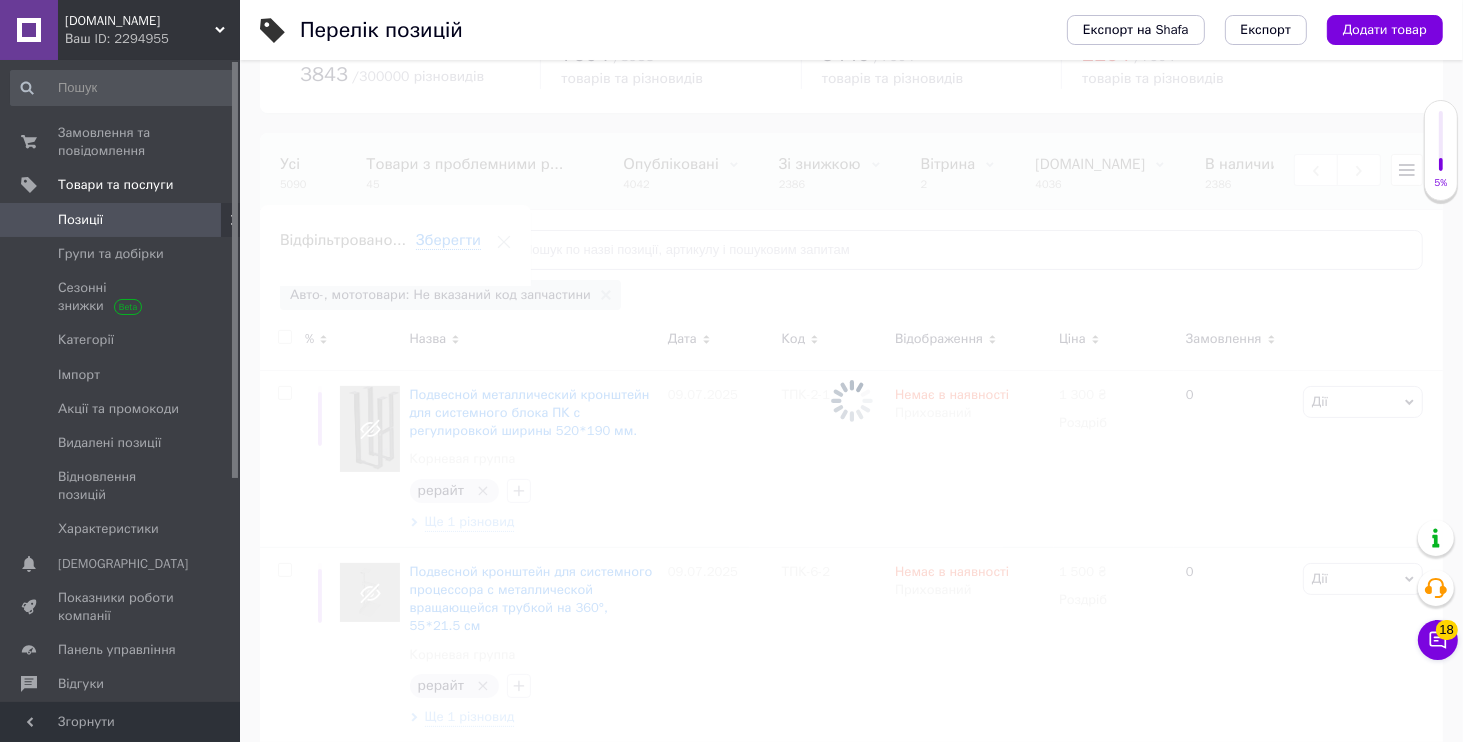 scroll, scrollTop: 0, scrollLeft: 575, axis: horizontal 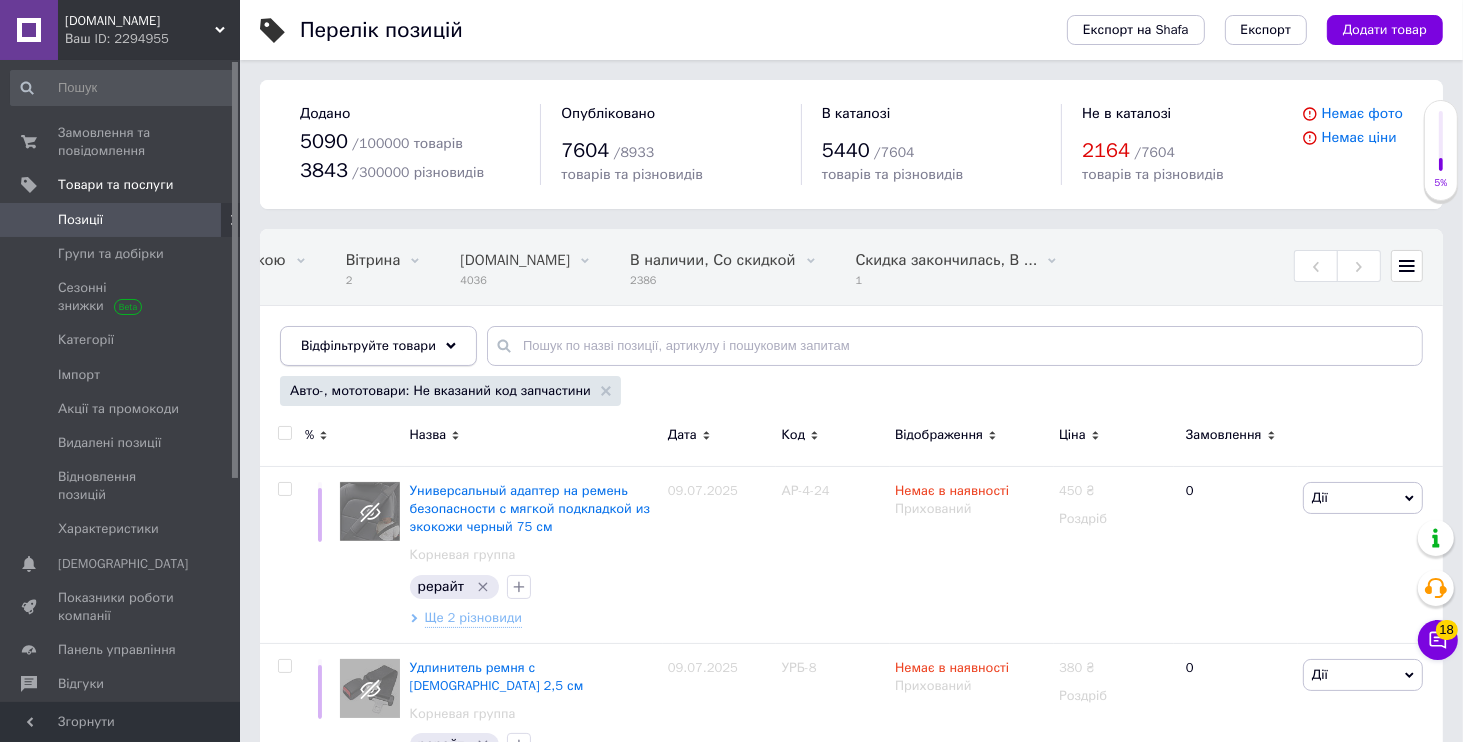click on "Відфільтруйте товари" at bounding box center (368, 345) 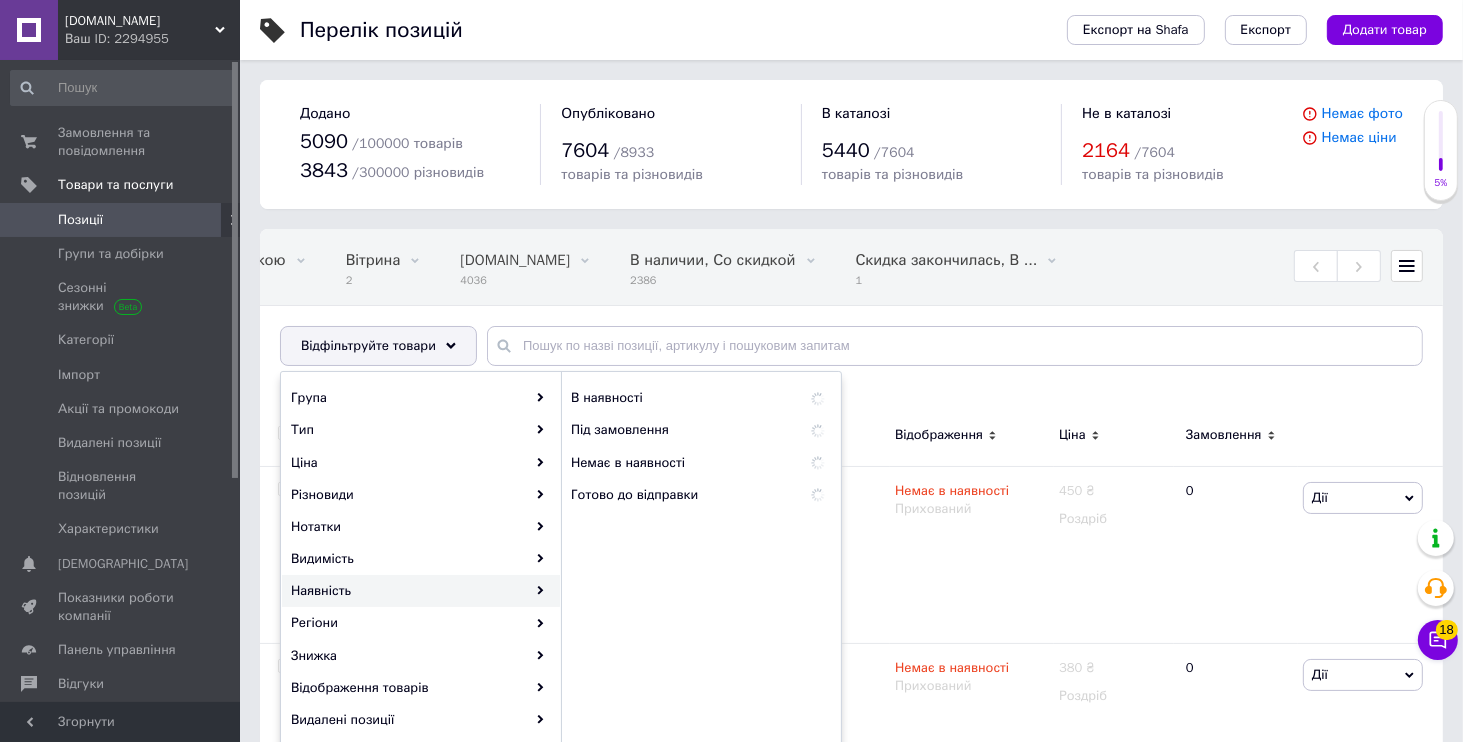 click on "Наявність" at bounding box center [421, 591] 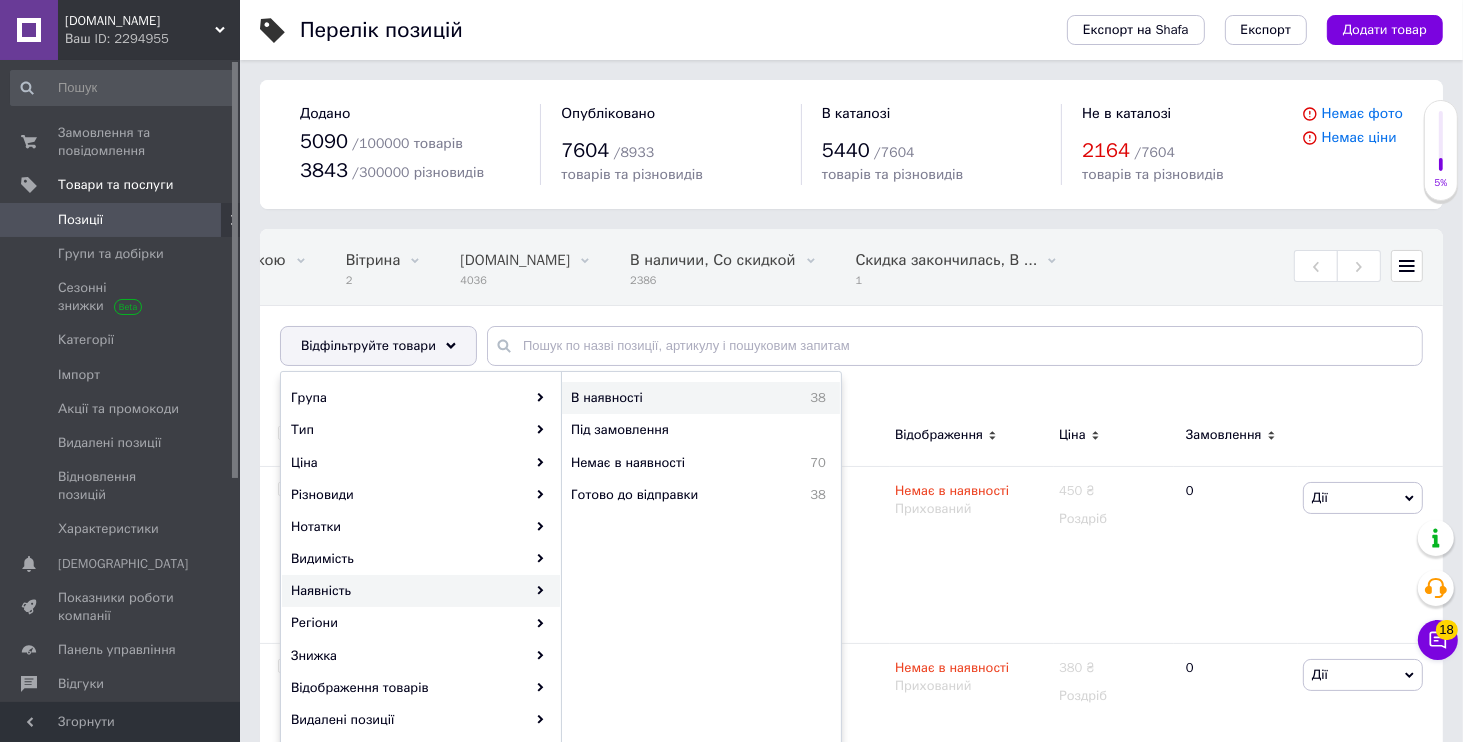 click on "В наявності  38" at bounding box center [701, 398] 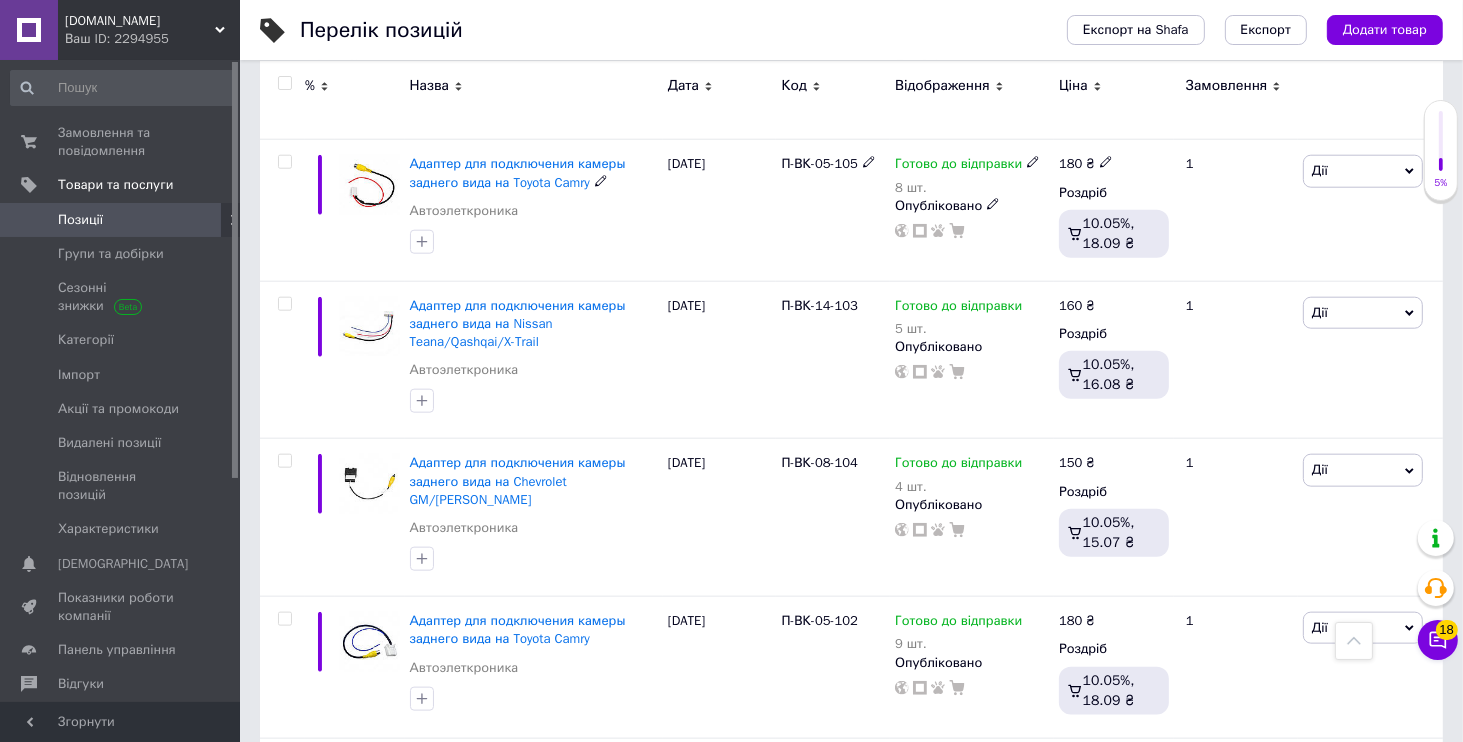 scroll, scrollTop: 2304, scrollLeft: 0, axis: vertical 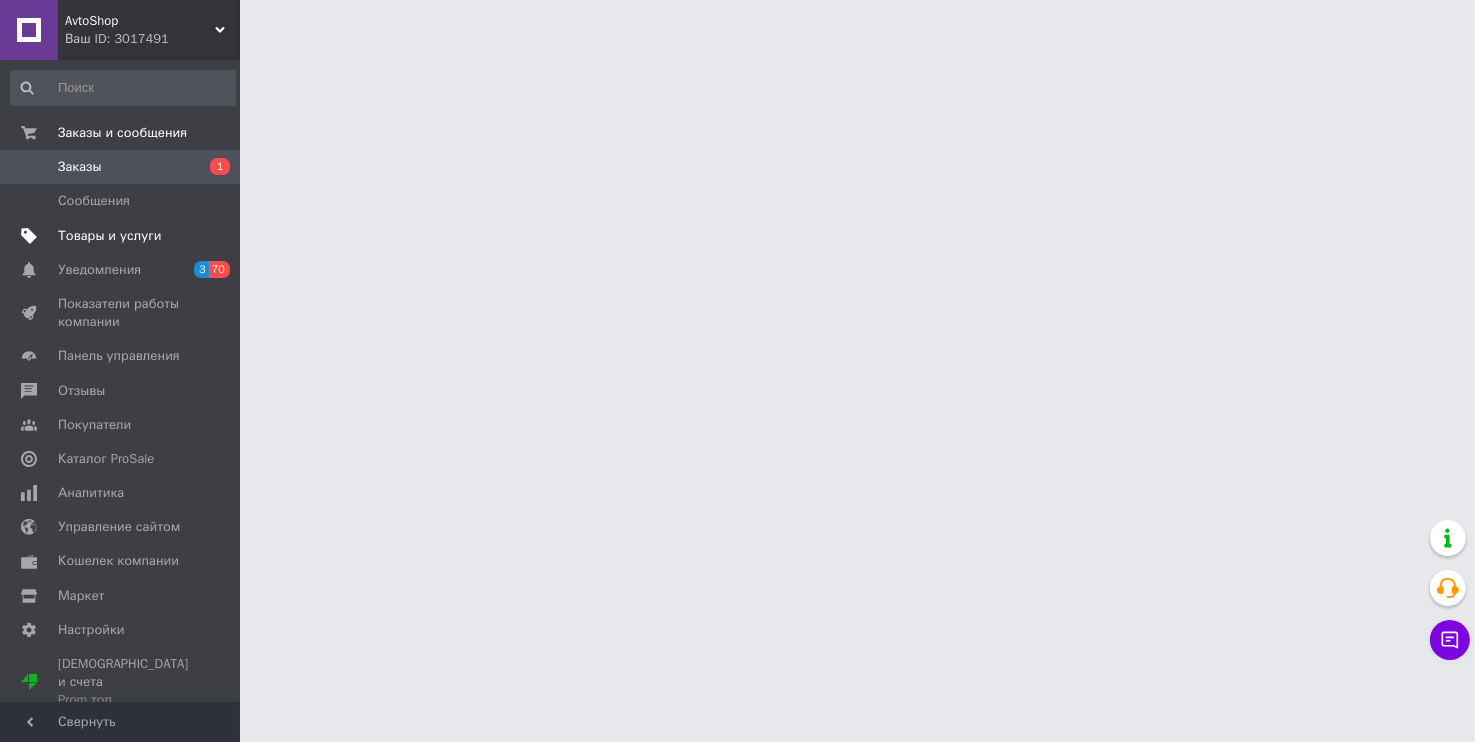 click on "Товары и услуги" at bounding box center (123, 236) 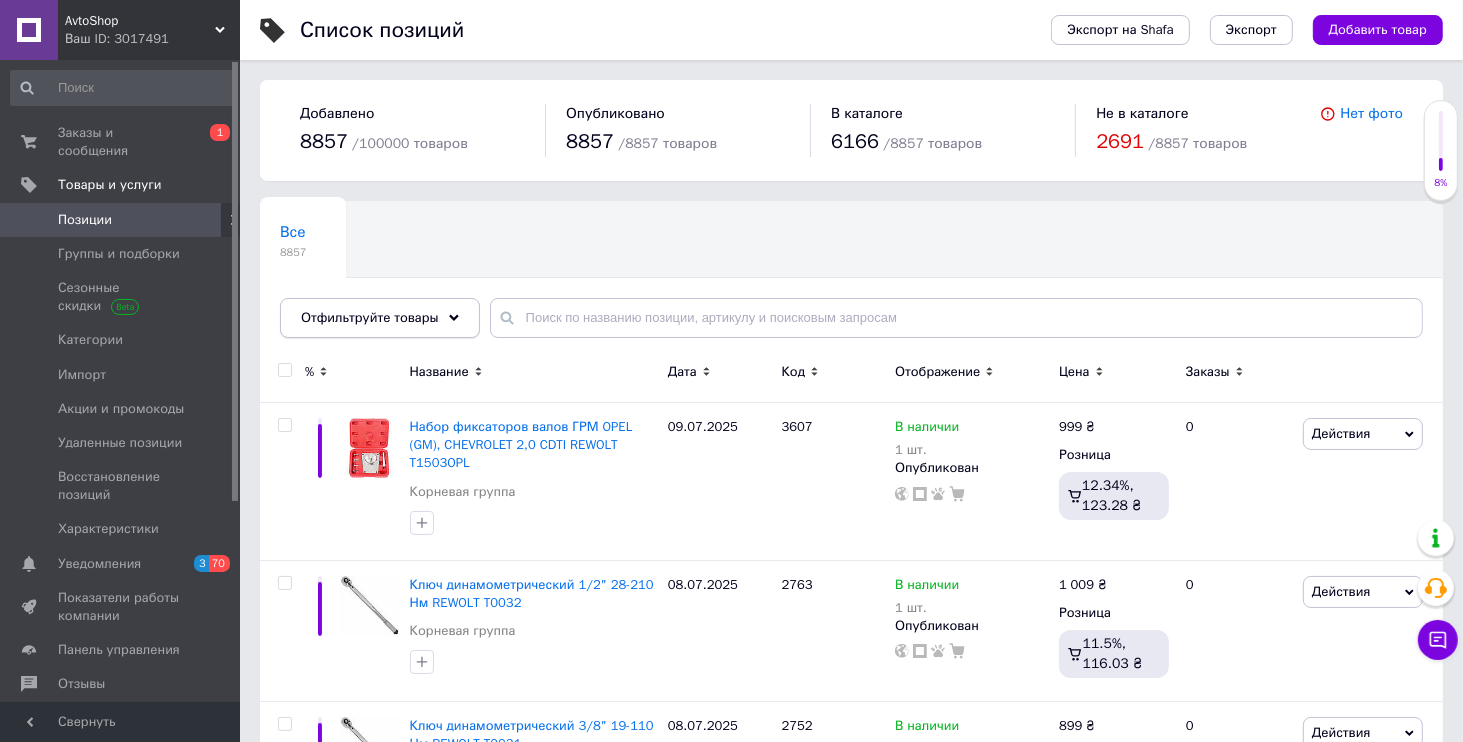 click on "Отфильтруйте товары" at bounding box center (370, 317) 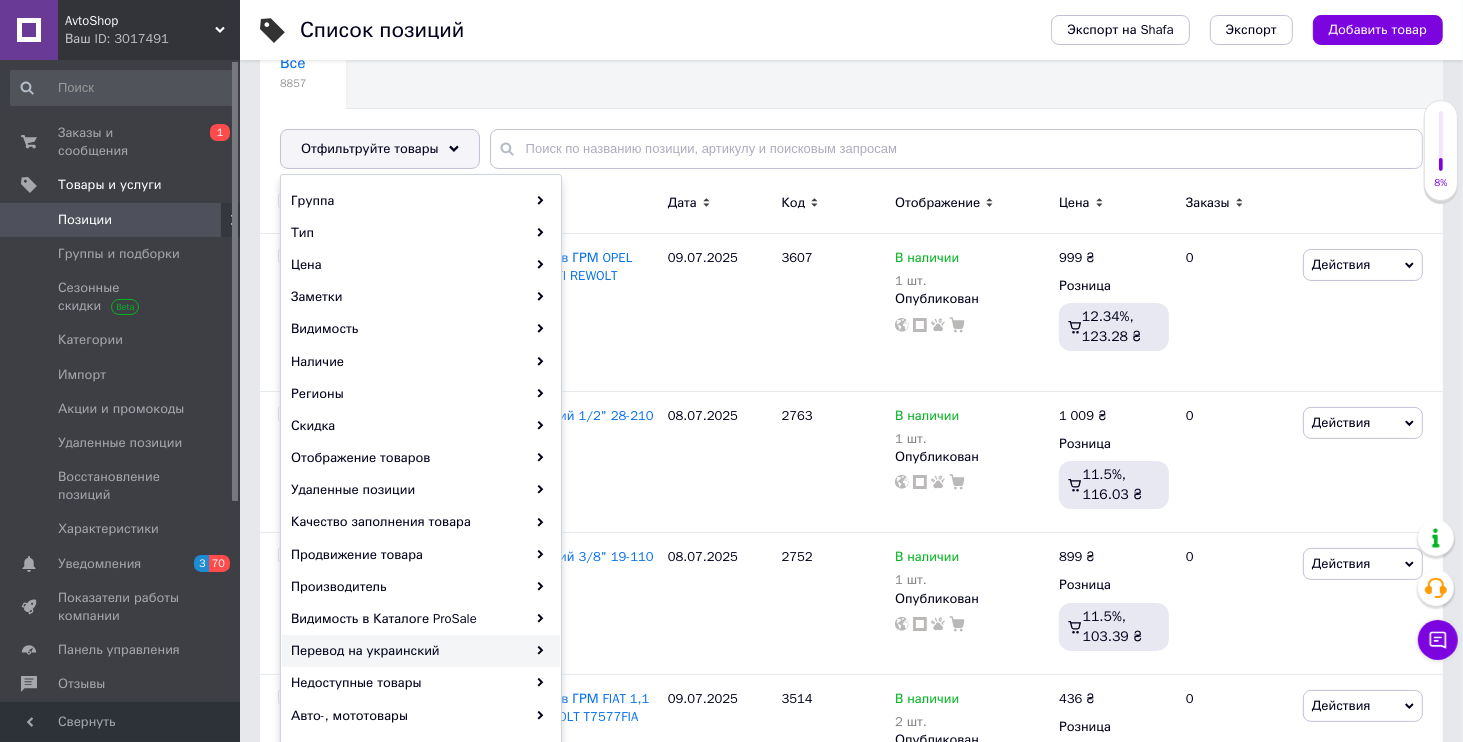 scroll, scrollTop: 288, scrollLeft: 0, axis: vertical 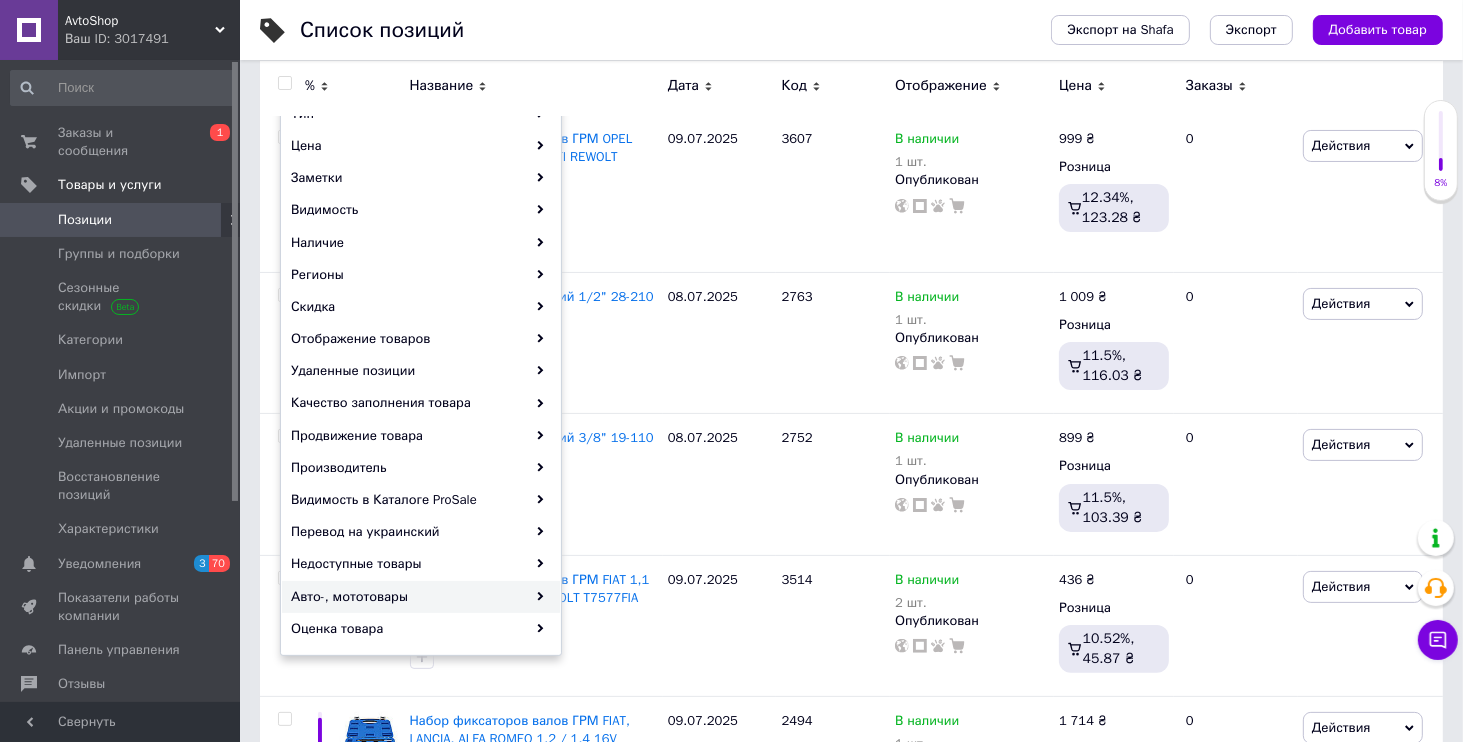 click on "Авто-, мототовары" at bounding box center (421, 597) 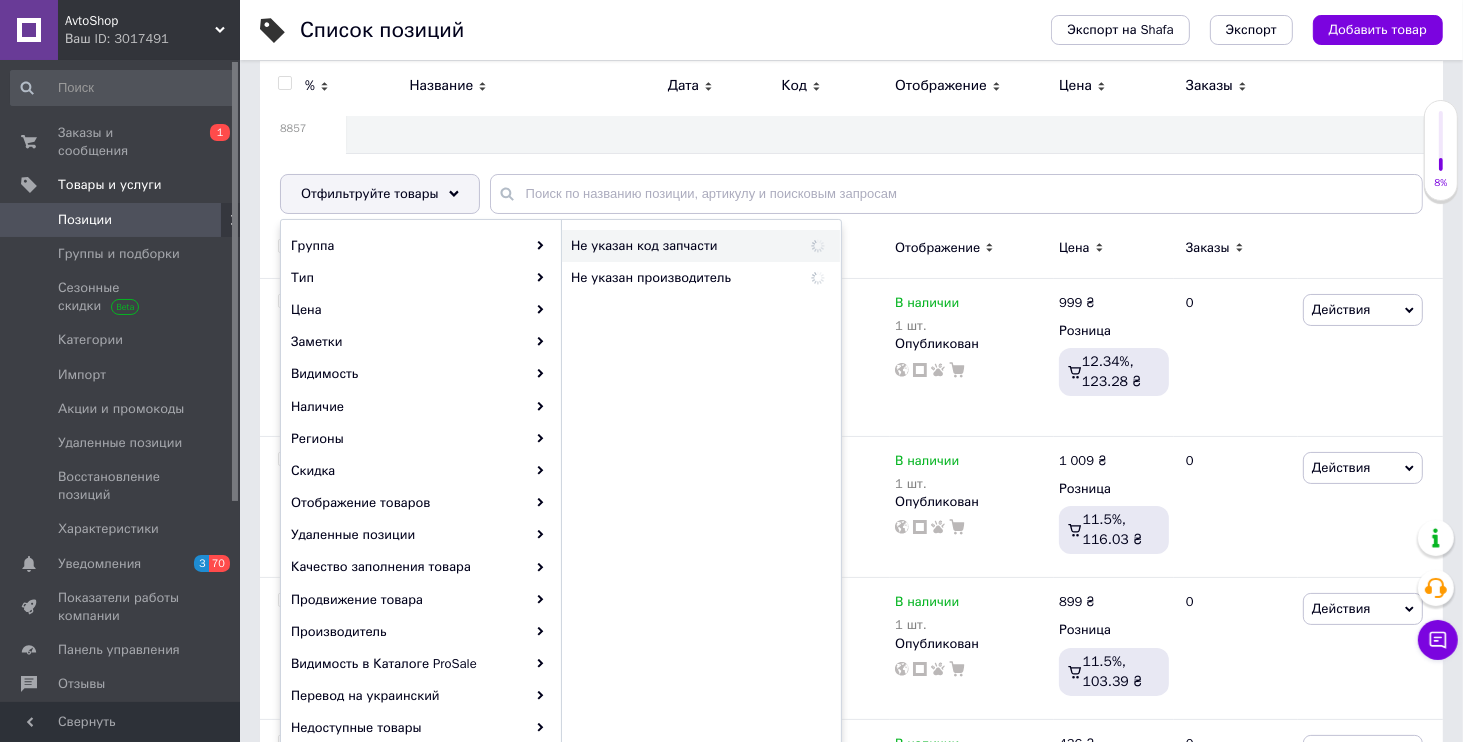 scroll, scrollTop: 0, scrollLeft: 0, axis: both 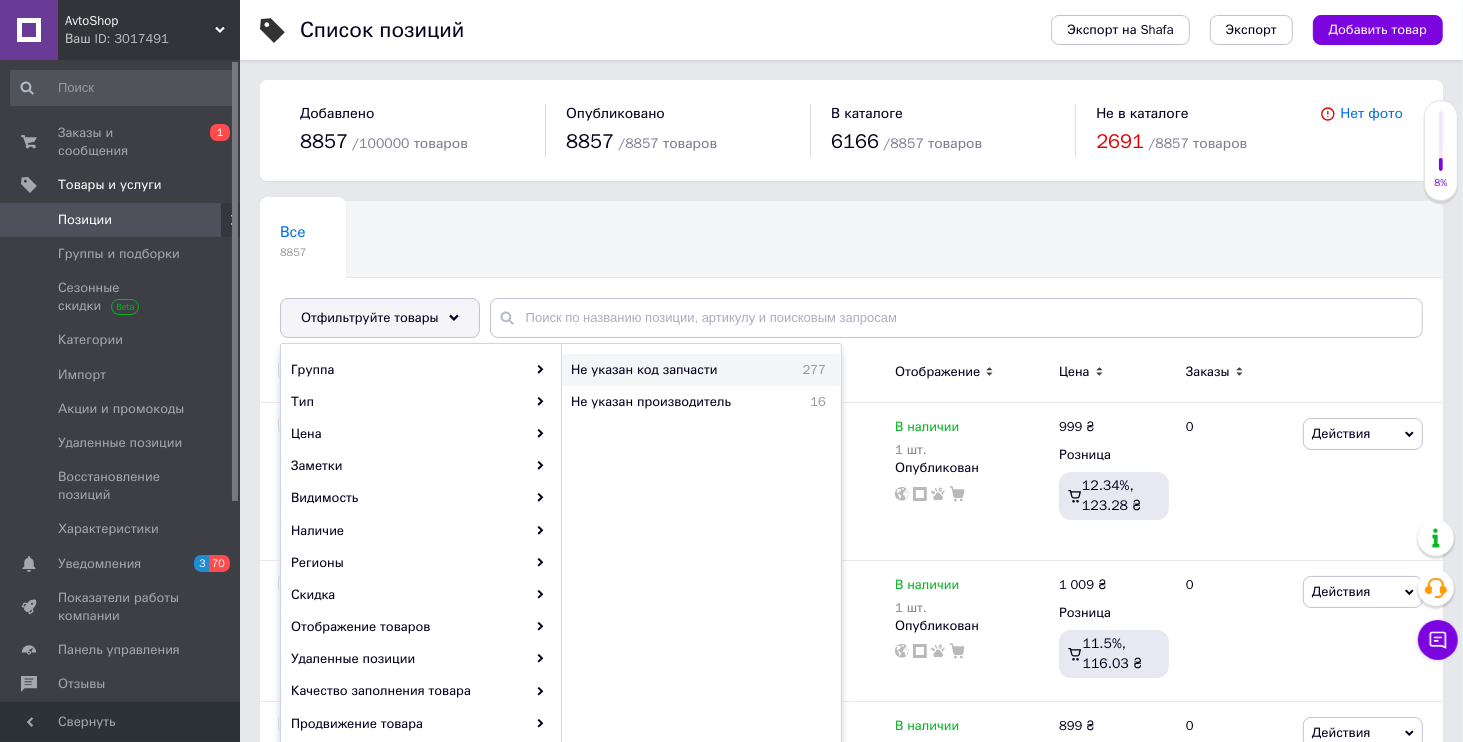 click on "Не указан код запчасти  277" at bounding box center (701, 370) 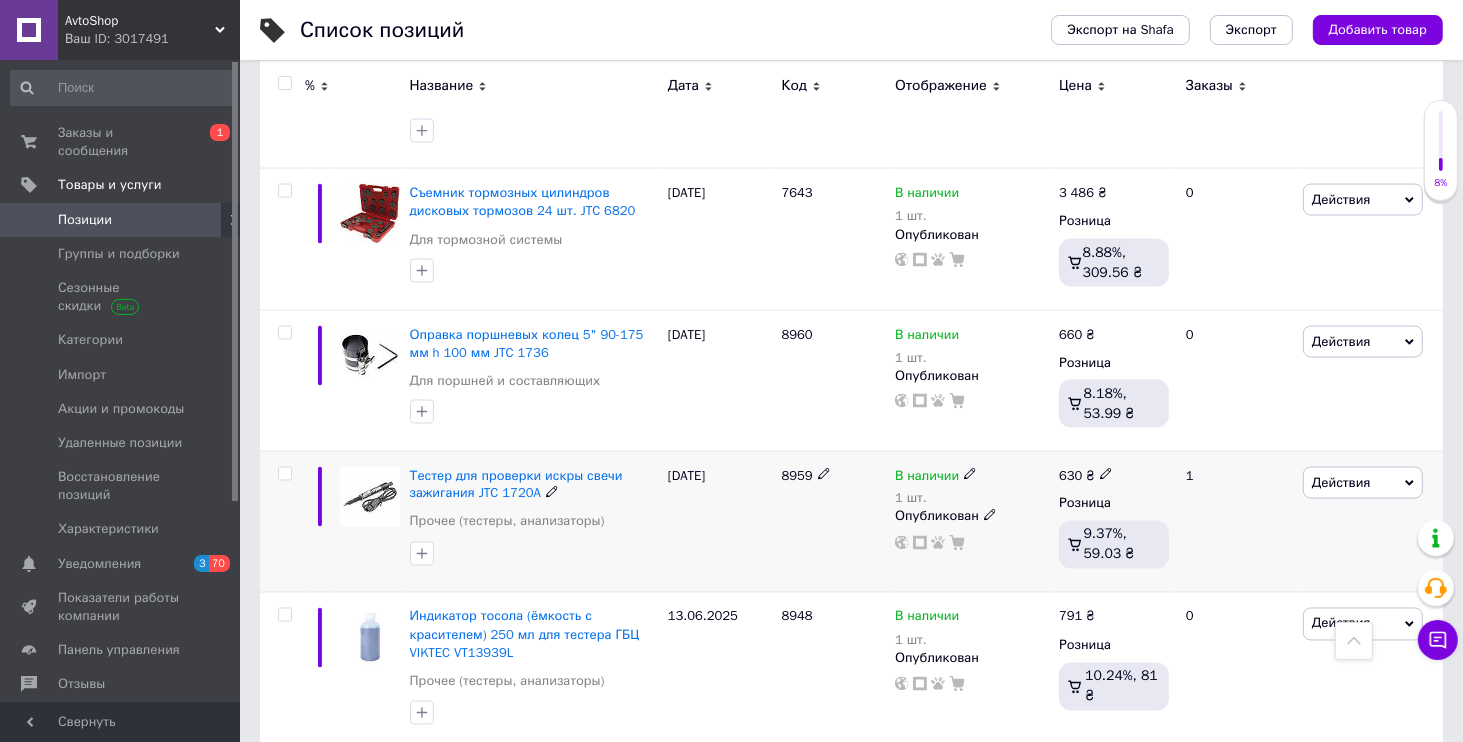 scroll, scrollTop: 3648, scrollLeft: 0, axis: vertical 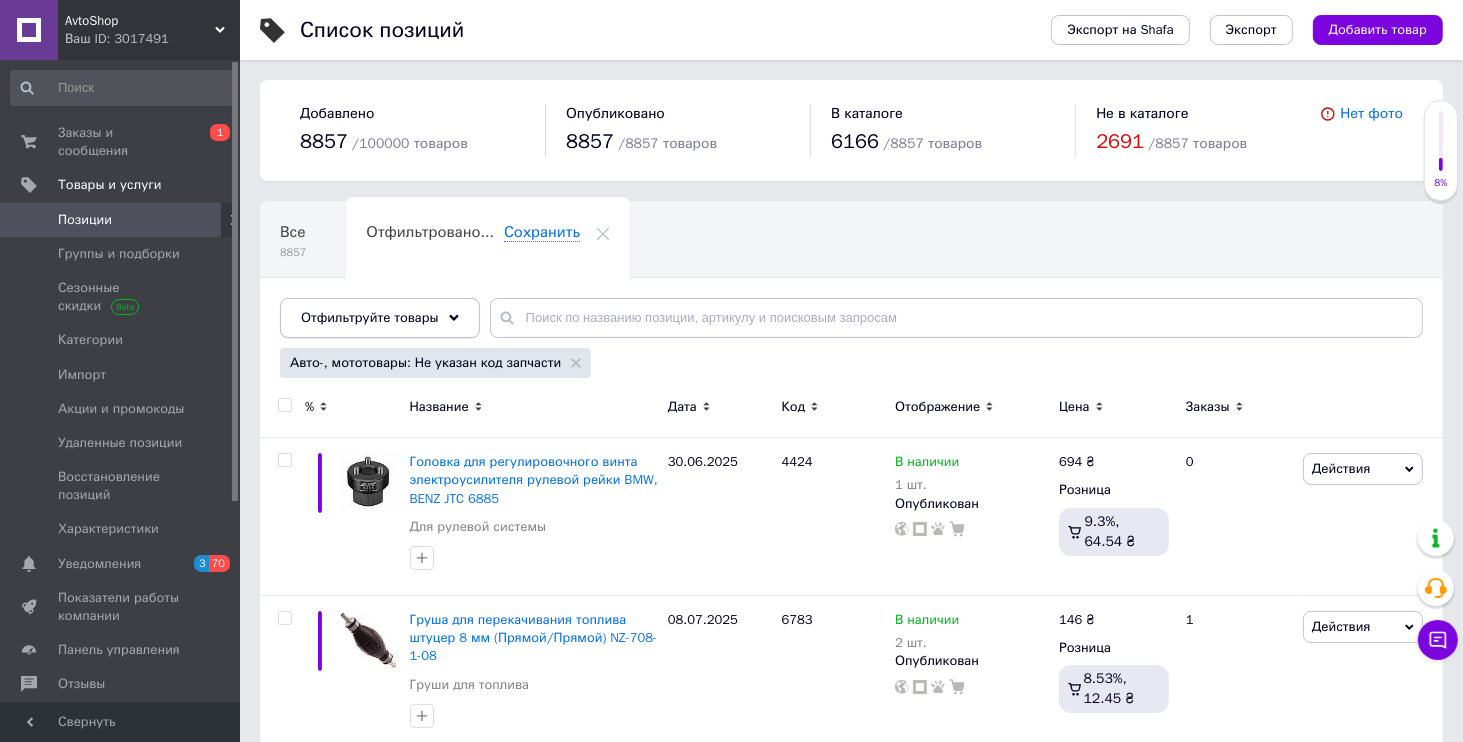 click on "Отфильтруйте товары" at bounding box center [370, 317] 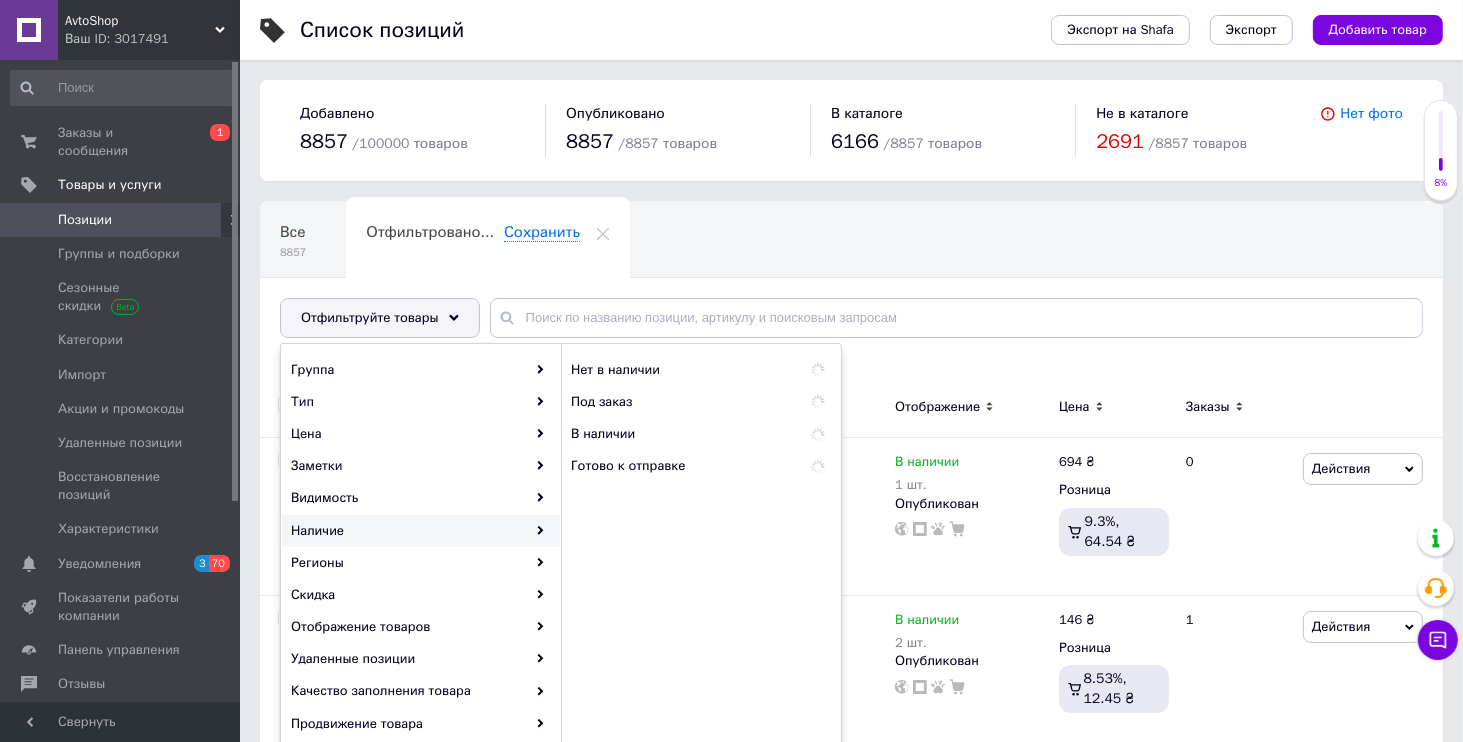 click on "Наличие" at bounding box center (421, 531) 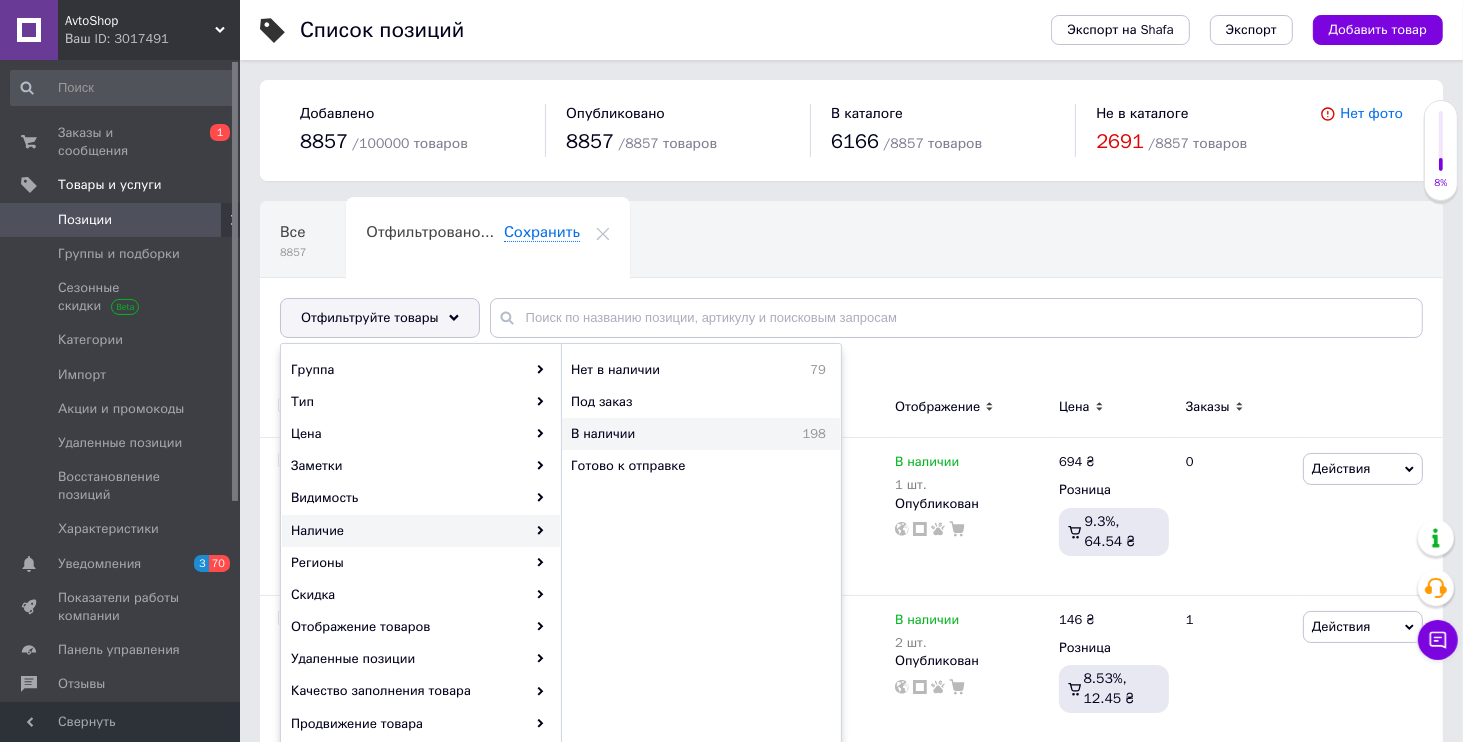 click on "В наличии" at bounding box center [655, 434] 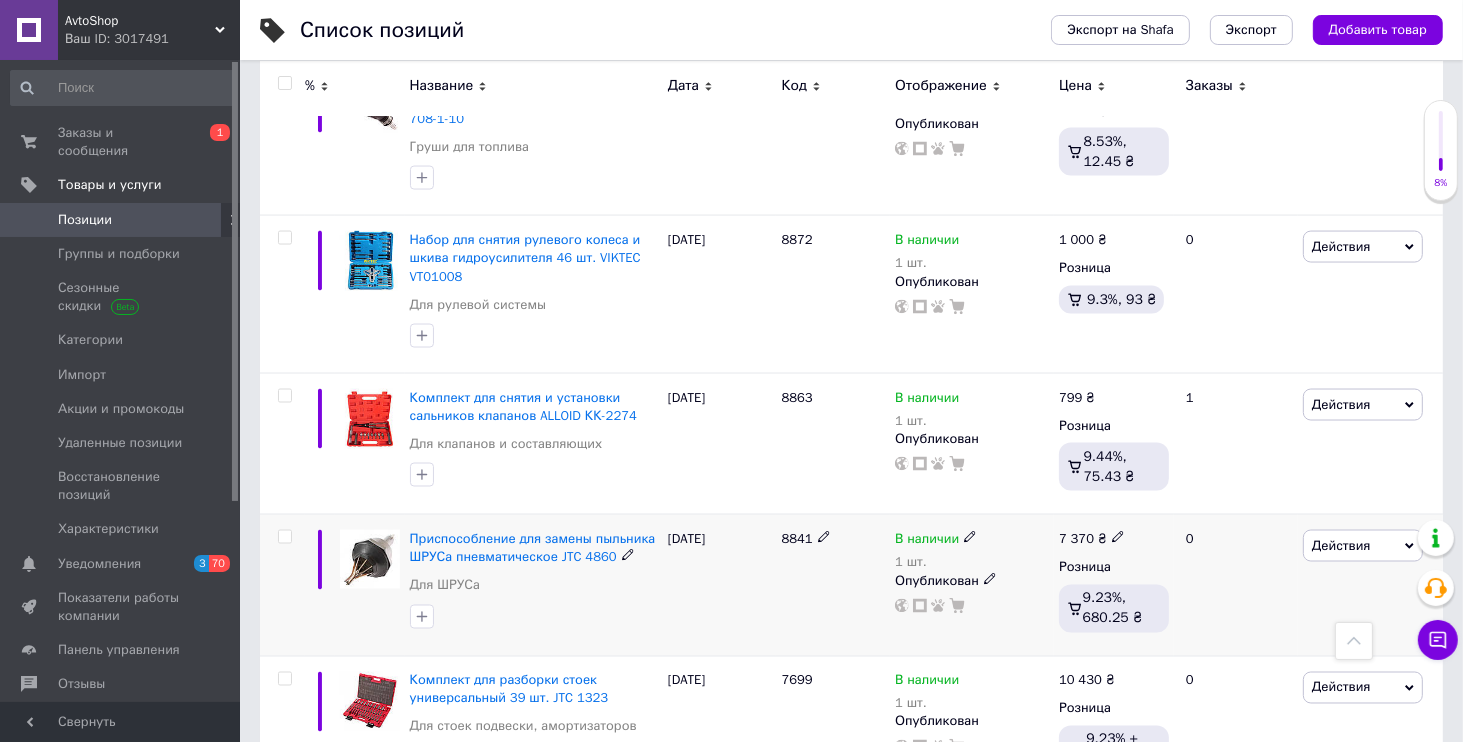 scroll, scrollTop: 3648, scrollLeft: 0, axis: vertical 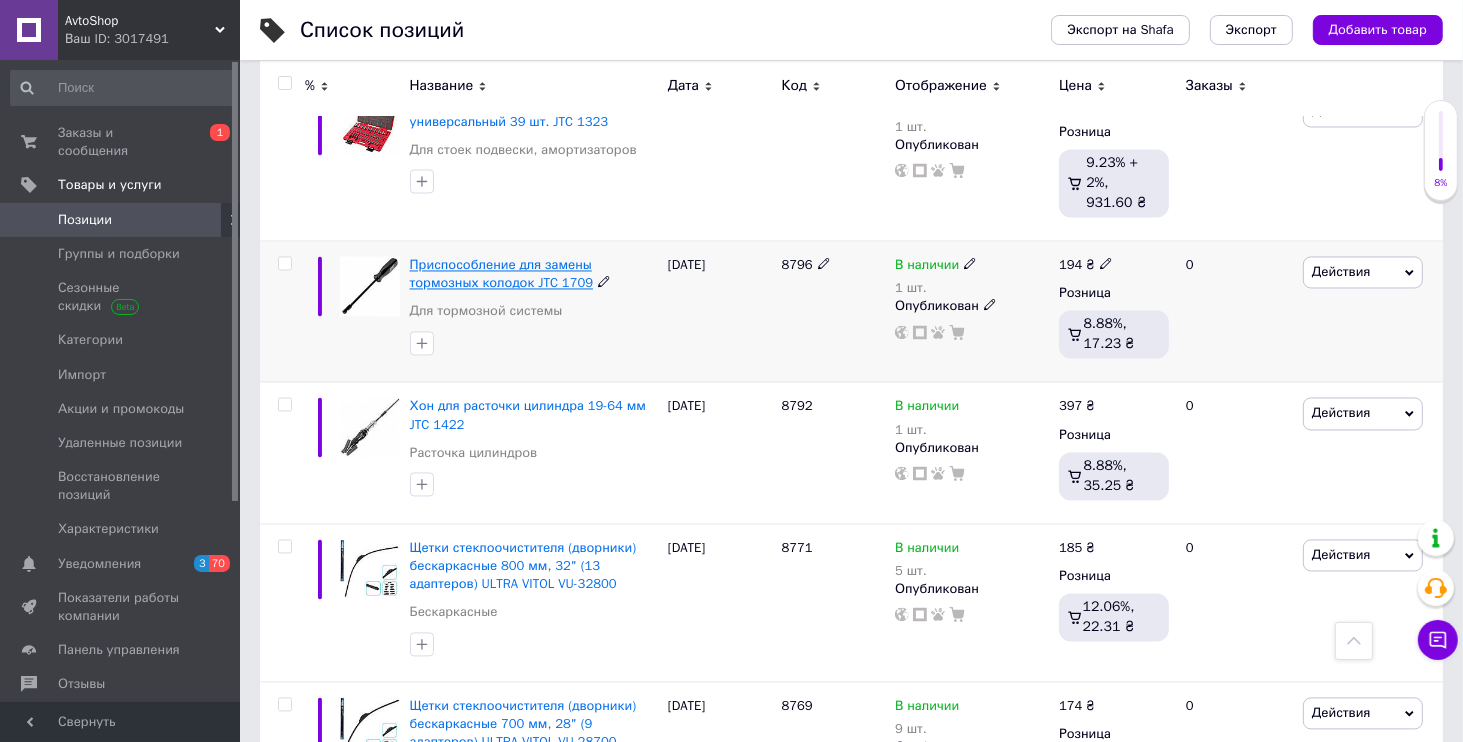 click on "Приспособление для замены тормозных колодок JTC 1709" at bounding box center (502, 274) 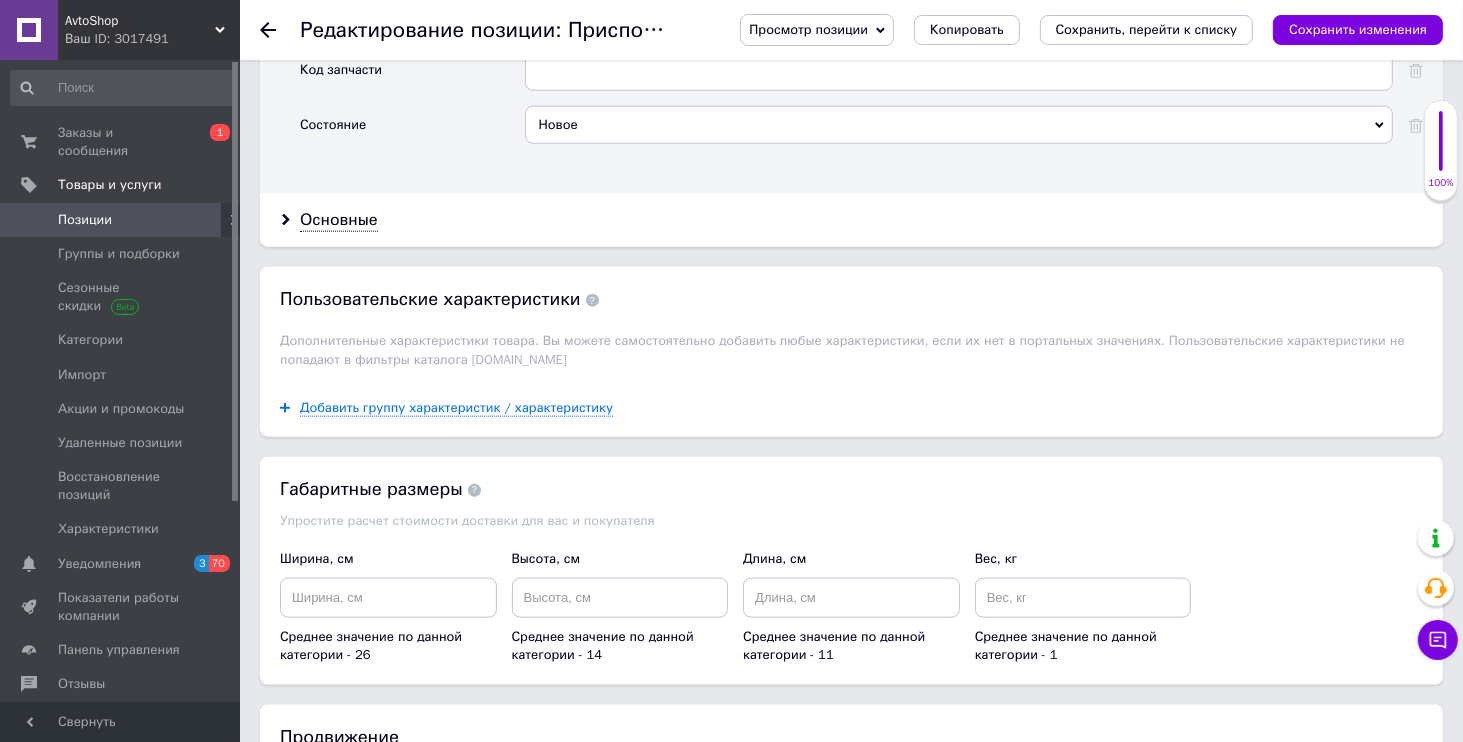 scroll, scrollTop: 2208, scrollLeft: 0, axis: vertical 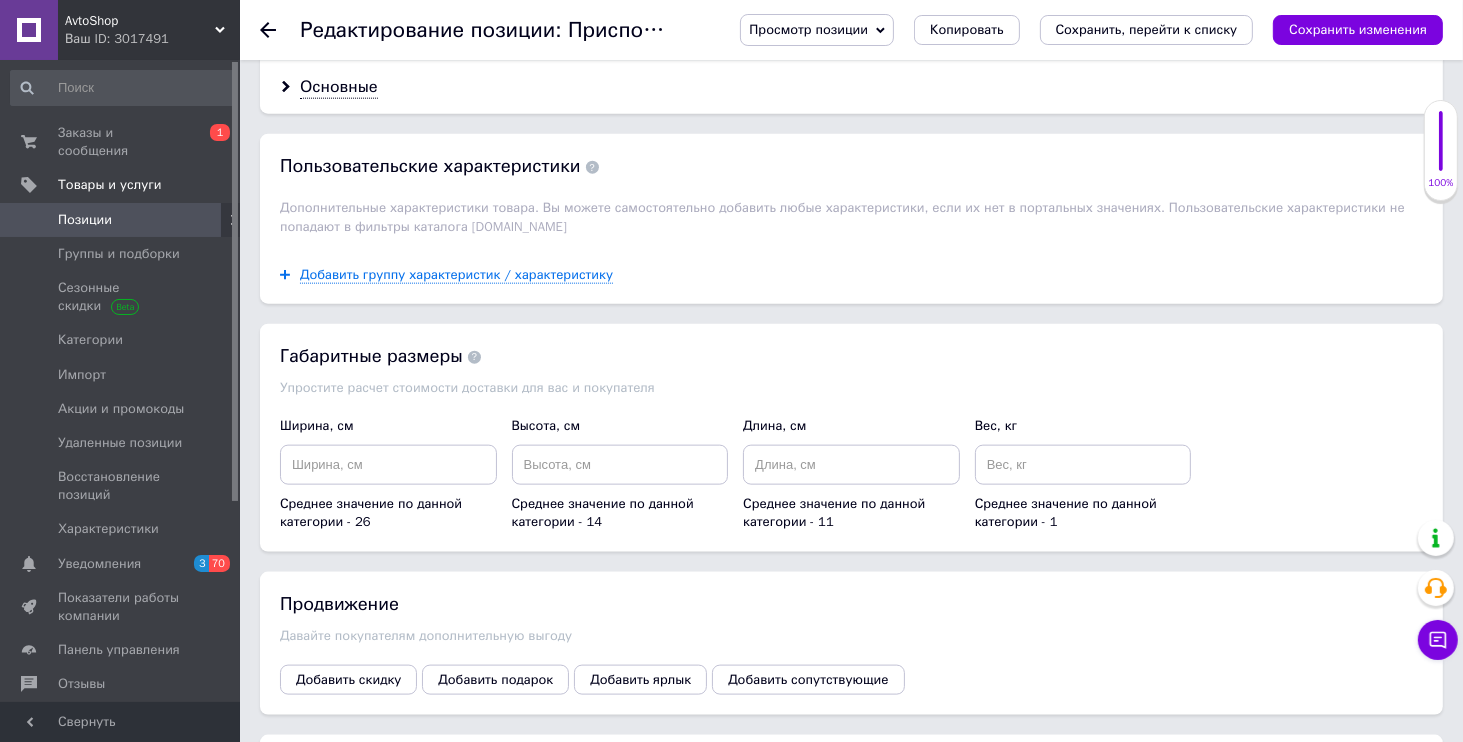click on "Редактирование позиции: Приспособление для замены тормозных колодок JTC 1709 Просмотр позиции Сохранить и посмотреть на сайте Сохранить и посмотреть на портале Bigl.ua Копировать Сохранить, перейти к списку Сохранить изменения" at bounding box center [851, 30] 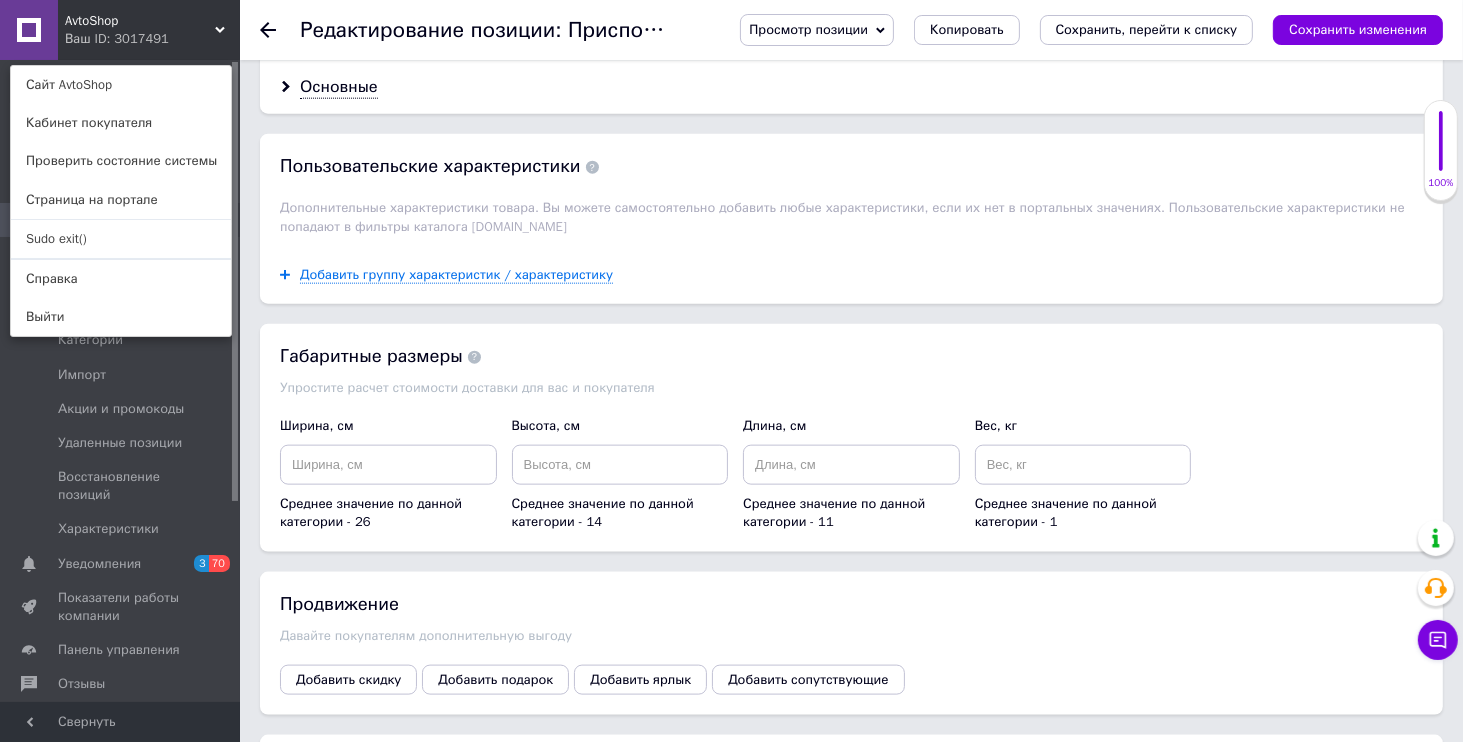 click on "Ваш ID: 3017491" at bounding box center (107, 39) 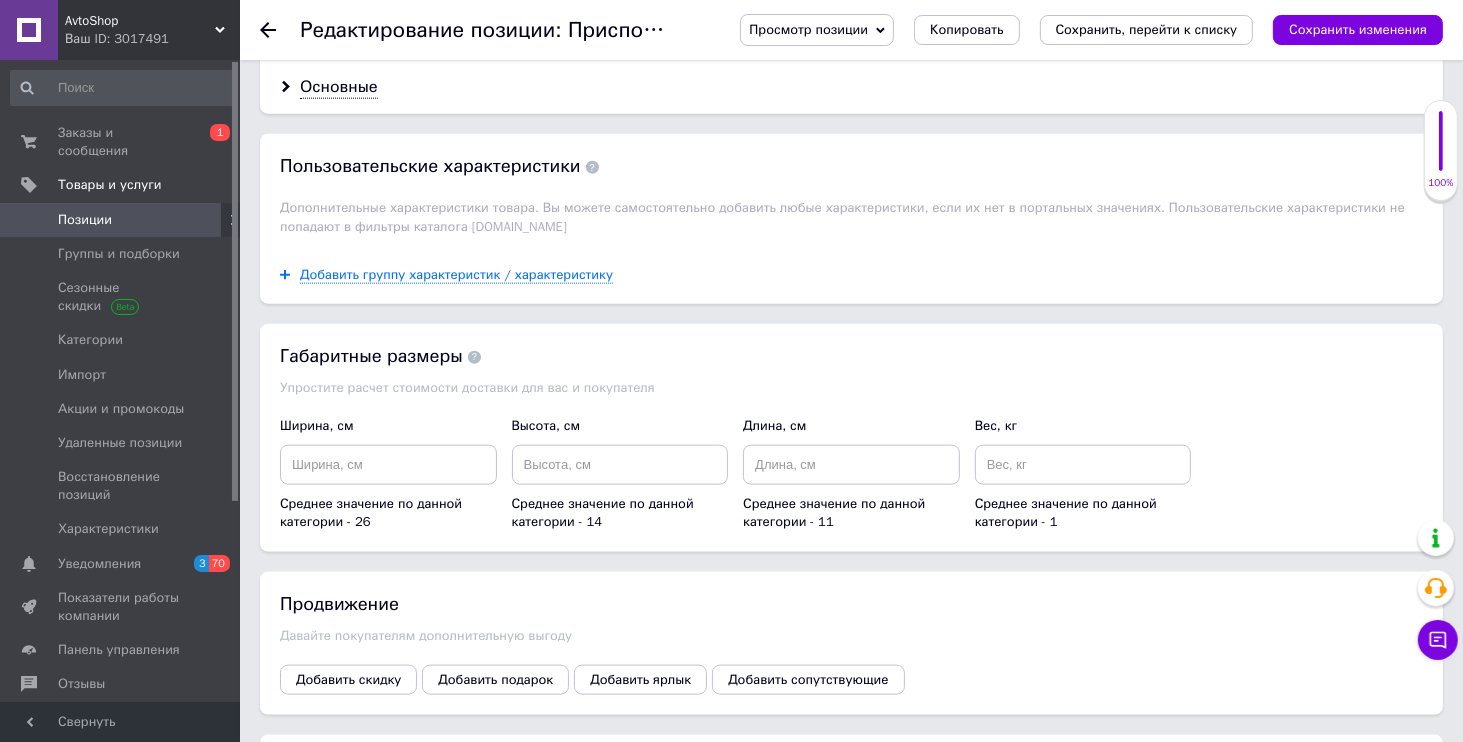 click on "Ваш ID: 3017491" at bounding box center [152, 39] 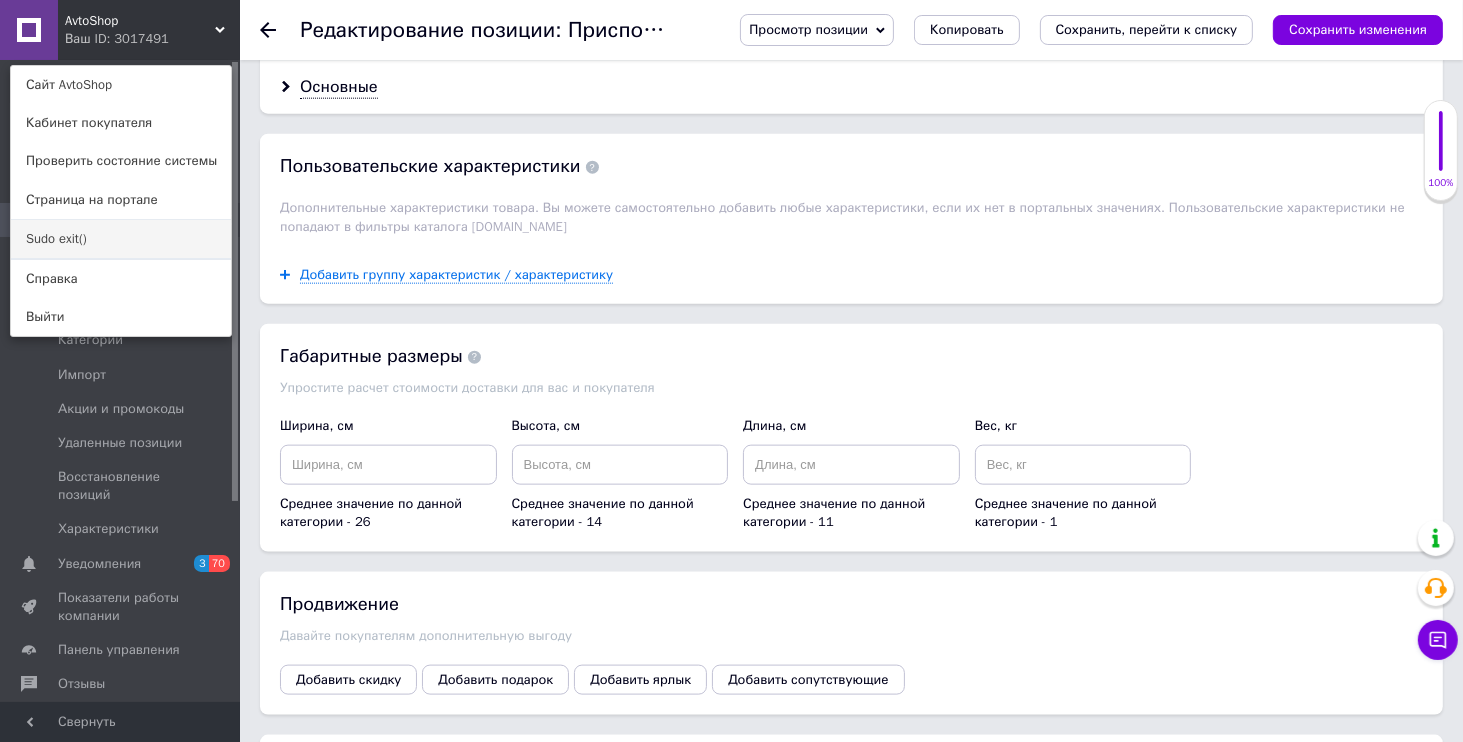 click on "Sudo exit()" at bounding box center [121, 239] 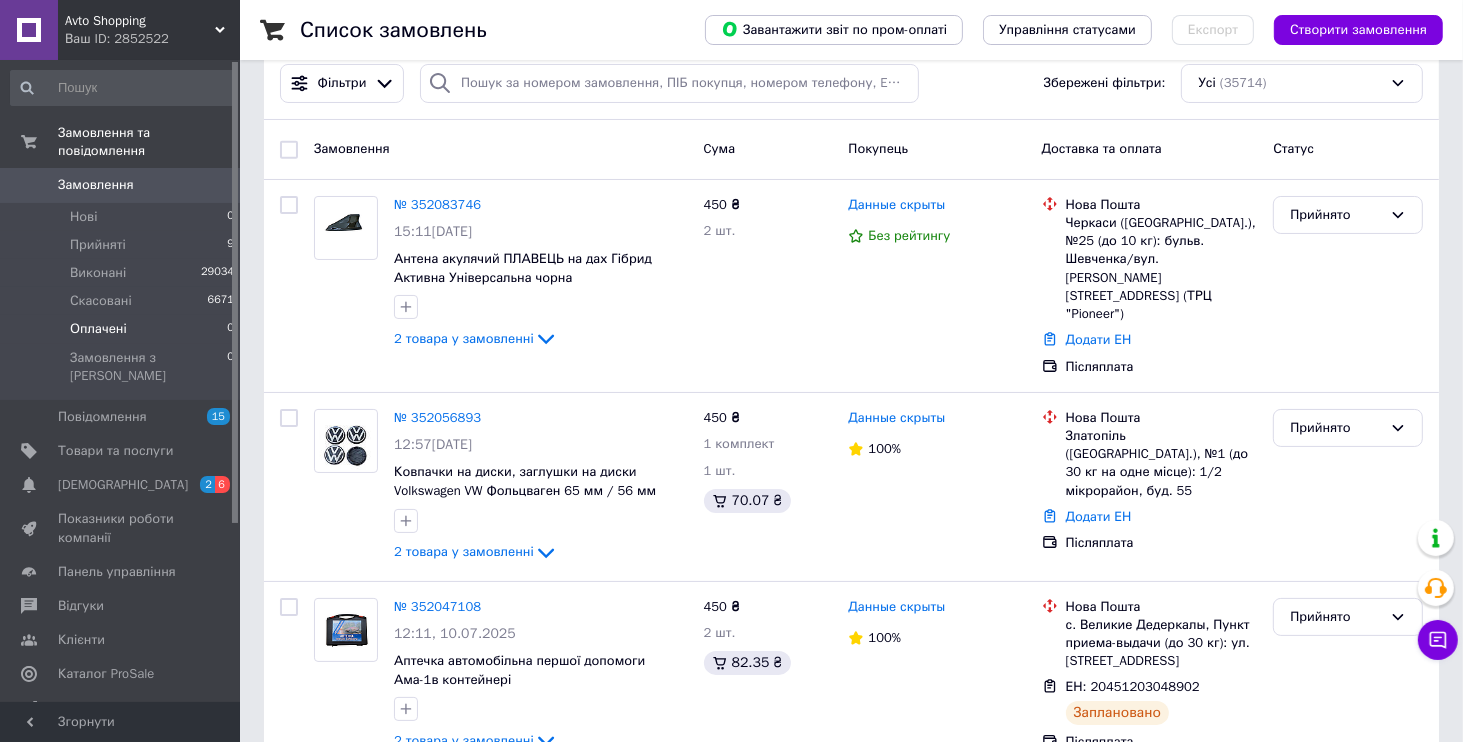 scroll, scrollTop: 384, scrollLeft: 0, axis: vertical 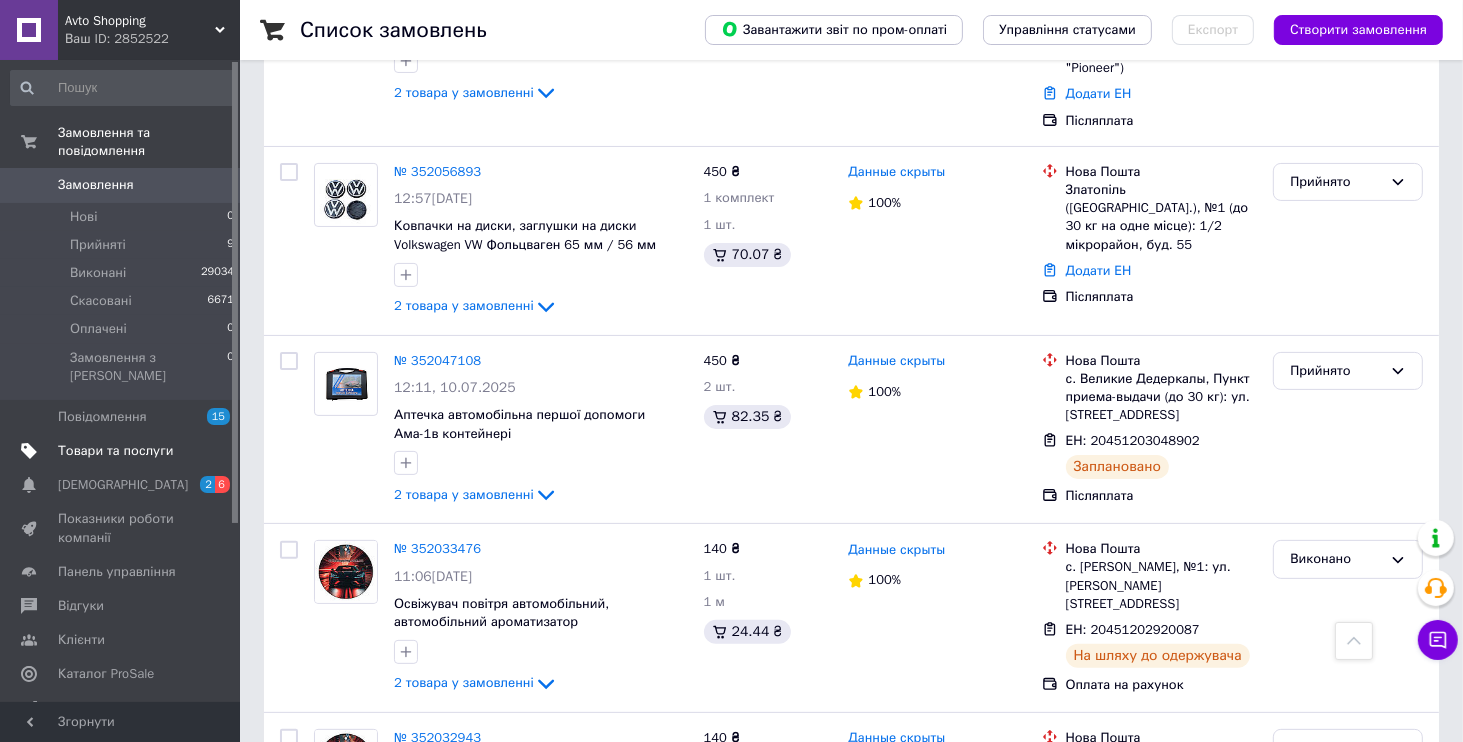 click on "Товари та послуги" at bounding box center (115, 451) 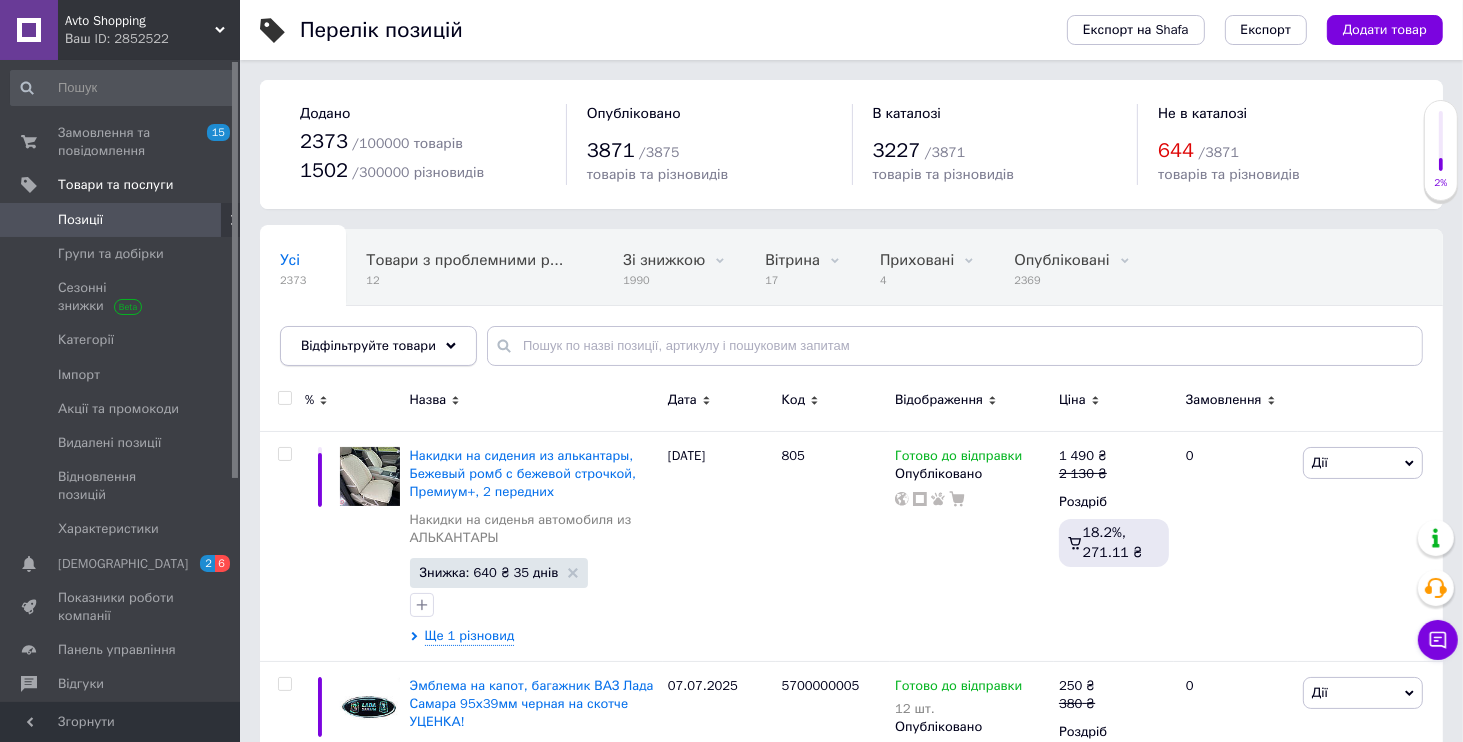 click on "Відфільтруйте товари" at bounding box center (368, 345) 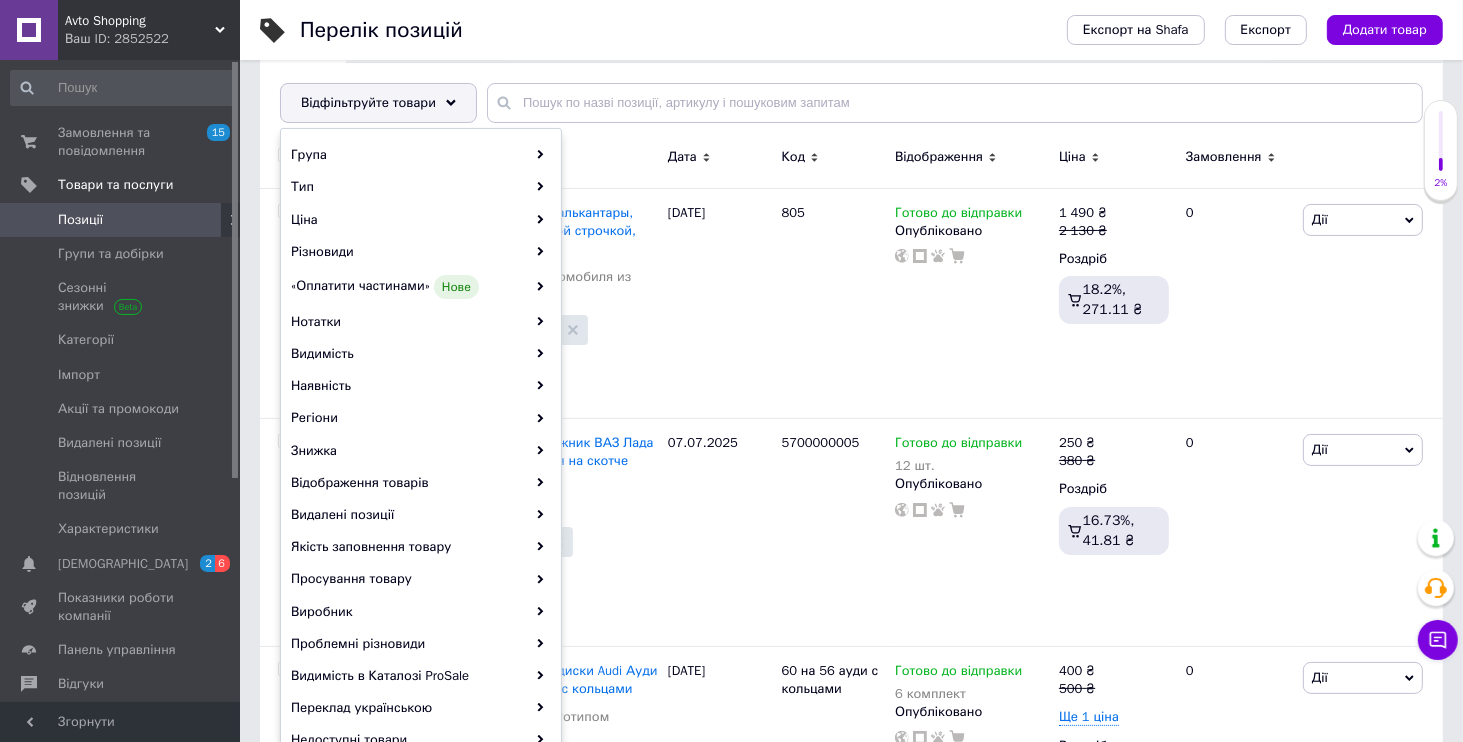 scroll, scrollTop: 576, scrollLeft: 0, axis: vertical 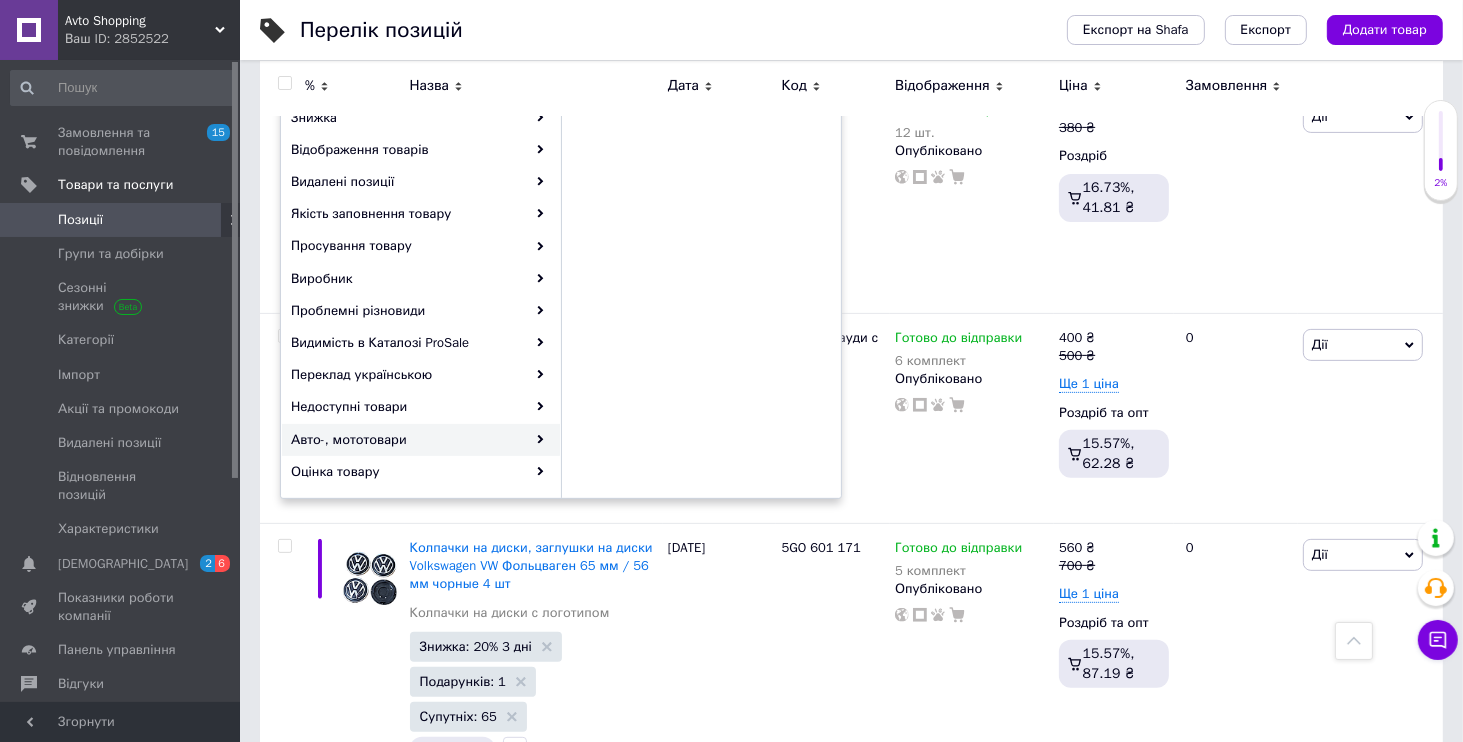 click on "Авто-, мототовари" at bounding box center [421, 440] 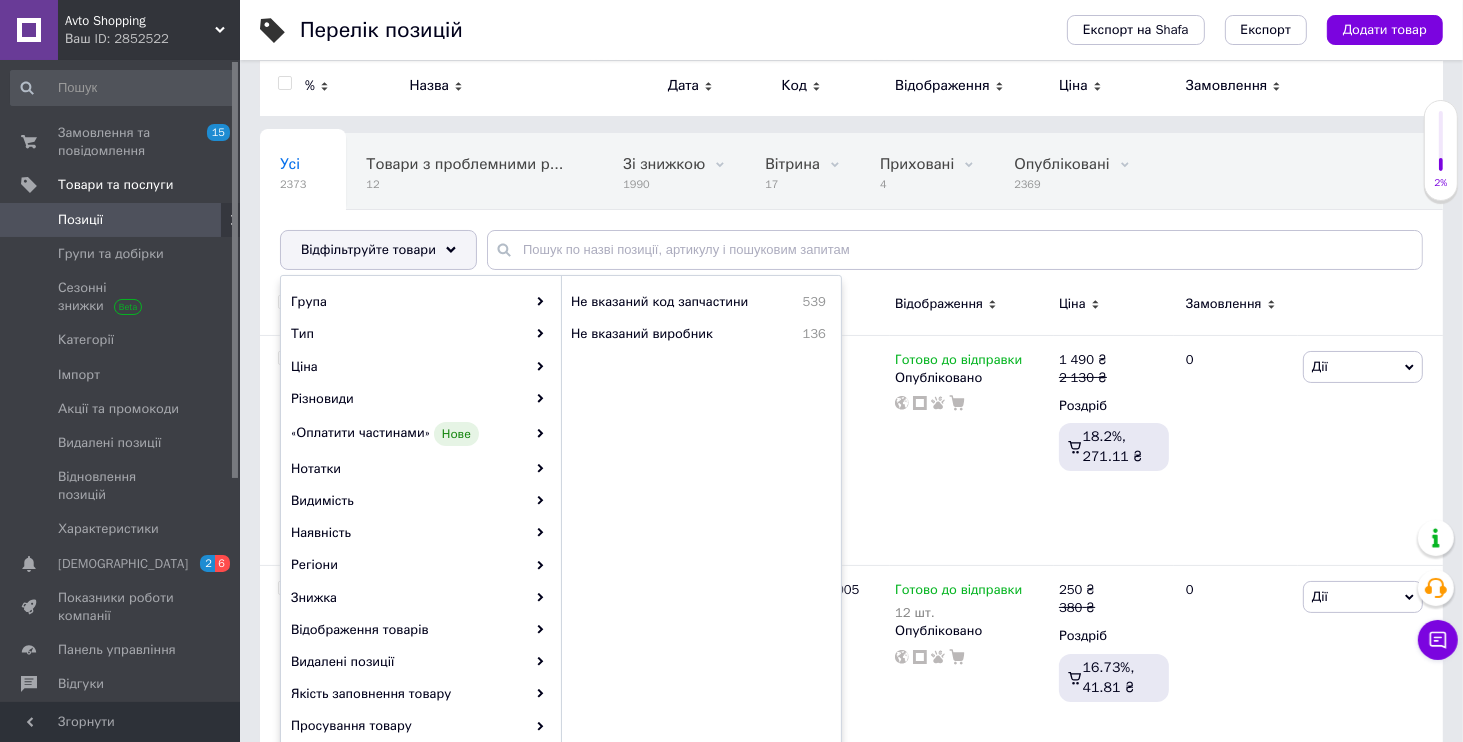 scroll, scrollTop: 96, scrollLeft: 0, axis: vertical 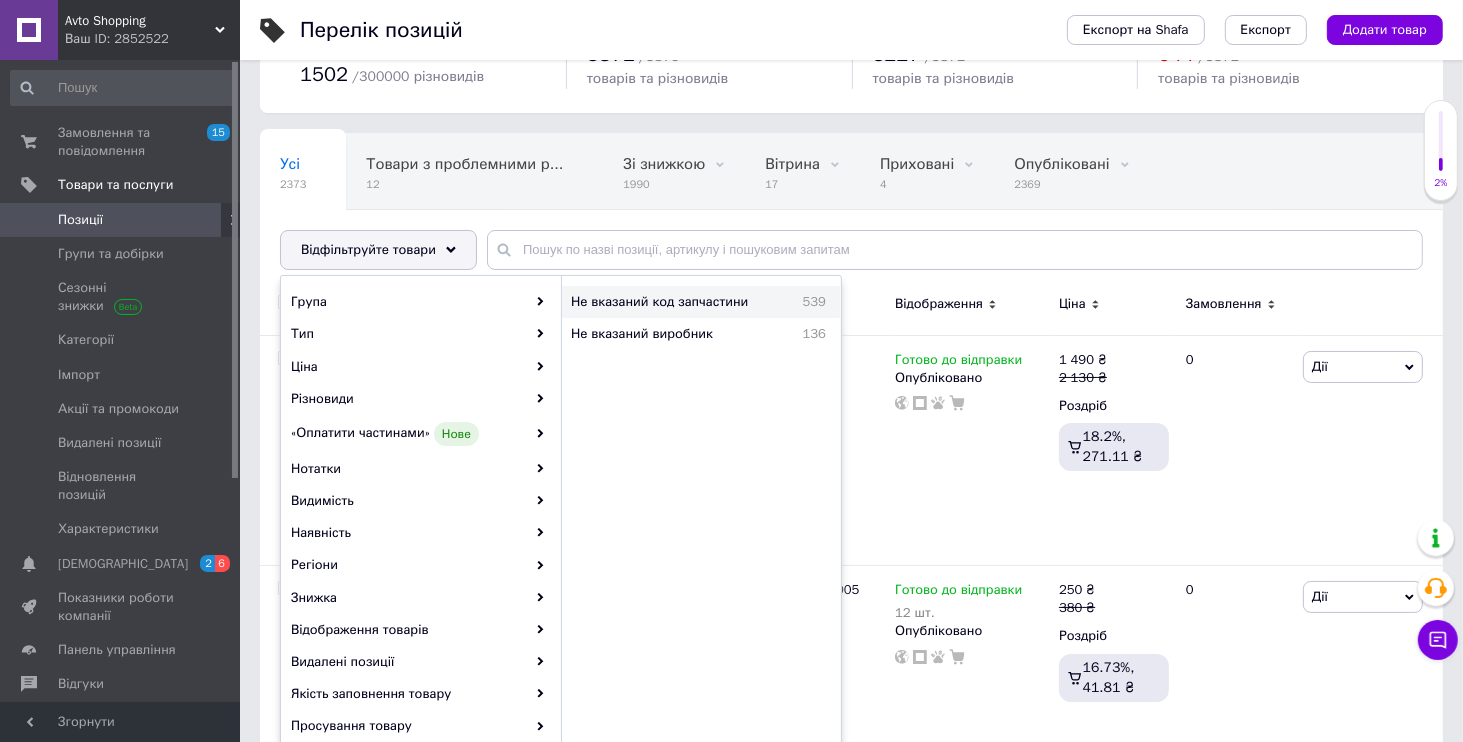 click on "Не вказаний код запчастини" at bounding box center [678, 302] 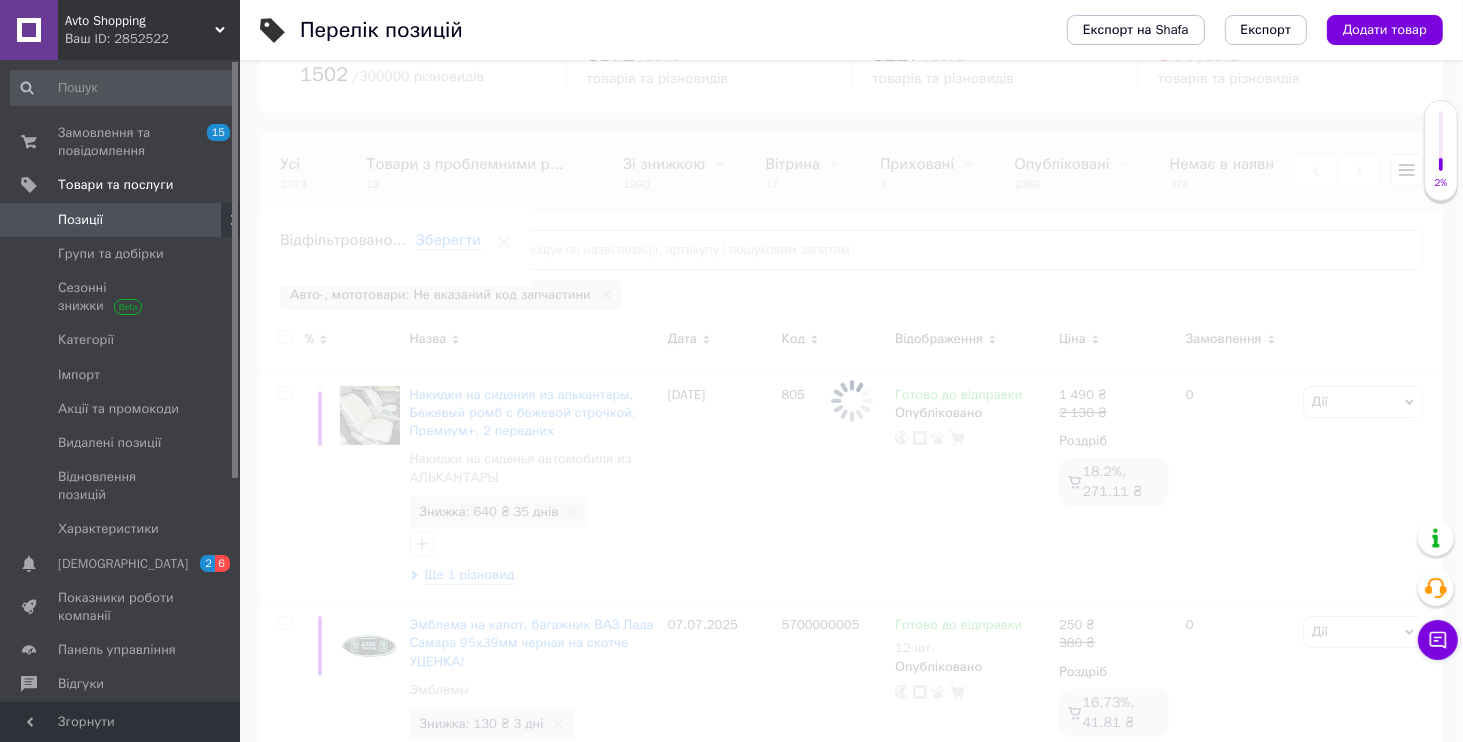 scroll, scrollTop: 0, scrollLeft: 335, axis: horizontal 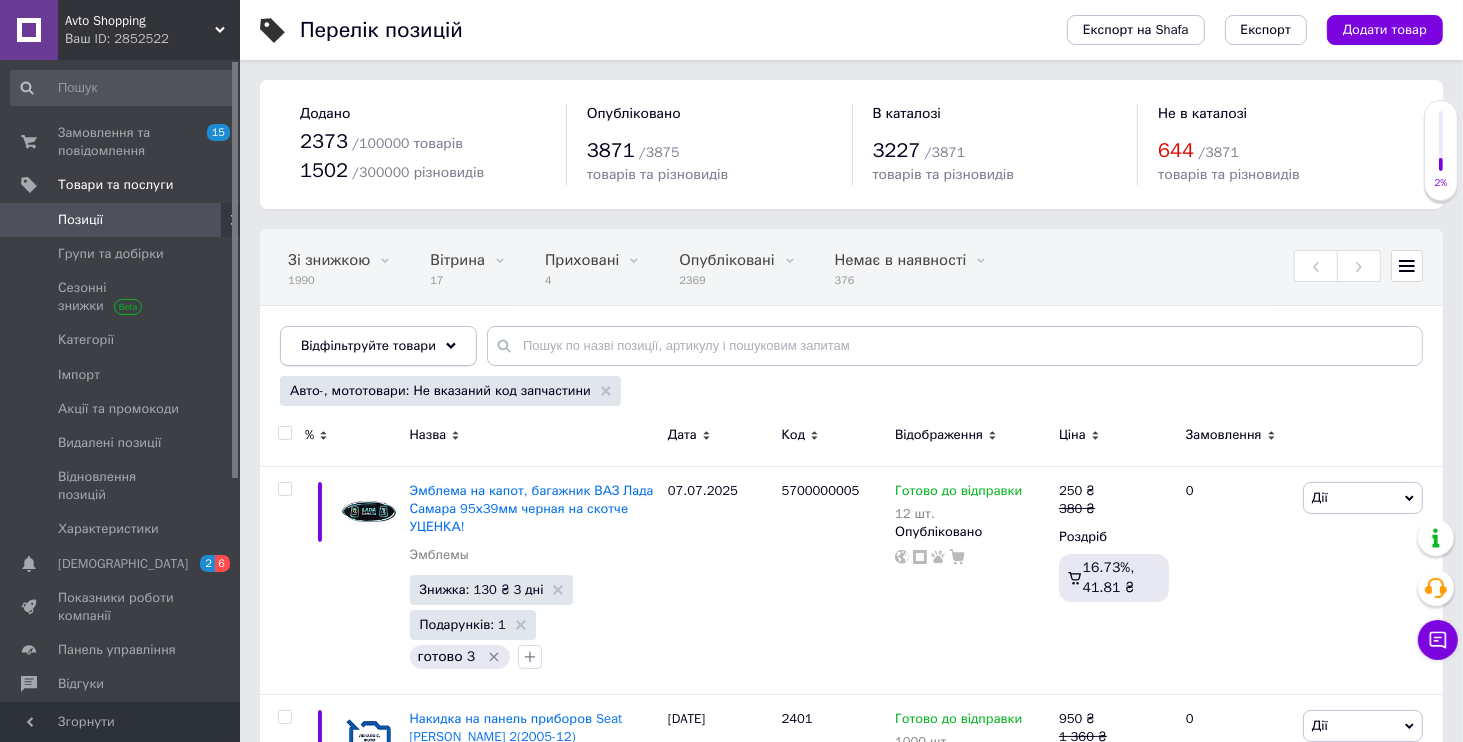 click on "Відфільтруйте товари" at bounding box center [368, 345] 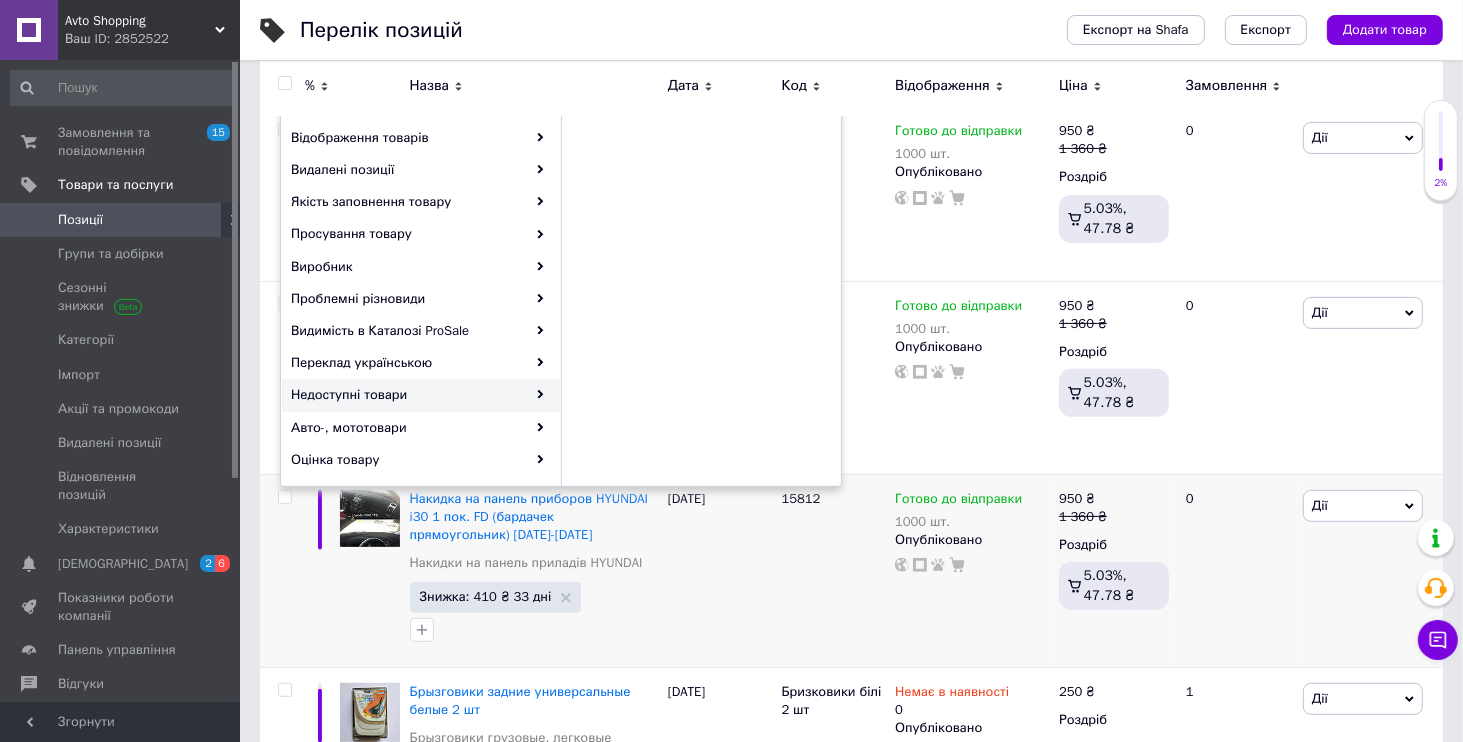scroll, scrollTop: 672, scrollLeft: 0, axis: vertical 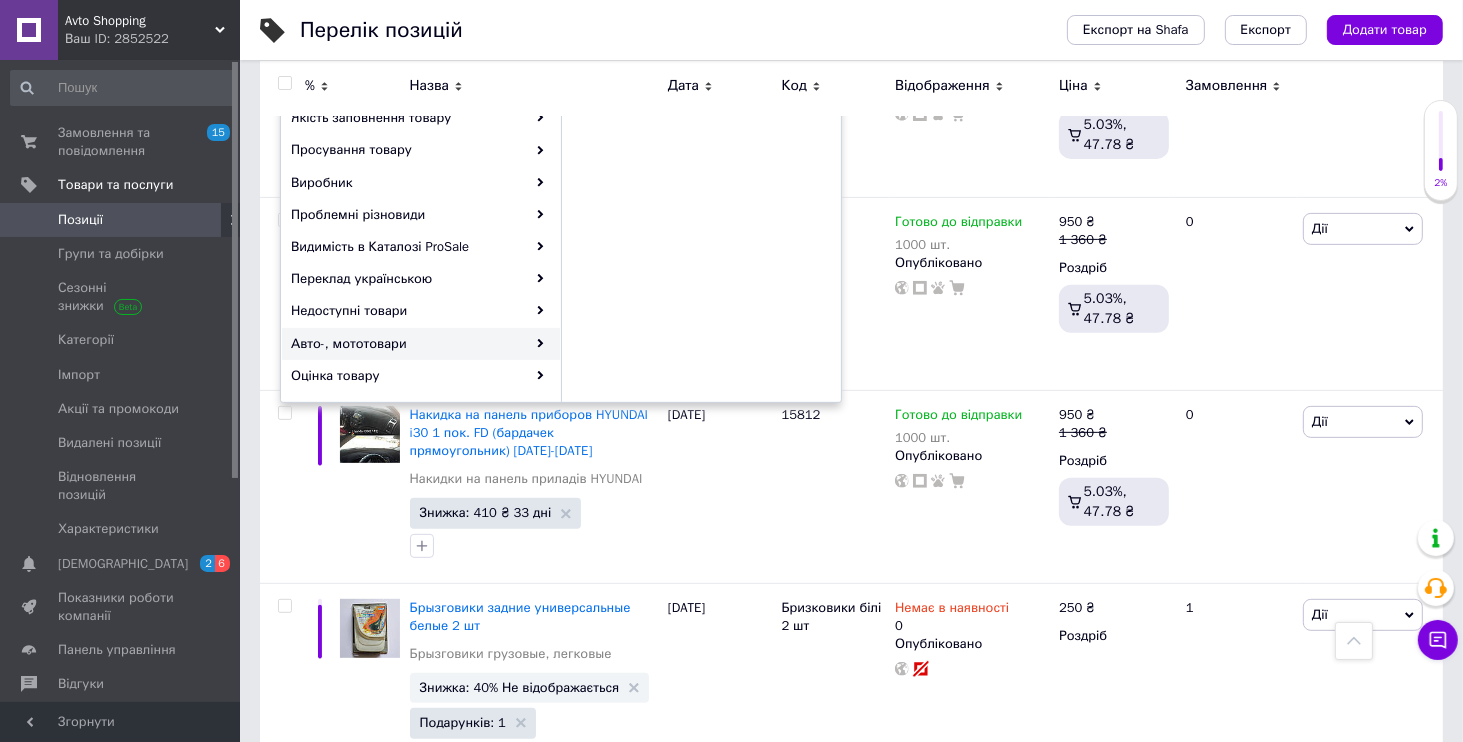 click on "Авто-, мототовари" at bounding box center [421, 344] 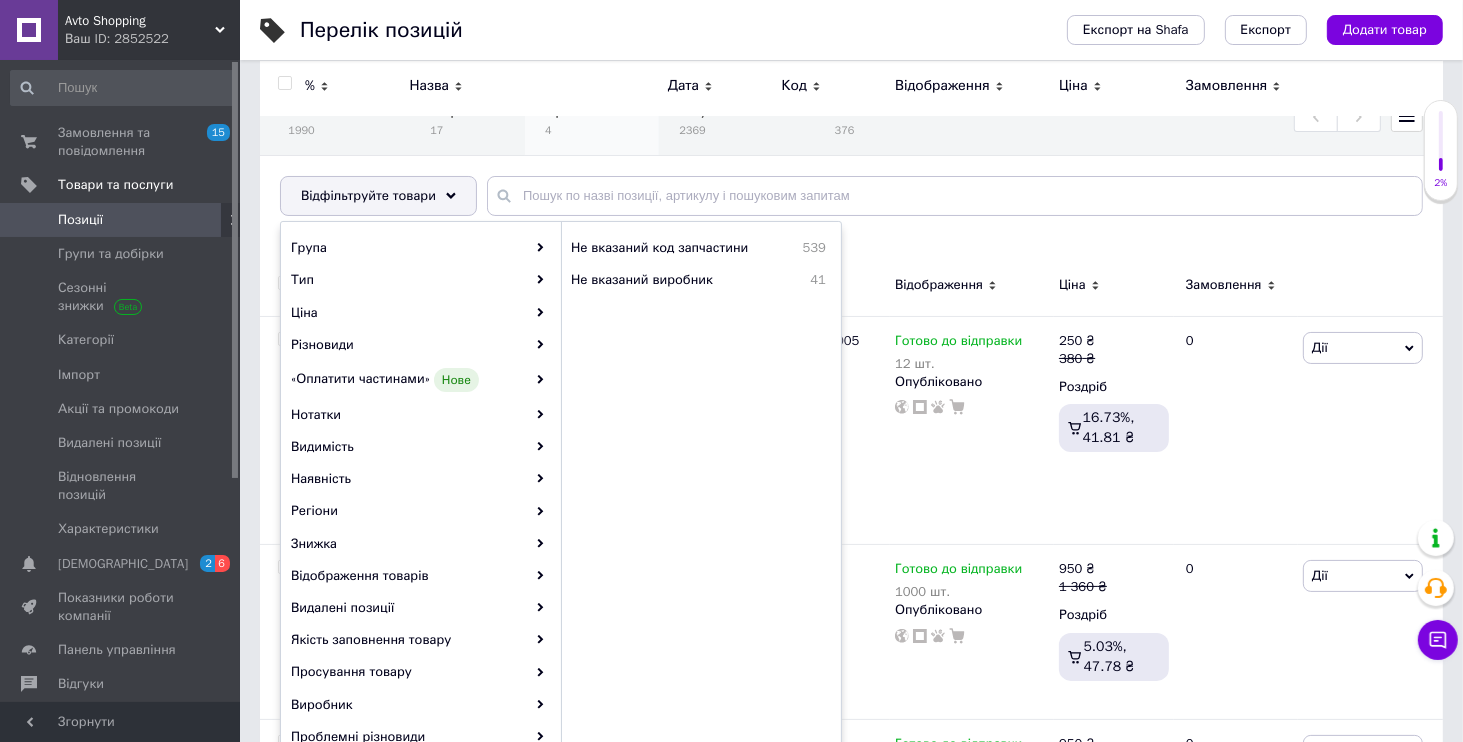scroll, scrollTop: 0, scrollLeft: 0, axis: both 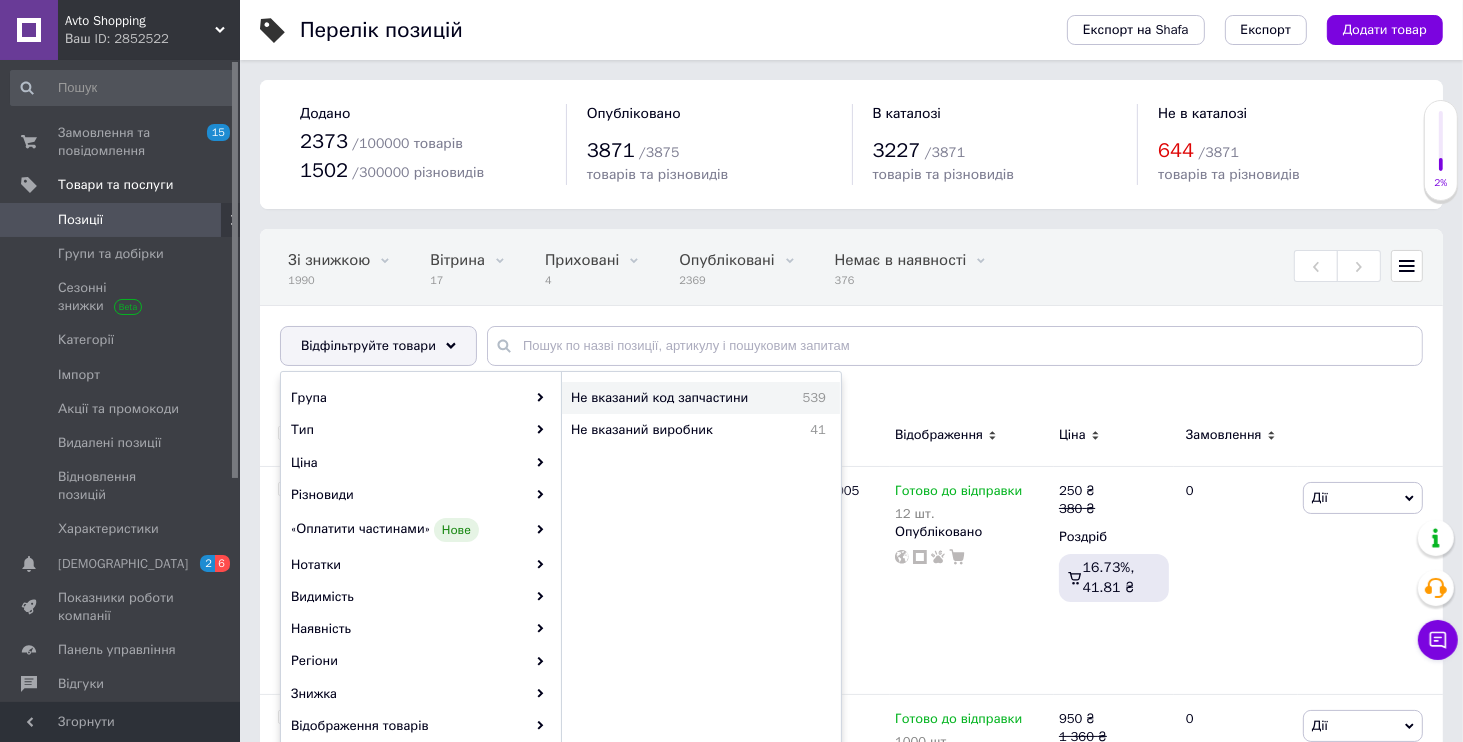 click on "Не вказаний код запчастини" at bounding box center [678, 398] 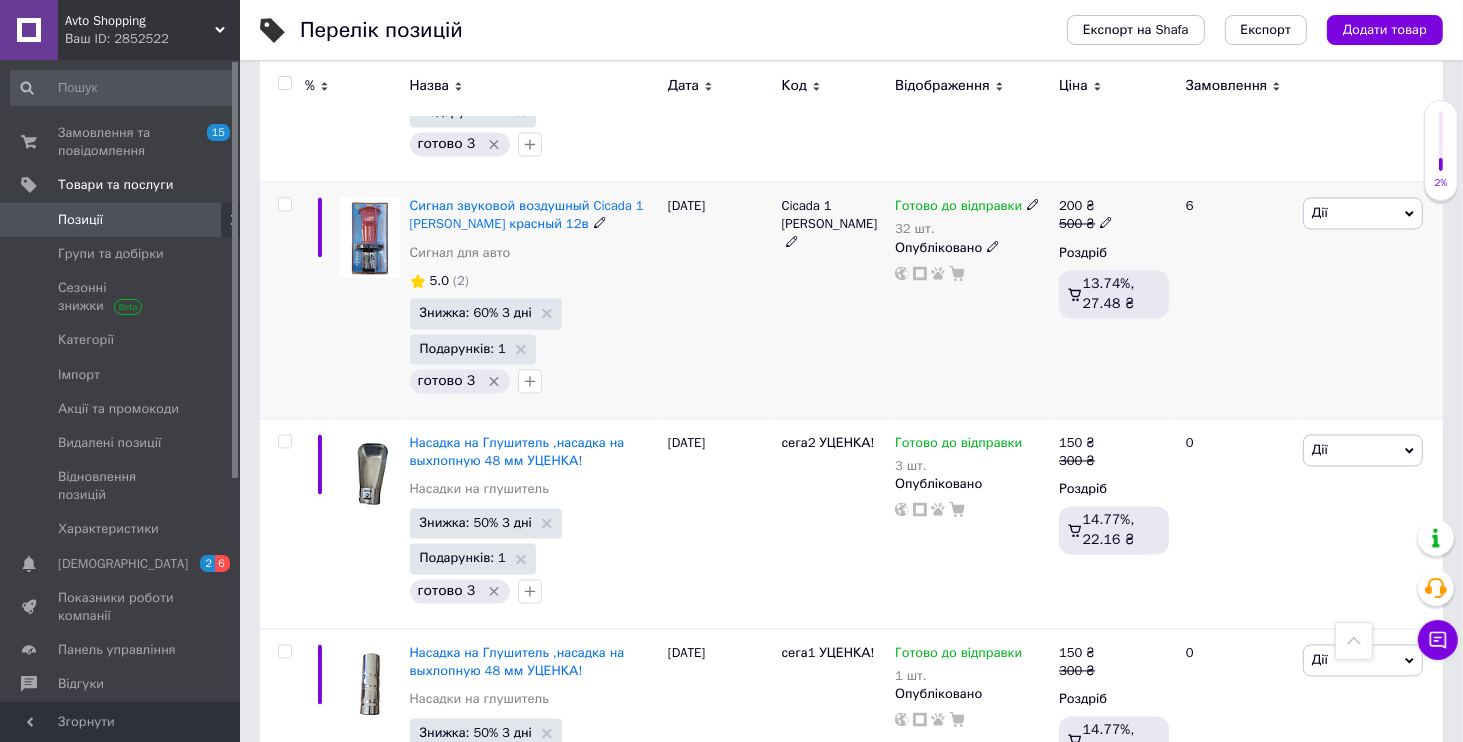 scroll, scrollTop: 3936, scrollLeft: 0, axis: vertical 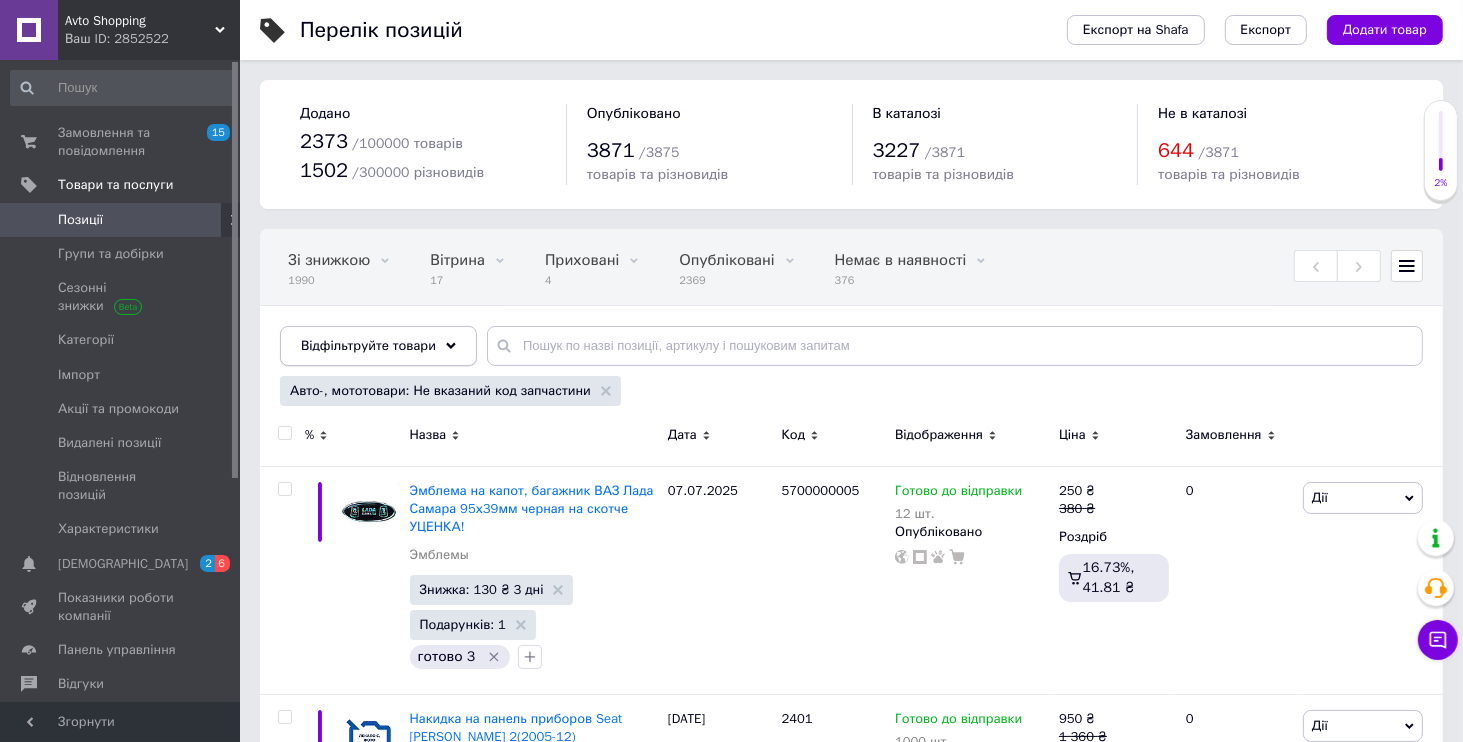 click on "Відфільтруйте товари" at bounding box center (368, 345) 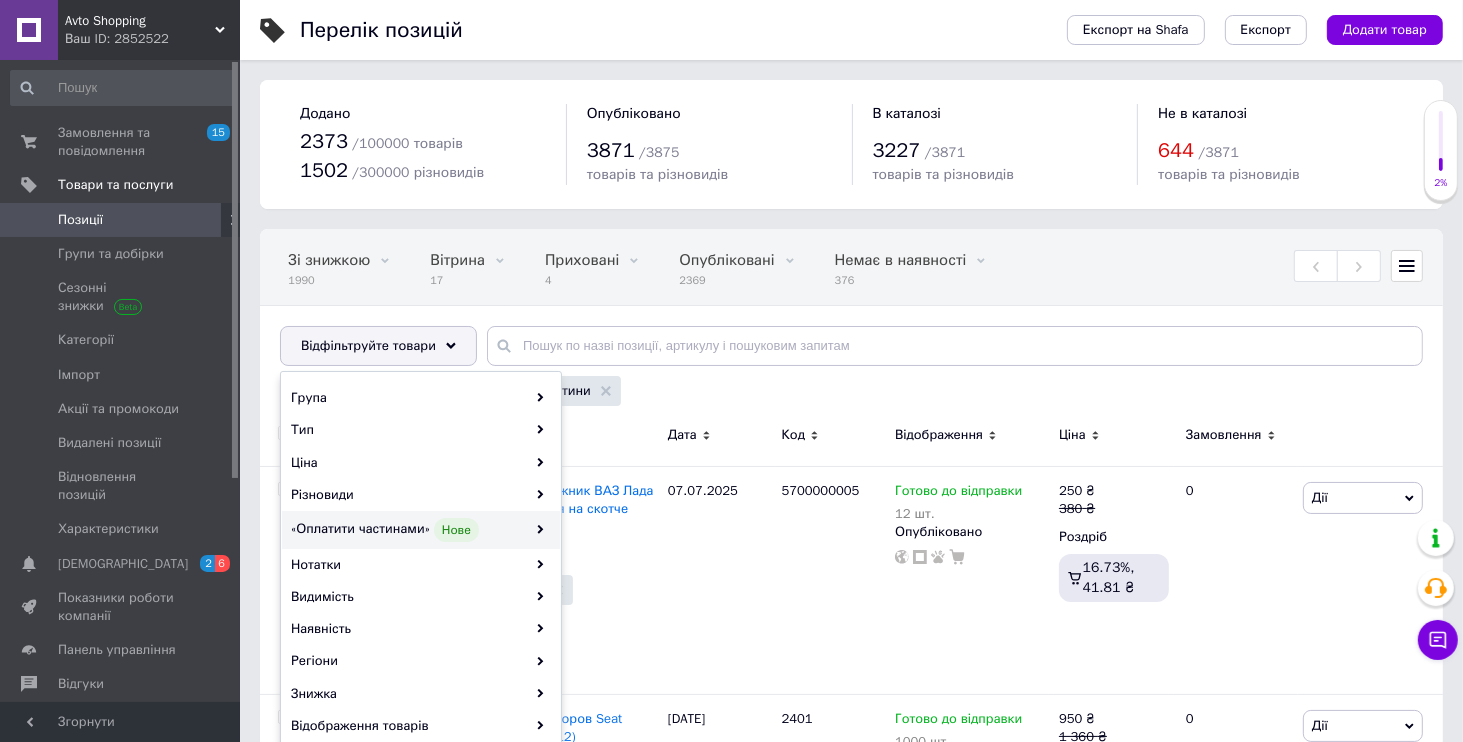 scroll, scrollTop: 288, scrollLeft: 0, axis: vertical 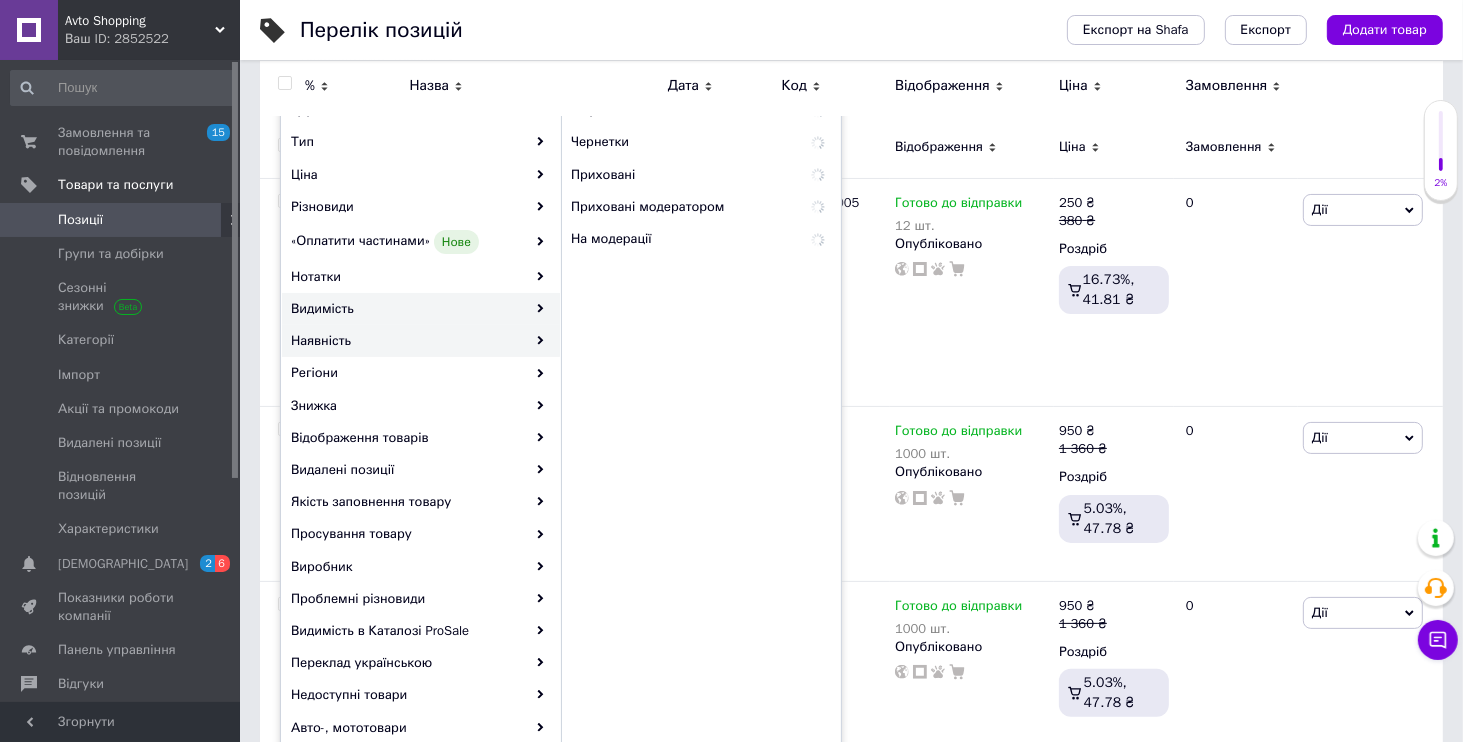 click on "Наявність" at bounding box center [421, 341] 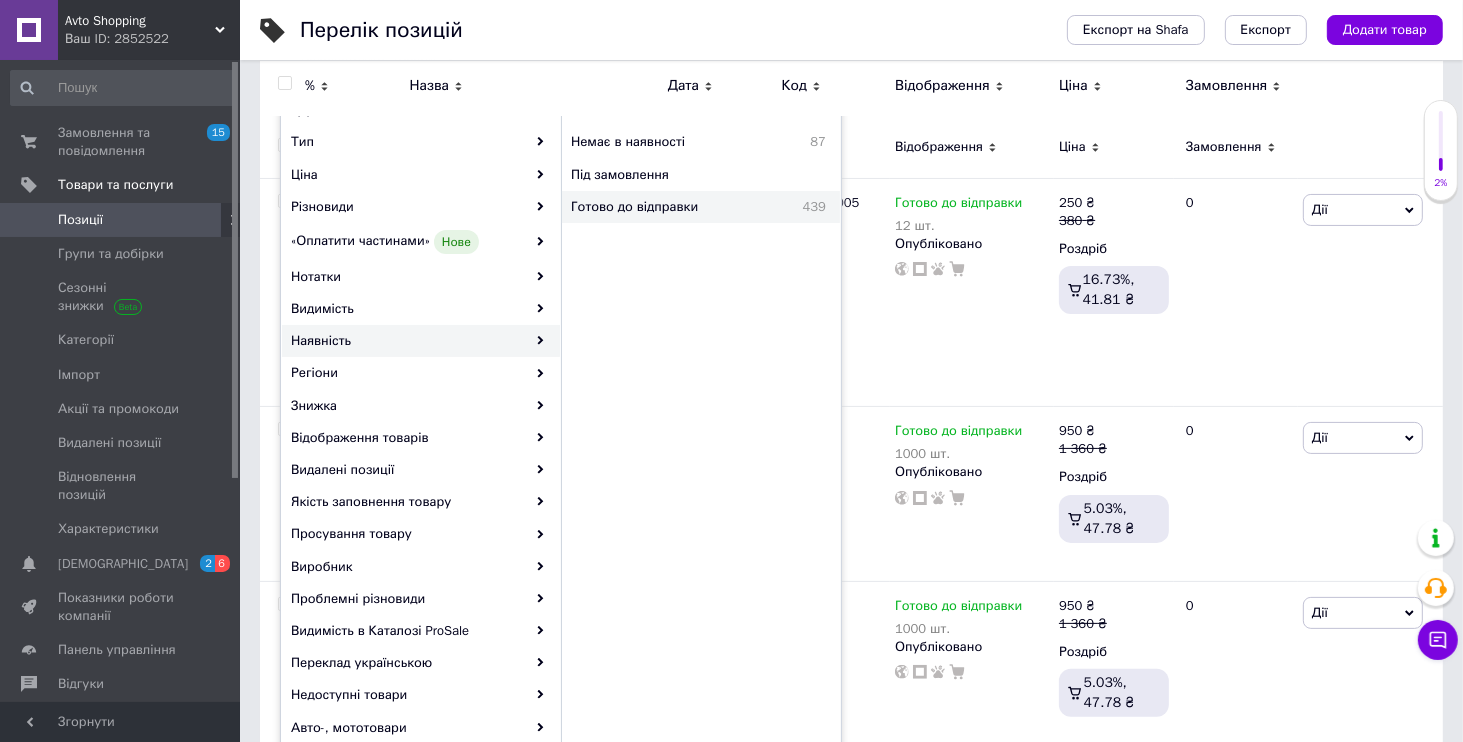 scroll, scrollTop: 96, scrollLeft: 0, axis: vertical 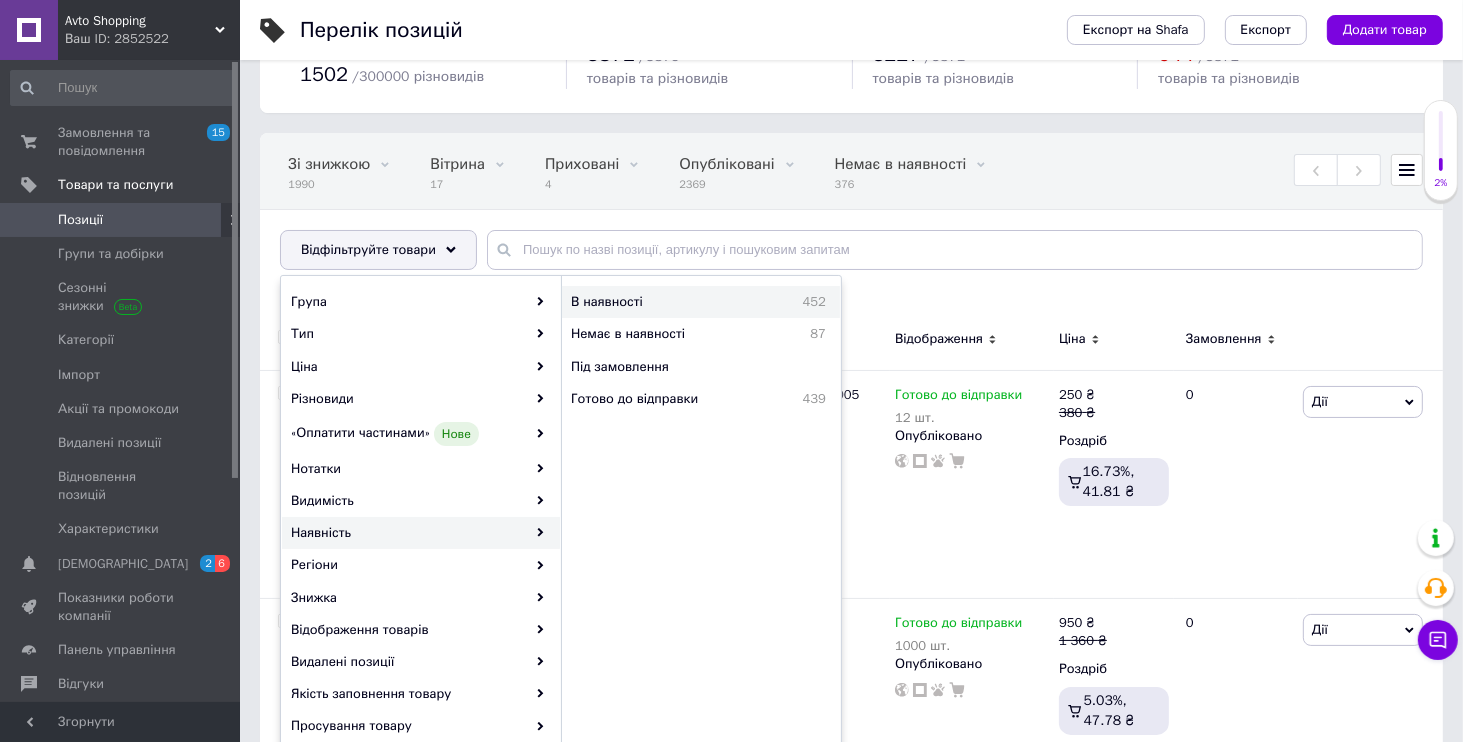click on "В наявності  452" at bounding box center (701, 302) 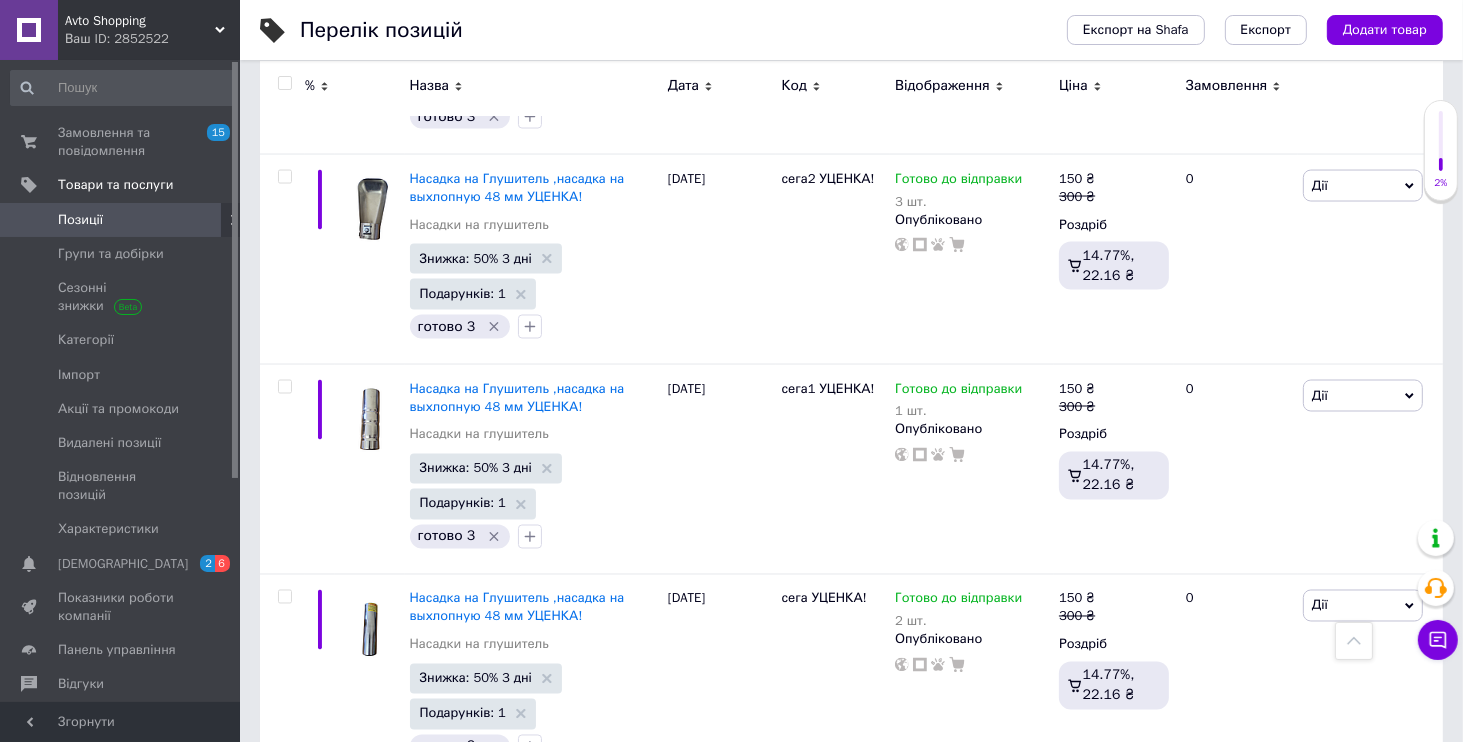 scroll, scrollTop: 3821, scrollLeft: 0, axis: vertical 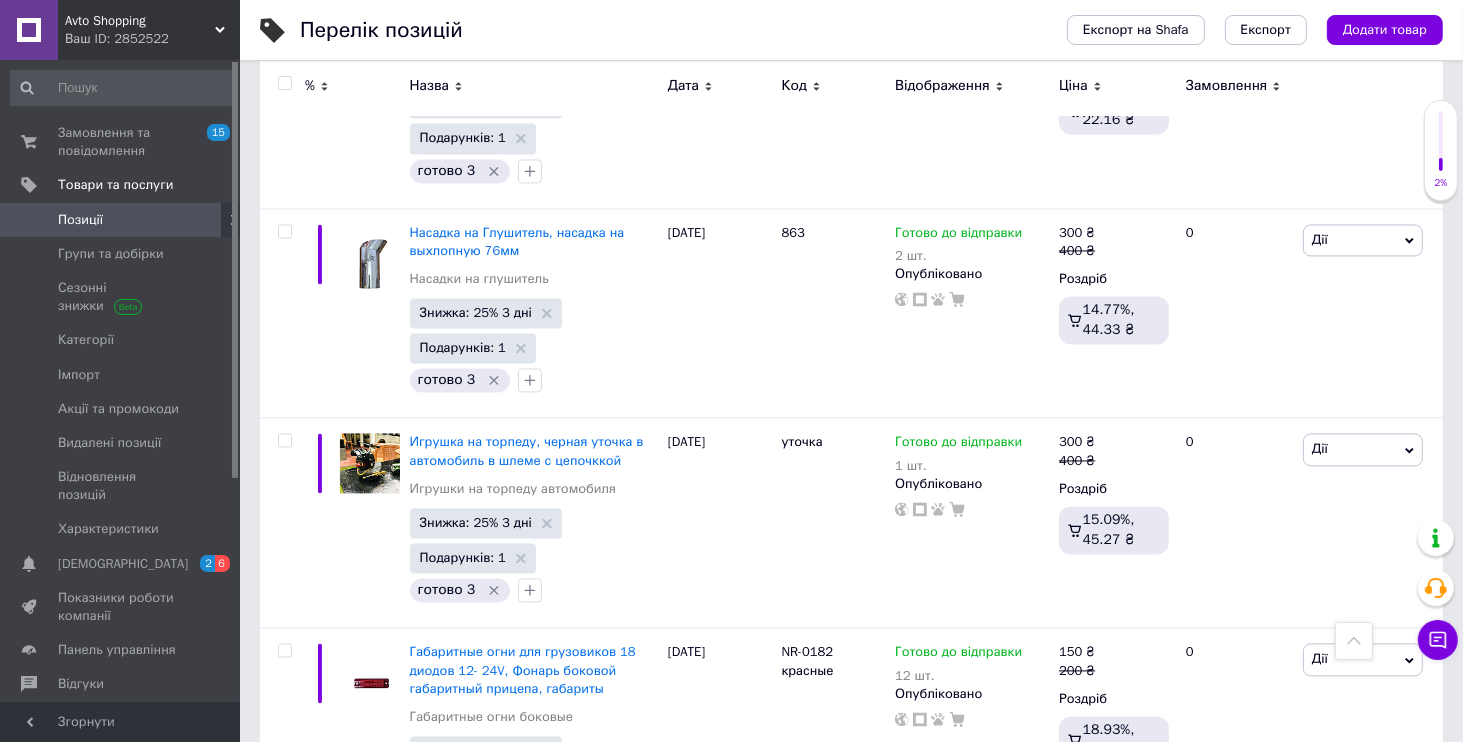 click on "Avto Shopping" at bounding box center (140, 21) 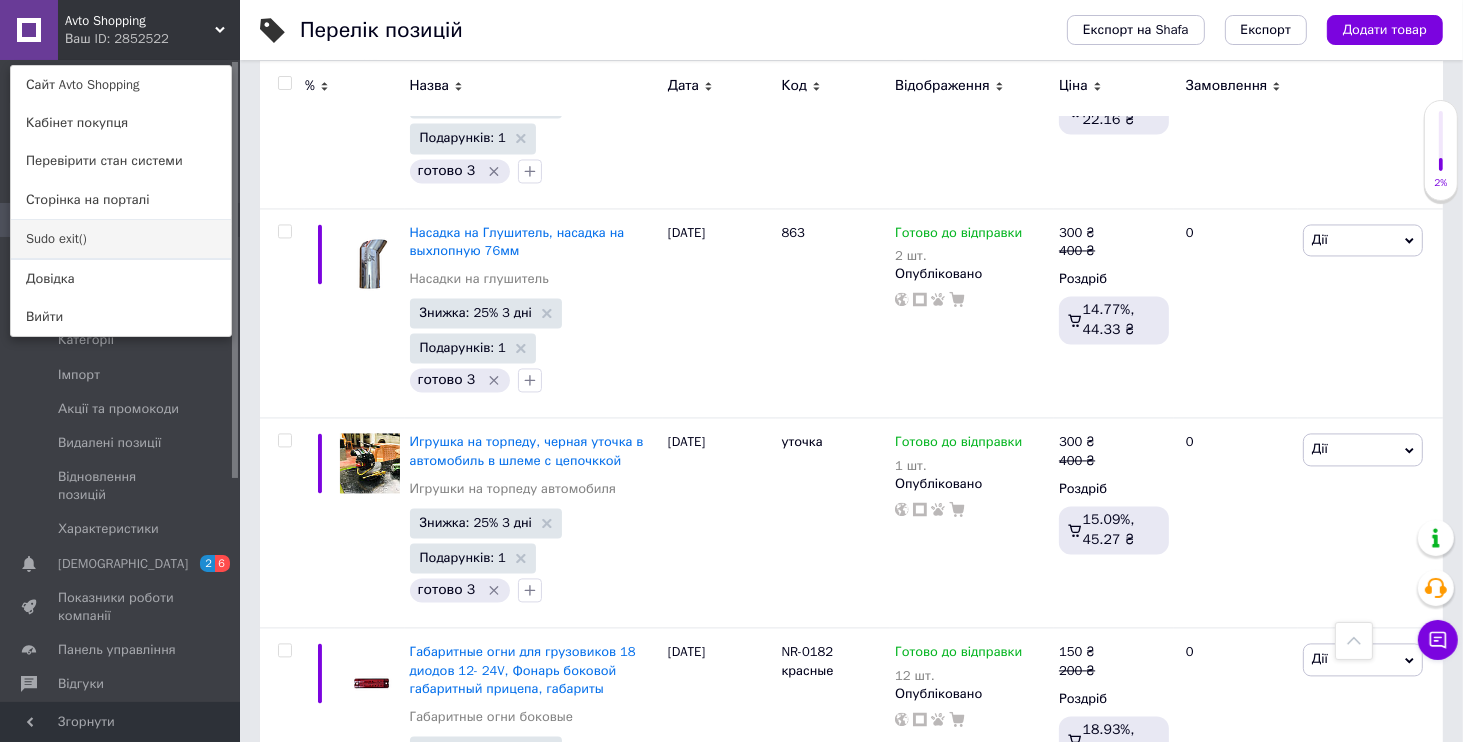 click on "Sudo exit()" at bounding box center (121, 239) 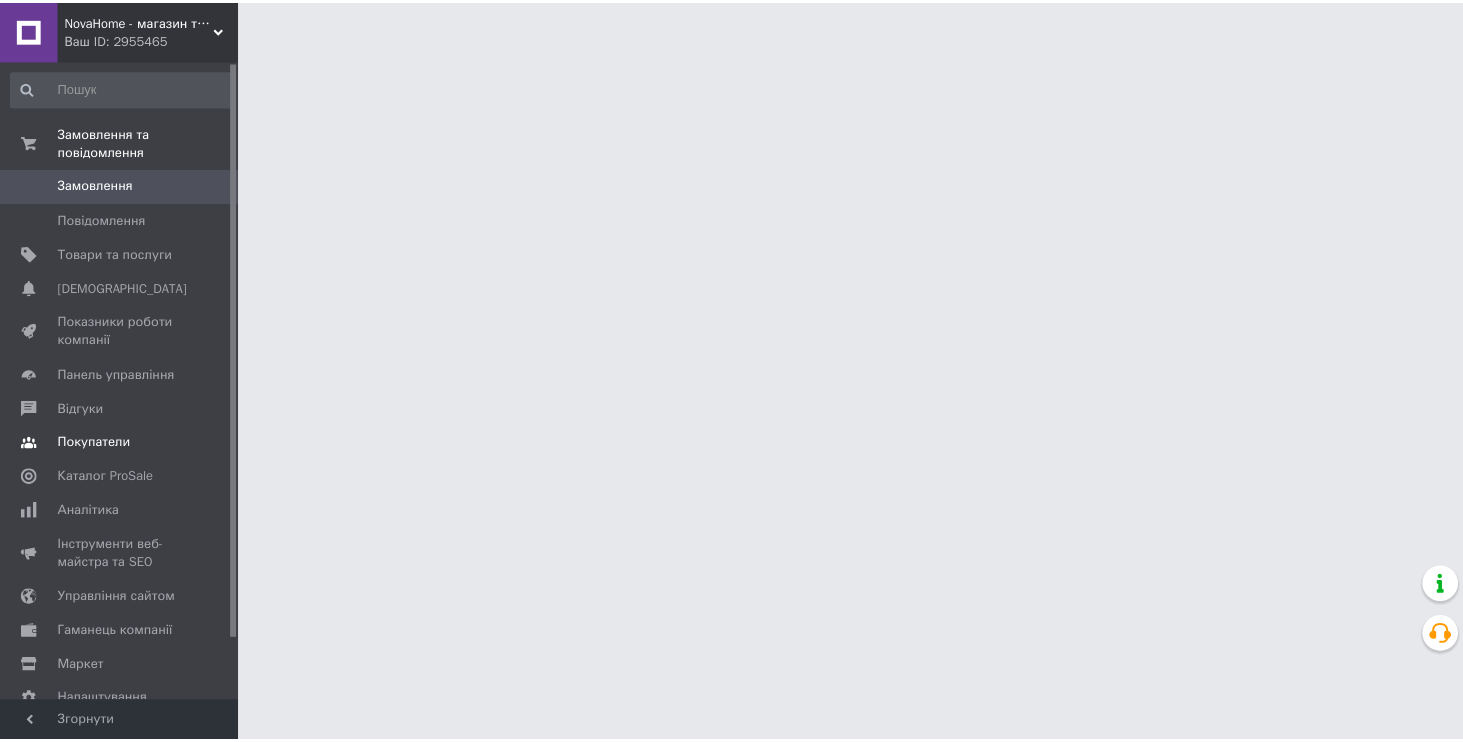scroll, scrollTop: 0, scrollLeft: 0, axis: both 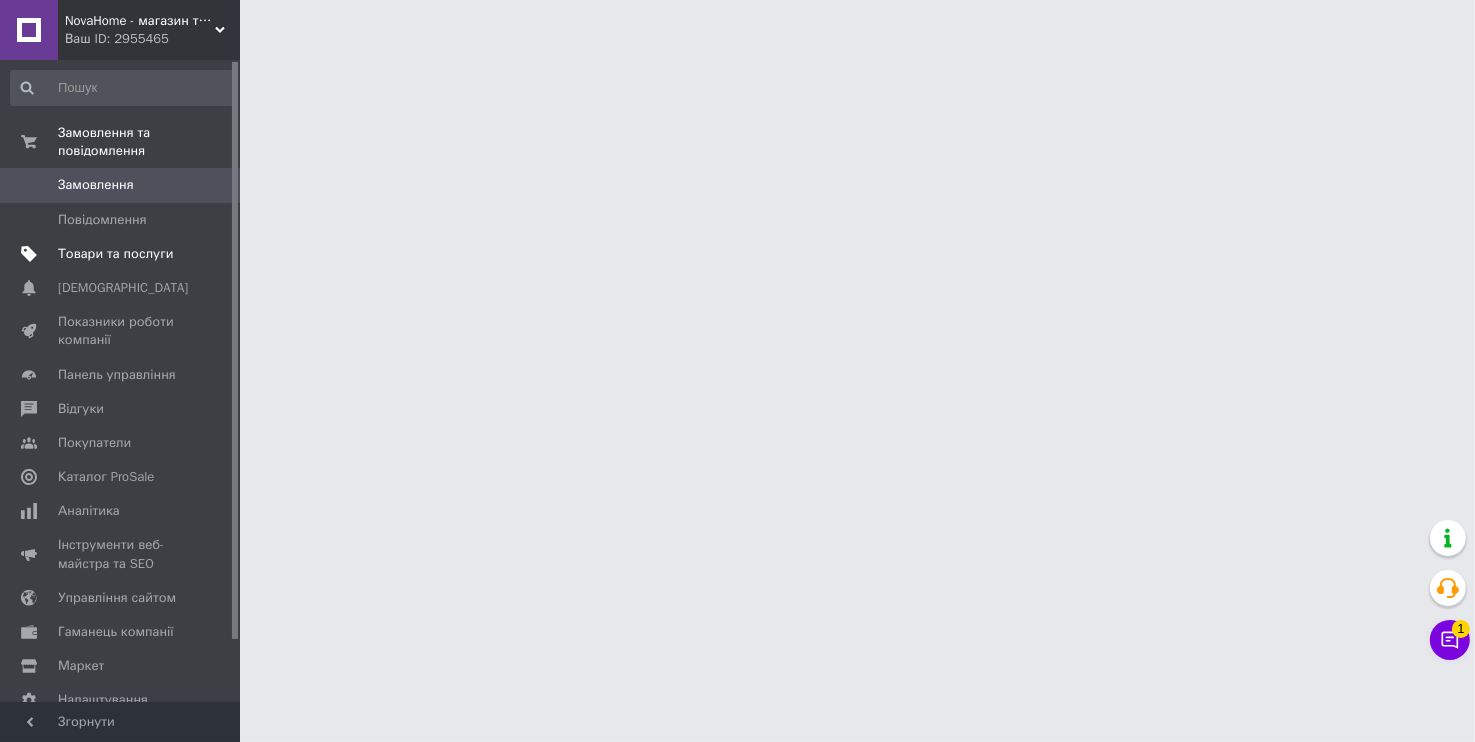 click on "Товари та послуги" at bounding box center (115, 254) 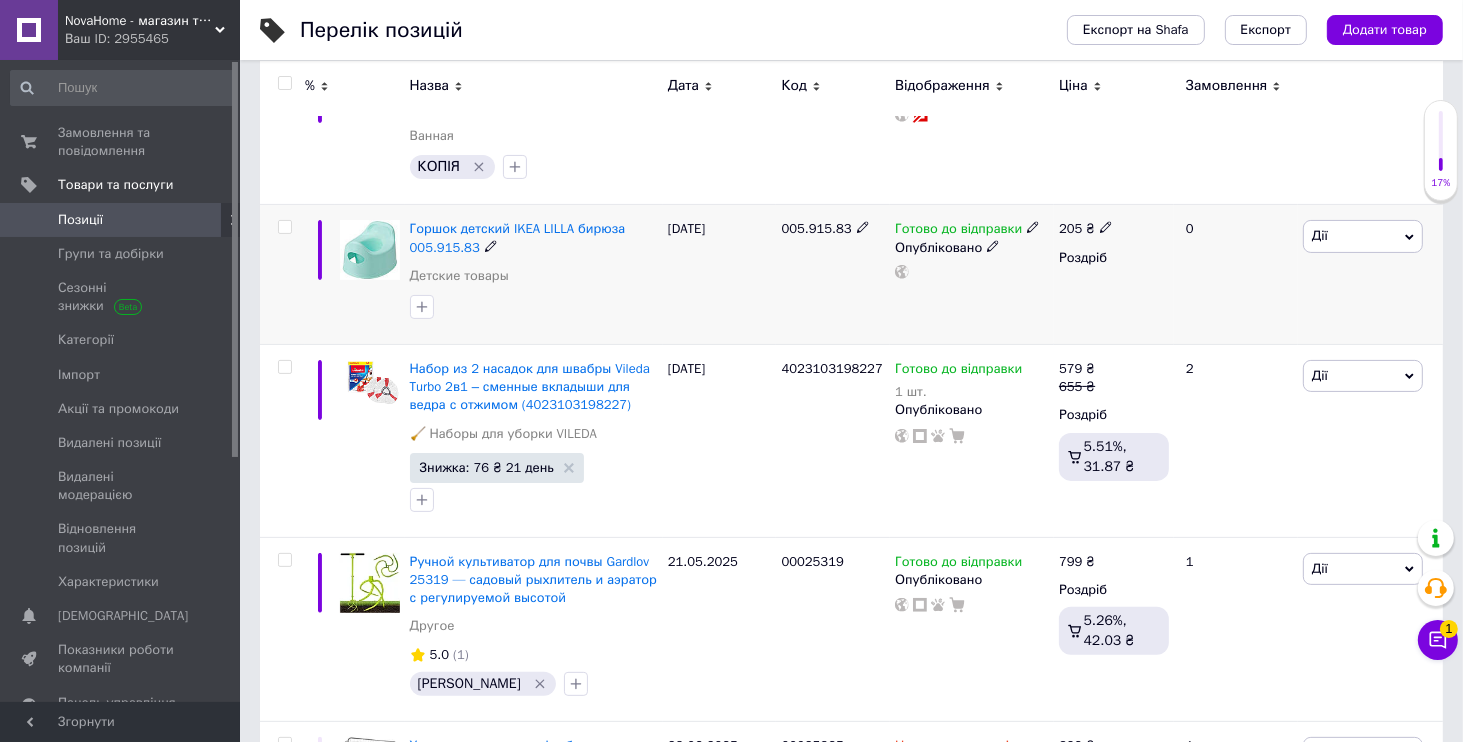 scroll, scrollTop: 96, scrollLeft: 0, axis: vertical 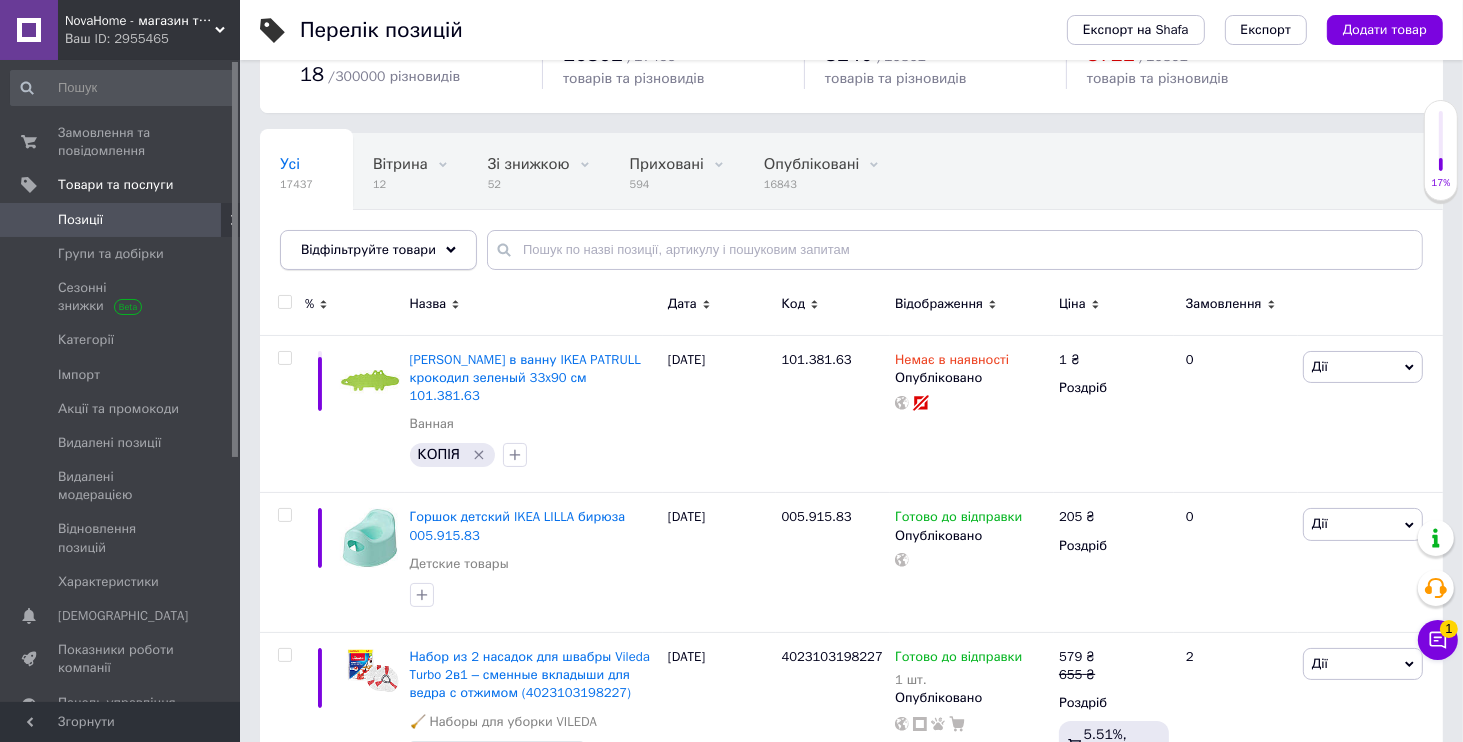click on "Відфільтруйте товари" at bounding box center (368, 249) 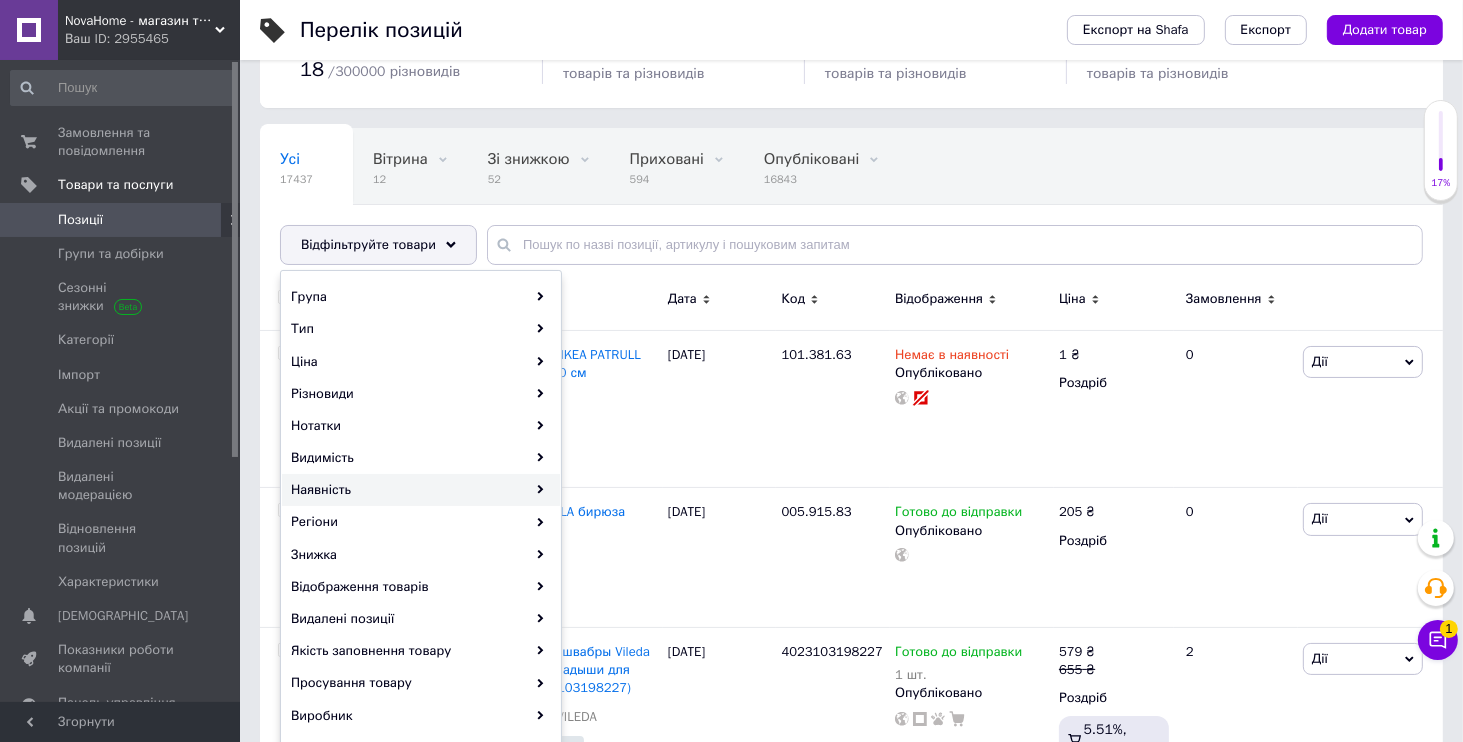 scroll, scrollTop: 384, scrollLeft: 0, axis: vertical 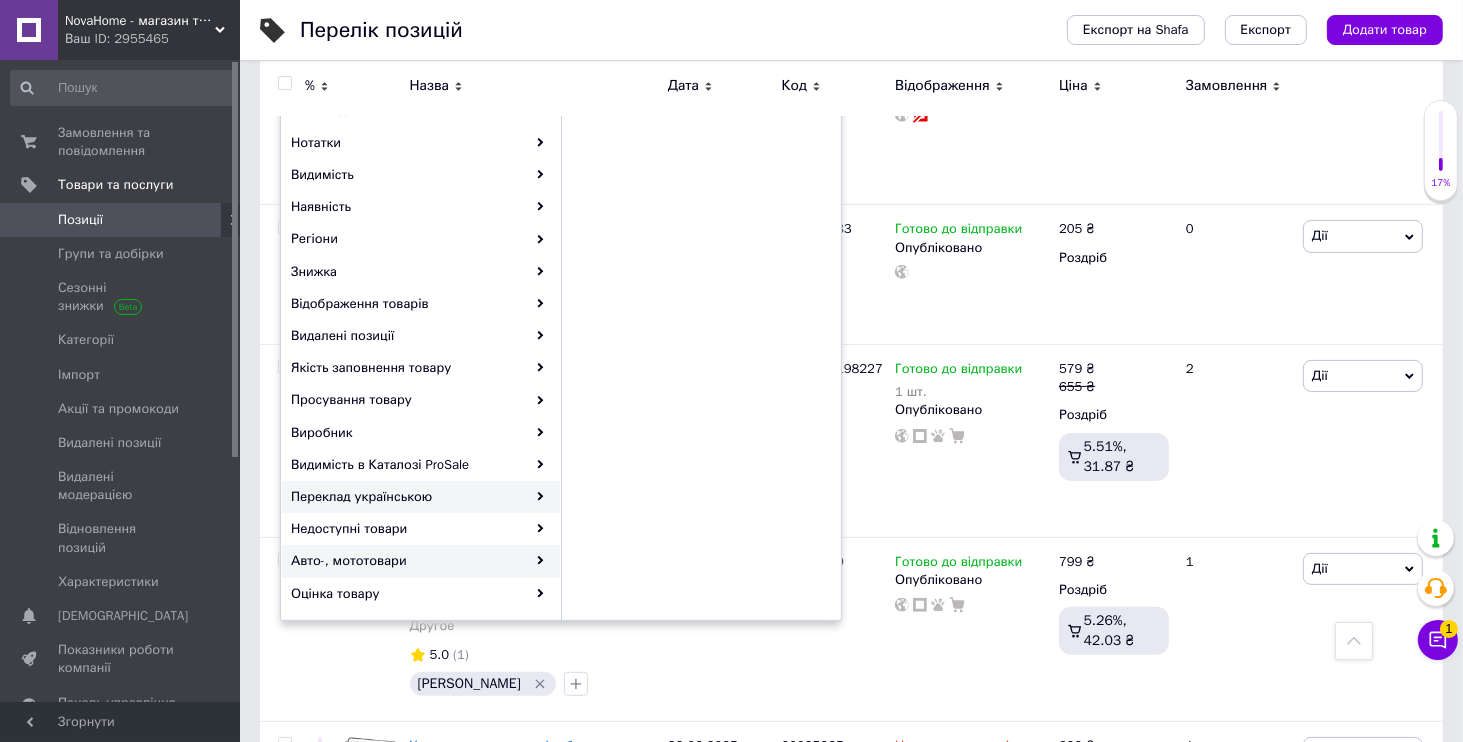 click on "Авто-, мототовари" at bounding box center [421, 561] 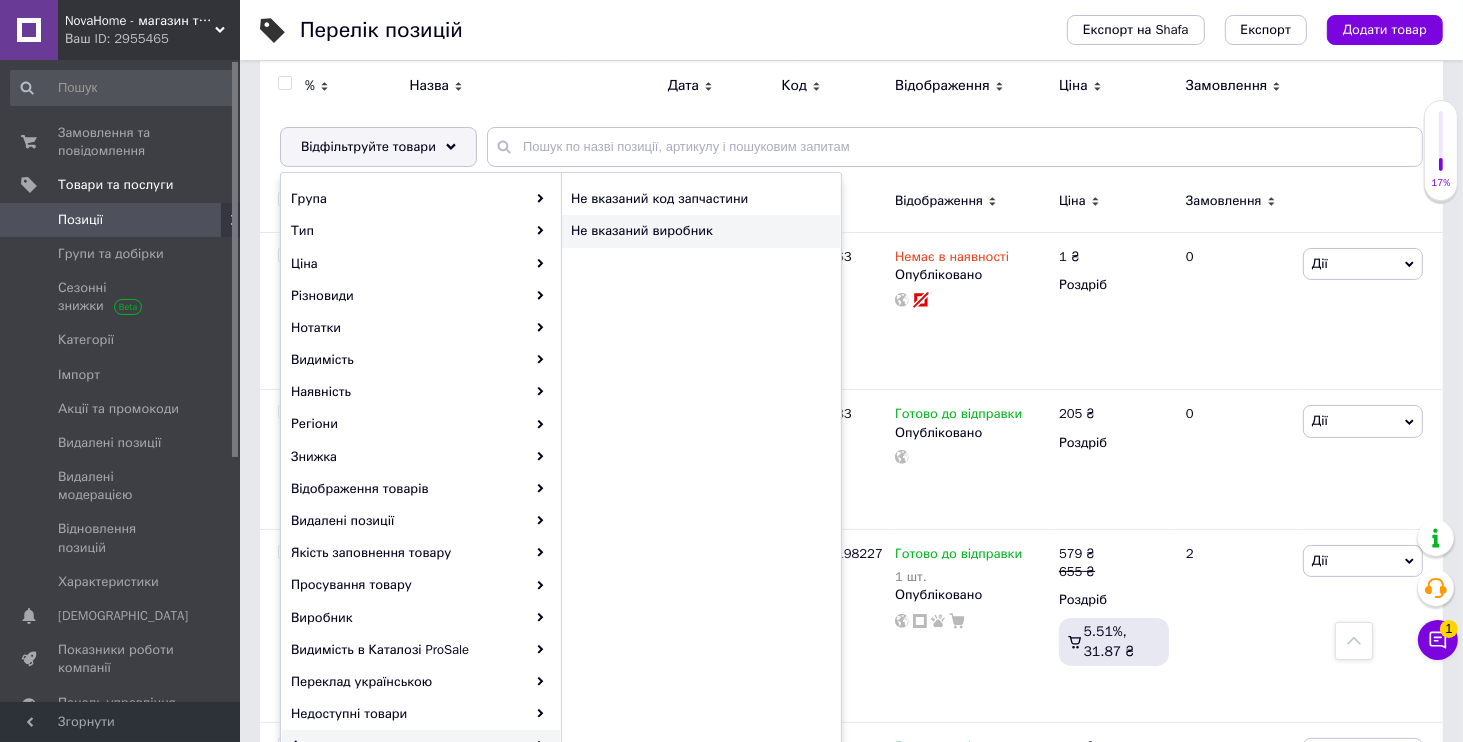 scroll, scrollTop: 192, scrollLeft: 0, axis: vertical 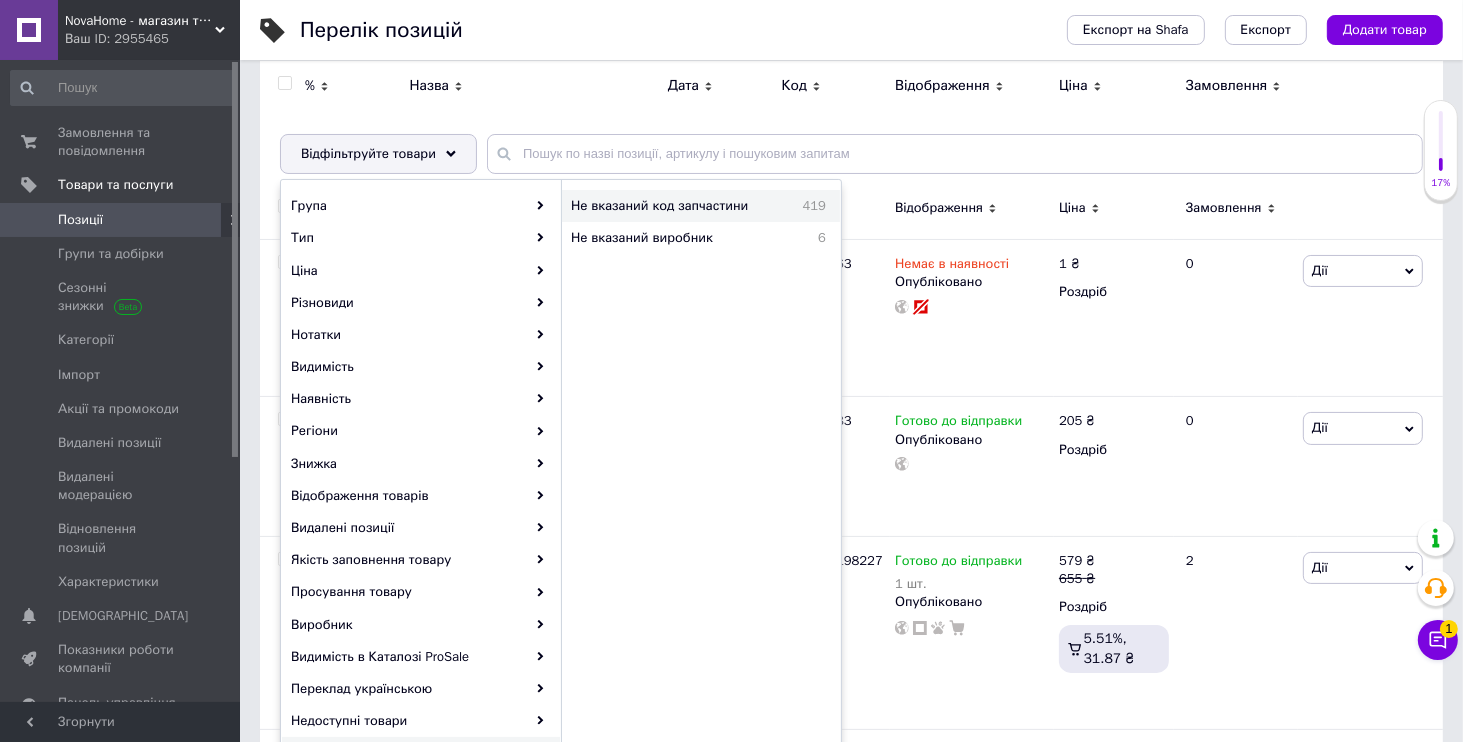 click on "Не вказаний код запчастини  419" at bounding box center [701, 206] 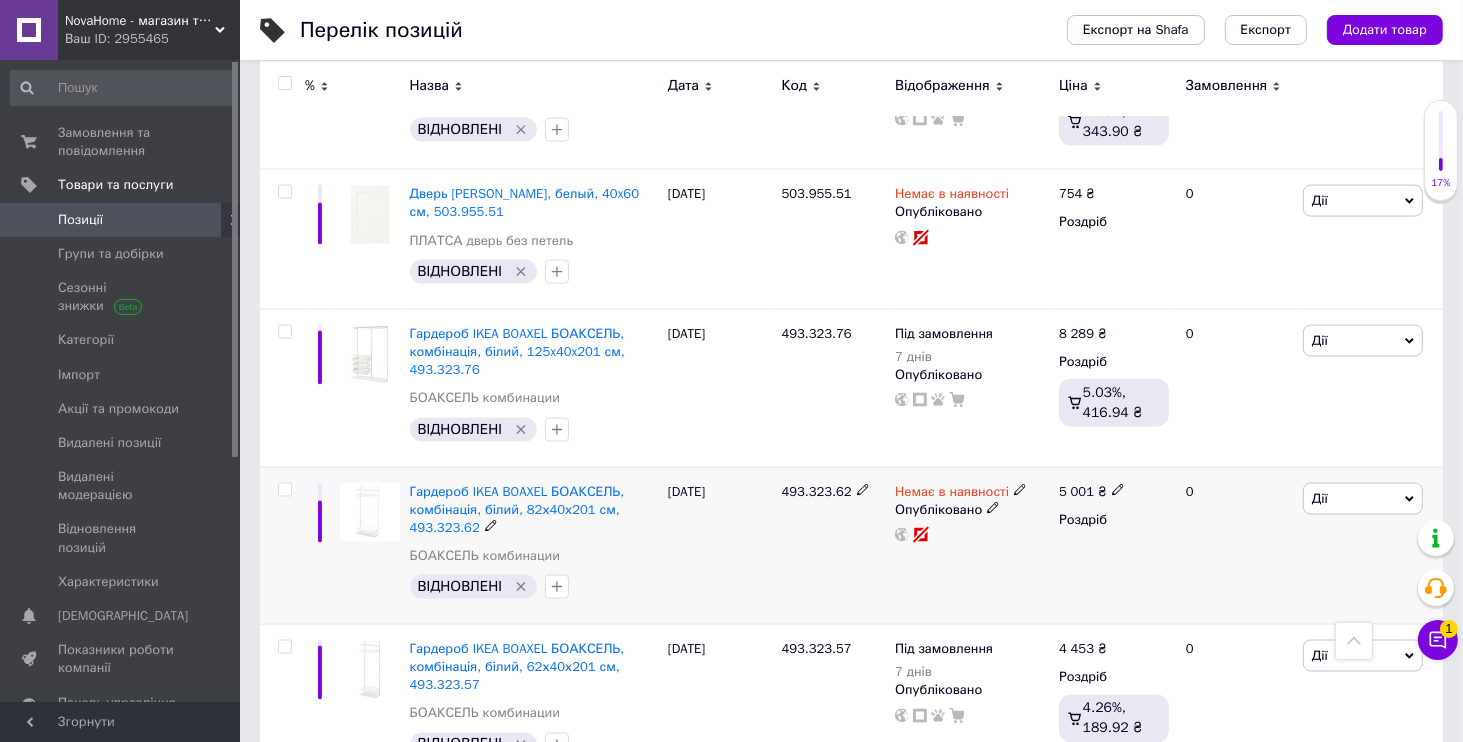 scroll, scrollTop: 3648, scrollLeft: 0, axis: vertical 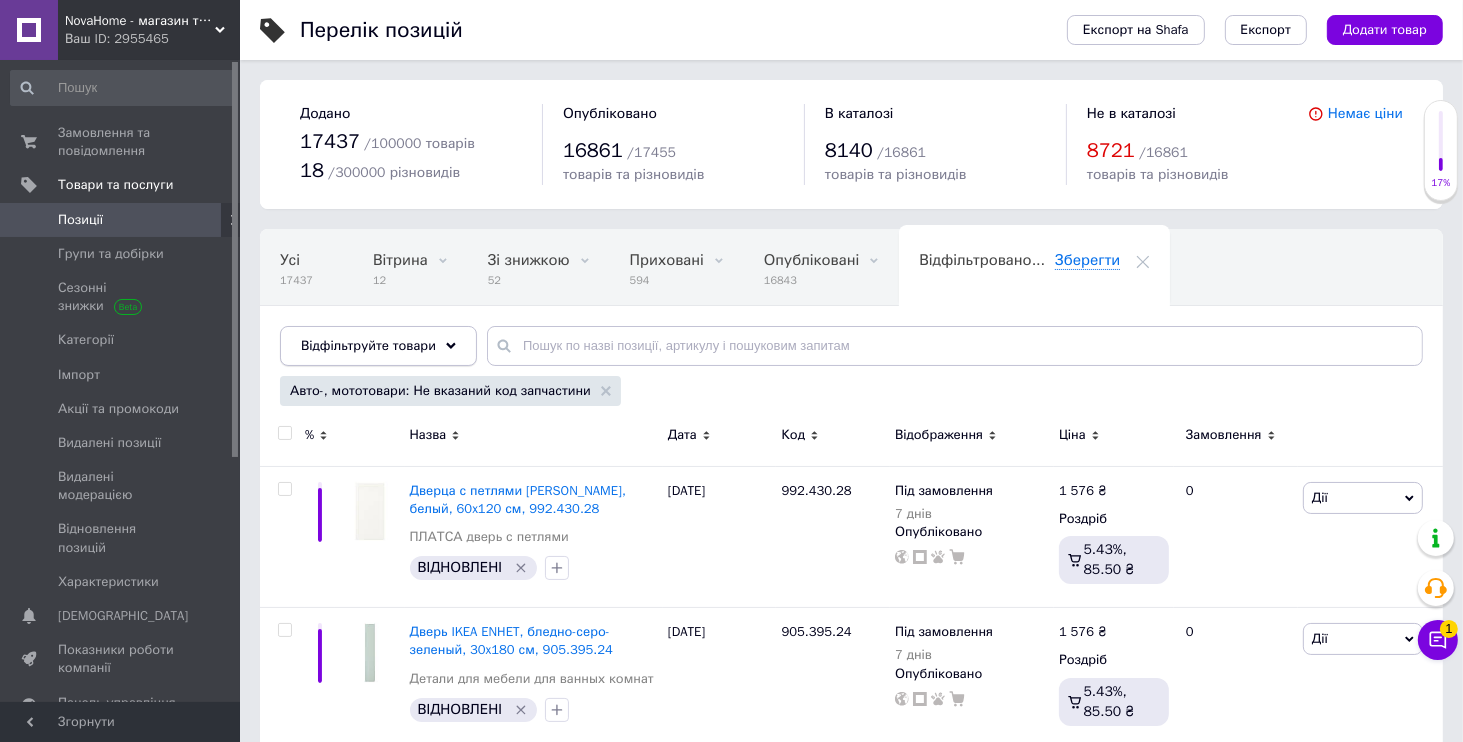 click on "Відфільтруйте товари" at bounding box center (368, 345) 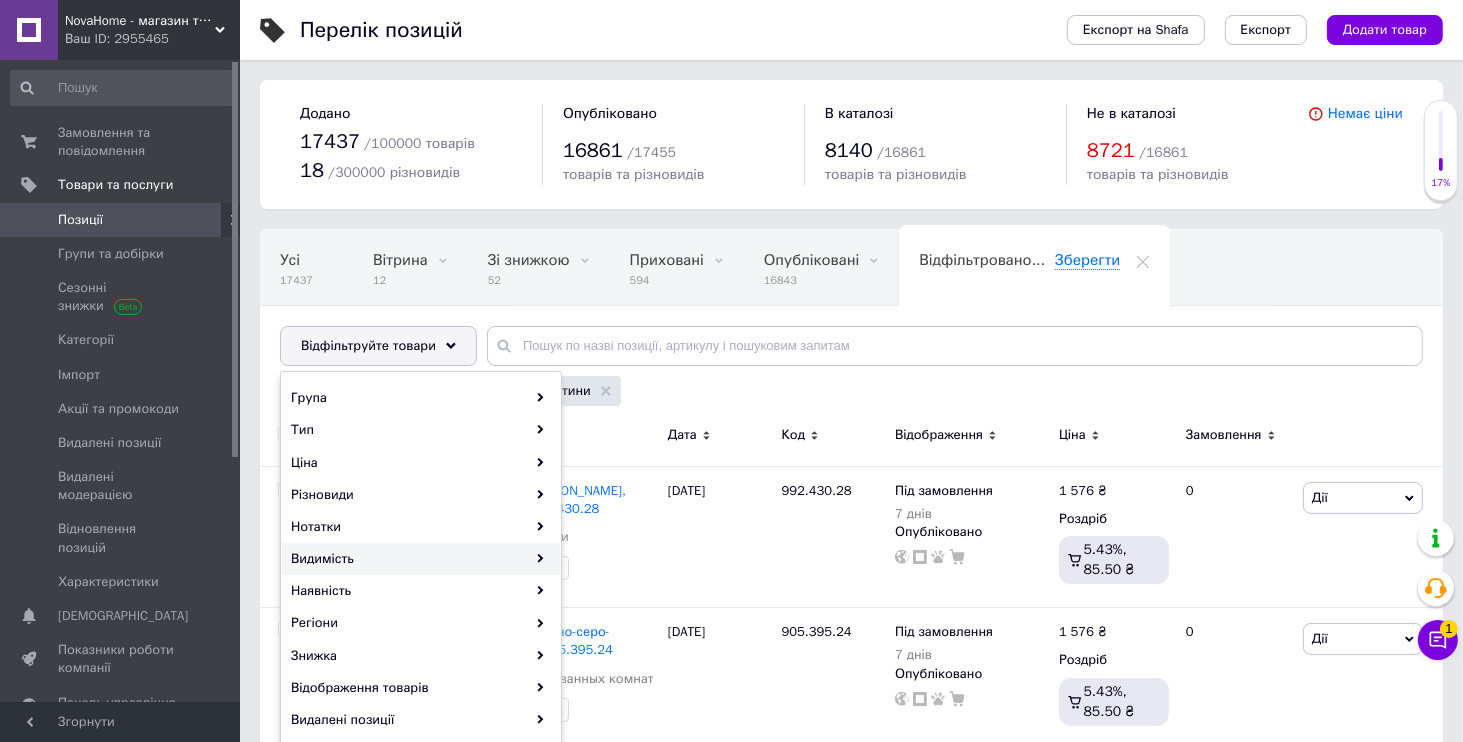 scroll, scrollTop: 384, scrollLeft: 0, axis: vertical 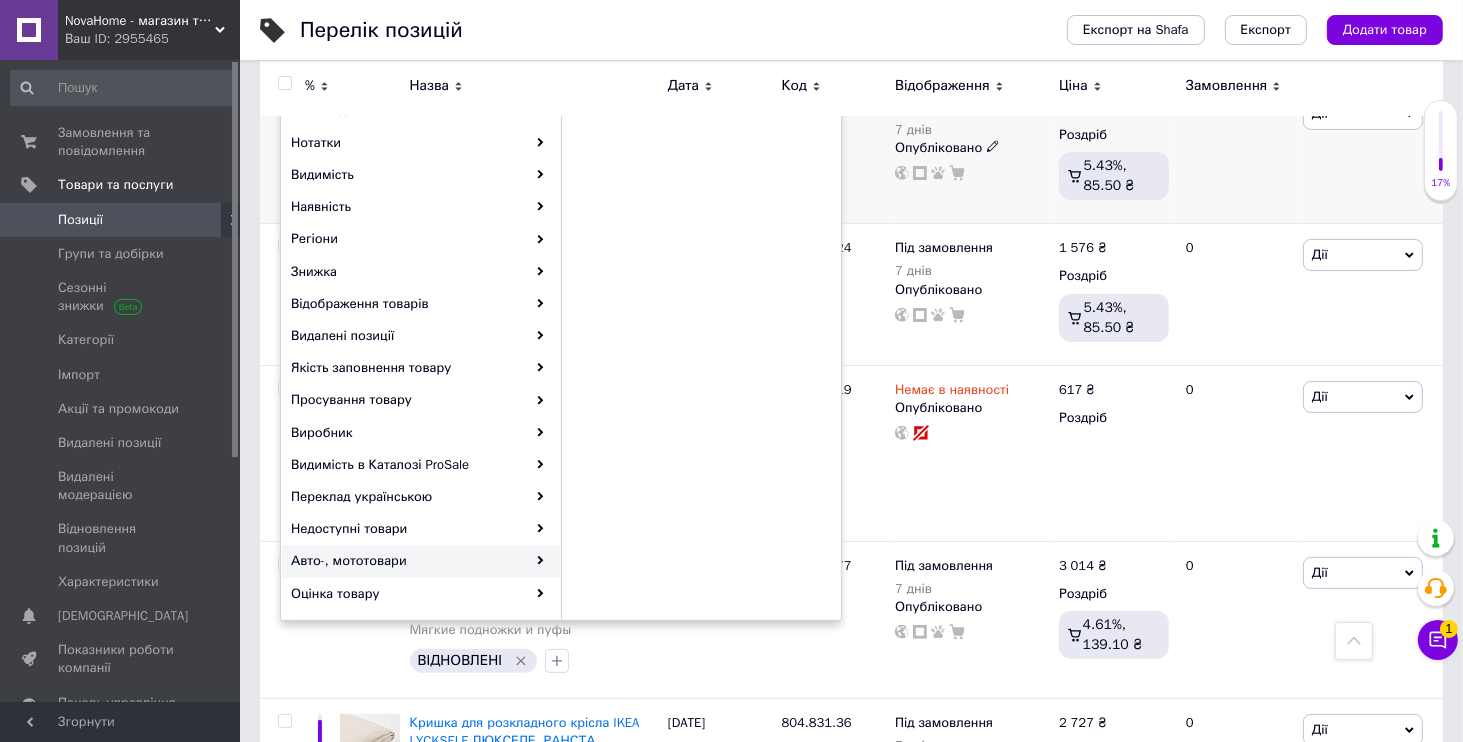 click on "Дії Редагувати Підняти на початок групи Копіювати Знижка Подарунок Супутні Приховати Ярлик Додати на вітрину Додати в кампанію Каталог ProSale Видалити" at bounding box center [1370, 152] 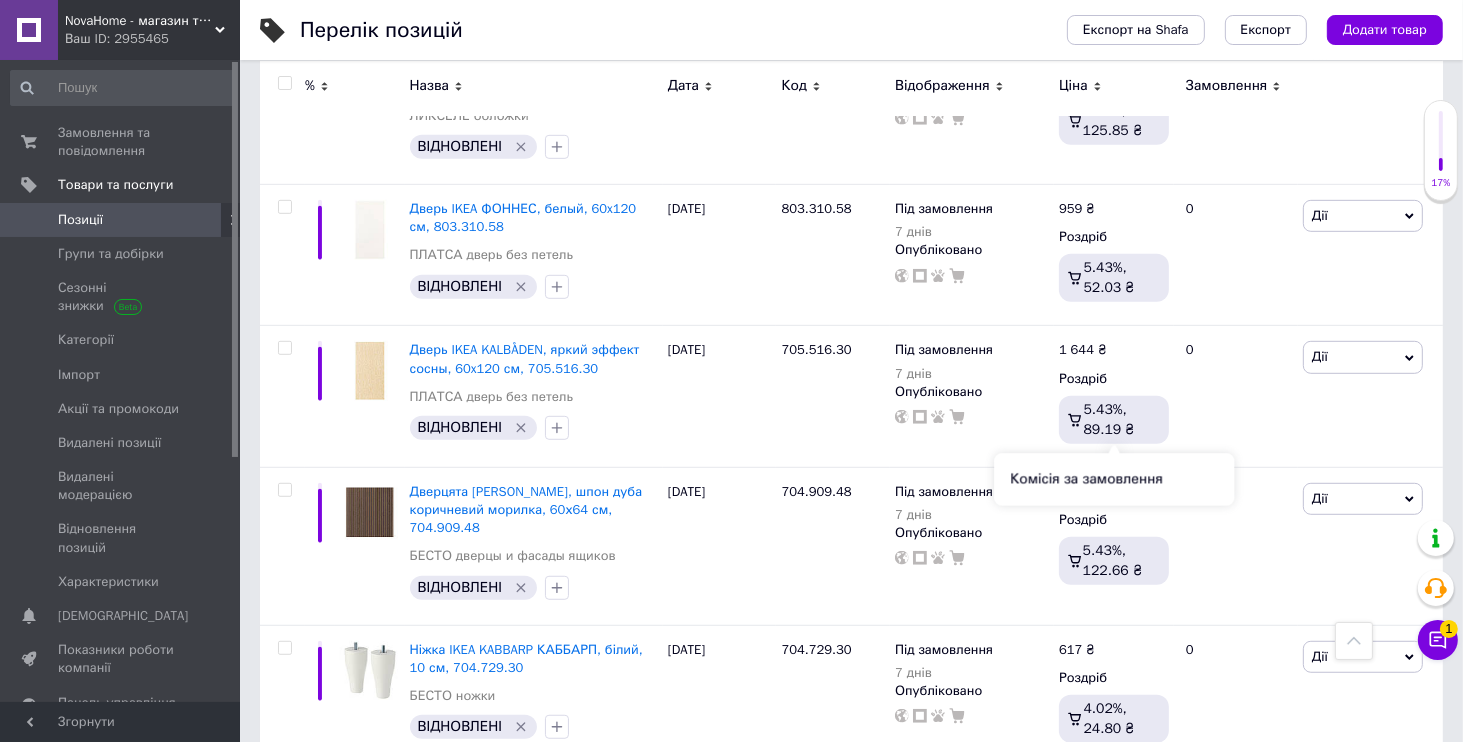 scroll, scrollTop: 1632, scrollLeft: 0, axis: vertical 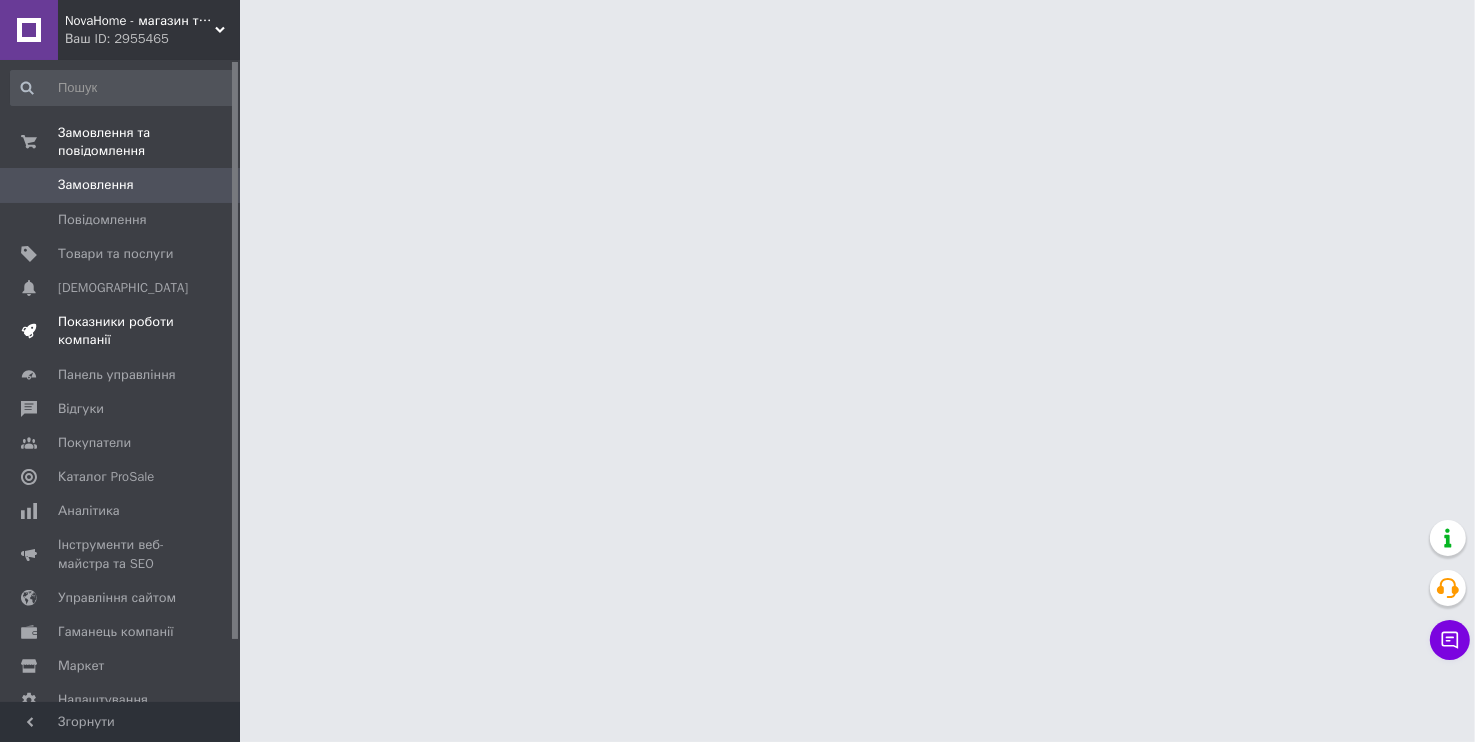 click on "Показники роботи компанії" at bounding box center (121, 331) 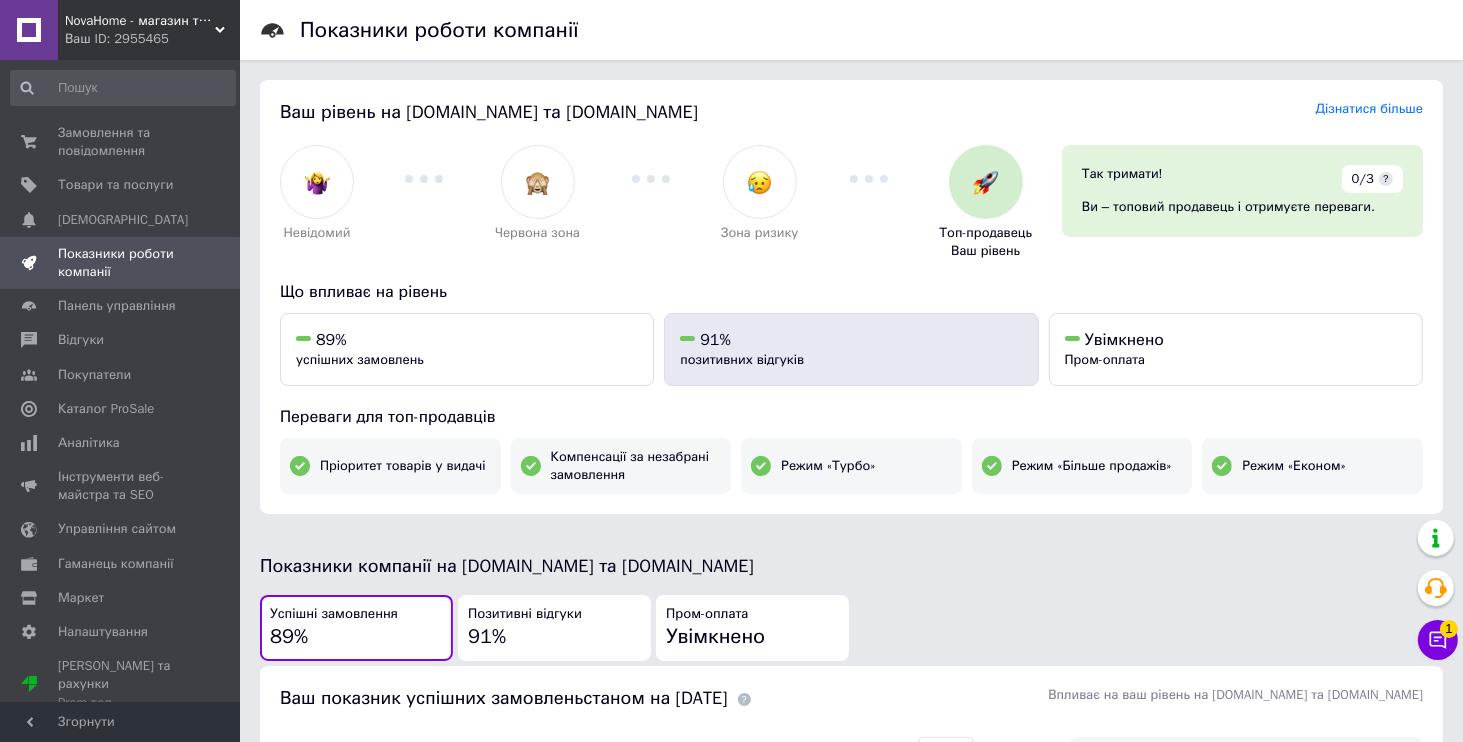 scroll, scrollTop: 384, scrollLeft: 0, axis: vertical 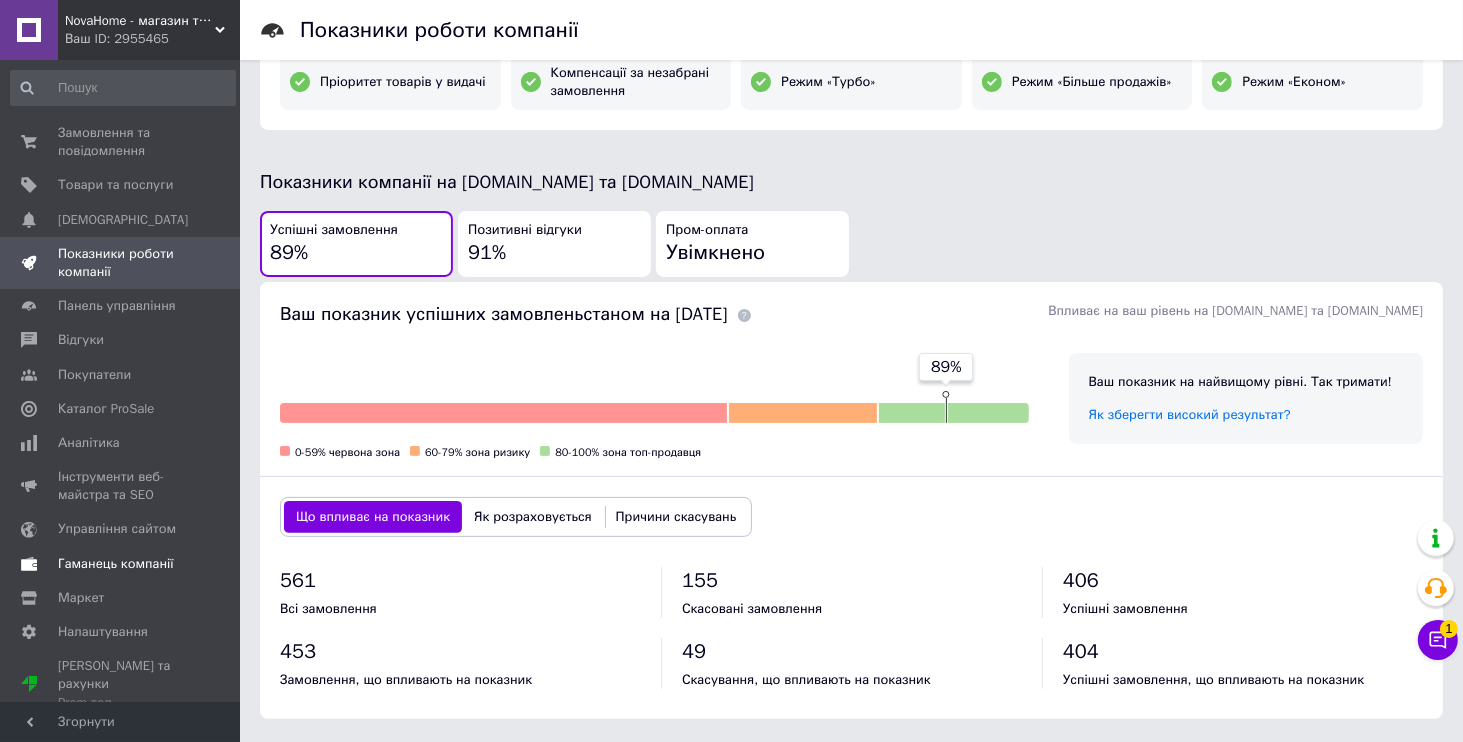 click on "Гаманець компанії" at bounding box center (116, 564) 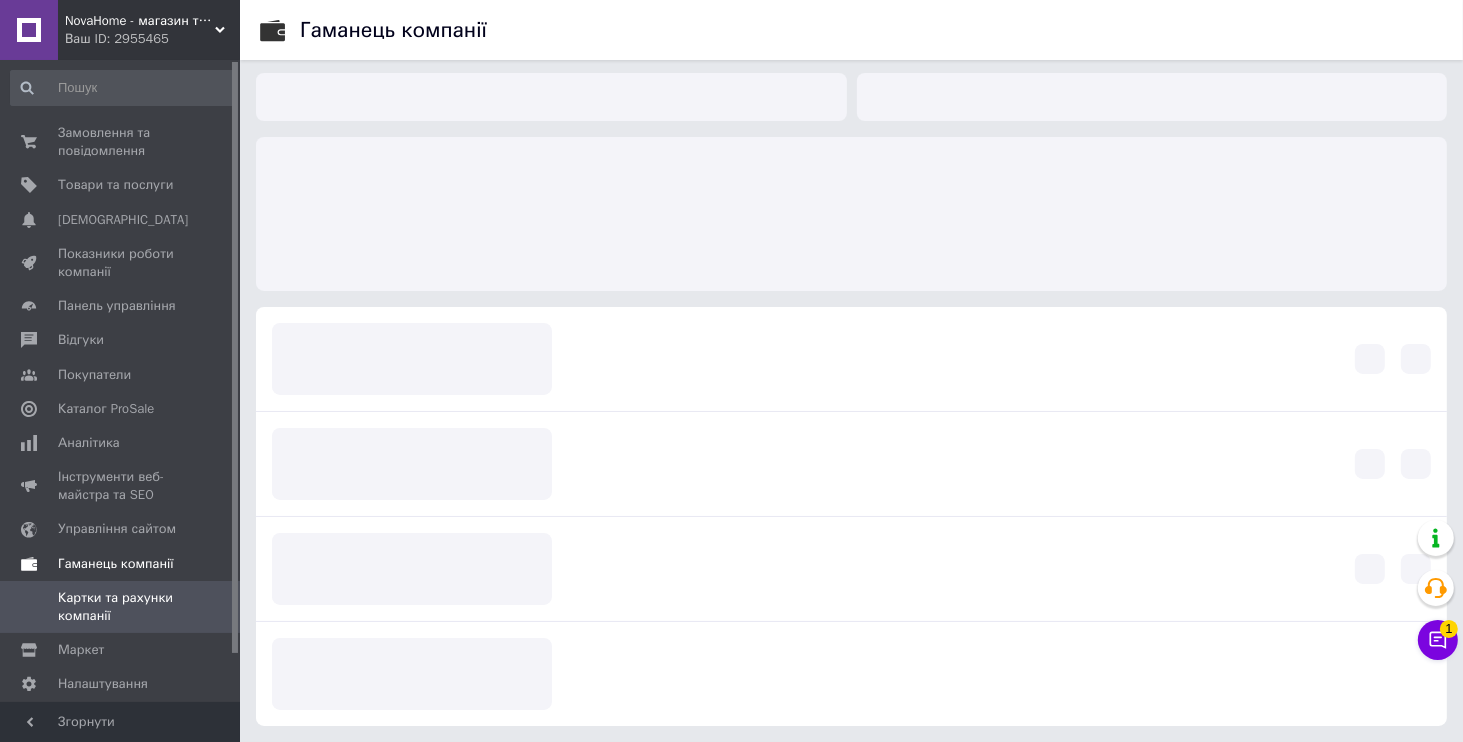 scroll, scrollTop: 0, scrollLeft: 0, axis: both 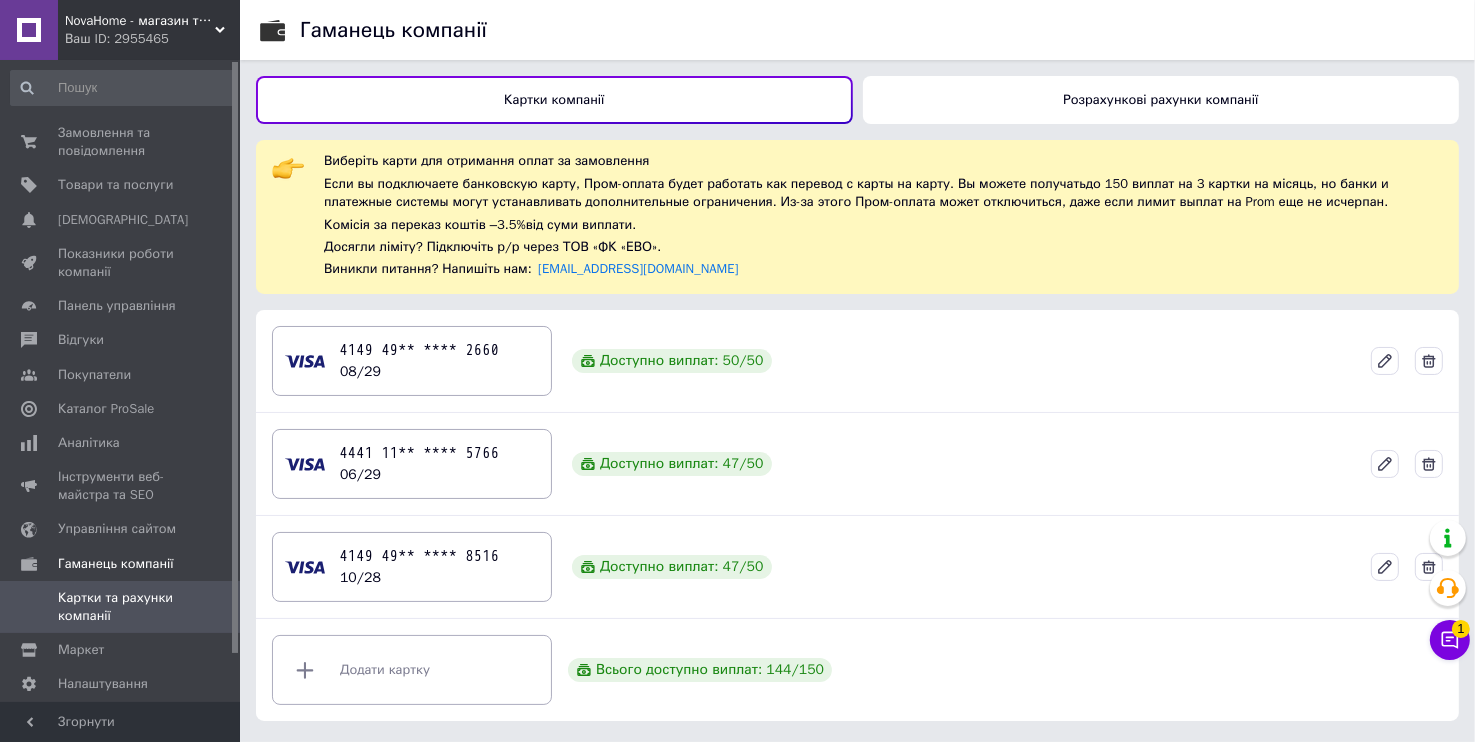 click on "Розрахункові рахунки компанії" at bounding box center (1161, 100) 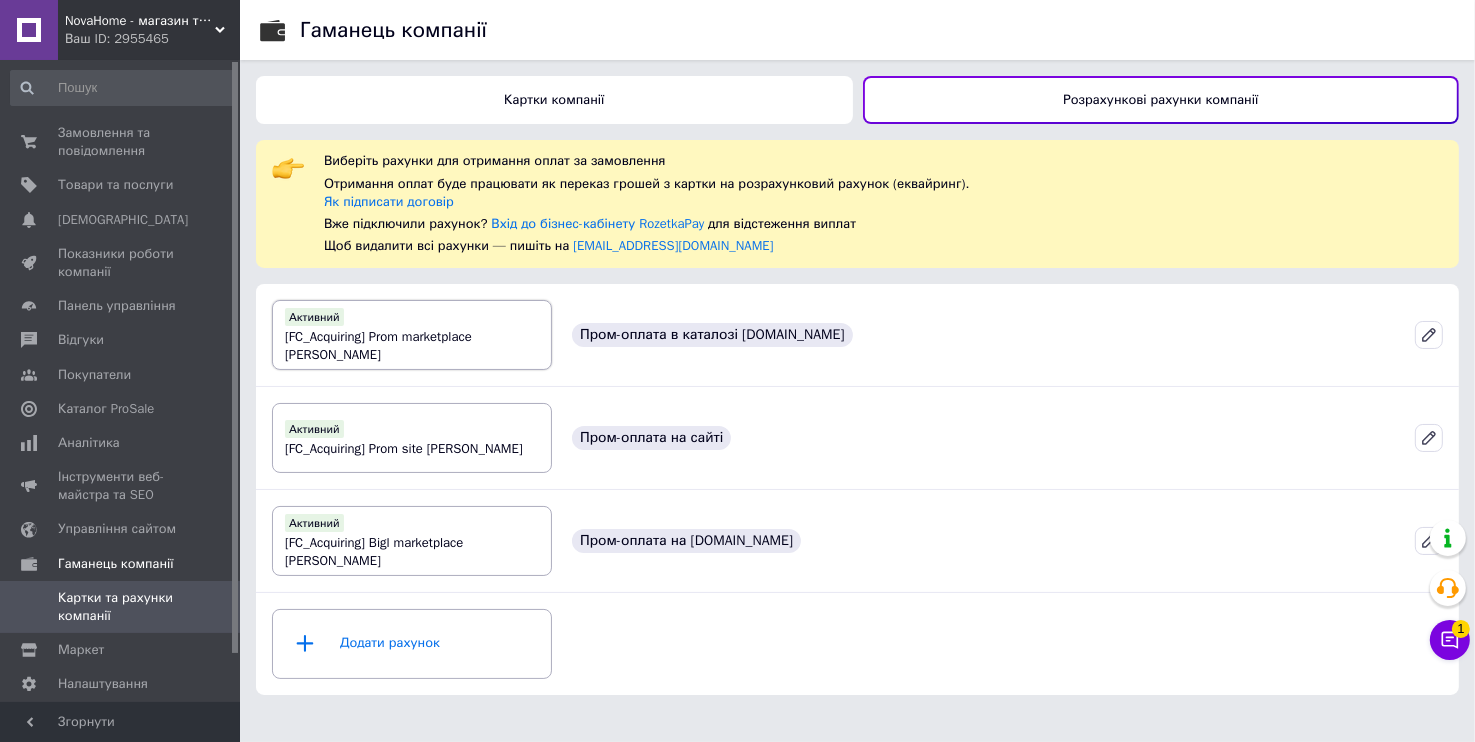 drag, startPoint x: 281, startPoint y: 351, endPoint x: 421, endPoint y: 367, distance: 140.91132 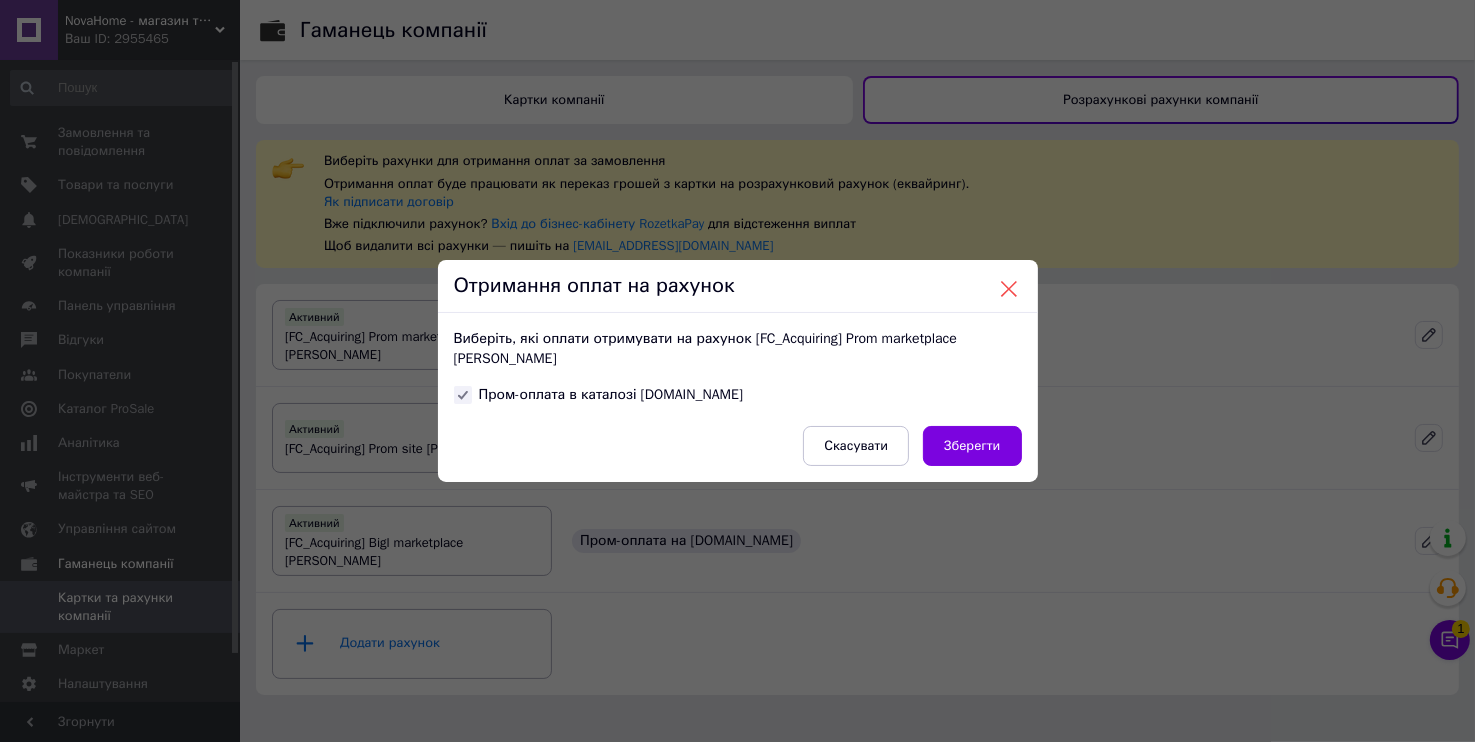 click at bounding box center (1009, 289) 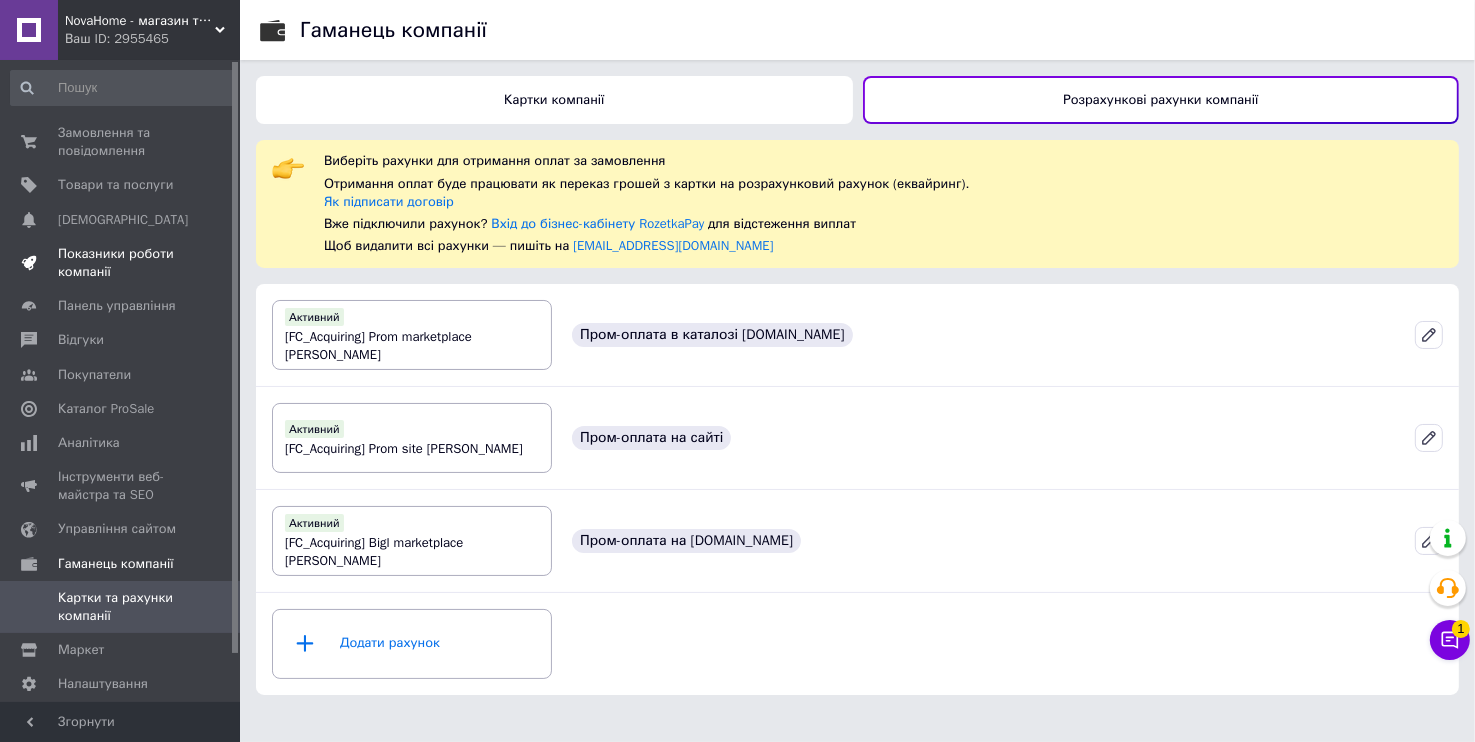 click on "Показники роботи компанії" at bounding box center (121, 263) 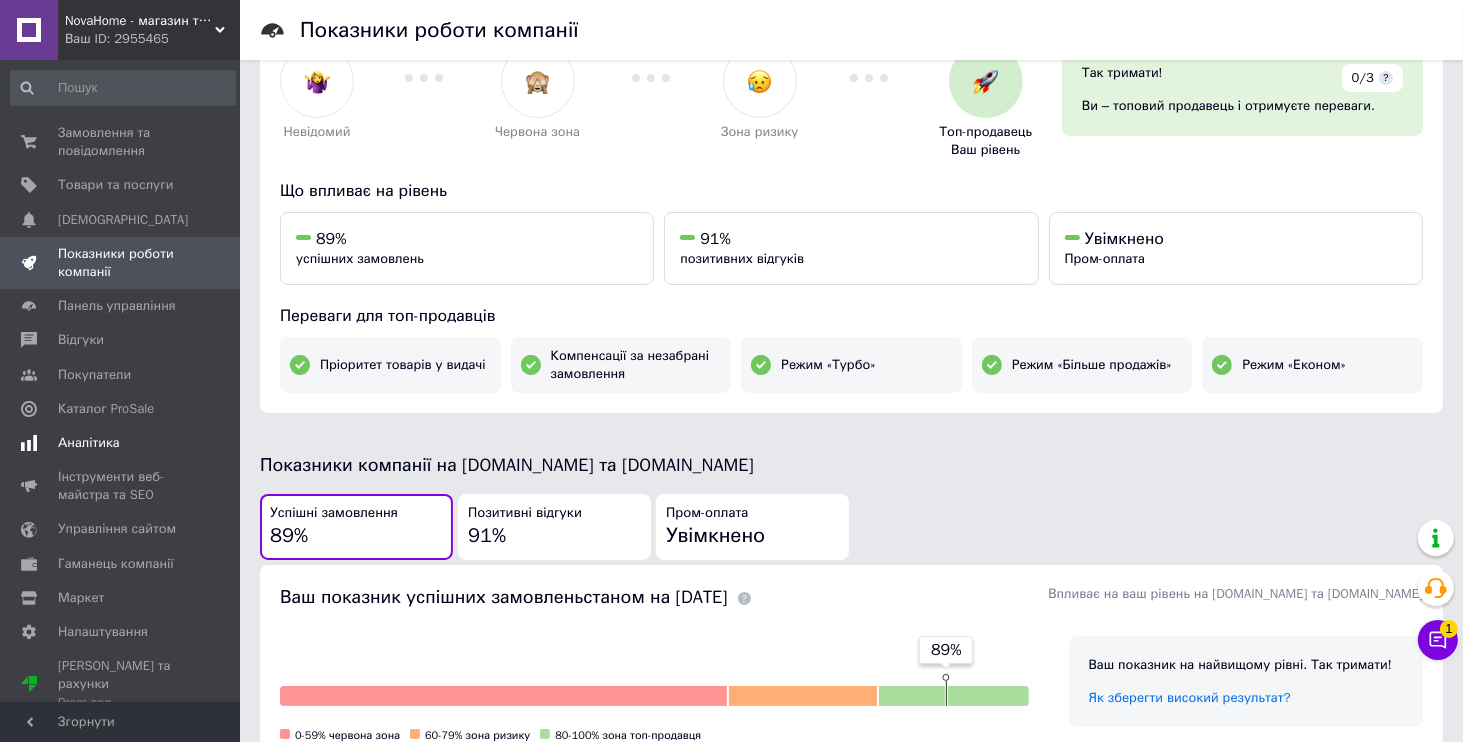 scroll, scrollTop: 192, scrollLeft: 0, axis: vertical 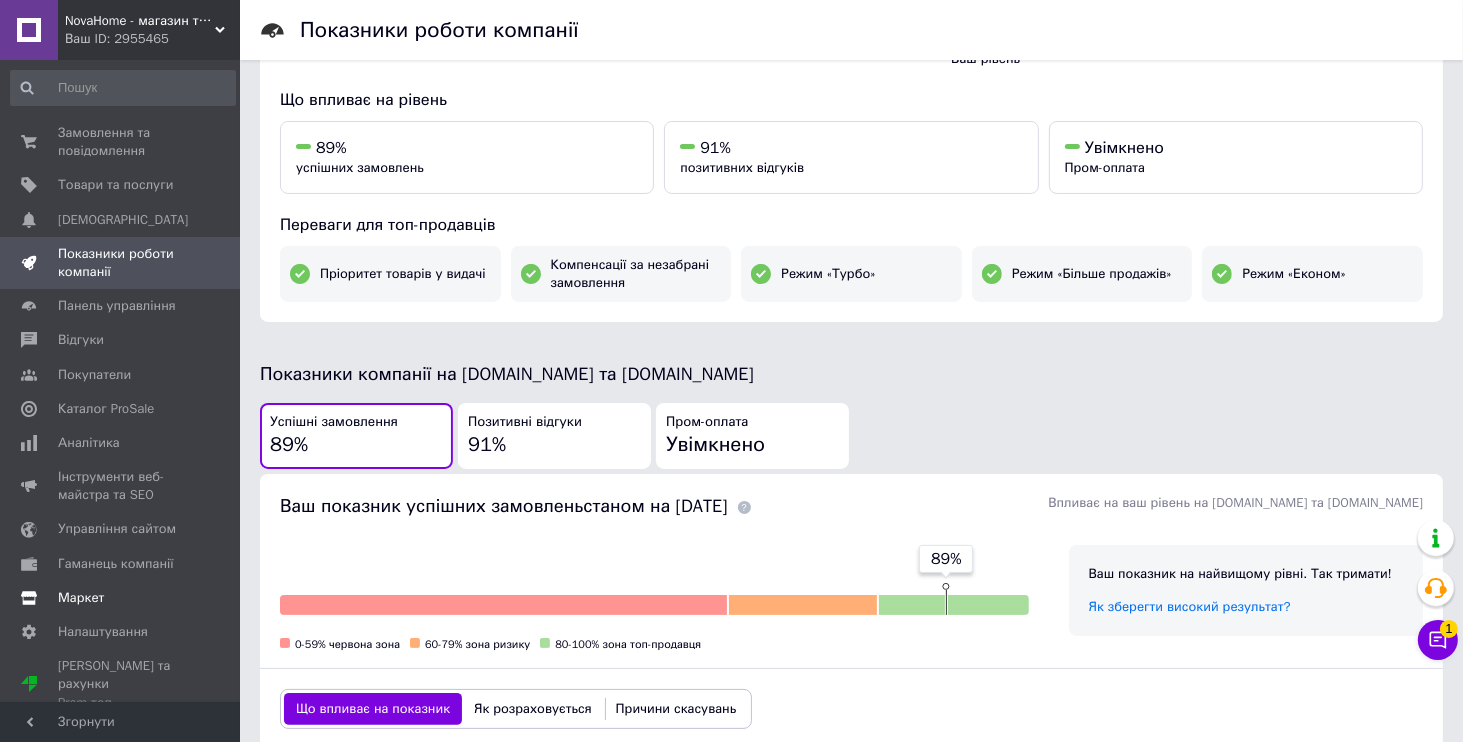click on "Маркет" at bounding box center (81, 598) 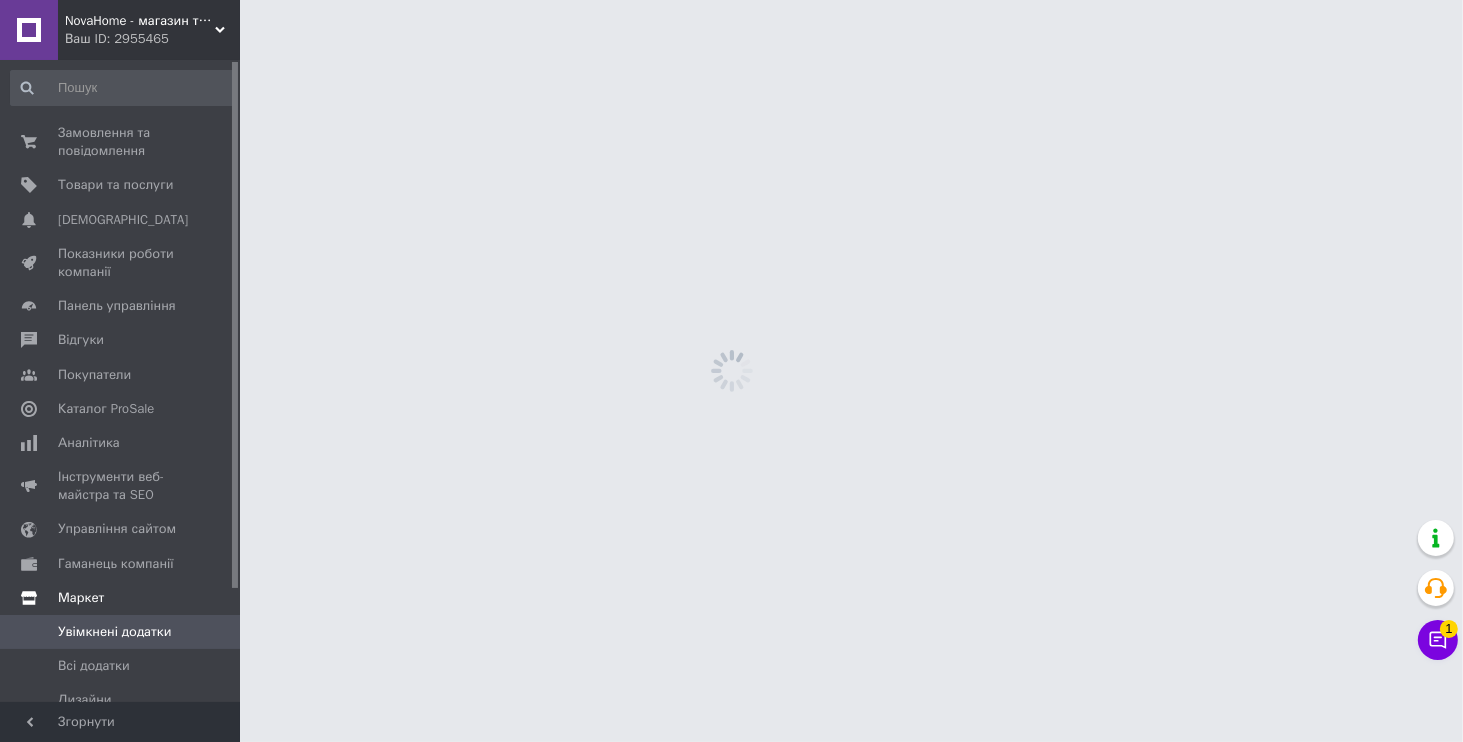 scroll, scrollTop: 0, scrollLeft: 0, axis: both 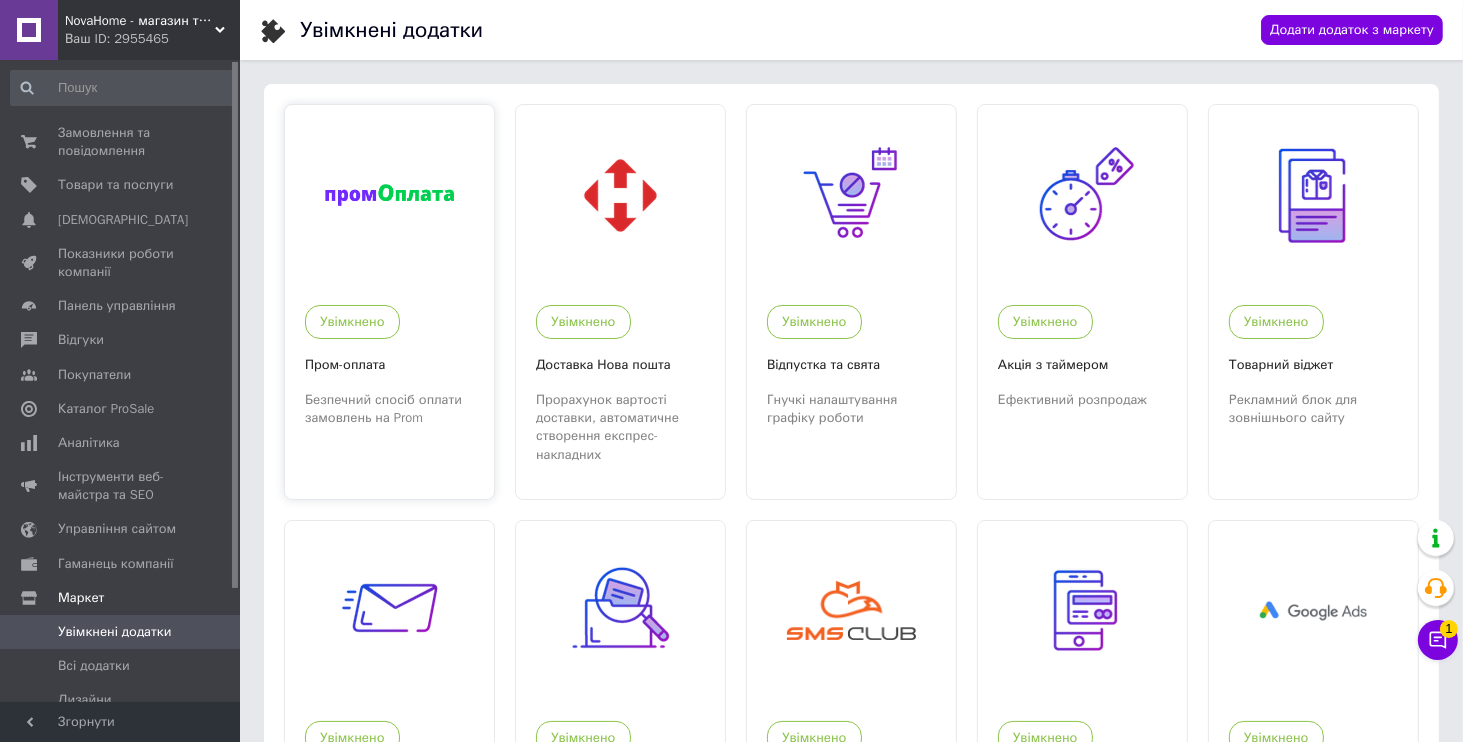click at bounding box center [389, 194] 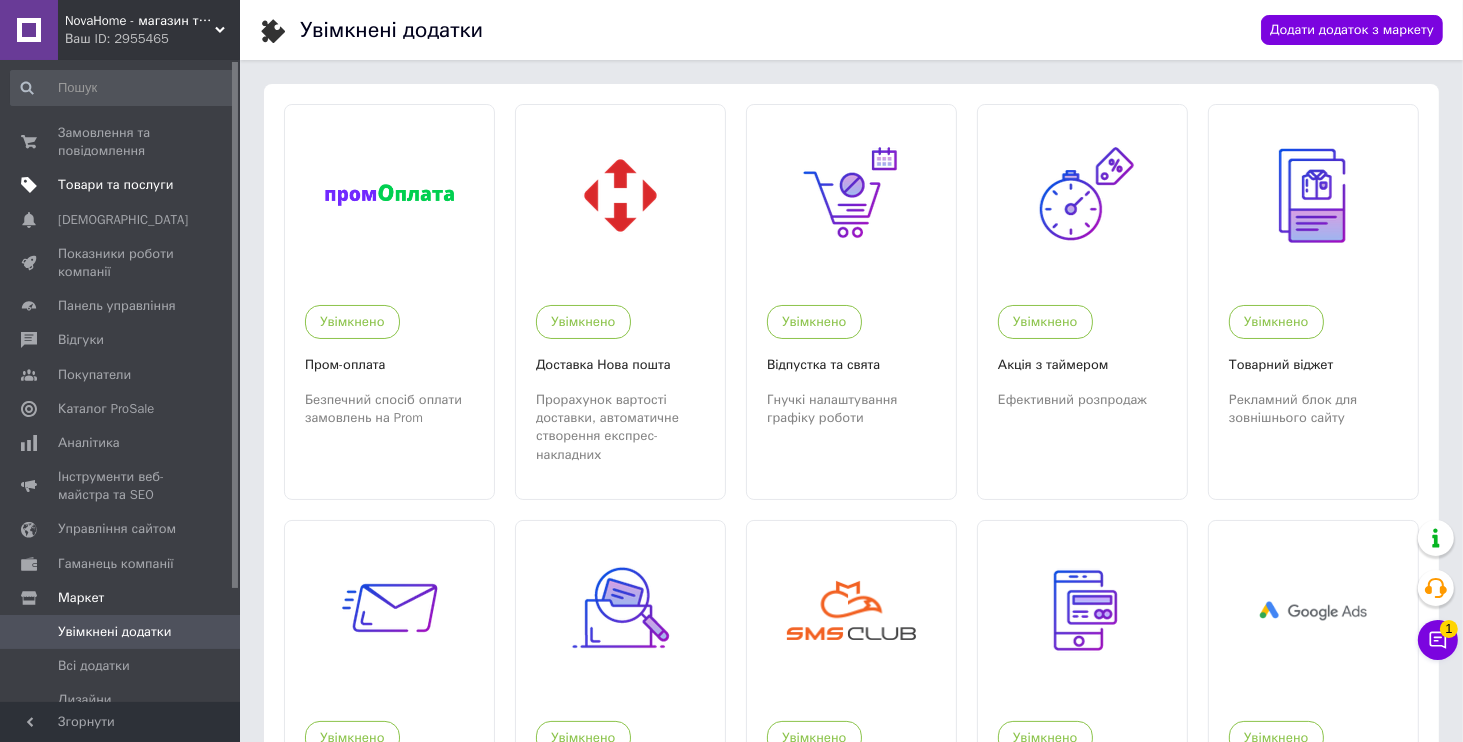 click on "Товари та послуги" at bounding box center [115, 185] 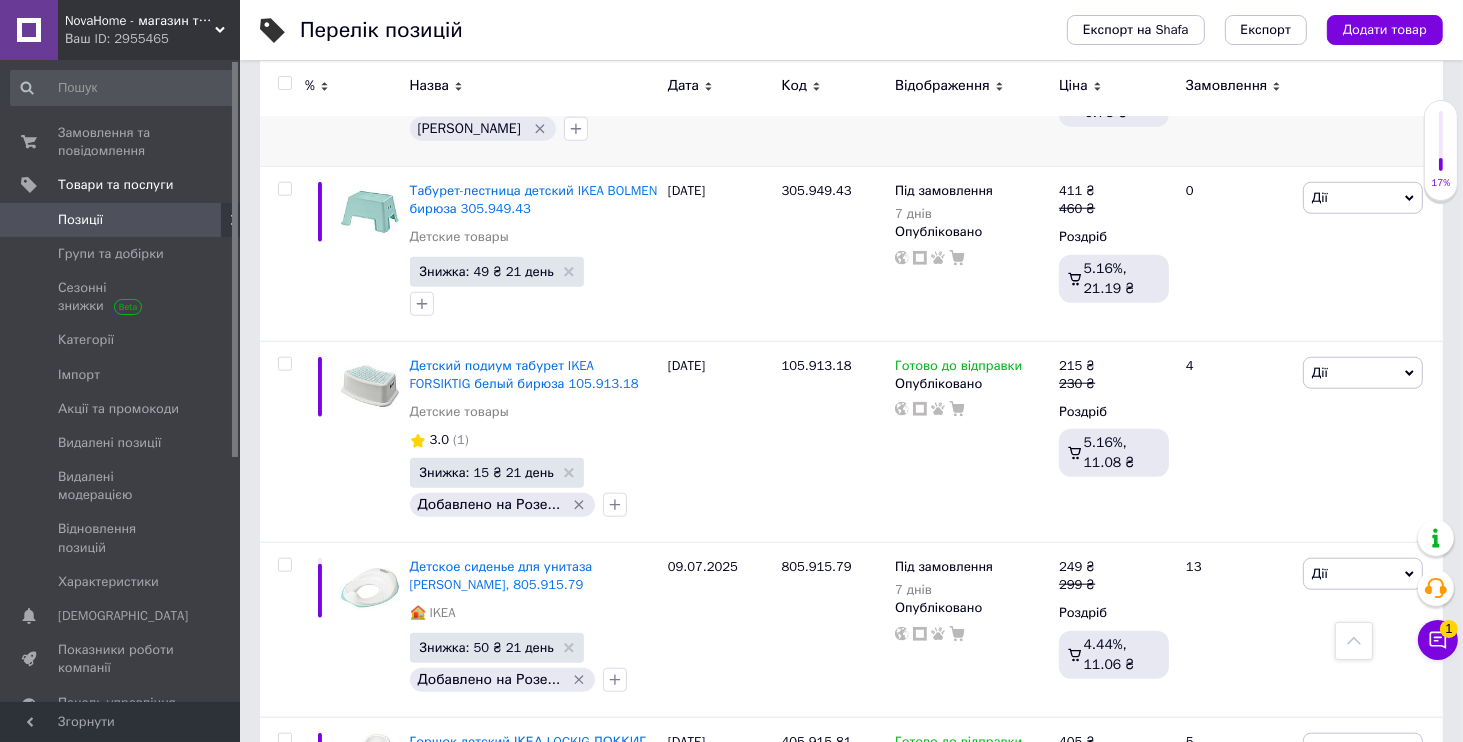 scroll, scrollTop: 1920, scrollLeft: 0, axis: vertical 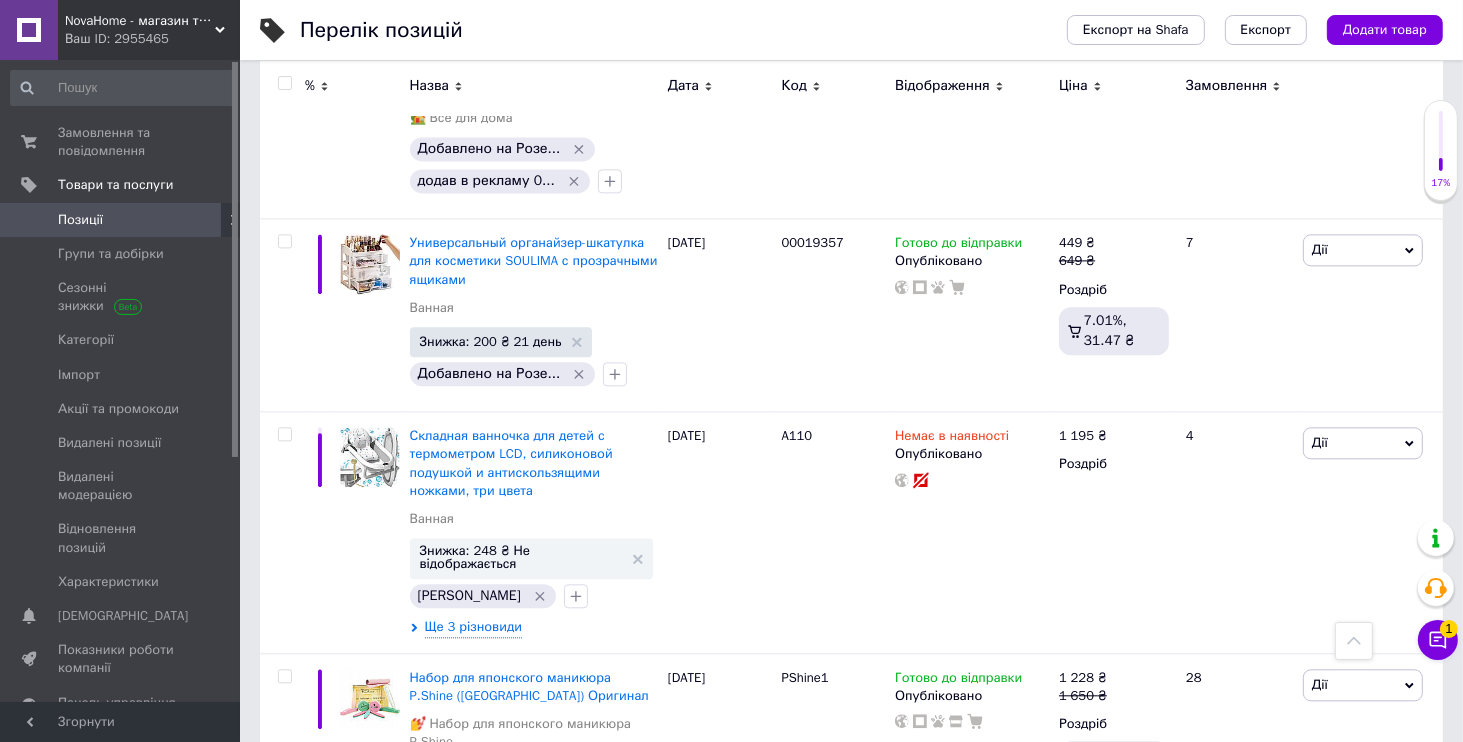 click on "NovaHome - магазин товарів для дому і не тільки" at bounding box center (140, 21) 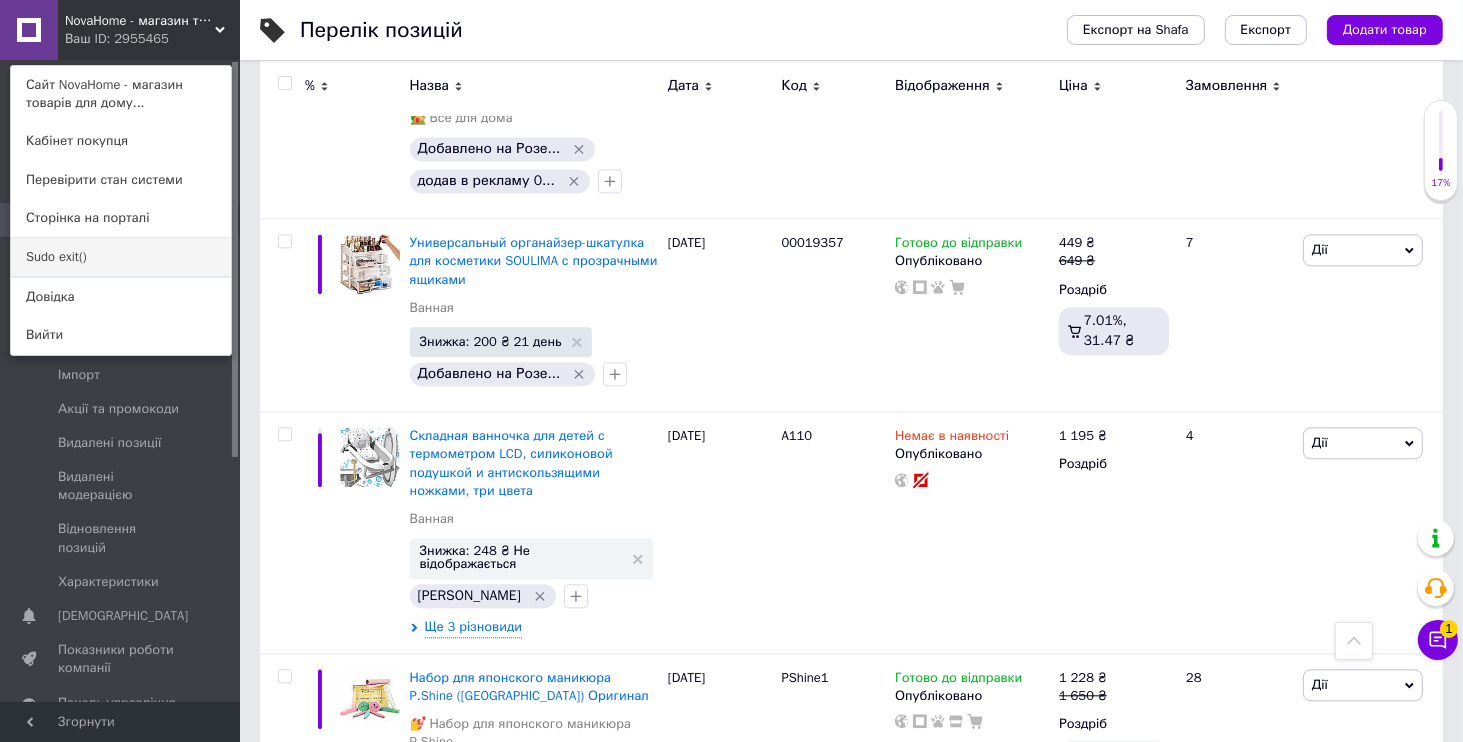 click on "Sudo exit()" at bounding box center [121, 257] 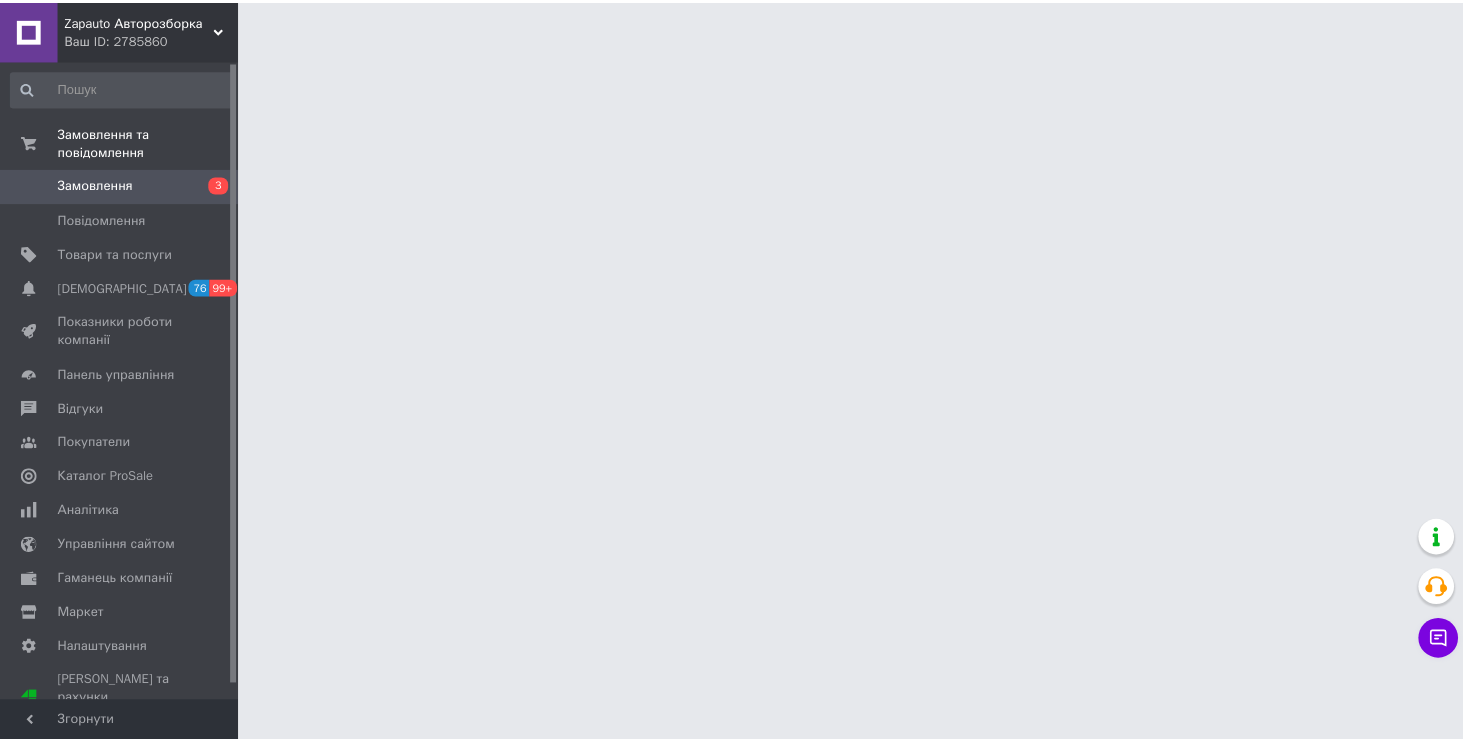 scroll, scrollTop: 0, scrollLeft: 0, axis: both 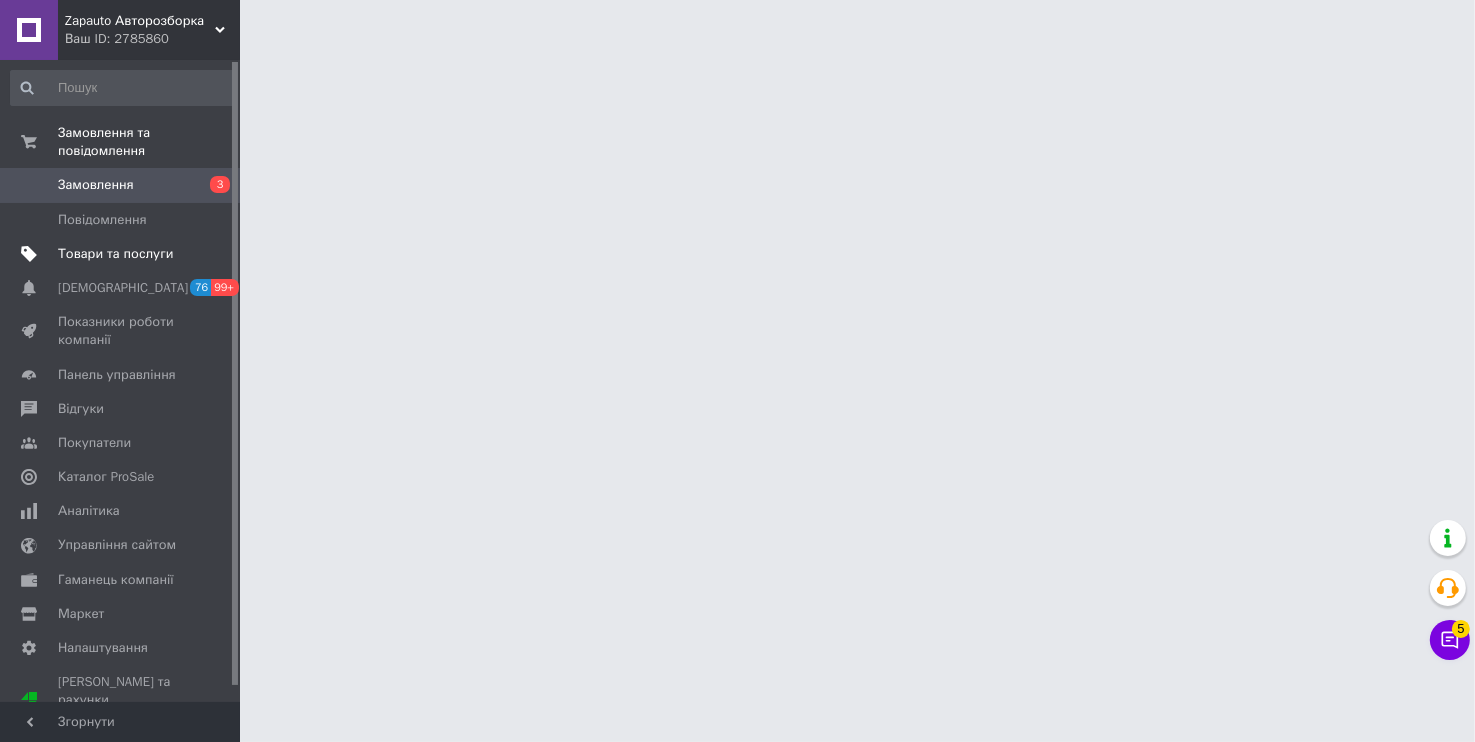 click on "Товари та послуги" at bounding box center (115, 254) 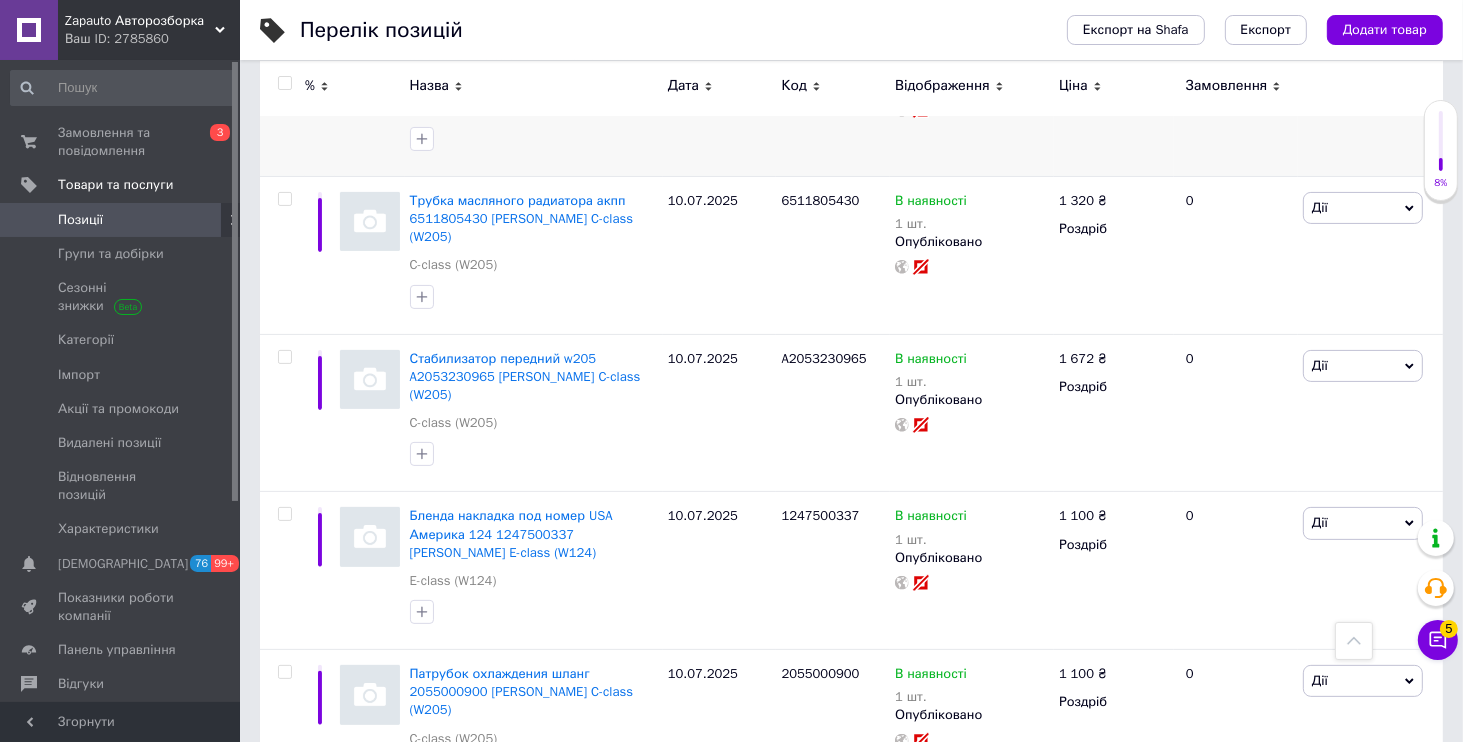 scroll, scrollTop: 0, scrollLeft: 0, axis: both 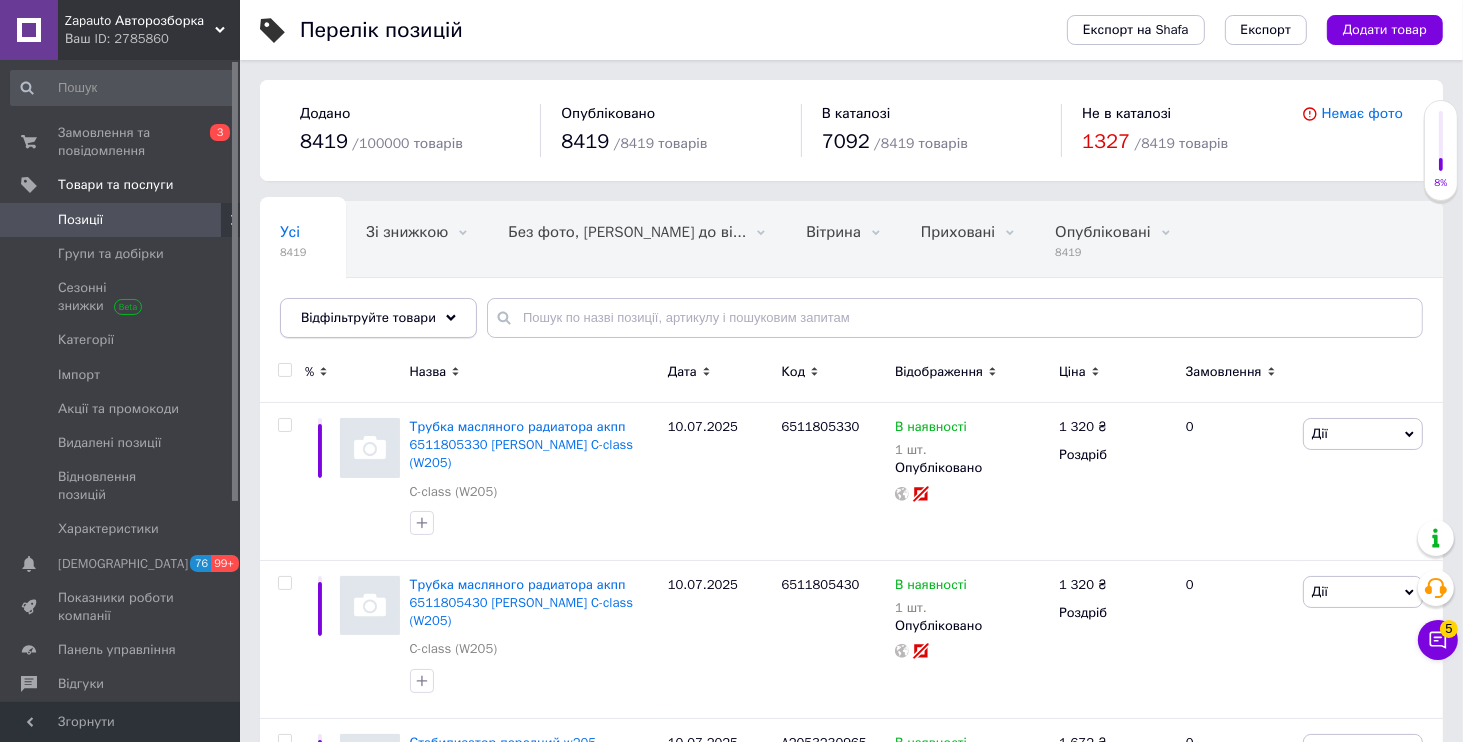 click on "Відфільтруйте товари" at bounding box center [378, 318] 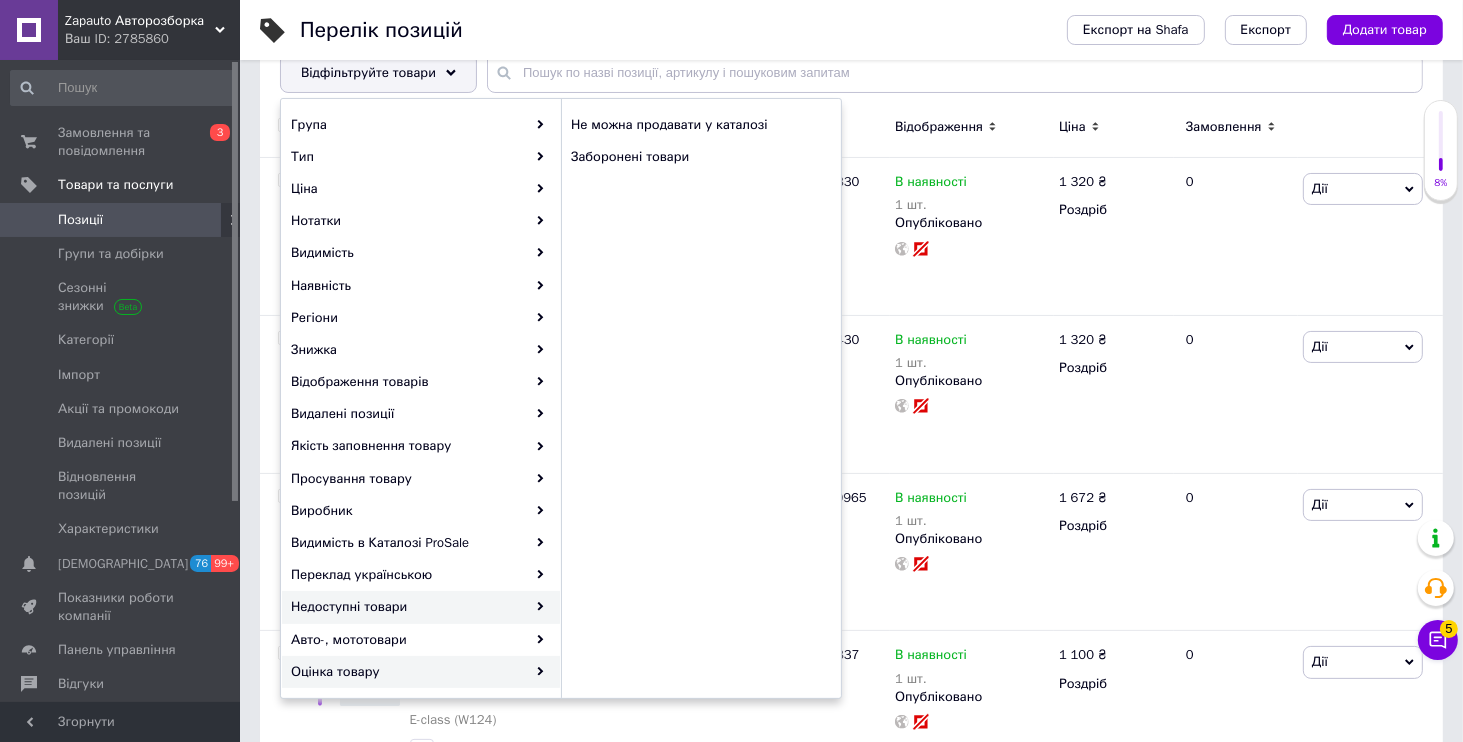 scroll, scrollTop: 384, scrollLeft: 0, axis: vertical 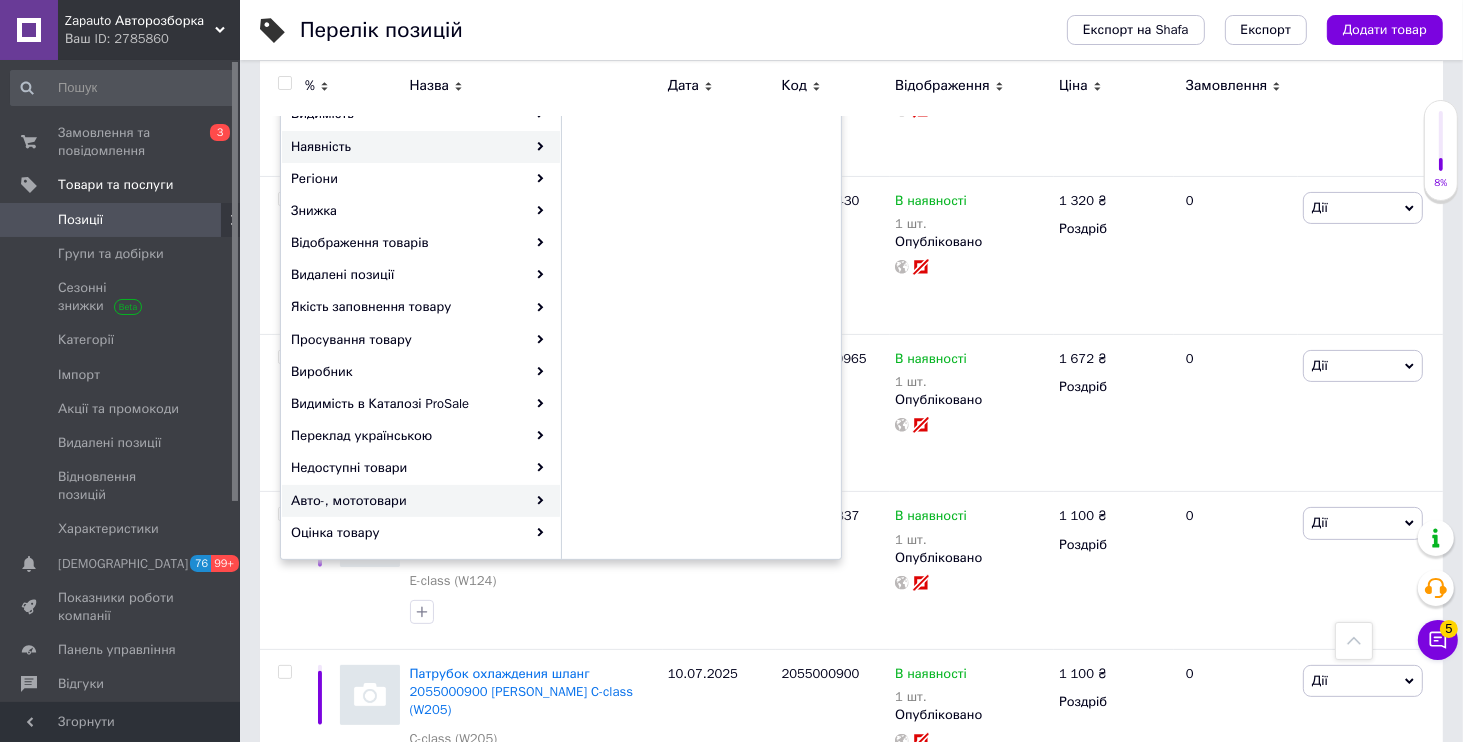 click on "Авто-, мототовари" at bounding box center (421, 501) 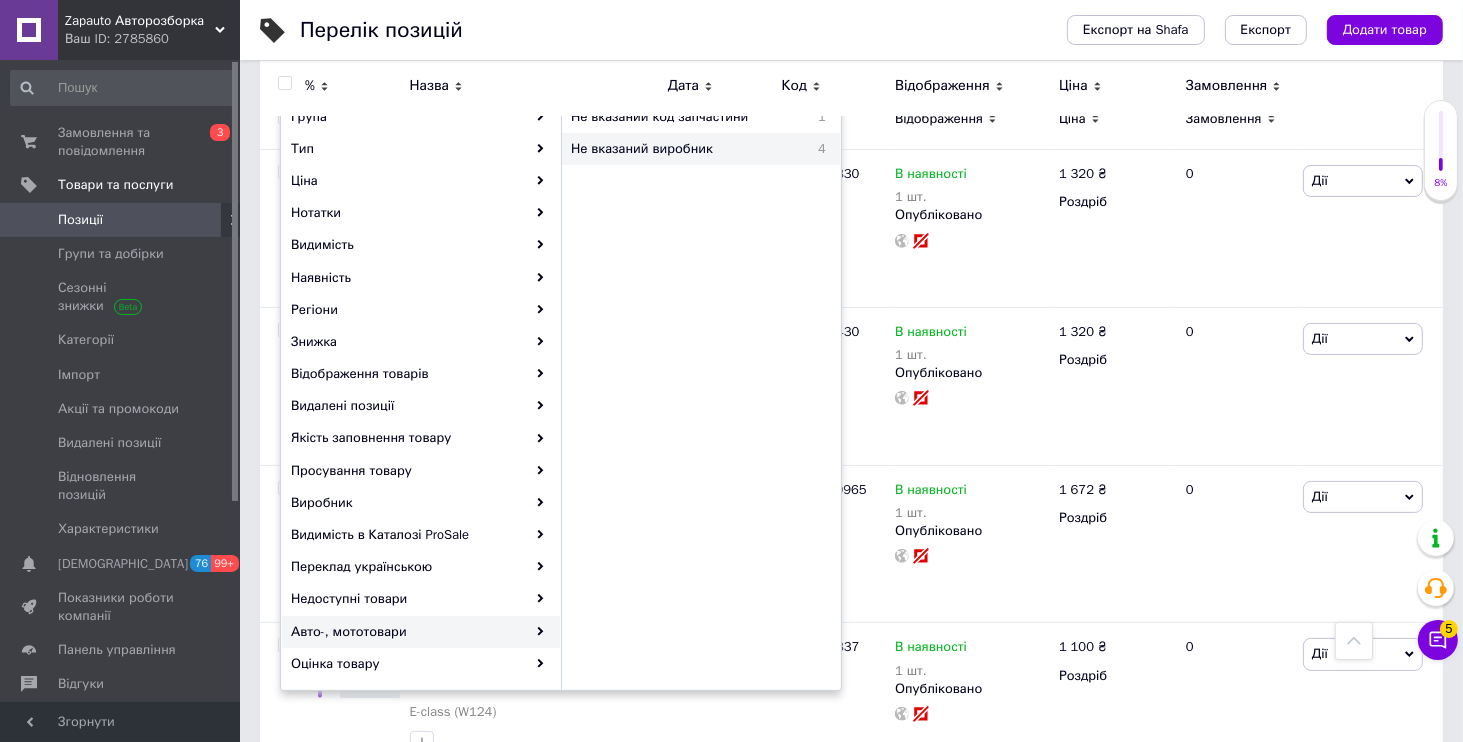 scroll, scrollTop: 96, scrollLeft: 0, axis: vertical 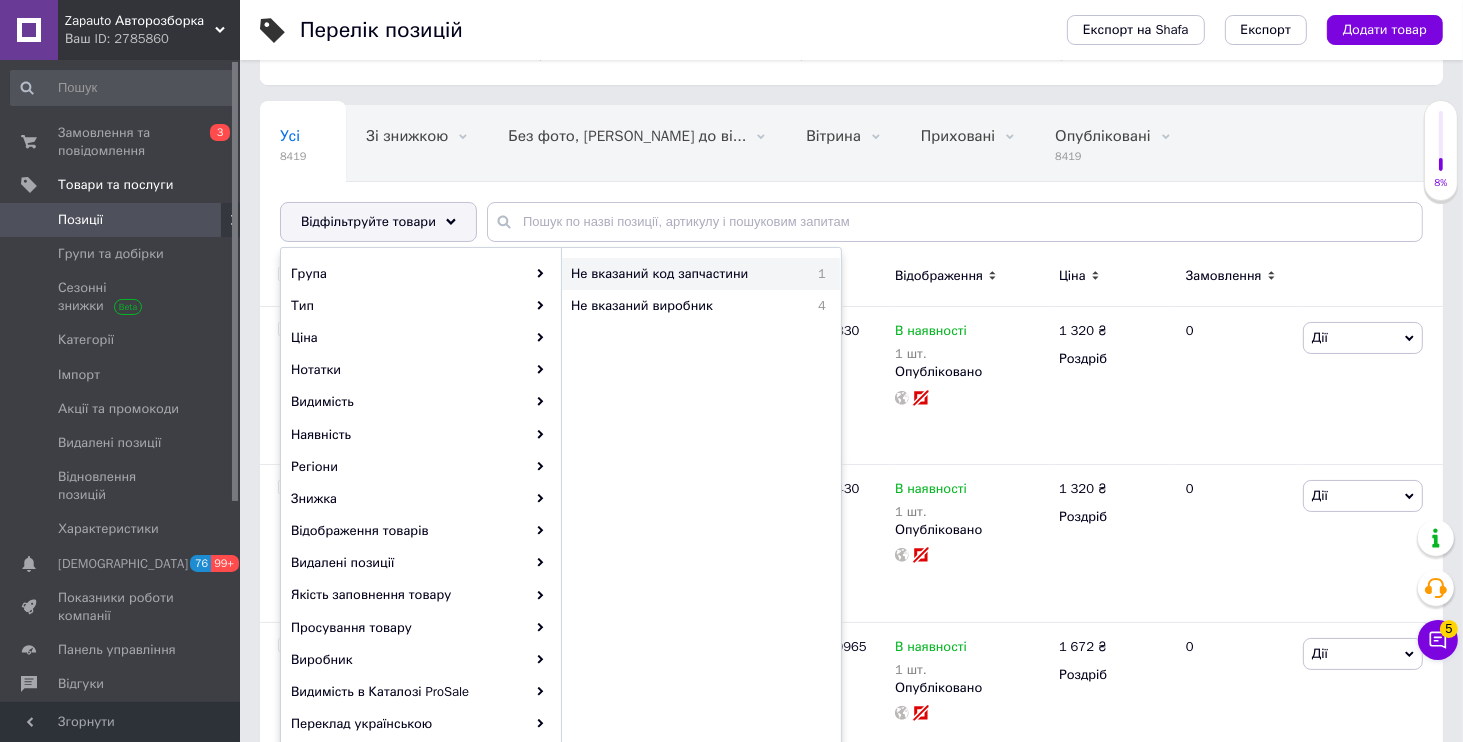 click on "Не вказаний код запчастини" at bounding box center (687, 274) 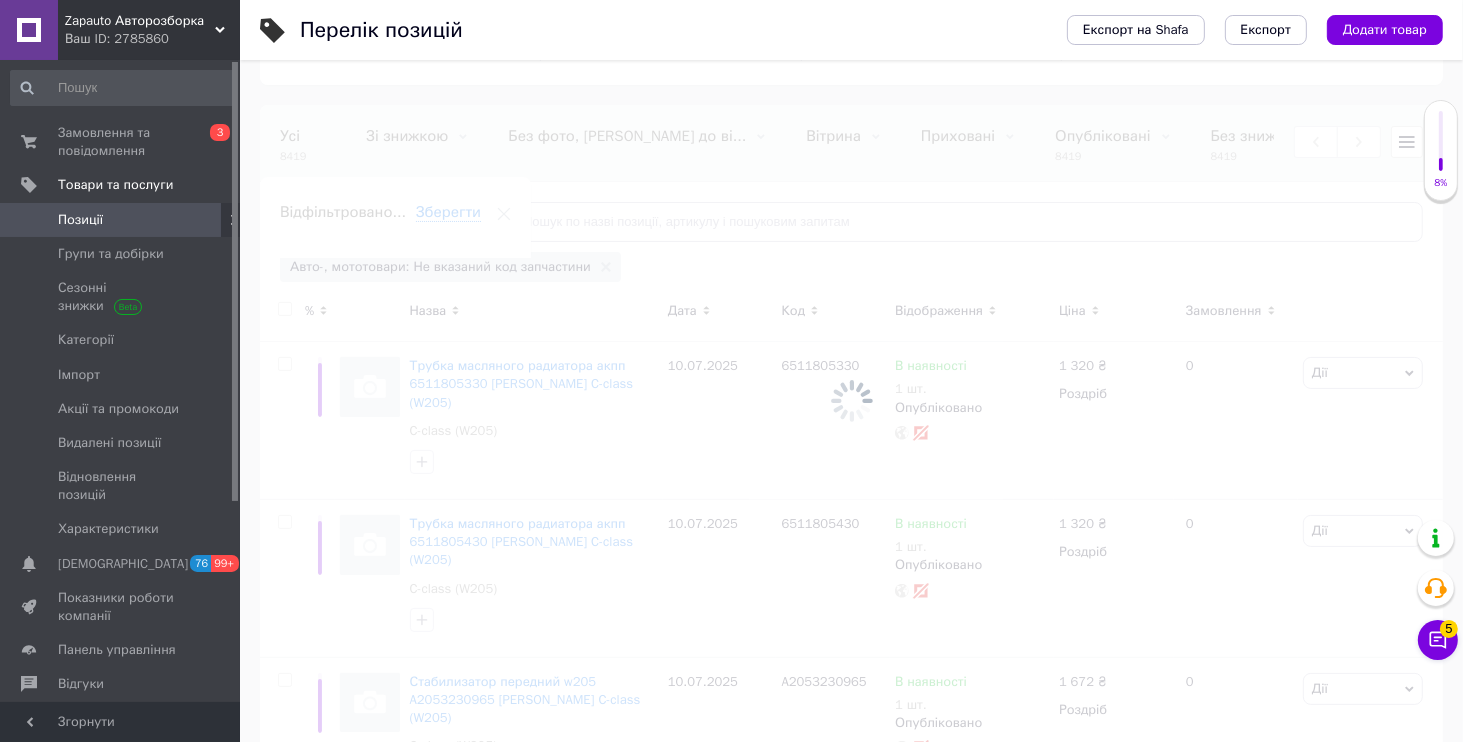 scroll, scrollTop: 0, scrollLeft: 266, axis: horizontal 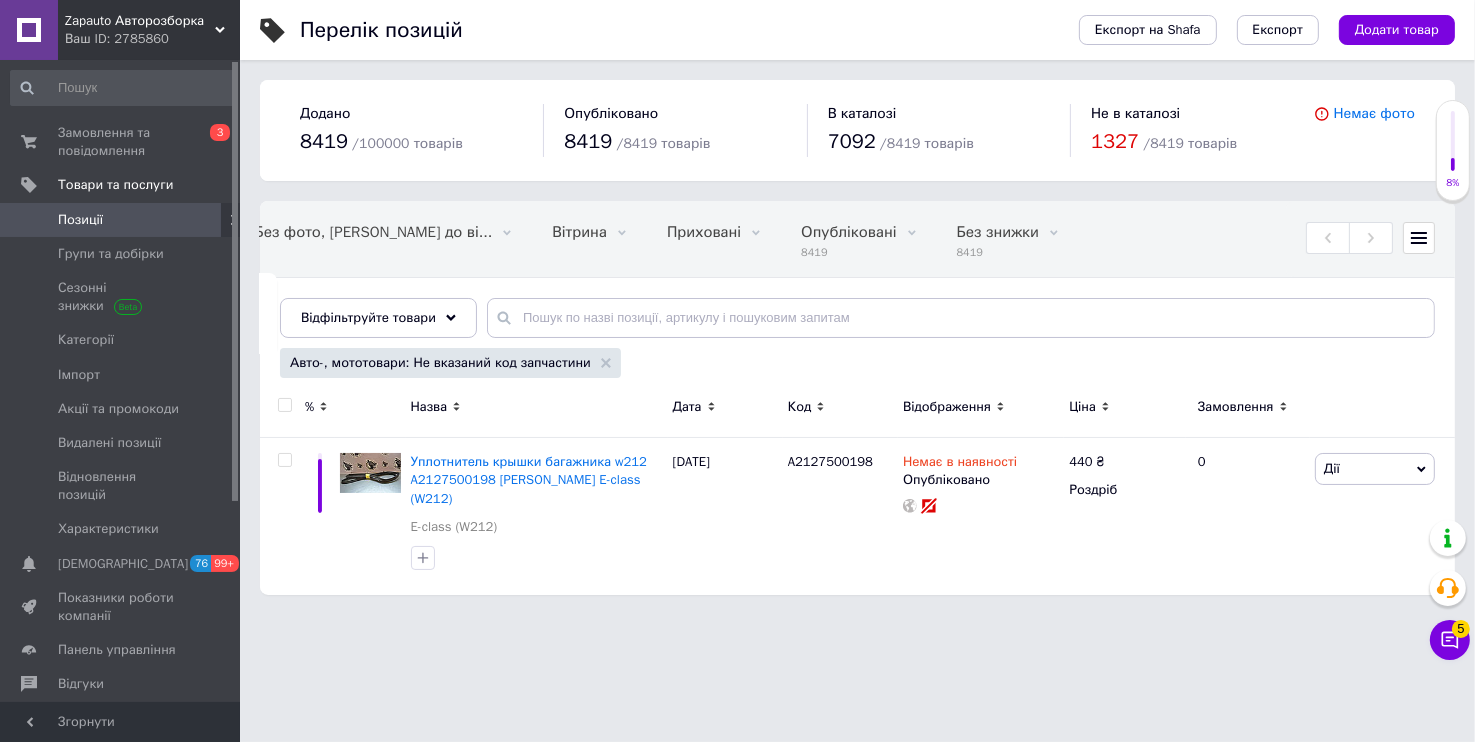 click on "Ваш ID: 2785860" at bounding box center (152, 39) 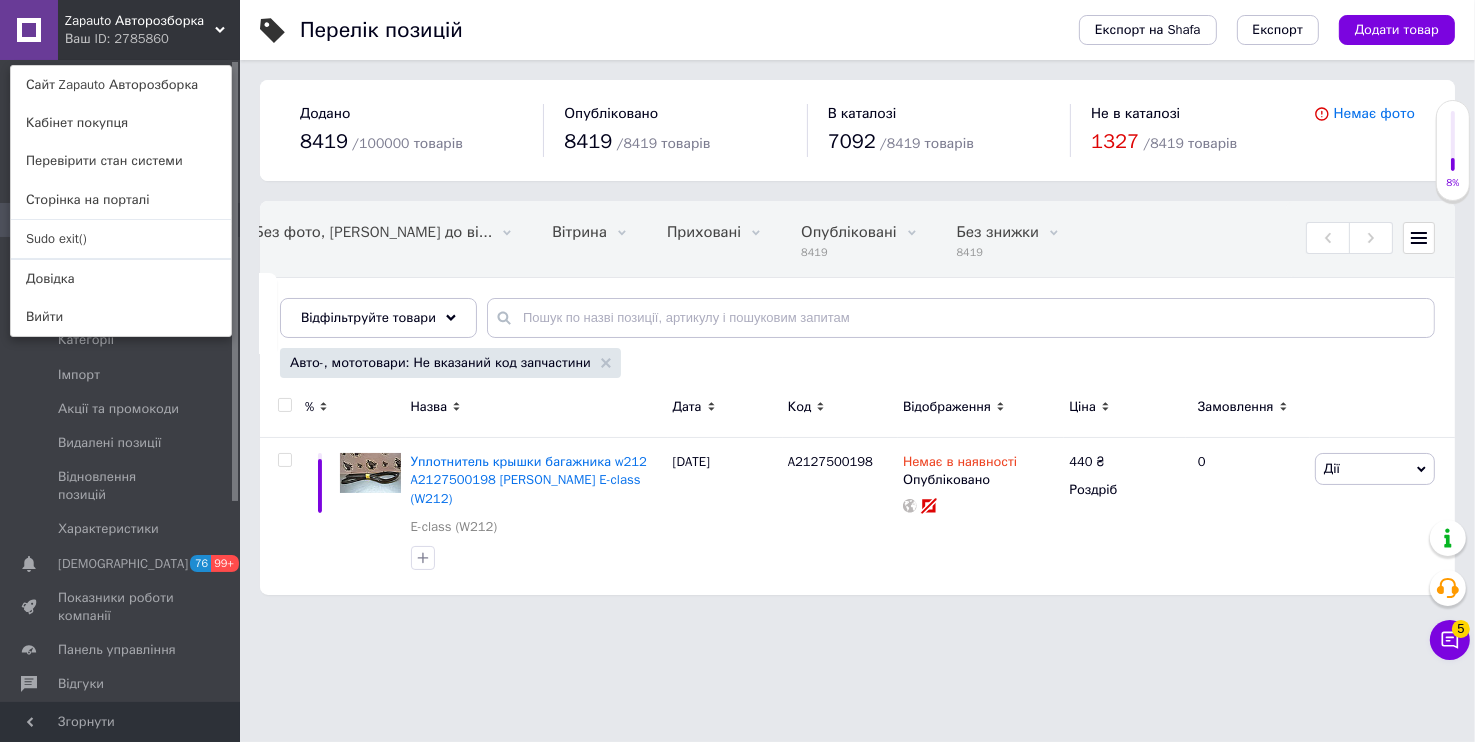 click on "Zapauto Авторозборка" at bounding box center (140, 21) 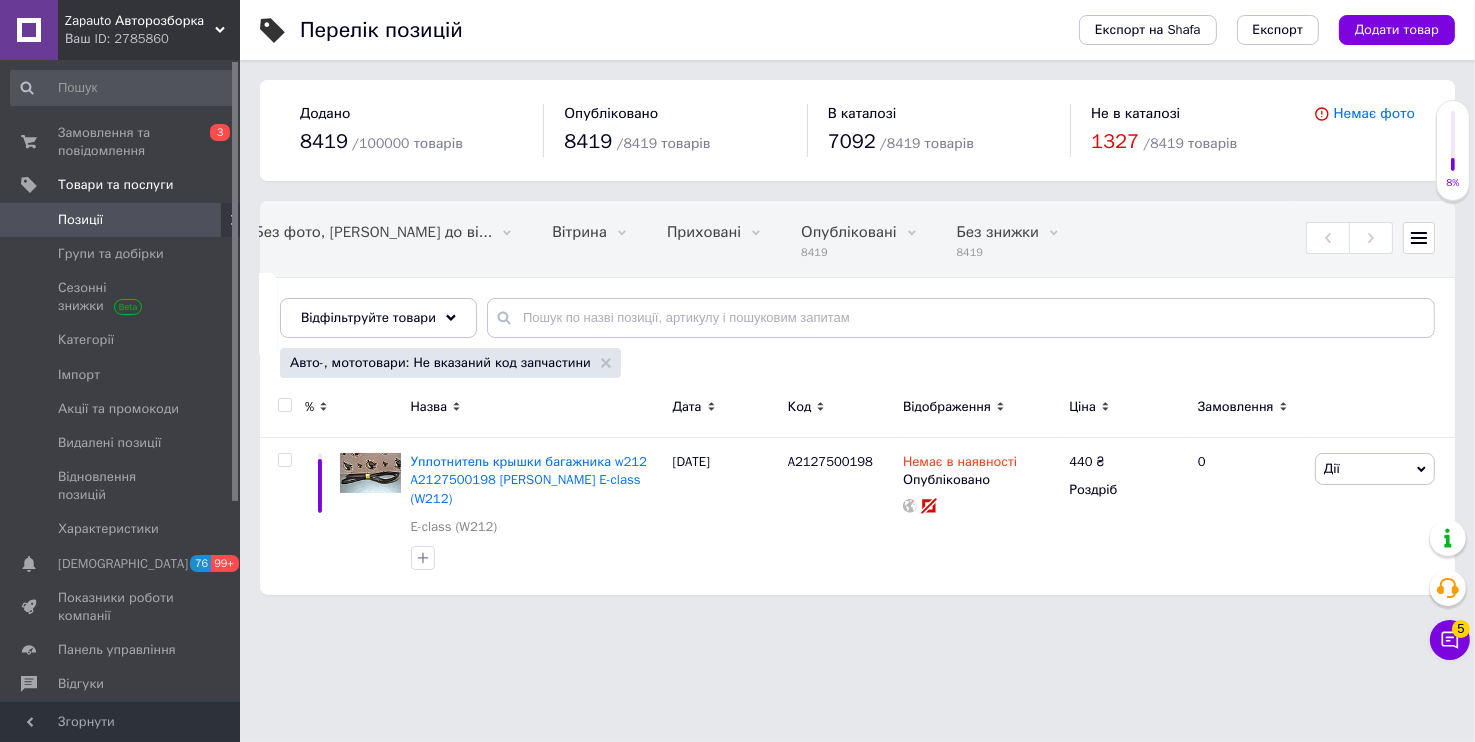 click on "Авто-, мототовари: Не вказаний код запчастини" at bounding box center (450, 363) 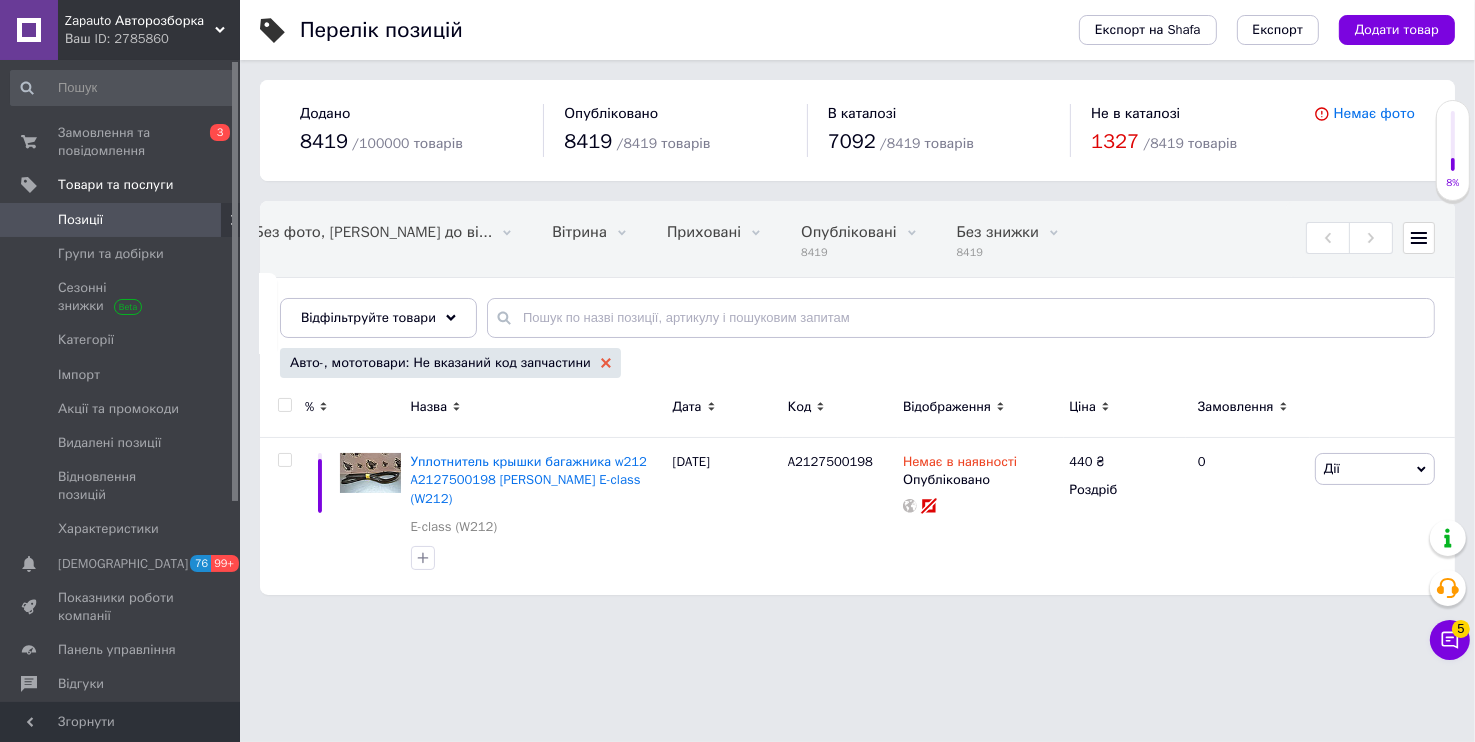 click 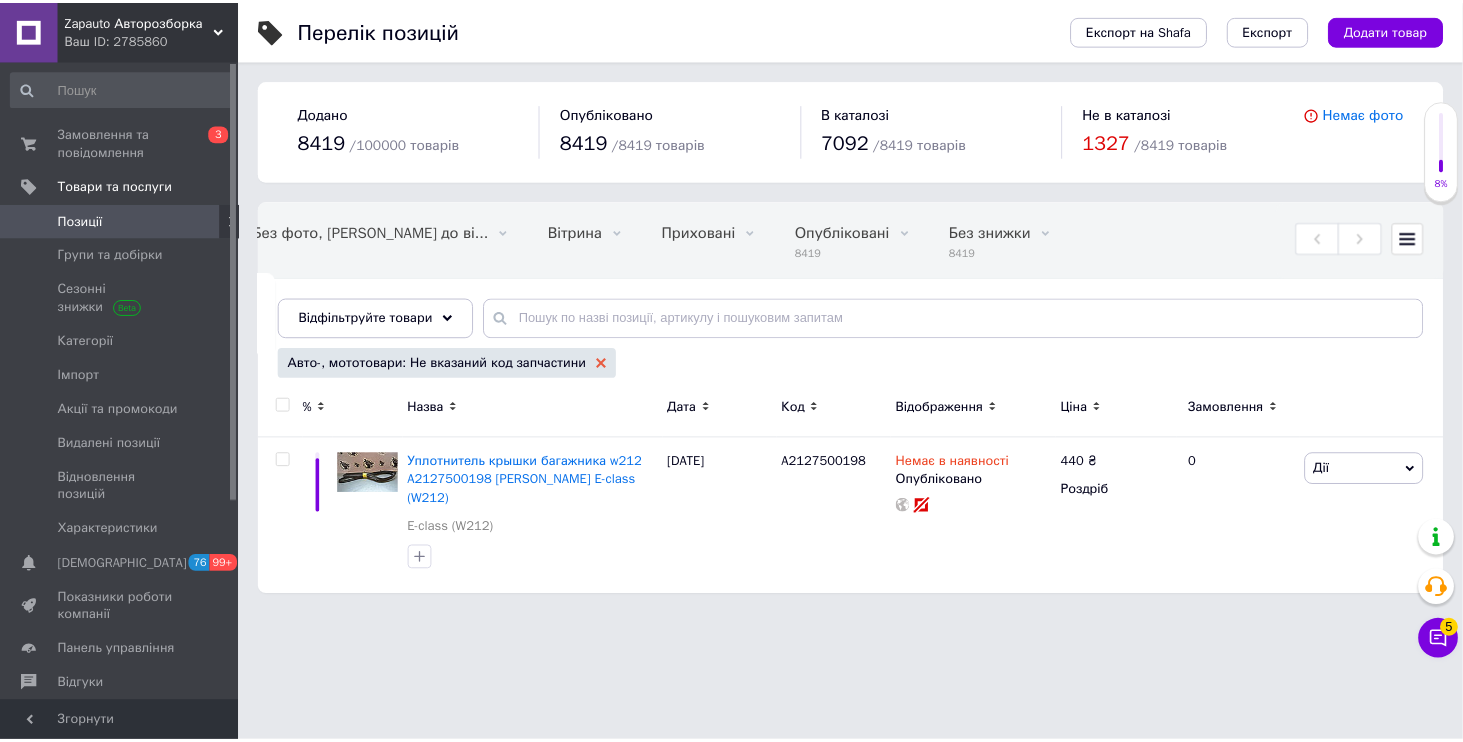scroll, scrollTop: 0, scrollLeft: 0, axis: both 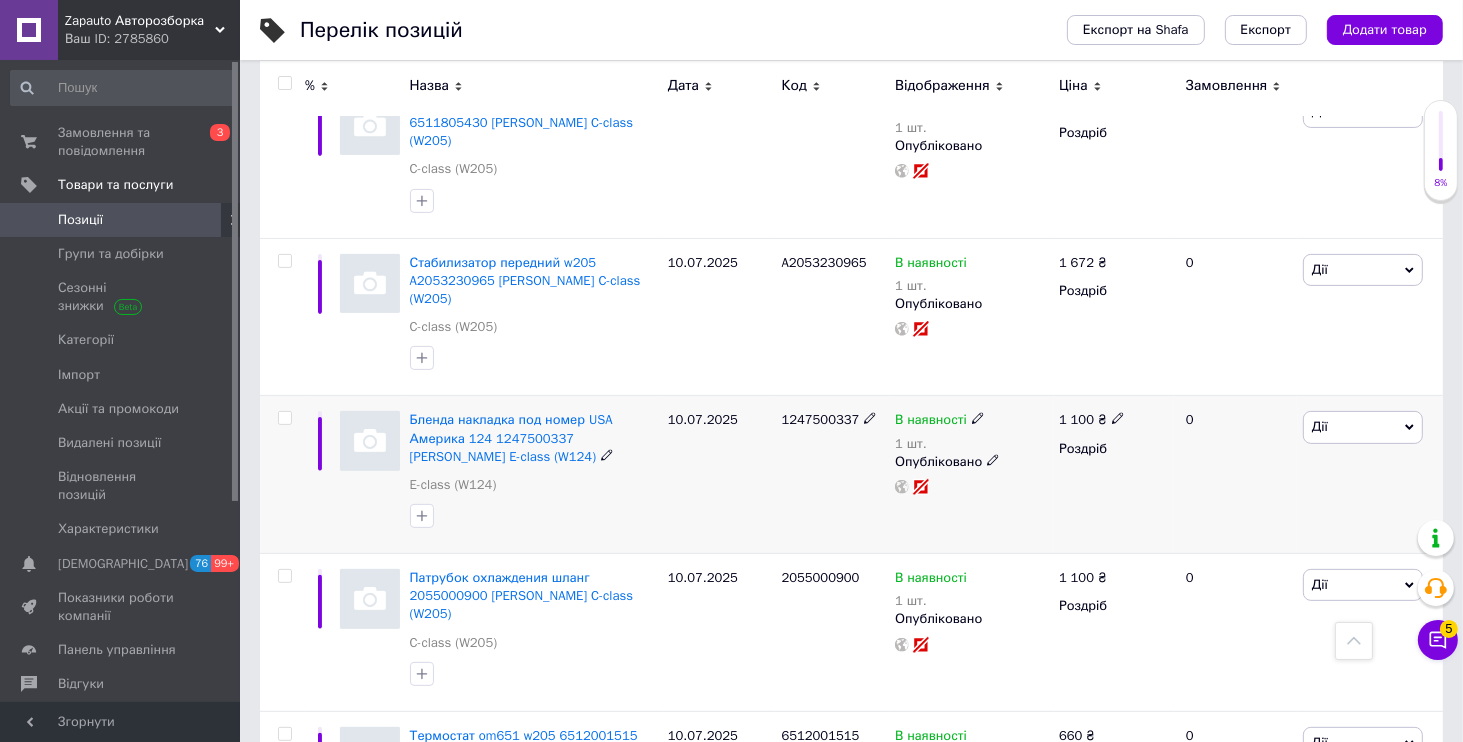 click on "В наявності 1 шт. Опубліковано" at bounding box center (972, 475) 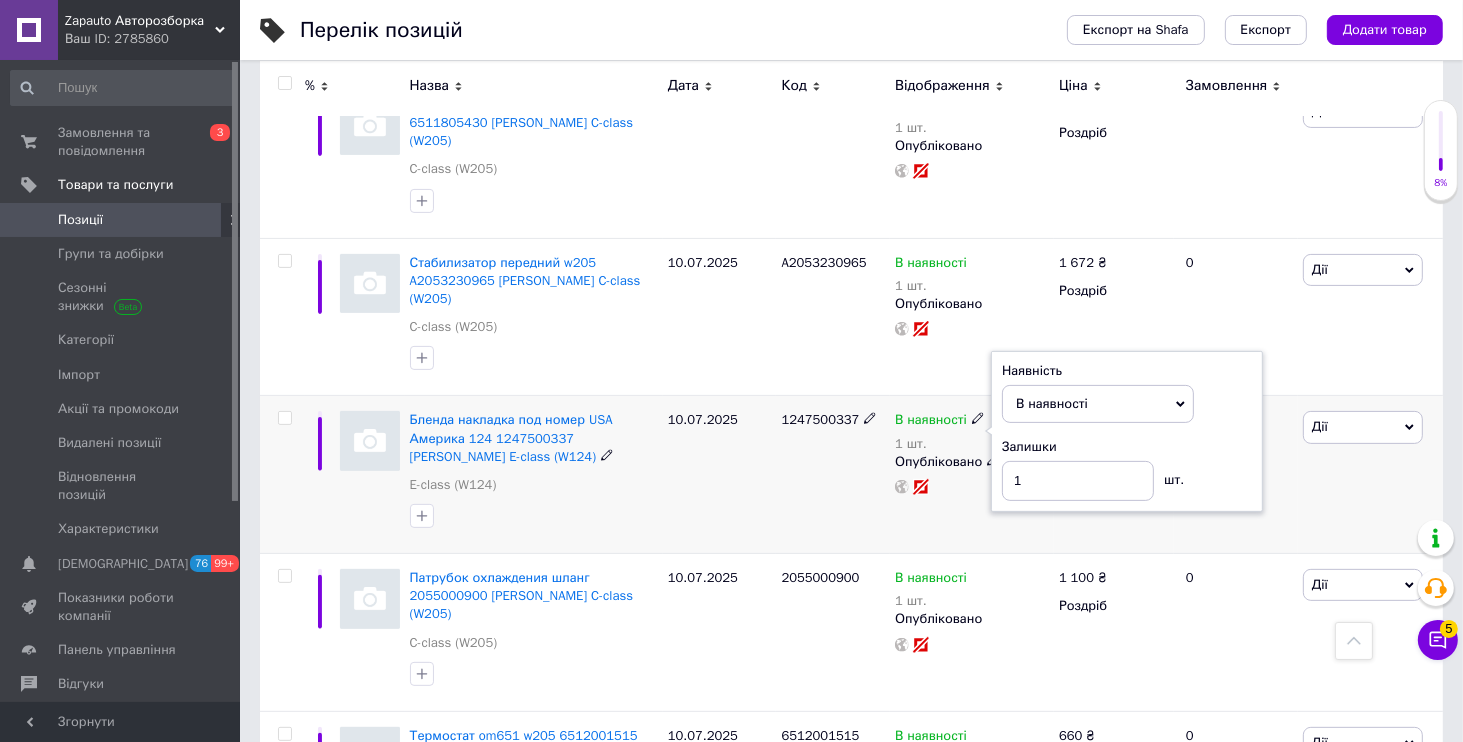 click on "В наявності" at bounding box center [940, 420] 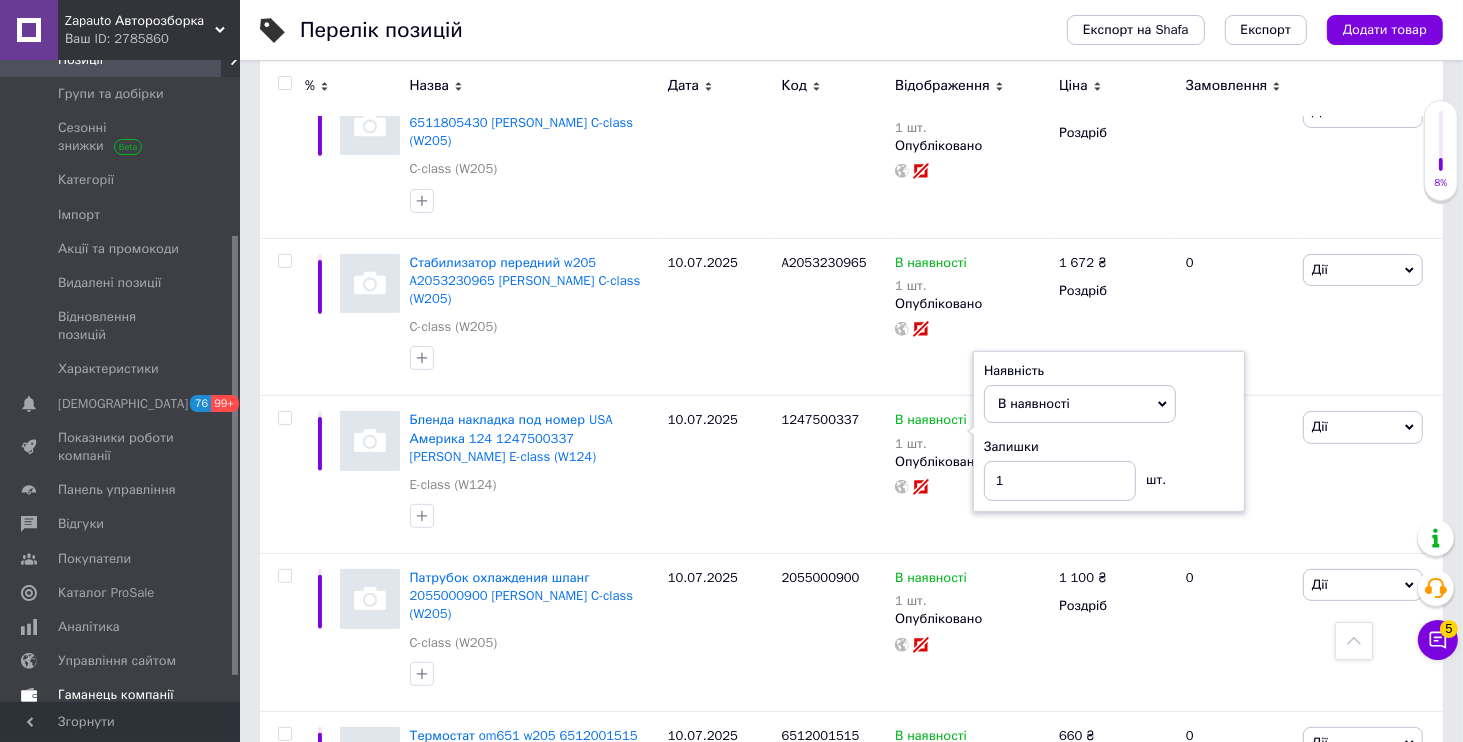 scroll, scrollTop: 288, scrollLeft: 0, axis: vertical 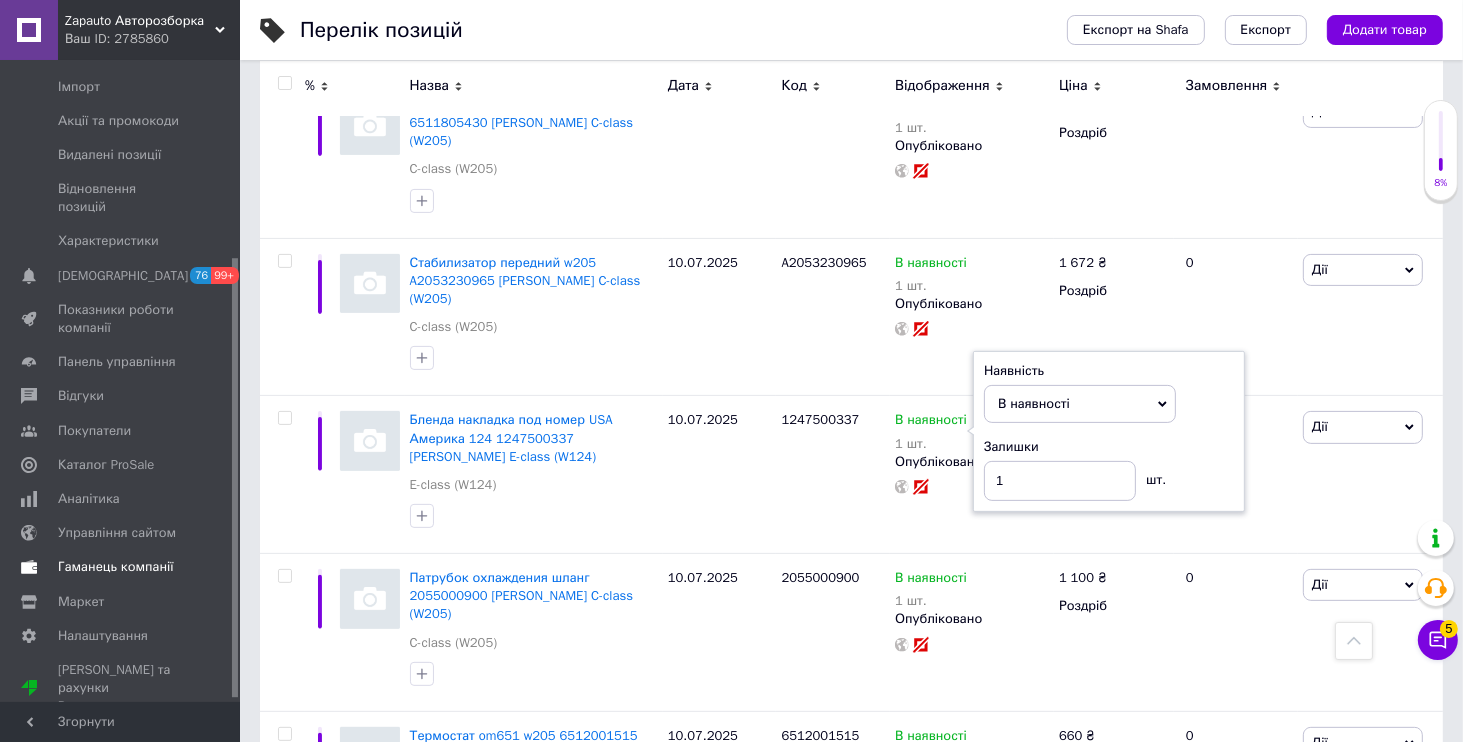 click on "Гаманець компанії" at bounding box center [123, 567] 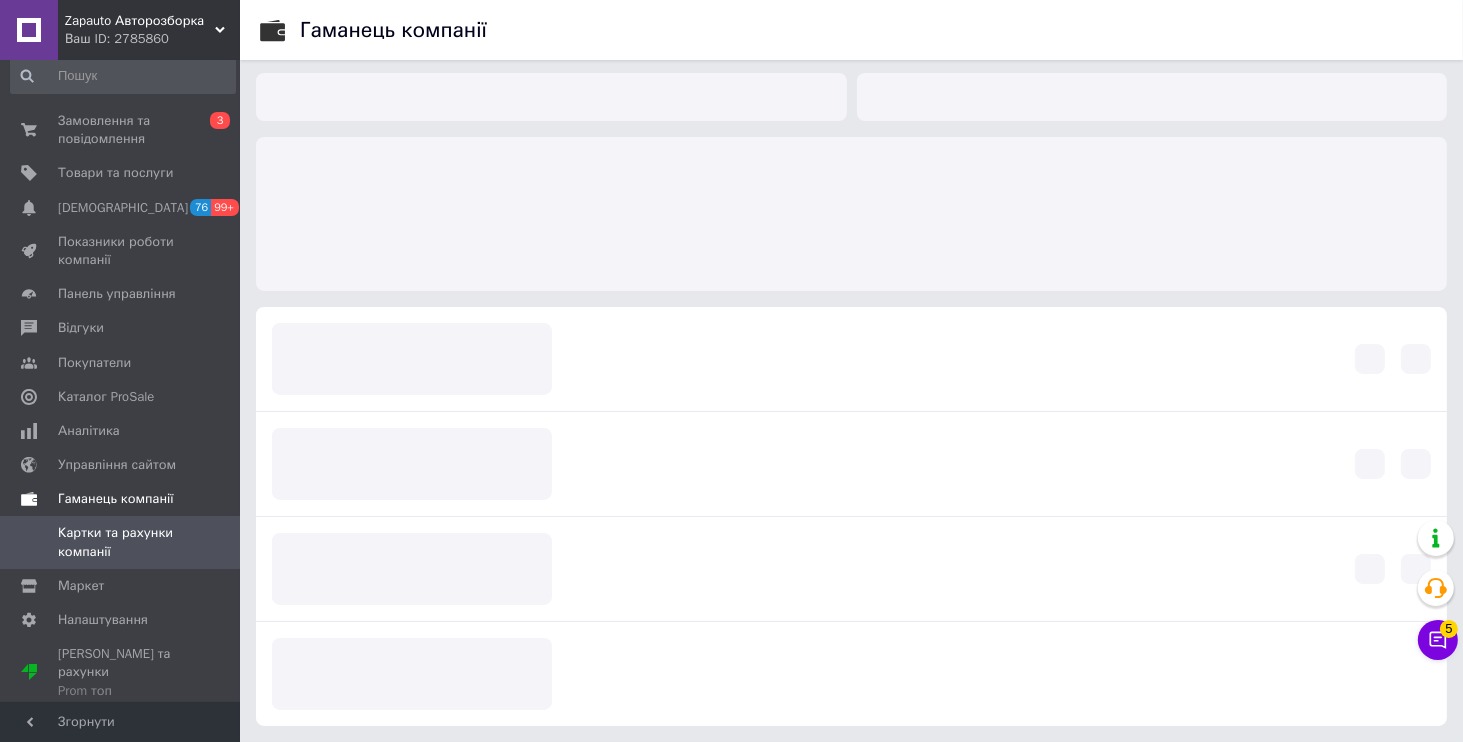 scroll, scrollTop: 3, scrollLeft: 0, axis: vertical 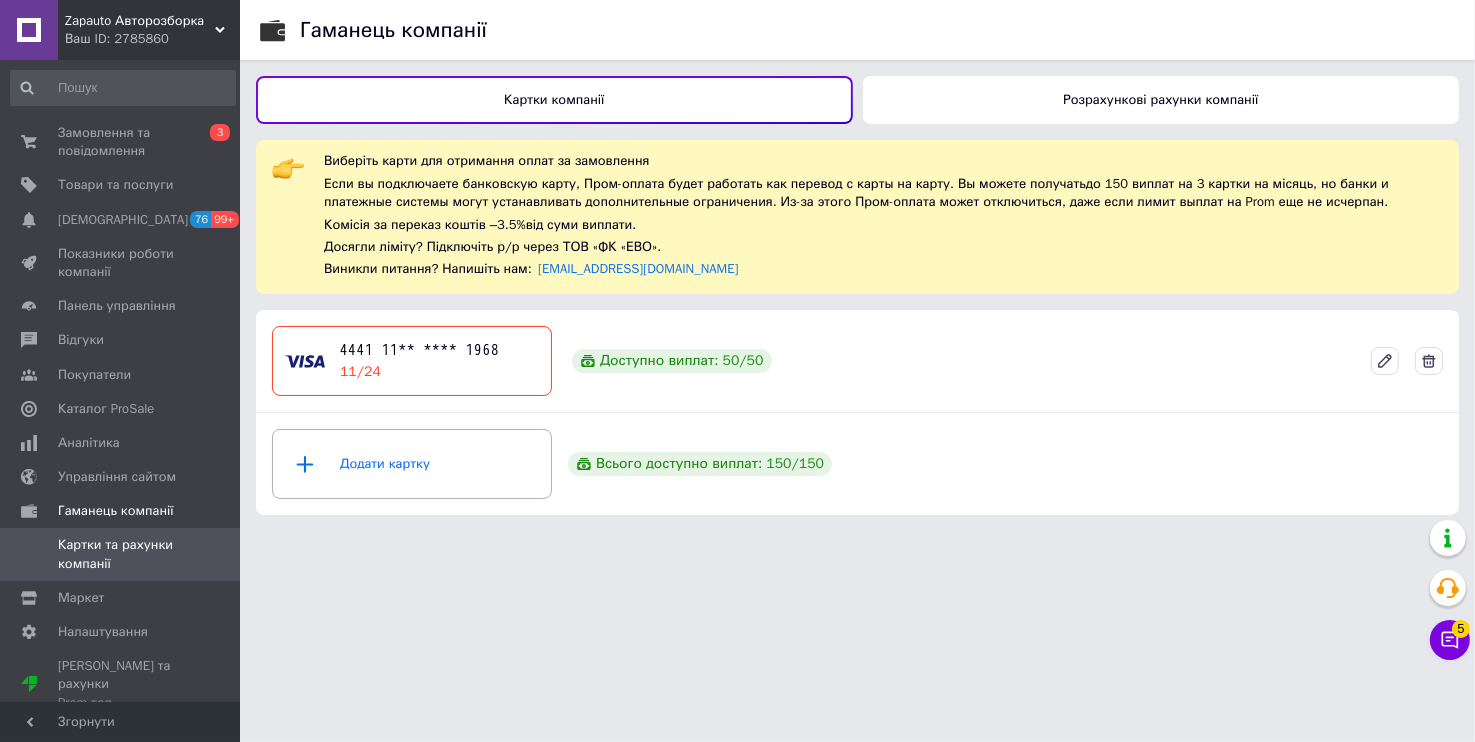 click on "Розрахункові рахунки компанії" at bounding box center (1161, 100) 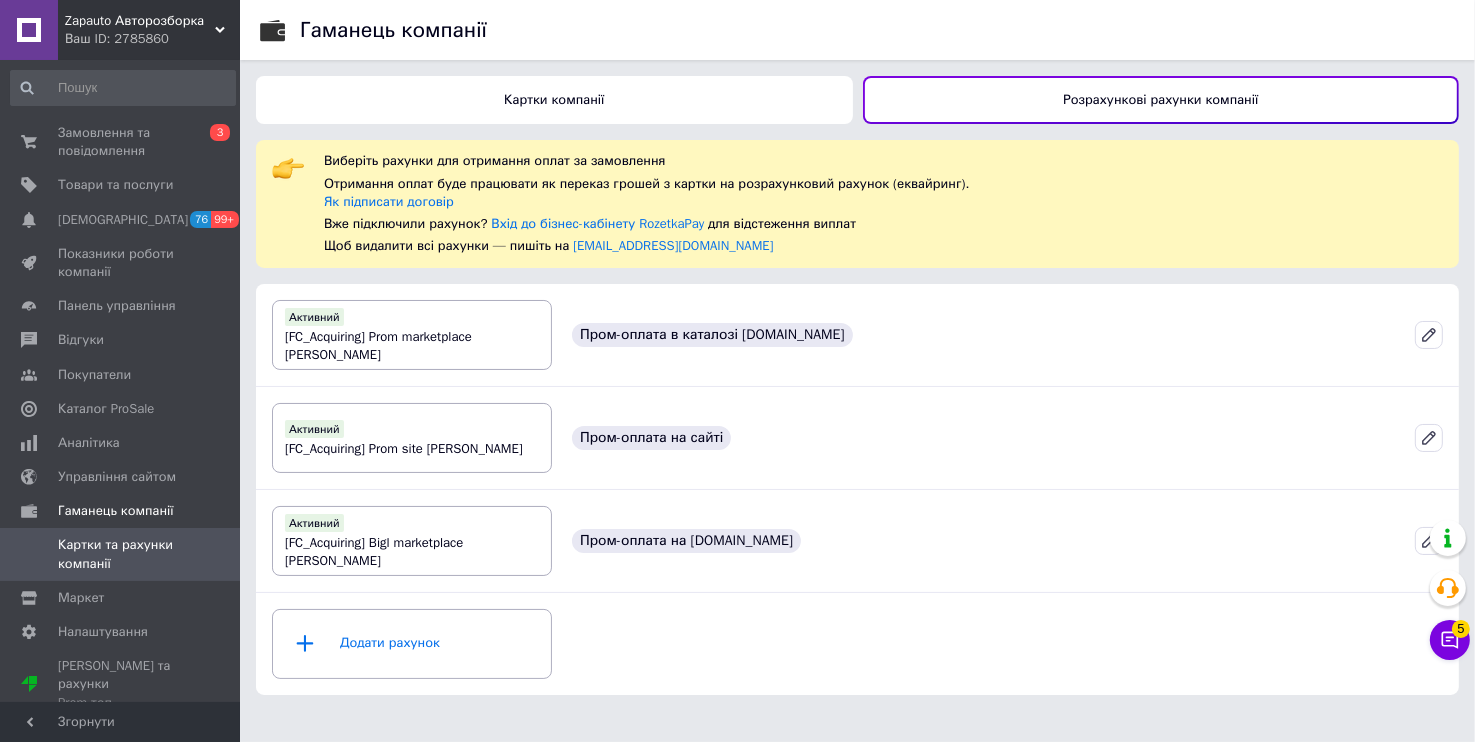 drag, startPoint x: 68, startPoint y: 37, endPoint x: 80, endPoint y: 112, distance: 75.95393 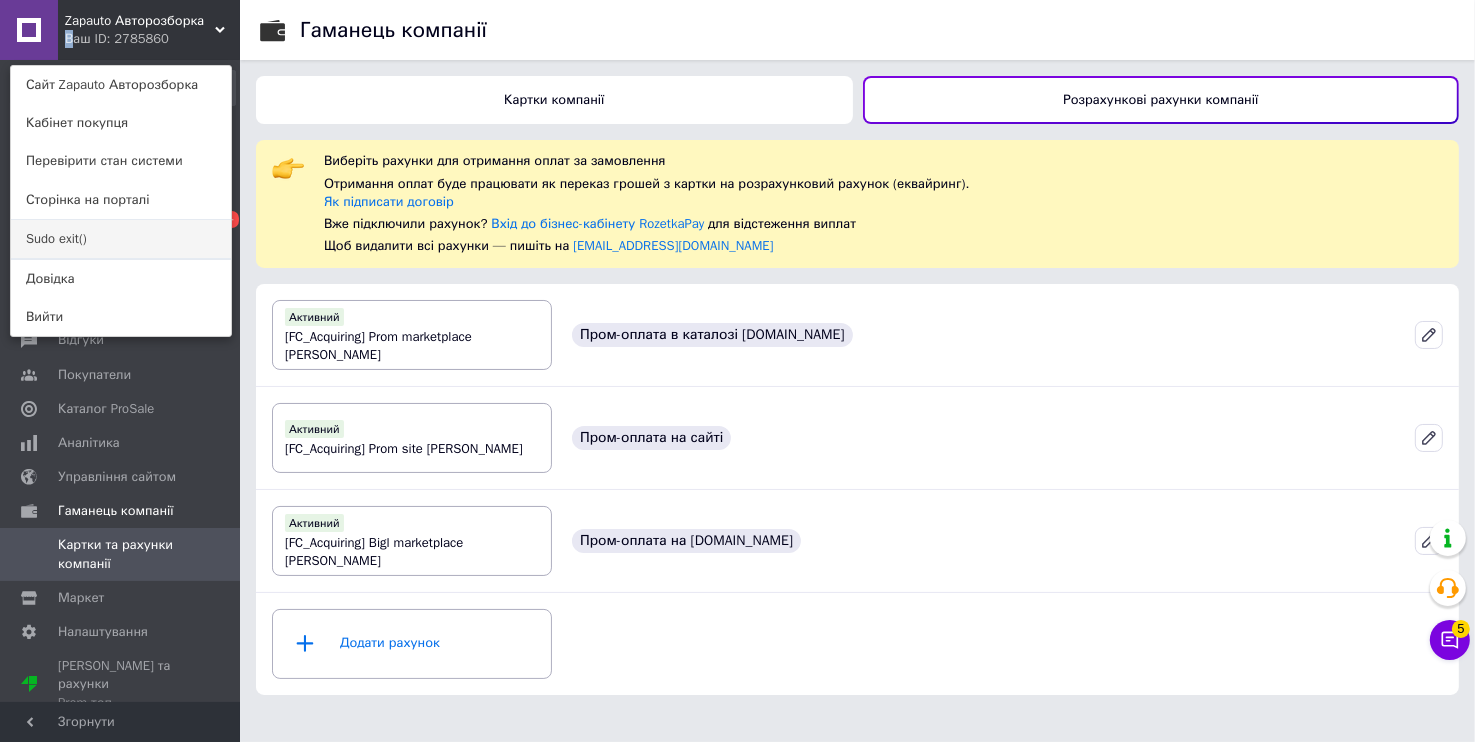 click on "Sudo exit()" at bounding box center [121, 239] 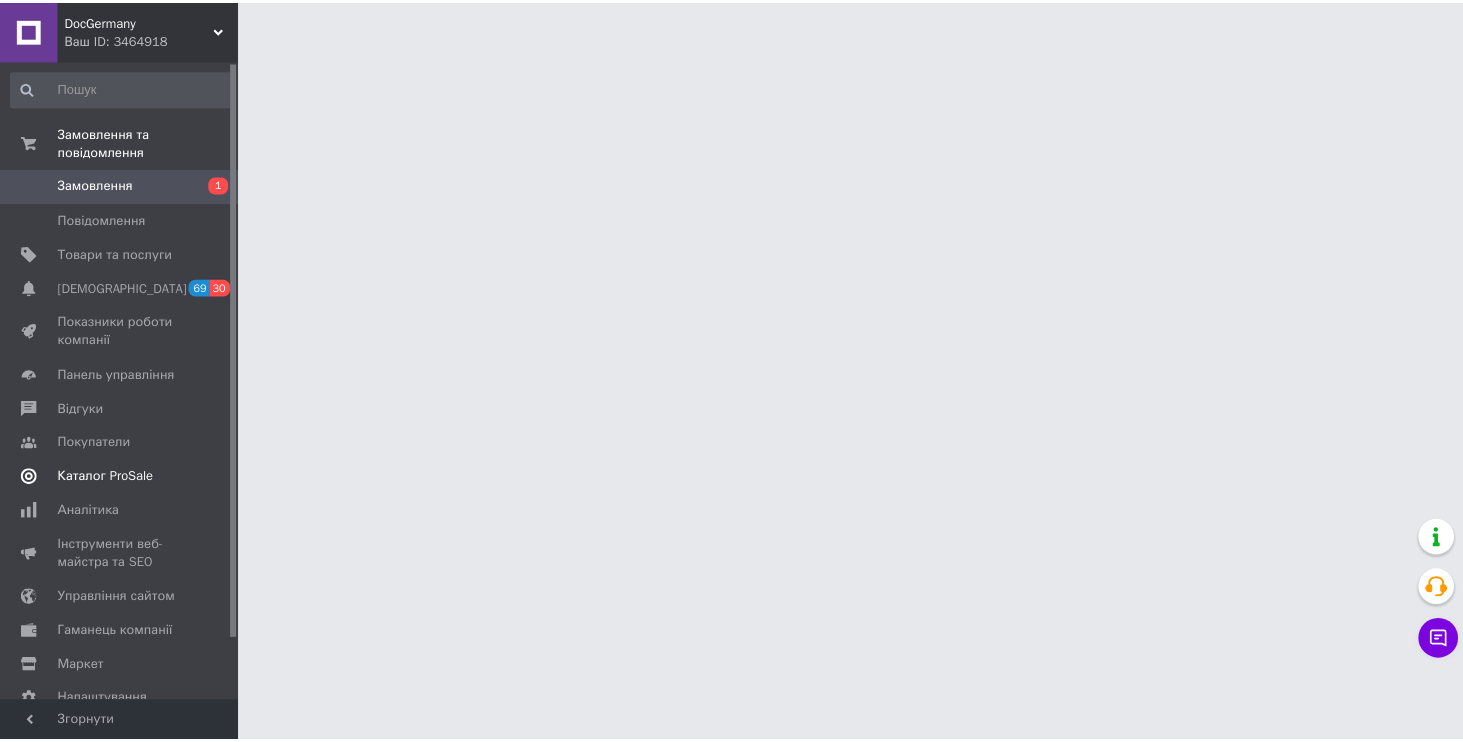 scroll, scrollTop: 0, scrollLeft: 0, axis: both 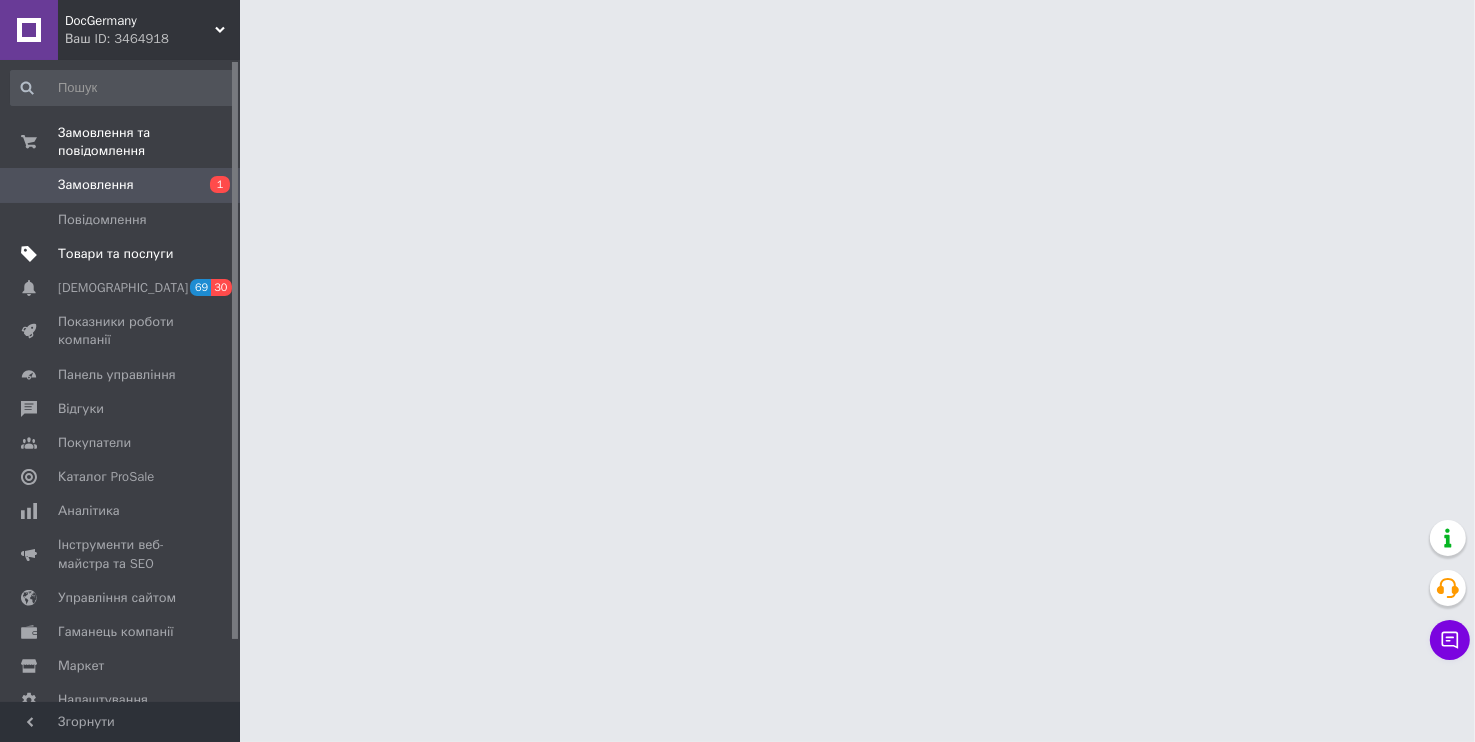 click on "Товари та послуги" at bounding box center (115, 254) 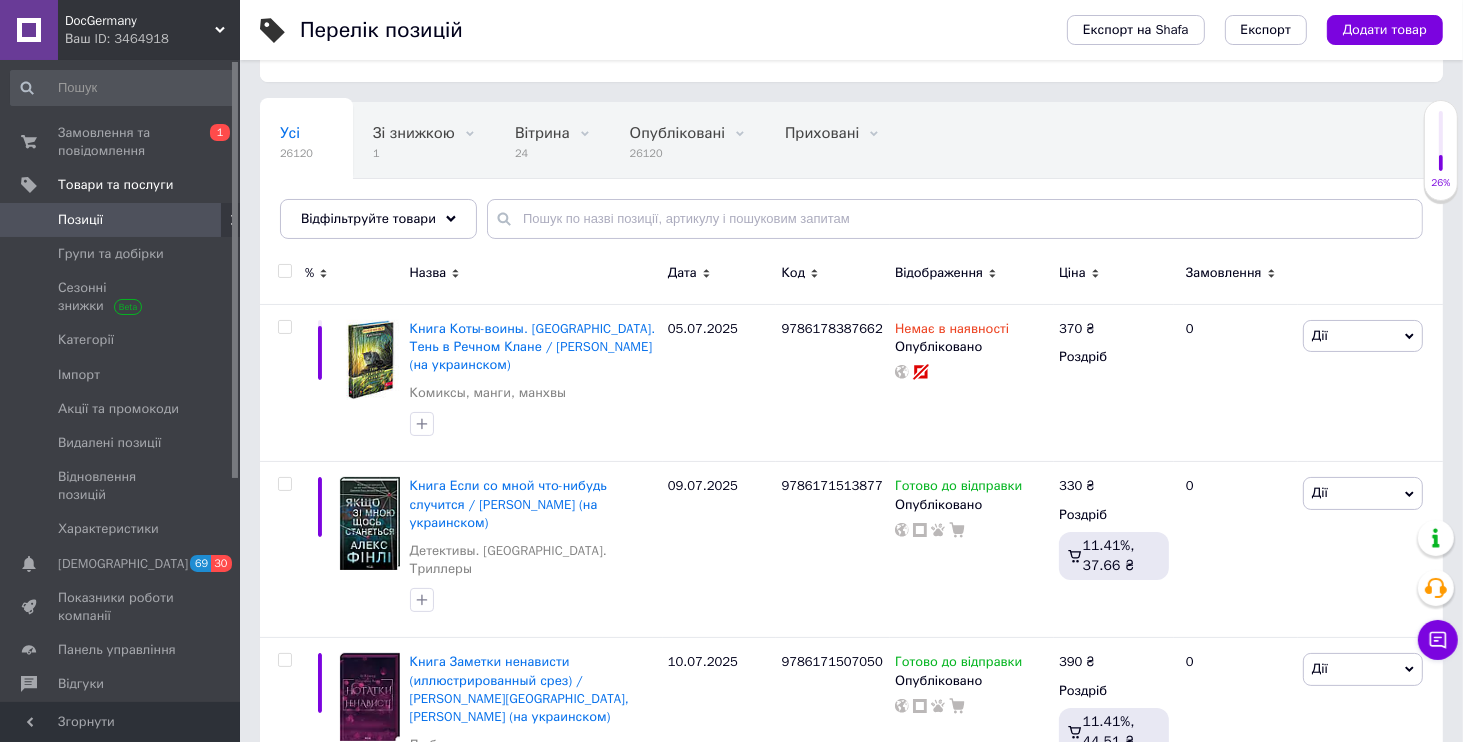 scroll, scrollTop: 384, scrollLeft: 0, axis: vertical 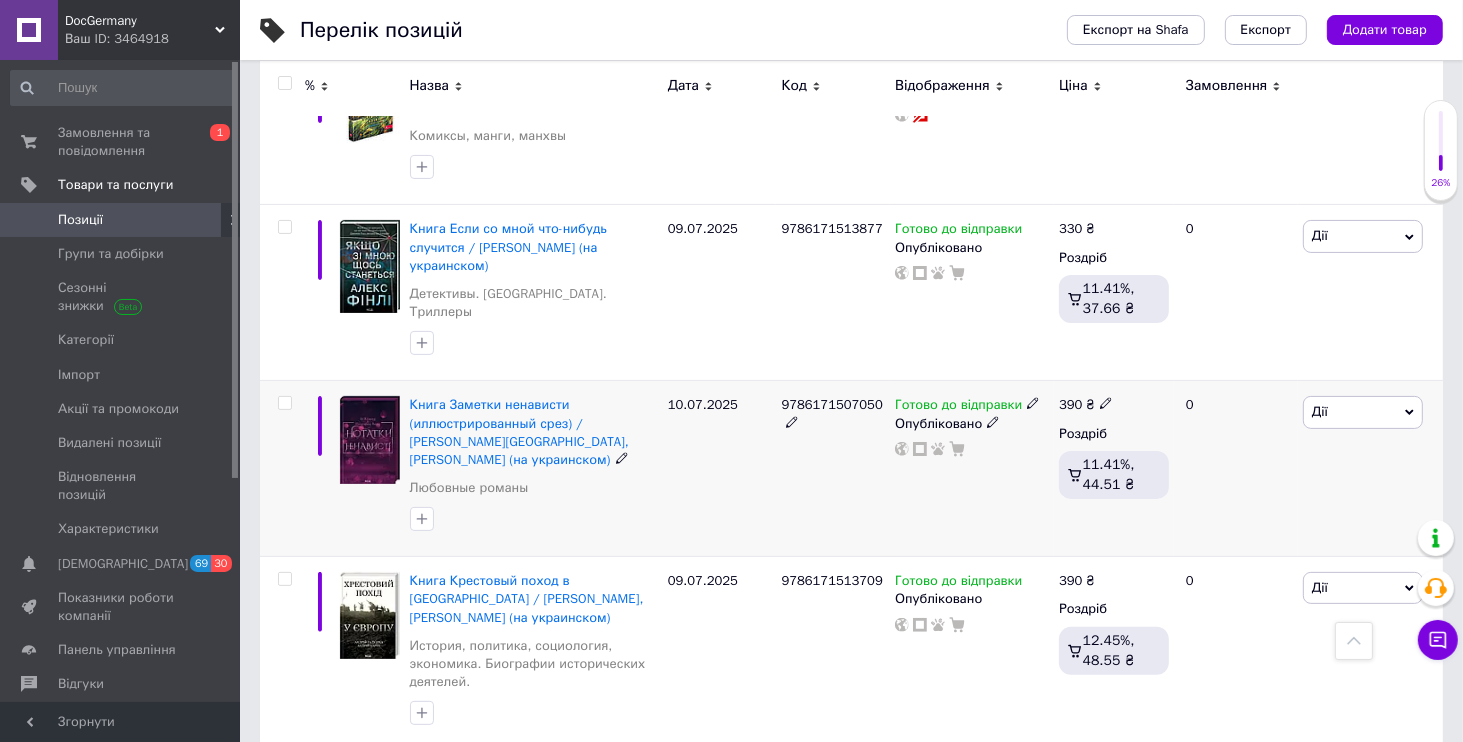click 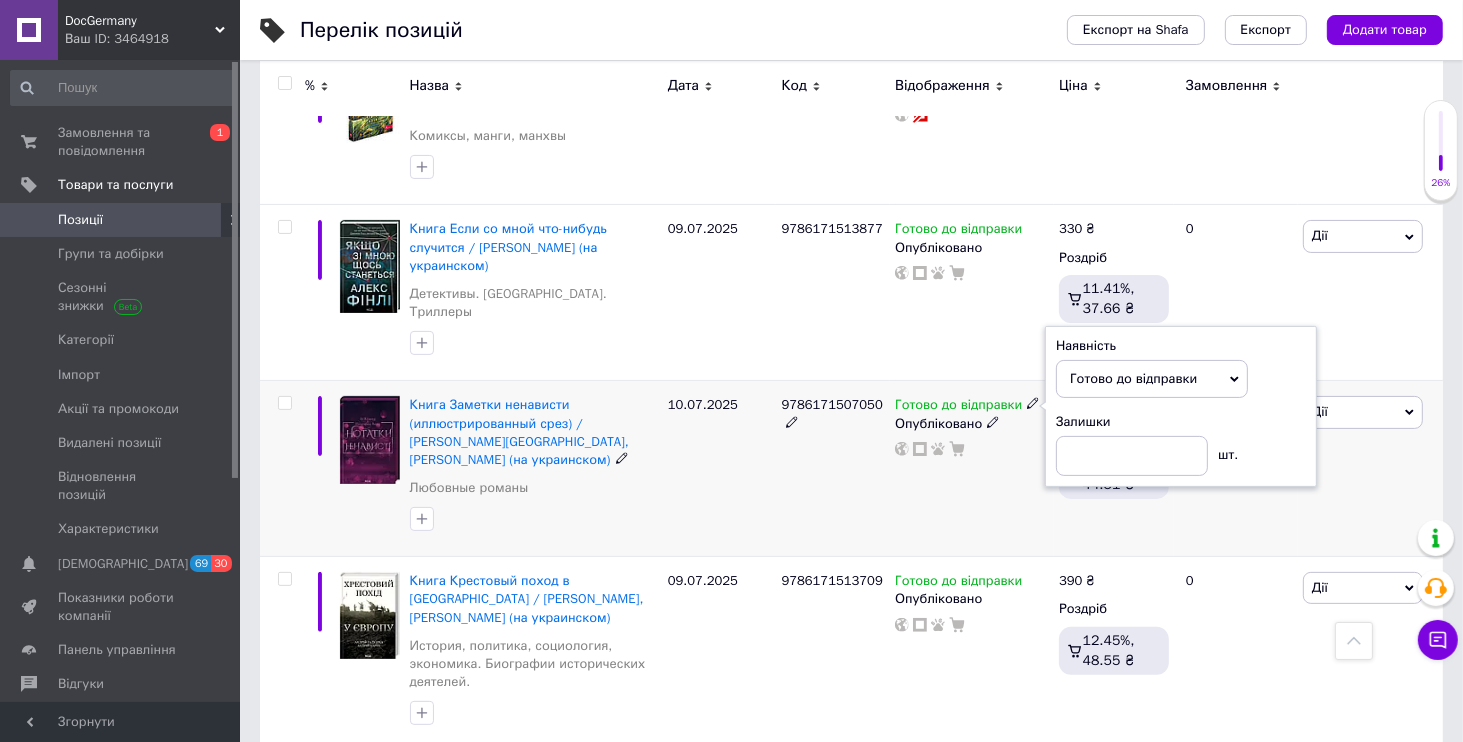 click 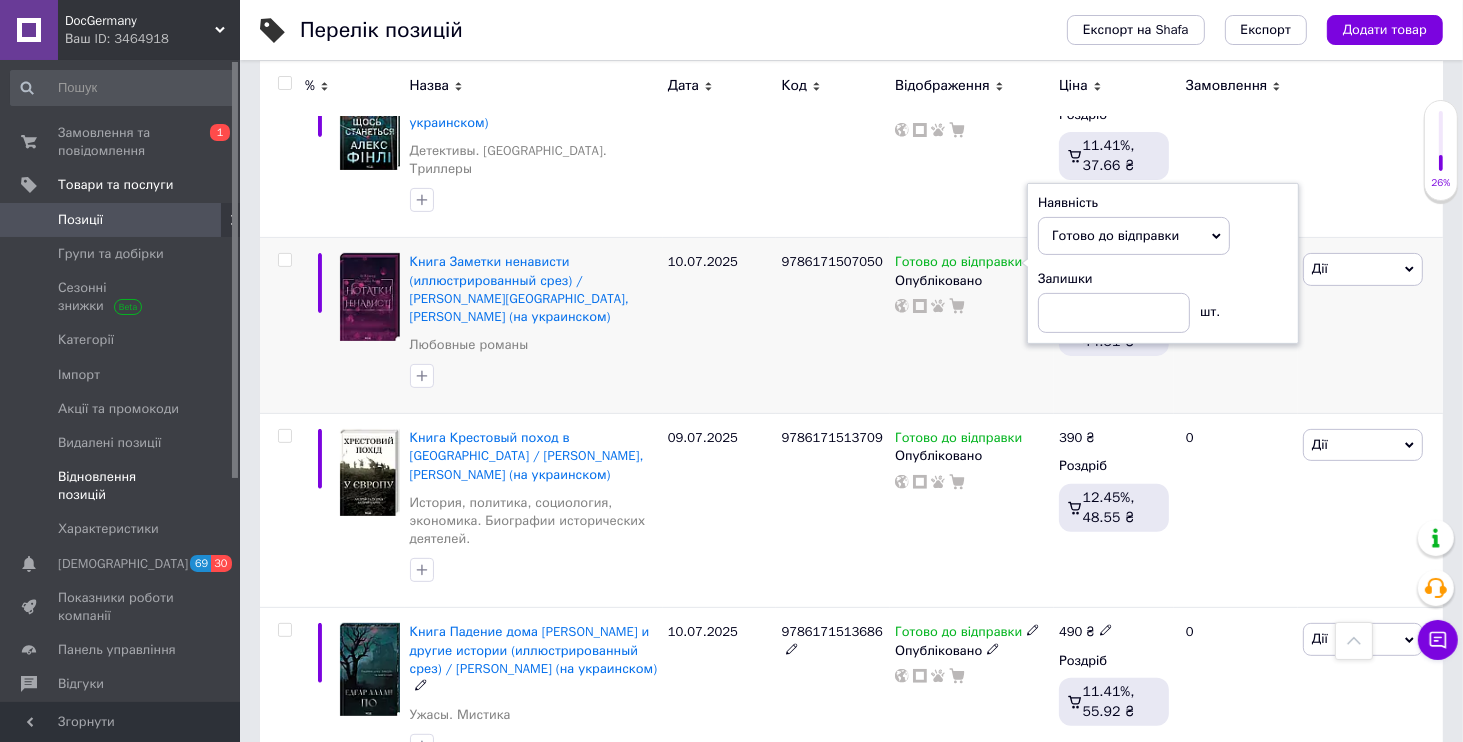 scroll, scrollTop: 768, scrollLeft: 0, axis: vertical 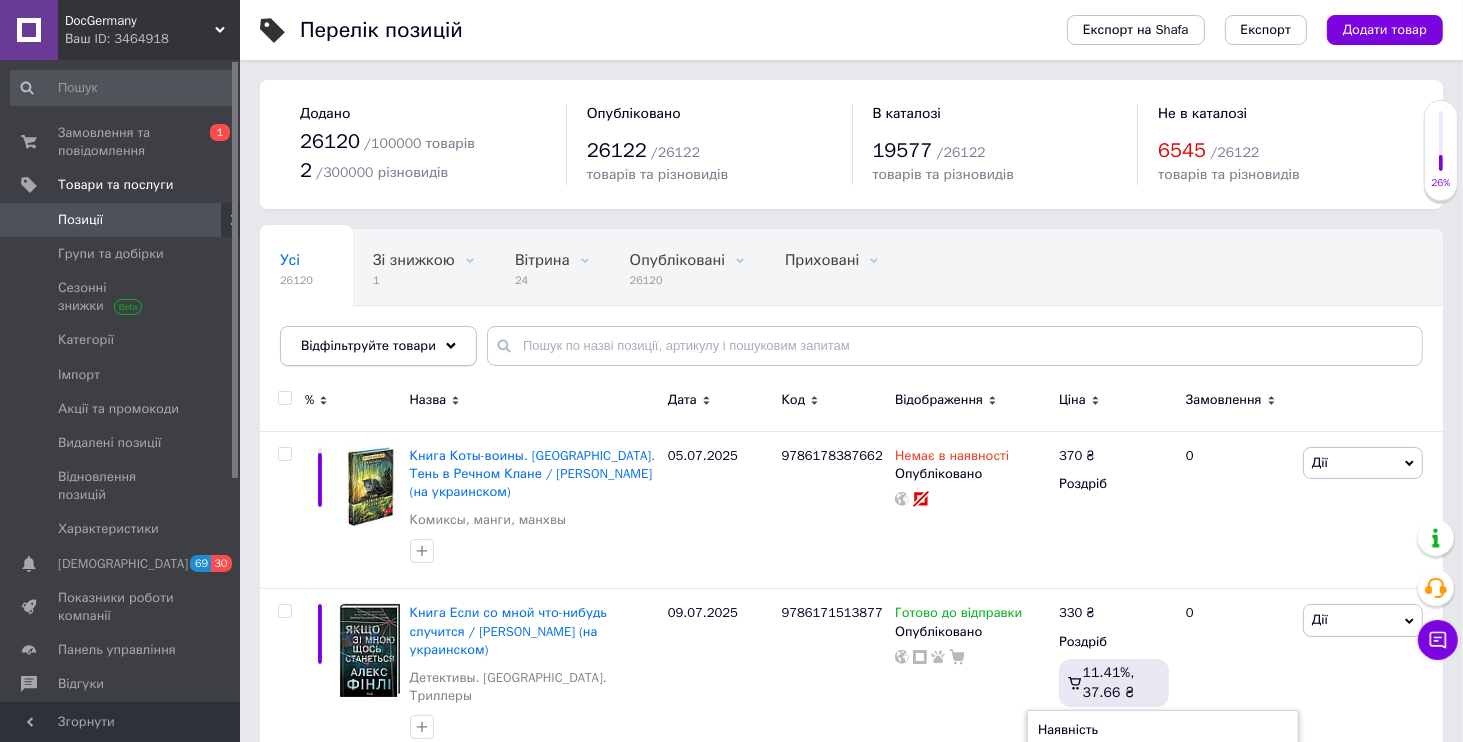 click on "Відфільтруйте товари" at bounding box center [368, 345] 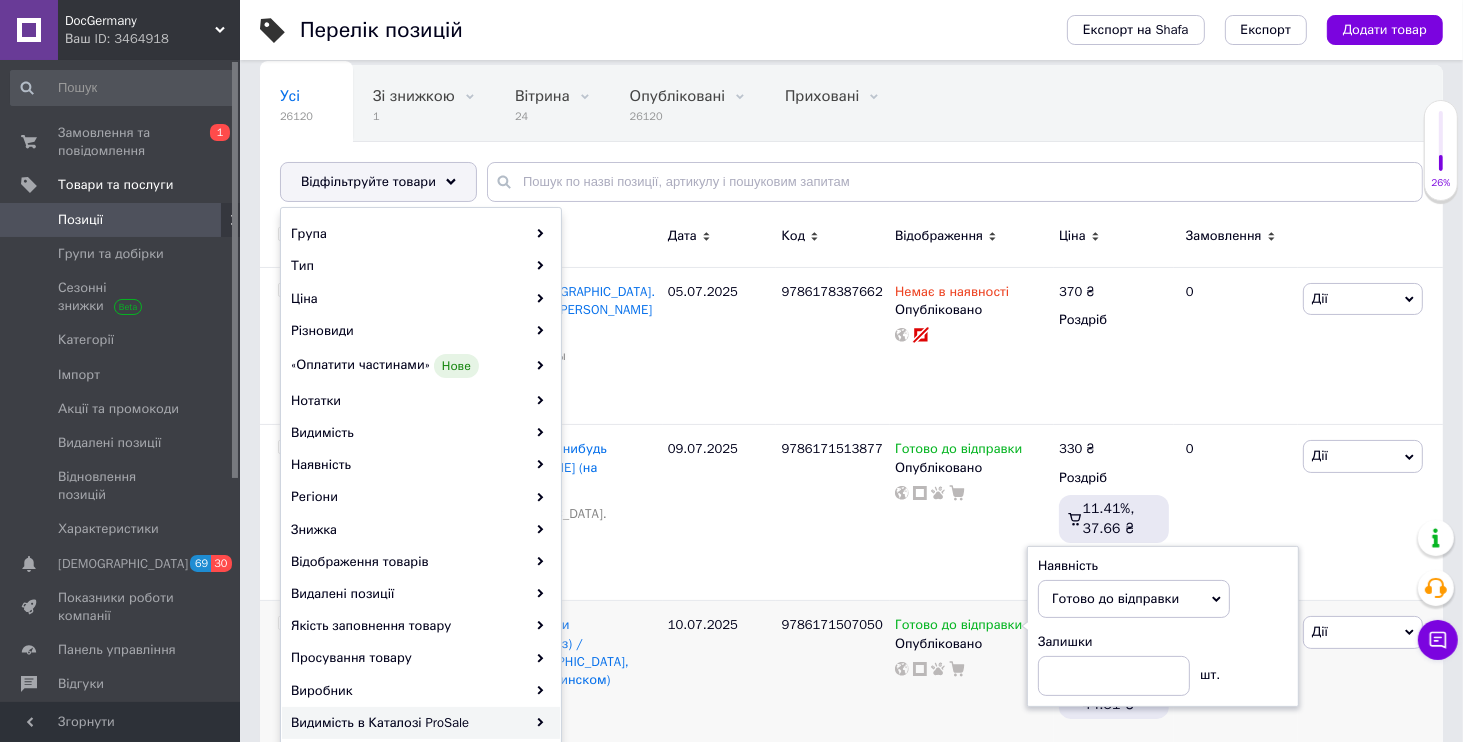 scroll, scrollTop: 384, scrollLeft: 0, axis: vertical 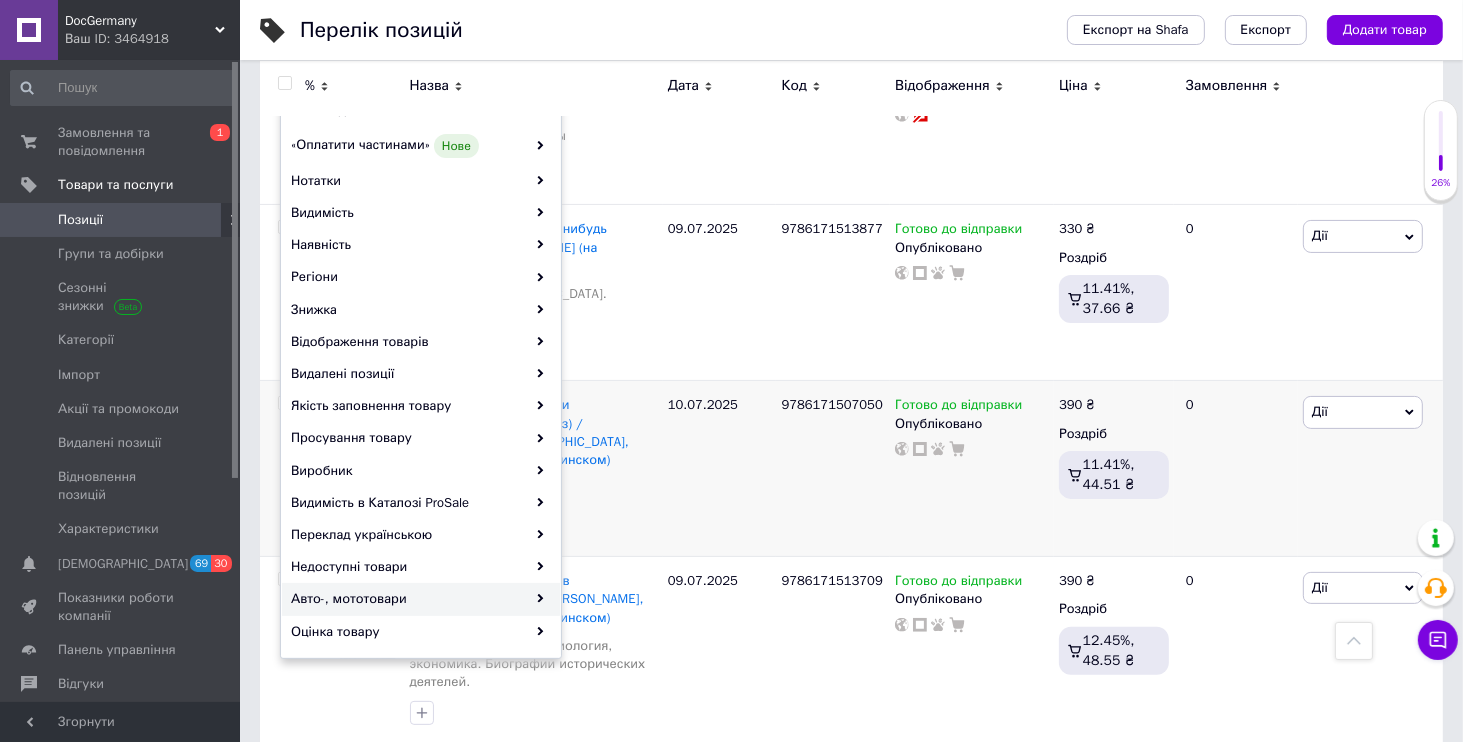 click on "Авто-, мототовари" at bounding box center [421, 599] 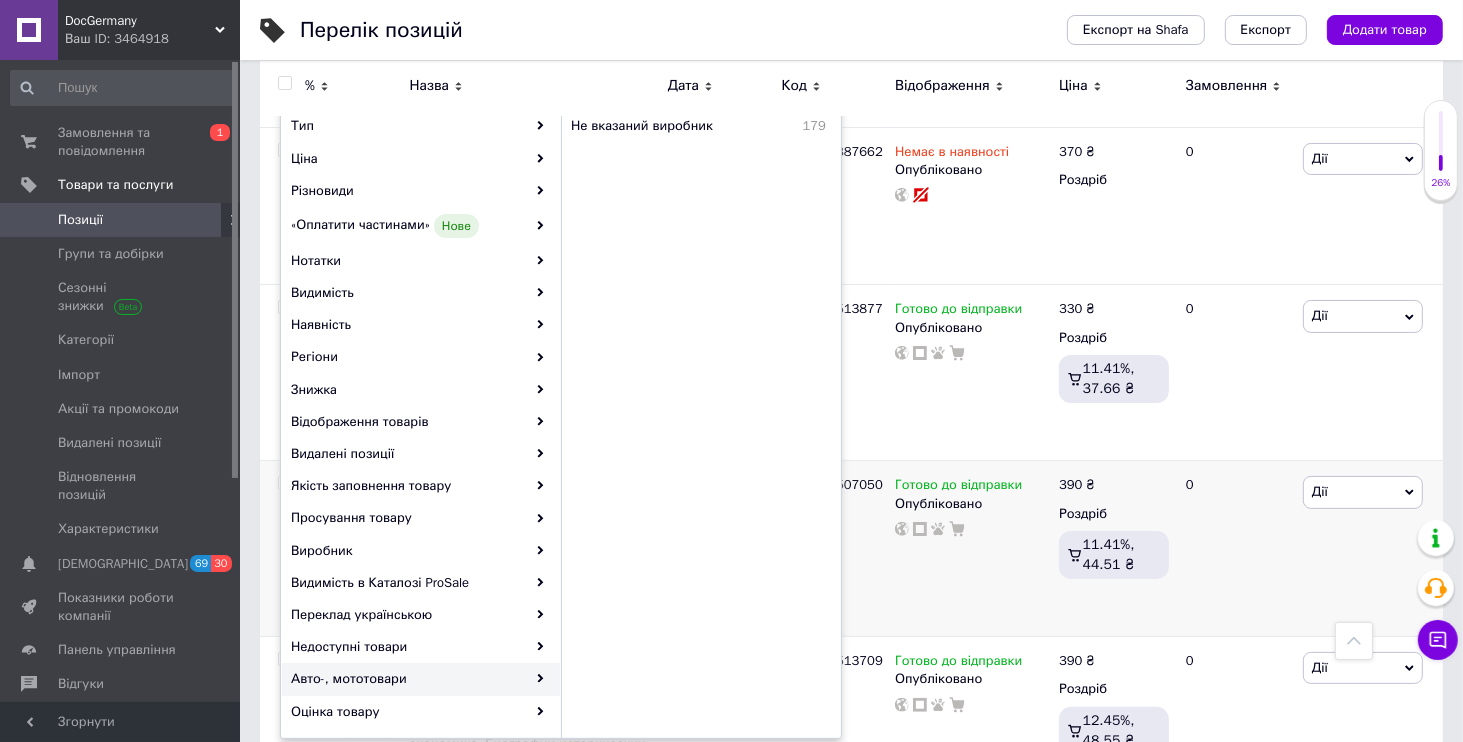 scroll, scrollTop: 192, scrollLeft: 0, axis: vertical 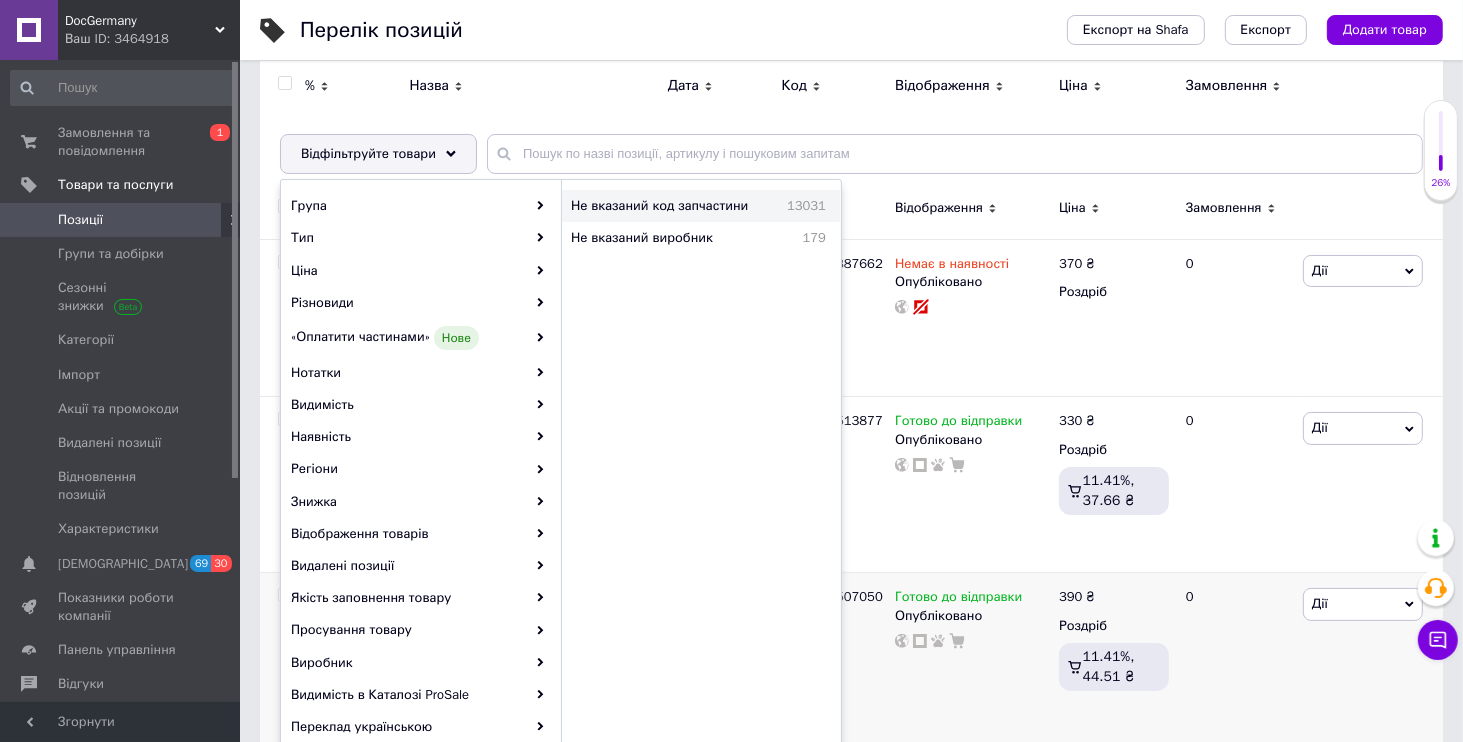 click on "Не вказаний код запчастини" at bounding box center (671, 206) 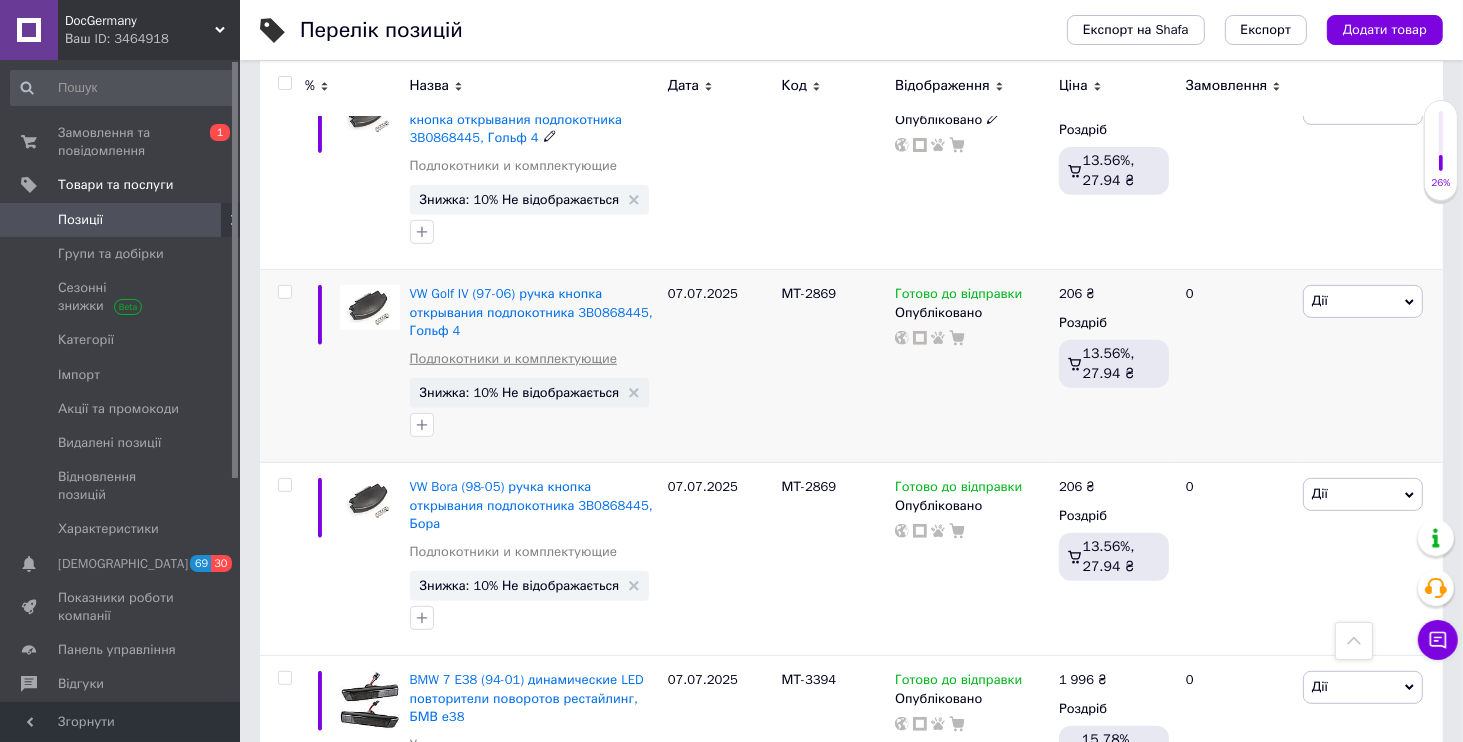 scroll, scrollTop: 768, scrollLeft: 0, axis: vertical 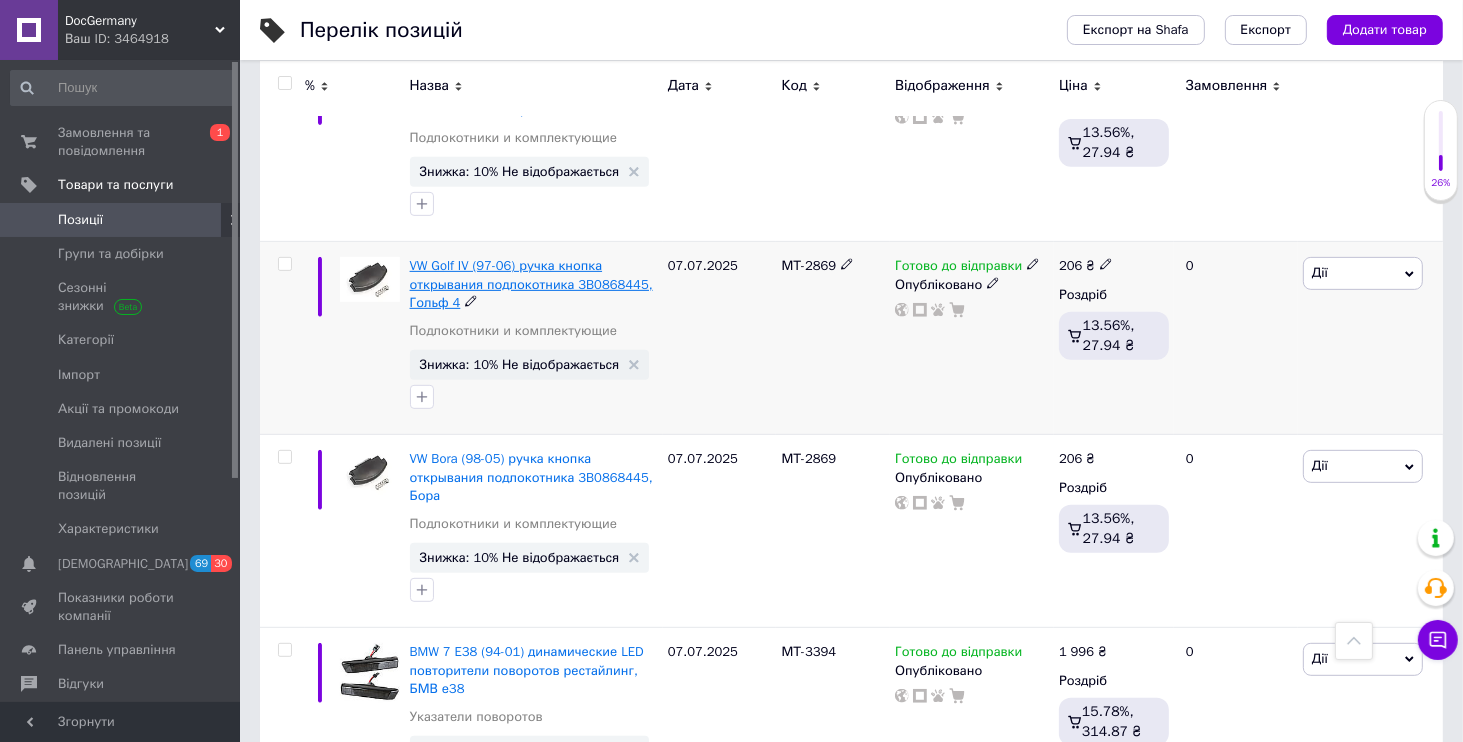click on "VW Golf IV (97-06) ручка кнопка открывания подлокотника 3B0868445, Гольф 4" at bounding box center (531, 283) 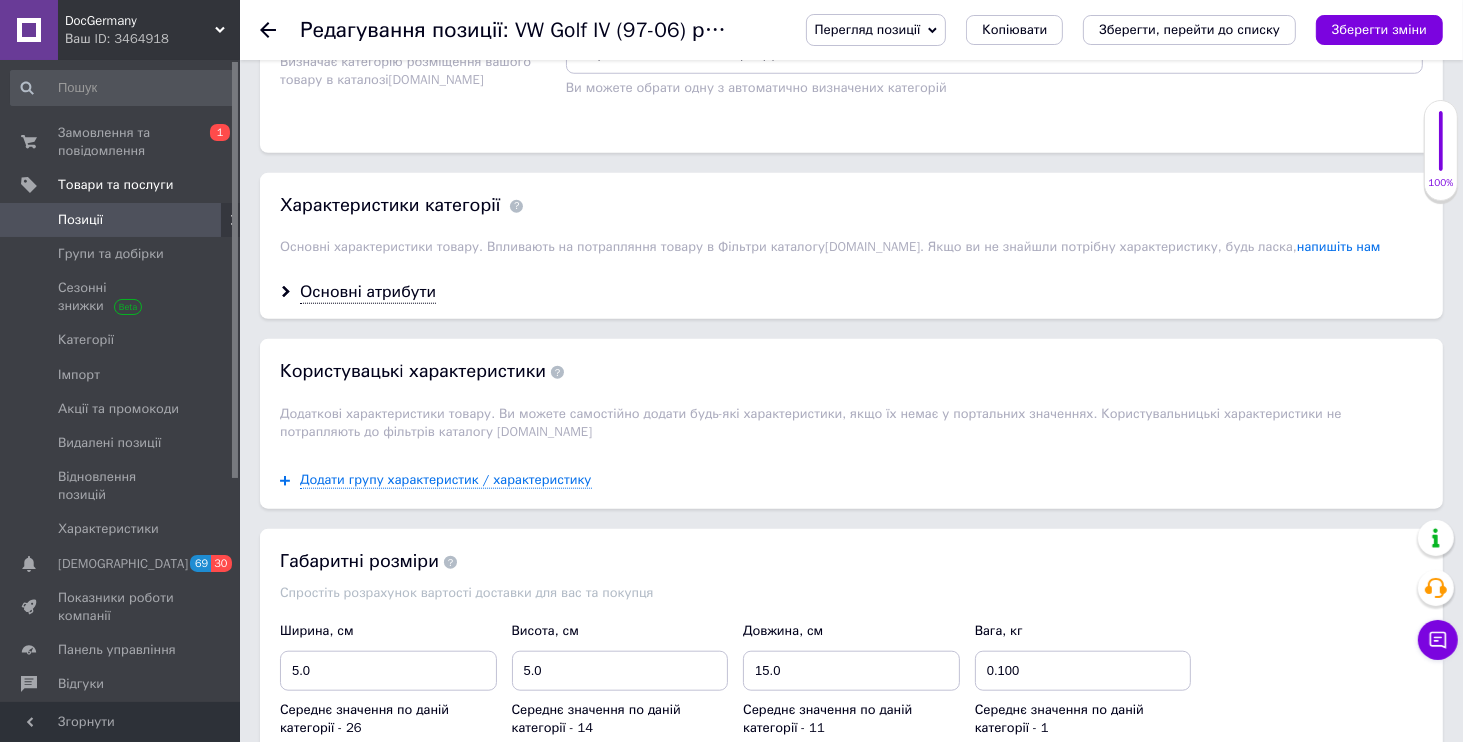scroll, scrollTop: 2016, scrollLeft: 0, axis: vertical 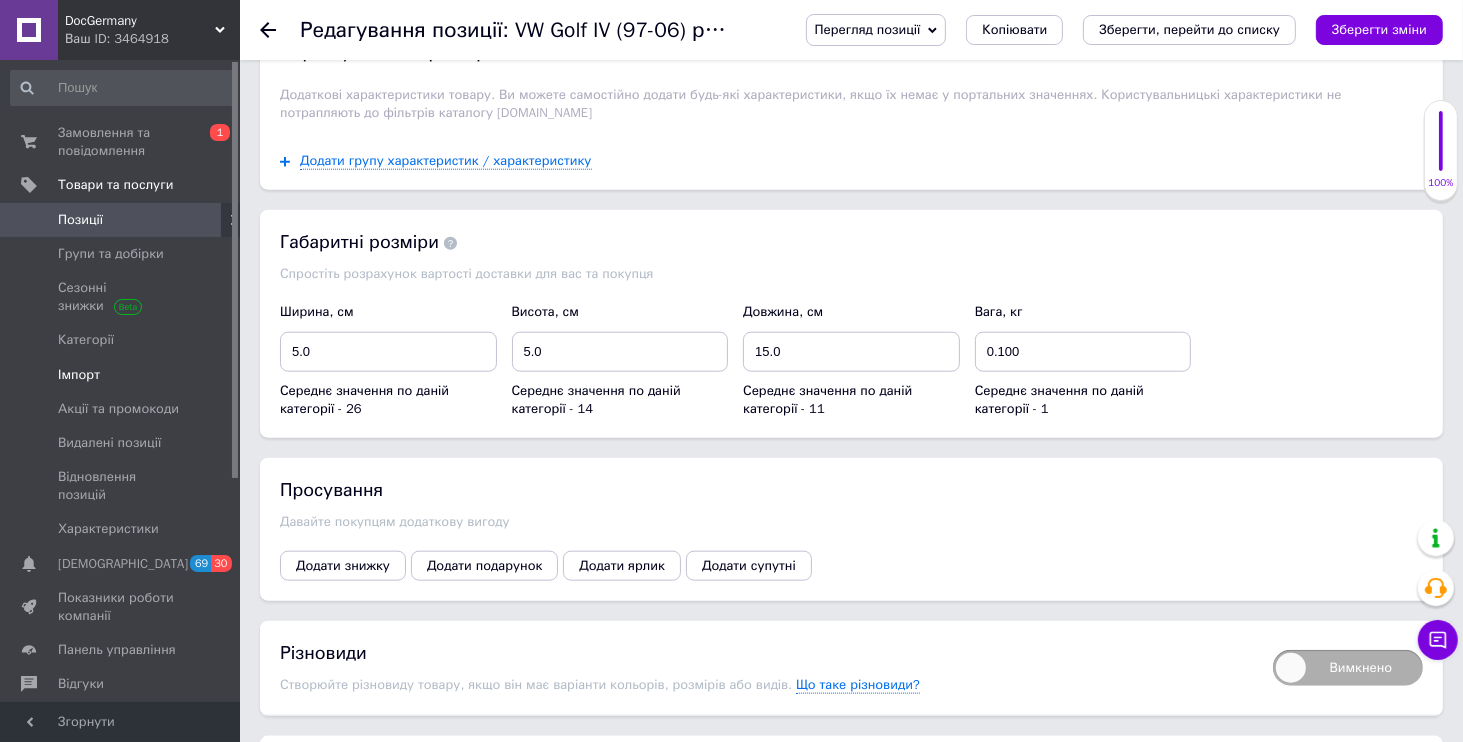 click on "Імпорт" at bounding box center (79, 375) 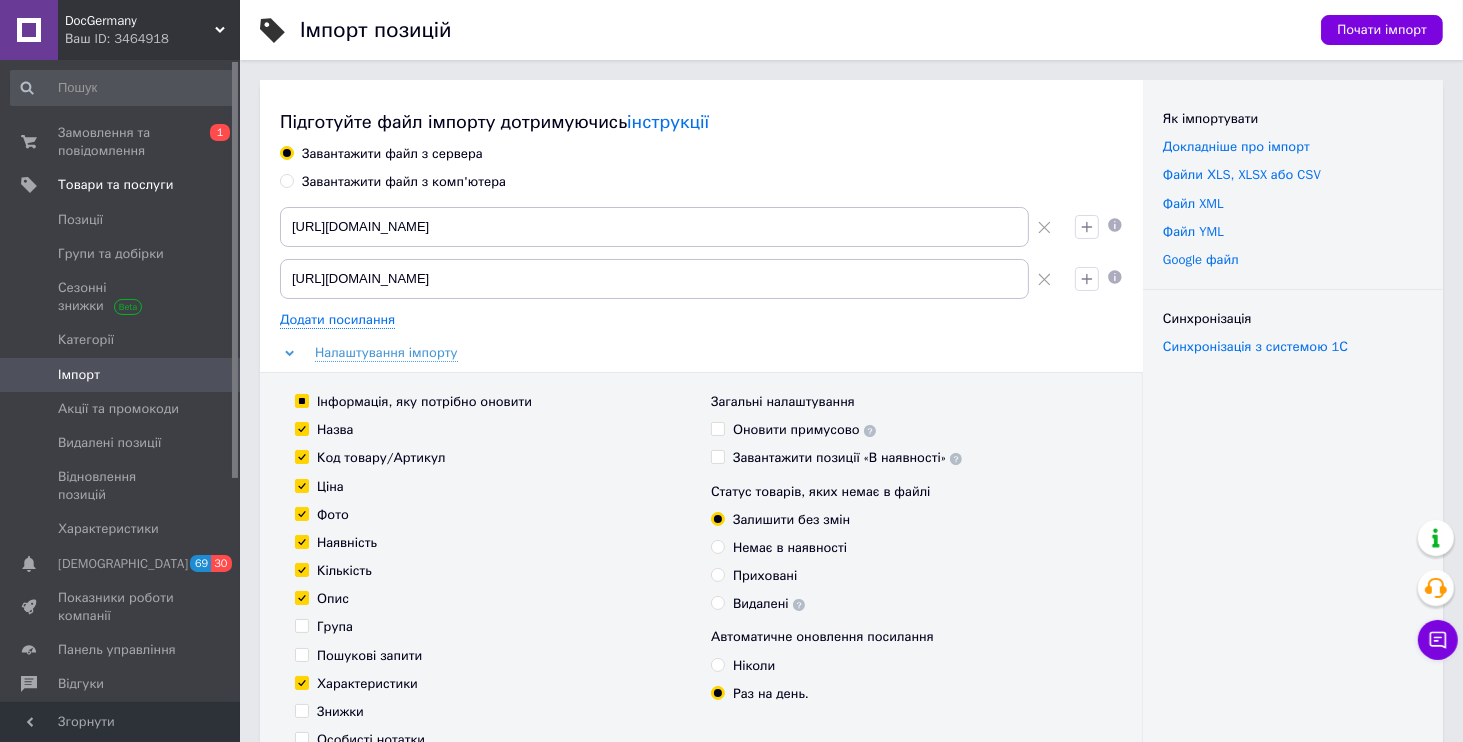 click on "Ваш ID: 3464918" at bounding box center [152, 39] 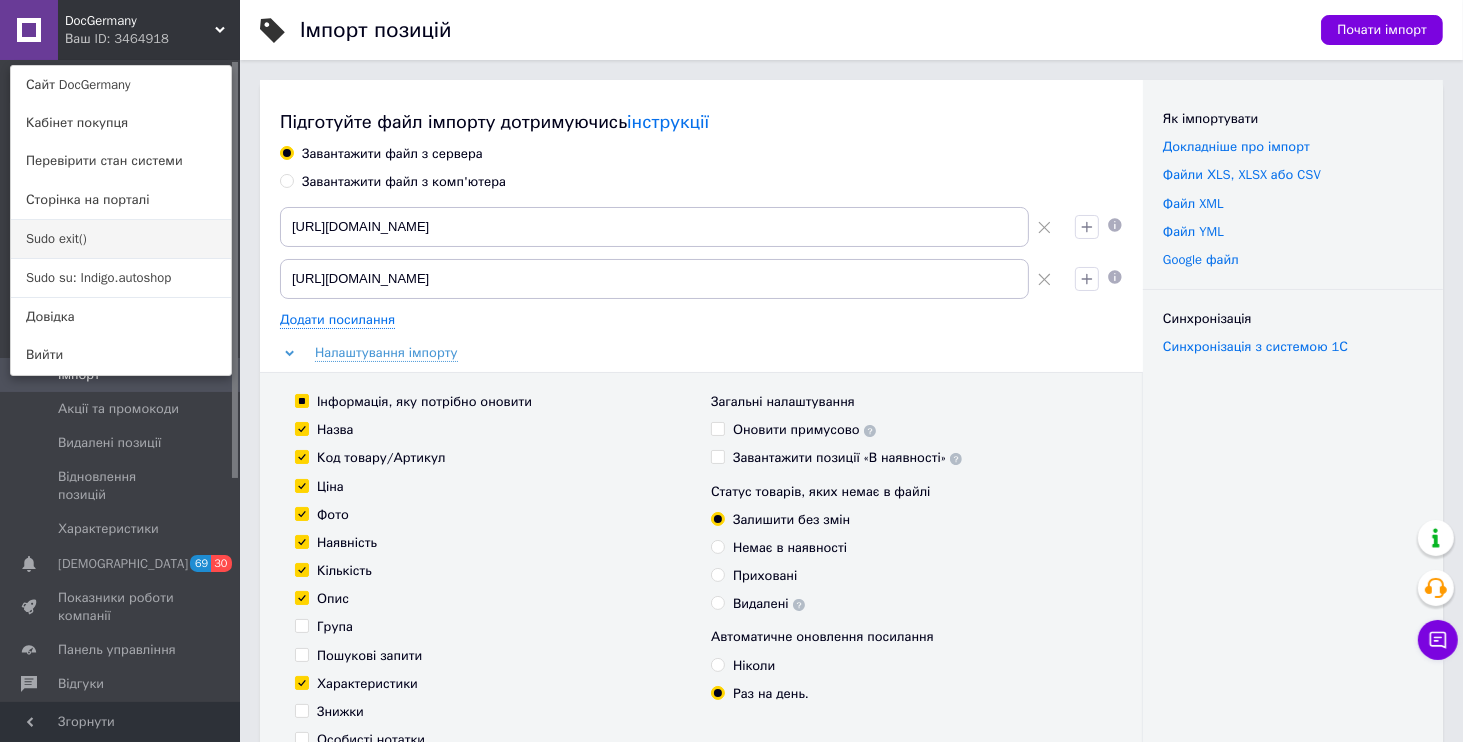 click on "Sudo exit()" at bounding box center (121, 239) 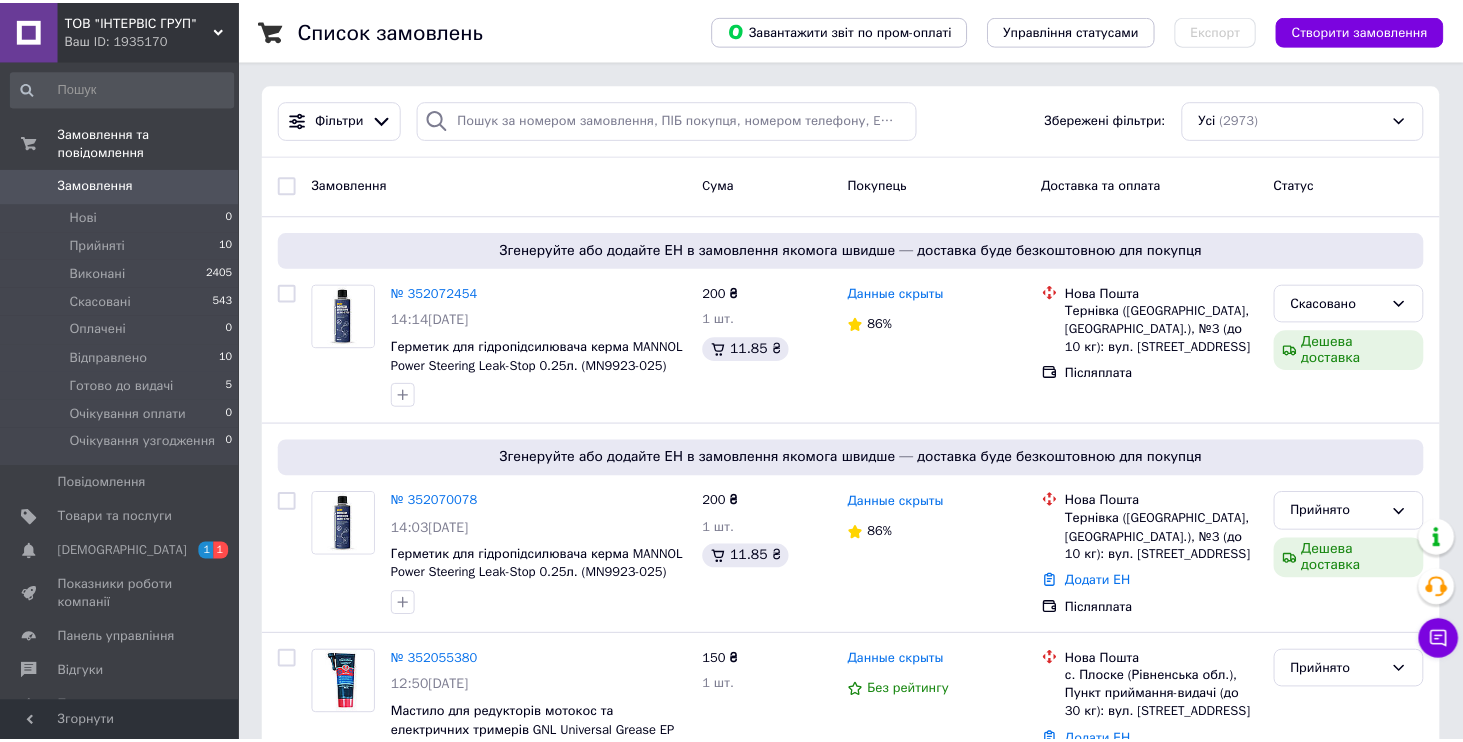 scroll, scrollTop: 0, scrollLeft: 0, axis: both 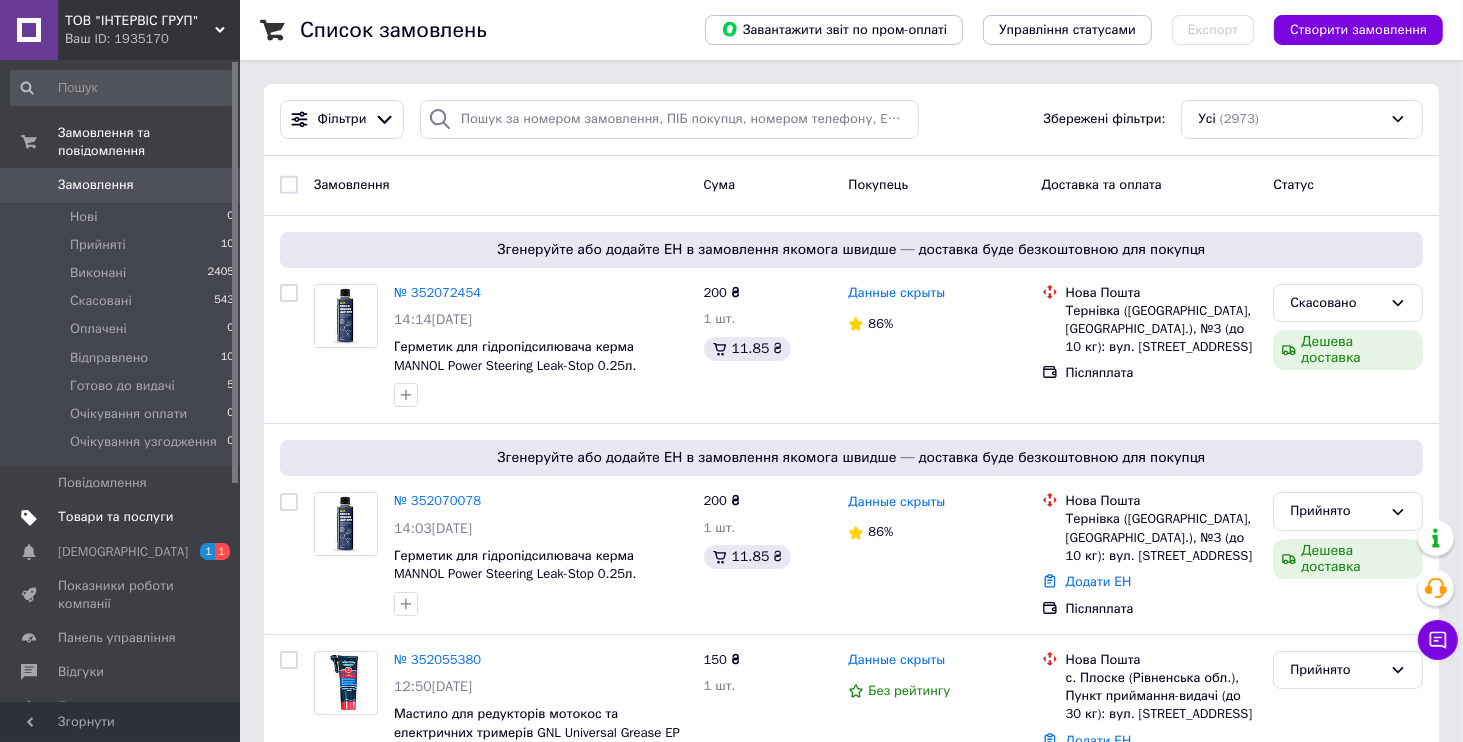 click on "Товари та послуги" at bounding box center [115, 517] 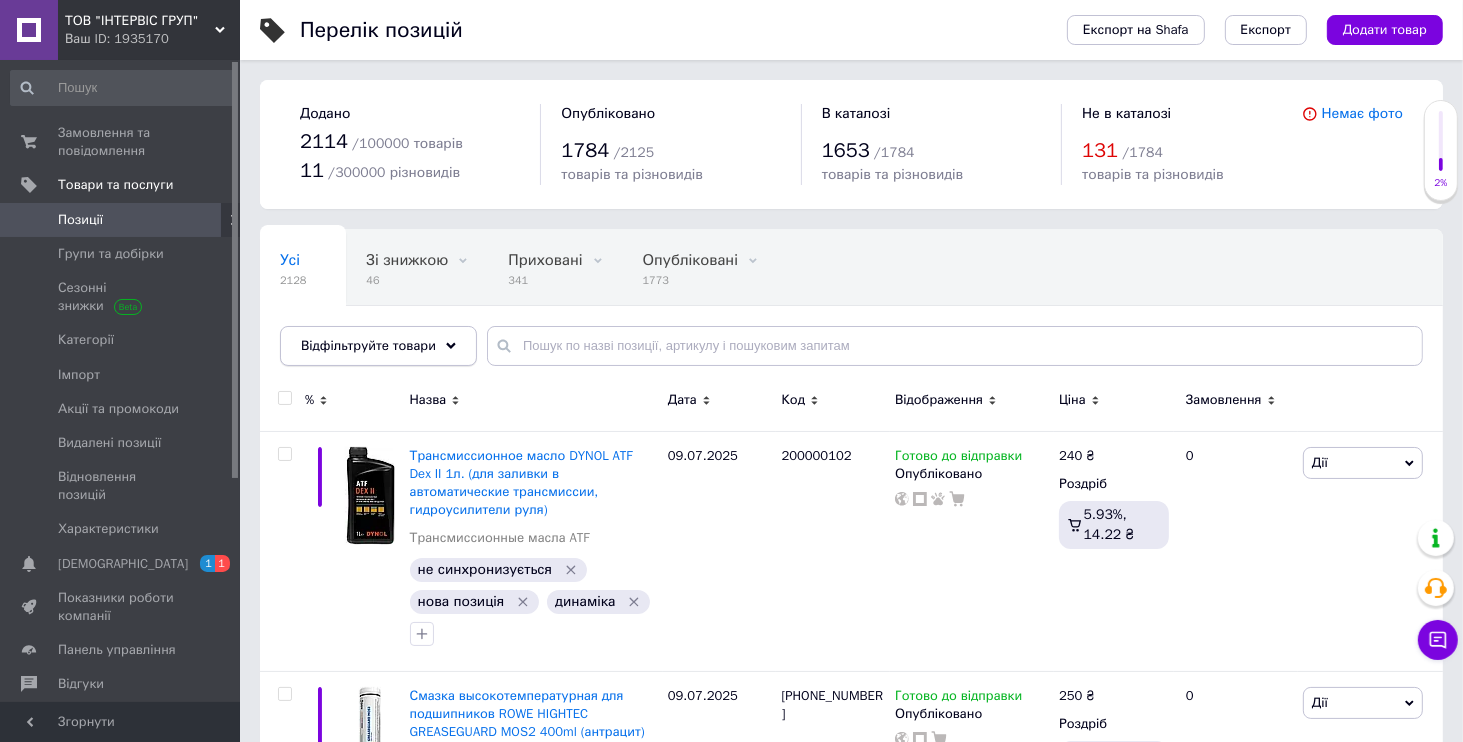 click on "Відфільтруйте товари" at bounding box center [368, 345] 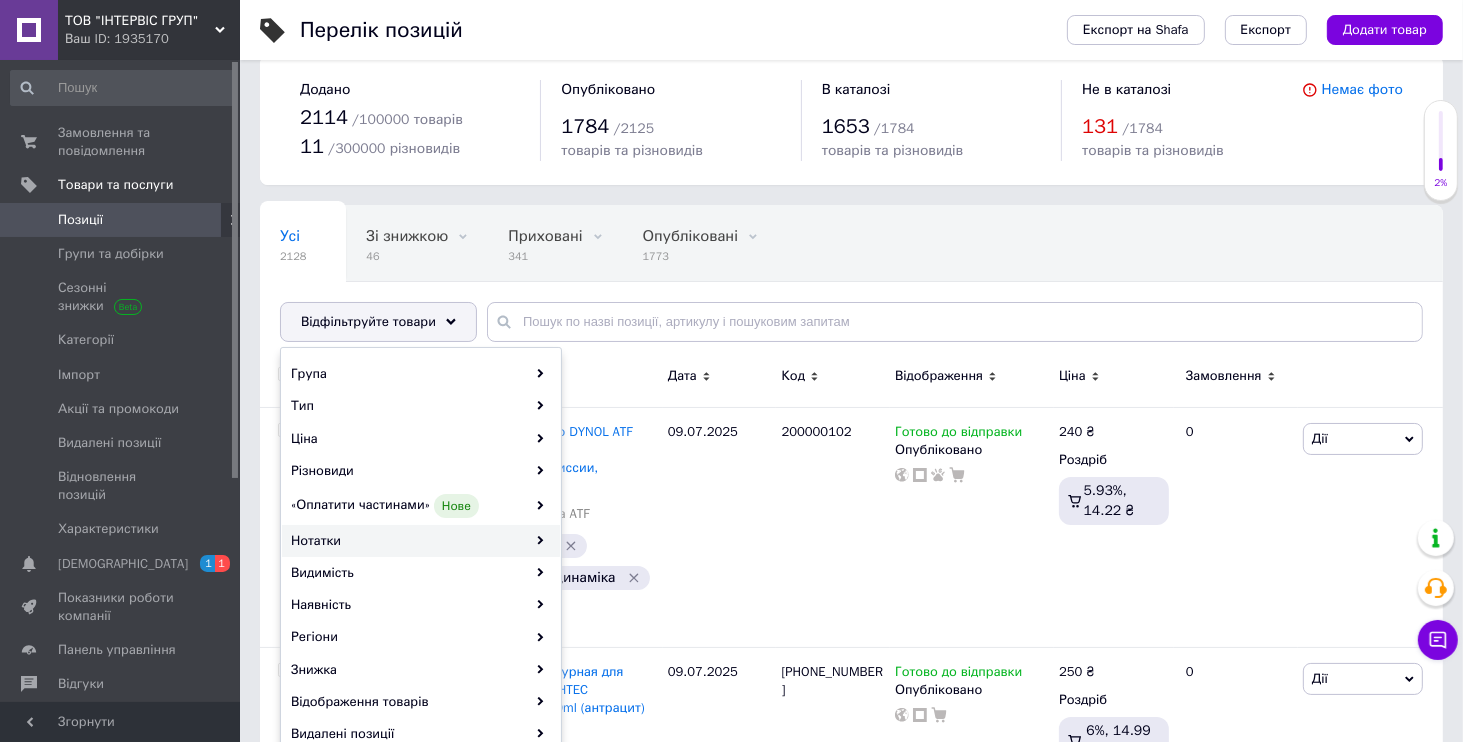 scroll, scrollTop: 384, scrollLeft: 0, axis: vertical 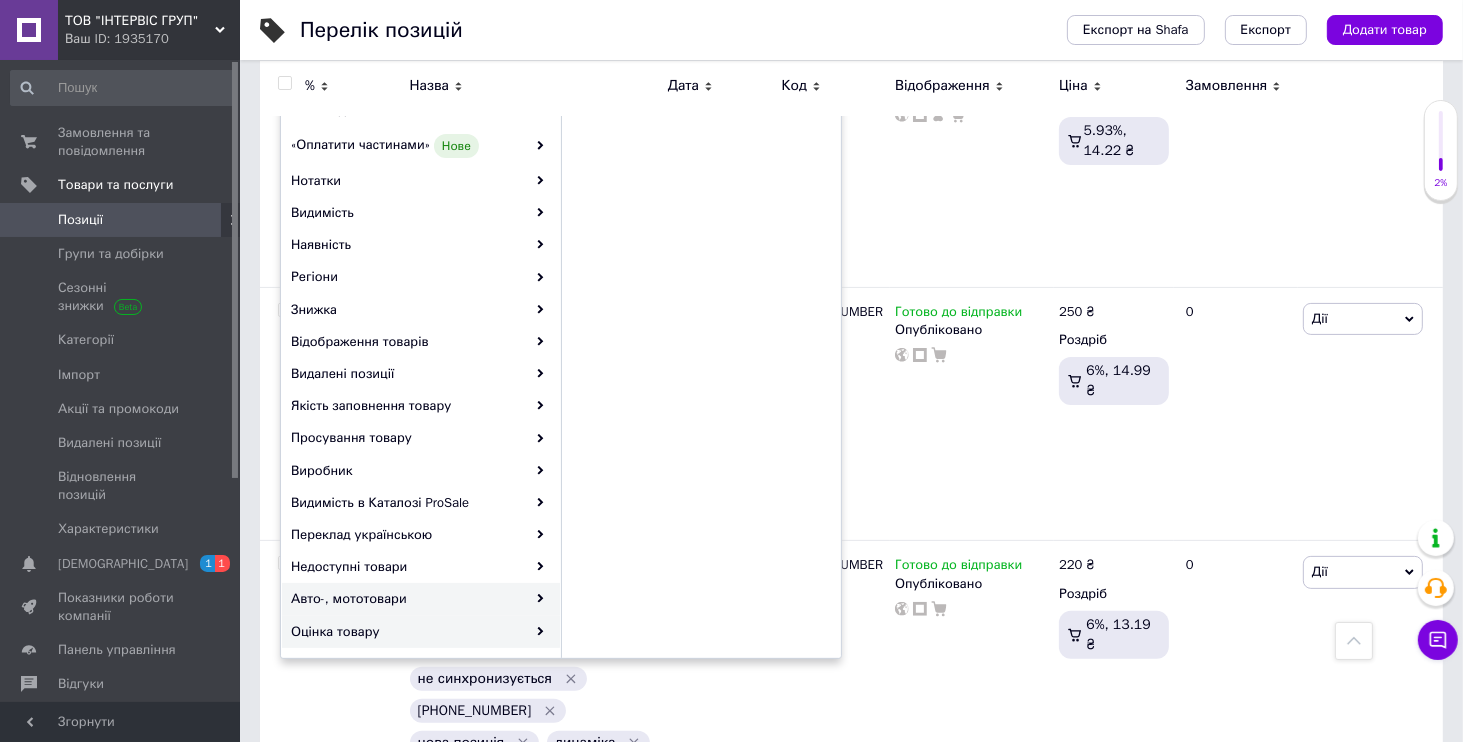 click on "Авто-, мототовари" at bounding box center (421, 599) 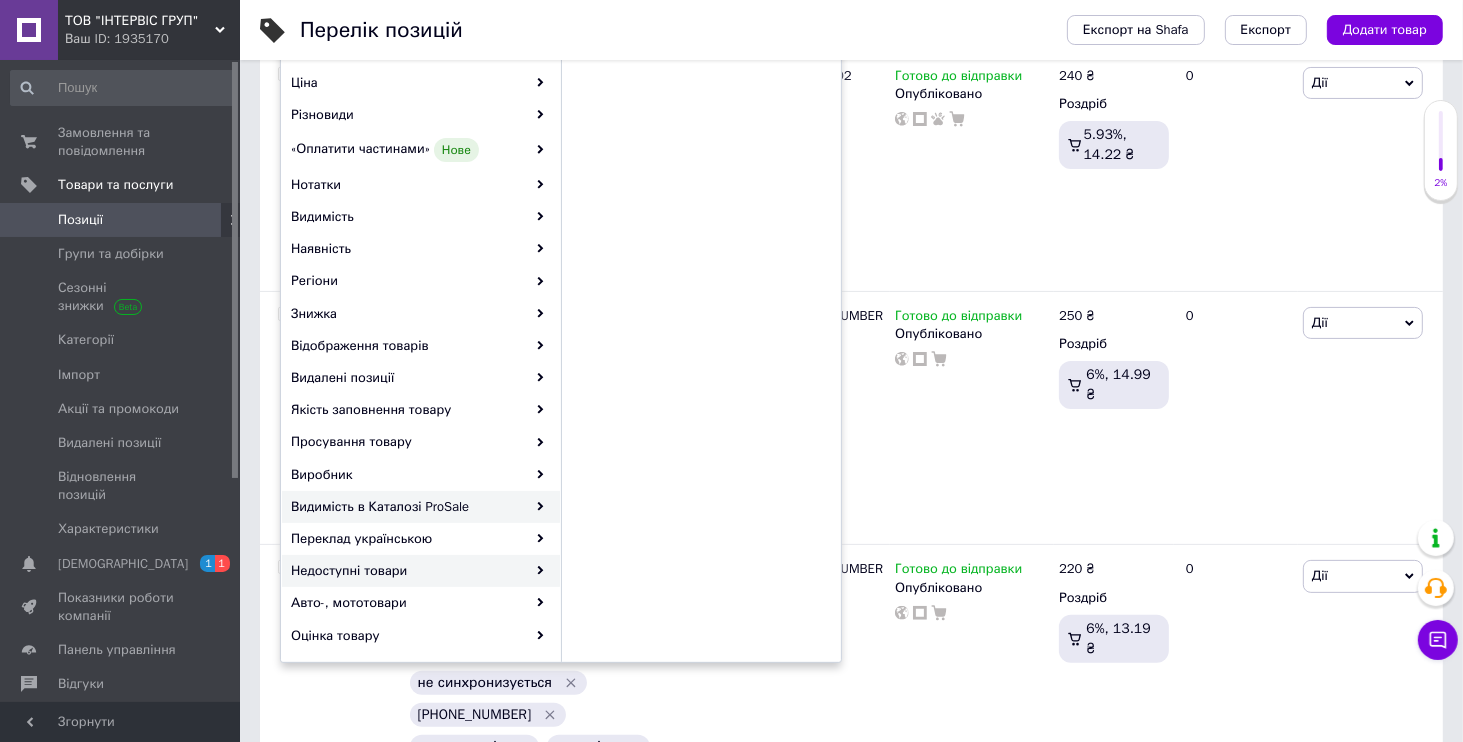 scroll, scrollTop: 384, scrollLeft: 0, axis: vertical 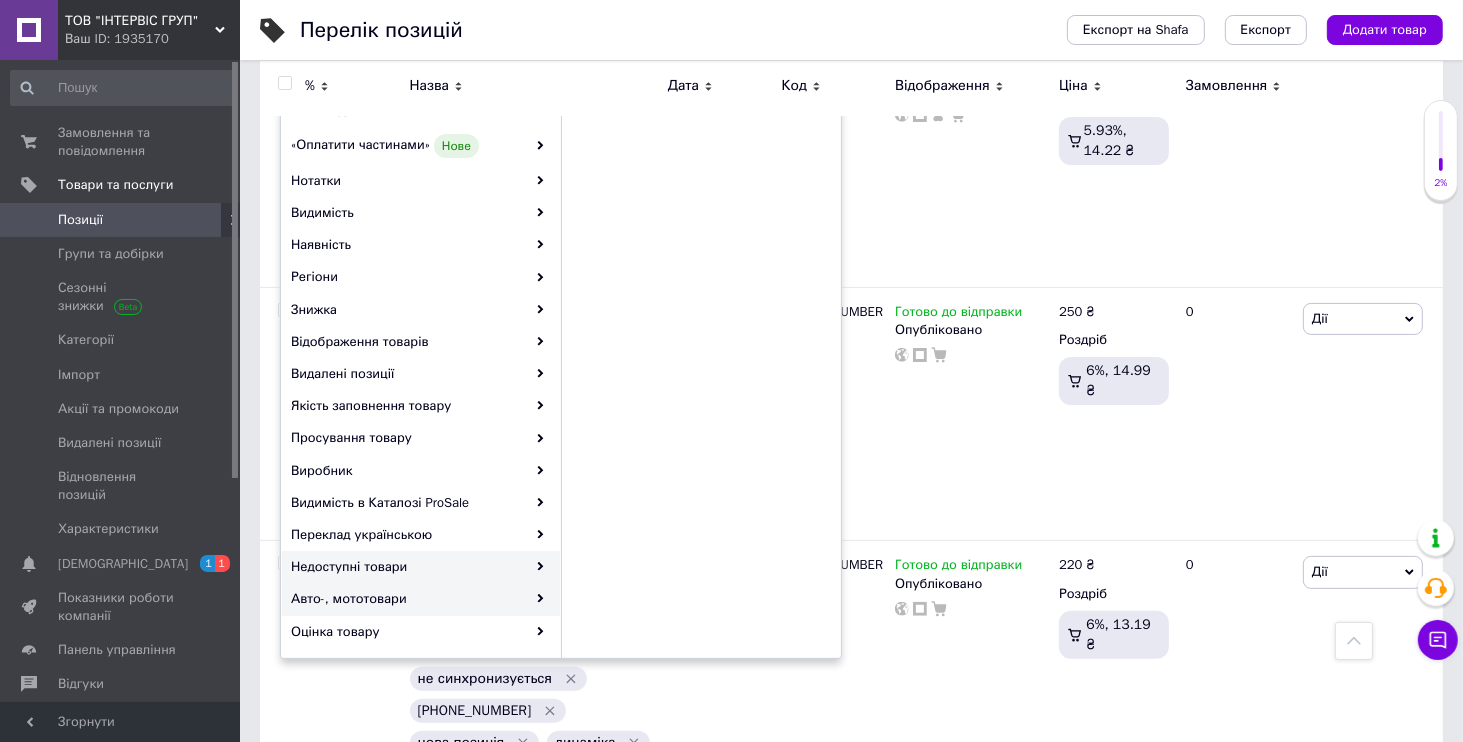 click on "Авто-, мототовари" at bounding box center [421, 599] 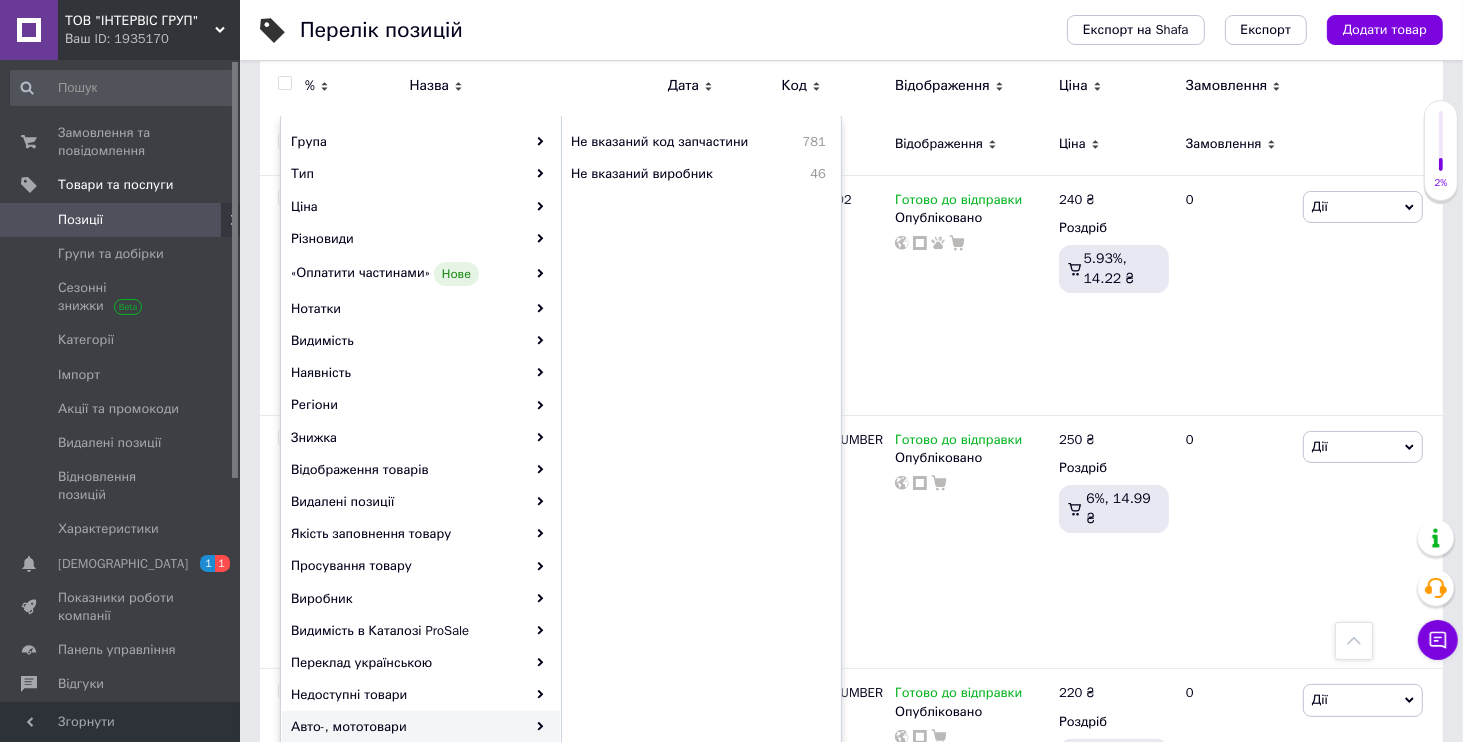 scroll, scrollTop: 192, scrollLeft: 0, axis: vertical 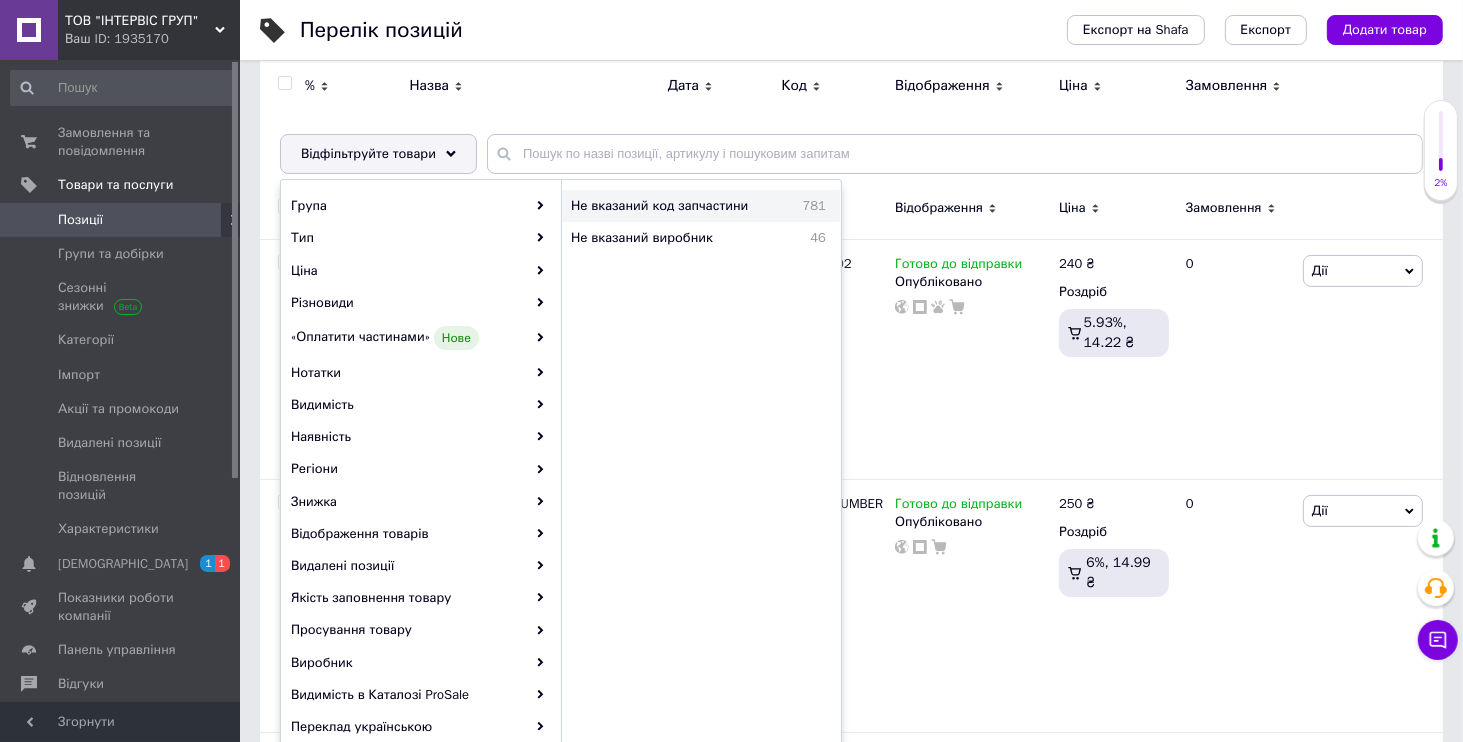 click on "Не вказаний код запчастини" at bounding box center (678, 206) 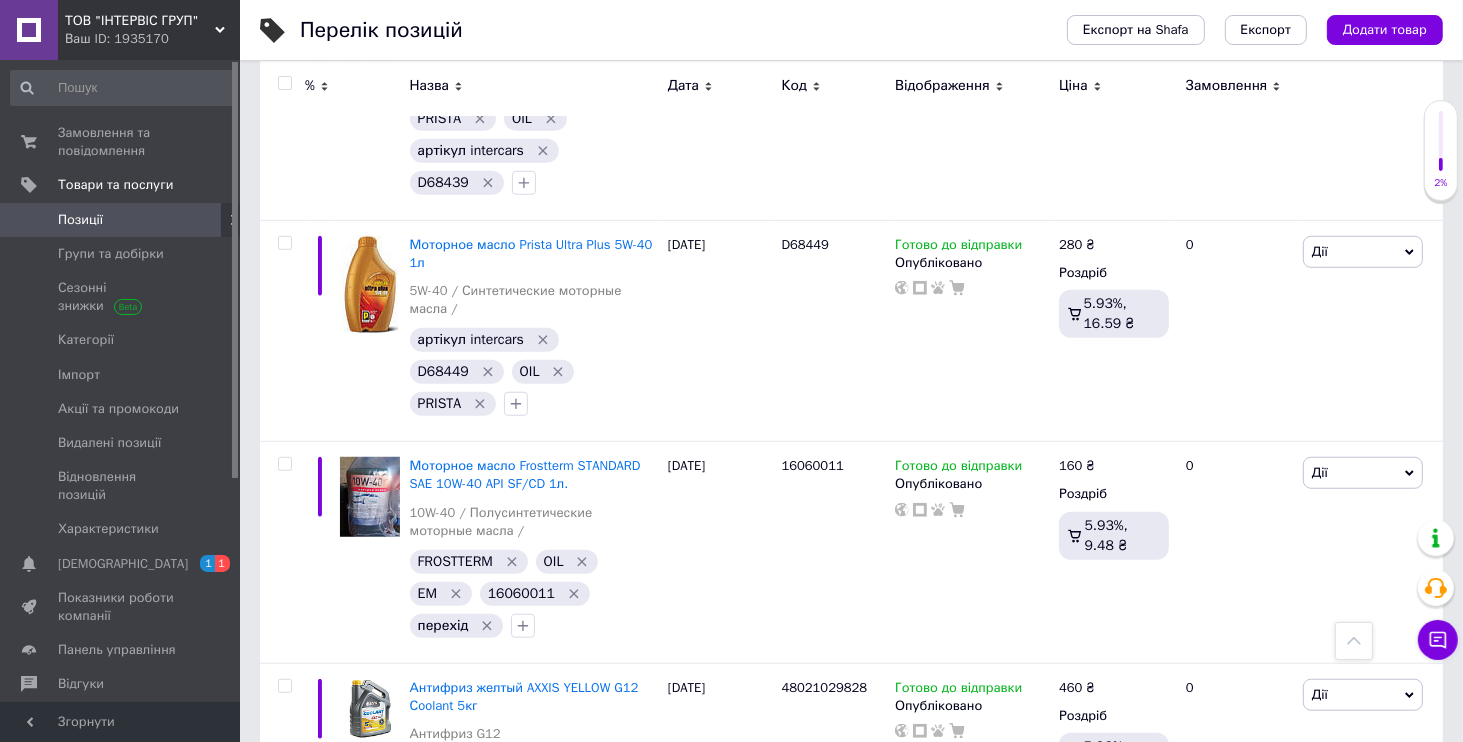 scroll, scrollTop: 19709, scrollLeft: 0, axis: vertical 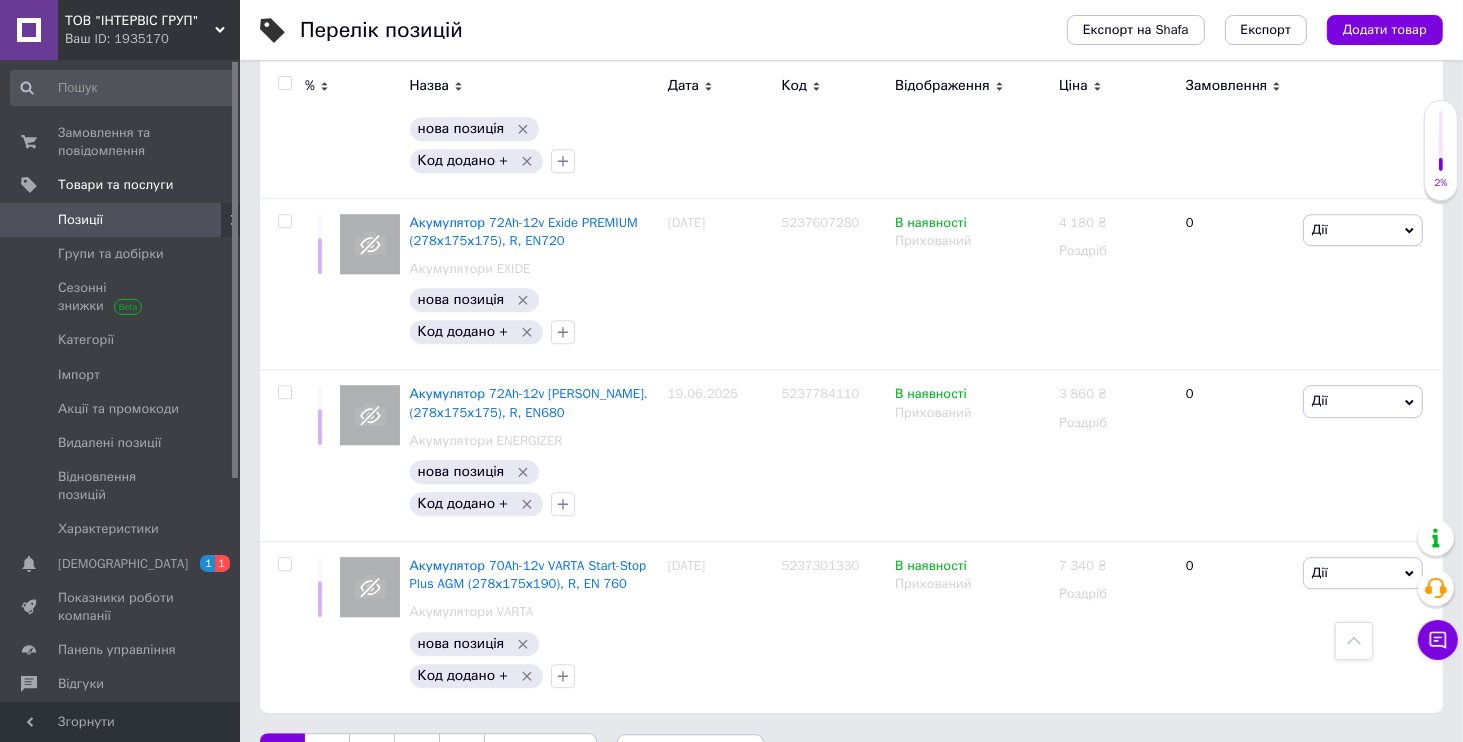 click on "3" at bounding box center (372, 754) 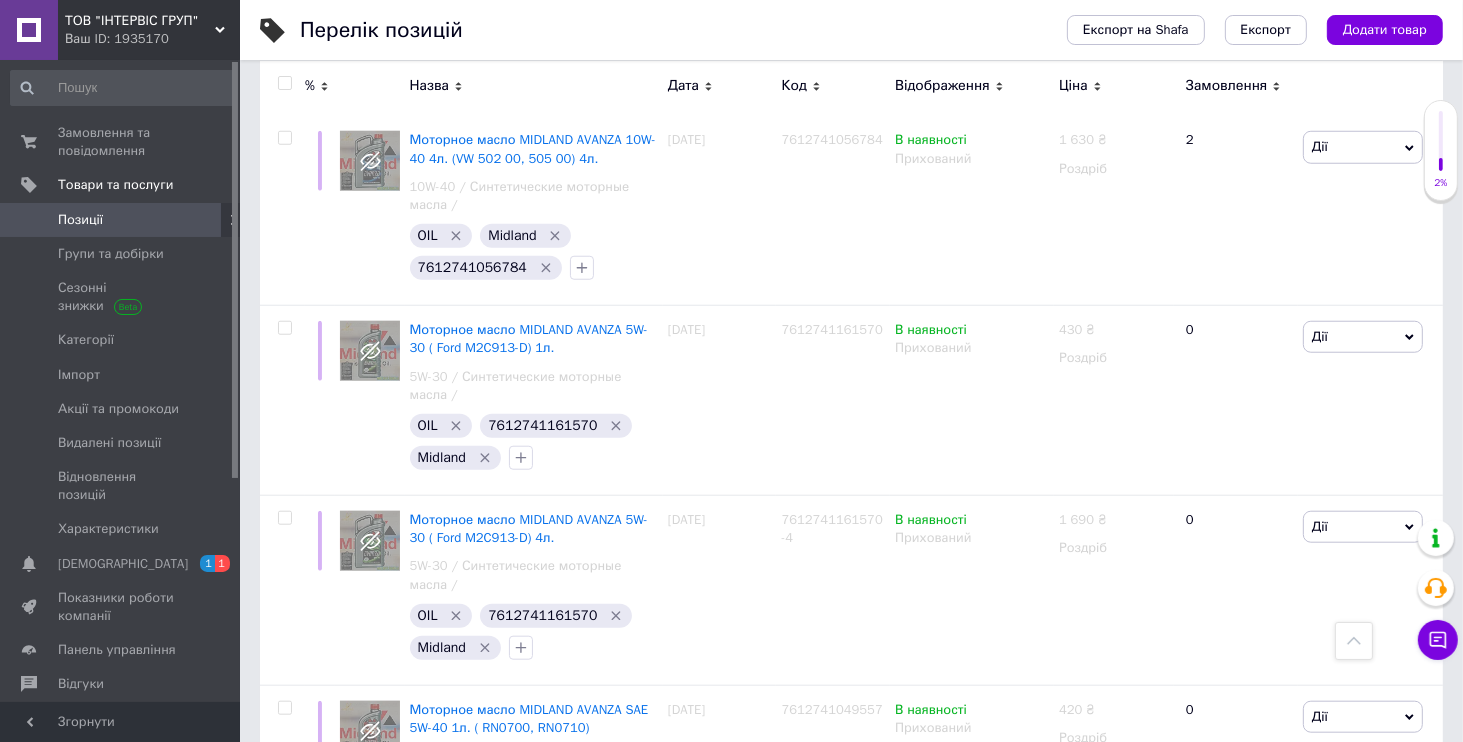 scroll, scrollTop: 16445, scrollLeft: 0, axis: vertical 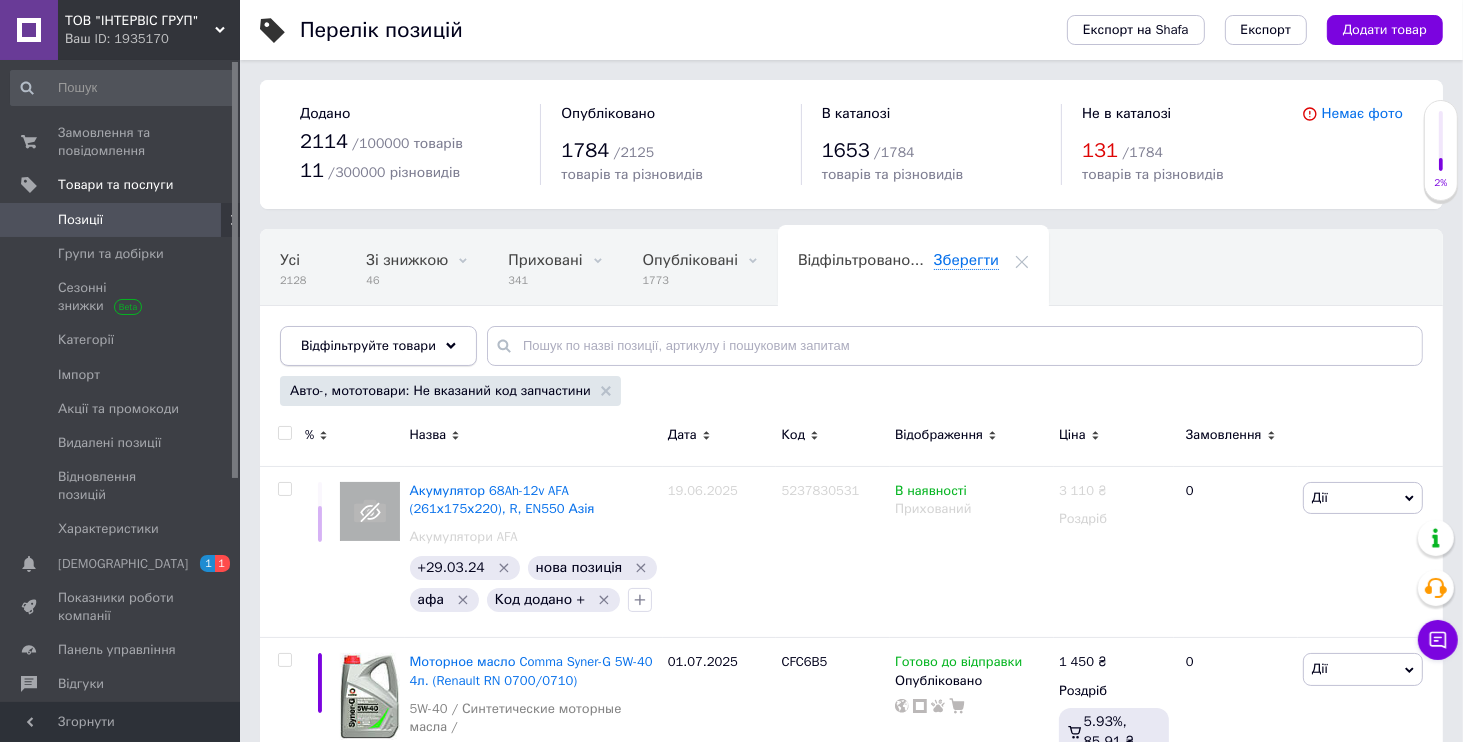 click on "Відфільтруйте товари" at bounding box center [378, 346] 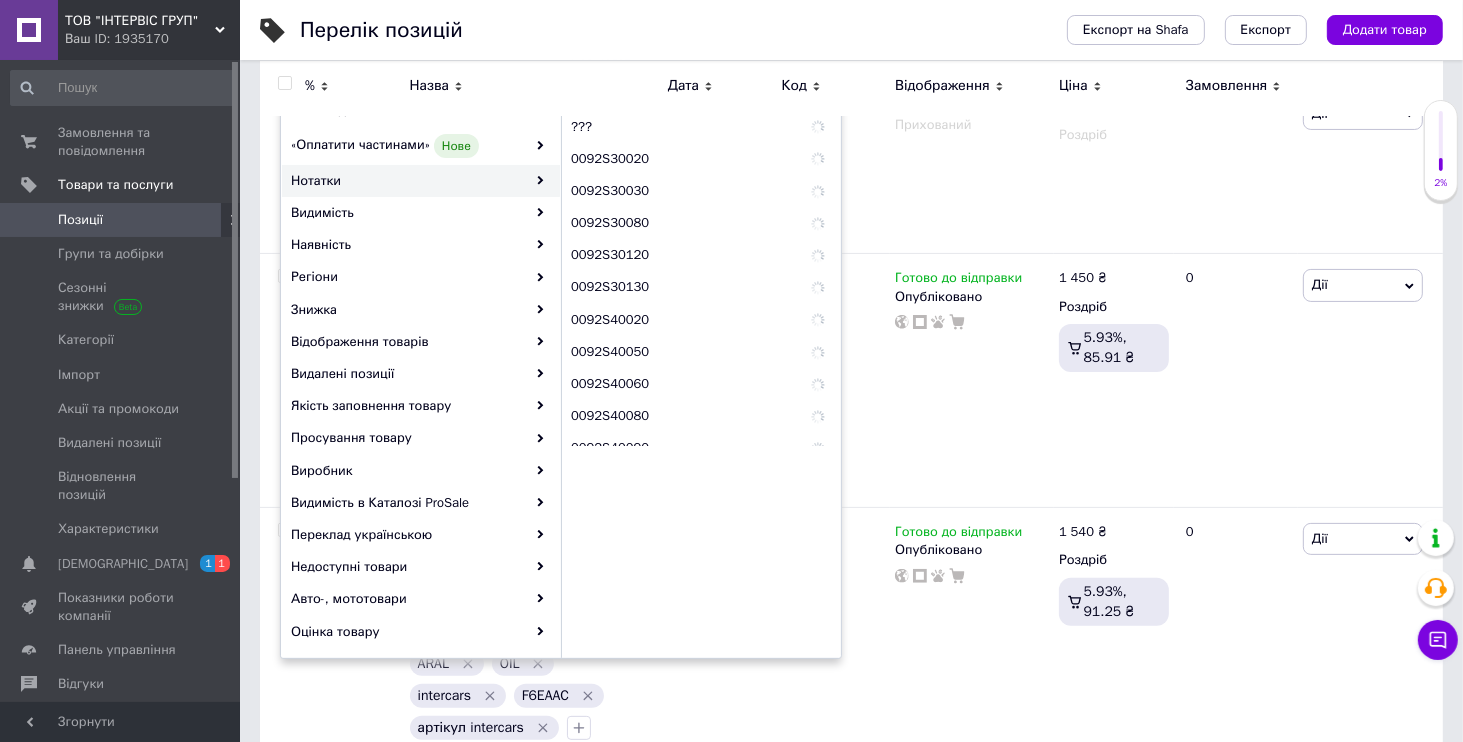 scroll, scrollTop: 192, scrollLeft: 0, axis: vertical 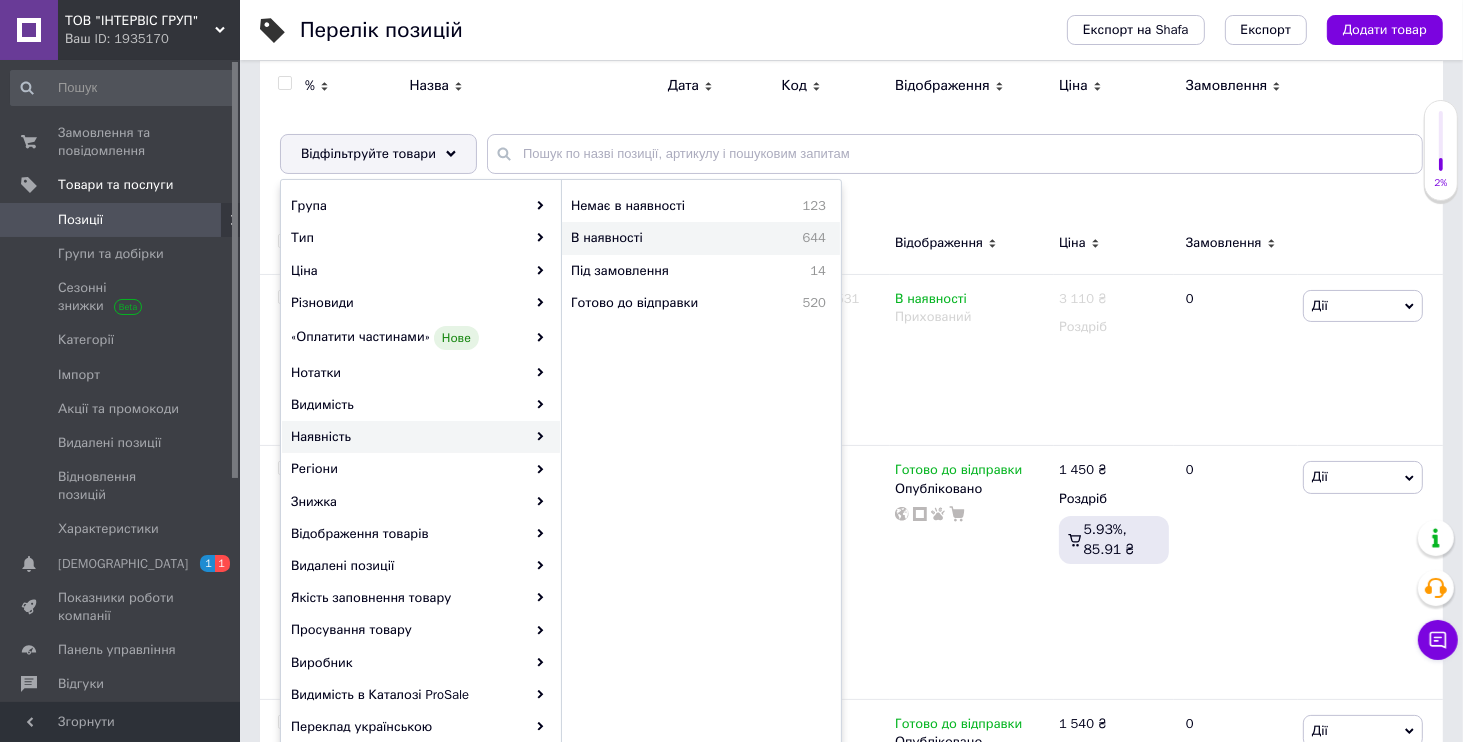 click on "В наявності" at bounding box center (658, 238) 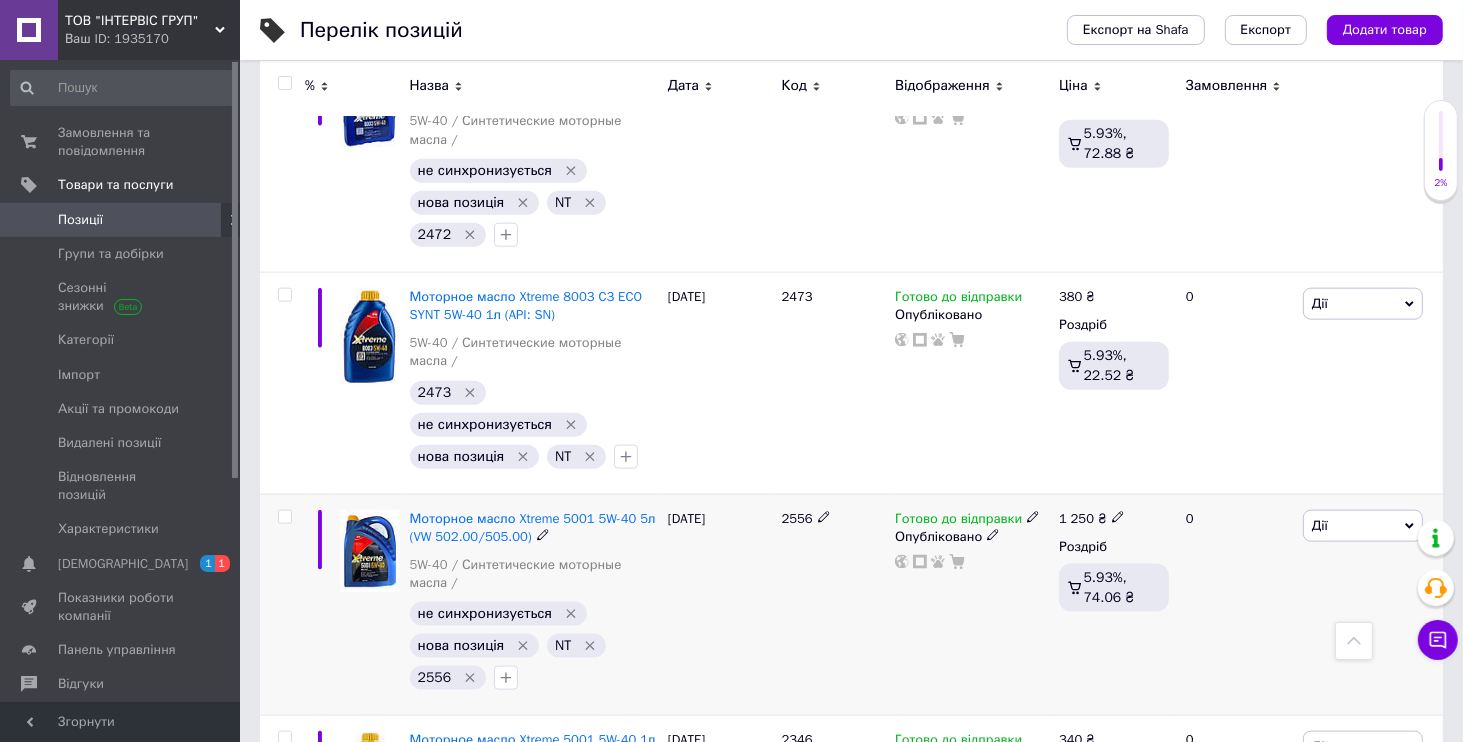 scroll, scrollTop: 2688, scrollLeft: 0, axis: vertical 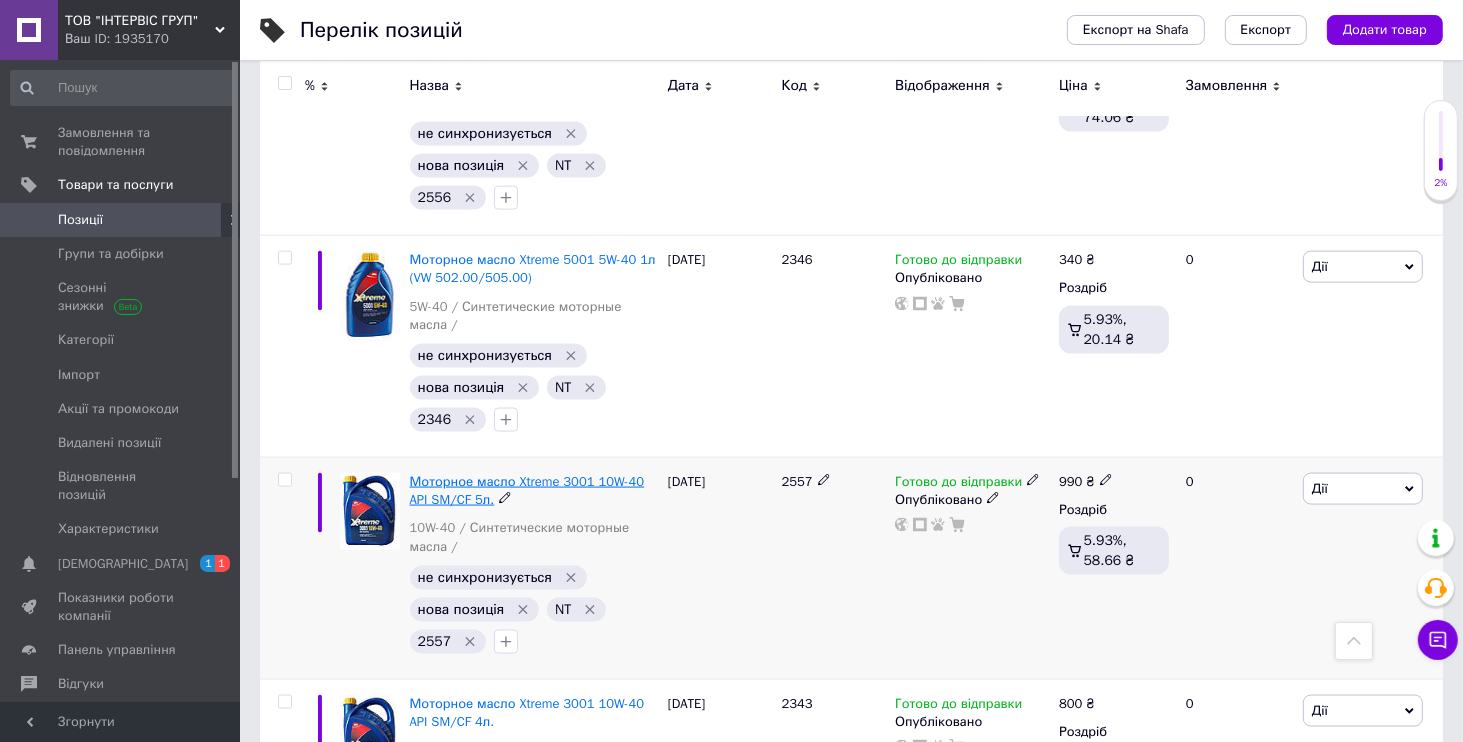 click on "Моторное масло Xtreme 3001 10W-40 API SM/CF 5л." at bounding box center [527, 490] 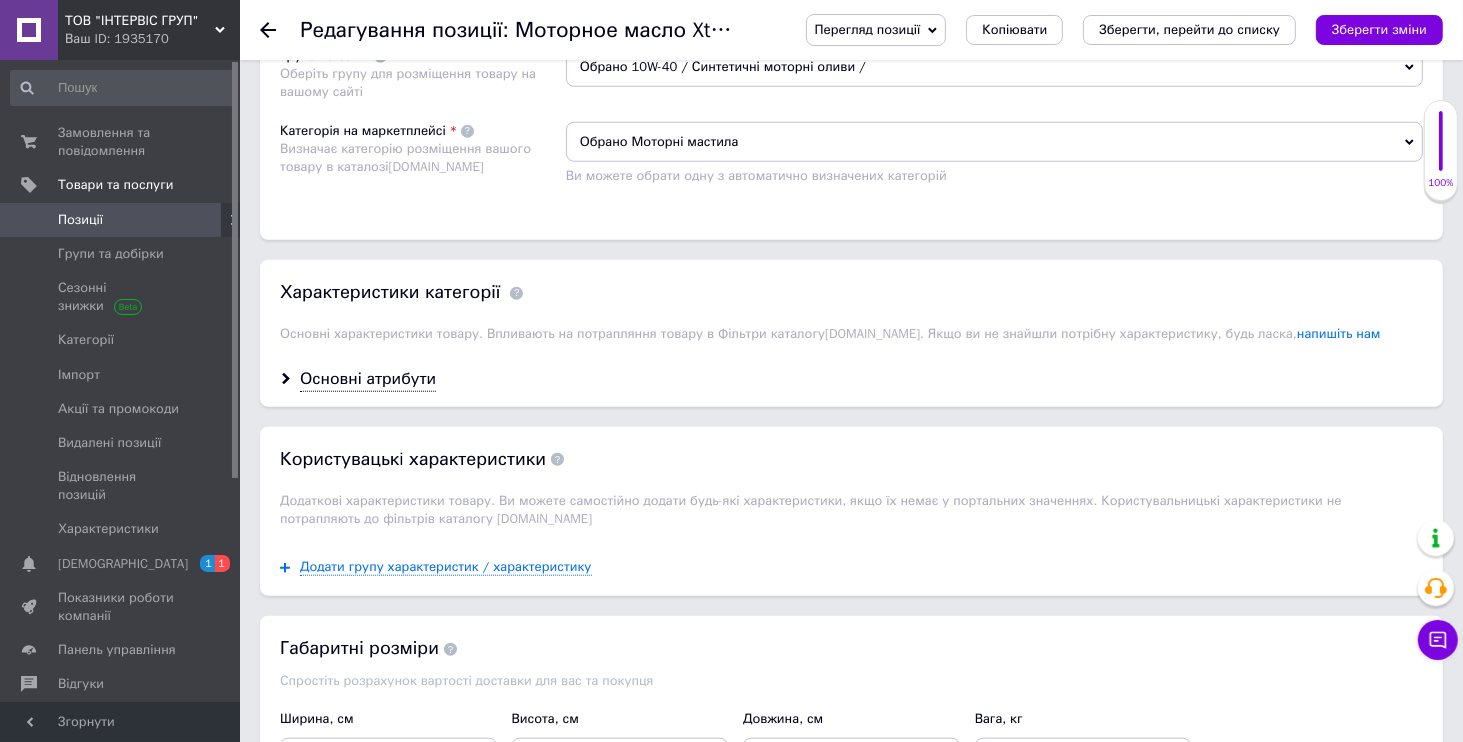 scroll, scrollTop: 1728, scrollLeft: 0, axis: vertical 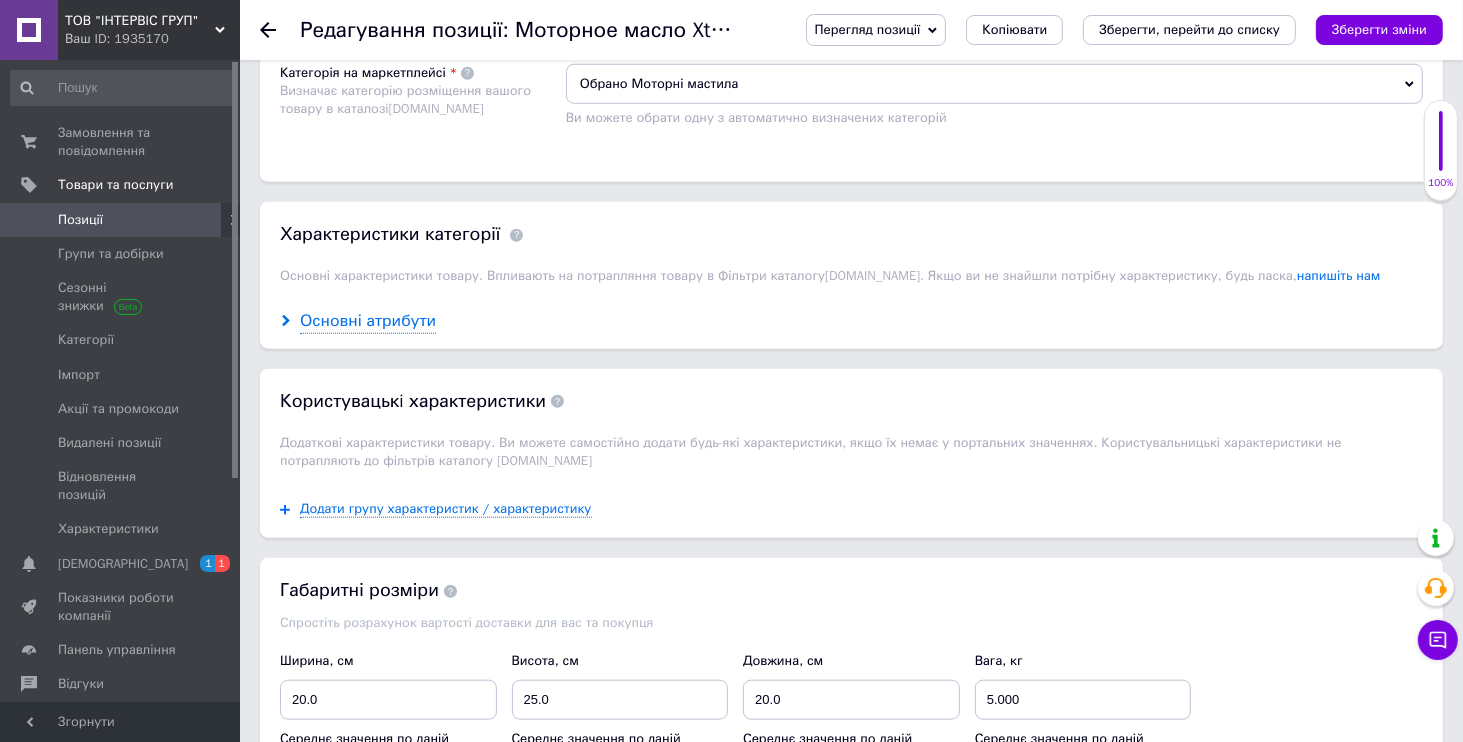 click on "Основні атрибути" at bounding box center (368, 321) 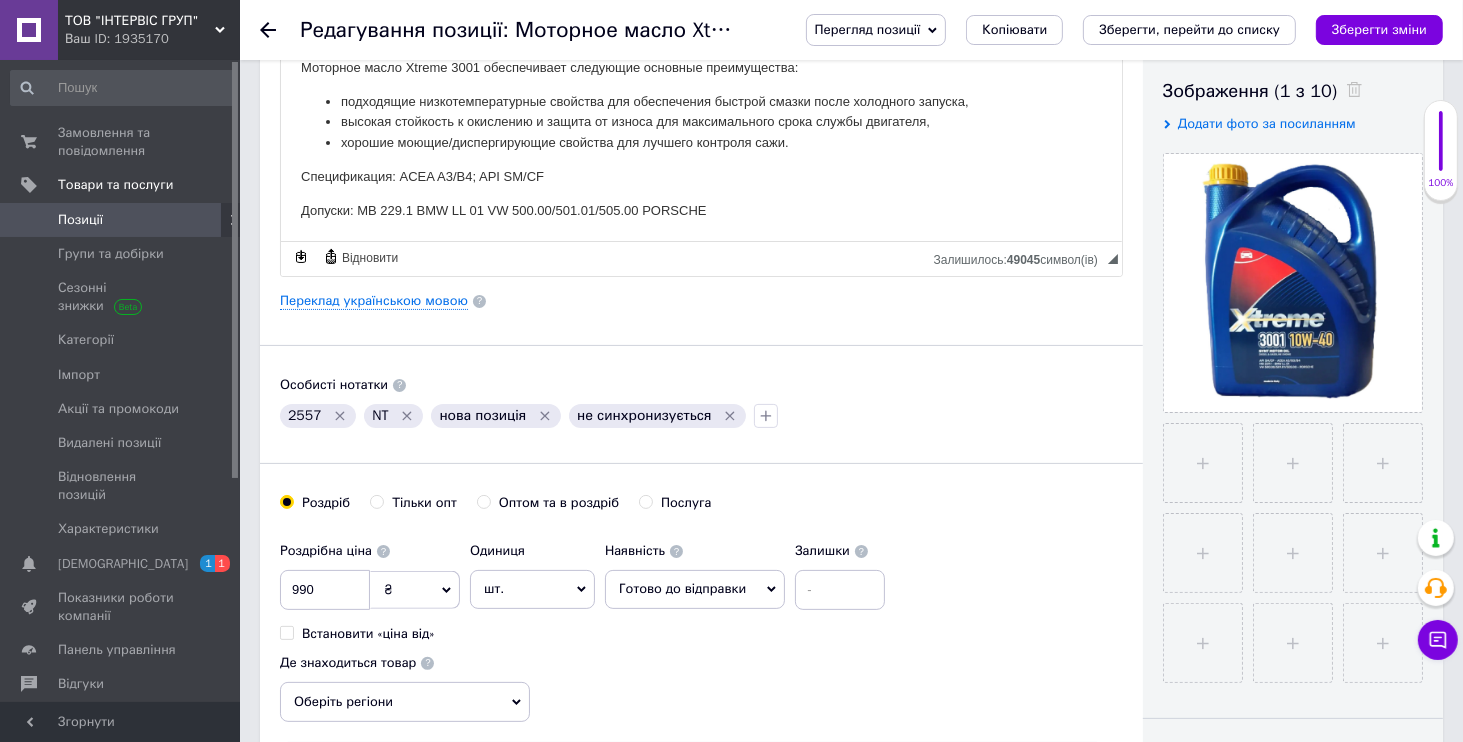 scroll, scrollTop: 192, scrollLeft: 0, axis: vertical 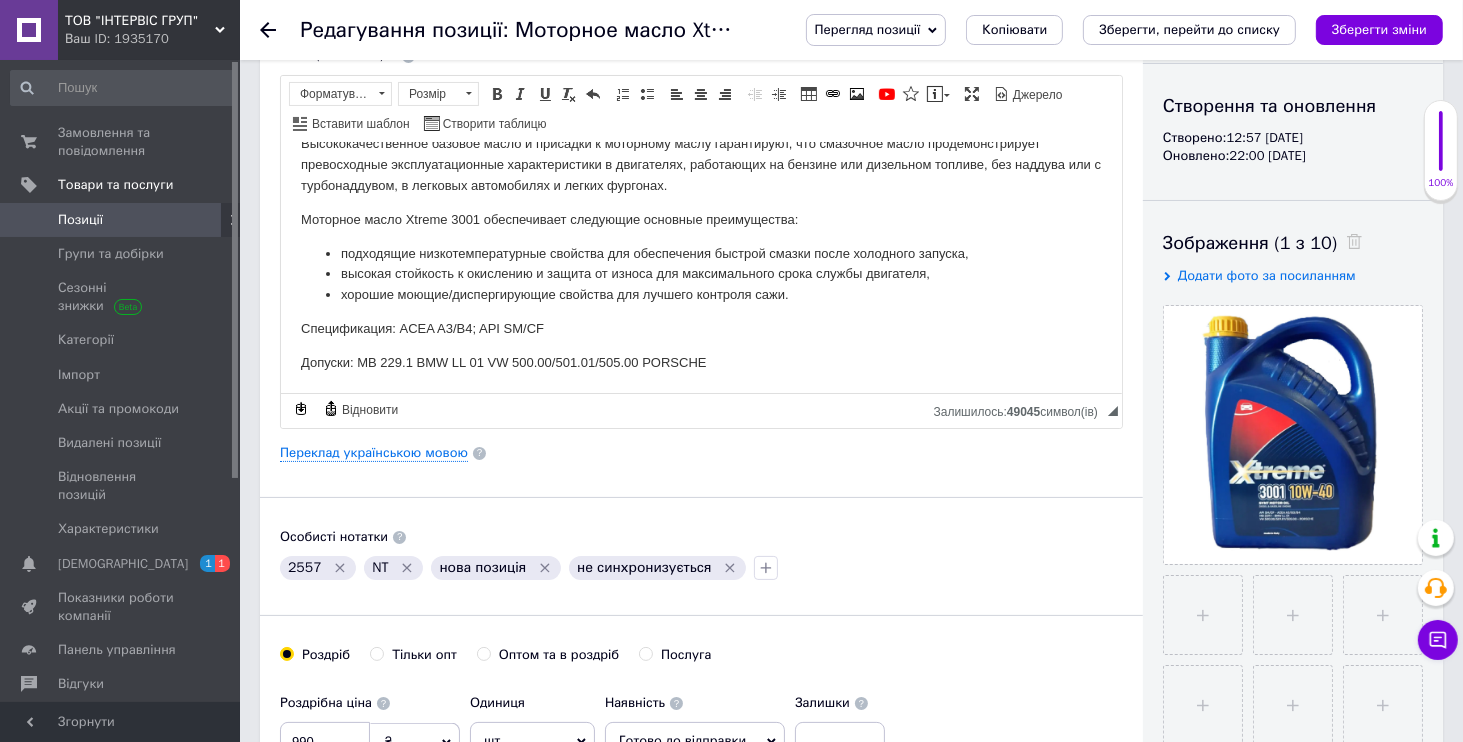 click 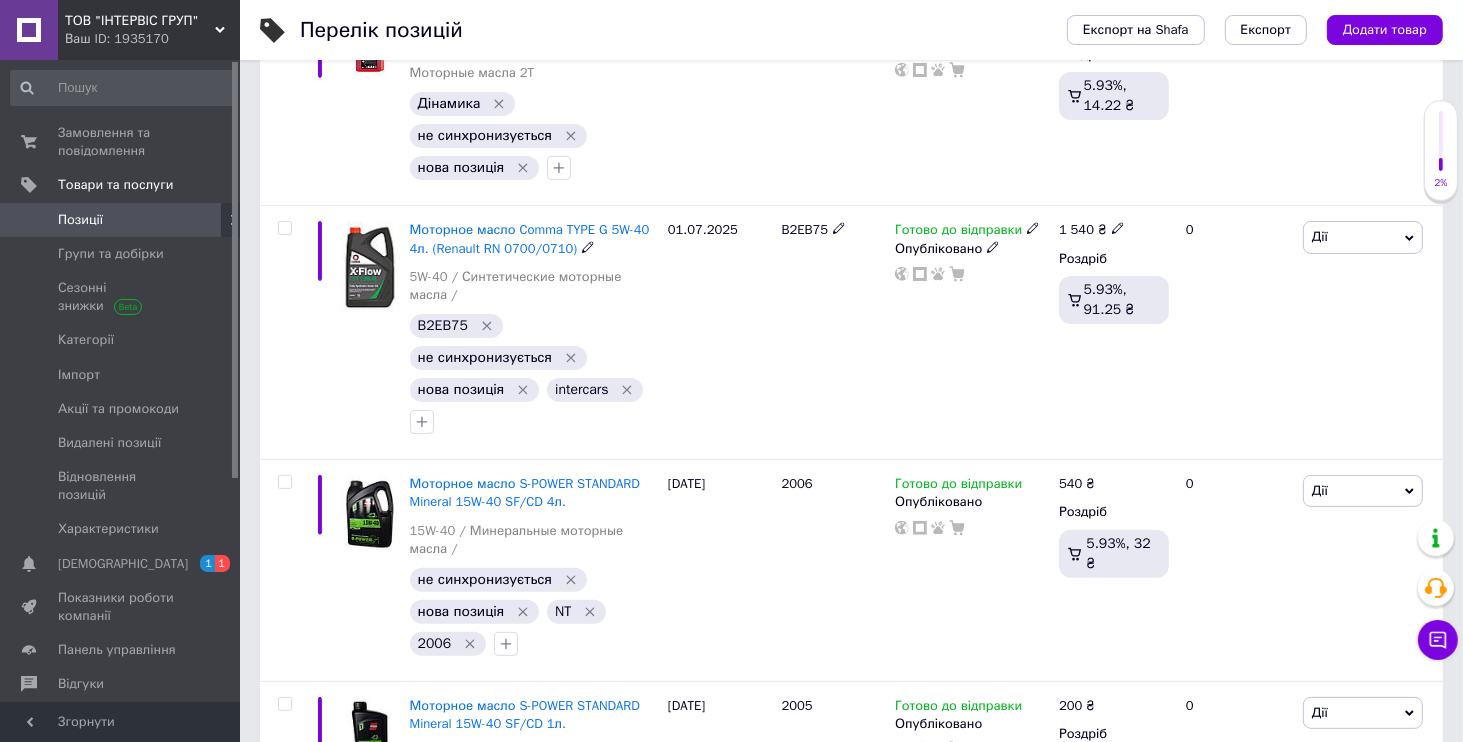 scroll, scrollTop: 480, scrollLeft: 0, axis: vertical 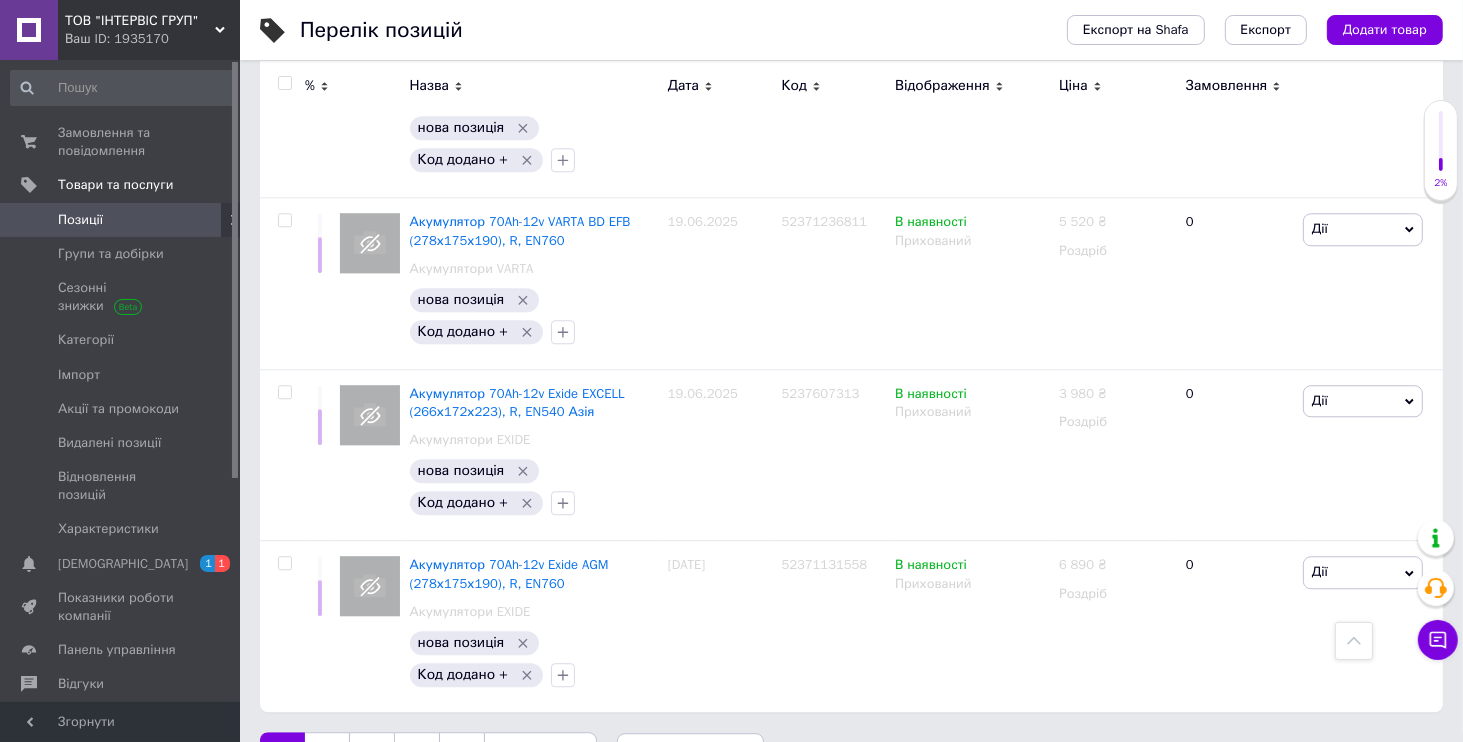 click on "..." at bounding box center [417, 753] 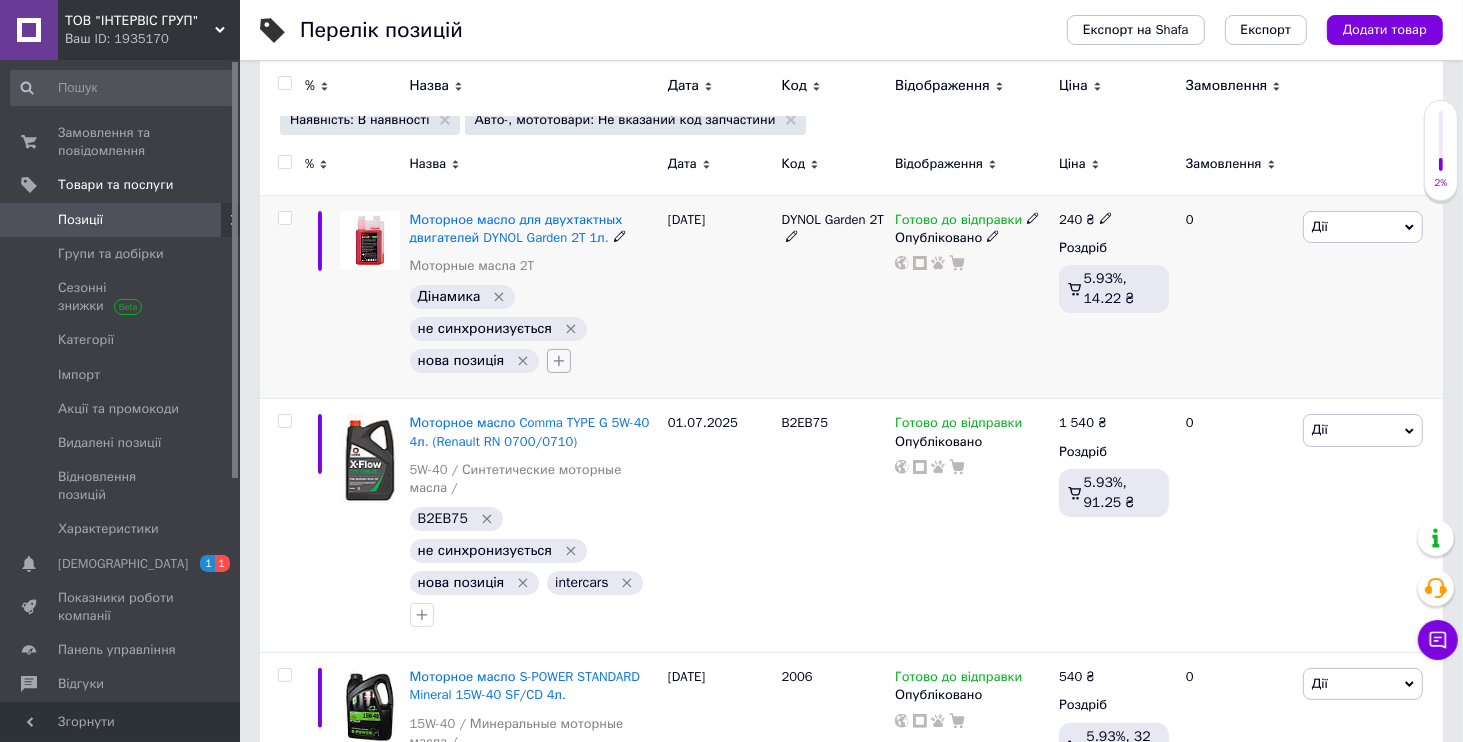 scroll, scrollTop: 0, scrollLeft: 0, axis: both 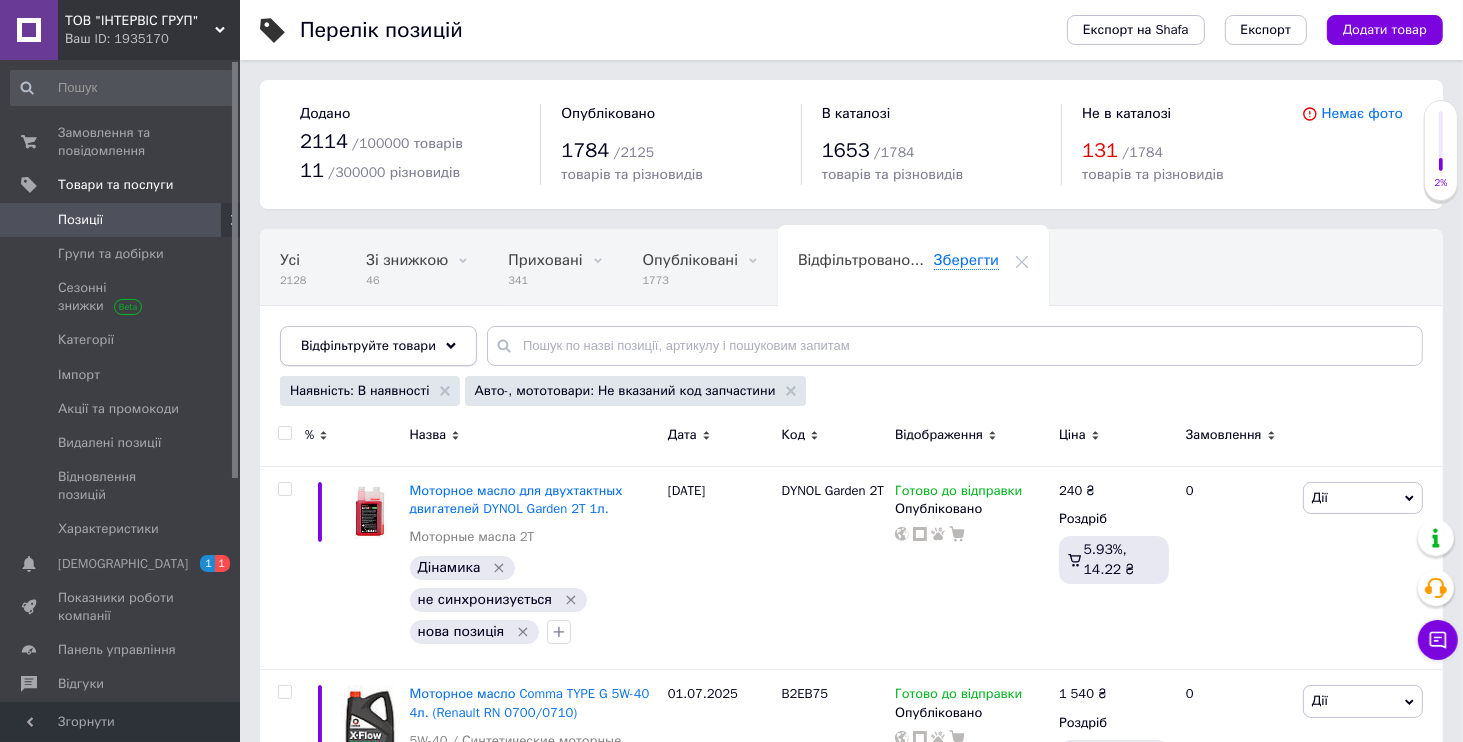 click on "Відфільтруйте товари" at bounding box center [378, 346] 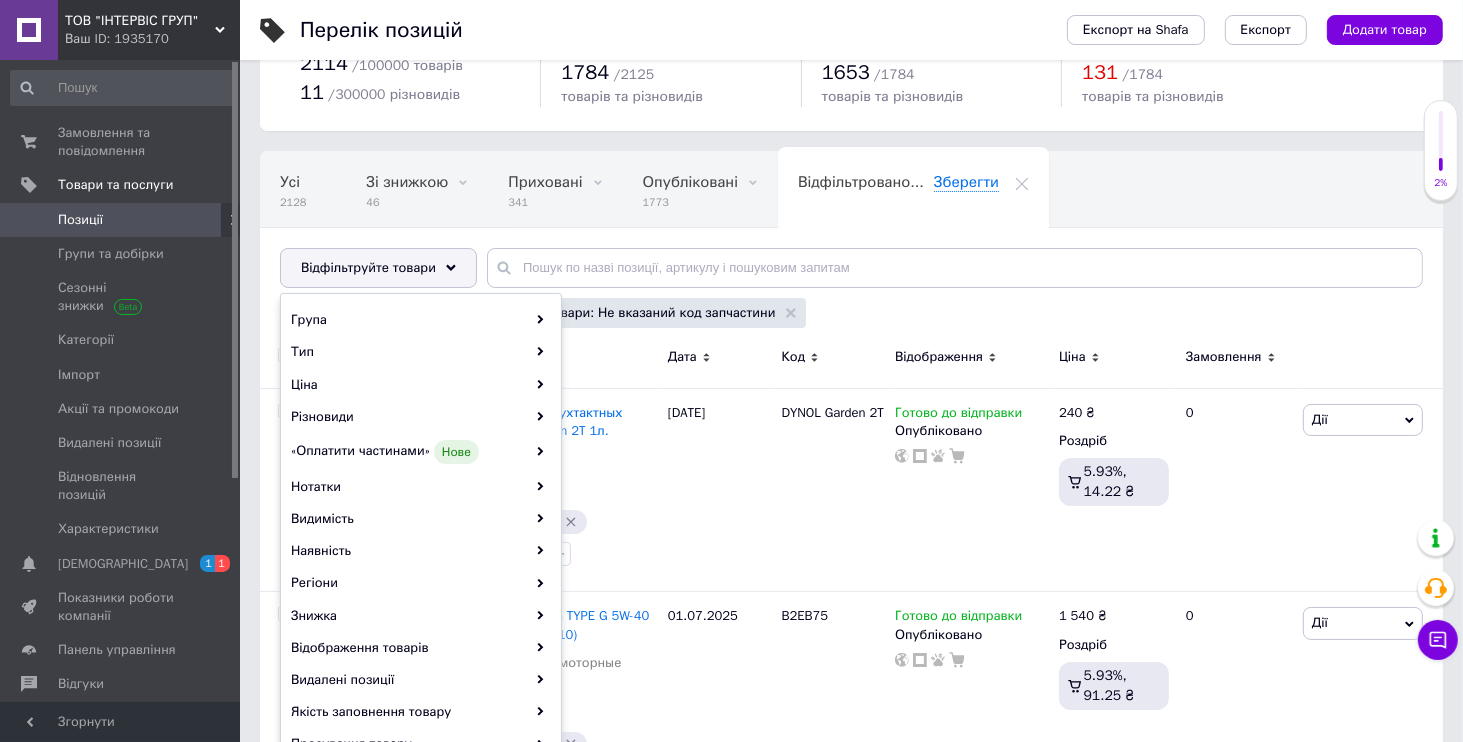 scroll, scrollTop: 192, scrollLeft: 0, axis: vertical 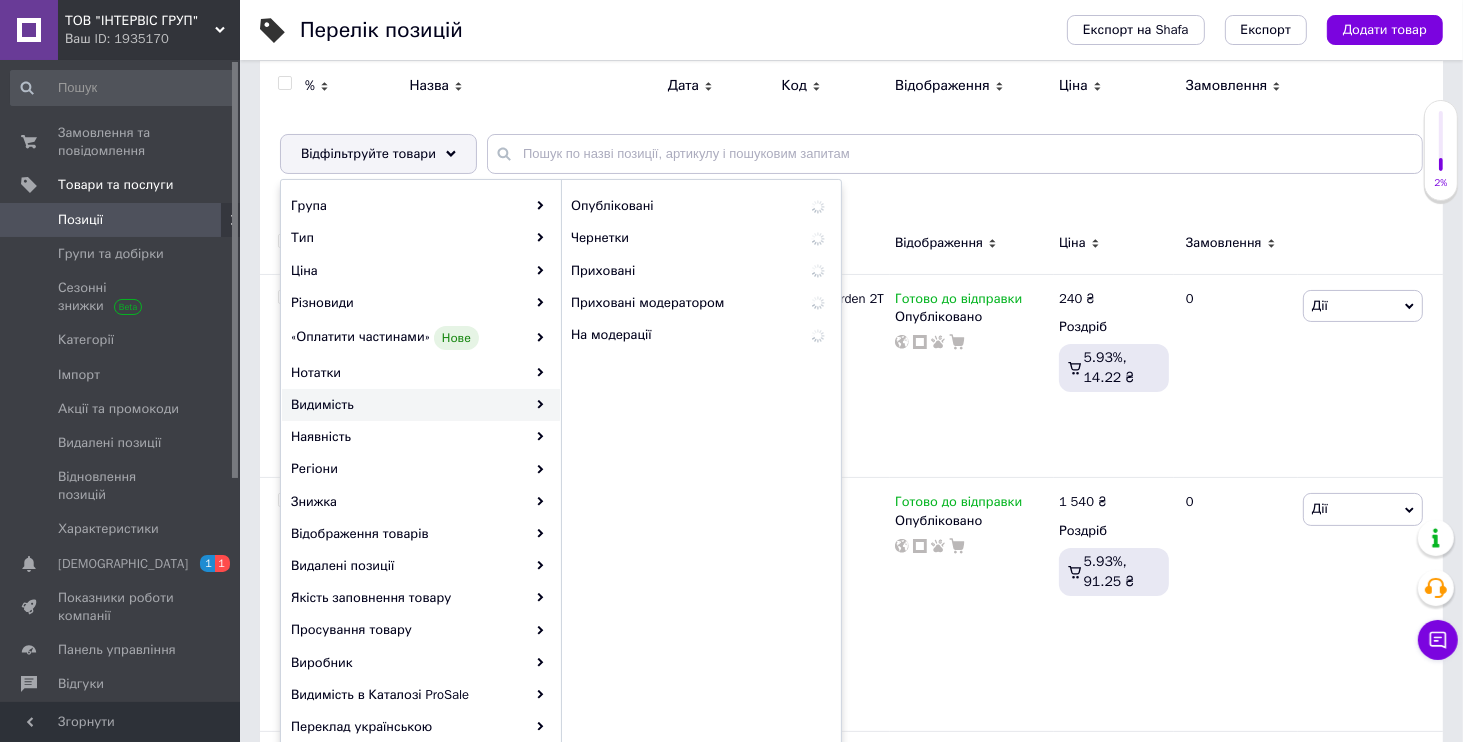 click on "Видимість" at bounding box center [421, 405] 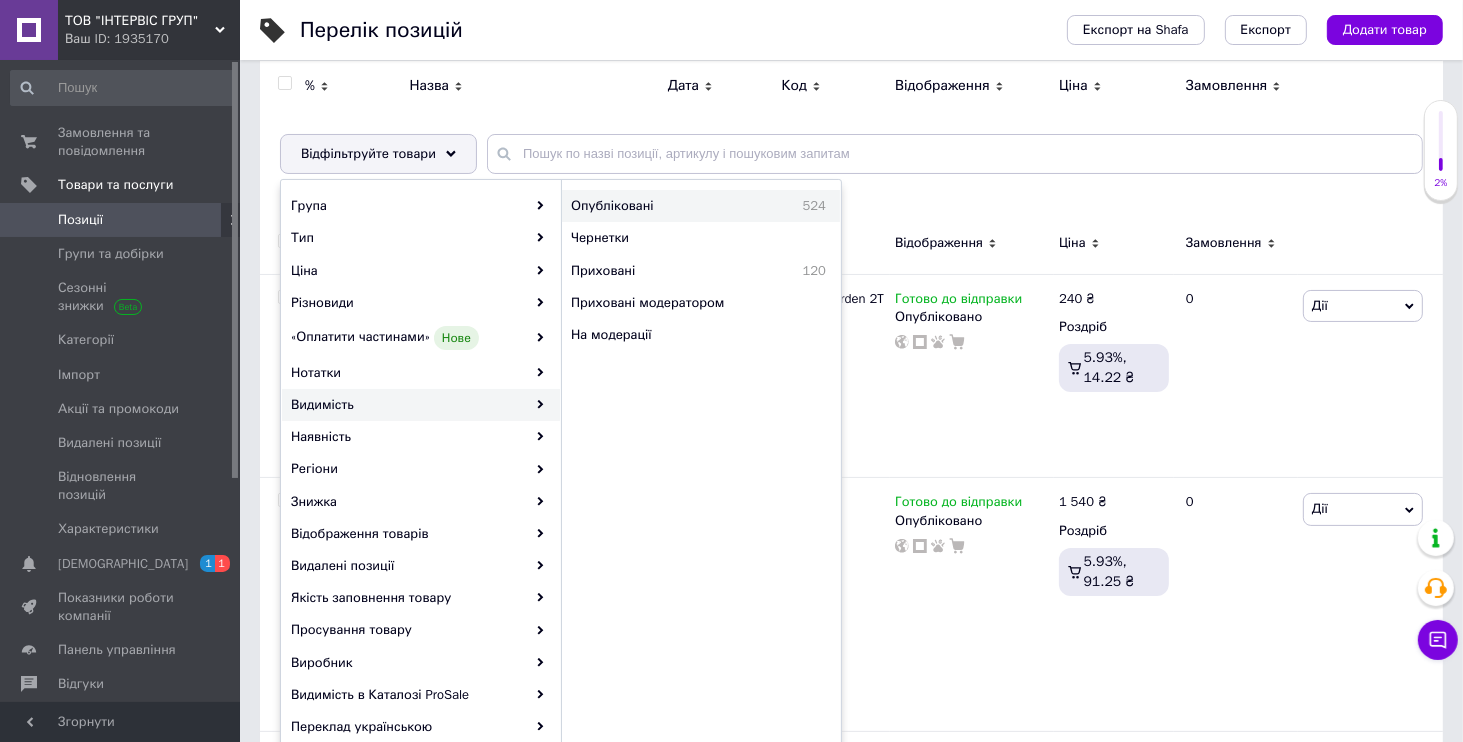 click on "Опубліковані" at bounding box center (662, 206) 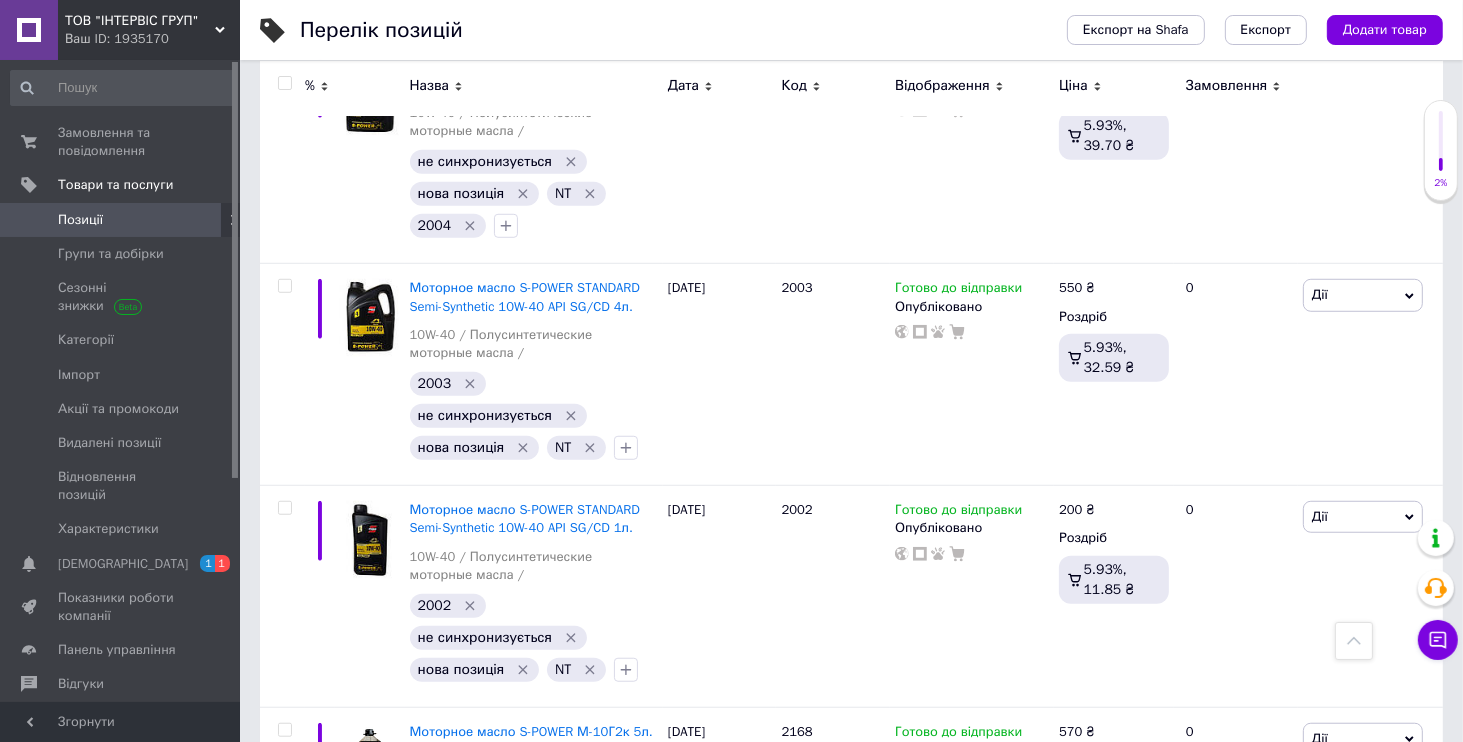scroll, scrollTop: 1632, scrollLeft: 0, axis: vertical 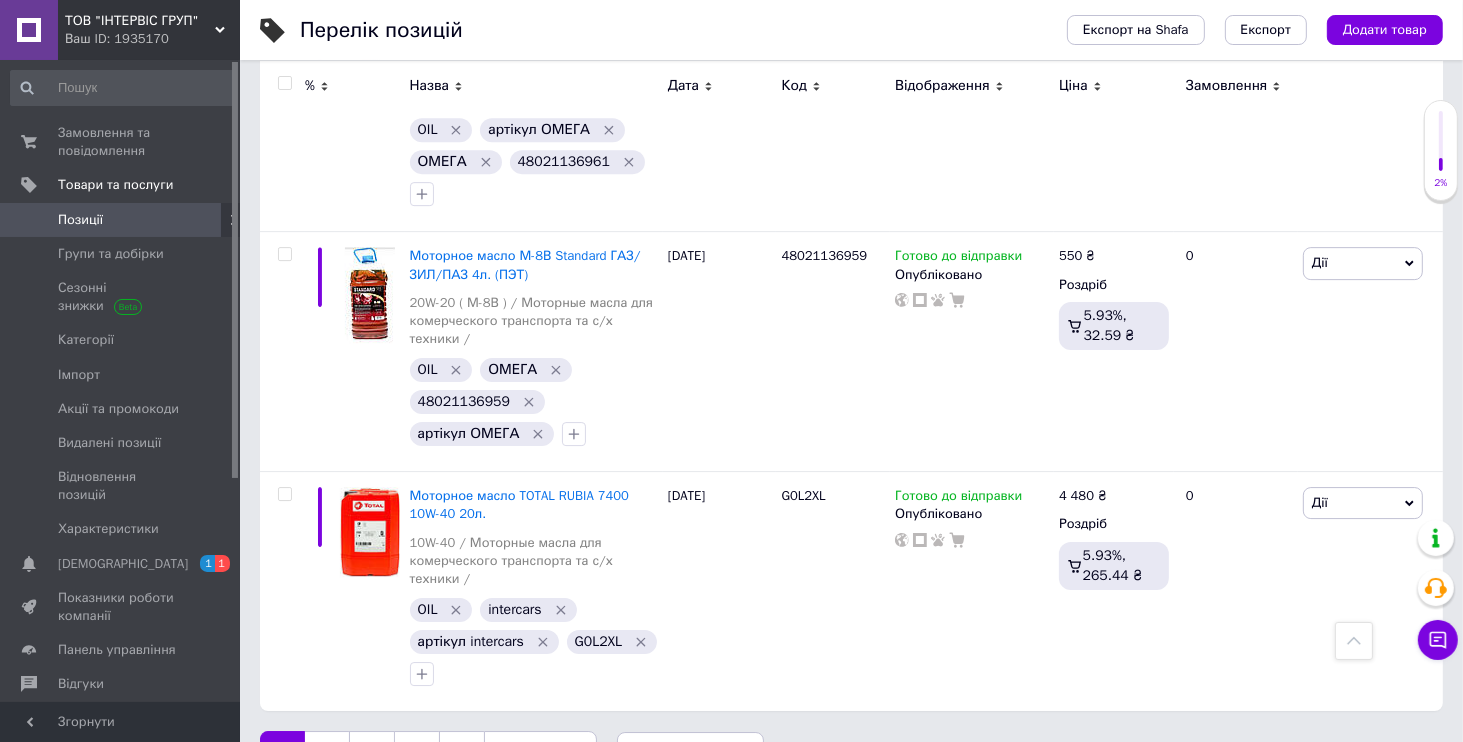 click on "6" at bounding box center (461, 752) 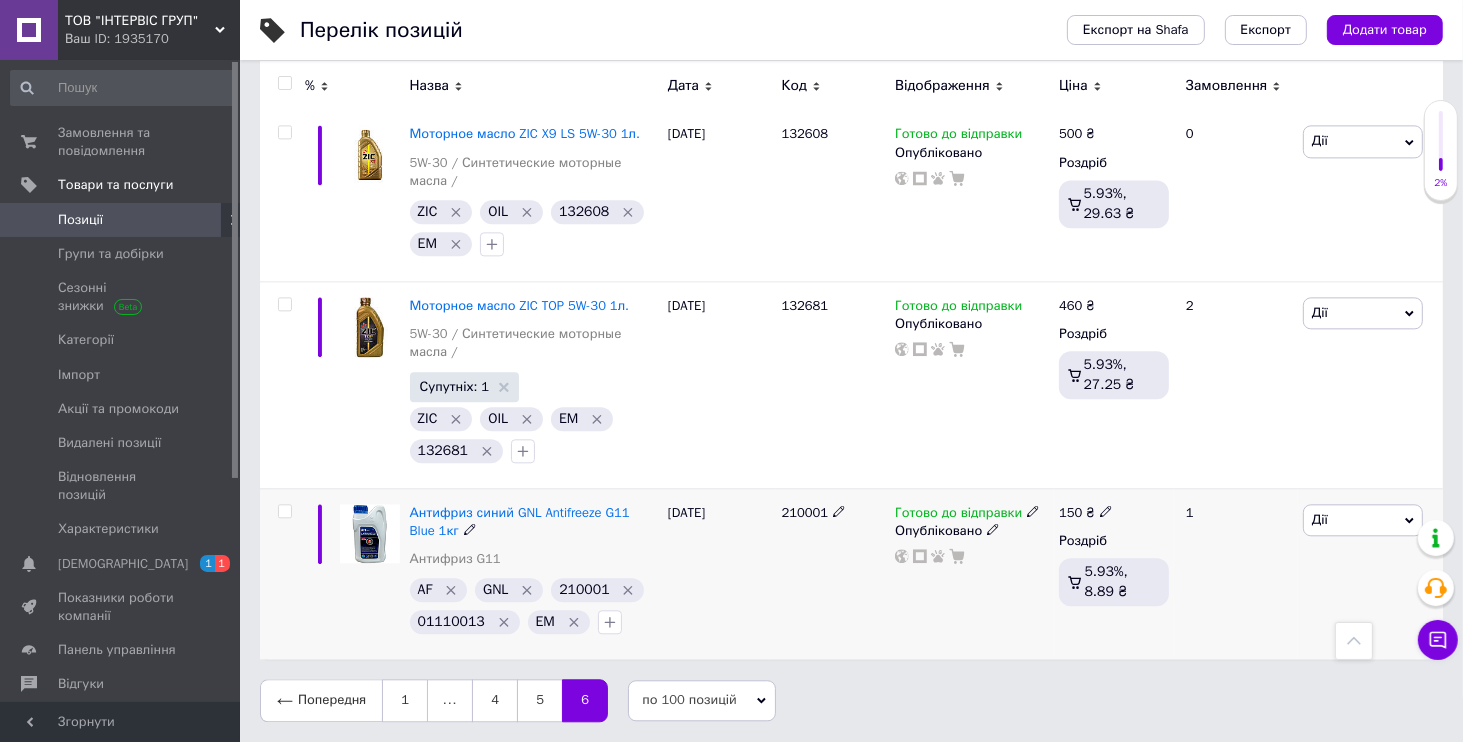scroll, scrollTop: 4379, scrollLeft: 0, axis: vertical 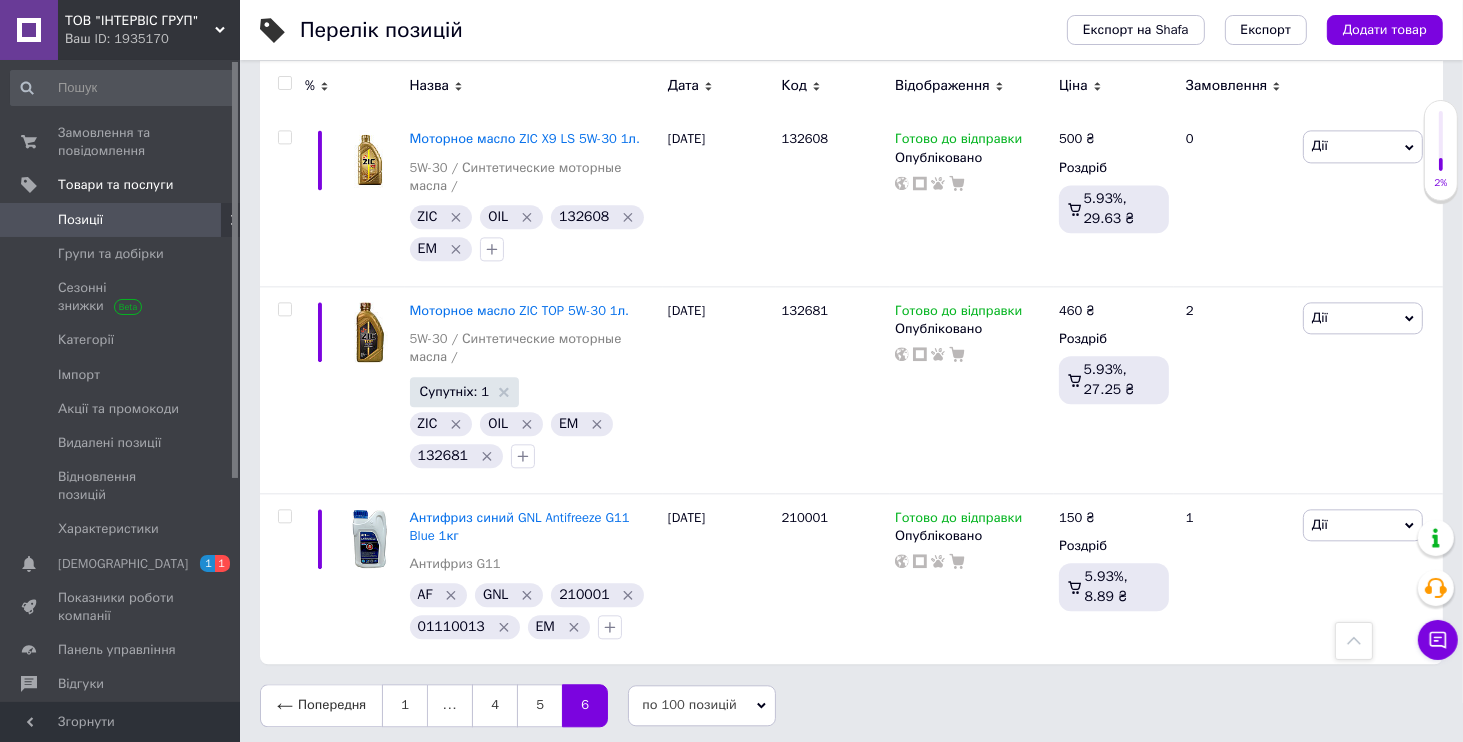 click on "ТОВ "ІНТЕРВІС ГРУП" Ваш ID: 1935170" at bounding box center [149, 30] 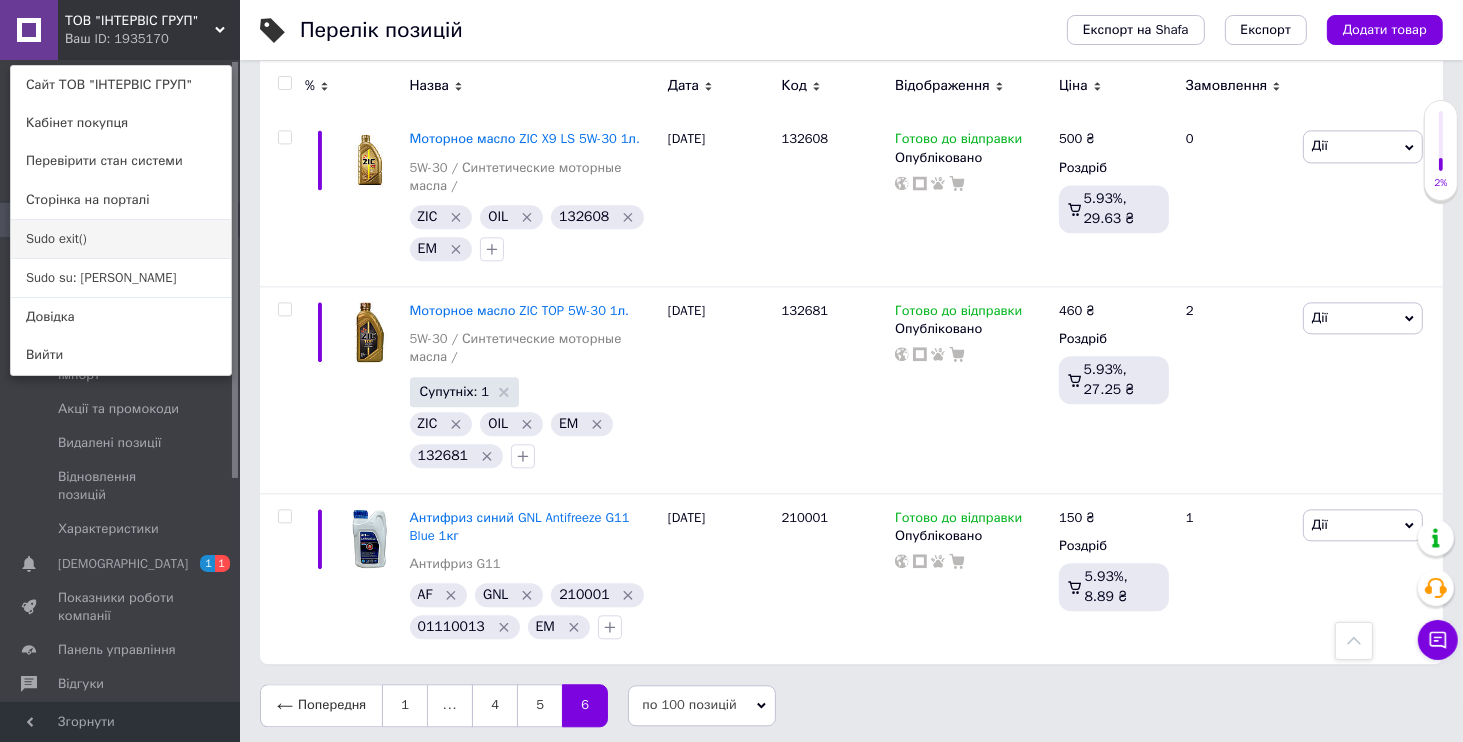 click on "Sudo exit()" at bounding box center [121, 239] 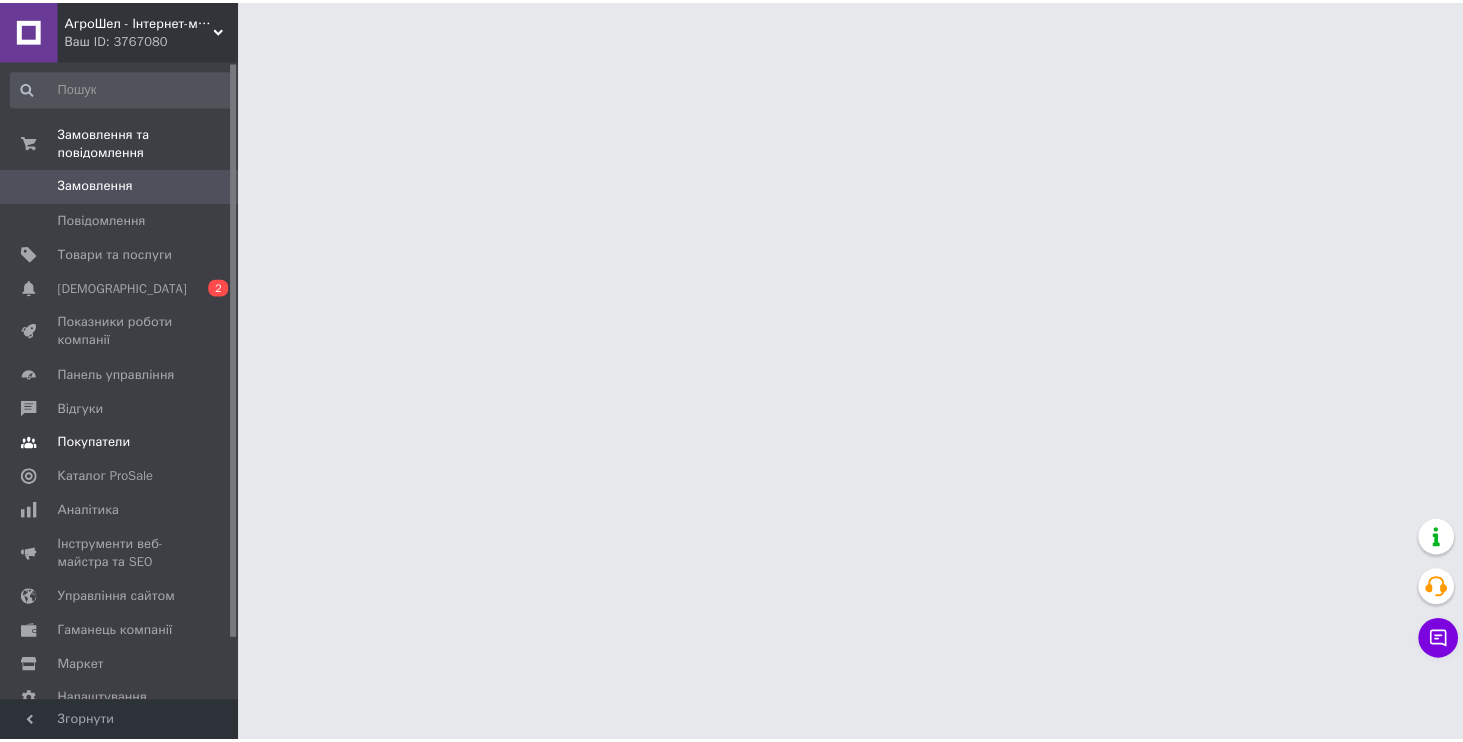 scroll, scrollTop: 0, scrollLeft: 0, axis: both 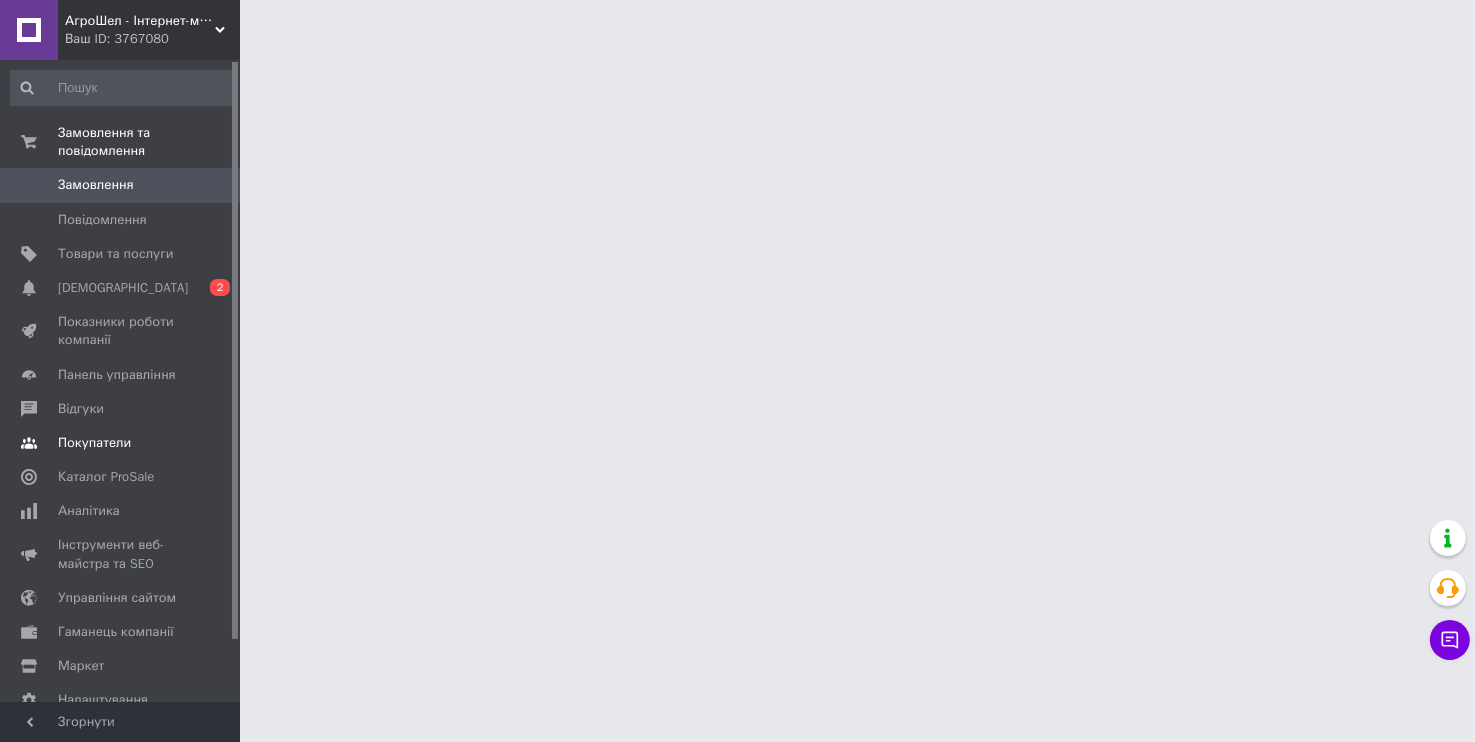 click on "Покупатели" at bounding box center (123, 443) 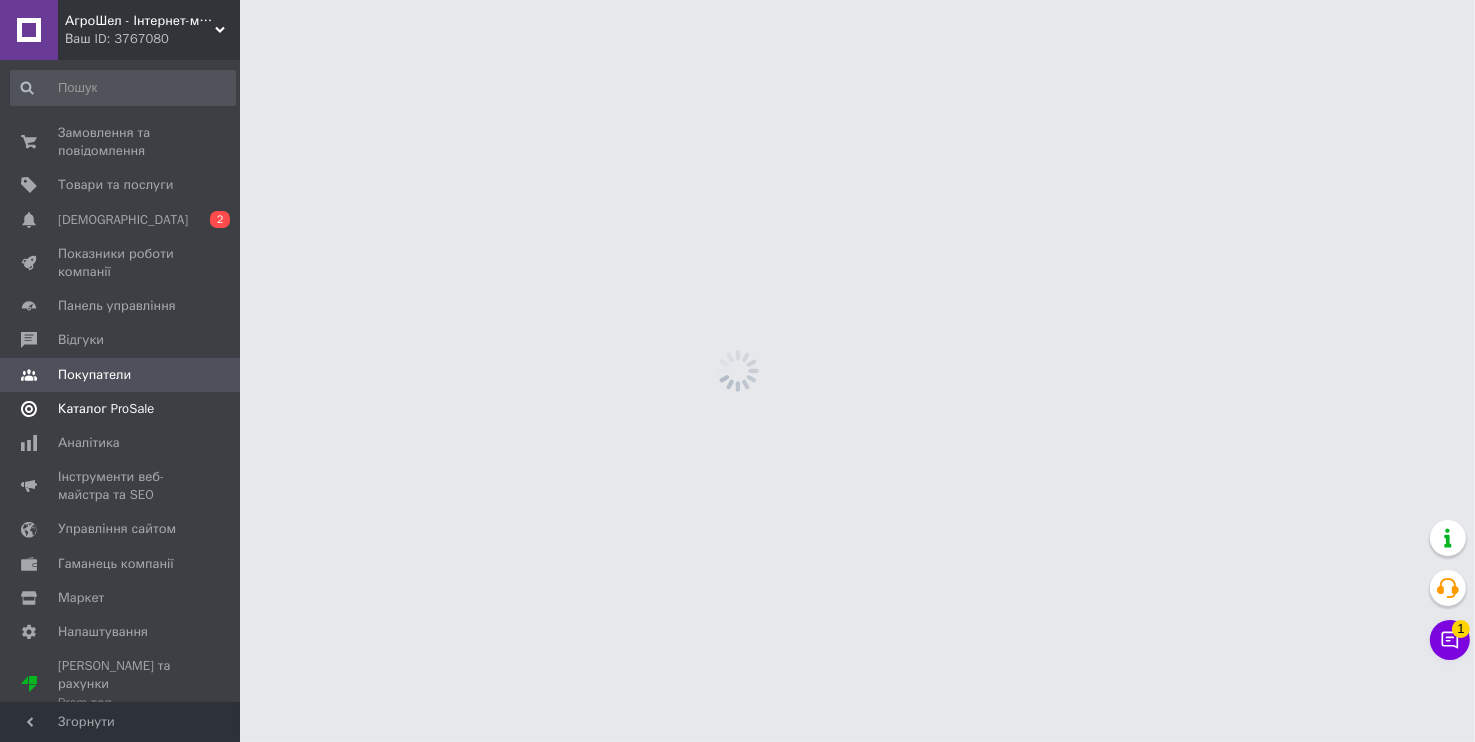 click on "Каталог ProSale" at bounding box center (106, 409) 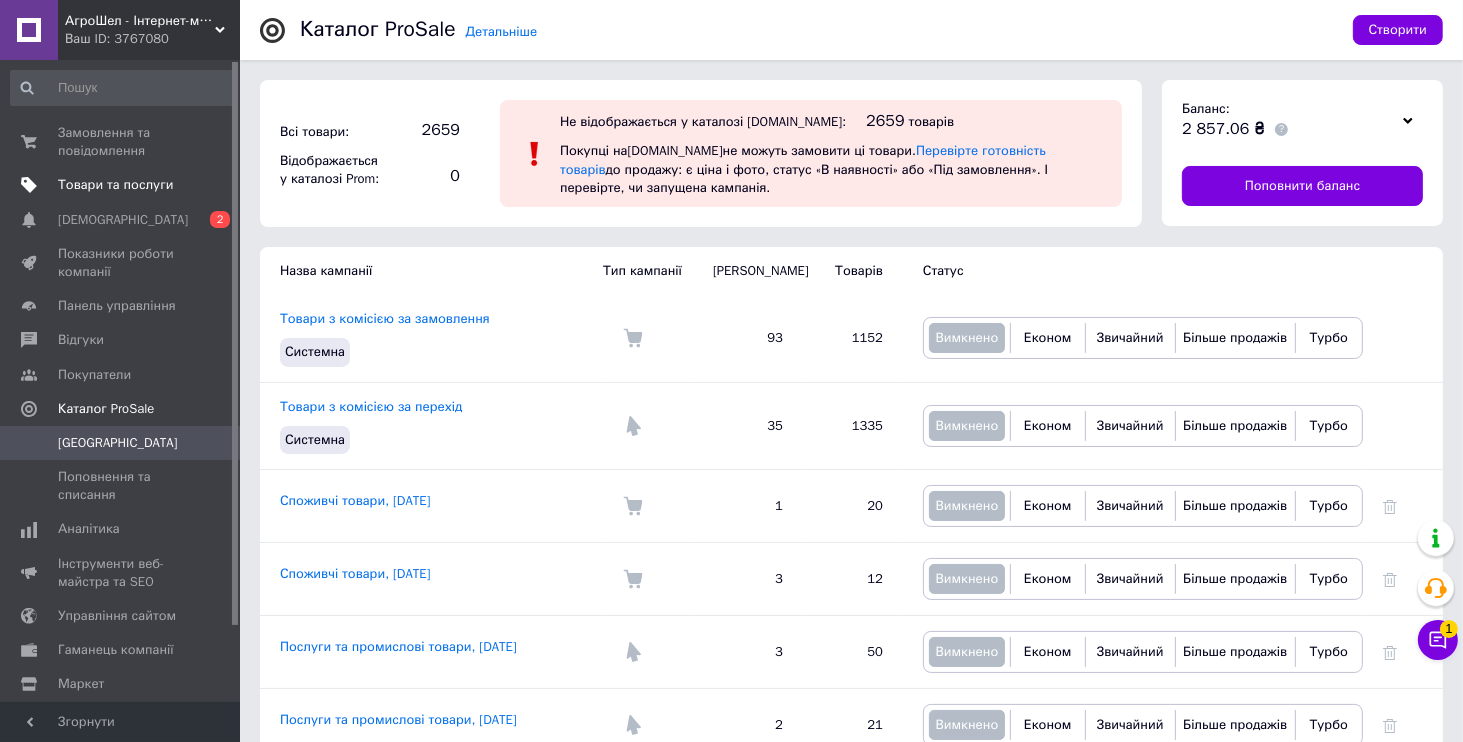 click on "Товари та послуги" at bounding box center [115, 185] 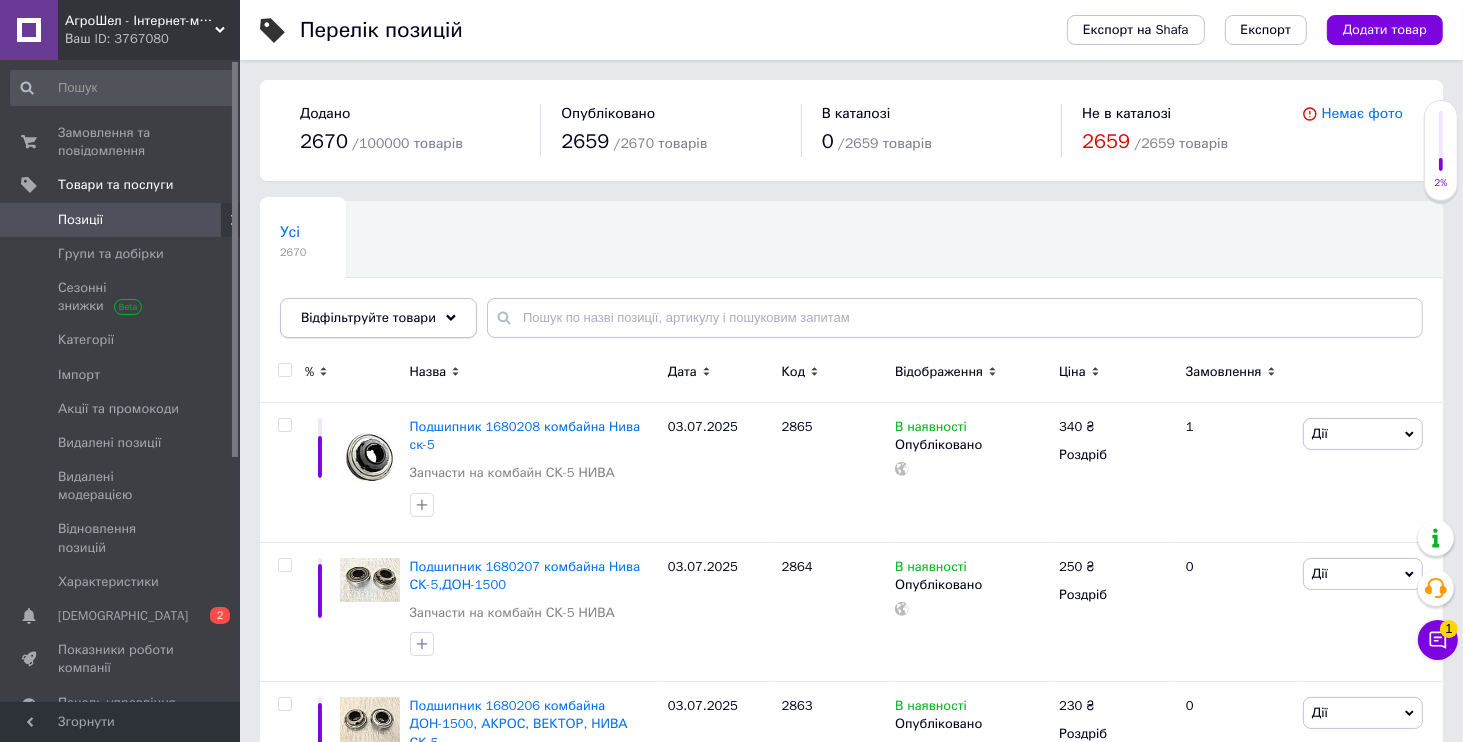 click on "Відфільтруйте товари" at bounding box center [368, 317] 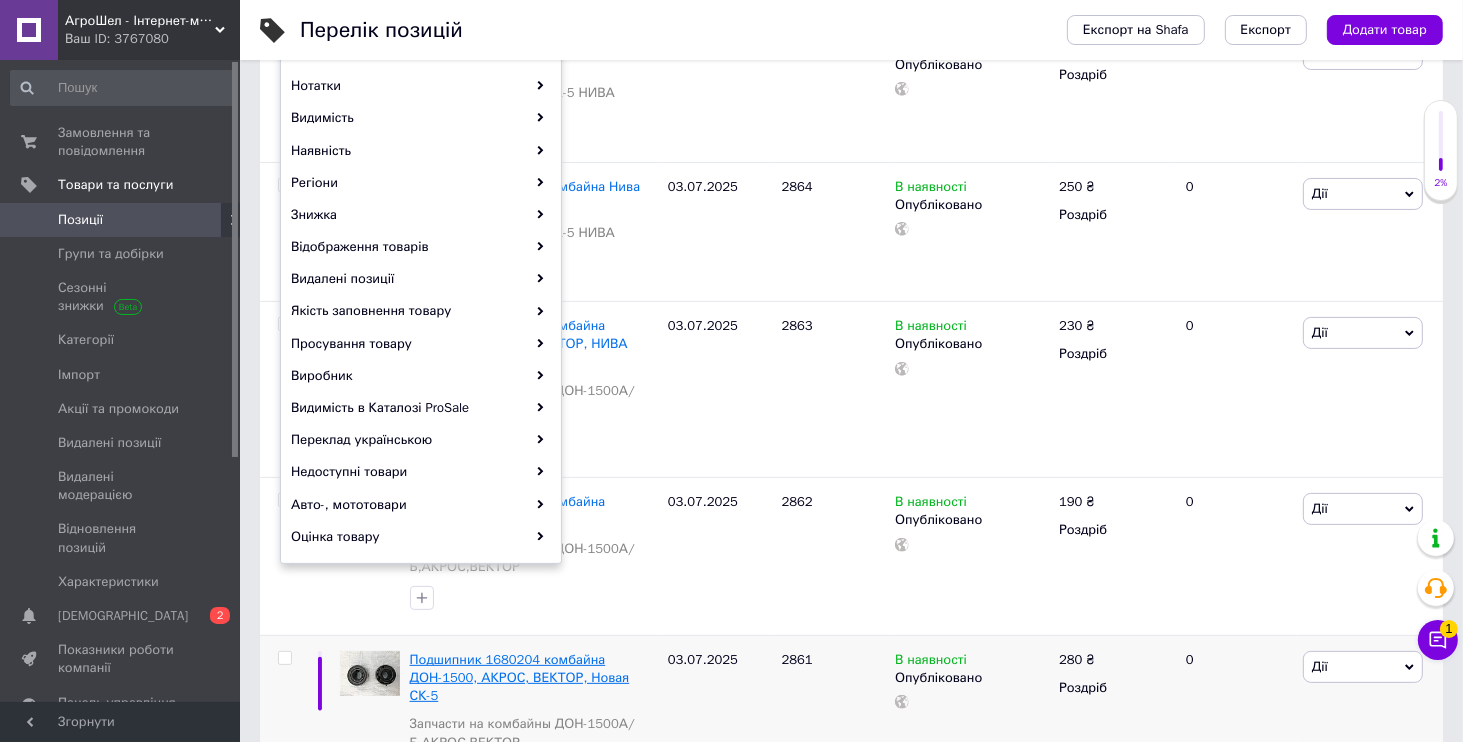 scroll, scrollTop: 480, scrollLeft: 0, axis: vertical 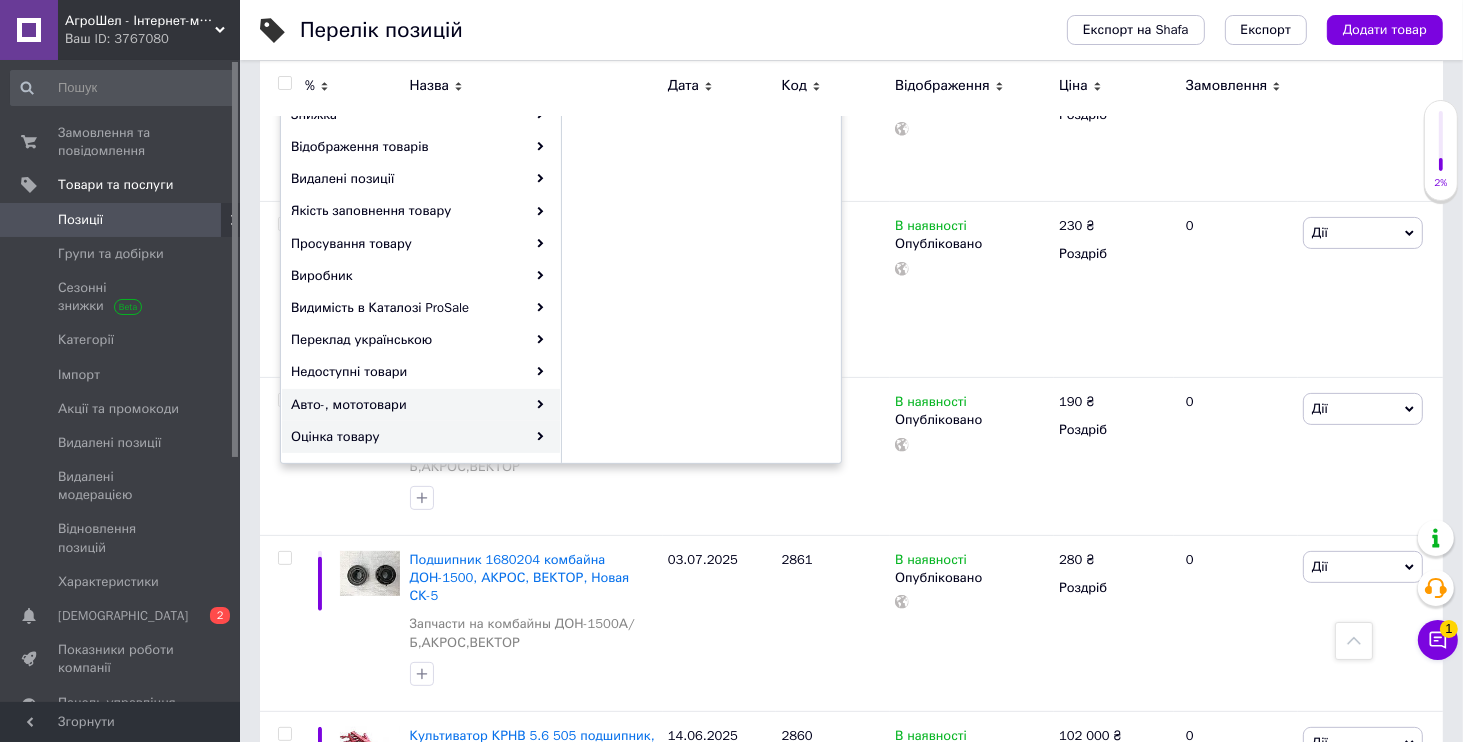 click on "Авто-, мототовари" at bounding box center (421, 405) 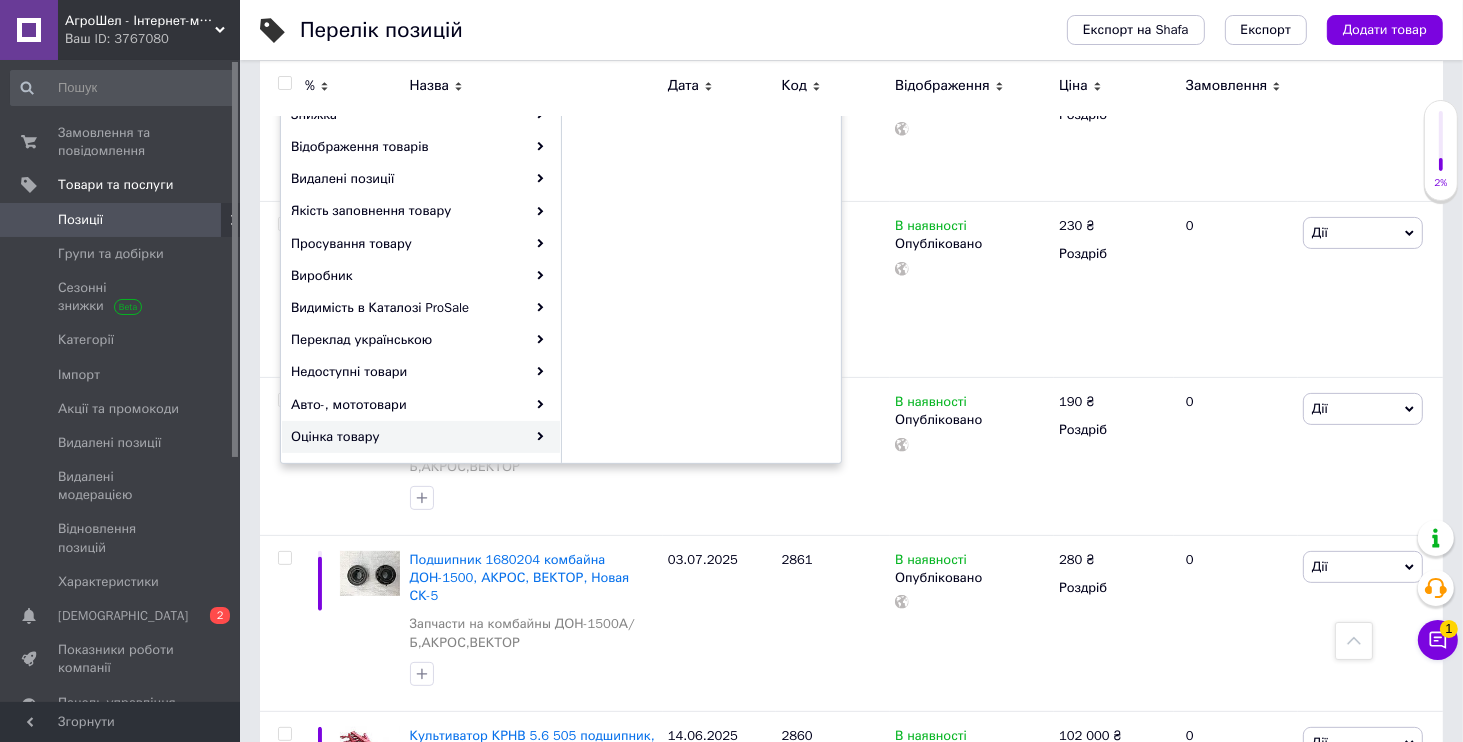 scroll, scrollTop: 96, scrollLeft: 0, axis: vertical 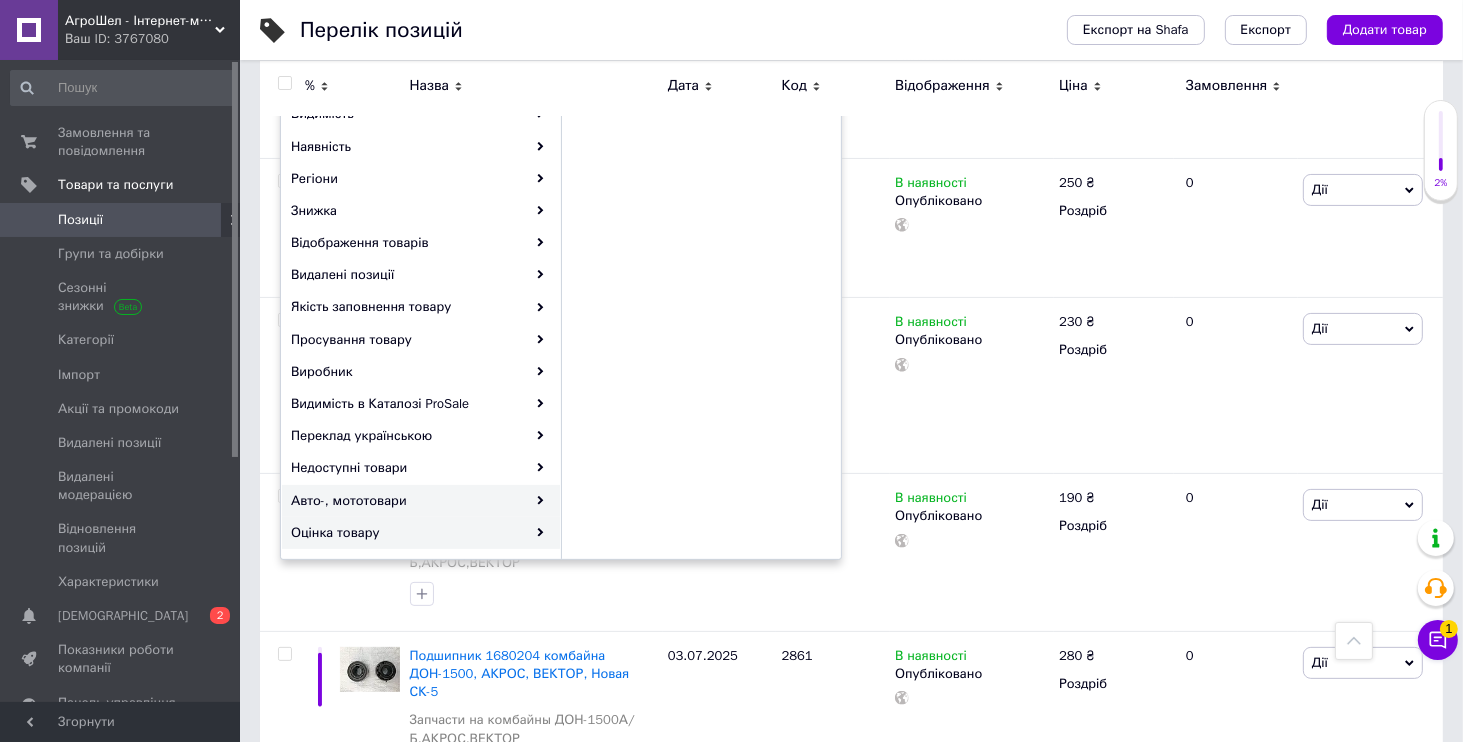 click on "Авто-, мототовари" at bounding box center [421, 501] 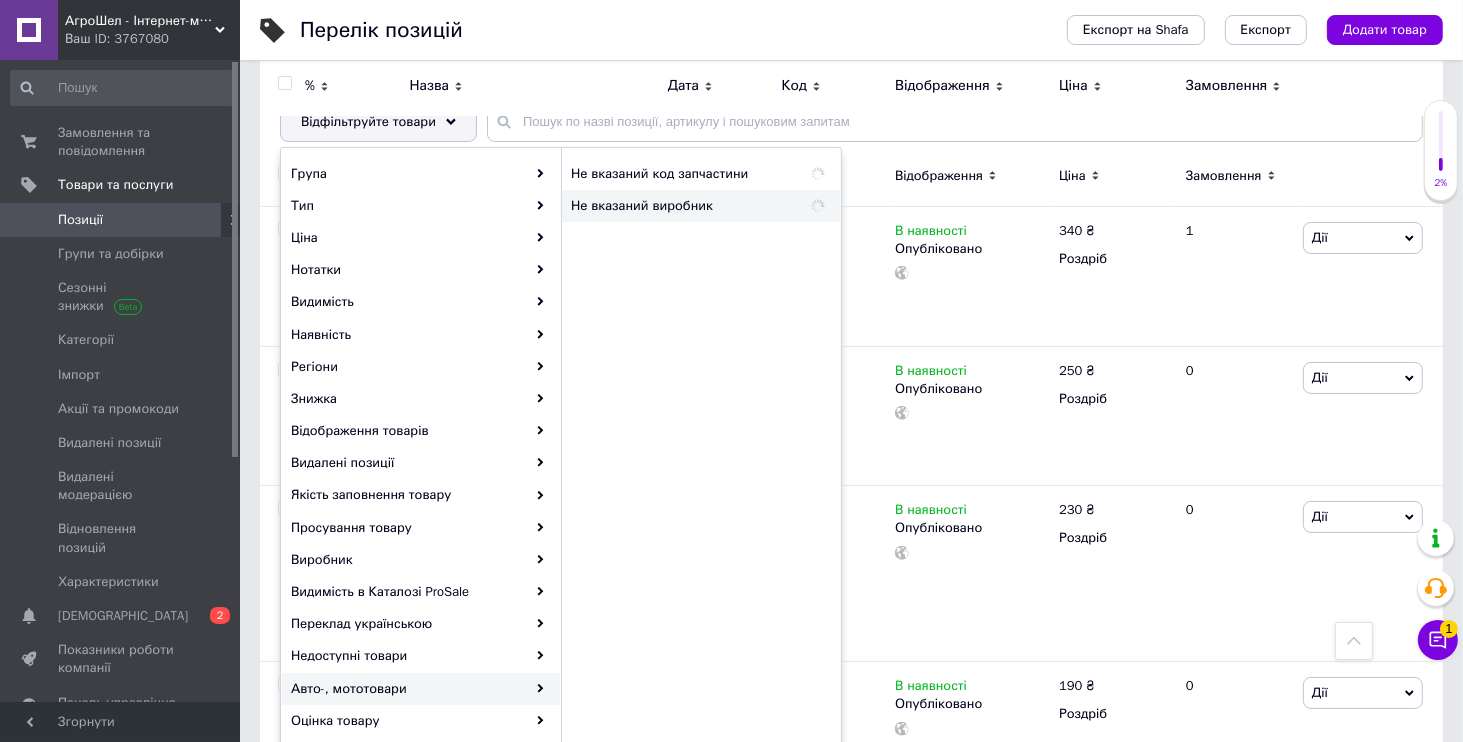 scroll, scrollTop: 96, scrollLeft: 0, axis: vertical 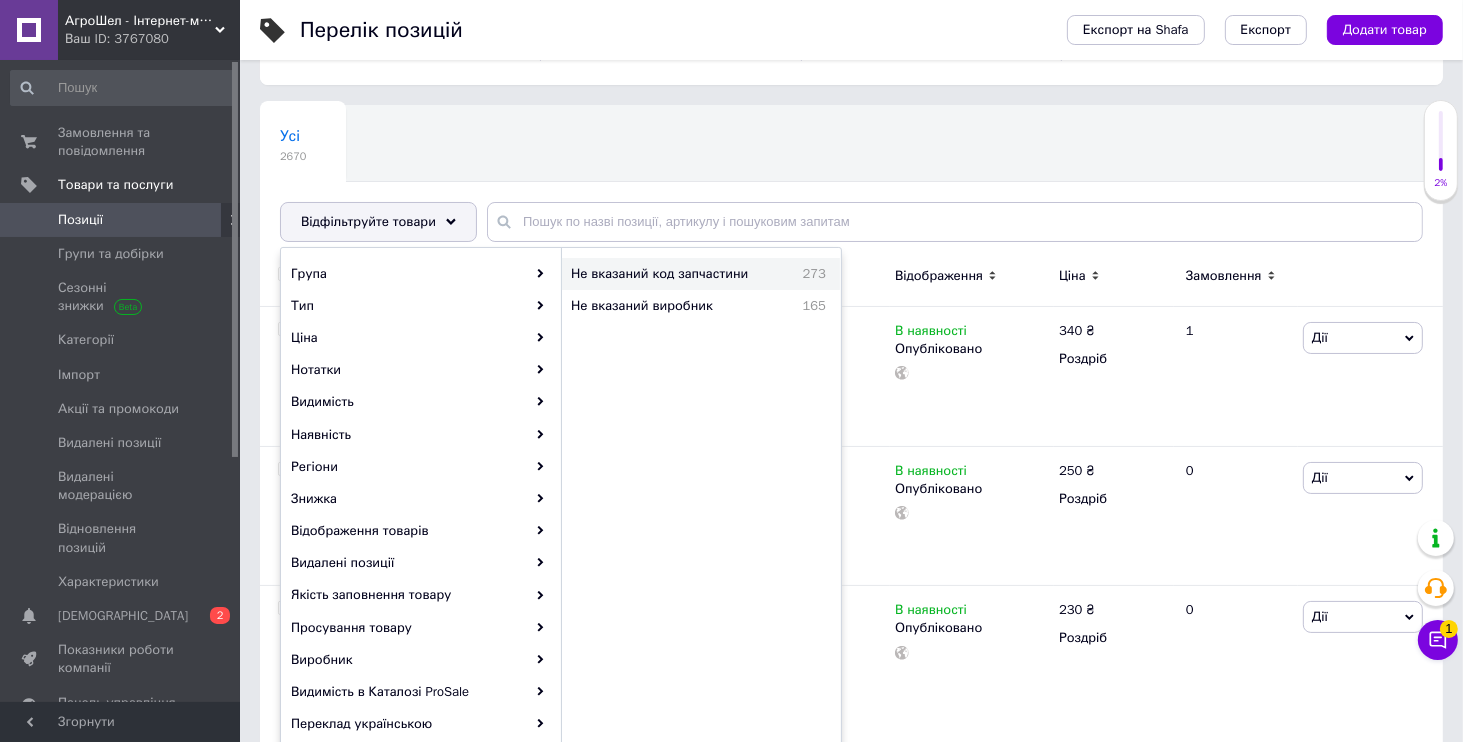 click on "Не вказаний код запчастини" at bounding box center (678, 274) 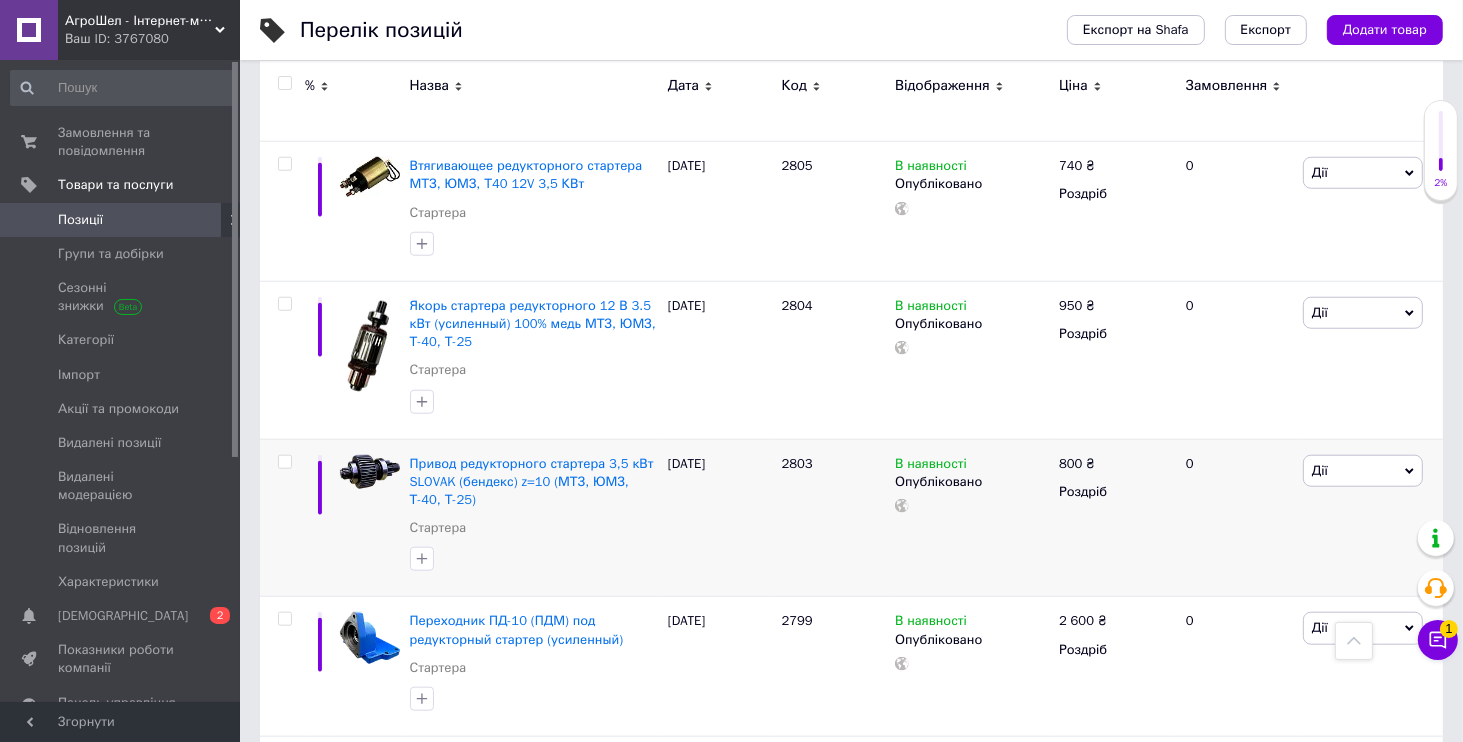 scroll, scrollTop: 2016, scrollLeft: 0, axis: vertical 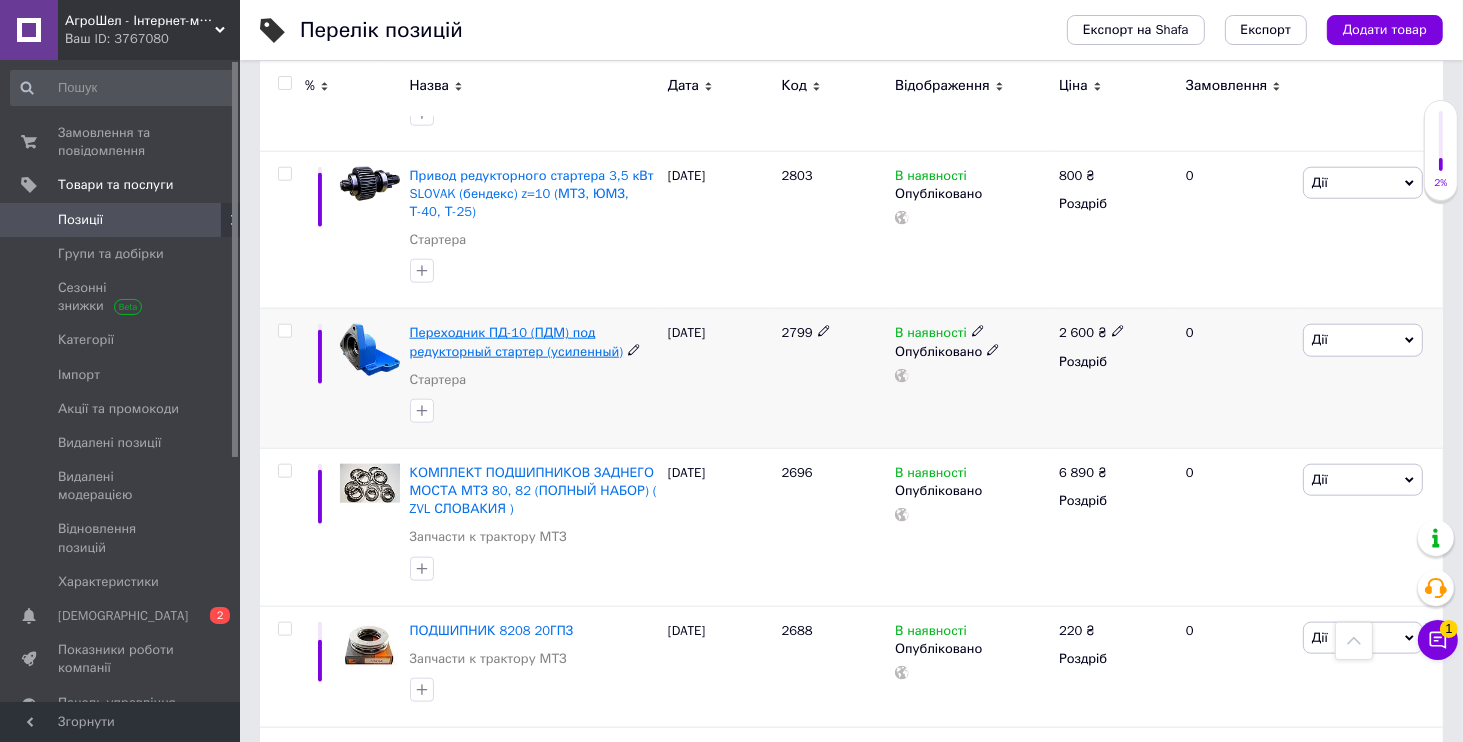 click on "Переходник ПД-10 (ПДМ) под редукторный стартер (усиленный)" at bounding box center [517, 341] 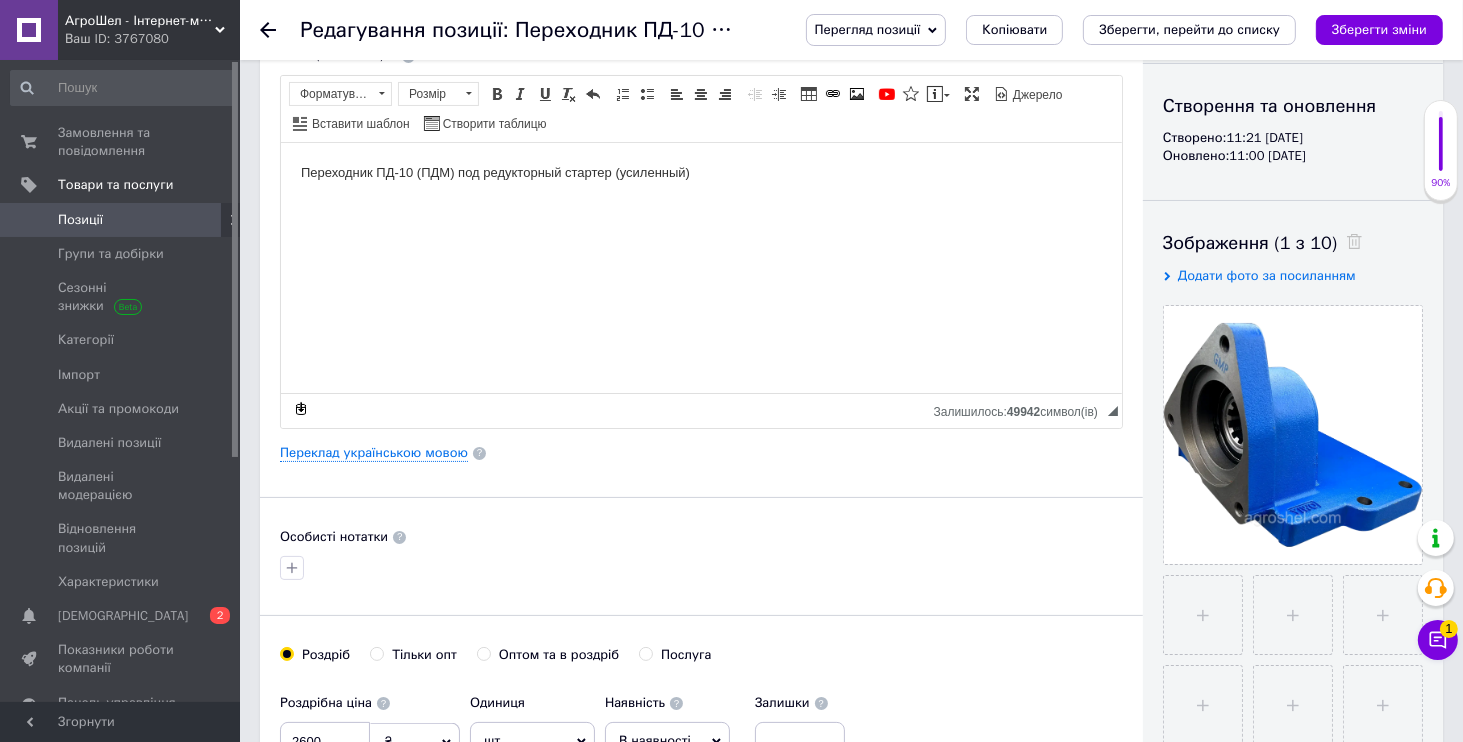 scroll, scrollTop: 0, scrollLeft: 0, axis: both 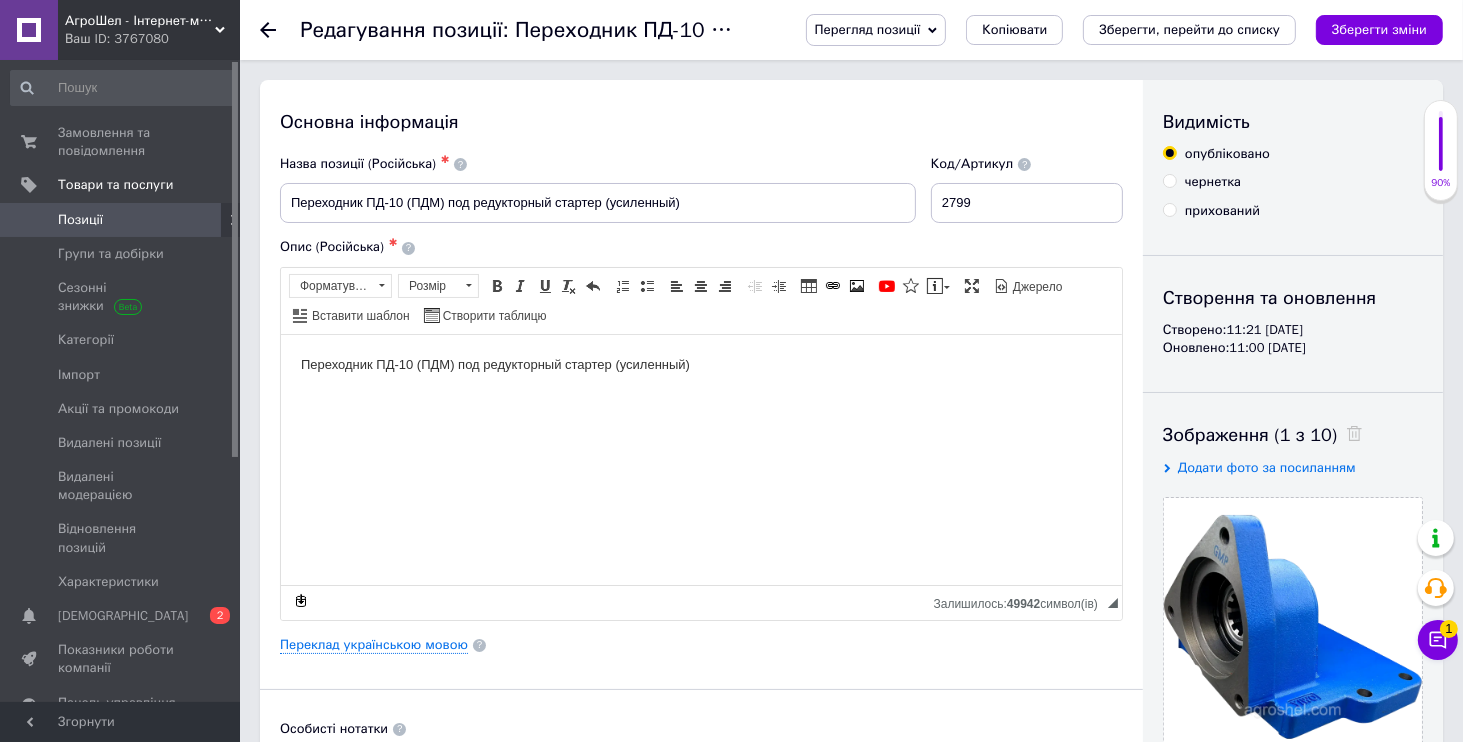 click on "Ваш ID: 3767080" at bounding box center (152, 39) 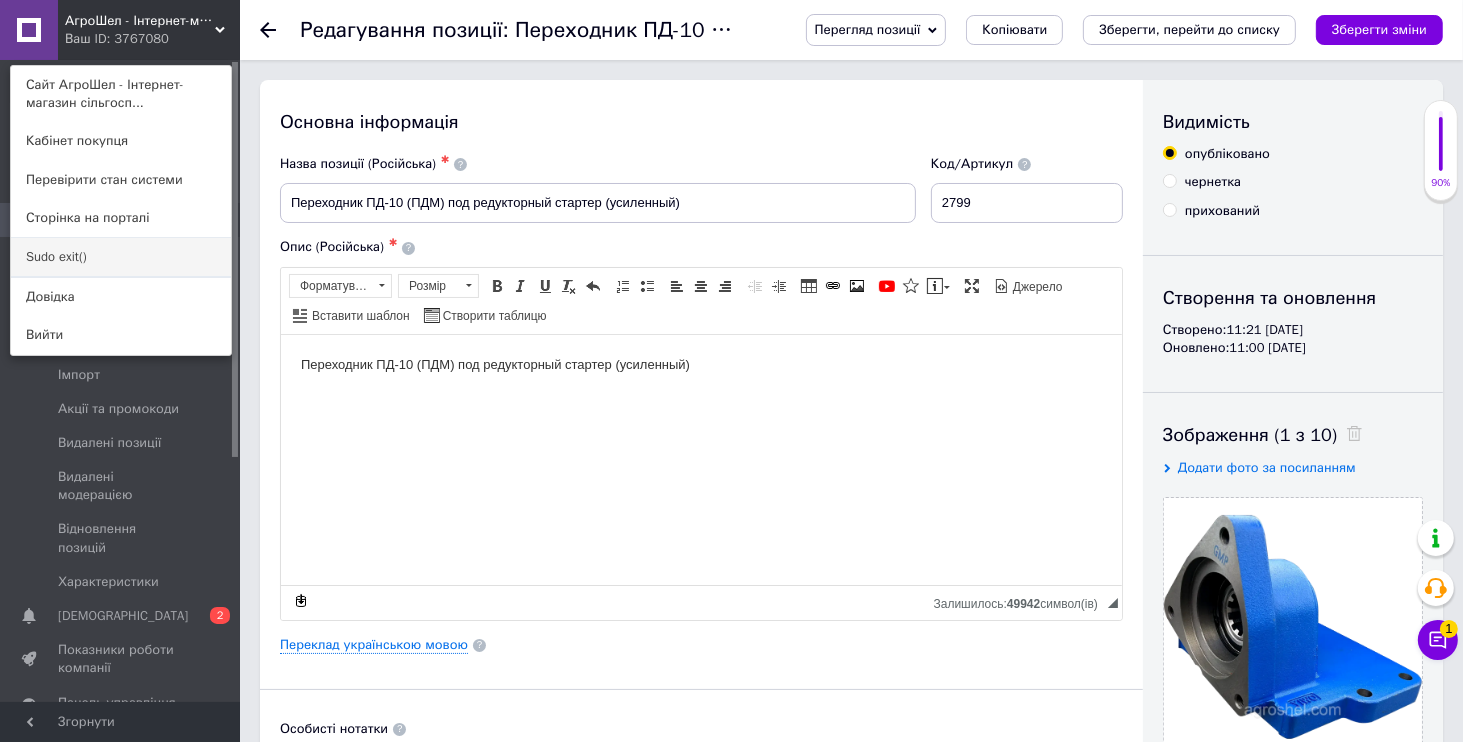 click on "Sudo exit()" at bounding box center [121, 257] 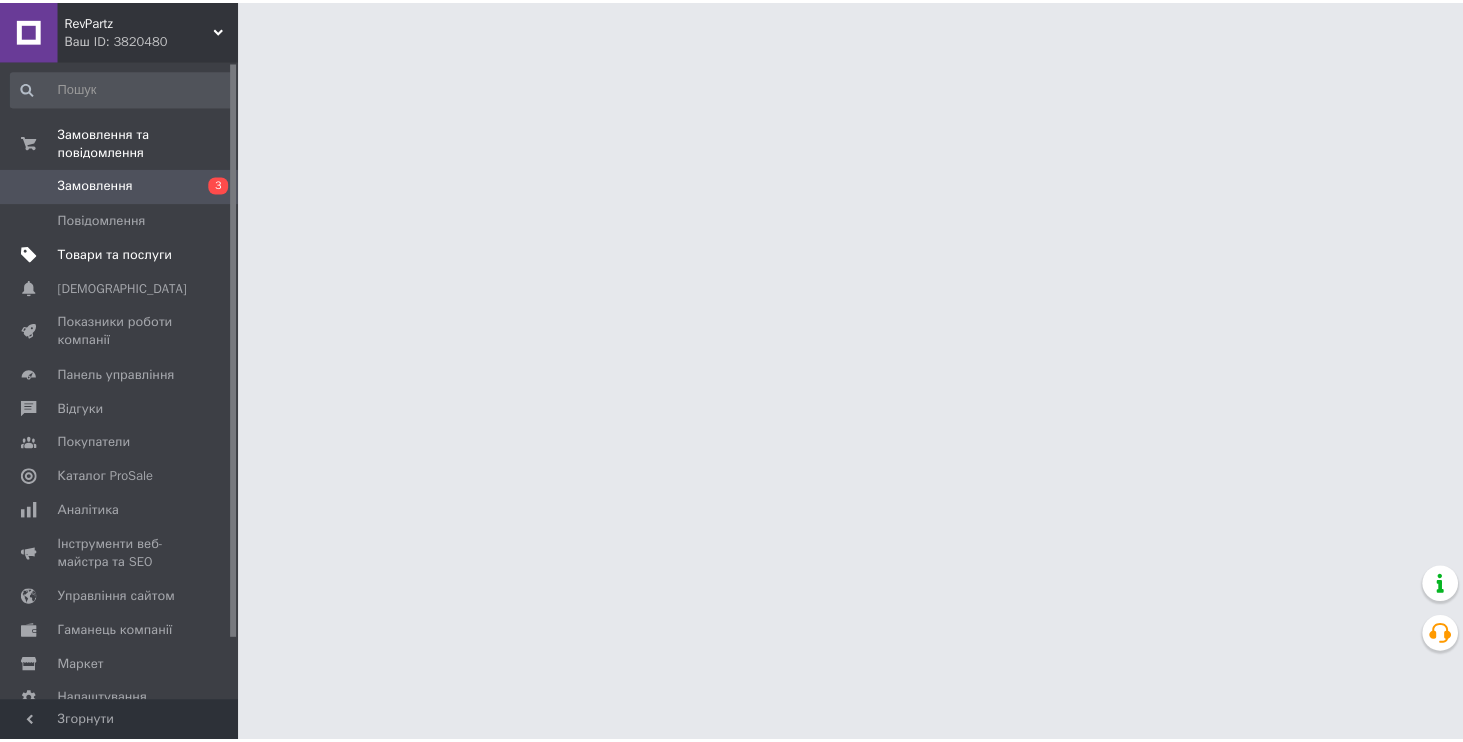 scroll, scrollTop: 0, scrollLeft: 0, axis: both 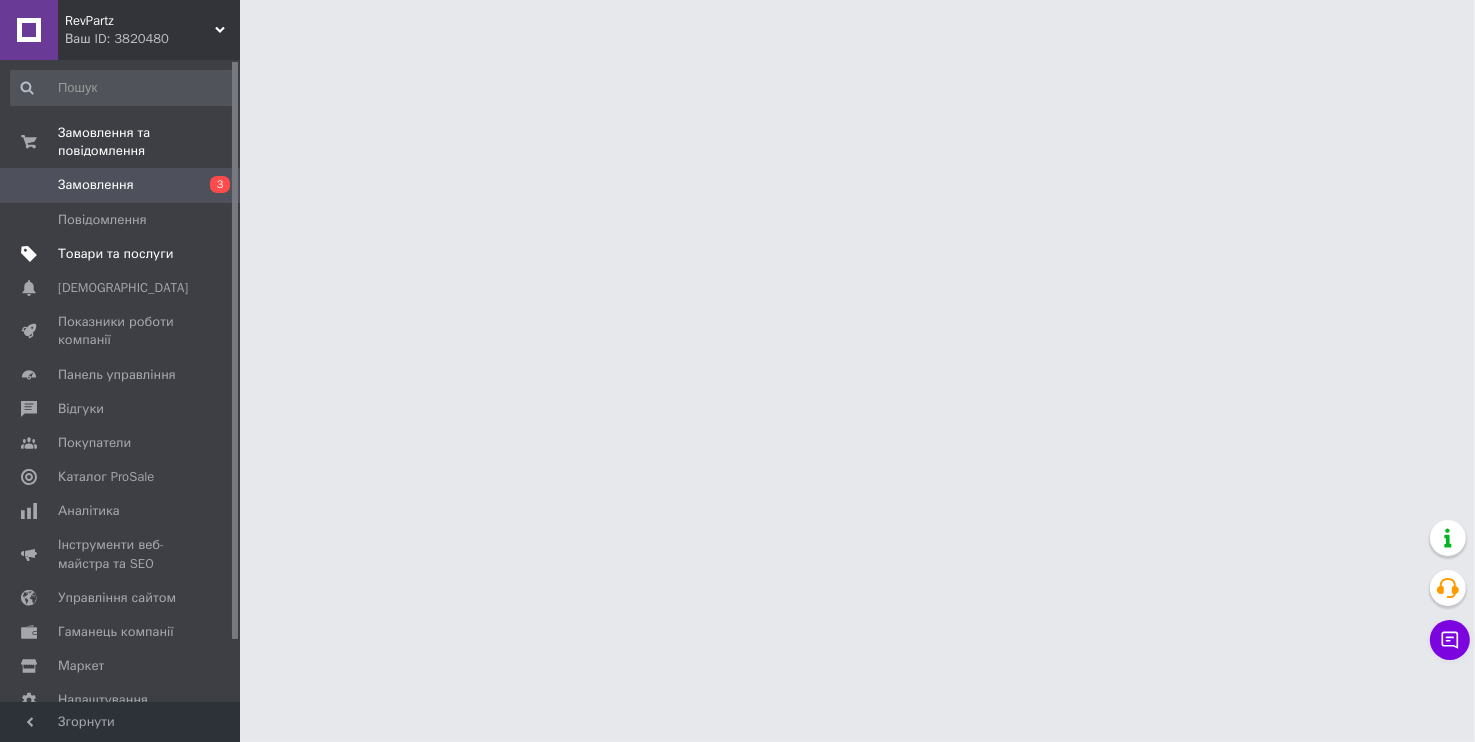 click on "Товари та послуги" at bounding box center (115, 254) 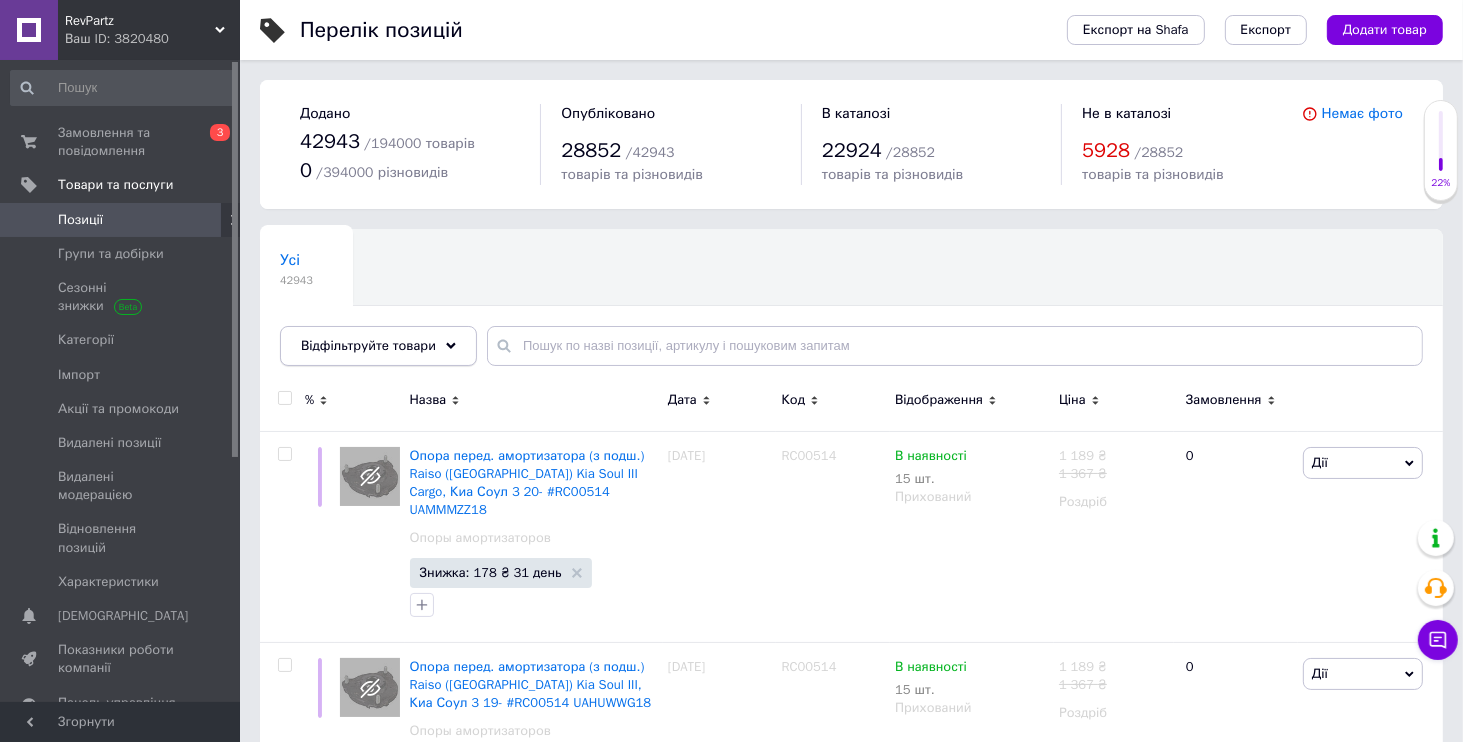 click on "Відфільтруйте товари" at bounding box center [368, 345] 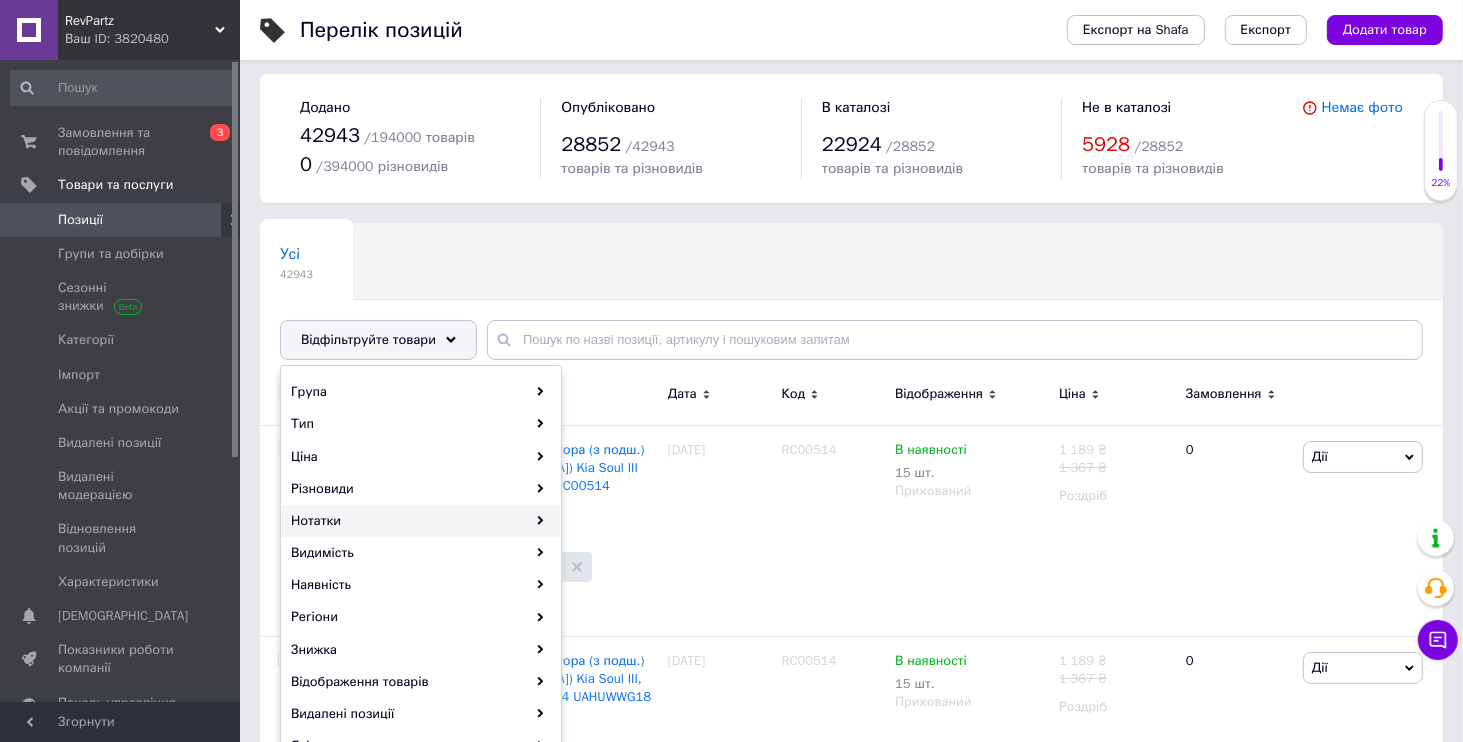scroll, scrollTop: 288, scrollLeft: 0, axis: vertical 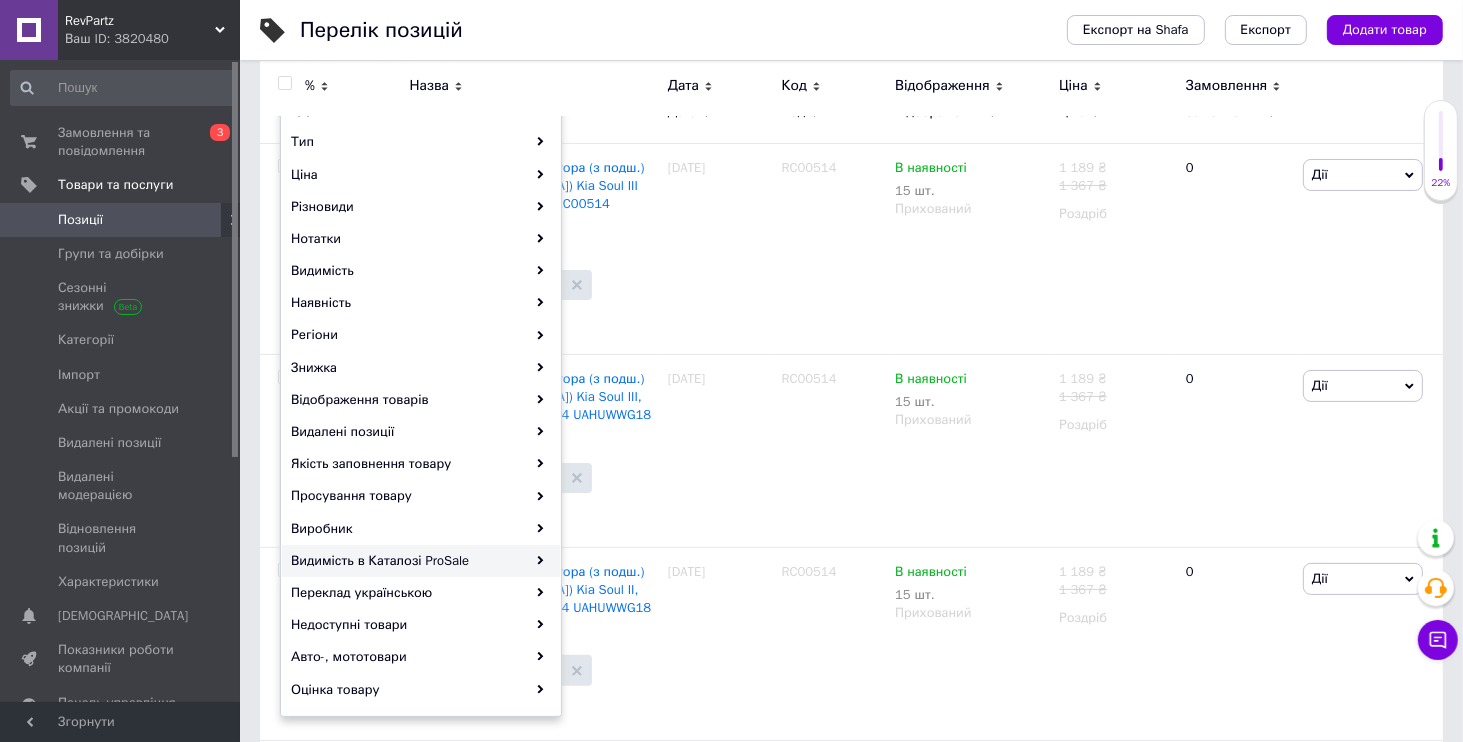click on "Видимість в Каталозі ProSale" at bounding box center (421, 561) 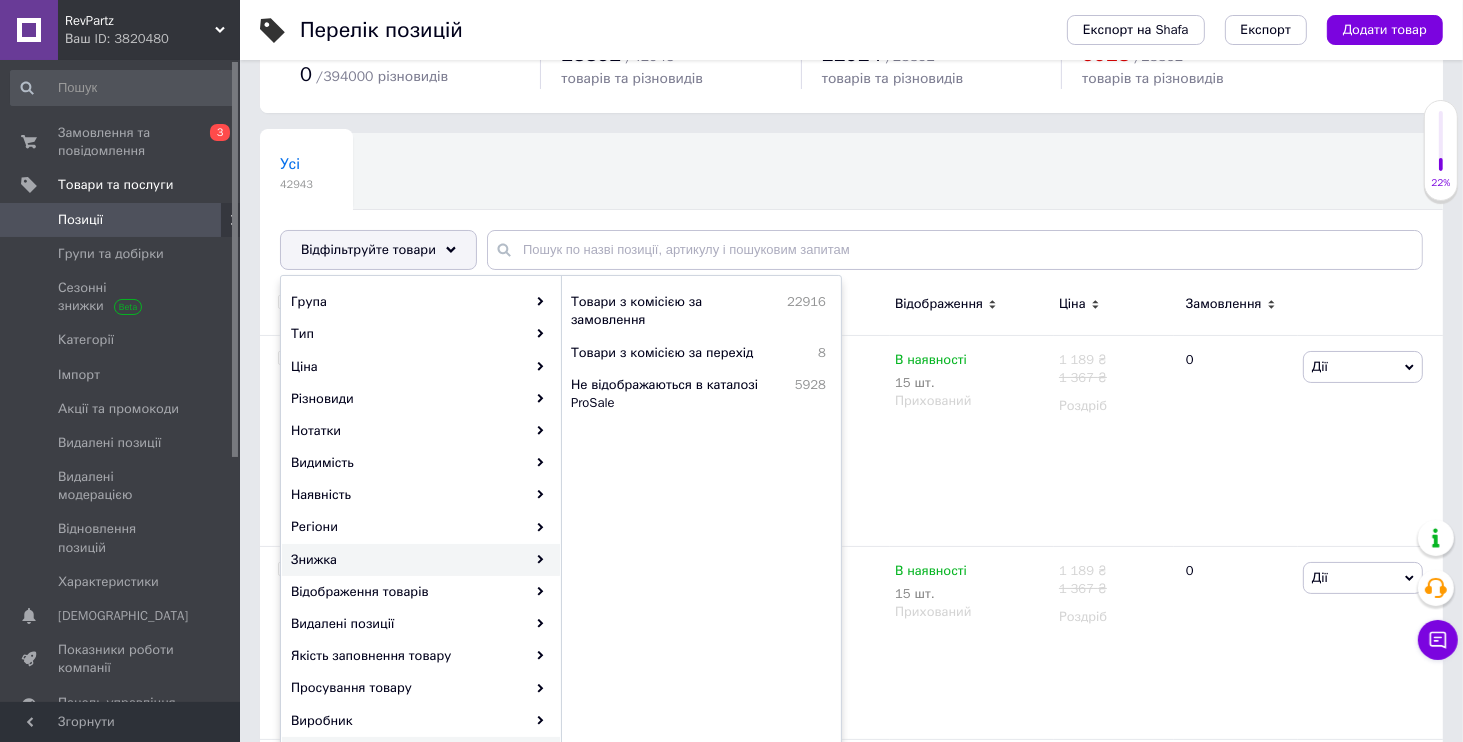 scroll, scrollTop: 480, scrollLeft: 0, axis: vertical 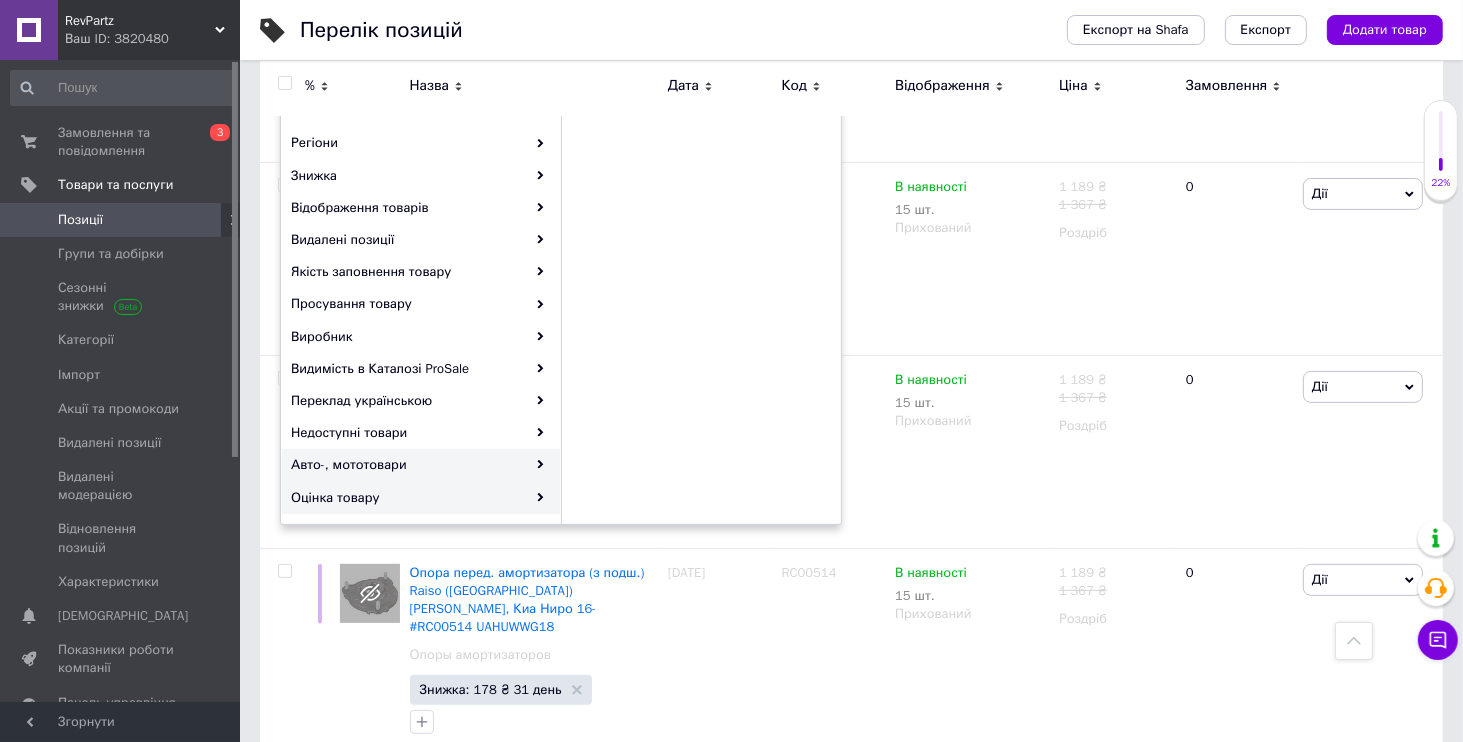 click on "Авто-, мототовари" at bounding box center (421, 465) 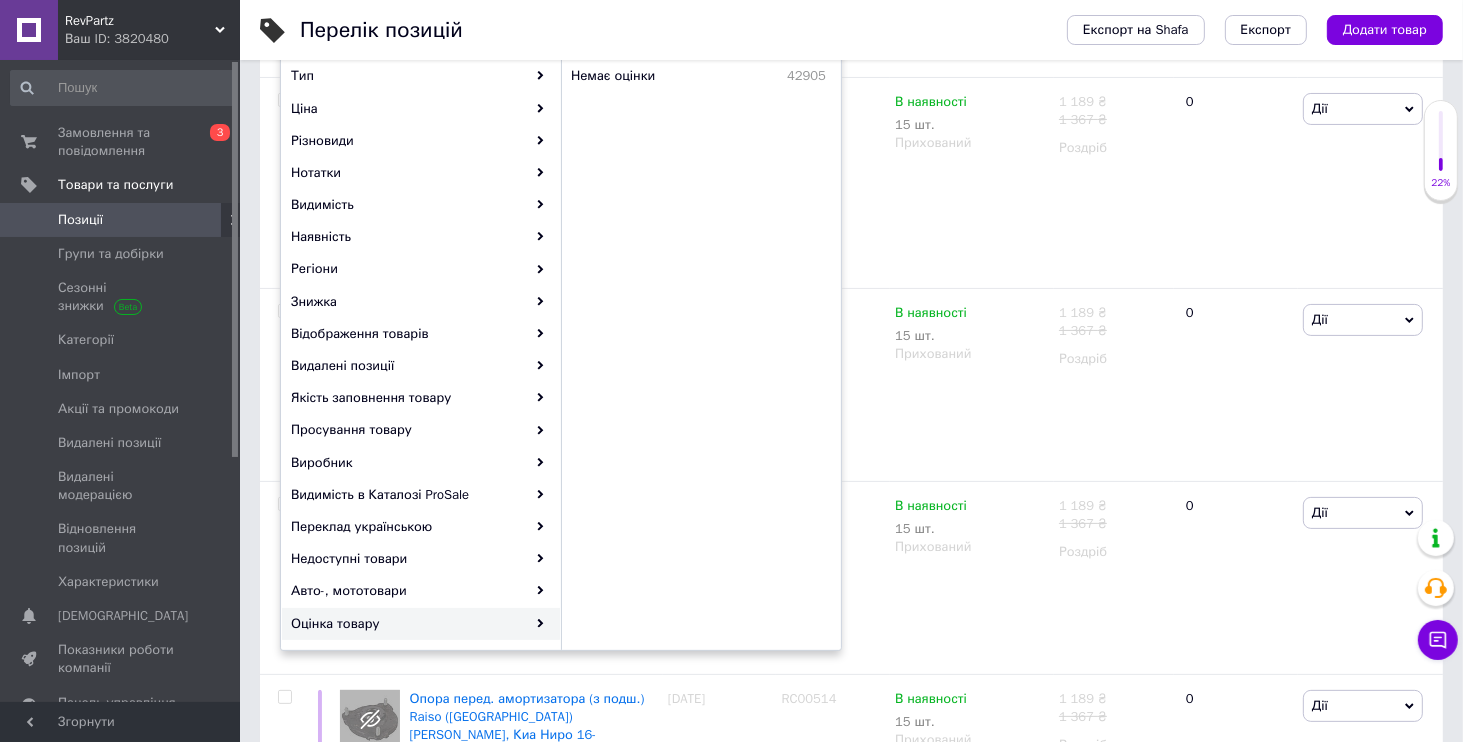 scroll, scrollTop: 480, scrollLeft: 0, axis: vertical 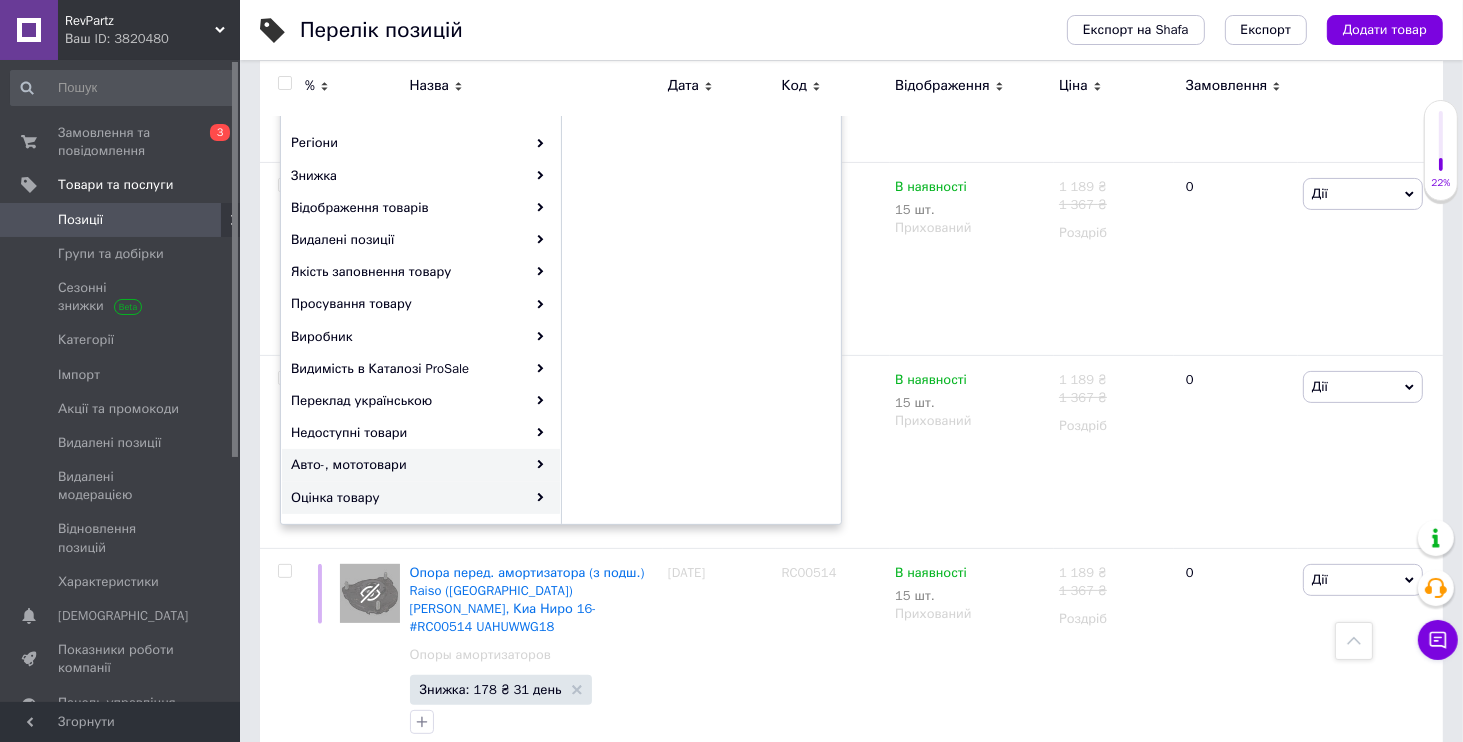 click on "Авто-, мототовари" at bounding box center [421, 465] 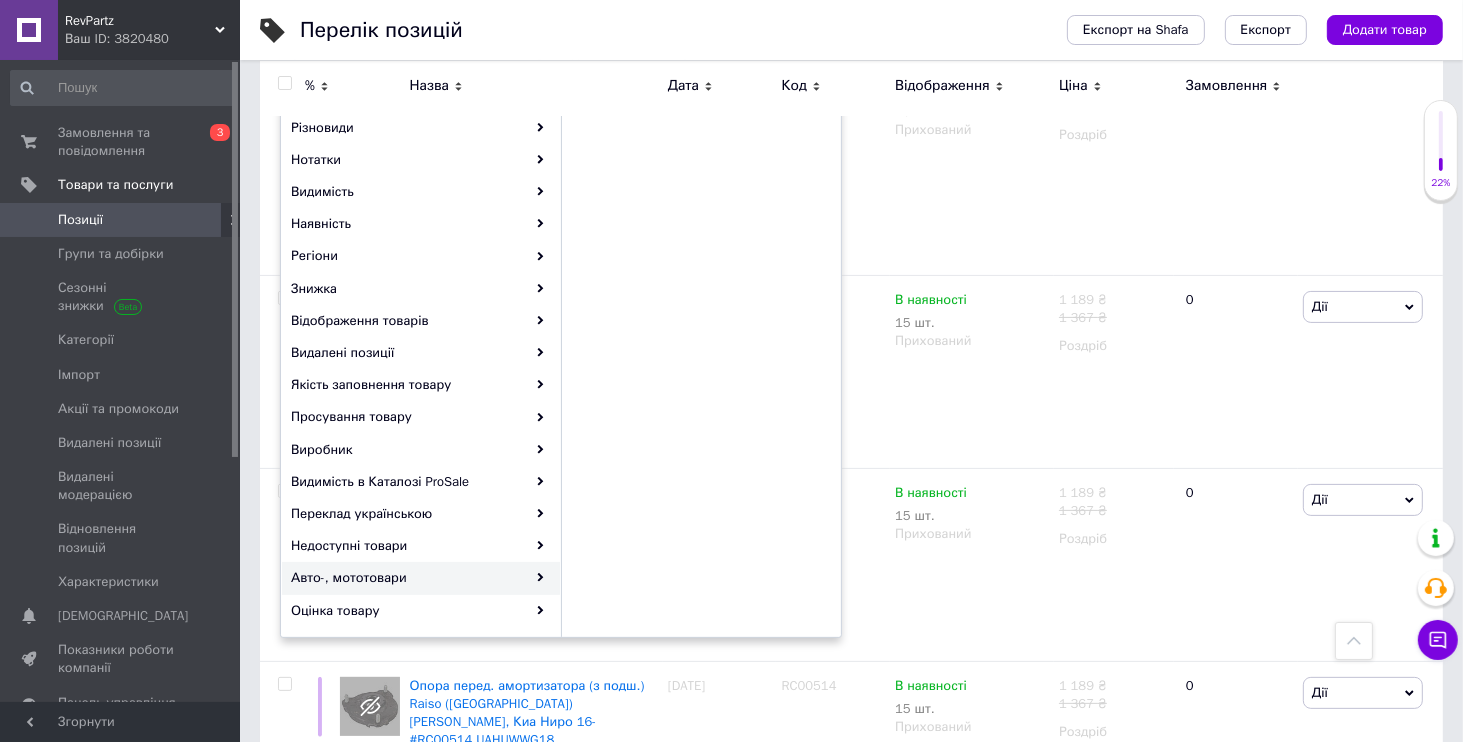 scroll, scrollTop: 192, scrollLeft: 0, axis: vertical 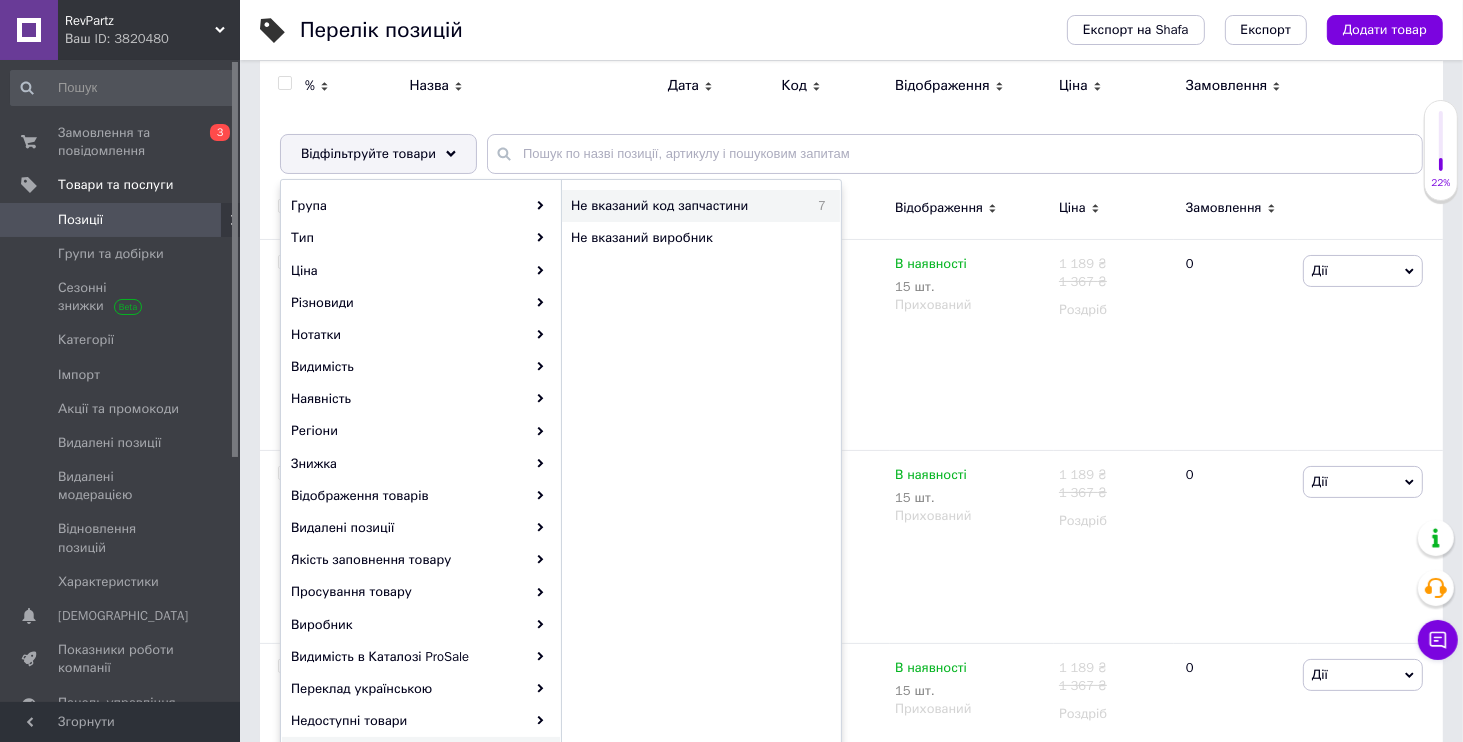 click on "Не вказаний код запчастини  7" at bounding box center (701, 206) 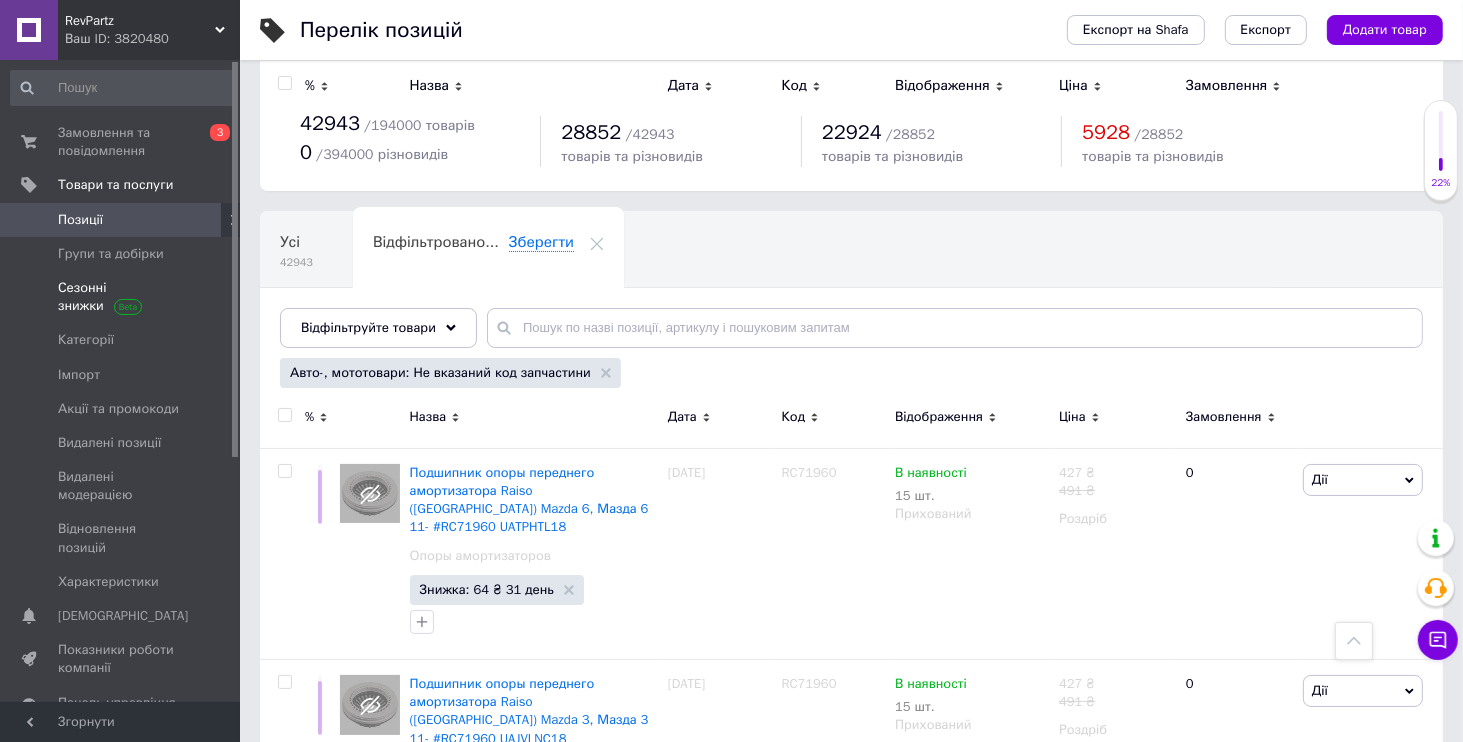 scroll, scrollTop: 0, scrollLeft: 0, axis: both 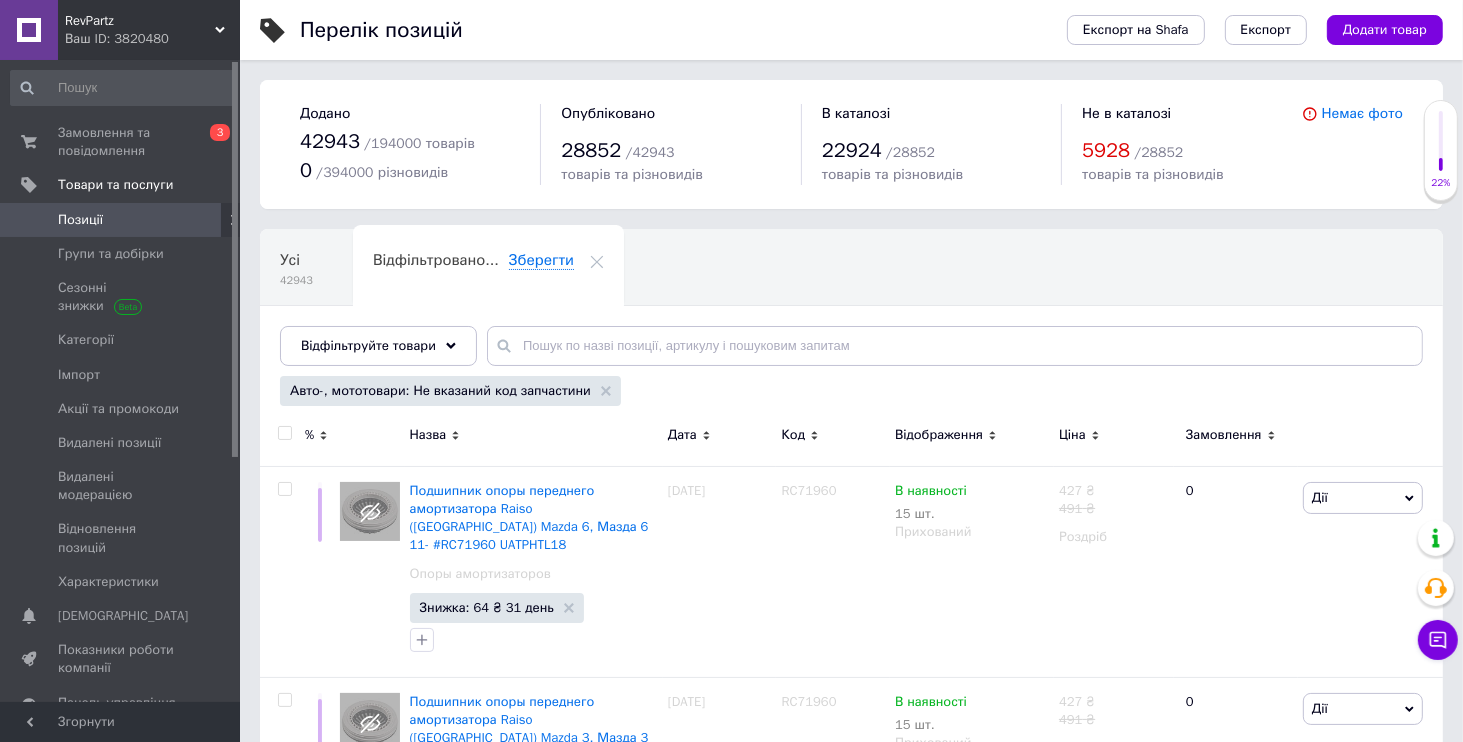click on "Ваш ID: 3820480" at bounding box center (152, 39) 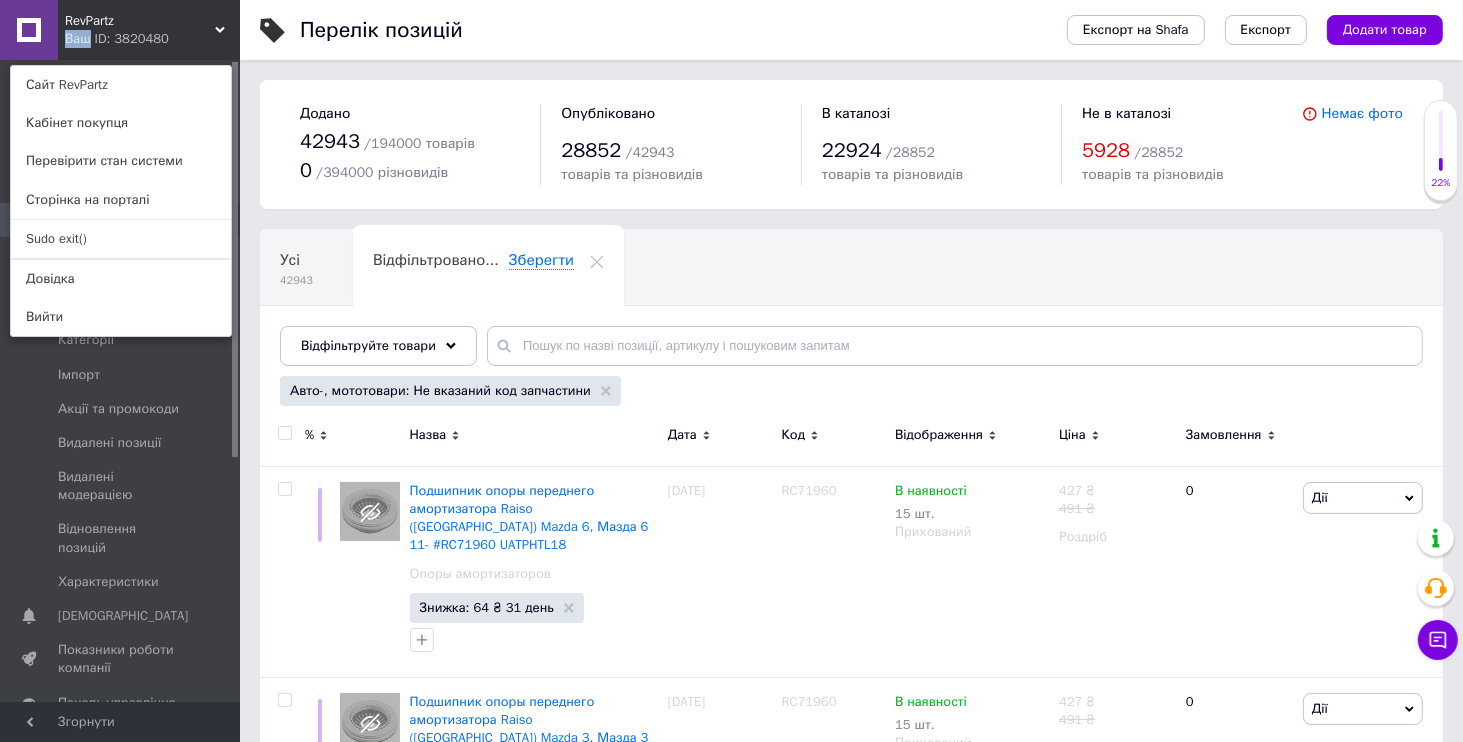 click on "Ваш ID: 3820480" at bounding box center (107, 39) 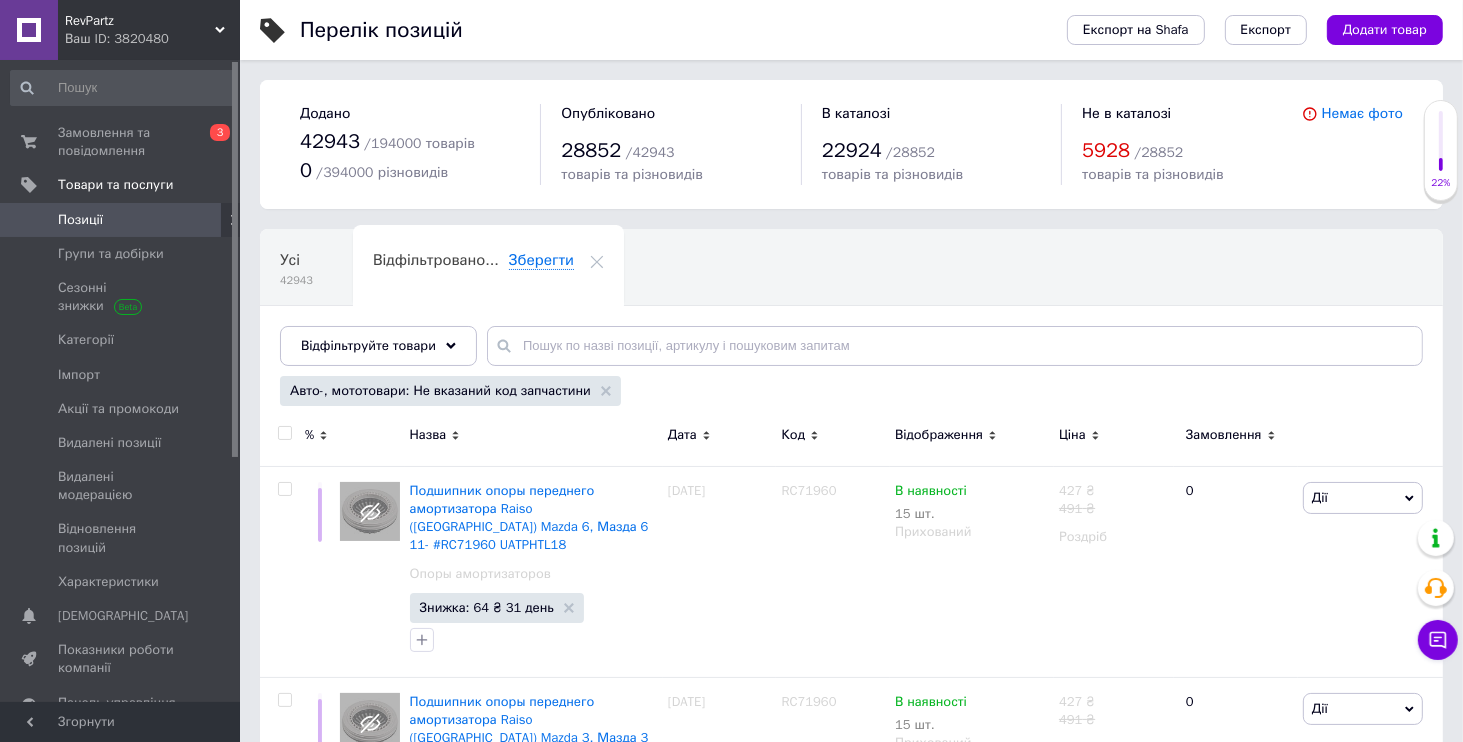 click on "Авто-, мототовари: Не вказаний код запчастини" at bounding box center (450, 391) 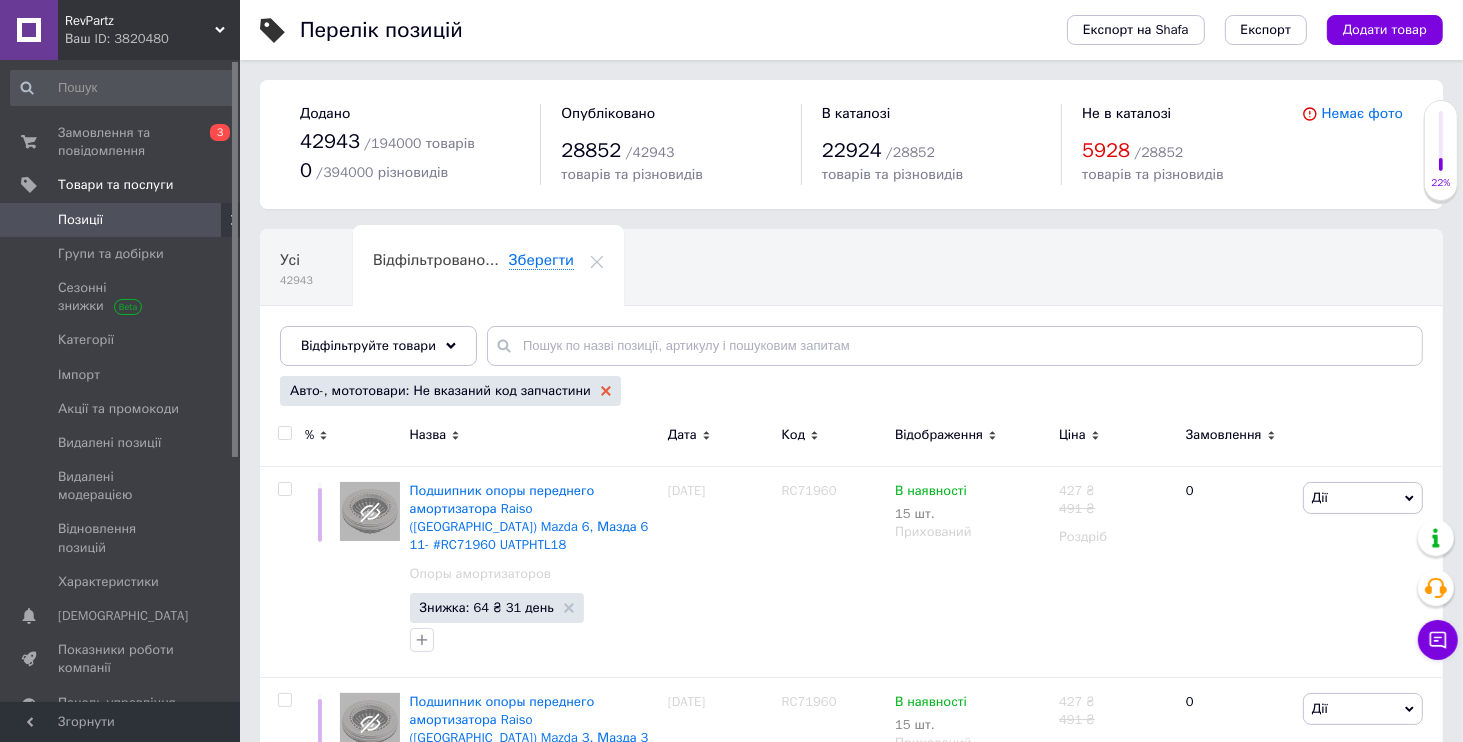 click 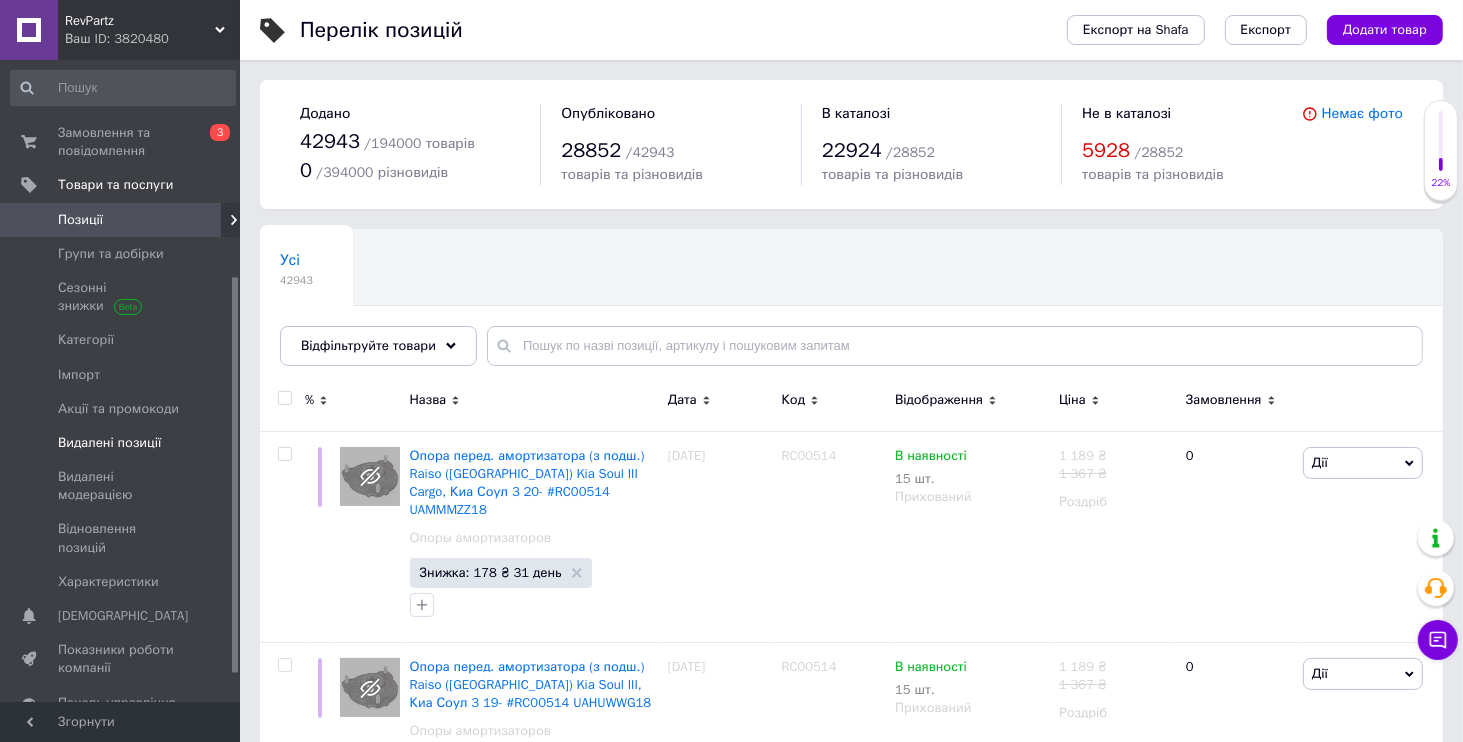 scroll, scrollTop: 384, scrollLeft: 0, axis: vertical 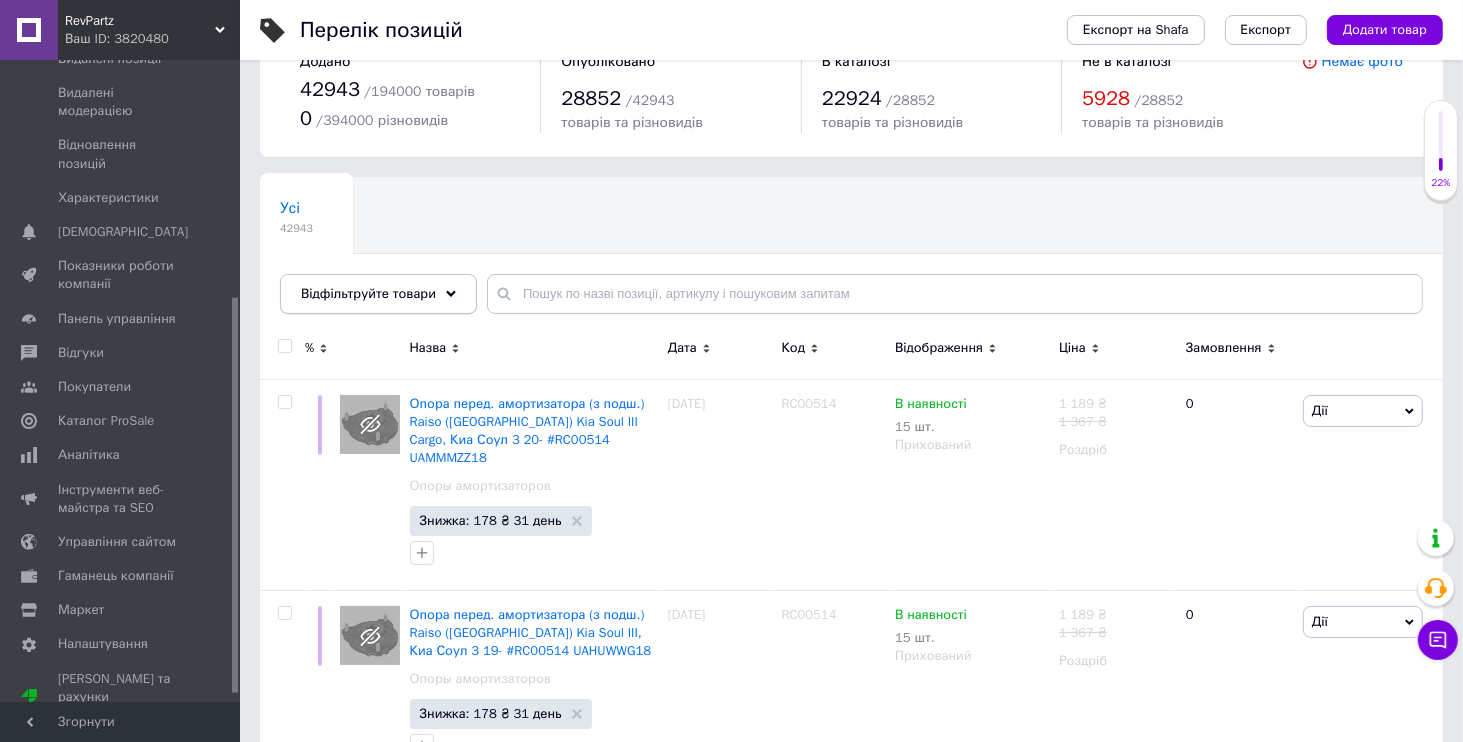 click on "Відфільтруйте товари" at bounding box center [368, 293] 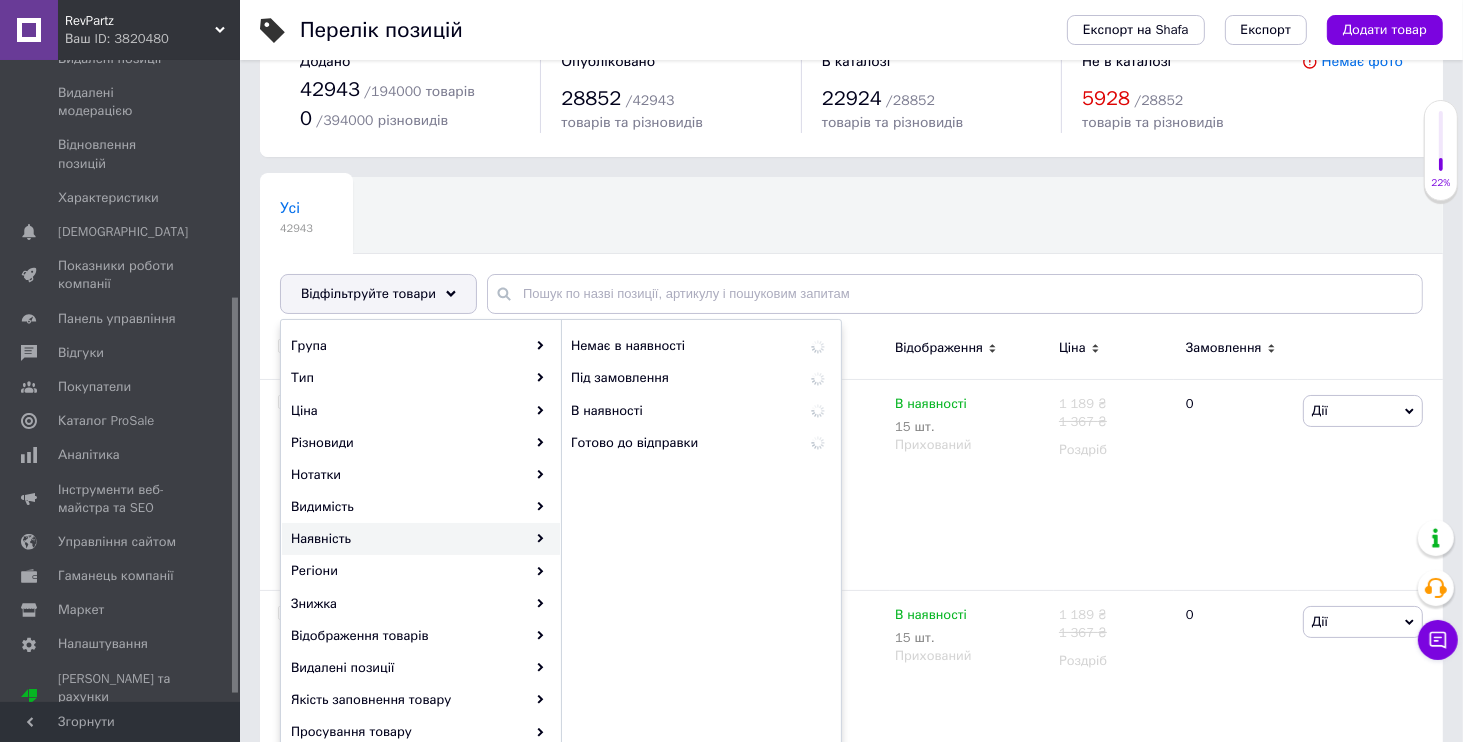 click on "Наявність" at bounding box center [421, 539] 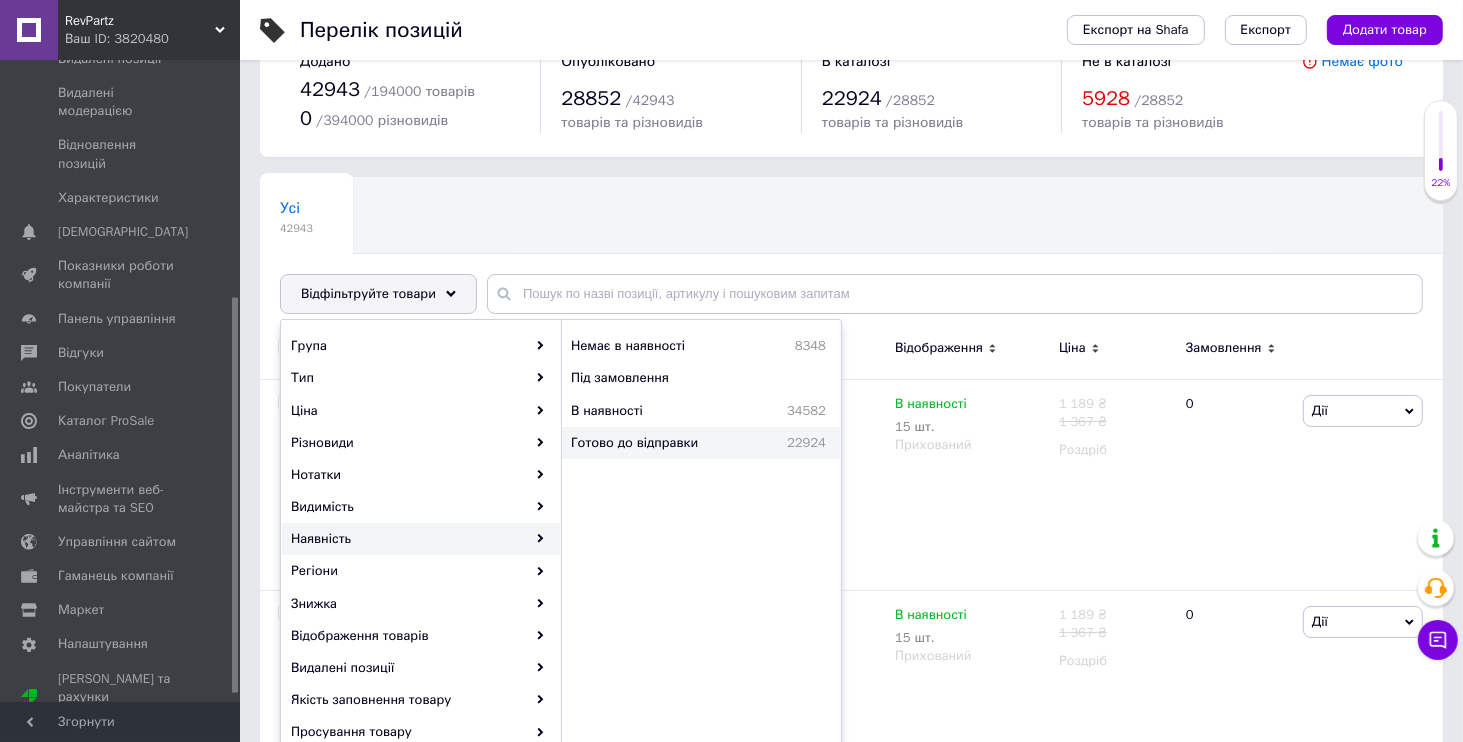 click on "Готово до відправки" at bounding box center (663, 443) 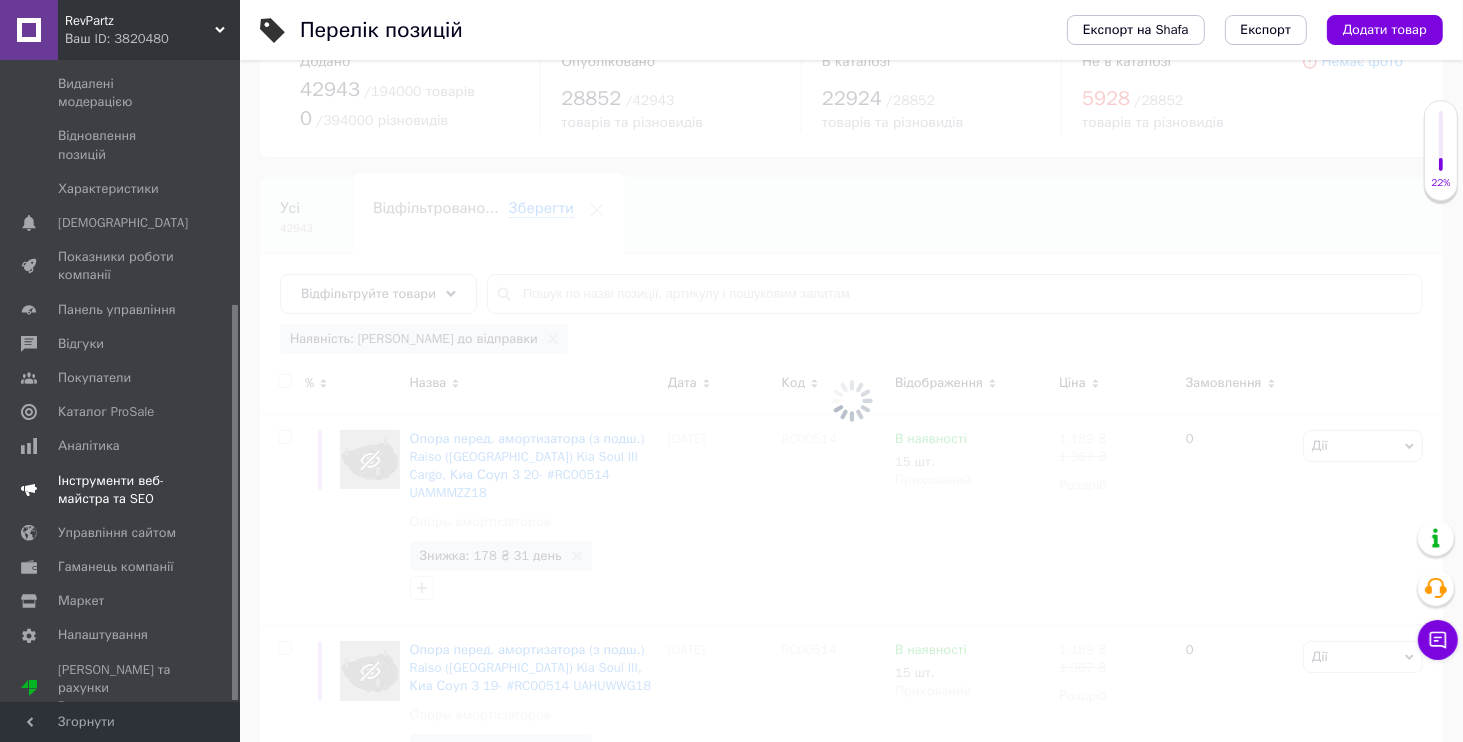 scroll, scrollTop: 396, scrollLeft: 0, axis: vertical 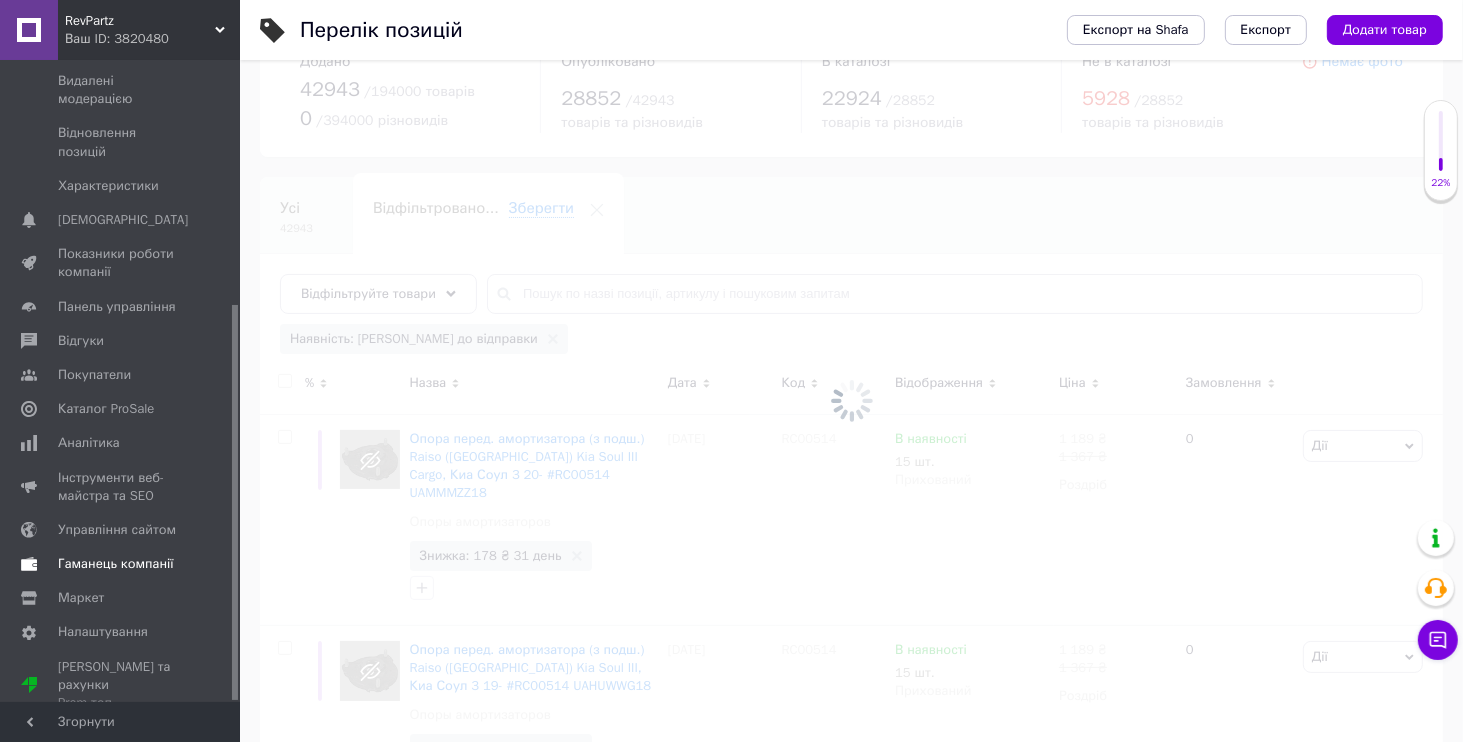 click on "Гаманець компанії" at bounding box center (116, 564) 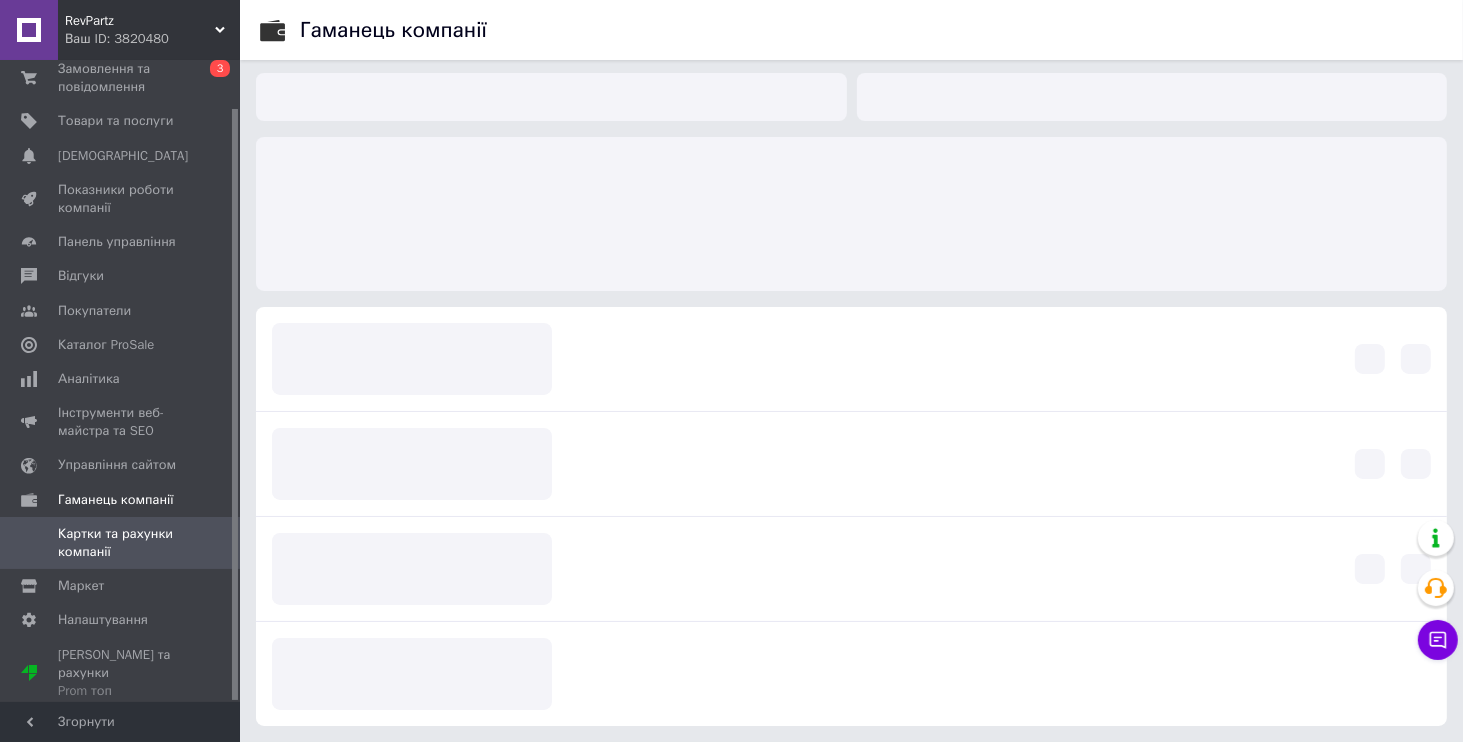 scroll, scrollTop: 3, scrollLeft: 0, axis: vertical 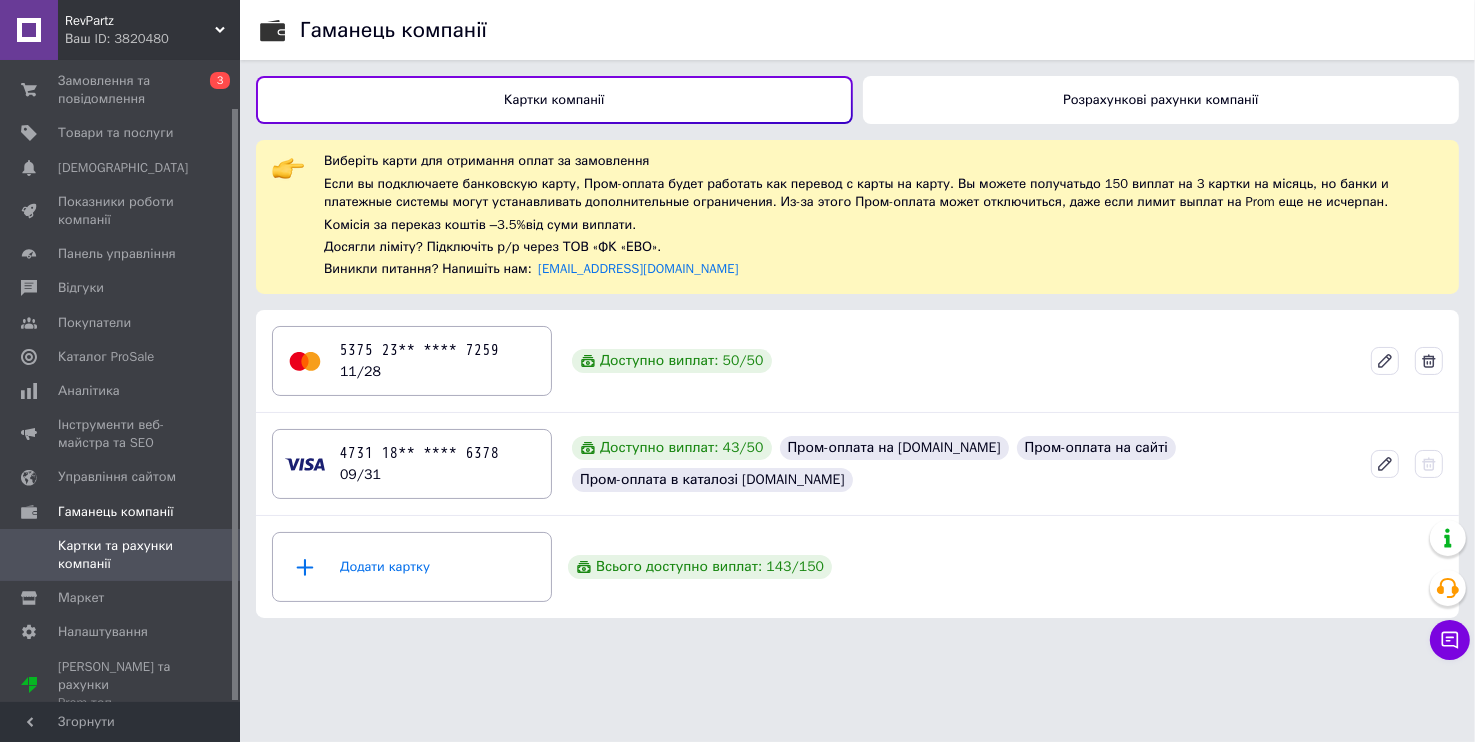 click on "Розрахункові рахунки компанії" at bounding box center (1161, 100) 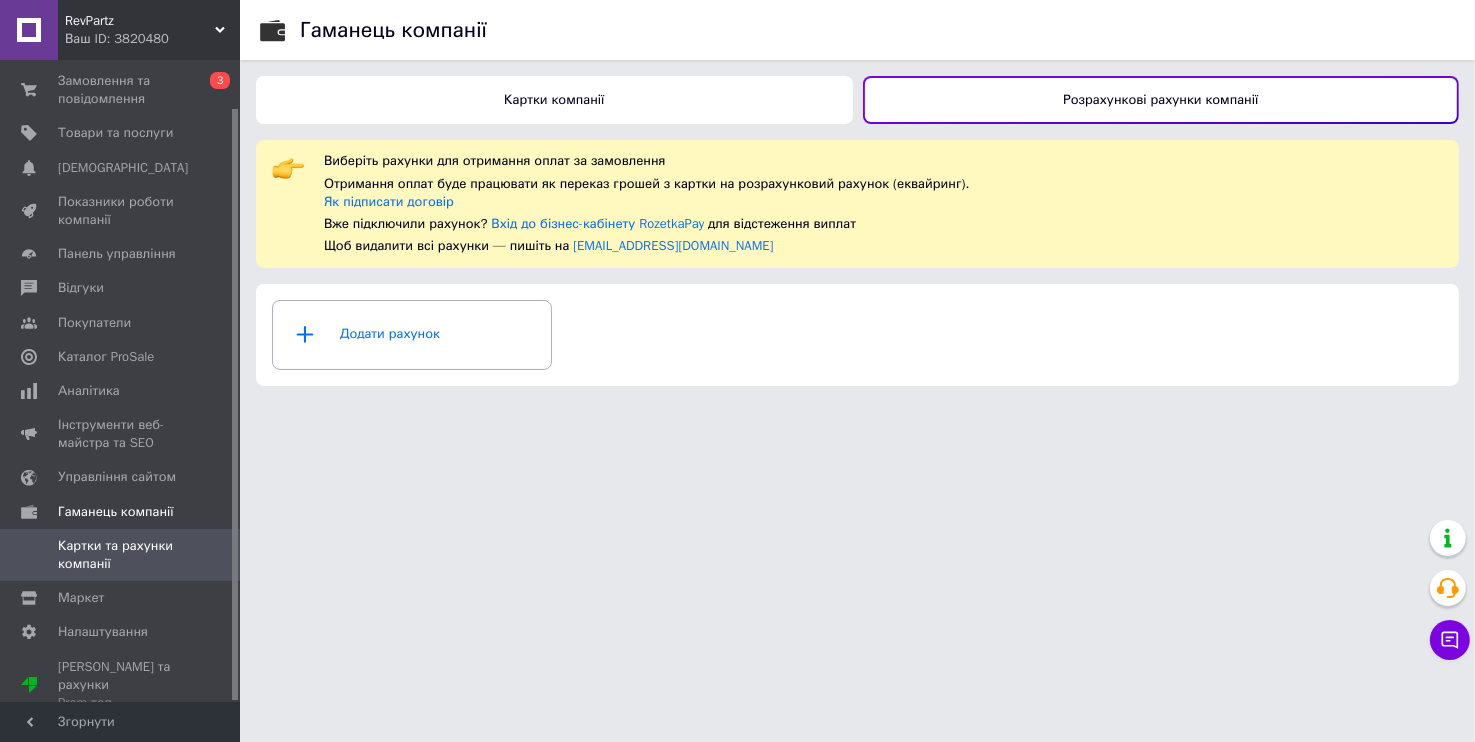 click on "Картки компанії" at bounding box center [554, 100] 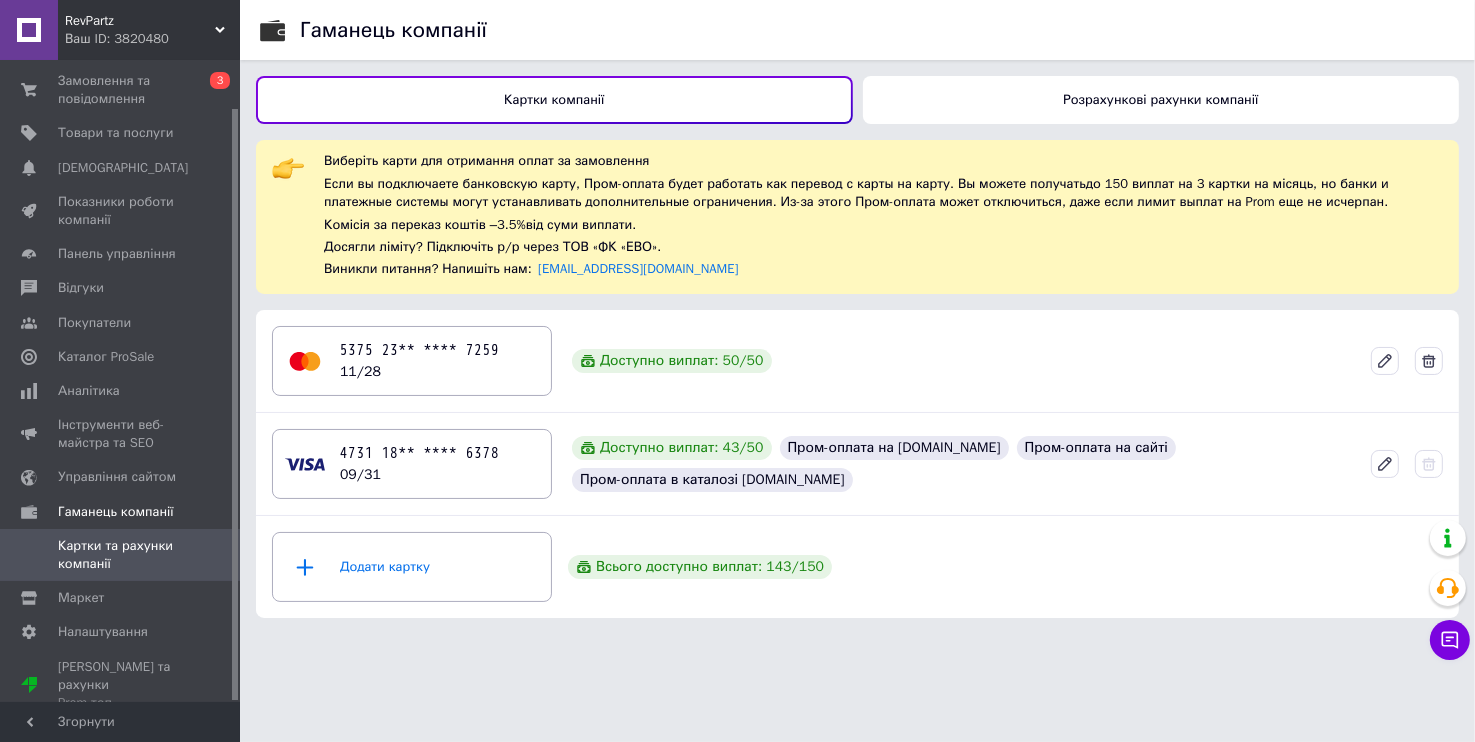 click on "RevPartz" at bounding box center (140, 21) 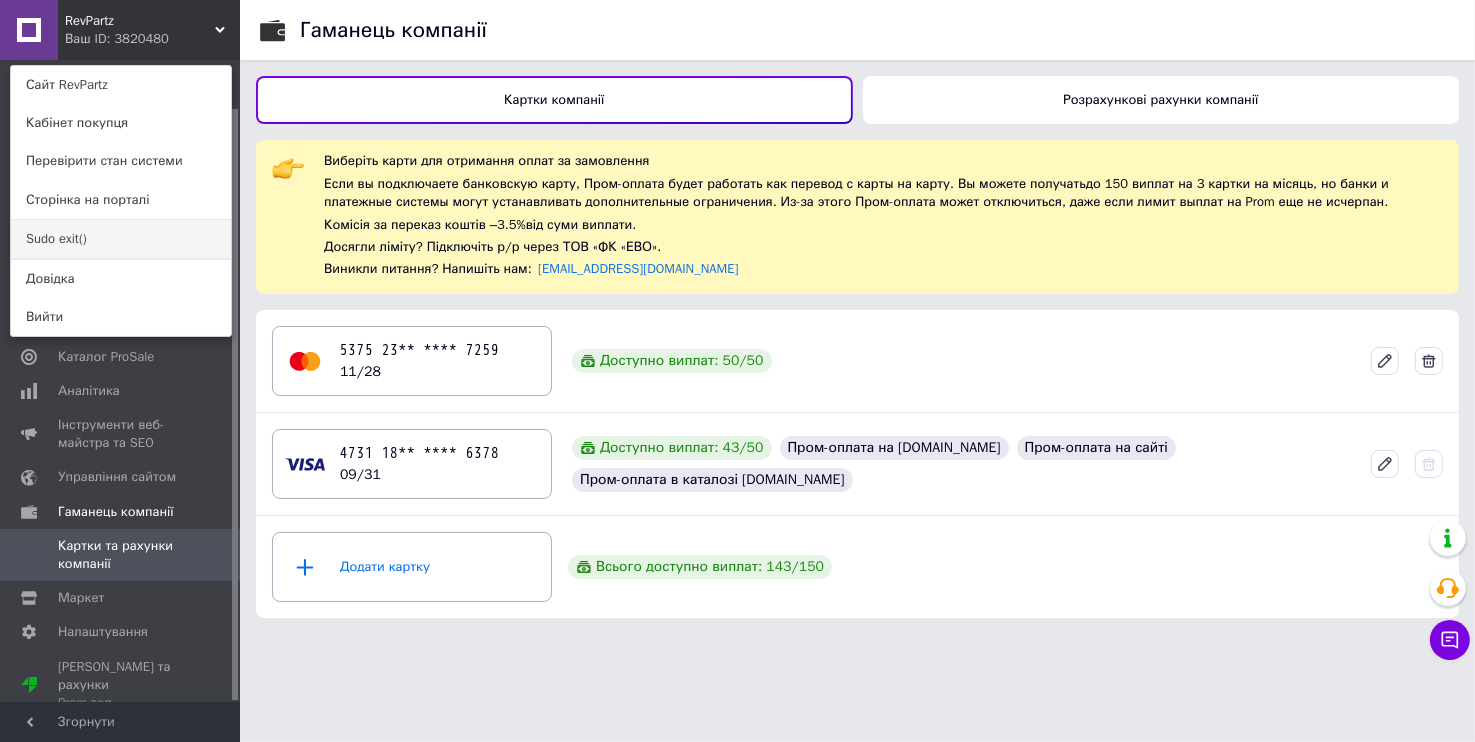 click on "Sudo exit()" at bounding box center (121, 239) 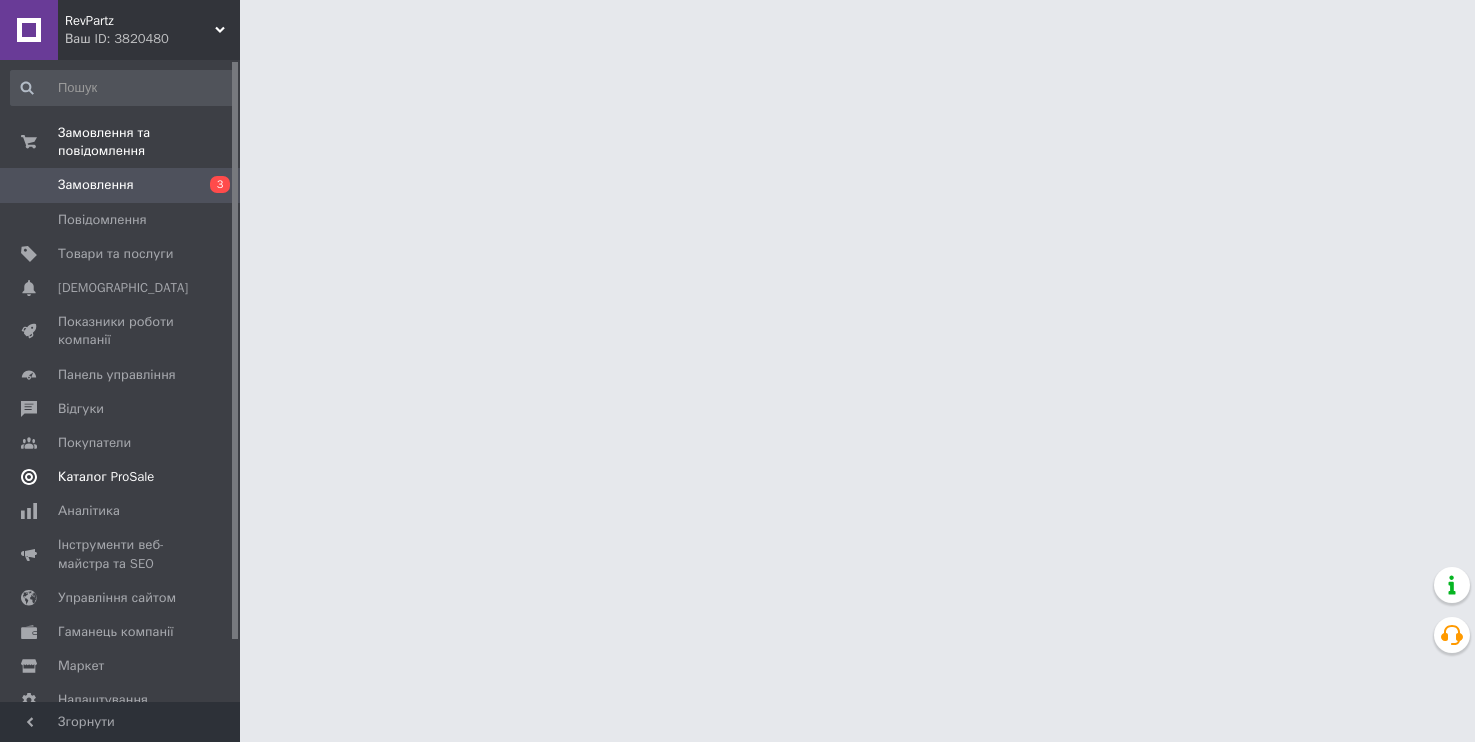 scroll, scrollTop: 0, scrollLeft: 0, axis: both 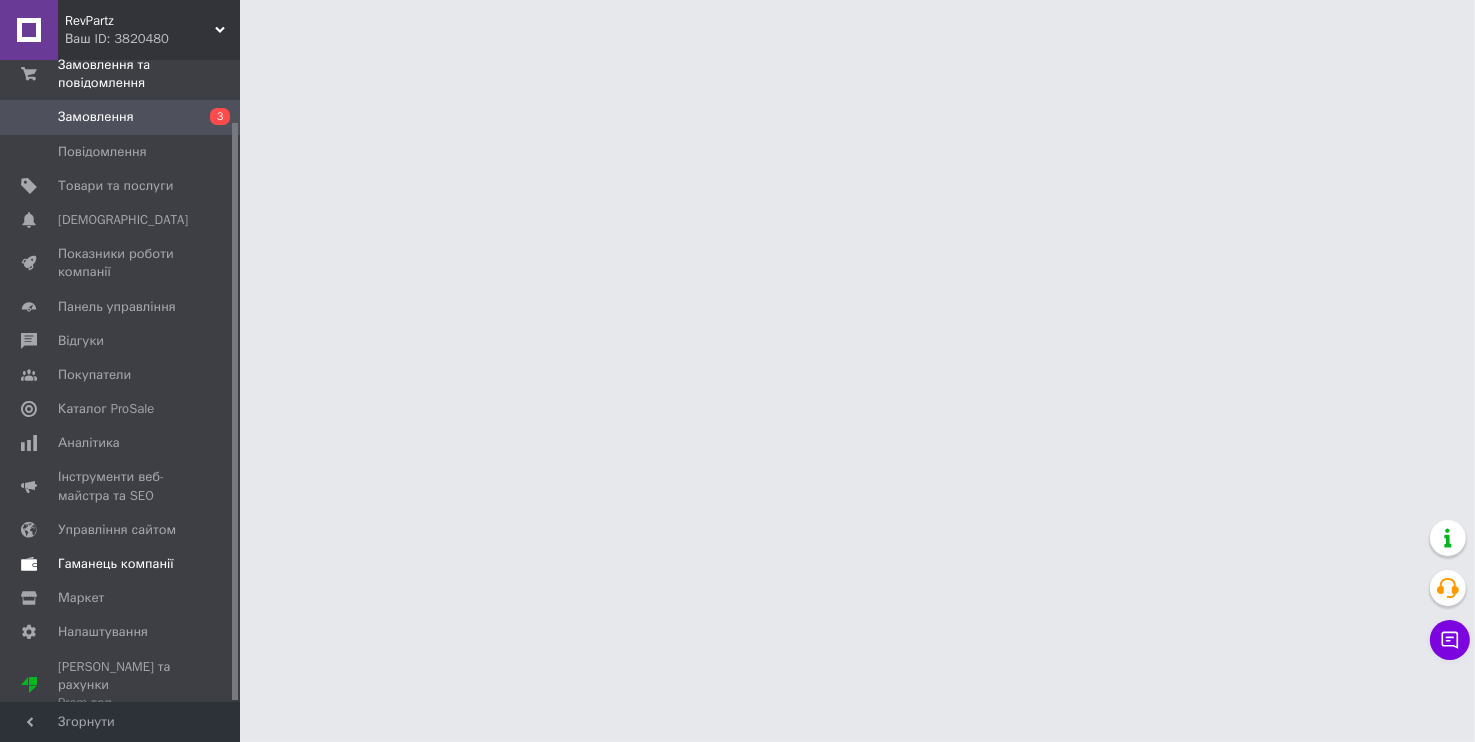 click on "Гаманець компанії" at bounding box center [116, 564] 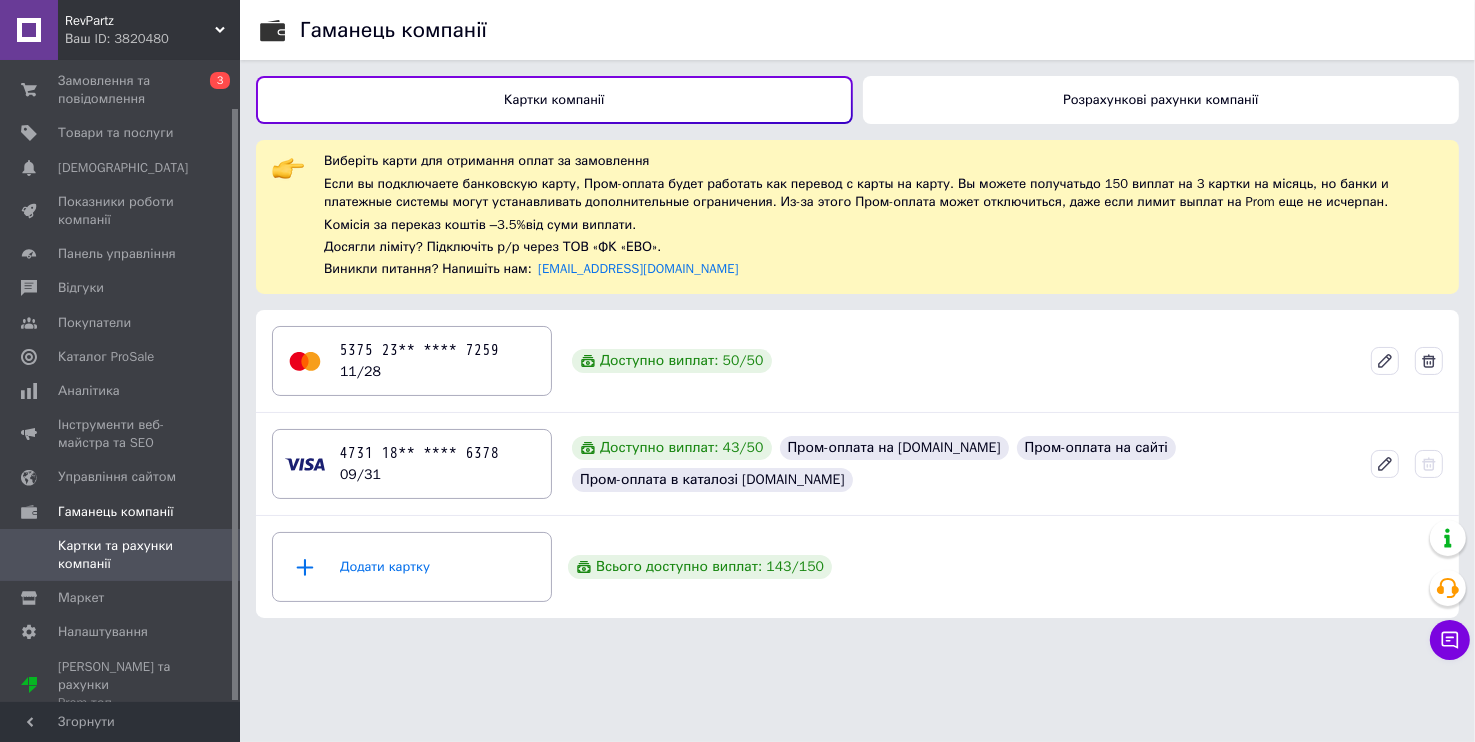 click on "Розрахункові рахунки компанії" at bounding box center [1161, 100] 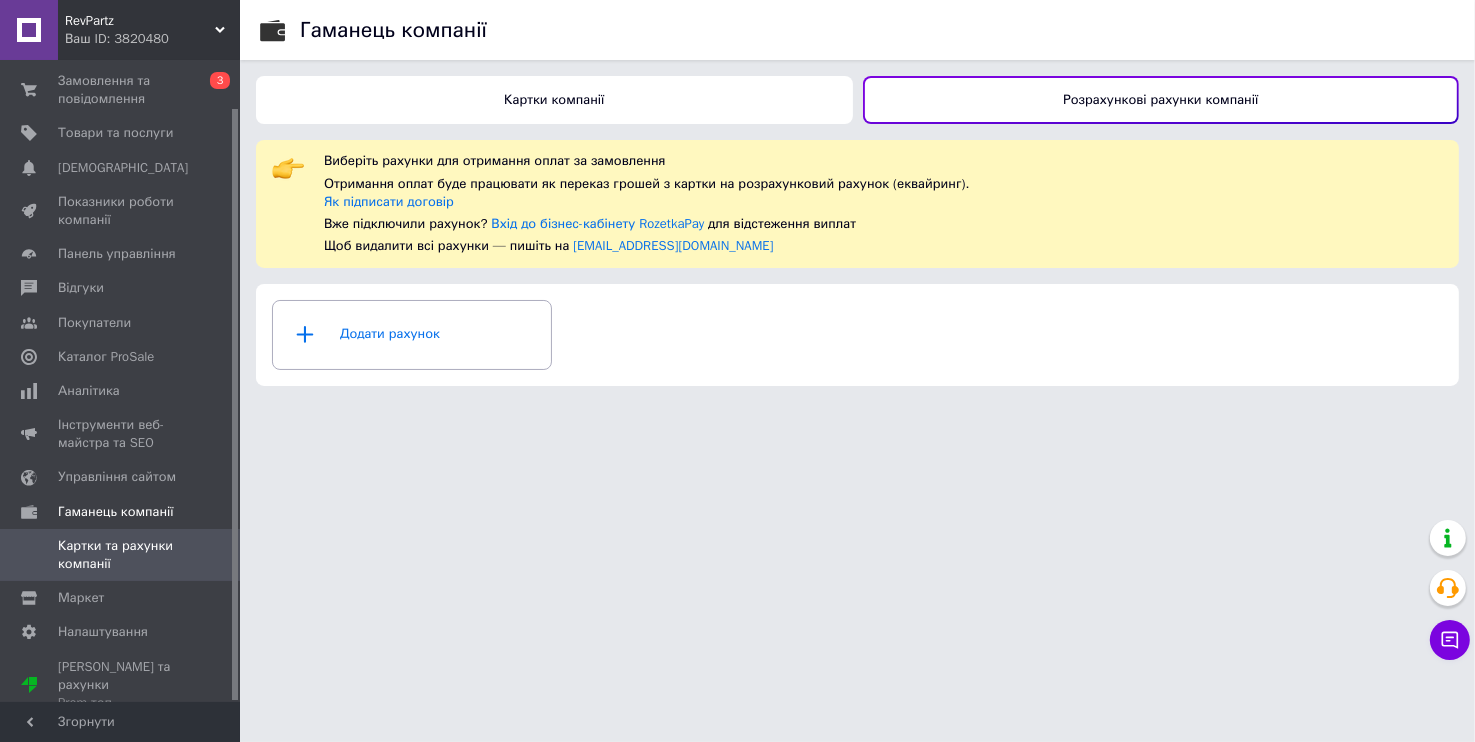 click on "Картки компанії" at bounding box center (554, 100) 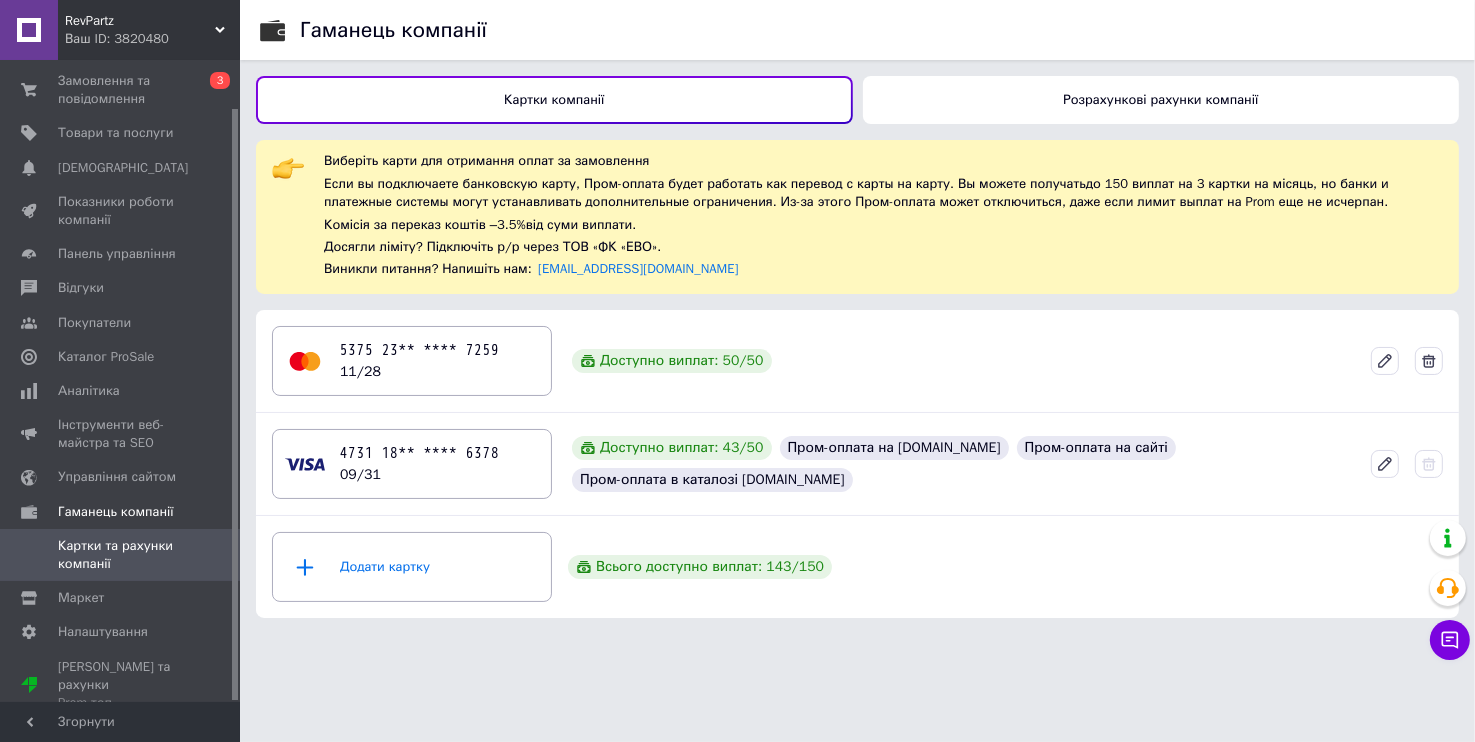click on "Розрахункові рахунки компанії" at bounding box center (1161, 100) 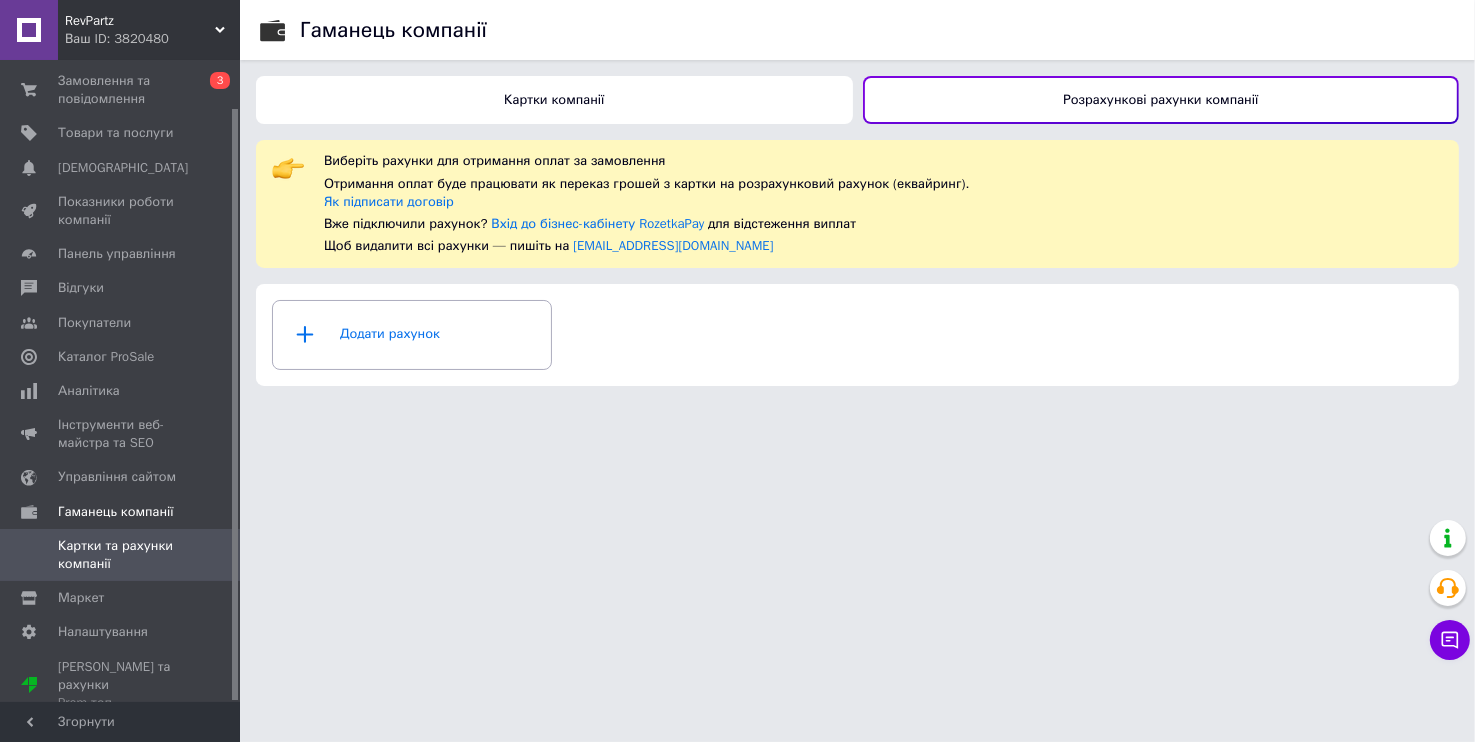 click on "Картки компанії" at bounding box center (554, 100) 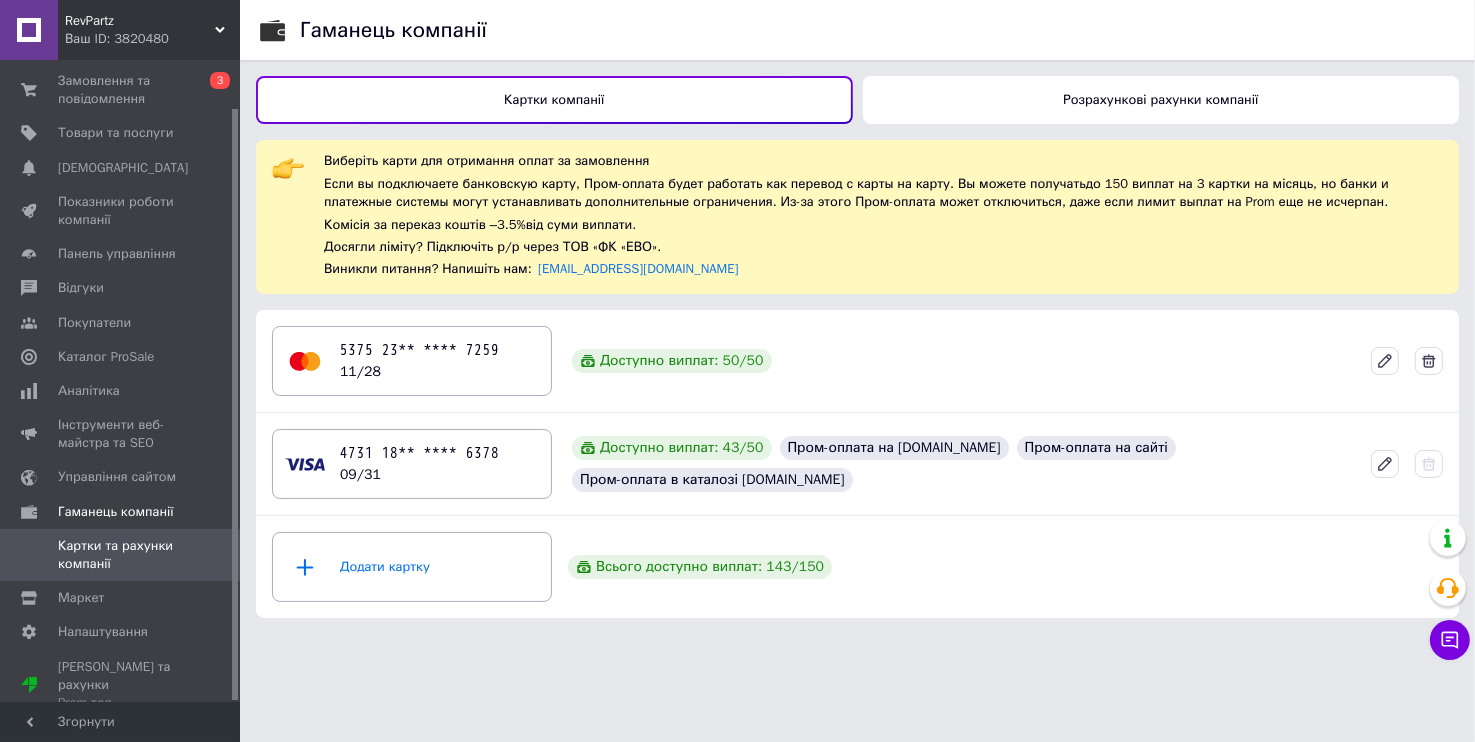 click on "Розрахункові рахунки компанії" at bounding box center [1161, 100] 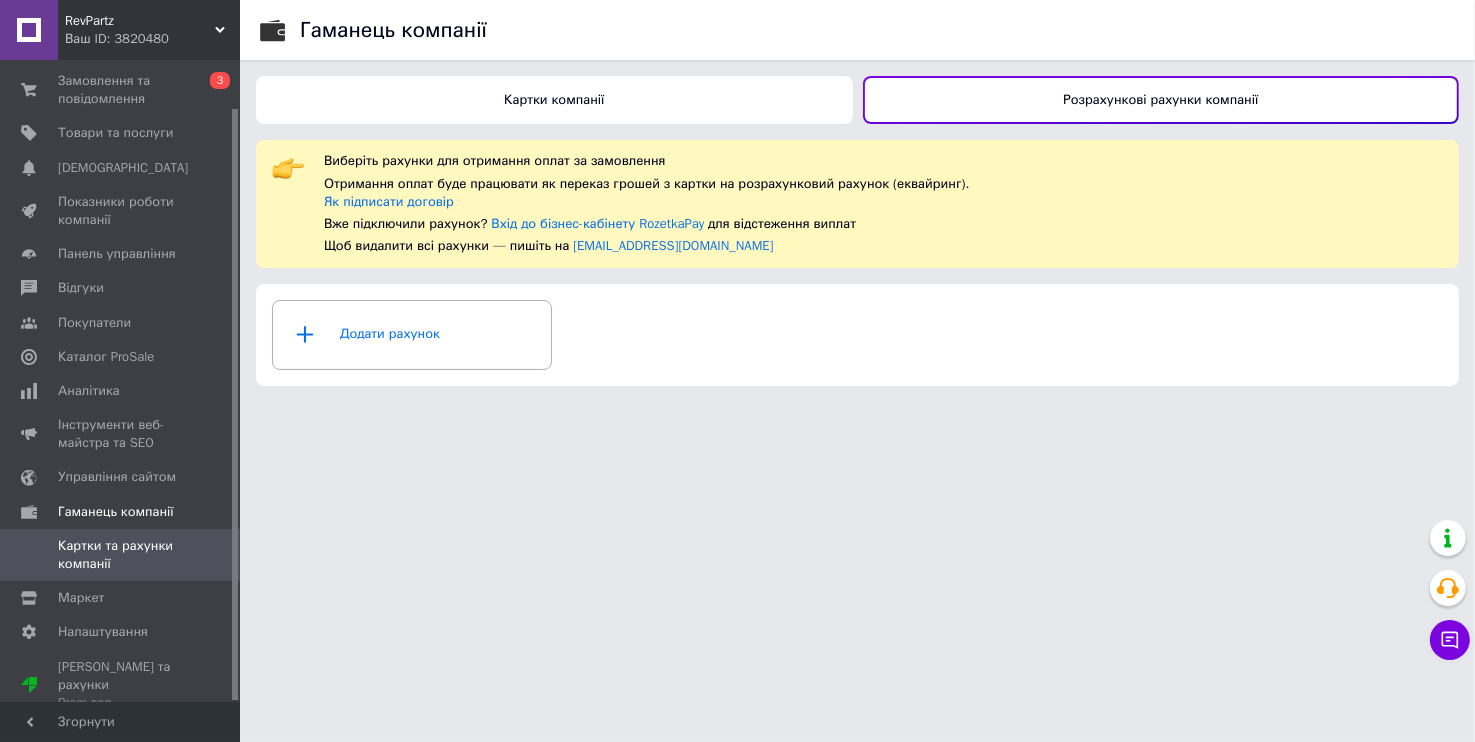 click on "Ваш ID: 3820480" at bounding box center (152, 39) 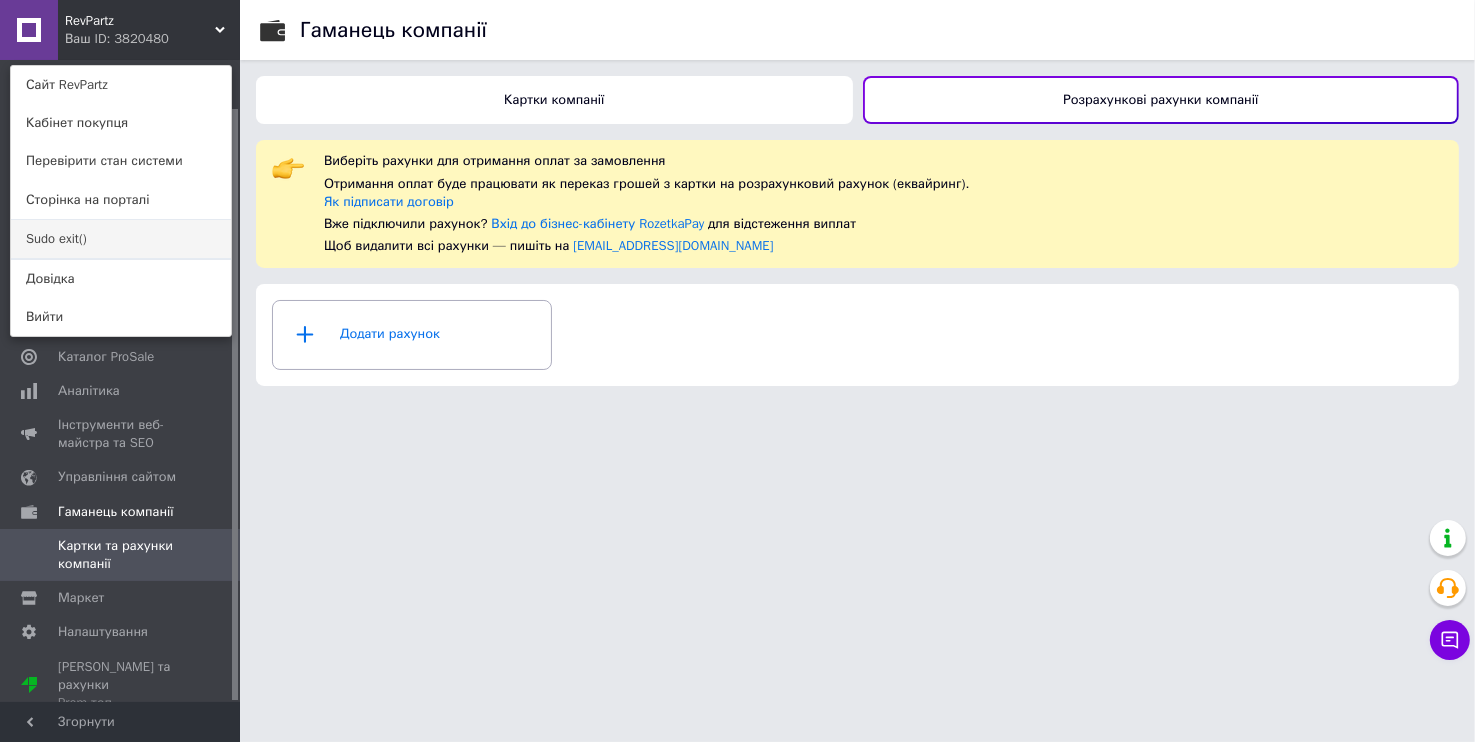 click on "Sudo exit()" at bounding box center [121, 239] 